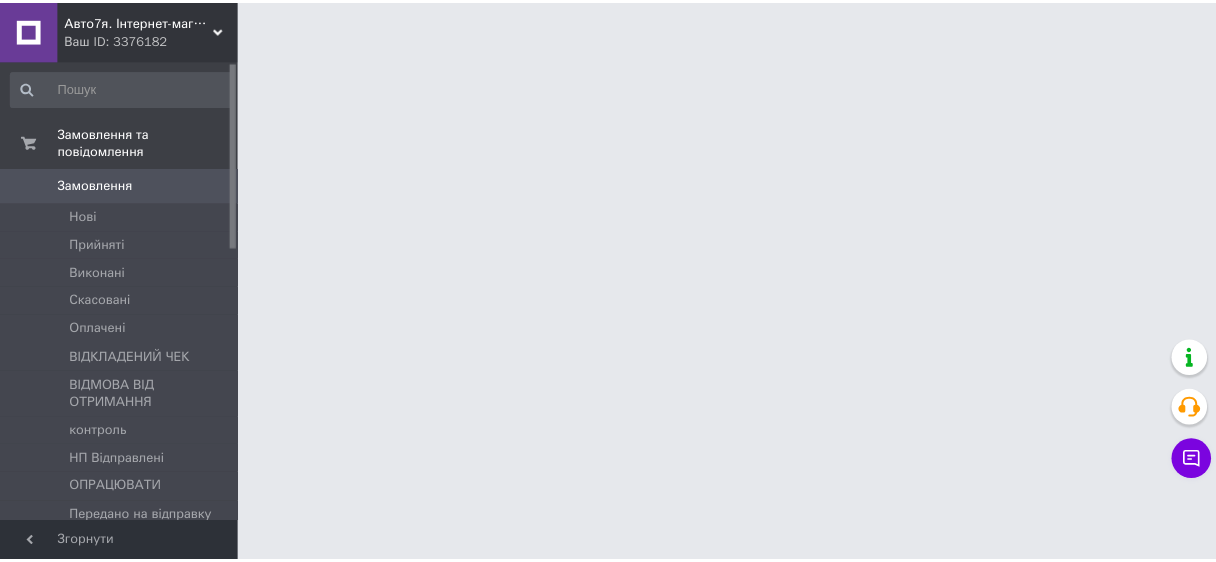 scroll, scrollTop: 0, scrollLeft: 0, axis: both 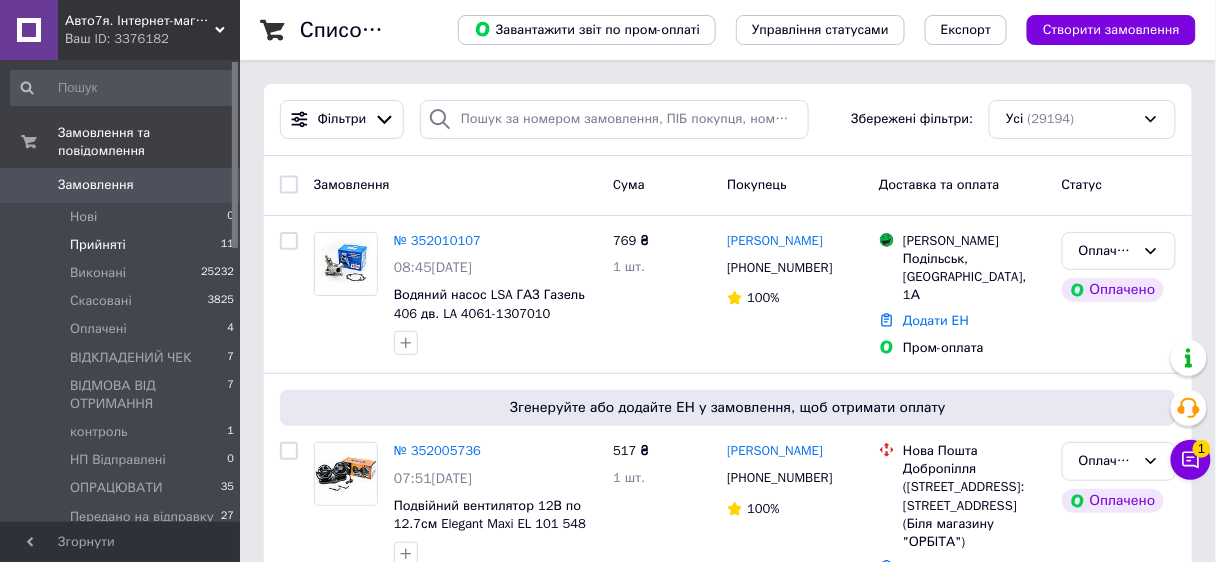 click on "Прийняті" at bounding box center (98, 245) 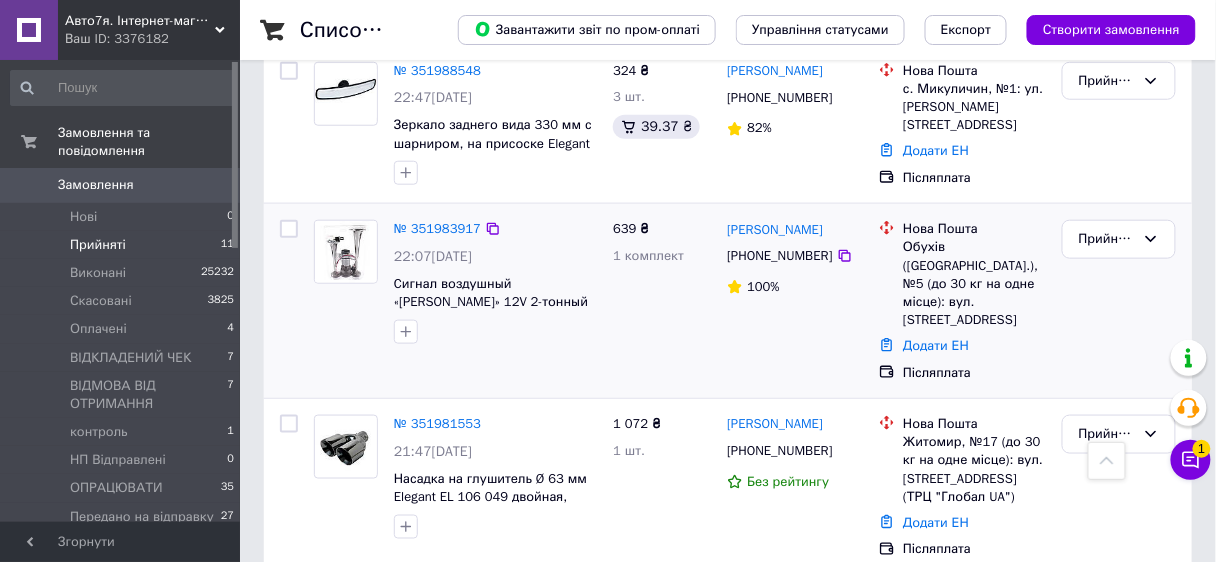 scroll, scrollTop: 80, scrollLeft: 0, axis: vertical 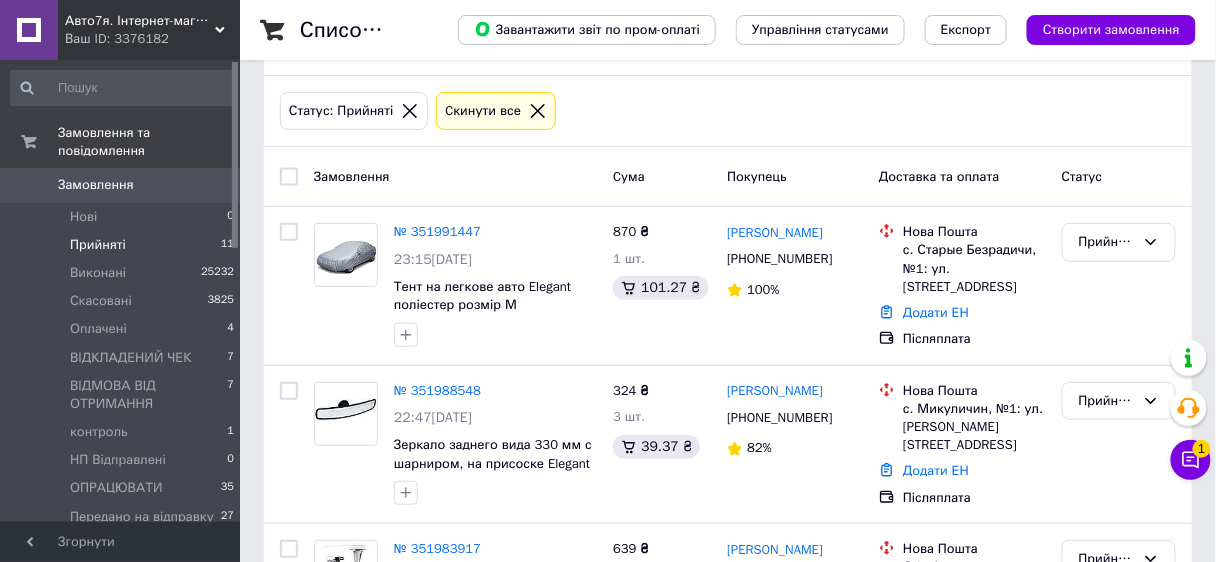 click 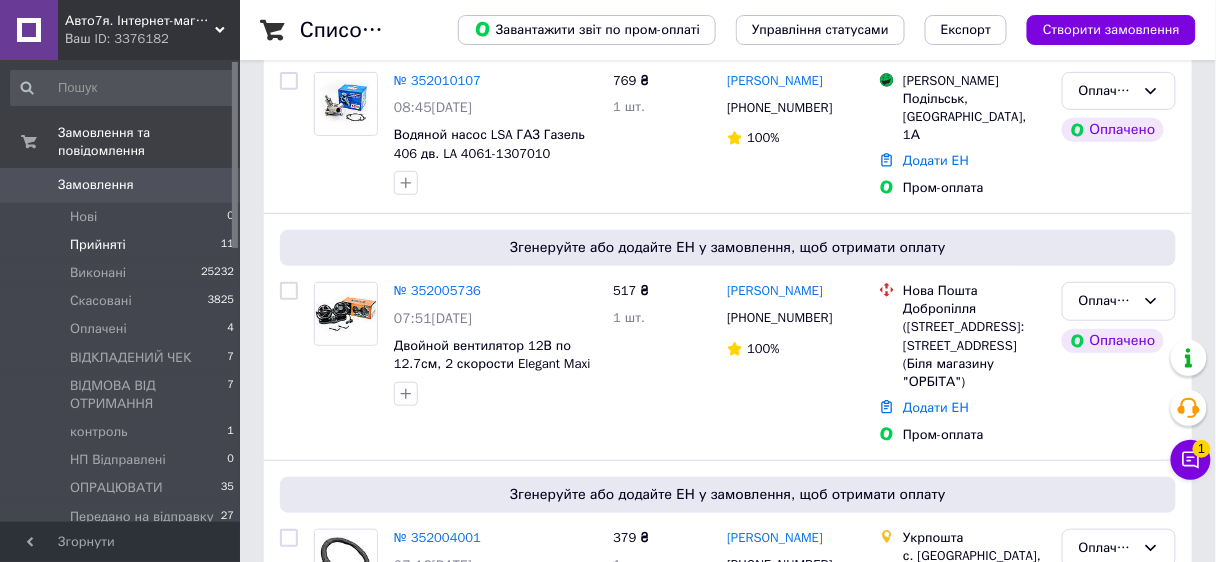scroll, scrollTop: 560, scrollLeft: 0, axis: vertical 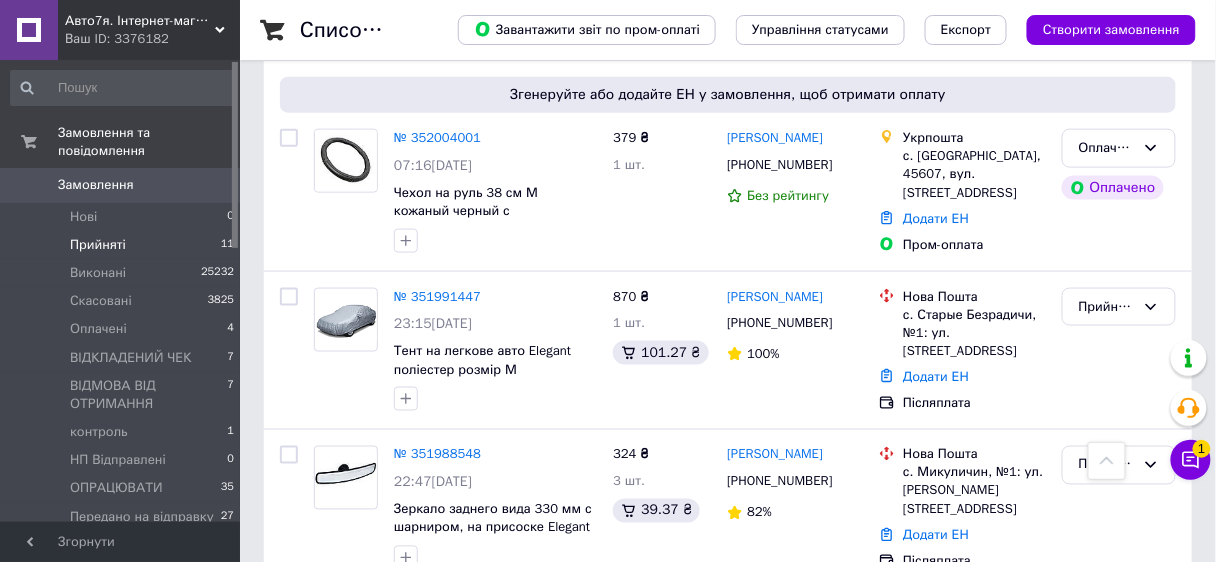click on "Прийняті" at bounding box center [98, 245] 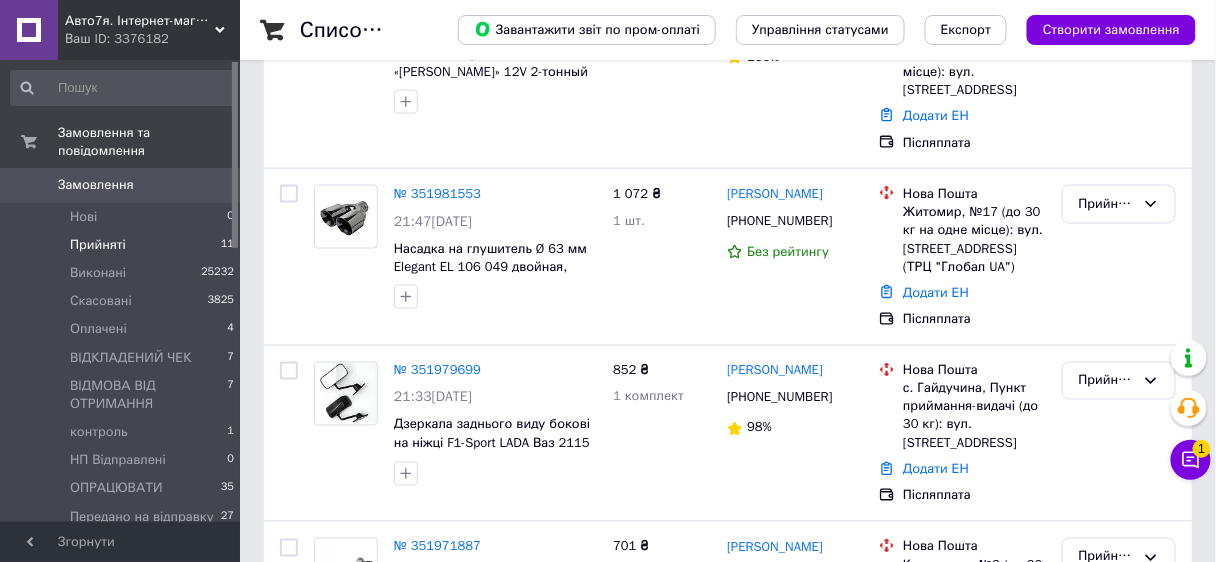 scroll, scrollTop: 0, scrollLeft: 0, axis: both 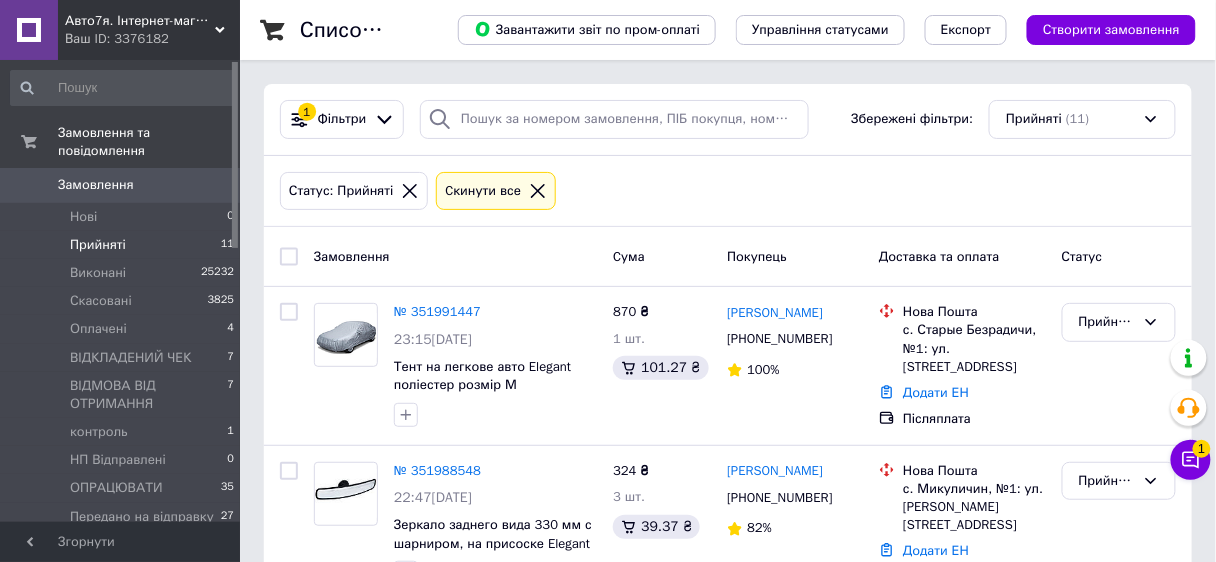 click on "Авто7я. Інтернет-магазин автотоварів [DOMAIN_NAME]" at bounding box center [140, 21] 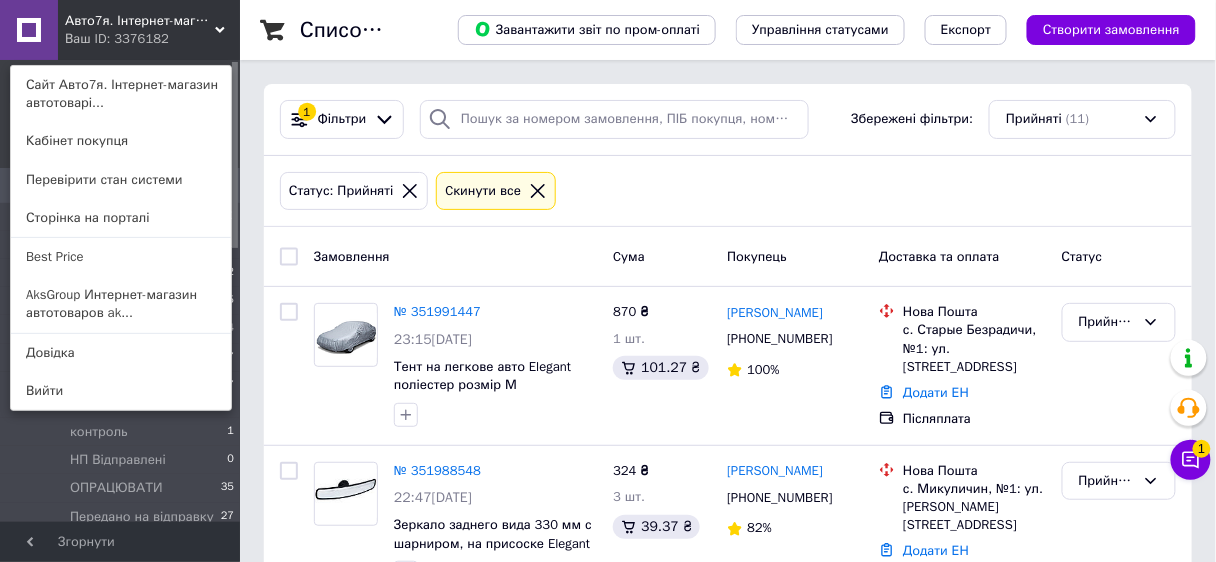 click 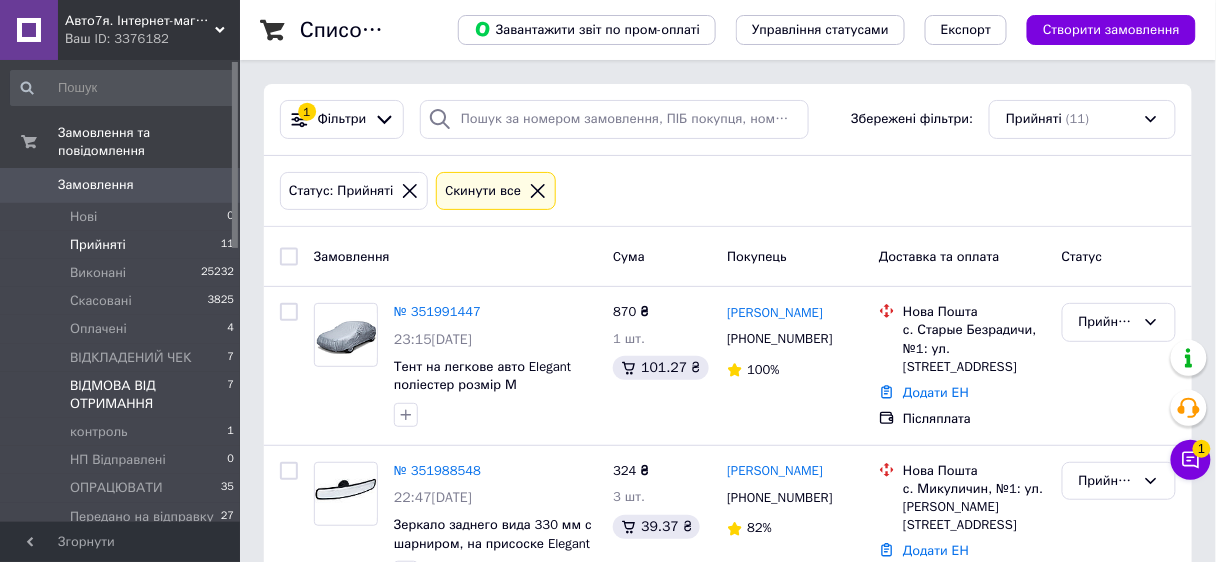 scroll, scrollTop: 80, scrollLeft: 0, axis: vertical 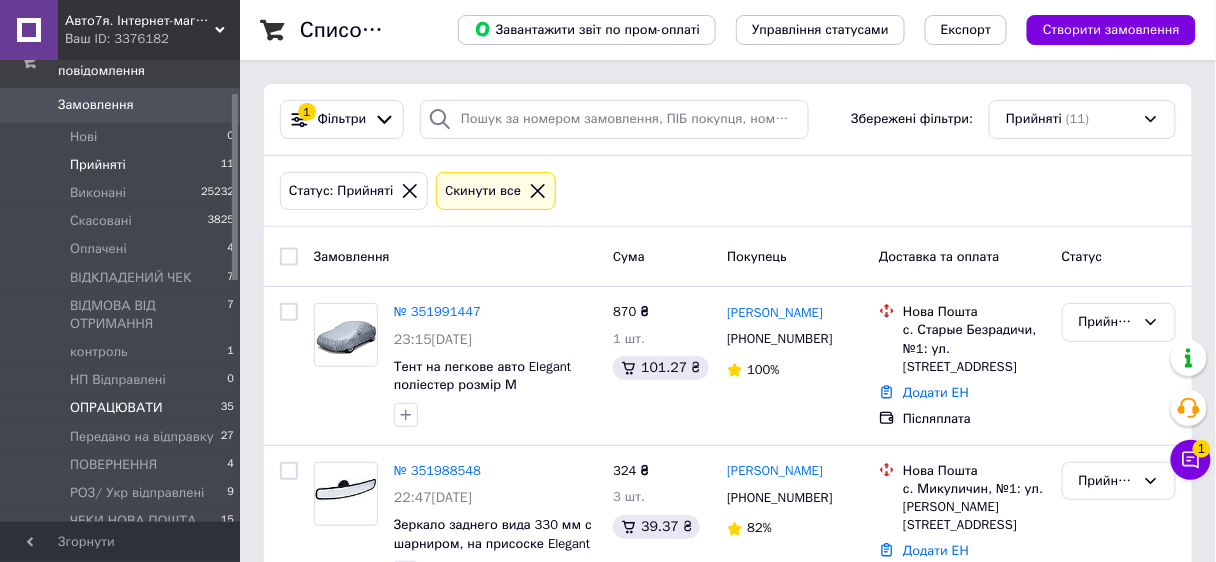 click on "ОПРАЦЮВАТИ" at bounding box center (116, 408) 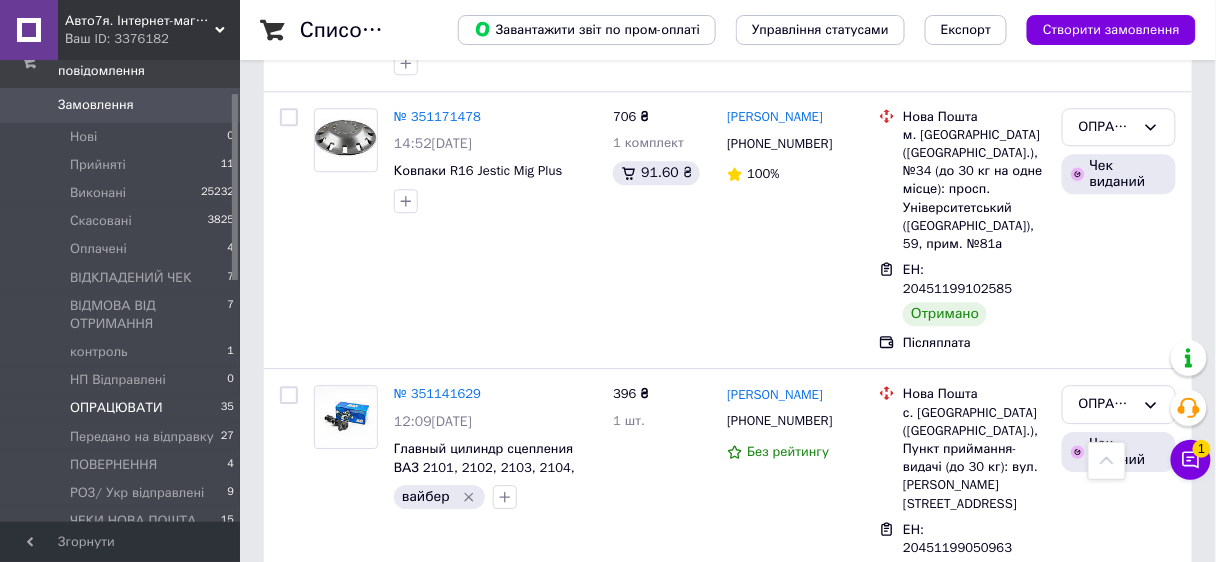 scroll, scrollTop: 7092, scrollLeft: 0, axis: vertical 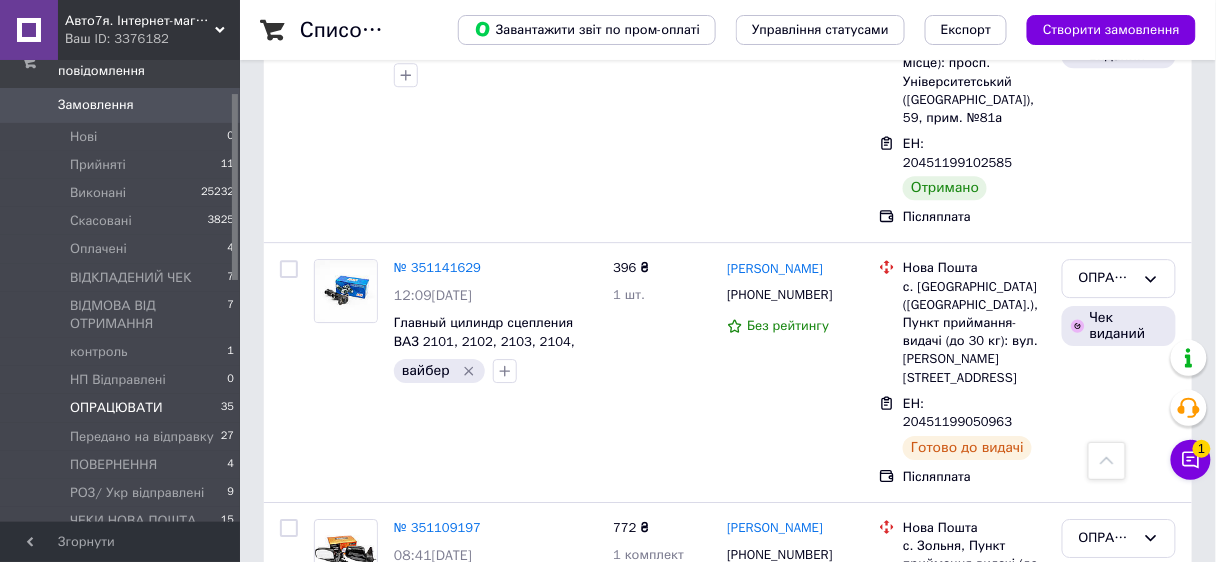 click on "№ 350476283" at bounding box center [437, 1215] 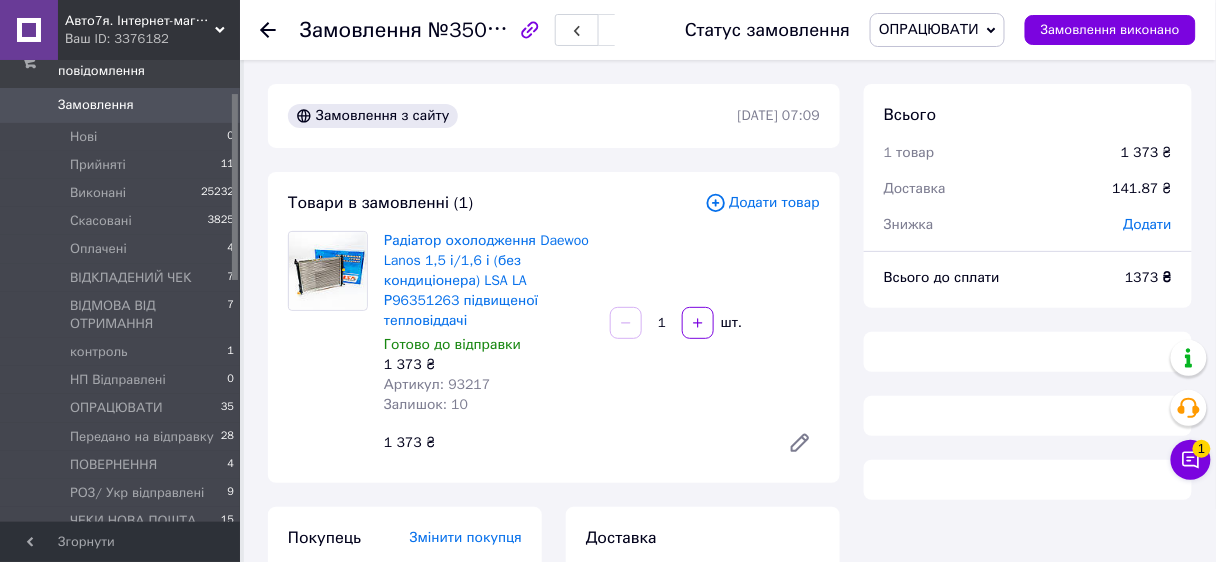 scroll, scrollTop: 320, scrollLeft: 0, axis: vertical 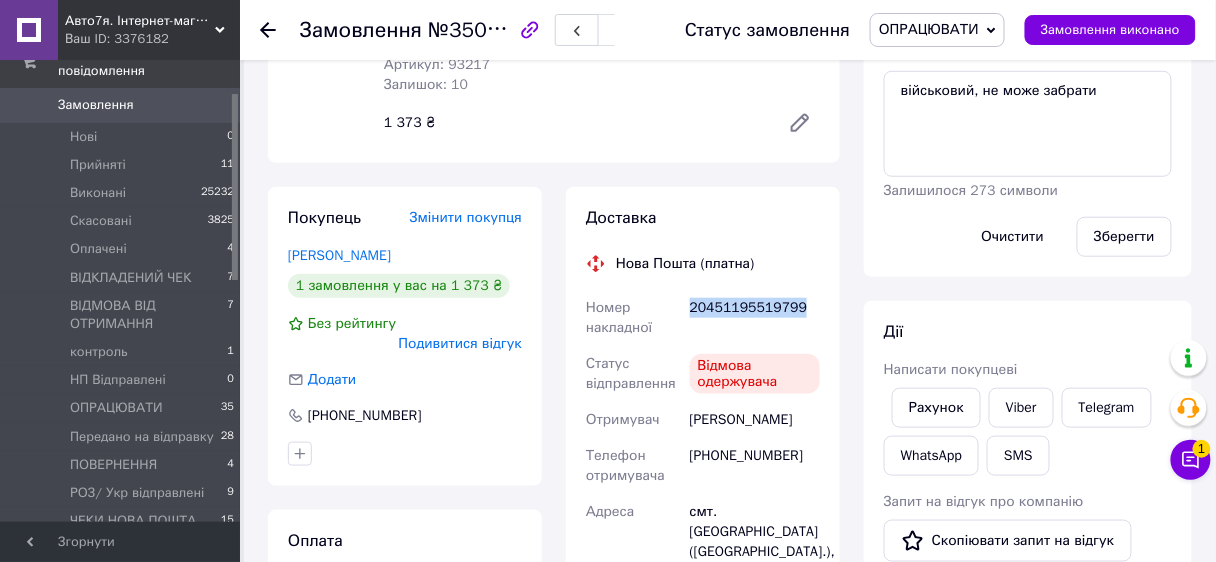 drag, startPoint x: 692, startPoint y: 312, endPoint x: 799, endPoint y: 316, distance: 107.07474 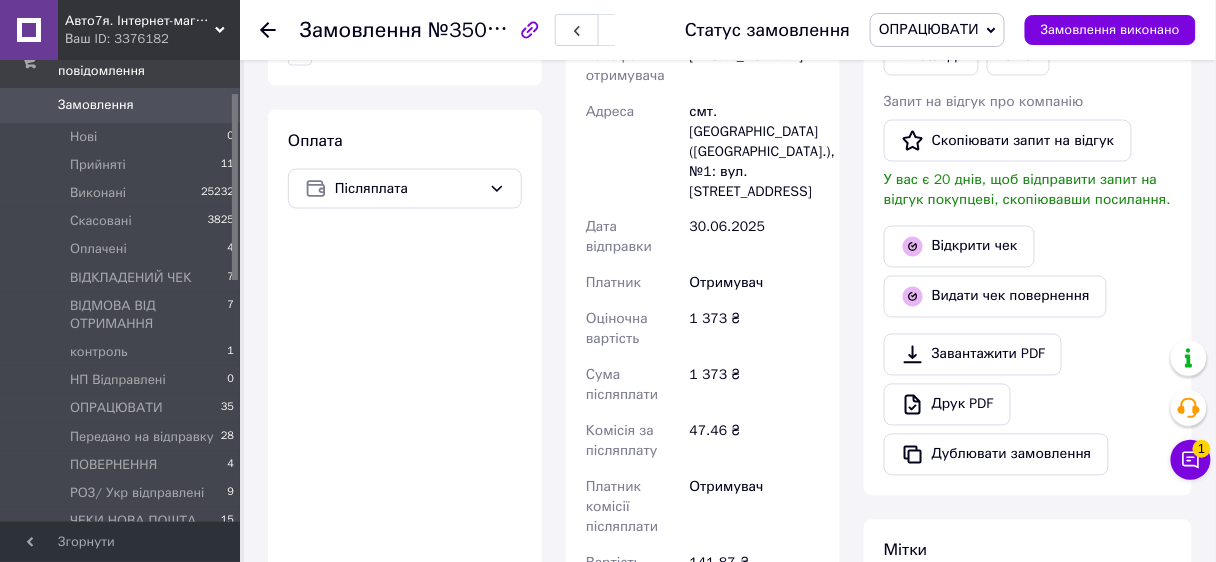 scroll, scrollTop: 1120, scrollLeft: 0, axis: vertical 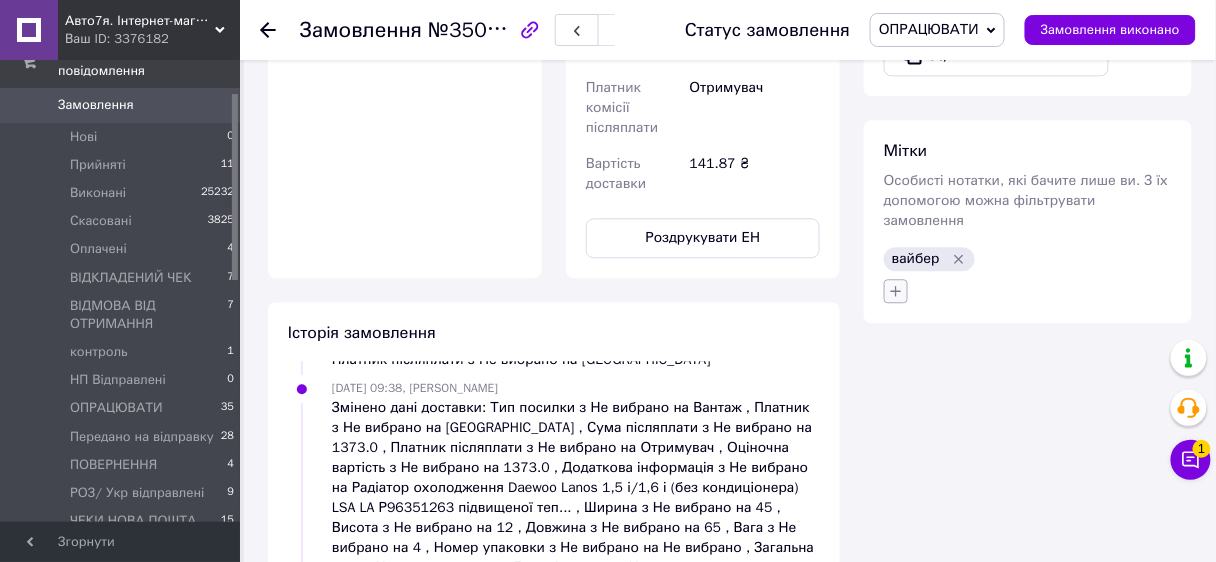 click 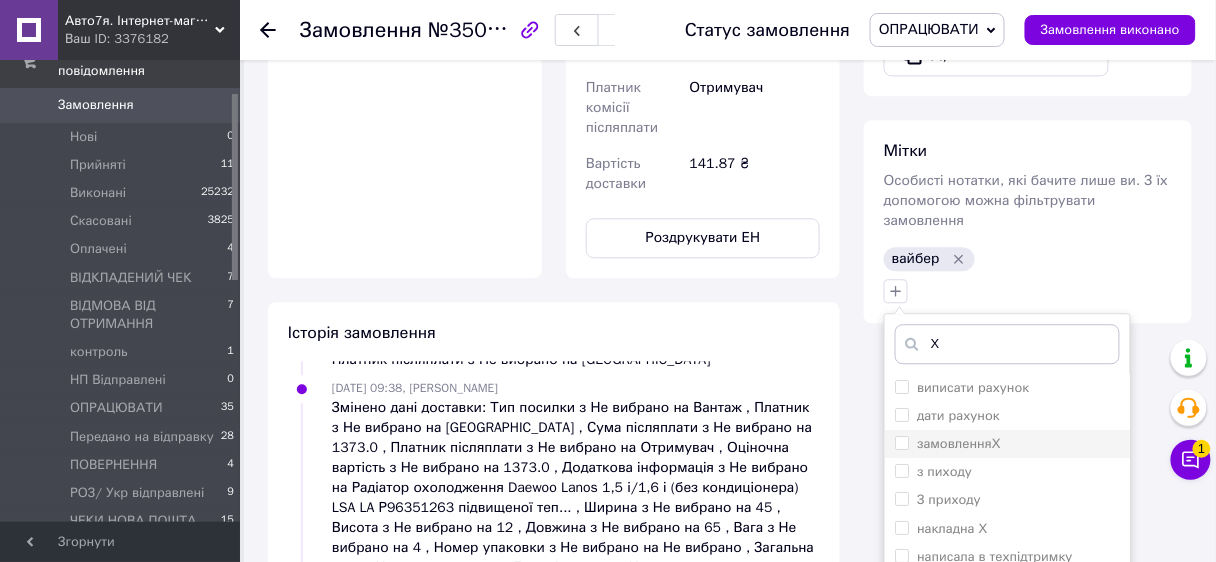 type on "Х" 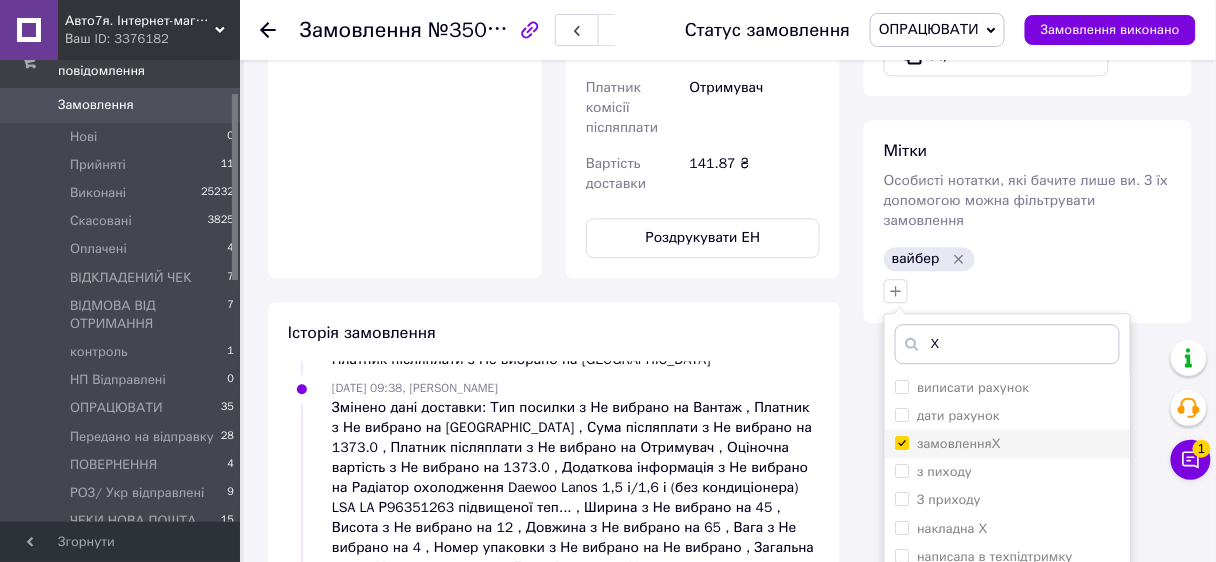 checkbox on "true" 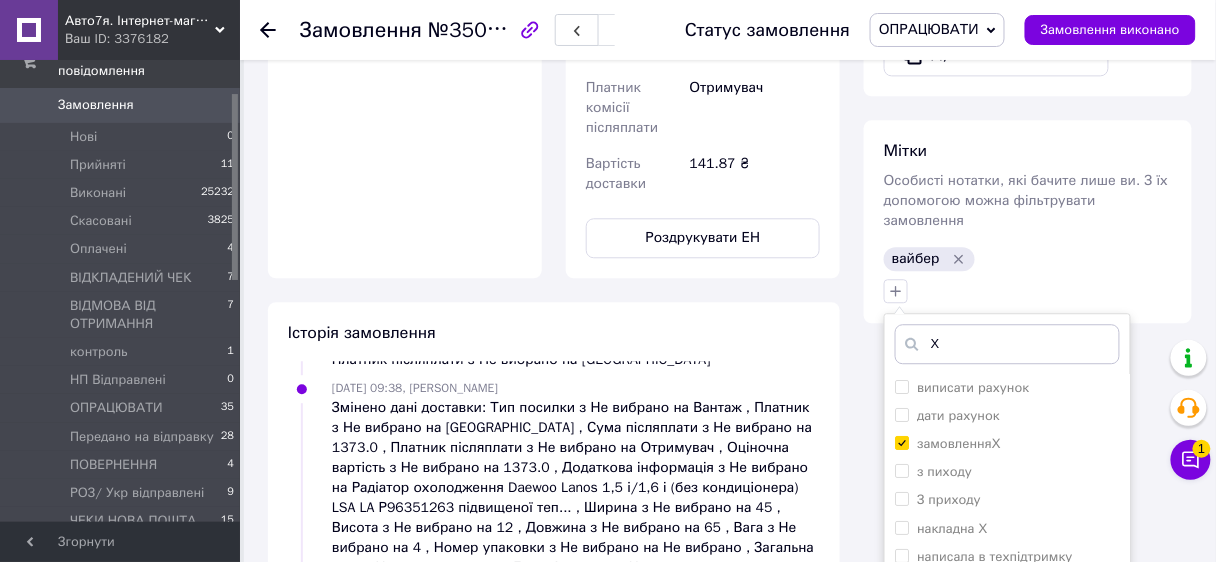scroll, scrollTop: 320, scrollLeft: 0, axis: vertical 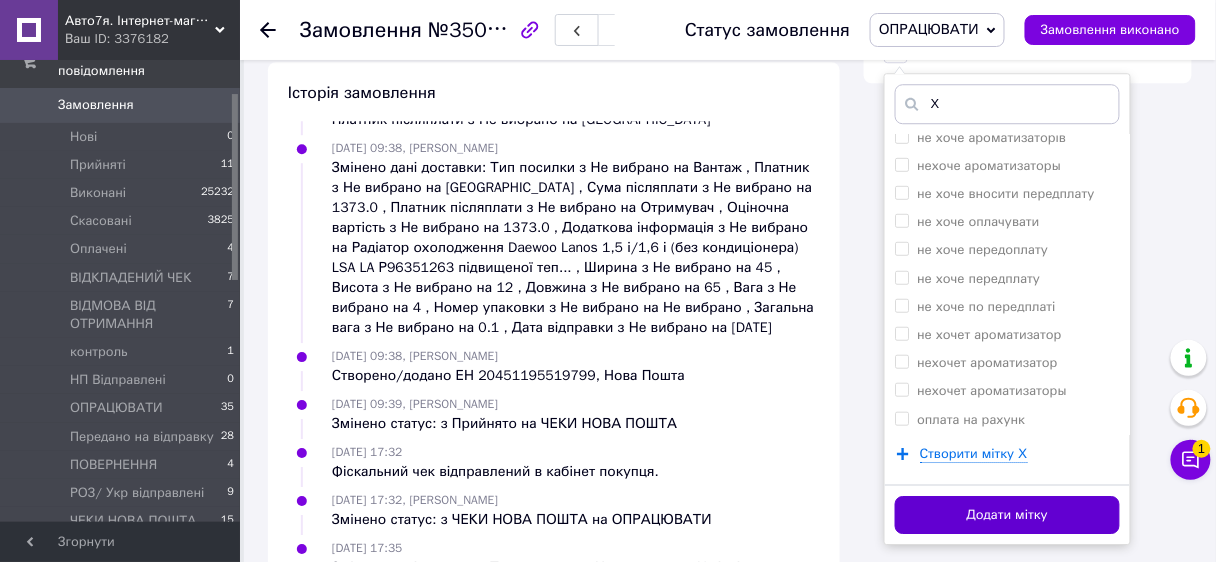 click on "Додати мітку" at bounding box center [1007, 515] 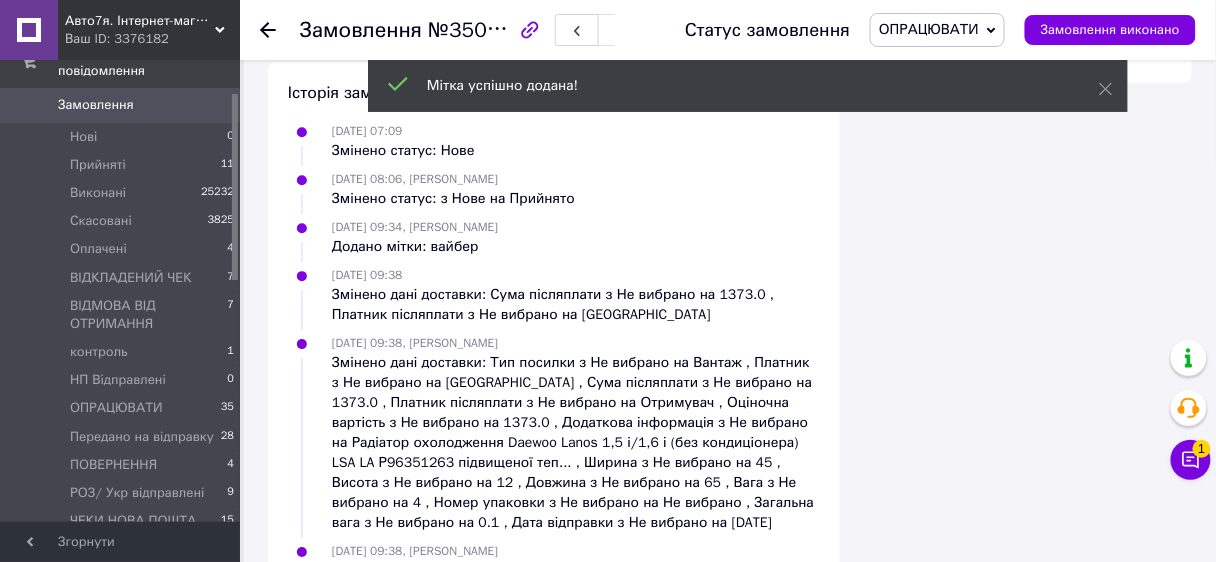 scroll, scrollTop: 243, scrollLeft: 0, axis: vertical 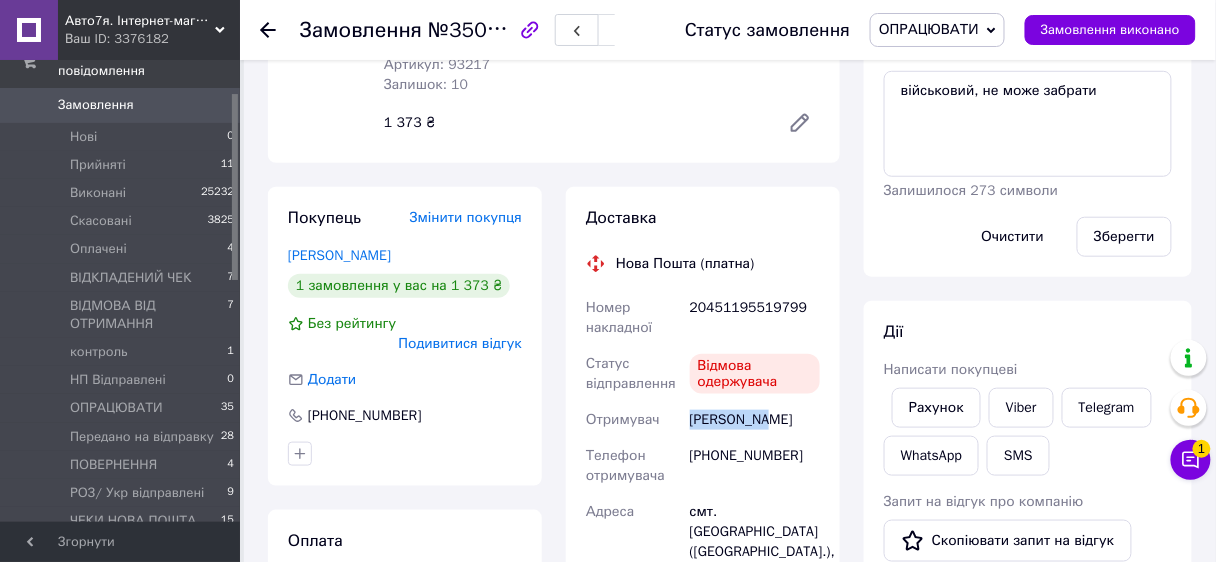 drag, startPoint x: 684, startPoint y: 420, endPoint x: 760, endPoint y: 420, distance: 76 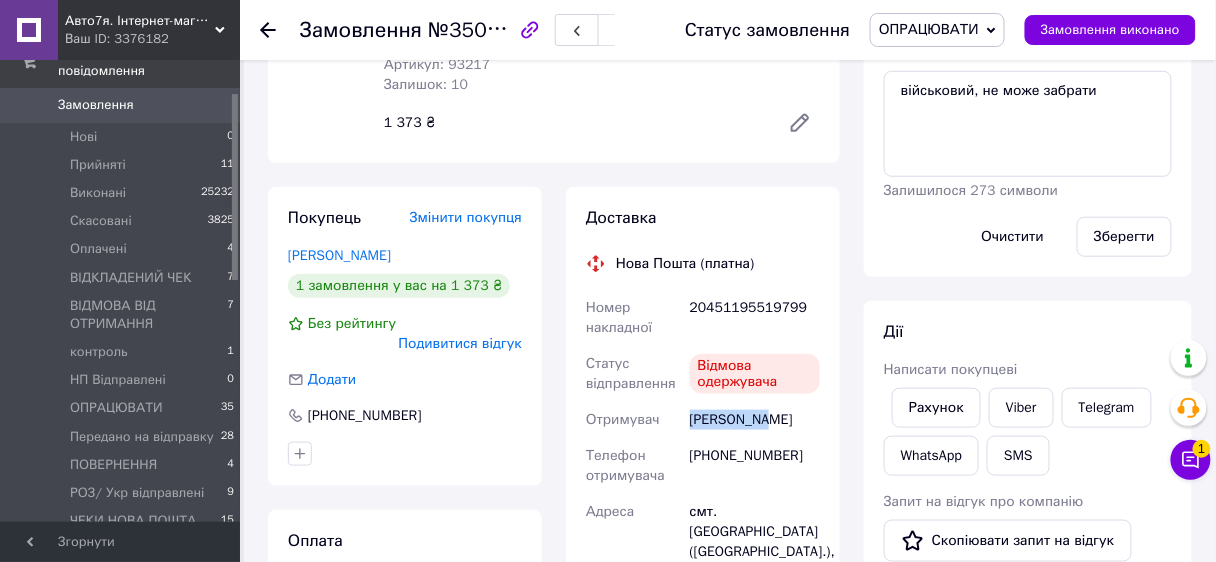 scroll, scrollTop: 0, scrollLeft: 0, axis: both 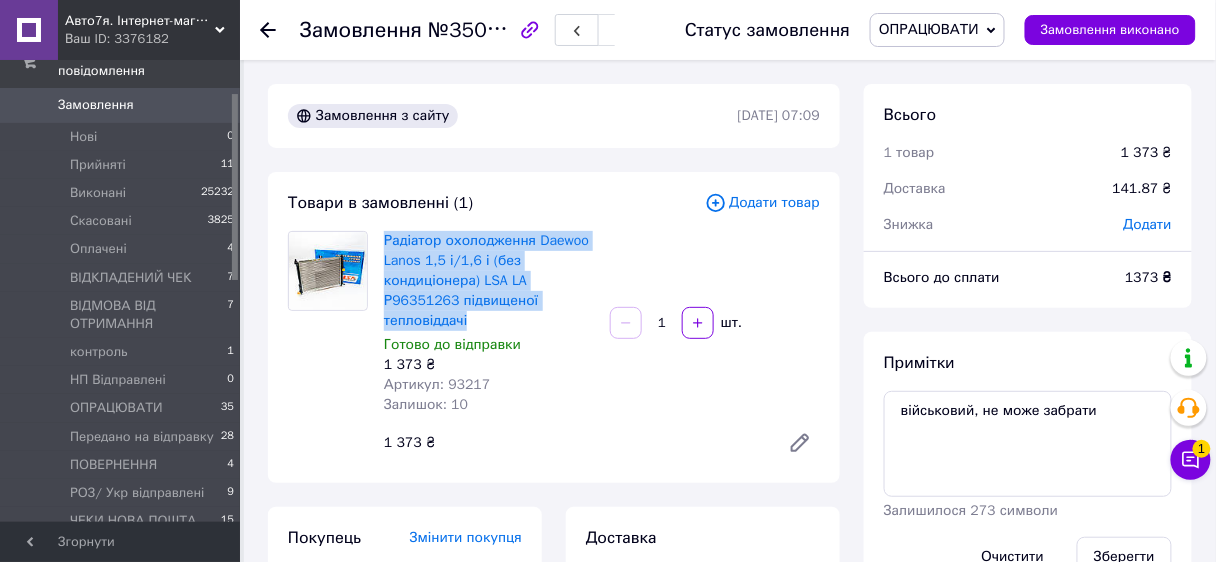 drag, startPoint x: 379, startPoint y: 232, endPoint x: 476, endPoint y: 315, distance: 127.66362 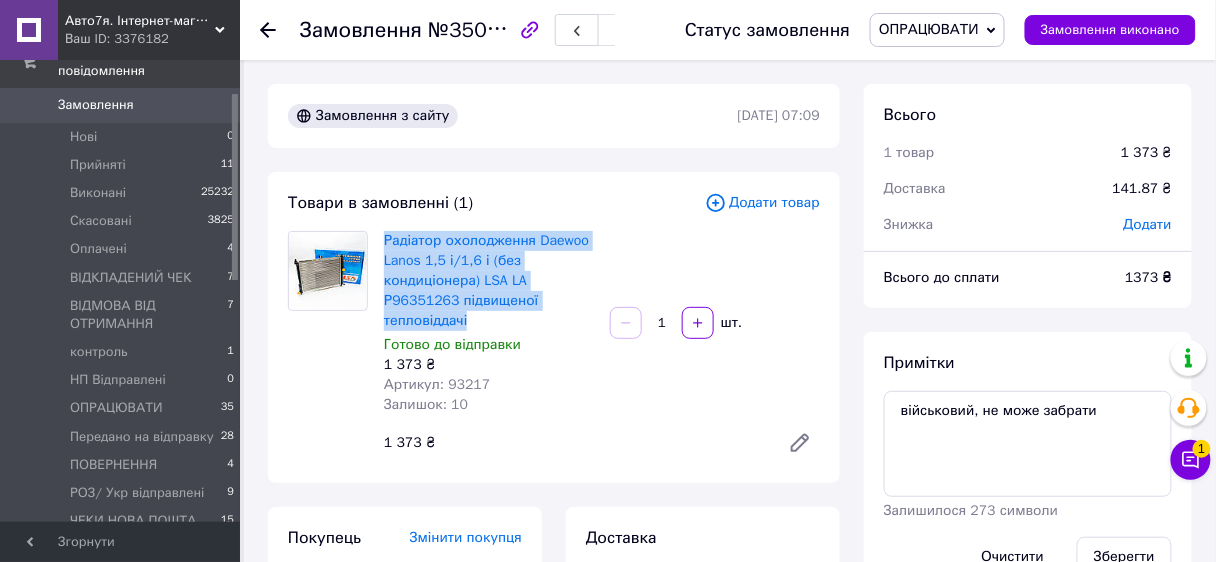 scroll, scrollTop: 240, scrollLeft: 0, axis: vertical 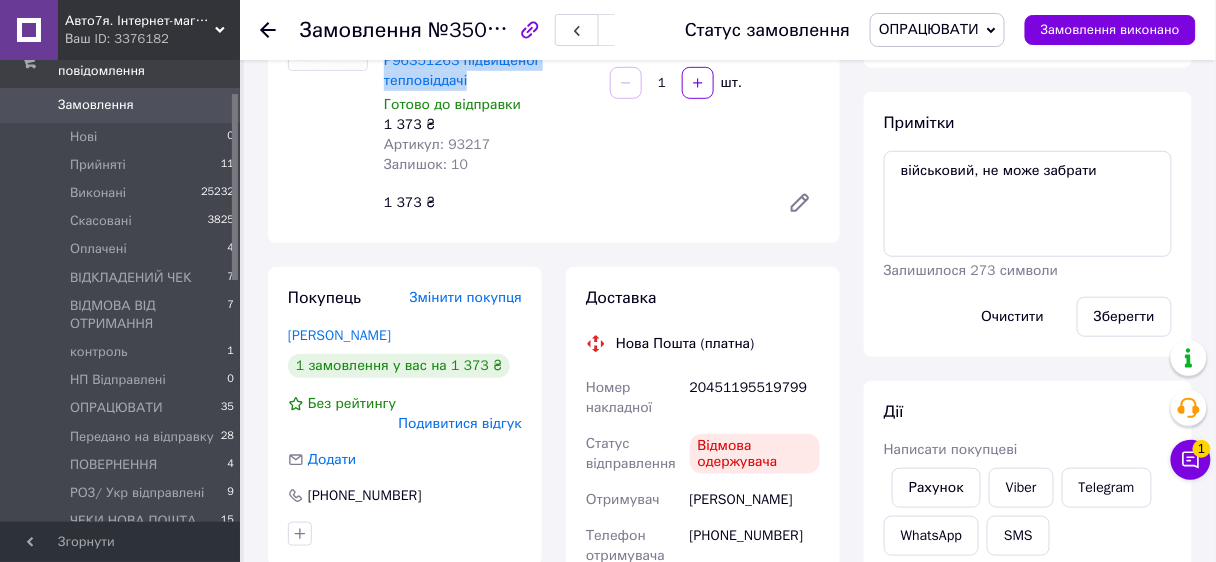 click on "ОПРАЦЮВАТИ" at bounding box center [929, 29] 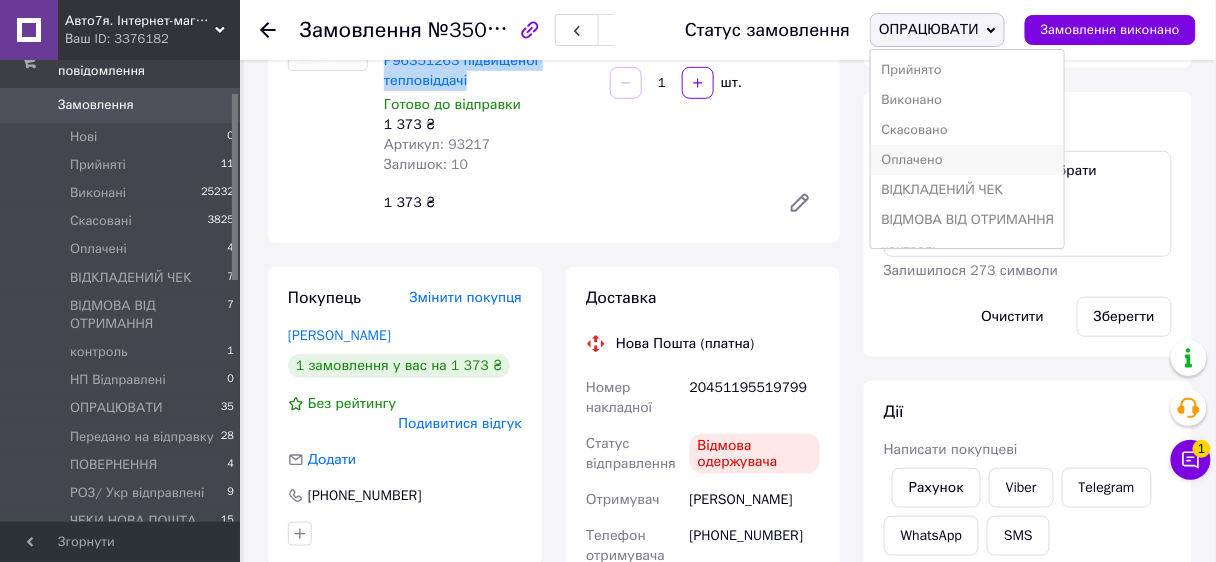 scroll, scrollTop: 160, scrollLeft: 0, axis: vertical 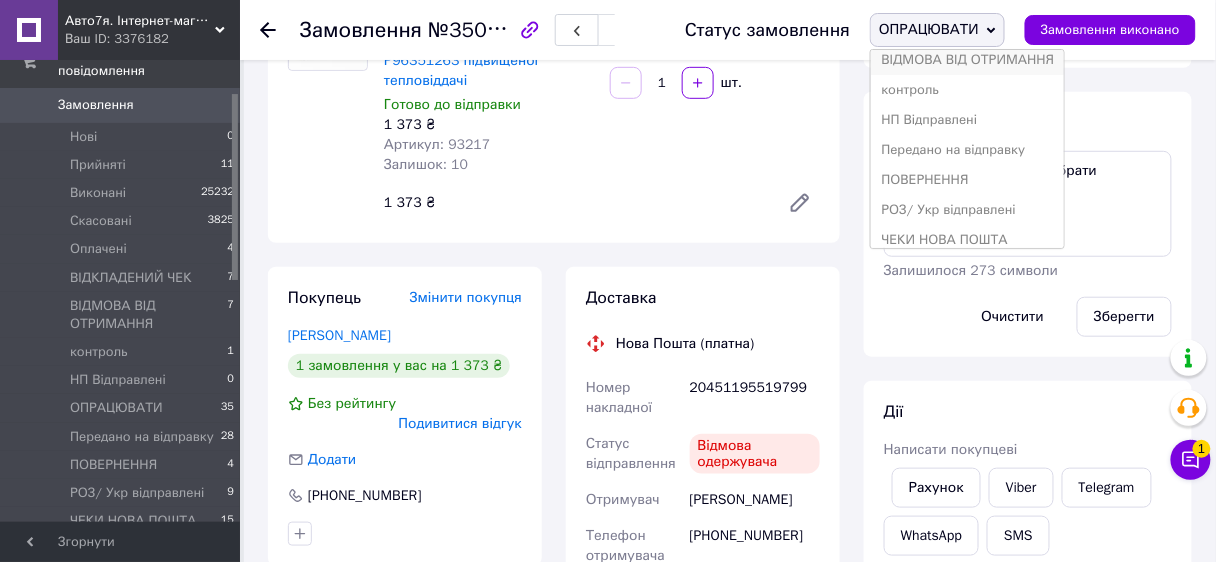 click on "ВІДМОВА ВІД ОТРИМАННЯ" at bounding box center [967, 60] 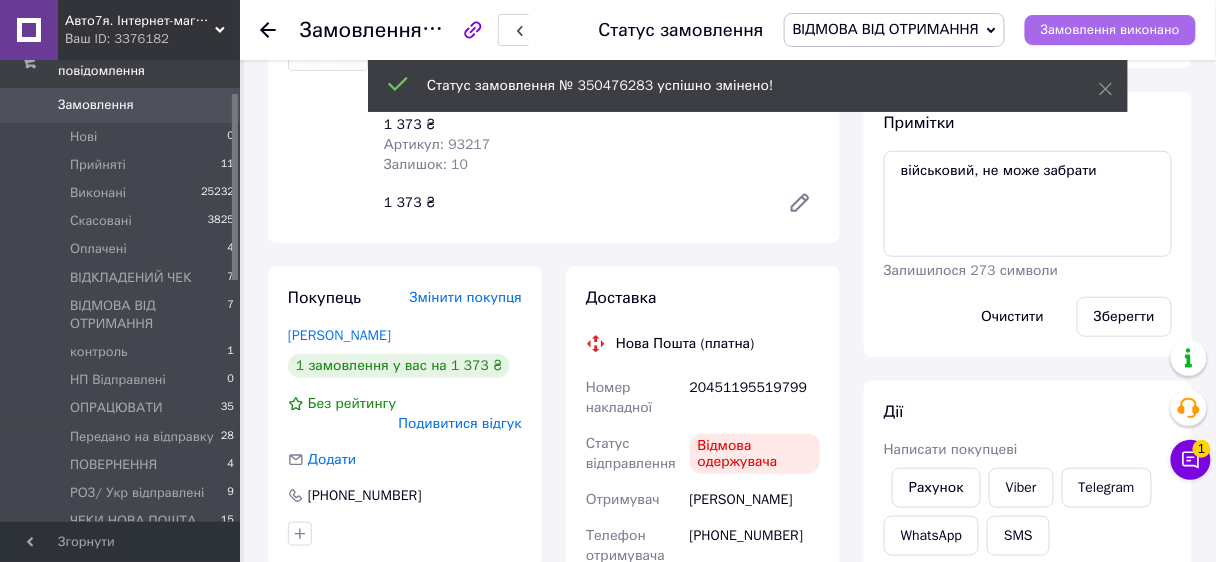 scroll, scrollTop: 291, scrollLeft: 0, axis: vertical 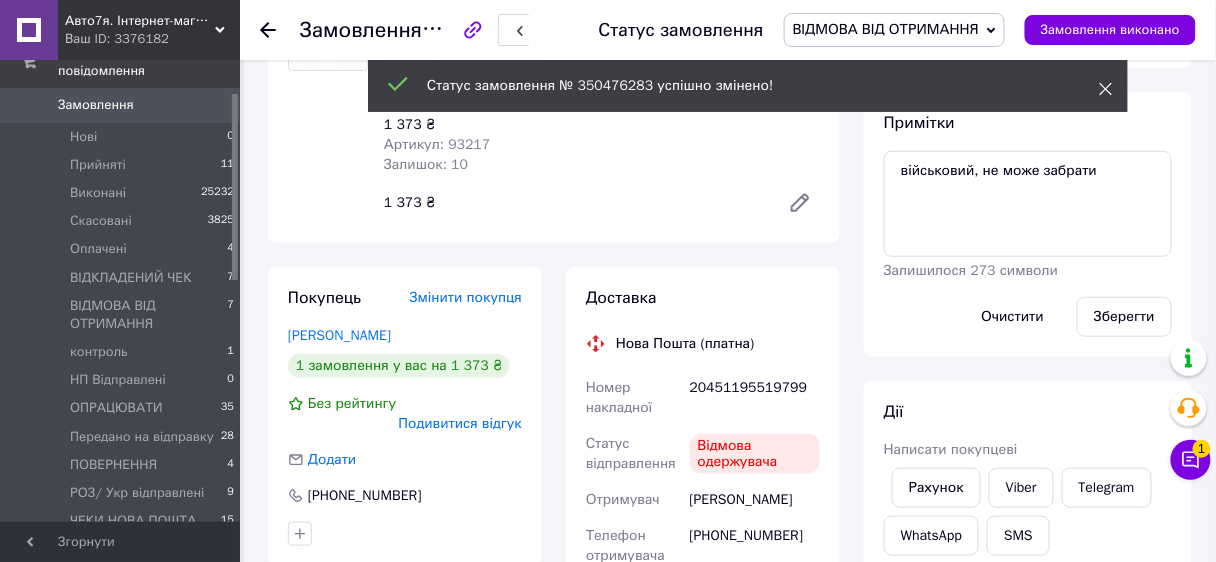 click 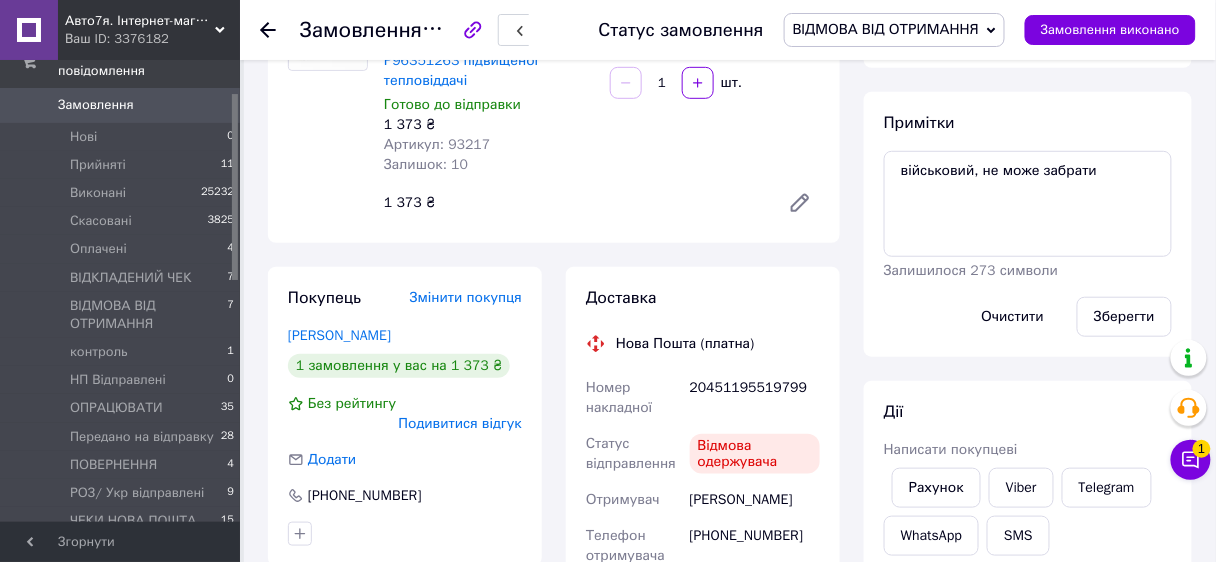 click 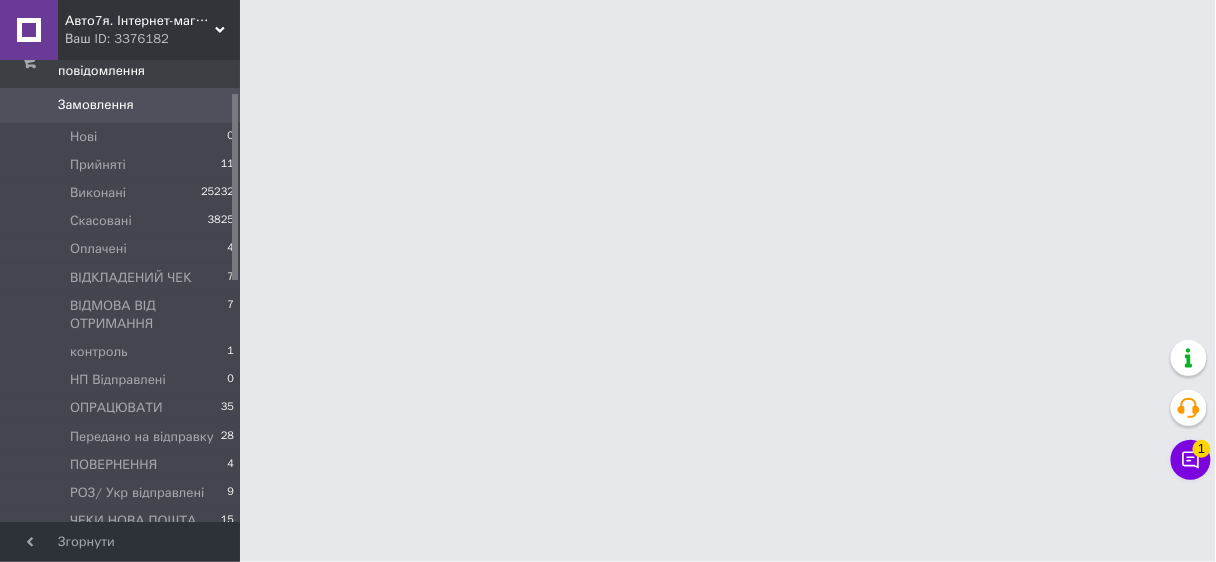 scroll, scrollTop: 0, scrollLeft: 0, axis: both 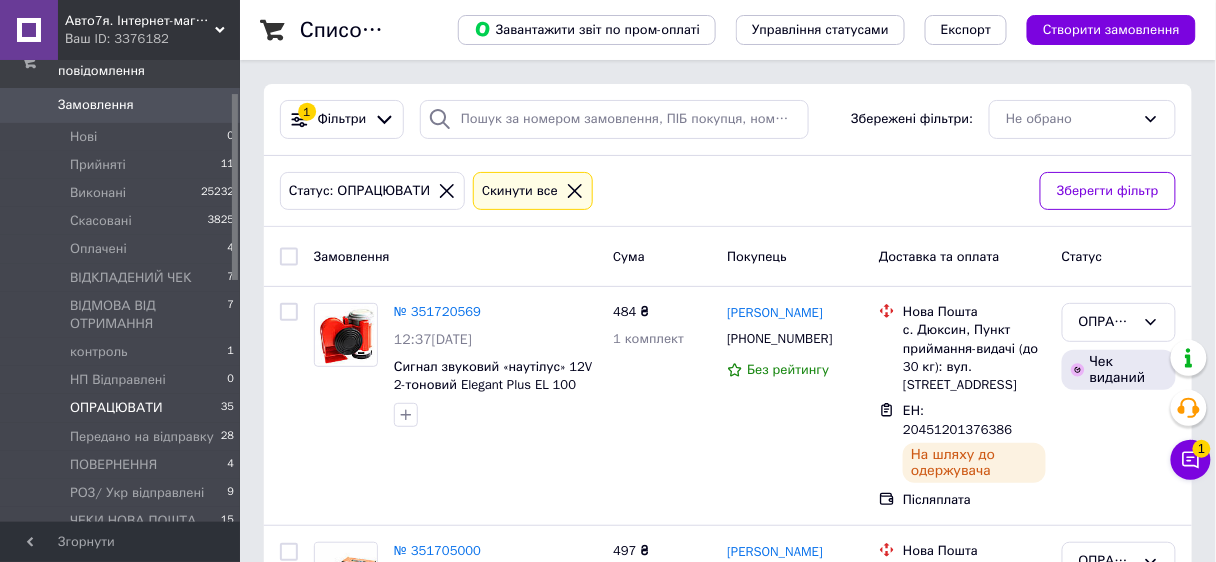 click on "ОПРАЦЮВАТИ" at bounding box center [116, 408] 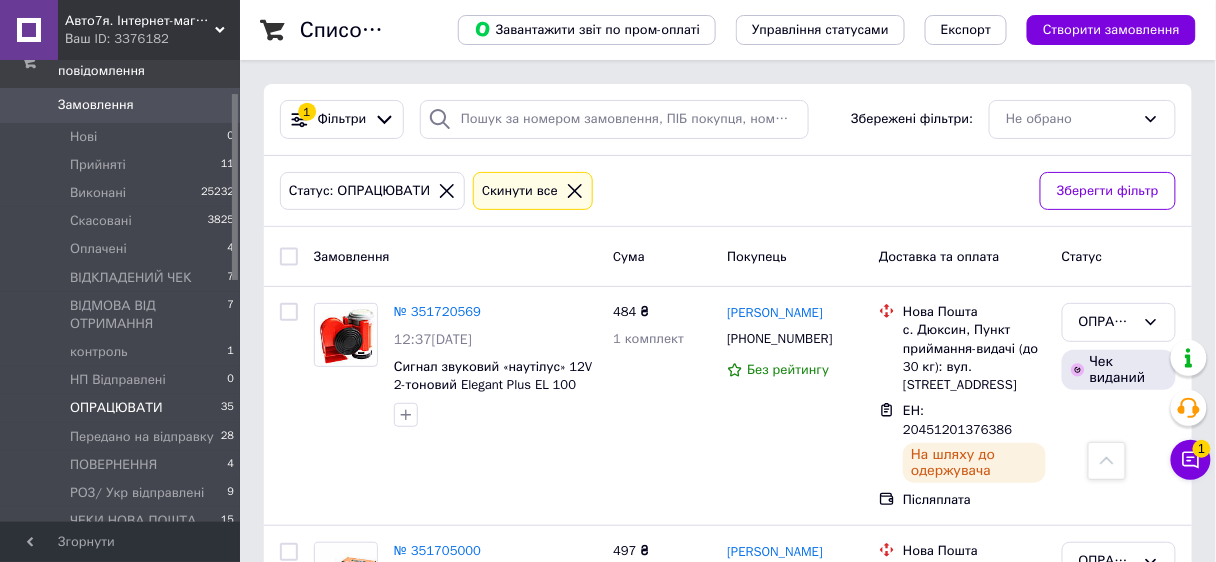 scroll, scrollTop: 480, scrollLeft: 0, axis: vertical 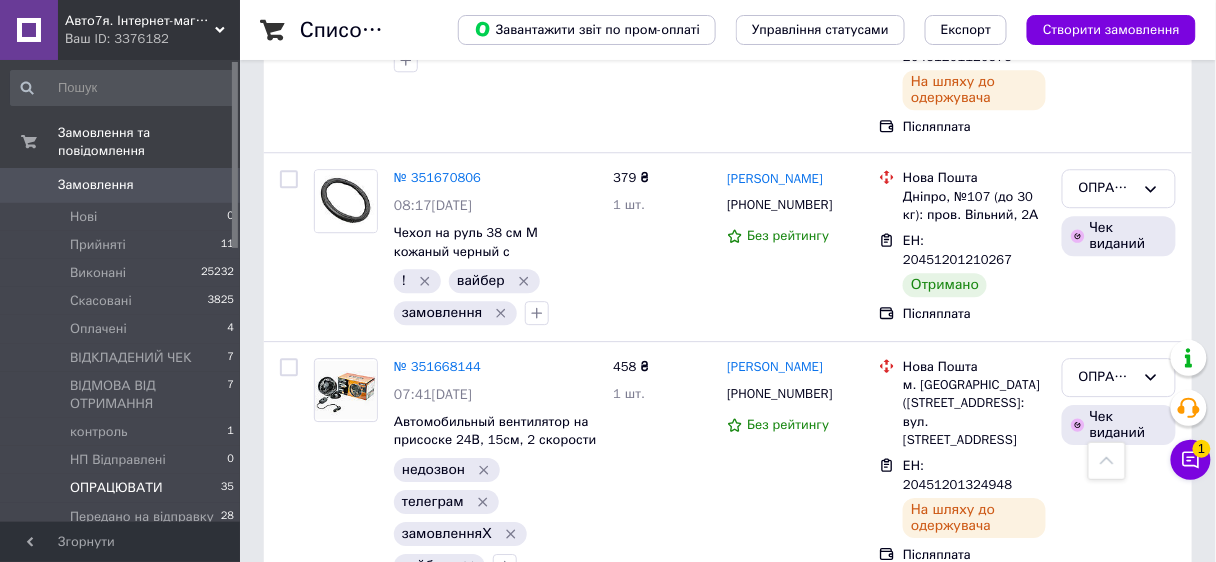 click on "ОПРАЦЮВАТИ" at bounding box center (116, 488) 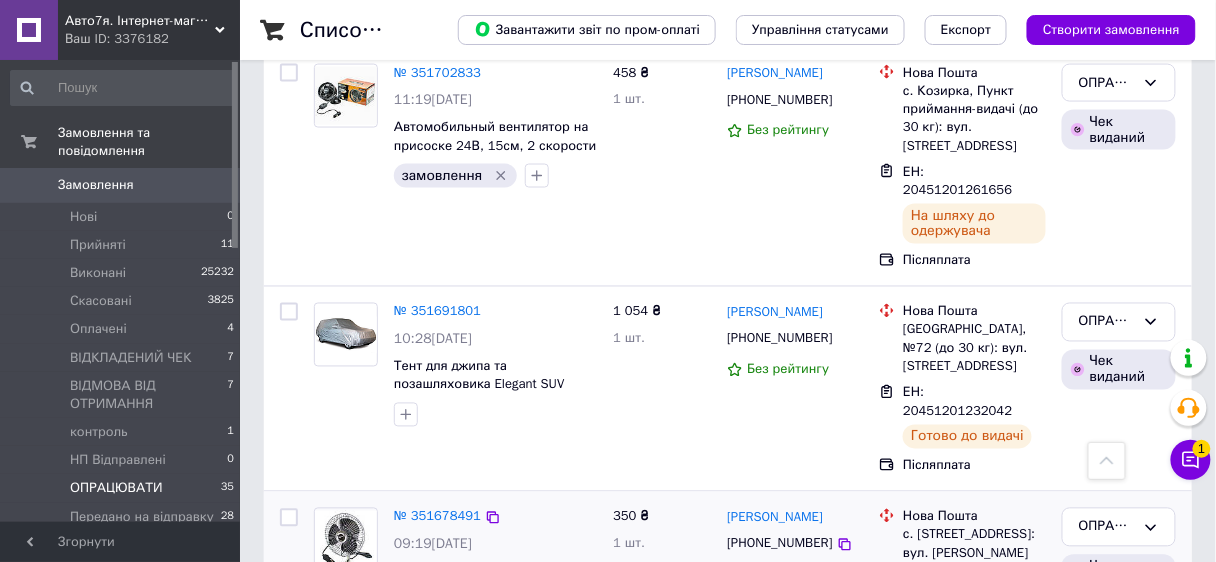 scroll, scrollTop: 1120, scrollLeft: 0, axis: vertical 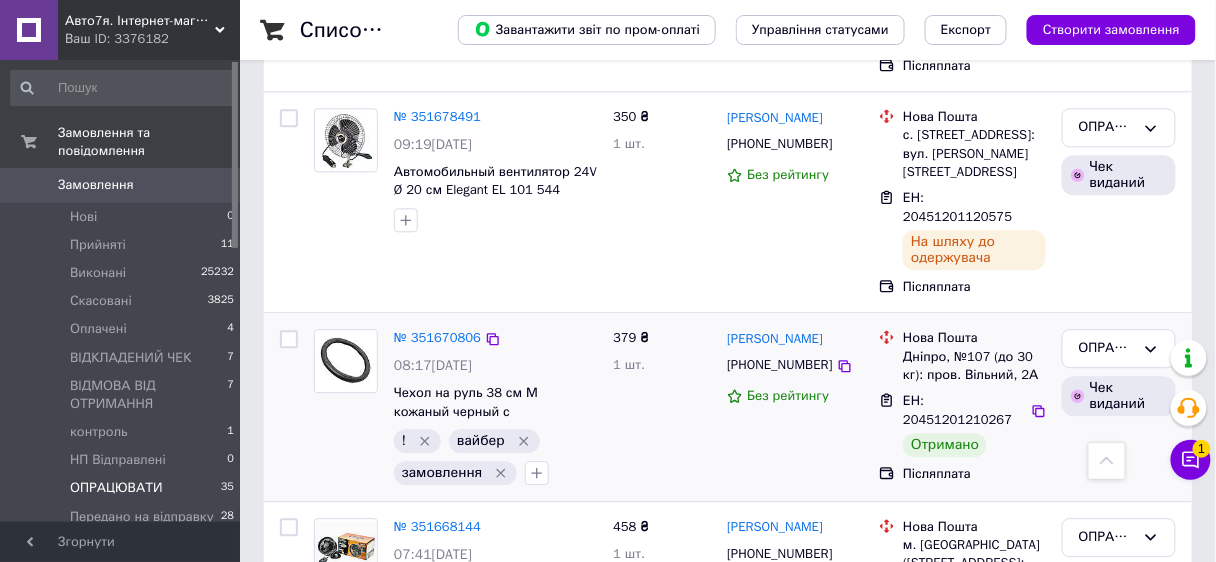 click at bounding box center [289, 339] 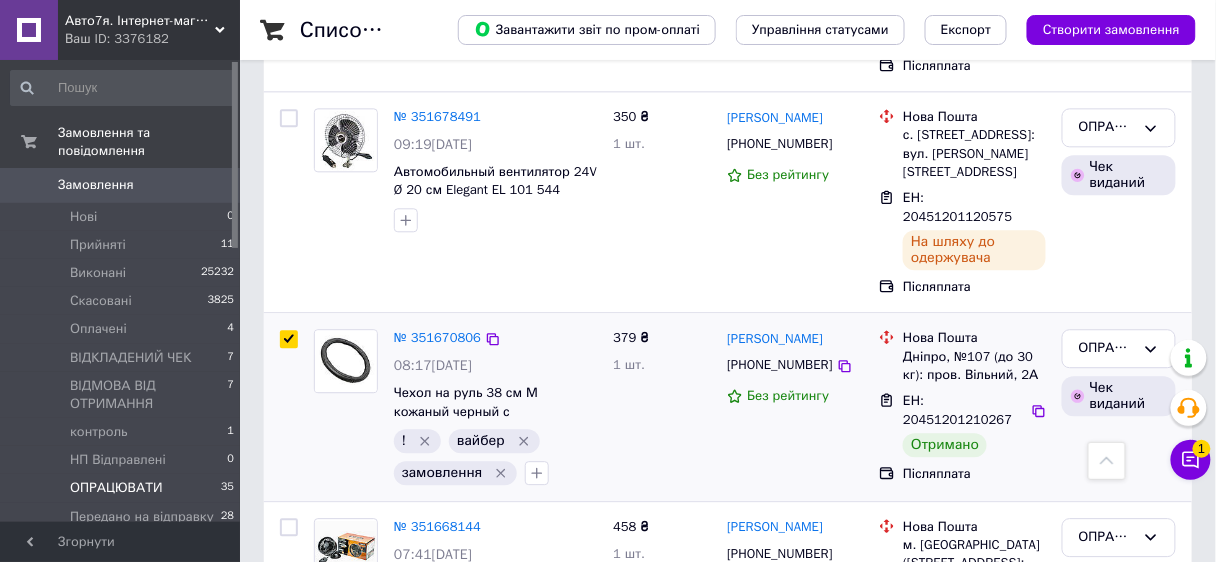 checkbox on "true" 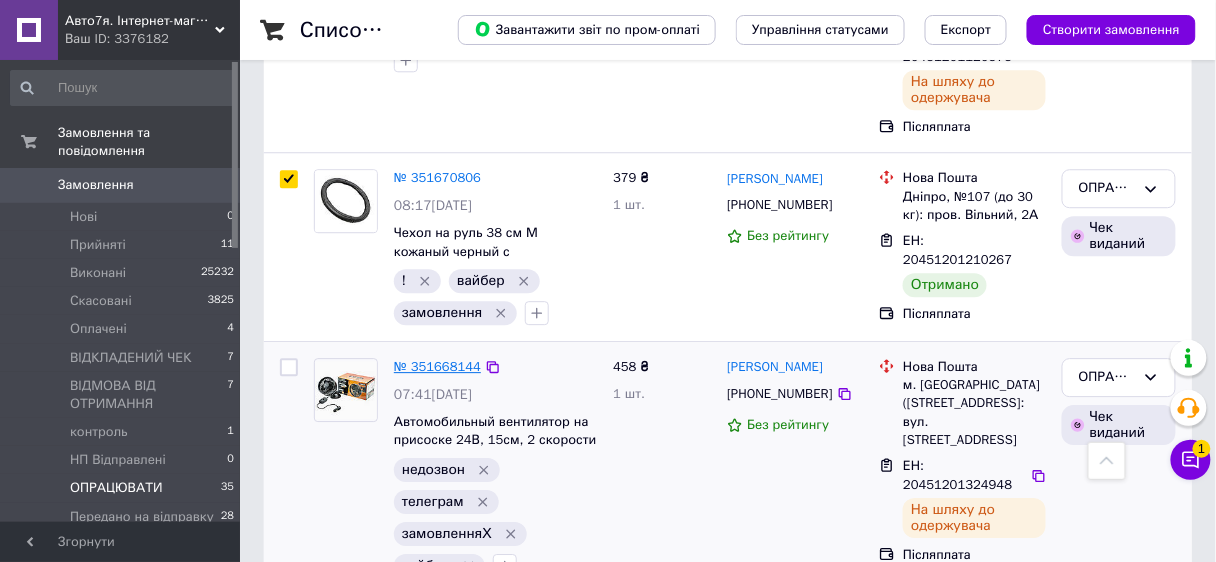 scroll, scrollTop: 1360, scrollLeft: 0, axis: vertical 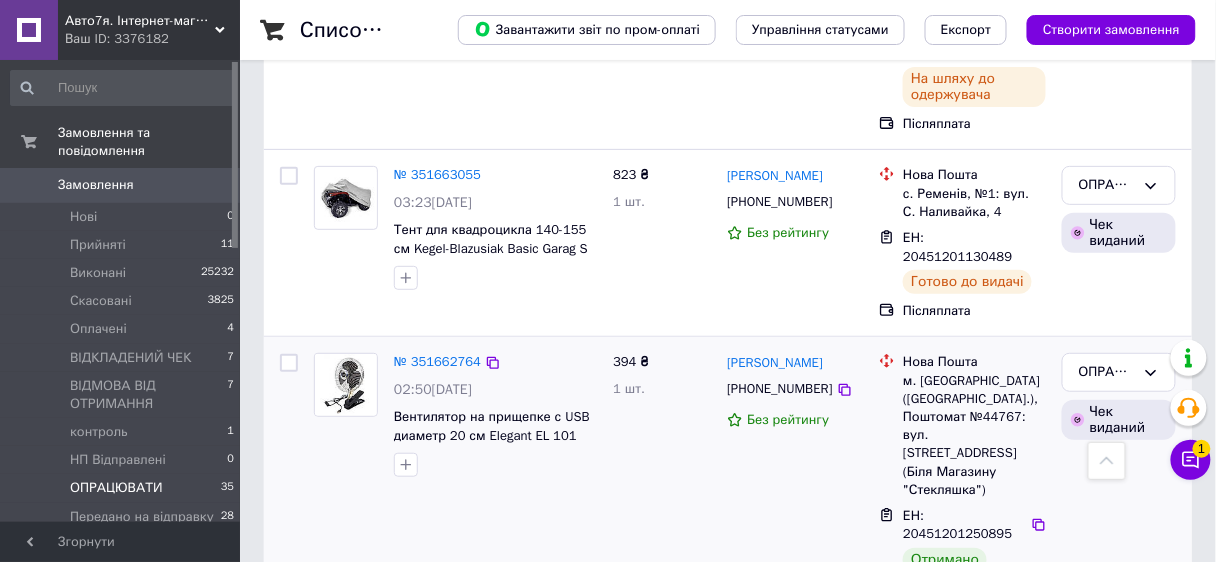 click at bounding box center (289, 363) 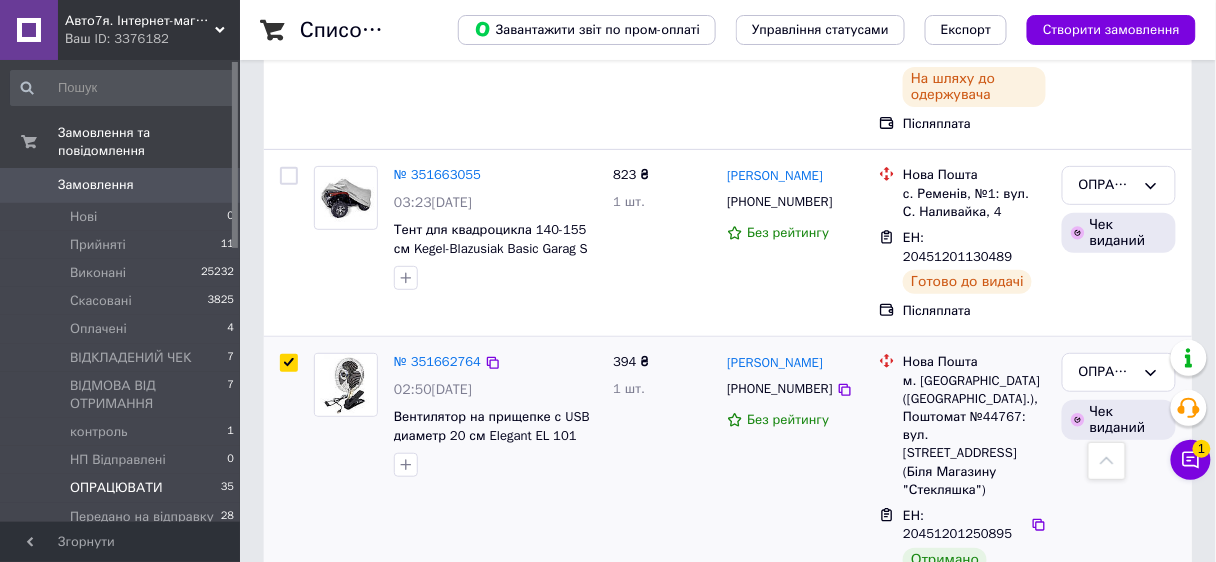 checkbox on "true" 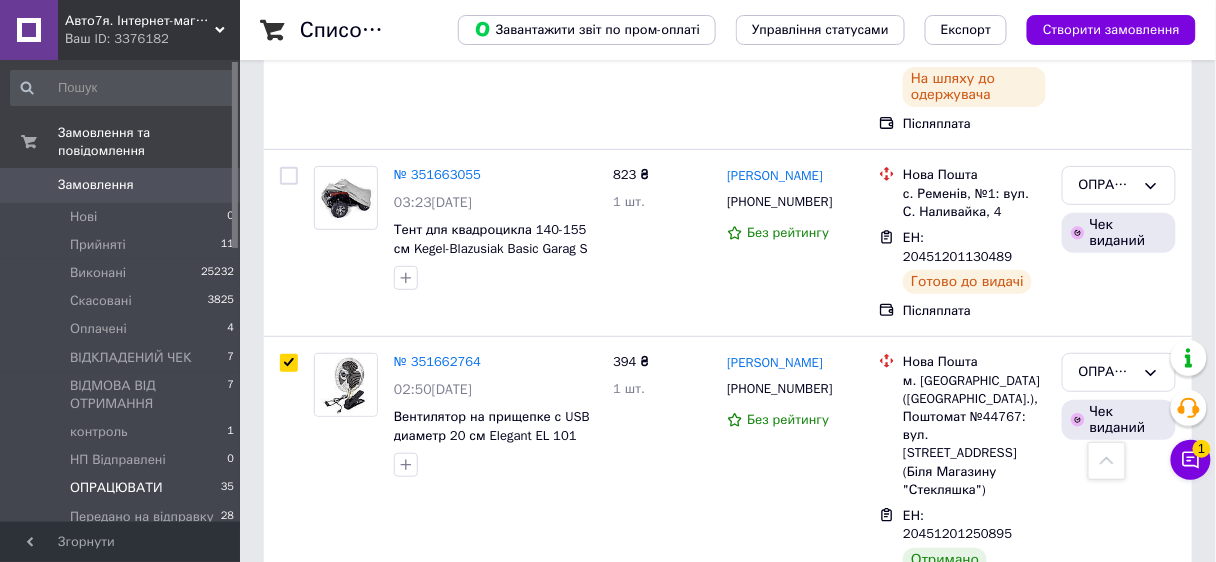 click at bounding box center [289, 641] 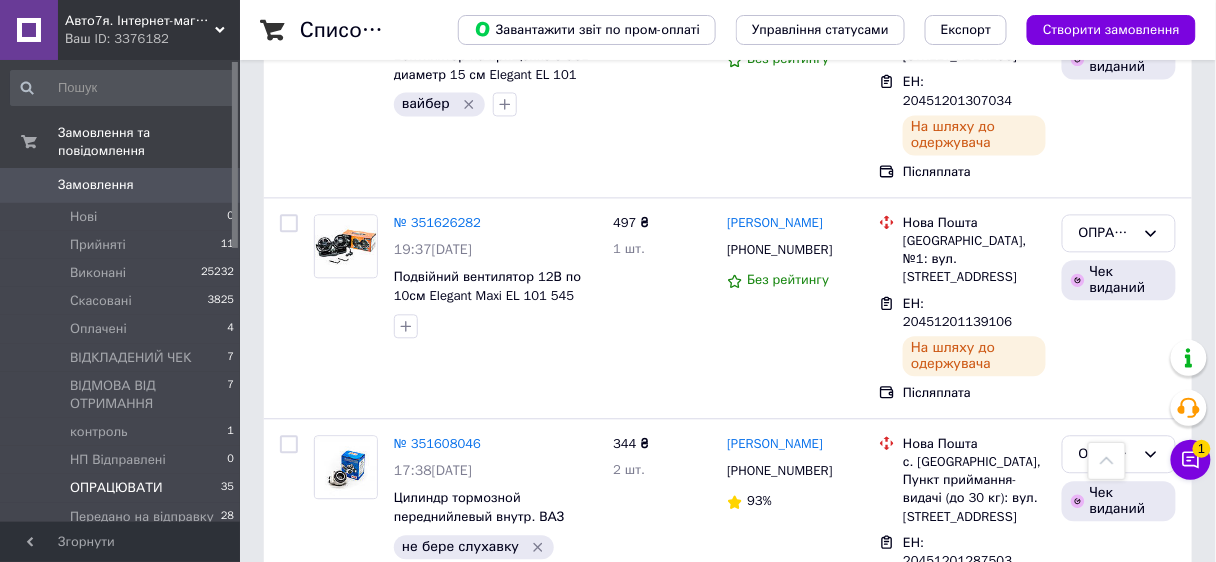 scroll, scrollTop: 3200, scrollLeft: 0, axis: vertical 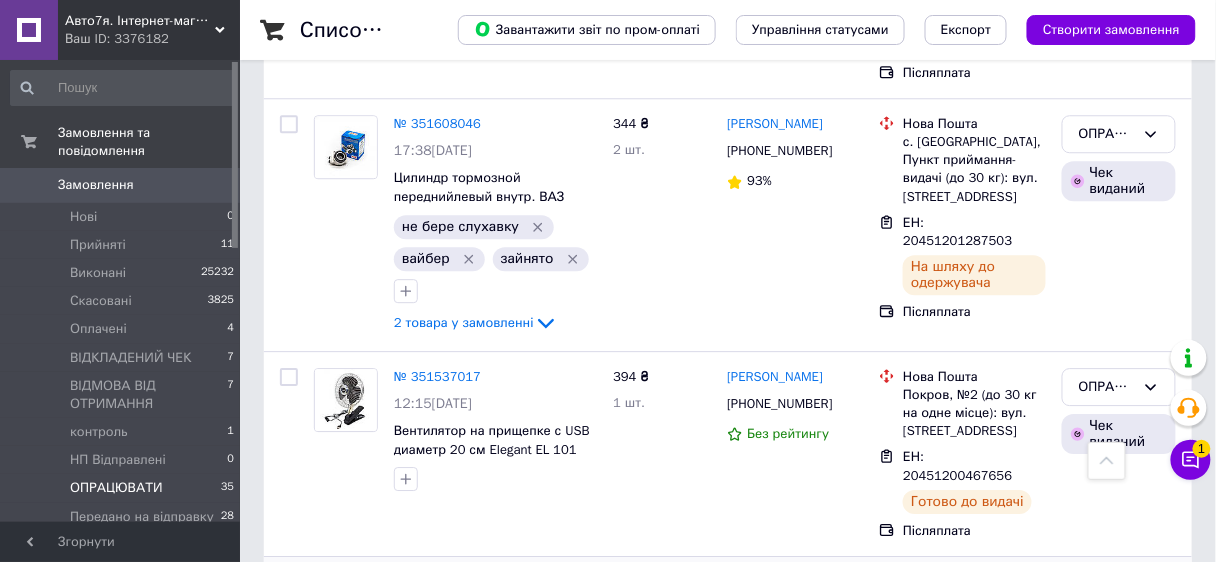 checkbox on "true" 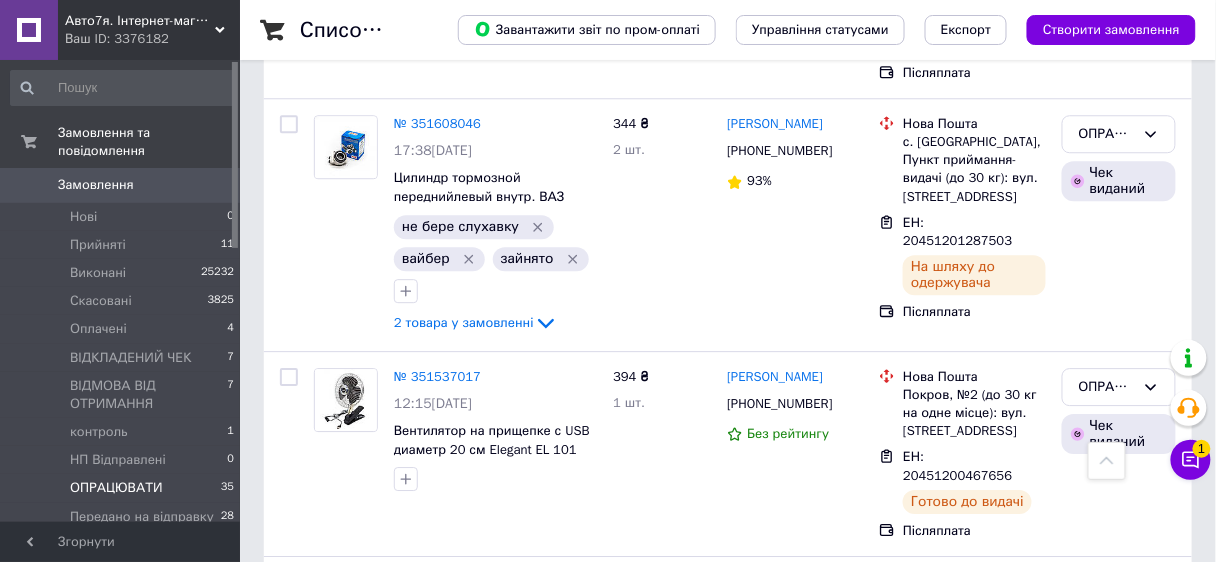 click at bounding box center (289, 787) 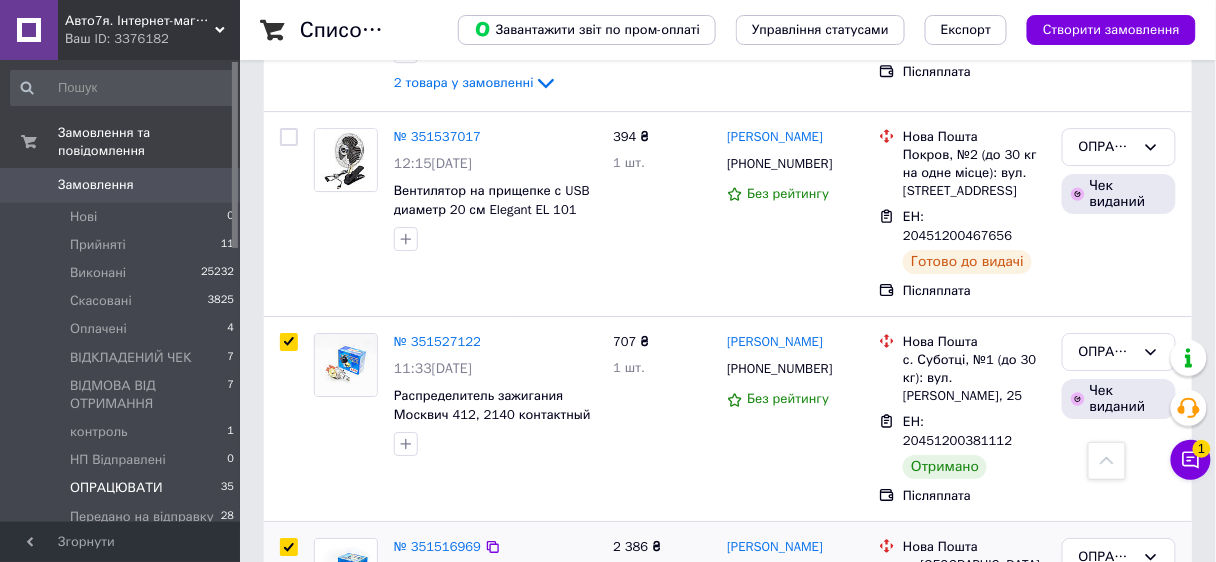 scroll, scrollTop: 3520, scrollLeft: 0, axis: vertical 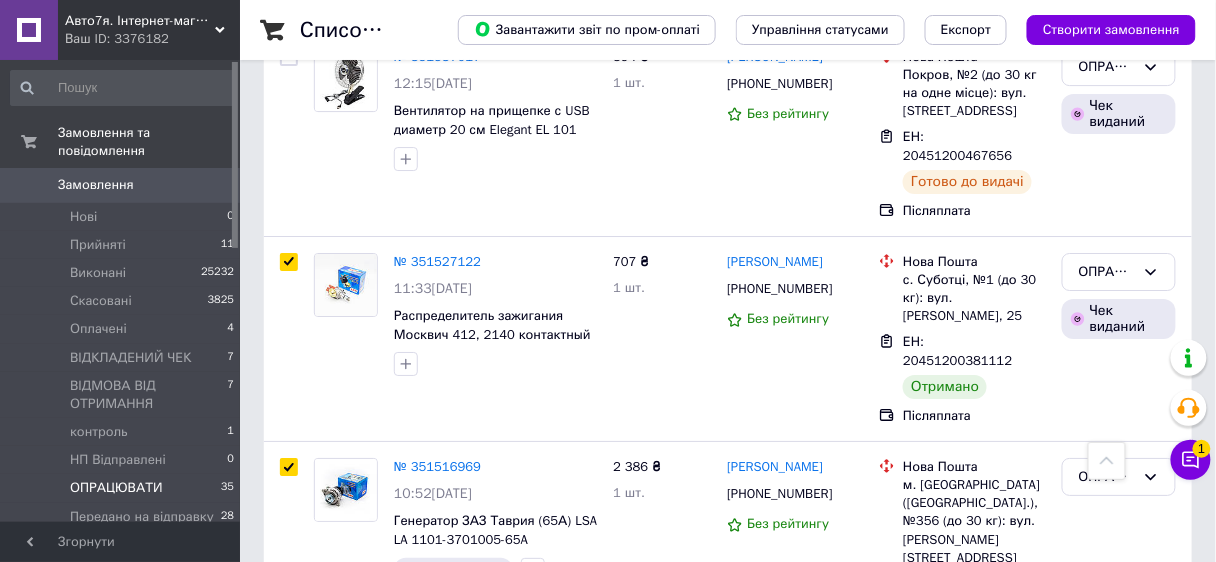 click at bounding box center [289, 709] 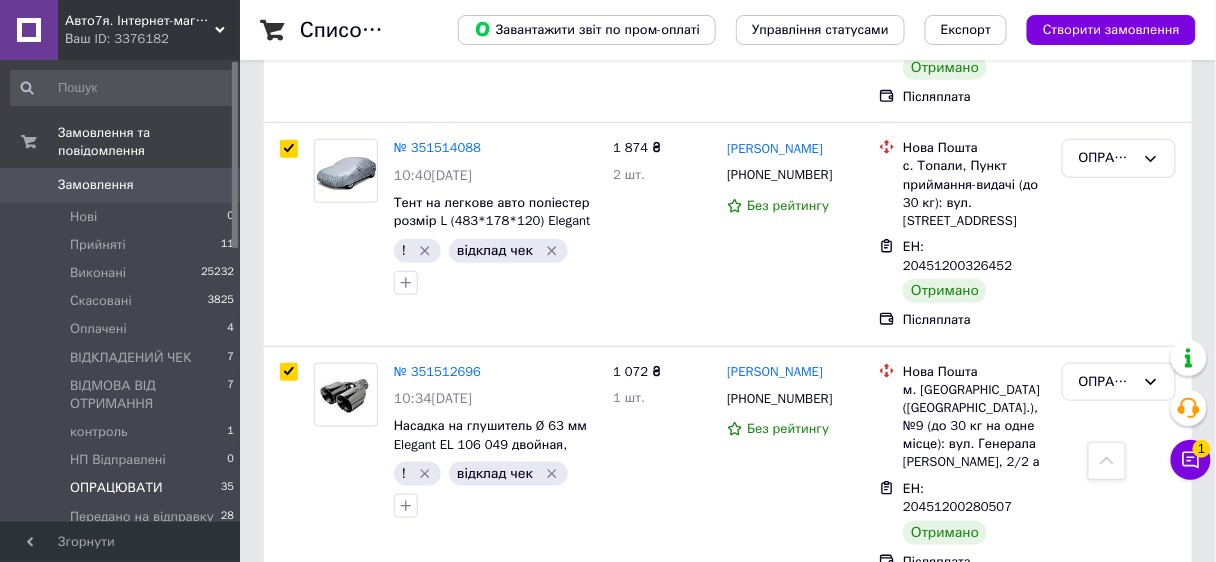 scroll, scrollTop: 4240, scrollLeft: 0, axis: vertical 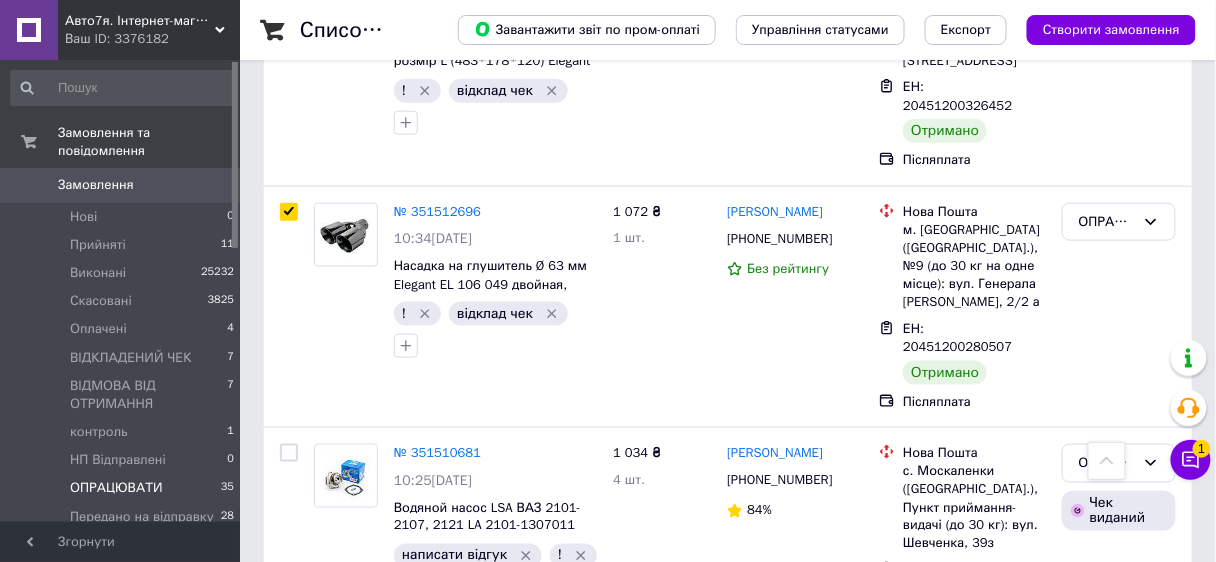 click at bounding box center (289, 711) 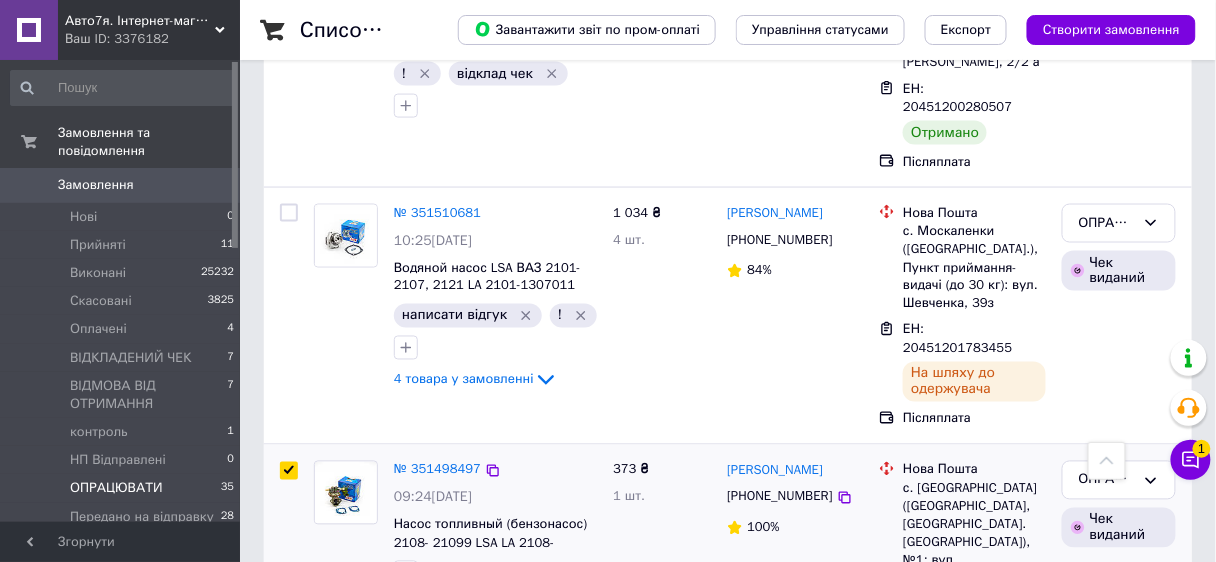 scroll, scrollTop: 4560, scrollLeft: 0, axis: vertical 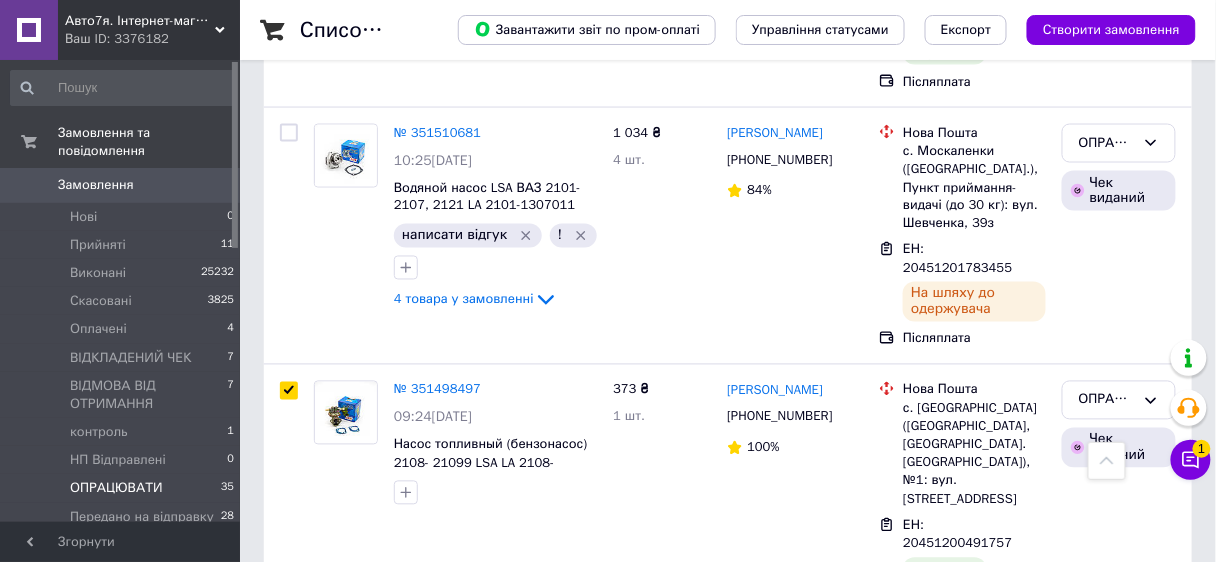 click at bounding box center [289, 650] 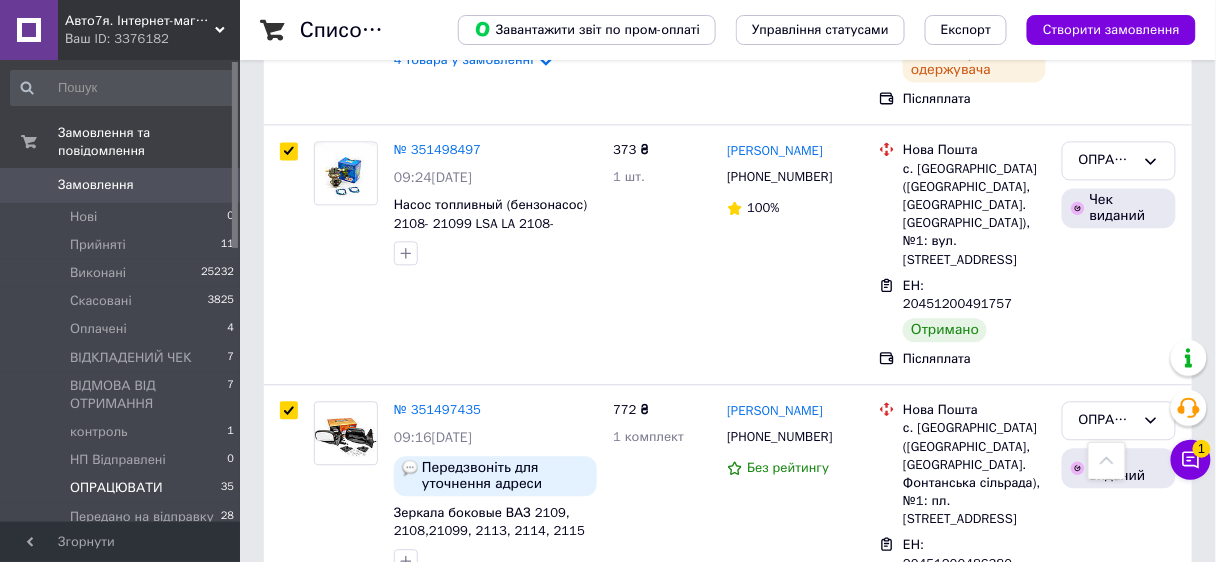 scroll, scrollTop: 4880, scrollLeft: 0, axis: vertical 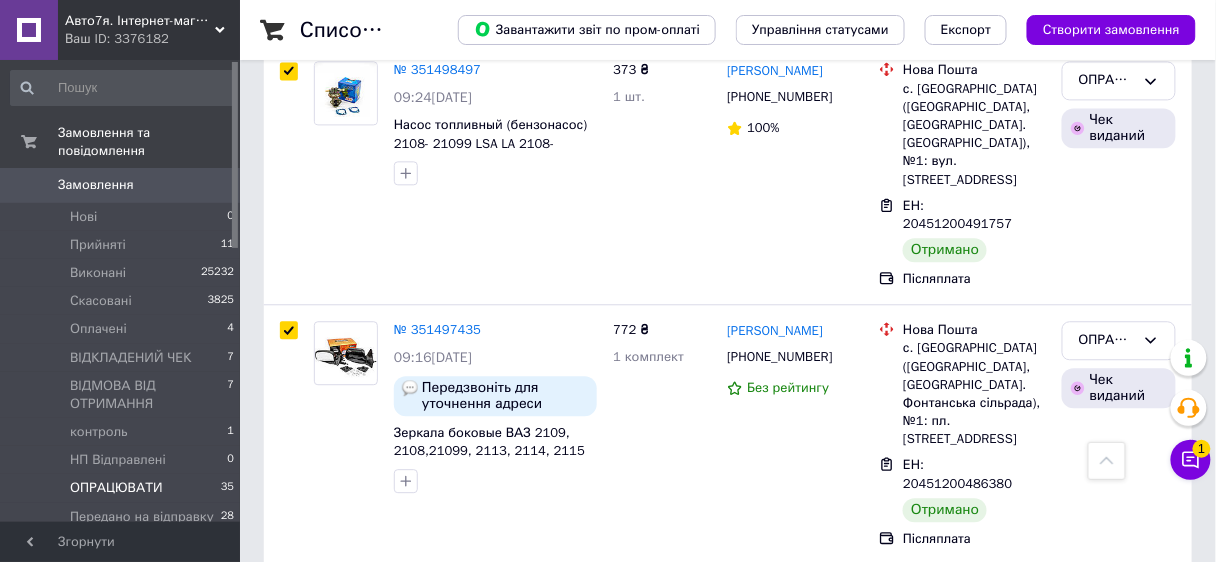click at bounding box center (289, 813) 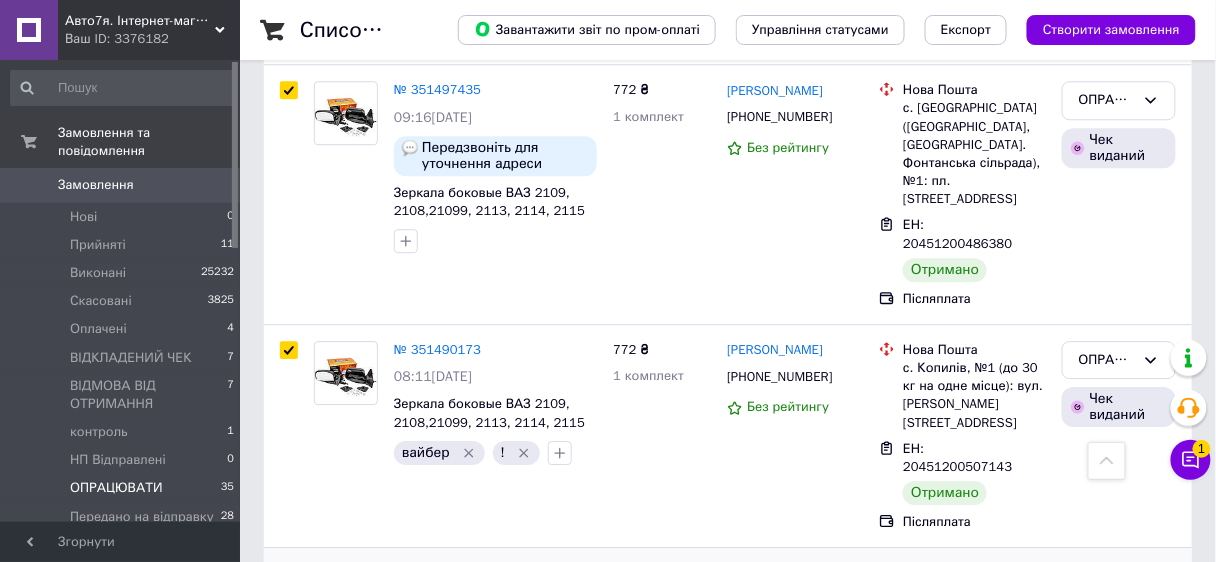 scroll, scrollTop: 5200, scrollLeft: 0, axis: vertical 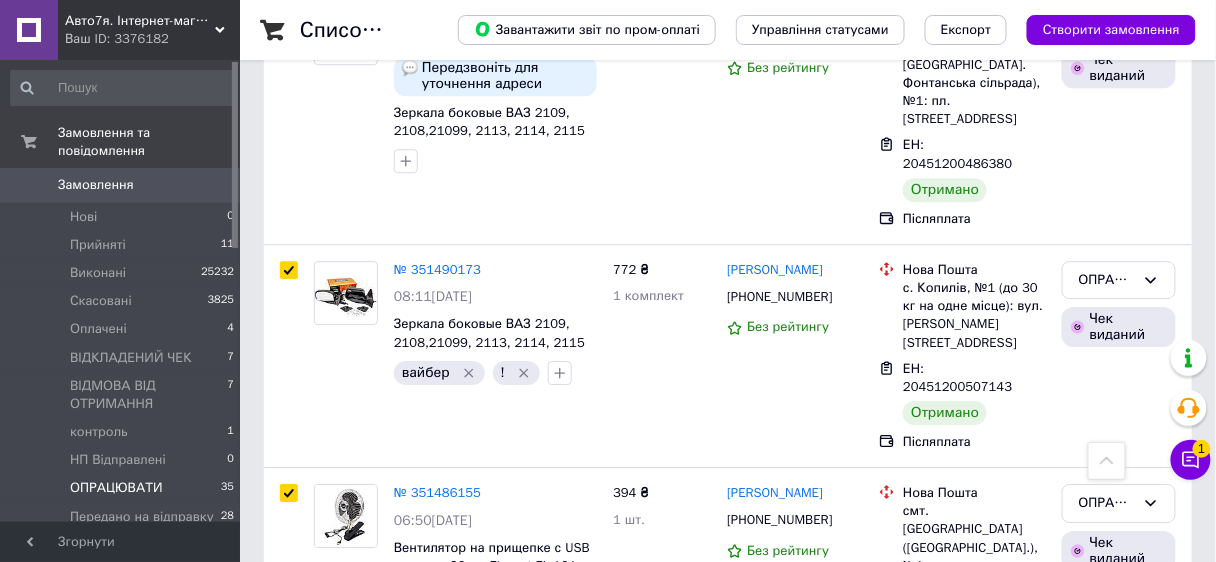 click at bounding box center [289, 976] 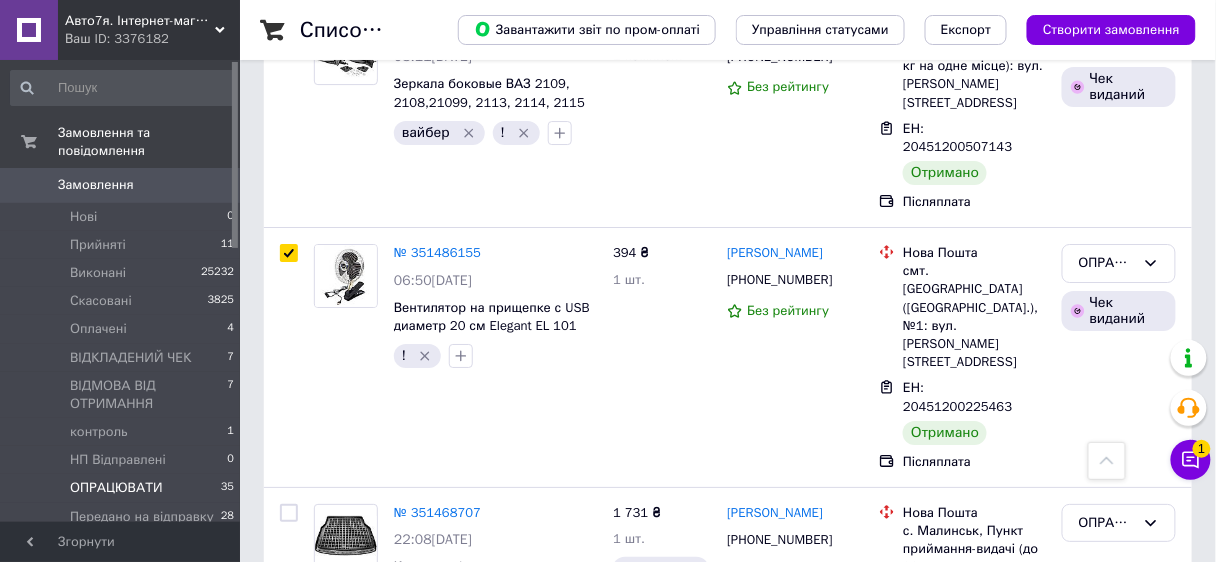 scroll, scrollTop: 5520, scrollLeft: 0, axis: vertical 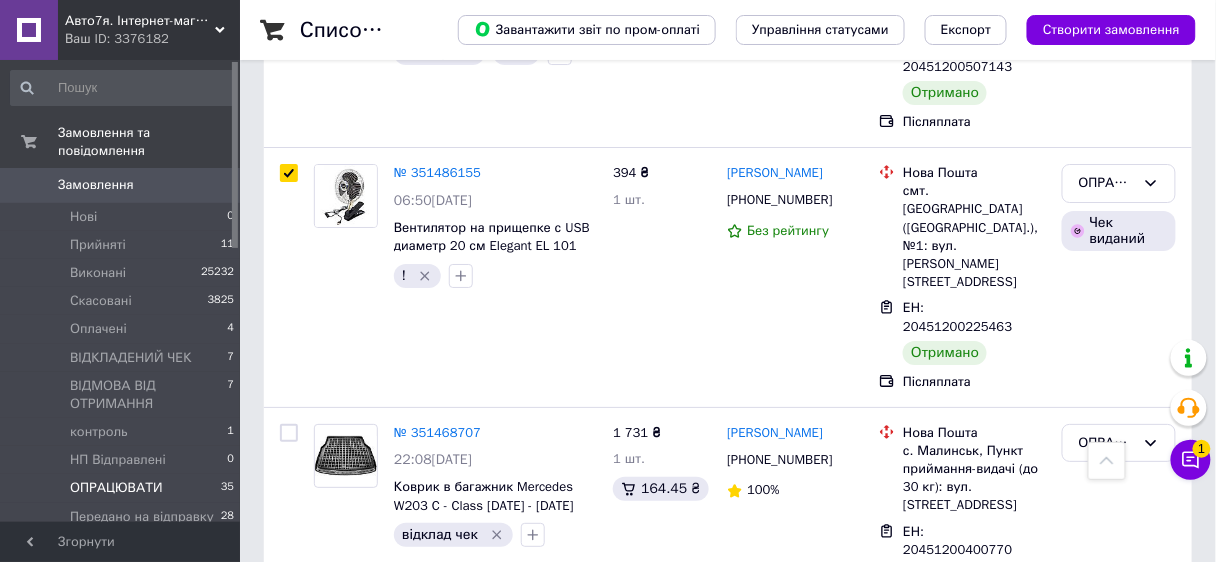 click at bounding box center [289, 898] 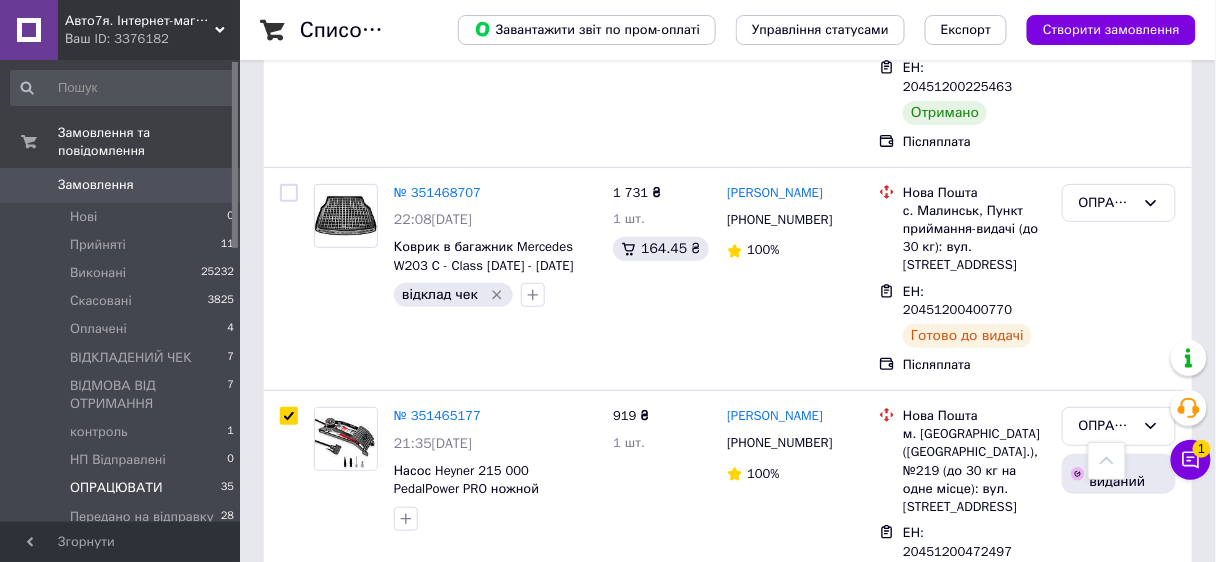 scroll, scrollTop: 5840, scrollLeft: 0, axis: vertical 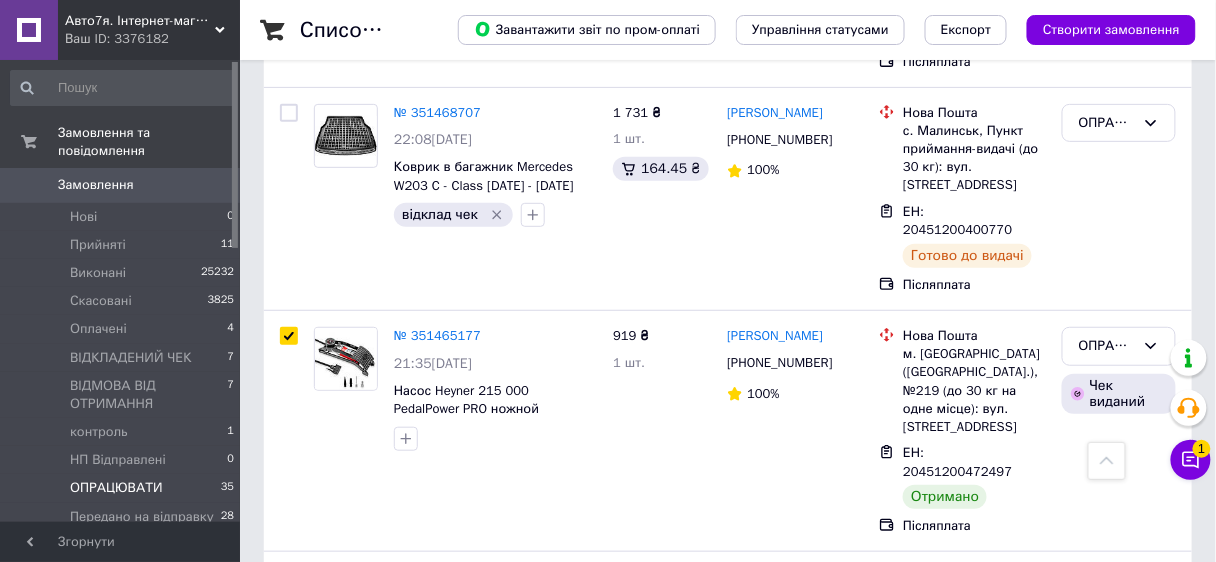click at bounding box center (289, 1006) 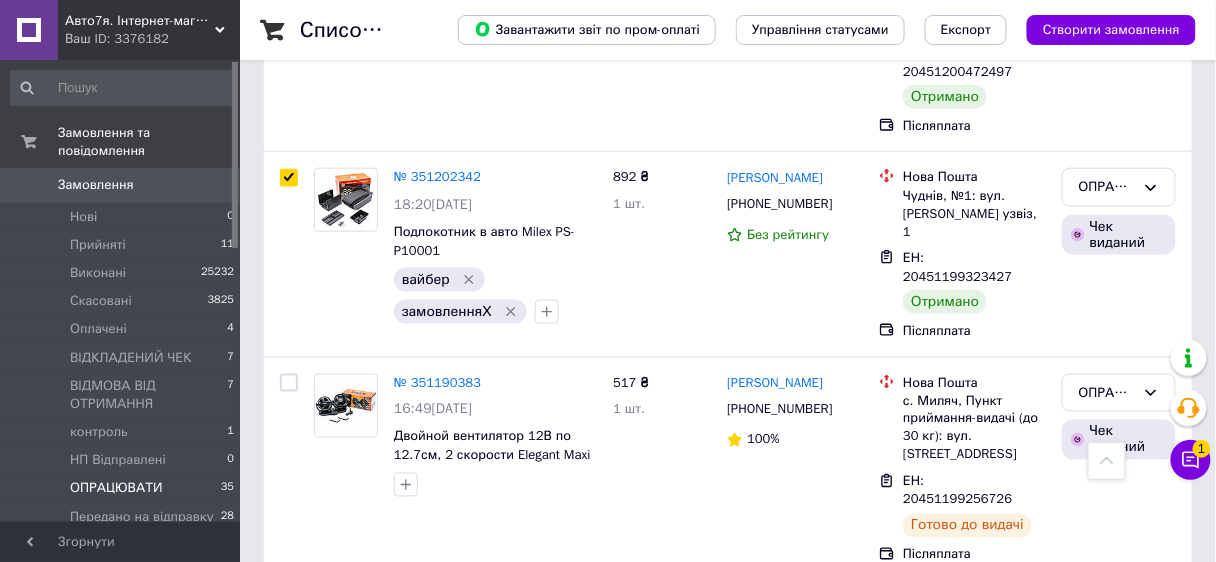 scroll, scrollTop: 6080, scrollLeft: 0, axis: vertical 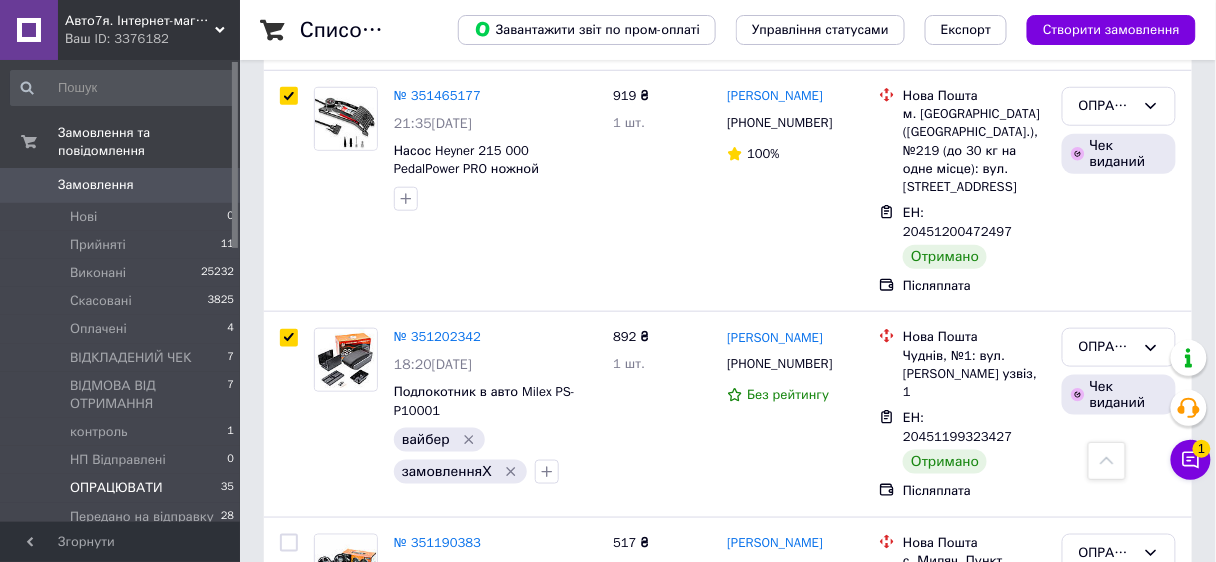 click at bounding box center (289, 987) 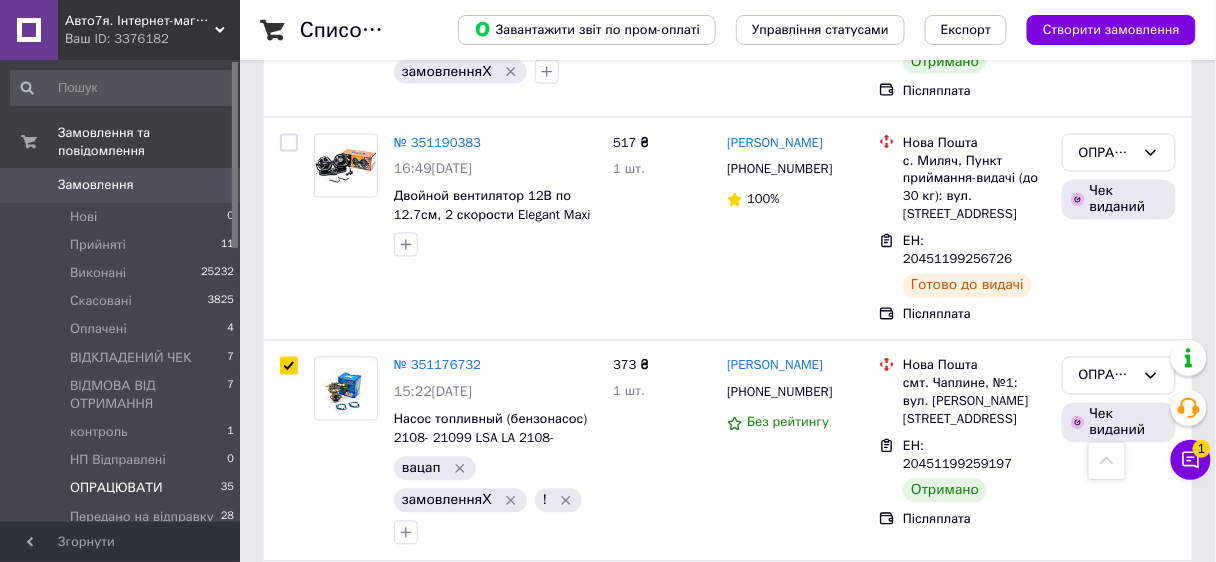 scroll, scrollTop: 6640, scrollLeft: 0, axis: vertical 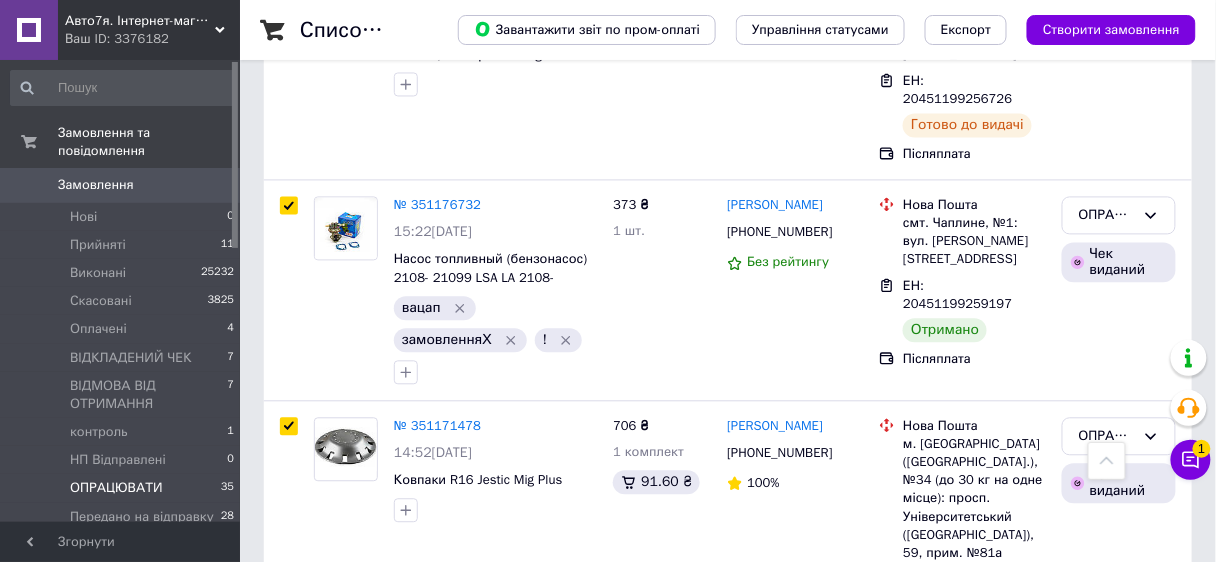 click at bounding box center [289, 964] 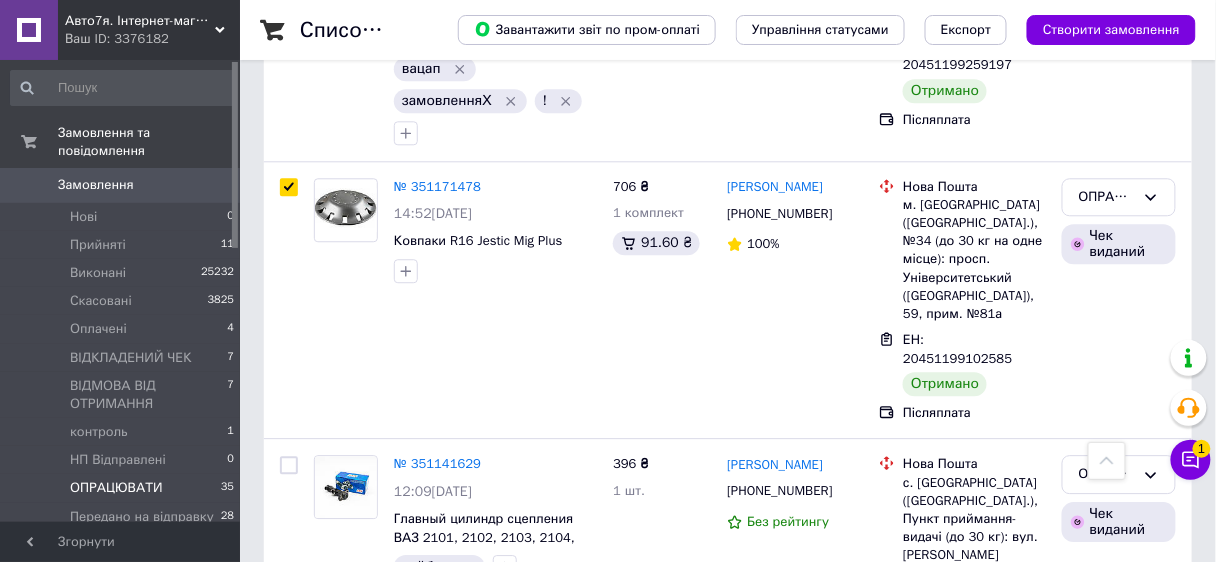 scroll, scrollTop: 6960, scrollLeft: 0, axis: vertical 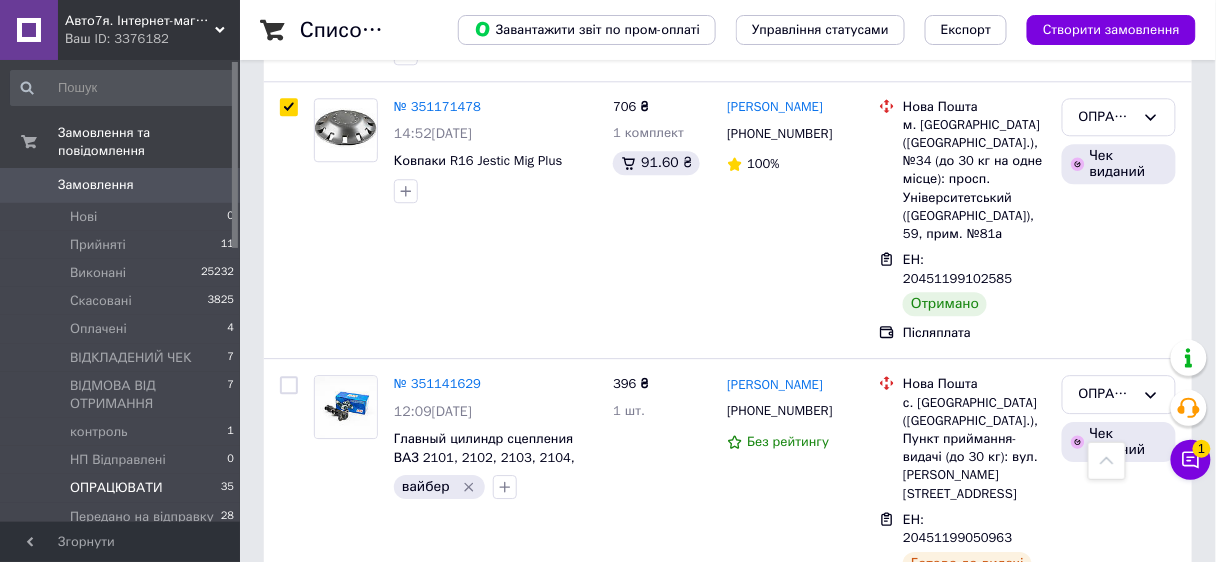 click at bounding box center (289, 1109) 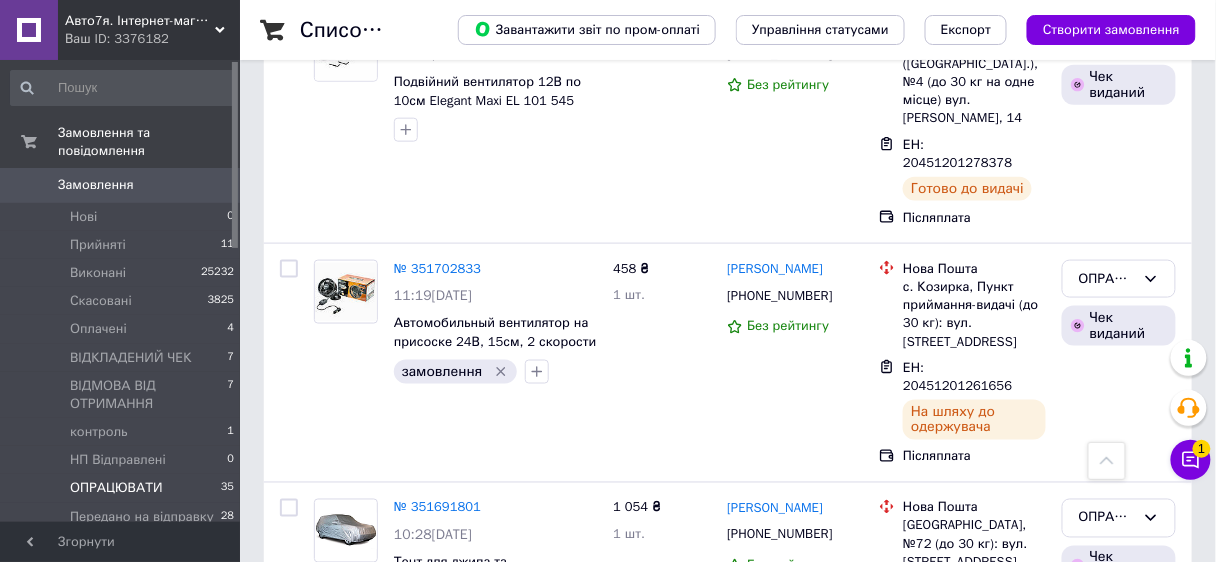 scroll, scrollTop: 0, scrollLeft: 0, axis: both 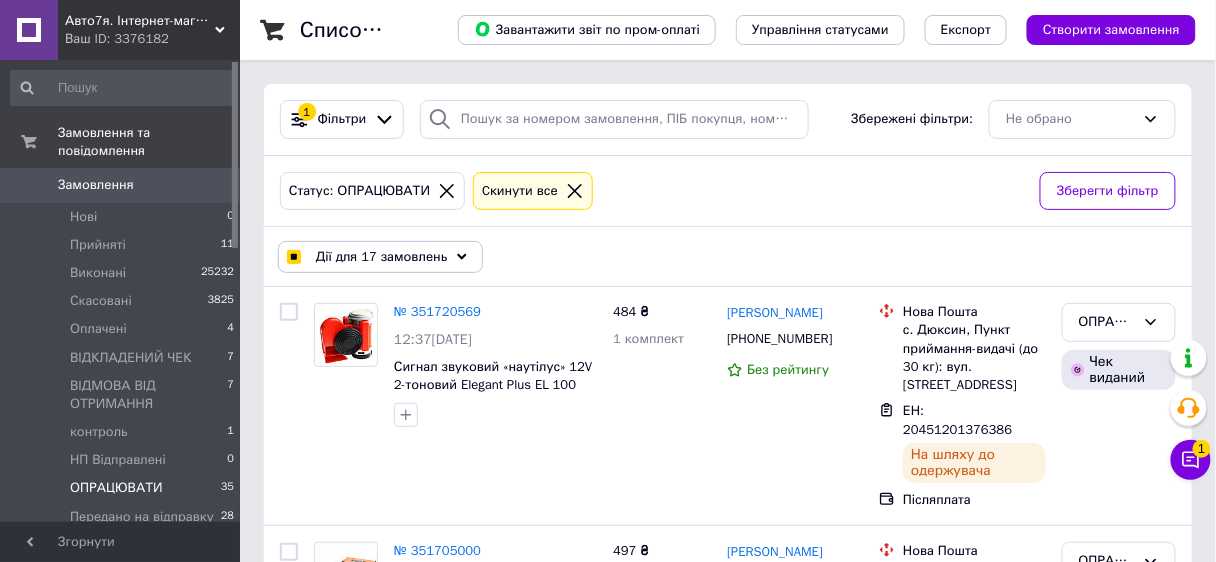 click on "Дії для 17 замовлень" at bounding box center [380, 257] 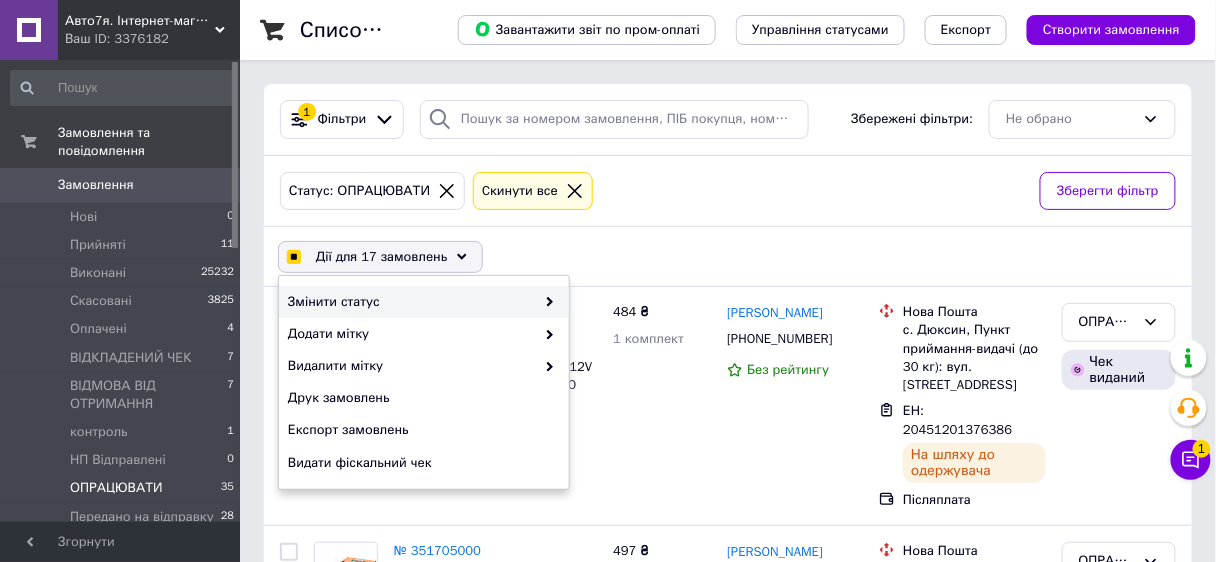 checkbox on "true" 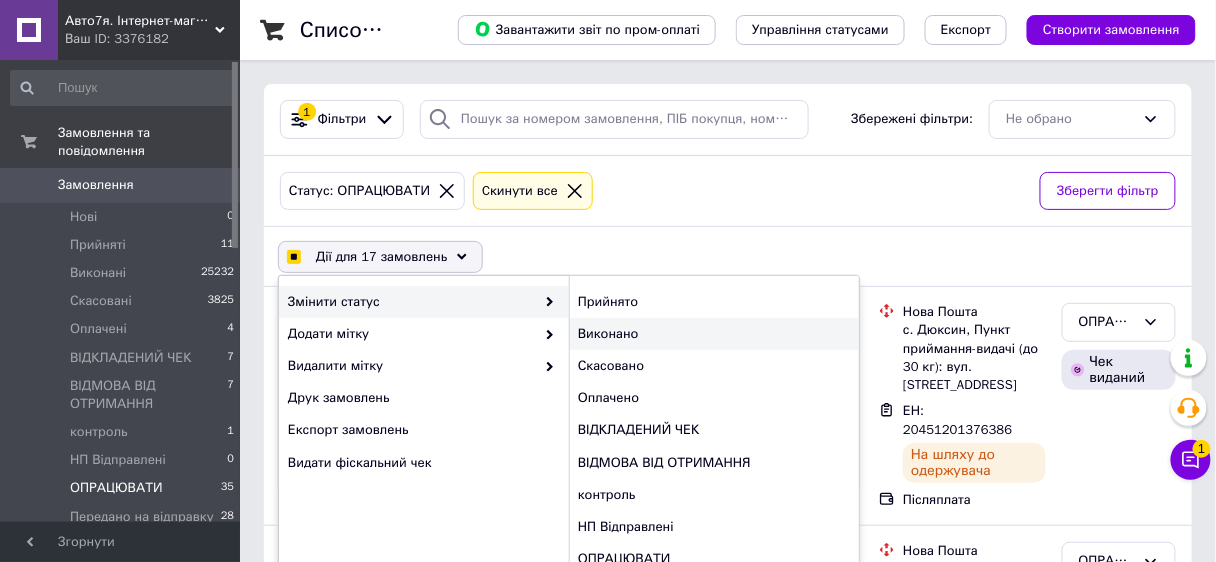 click on "Виконано" at bounding box center (714, 334) 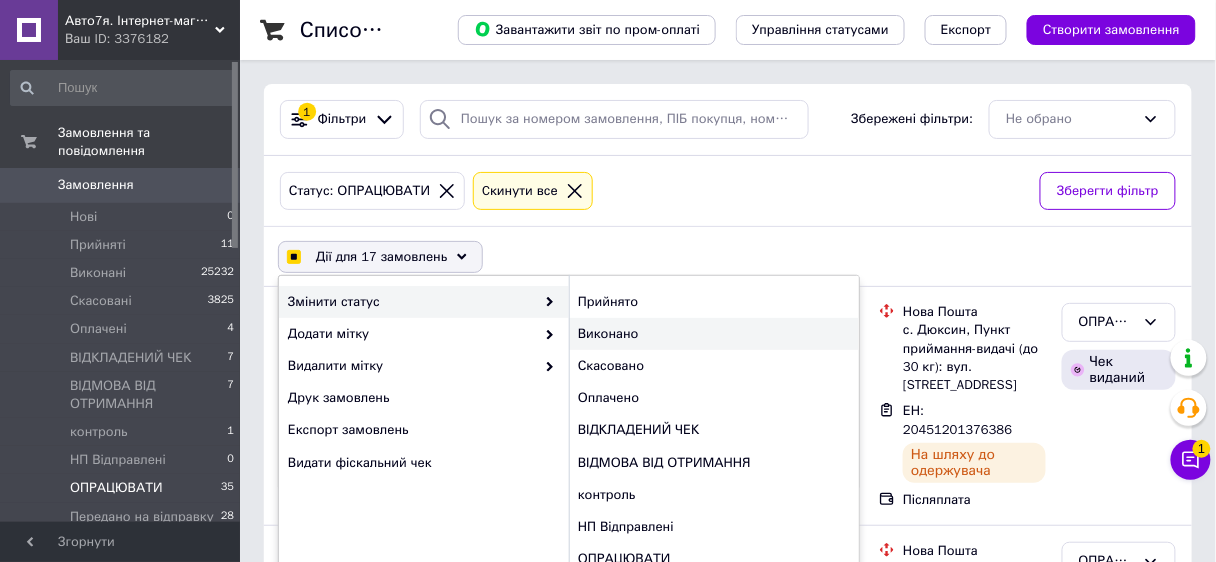 checkbox on "false" 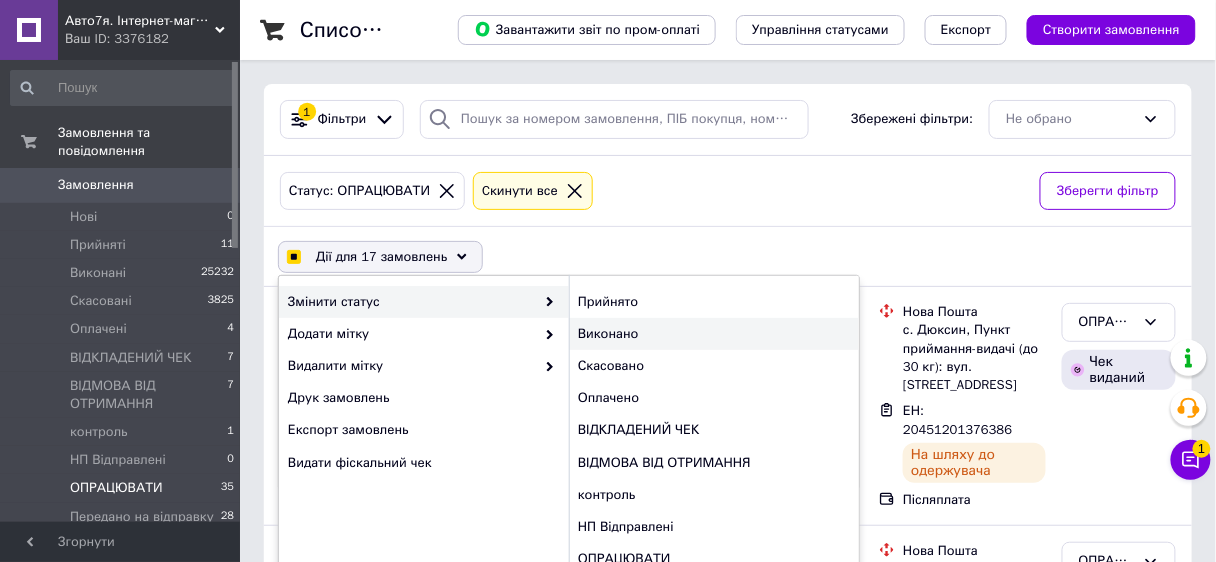 checkbox on "false" 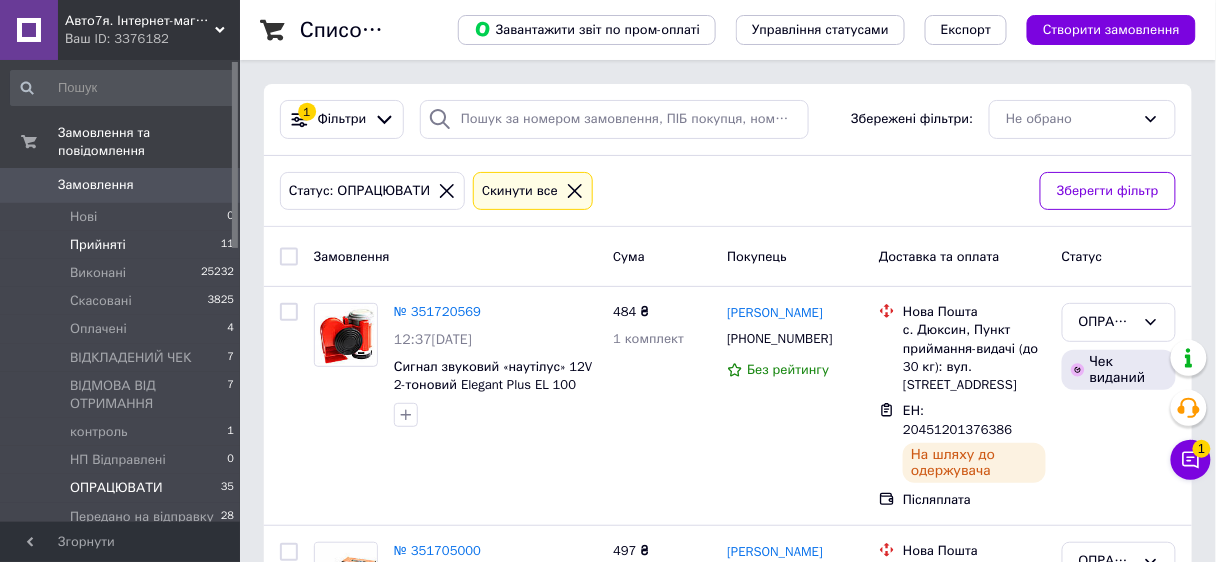 click on "Прийняті" at bounding box center [98, 245] 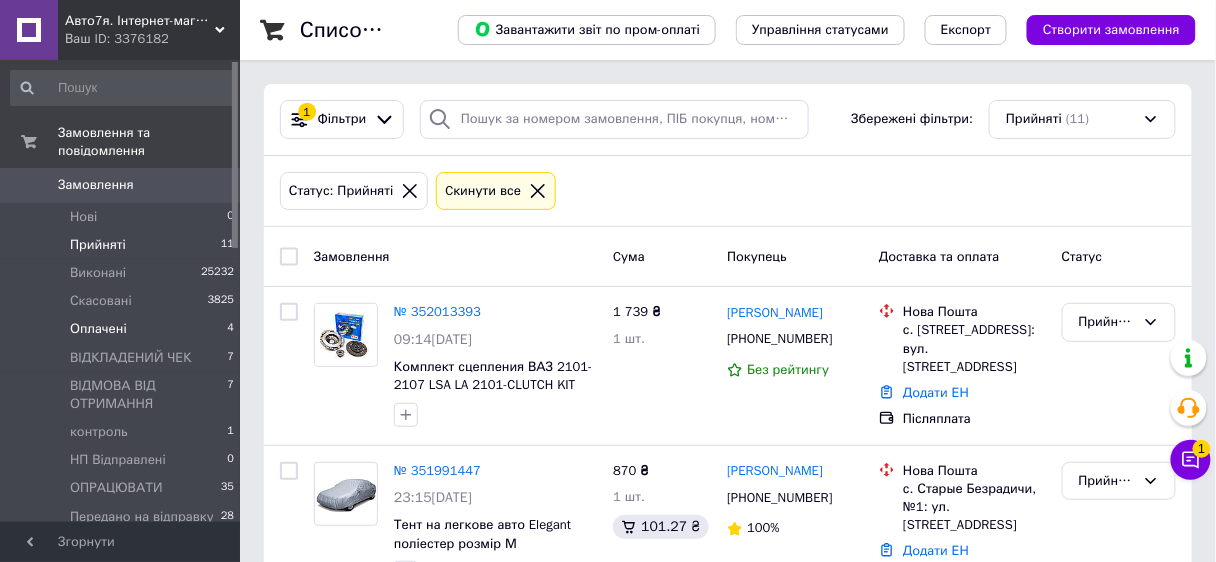 click on "Оплачені" at bounding box center (98, 329) 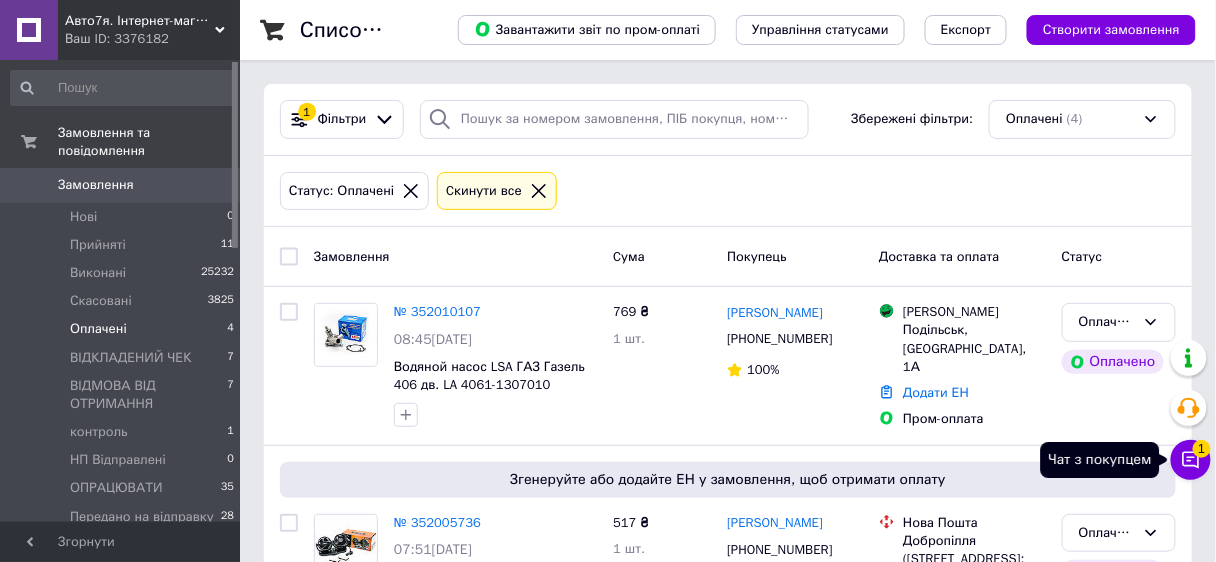 click 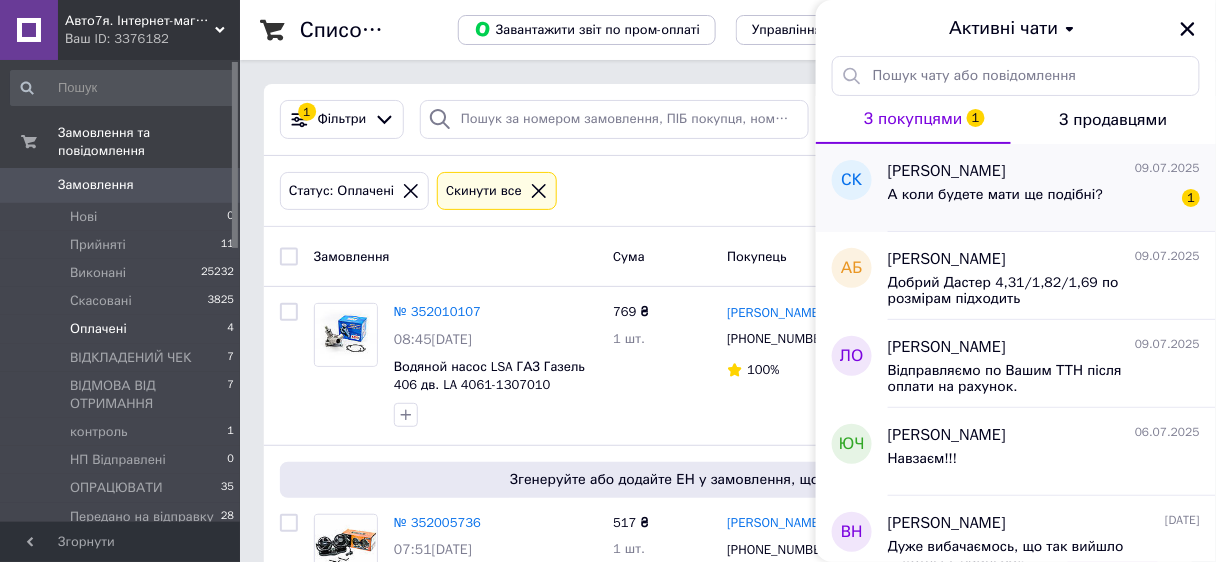 click on "А коли будете мати ще подібні?" at bounding box center [995, 195] 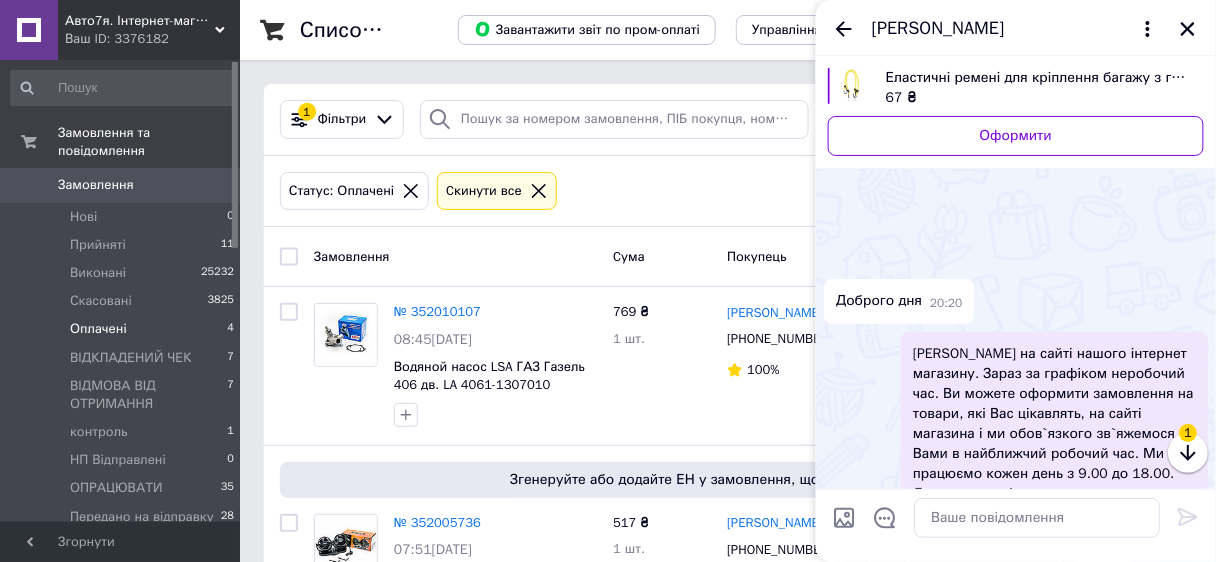 scroll, scrollTop: 775, scrollLeft: 0, axis: vertical 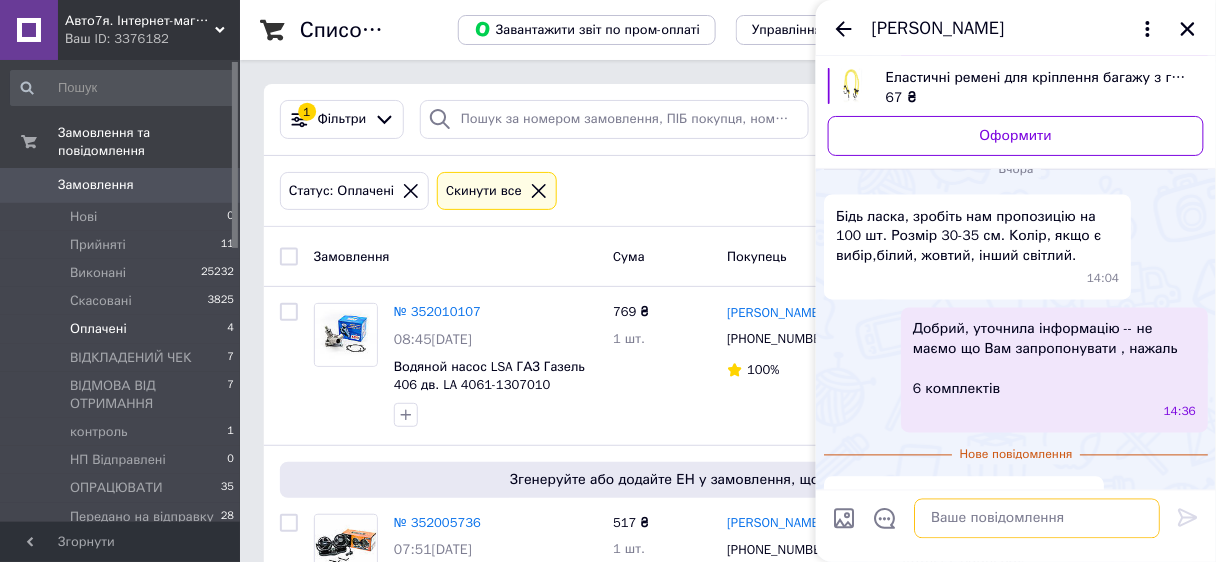 click at bounding box center [1037, 518] 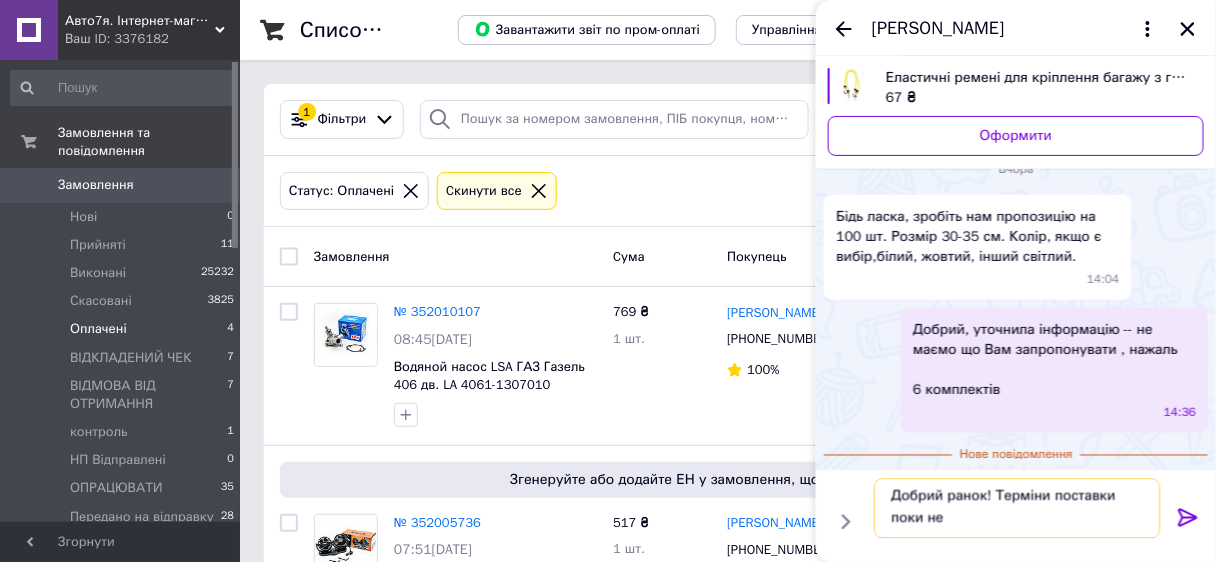 scroll, scrollTop: 1, scrollLeft: 0, axis: vertical 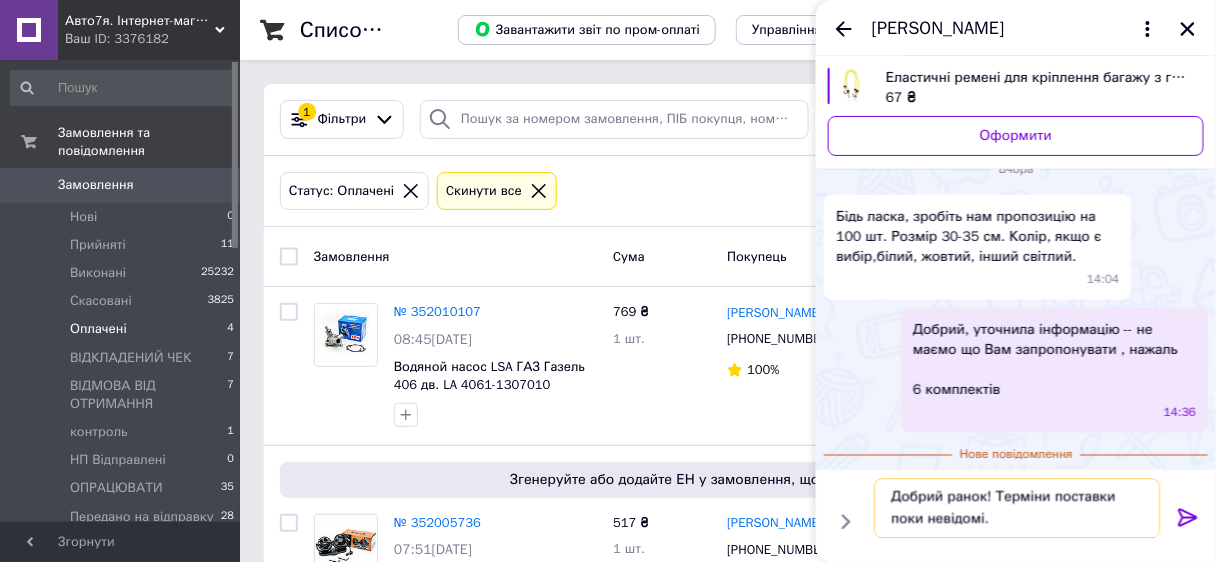 type on "Добрий ранок! Терміни поставки поки невідомі." 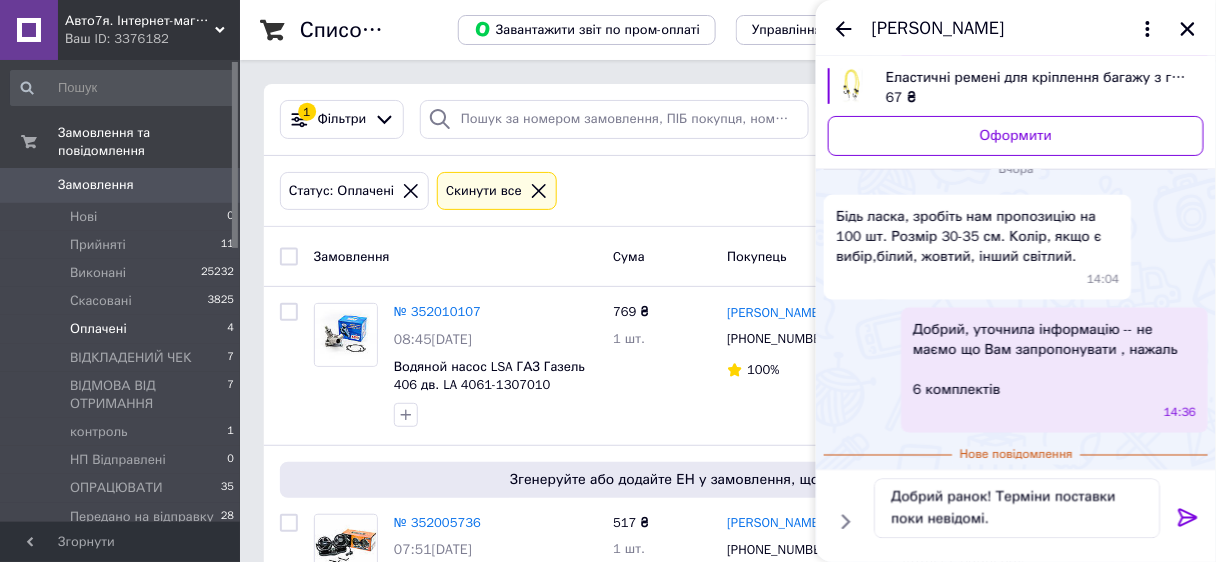 click 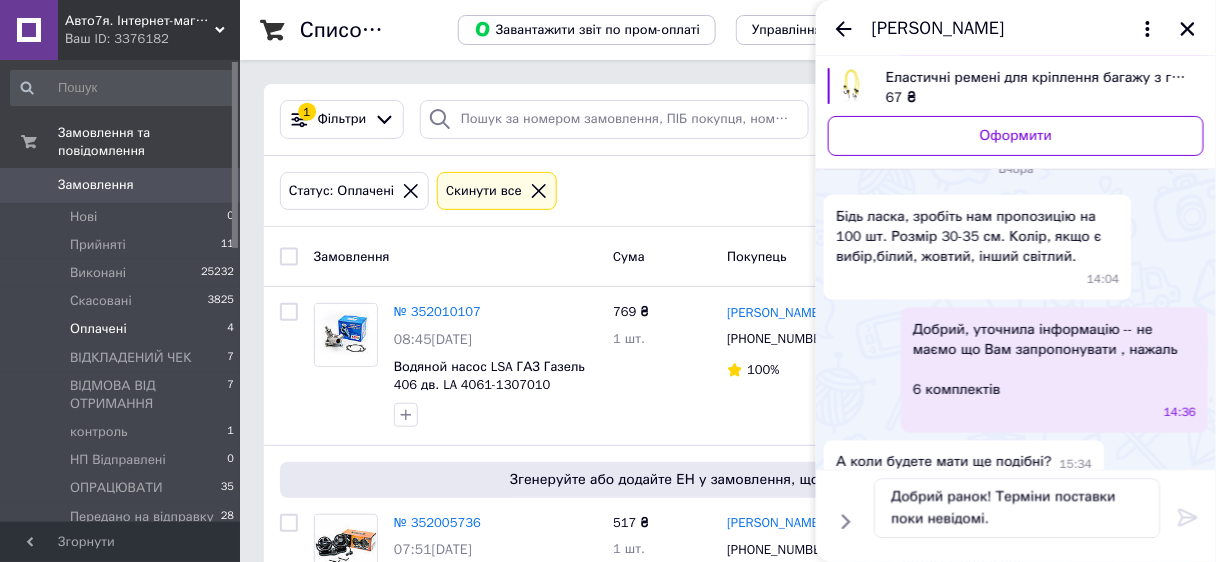 type 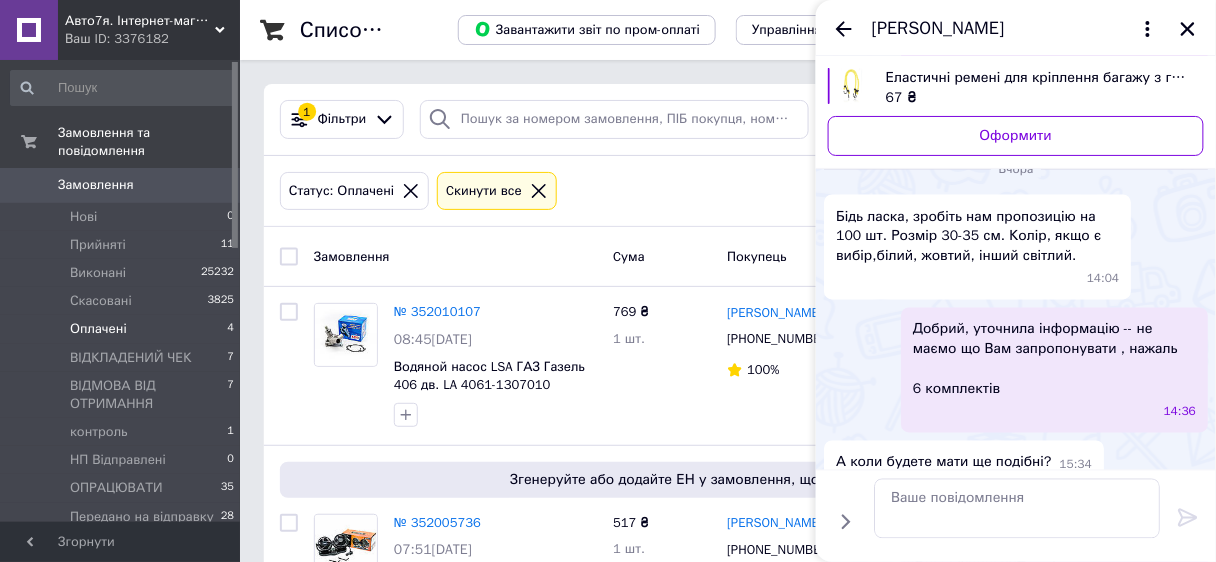 scroll, scrollTop: 0, scrollLeft: 0, axis: both 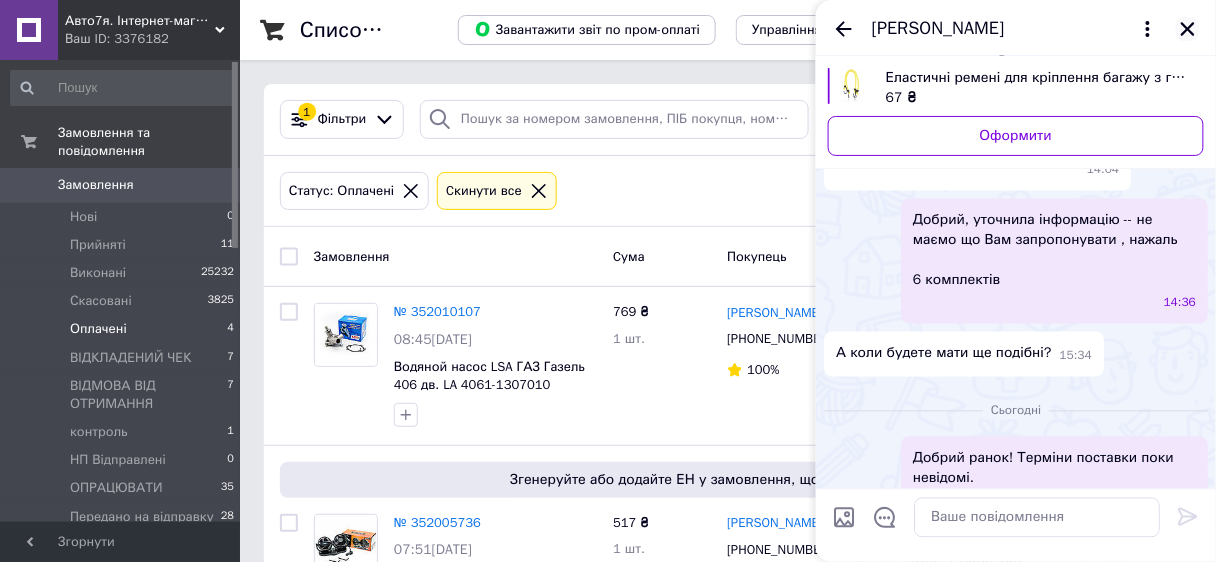 click 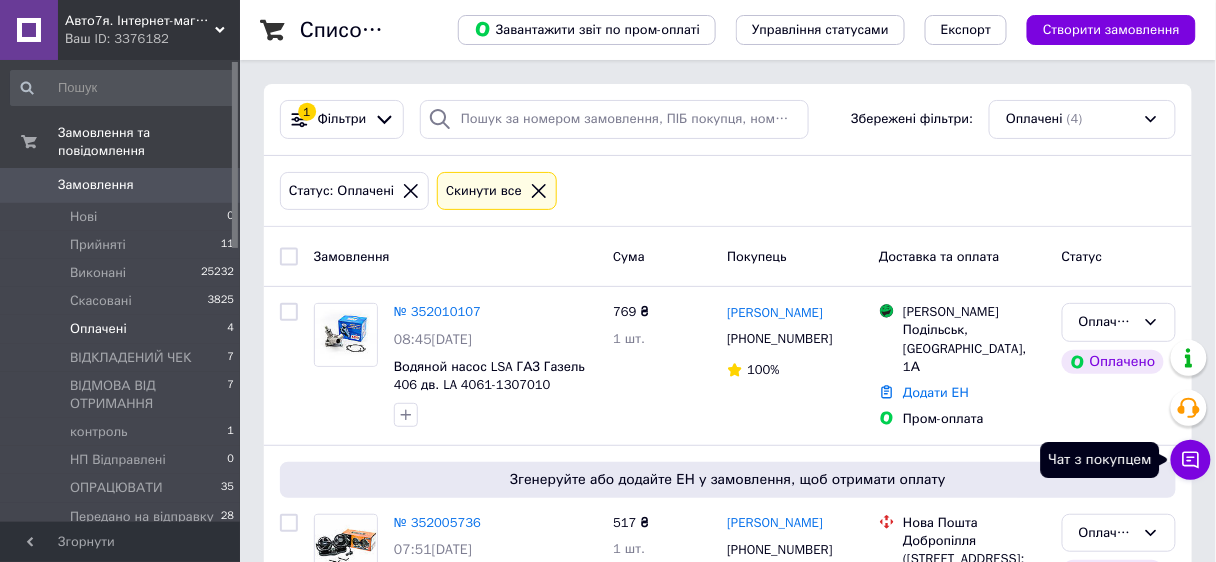 click 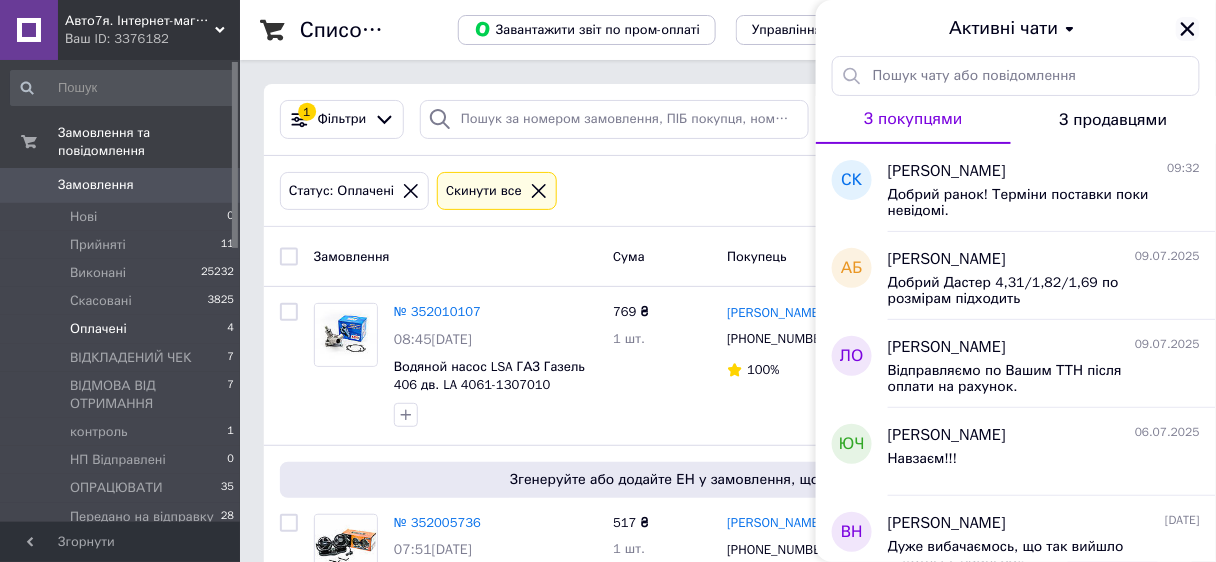 click 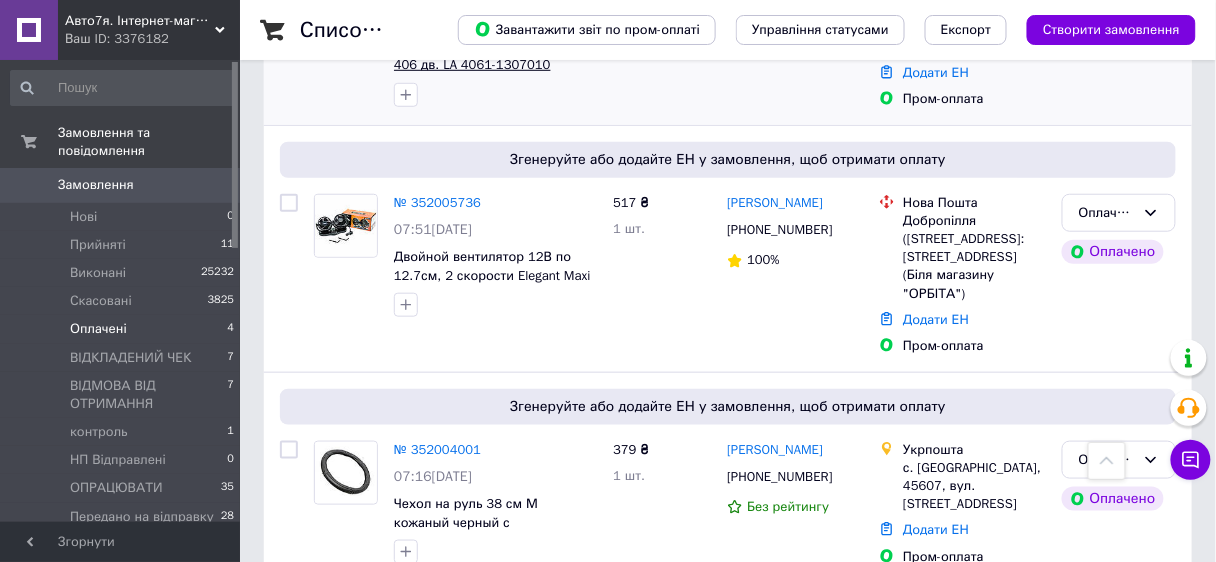 scroll, scrollTop: 583, scrollLeft: 0, axis: vertical 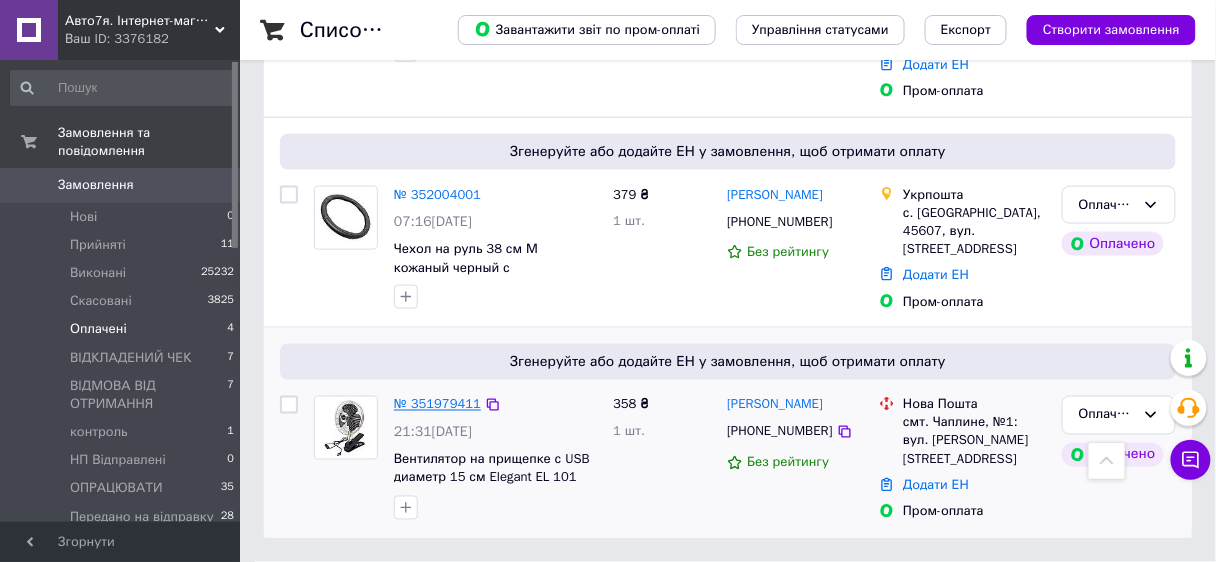 click on "№ 351979411" at bounding box center [437, 404] 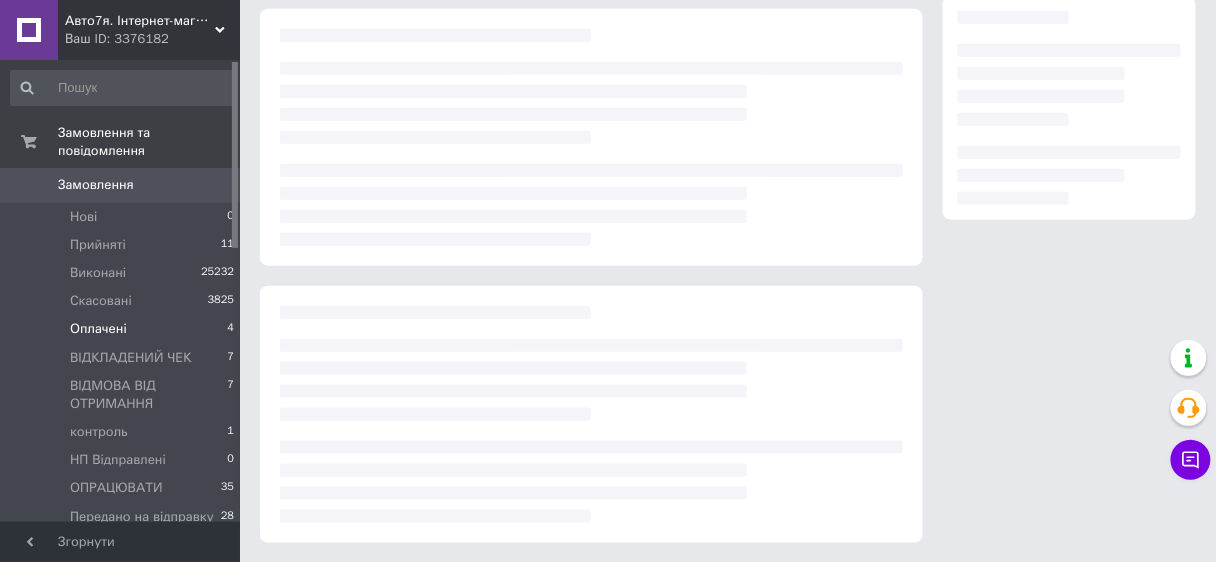 scroll, scrollTop: 31, scrollLeft: 0, axis: vertical 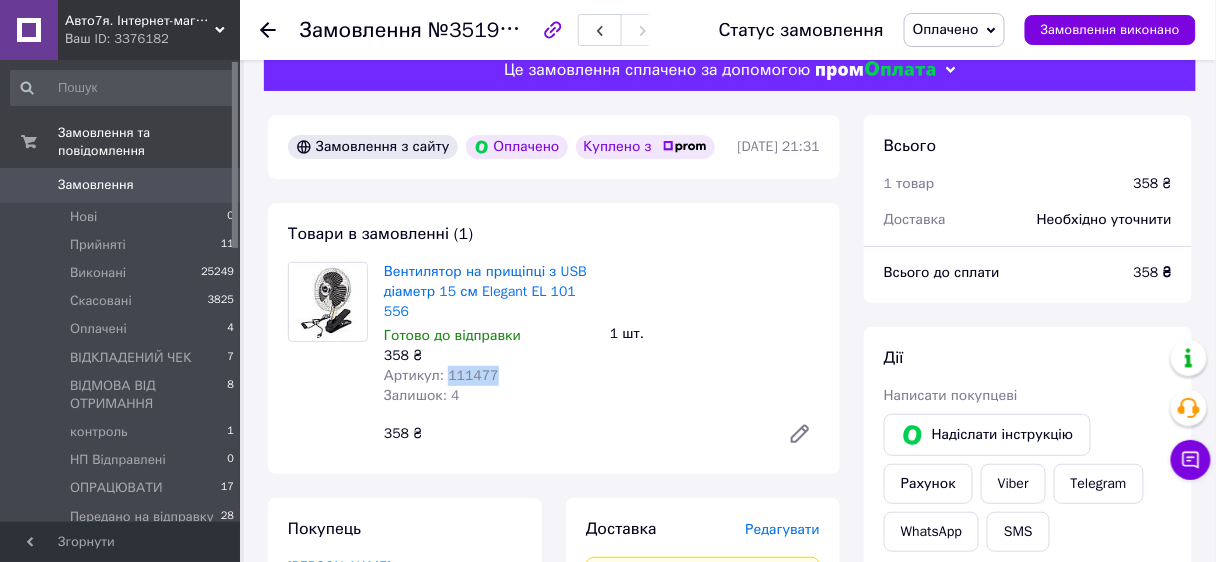 drag, startPoint x: 447, startPoint y: 385, endPoint x: 488, endPoint y: 387, distance: 41.04875 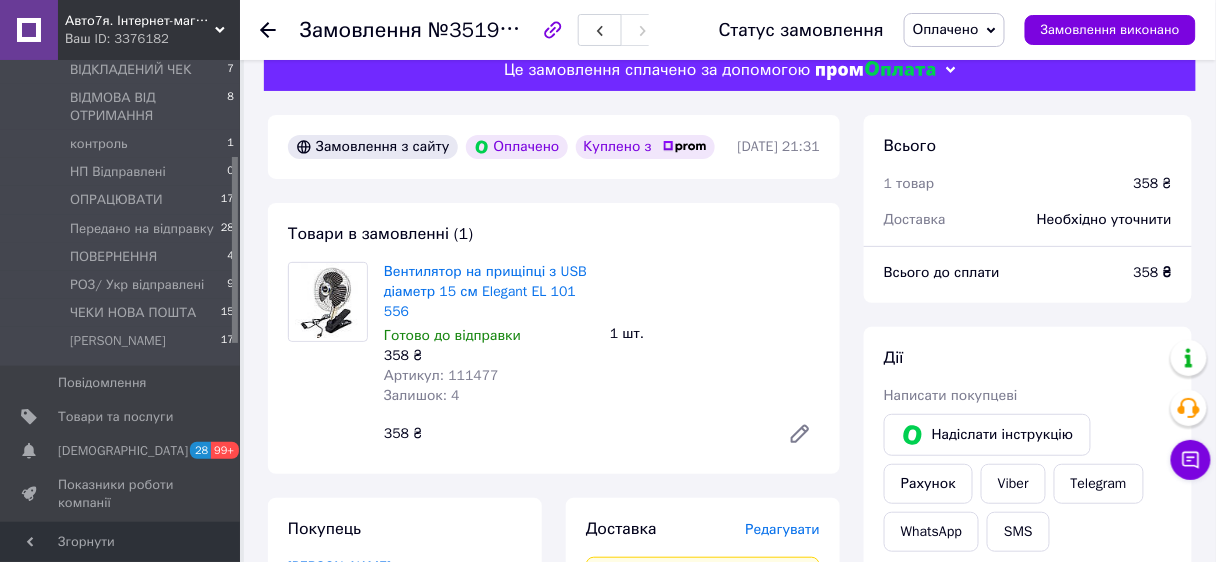 scroll, scrollTop: 316, scrollLeft: 0, axis: vertical 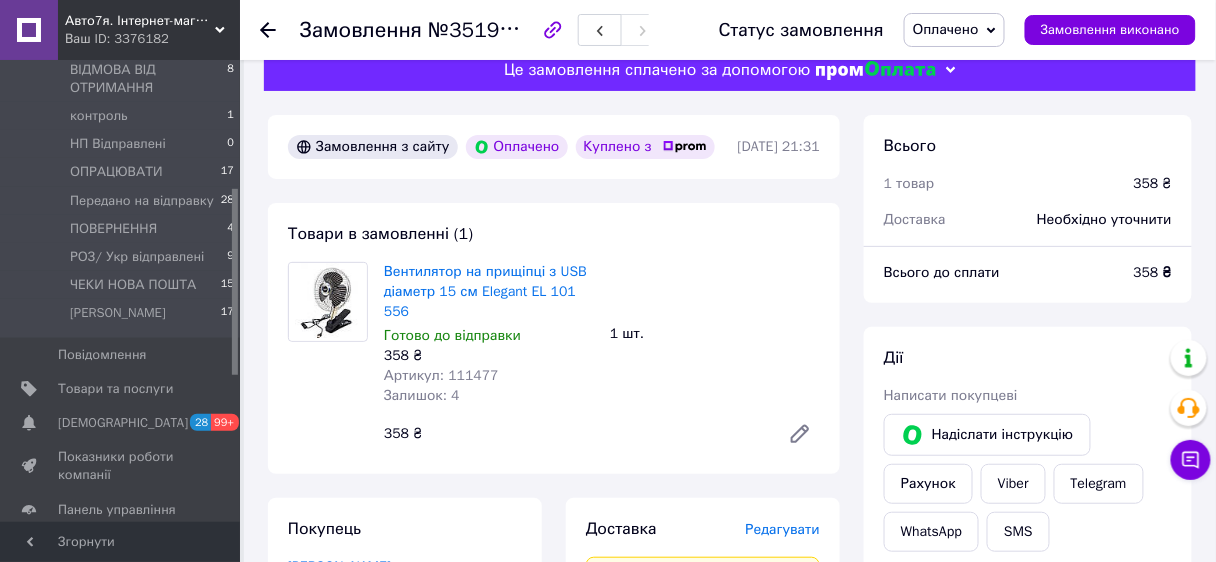 drag, startPoint x: 240, startPoint y: 200, endPoint x: 245, endPoint y: 322, distance: 122.10242 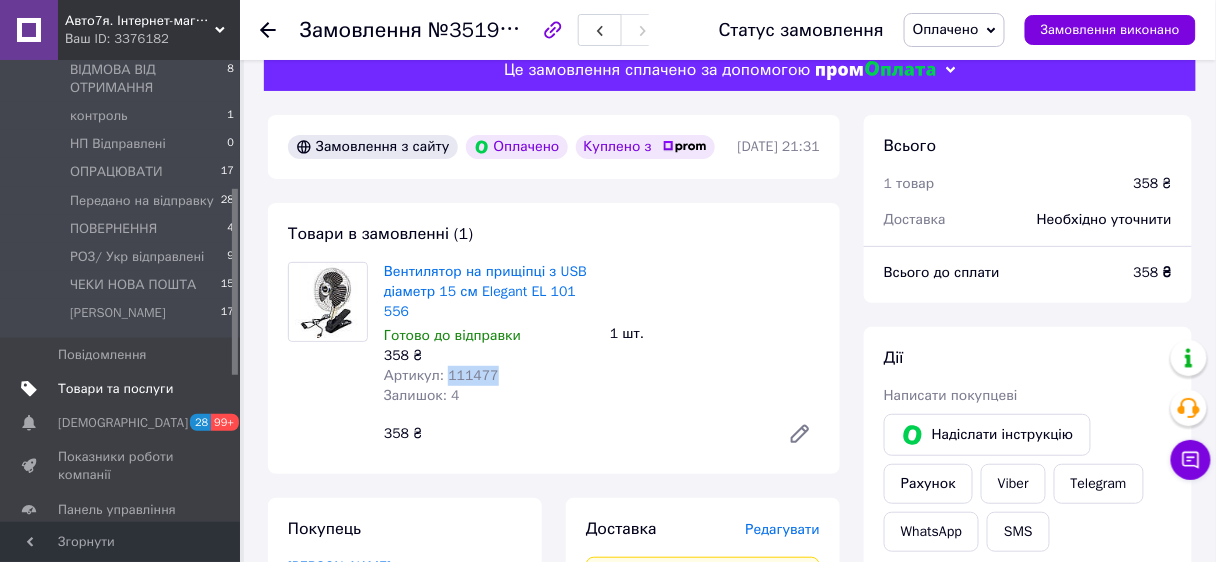 click on "Товари та послуги" at bounding box center (115, 389) 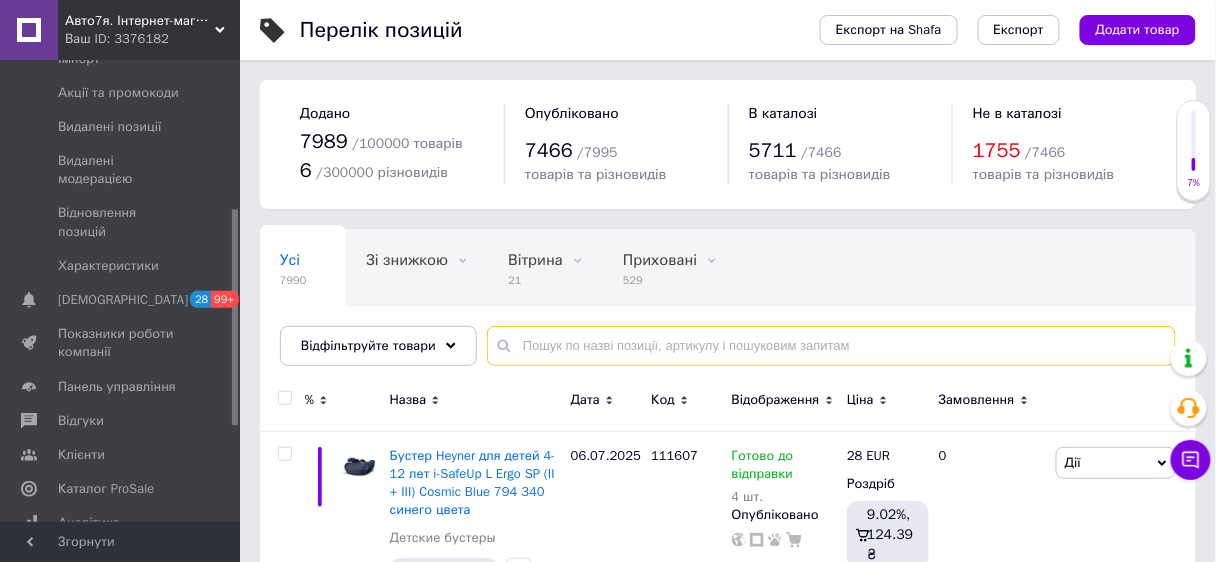 paste on "111477" 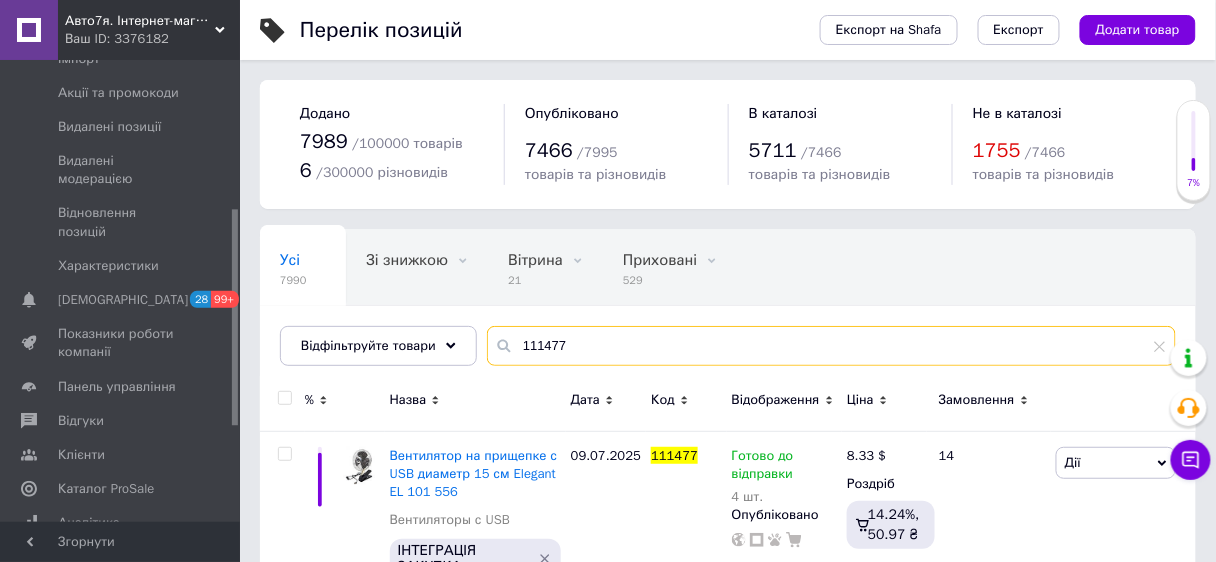 scroll, scrollTop: 124, scrollLeft: 0, axis: vertical 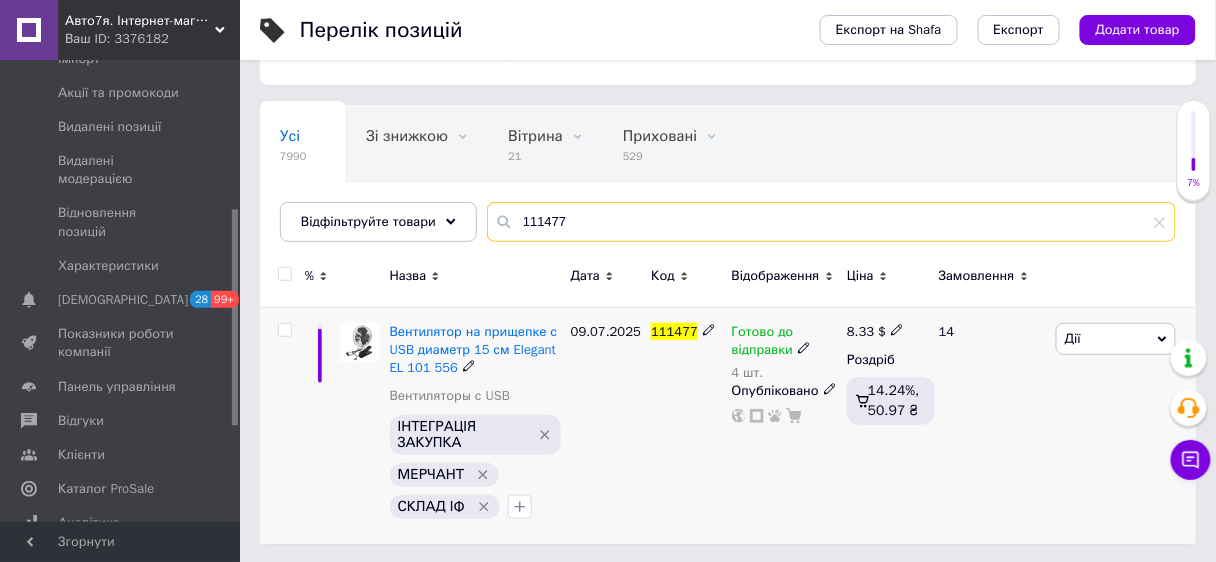 type on "111477" 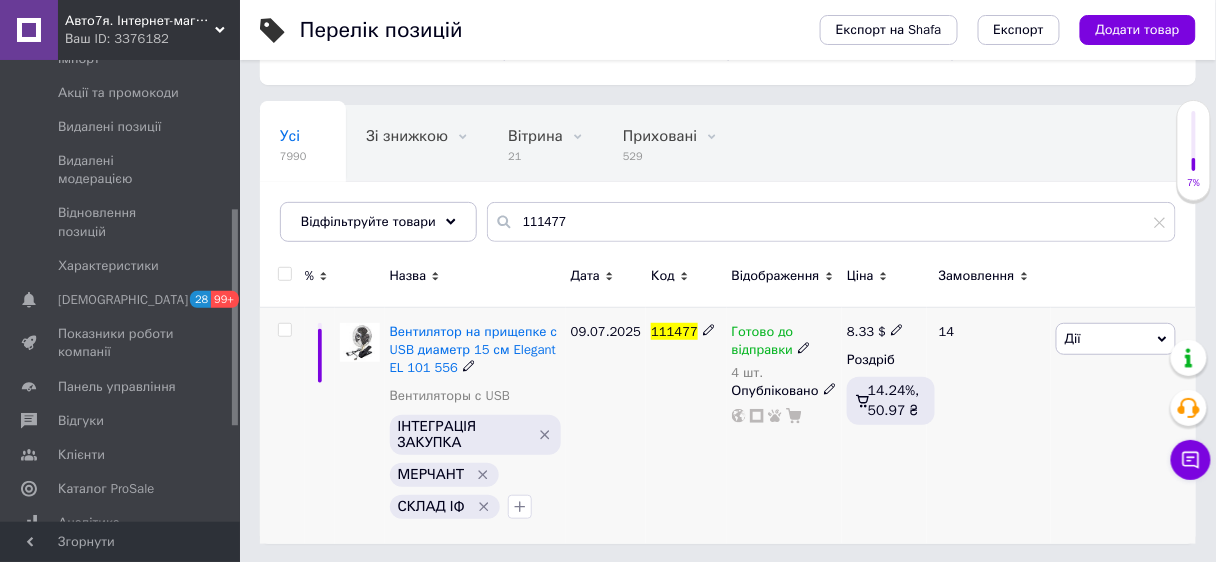 click 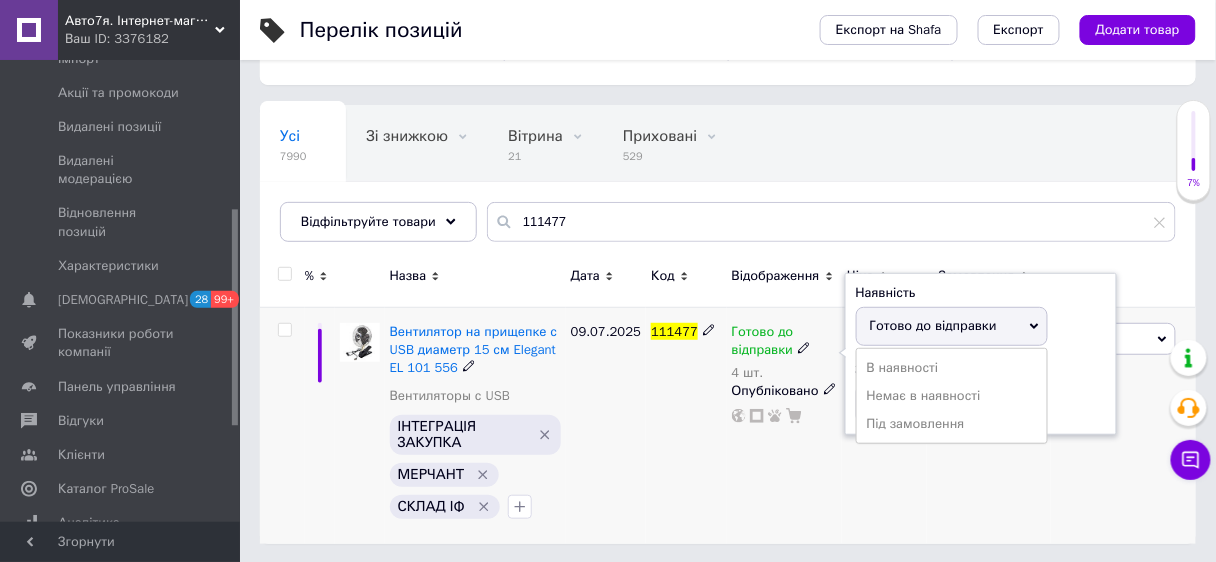 click on "Наявність Готово до відправки В наявності Немає в наявності Під замовлення Залишки 4 шт." at bounding box center [981, 354] 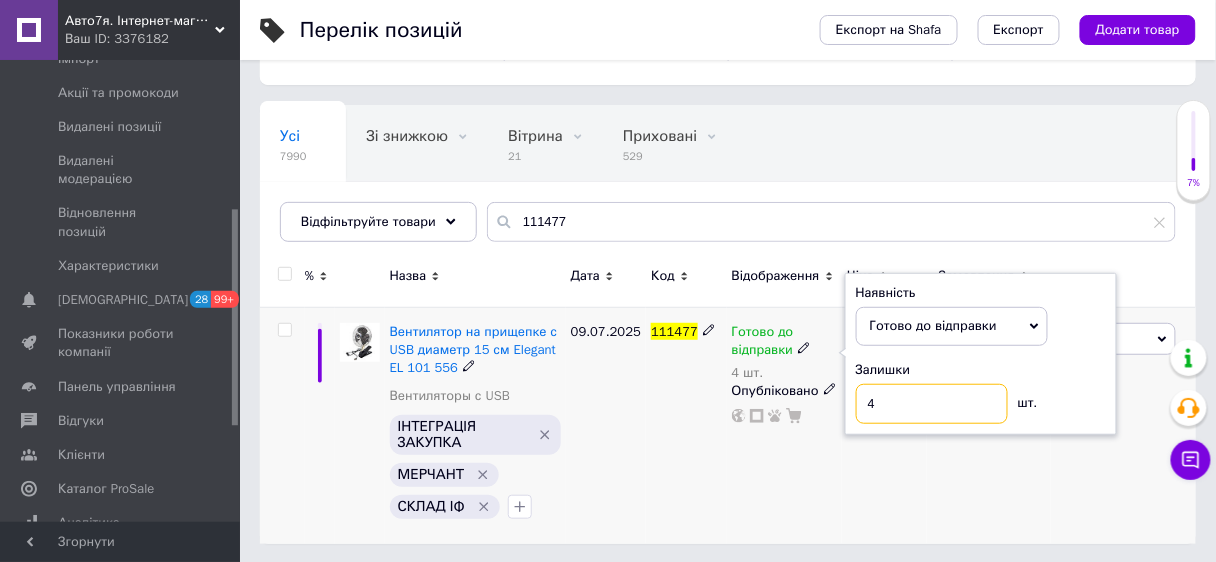 drag, startPoint x: 884, startPoint y: 404, endPoint x: 855, endPoint y: 402, distance: 29.068884 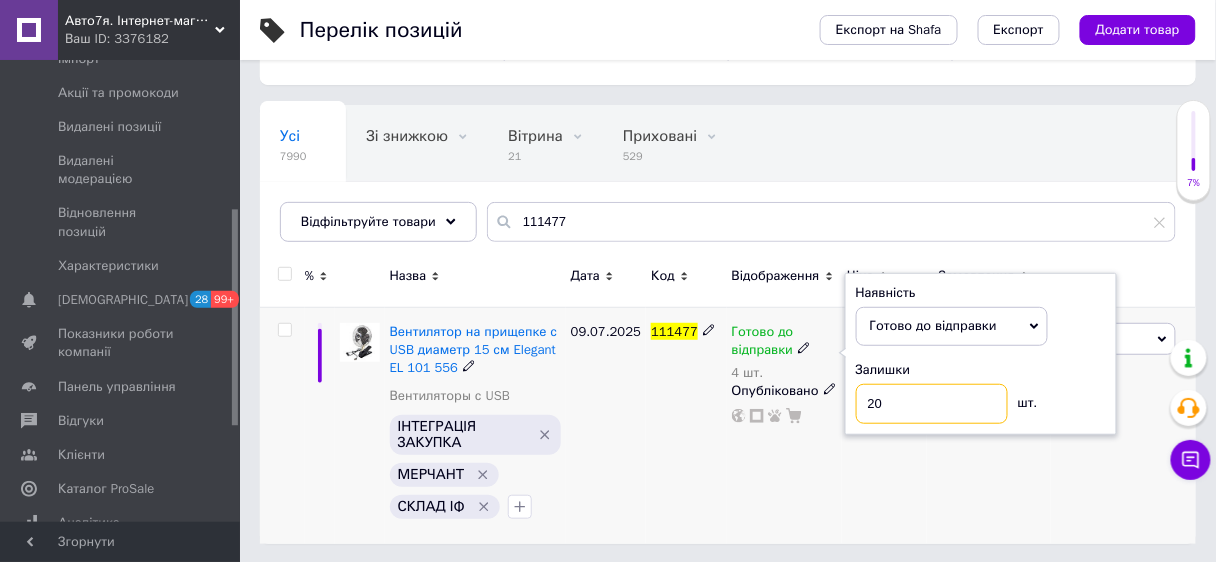 type on "20" 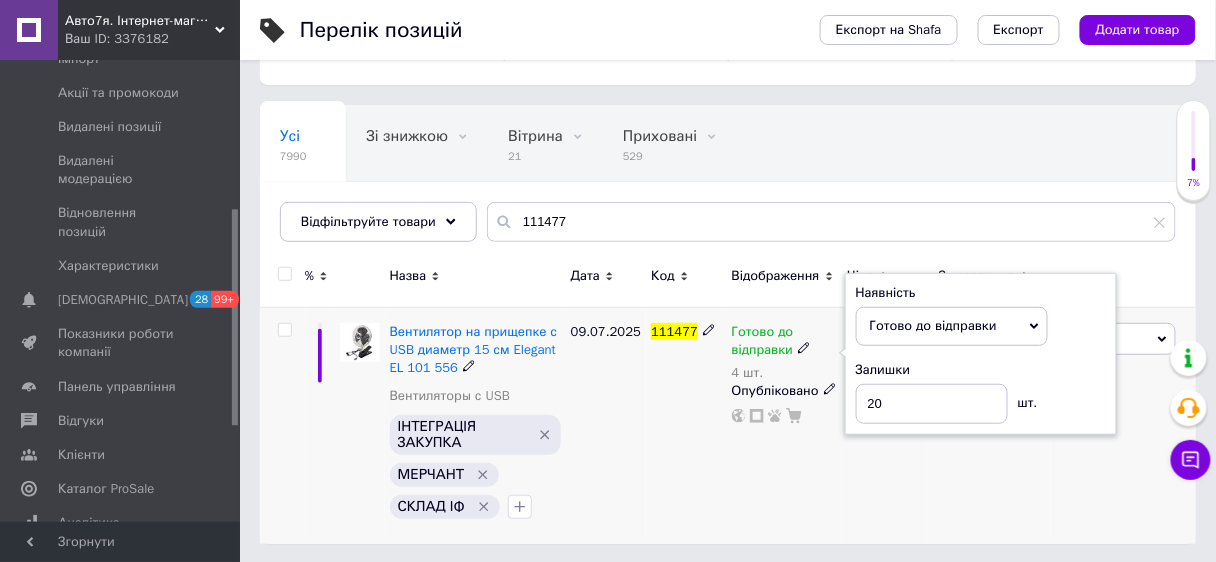 click on "Готово до відправки 4 шт. Наявність Готово до відправки В наявності Немає в наявності Під замовлення Залишки 20 шт. Опубліковано" at bounding box center (784, 425) 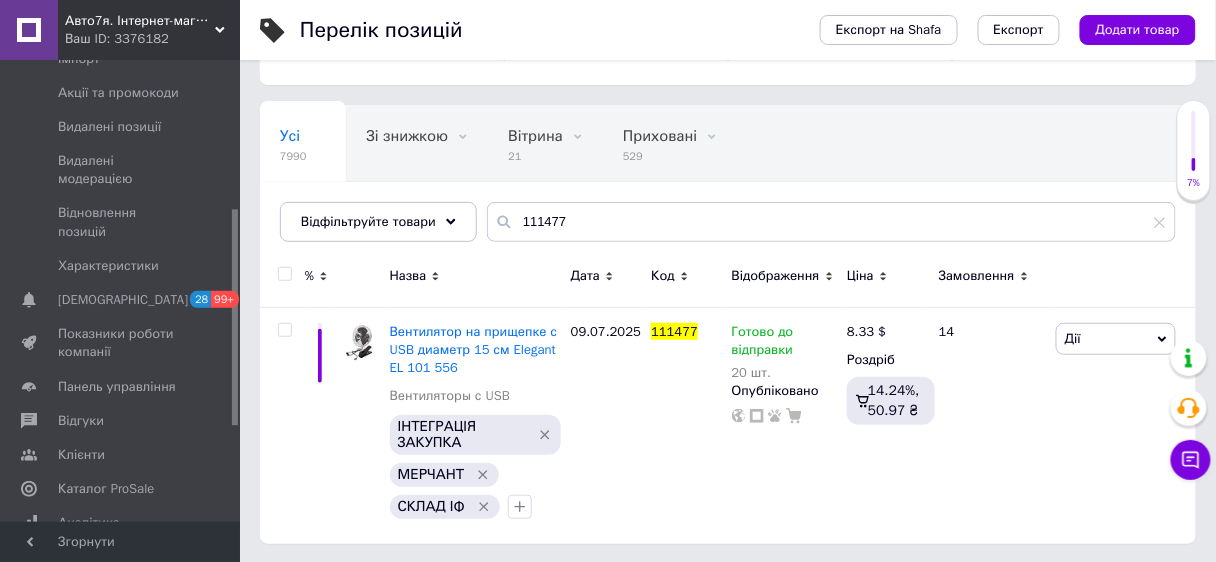scroll, scrollTop: 0, scrollLeft: 0, axis: both 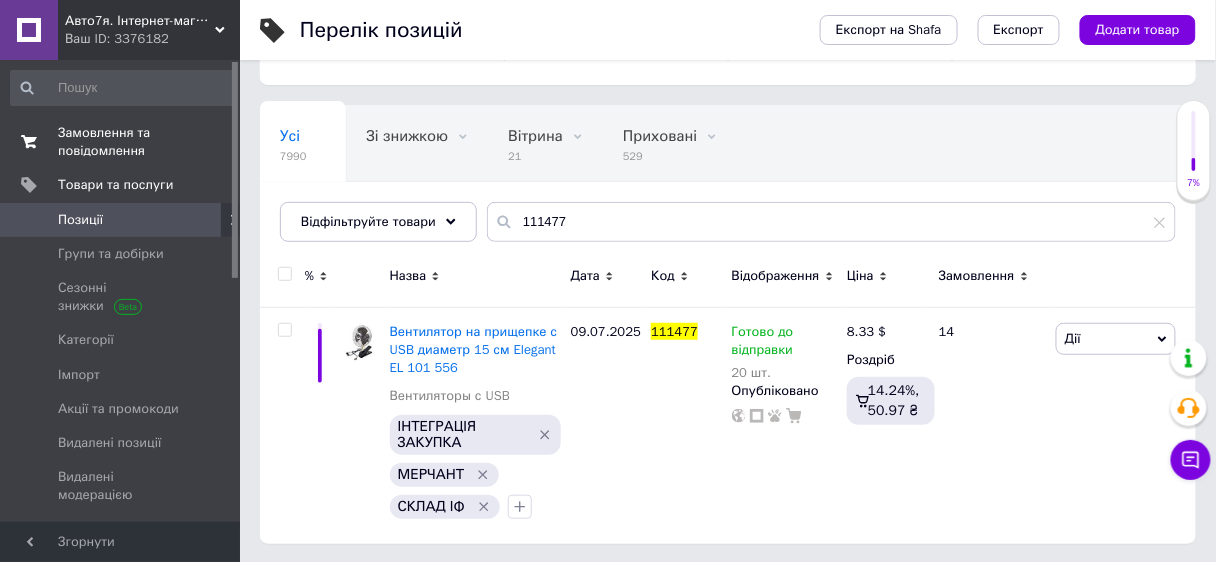 click on "Замовлення та повідомлення" at bounding box center [121, 142] 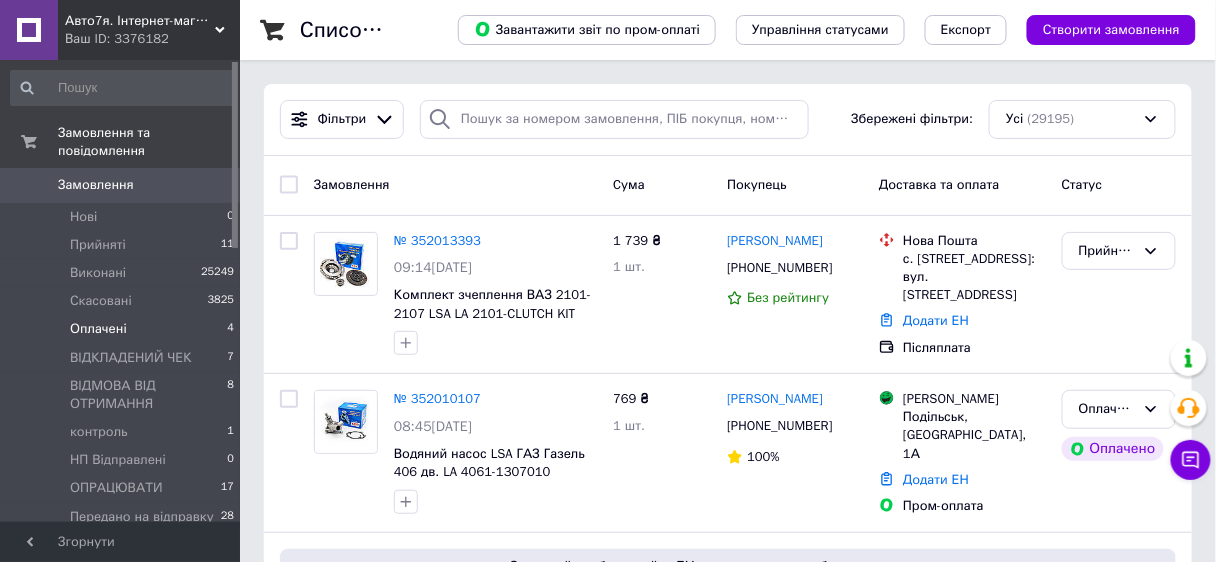 click on "Оплачені" at bounding box center [98, 329] 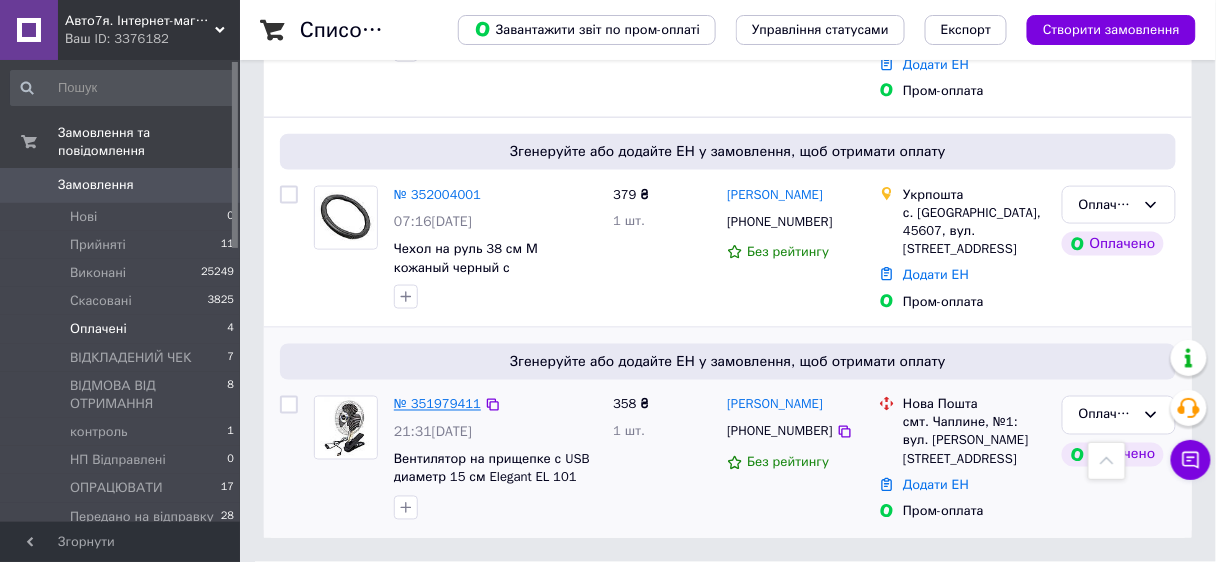 click on "№ 351979411" at bounding box center (437, 404) 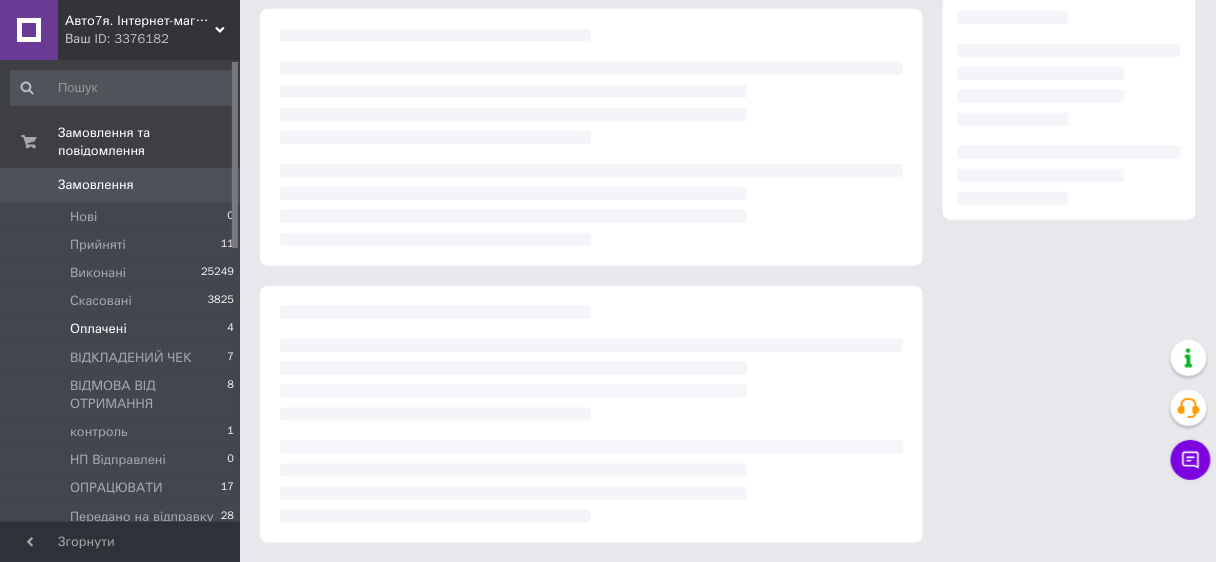 scroll, scrollTop: 111, scrollLeft: 0, axis: vertical 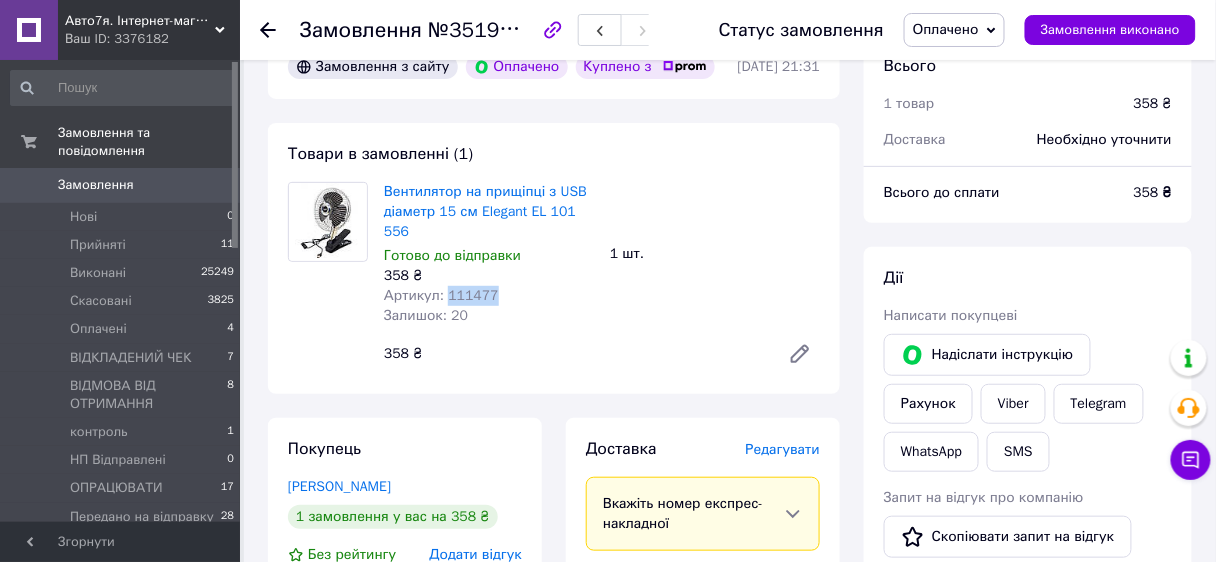 drag, startPoint x: 445, startPoint y: 312, endPoint x: 492, endPoint y: 310, distance: 47.042534 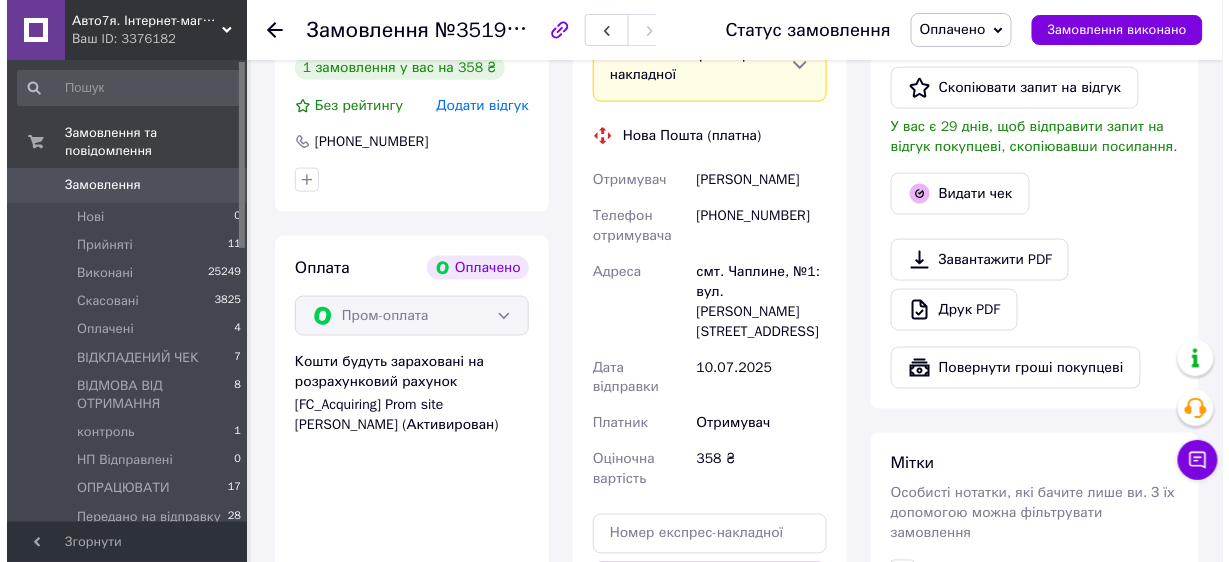 scroll, scrollTop: 400, scrollLeft: 0, axis: vertical 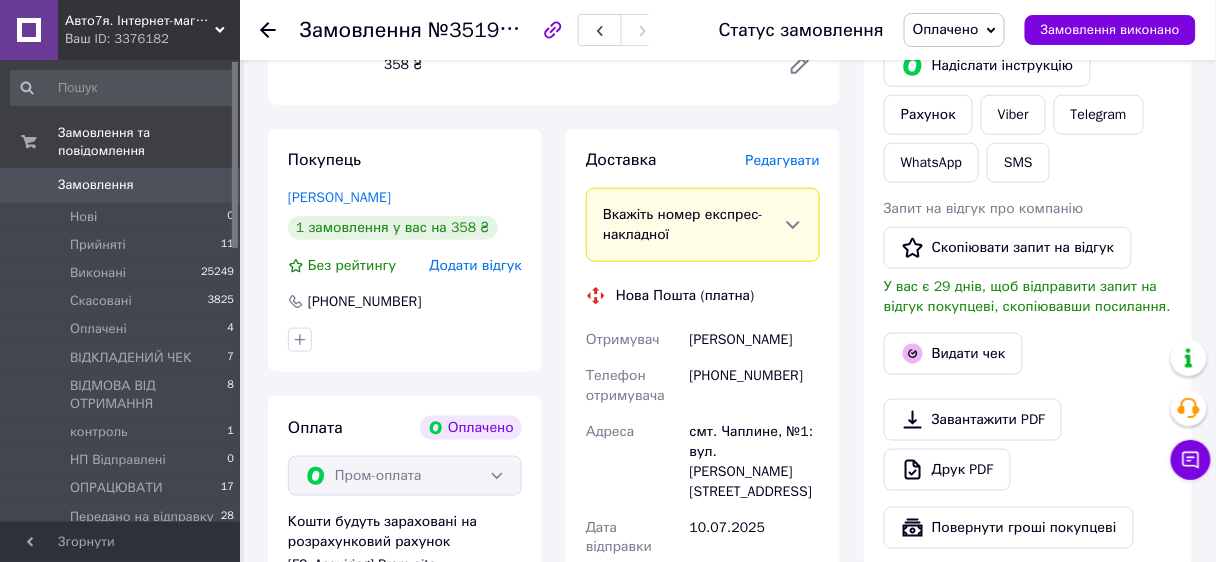 click on "Редагувати" at bounding box center (783, 160) 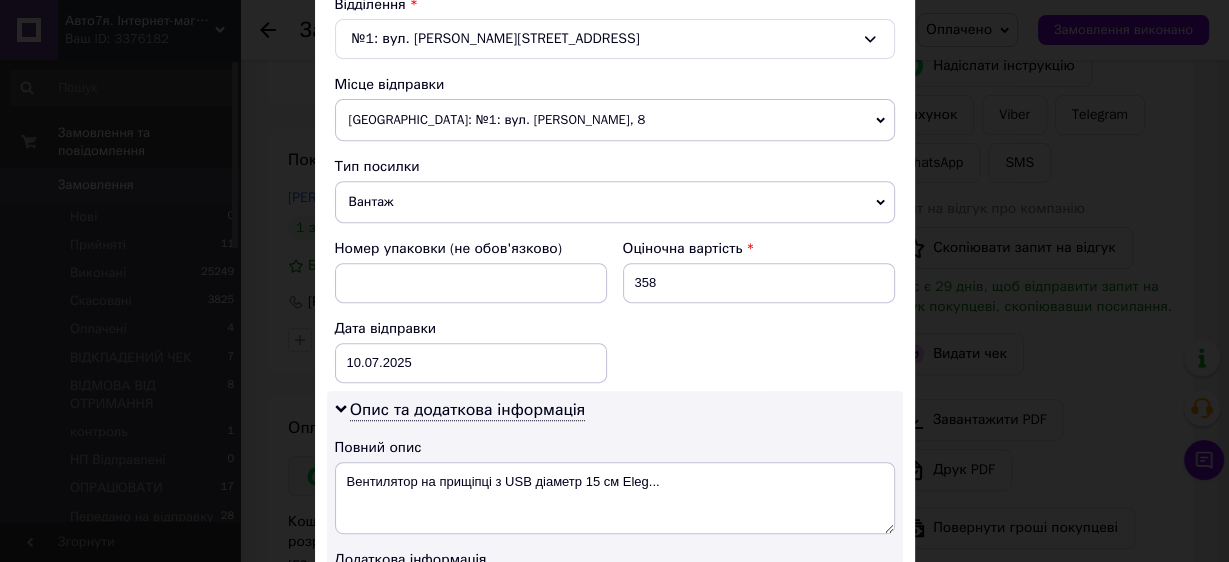 scroll, scrollTop: 720, scrollLeft: 0, axis: vertical 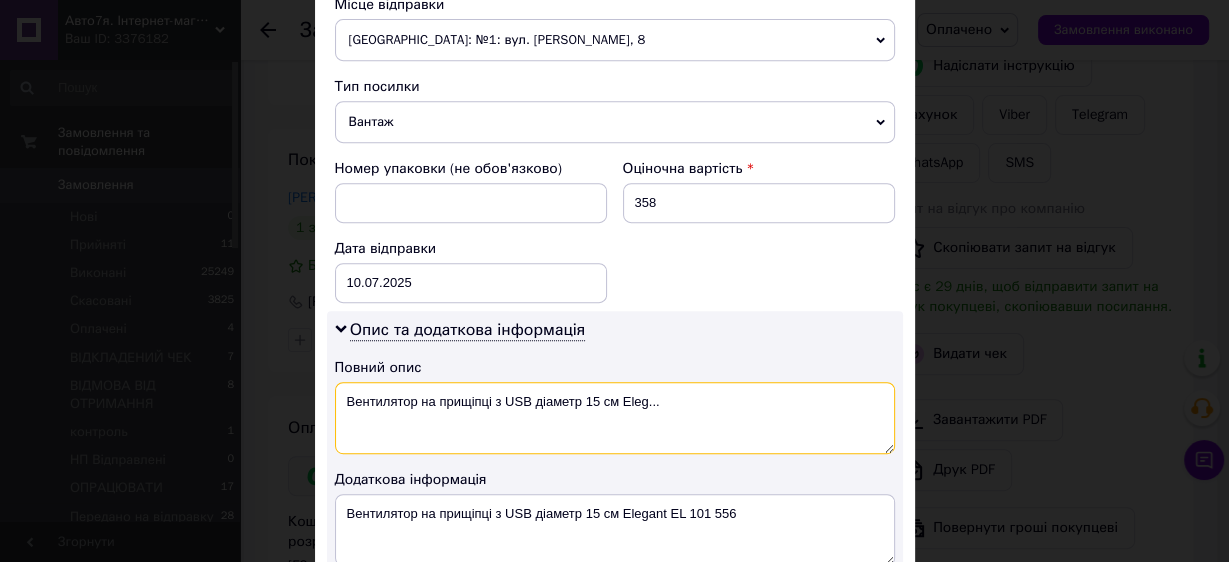 drag, startPoint x: 485, startPoint y: 392, endPoint x: 665, endPoint y: 404, distance: 180.39955 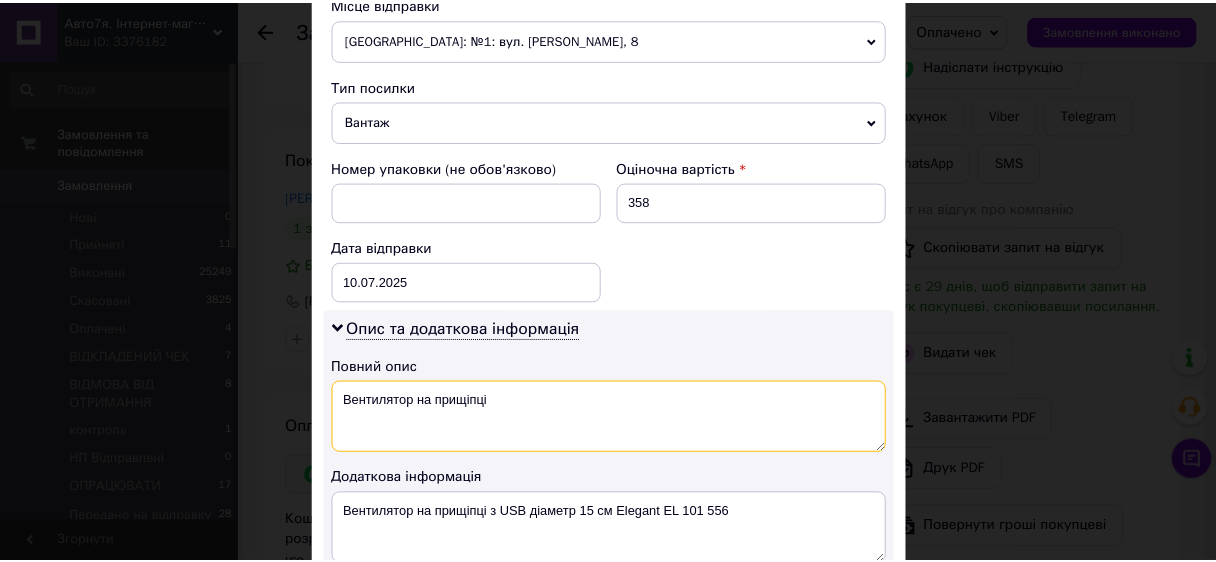 scroll, scrollTop: 978, scrollLeft: 0, axis: vertical 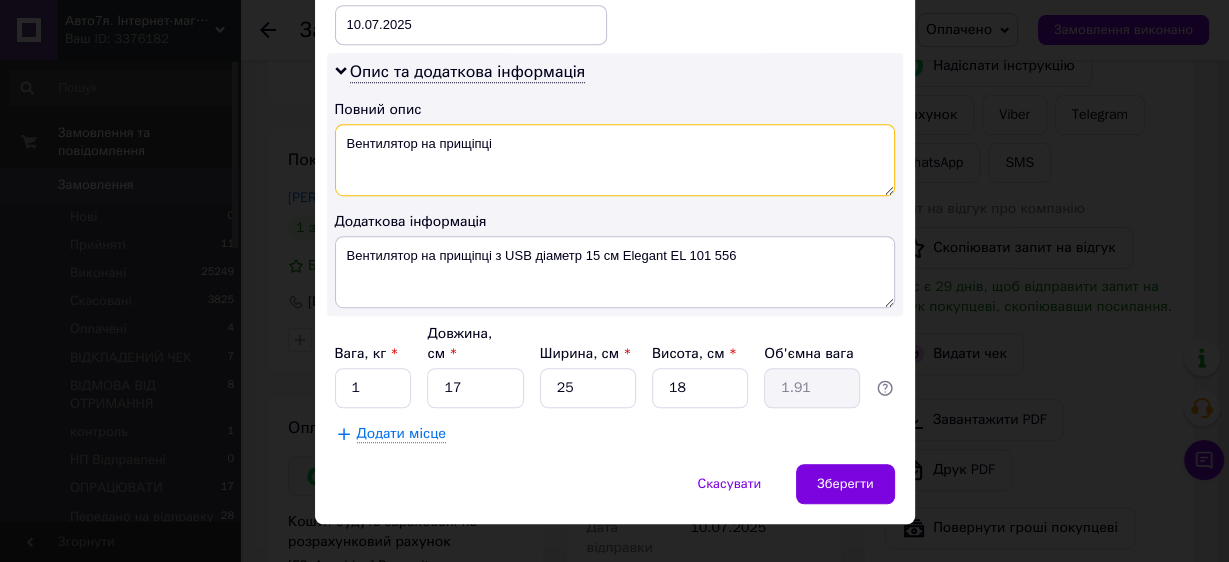 type on "Вентилятор на прищіпці" 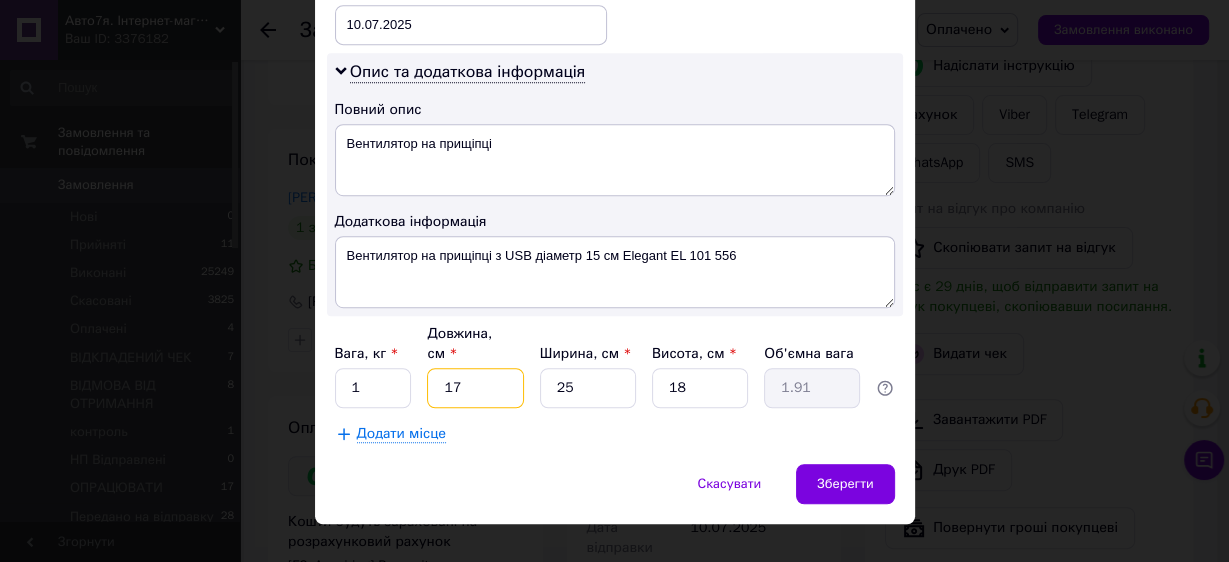 drag, startPoint x: 458, startPoint y: 358, endPoint x: 436, endPoint y: 357, distance: 22.022715 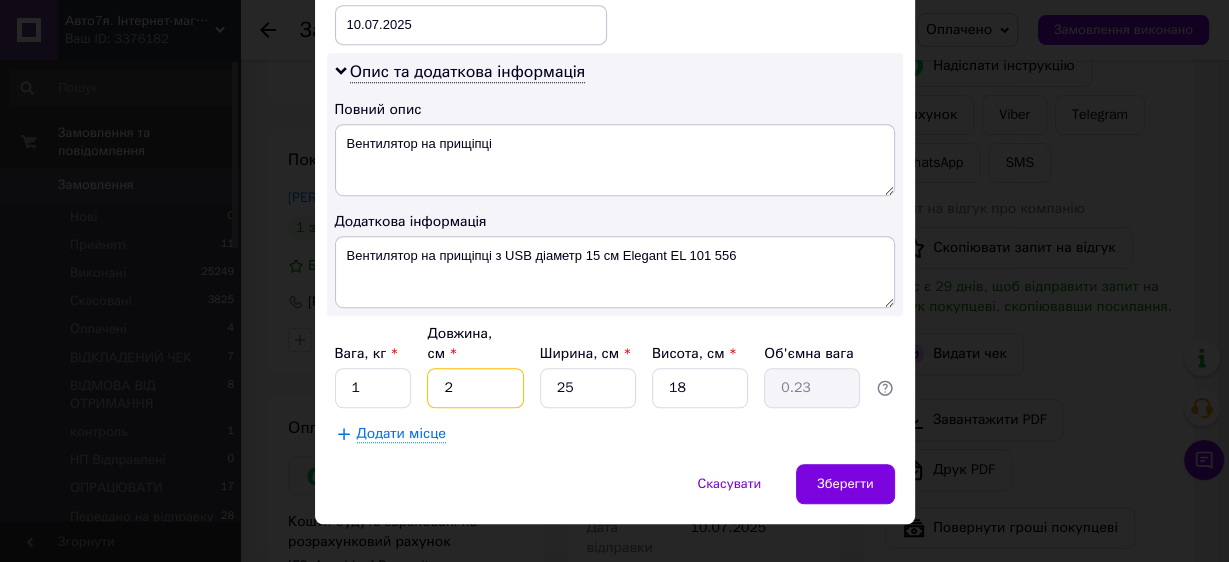 type on "20" 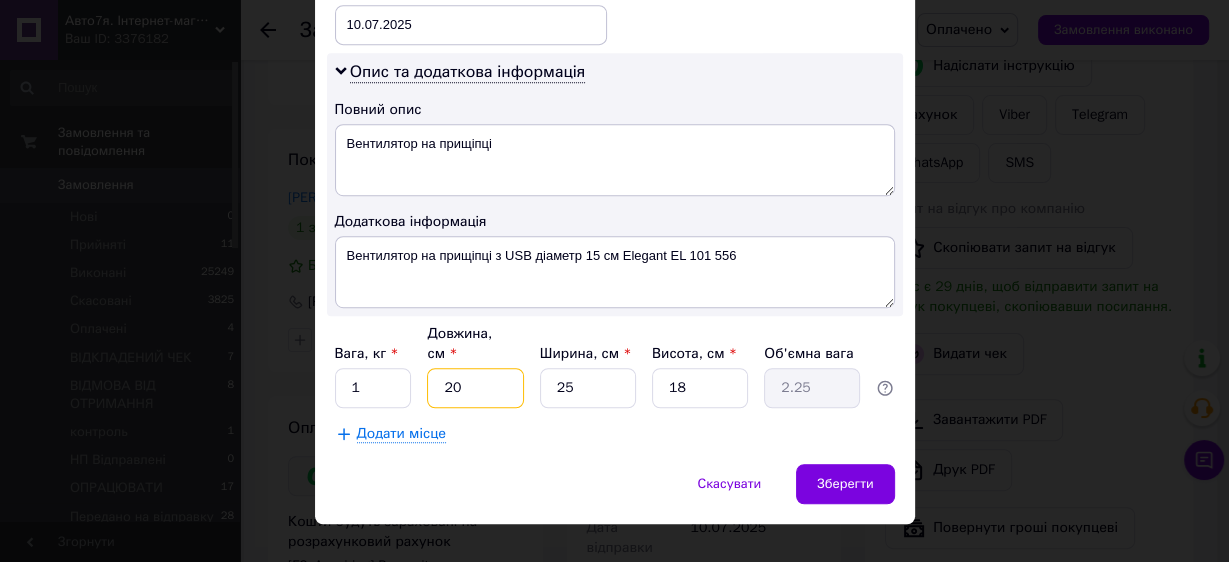 type on "20" 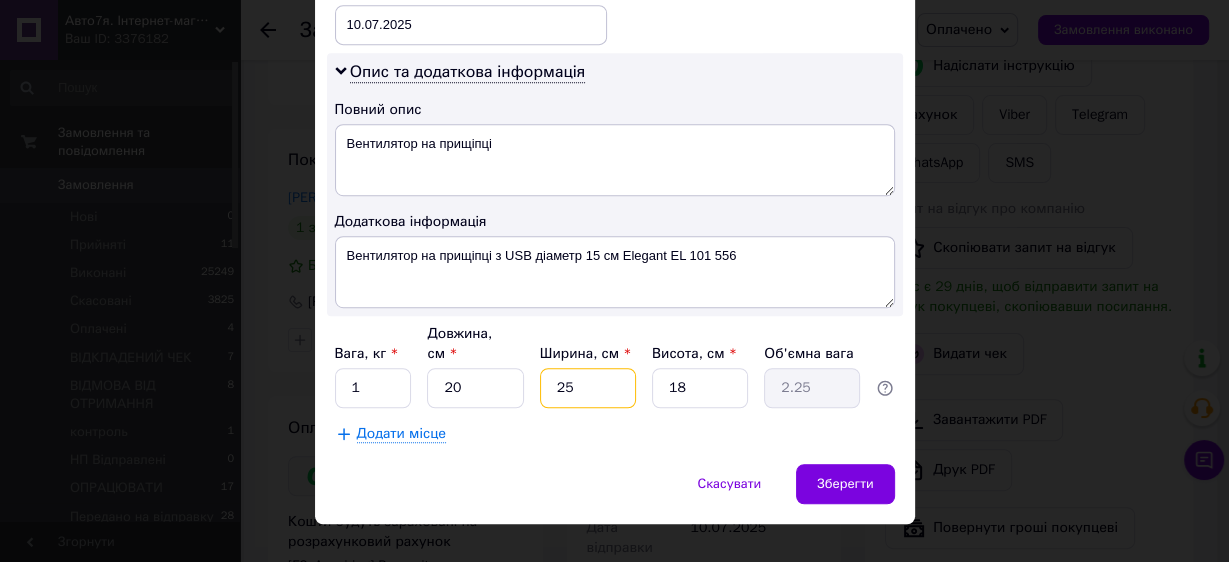 drag, startPoint x: 563, startPoint y: 358, endPoint x: 573, endPoint y: 356, distance: 10.198039 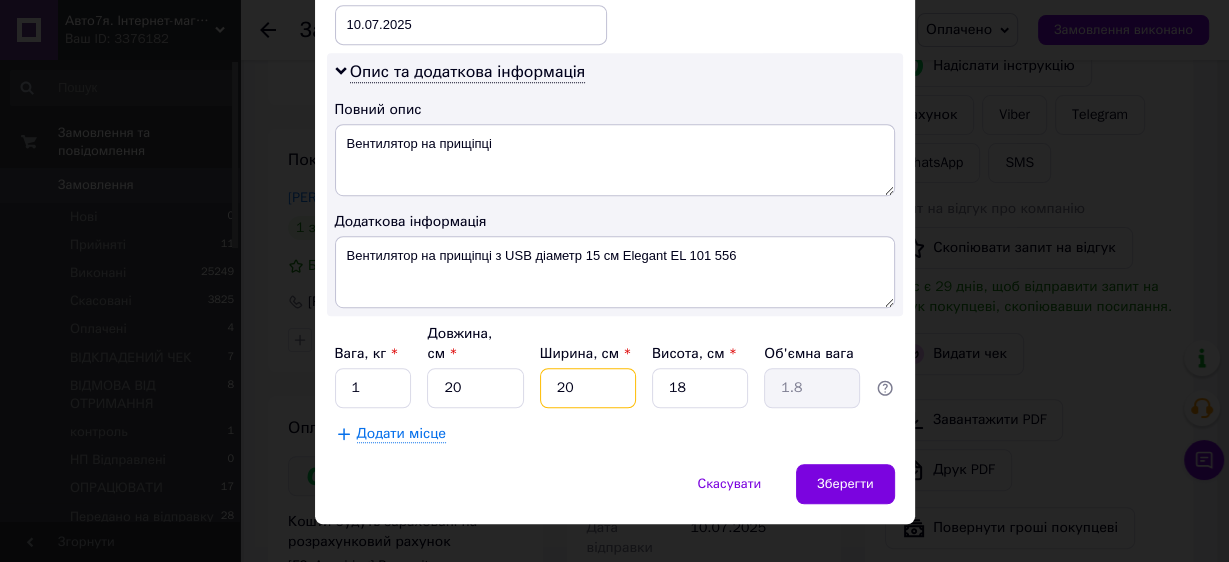 type on "20" 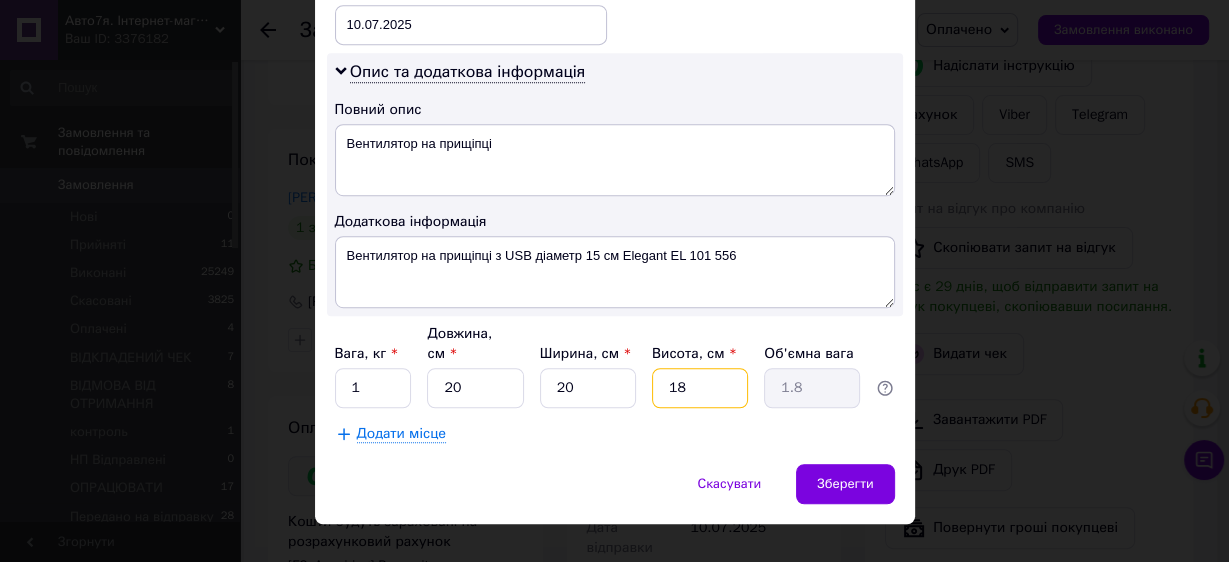 drag, startPoint x: 688, startPoint y: 358, endPoint x: 656, endPoint y: 358, distance: 32 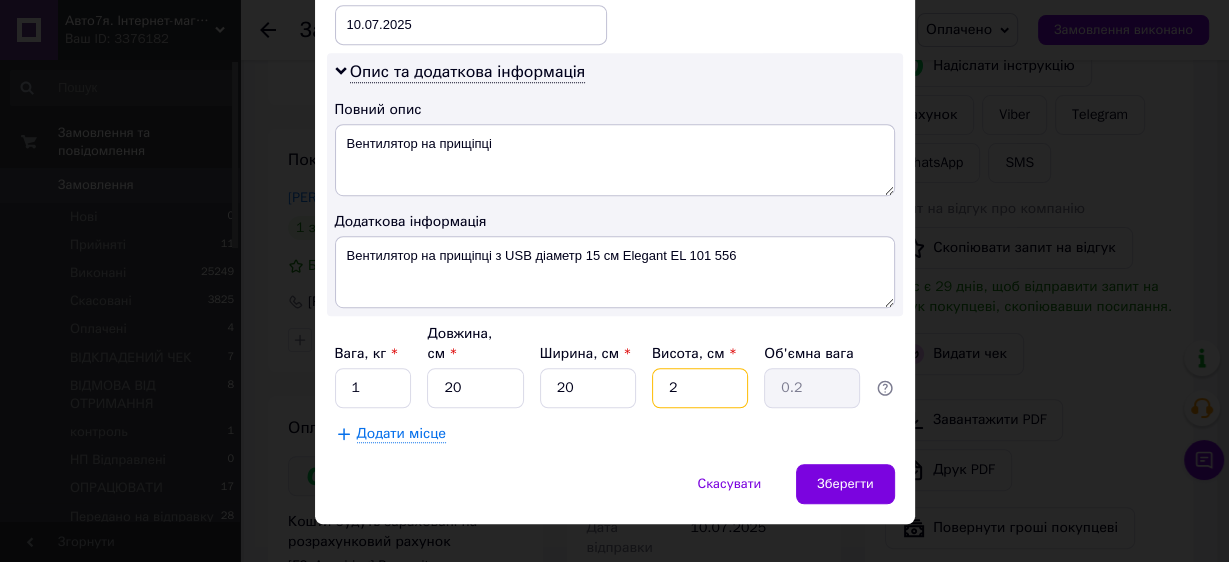 type on "20" 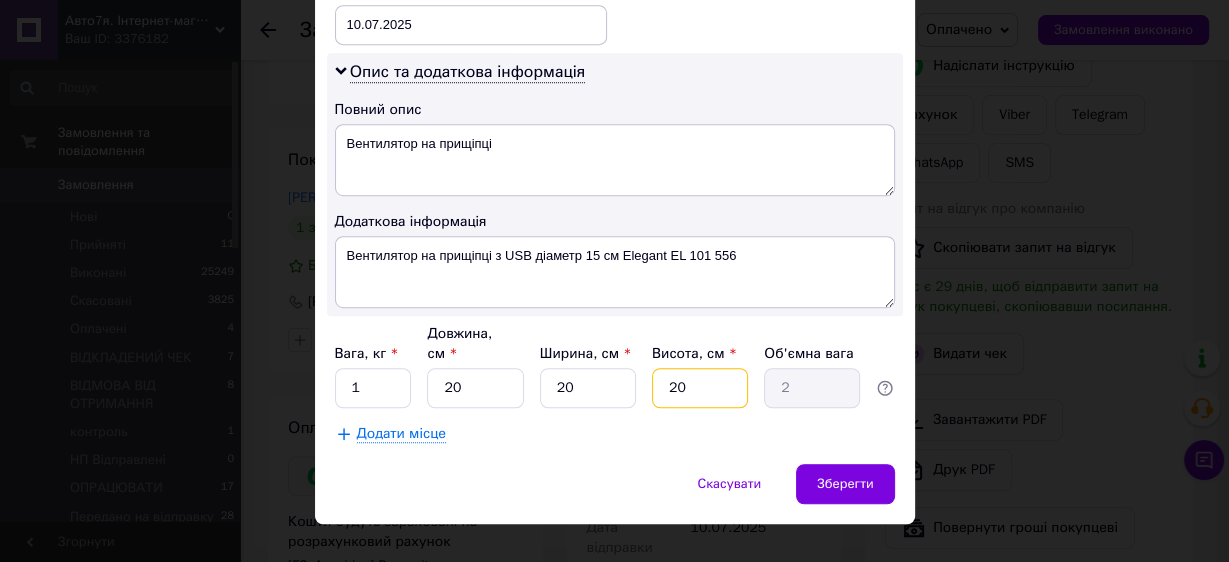 type on "20" 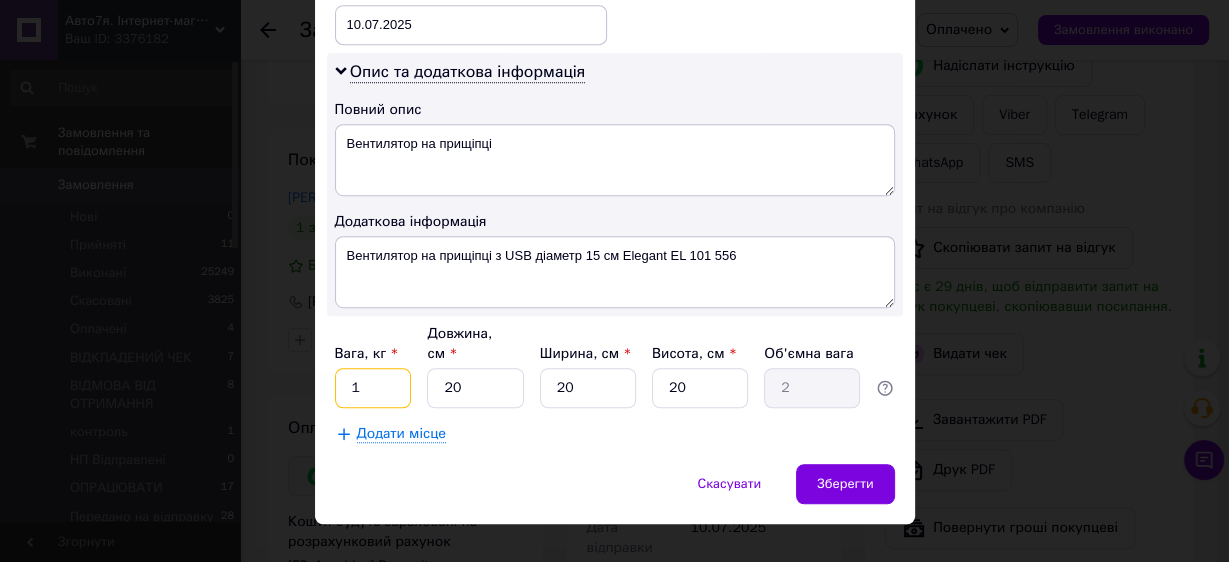 drag, startPoint x: 356, startPoint y: 358, endPoint x: 335, endPoint y: 351, distance: 22.135944 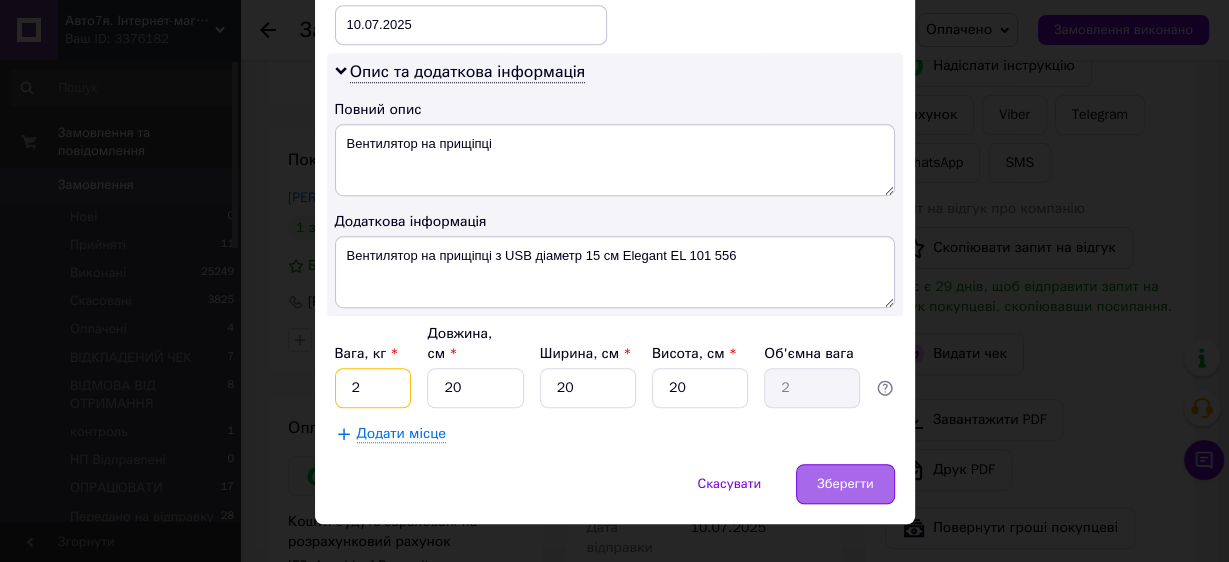 type on "2" 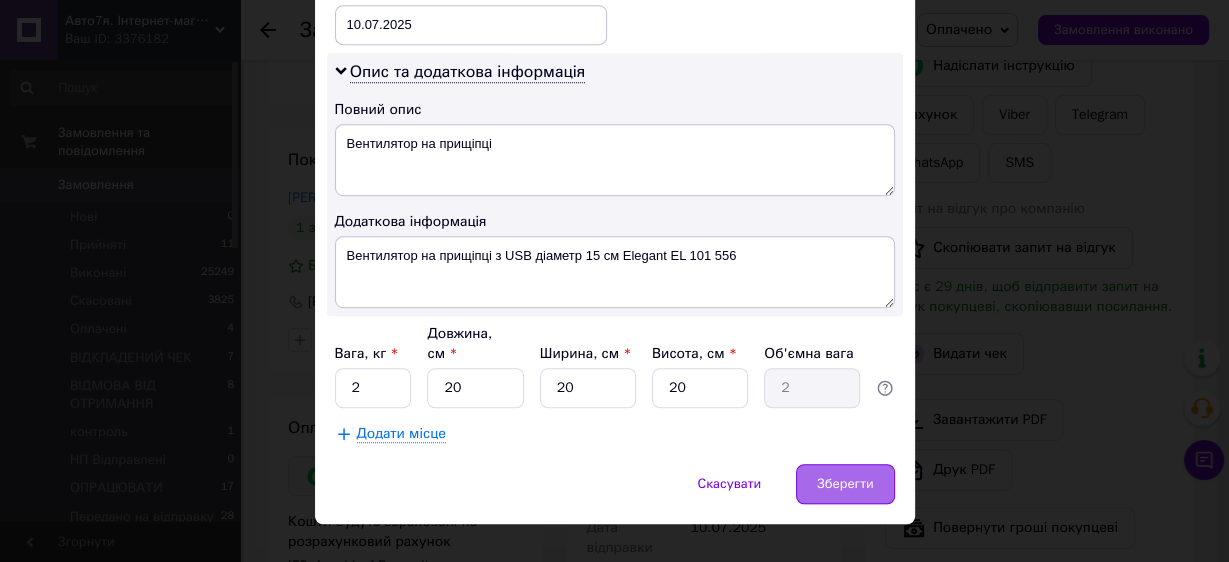 click on "Зберегти" at bounding box center [845, 484] 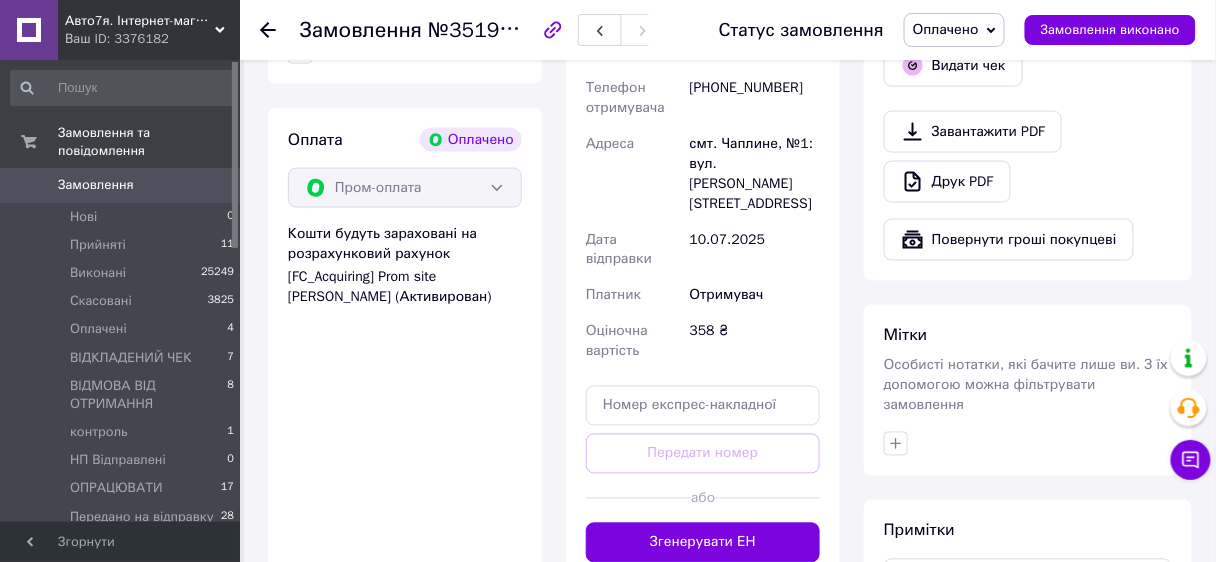 scroll, scrollTop: 768, scrollLeft: 0, axis: vertical 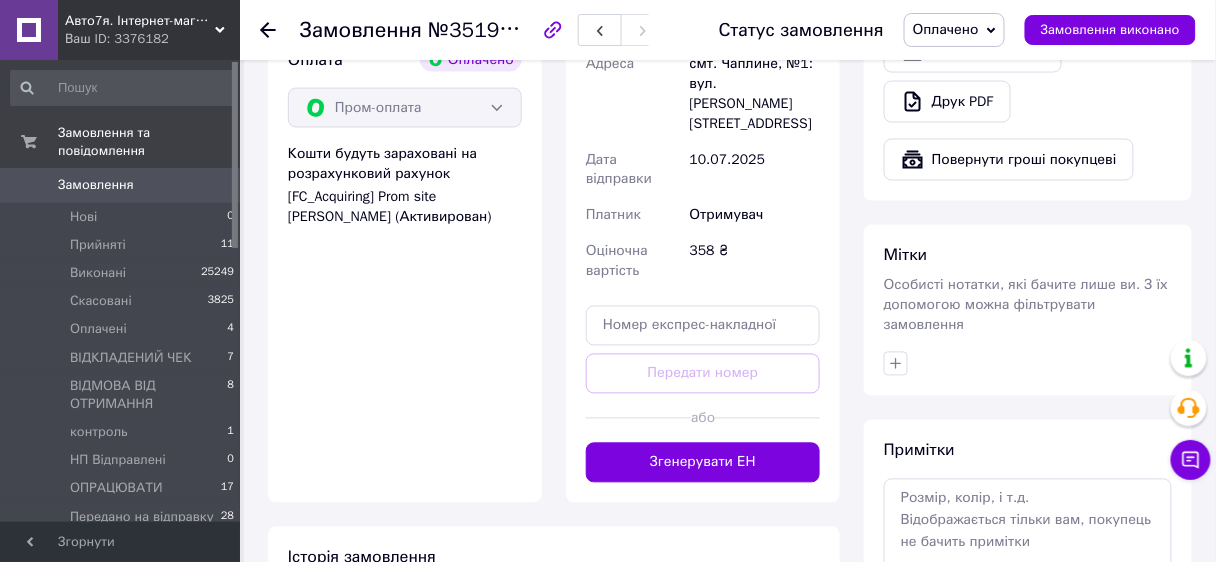 click on "Згенерувати ЕН" at bounding box center (703, 463) 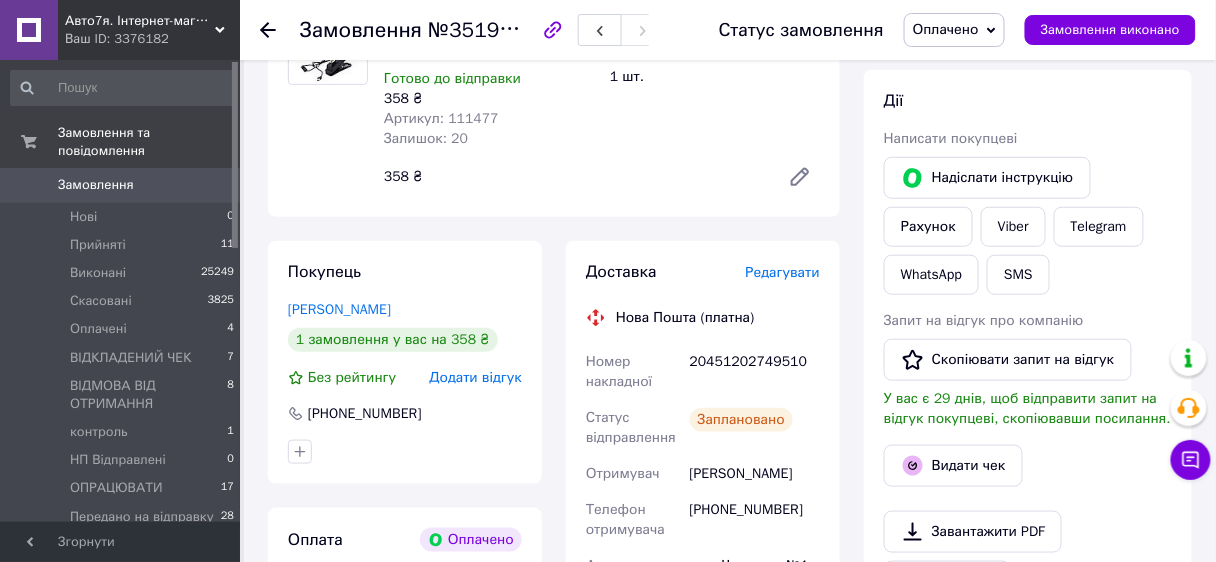 scroll, scrollTop: 128, scrollLeft: 0, axis: vertical 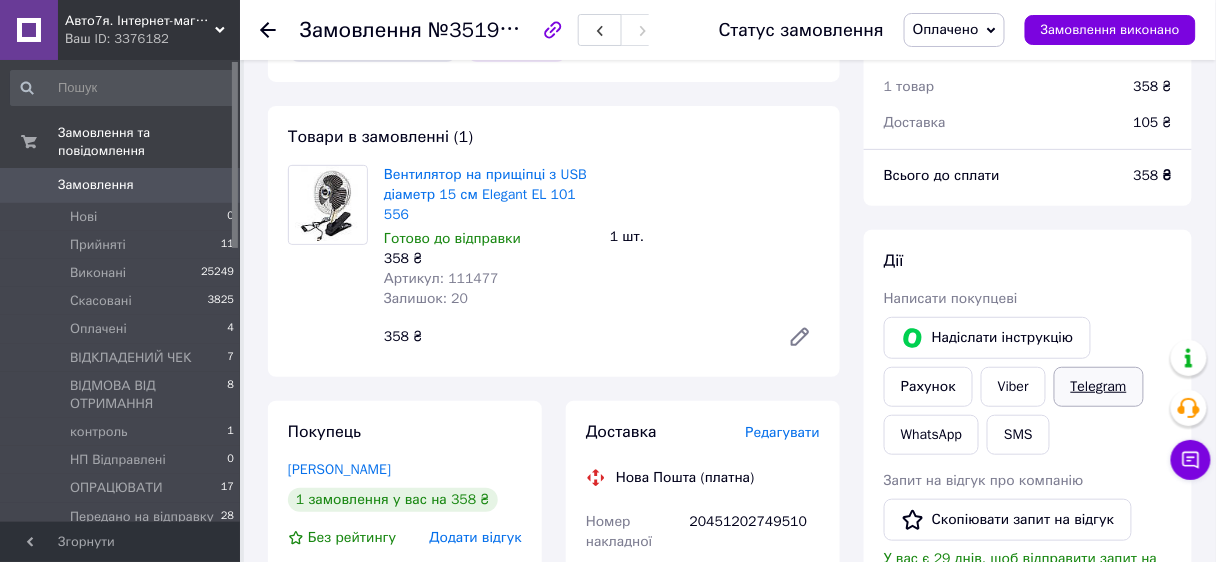 click on "Telegram" at bounding box center [1099, 387] 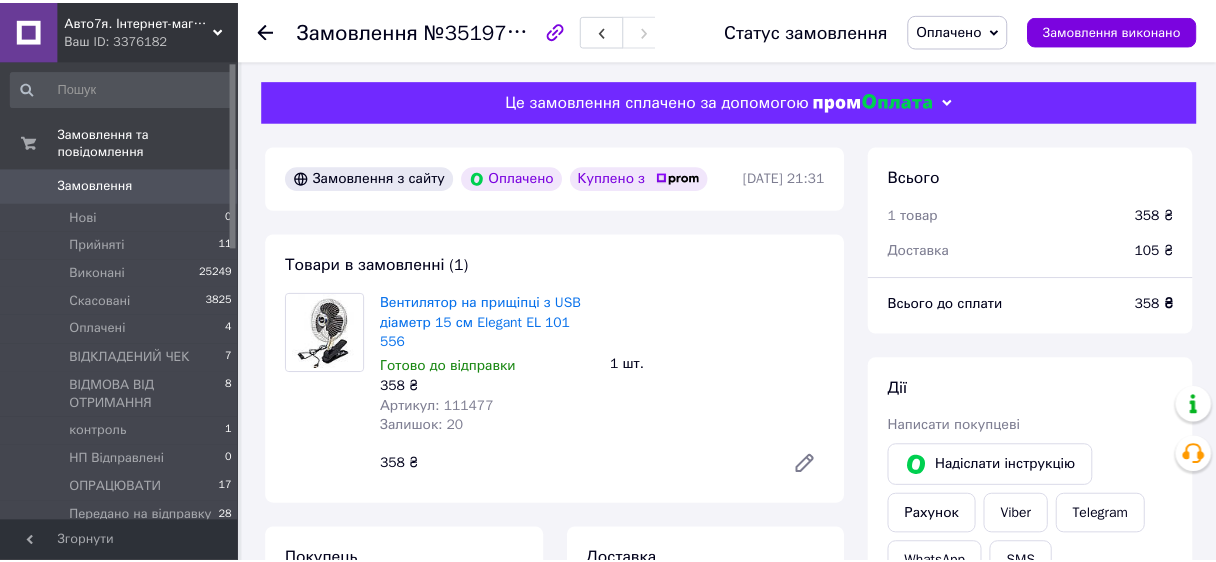 scroll, scrollTop: 128, scrollLeft: 0, axis: vertical 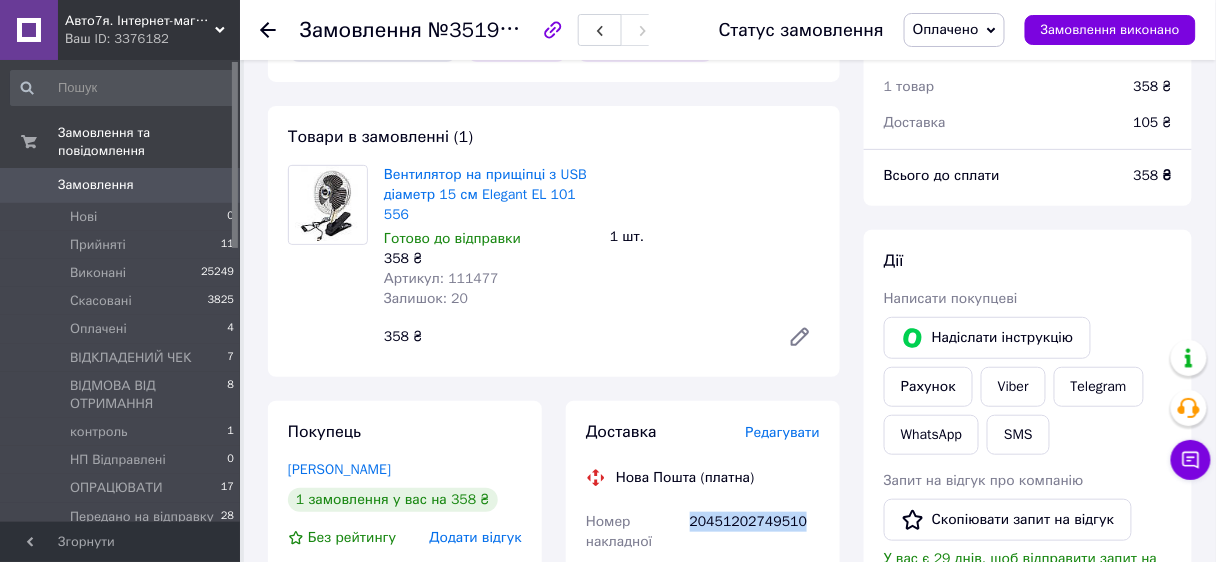 drag, startPoint x: 688, startPoint y: 534, endPoint x: 810, endPoint y: 536, distance: 122.016396 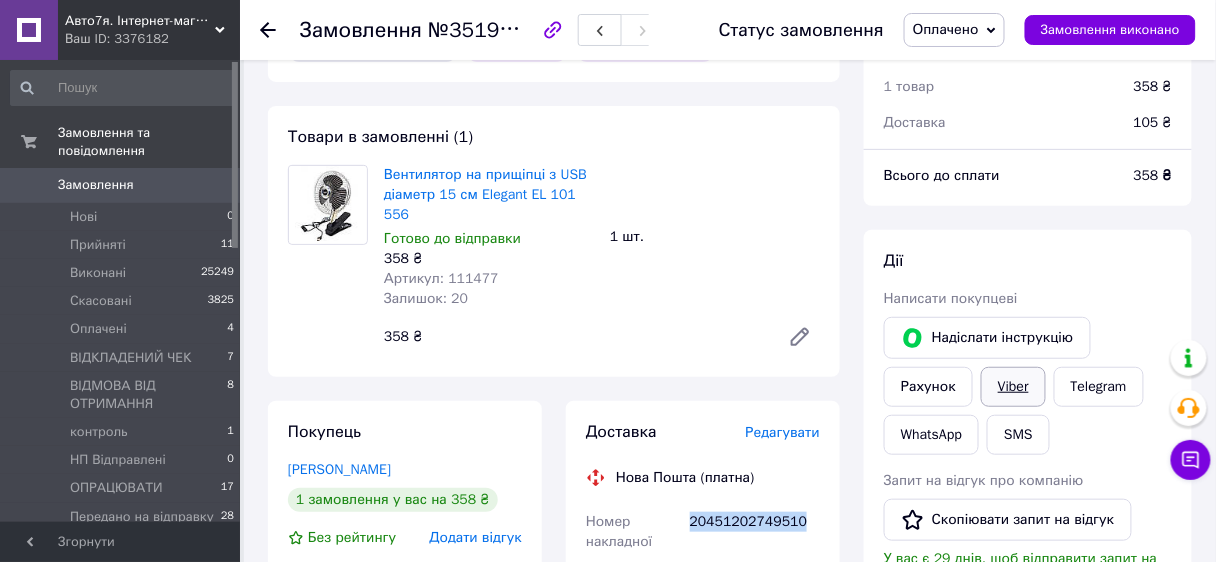 click on "Viber" at bounding box center [1013, 387] 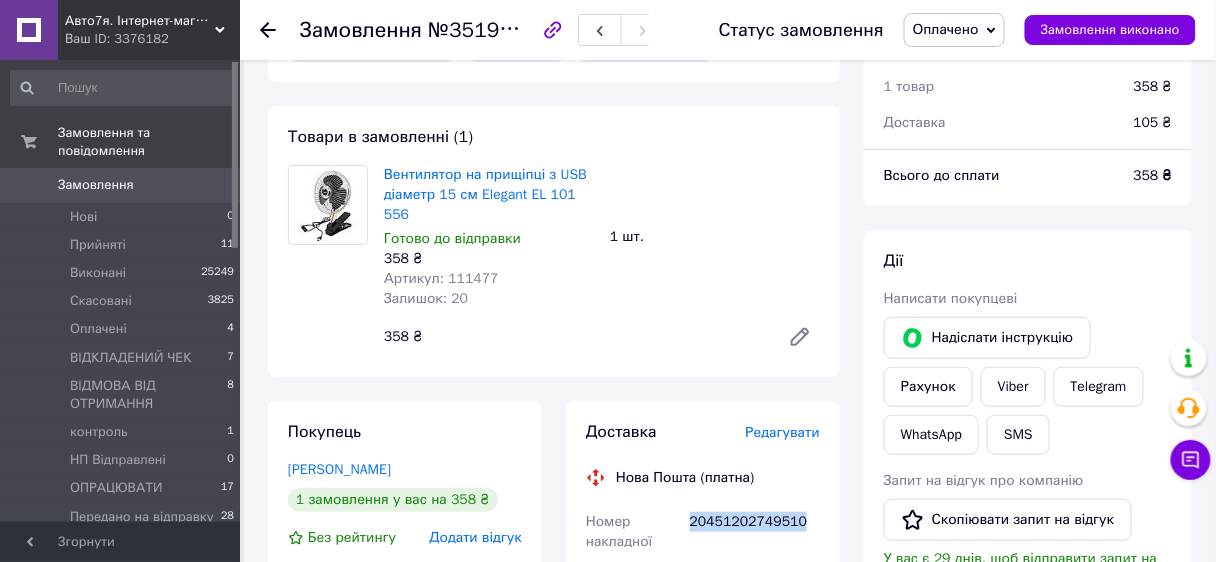 scroll, scrollTop: 448, scrollLeft: 0, axis: vertical 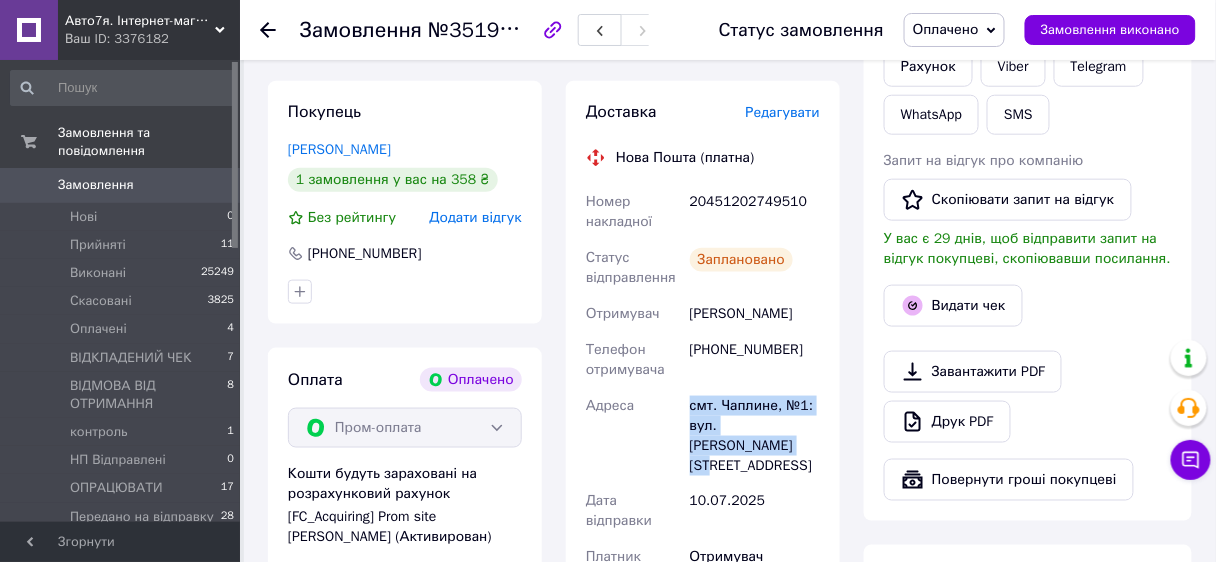drag, startPoint x: 687, startPoint y: 422, endPoint x: 709, endPoint y: 458, distance: 42.190044 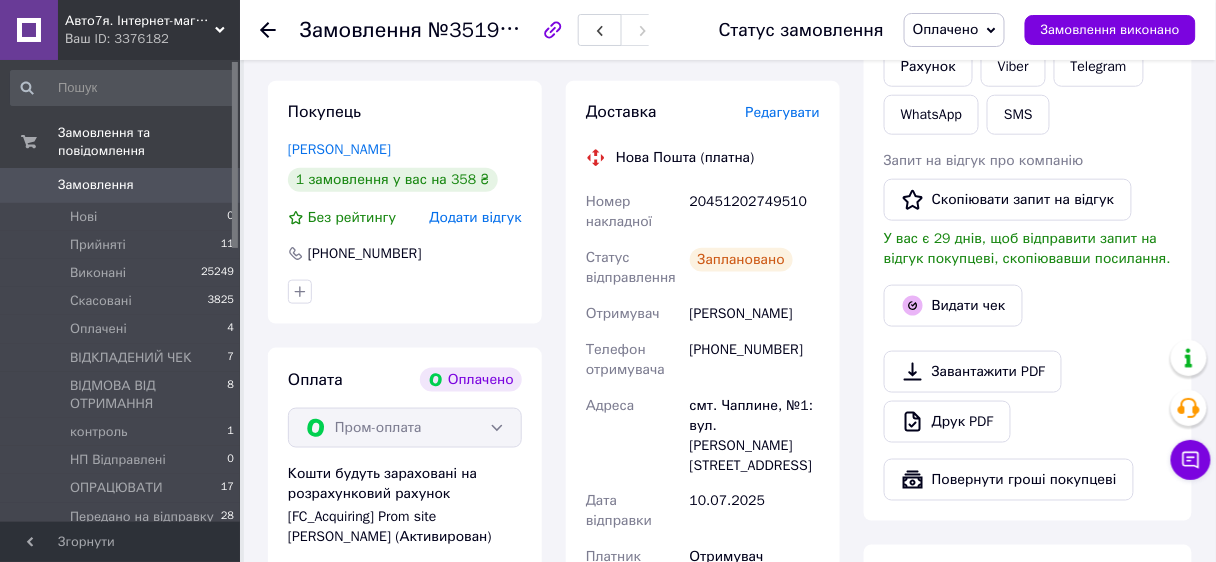 click on "Доставка Редагувати Нова Пошта (платна) Номер накладної 20451202749510 Статус відправлення Заплановано Отримувач [PERSON_NAME] Телефон отримувача [PHONE_NUMBER] [GEOGRAPHIC_DATA] смт. Чаплине, №1: вул. П[STREET_ADDRESS]�ата відправки 10[DATE]�атник Отримувач Оціночна вартість 358 ₴ Вартість доставки 105 ₴ Роздрукувати ЕН Платник Отримувач Відправник Прізвище отримувача Панов Ім'я отримувача [PERSON_NAME] батькові отримувача Телефон отримувача [PHONE_NUMBER] Тип доставки У відділенні Кур'єром В поштоматі Місто смт. Чаплине Відділення №1: вул. П[STREET_ADDRESS]�ісце відправки Тип посилки Вантаж 358" at bounding box center [703, 422] 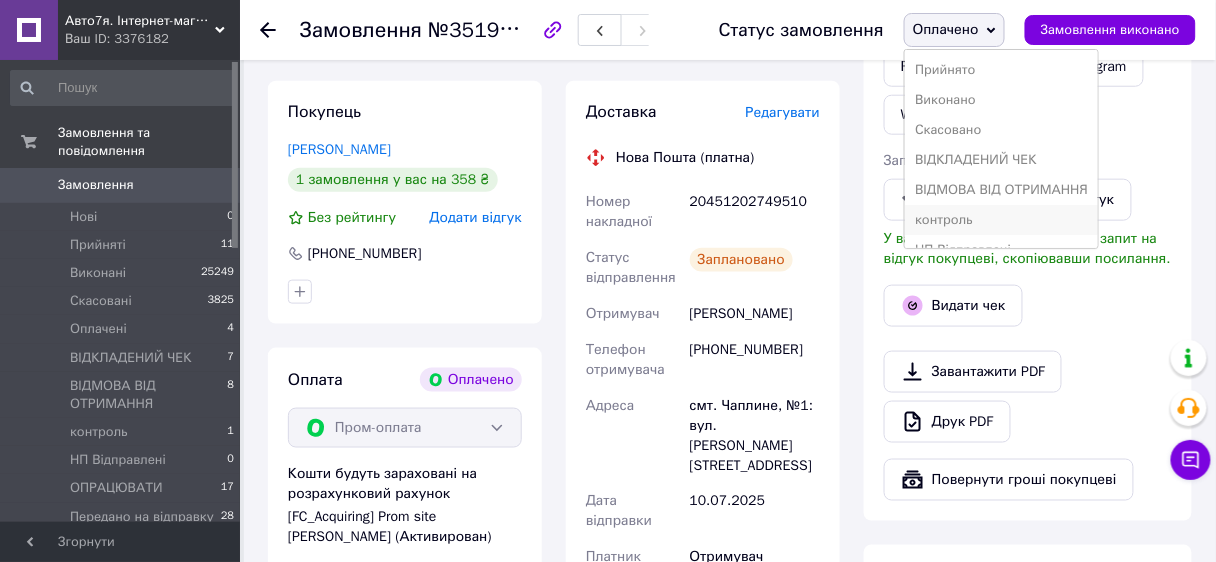 scroll, scrollTop: 528, scrollLeft: 0, axis: vertical 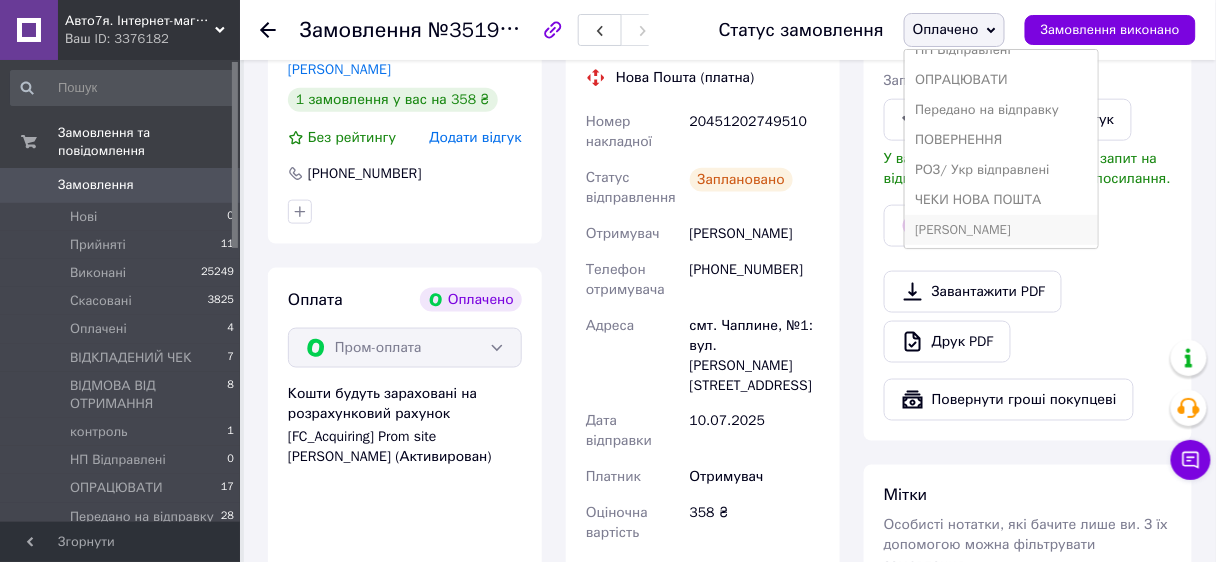 click on "[PERSON_NAME]" at bounding box center [1001, 230] 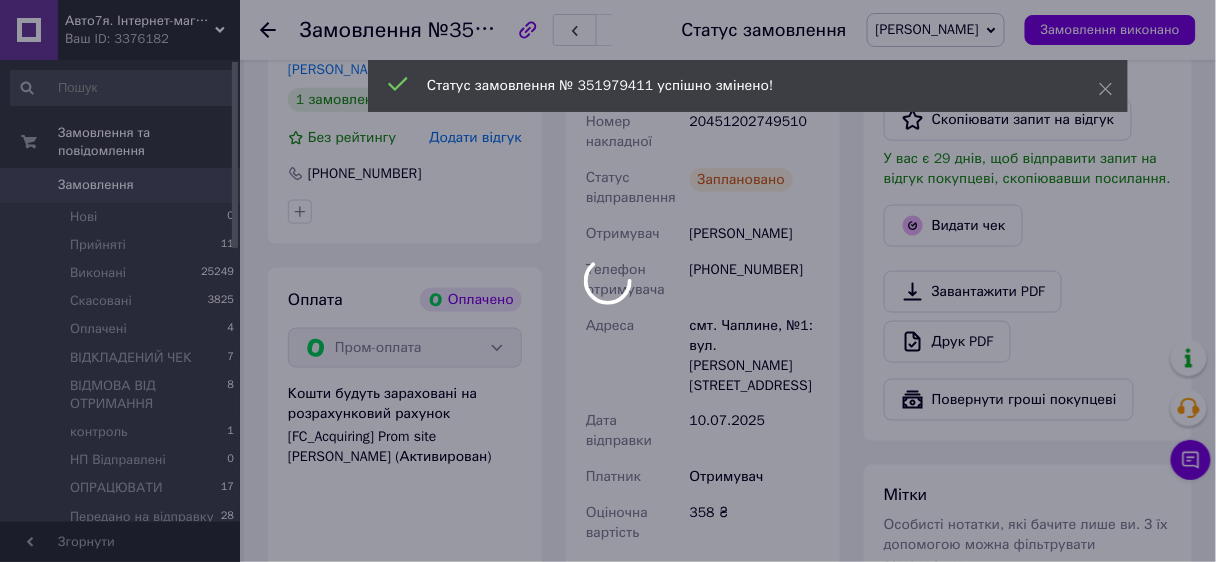 scroll, scrollTop: 496, scrollLeft: 0, axis: vertical 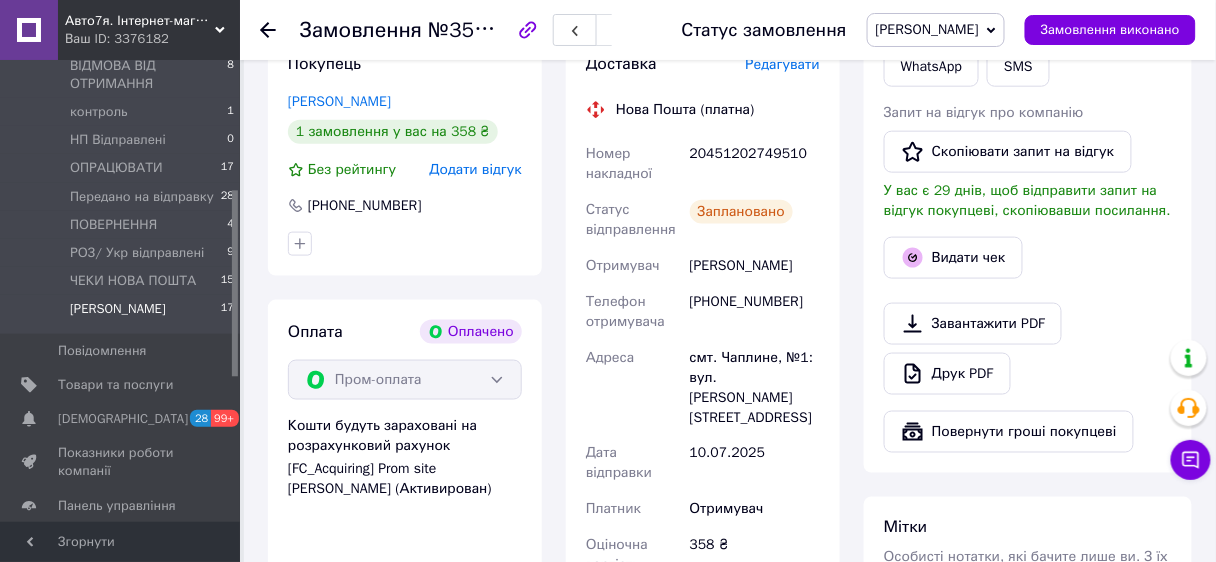 click on "[PERSON_NAME]" at bounding box center (118, 309) 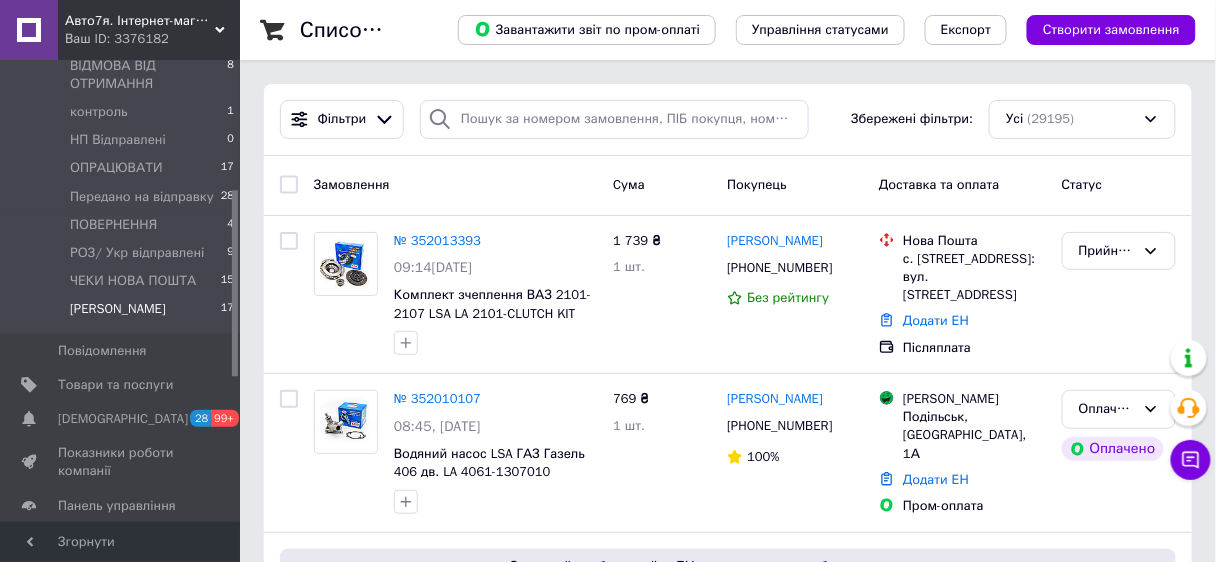 click on "[PERSON_NAME]" at bounding box center [118, 309] 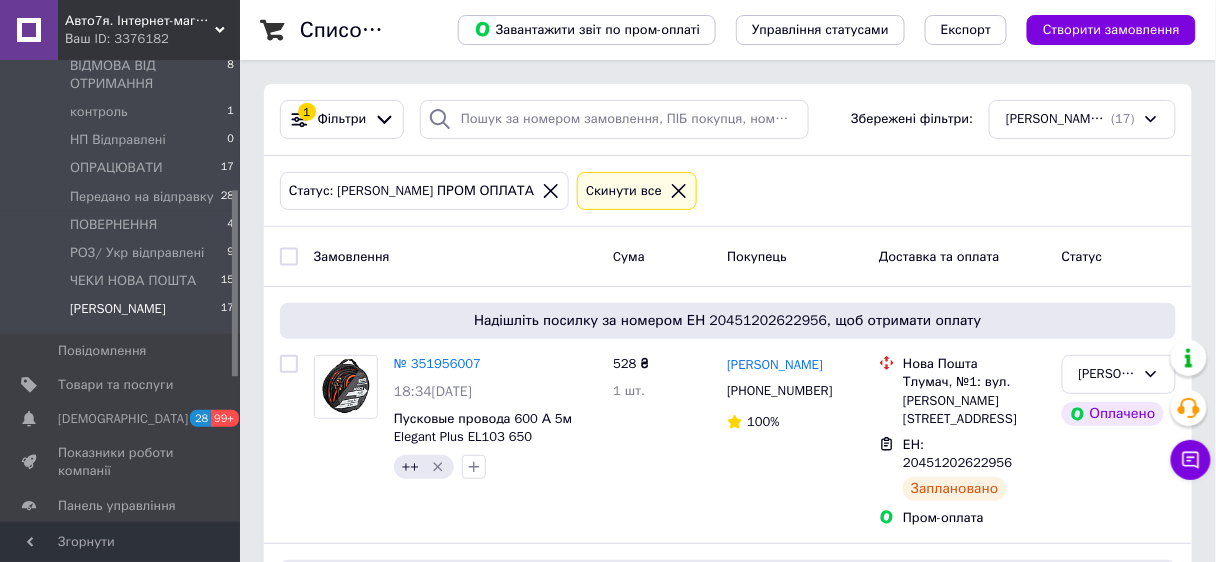 click at bounding box center (289, 257) 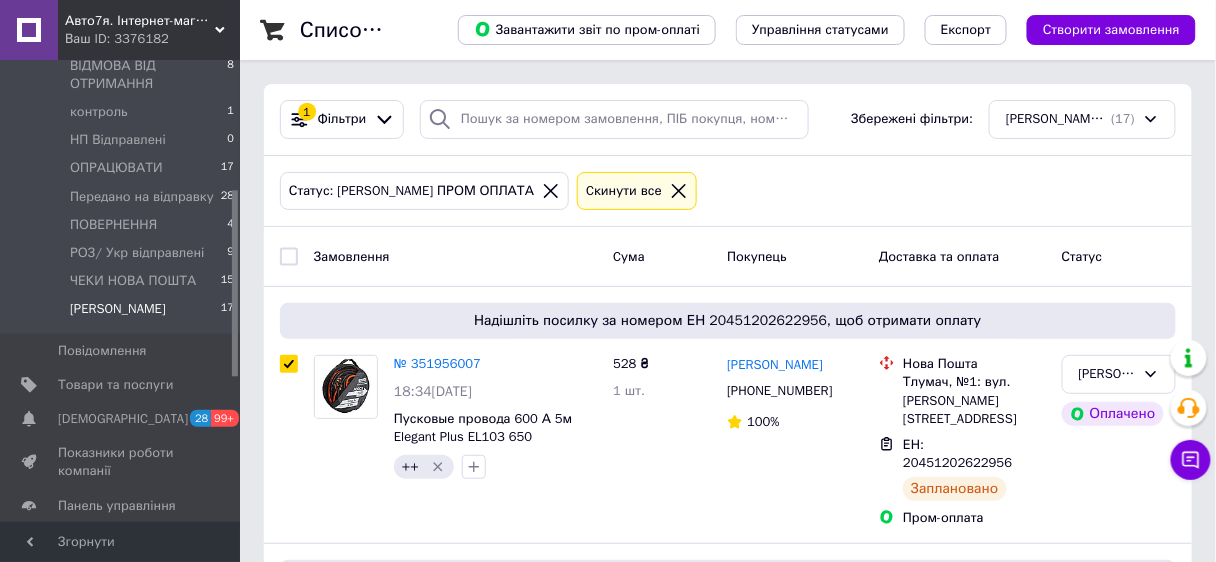 checkbox on "true" 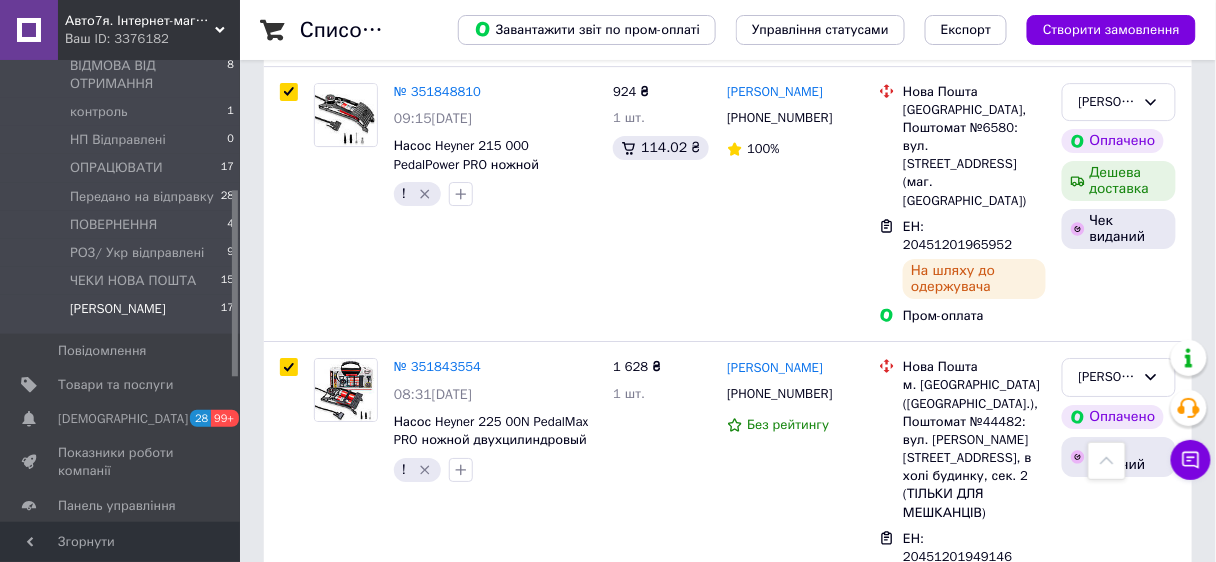 scroll, scrollTop: 2000, scrollLeft: 0, axis: vertical 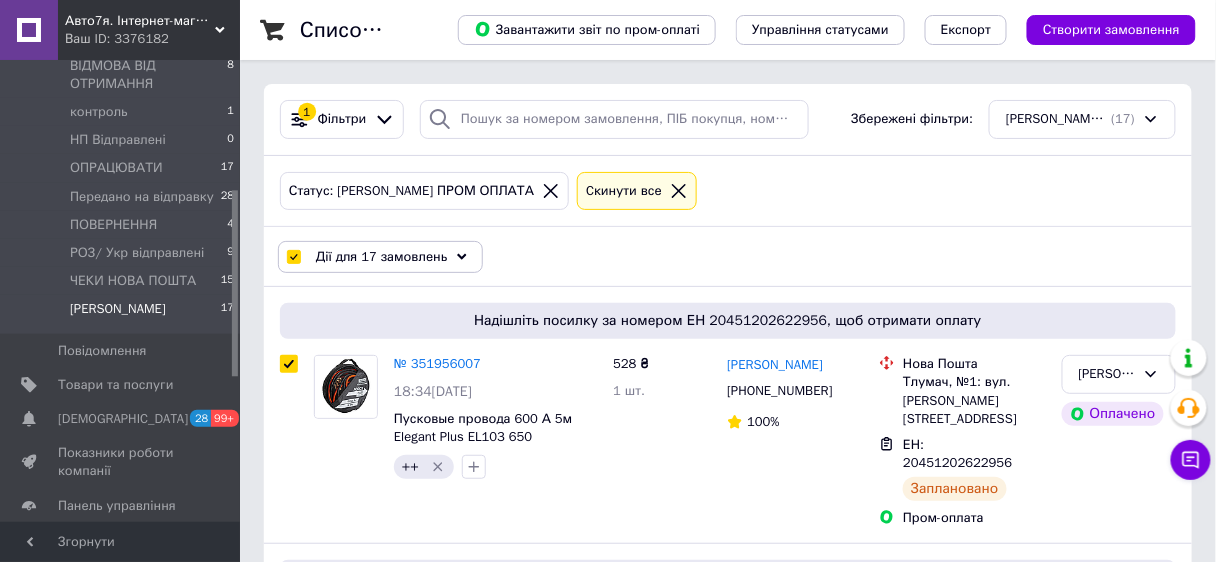 click at bounding box center (294, 257) 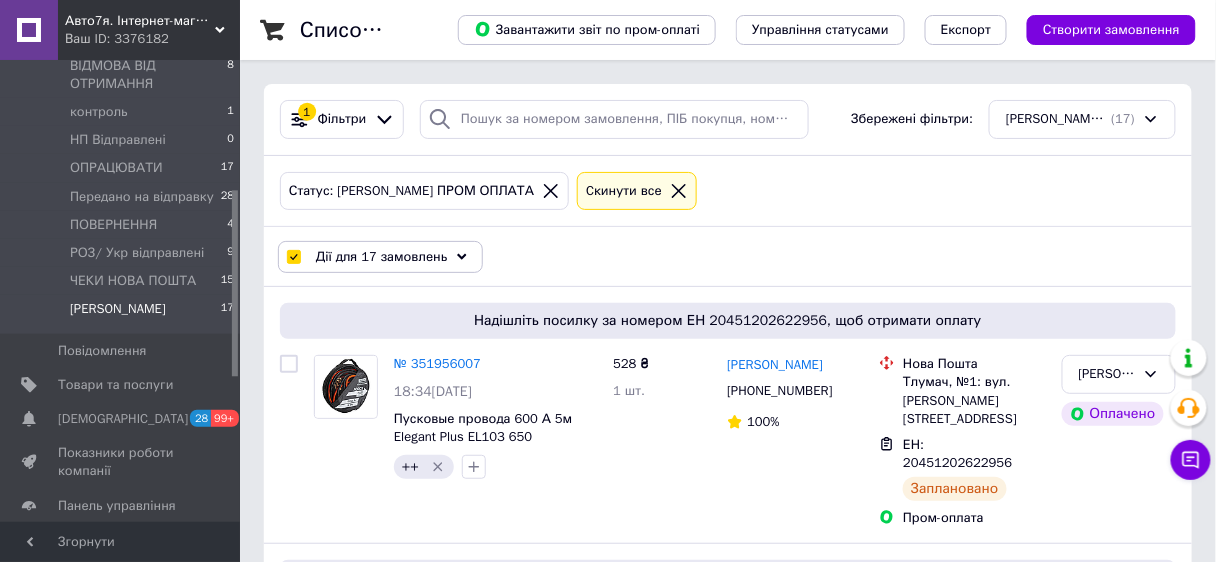 checkbox on "false" 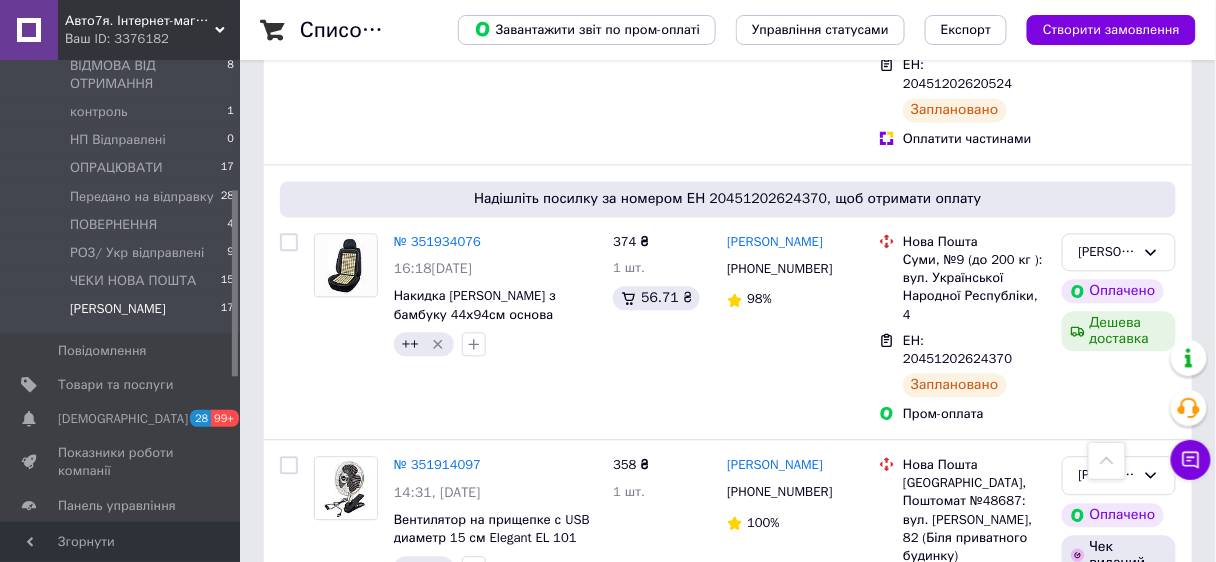scroll, scrollTop: 998, scrollLeft: 0, axis: vertical 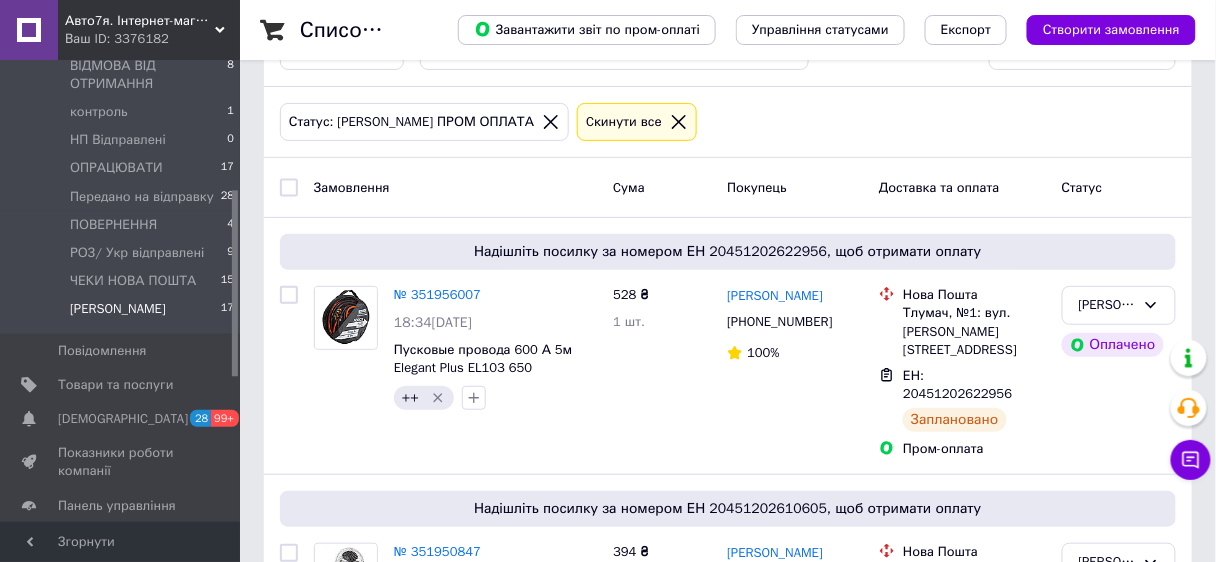 click at bounding box center (289, 188) 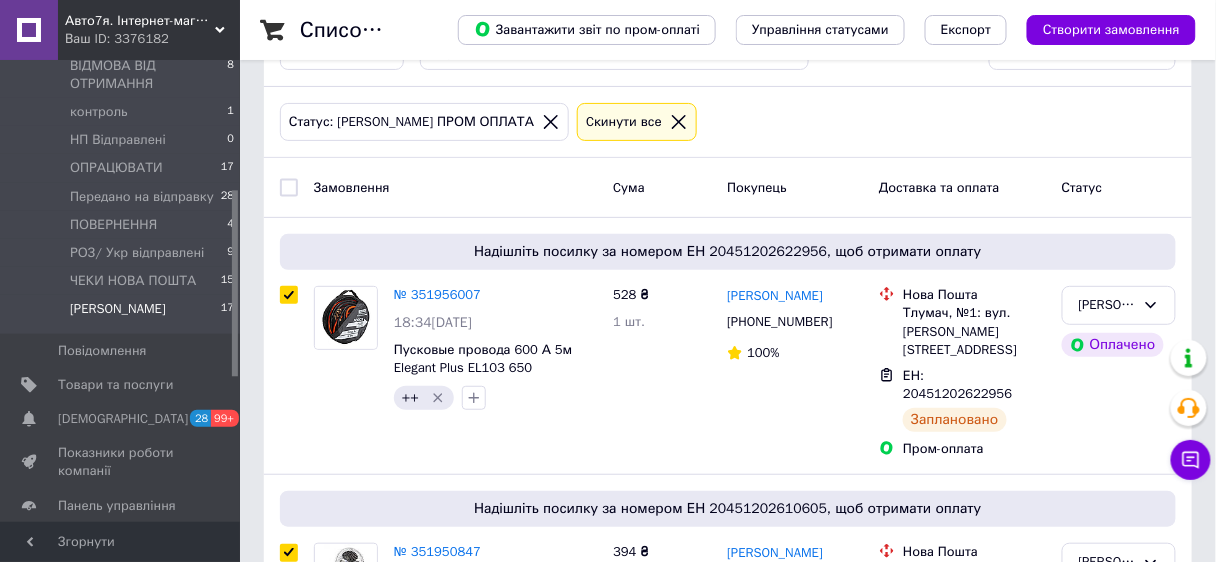 checkbox on "true" 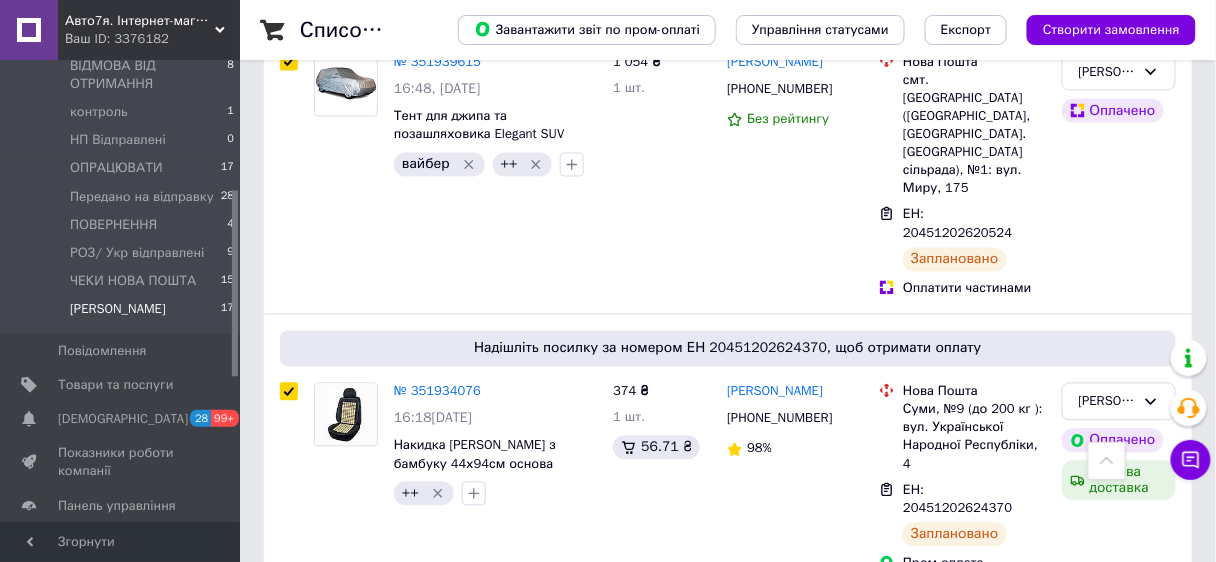scroll, scrollTop: 839, scrollLeft: 0, axis: vertical 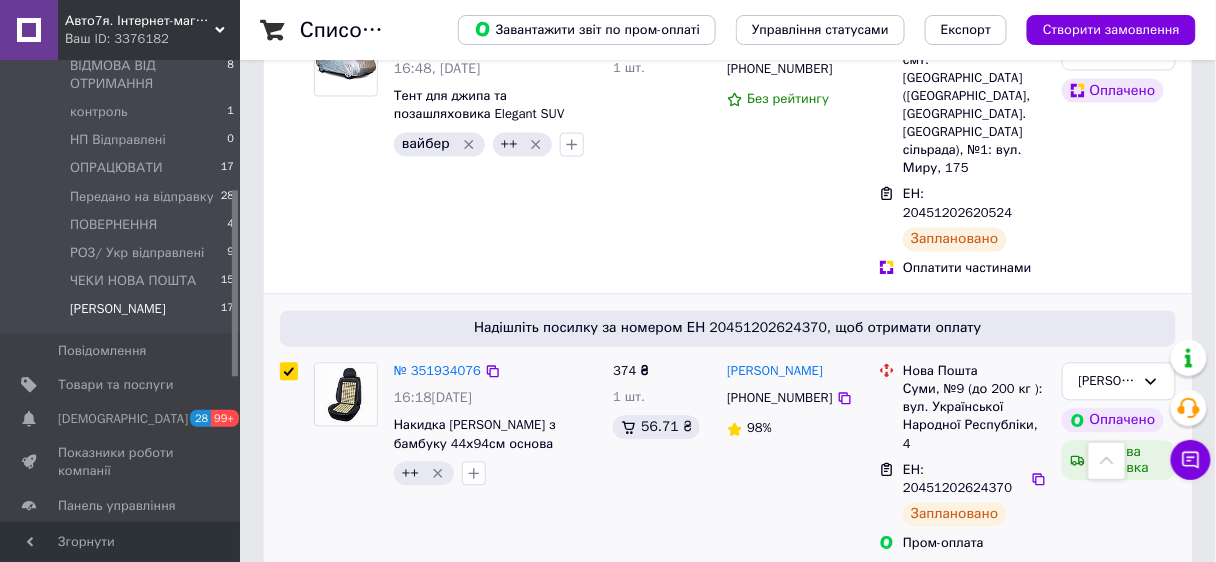click at bounding box center (289, 372) 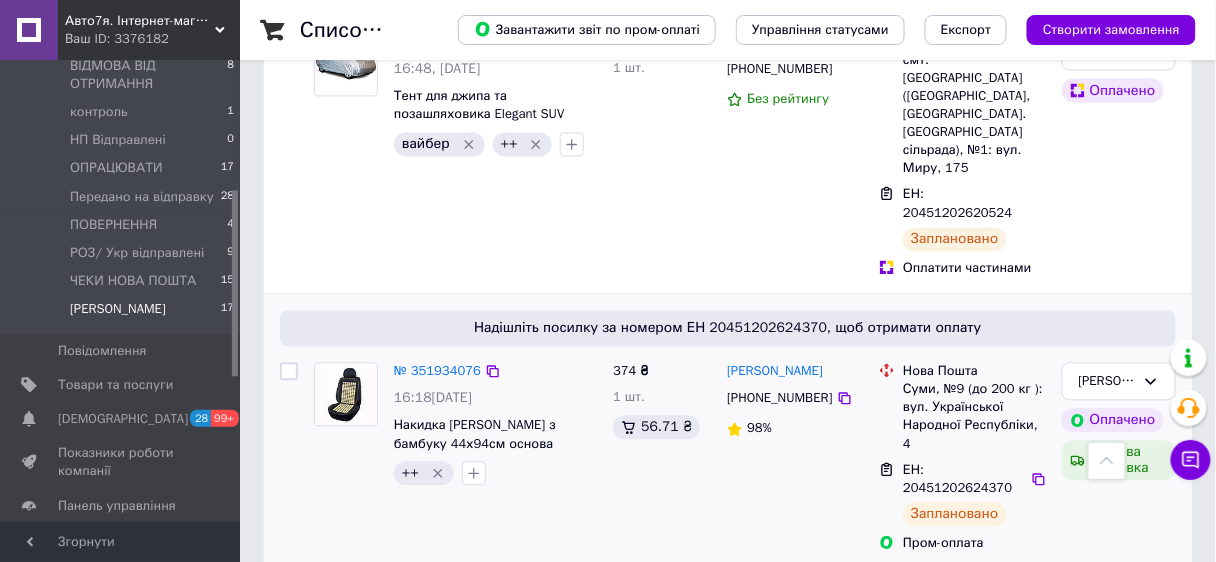 checkbox on "false" 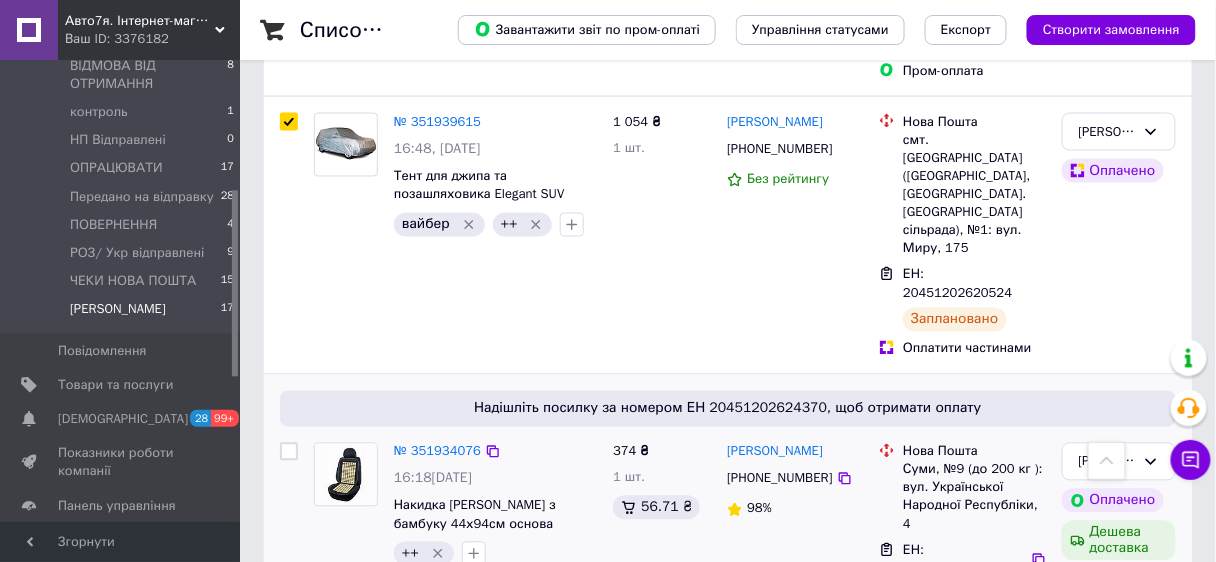 scroll, scrollTop: 679, scrollLeft: 0, axis: vertical 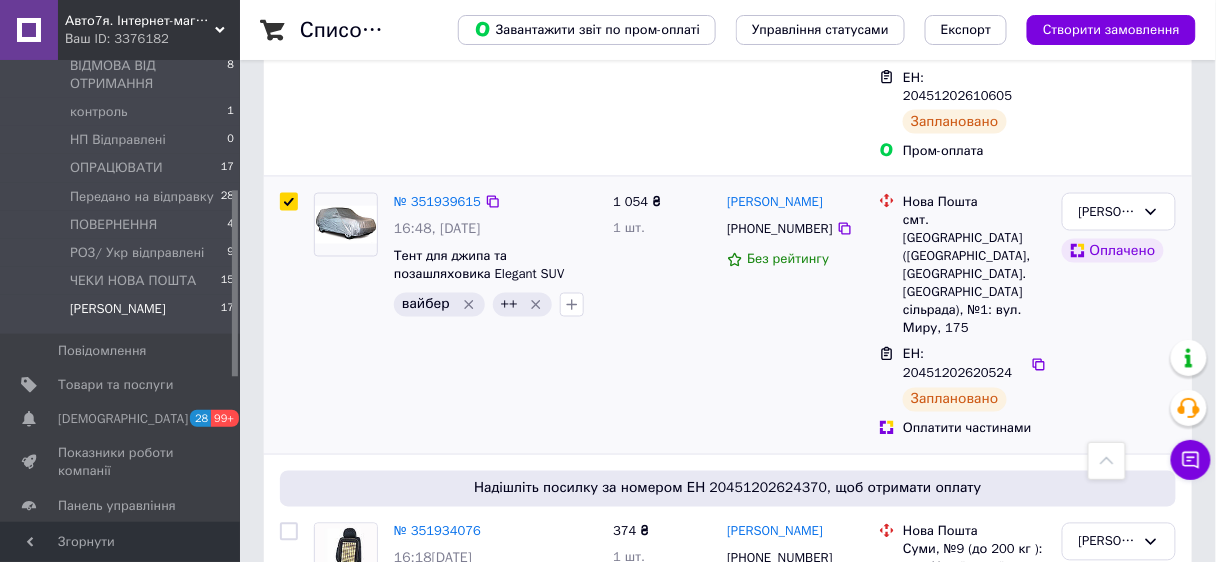 click at bounding box center (289, 202) 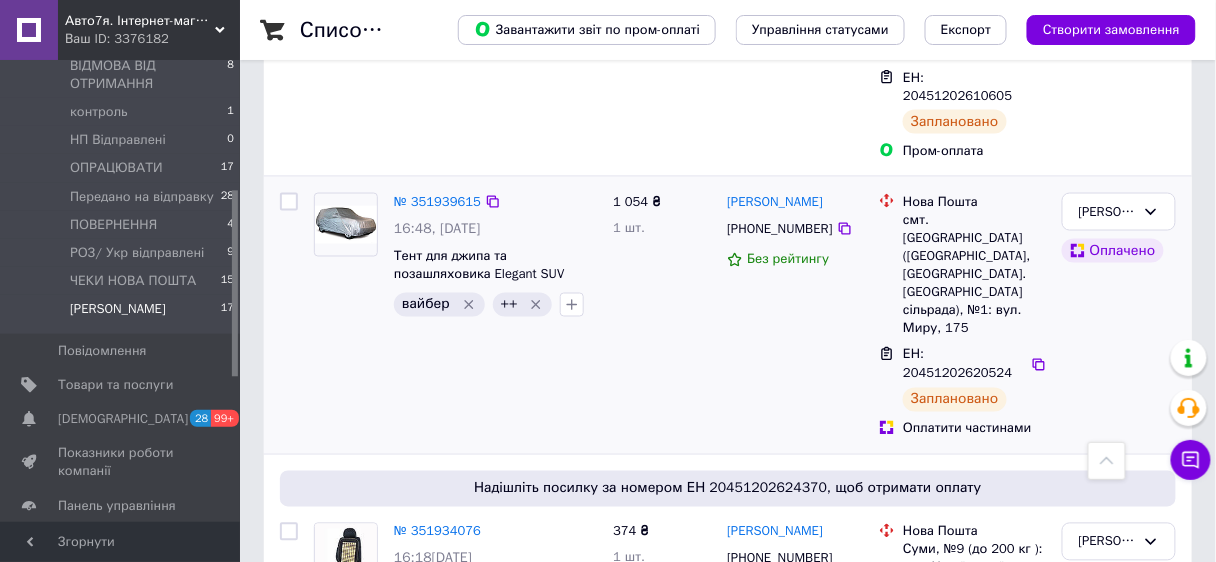 checkbox on "false" 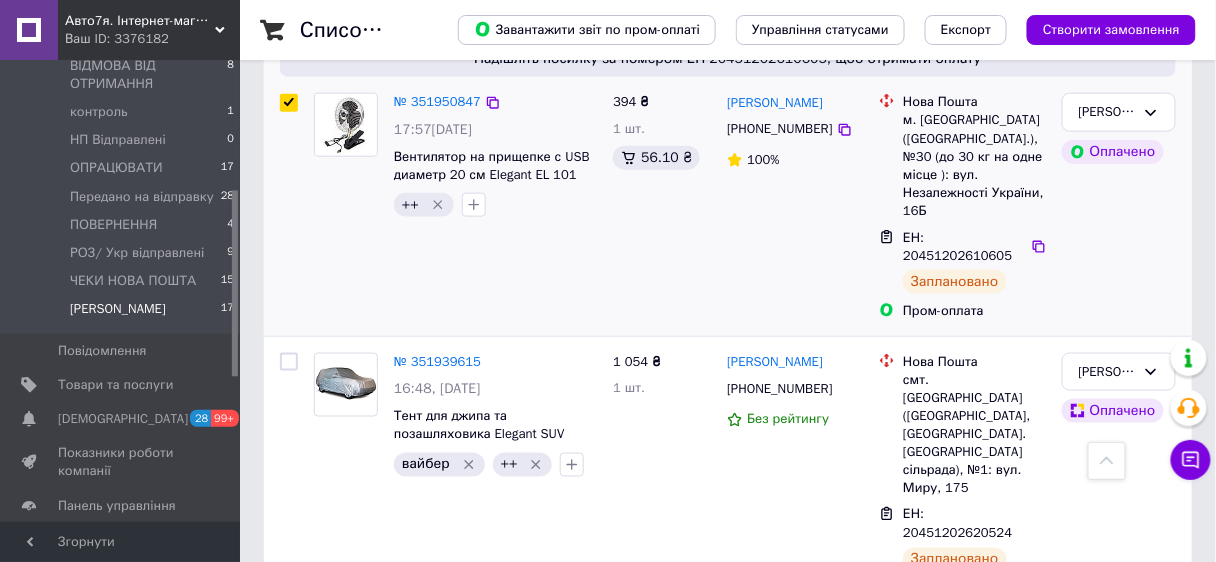 scroll, scrollTop: 359, scrollLeft: 0, axis: vertical 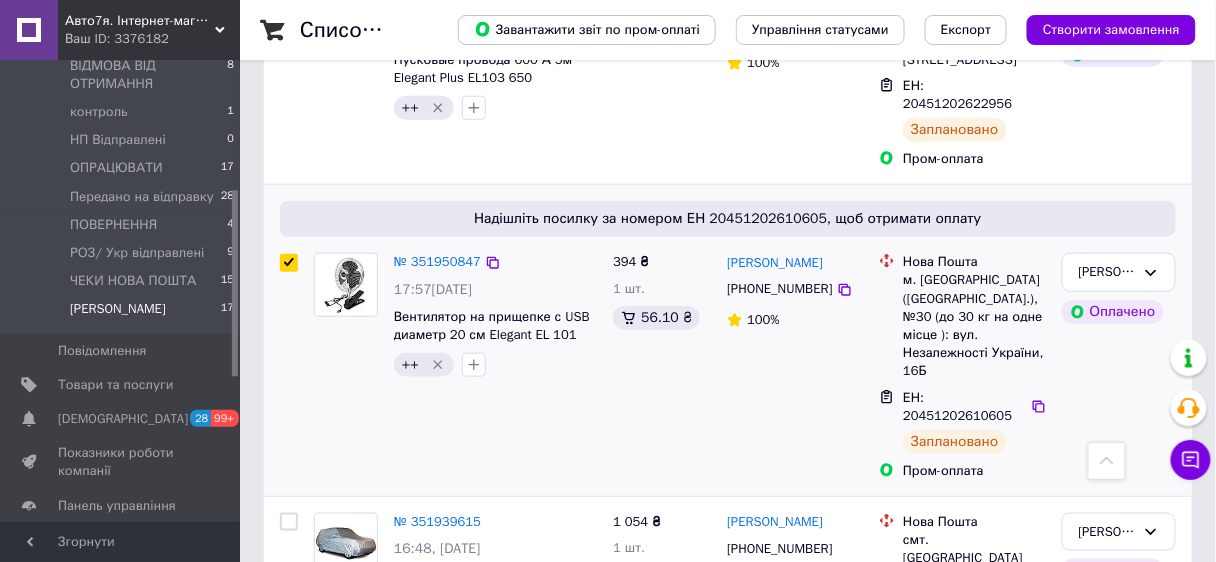 click at bounding box center [289, 263] 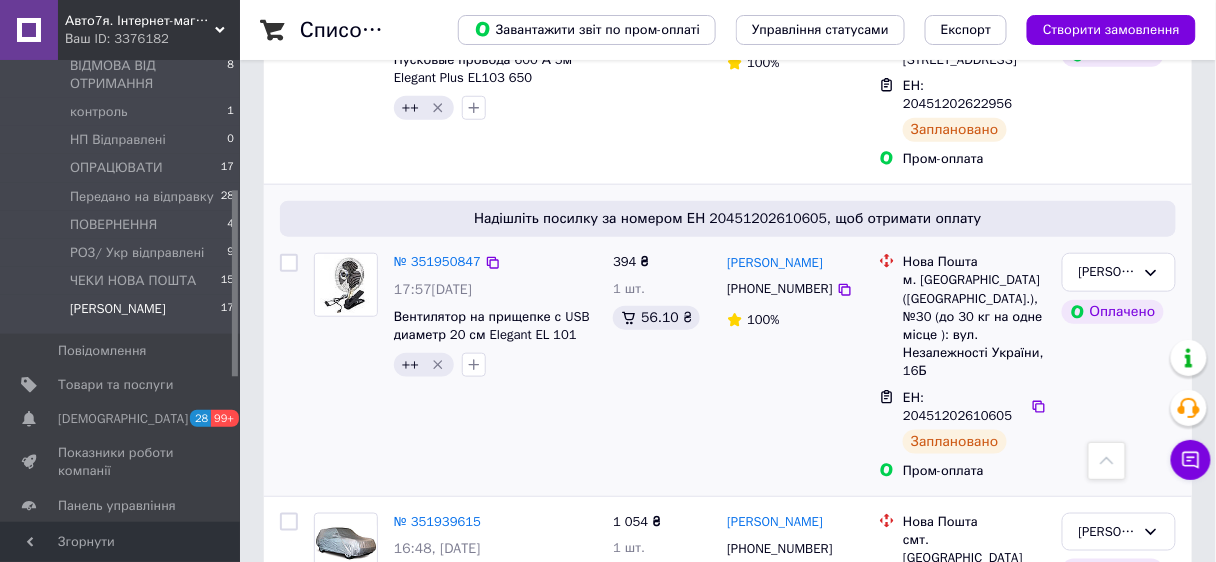 checkbox on "false" 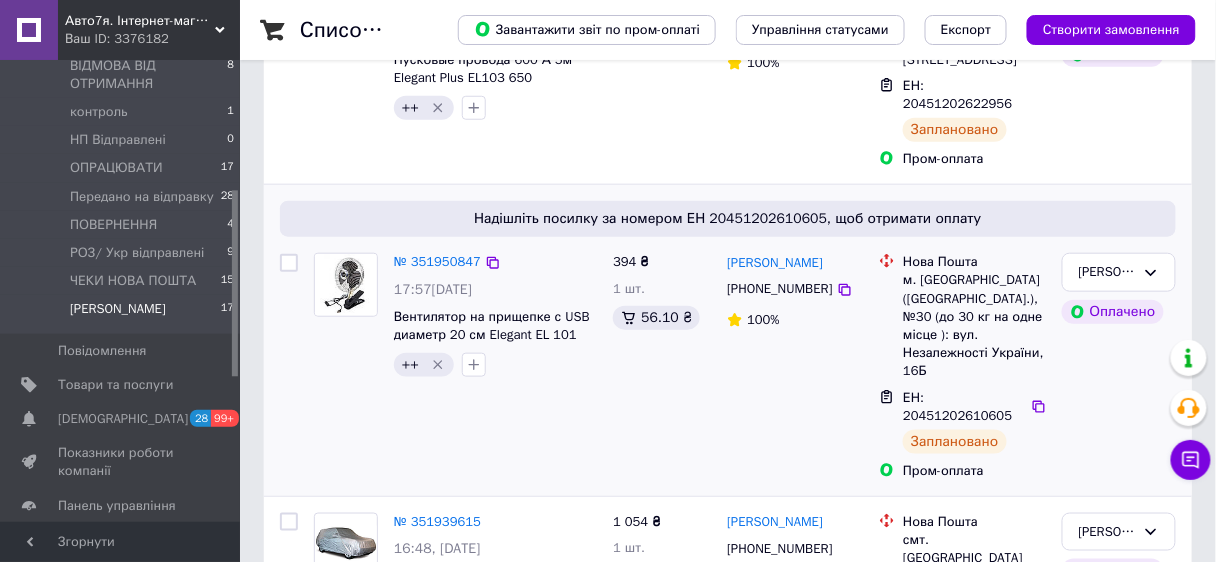 scroll, scrollTop: 199, scrollLeft: 0, axis: vertical 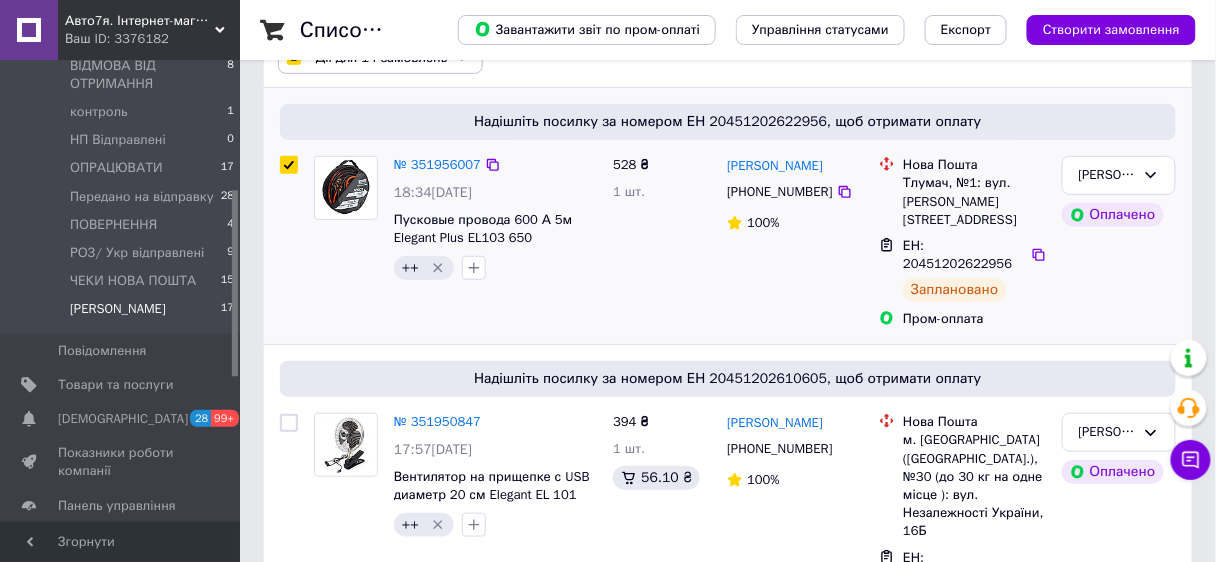 click at bounding box center (289, 165) 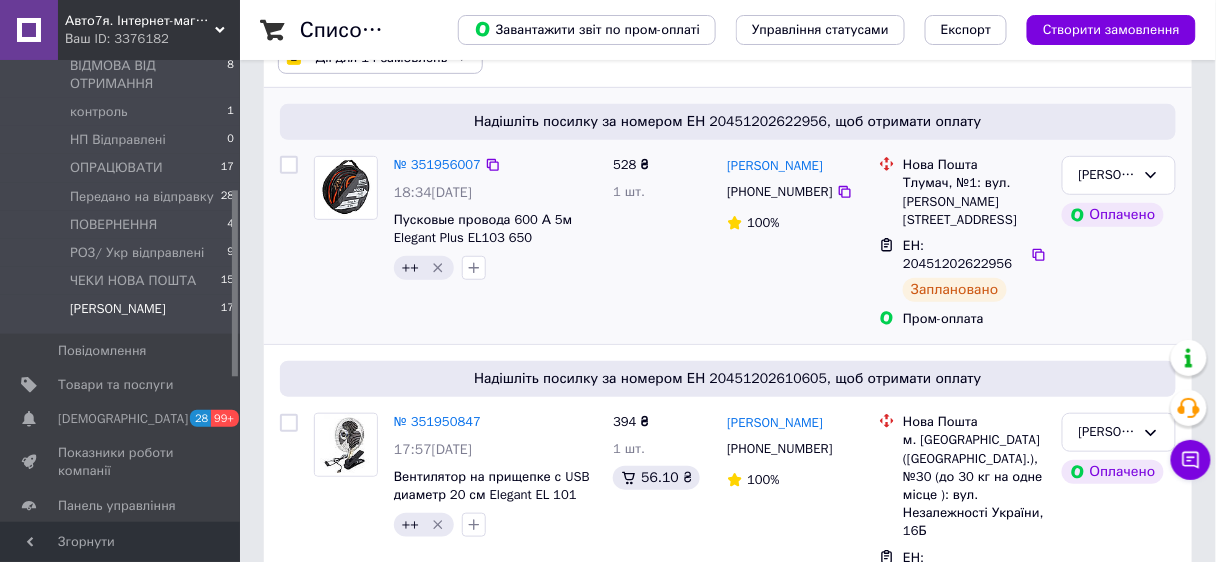 checkbox on "false" 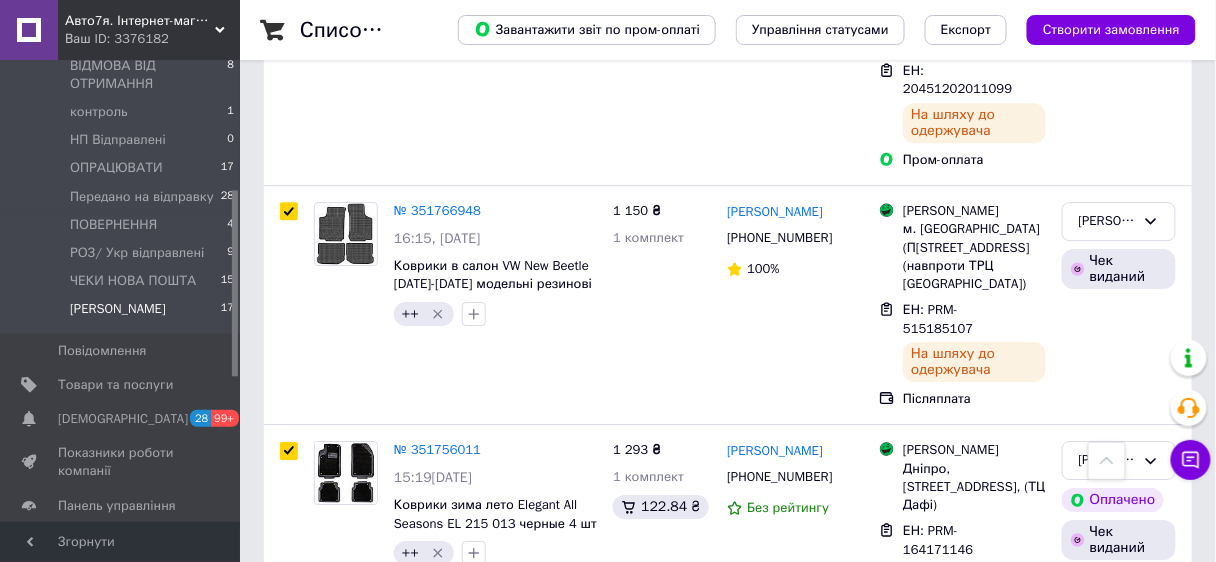 scroll, scrollTop: 3389, scrollLeft: 0, axis: vertical 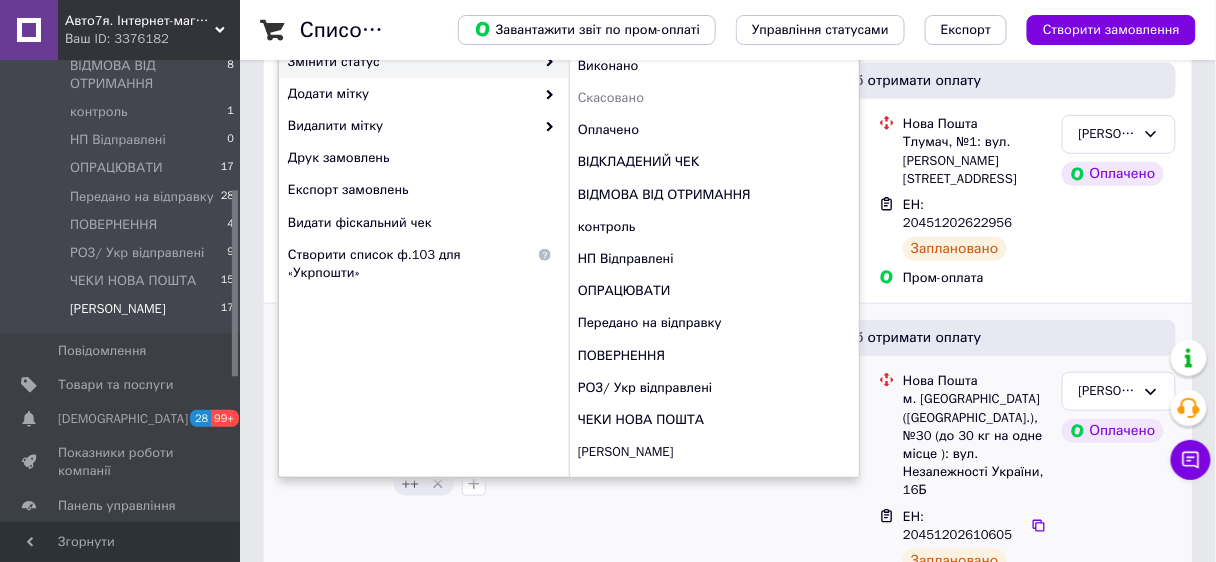 checkbox on "true" 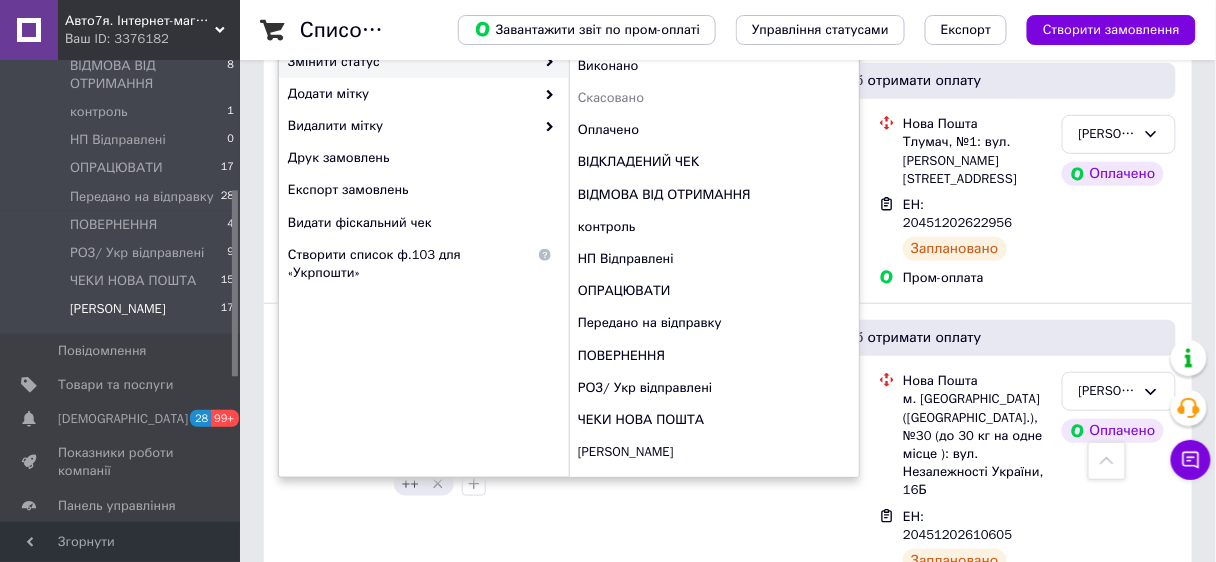 scroll, scrollTop: 400, scrollLeft: 0, axis: vertical 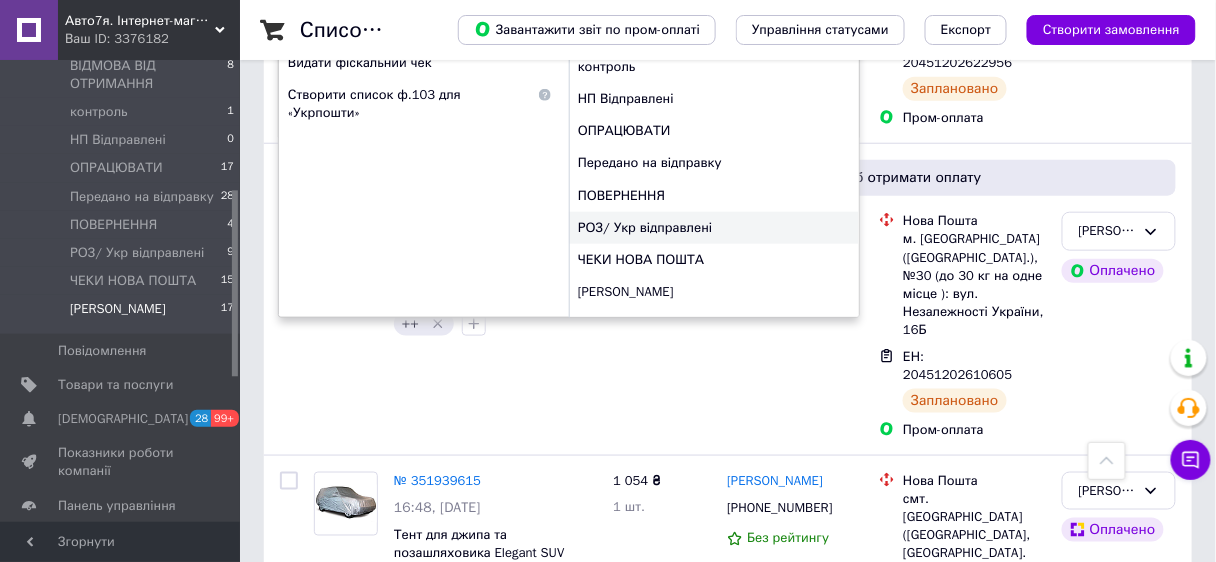 click on "РОЗ/ Укр відправлені" at bounding box center [714, 228] 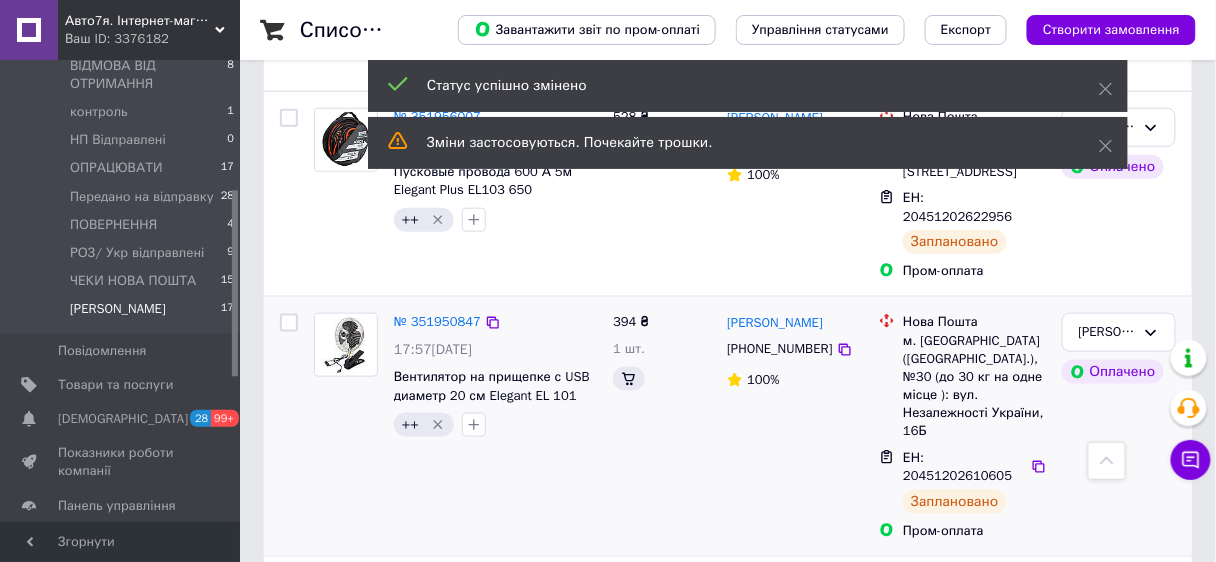 scroll, scrollTop: 620, scrollLeft: 0, axis: vertical 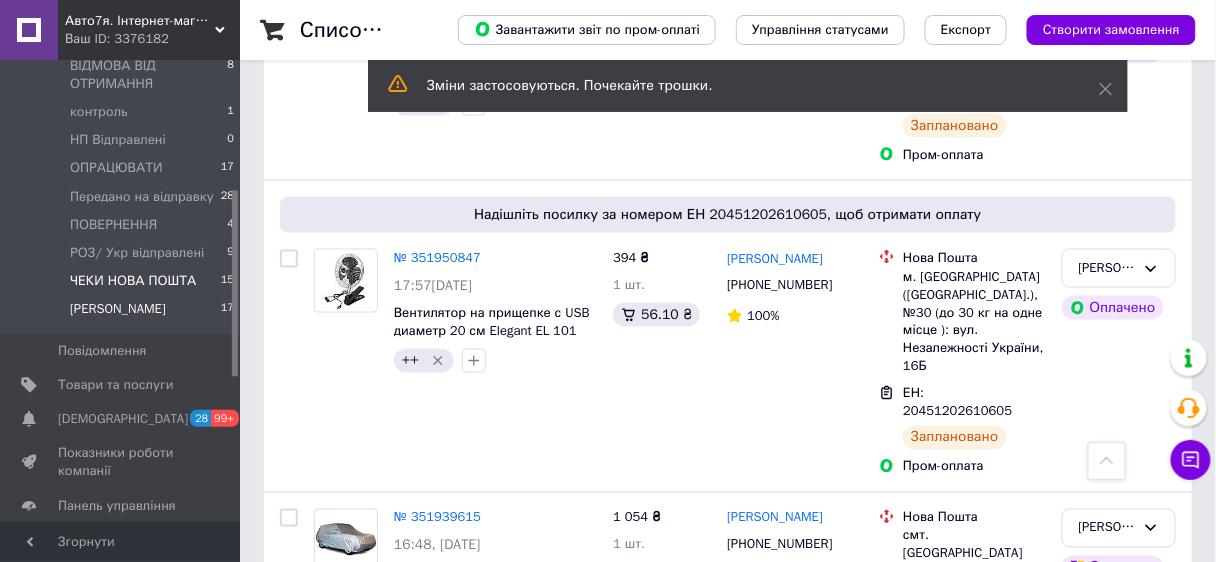 click on "ЧЕКИ НОВА ПОШТА" at bounding box center [133, 281] 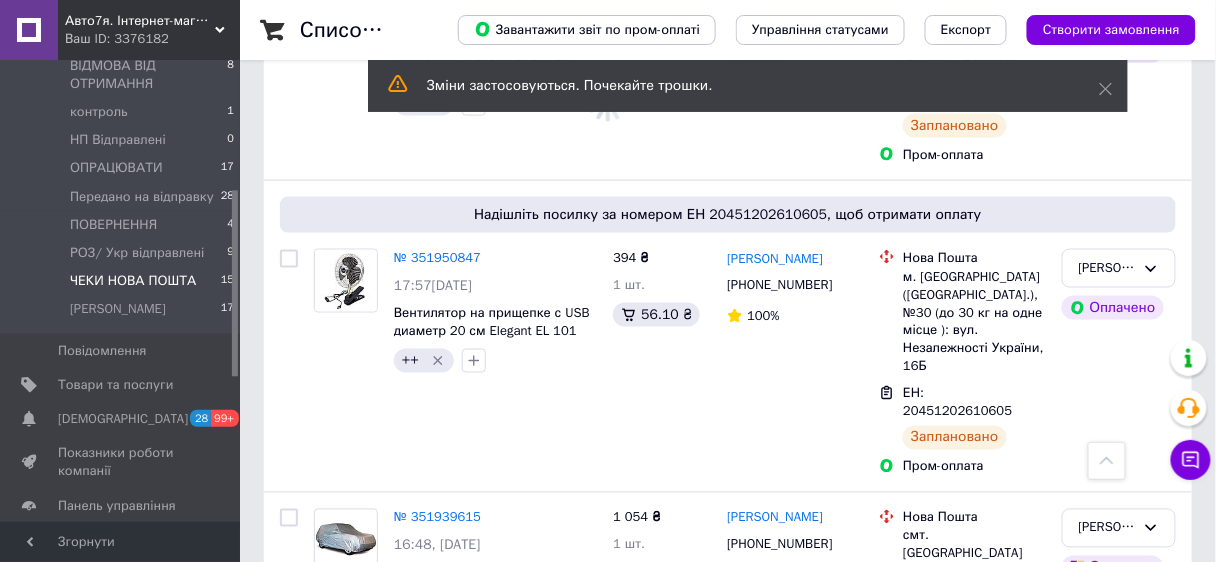 scroll, scrollTop: 0, scrollLeft: 0, axis: both 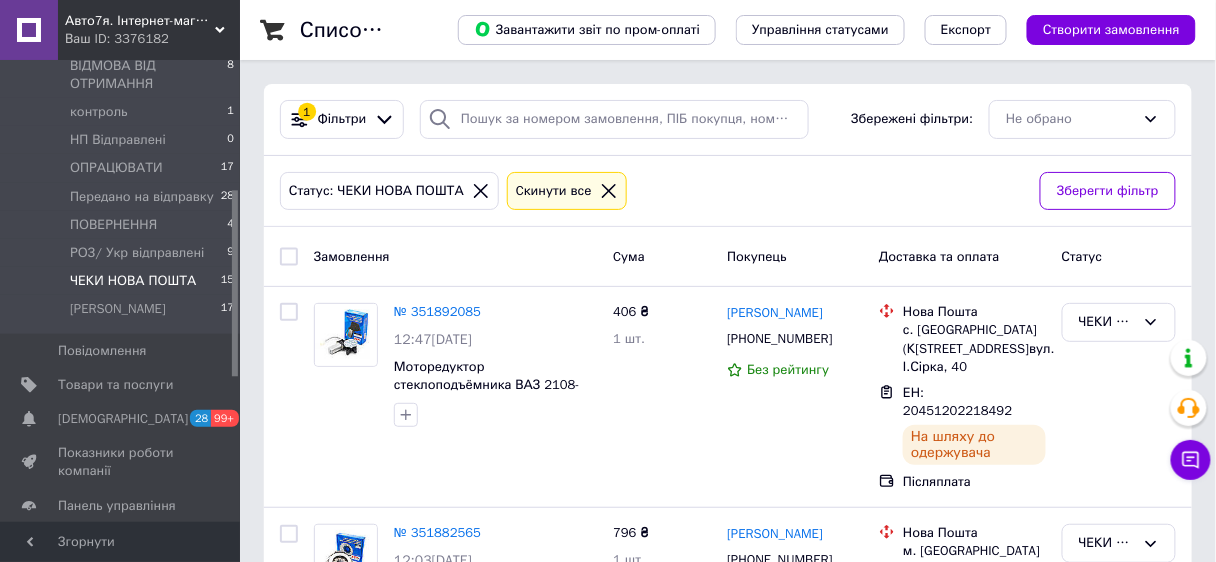 click on "ЧЕКИ НОВА ПОШТА" at bounding box center [133, 281] 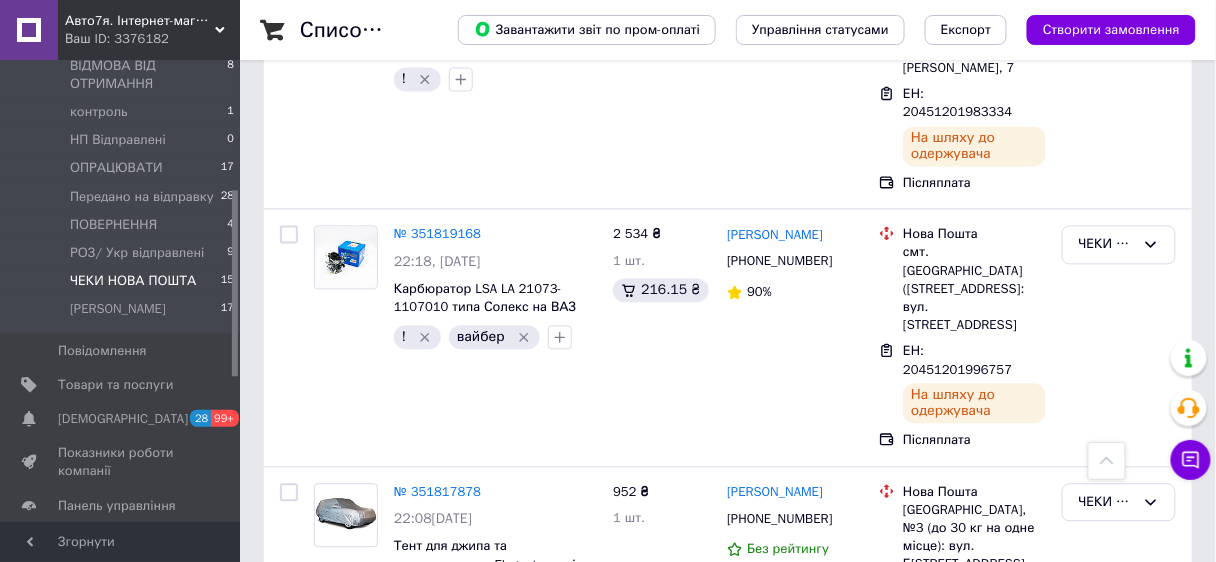 scroll, scrollTop: 2942, scrollLeft: 0, axis: vertical 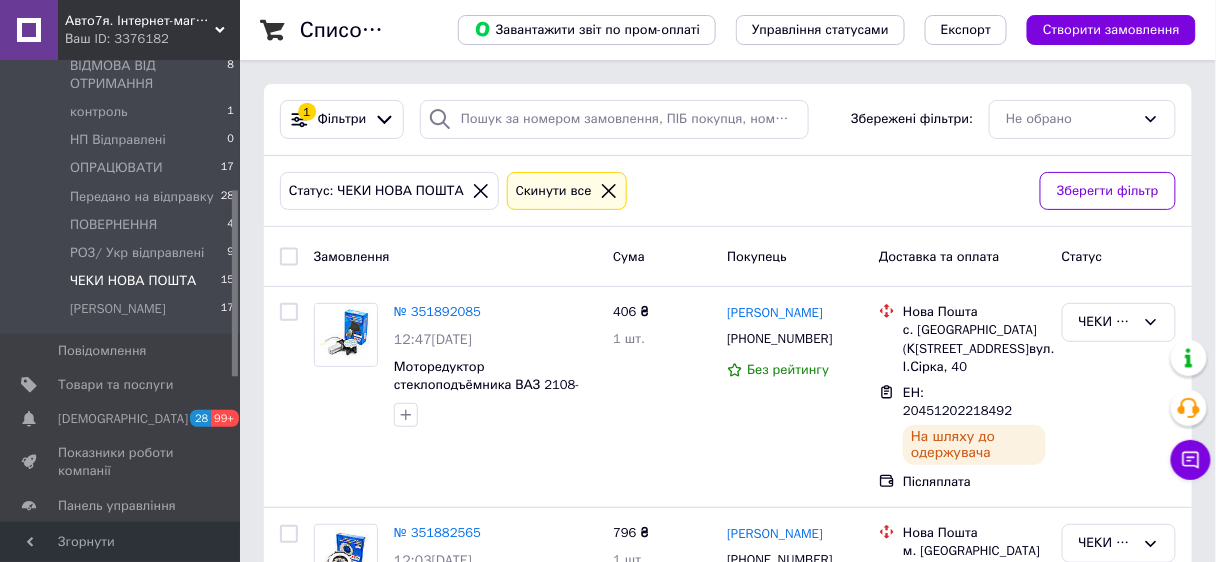 click at bounding box center (289, 257) 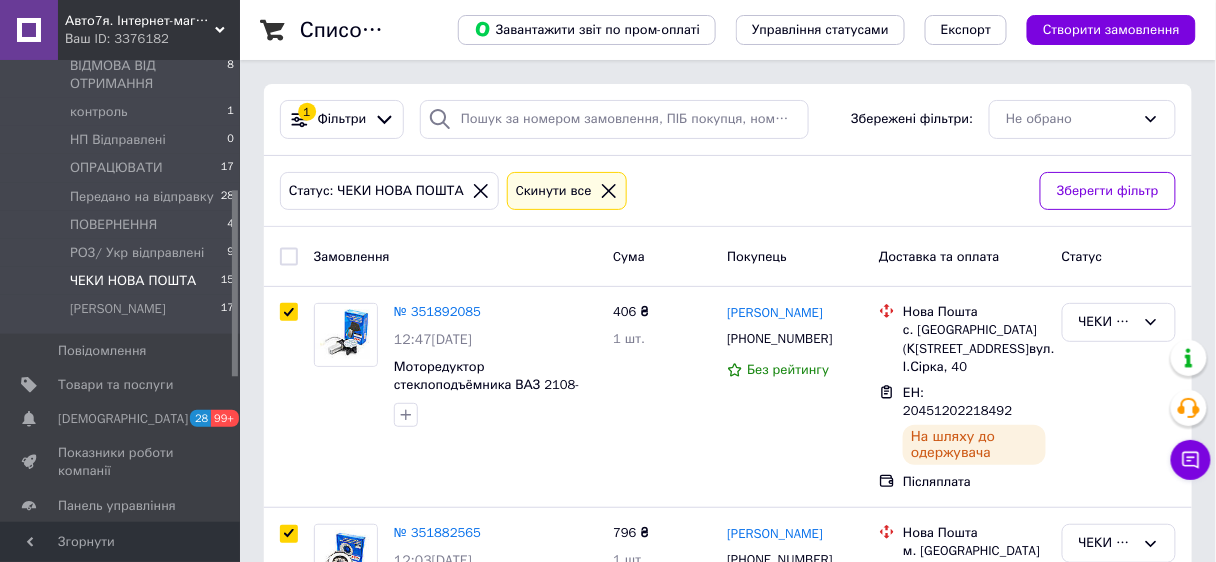 checkbox on "true" 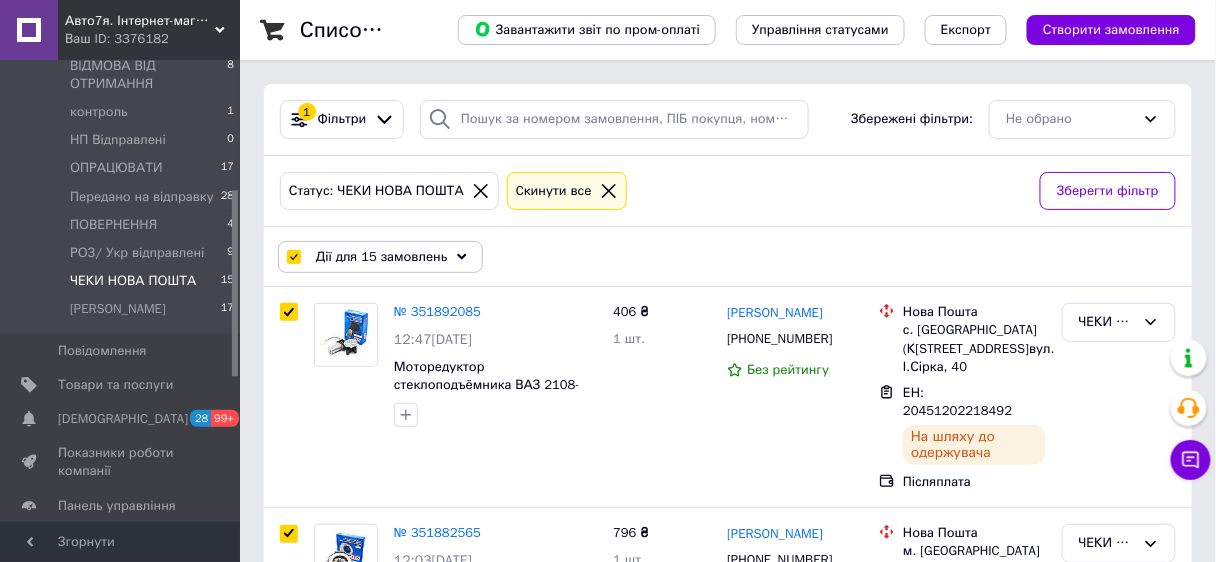 click on "Дії для 15 замовлень" at bounding box center (381, 257) 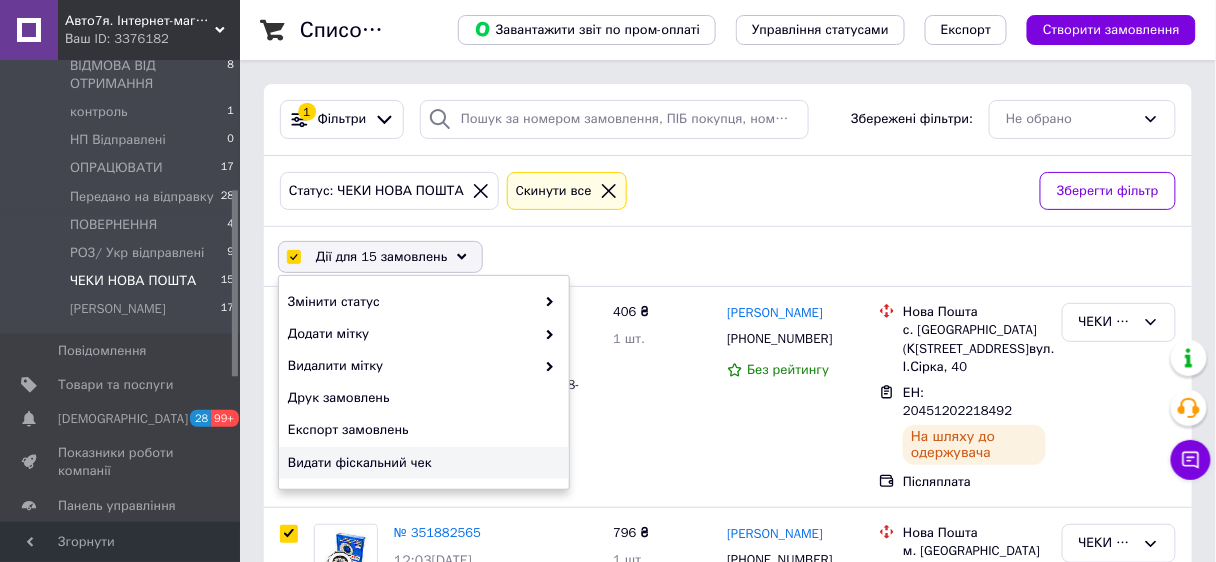 click on "Видати фіскальний чек" at bounding box center (421, 463) 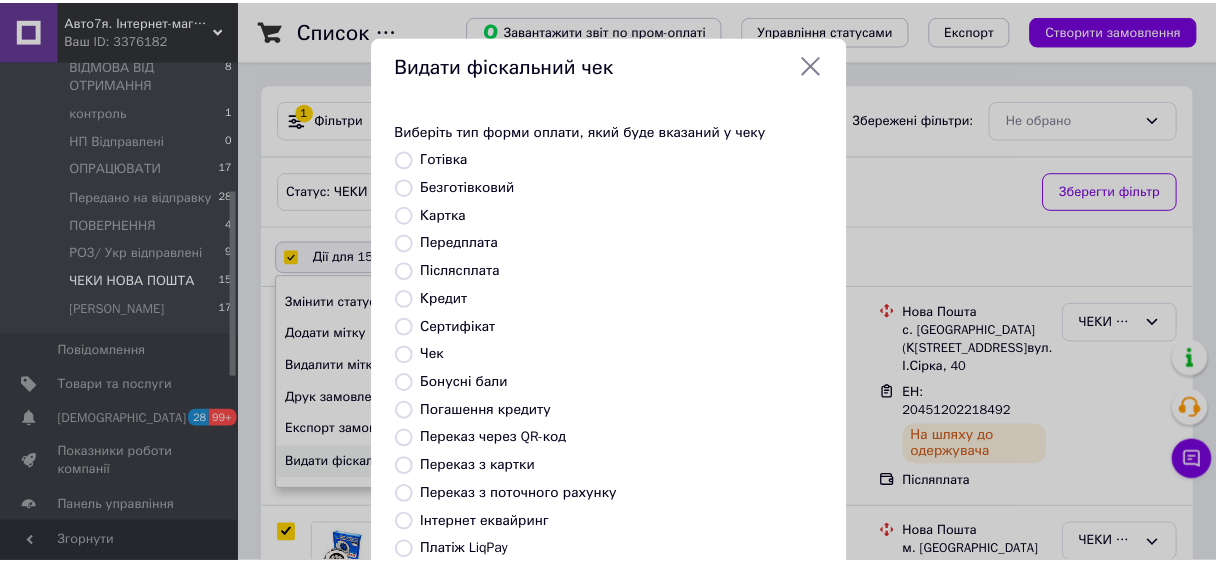 scroll, scrollTop: 208, scrollLeft: 0, axis: vertical 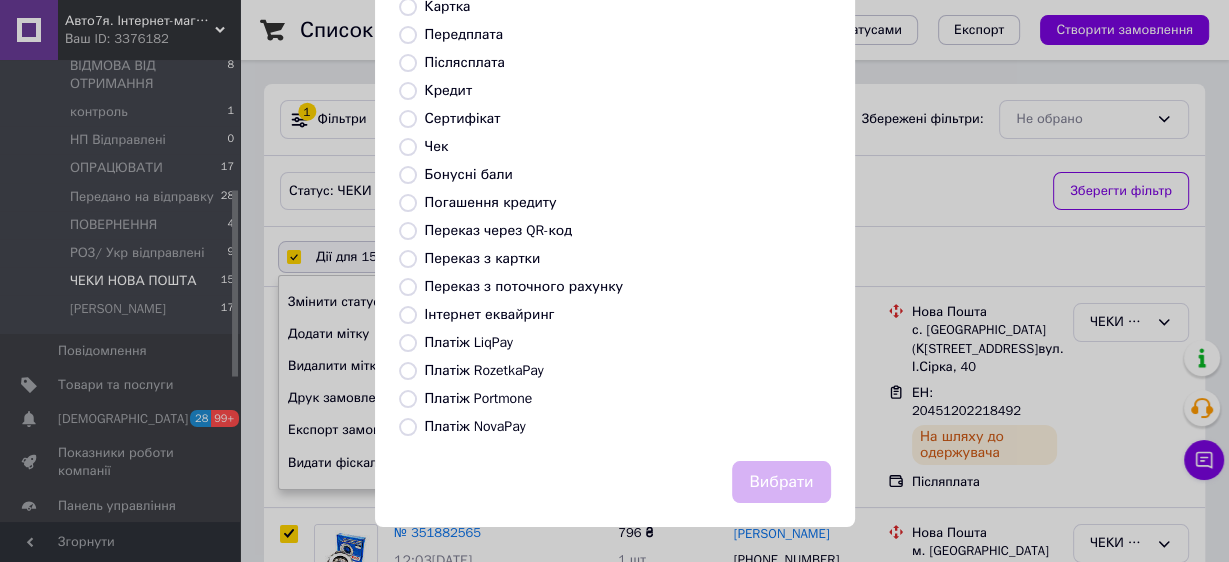 click on "Платіж NovaPay" at bounding box center [408, 427] 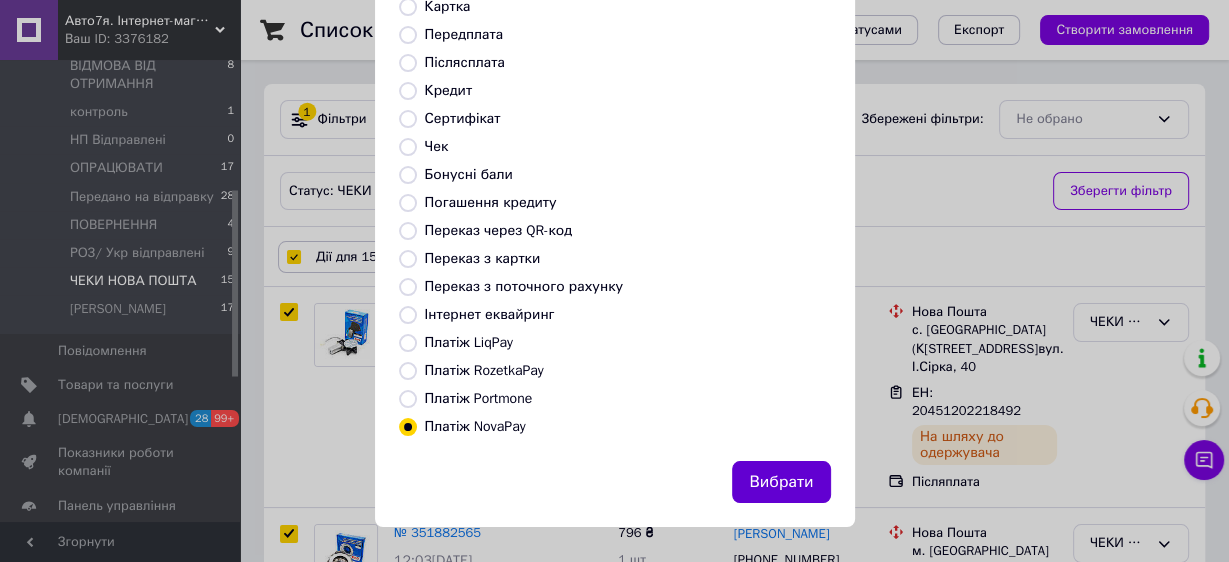 click on "Вибрати" at bounding box center (781, 482) 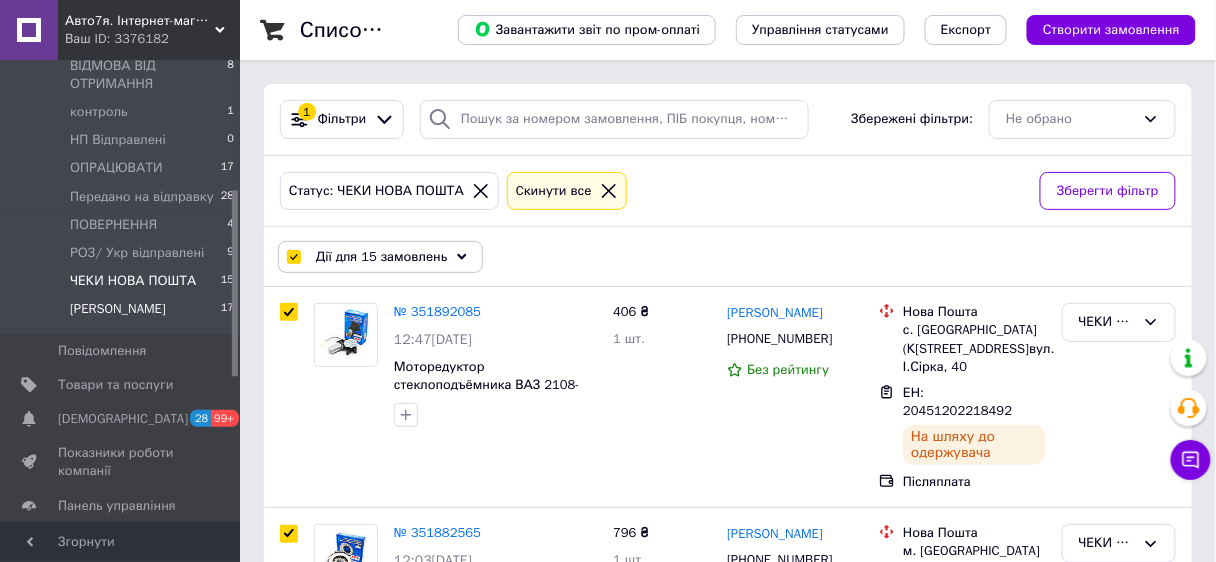 click on "Чеки Розетка Пей" at bounding box center [118, 309] 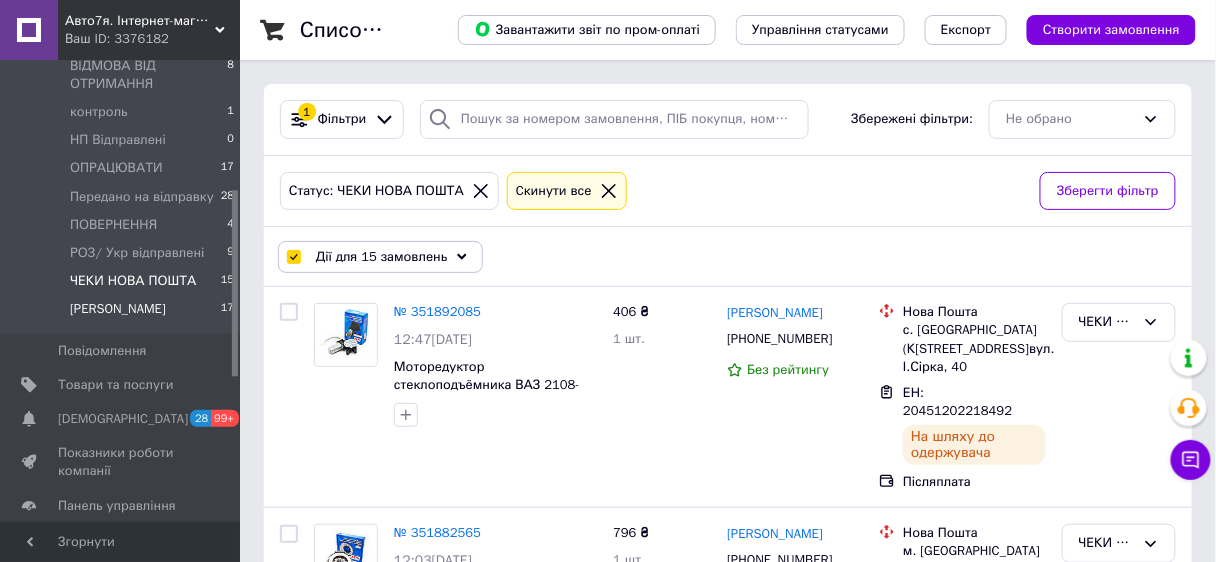checkbox on "false" 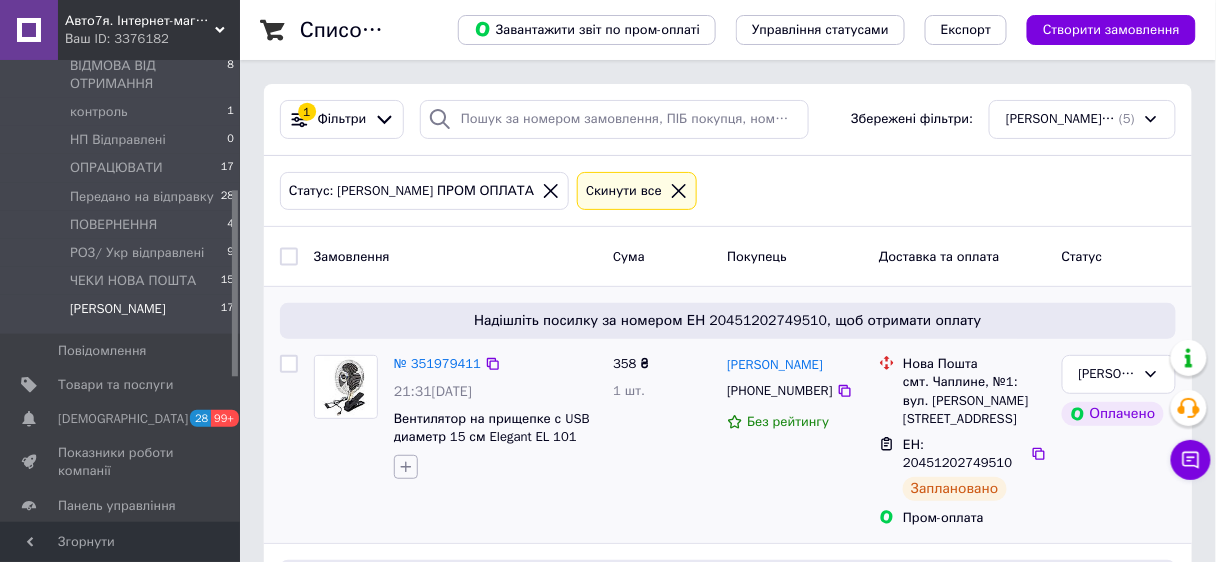 click 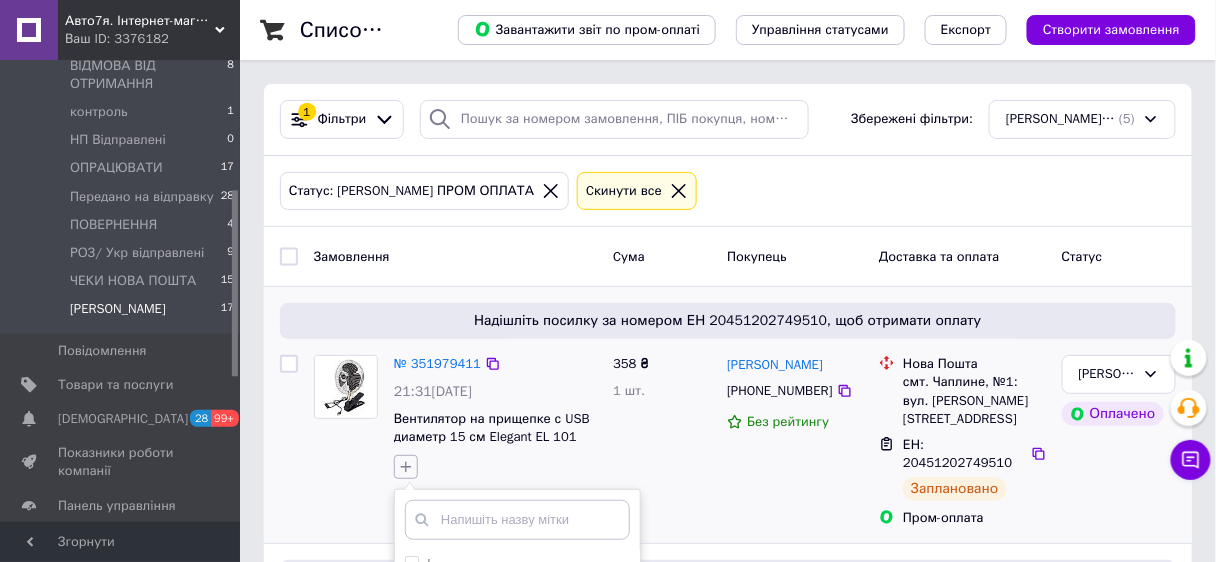 scroll, scrollTop: 160, scrollLeft: 0, axis: vertical 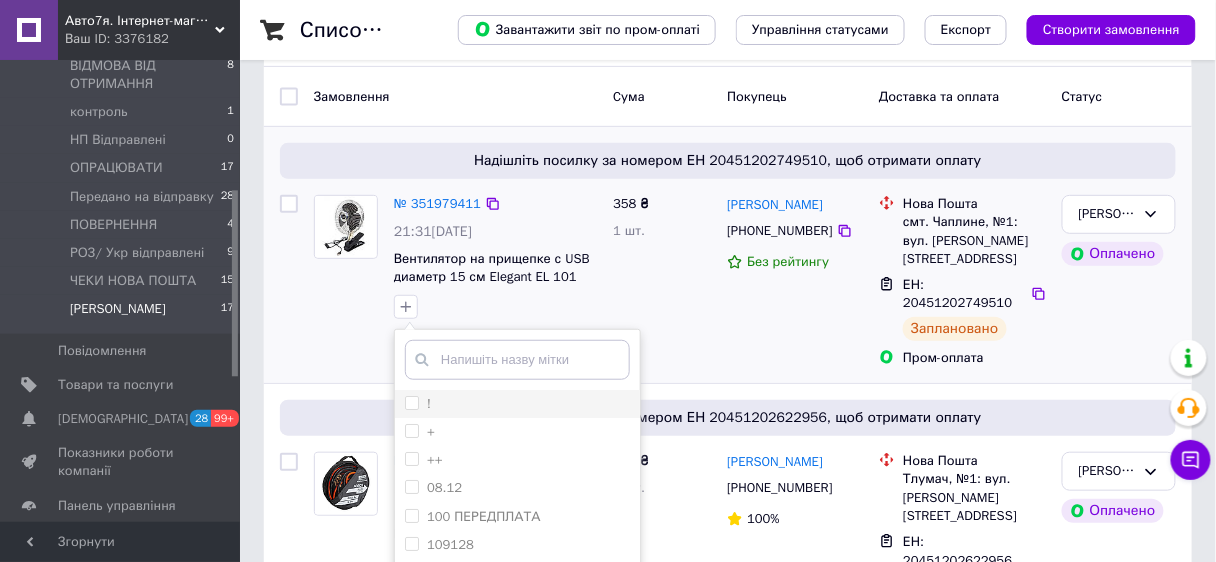 click on "!" at bounding box center (411, 402) 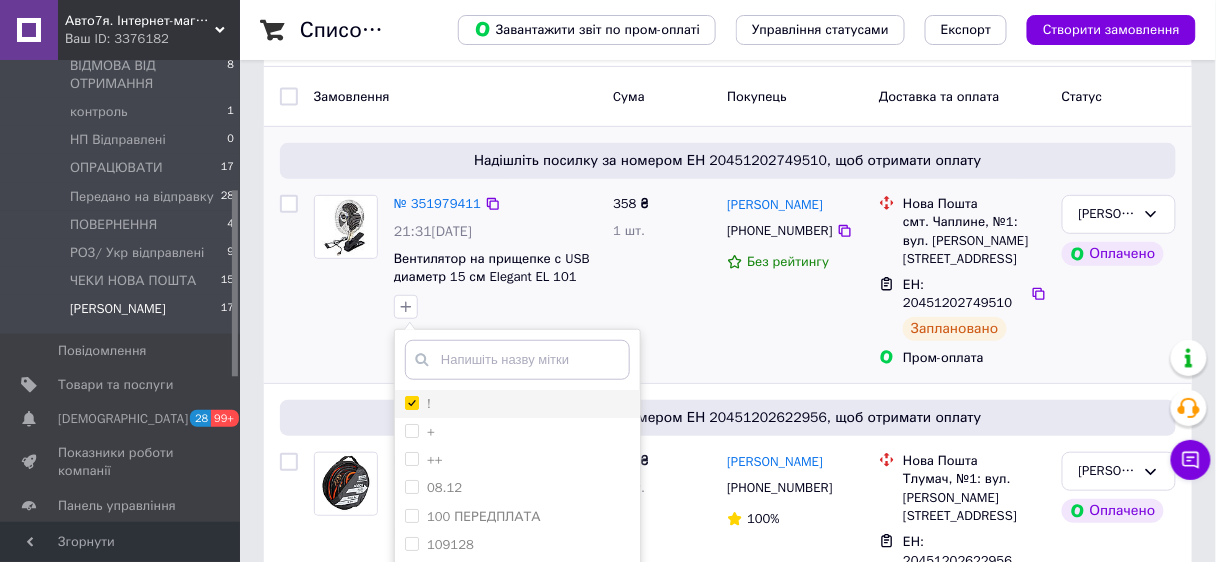 checkbox on "true" 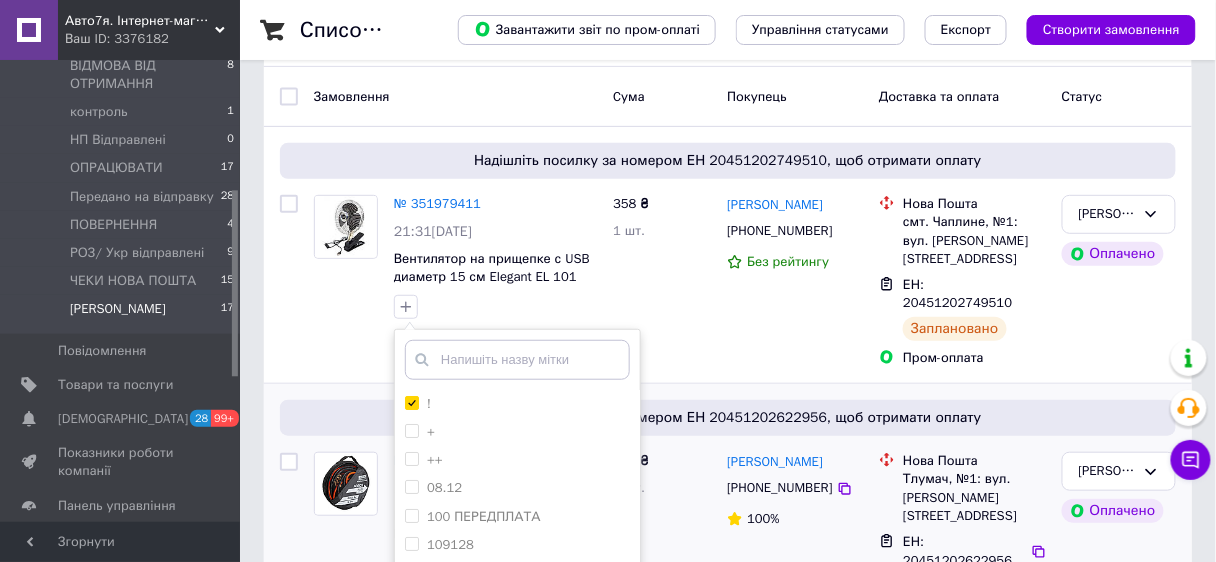 scroll, scrollTop: 400, scrollLeft: 0, axis: vertical 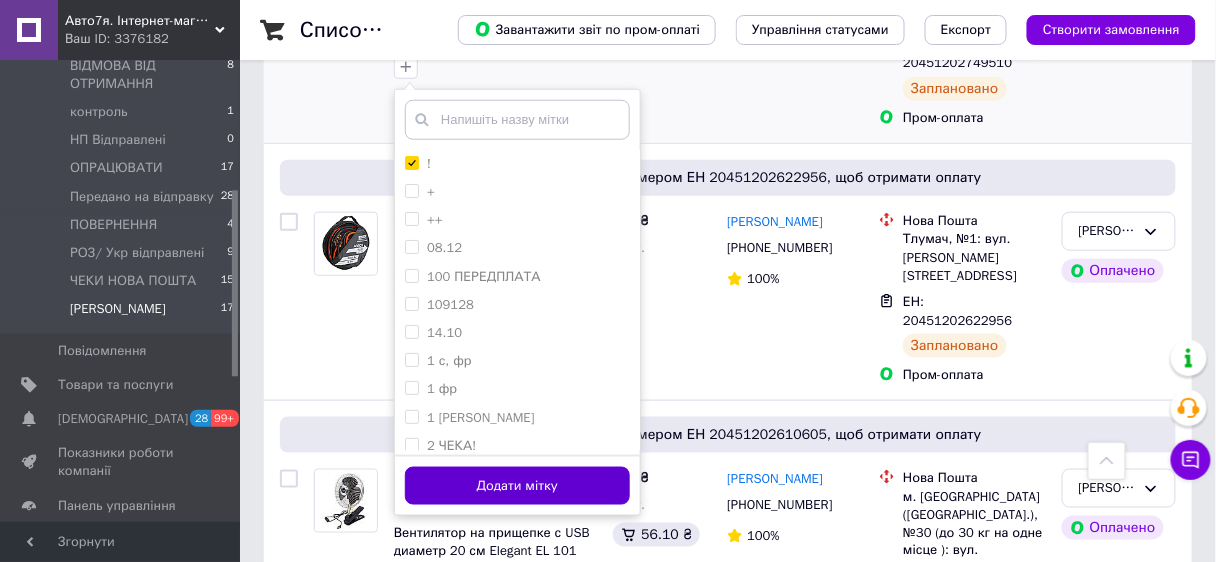 click on "Додати мітку" at bounding box center (517, 486) 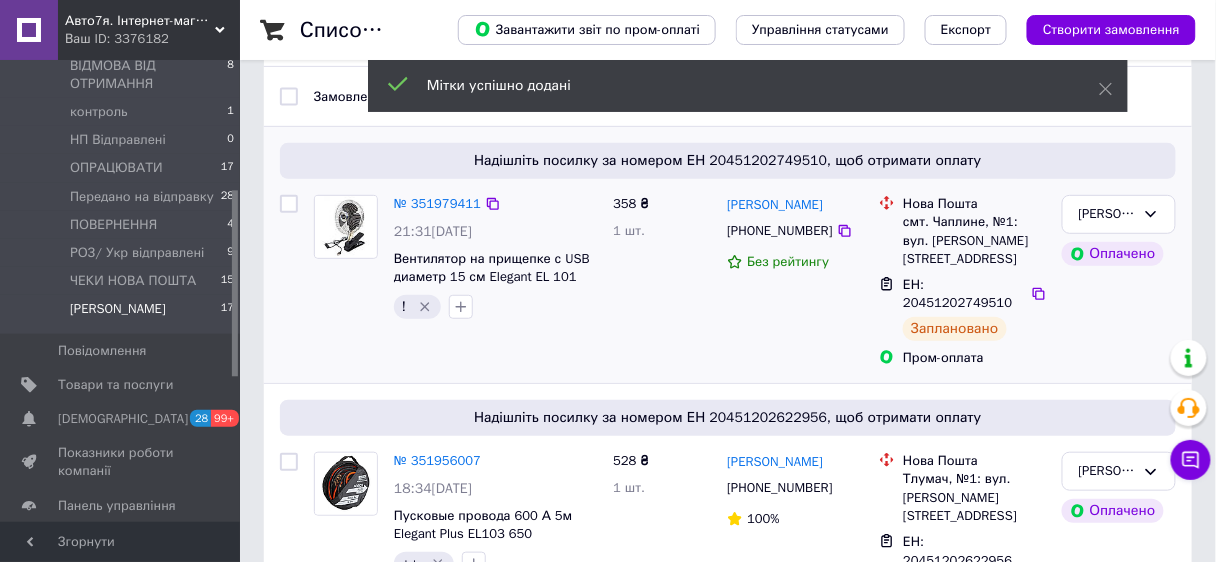 scroll, scrollTop: 0, scrollLeft: 0, axis: both 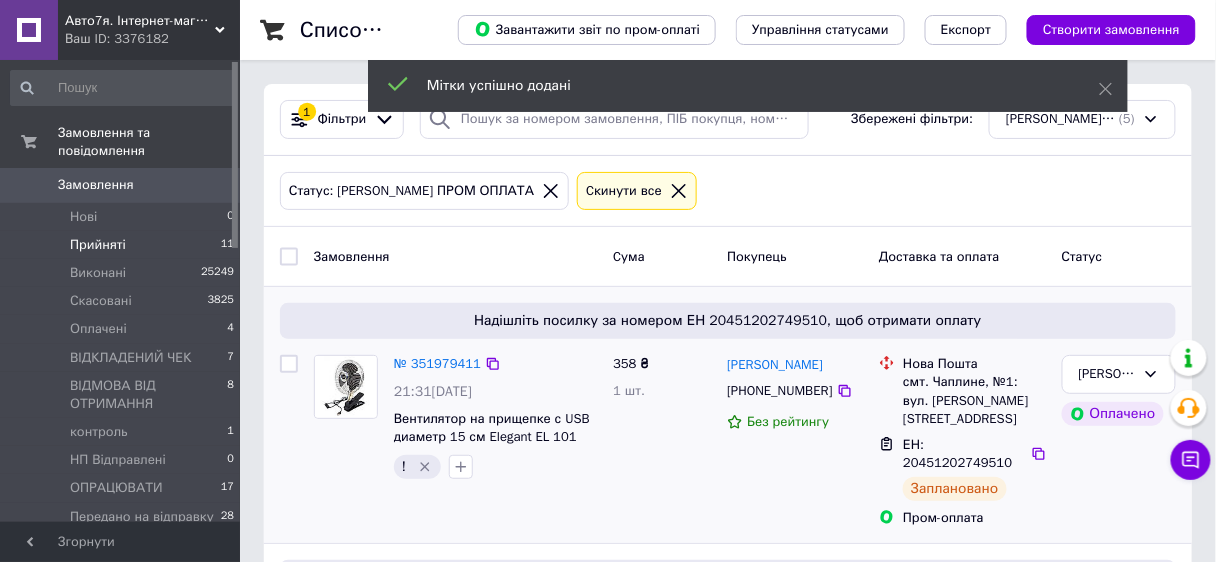 click on "Прийняті" at bounding box center (98, 245) 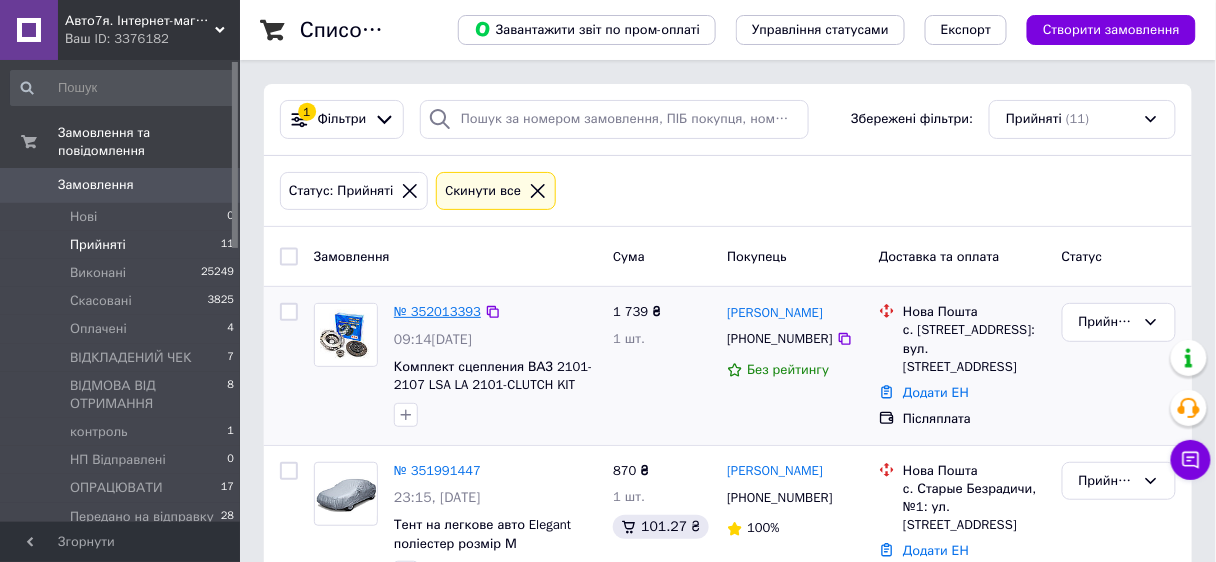 click on "№ 352013393" at bounding box center [437, 311] 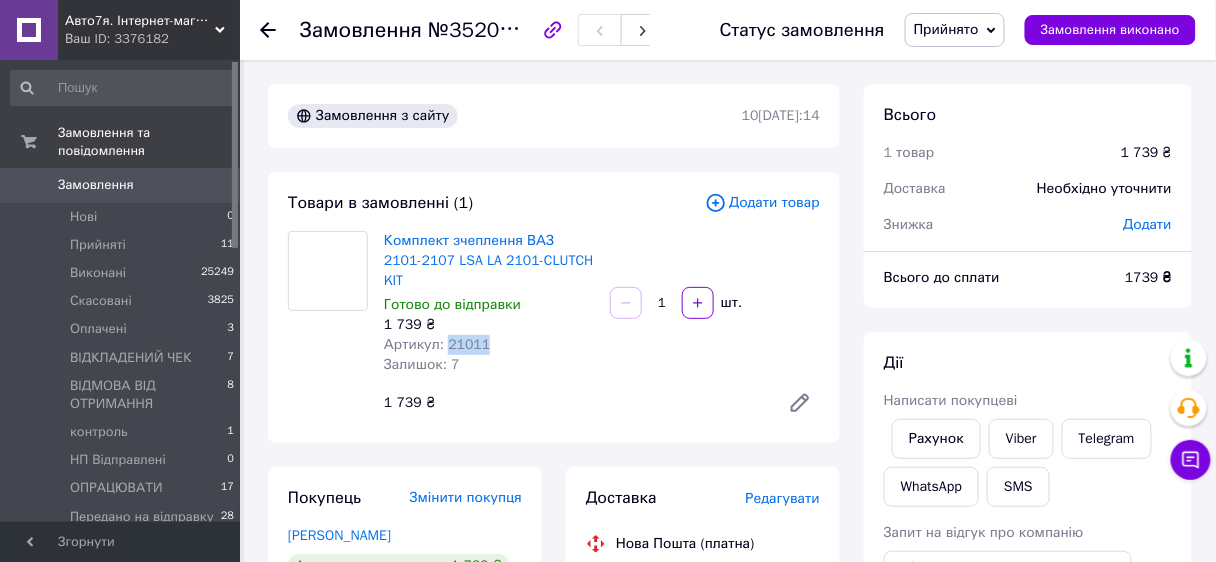 drag, startPoint x: 442, startPoint y: 321, endPoint x: 485, endPoint y: 324, distance: 43.104523 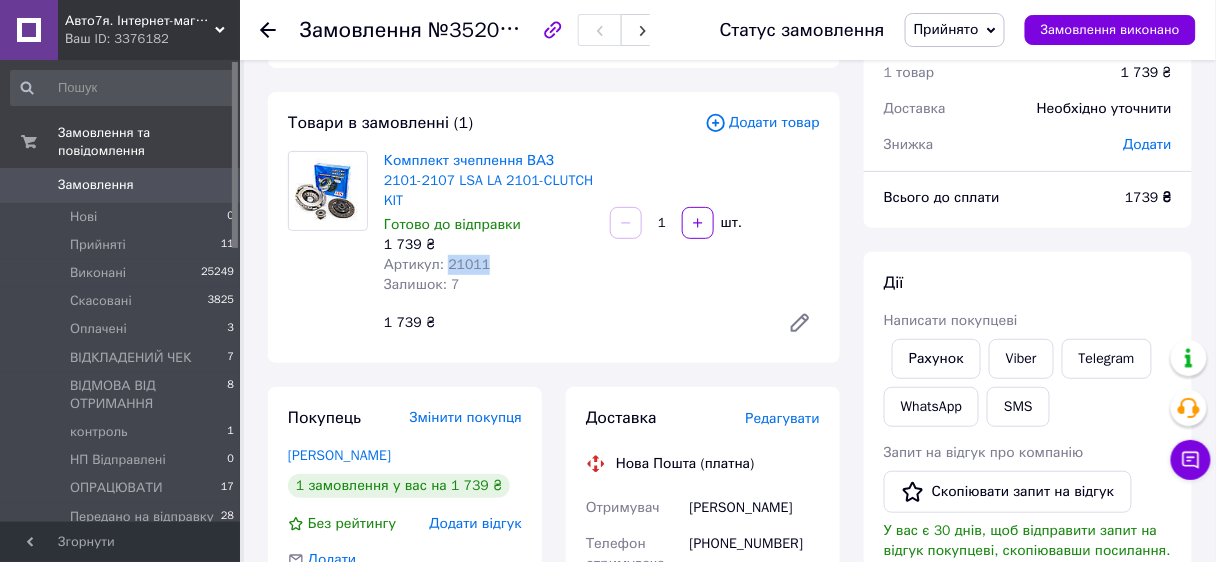 scroll, scrollTop: 0, scrollLeft: 0, axis: both 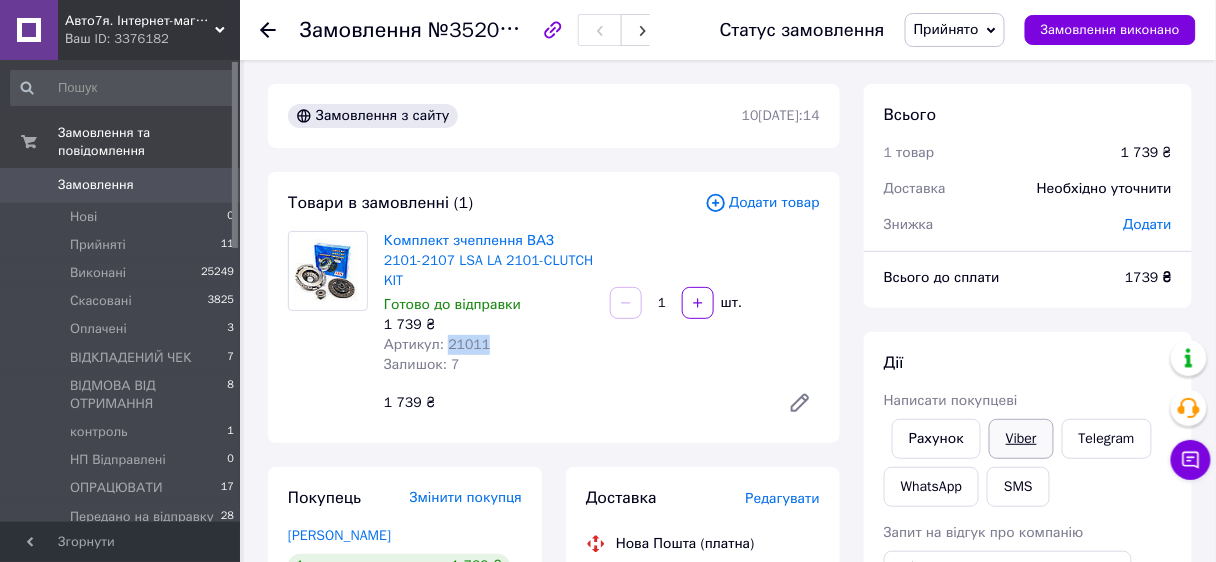 click on "Viber" at bounding box center [1021, 439] 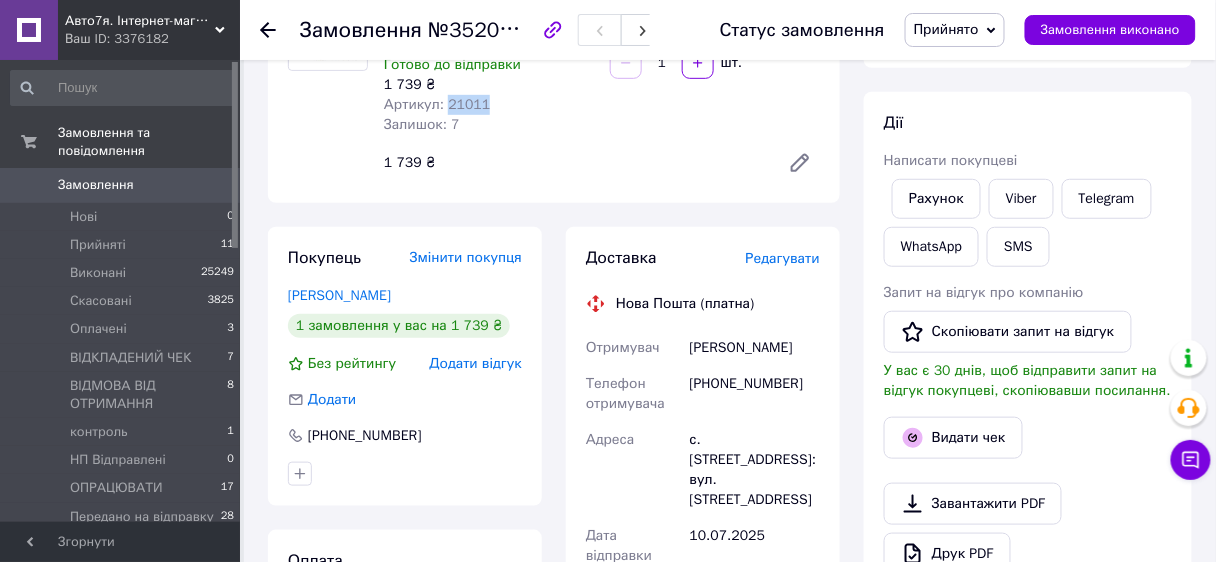 scroll, scrollTop: 400, scrollLeft: 0, axis: vertical 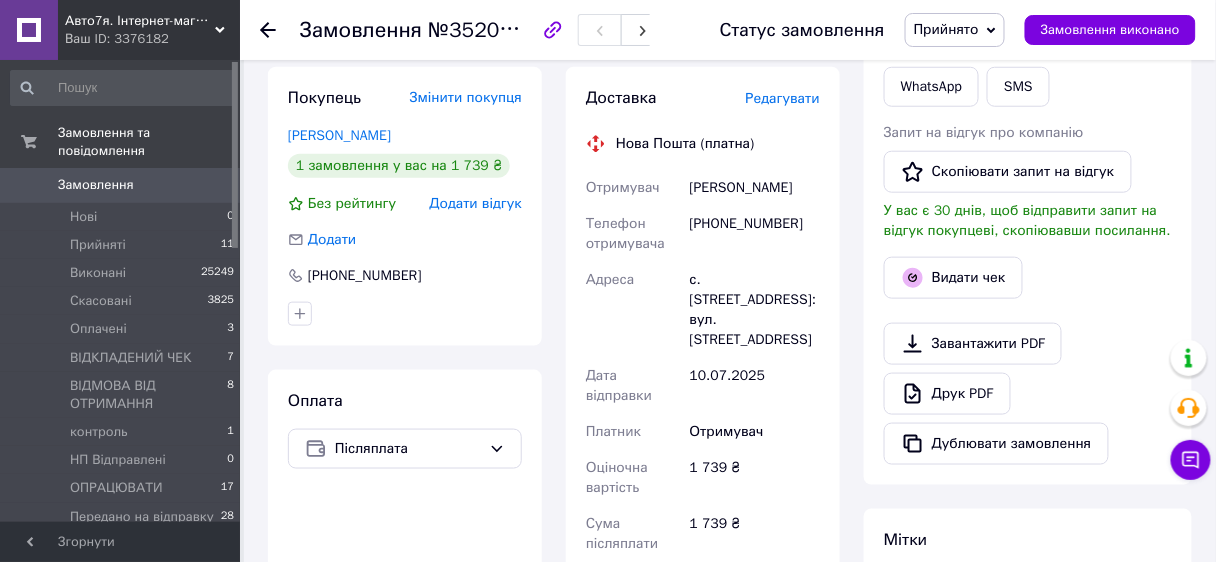 drag, startPoint x: 688, startPoint y: 260, endPoint x: 774, endPoint y: 294, distance: 92.47703 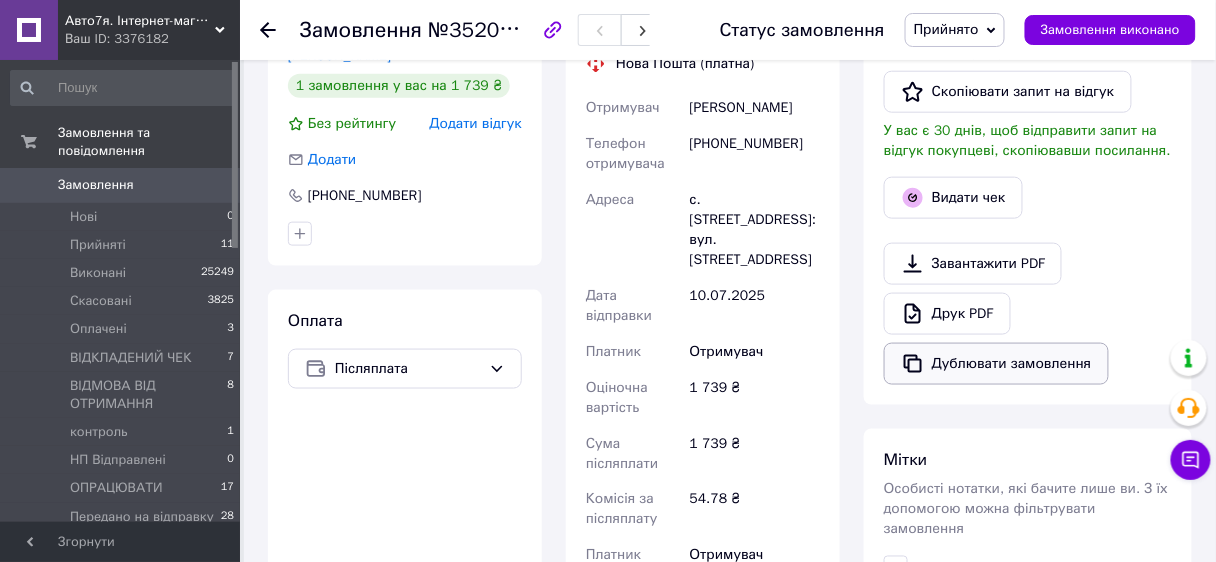 scroll, scrollTop: 560, scrollLeft: 0, axis: vertical 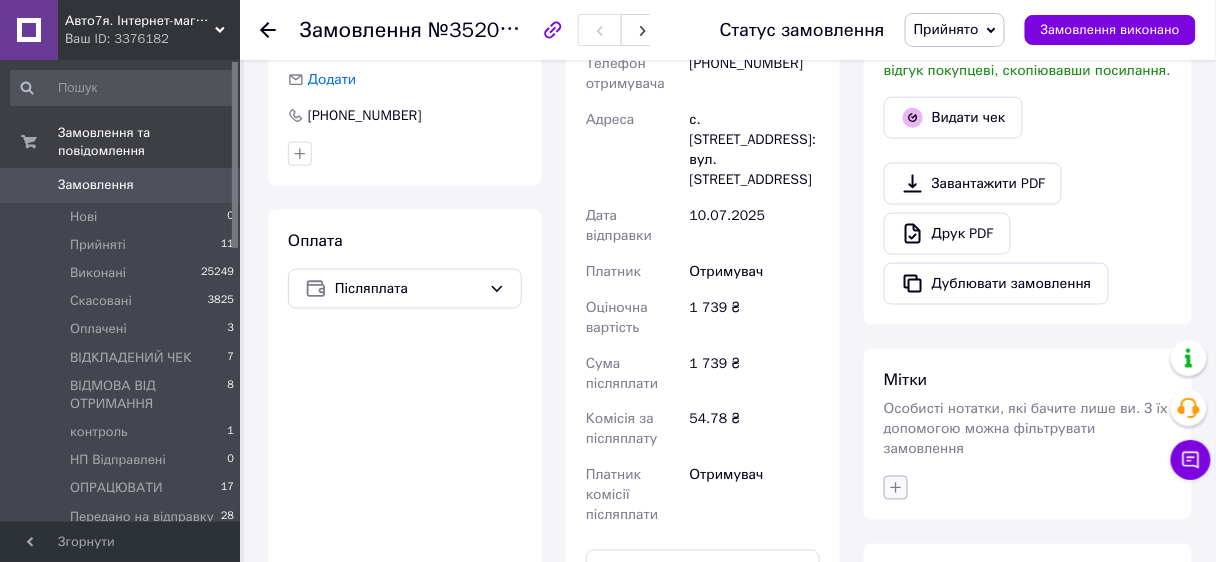 click 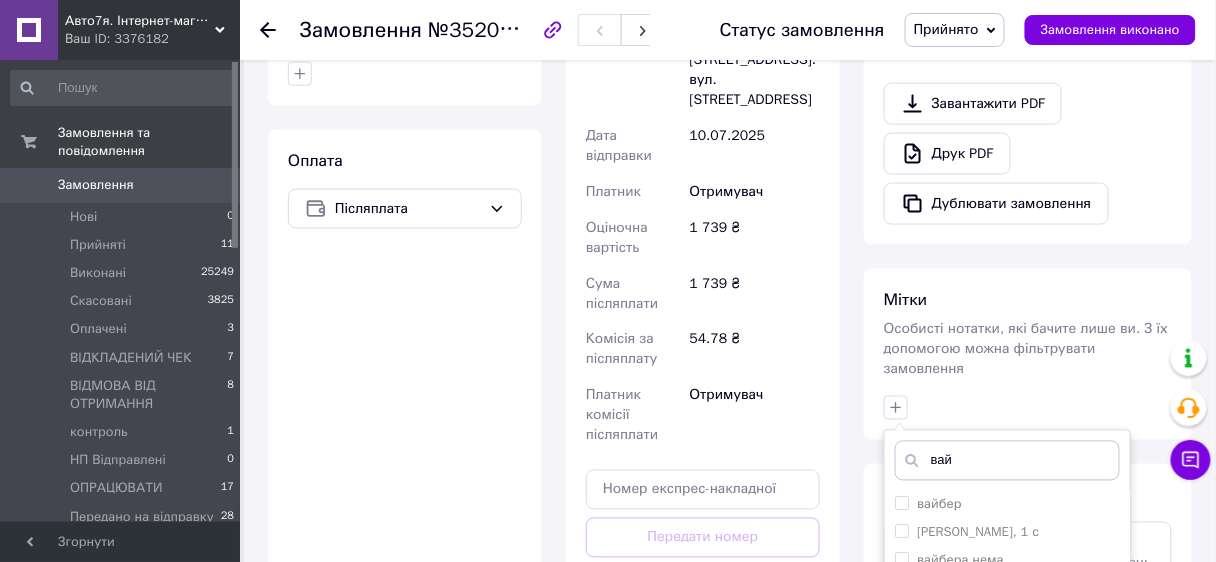 scroll, scrollTop: 800, scrollLeft: 0, axis: vertical 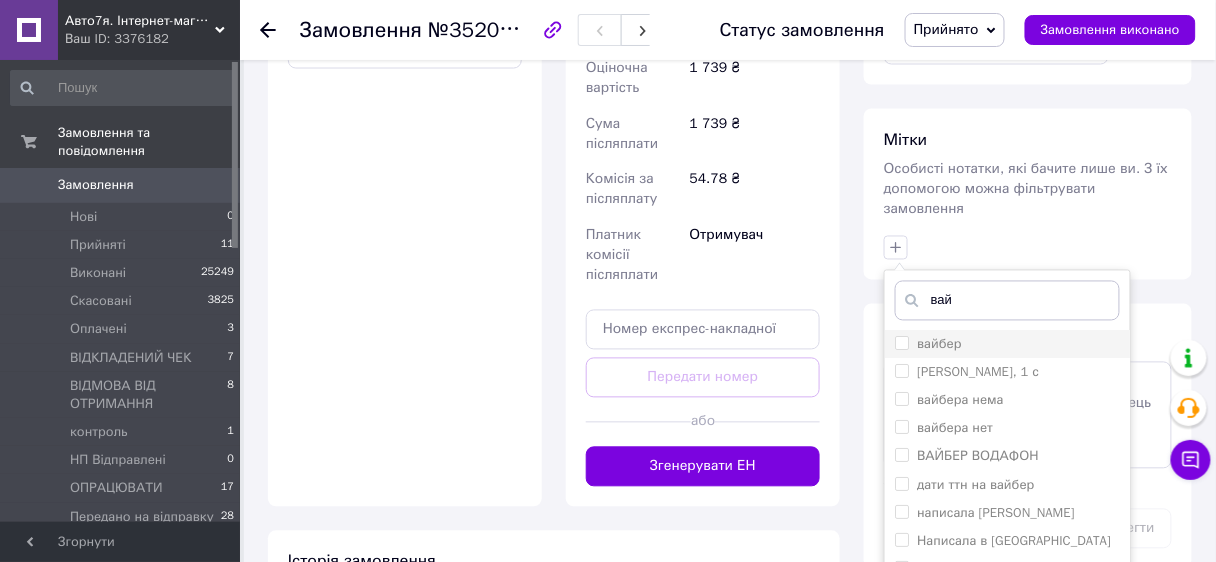 type on "вай" 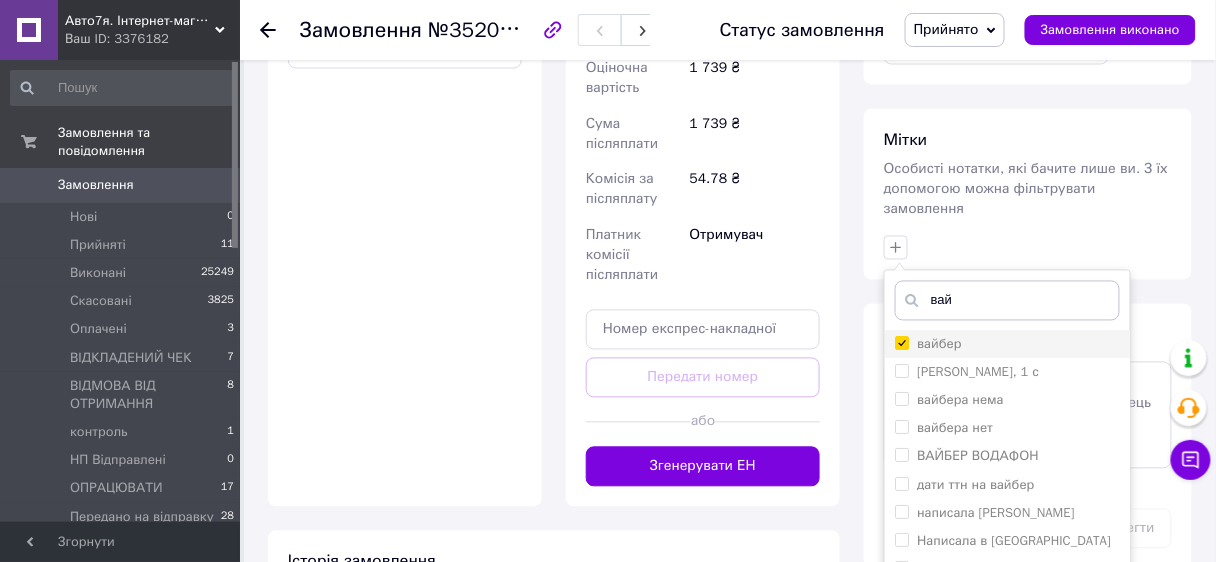checkbox on "true" 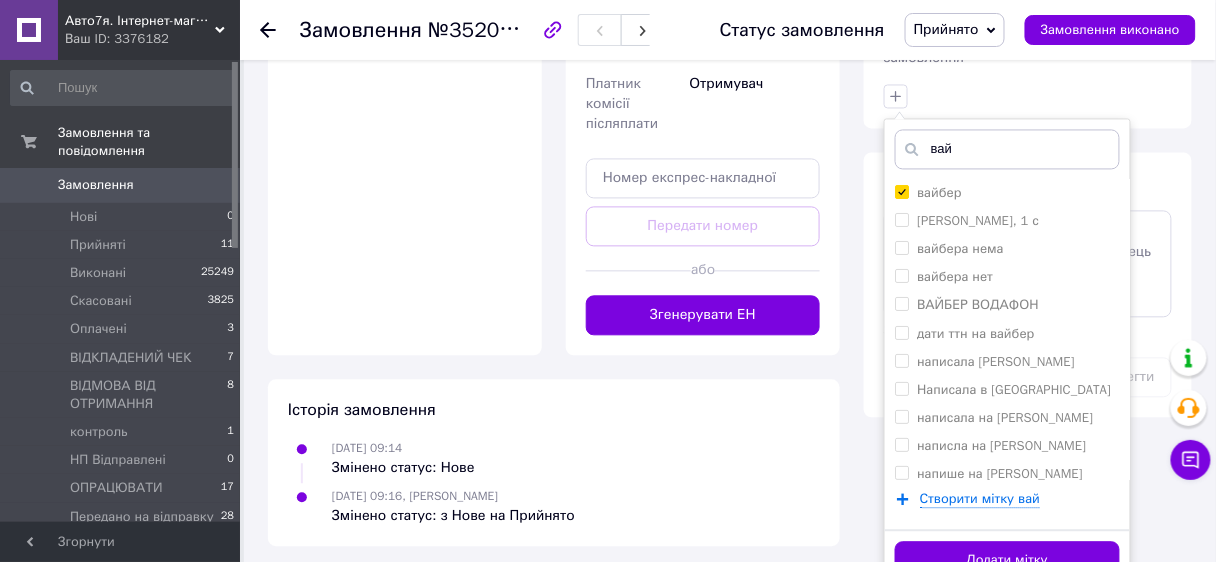 click on "Додати мітку" at bounding box center [1007, 560] 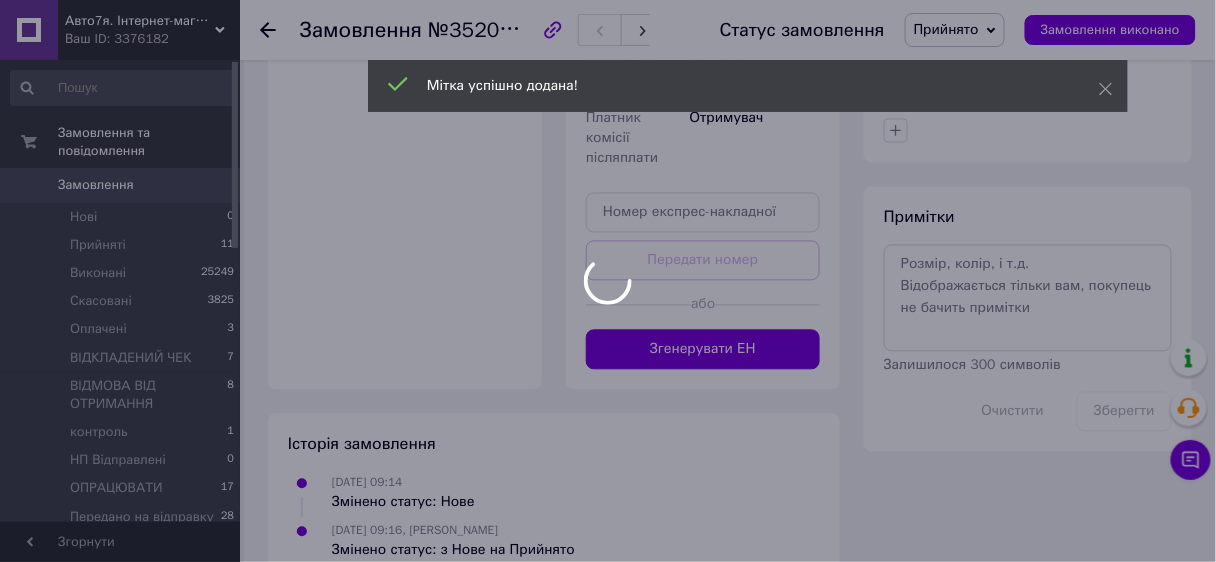 scroll, scrollTop: 952, scrollLeft: 0, axis: vertical 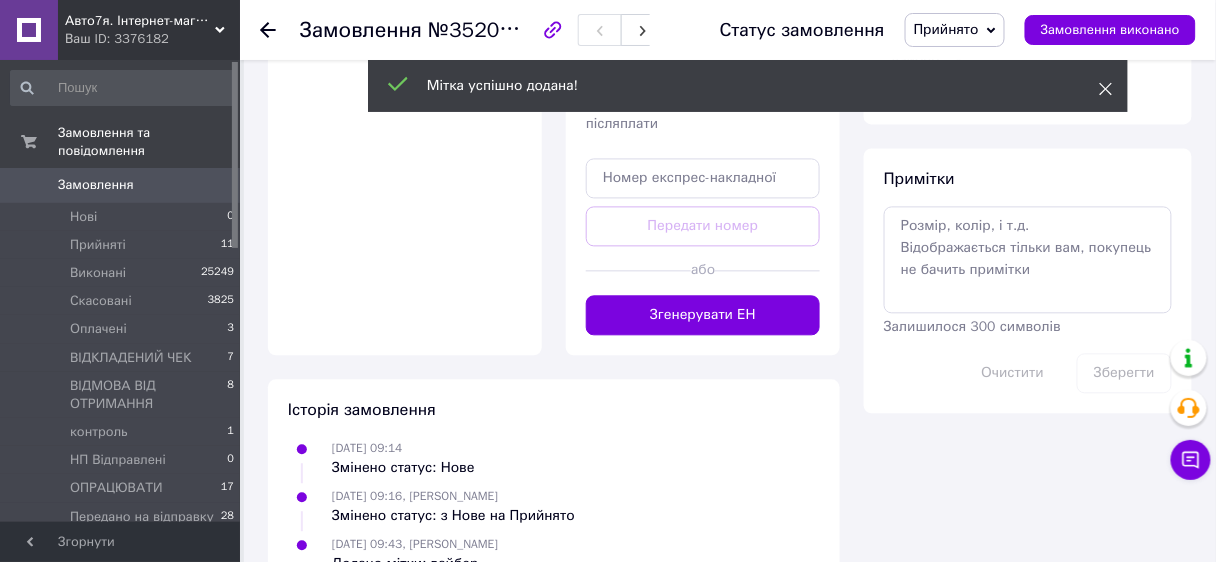 click 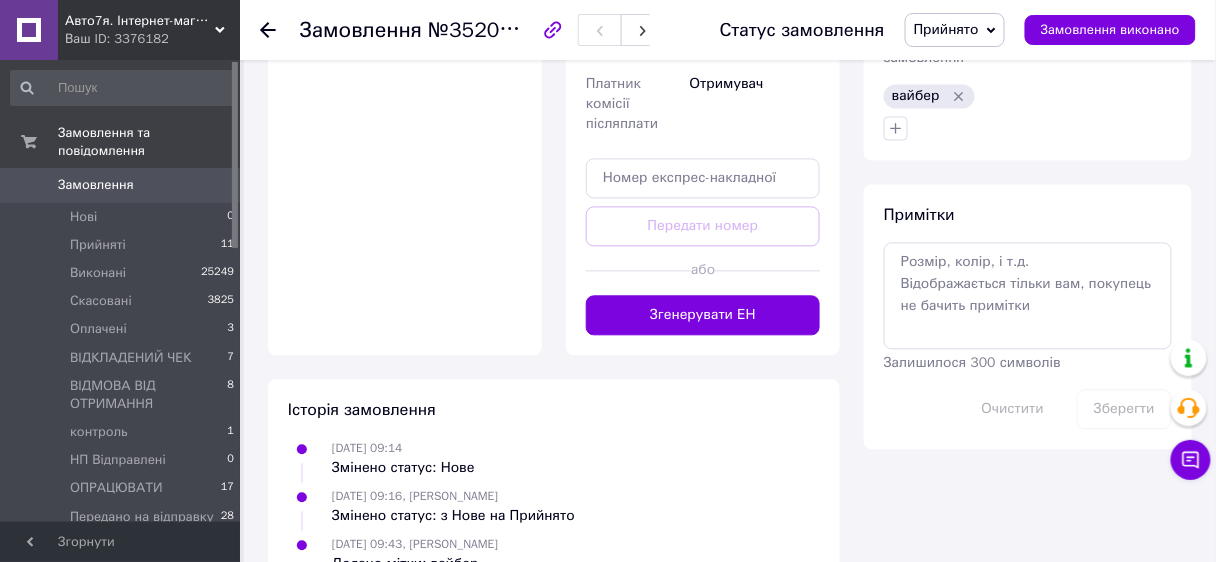 click 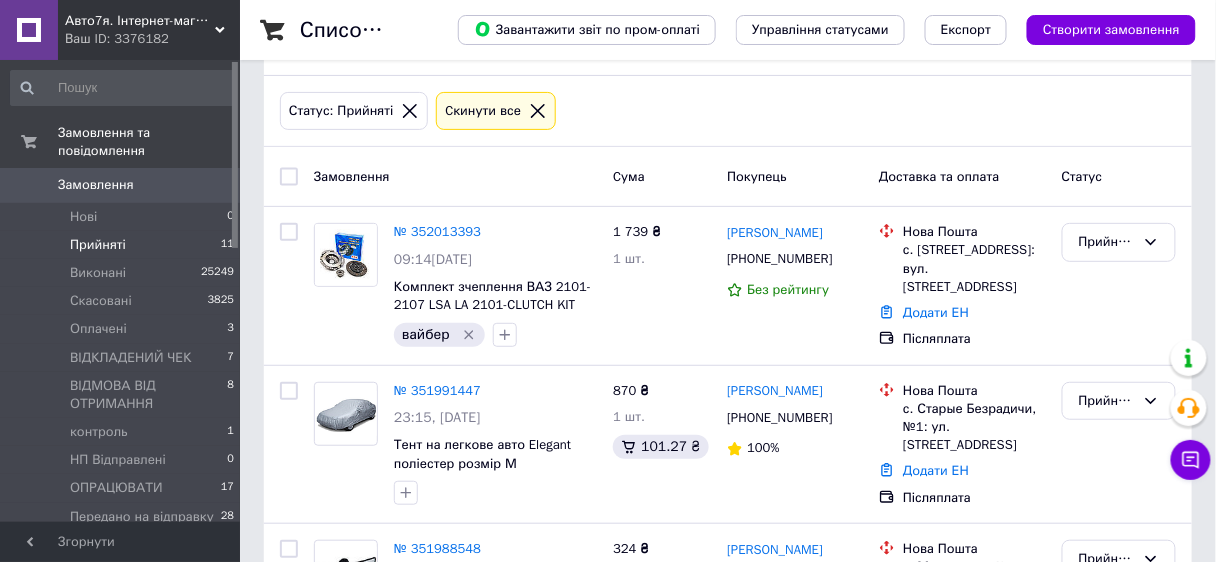 scroll, scrollTop: 160, scrollLeft: 0, axis: vertical 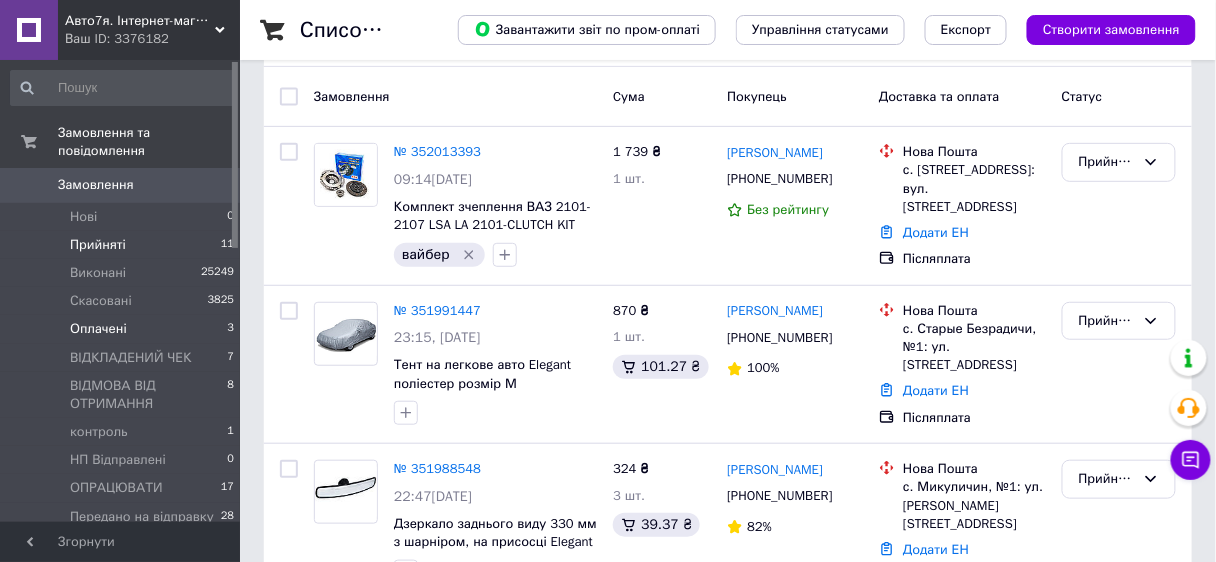 click on "Оплачені" at bounding box center [98, 329] 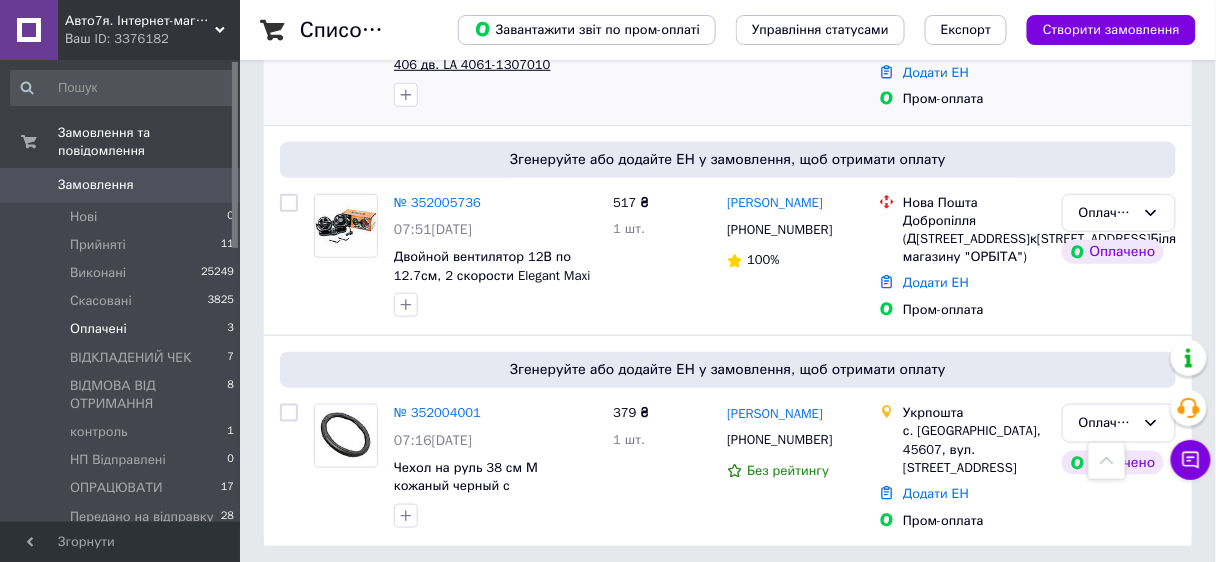 scroll, scrollTop: 160, scrollLeft: 0, axis: vertical 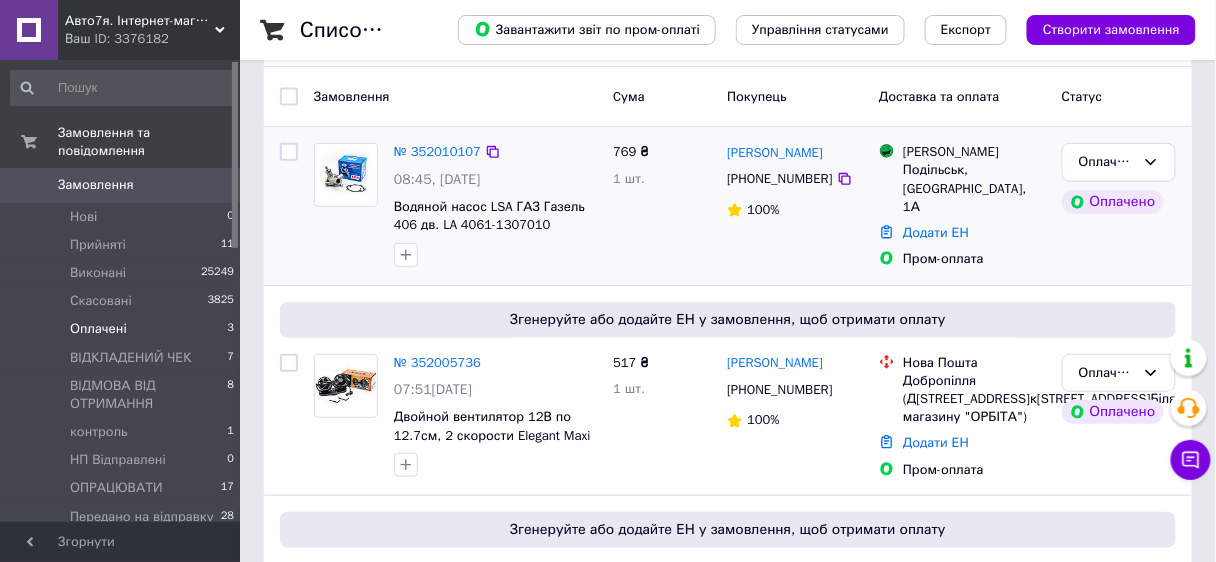 click on "№ 352010107" at bounding box center [437, 152] 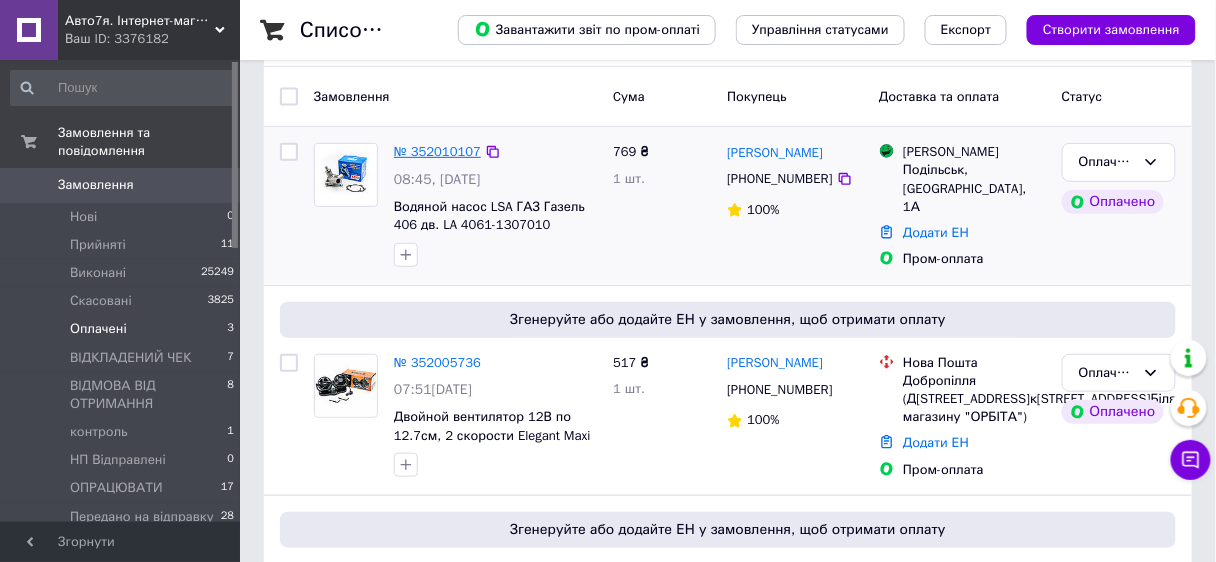 click on "№ 352010107" at bounding box center [437, 151] 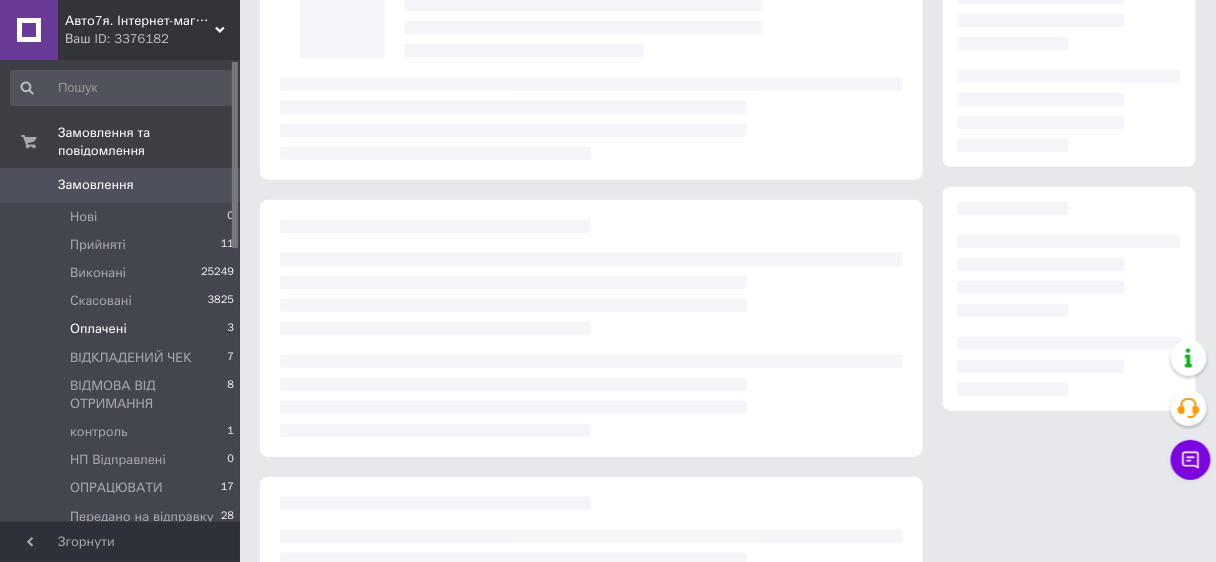 scroll, scrollTop: 0, scrollLeft: 0, axis: both 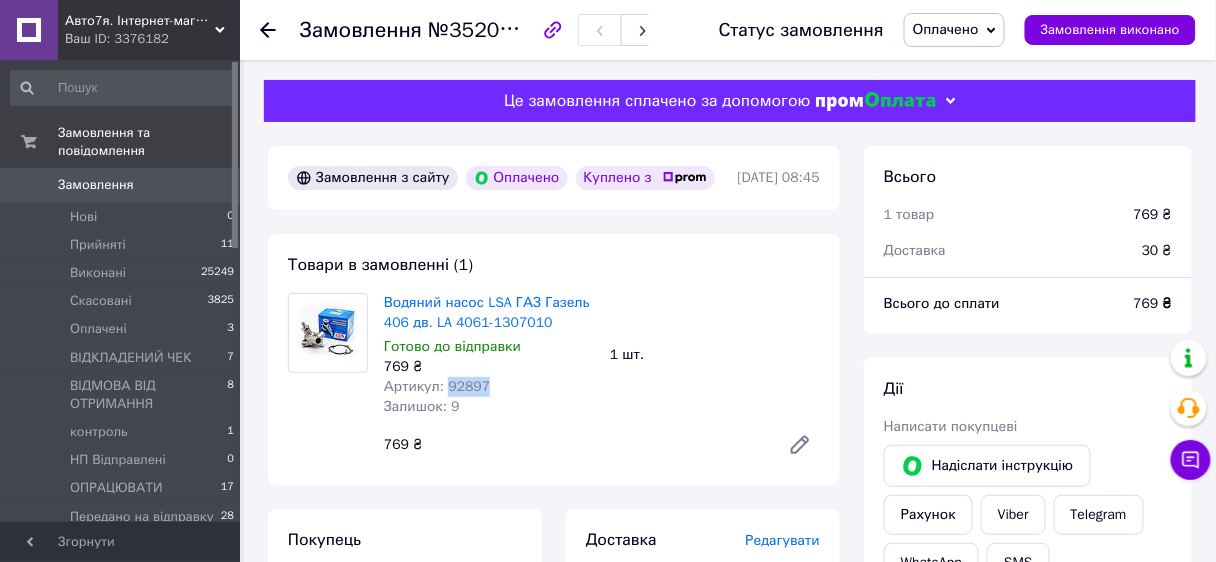 drag, startPoint x: 446, startPoint y: 417, endPoint x: 482, endPoint y: 420, distance: 36.124783 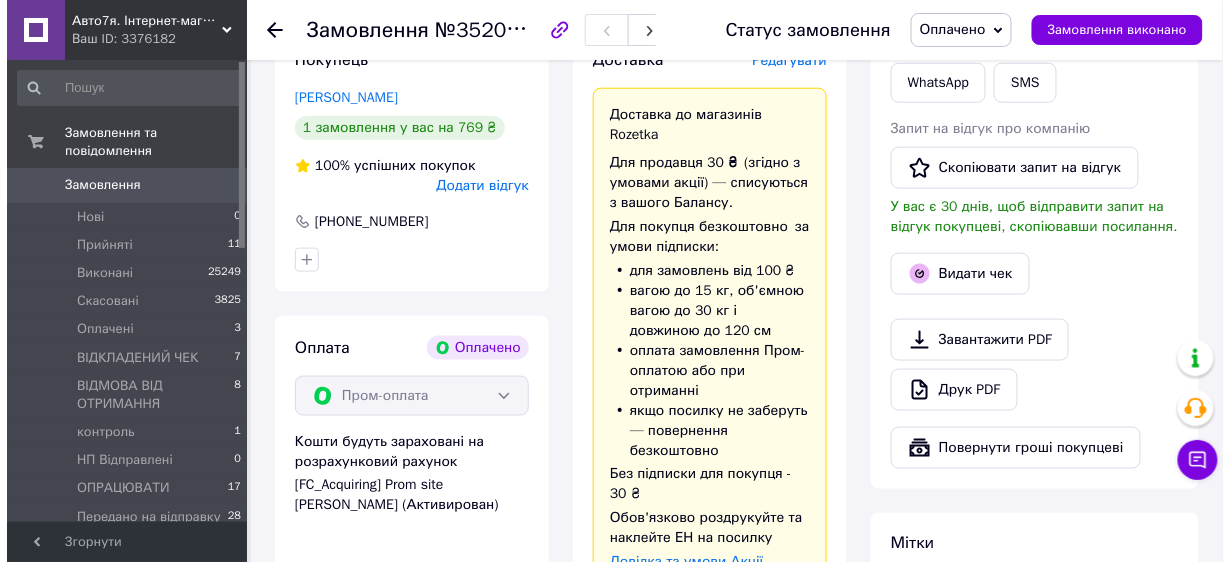 scroll, scrollTop: 240, scrollLeft: 0, axis: vertical 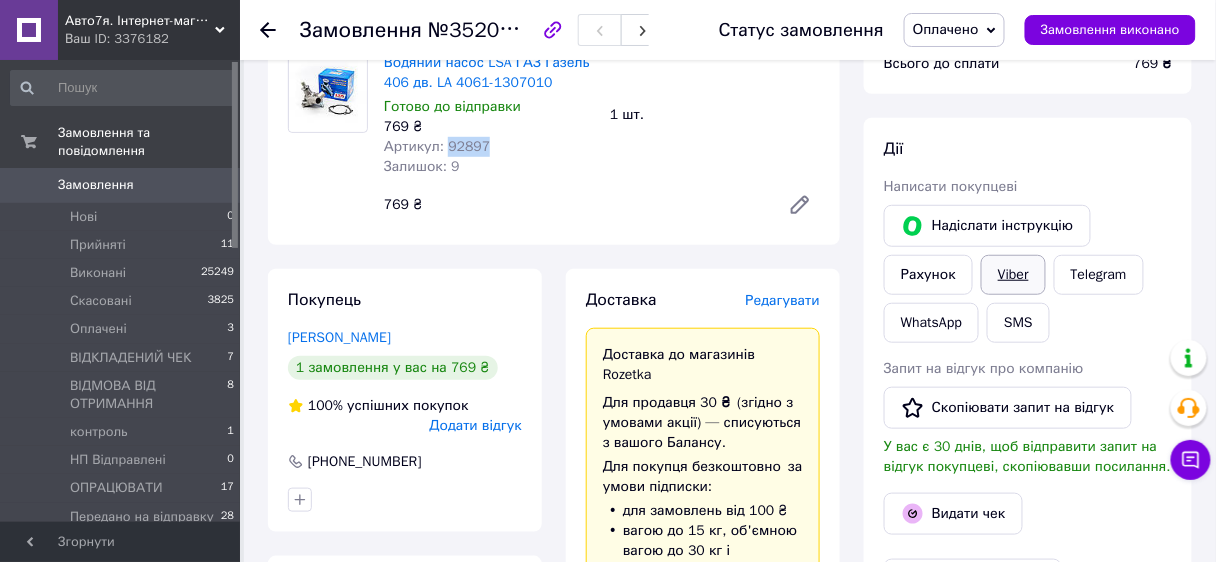 click on "Viber" at bounding box center [1013, 275] 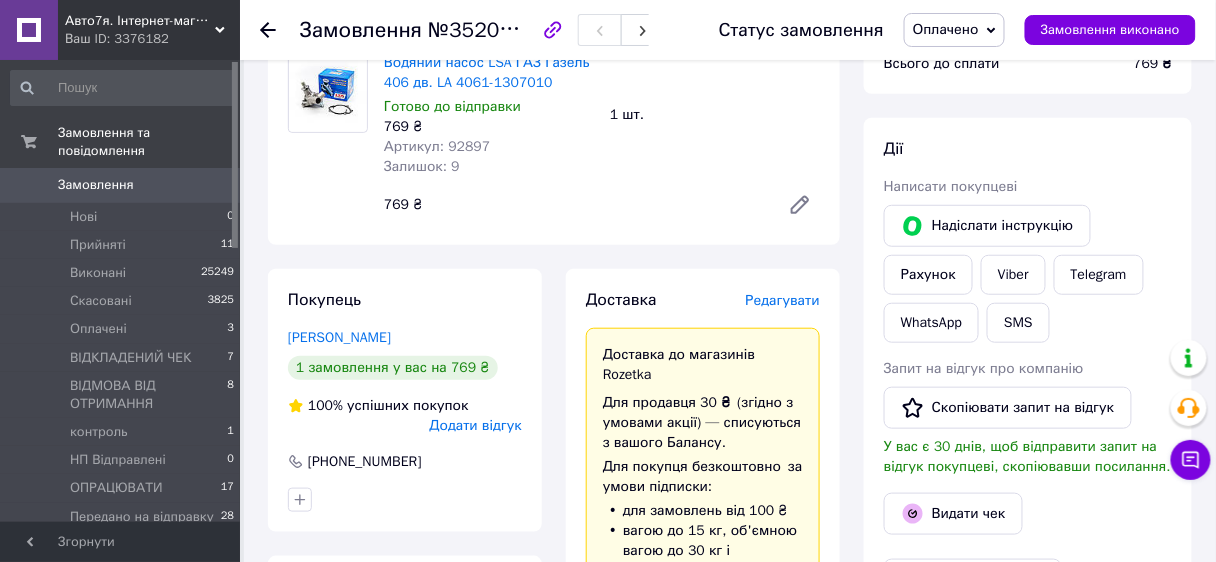 click on "Редагувати" at bounding box center (783, 300) 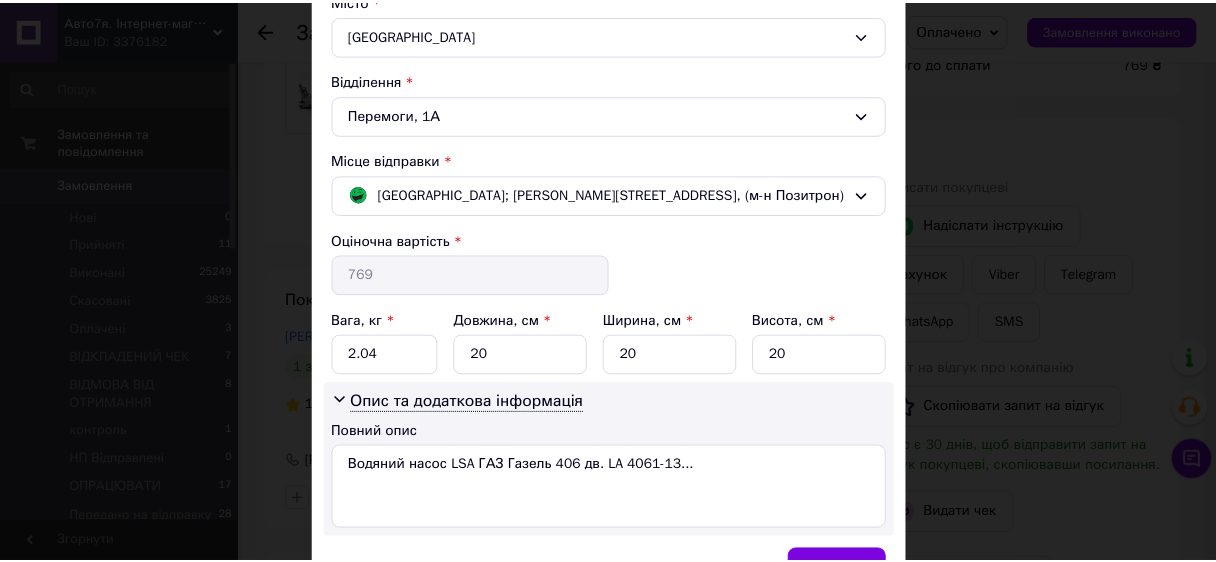 scroll, scrollTop: 668, scrollLeft: 0, axis: vertical 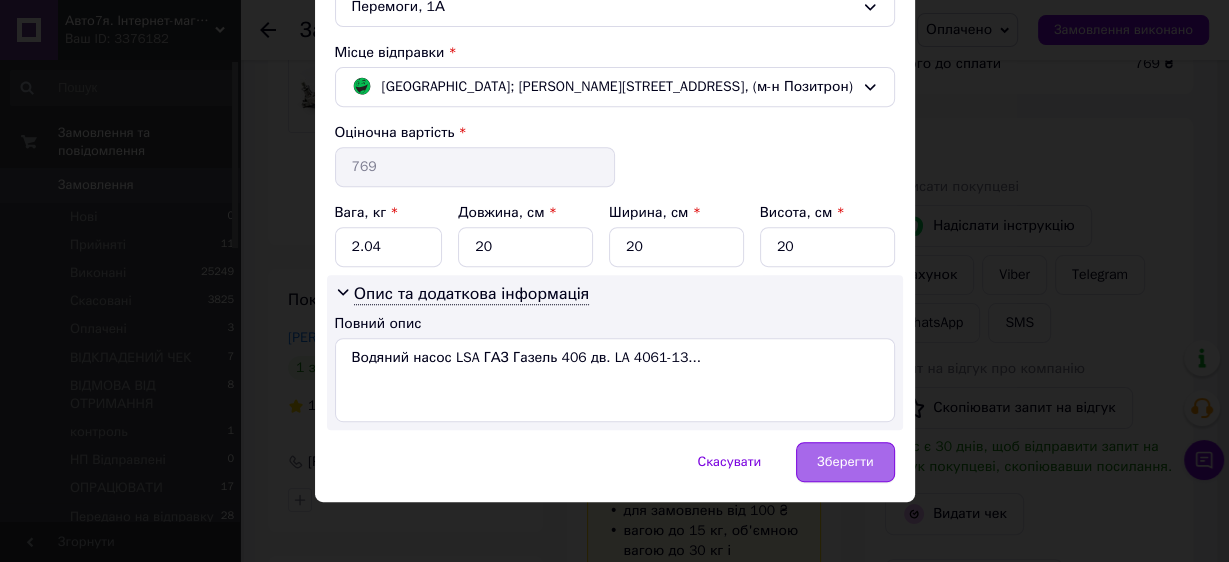 click on "Зберегти" at bounding box center (845, 462) 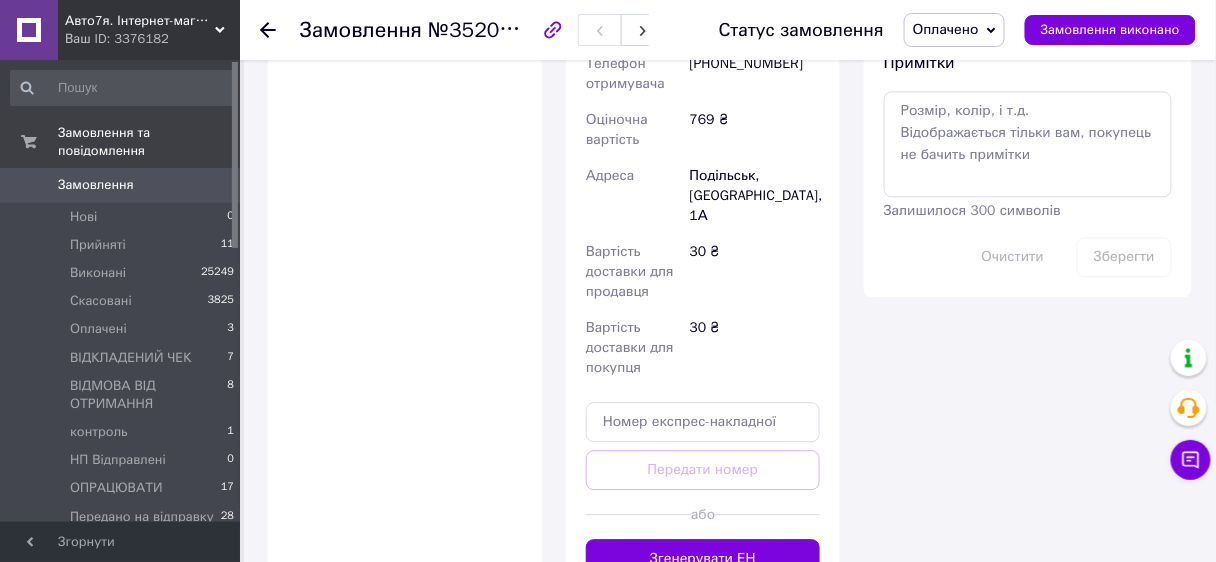 scroll, scrollTop: 1280, scrollLeft: 0, axis: vertical 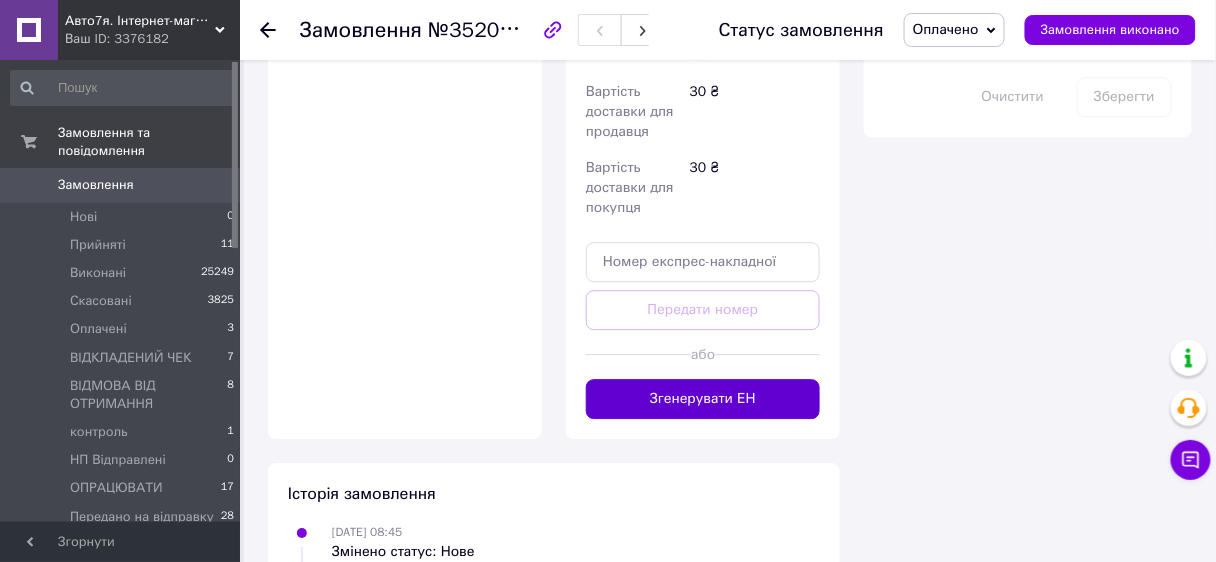 click on "Згенерувати ЕН" at bounding box center [703, 399] 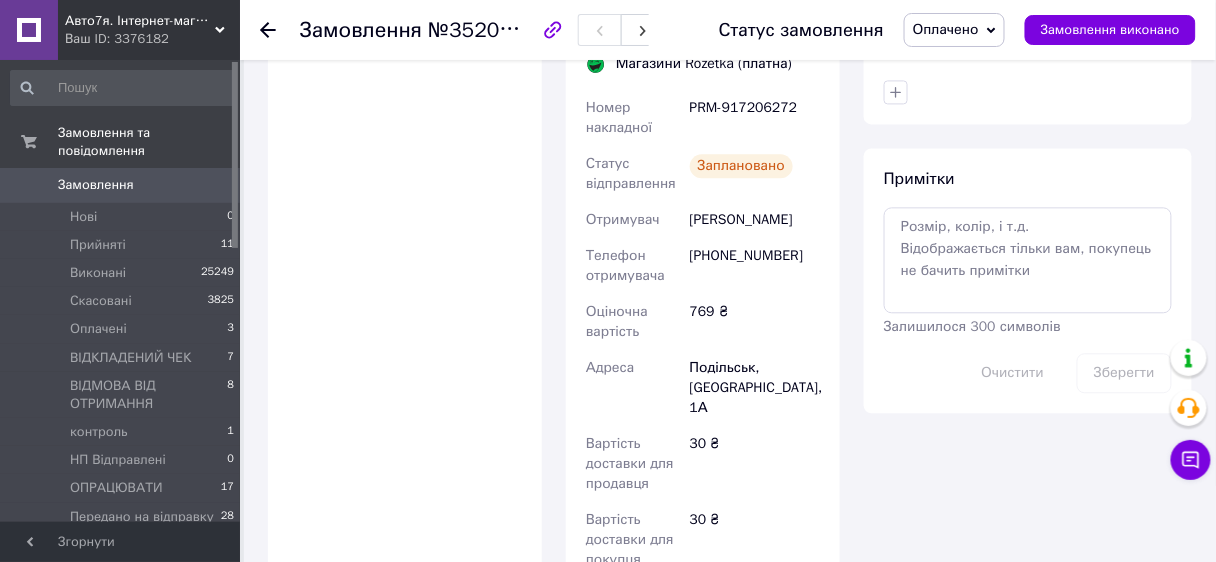 scroll, scrollTop: 640, scrollLeft: 0, axis: vertical 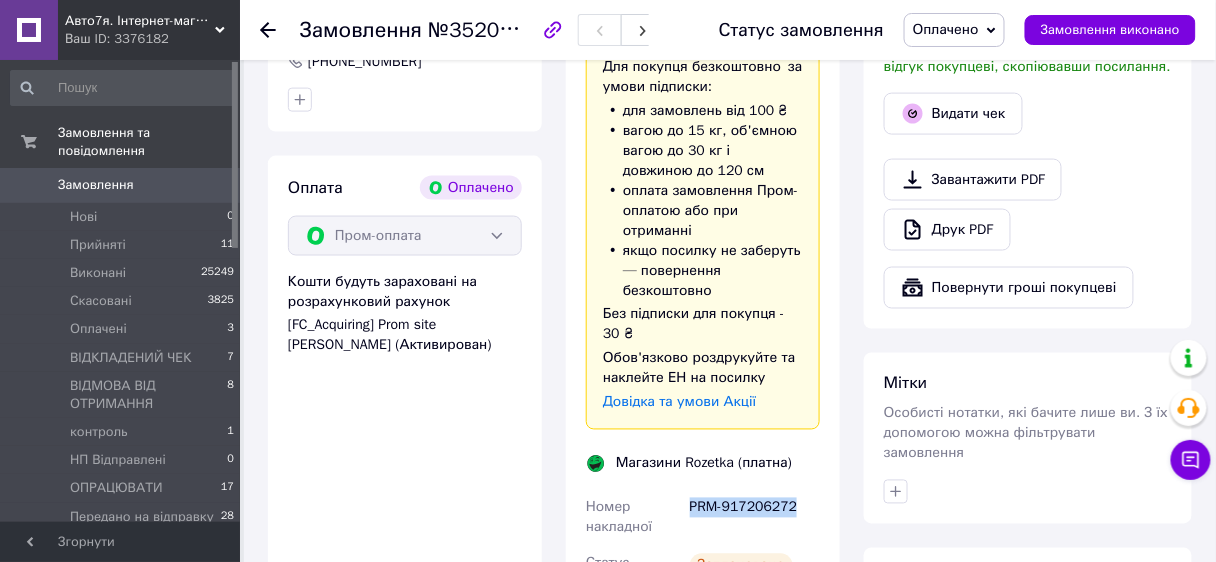 drag, startPoint x: 690, startPoint y: 510, endPoint x: 800, endPoint y: 507, distance: 110.0409 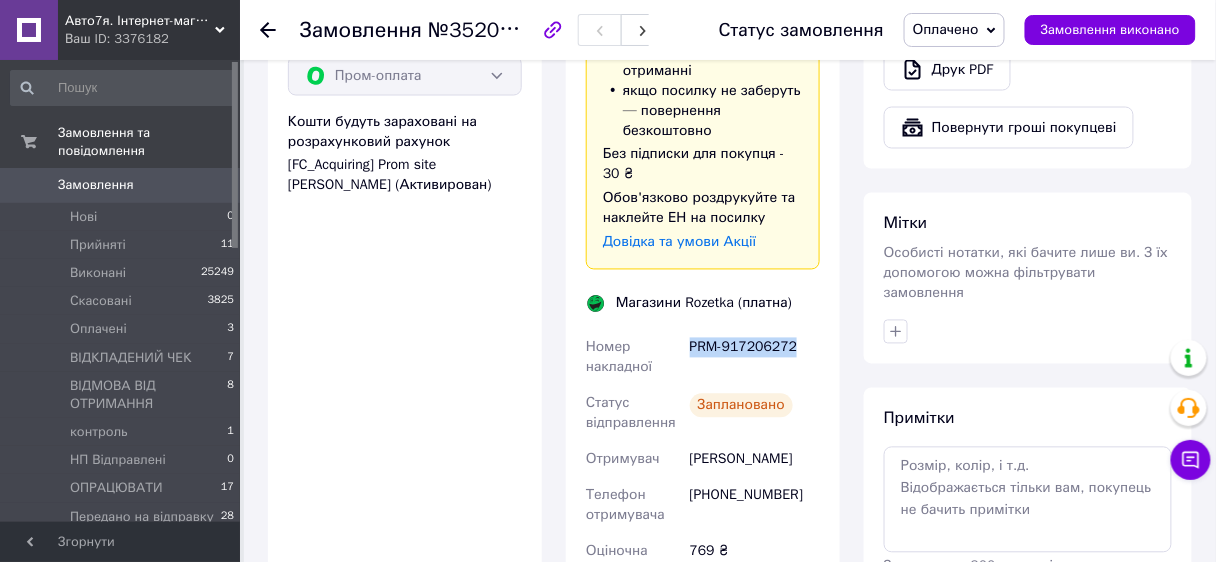 scroll, scrollTop: 1040, scrollLeft: 0, axis: vertical 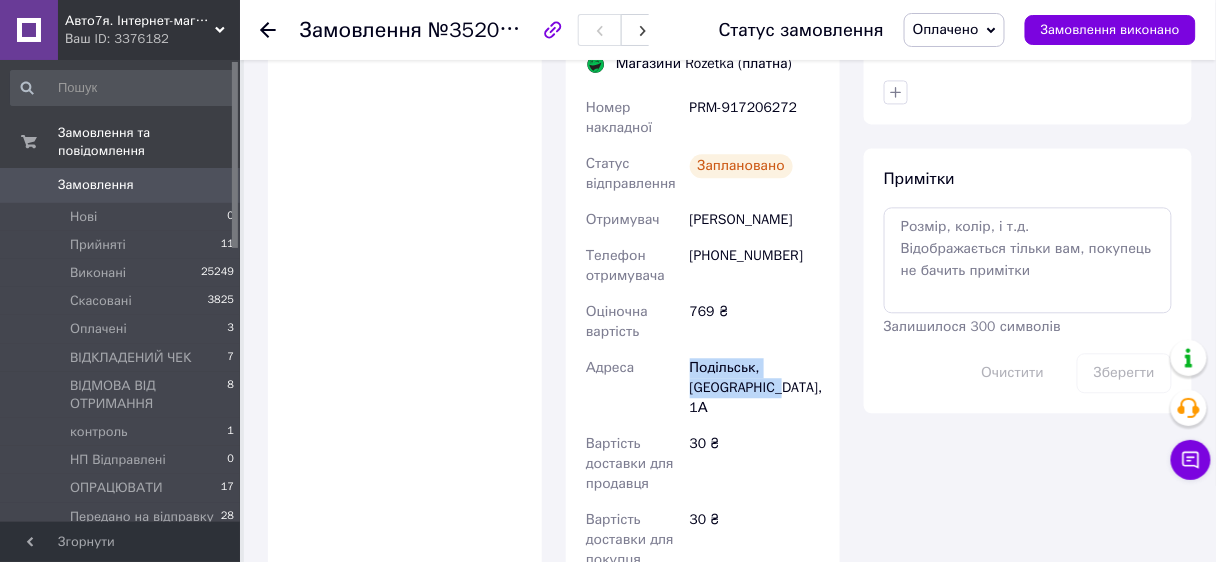 drag, startPoint x: 687, startPoint y: 368, endPoint x: 792, endPoint y: 396, distance: 108.66922 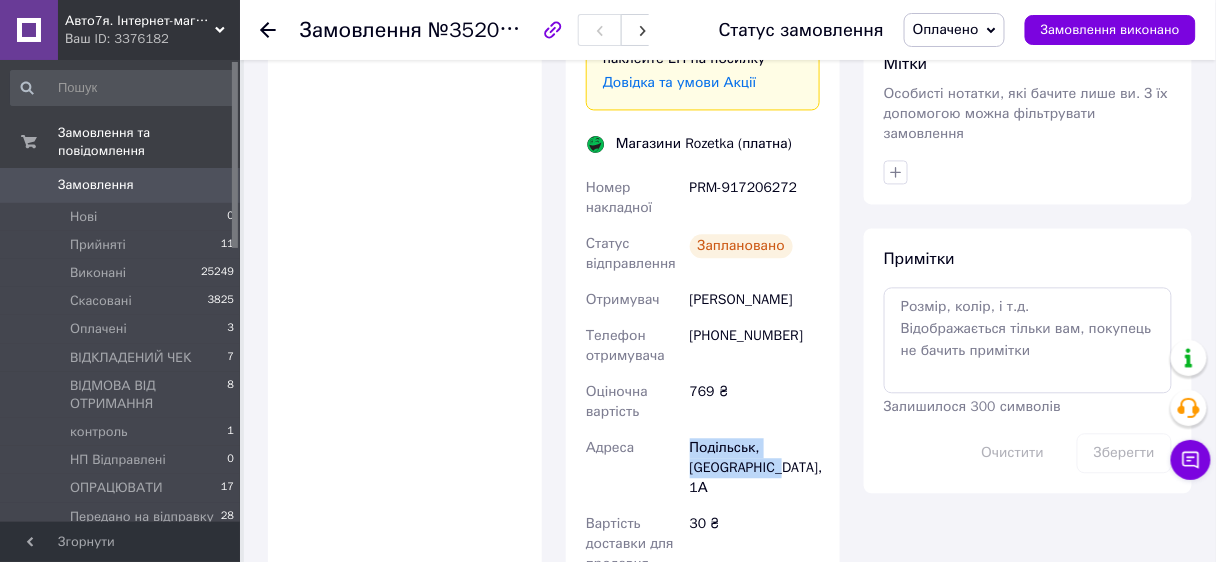 scroll, scrollTop: 880, scrollLeft: 0, axis: vertical 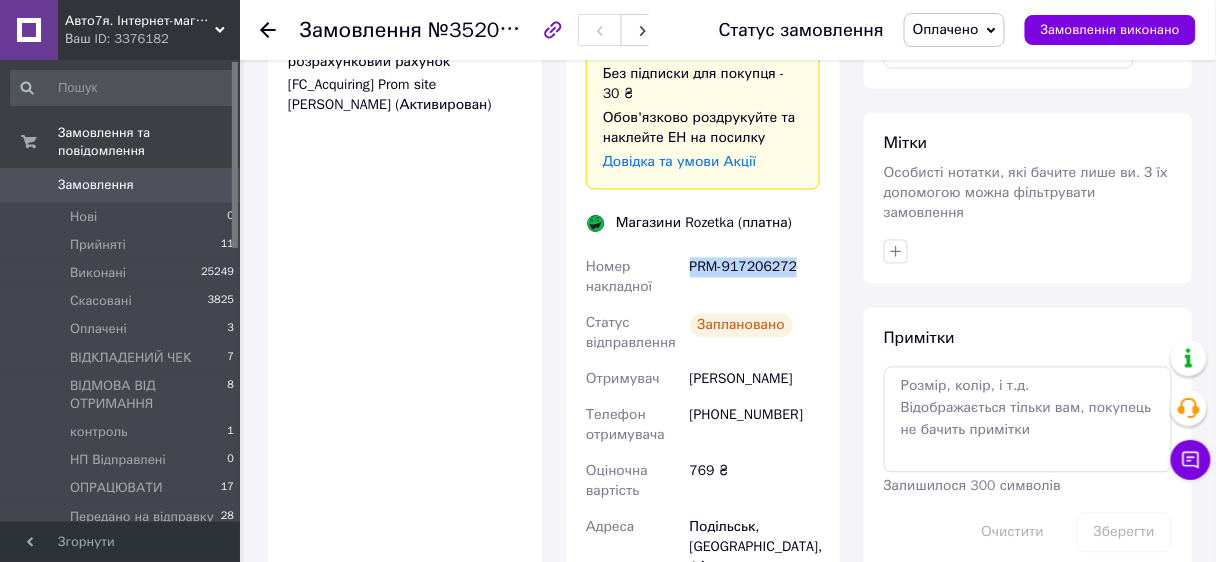 drag, startPoint x: 691, startPoint y: 262, endPoint x: 808, endPoint y: 269, distance: 117.20921 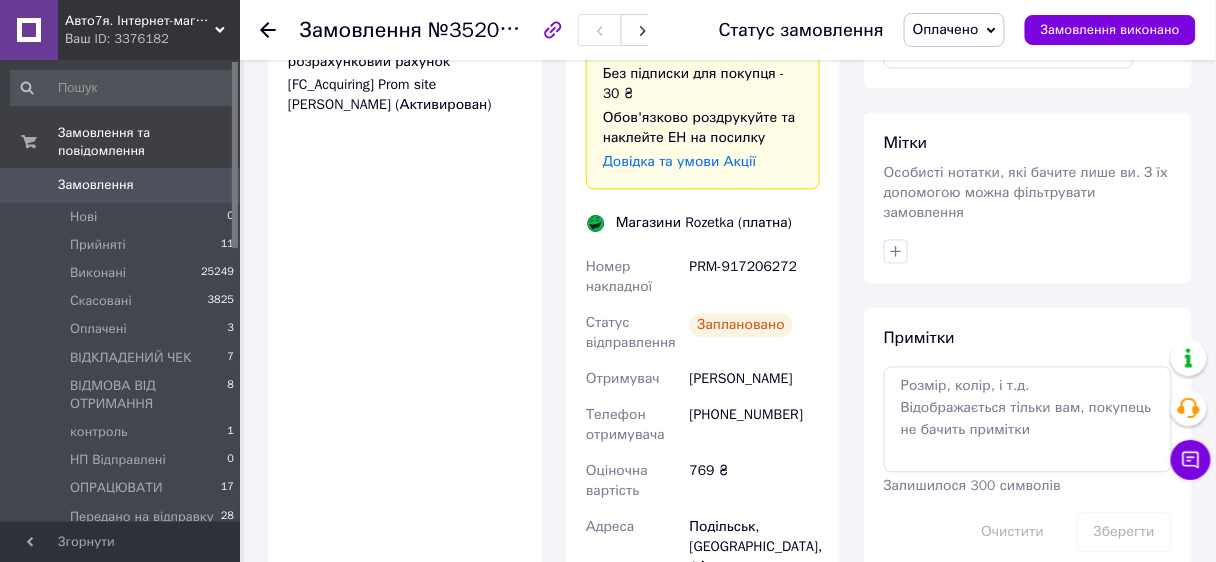 click on "Всього 1 товар 769 ₴ Доставка 30 ₴ Всього до сплати 769 ₴ Дії Написати покупцеві   Надіслати інструкцію Рахунок Viber Telegram WhatsApp SMS Запит на відгук про компанію   Скопіювати запит на відгук У вас є 30 днів, щоб відправити запит на відгук покупцеві, скопіювавши посилання.   Видати чек   Завантажити PDF   Друк PDF   Повернути гроші покупцеві Мітки Особисті нотатки, які бачите лише ви. З їх допомогою можна фільтрувати замовлення Примітки Залишилося 300 символів Очистити Зберегти" at bounding box center [1028, 237] 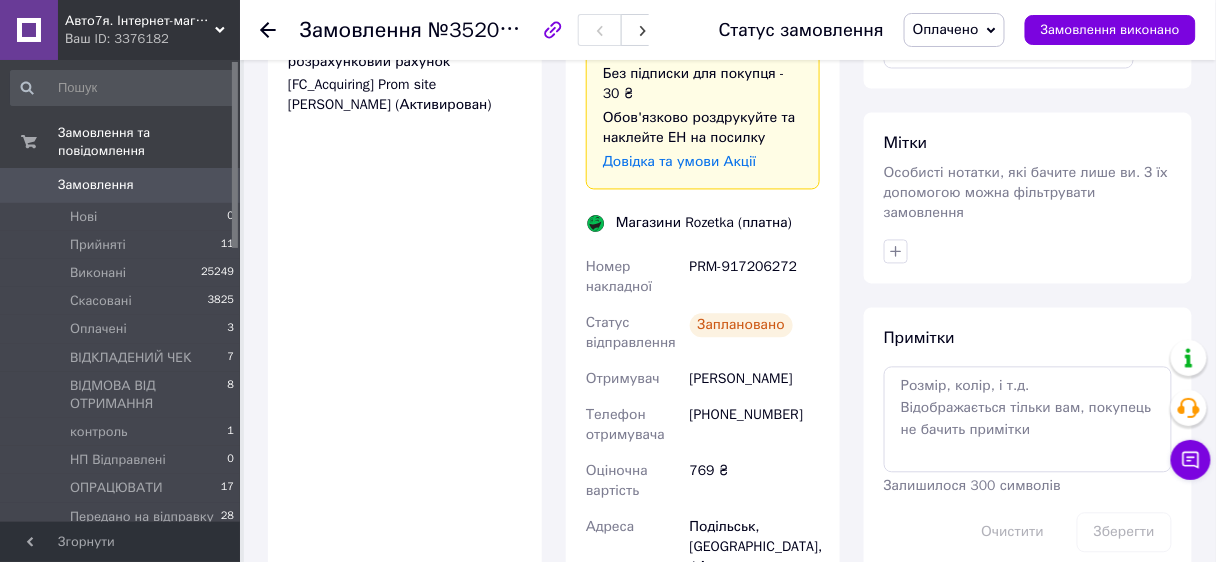 click on "Оплачено" at bounding box center (946, 29) 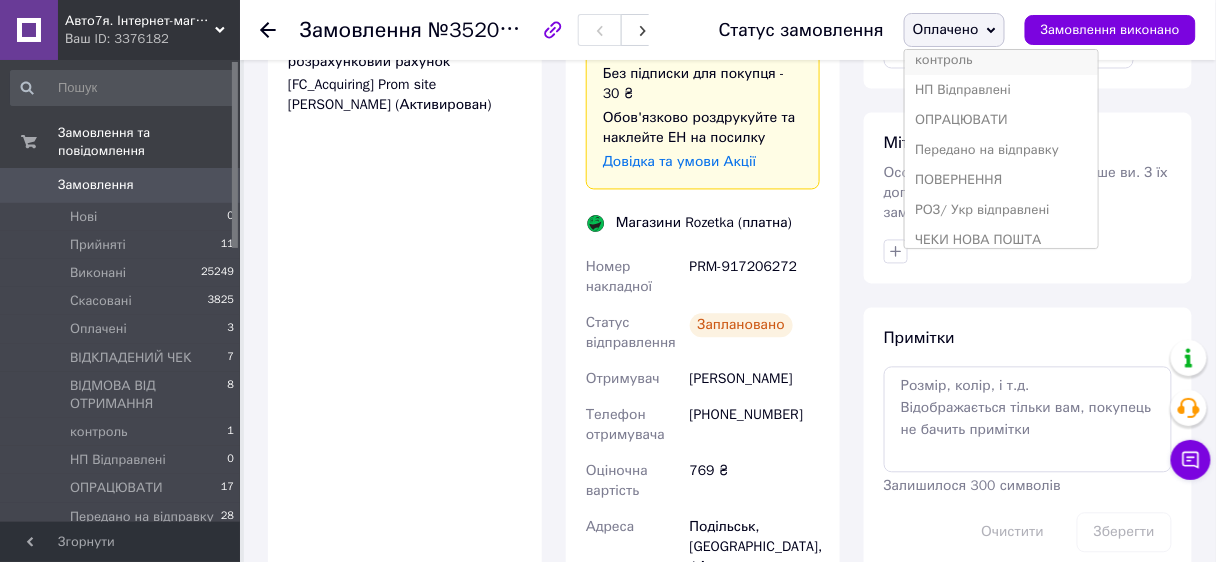 scroll, scrollTop: 200, scrollLeft: 0, axis: vertical 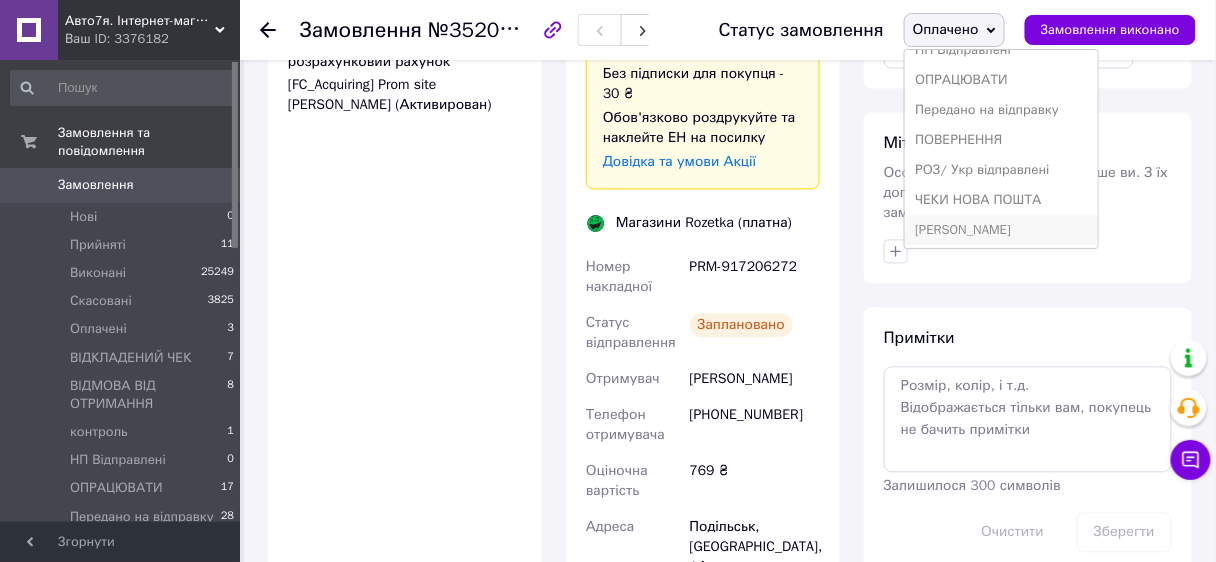 click on "[PERSON_NAME]" at bounding box center [1001, 230] 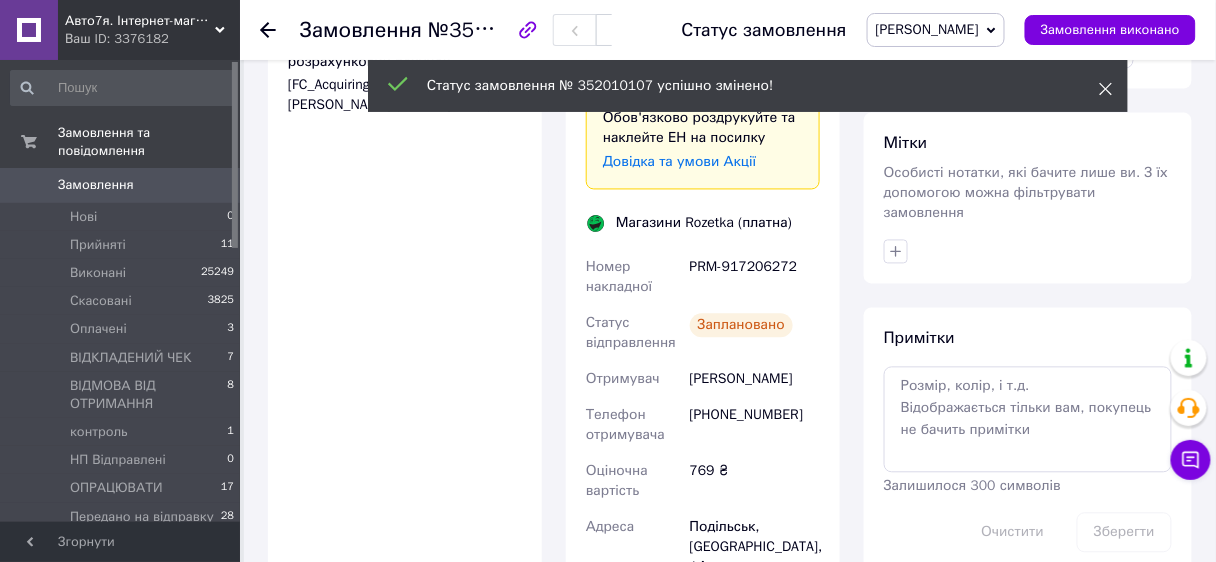 click 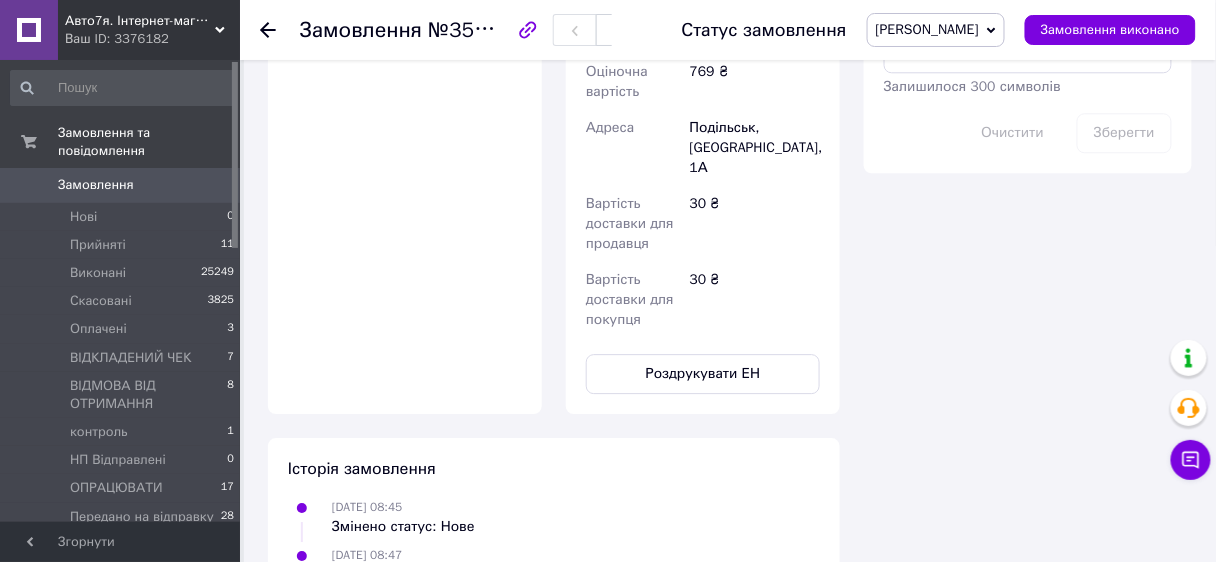 scroll, scrollTop: 1360, scrollLeft: 0, axis: vertical 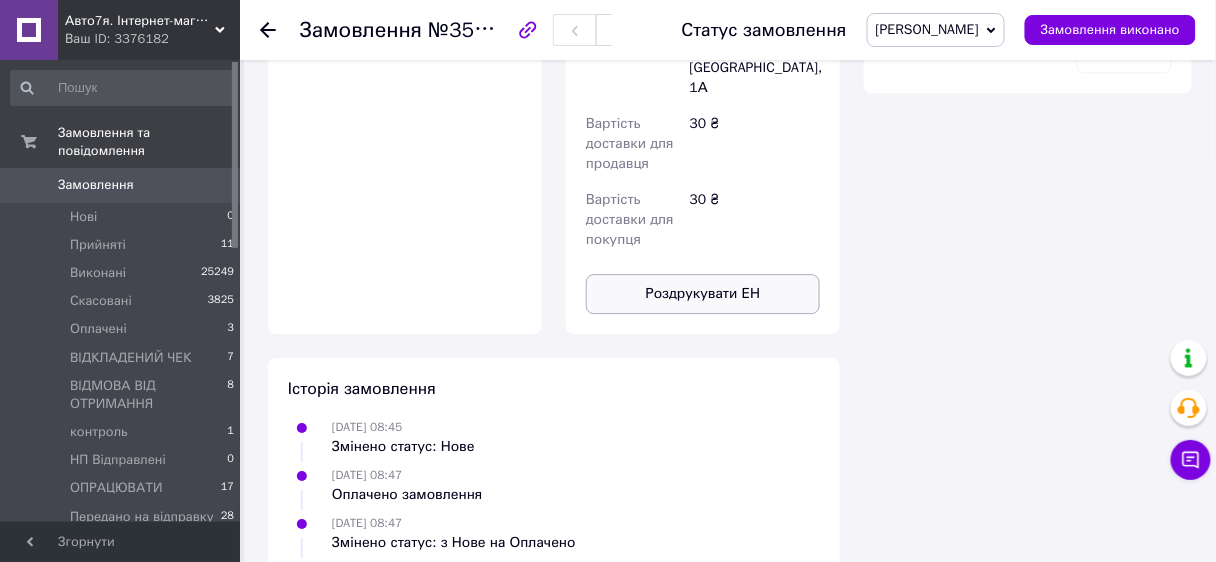 click on "Роздрукувати ЕН" at bounding box center (703, 294) 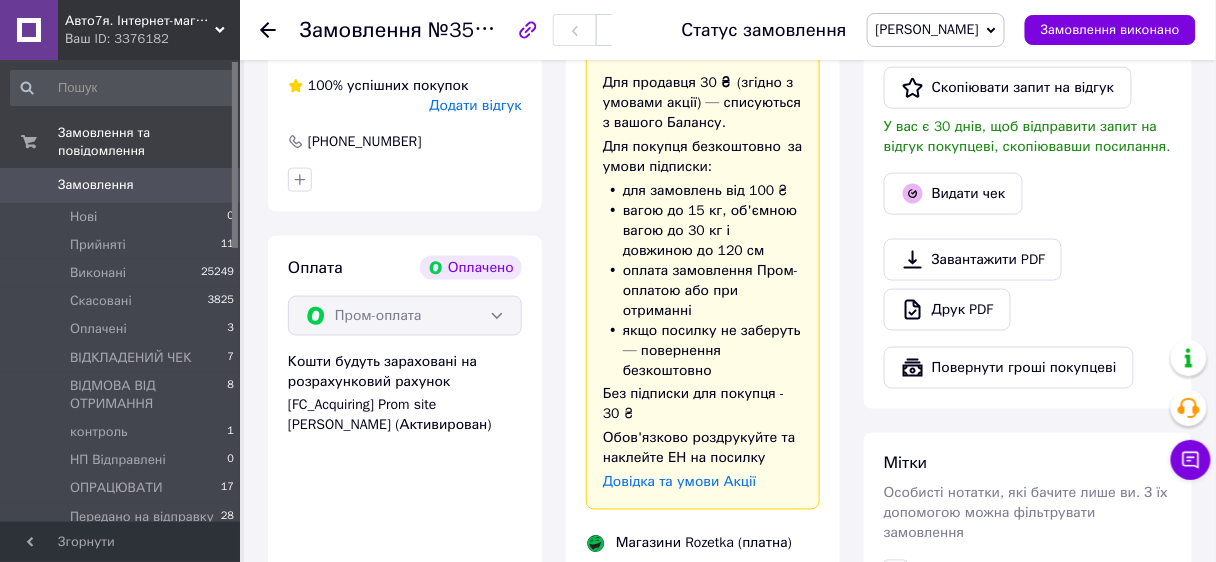 scroll, scrollTop: 240, scrollLeft: 0, axis: vertical 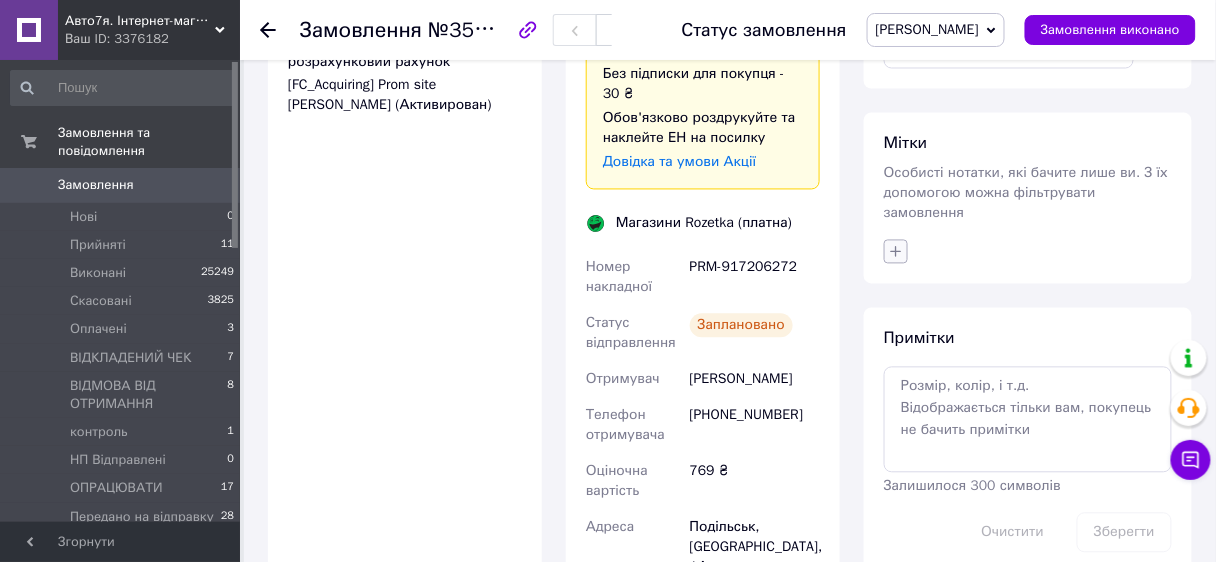 click 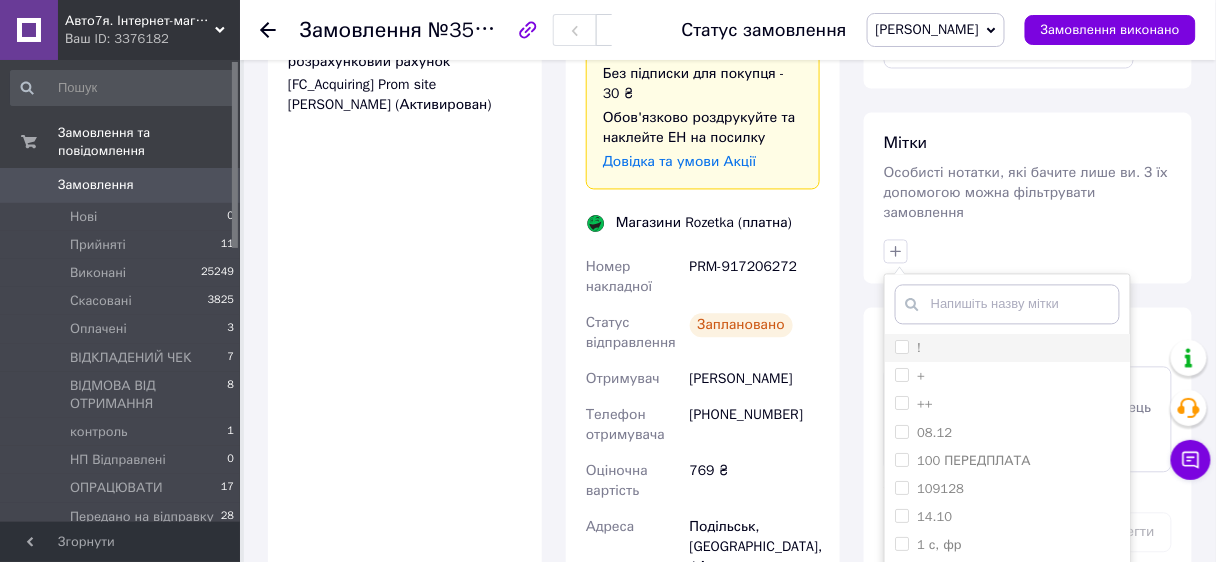 click on "!" at bounding box center [901, 347] 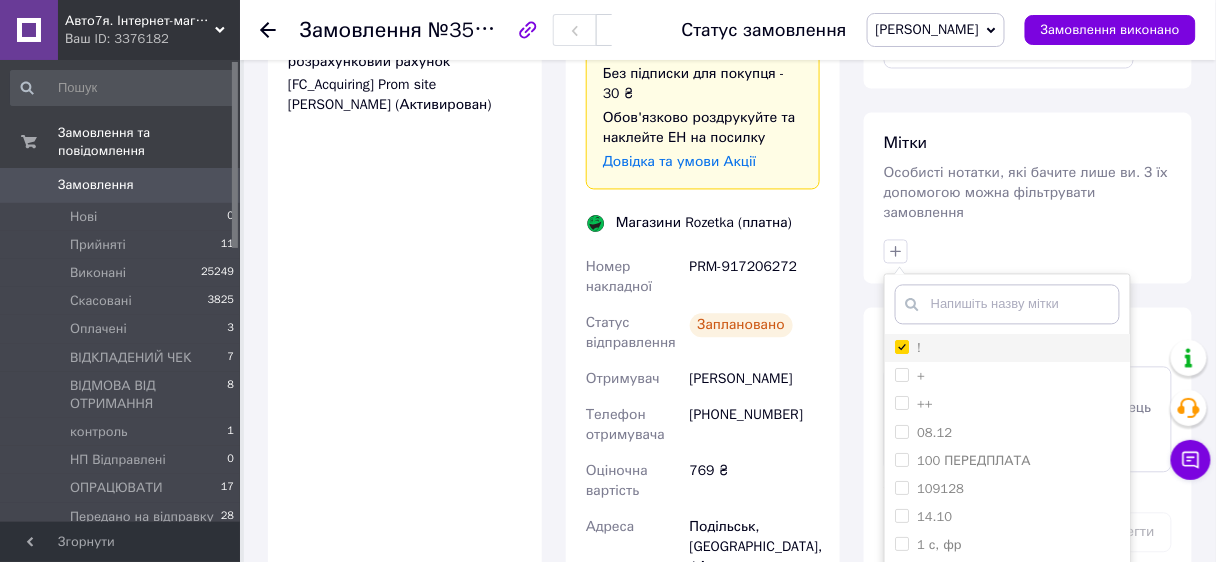 checkbox on "true" 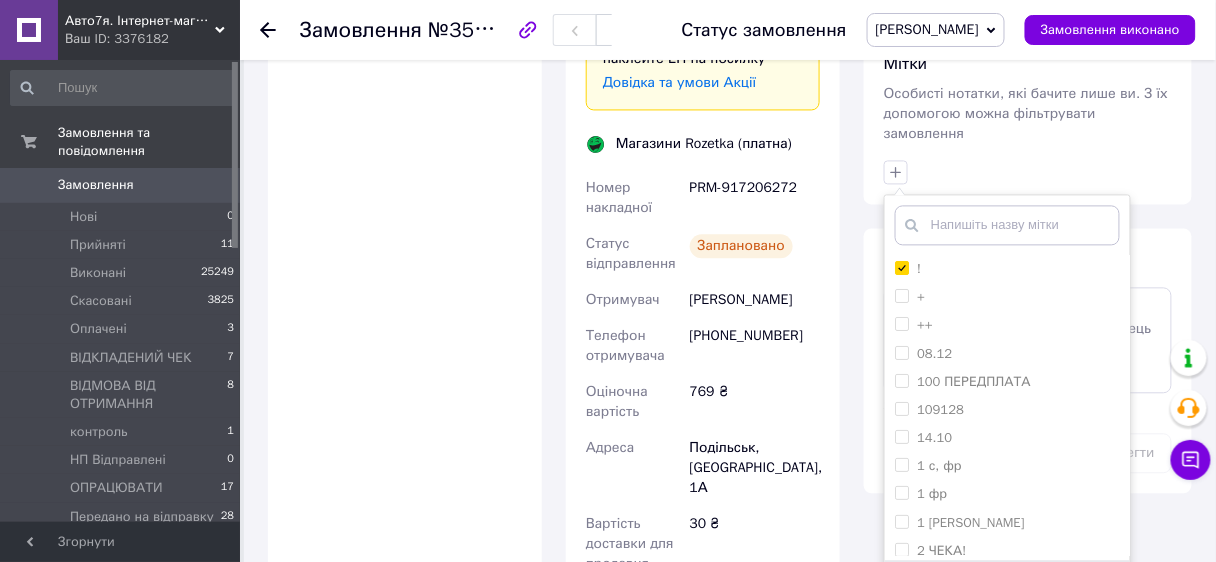 scroll, scrollTop: 1200, scrollLeft: 0, axis: vertical 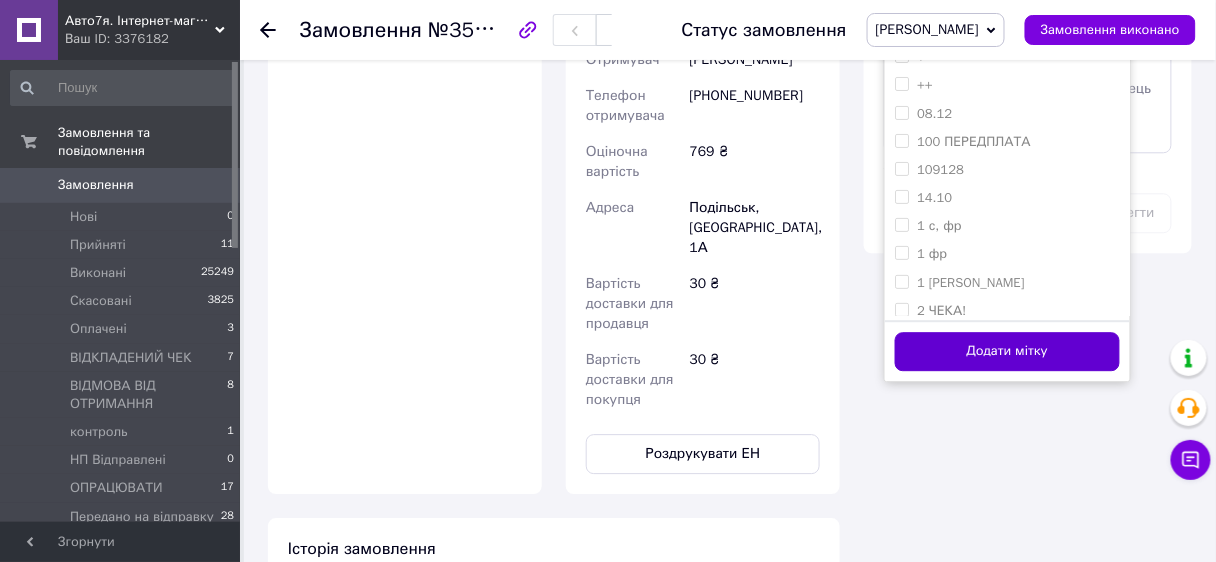 click on "Додати мітку" at bounding box center [1007, 351] 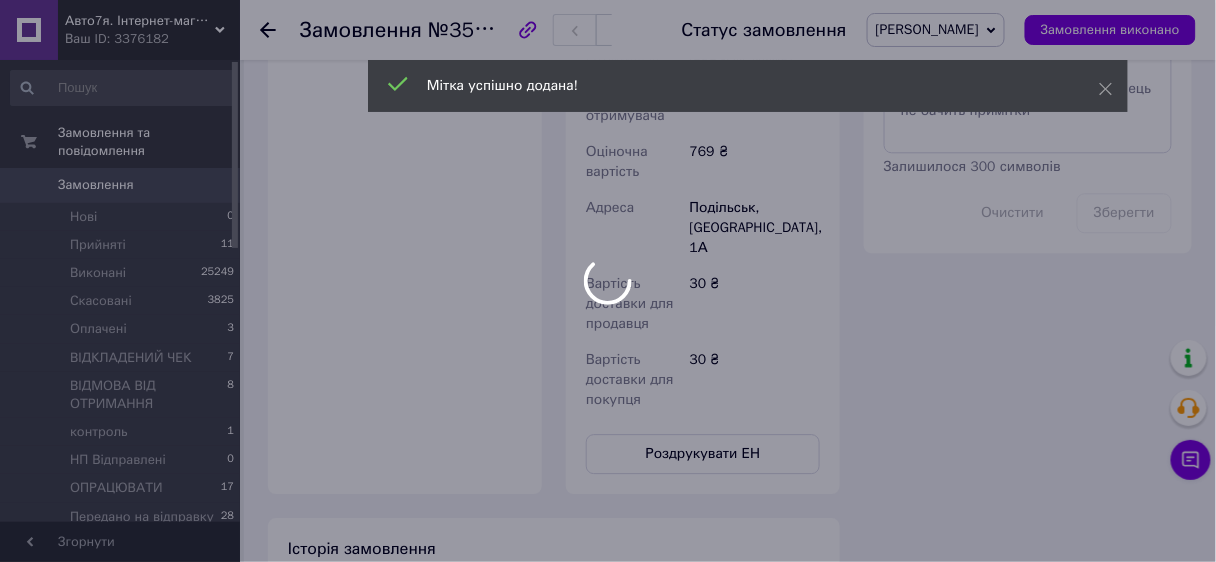 scroll, scrollTop: 880, scrollLeft: 0, axis: vertical 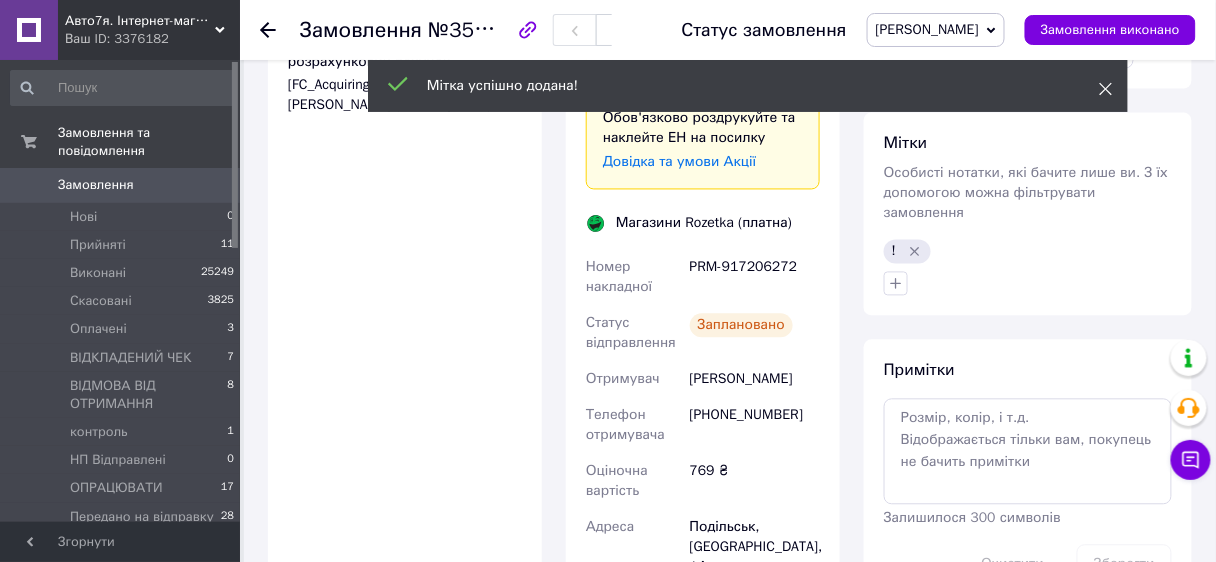 click 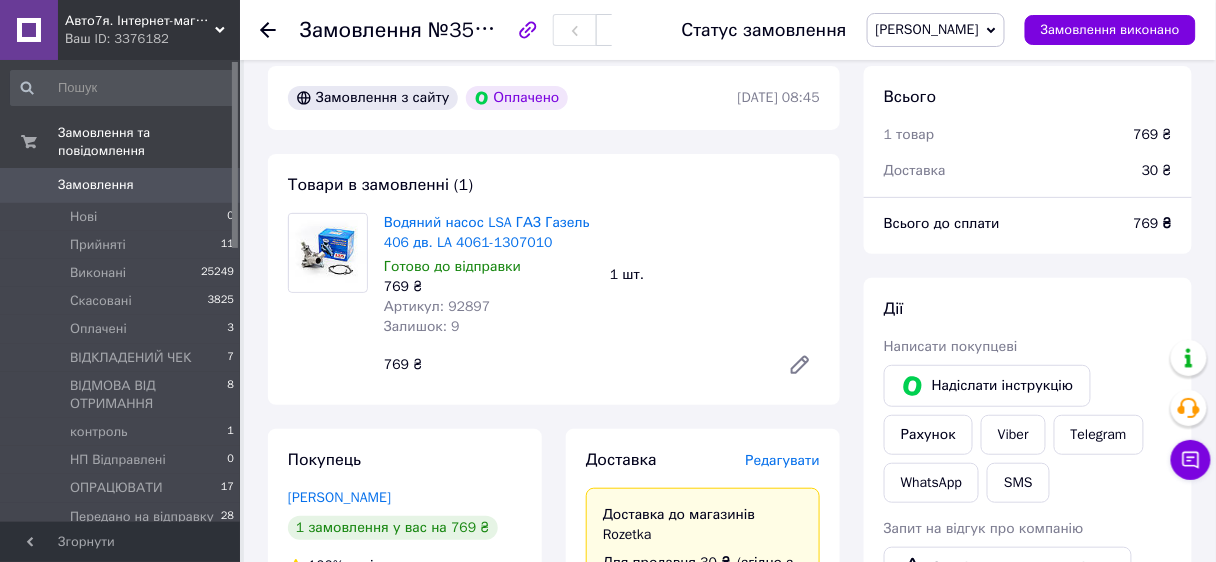 scroll, scrollTop: 0, scrollLeft: 0, axis: both 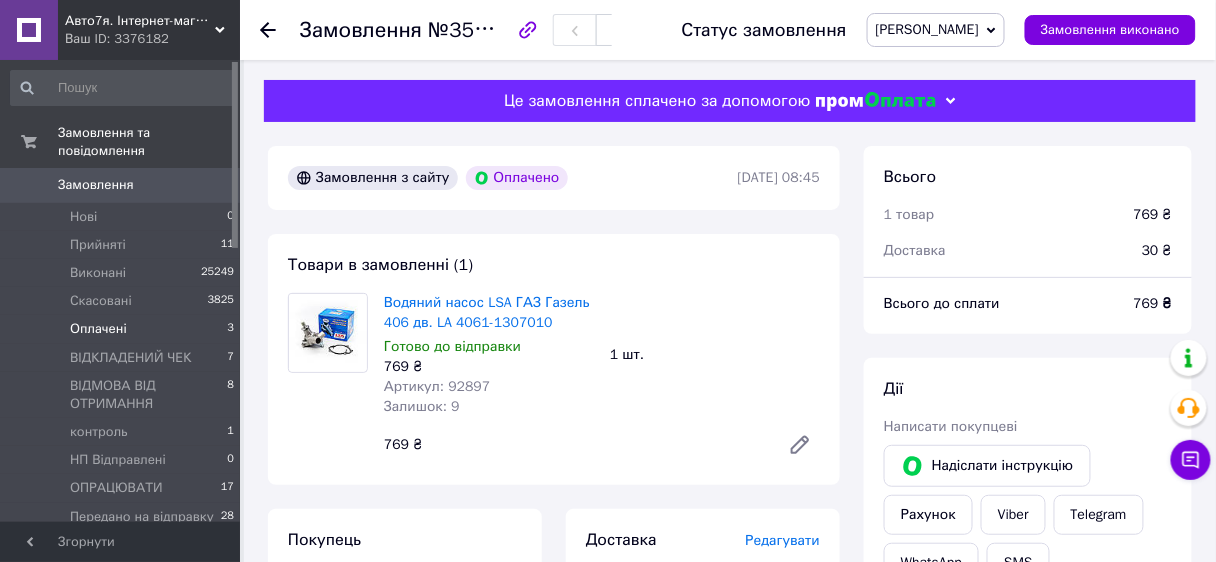 click on "Оплачені" at bounding box center [98, 329] 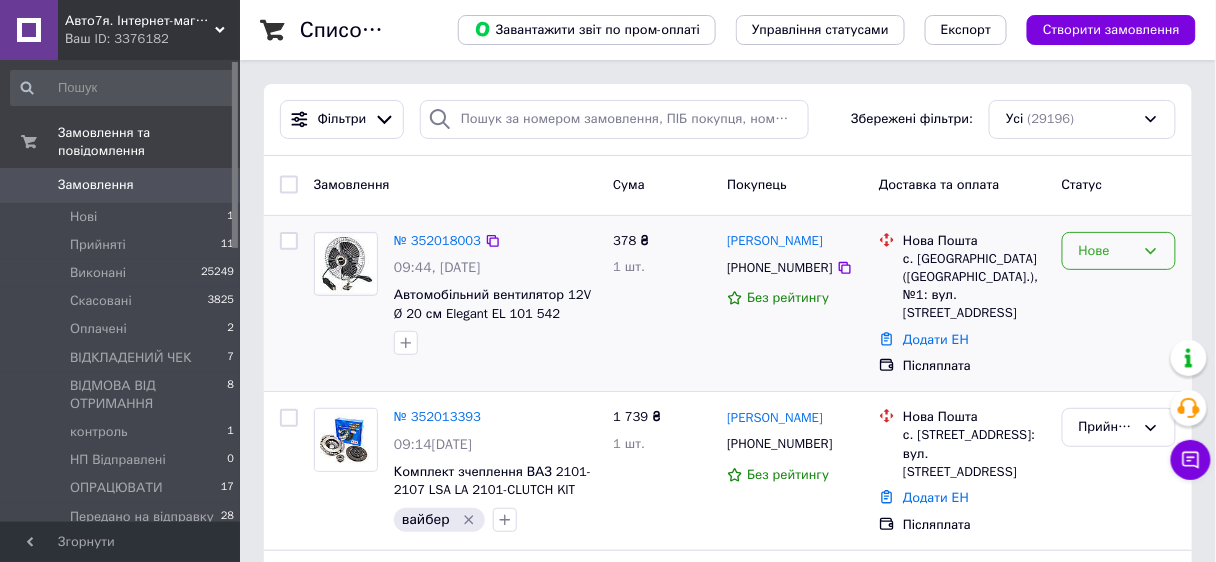click on "Нове" at bounding box center [1107, 251] 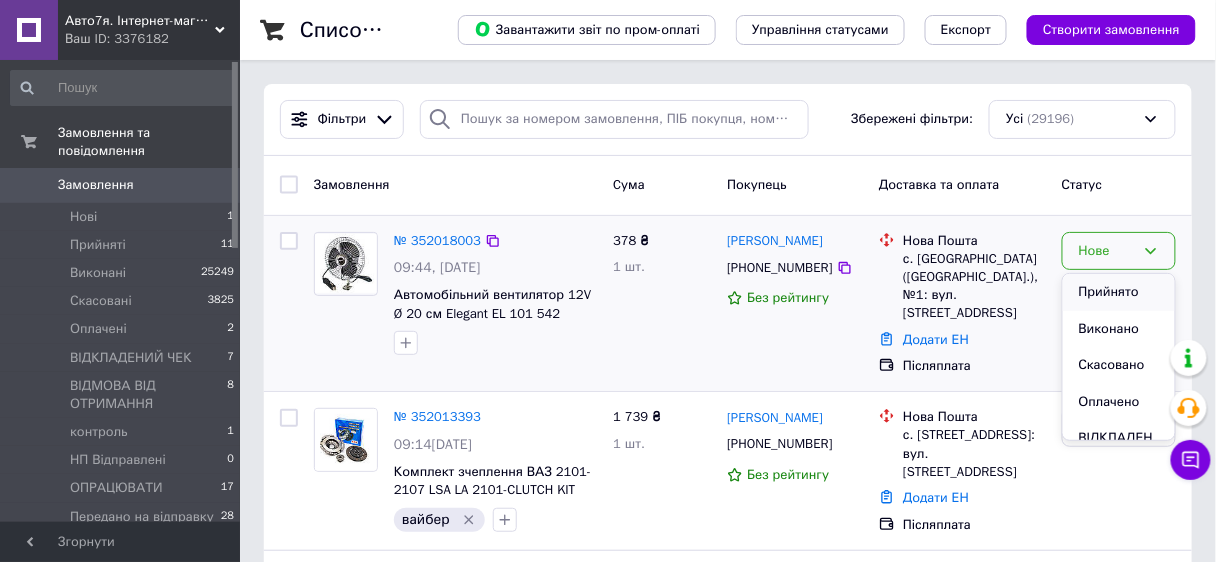 click on "Прийнято" at bounding box center (1119, 292) 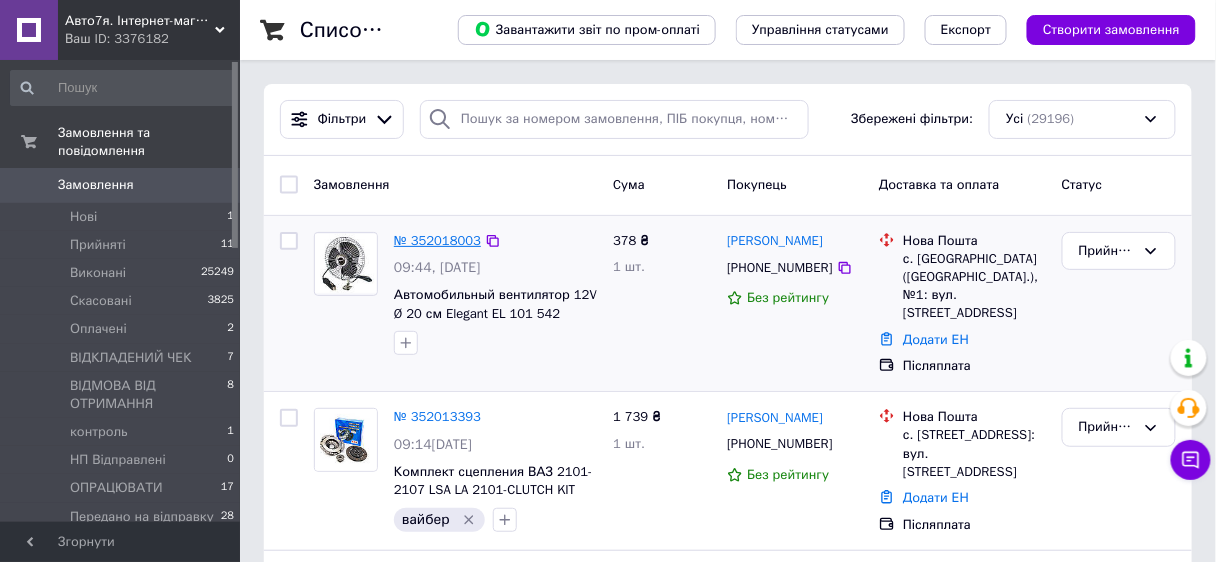 click on "№ 352018003" at bounding box center [437, 240] 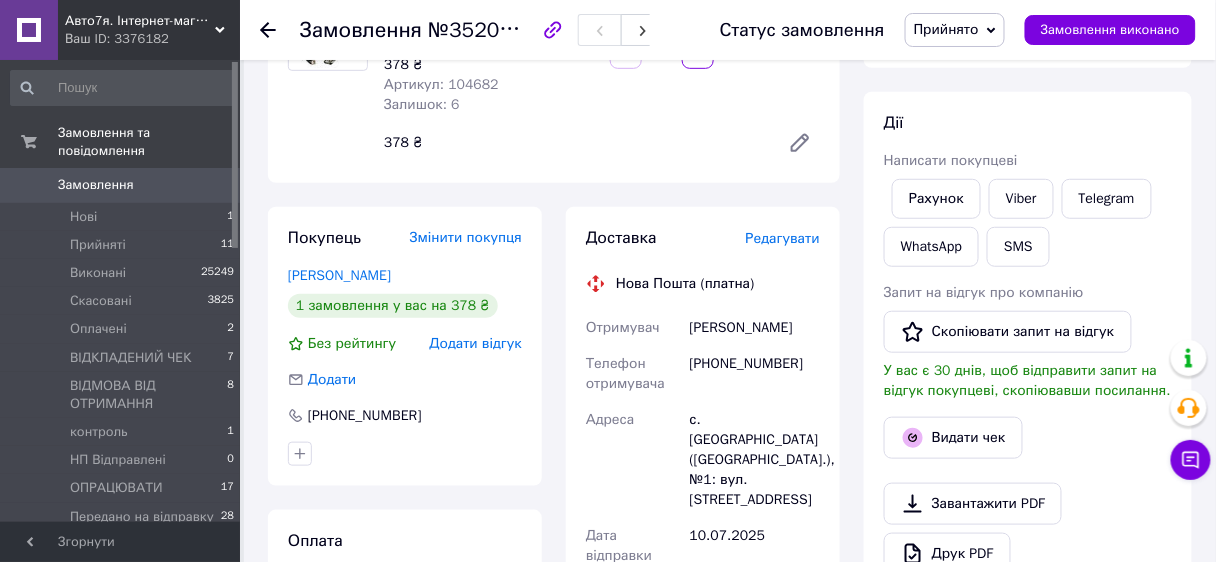 scroll, scrollTop: 0, scrollLeft: 0, axis: both 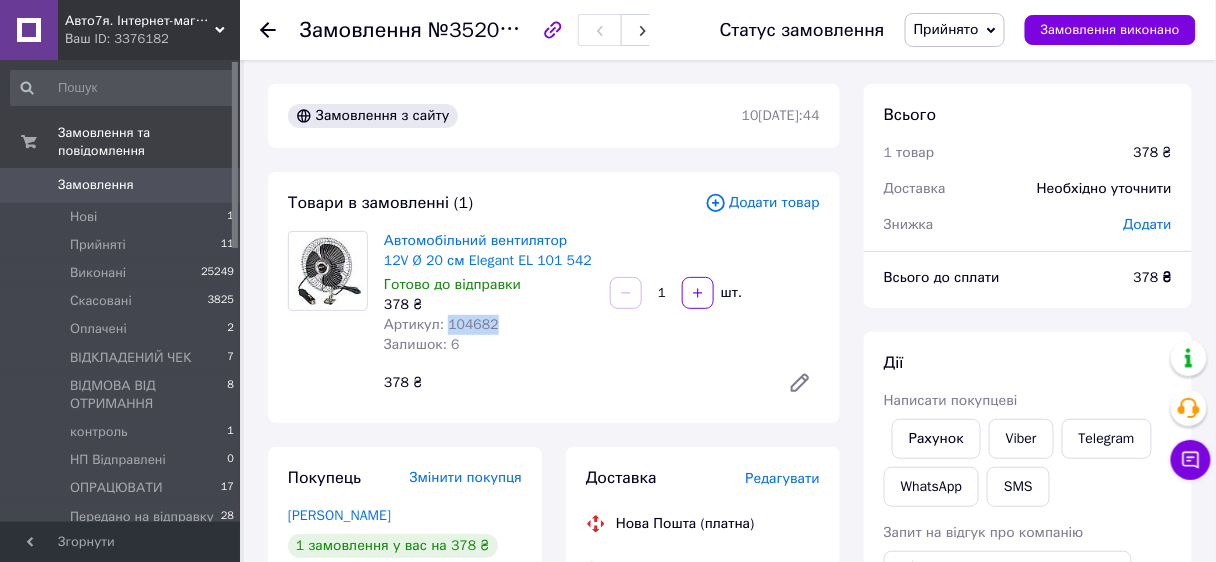 drag, startPoint x: 447, startPoint y: 323, endPoint x: 498, endPoint y: 328, distance: 51.24451 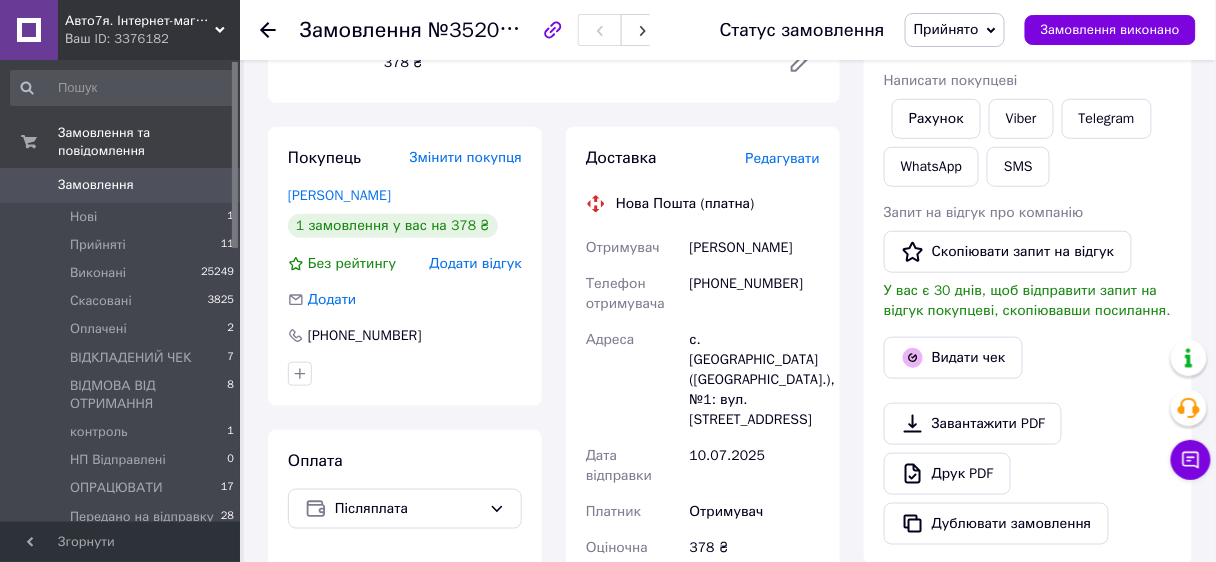 drag, startPoint x: 680, startPoint y: 241, endPoint x: 760, endPoint y: 262, distance: 82.710335 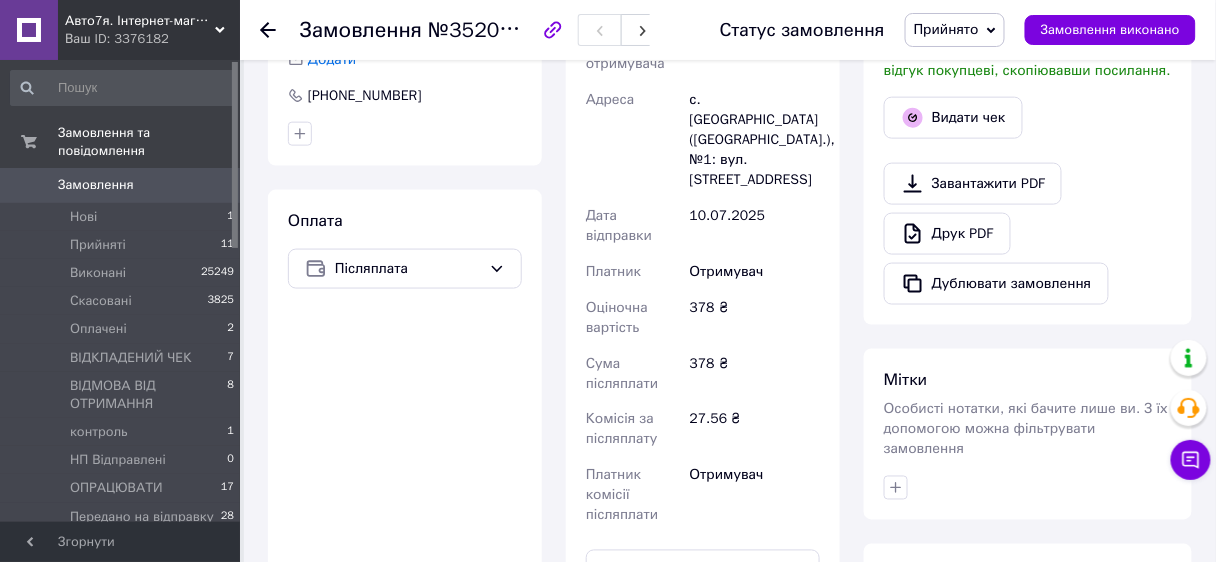 scroll, scrollTop: 880, scrollLeft: 0, axis: vertical 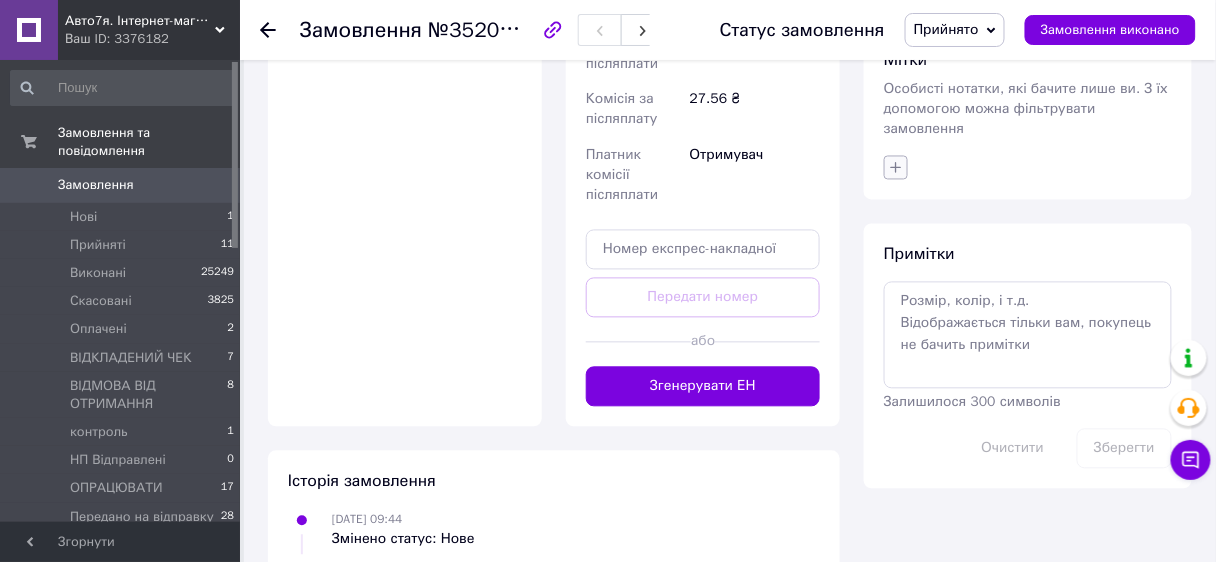 click 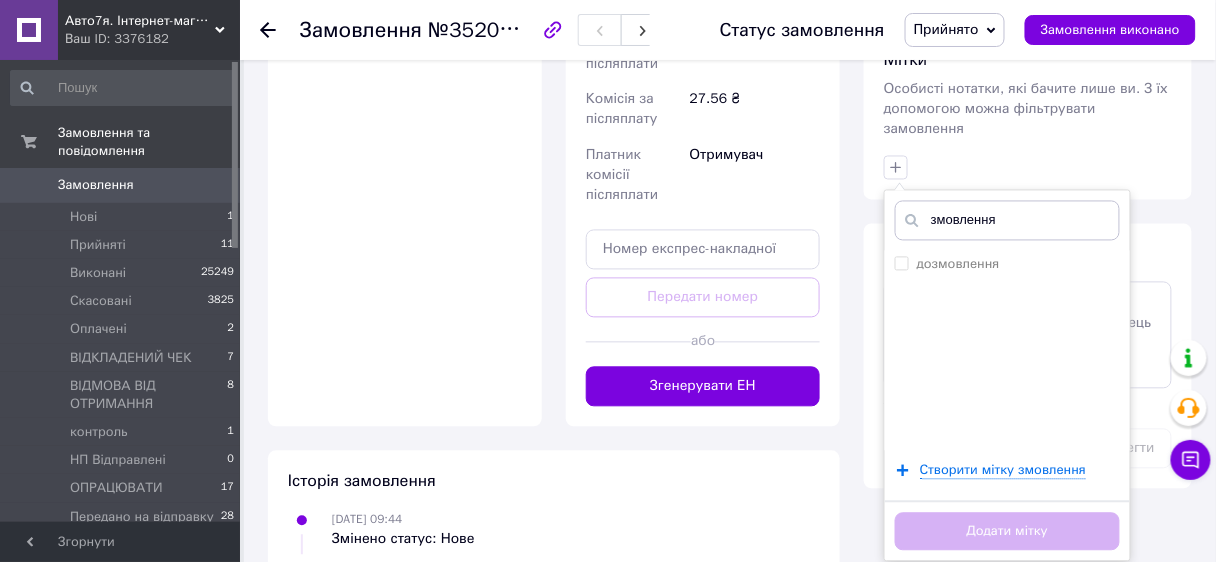 click on "змовлення" at bounding box center [1007, 221] 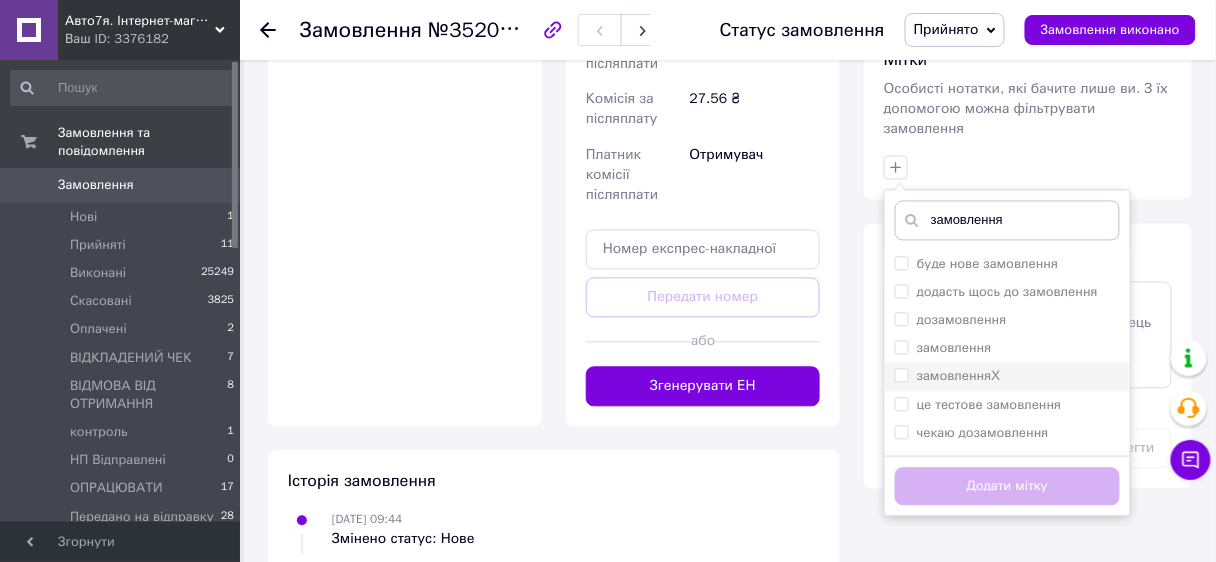 type on "замовлення" 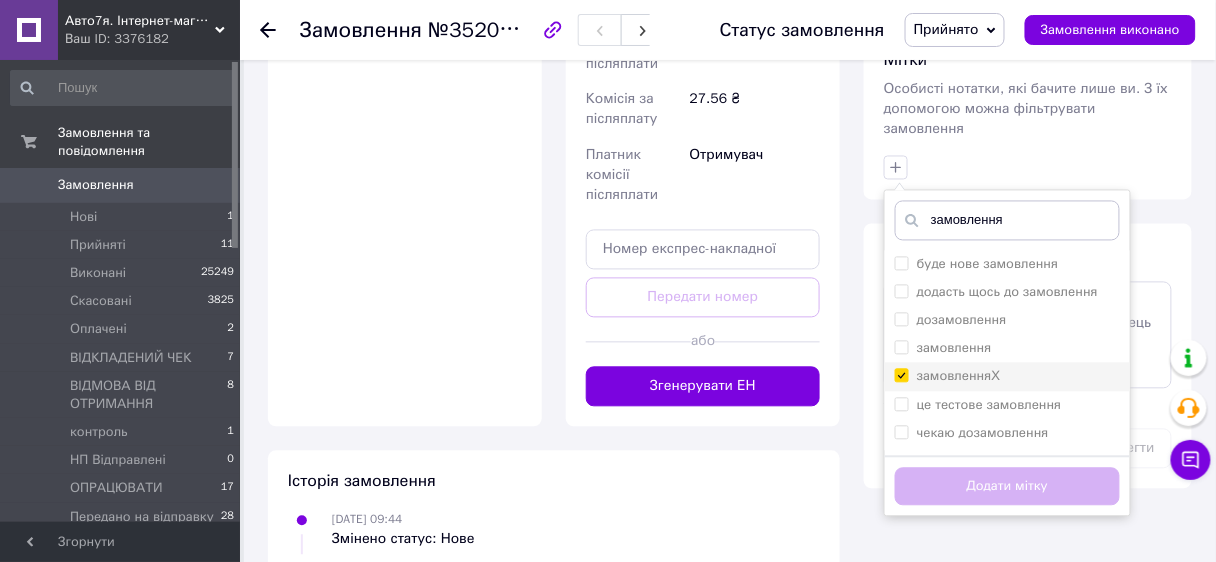 checkbox on "true" 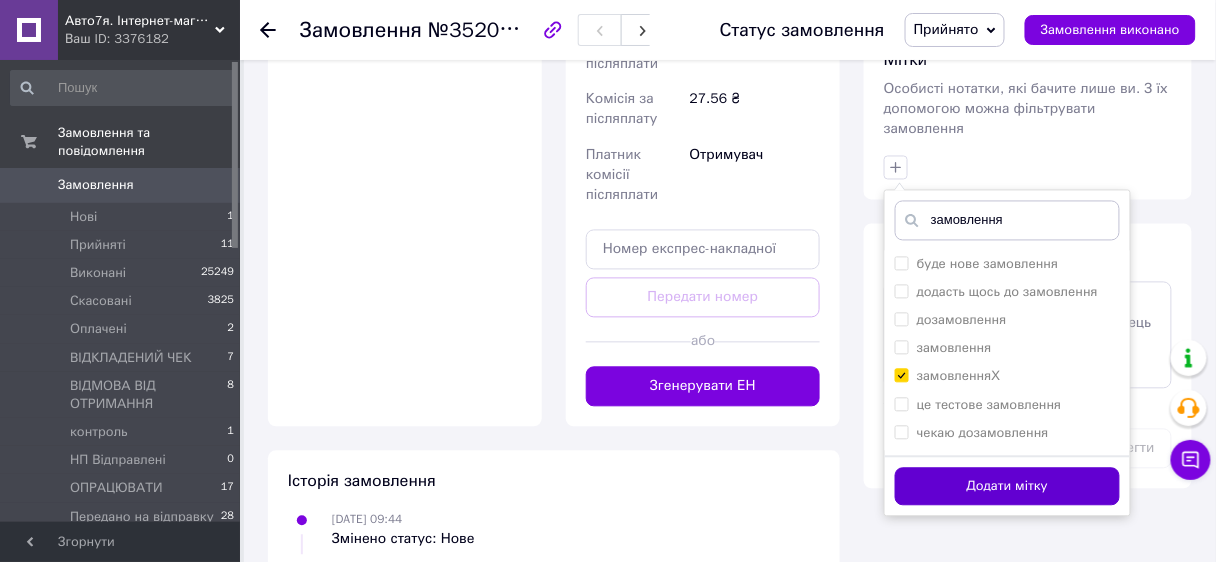 click on "Додати мітку" at bounding box center [1007, 487] 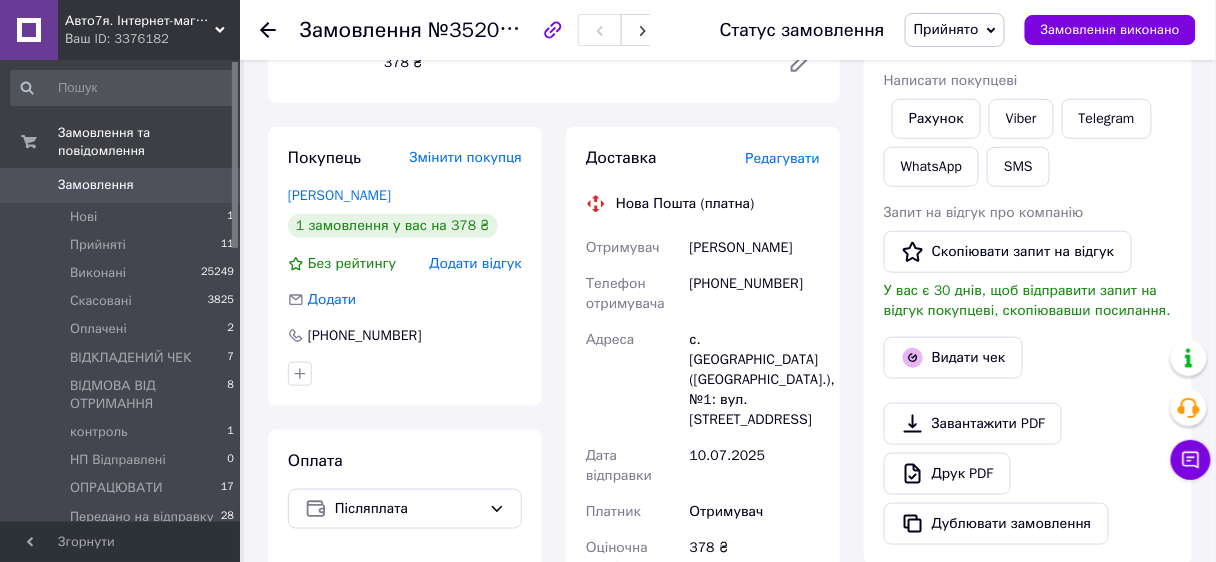 scroll, scrollTop: 0, scrollLeft: 0, axis: both 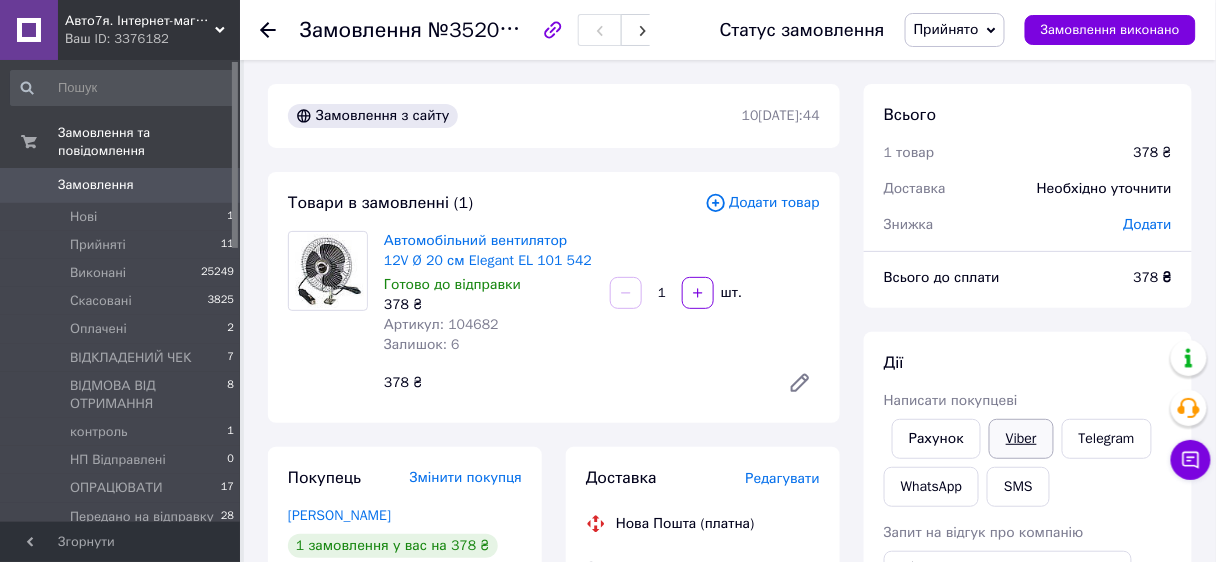 click on "Viber" at bounding box center [1021, 439] 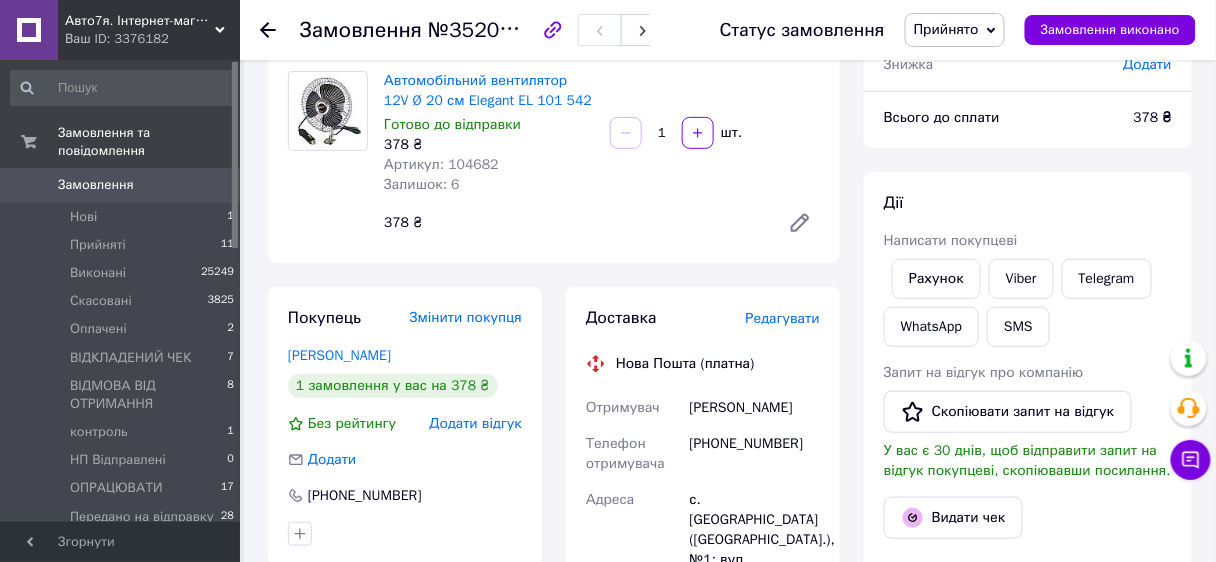 scroll, scrollTop: 480, scrollLeft: 0, axis: vertical 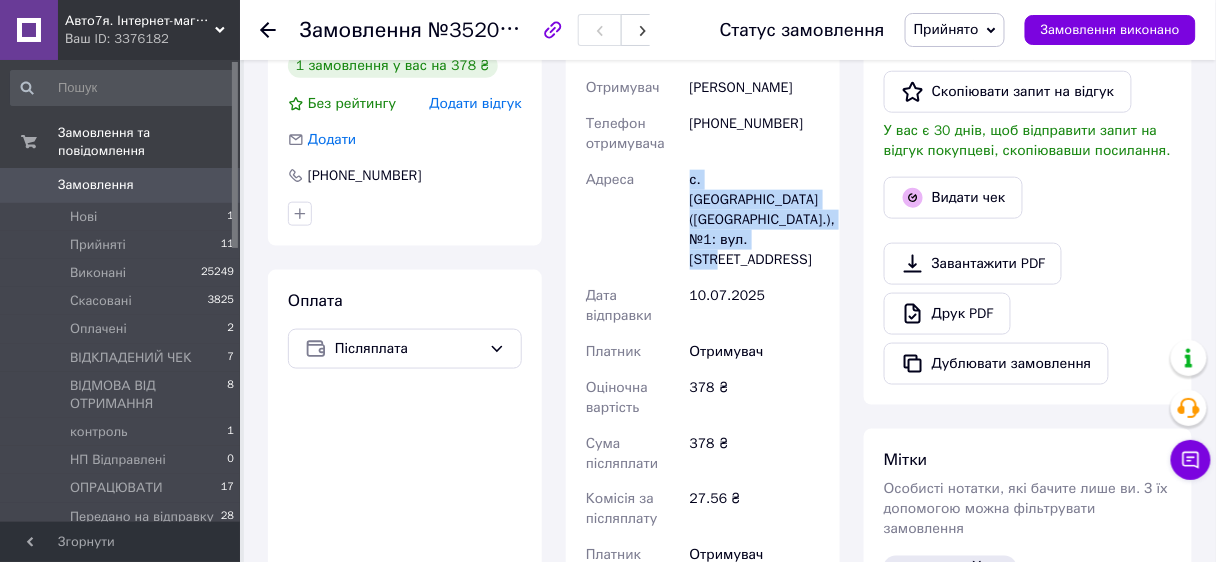 drag, startPoint x: 688, startPoint y: 193, endPoint x: 822, endPoint y: 257, distance: 148.49916 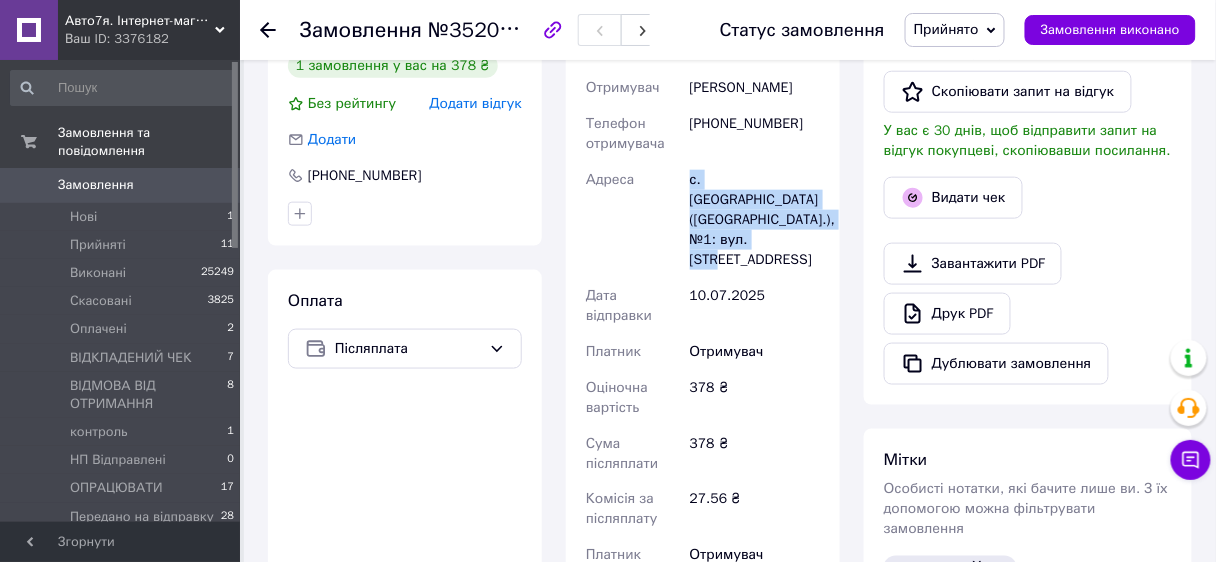 click on "Прийнято" at bounding box center [946, 29] 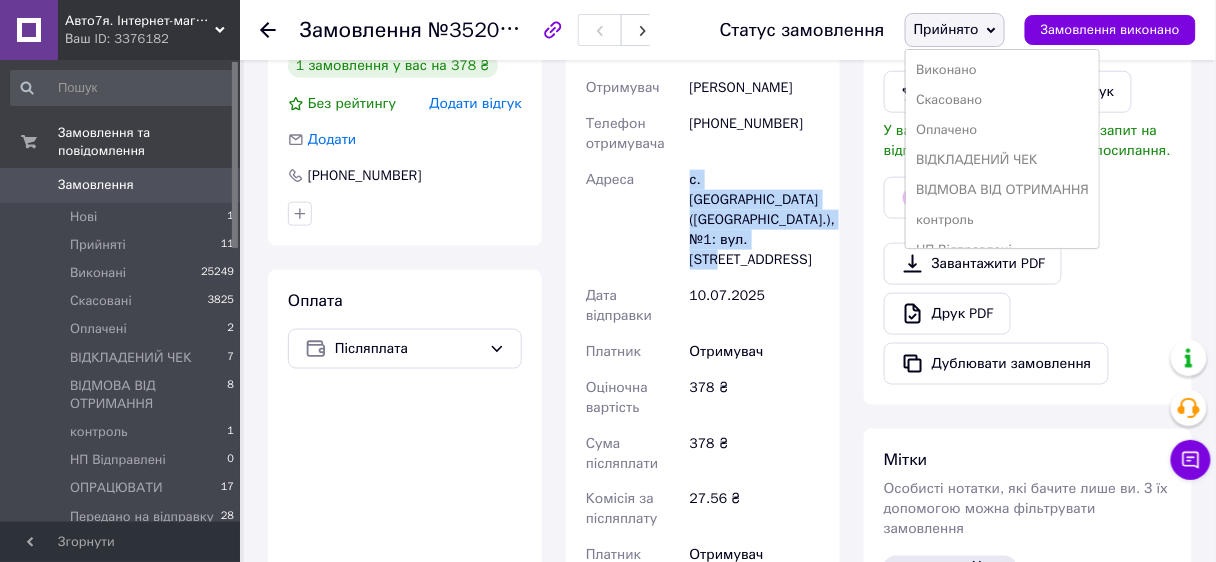 scroll, scrollTop: 800, scrollLeft: 0, axis: vertical 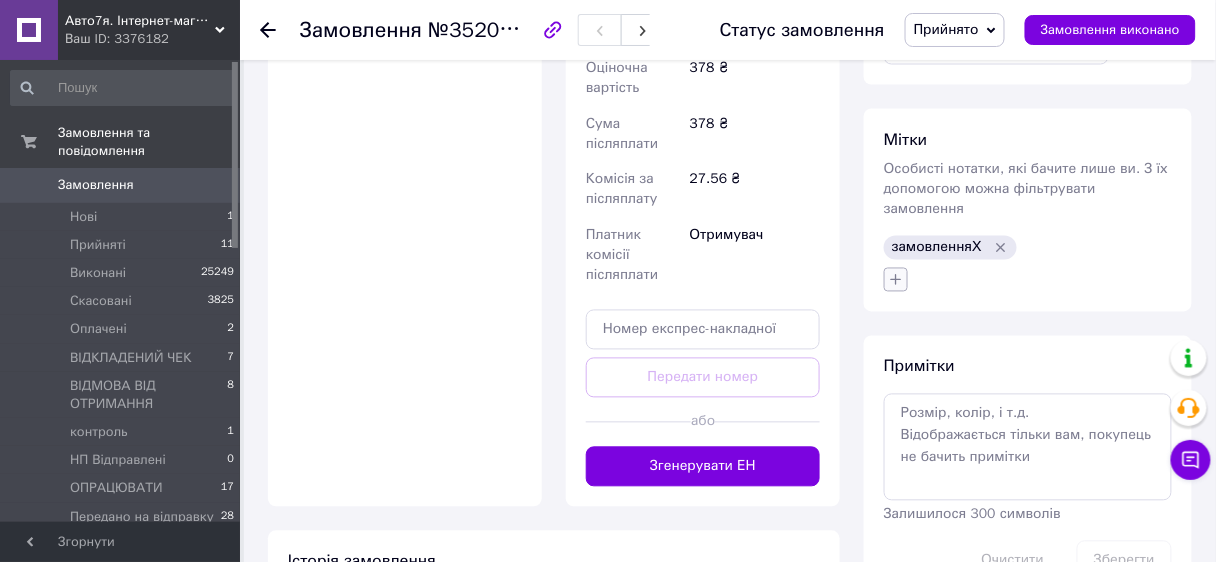 click 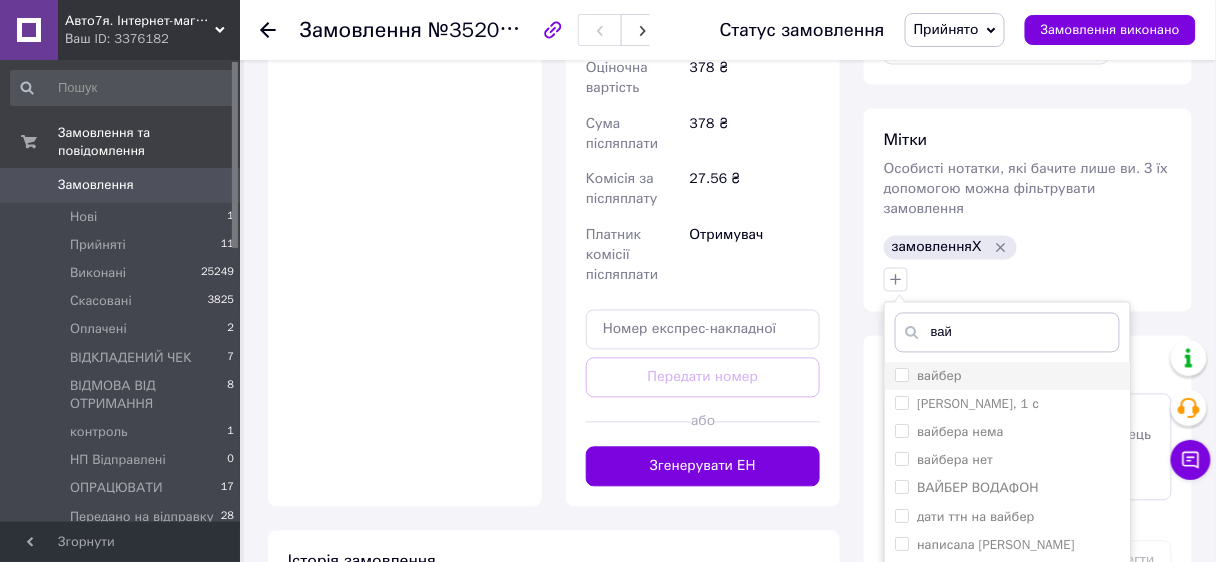 type on "вай" 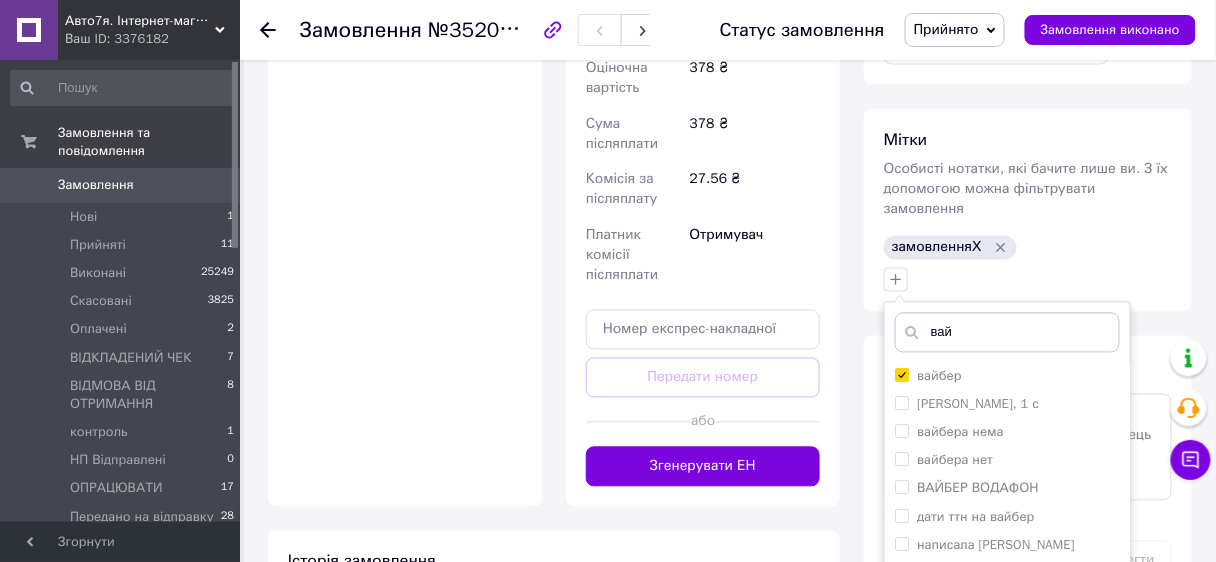 scroll, scrollTop: 1004, scrollLeft: 0, axis: vertical 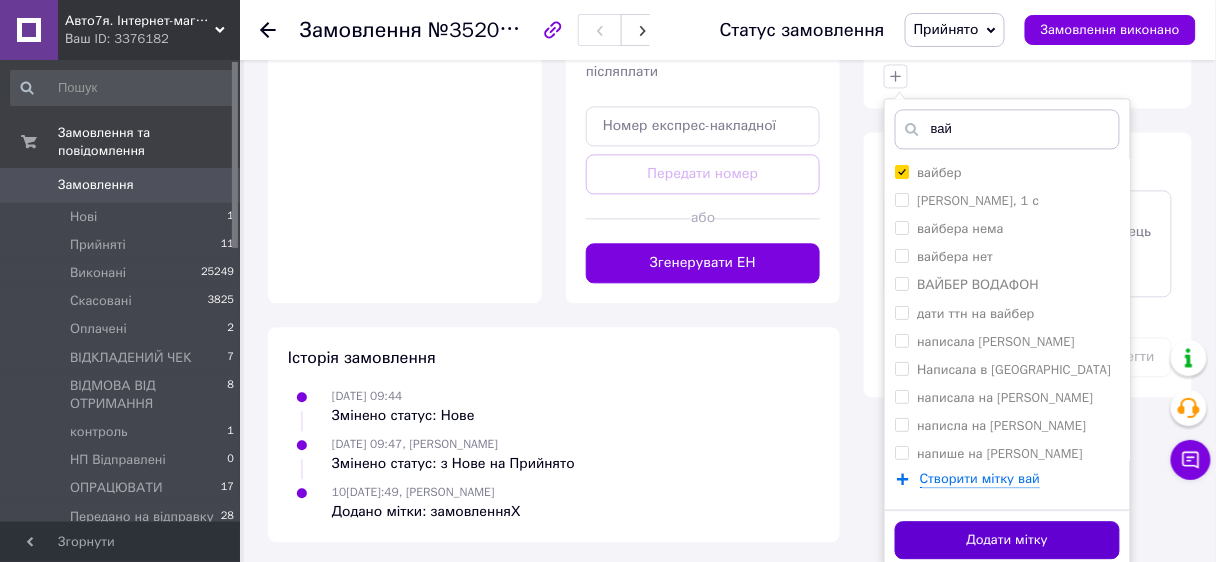 click on "Додати мітку" at bounding box center [1007, 540] 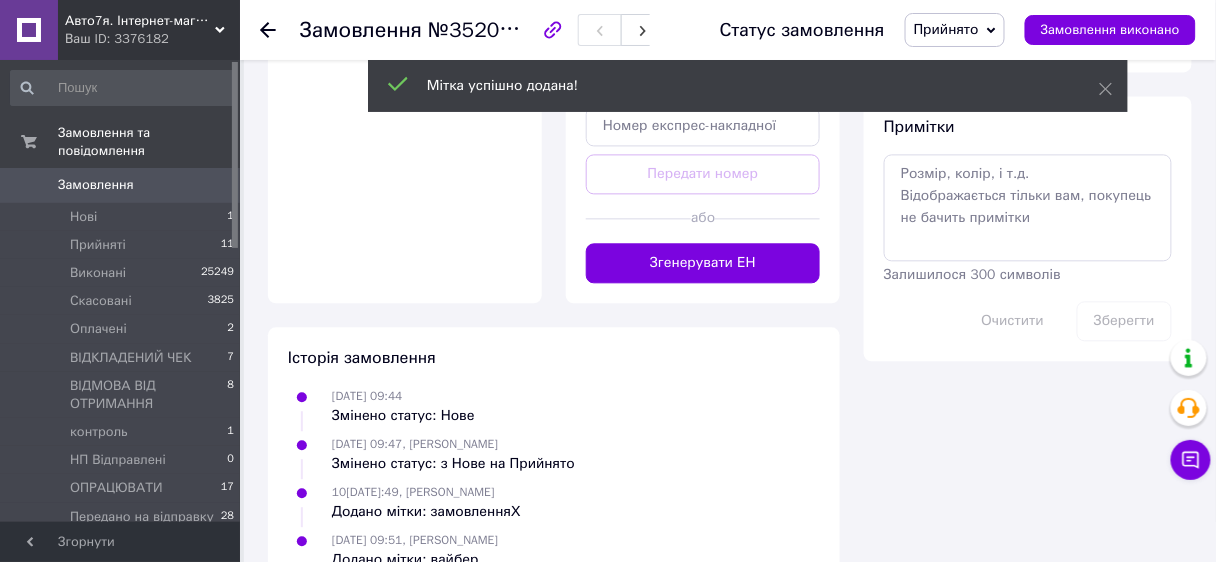 click 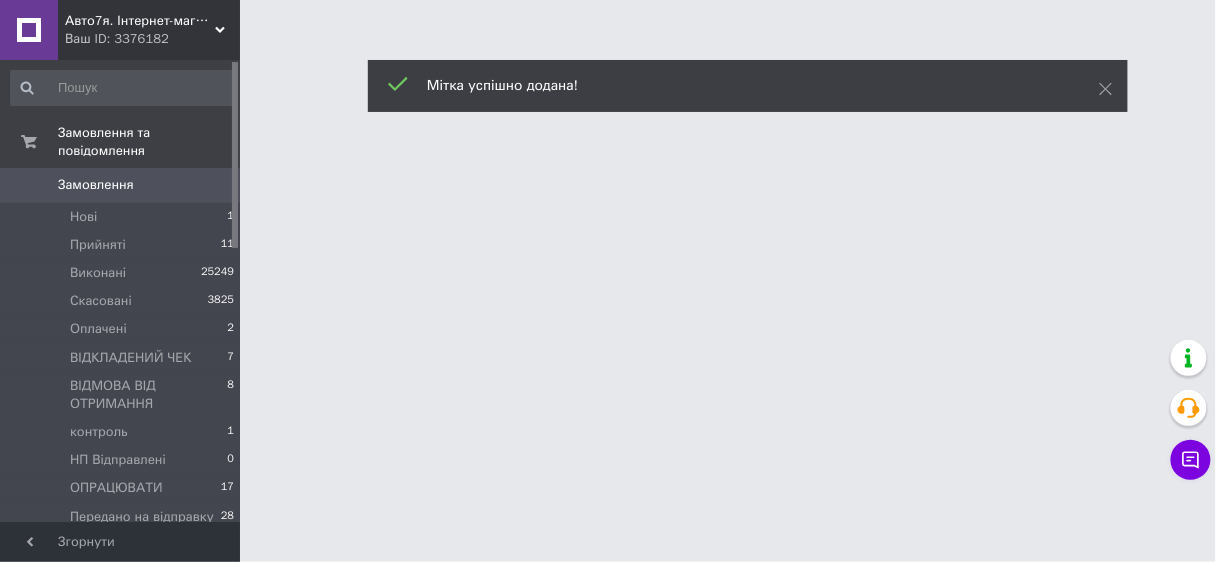 scroll, scrollTop: 0, scrollLeft: 0, axis: both 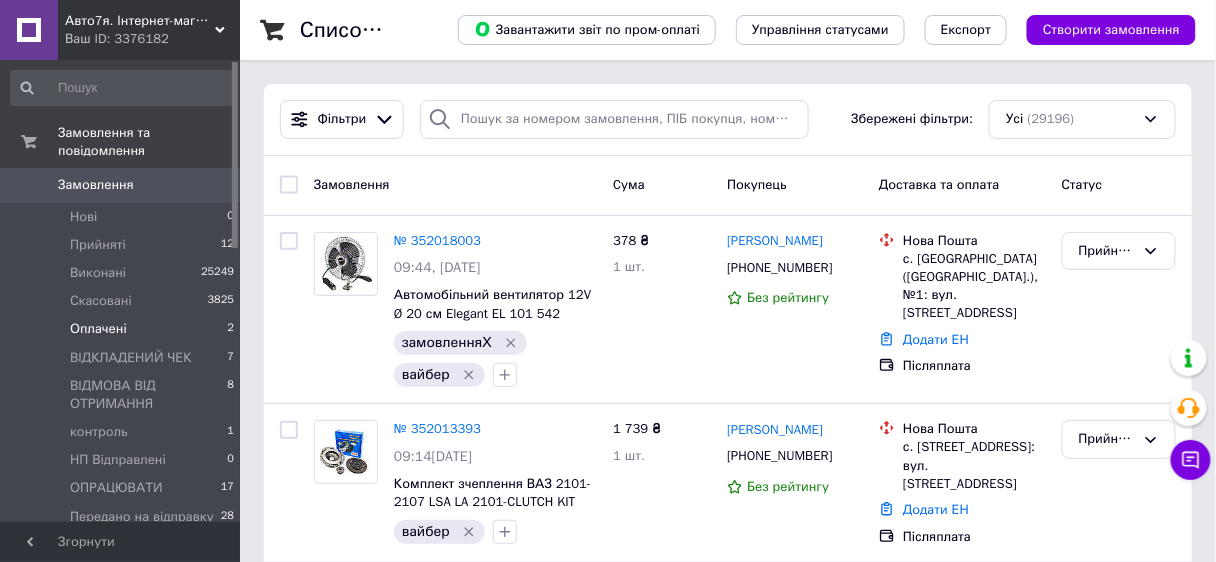 click on "Оплачені" at bounding box center [98, 329] 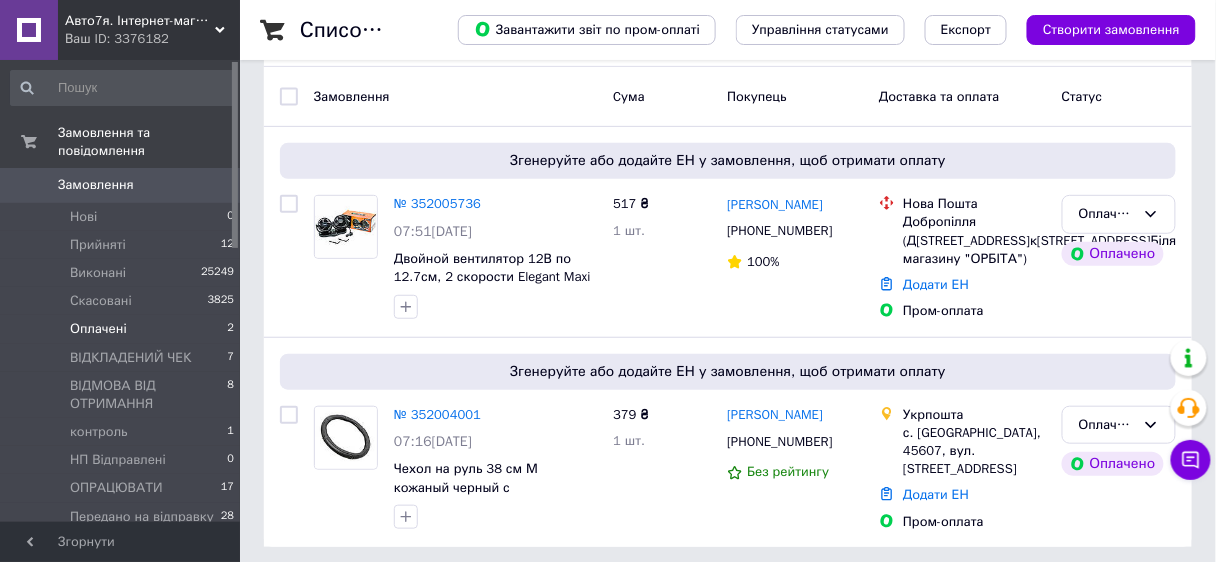scroll, scrollTop: 218, scrollLeft: 0, axis: vertical 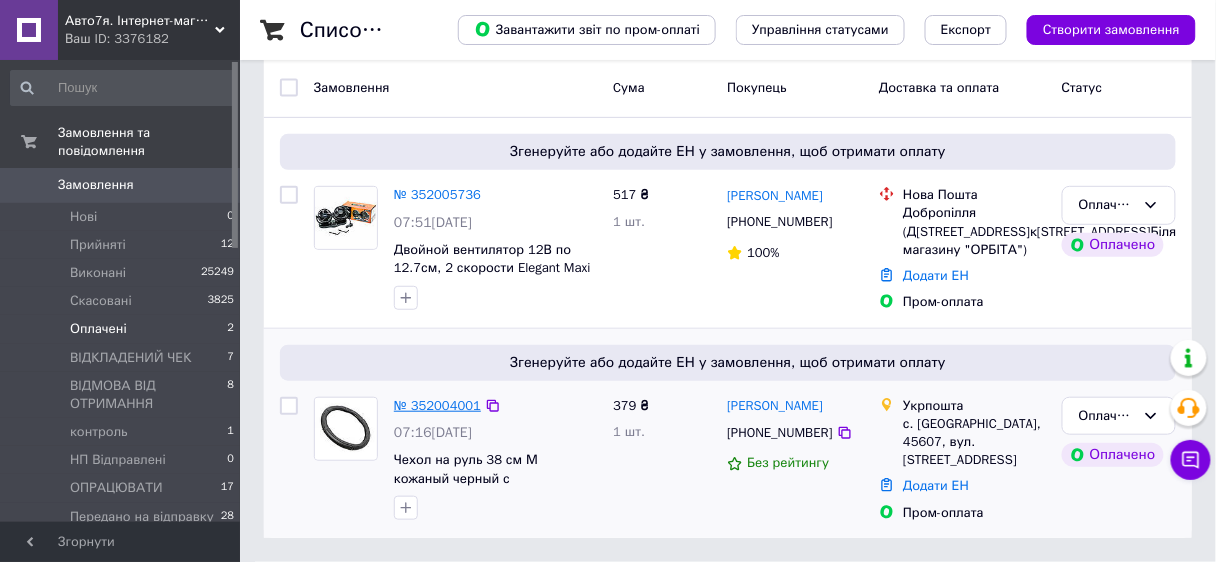 click on "№ 352004001" at bounding box center [437, 405] 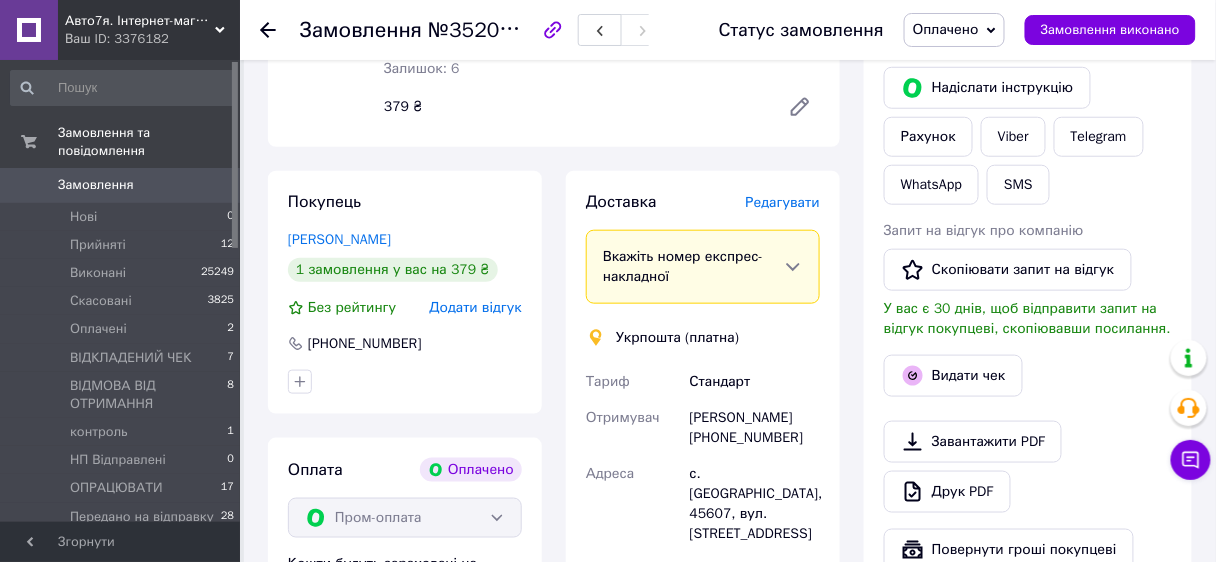 scroll, scrollTop: 458, scrollLeft: 0, axis: vertical 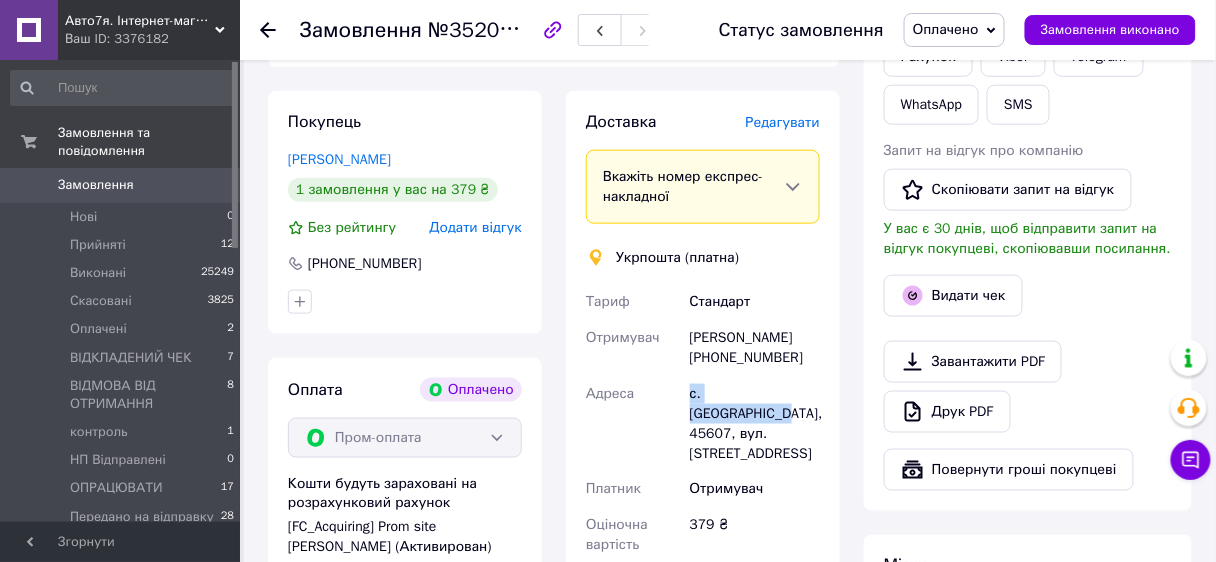 drag, startPoint x: 796, startPoint y: 396, endPoint x: 682, endPoint y: 397, distance: 114.00439 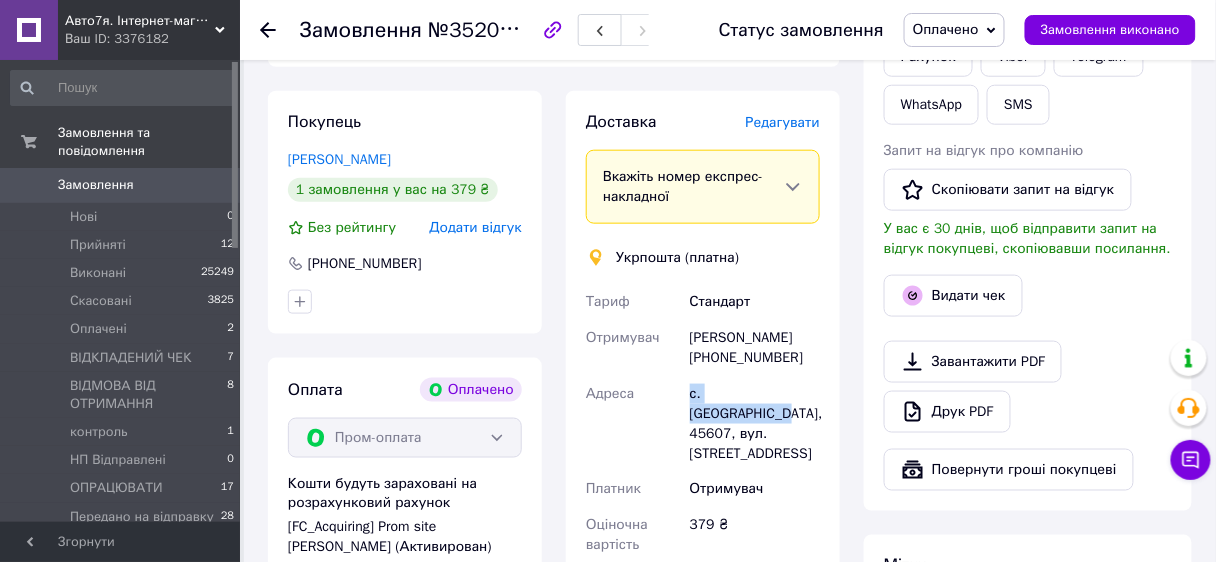 scroll, scrollTop: 58, scrollLeft: 0, axis: vertical 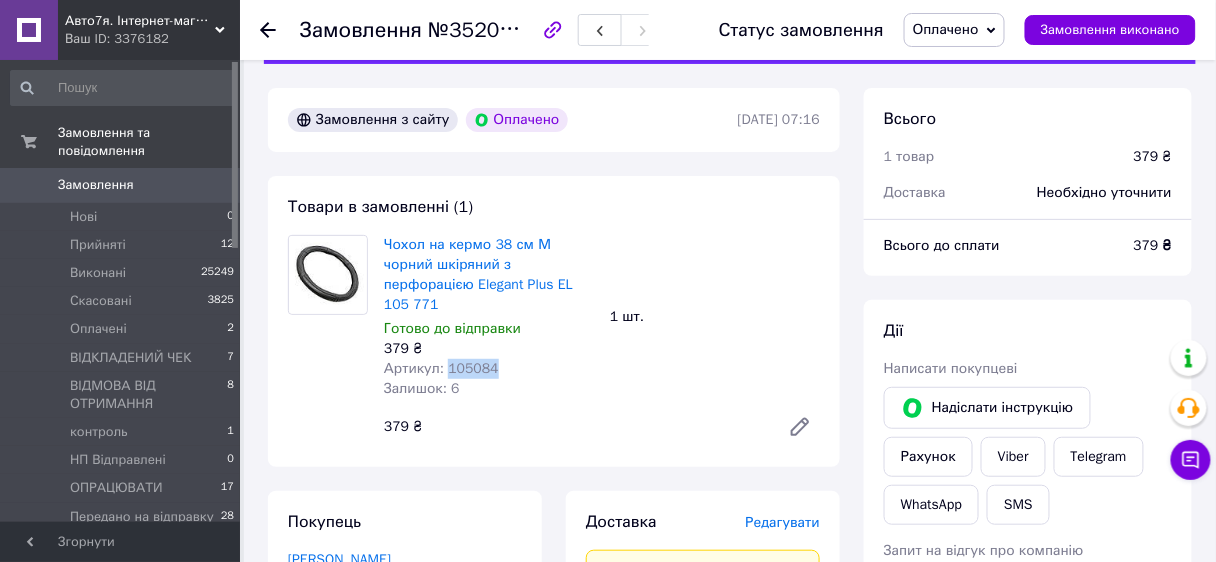 drag, startPoint x: 447, startPoint y: 368, endPoint x: 494, endPoint y: 371, distance: 47.095646 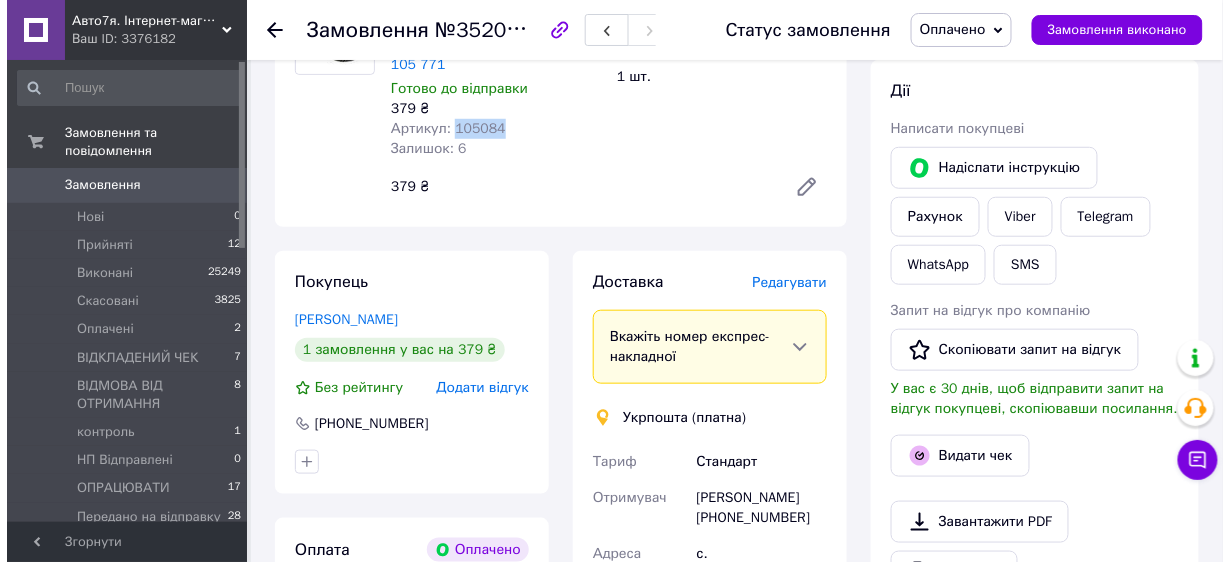 scroll, scrollTop: 458, scrollLeft: 0, axis: vertical 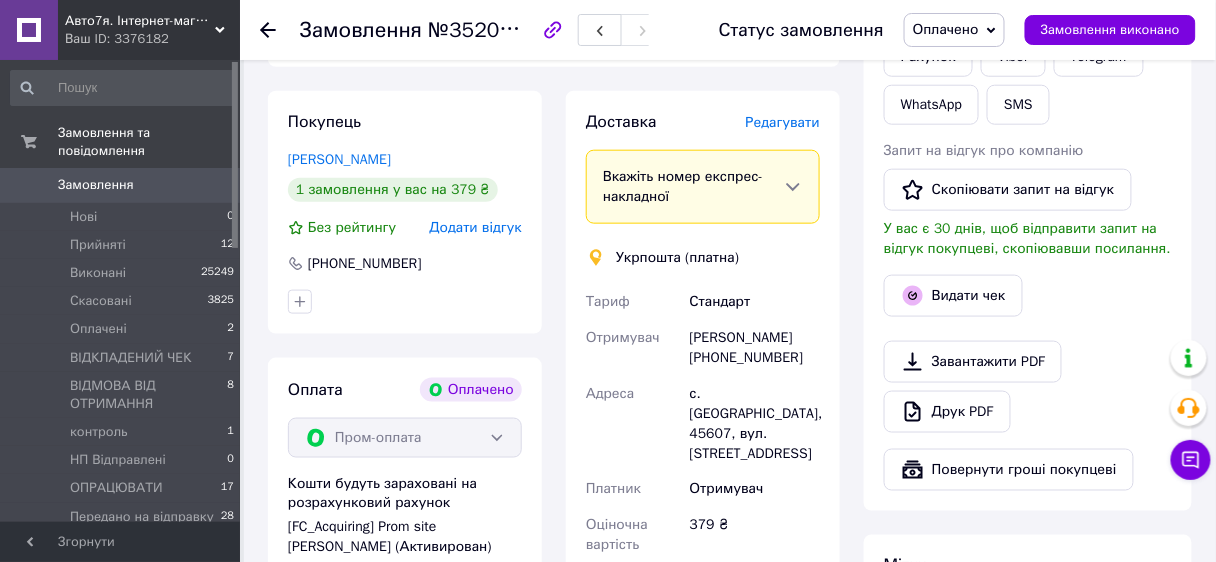 click on "Редагувати" at bounding box center (783, 122) 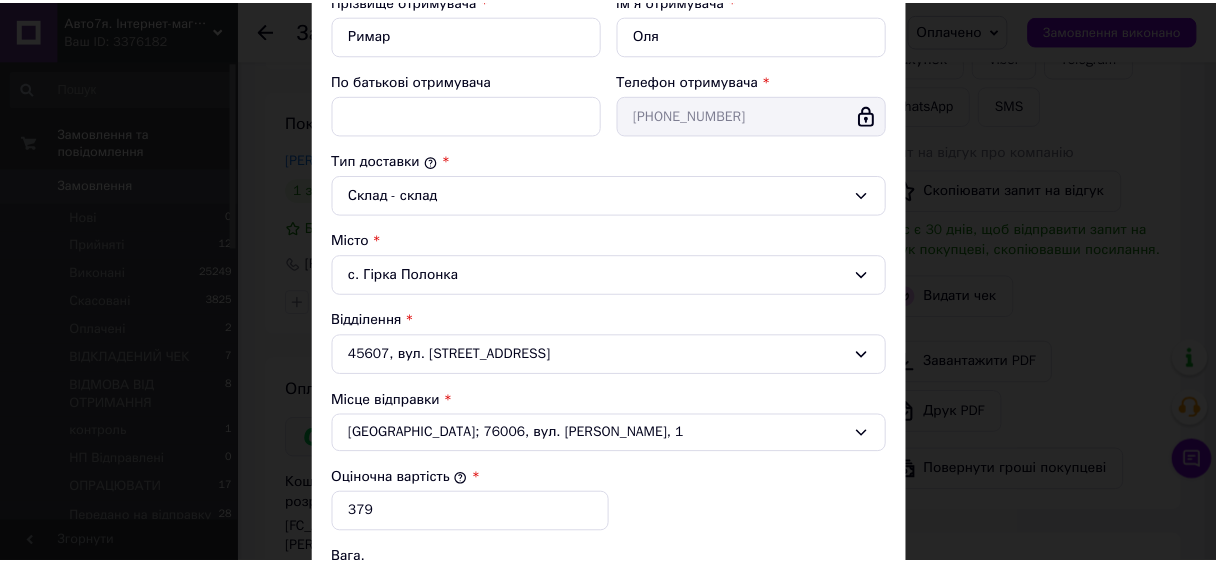 scroll, scrollTop: 679, scrollLeft: 0, axis: vertical 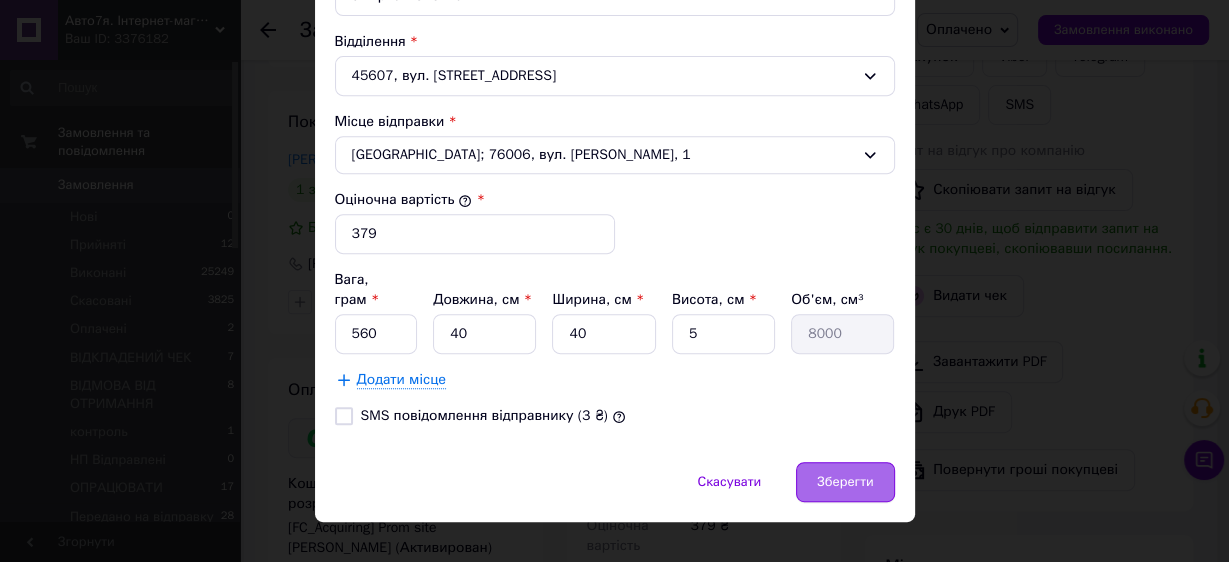 click on "Зберегти" at bounding box center (845, 482) 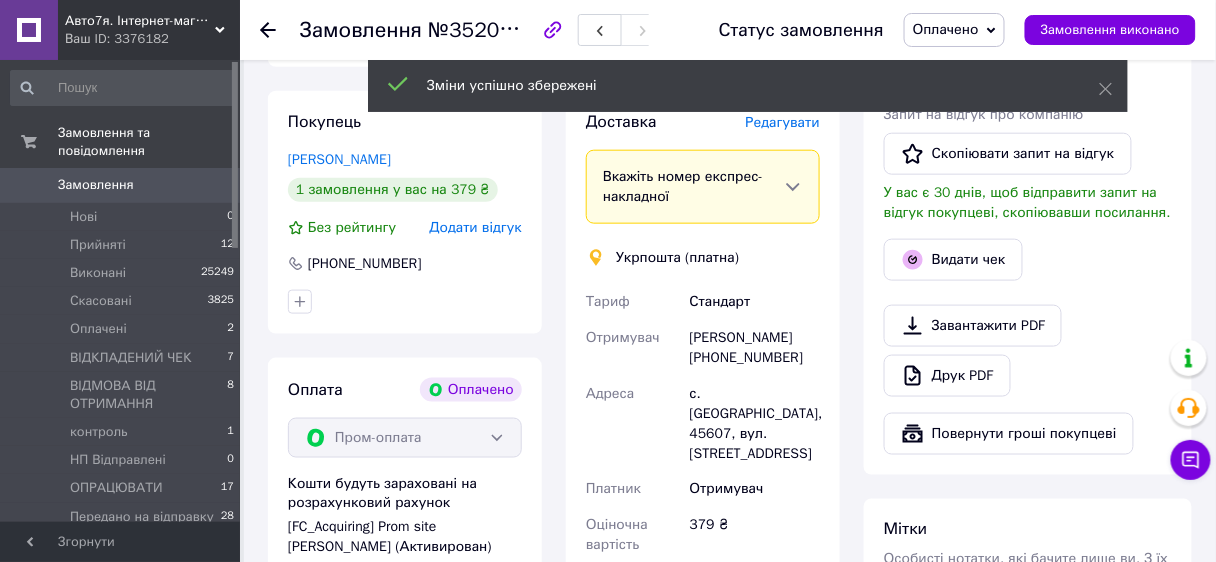 scroll, scrollTop: 858, scrollLeft: 0, axis: vertical 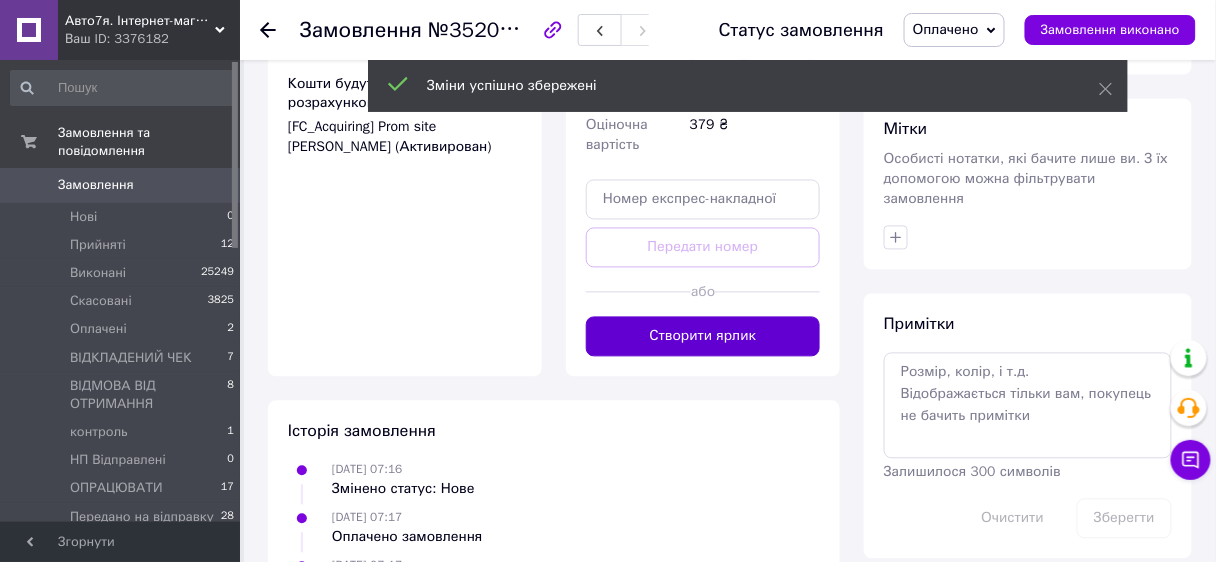 click on "Створити ярлик" at bounding box center [703, 337] 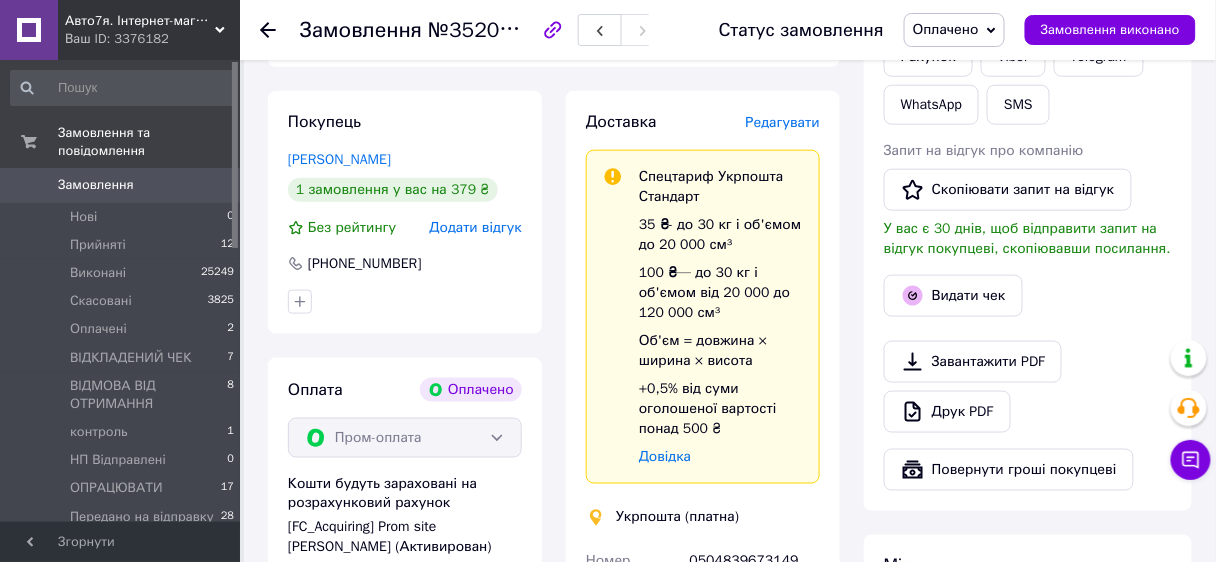 scroll, scrollTop: 618, scrollLeft: 0, axis: vertical 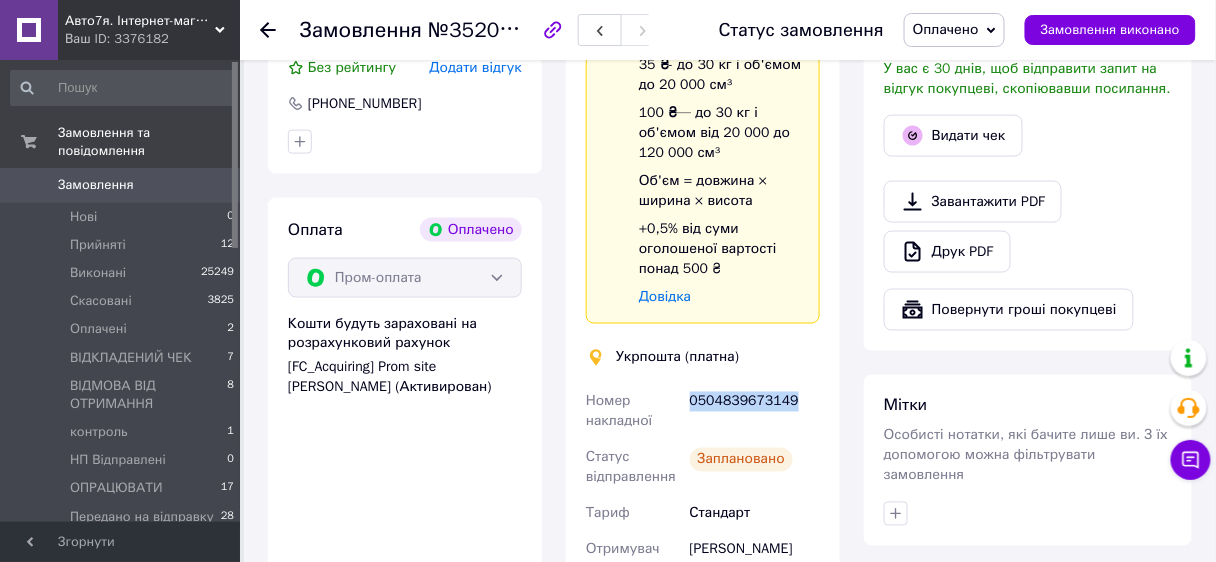 drag, startPoint x: 691, startPoint y: 401, endPoint x: 801, endPoint y: 395, distance: 110.16351 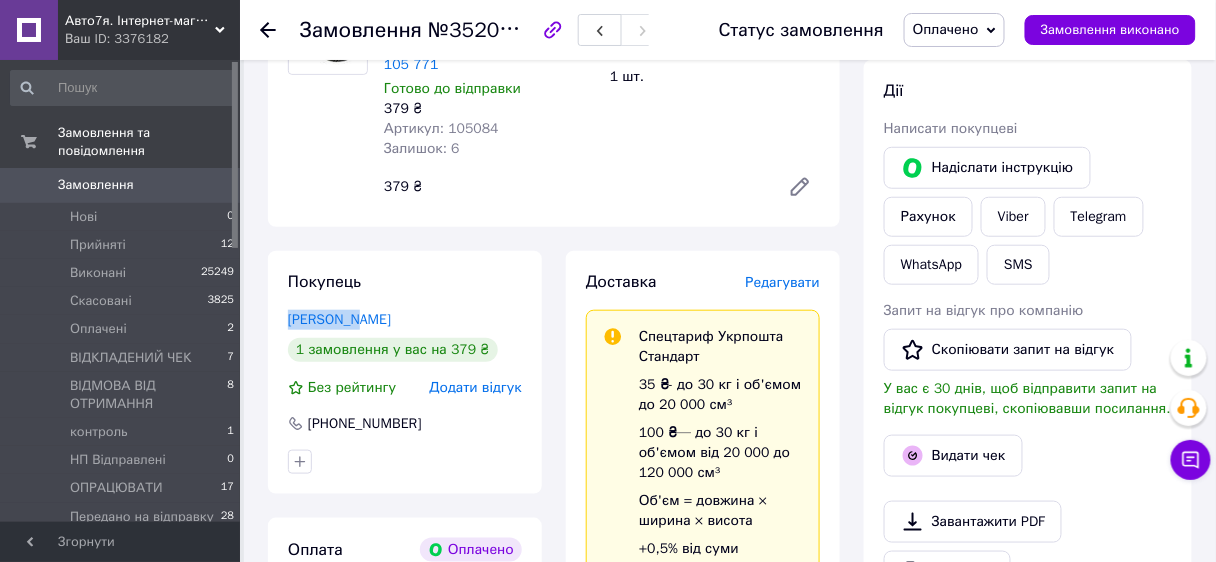 drag, startPoint x: 280, startPoint y: 323, endPoint x: 384, endPoint y: 328, distance: 104.120125 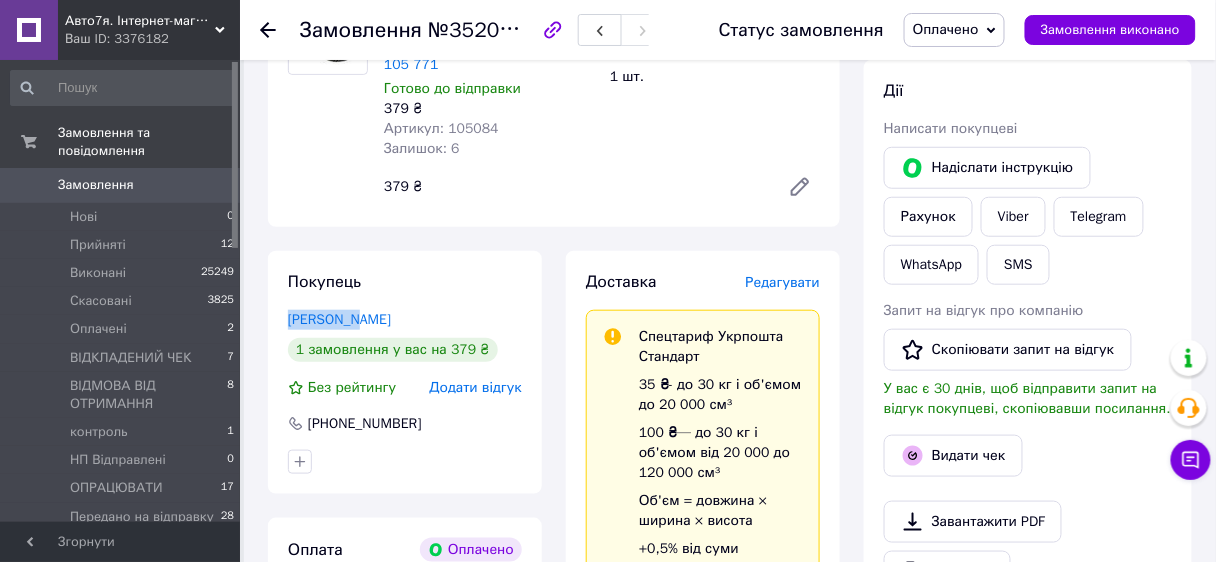 scroll, scrollTop: 0, scrollLeft: 0, axis: both 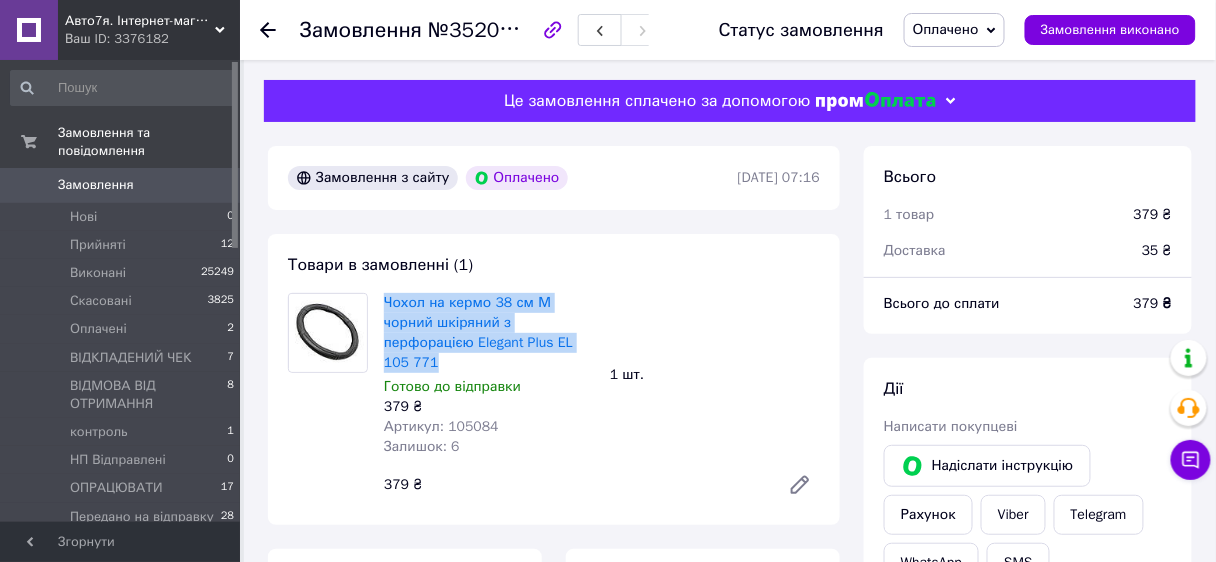 drag, startPoint x: 383, startPoint y: 308, endPoint x: 415, endPoint y: 364, distance: 64.49806 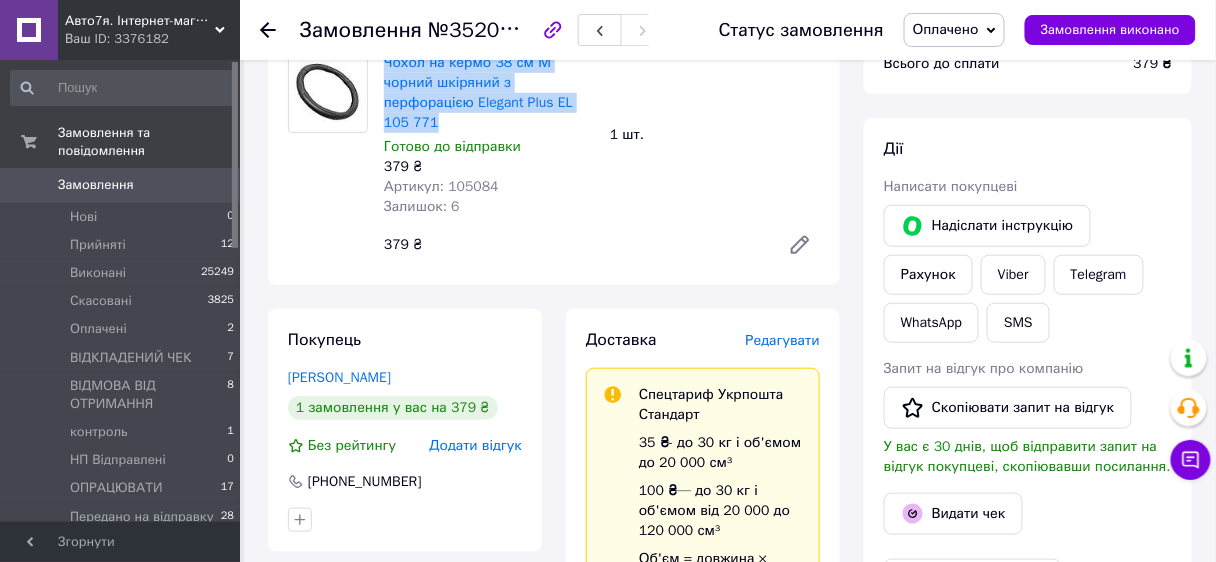 scroll, scrollTop: 80, scrollLeft: 0, axis: vertical 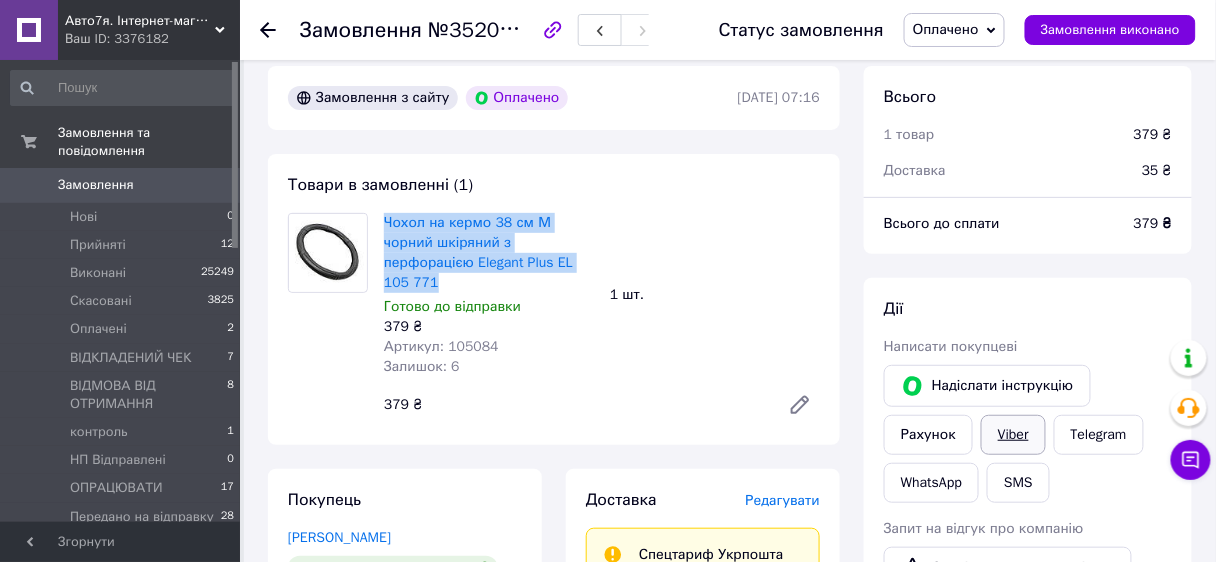 click on "Viber" at bounding box center [1013, 435] 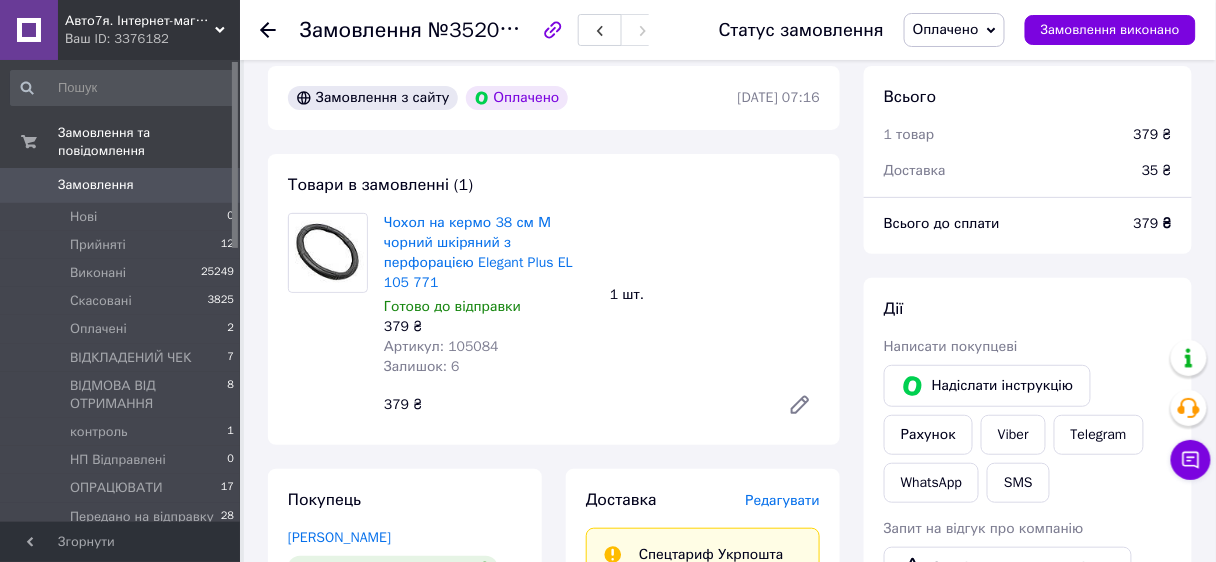 drag, startPoint x: 553, startPoint y: 554, endPoint x: 573, endPoint y: 521, distance: 38.587563 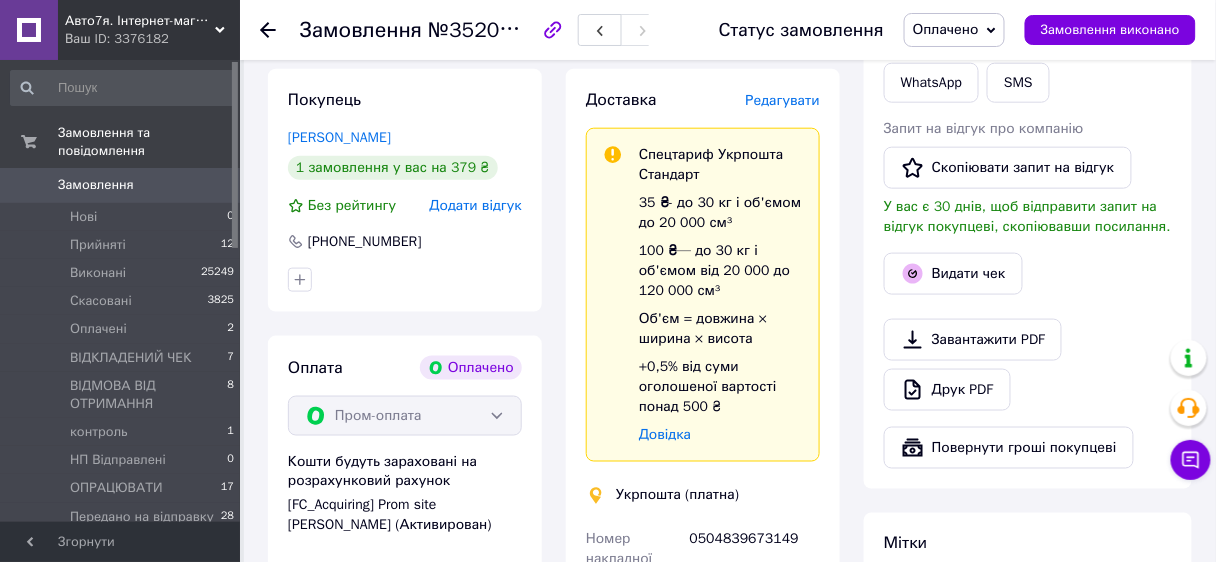 scroll, scrollTop: 720, scrollLeft: 0, axis: vertical 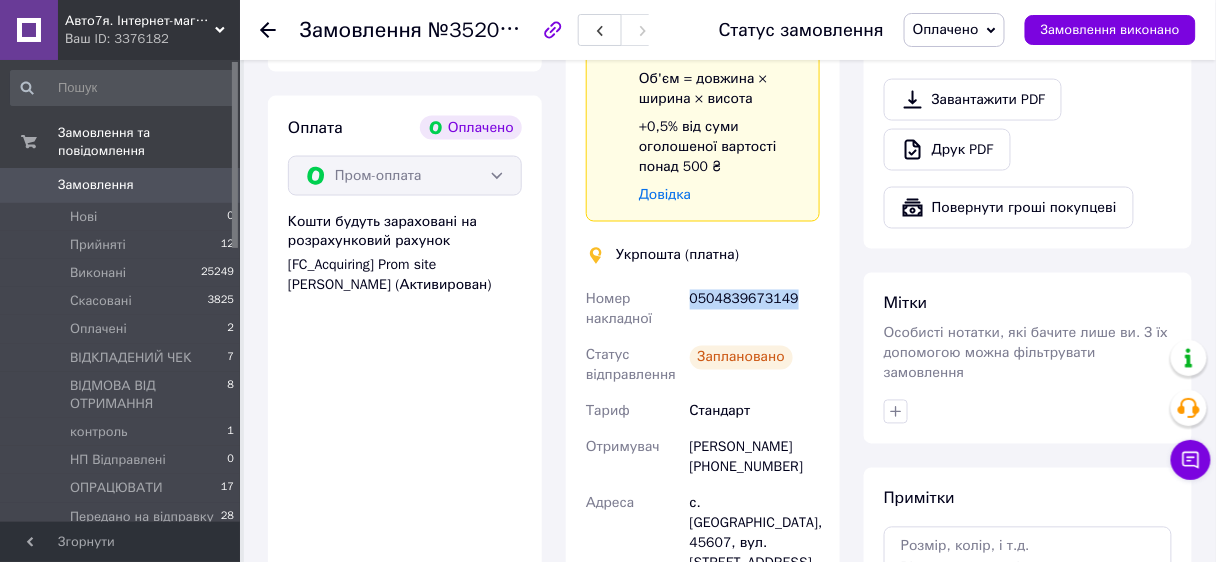 drag, startPoint x: 691, startPoint y: 301, endPoint x: 805, endPoint y: 301, distance: 114 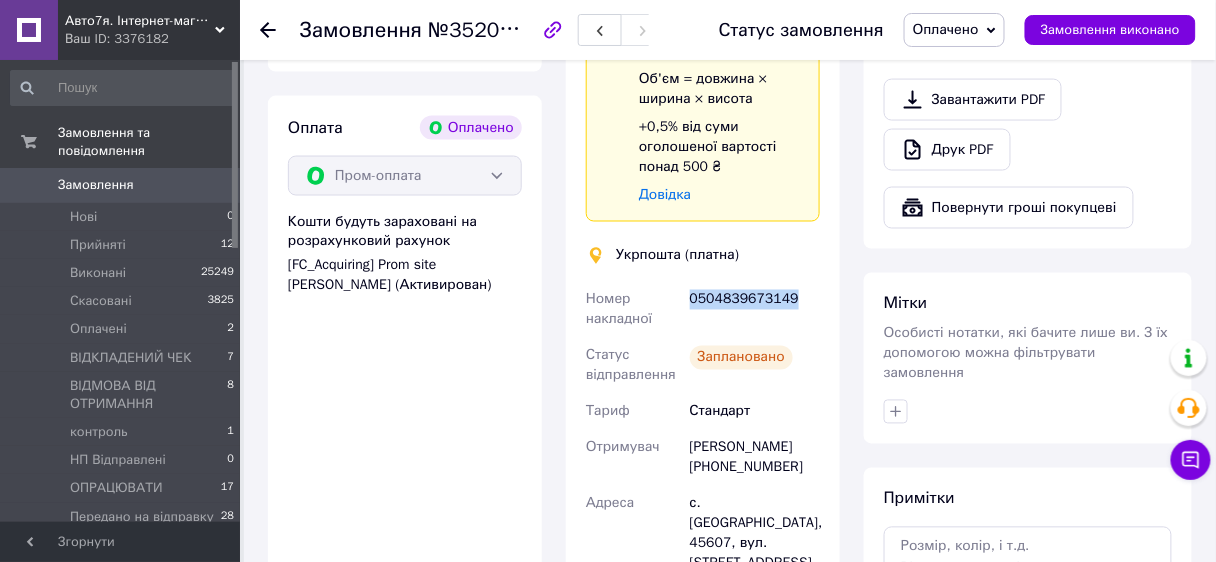 scroll, scrollTop: 1040, scrollLeft: 0, axis: vertical 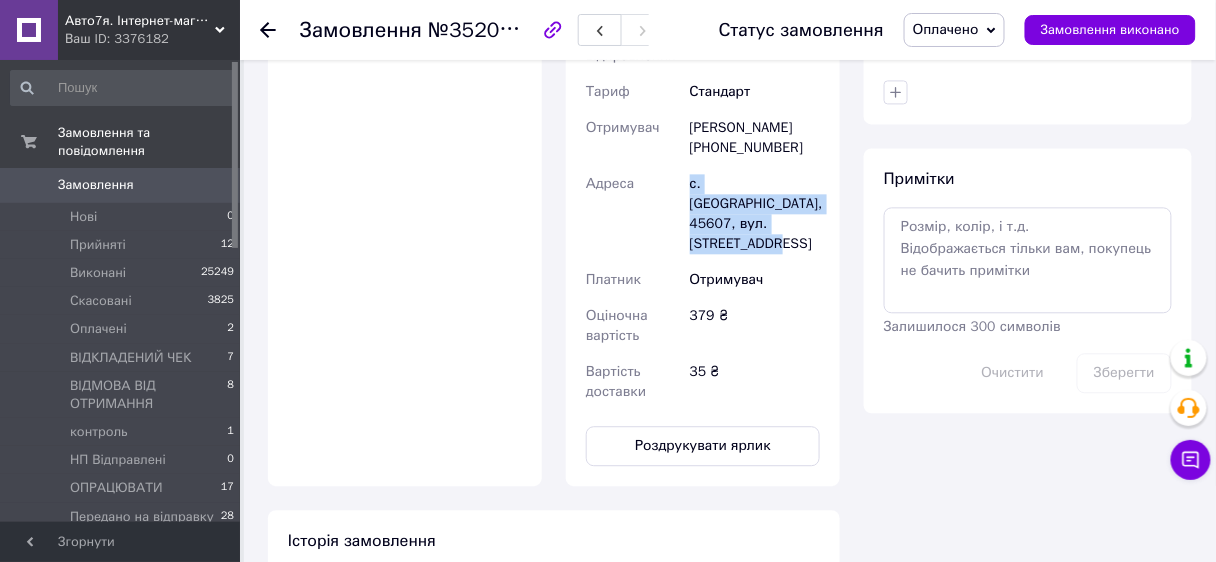 drag, startPoint x: 691, startPoint y: 182, endPoint x: 811, endPoint y: 221, distance: 126.178444 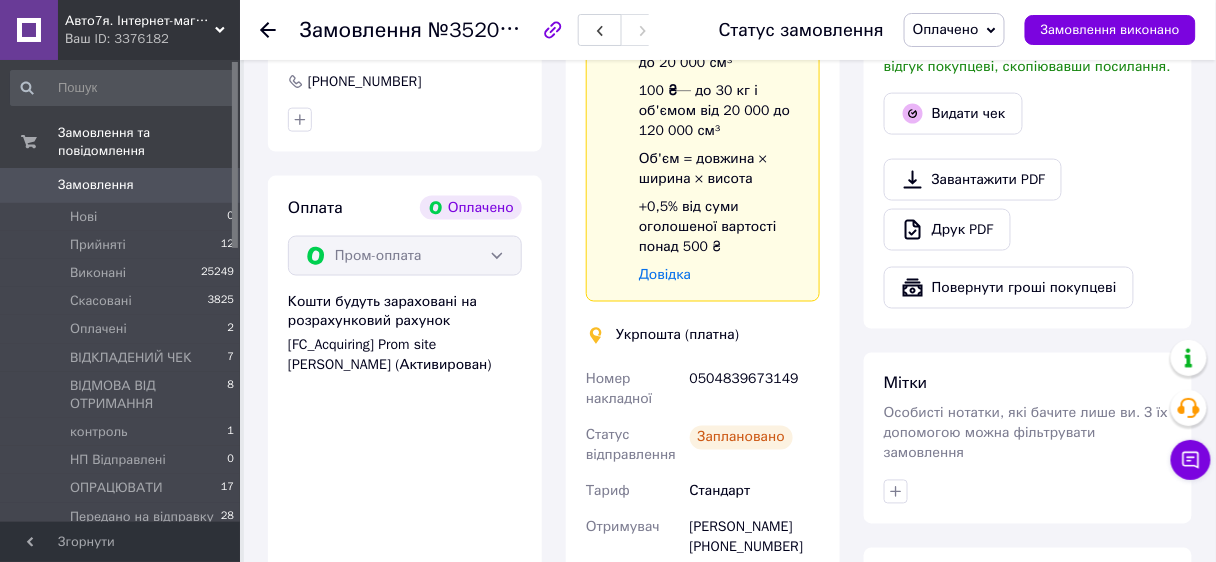 scroll, scrollTop: 880, scrollLeft: 0, axis: vertical 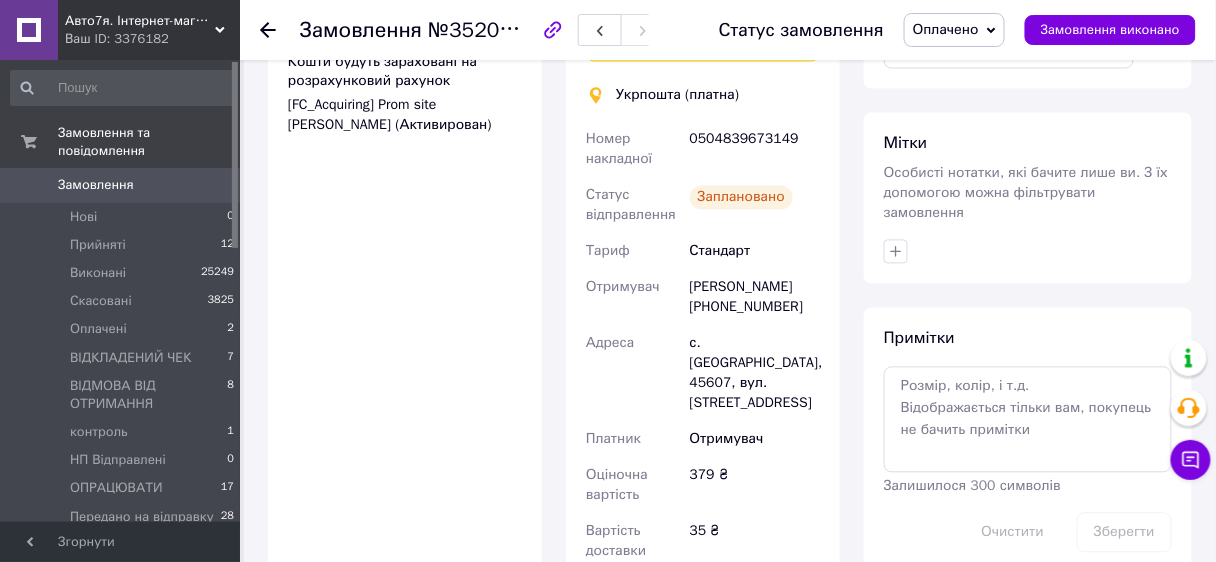 click on "Доставка Редагувати Спецтариф Укрпошта Стандарт 35 ₴  - до 30 кг і об'ємом до 20 000 см³ 100 ₴  — до 30 кг і об'ємом від 20 000 до 120 000 см³ Об'єм = довжина × ширина × висота +0,5% від суми оголошеної вартості понад 500 ₴ Довідка Укрпошта (платна) Номер накладної 0504839673149 Статус відправлення Заплановано Тариф Стандарт Отримувач Оля Римар +380508308832 Адреса с. Гірка Полонка, 45607, вул. Горохівська, 63Б Платник Отримувач Оціночна вартість 379 ₴ Вартість доставки 35 ₴ Роздрукувати ярлик" at bounding box center (703, 157) 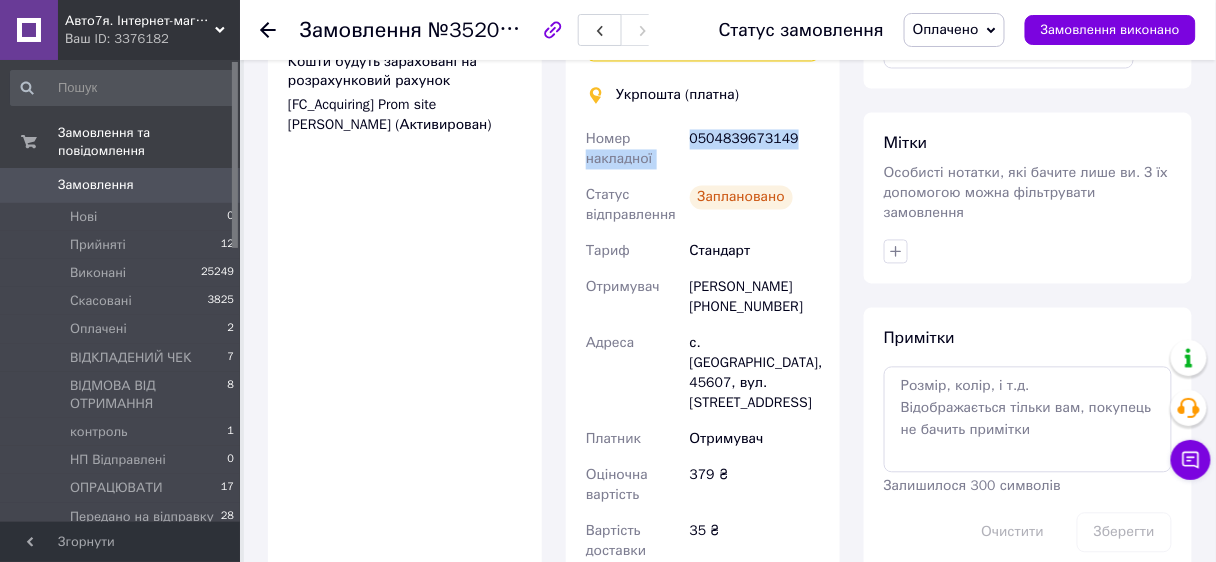 drag, startPoint x: 681, startPoint y: 143, endPoint x: 795, endPoint y: 141, distance: 114.01754 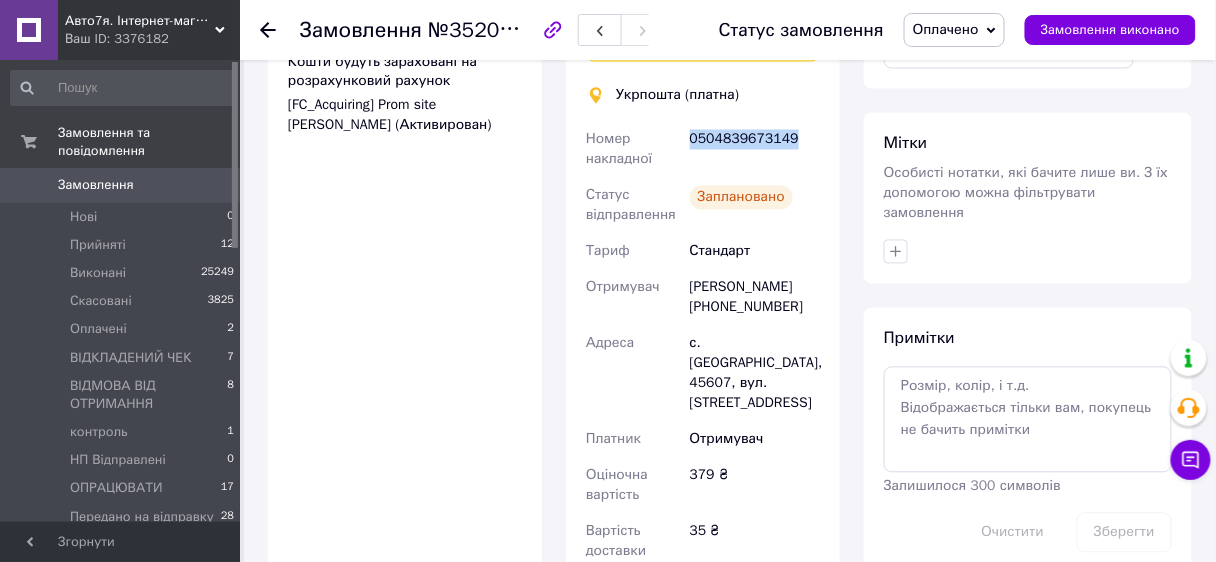 drag, startPoint x: 691, startPoint y: 138, endPoint x: 761, endPoint y: 135, distance: 70.064255 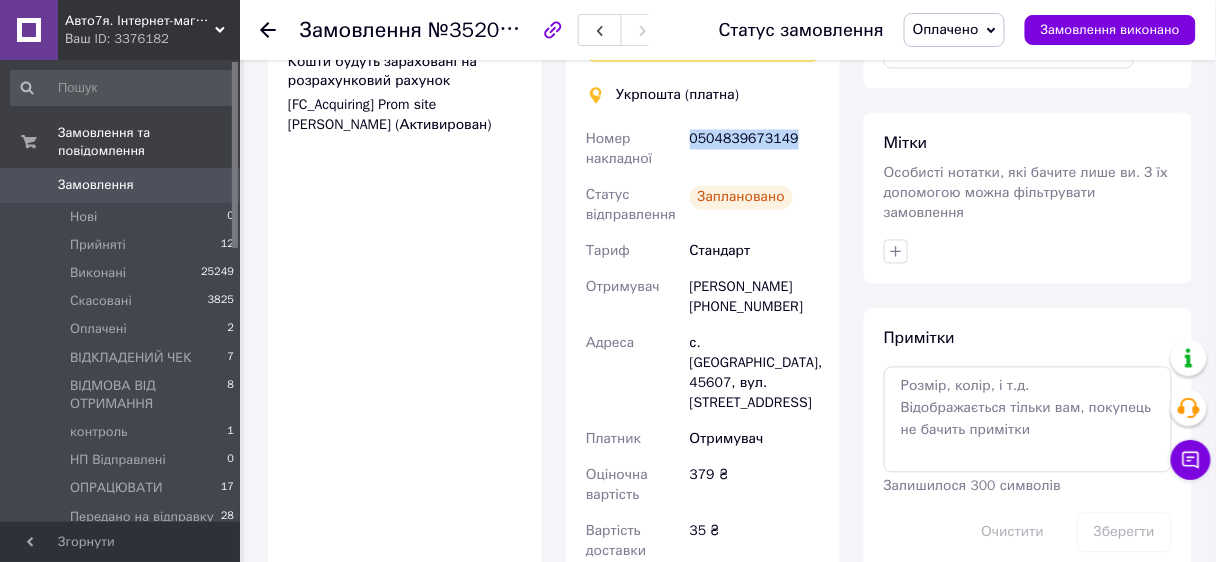 click on "Оплачено" at bounding box center [946, 29] 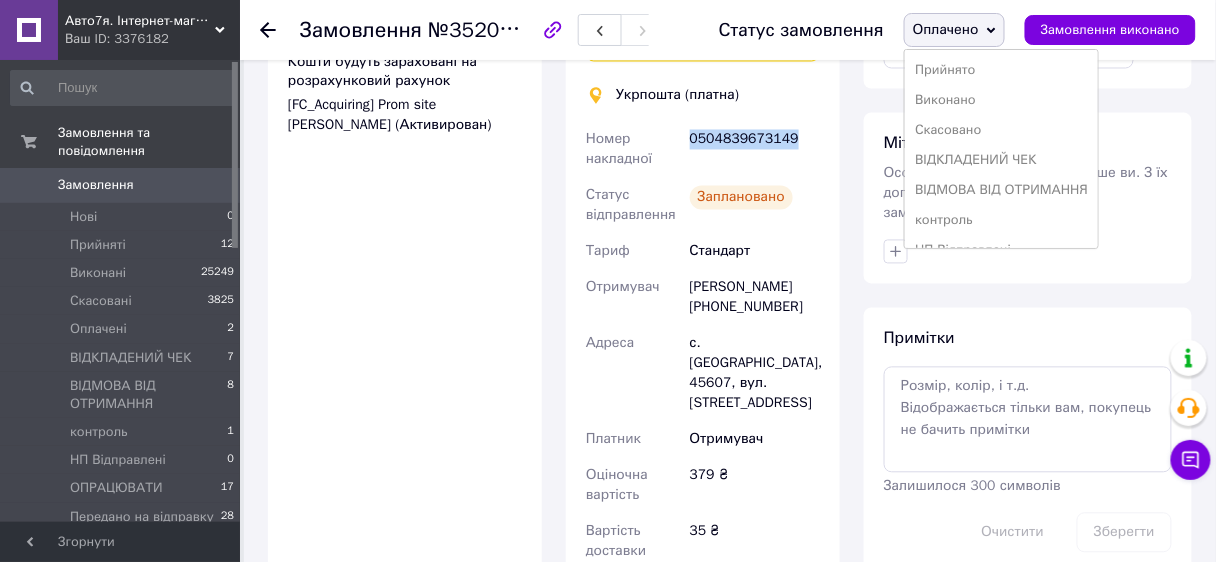 scroll, scrollTop: 200, scrollLeft: 0, axis: vertical 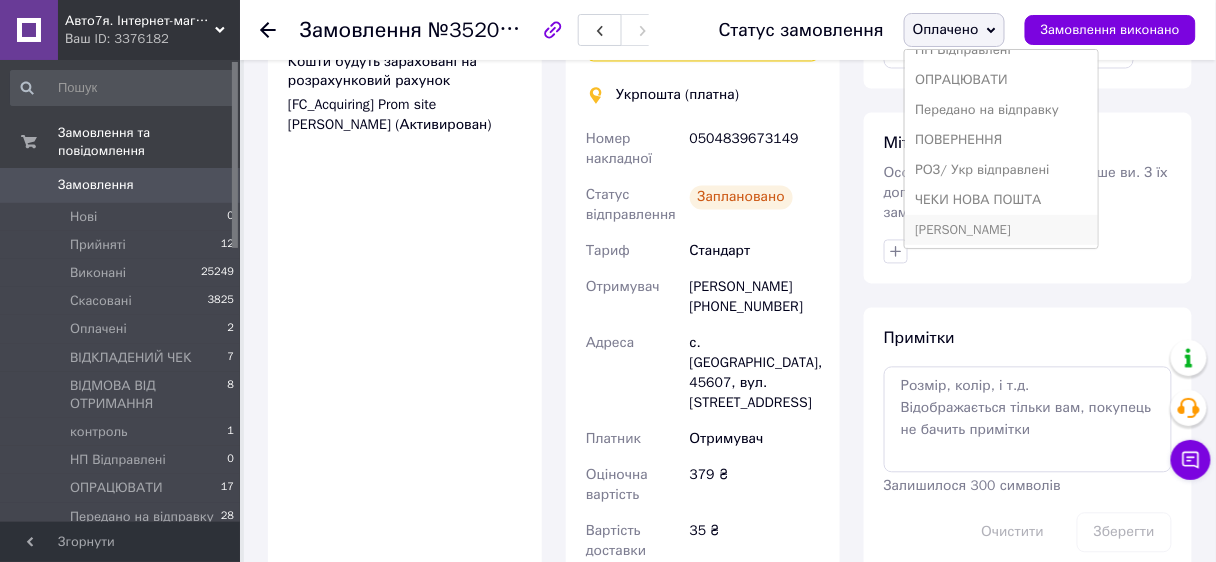 click on "[PERSON_NAME]" at bounding box center (1001, 230) 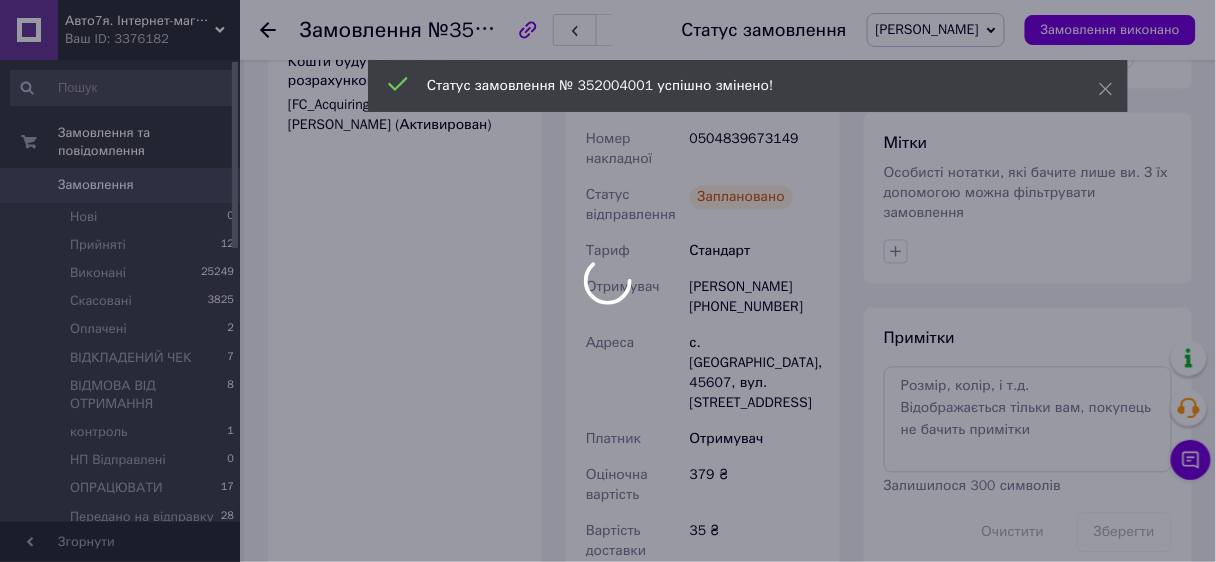 scroll, scrollTop: 640, scrollLeft: 0, axis: vertical 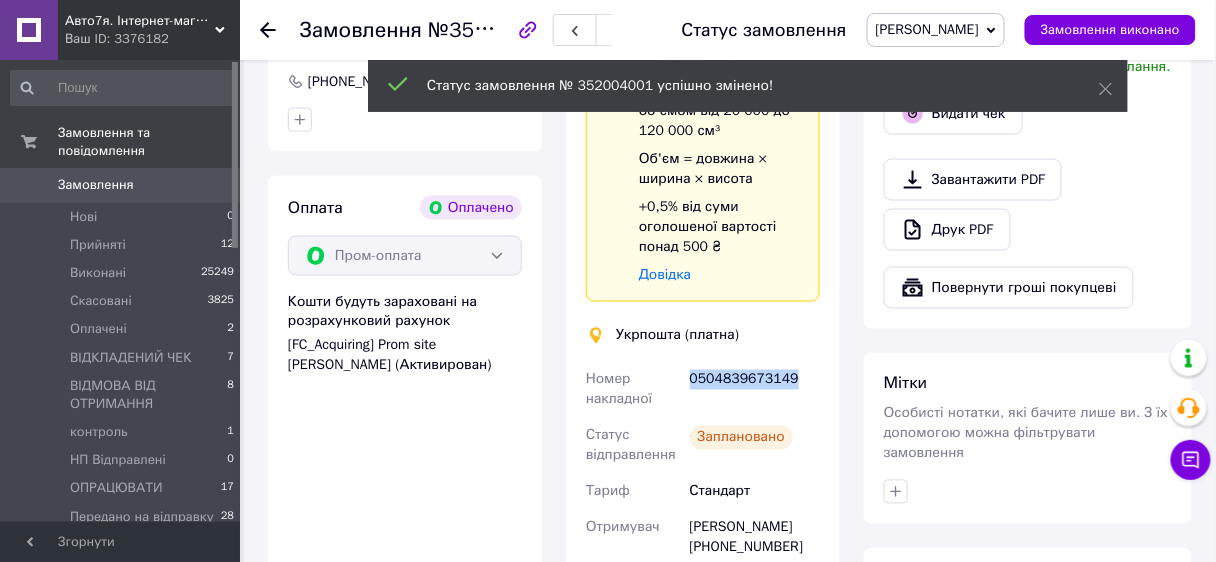 drag, startPoint x: 691, startPoint y: 380, endPoint x: 798, endPoint y: 381, distance: 107.00467 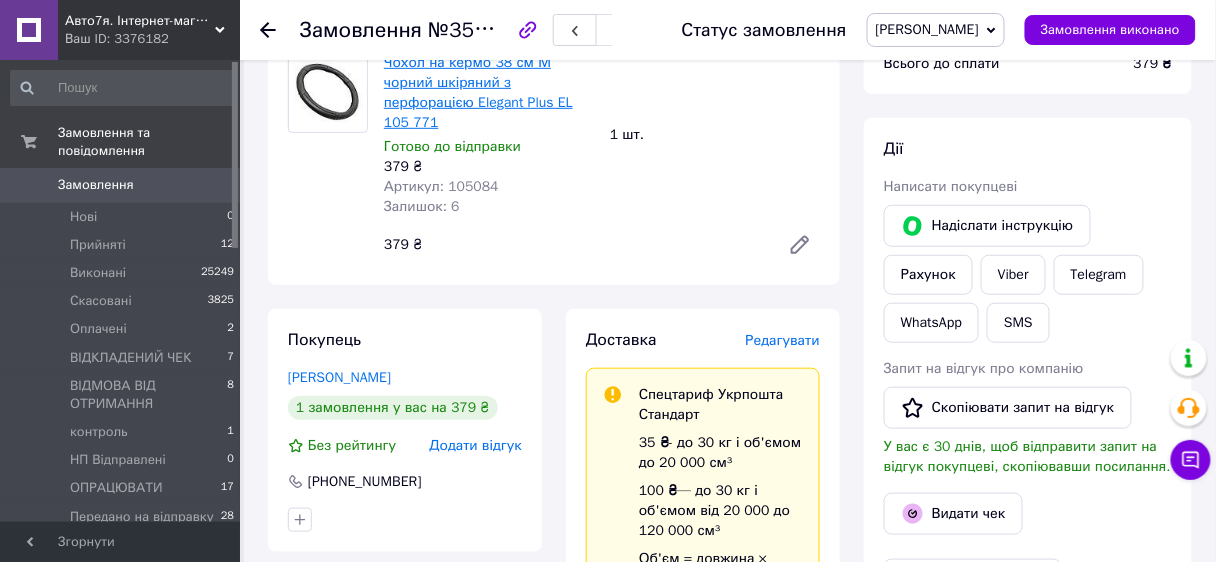scroll, scrollTop: 80, scrollLeft: 0, axis: vertical 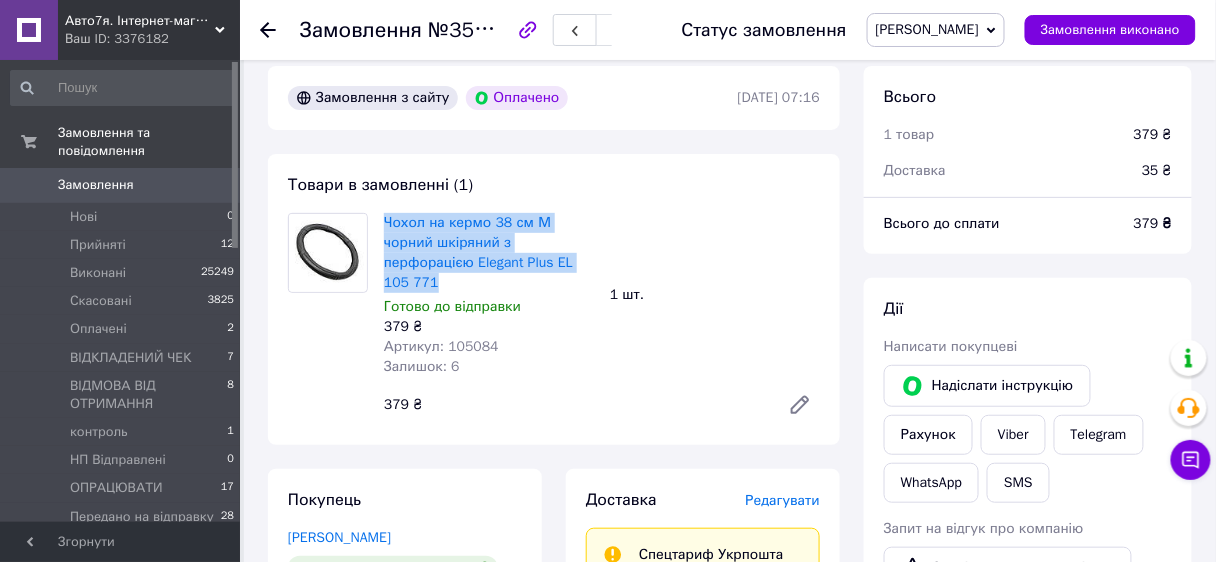 drag, startPoint x: 380, startPoint y: 216, endPoint x: 433, endPoint y: 289, distance: 90.21086 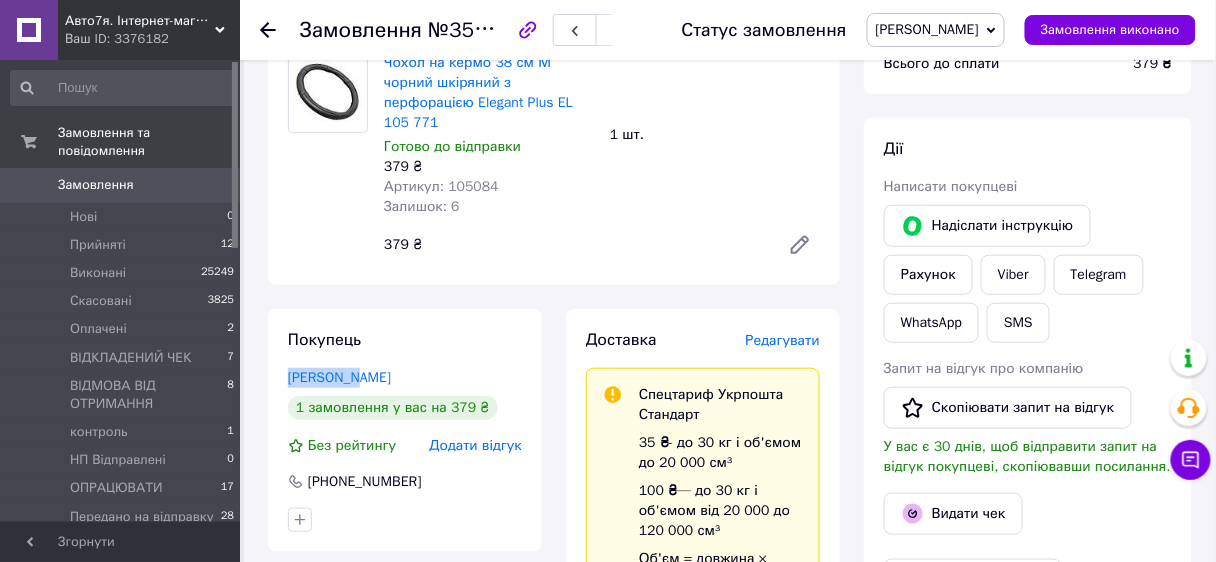 drag, startPoint x: 284, startPoint y: 381, endPoint x: 375, endPoint y: 381, distance: 91 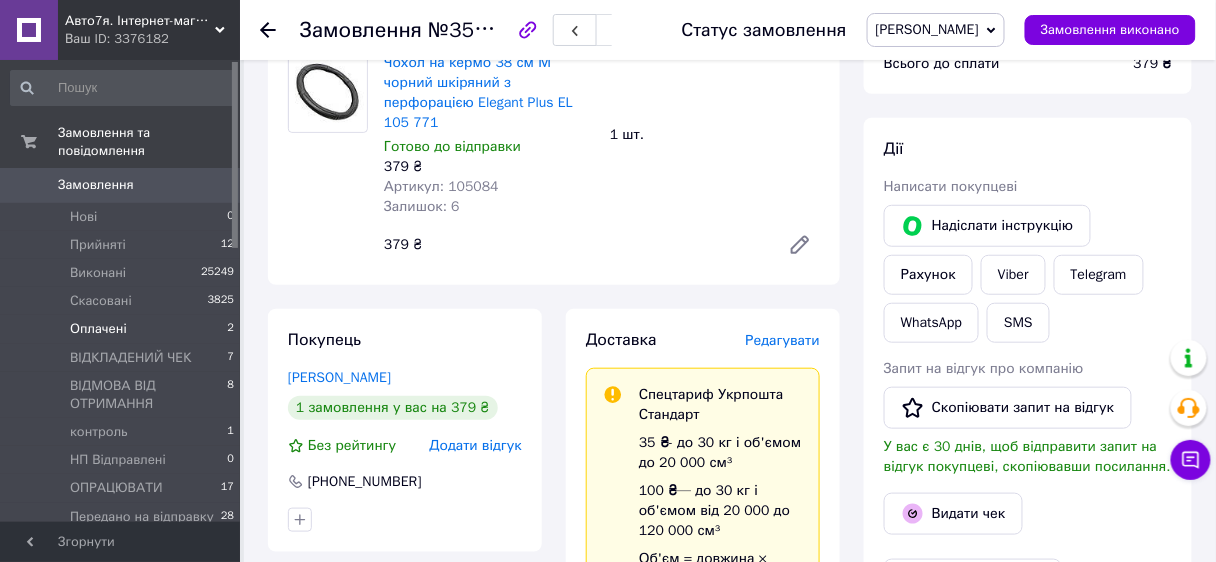 click on "Оплачені" at bounding box center [98, 329] 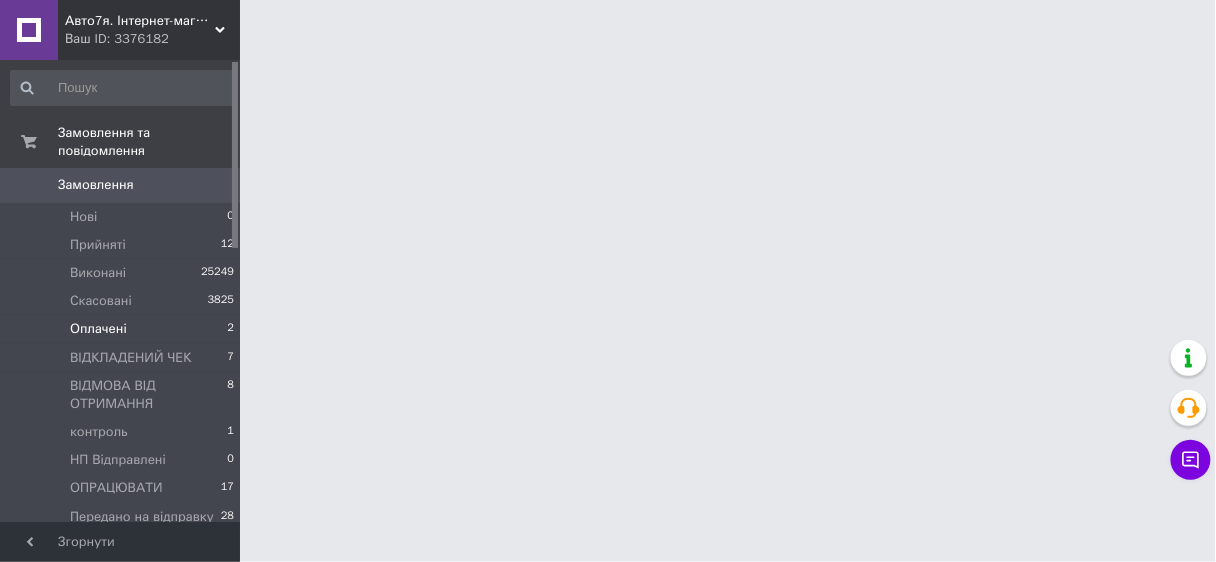 scroll, scrollTop: 0, scrollLeft: 0, axis: both 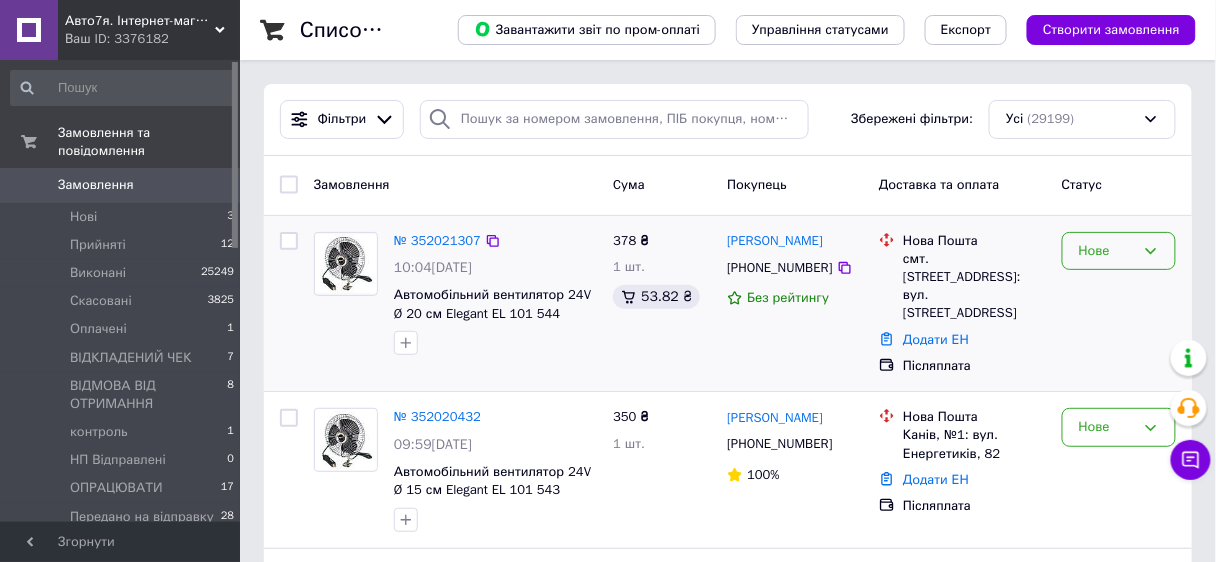 click on "Нове" at bounding box center [1107, 251] 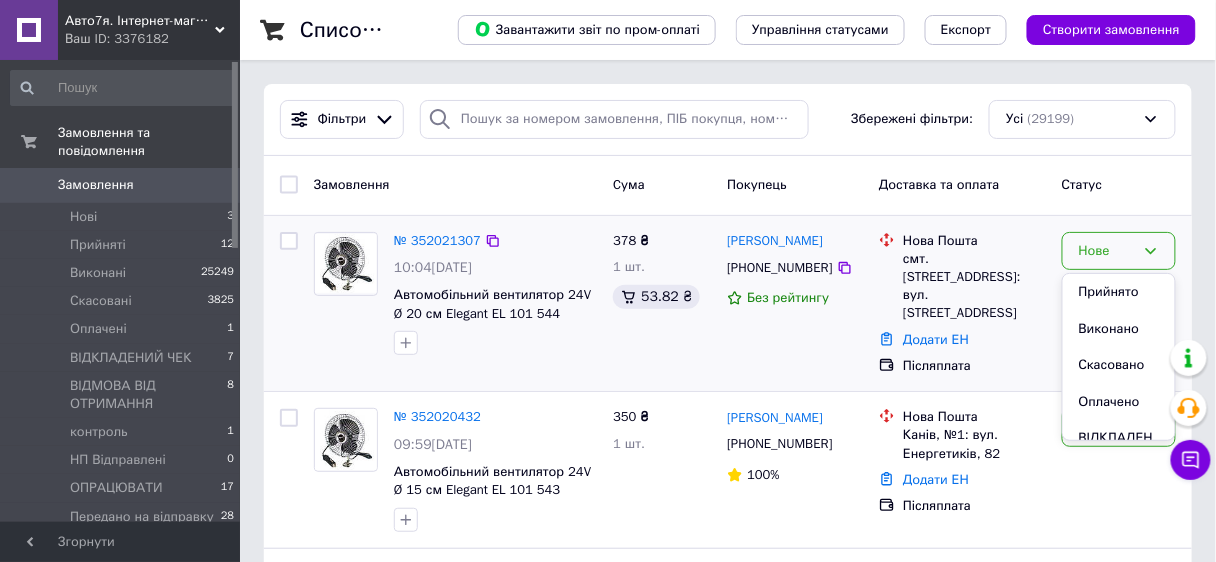 click on "Прийнято" at bounding box center (1119, 292) 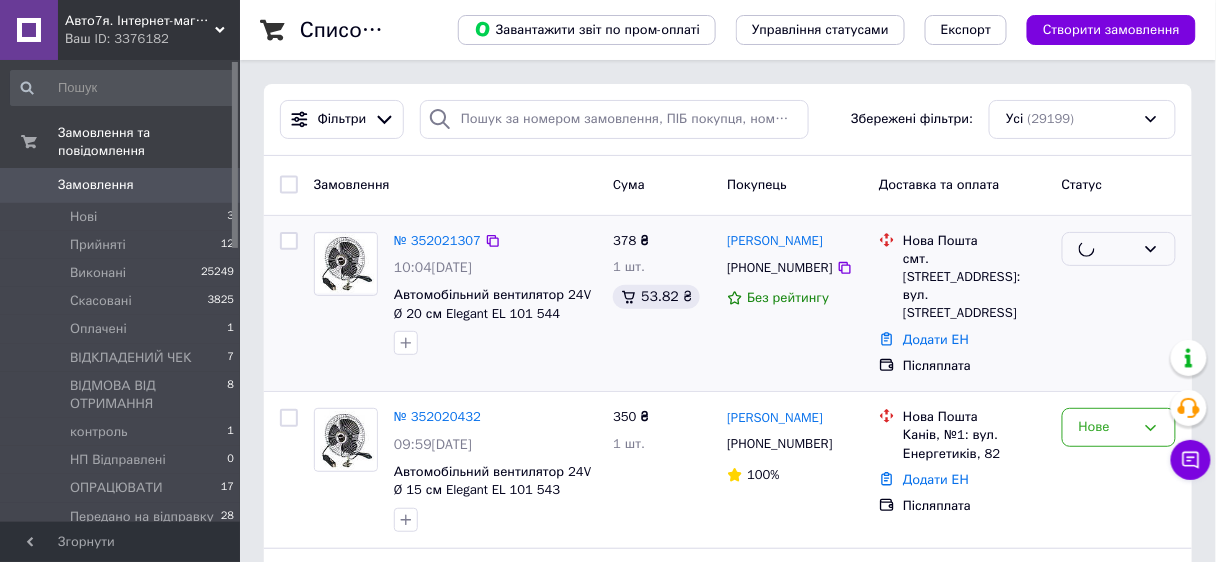 scroll, scrollTop: 160, scrollLeft: 0, axis: vertical 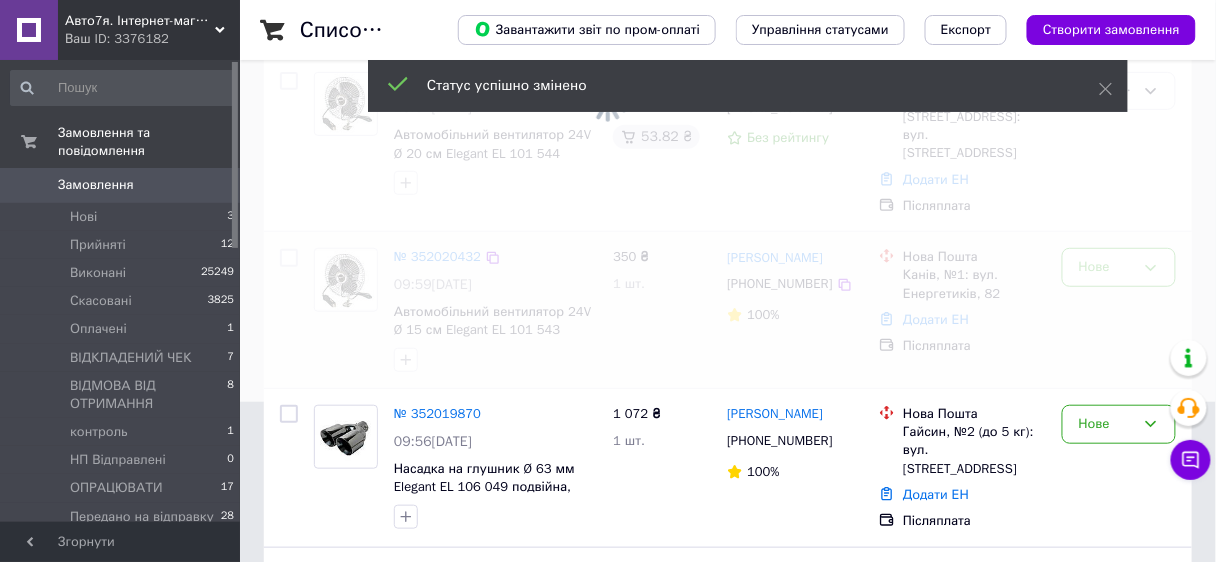 click at bounding box center [608, 121] 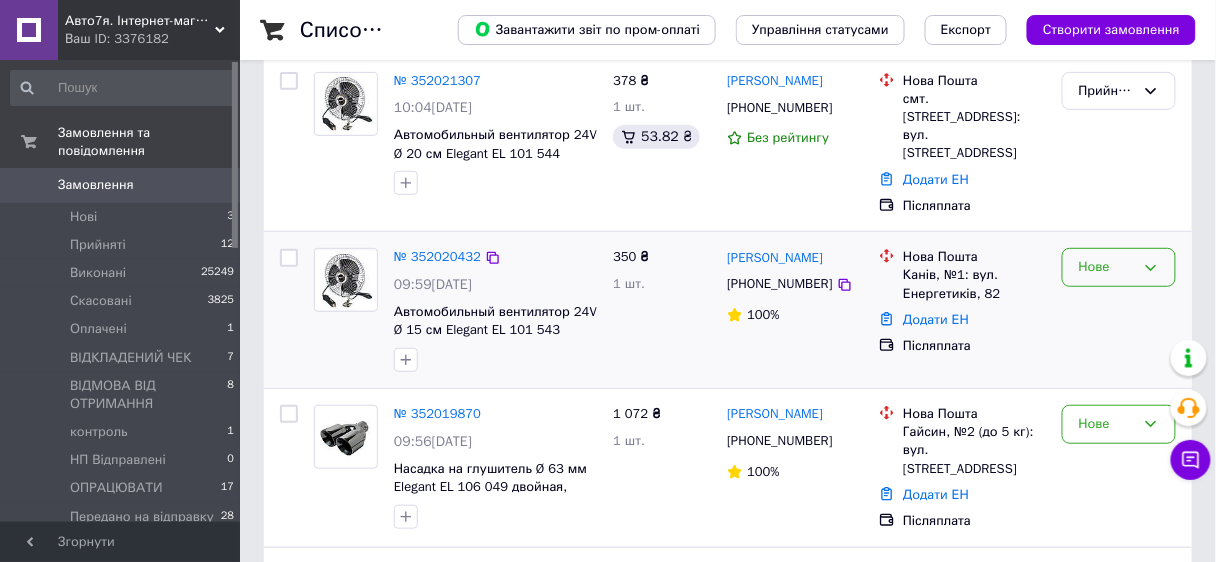 click on "Нове" at bounding box center [1107, 267] 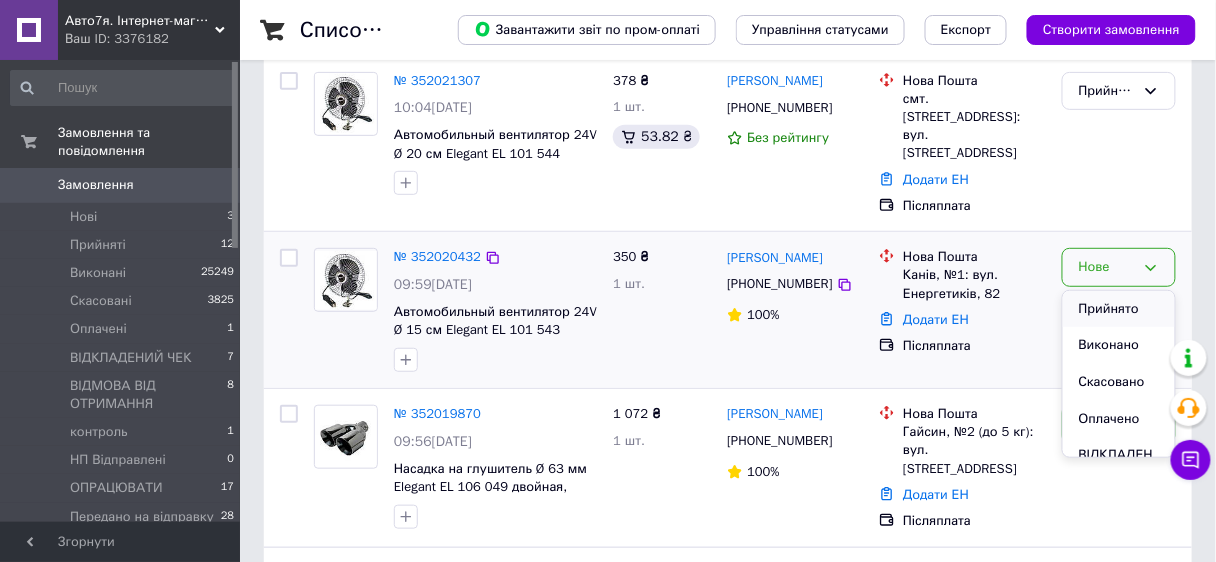 click on "Прийнято" at bounding box center (1119, 309) 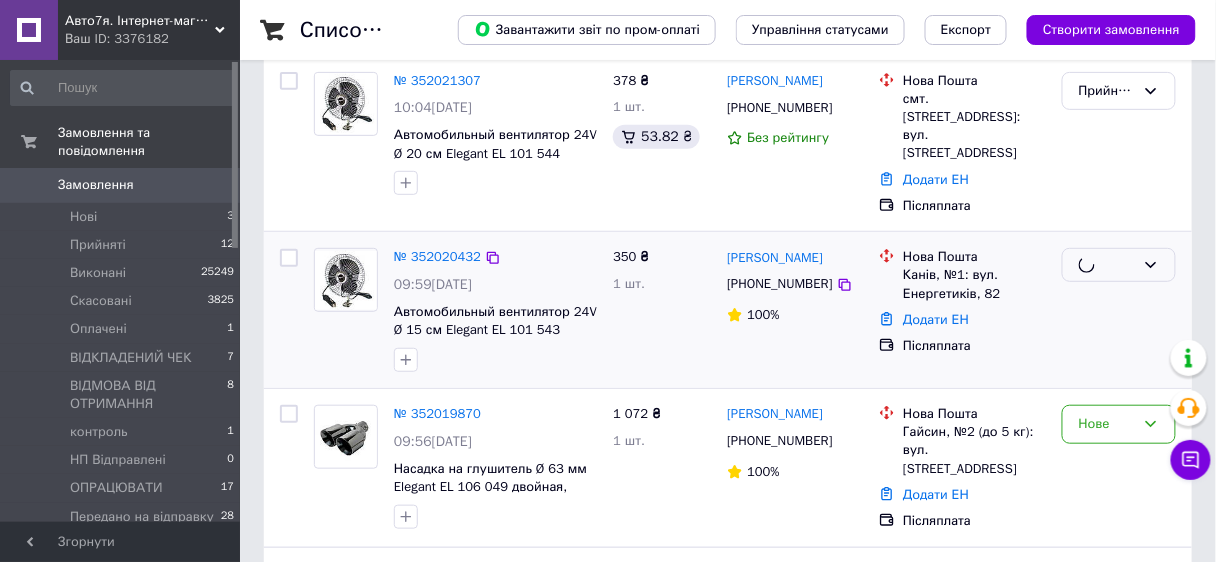 scroll, scrollTop: 320, scrollLeft: 0, axis: vertical 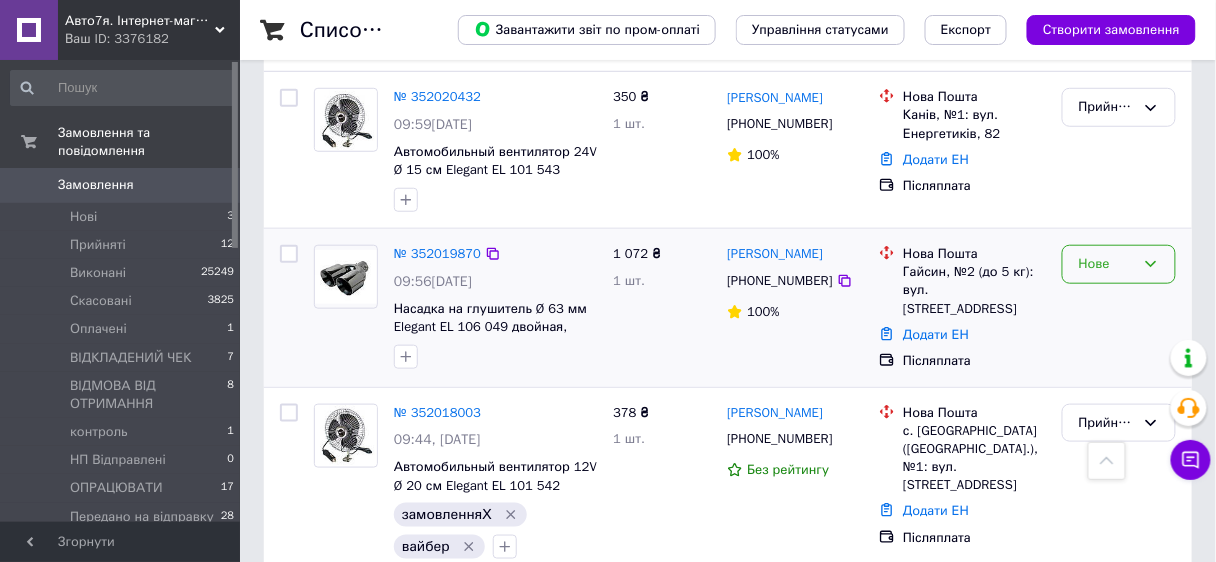 click on "Нове" at bounding box center (1107, 264) 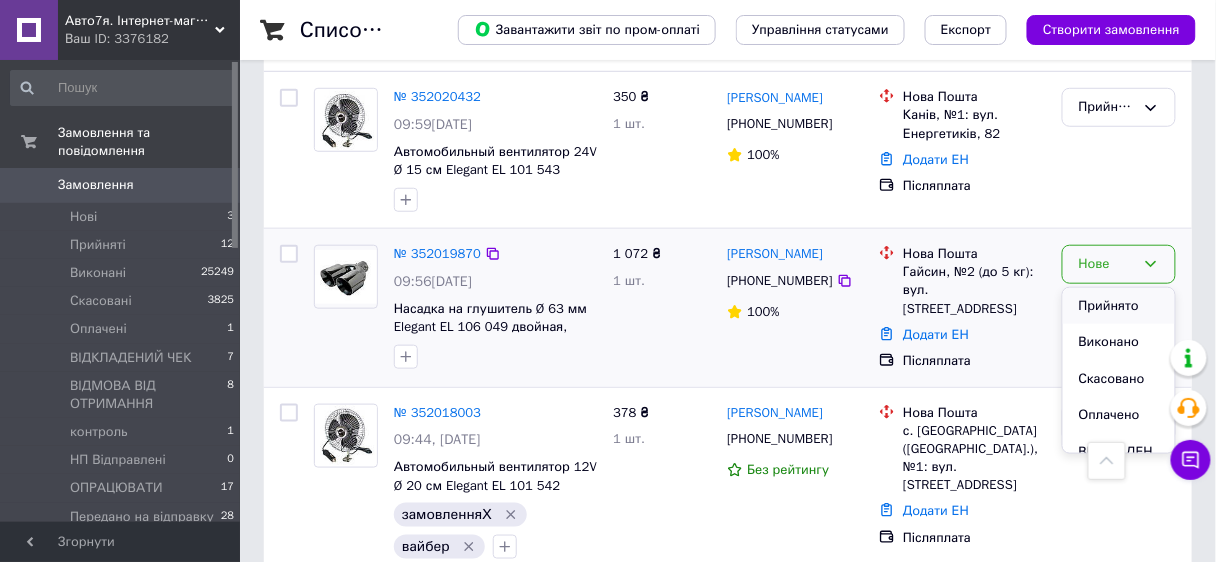 click on "Прийнято" at bounding box center (1119, 306) 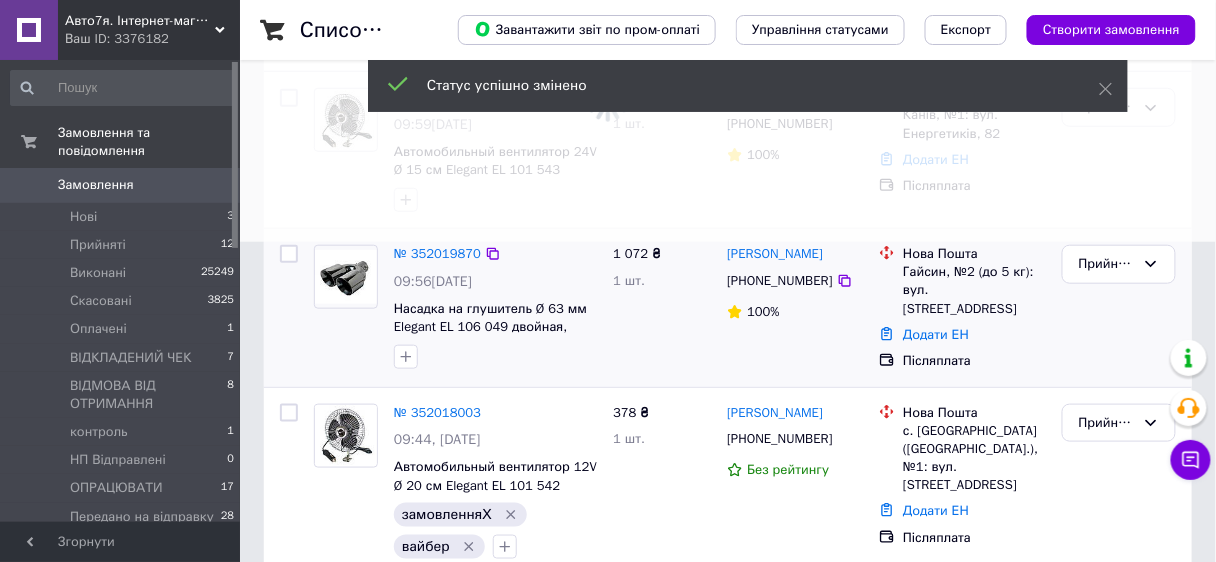 scroll, scrollTop: 160, scrollLeft: 0, axis: vertical 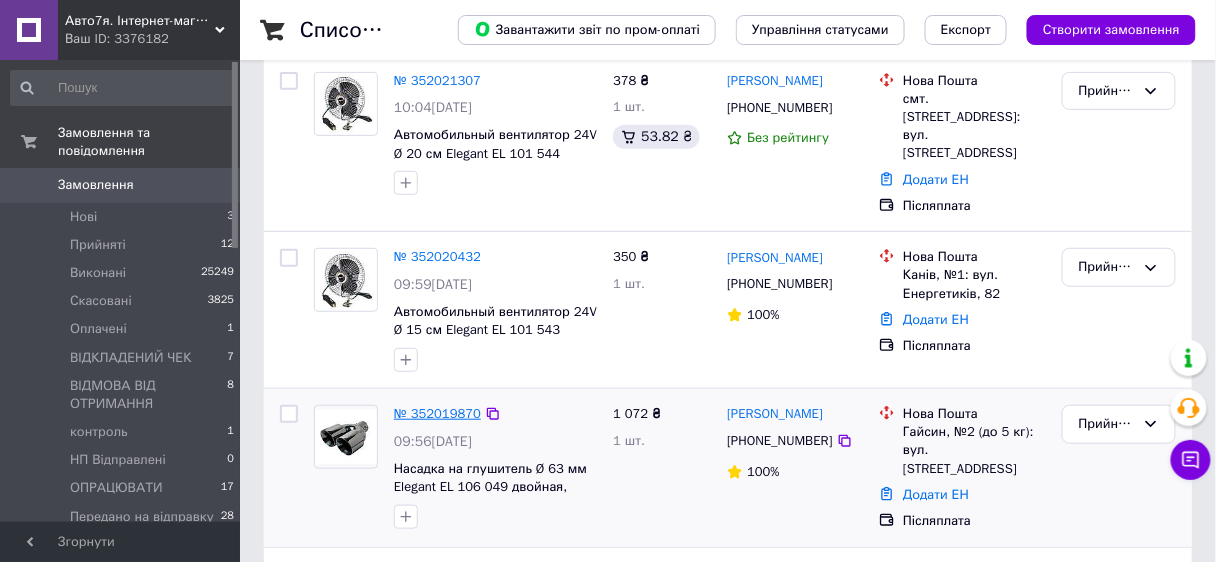 click on "№ 352019870" at bounding box center [437, 413] 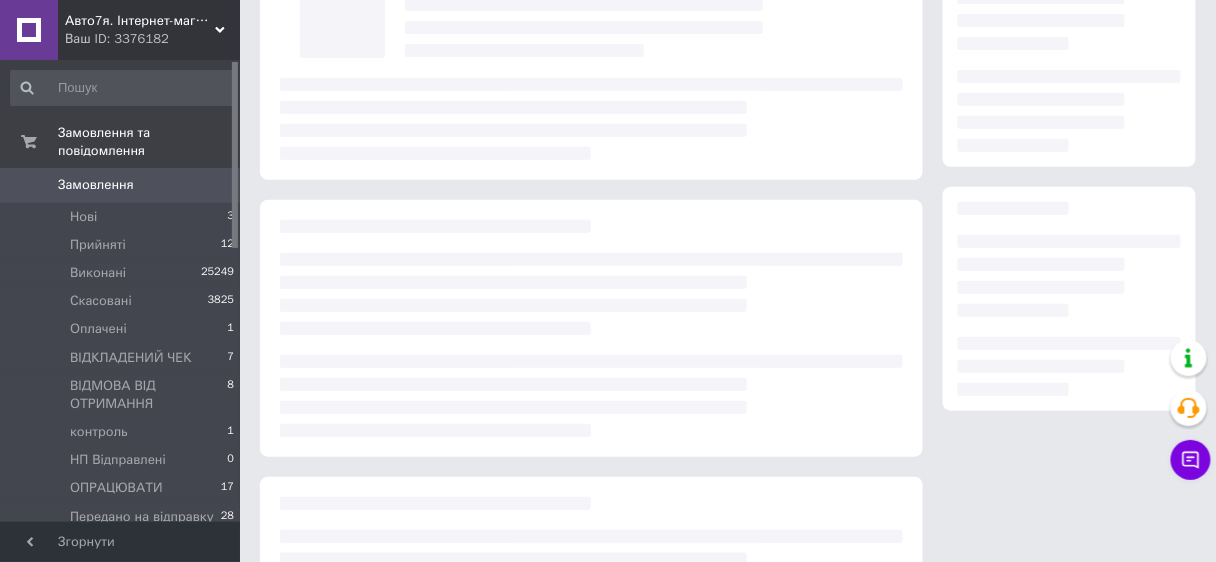 scroll, scrollTop: 0, scrollLeft: 0, axis: both 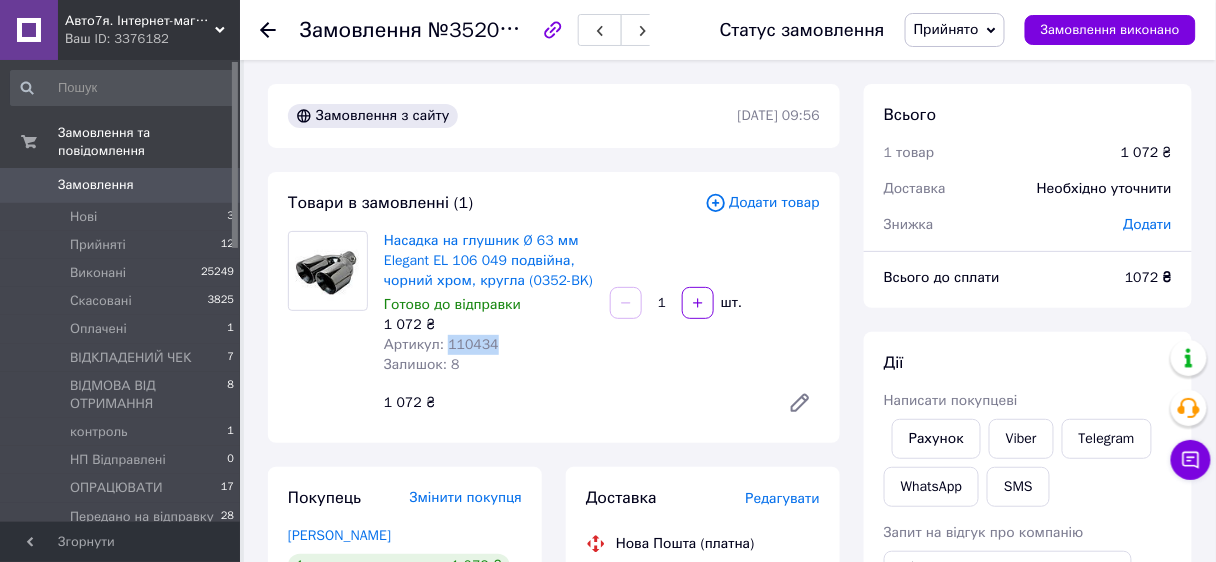 drag, startPoint x: 446, startPoint y: 339, endPoint x: 504, endPoint y: 347, distance: 58.549126 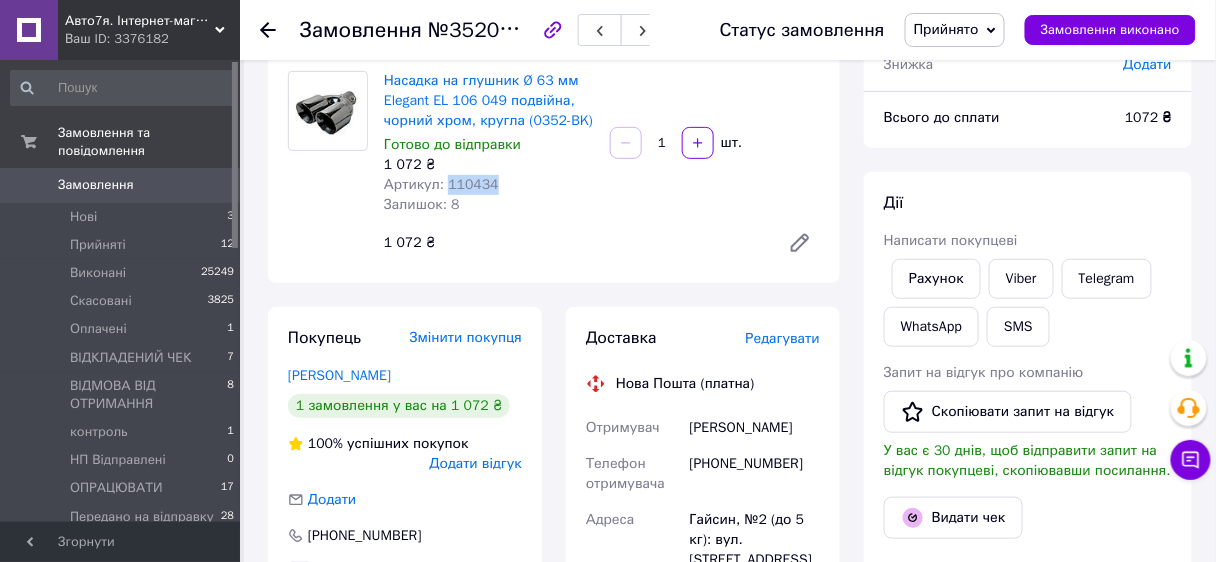 scroll, scrollTop: 320, scrollLeft: 0, axis: vertical 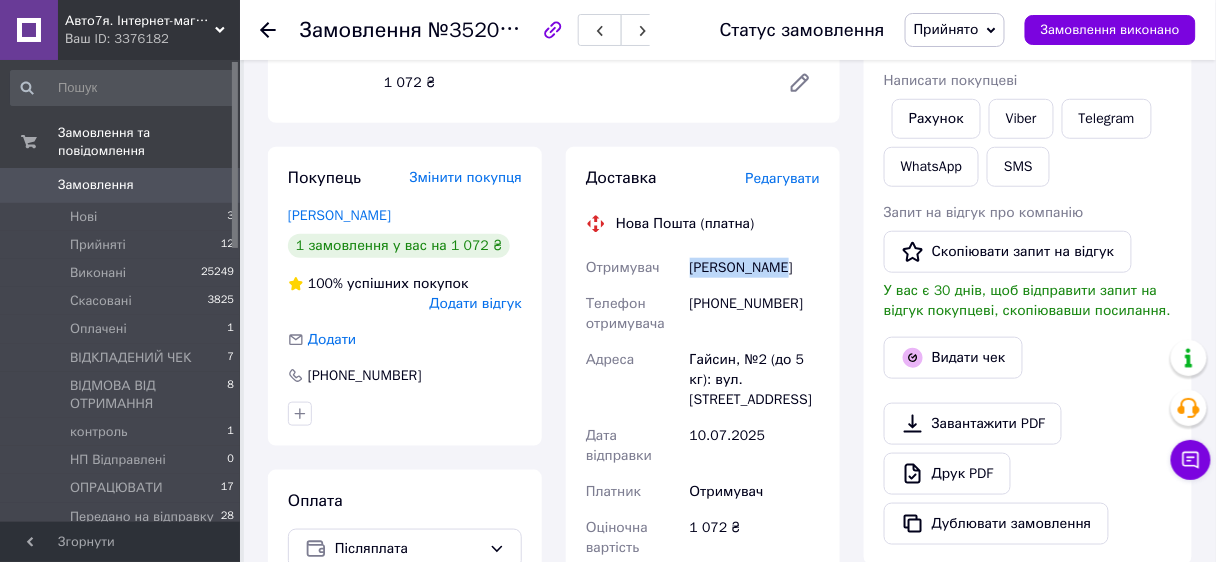 drag, startPoint x: 684, startPoint y: 268, endPoint x: 810, endPoint y: 264, distance: 126.06348 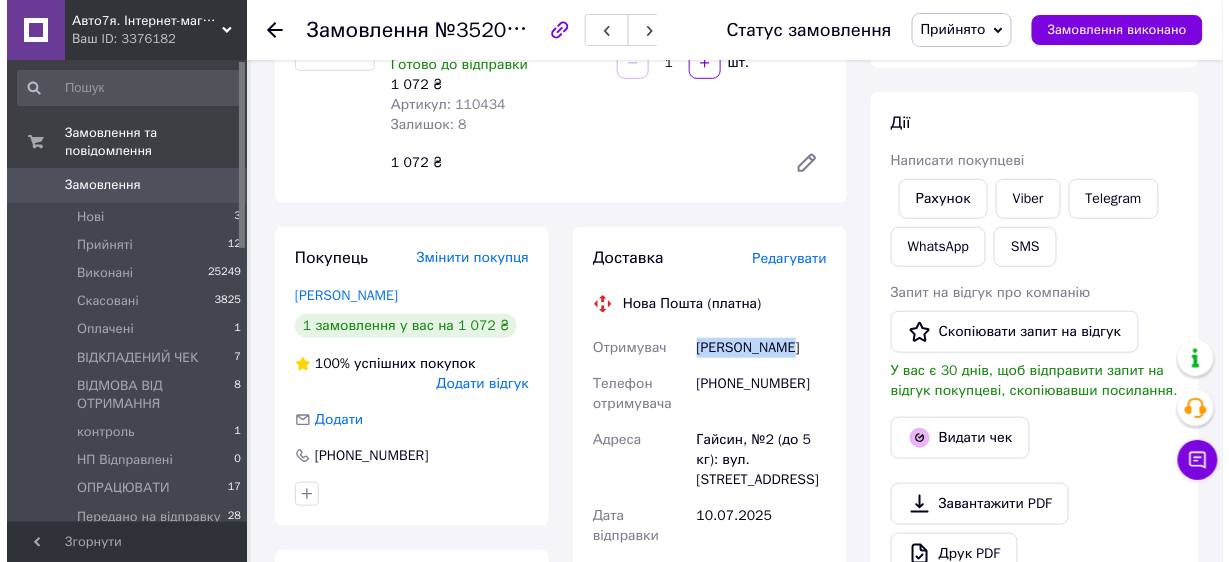 scroll, scrollTop: 400, scrollLeft: 0, axis: vertical 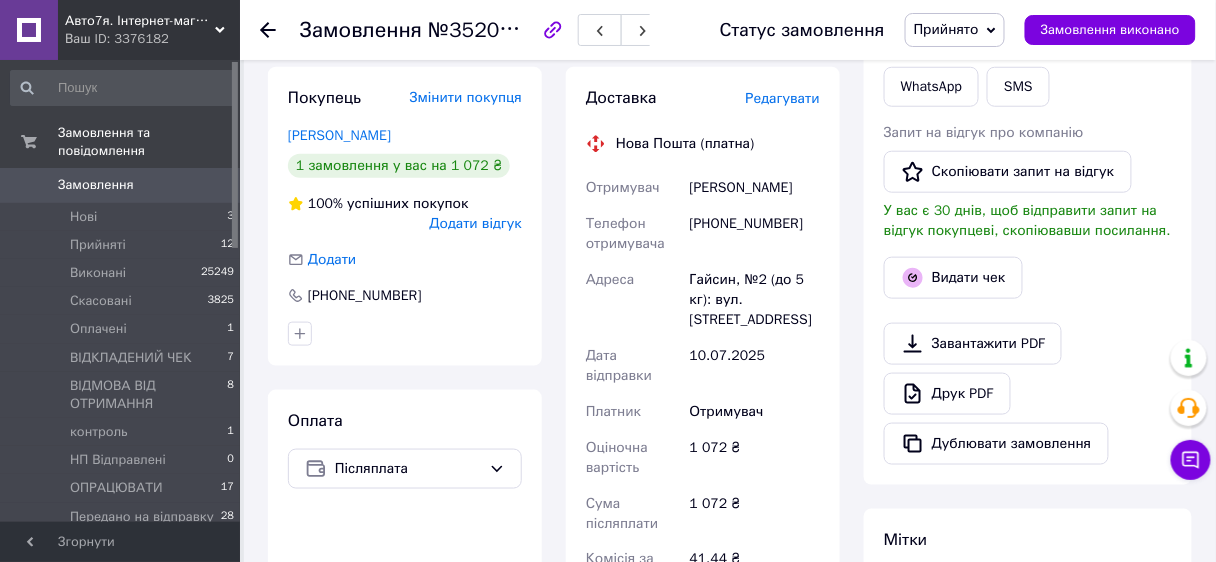 click on "Редагувати" at bounding box center (783, 98) 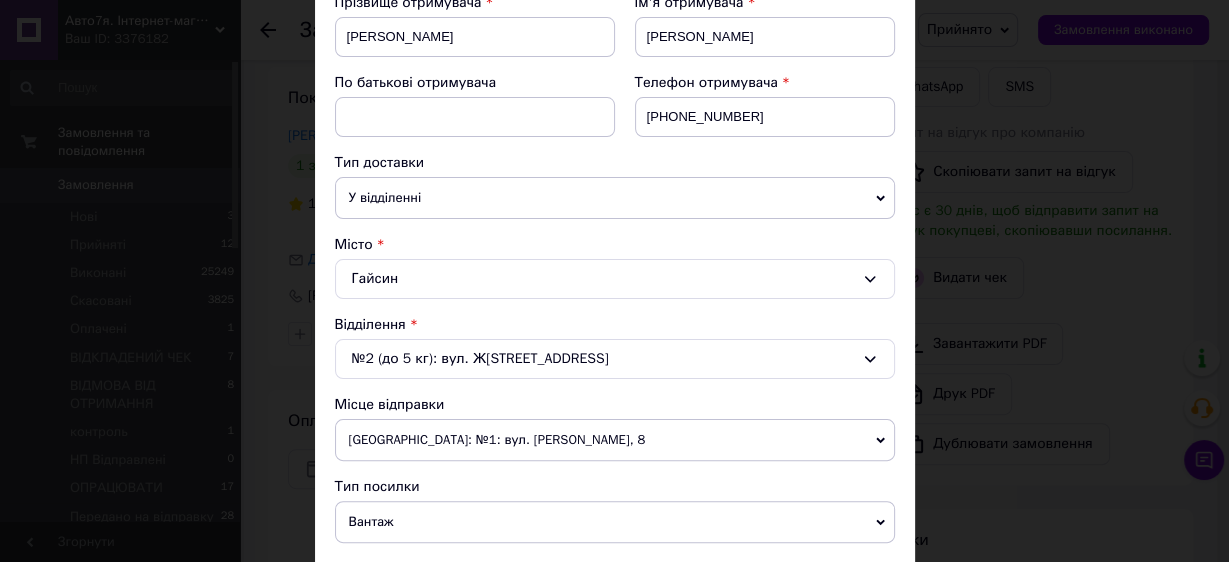 scroll, scrollTop: 560, scrollLeft: 0, axis: vertical 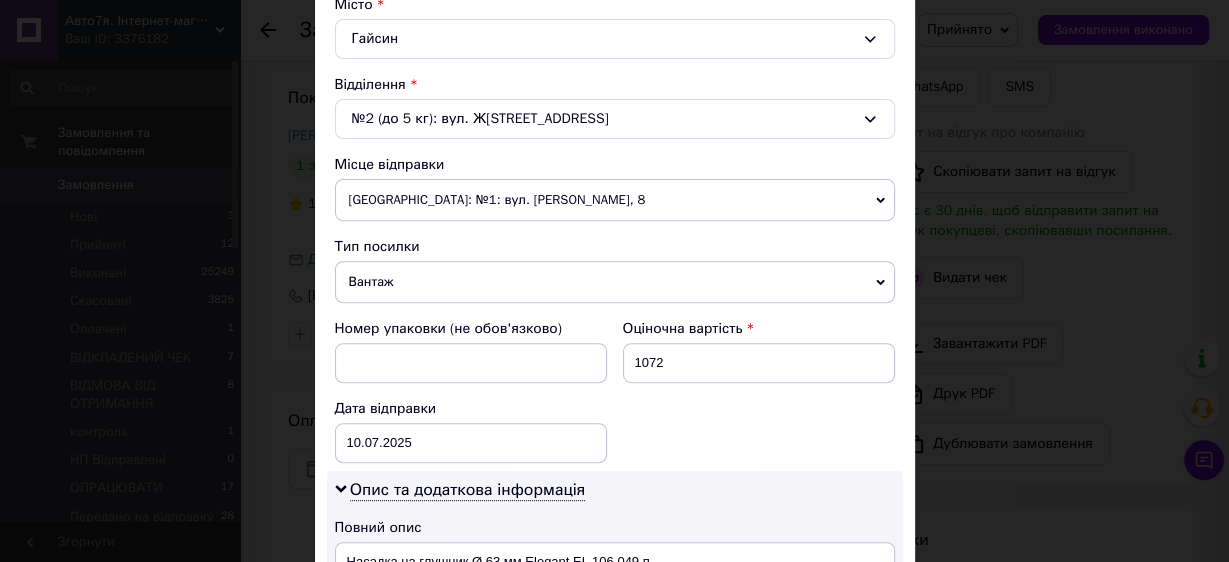 click on "[GEOGRAPHIC_DATA]: №1: вул. [PERSON_NAME], 8" at bounding box center (615, 200) 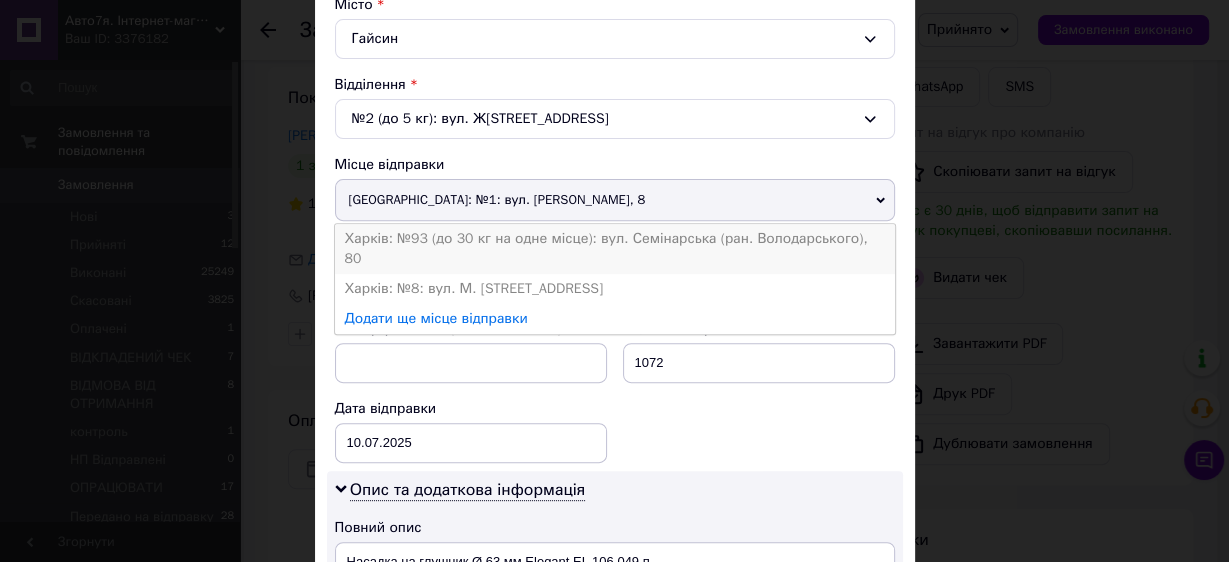 click on "Харків: №93 (до 30 кг на одне місце): вул. Семінарська (ран. Володарського), 80" at bounding box center (615, 249) 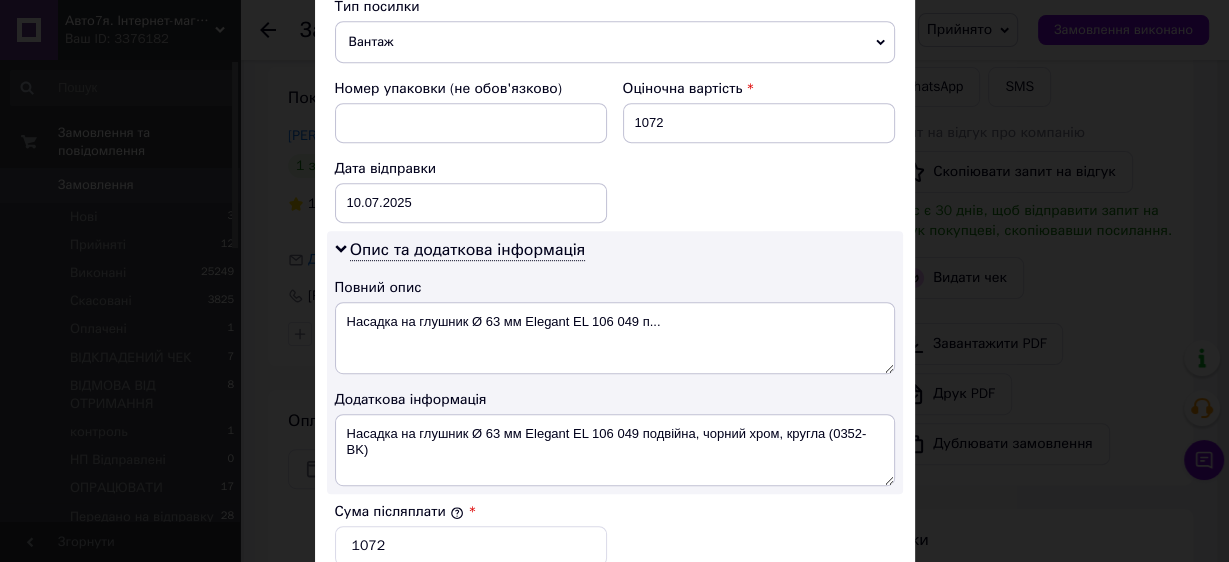 scroll, scrollTop: 880, scrollLeft: 0, axis: vertical 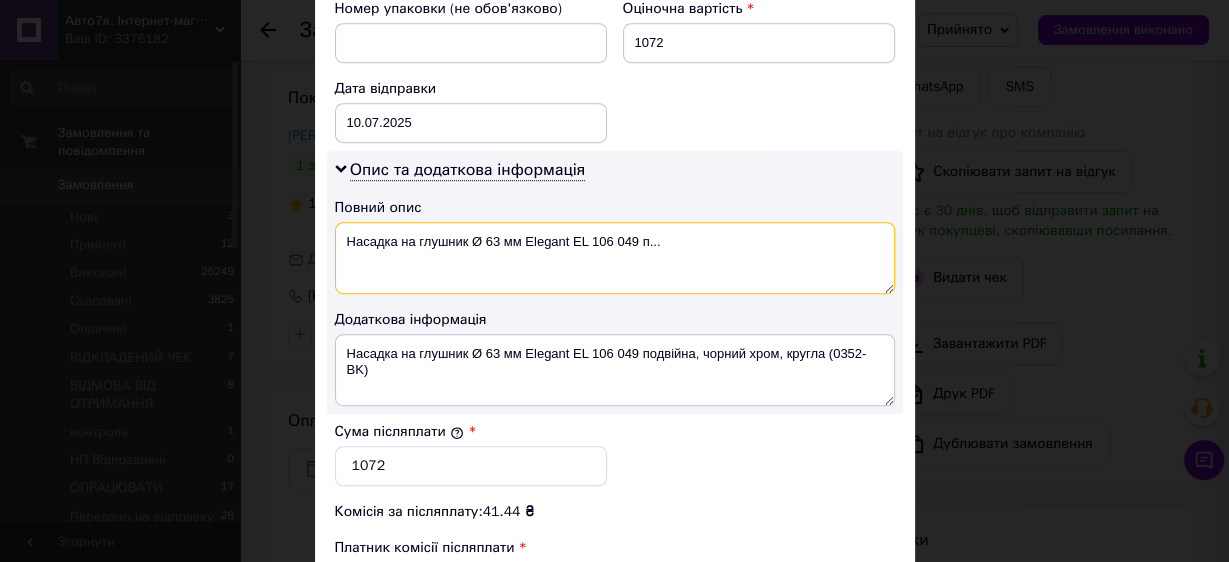 drag, startPoint x: 460, startPoint y: 235, endPoint x: 746, endPoint y: 277, distance: 289.06747 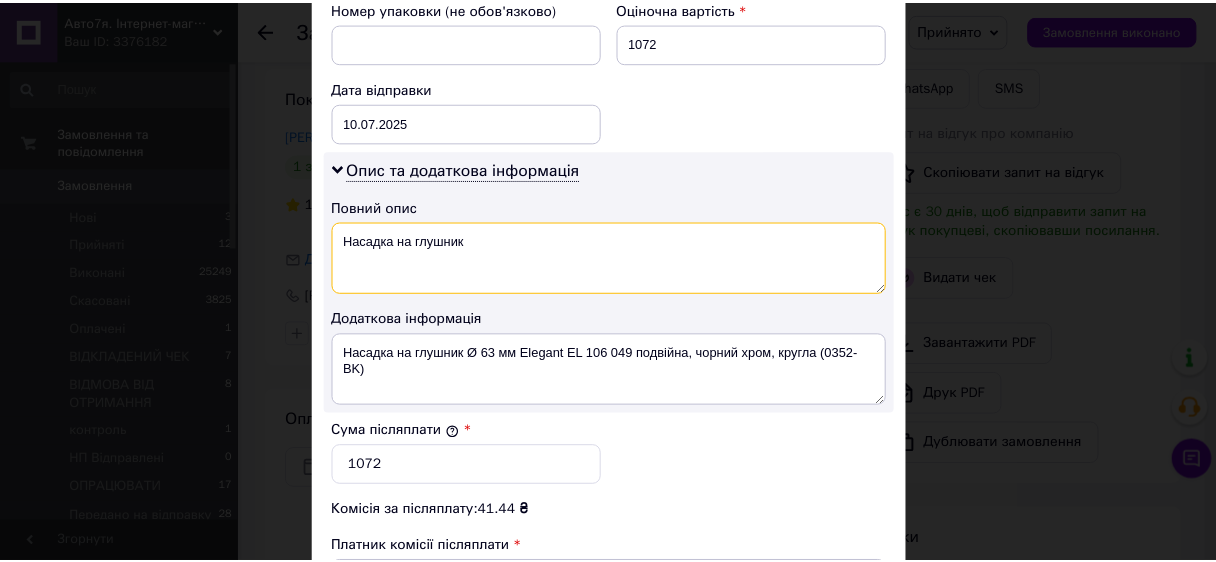 scroll, scrollTop: 1120, scrollLeft: 0, axis: vertical 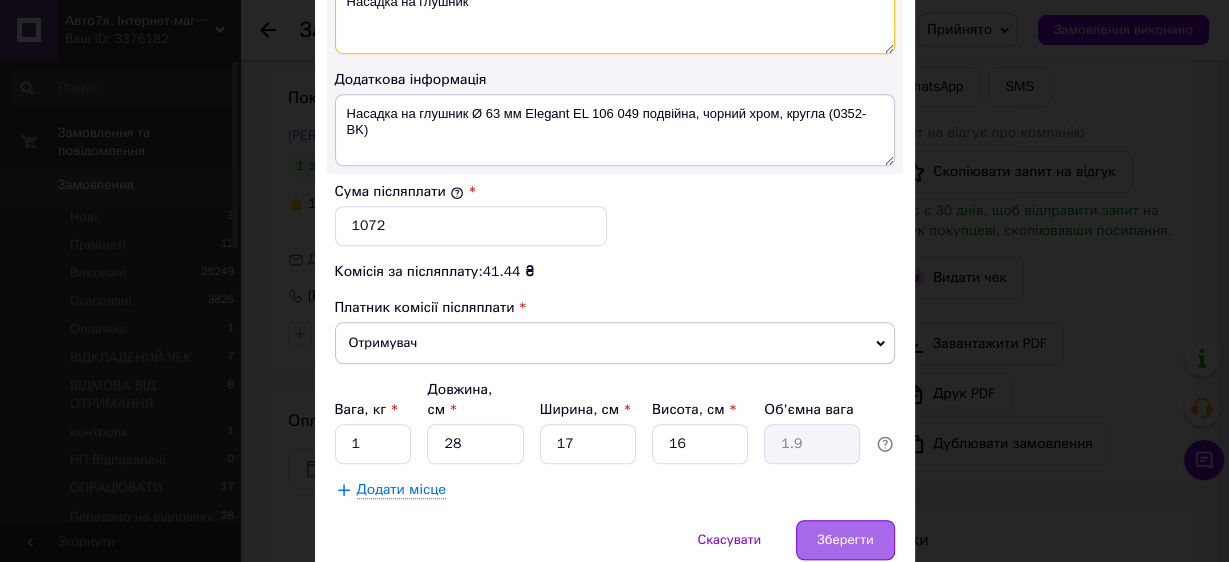 type on "Насадка на глушник" 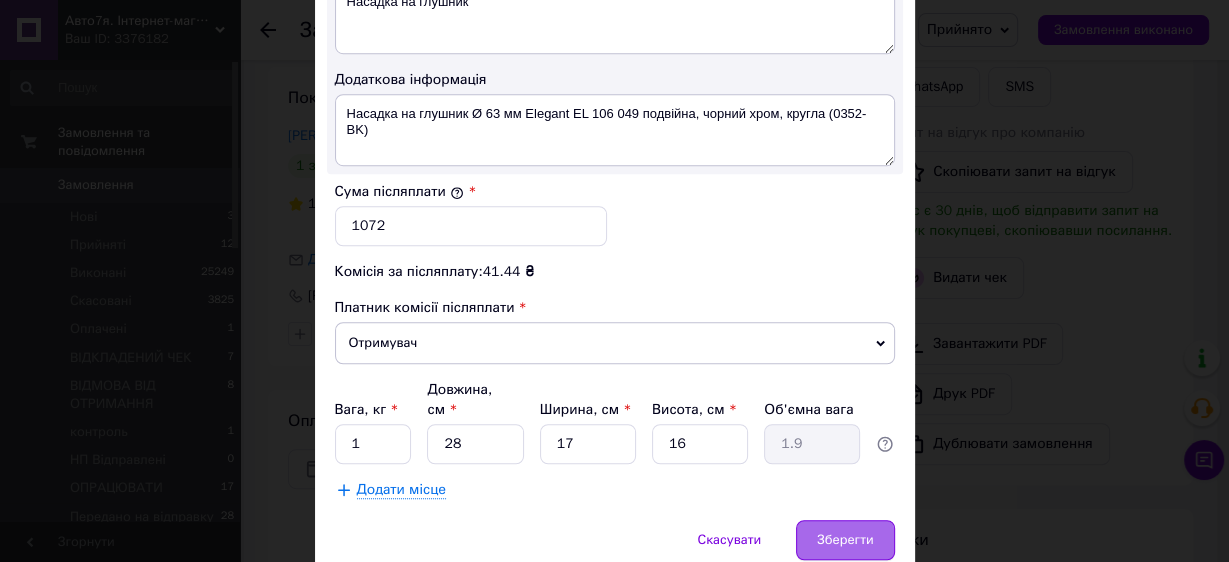 click on "Зберегти" at bounding box center [845, 540] 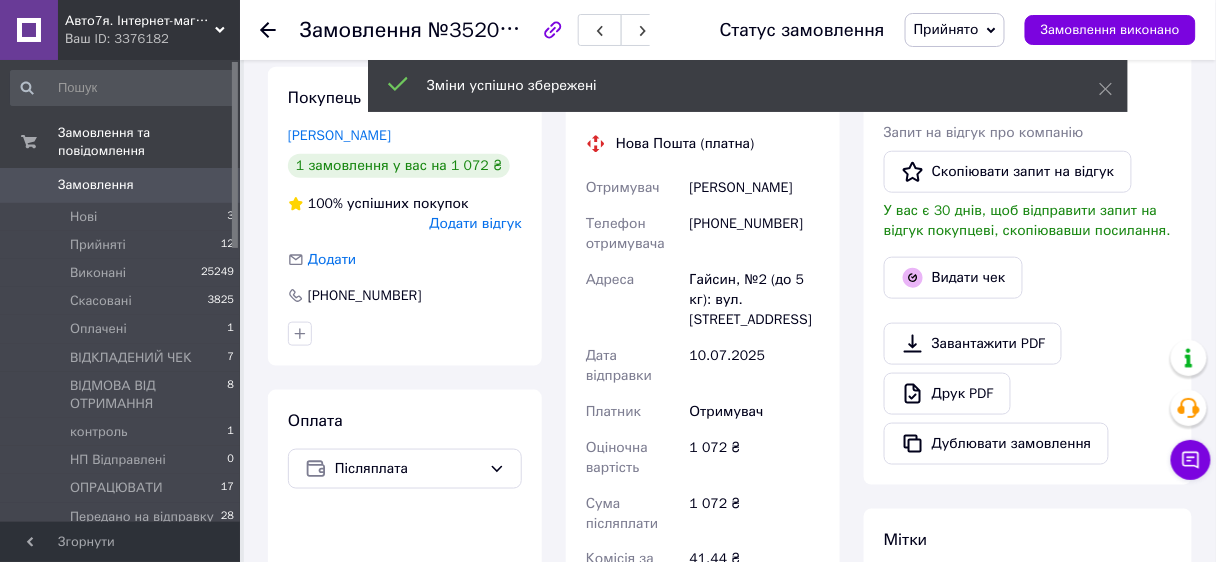 scroll, scrollTop: 880, scrollLeft: 0, axis: vertical 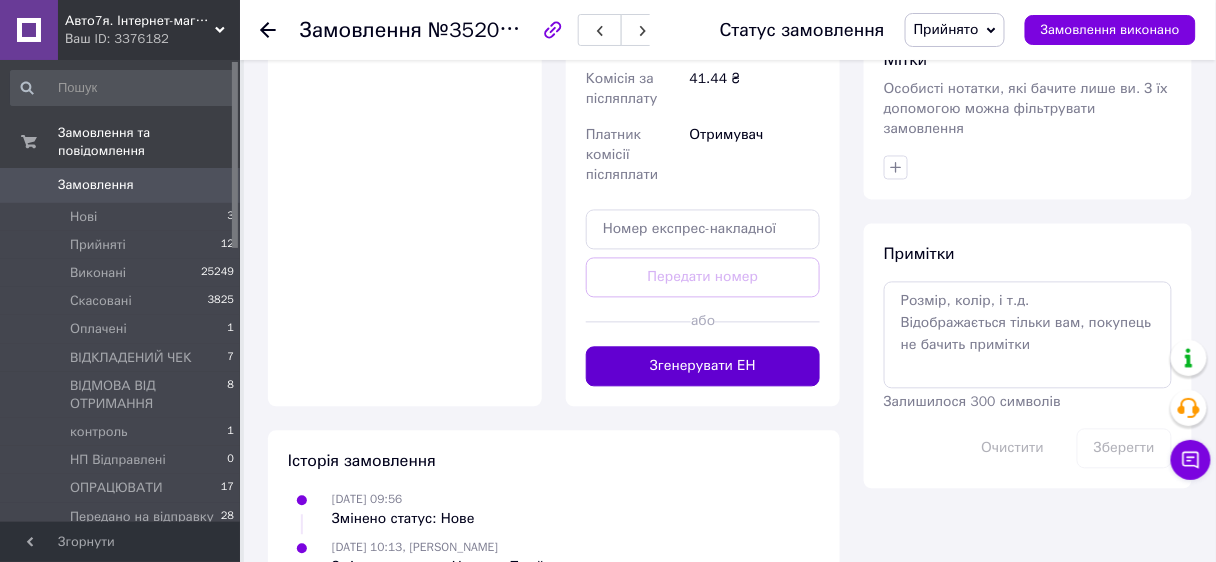 click on "Згенерувати ЕН" at bounding box center (703, 367) 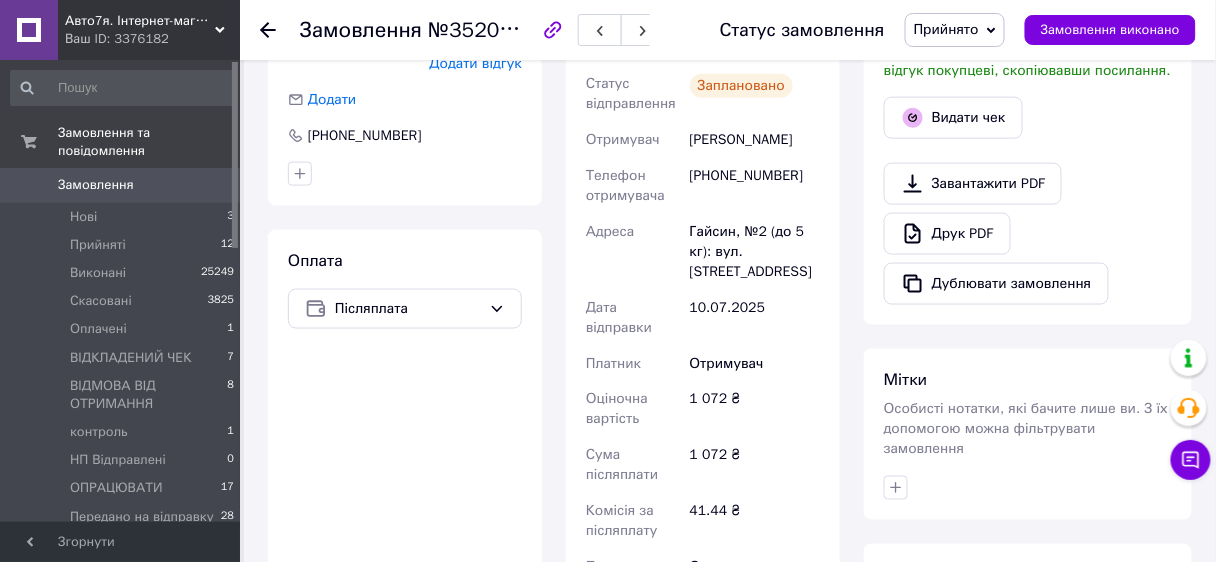 scroll, scrollTop: 240, scrollLeft: 0, axis: vertical 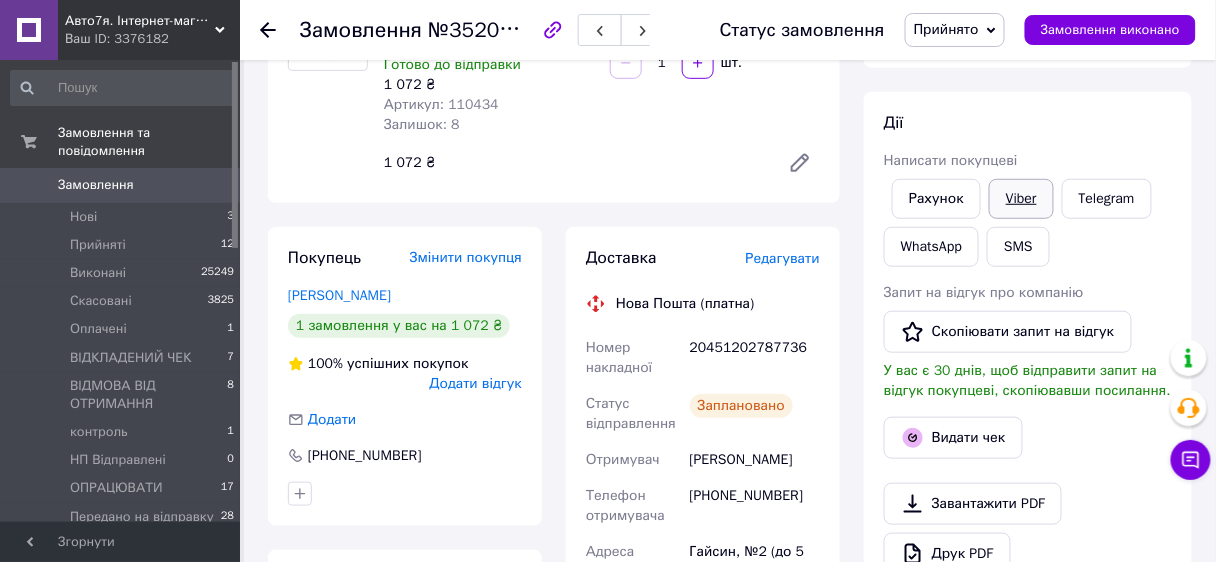 click on "Viber" at bounding box center (1021, 199) 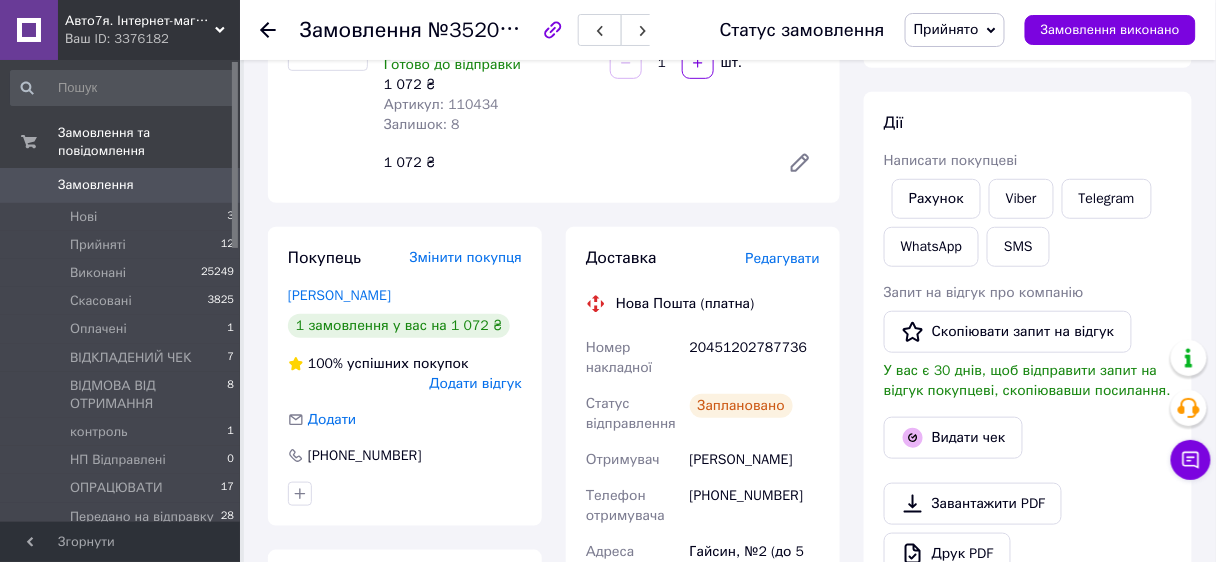 scroll, scrollTop: 0, scrollLeft: 0, axis: both 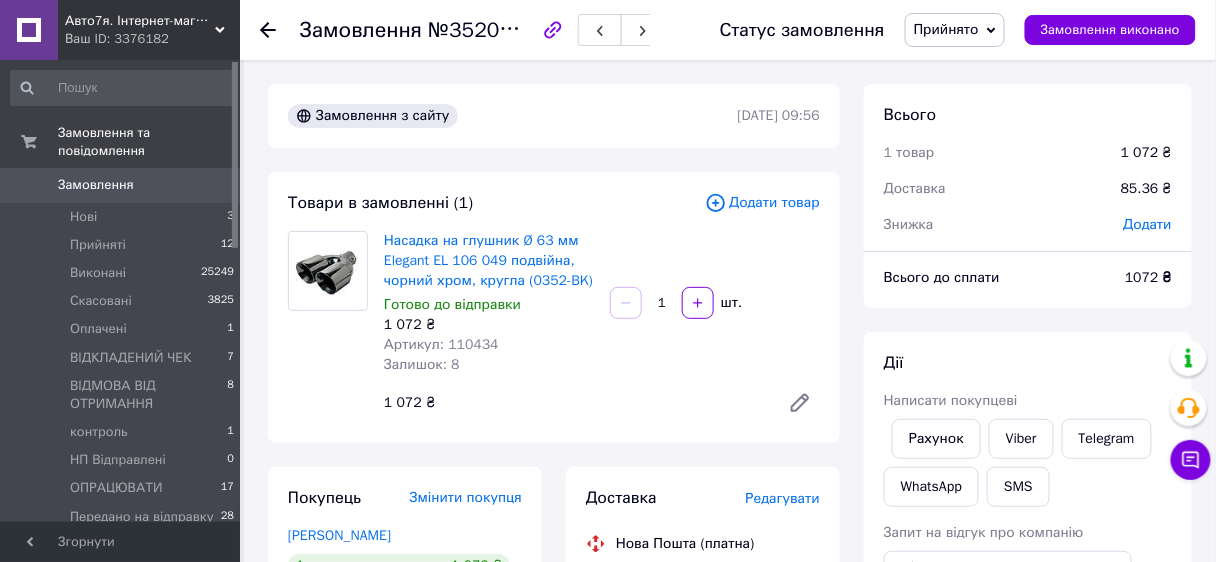 click on "Прийнято" at bounding box center (946, 29) 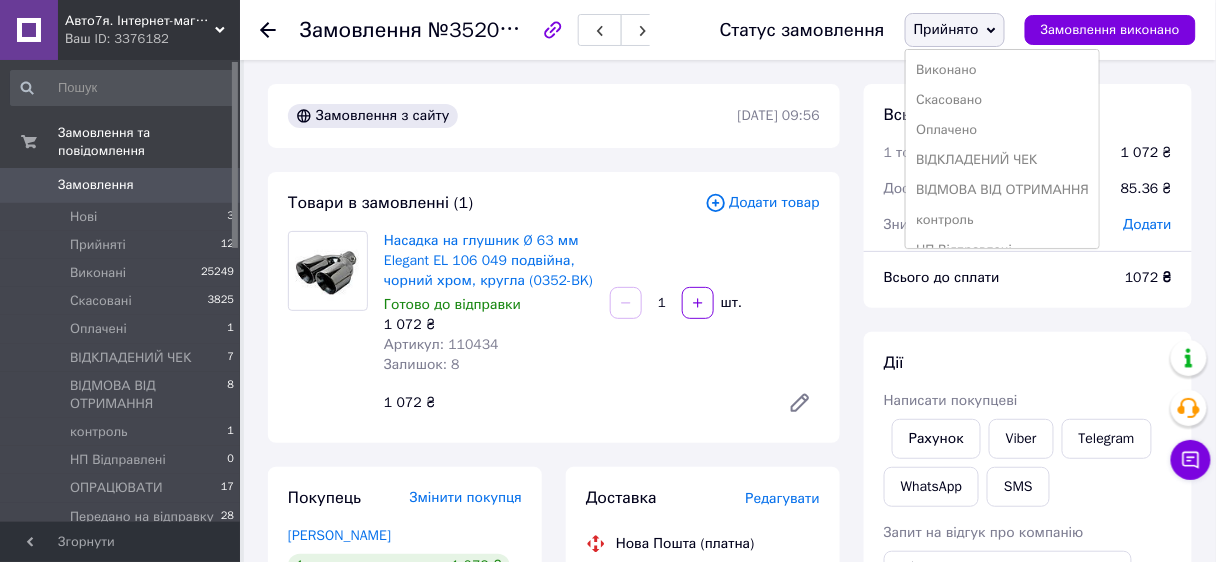 scroll, scrollTop: 200, scrollLeft: 0, axis: vertical 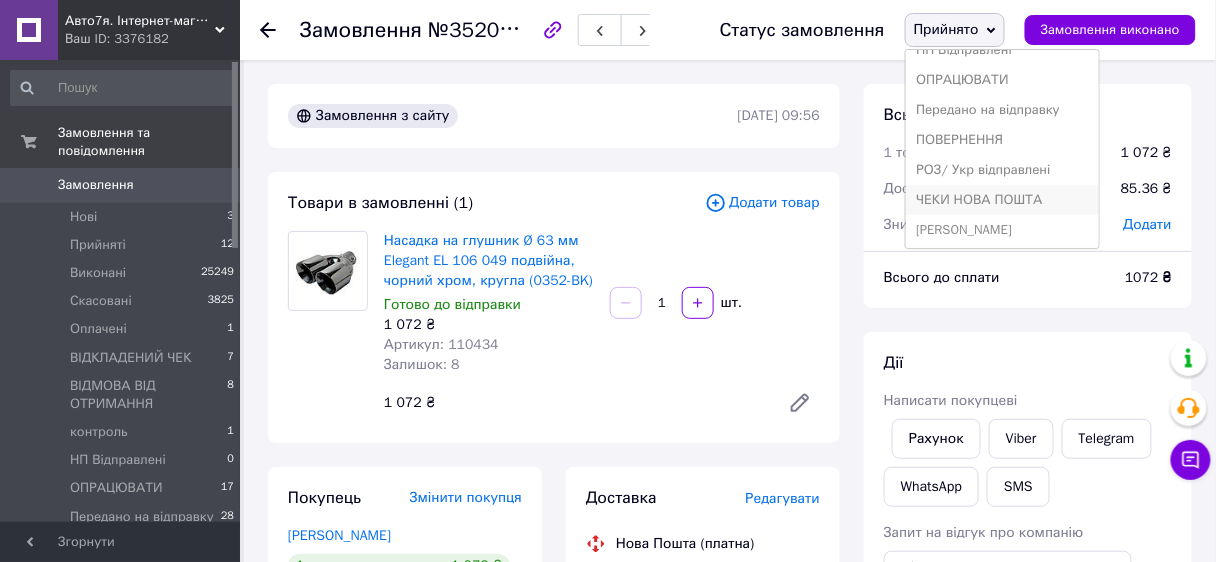 click on "ЧЕКИ НОВА ПОШТА" at bounding box center (1002, 200) 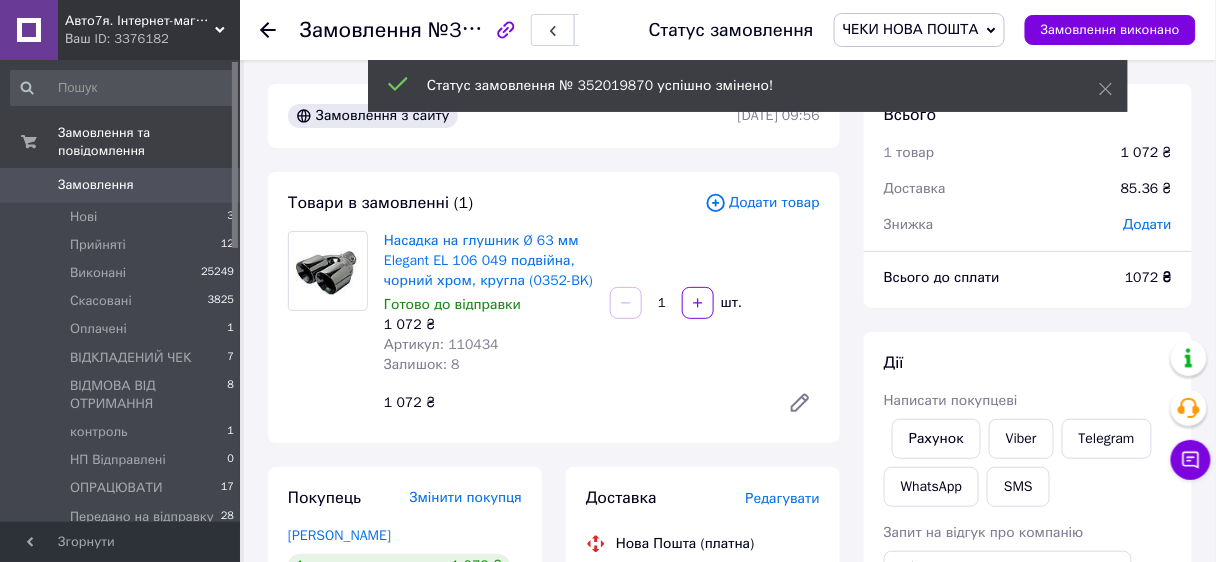 click 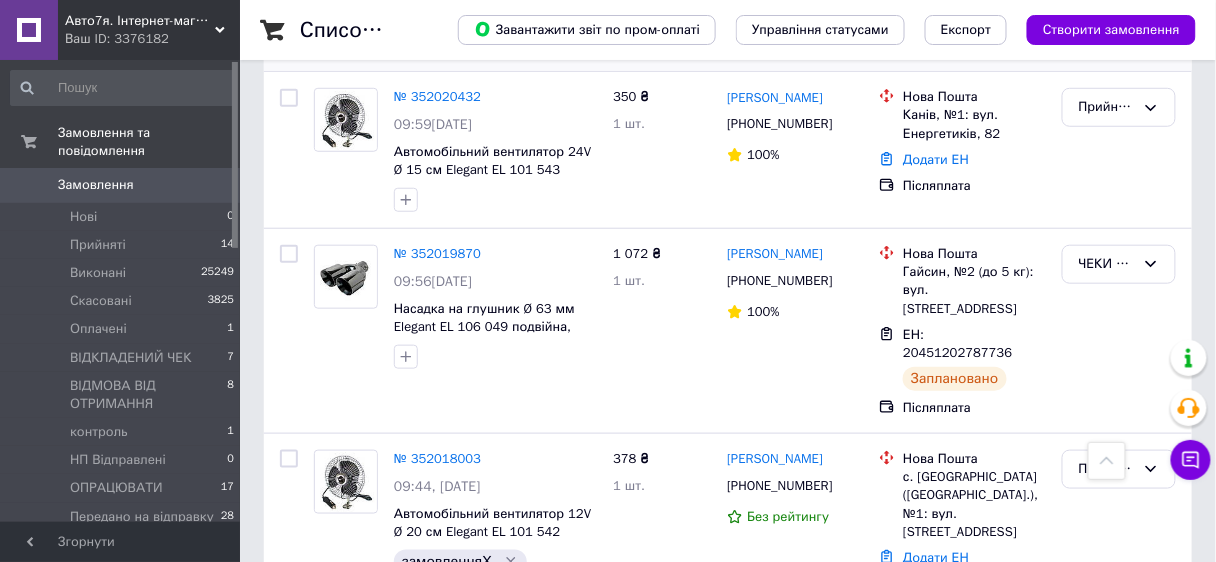 scroll, scrollTop: 480, scrollLeft: 0, axis: vertical 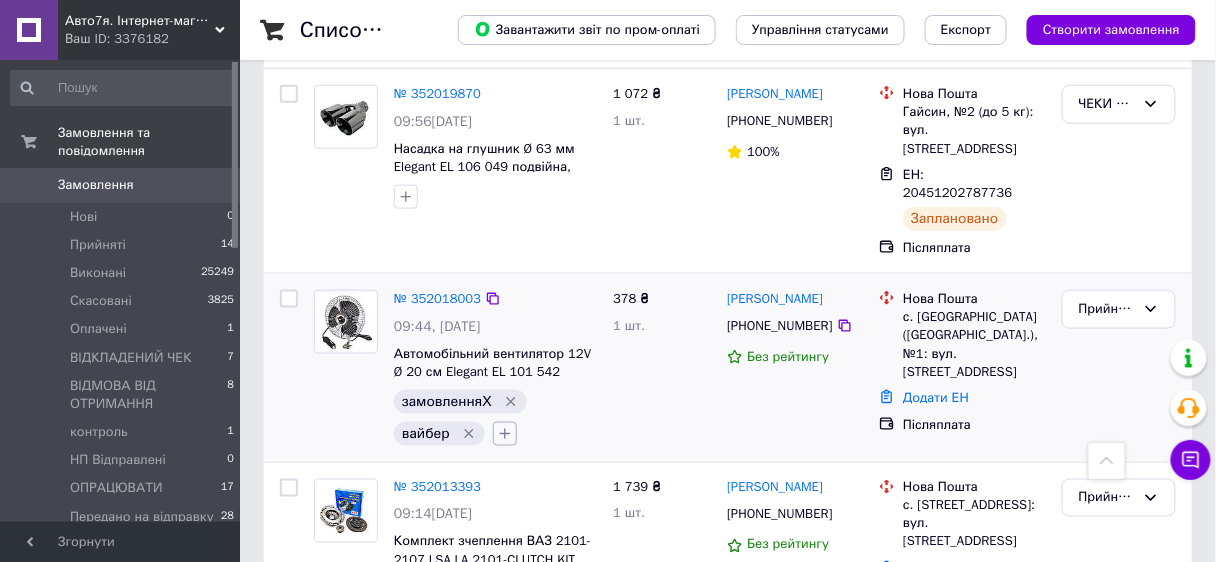 click 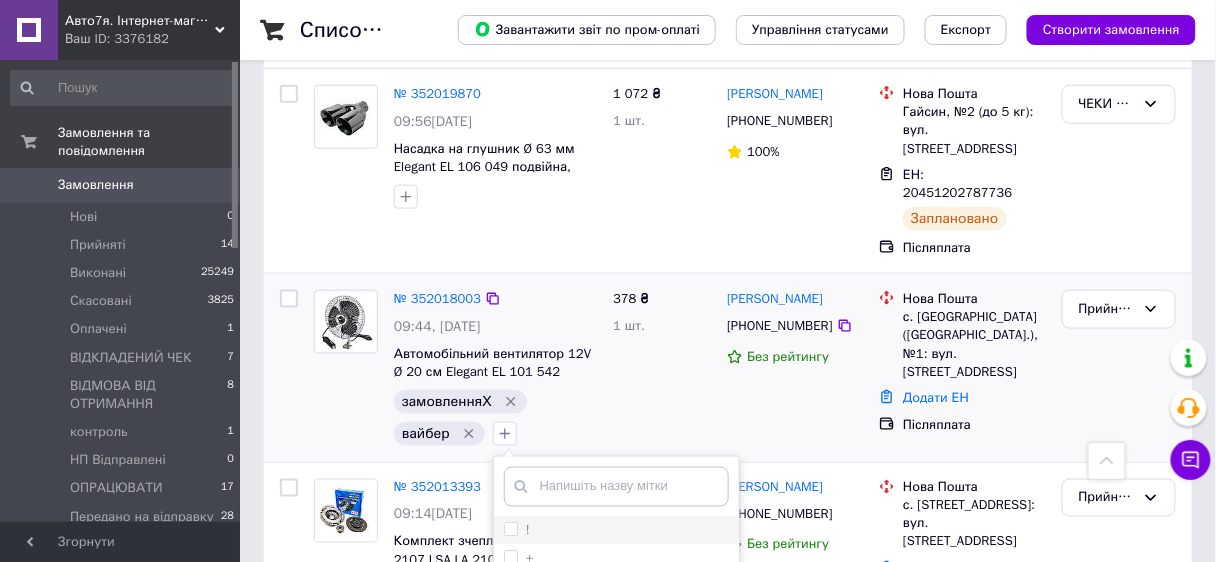 click on "!" at bounding box center (510, 529) 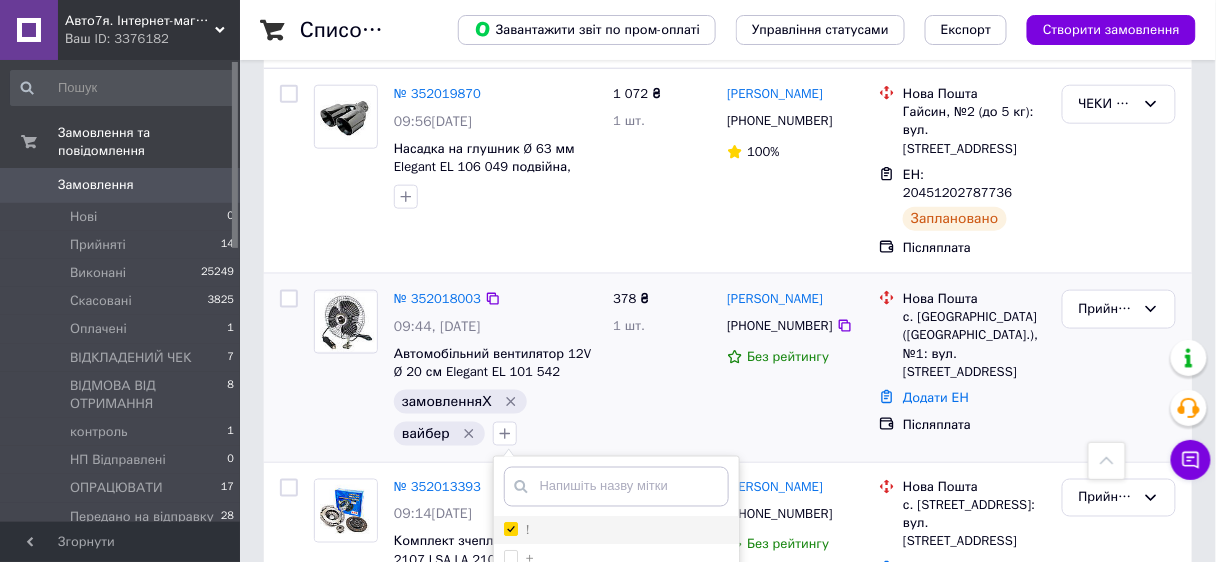 checkbox on "true" 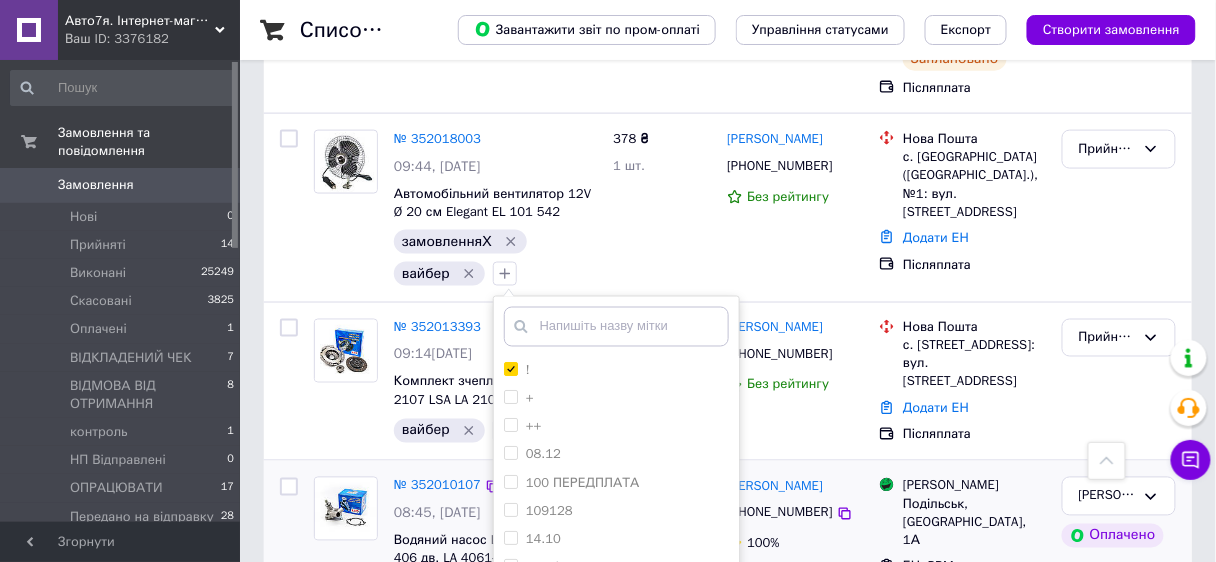 scroll, scrollTop: 720, scrollLeft: 0, axis: vertical 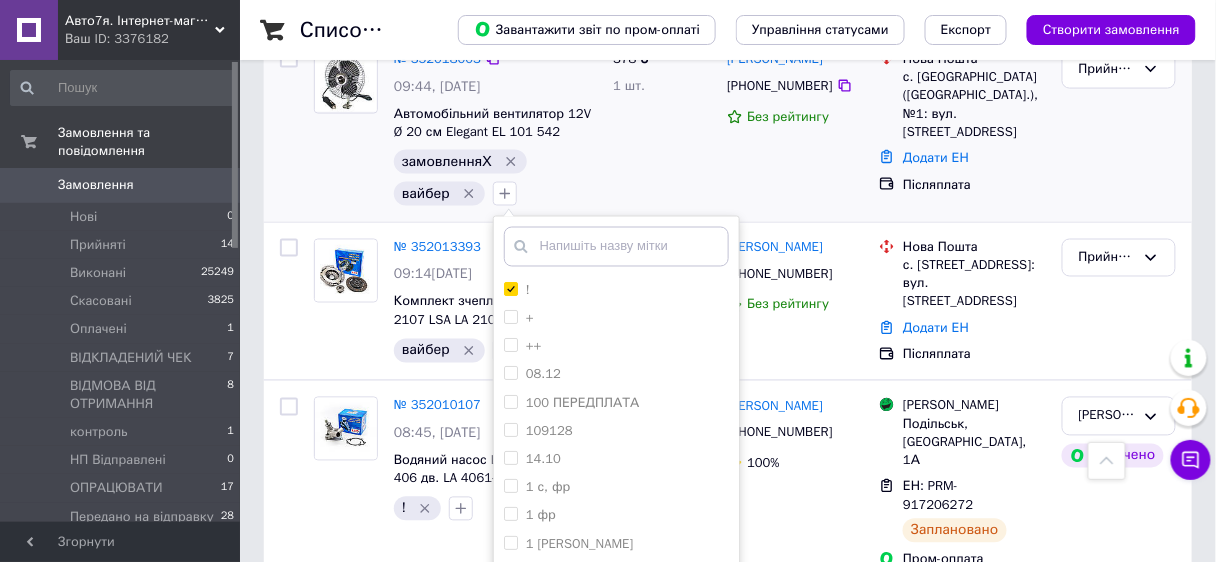 click on "Додати мітку" at bounding box center [616, 613] 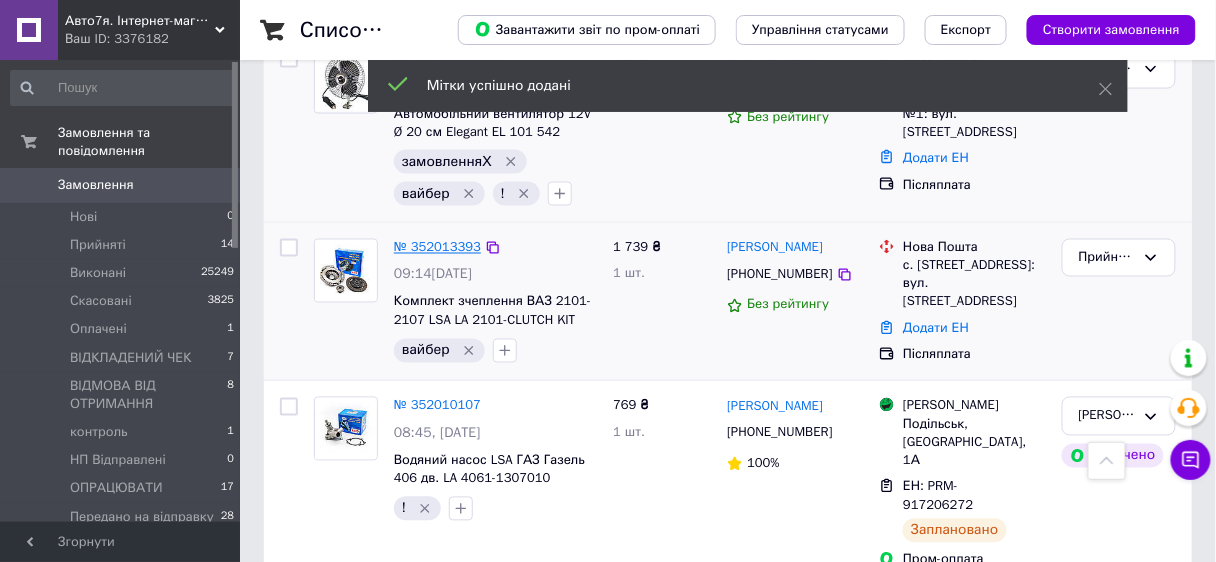 click on "№ 352013393" at bounding box center (437, 247) 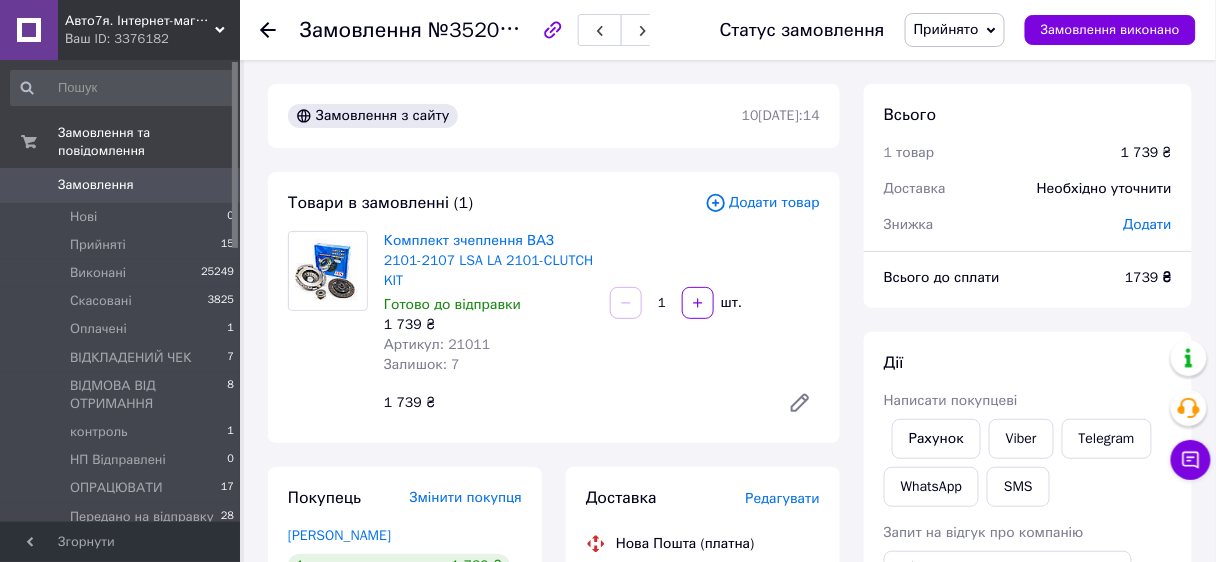 scroll, scrollTop: 160, scrollLeft: 0, axis: vertical 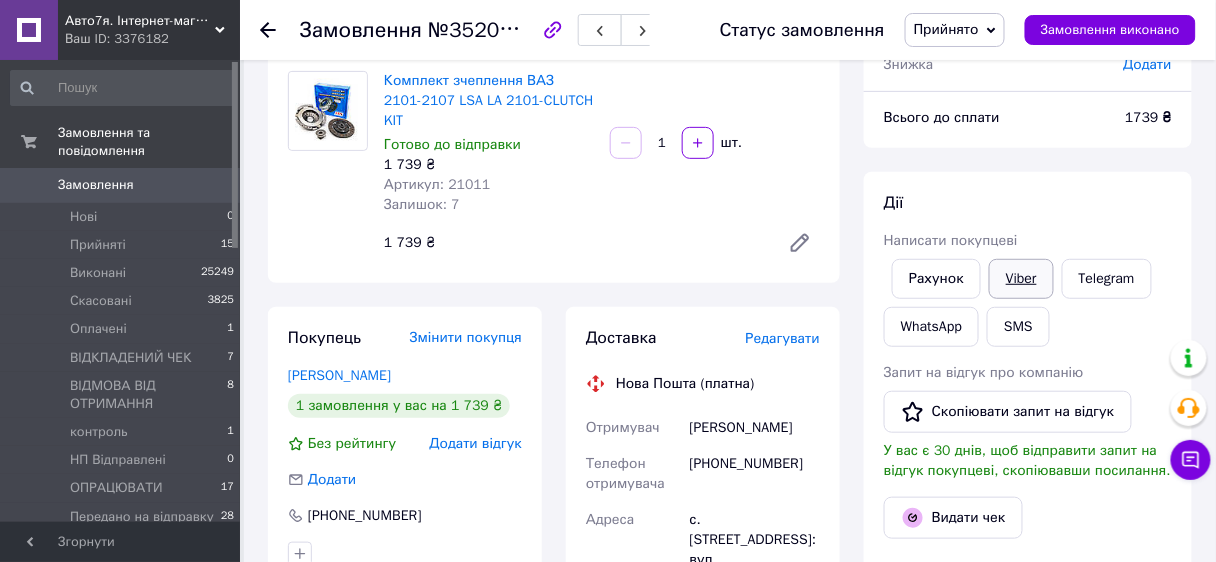 click on "Viber" at bounding box center [1021, 279] 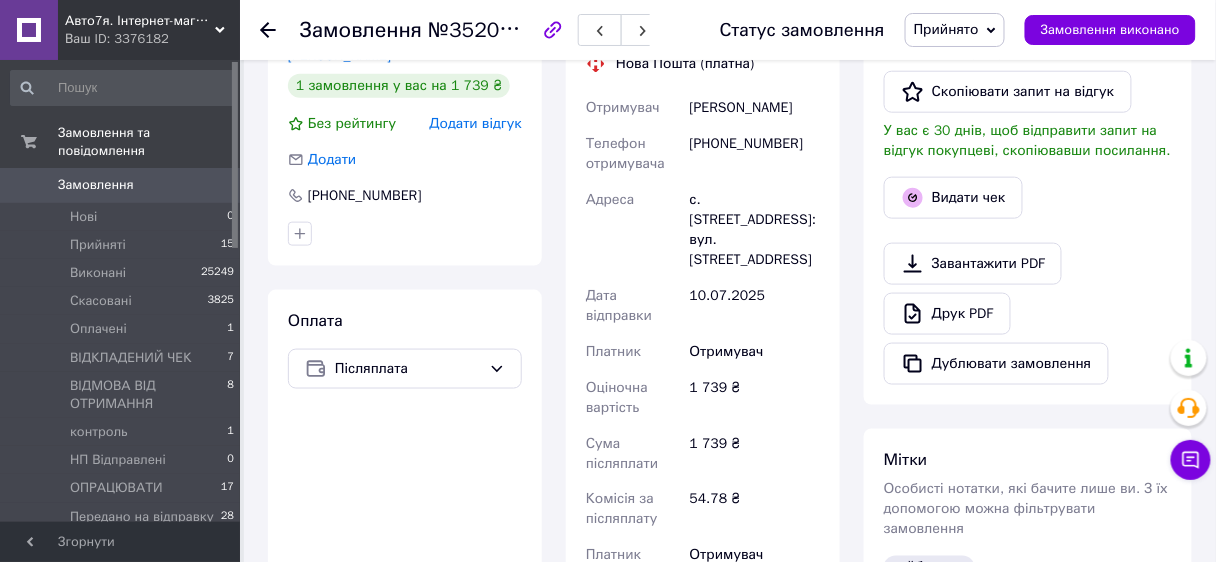 scroll, scrollTop: 720, scrollLeft: 0, axis: vertical 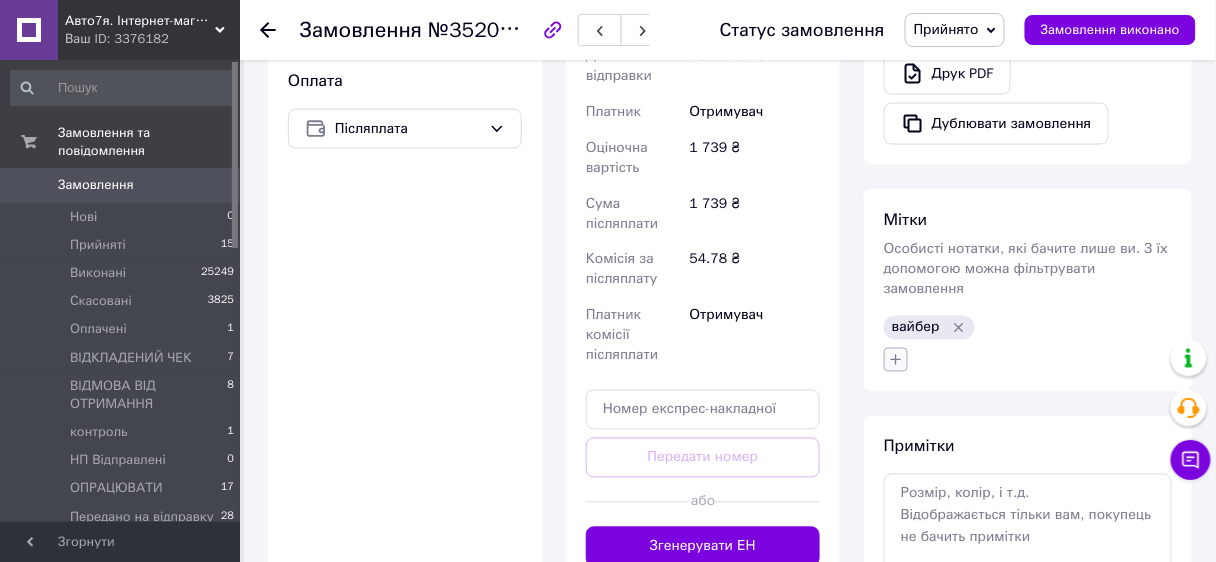 click 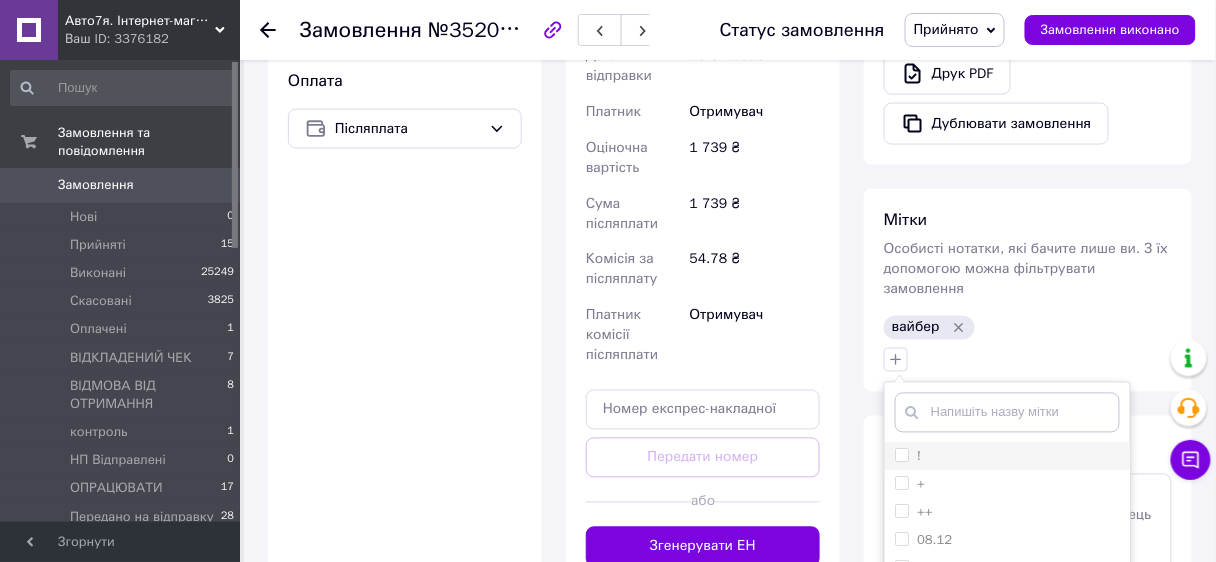 click on "!" at bounding box center [901, 455] 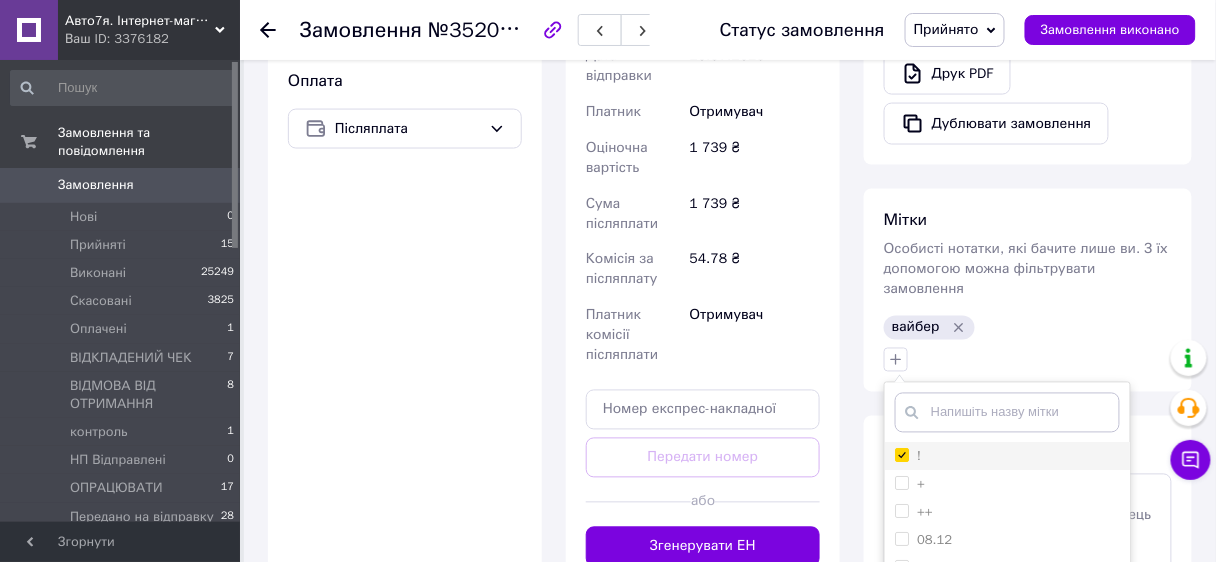 checkbox on "true" 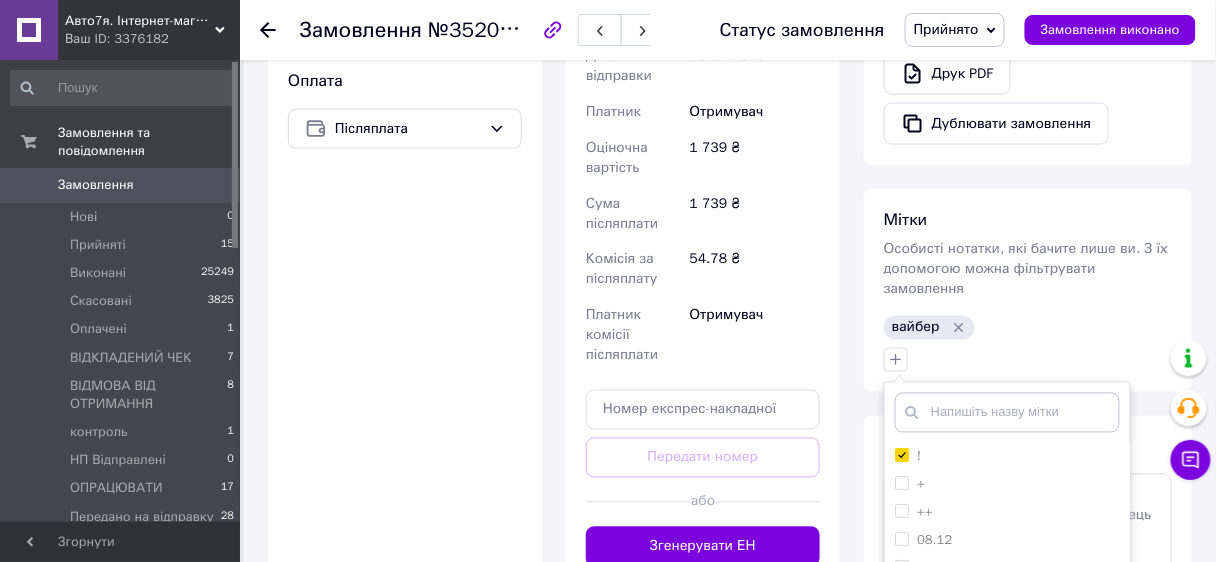 scroll, scrollTop: 965, scrollLeft: 0, axis: vertical 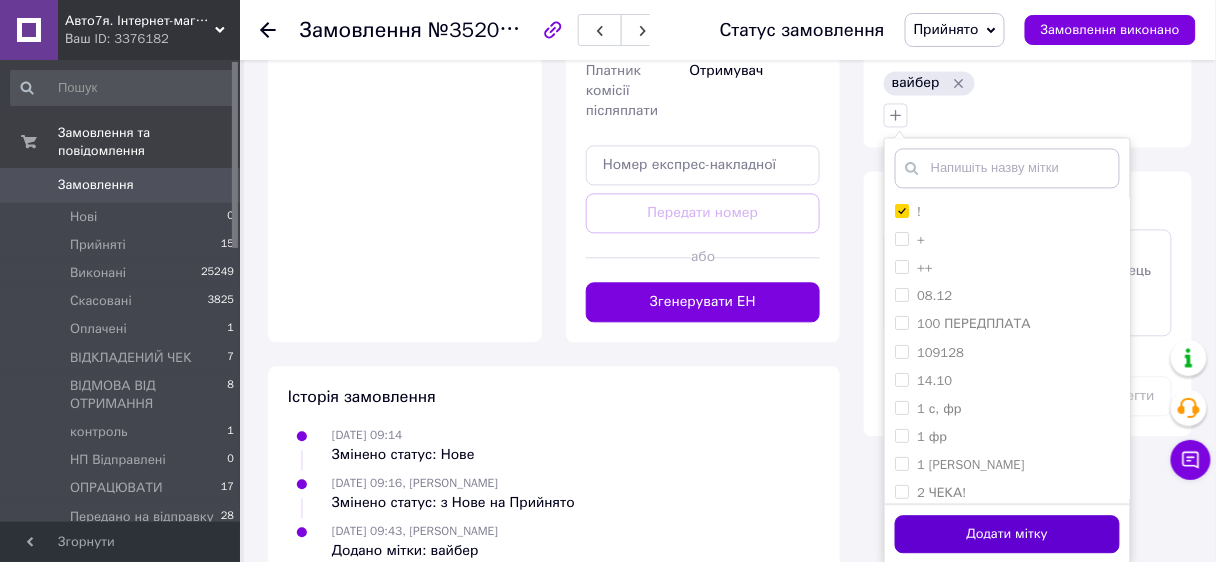 click on "Додати мітку" at bounding box center [1007, 534] 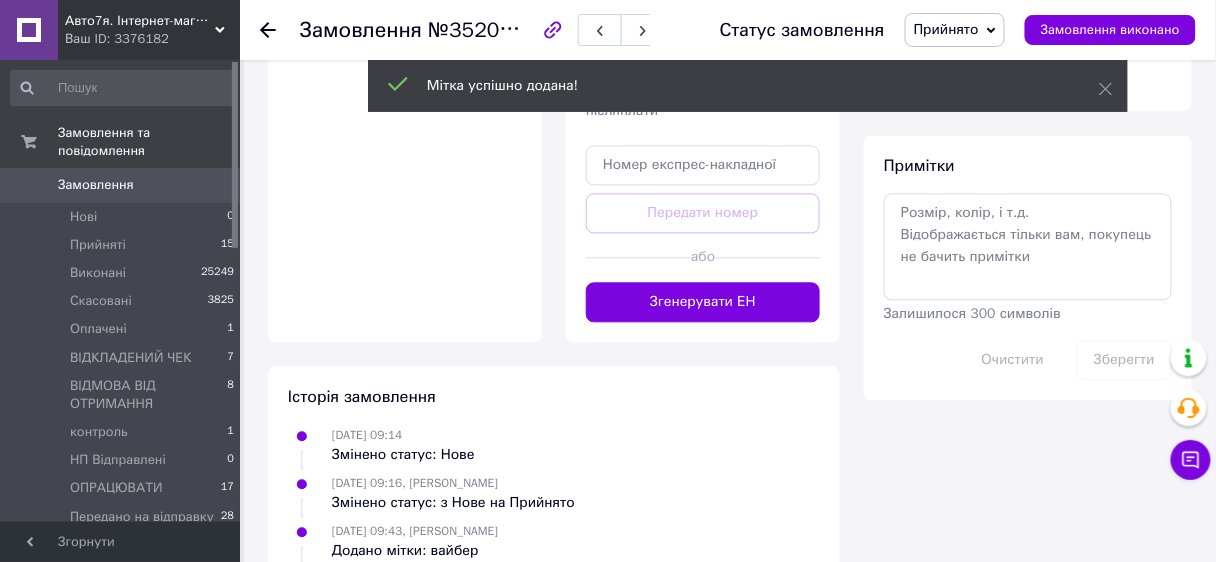 click 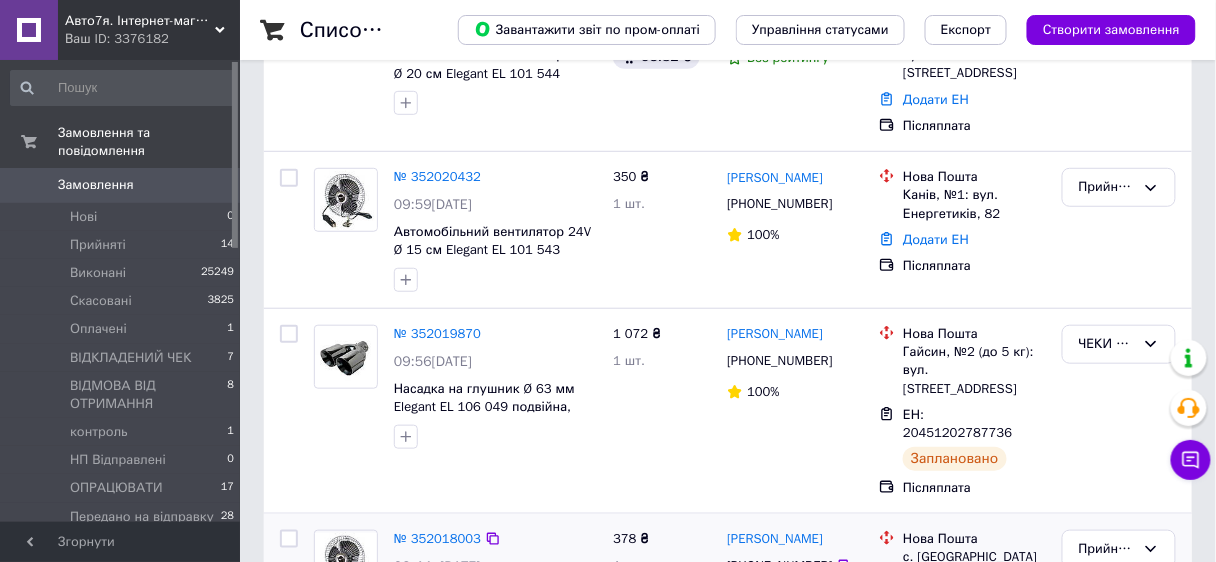 scroll, scrollTop: 320, scrollLeft: 0, axis: vertical 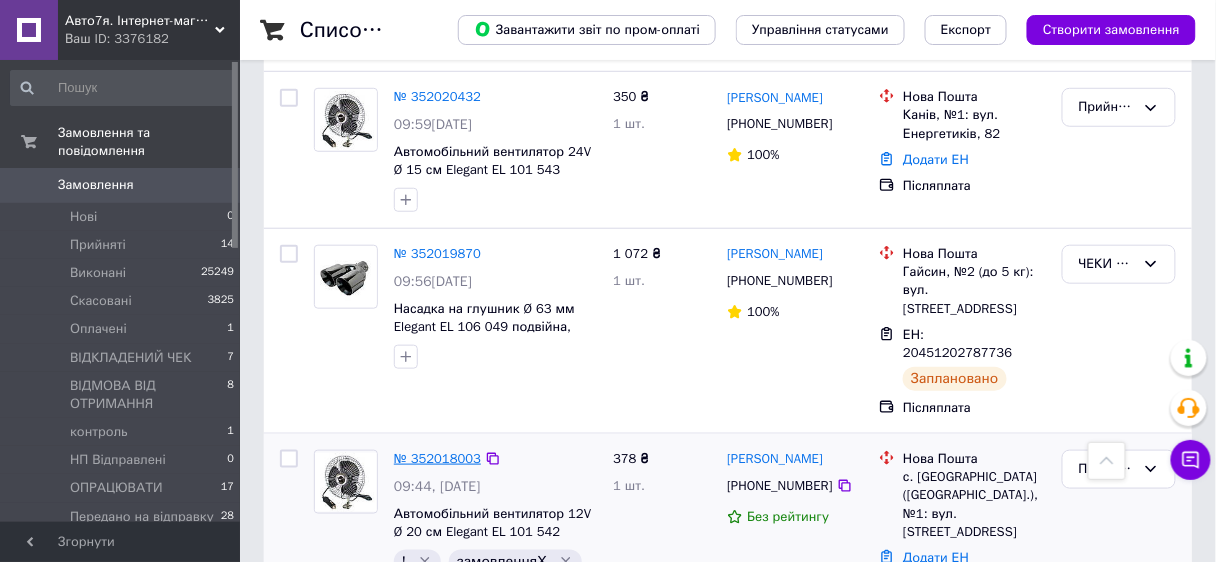 click on "№ 352018003" at bounding box center (437, 458) 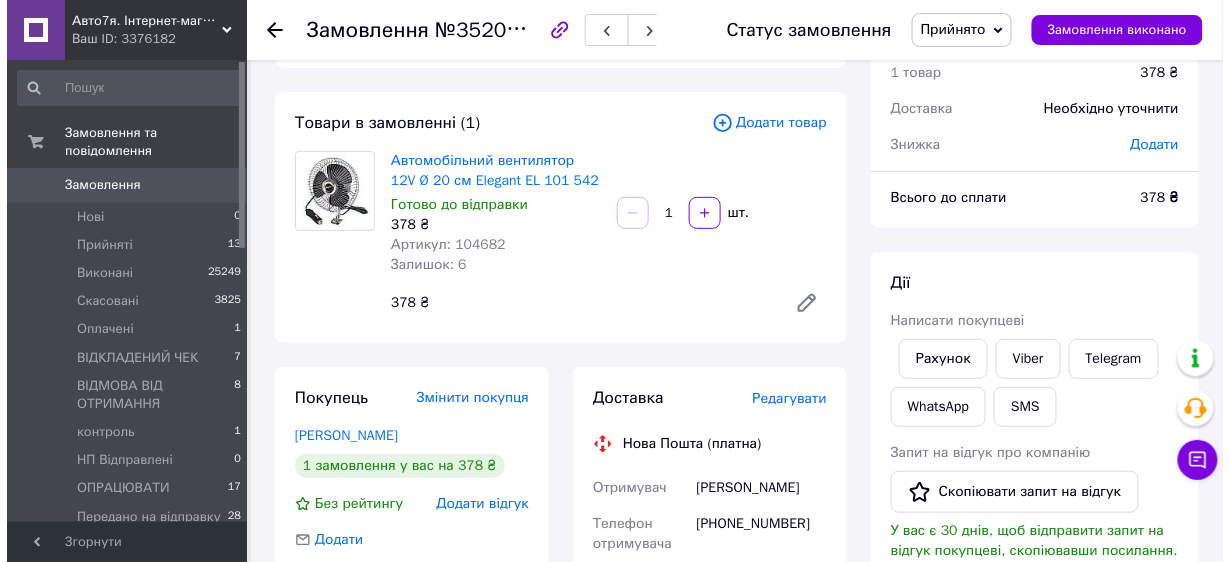 scroll, scrollTop: 240, scrollLeft: 0, axis: vertical 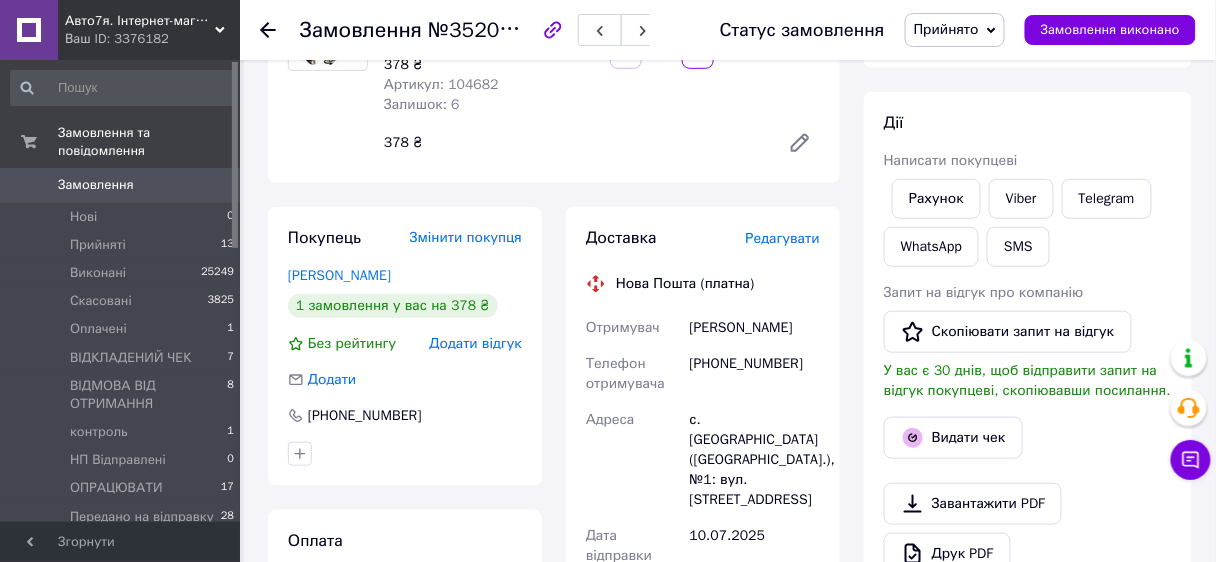click on "Редагувати" at bounding box center (783, 238) 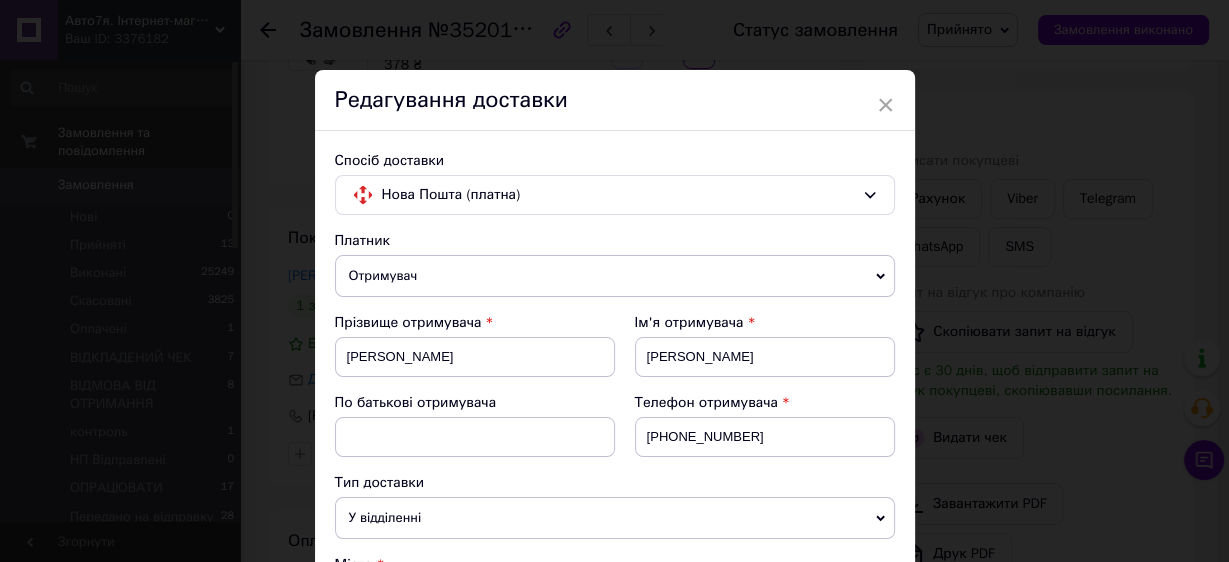 scroll, scrollTop: 320, scrollLeft: 0, axis: vertical 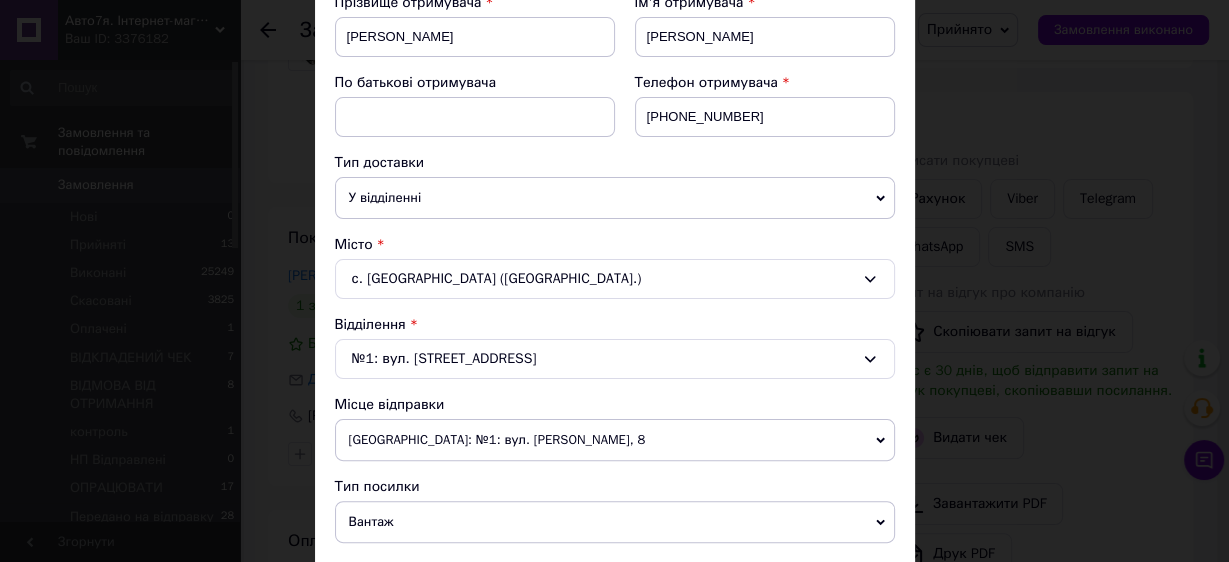 click on "[GEOGRAPHIC_DATA]: №1: вул. [PERSON_NAME], 8" at bounding box center (615, 440) 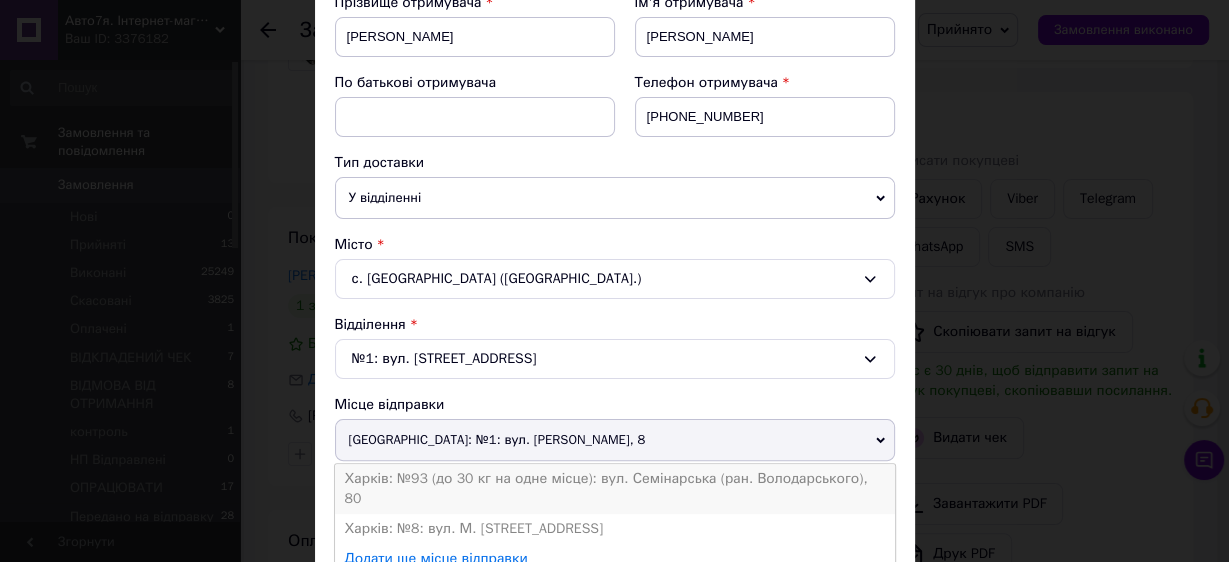 click on "Харків: №93 (до 30 кг на одне місце): вул. Семінарська (ран. Володарського), 80" at bounding box center [615, 489] 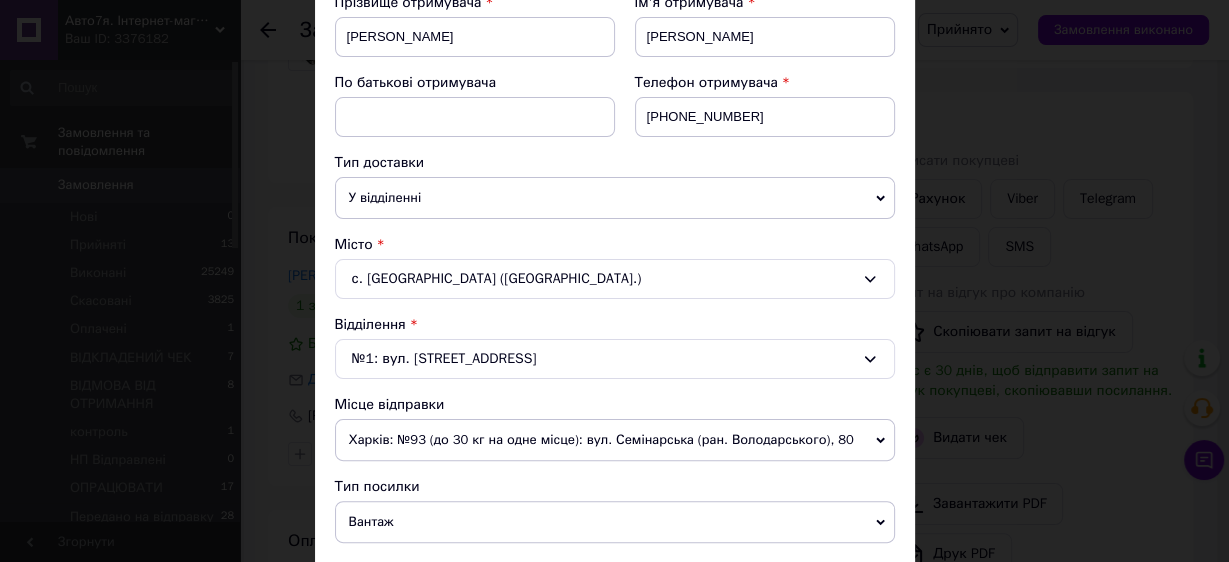 scroll, scrollTop: 720, scrollLeft: 0, axis: vertical 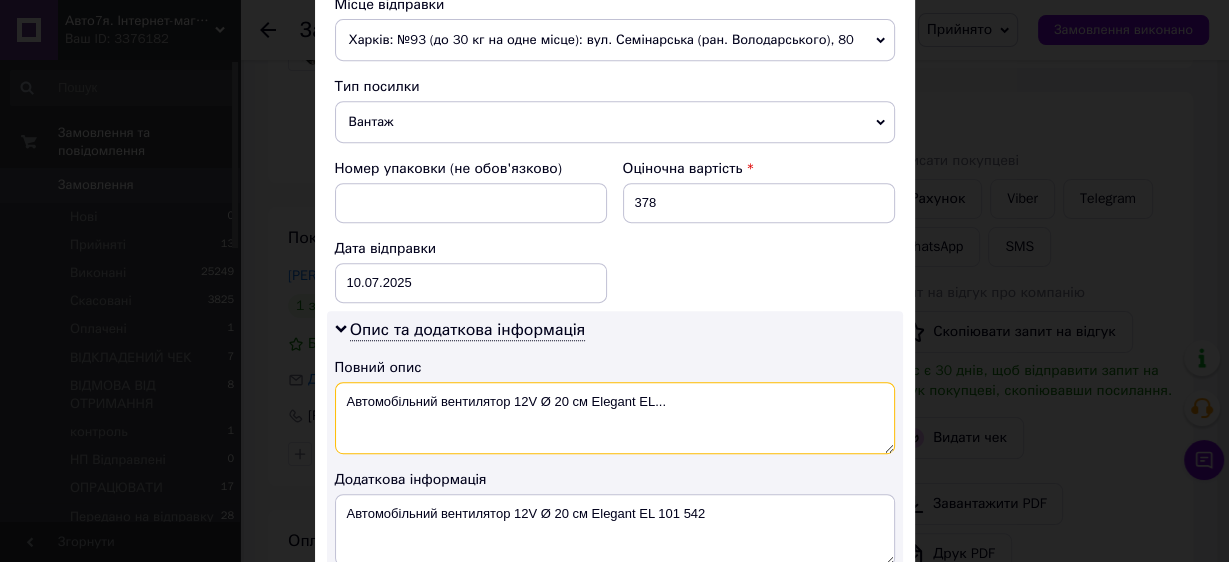 drag, startPoint x: 501, startPoint y: 389, endPoint x: 691, endPoint y: 396, distance: 190.1289 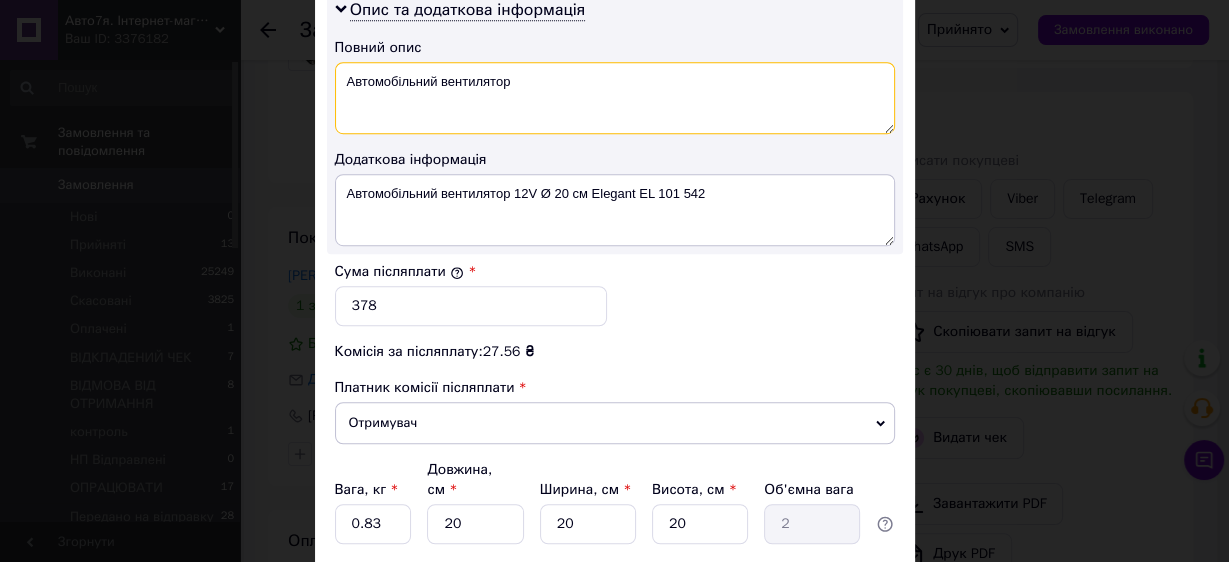 scroll, scrollTop: 1175, scrollLeft: 0, axis: vertical 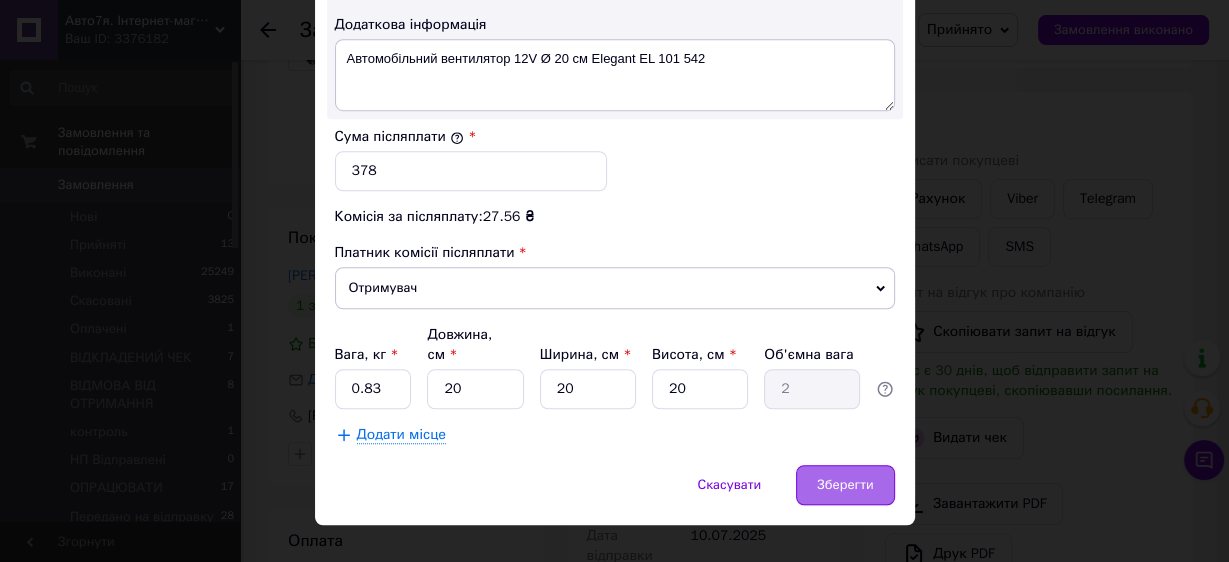 type on "Автомобільний вентилятор" 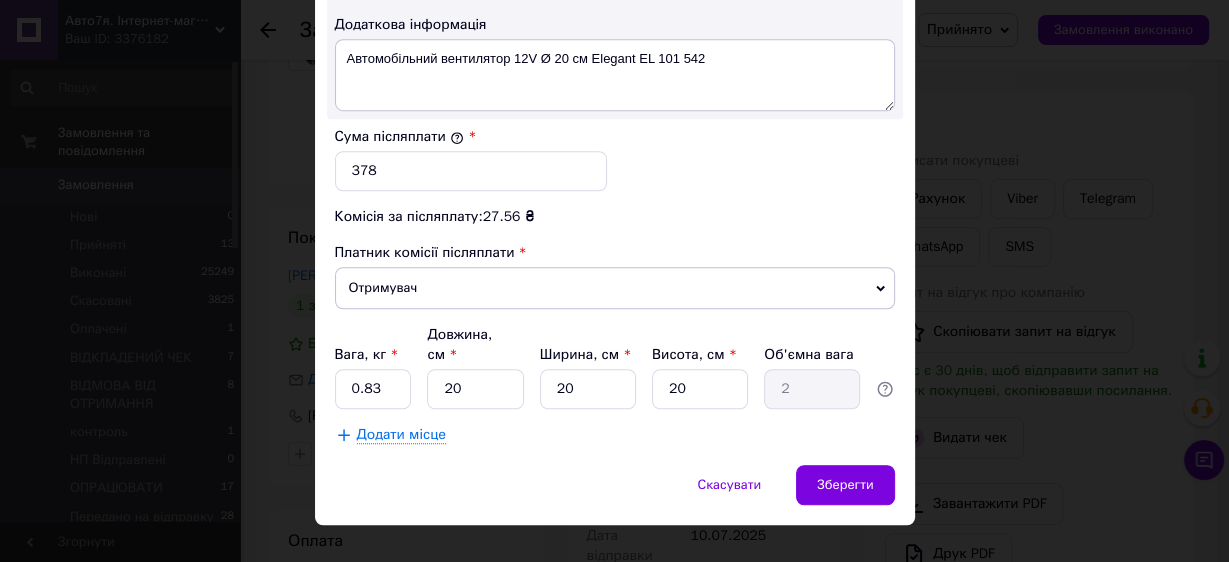 drag, startPoint x: 858, startPoint y: 451, endPoint x: 606, endPoint y: 464, distance: 252.3351 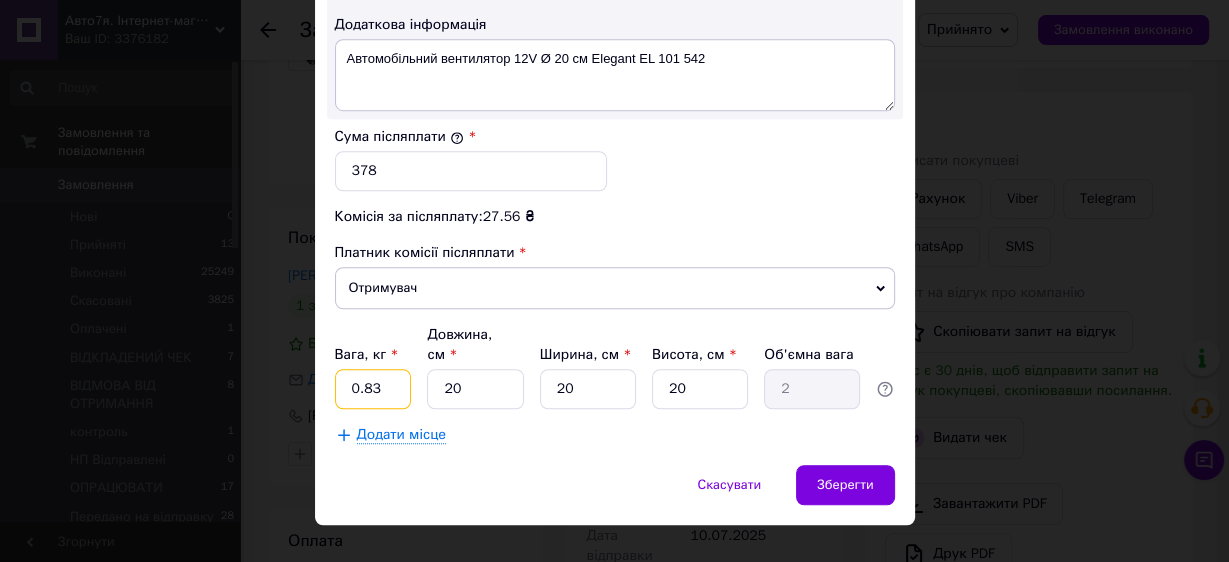 drag, startPoint x: 368, startPoint y: 362, endPoint x: 338, endPoint y: 362, distance: 30 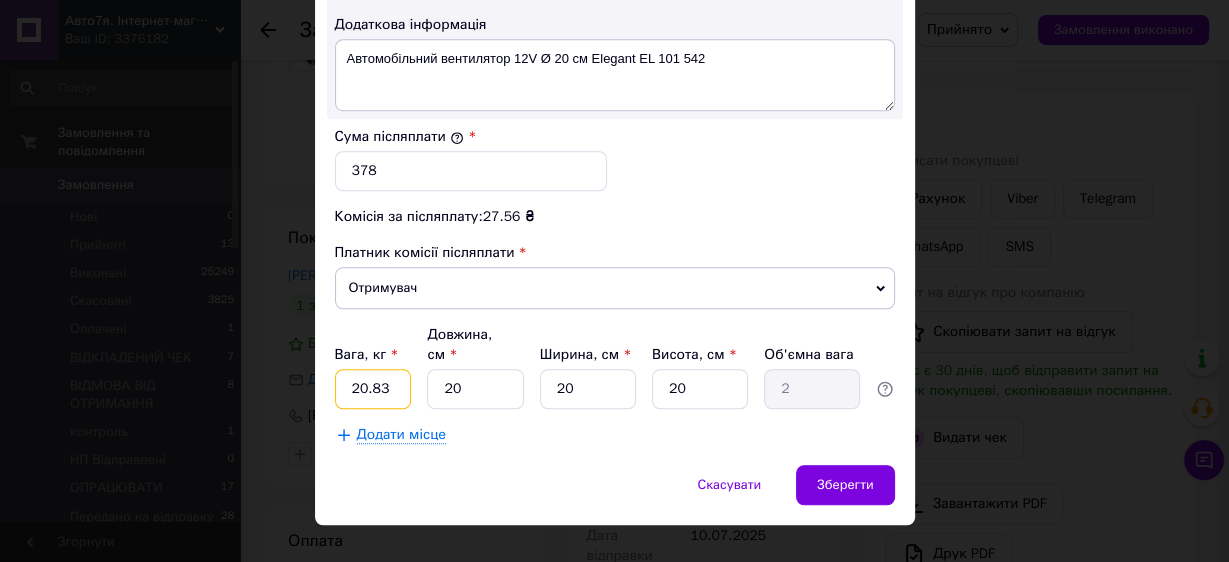 drag, startPoint x: 394, startPoint y: 353, endPoint x: 341, endPoint y: 357, distance: 53.15073 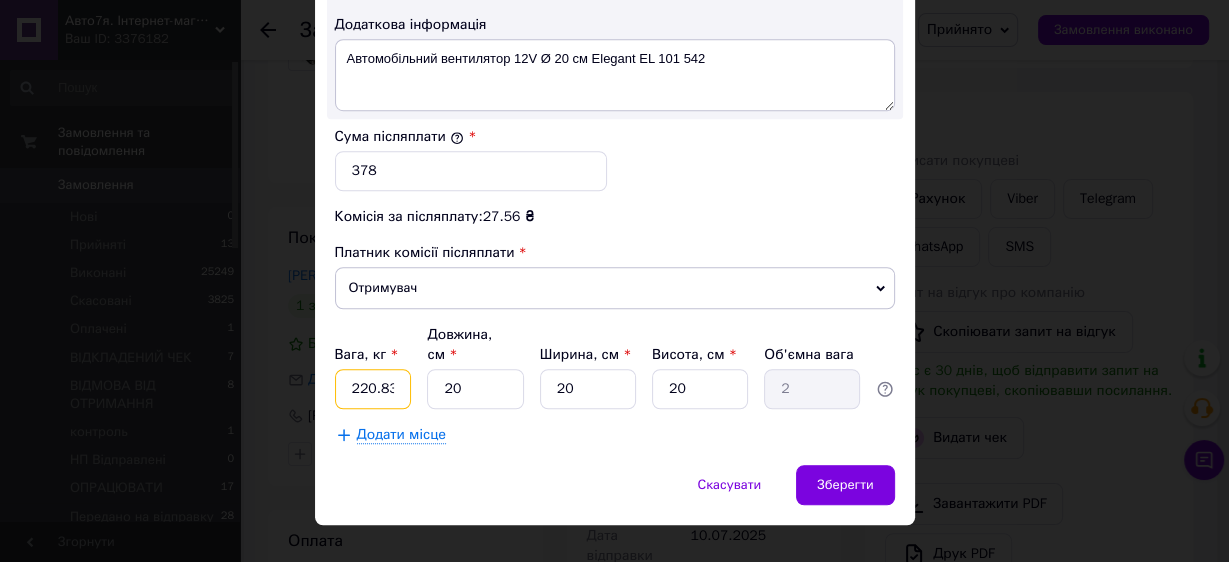drag, startPoint x: 394, startPoint y: 357, endPoint x: 308, endPoint y: 352, distance: 86.145226 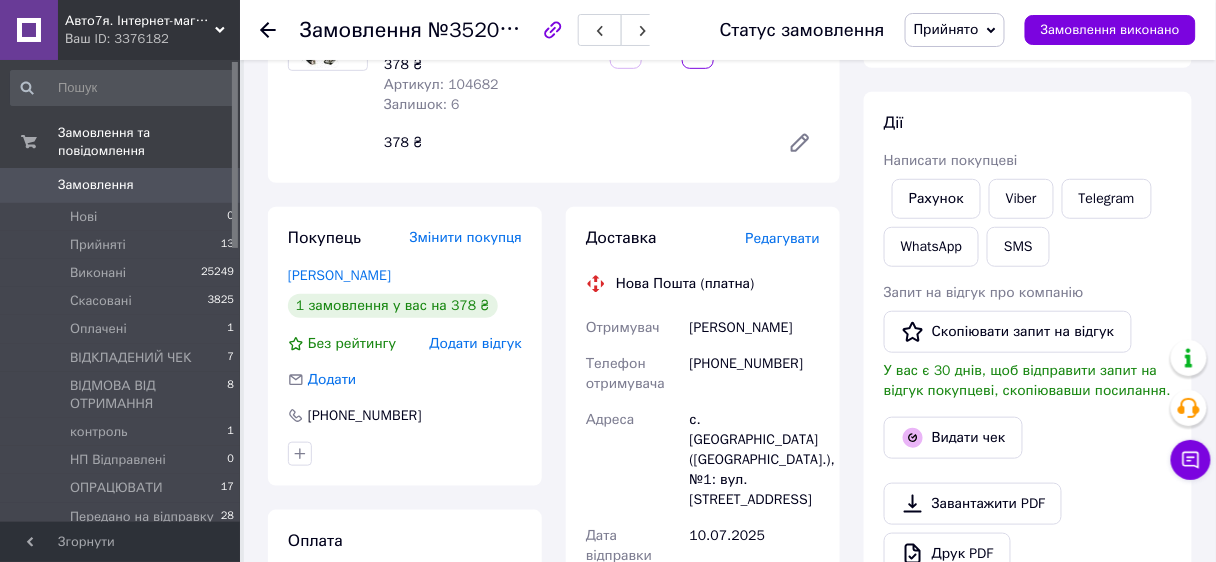 click on "Редагувати" at bounding box center (783, 238) 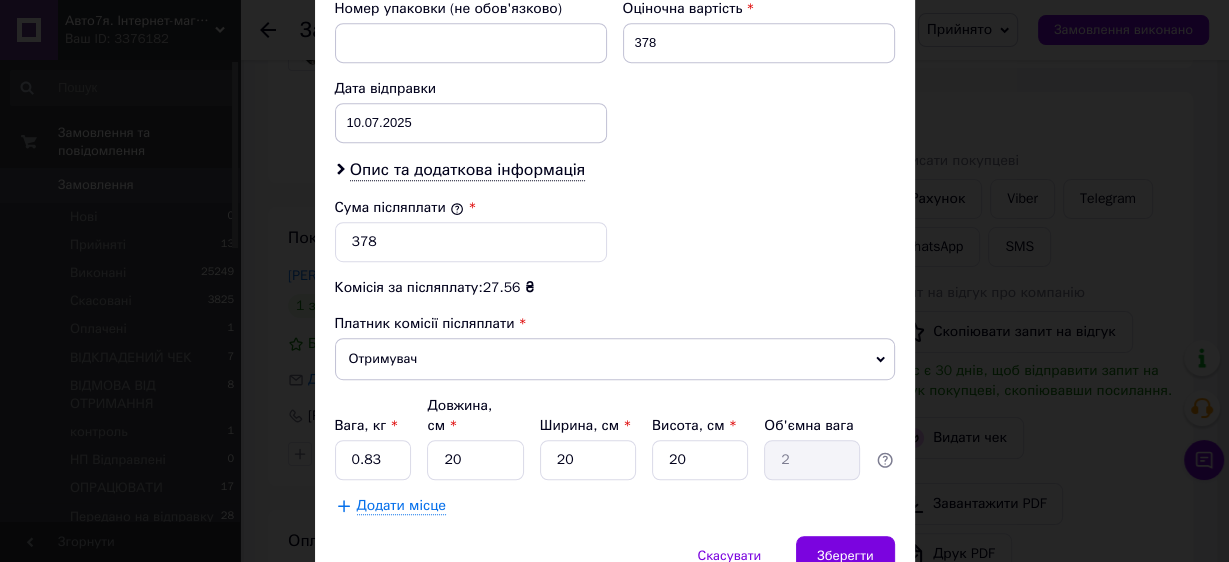 scroll, scrollTop: 952, scrollLeft: 0, axis: vertical 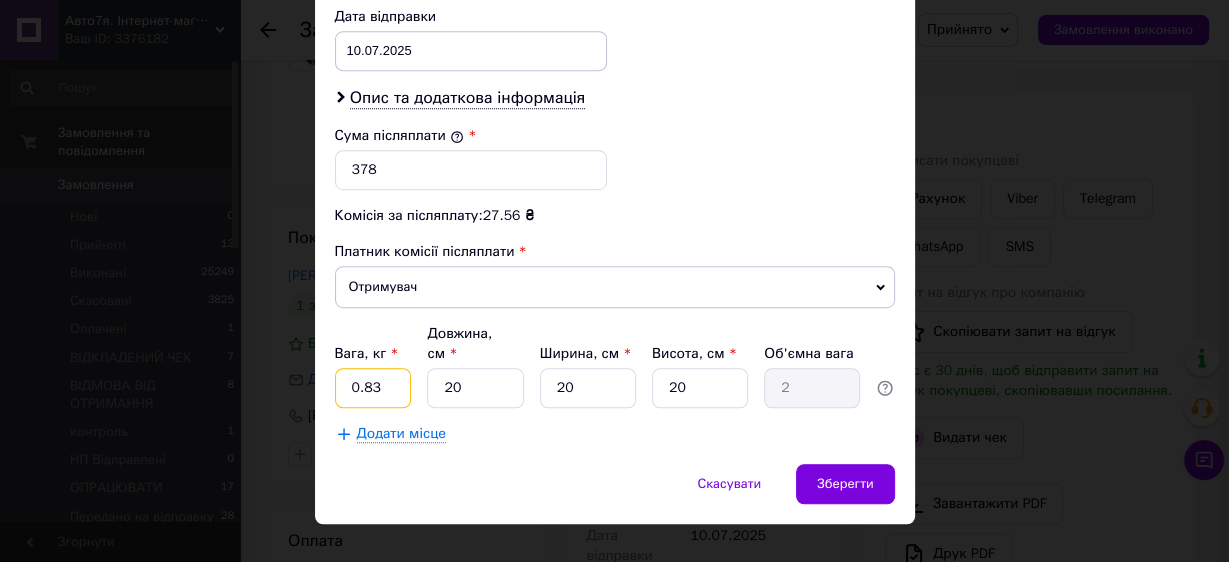 drag, startPoint x: 353, startPoint y: 361, endPoint x: 322, endPoint y: 361, distance: 31 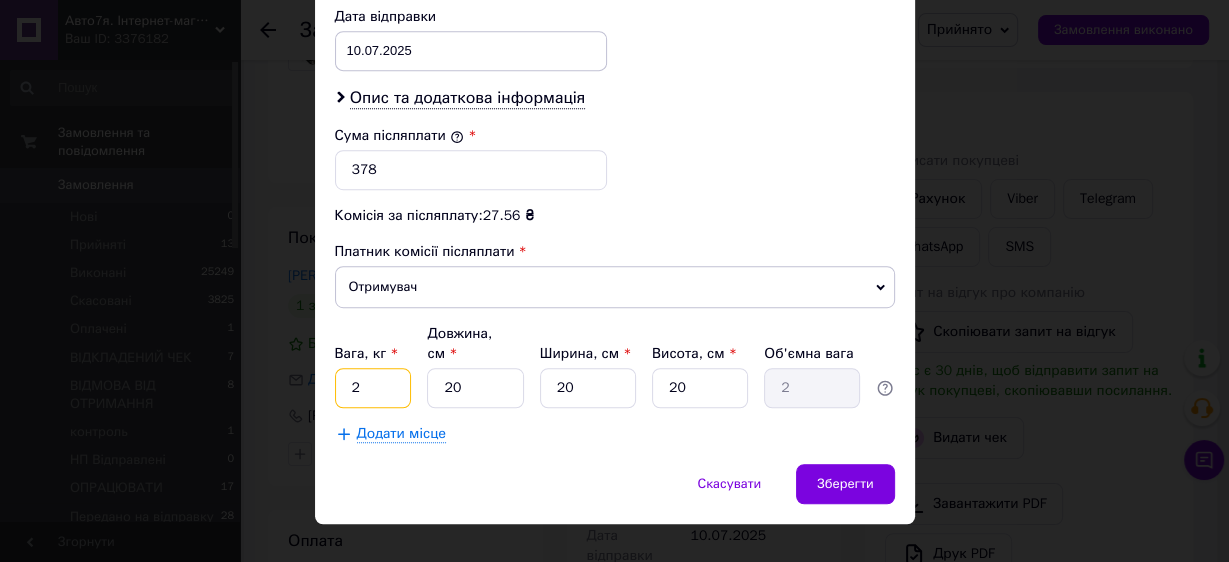type on "2" 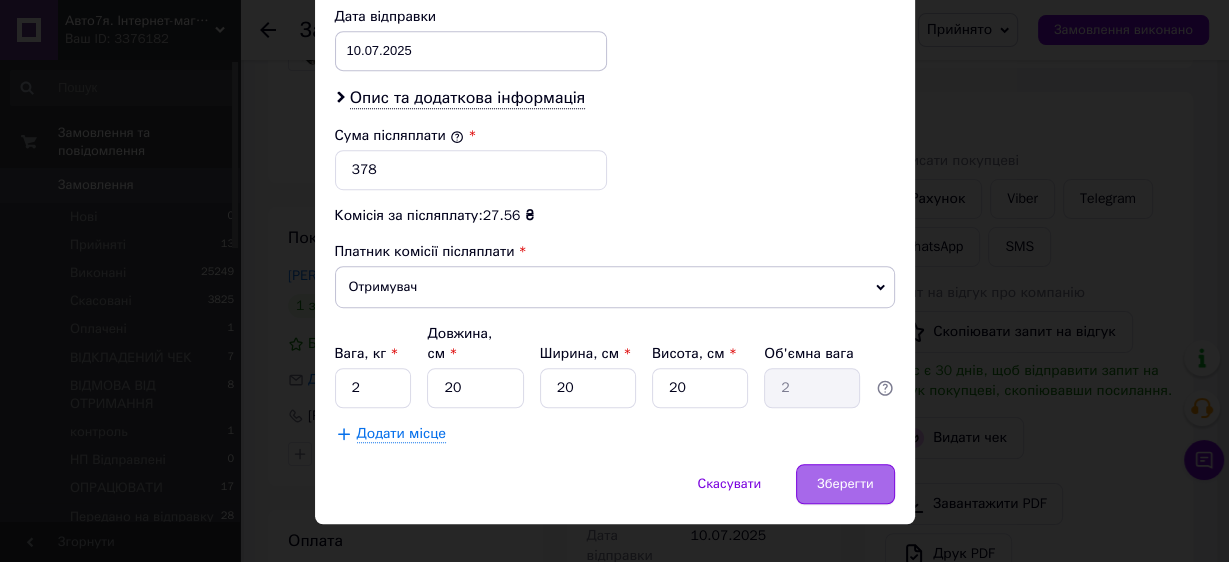 click on "Зберегти" at bounding box center (845, 484) 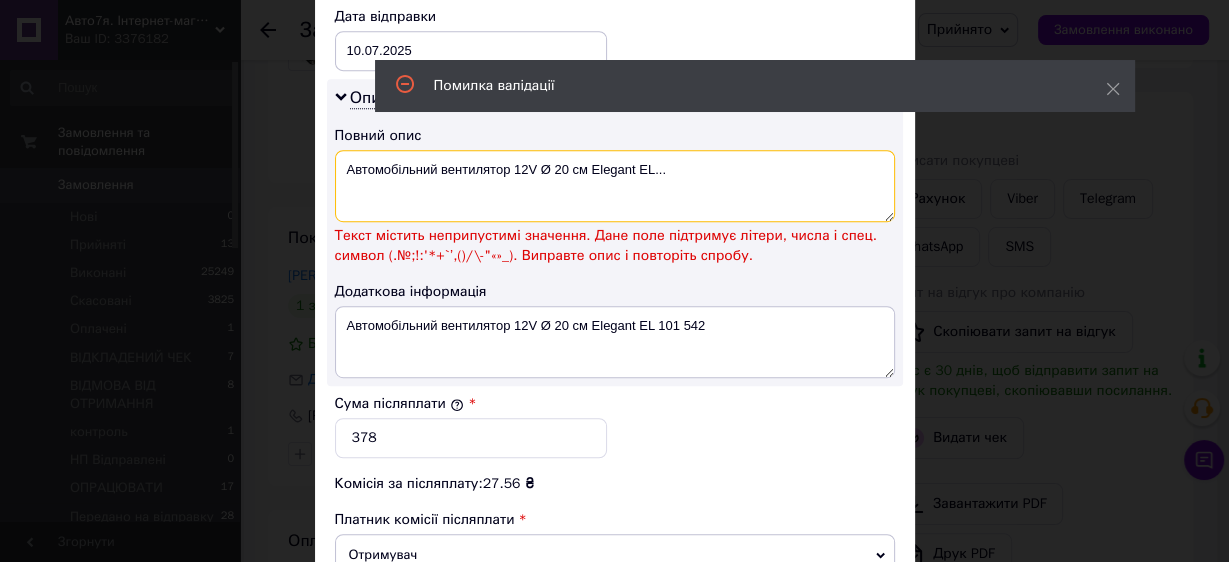 drag, startPoint x: 503, startPoint y: 163, endPoint x: 736, endPoint y: 169, distance: 233.07724 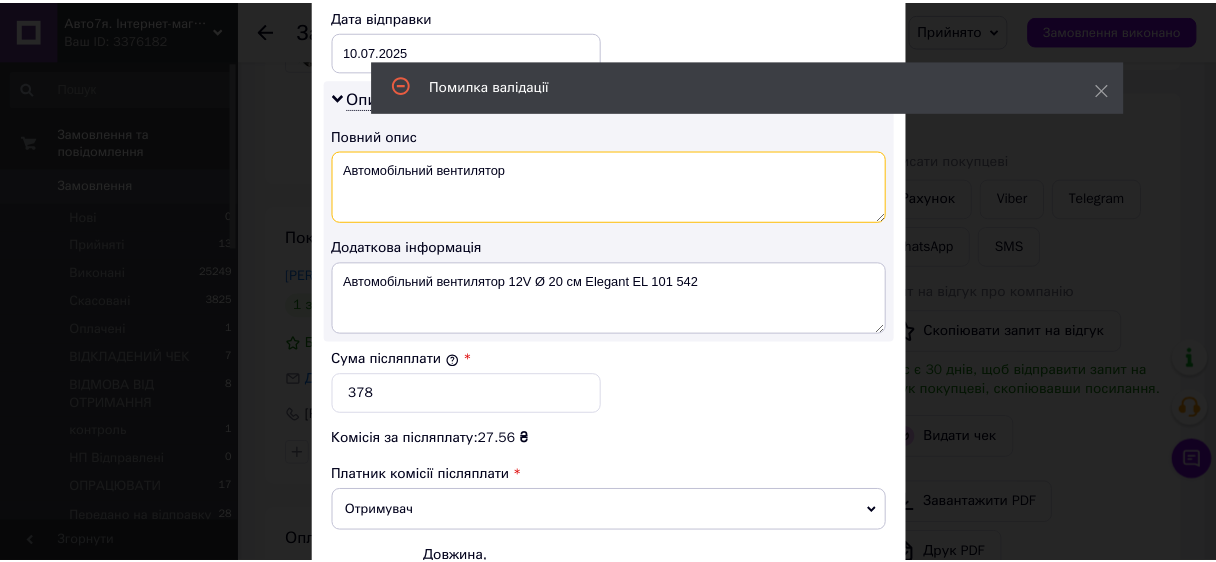 scroll, scrollTop: 1175, scrollLeft: 0, axis: vertical 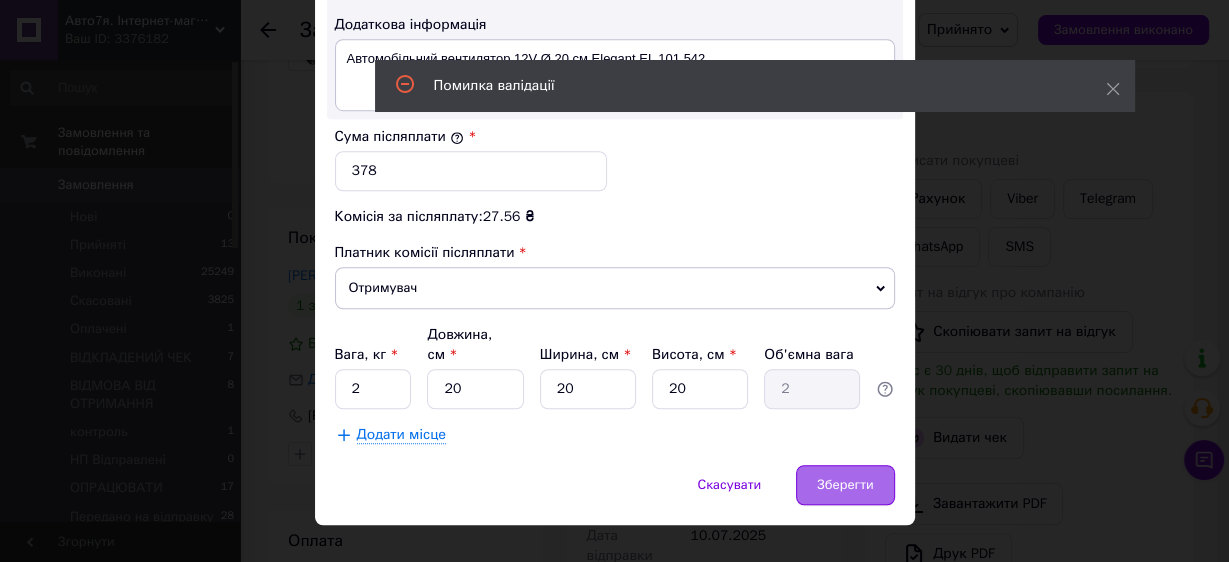 type on "Автомобільний вентилятор" 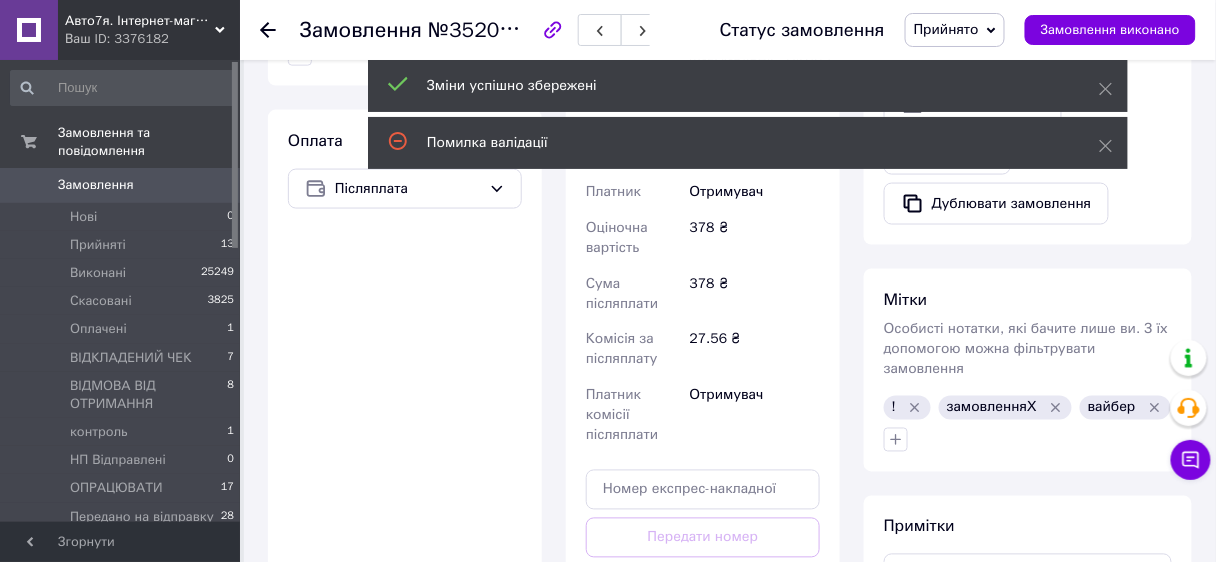 scroll, scrollTop: 960, scrollLeft: 0, axis: vertical 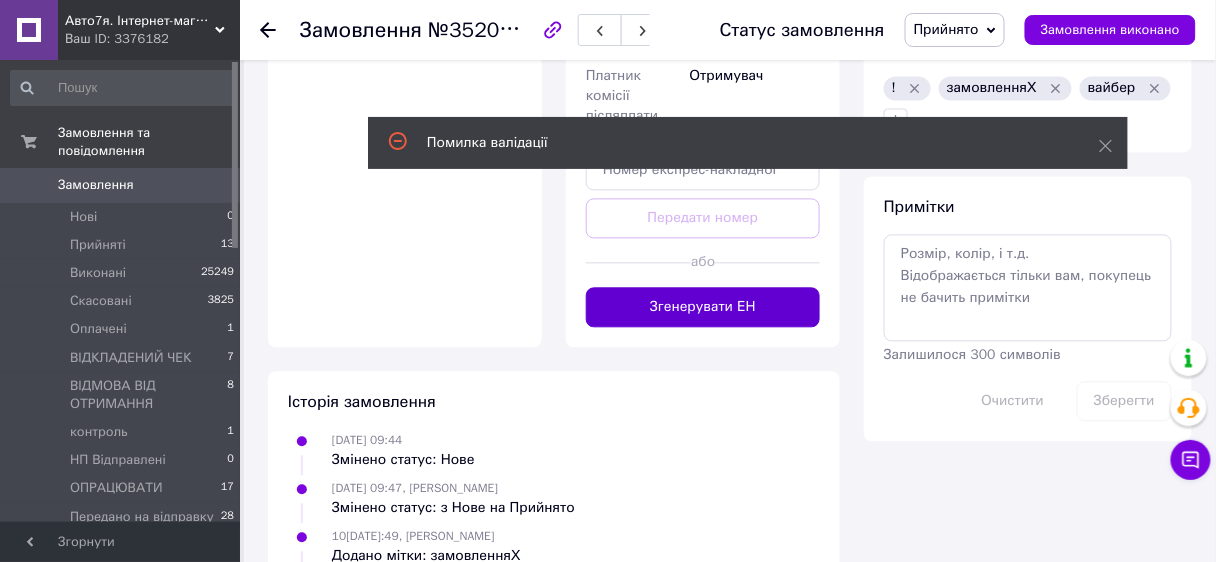 click on "Згенерувати ЕН" at bounding box center [703, 307] 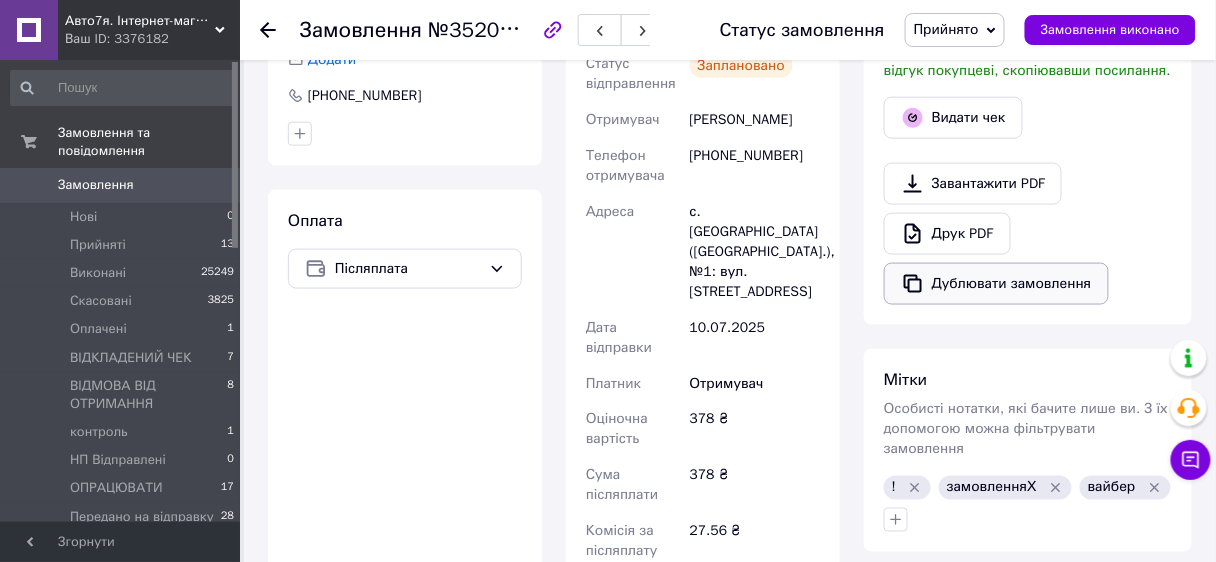 scroll, scrollTop: 320, scrollLeft: 0, axis: vertical 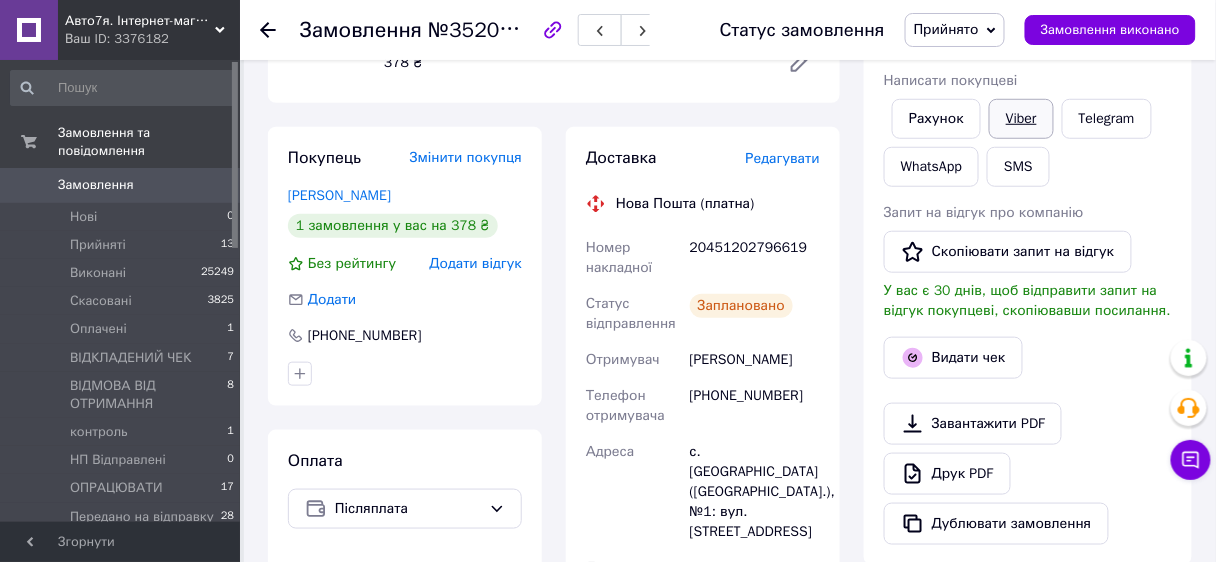 click on "Viber" at bounding box center (1021, 119) 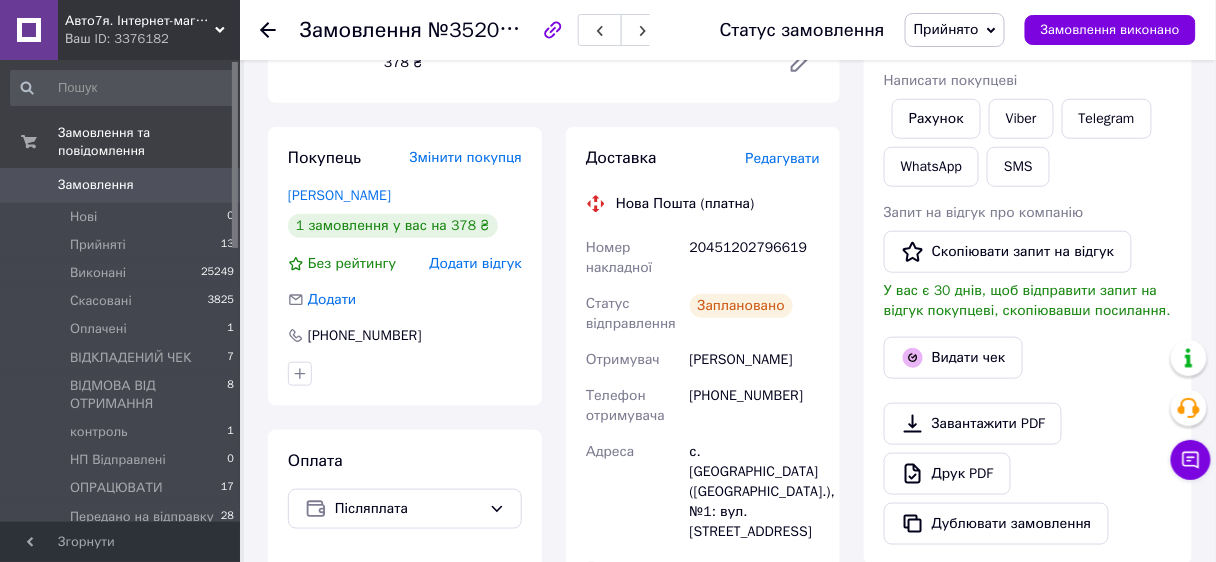 click on "Всього 1 товар 378 ₴ Доставка 105 ₴ Знижка Додати Всього до сплати 378 ₴ Дії Написати покупцеві Рахунок Viber Telegram WhatsApp SMS Запит на відгук про компанію   Скопіювати запит на відгук У вас є 30 днів, щоб відправити запит на відгук покупцеві, скопіювавши посилання.   Видати чек   Завантажити PDF   Друк PDF   Дублювати замовлення Мітки Особисті нотатки, які бачите лише ви. З їх допомогою можна фільтрувати замовлення !   замовленняХ   вайбер   Примітки Залишилося 300 символів Очистити Зберегти" at bounding box center [1028, 720] 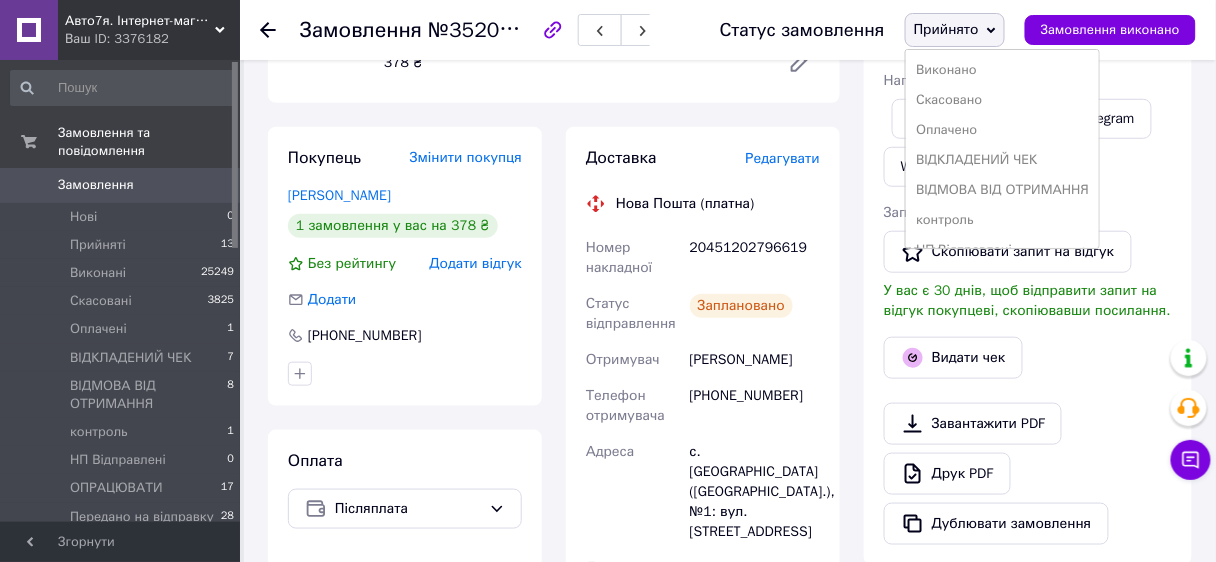 scroll, scrollTop: 200, scrollLeft: 0, axis: vertical 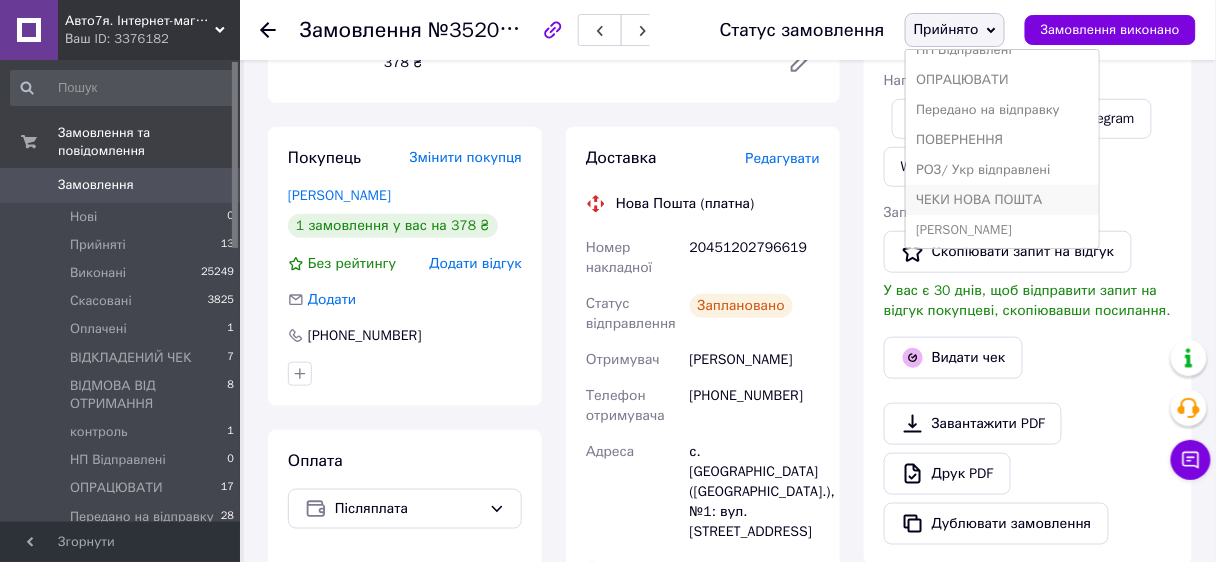 click on "ЧЕКИ НОВА ПОШТА" at bounding box center (1002, 200) 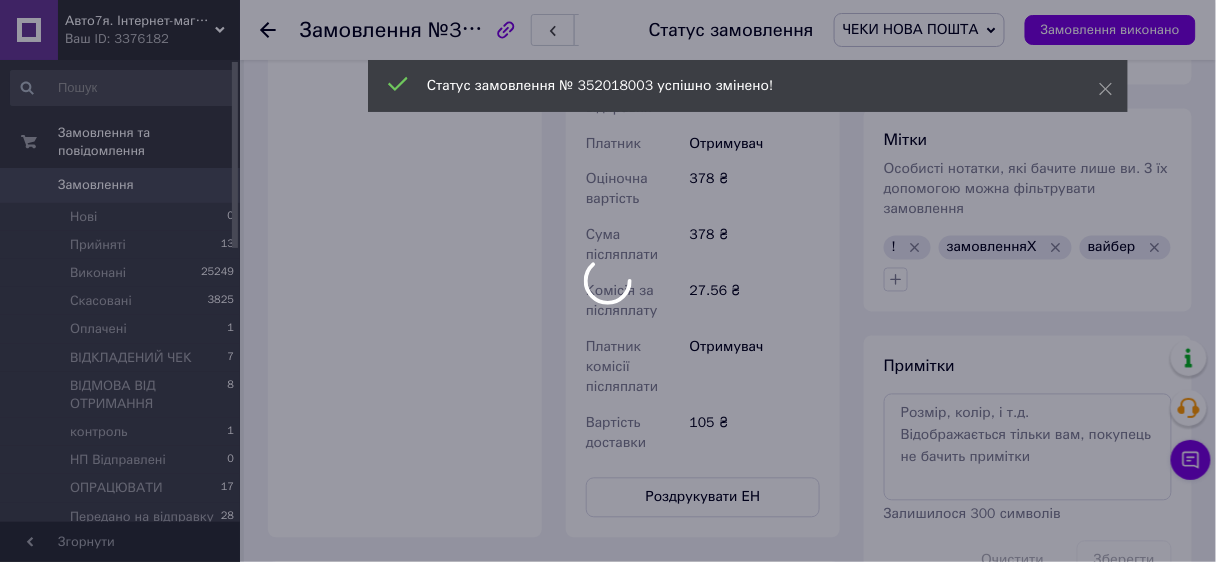 scroll, scrollTop: 960, scrollLeft: 0, axis: vertical 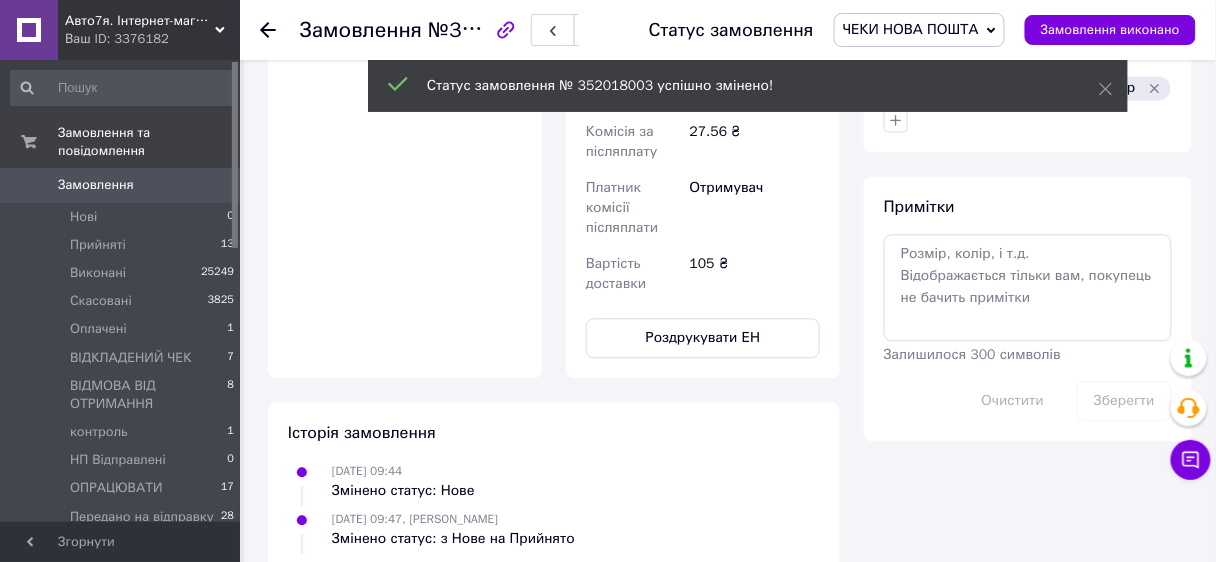 click 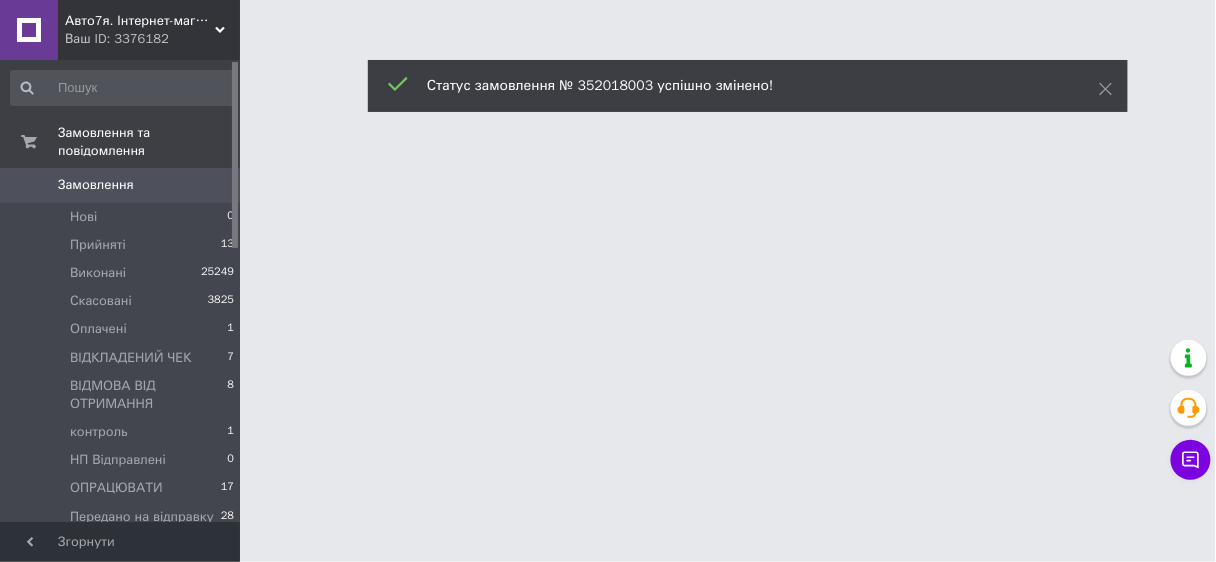 scroll, scrollTop: 0, scrollLeft: 0, axis: both 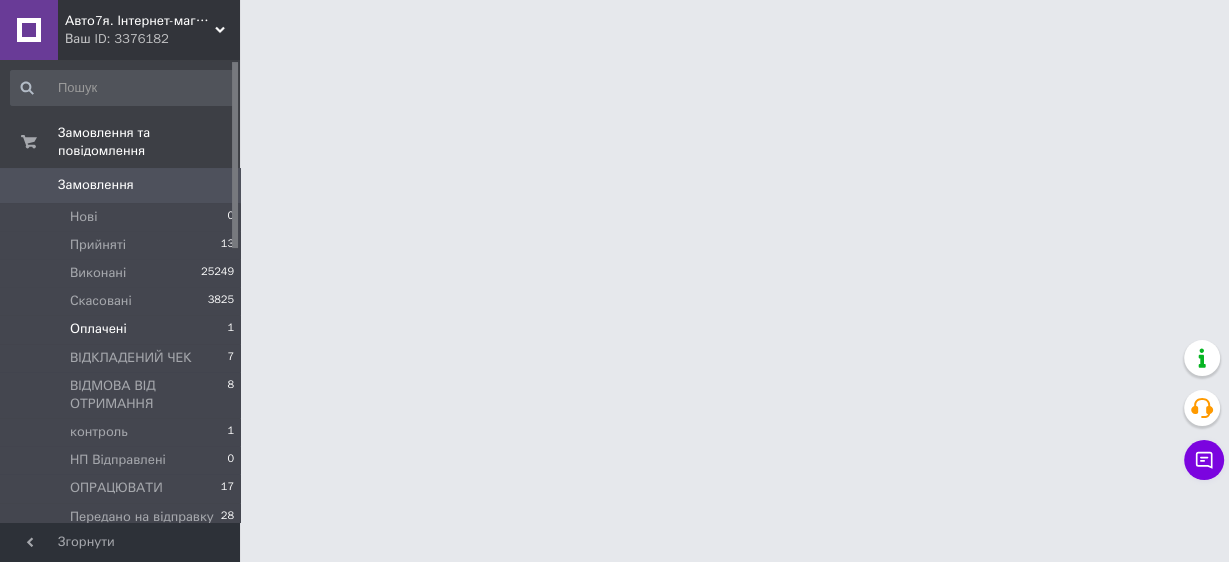 click on "Оплачені" at bounding box center (98, 329) 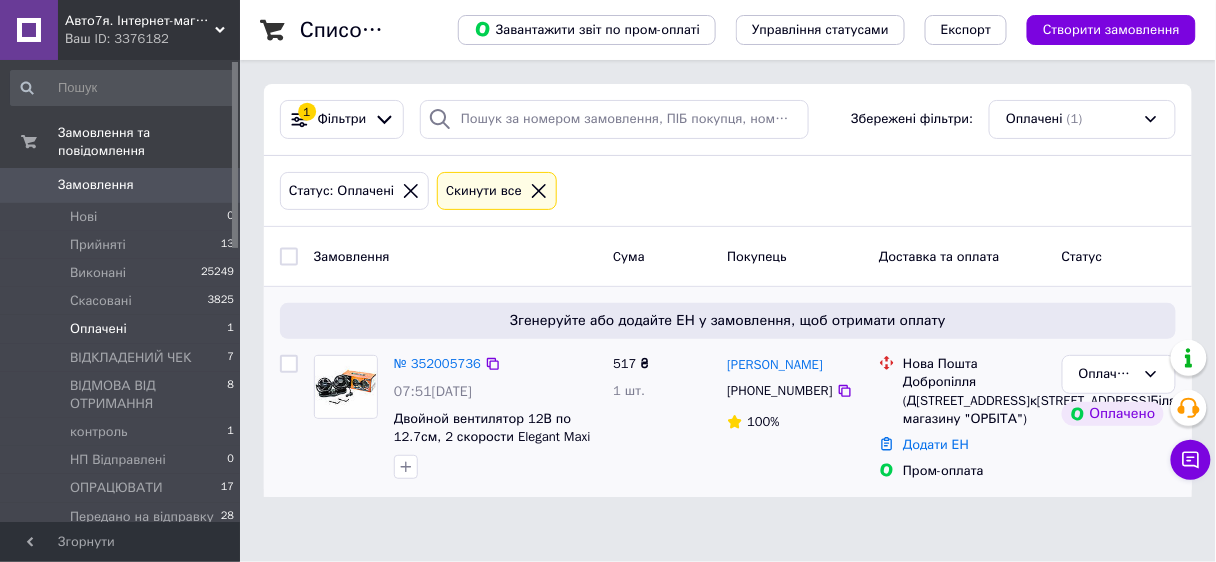 scroll, scrollTop: 10, scrollLeft: 0, axis: vertical 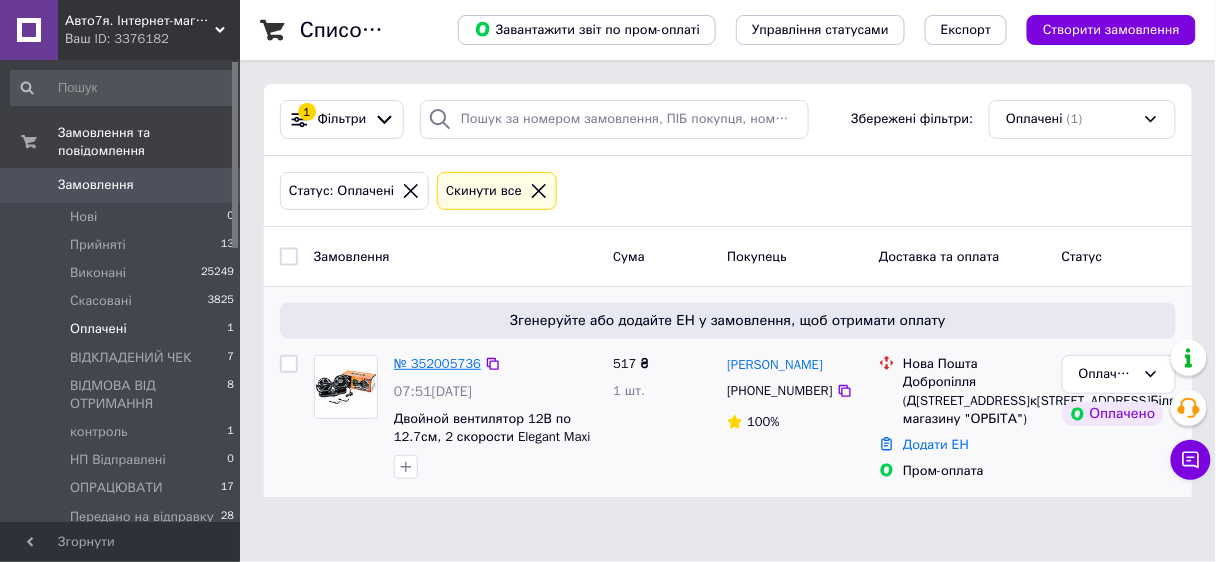 click on "№ 352005736" at bounding box center [437, 363] 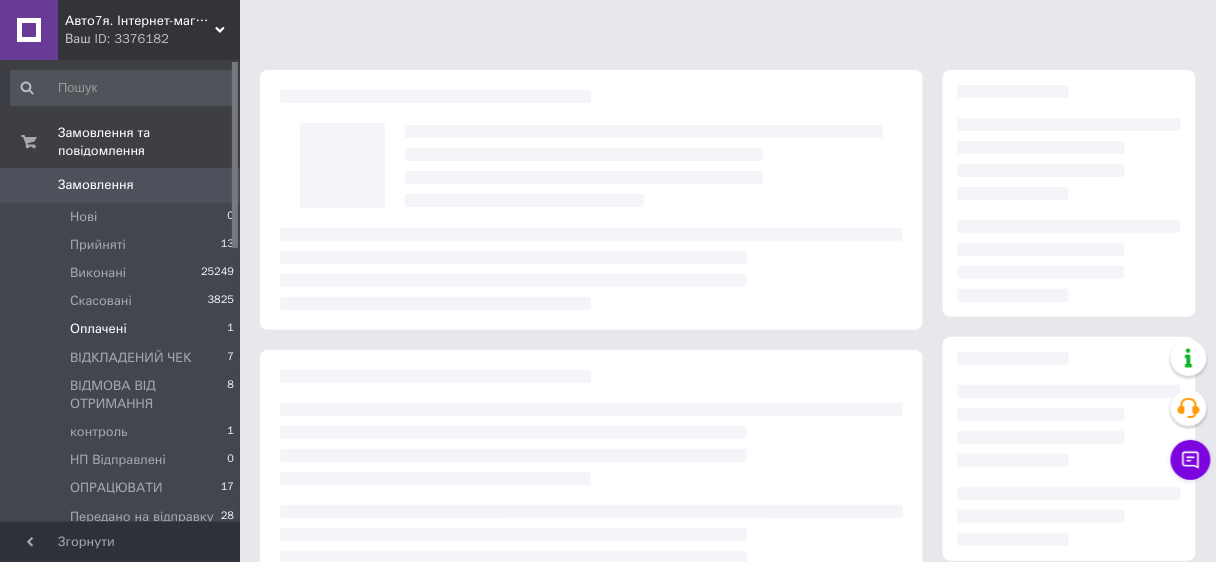 scroll, scrollTop: 0, scrollLeft: 0, axis: both 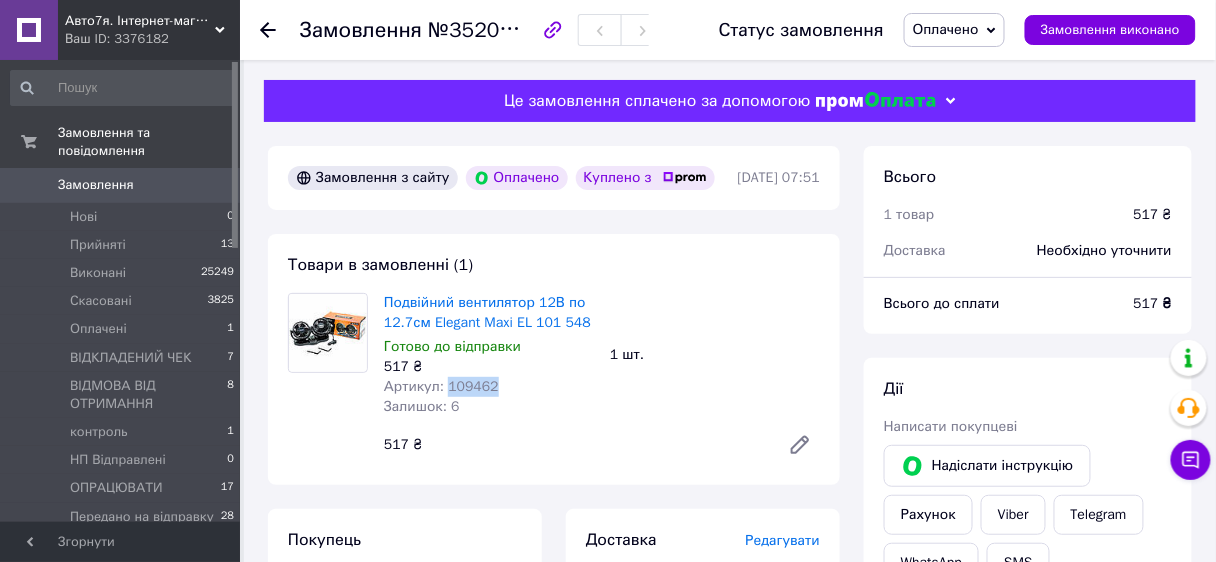 drag, startPoint x: 446, startPoint y: 418, endPoint x: 515, endPoint y: 419, distance: 69.00725 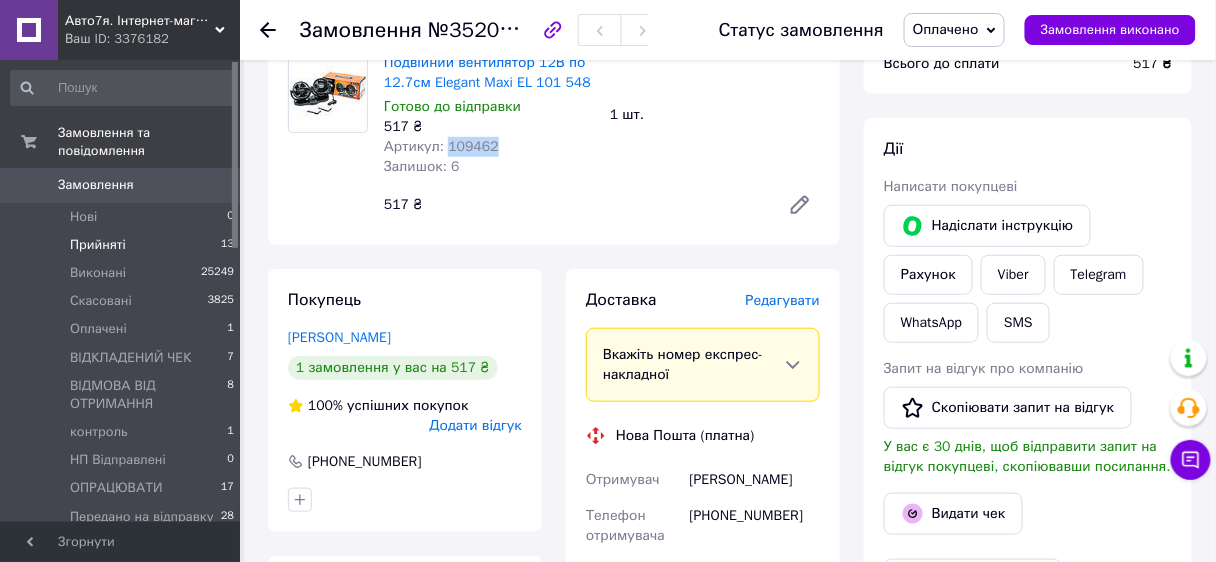 scroll, scrollTop: 0, scrollLeft: 0, axis: both 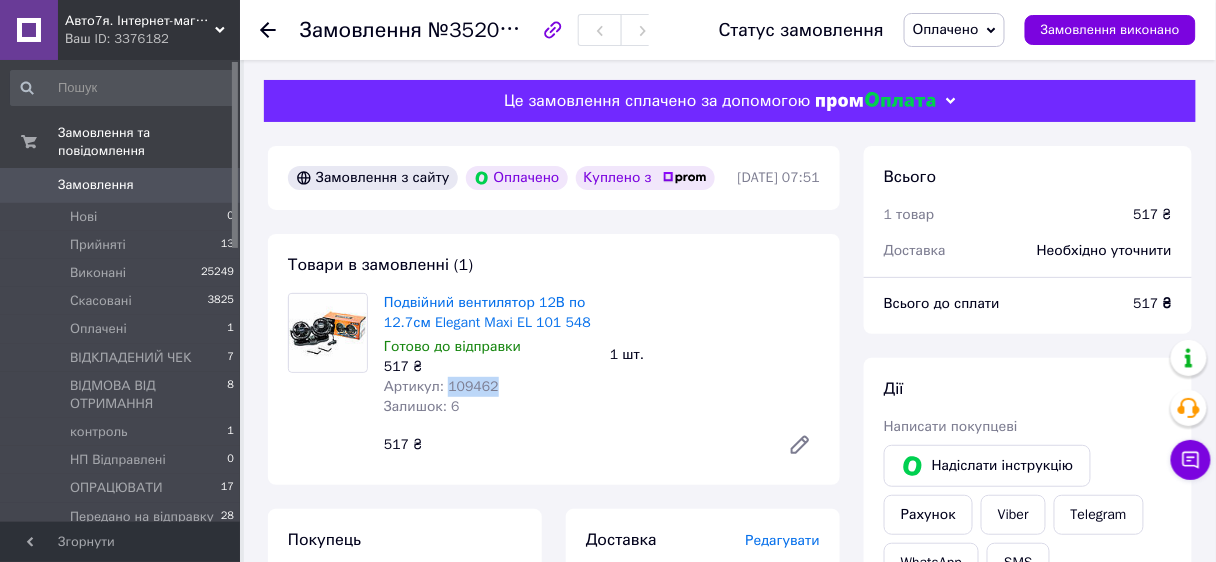 click on "Замовлення" at bounding box center [96, 185] 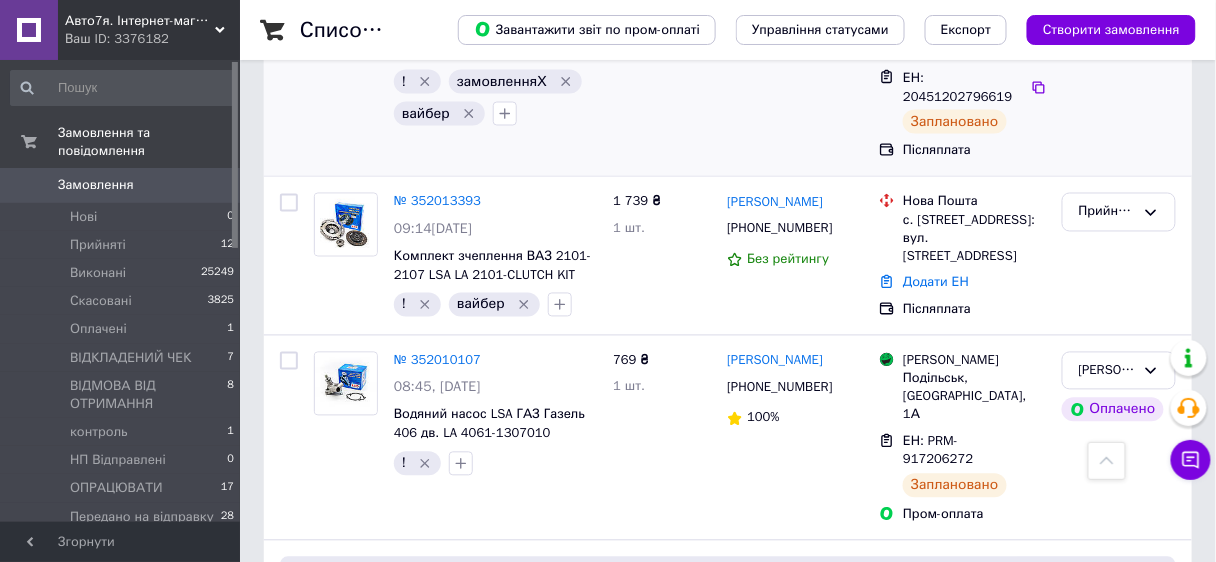 scroll, scrollTop: 880, scrollLeft: 0, axis: vertical 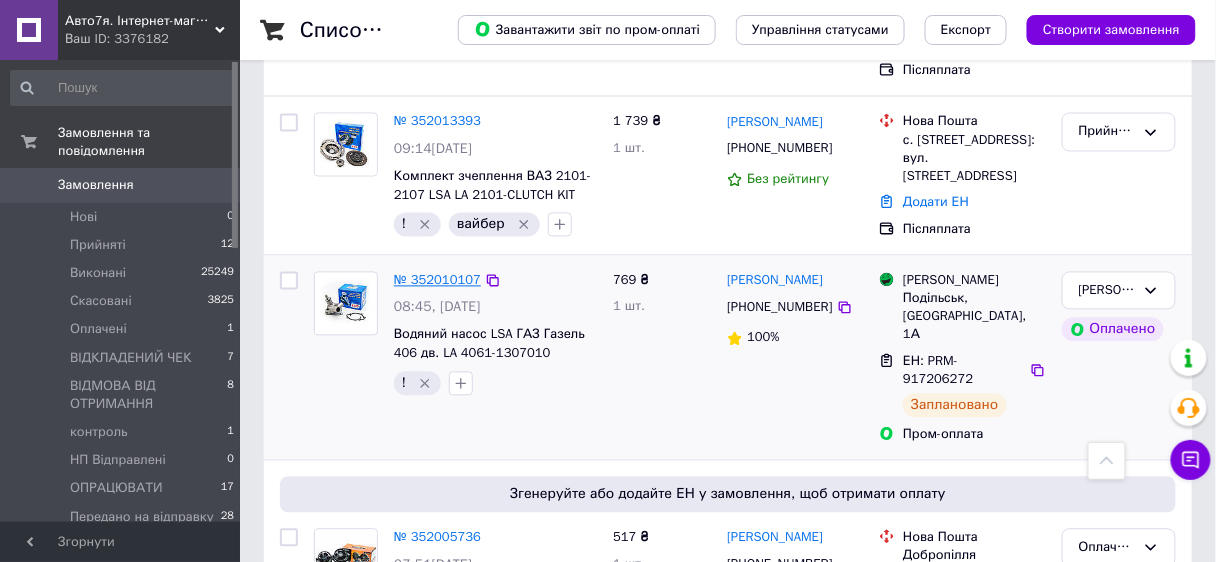 click on "№ 352010107" at bounding box center (437, 280) 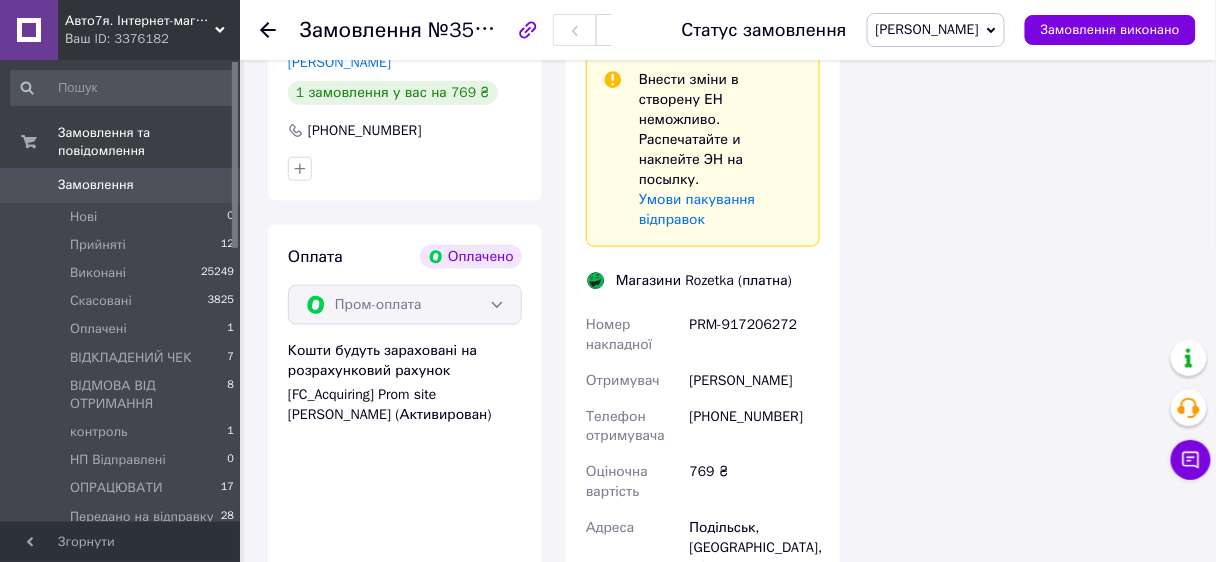 scroll, scrollTop: 880, scrollLeft: 0, axis: vertical 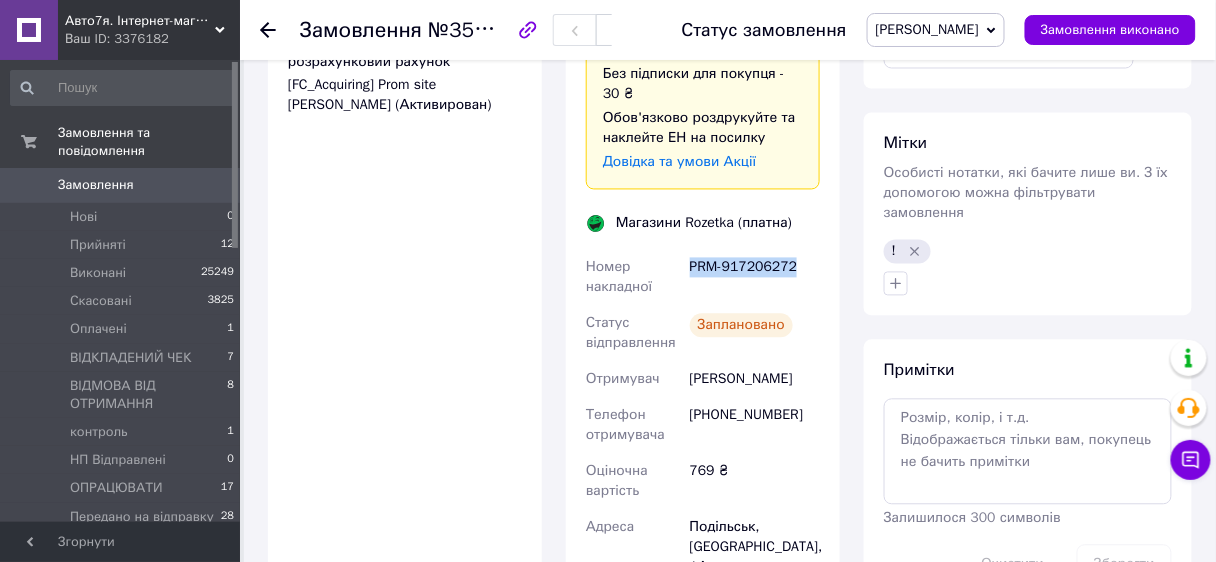 drag, startPoint x: 686, startPoint y: 294, endPoint x: 814, endPoint y: 305, distance: 128.47179 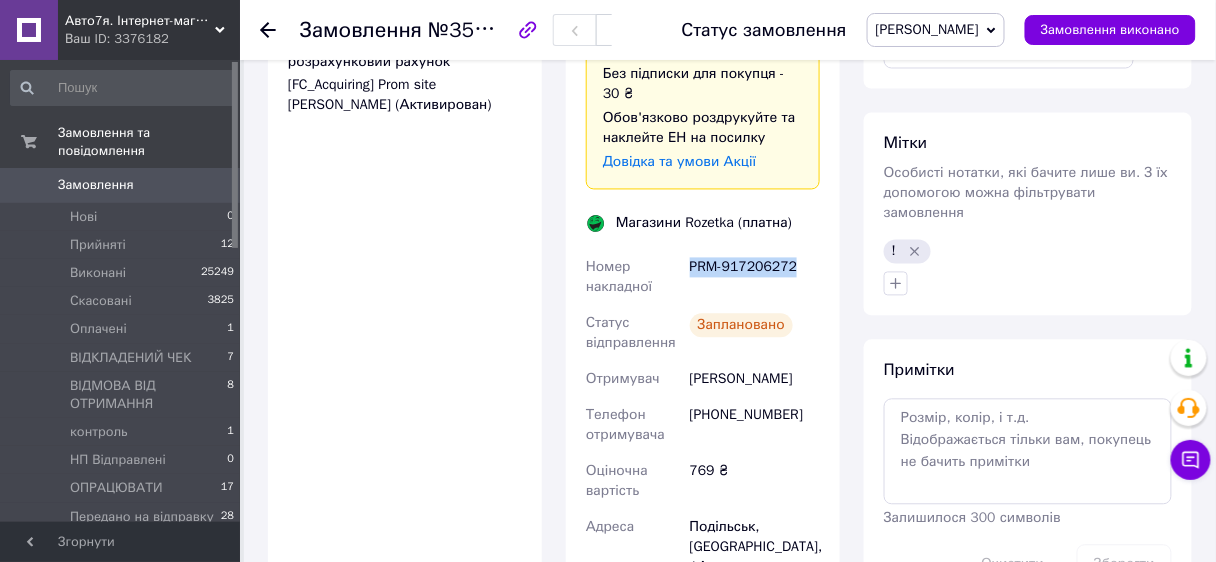 drag, startPoint x: 687, startPoint y: 413, endPoint x: 808, endPoint y: 413, distance: 121 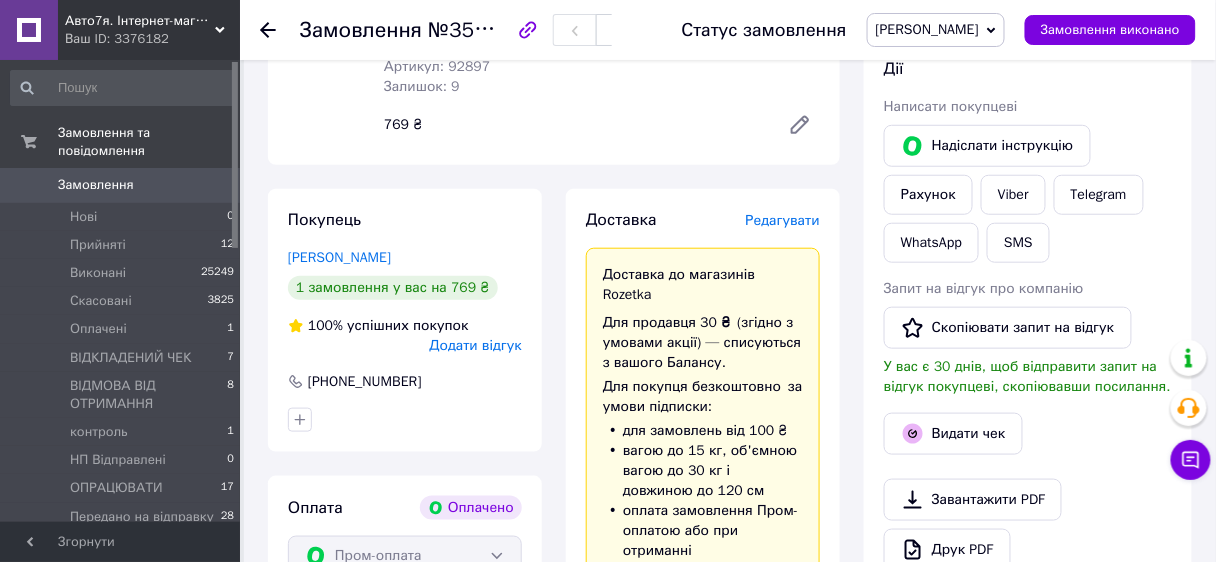 scroll, scrollTop: 0, scrollLeft: 0, axis: both 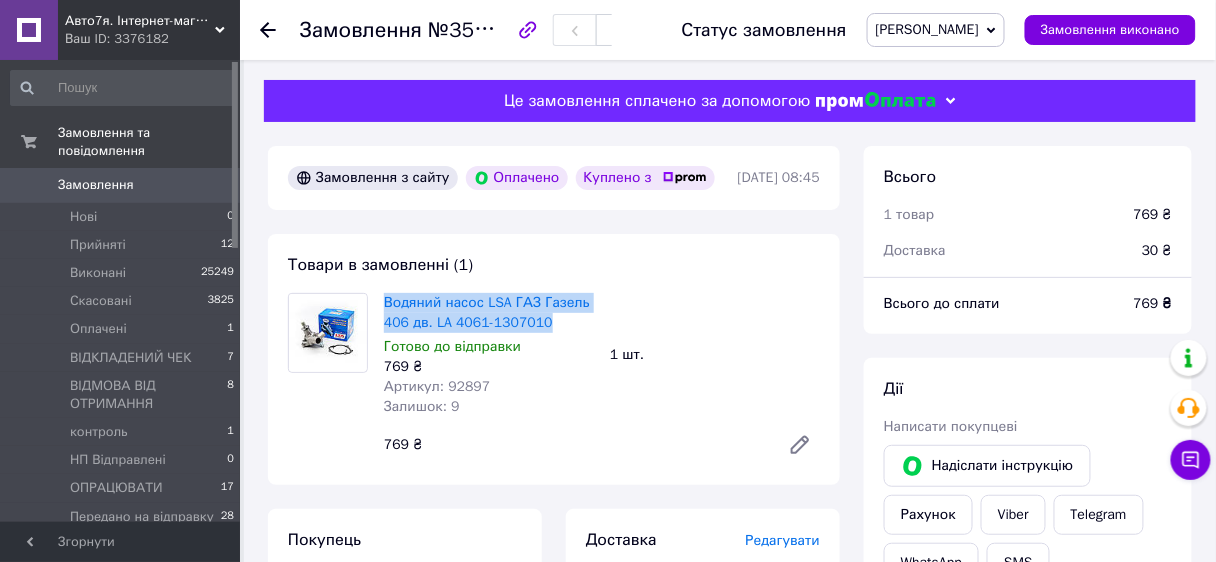 drag, startPoint x: 381, startPoint y: 328, endPoint x: 523, endPoint y: 347, distance: 143.26549 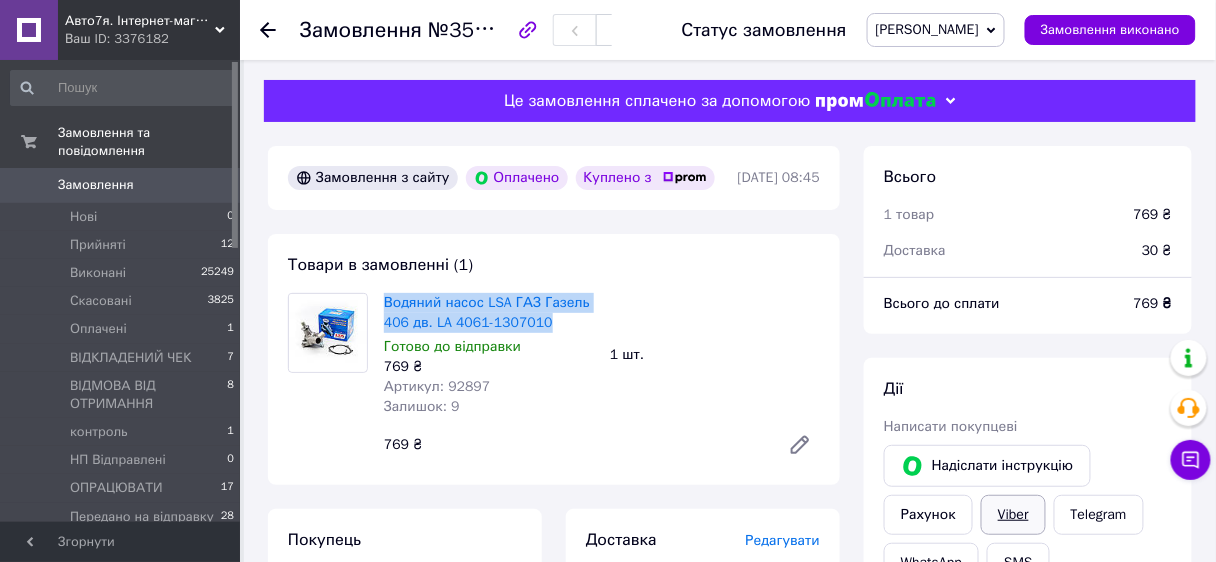 click on "Viber" at bounding box center [1013, 515] 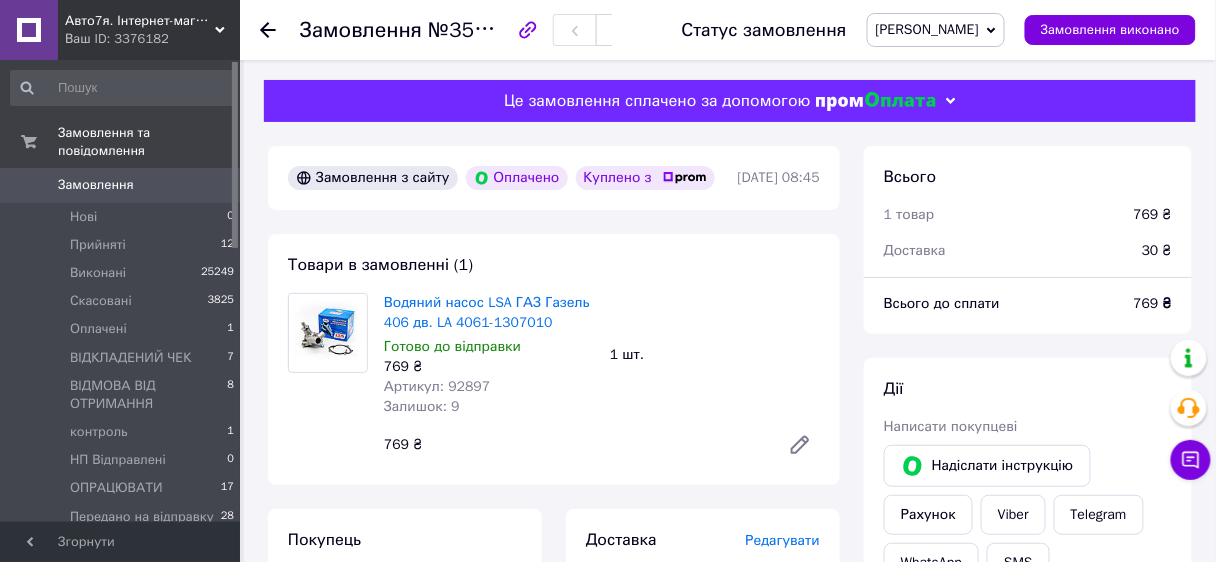 click 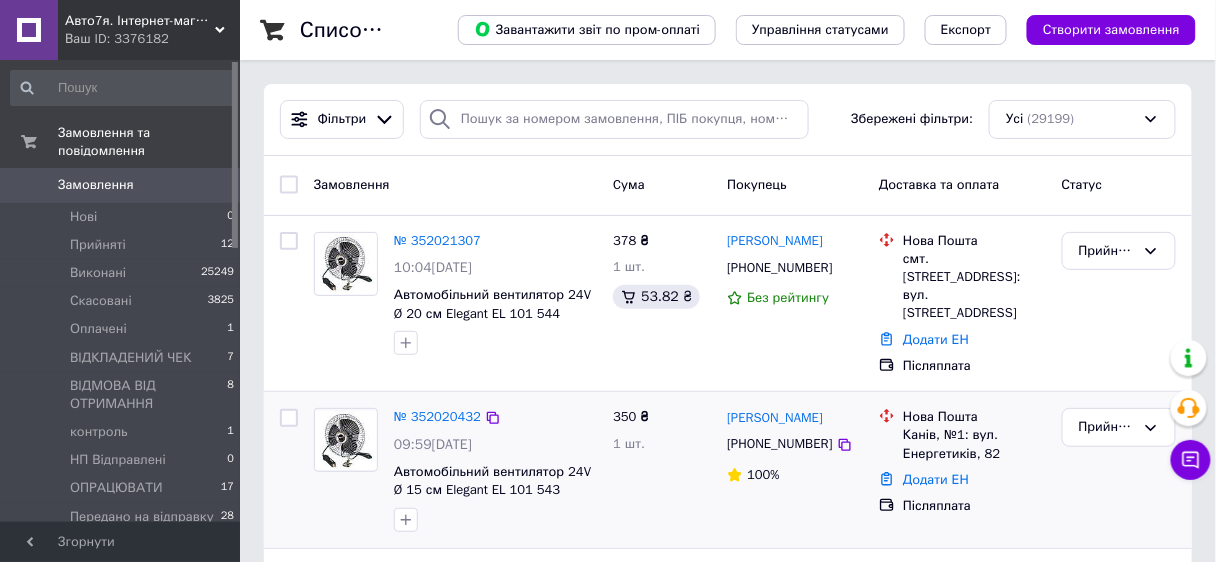 scroll, scrollTop: 320, scrollLeft: 0, axis: vertical 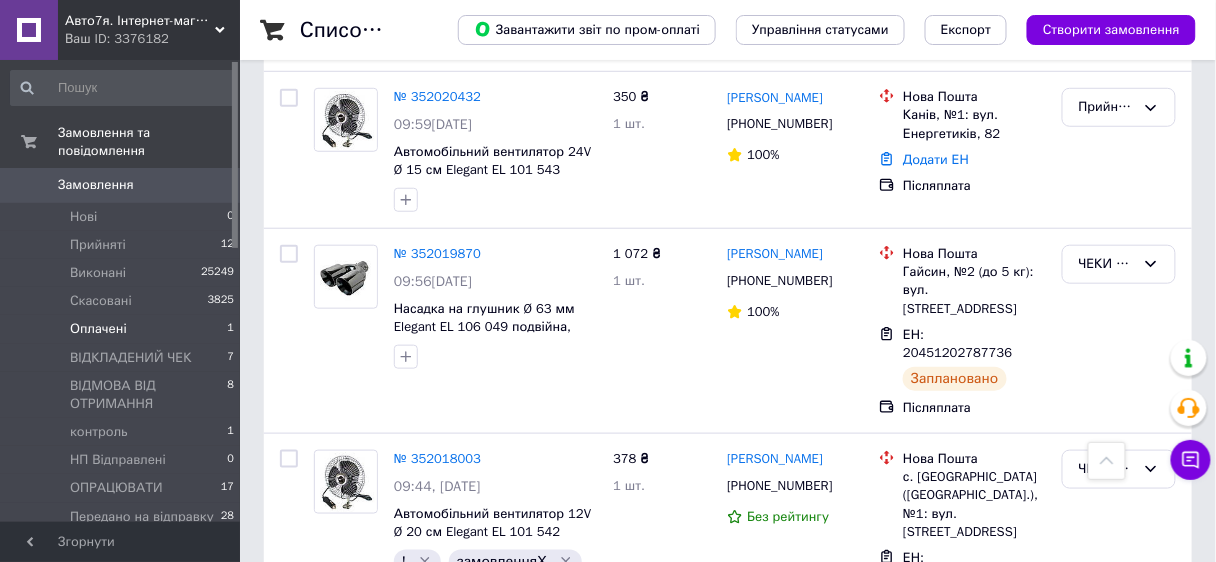 click on "Оплачені" at bounding box center [98, 329] 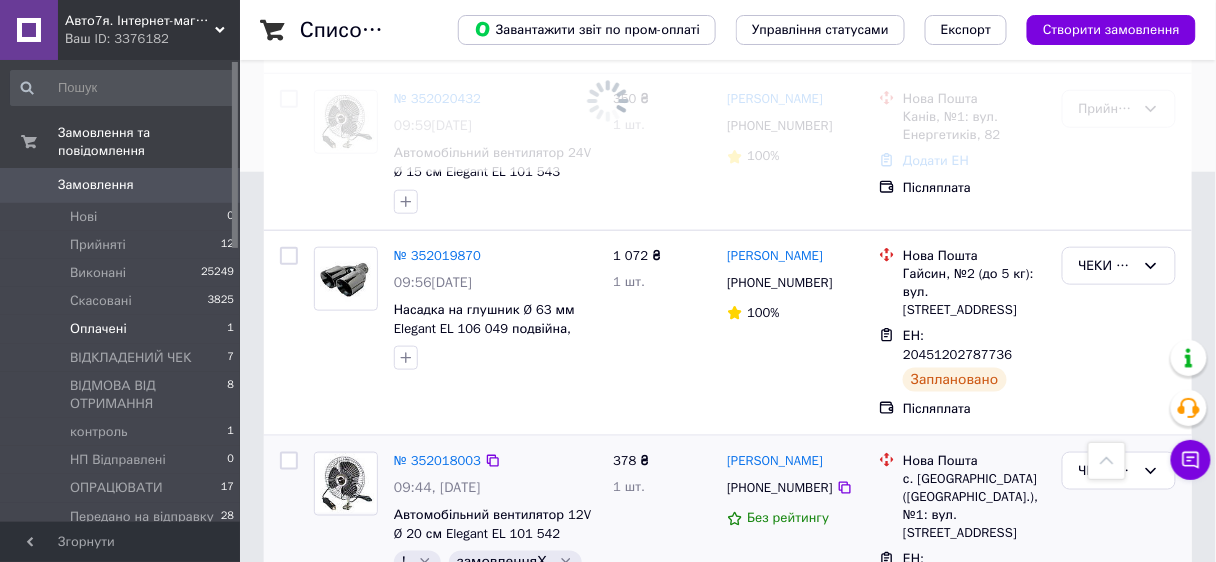 scroll, scrollTop: 0, scrollLeft: 0, axis: both 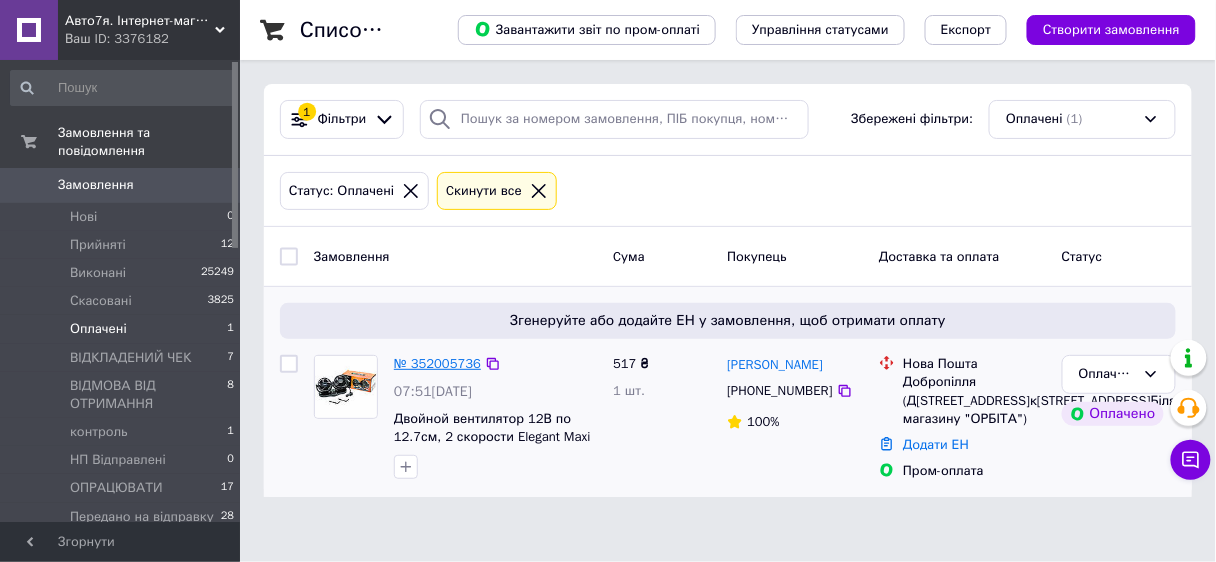 click on "№ 352005736" at bounding box center [437, 363] 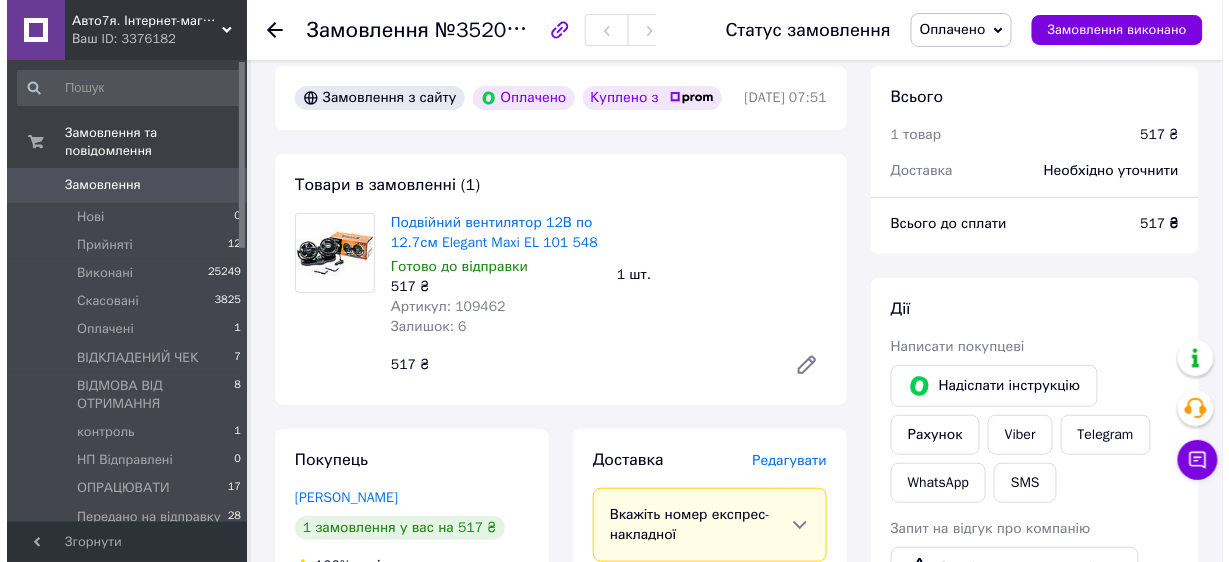 scroll, scrollTop: 400, scrollLeft: 0, axis: vertical 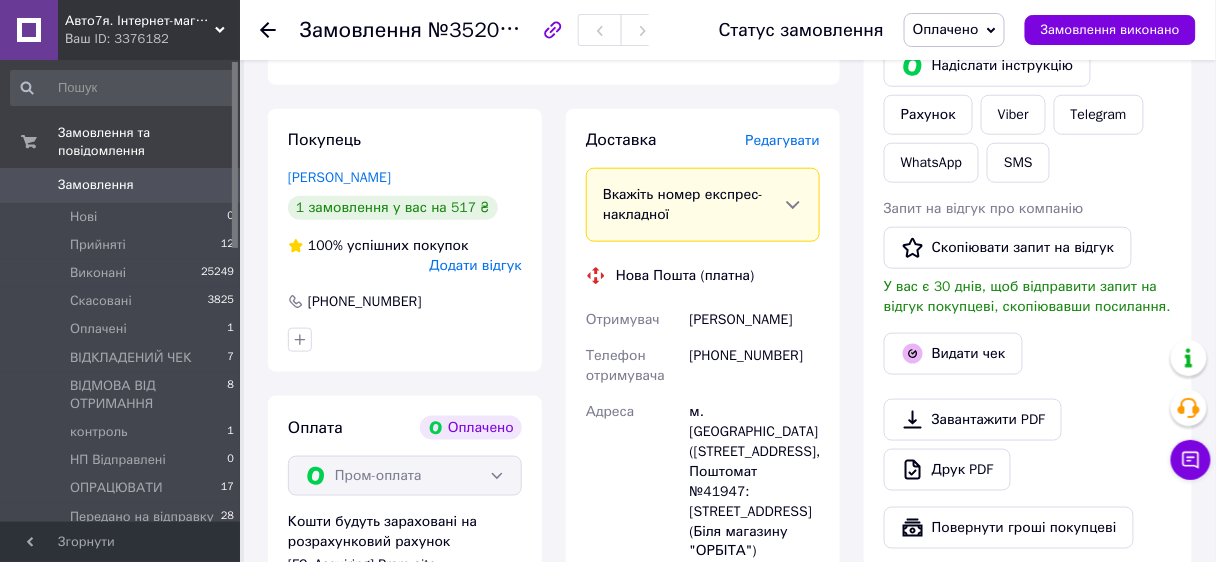 drag, startPoint x: 687, startPoint y: 349, endPoint x: 772, endPoint y: 374, distance: 88.60023 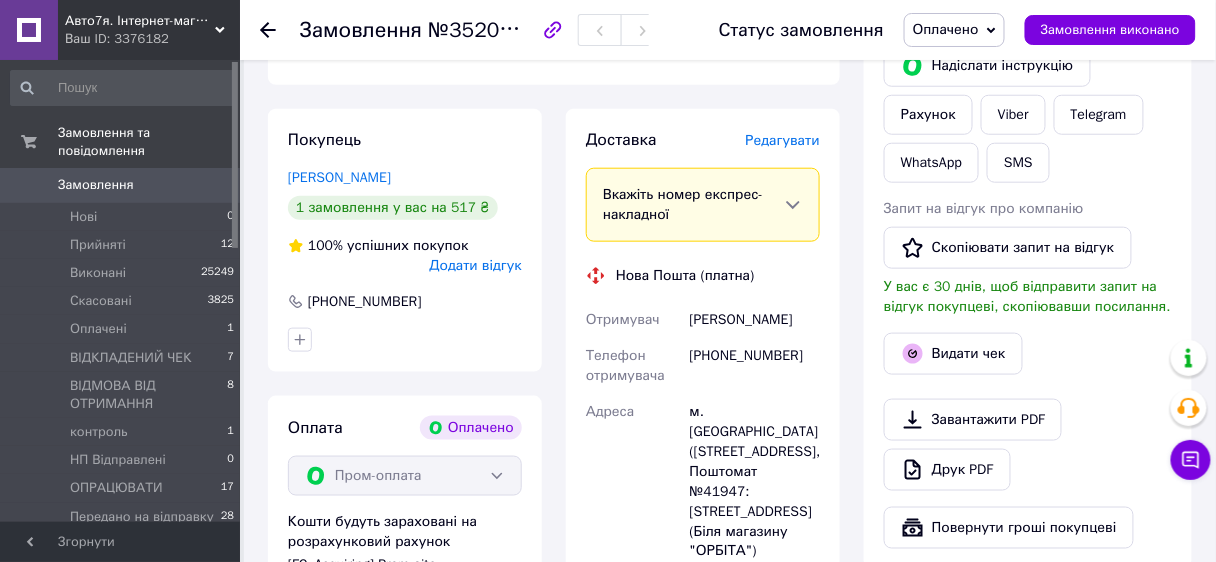 click on "Редагувати" at bounding box center (783, 140) 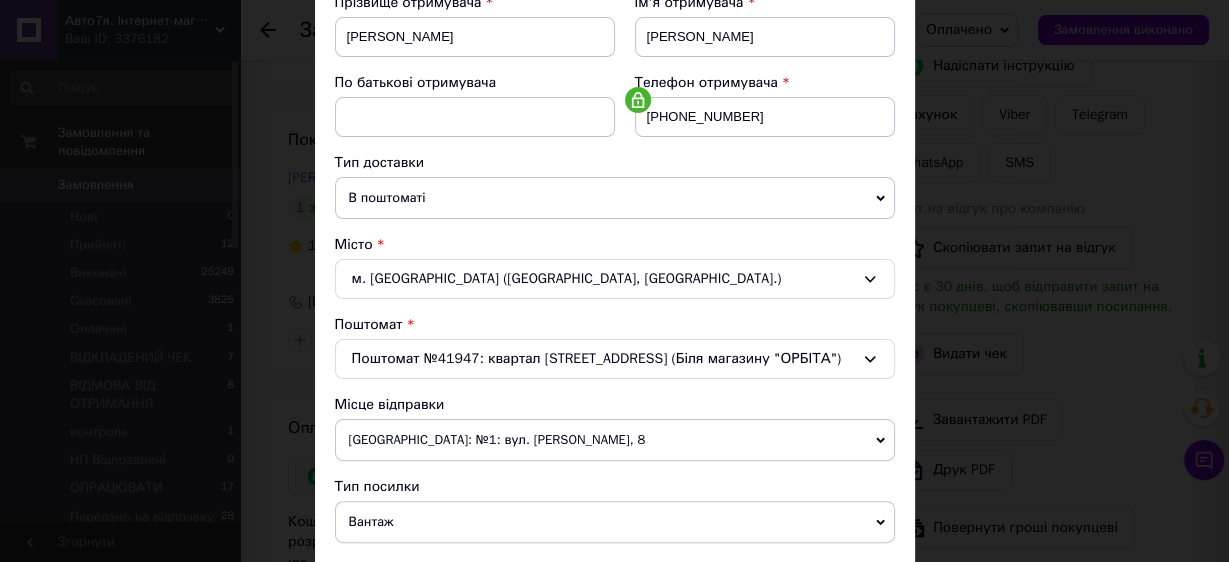 scroll, scrollTop: 400, scrollLeft: 0, axis: vertical 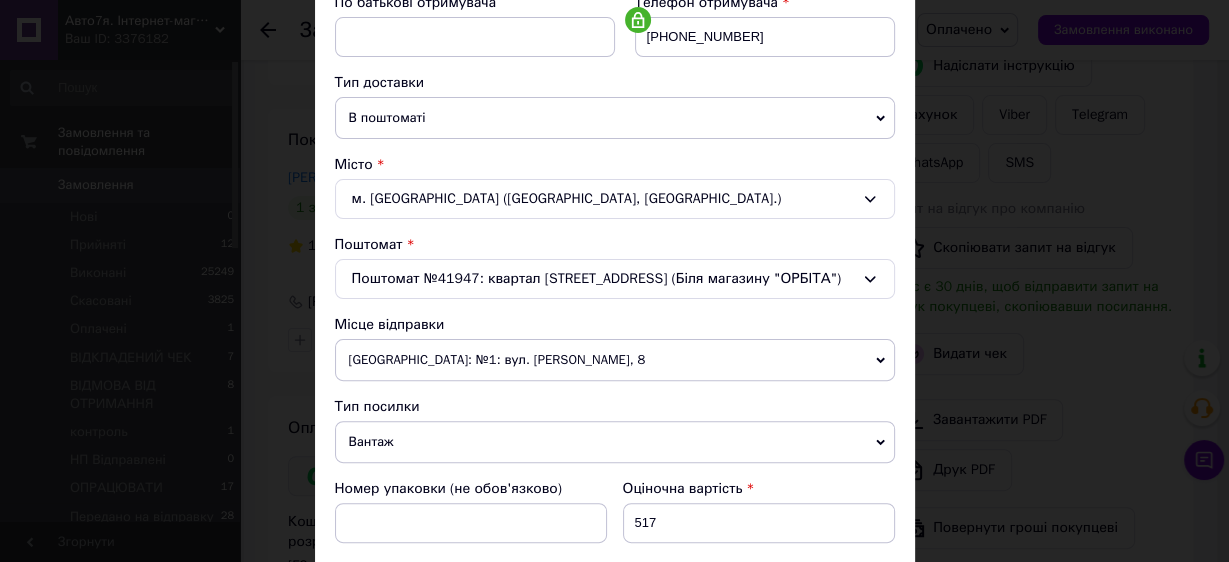 click on "[GEOGRAPHIC_DATA]: №1: вул. [PERSON_NAME], 8" at bounding box center (615, 360) 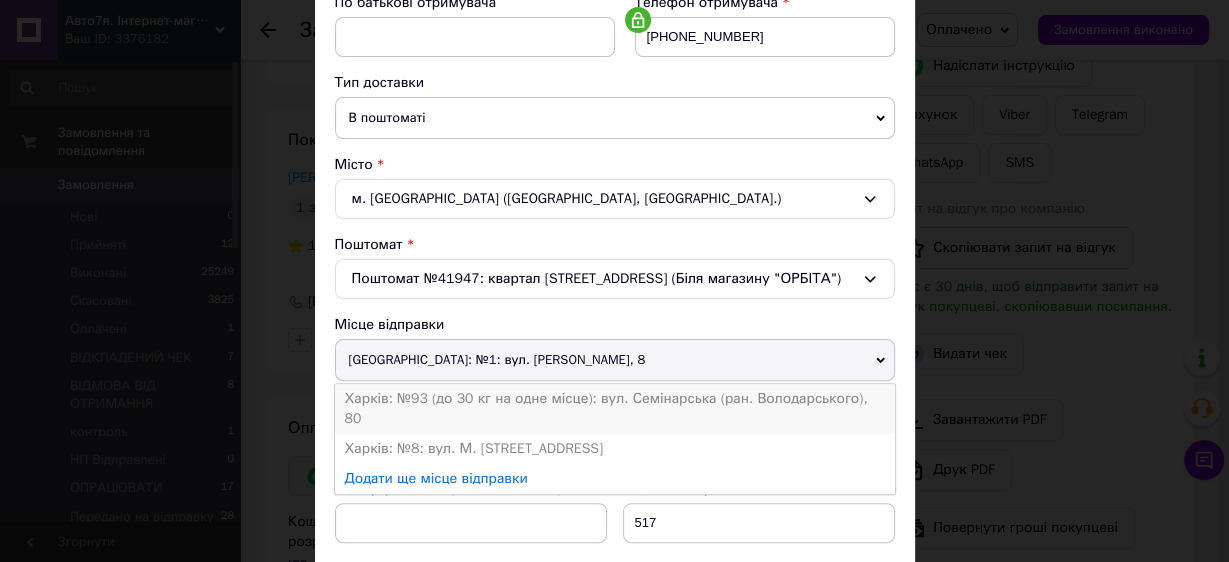 click on "Харків: №93 (до 30 кг на одне місце): вул. Семінарська (ран. Володарського), 80" at bounding box center (615, 409) 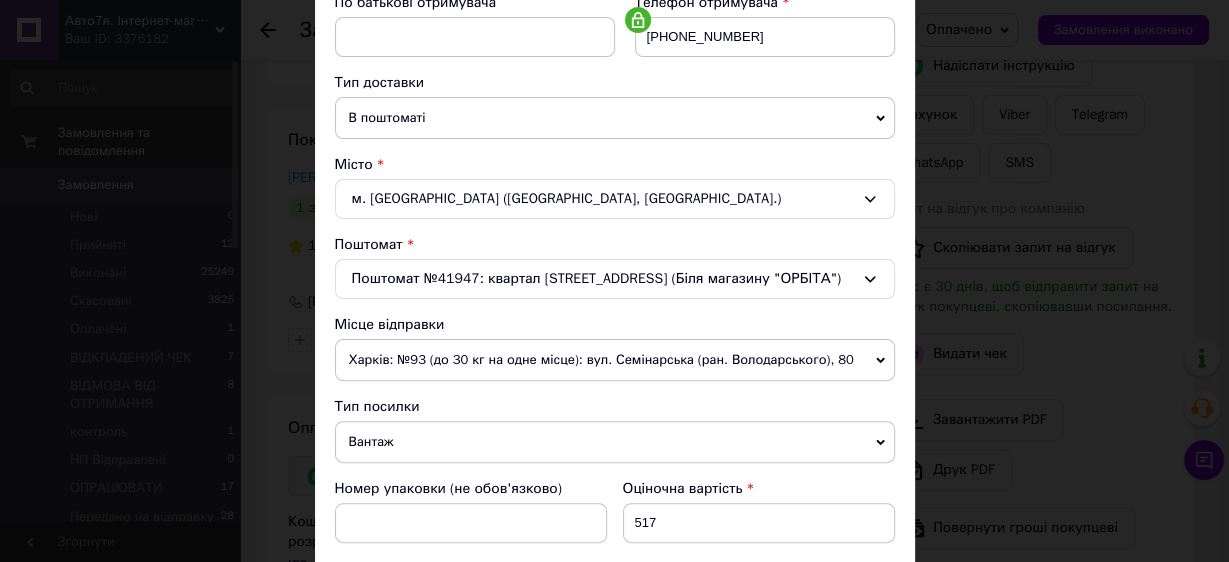 scroll, scrollTop: 720, scrollLeft: 0, axis: vertical 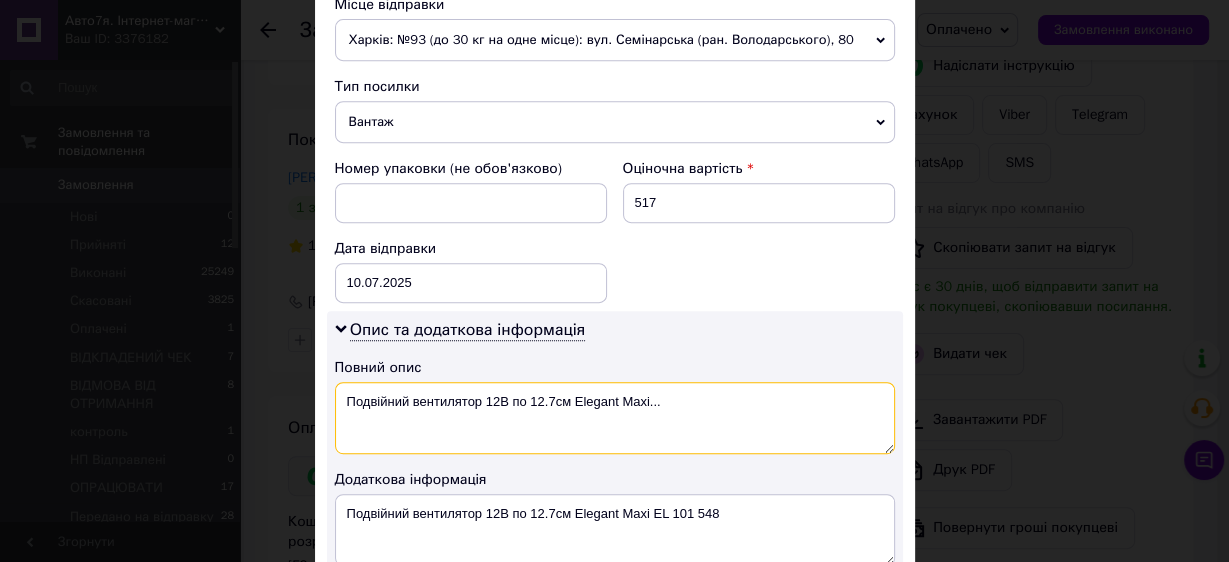 drag, startPoint x: 474, startPoint y: 391, endPoint x: 683, endPoint y: 400, distance: 209.1937 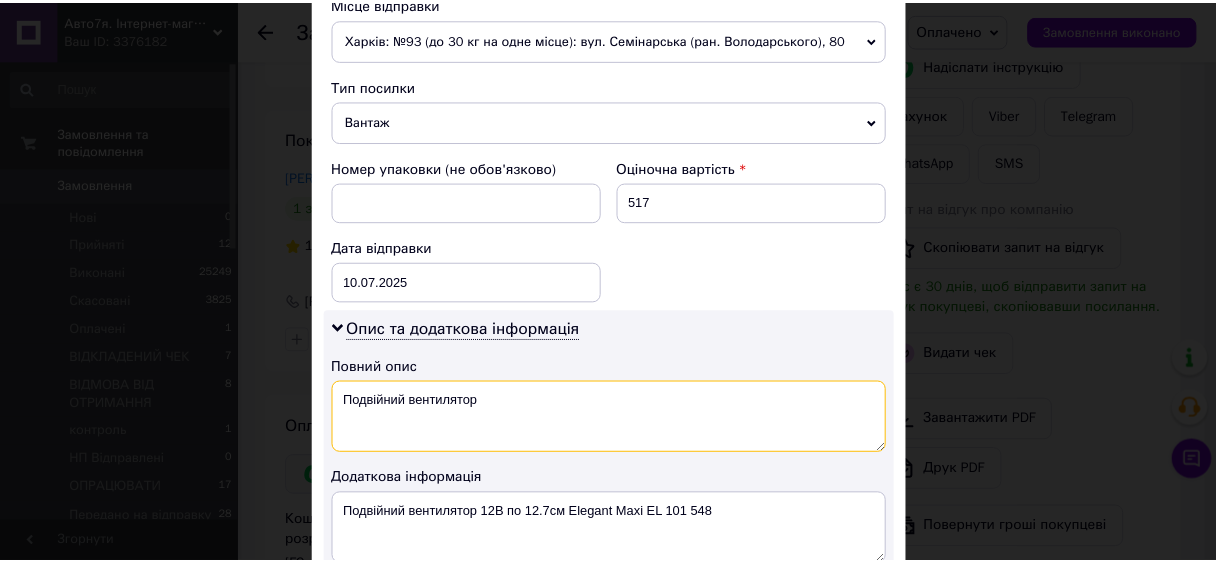 scroll, scrollTop: 978, scrollLeft: 0, axis: vertical 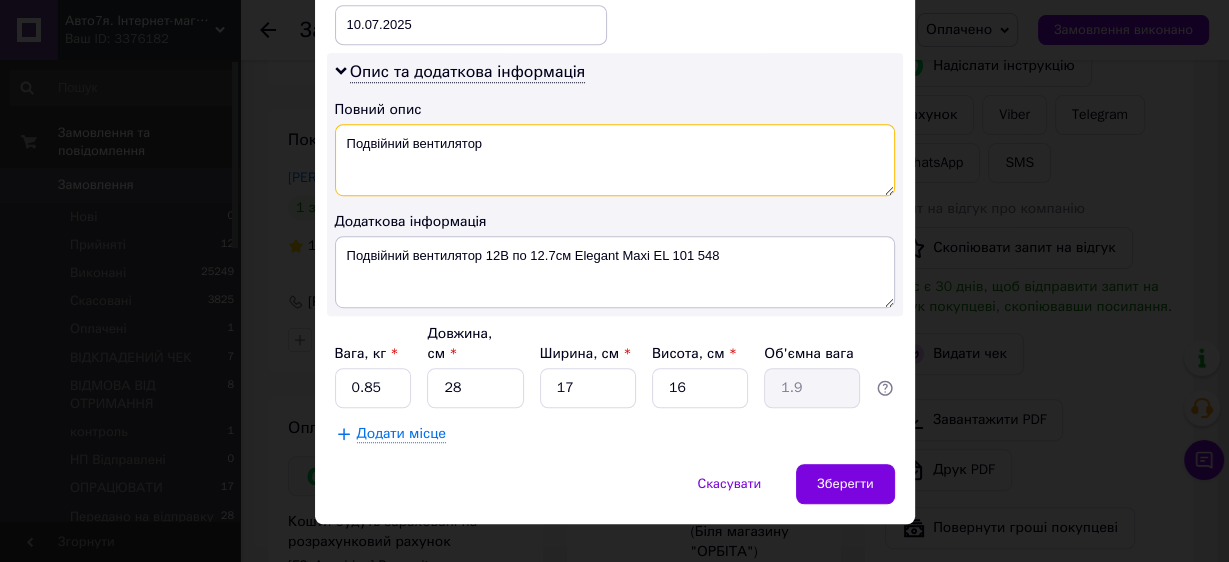 type on "Подвійний вентилятор" 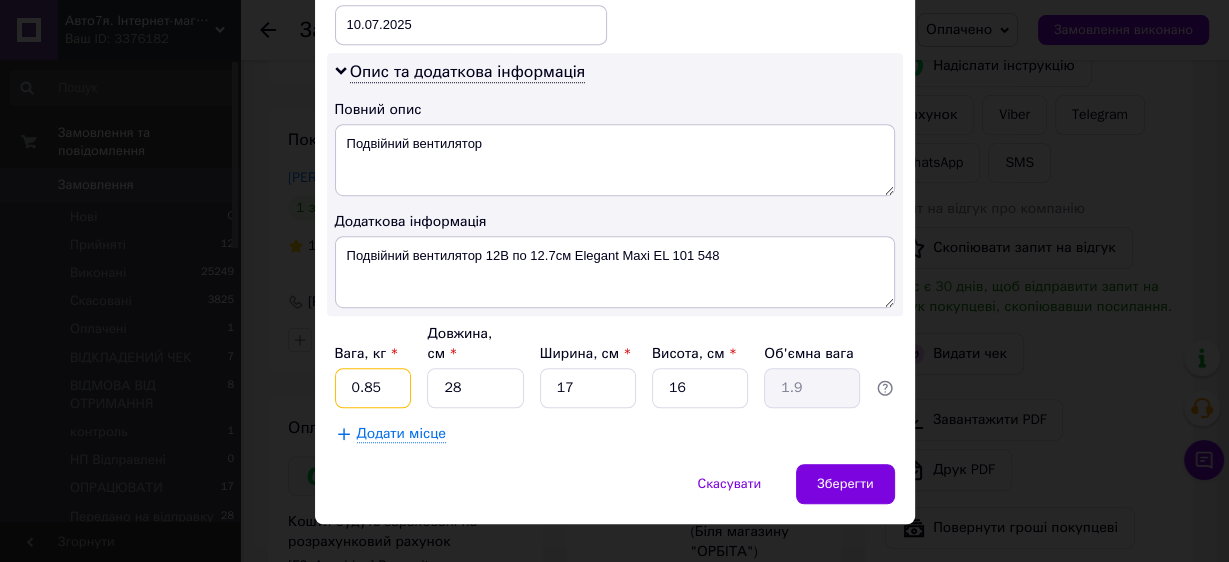 drag, startPoint x: 387, startPoint y: 354, endPoint x: 338, endPoint y: 355, distance: 49.010204 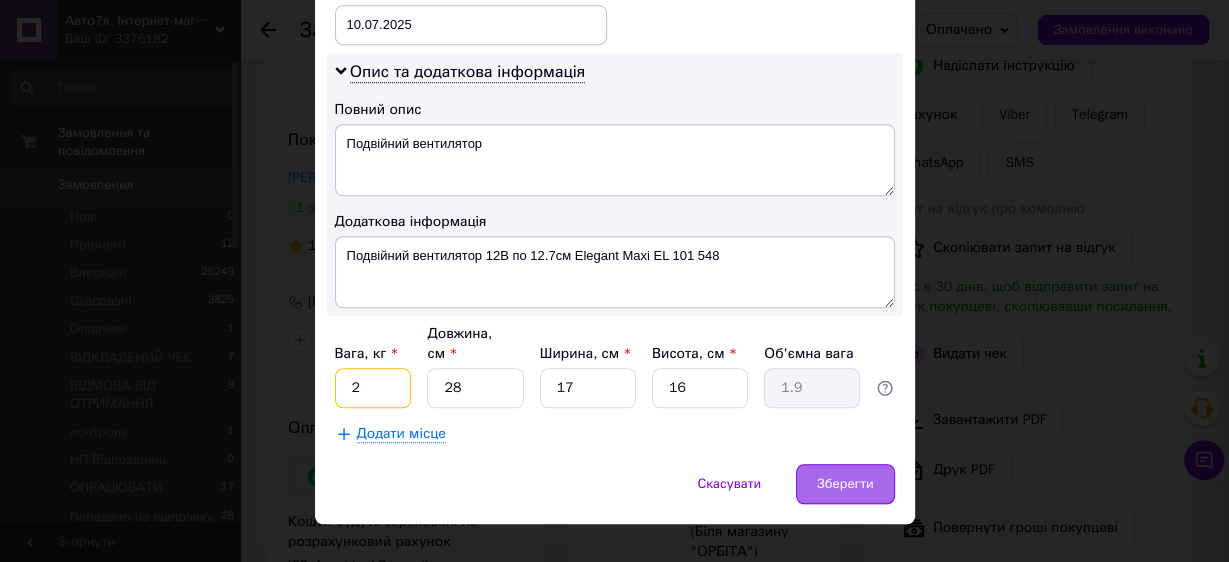 type on "2" 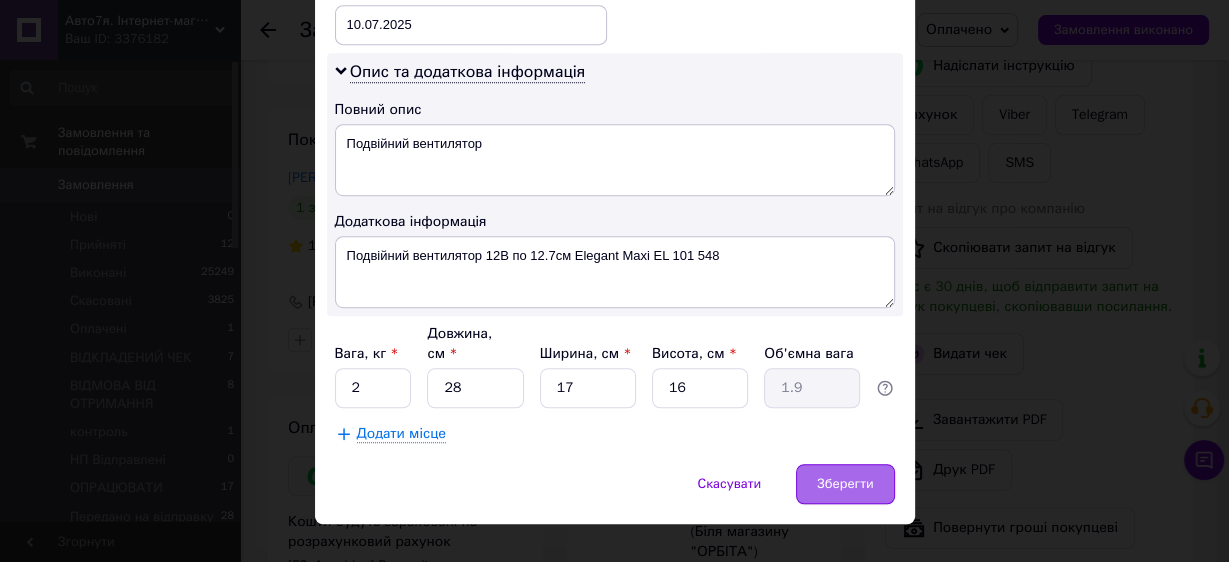click on "Зберегти" at bounding box center [845, 484] 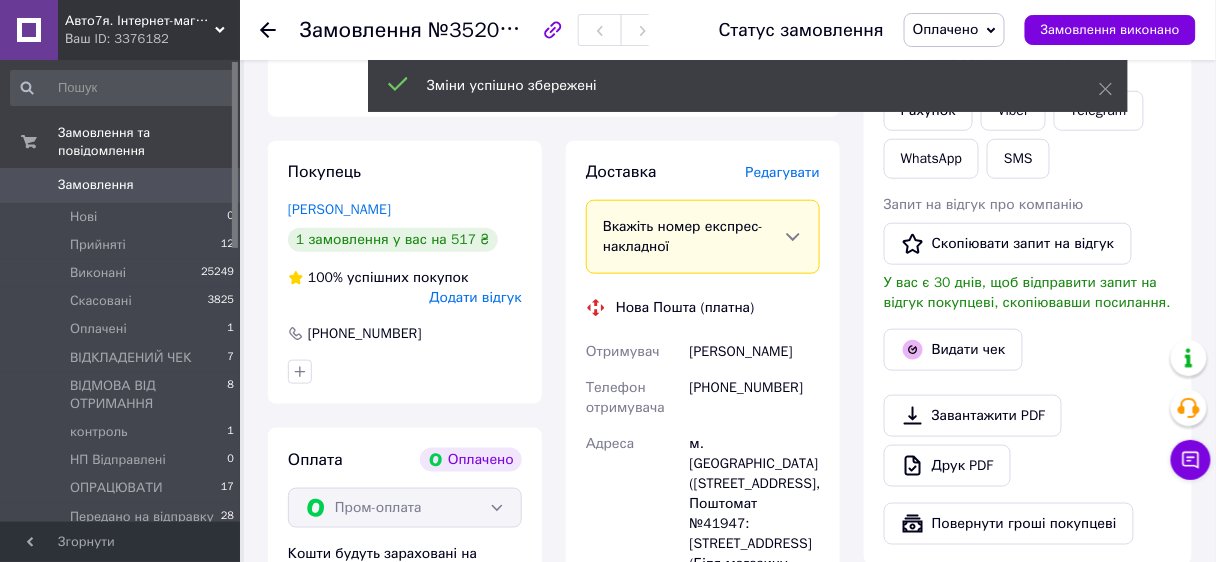 scroll, scrollTop: 848, scrollLeft: 0, axis: vertical 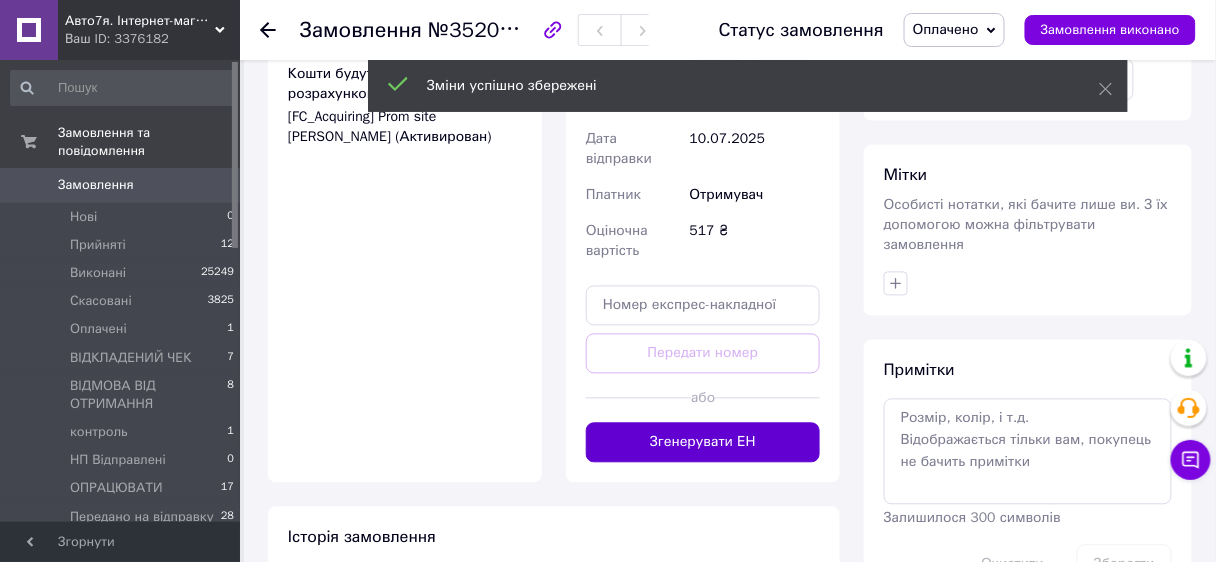click on "Згенерувати ЕН" at bounding box center [703, 443] 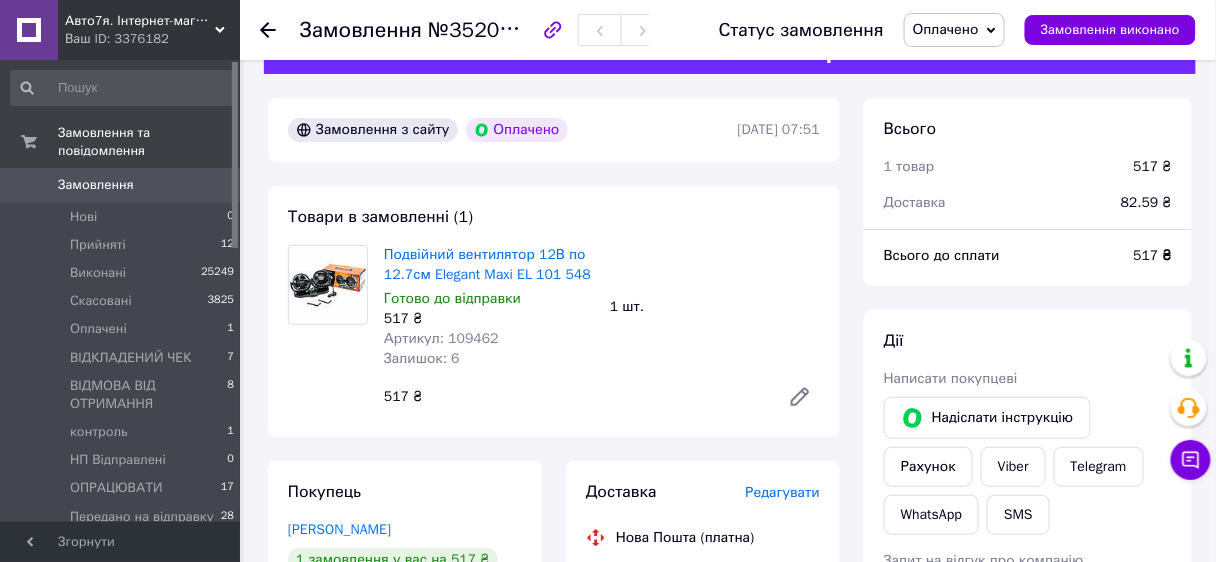 scroll, scrollTop: 0, scrollLeft: 0, axis: both 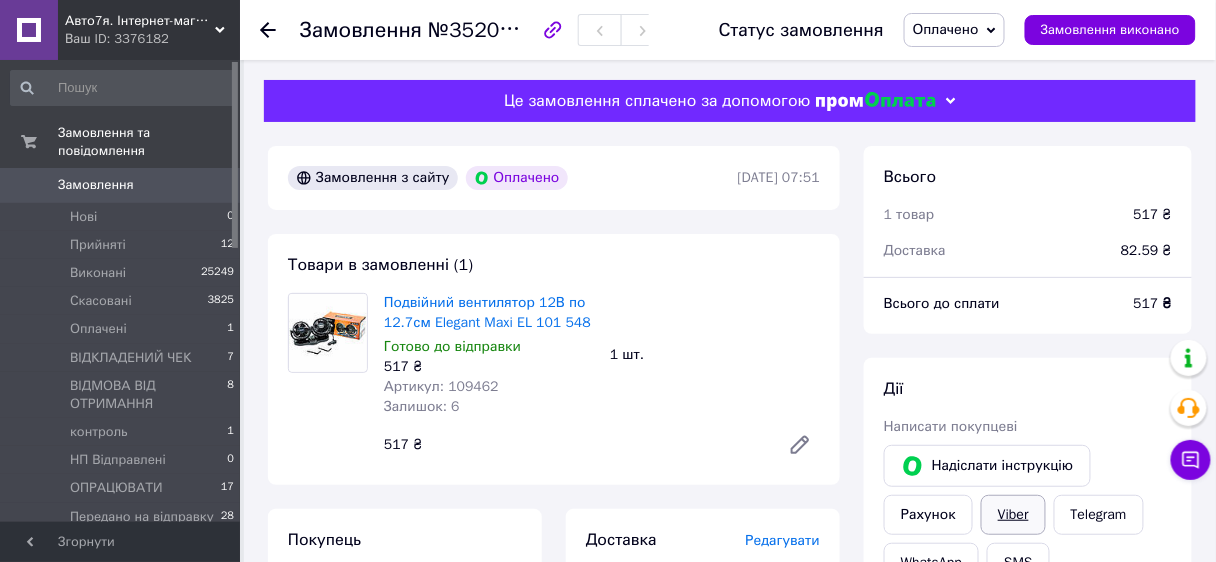 click on "Viber" at bounding box center [1013, 515] 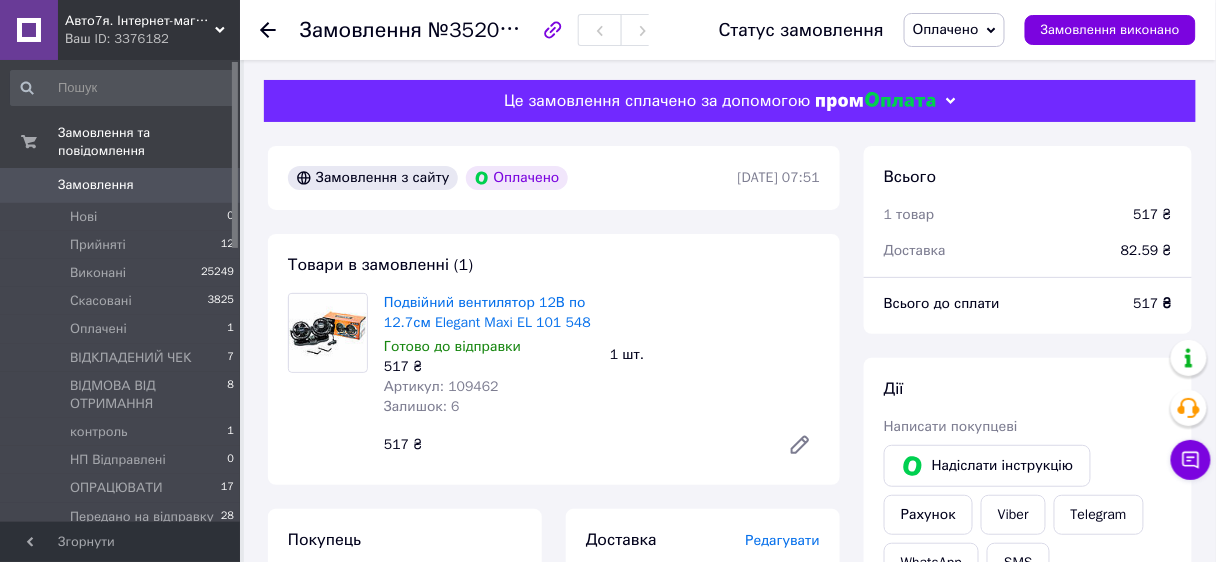drag, startPoint x: 557, startPoint y: 552, endPoint x: 494, endPoint y: 330, distance: 230.76611 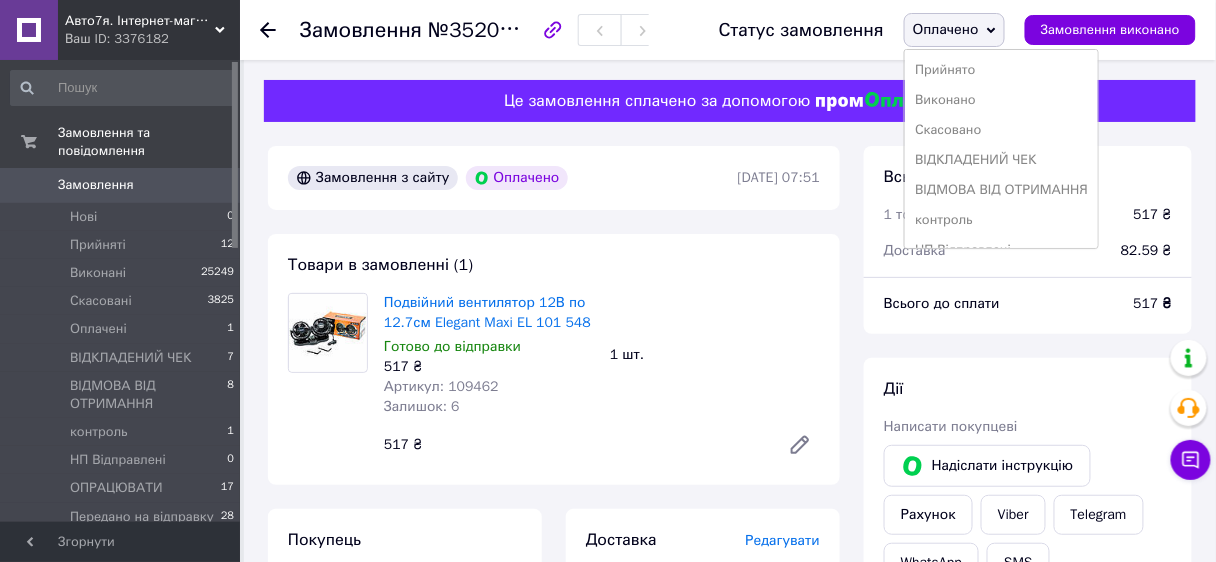 scroll, scrollTop: 200, scrollLeft: 0, axis: vertical 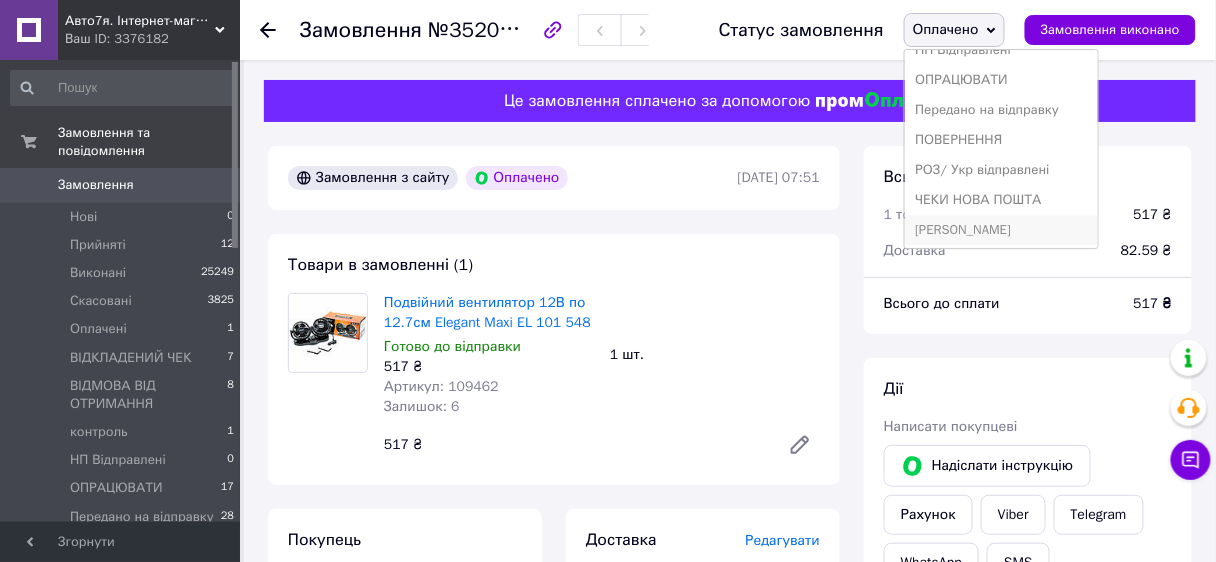 click on "[PERSON_NAME]" at bounding box center [1001, 230] 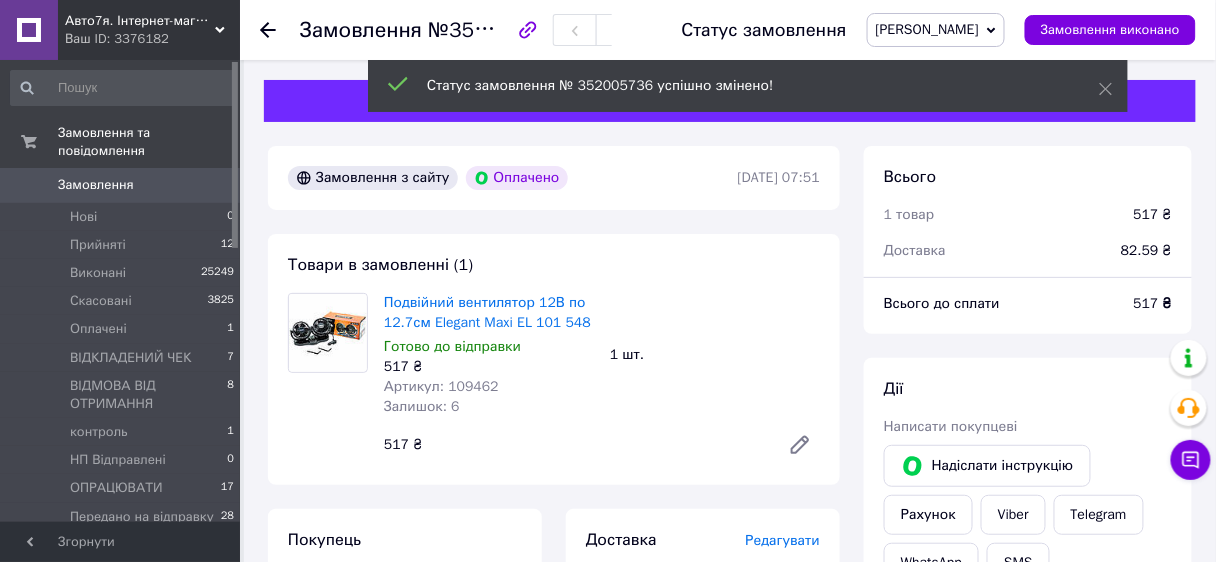 click 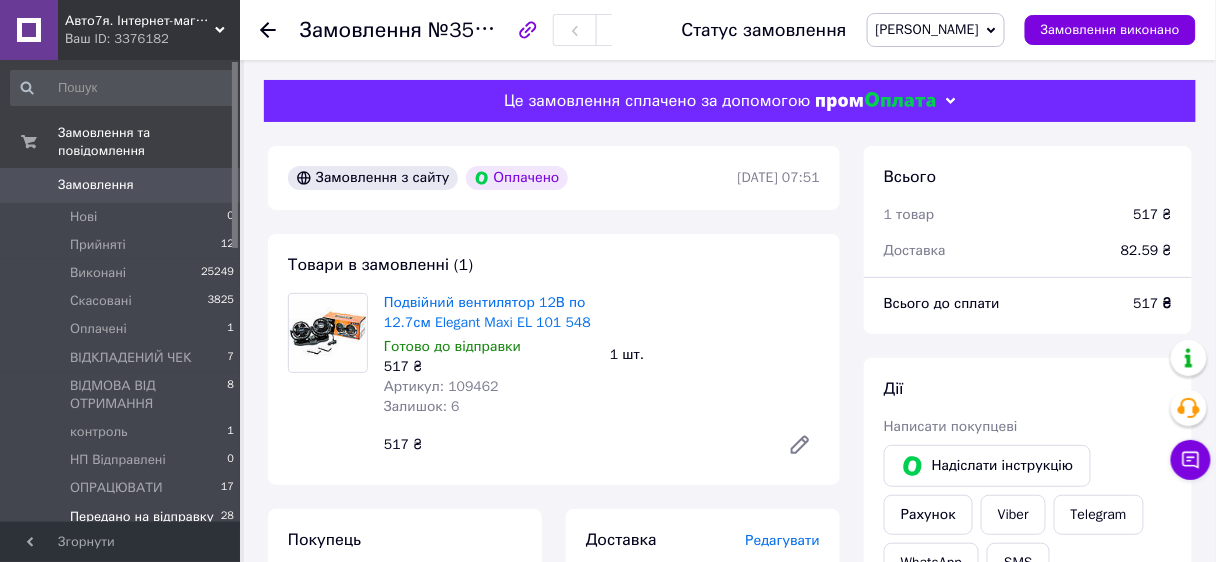 scroll, scrollTop: 400, scrollLeft: 0, axis: vertical 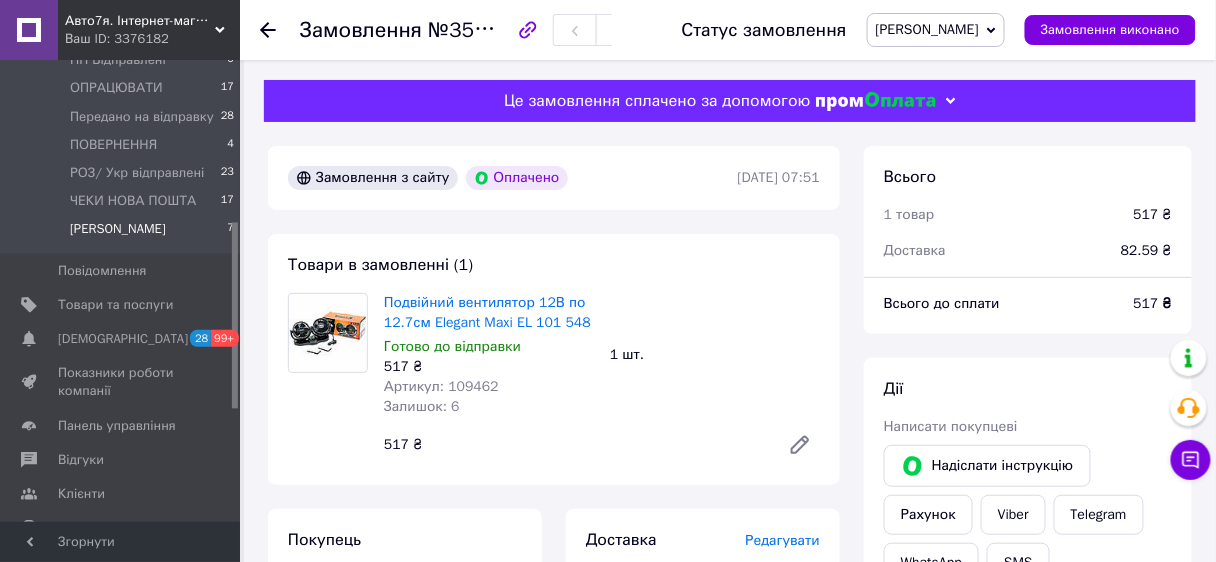 click on "[PERSON_NAME]" at bounding box center [118, 229] 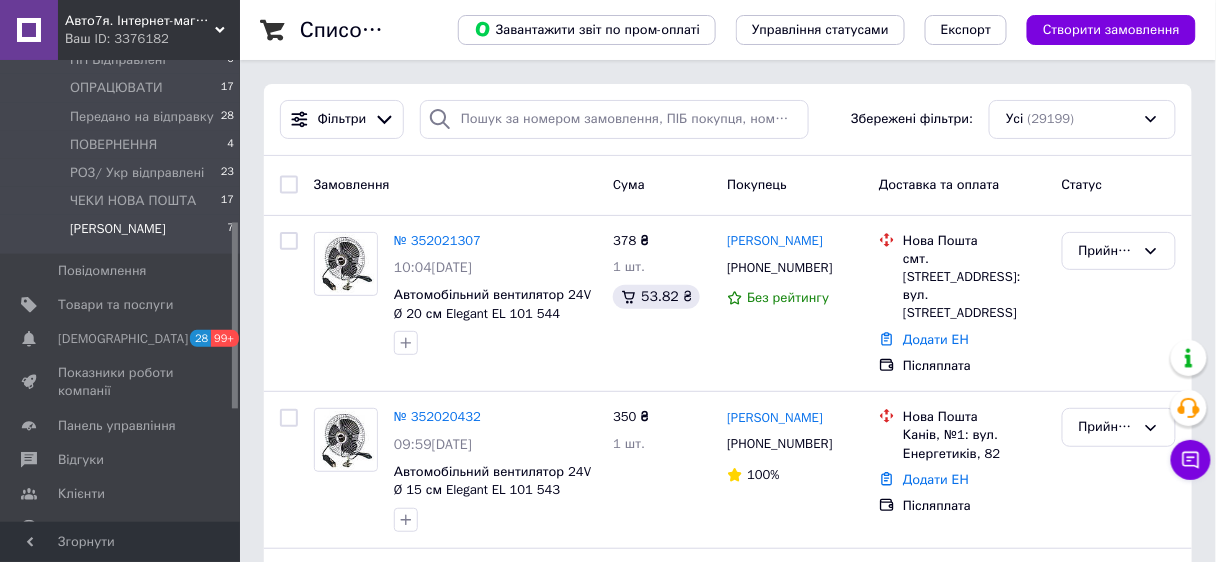 click on "[PERSON_NAME]" at bounding box center (118, 229) 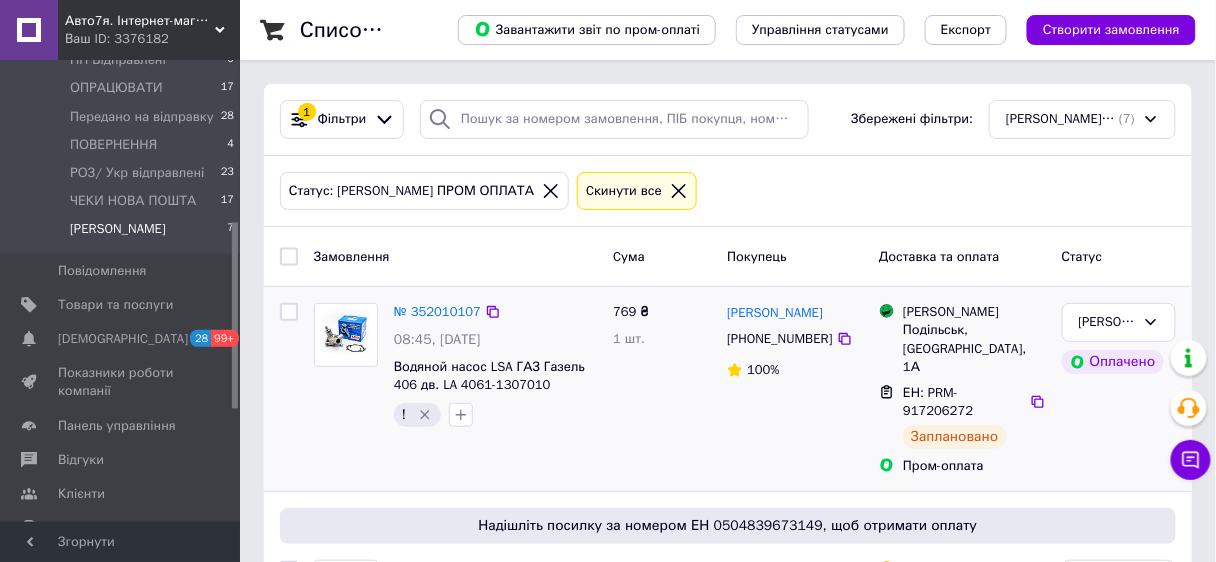 scroll, scrollTop: 80, scrollLeft: 0, axis: vertical 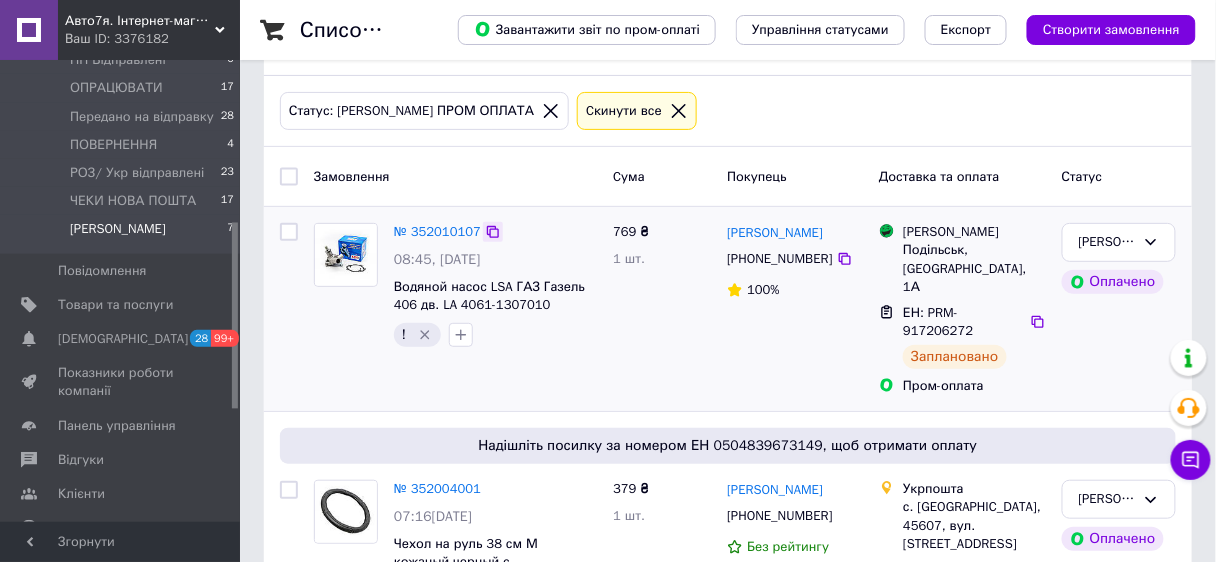 click 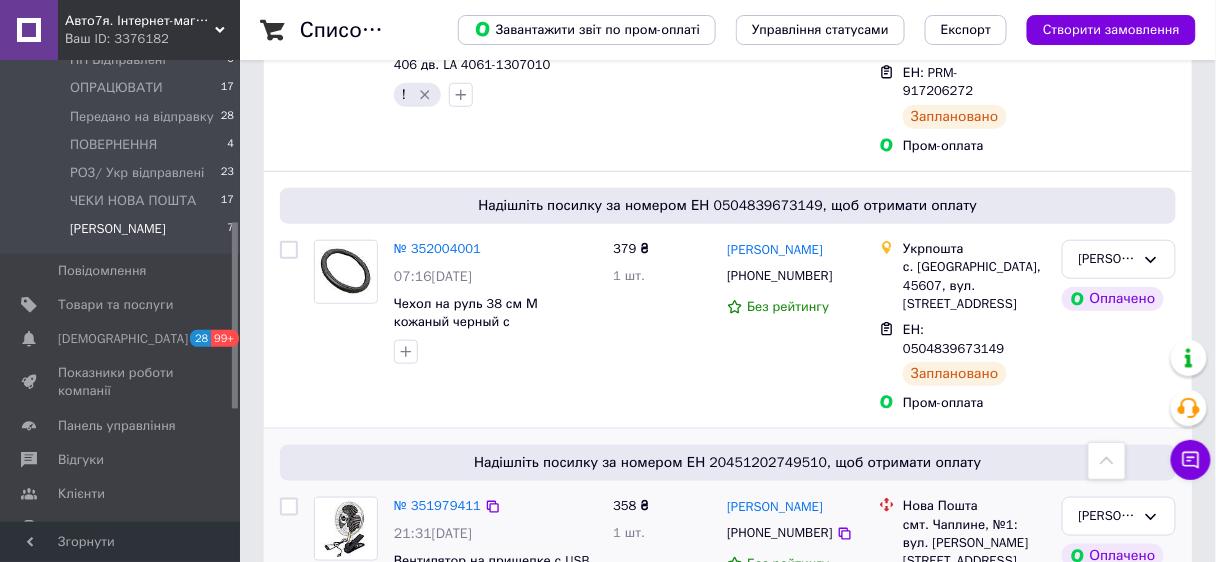 scroll, scrollTop: 0, scrollLeft: 0, axis: both 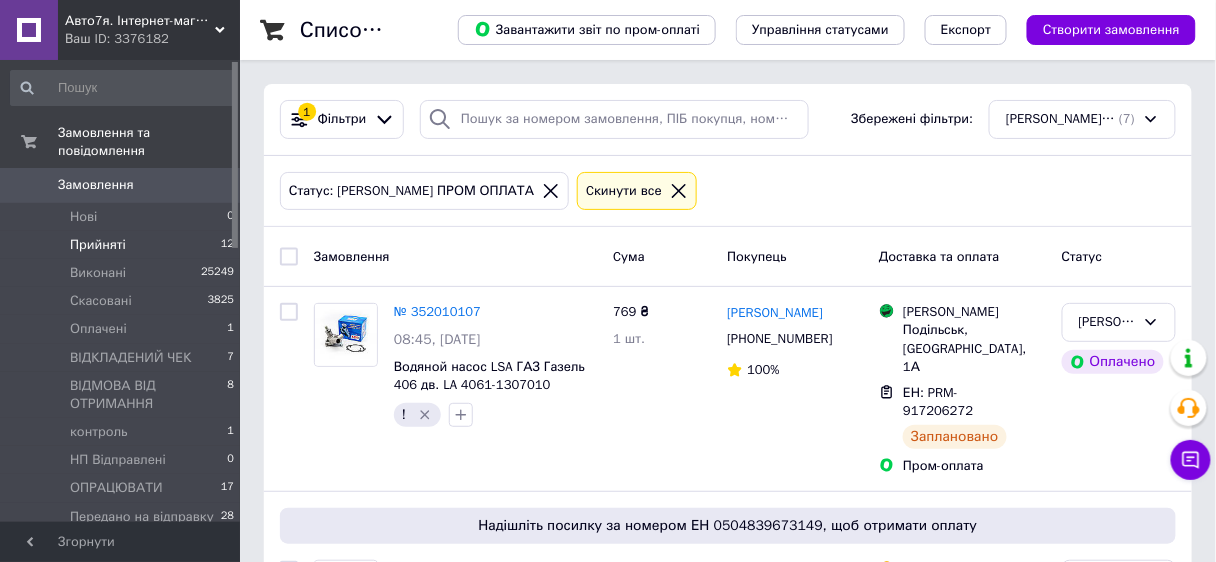click on "Прийняті" at bounding box center (98, 245) 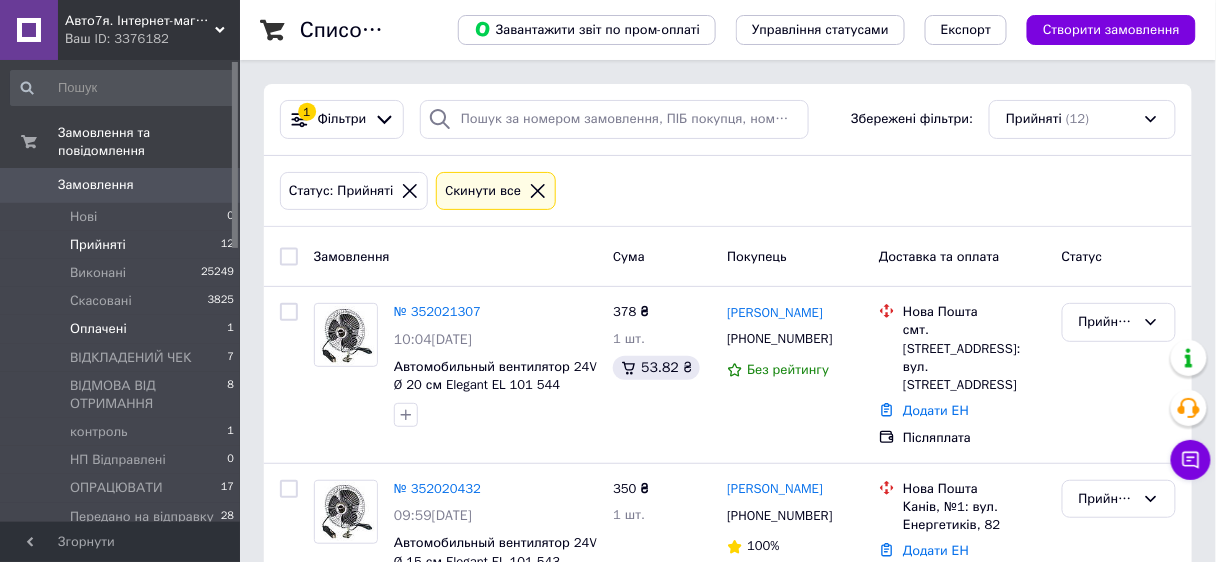 click on "Оплачені" at bounding box center [98, 329] 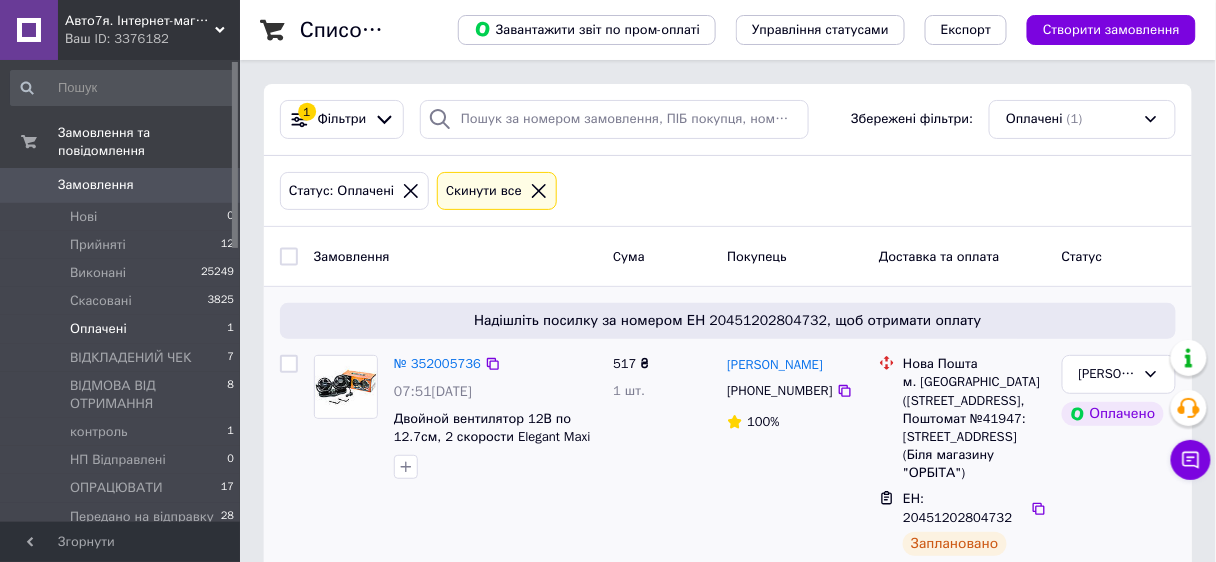 scroll, scrollTop: 56, scrollLeft: 0, axis: vertical 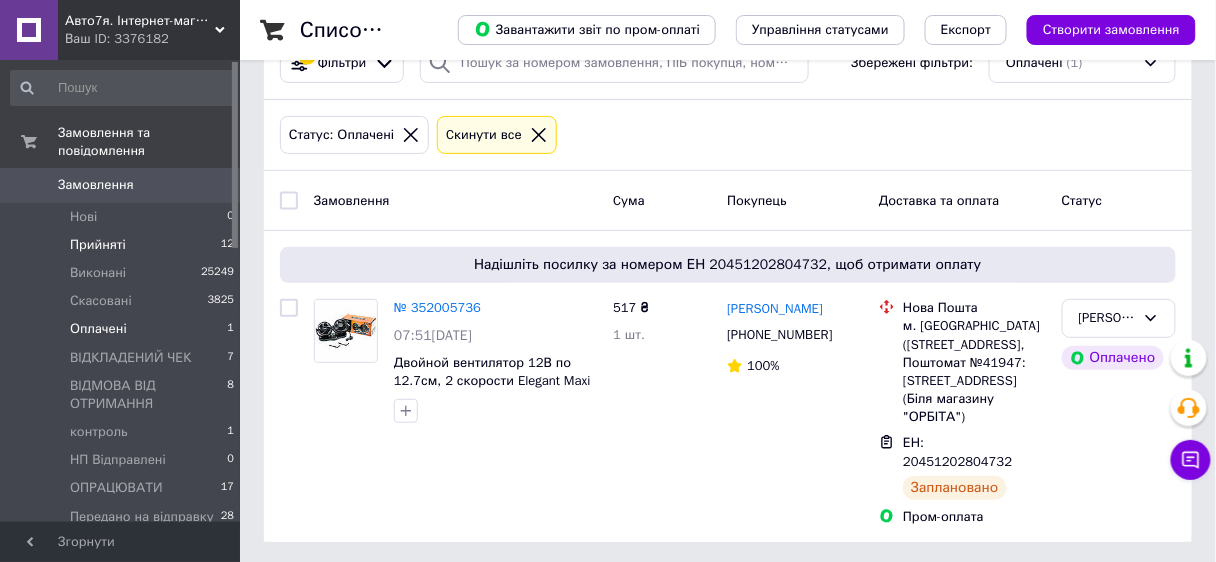 click on "Прийняті" at bounding box center (98, 245) 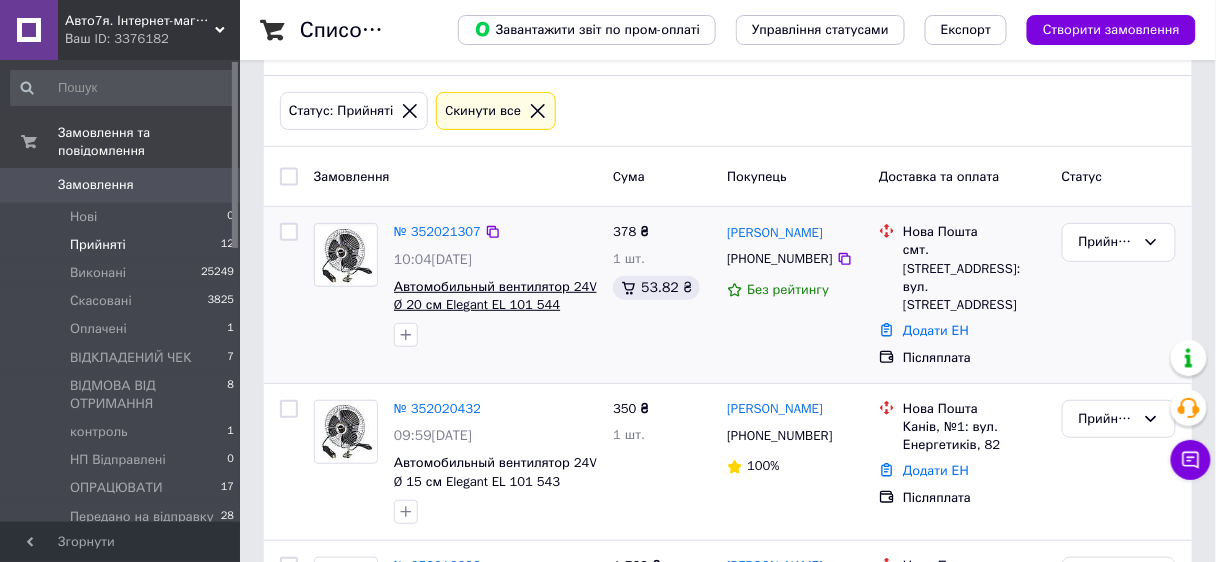 scroll, scrollTop: 160, scrollLeft: 0, axis: vertical 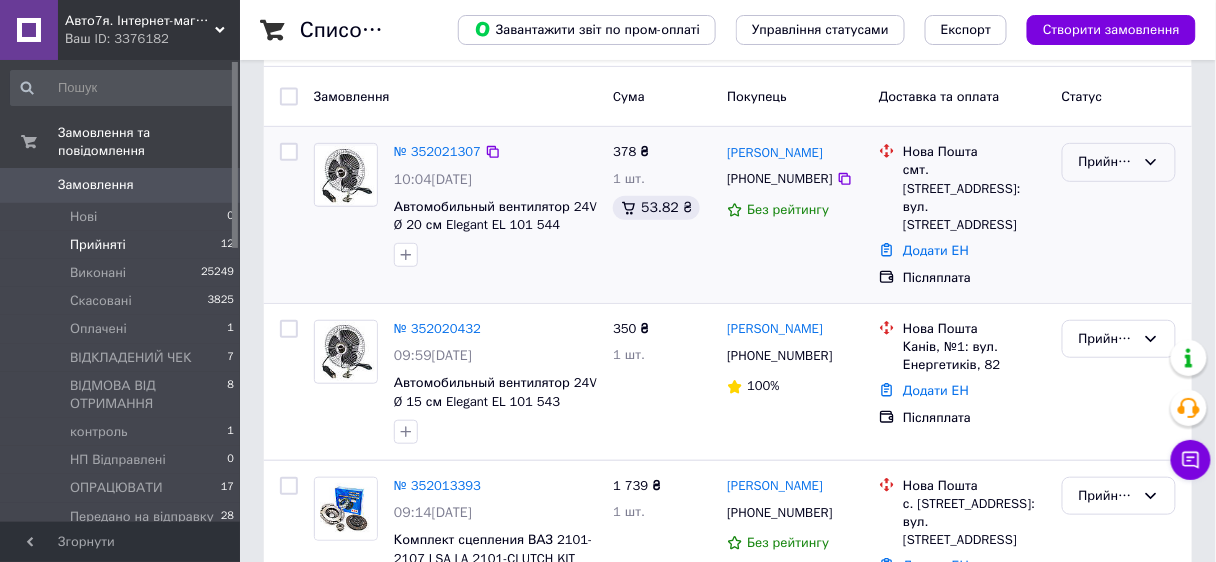 click on "Прийнято" at bounding box center (1107, 162) 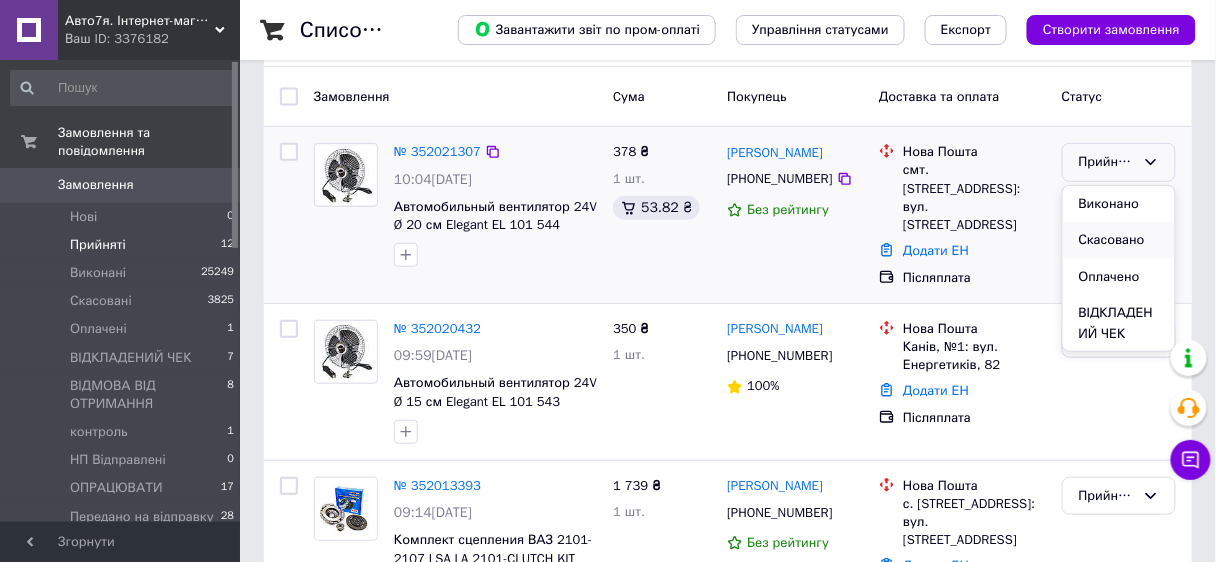 click on "Скасовано" at bounding box center (1119, 240) 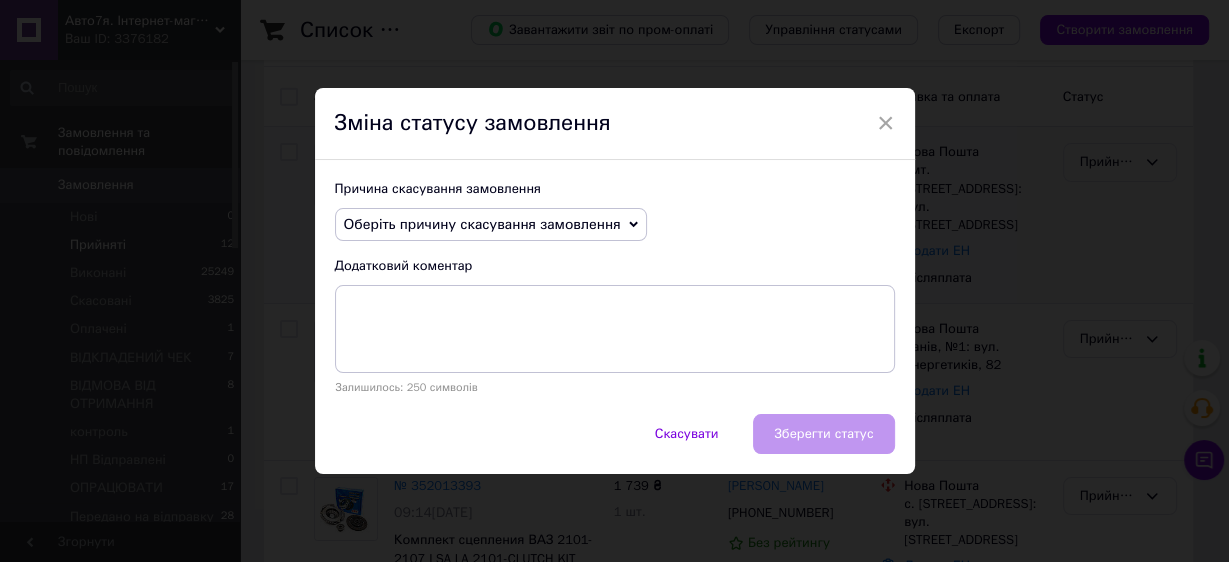 click on "Оберіть причину скасування замовлення" at bounding box center [482, 224] 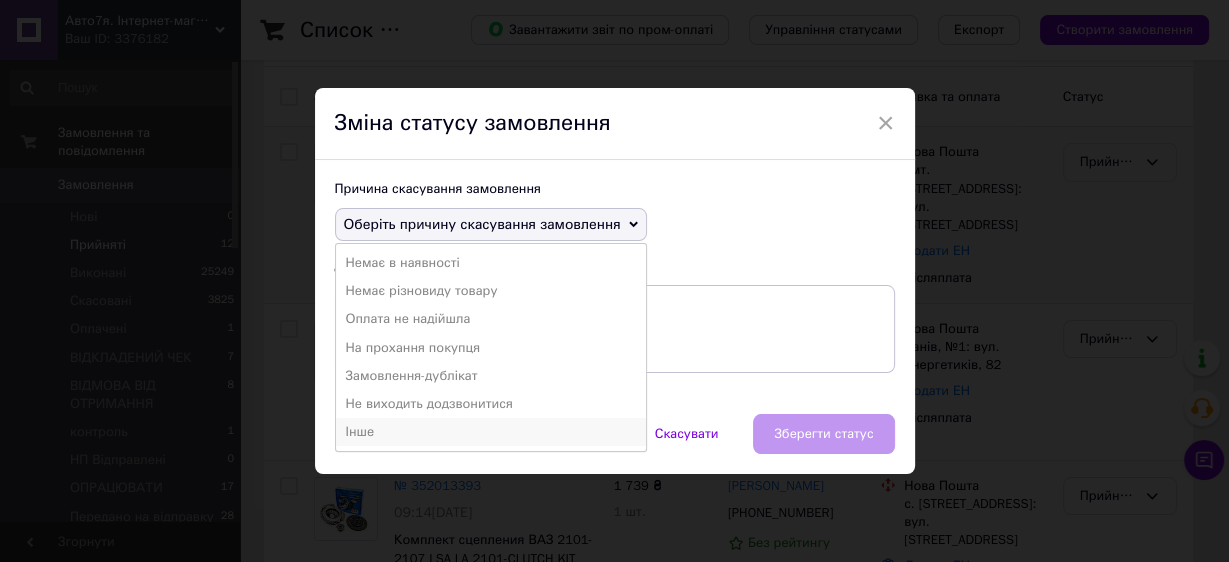 click on "Інше" at bounding box center [491, 432] 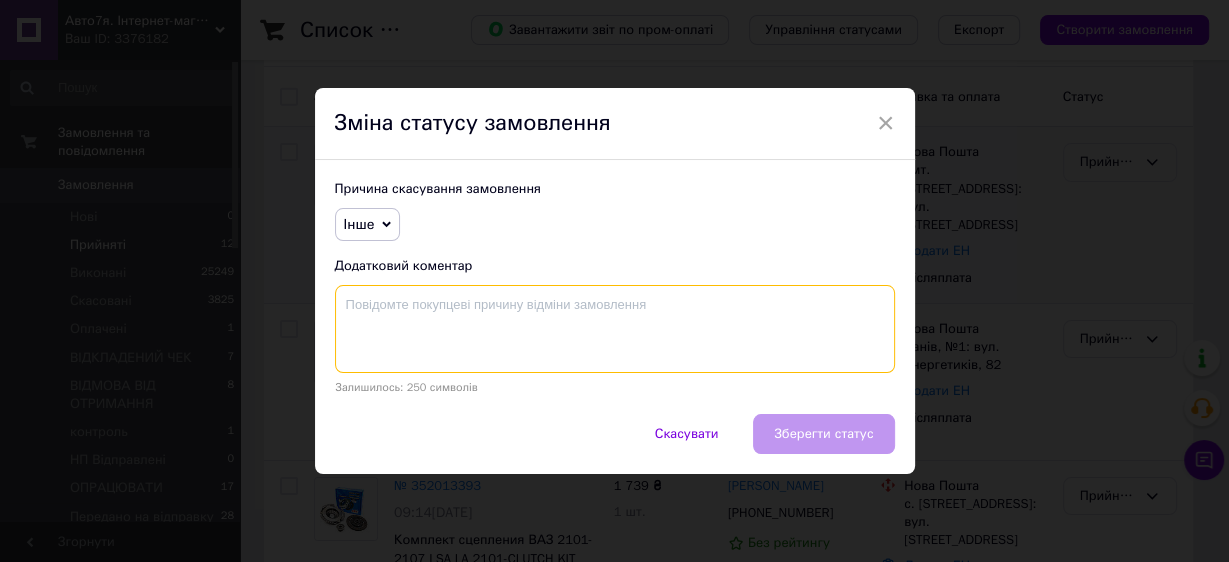 click at bounding box center (615, 329) 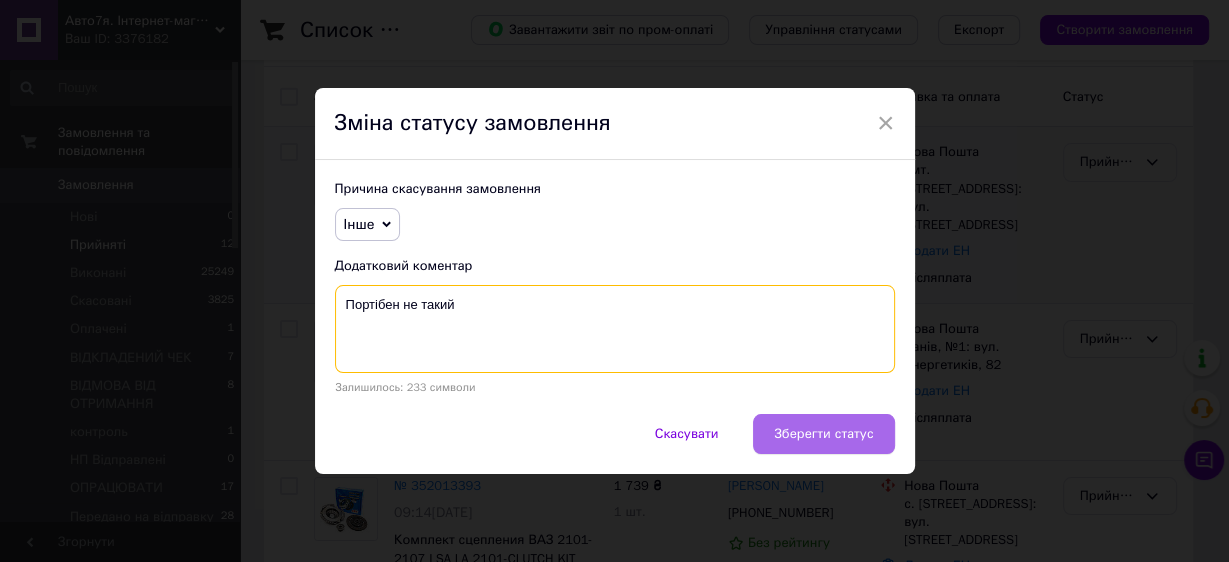 type on "Портібен не такий" 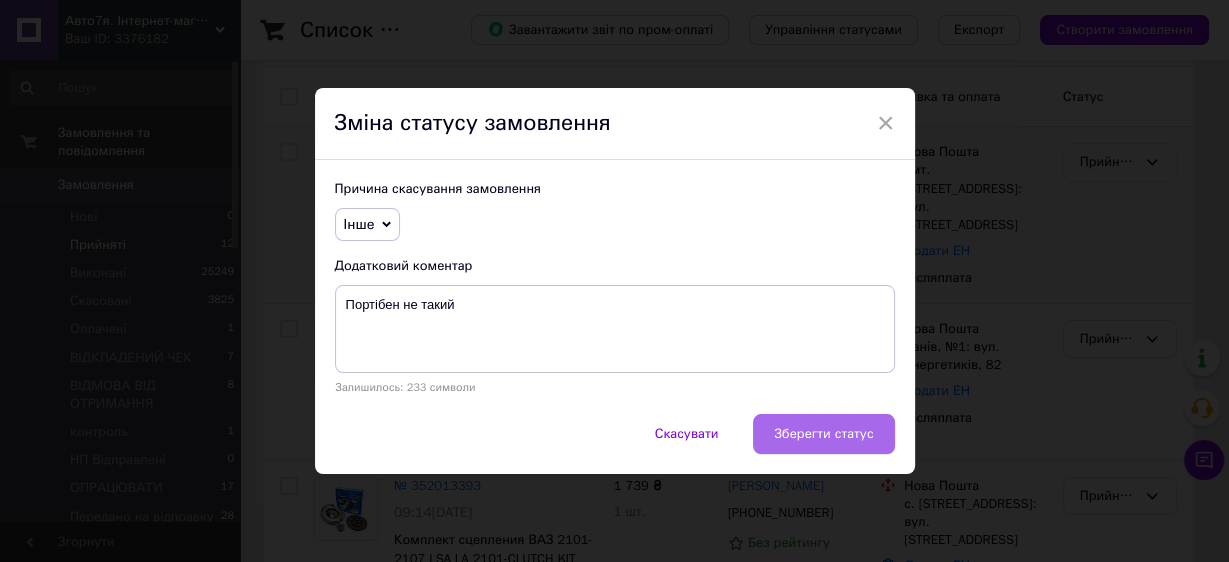 click on "Зберегти статус" at bounding box center (823, 434) 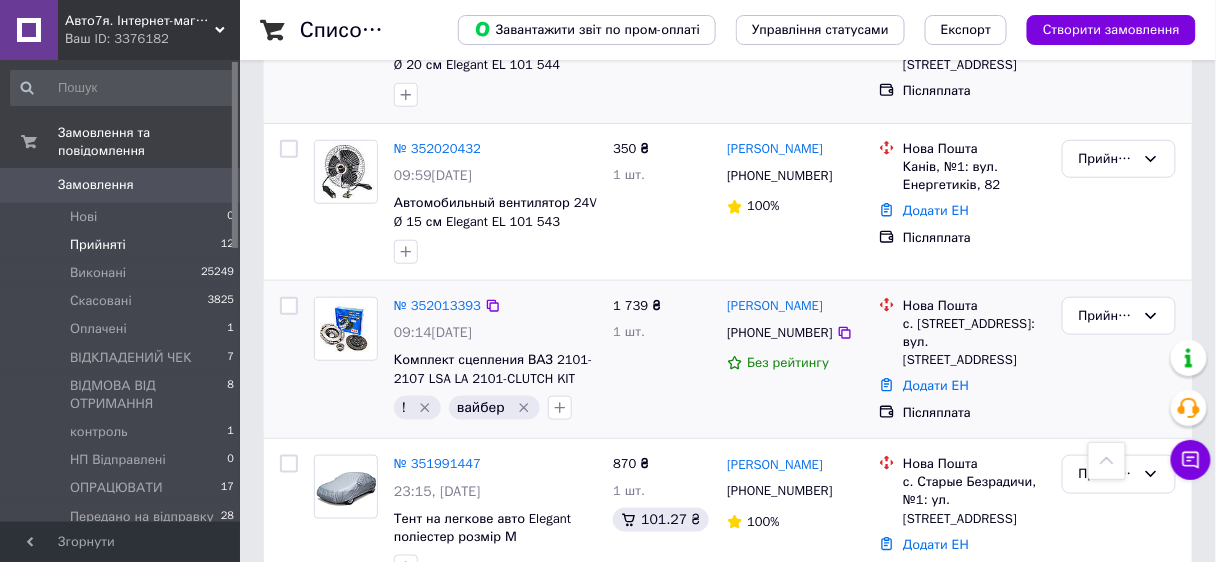 scroll, scrollTop: 80, scrollLeft: 0, axis: vertical 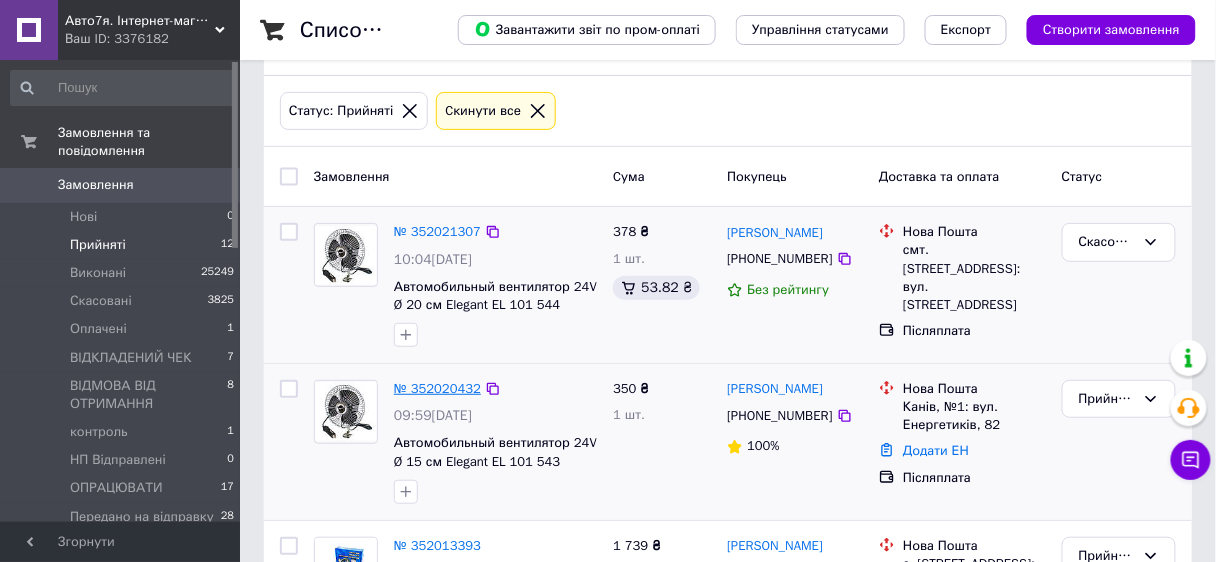 click on "№ 352020432" at bounding box center [437, 388] 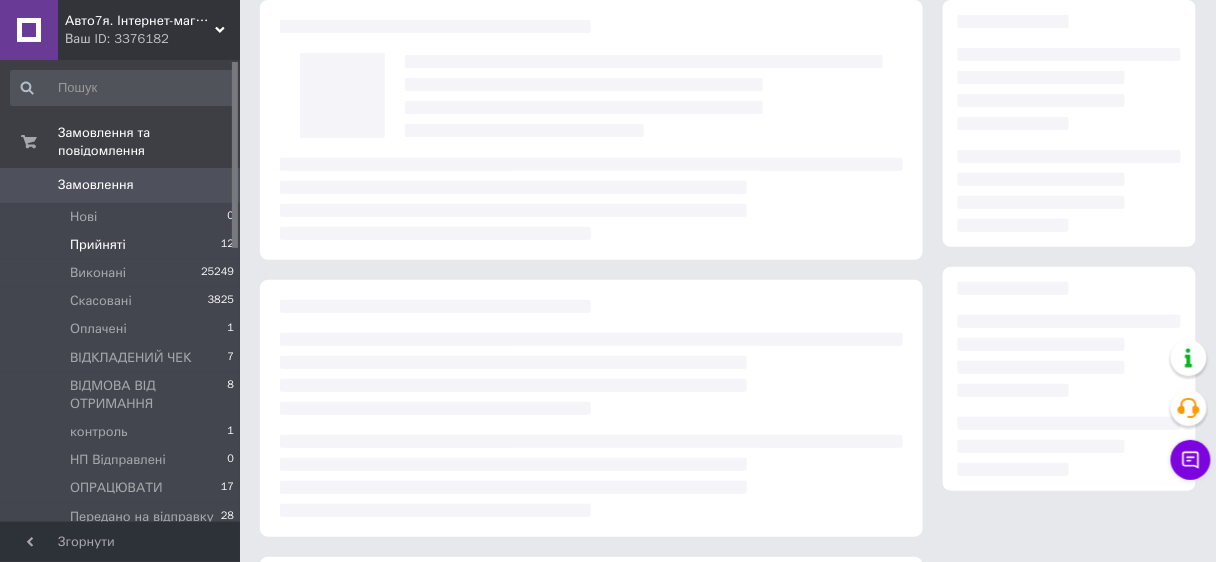 scroll, scrollTop: 0, scrollLeft: 0, axis: both 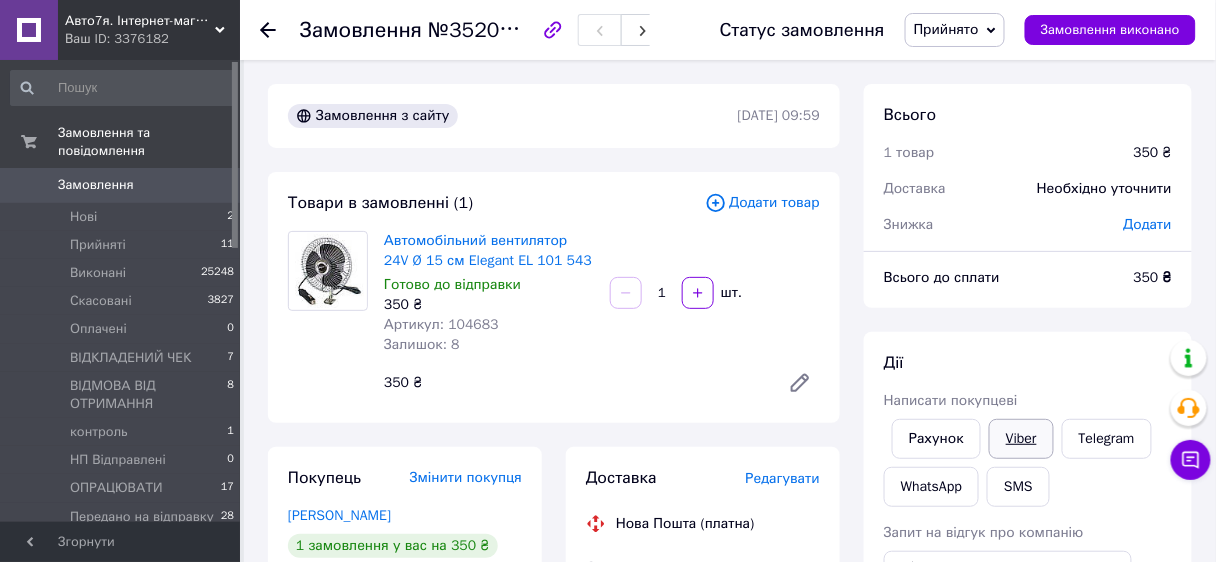 click on "Viber" at bounding box center (1021, 439) 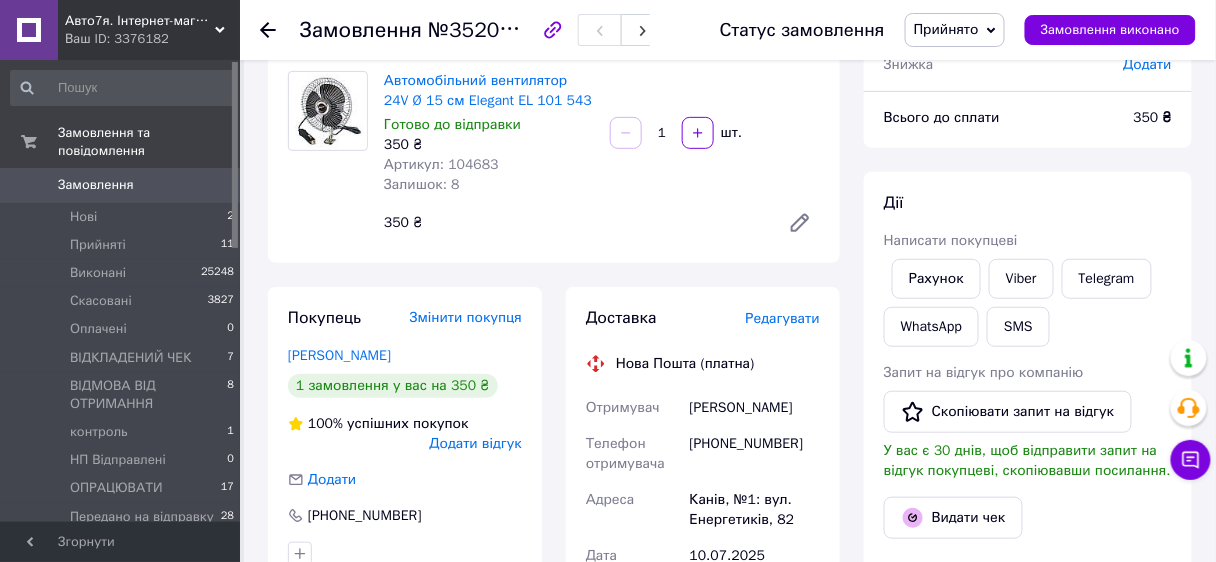 scroll, scrollTop: 400, scrollLeft: 0, axis: vertical 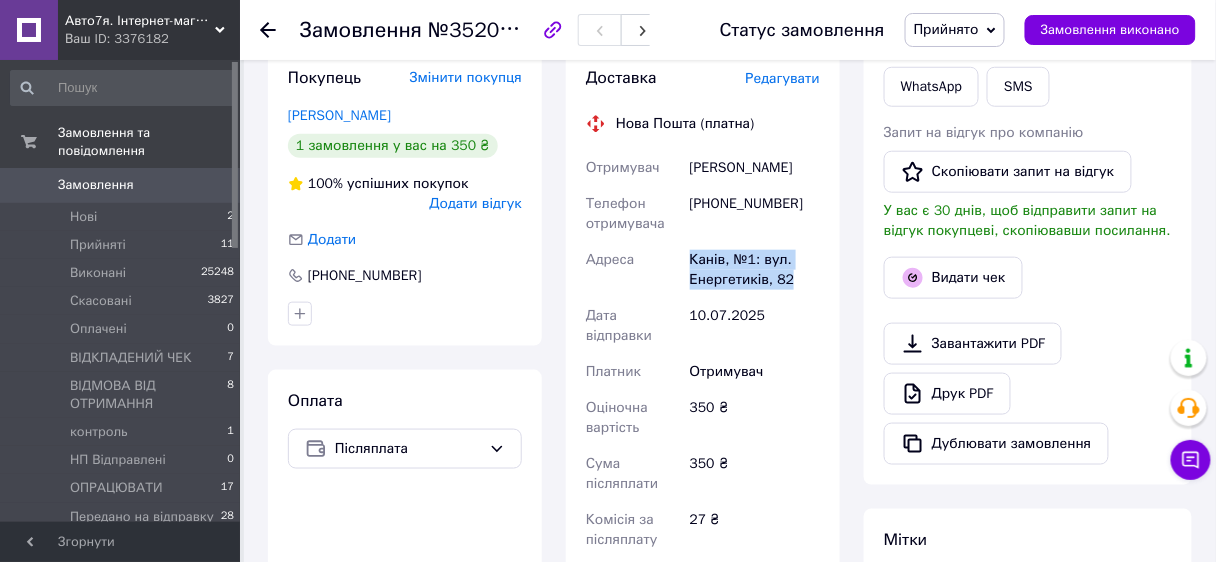 drag, startPoint x: 685, startPoint y: 264, endPoint x: 796, endPoint y: 283, distance: 112.61439 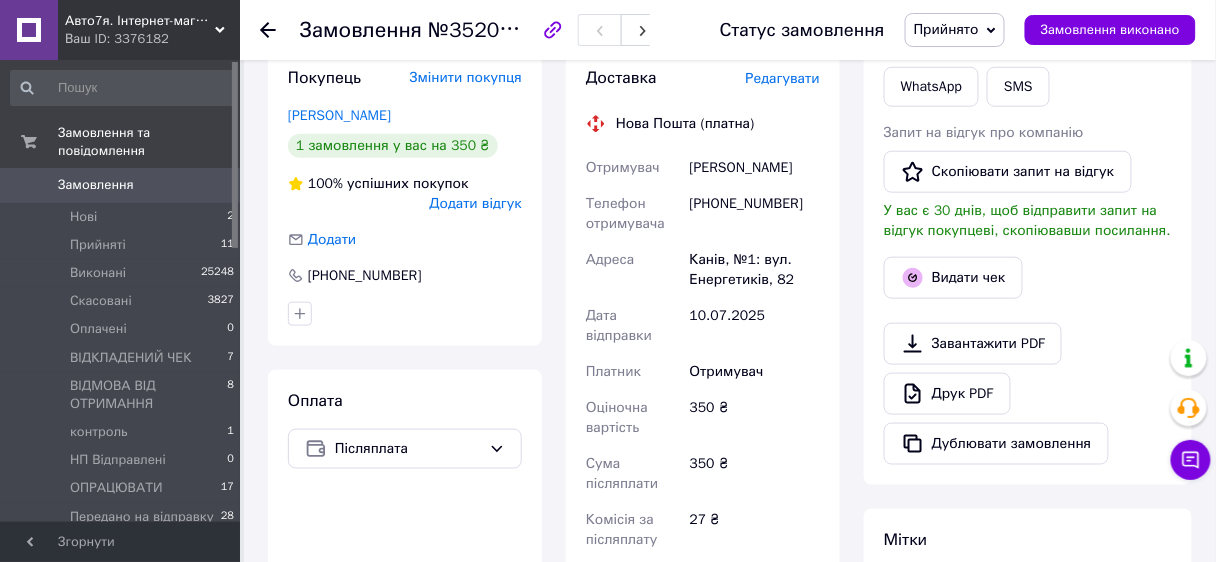 click on "Доставка Редагувати Нова Пошта (платна) Отримувач Стратієнко Юрій Телефон отримувача +380677971810 Адреса Канів, №1: вул. Енергетиків, 82 Дата відправки 10.07.2025 Платник Отримувач Оціночна вартість 350 ₴ Сума післяплати 350 ₴ Комісія за післяплату 27 ₴ Платник комісії післяплати Отримувач Передати номер або Згенерувати ЕН Платник Отримувач Відправник Прізвище отримувача Стратієнко Ім'я отримувача Юрій По батькові отримувача Телефон отримувача +380677971810 Тип доставки У відділенні Кур'єром В поштоматі Місто Канів Відділення №1: вул. Енергетиків, 82 Місце відправки 350" at bounding box center [703, 447] 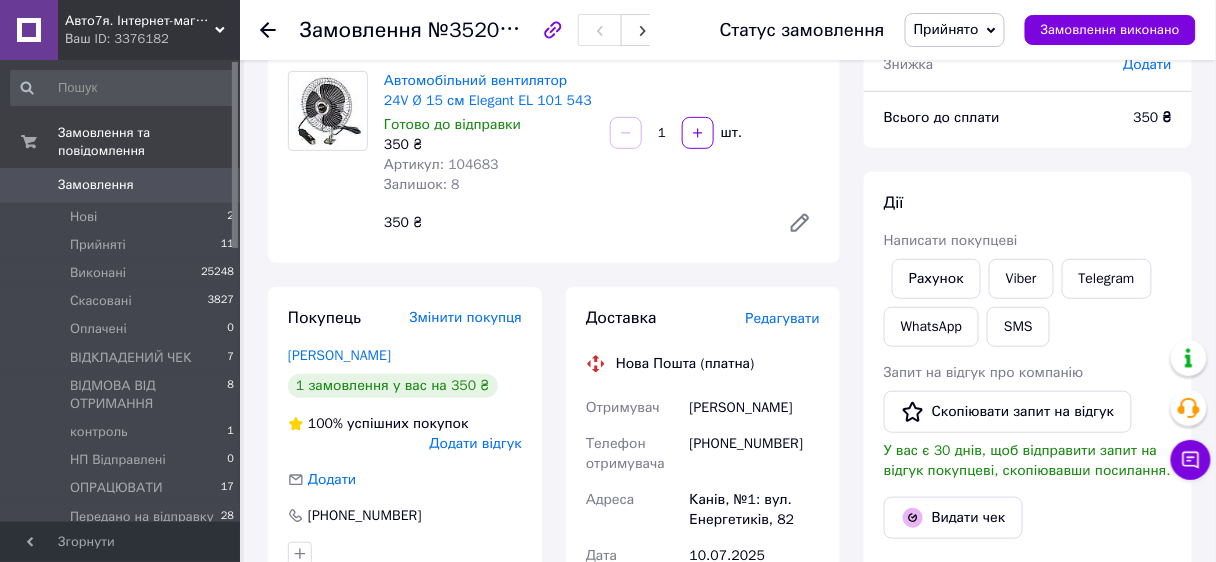 scroll, scrollTop: 0, scrollLeft: 0, axis: both 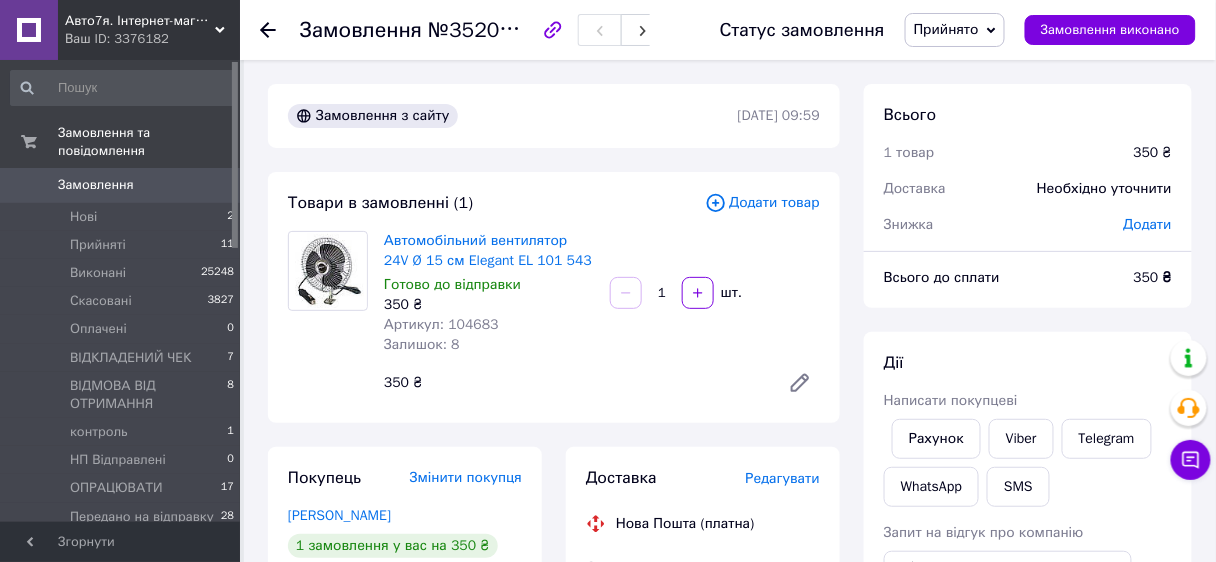 click 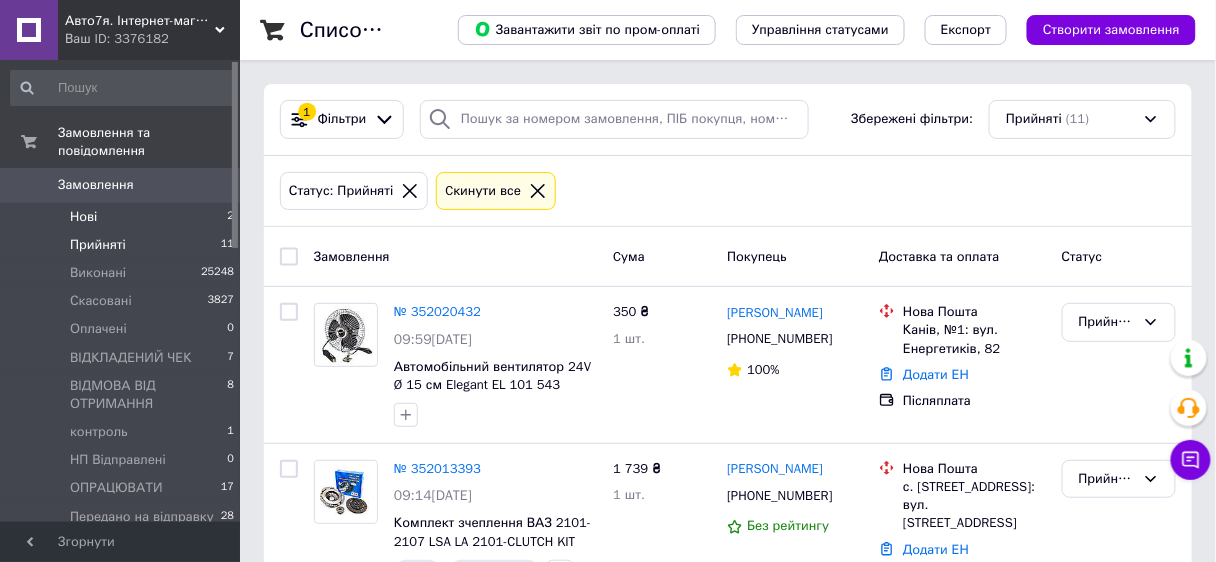 click on "Нові 2" at bounding box center [123, 217] 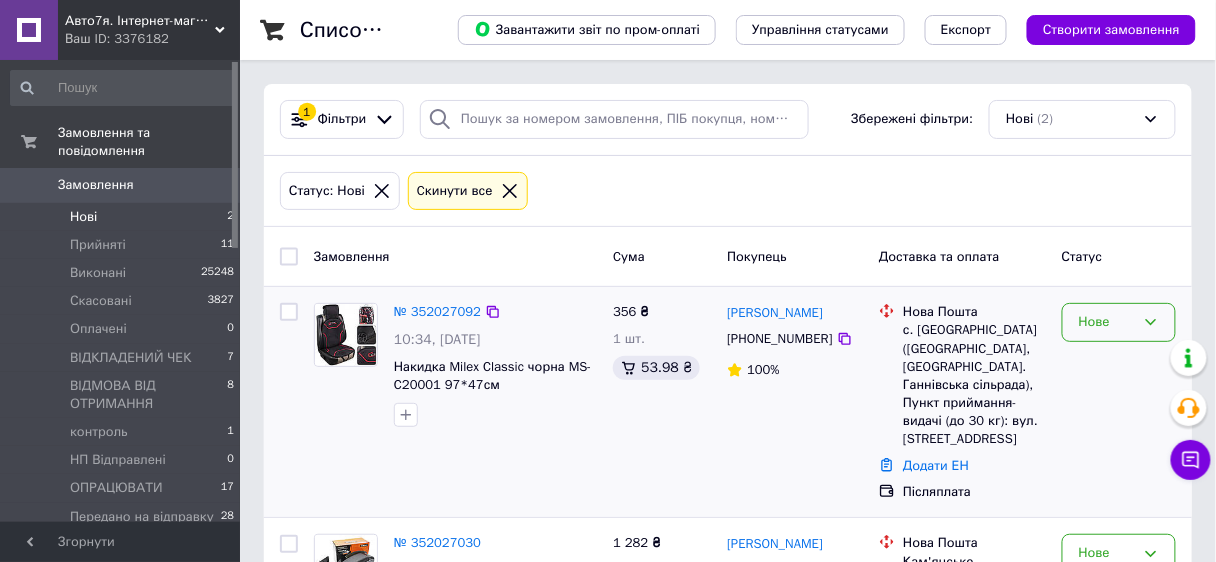 click on "Нове" at bounding box center (1107, 322) 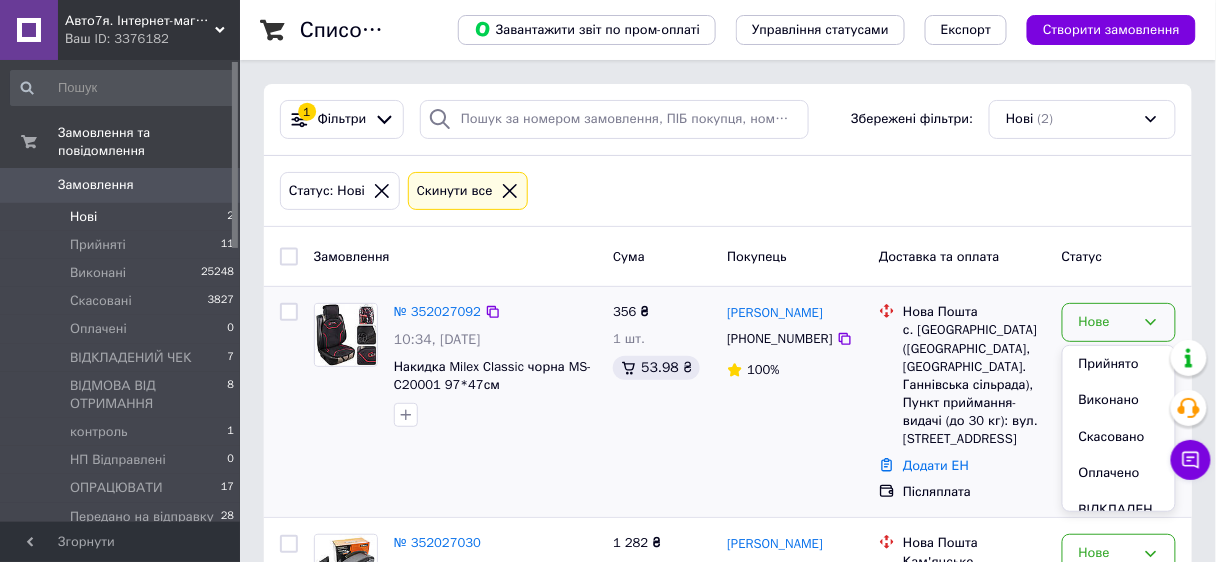 click on "Прийнято" at bounding box center (1119, 364) 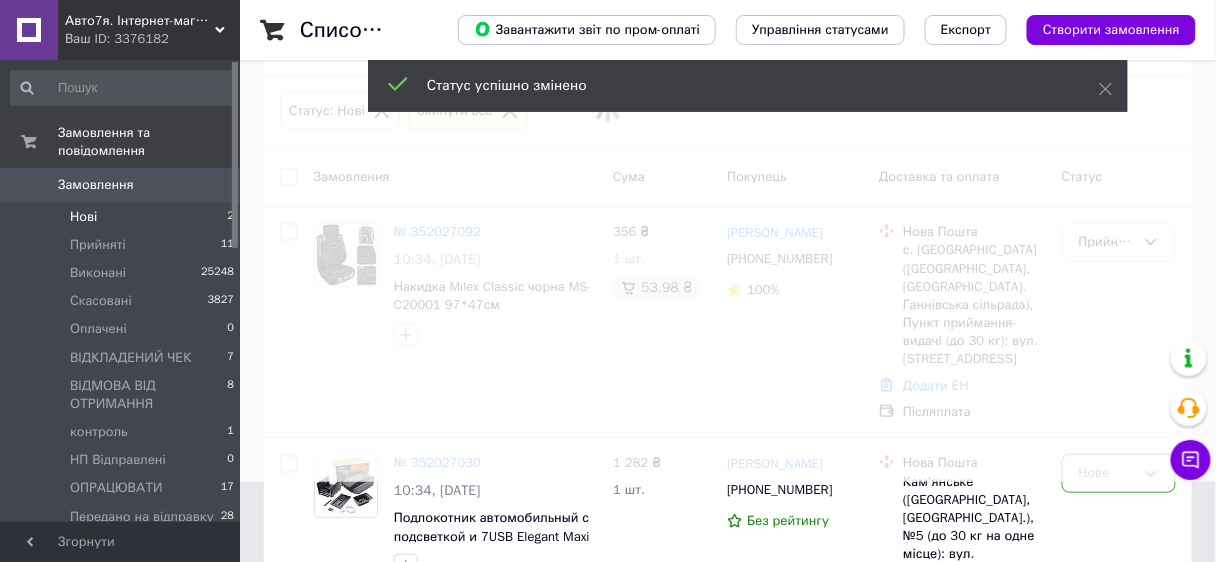 scroll, scrollTop: 208, scrollLeft: 0, axis: vertical 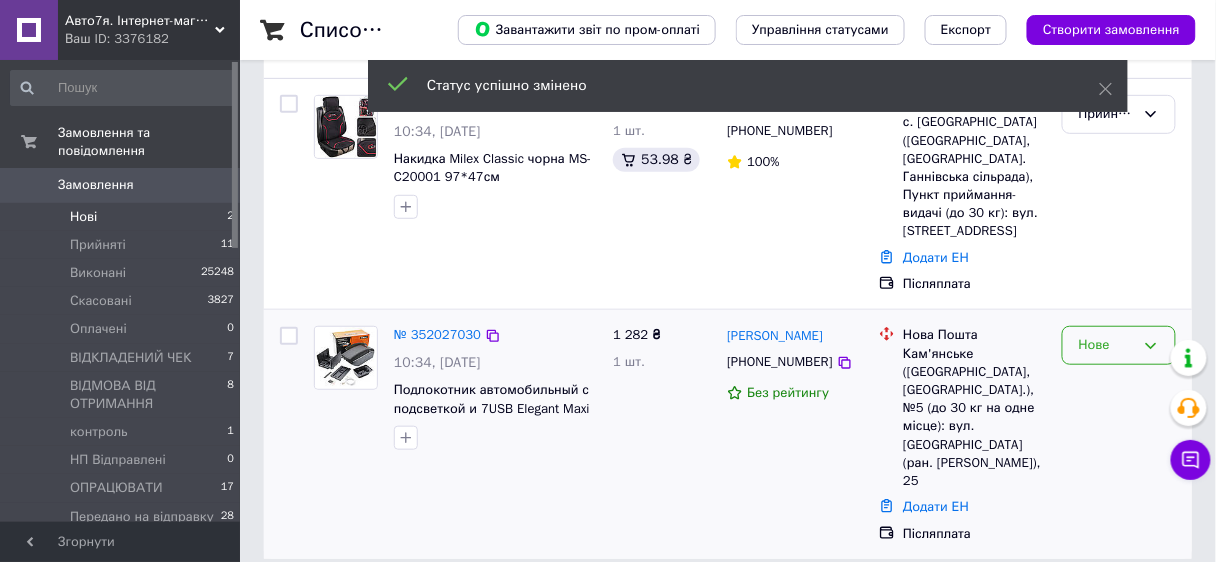 click on "Нове" at bounding box center [1107, 345] 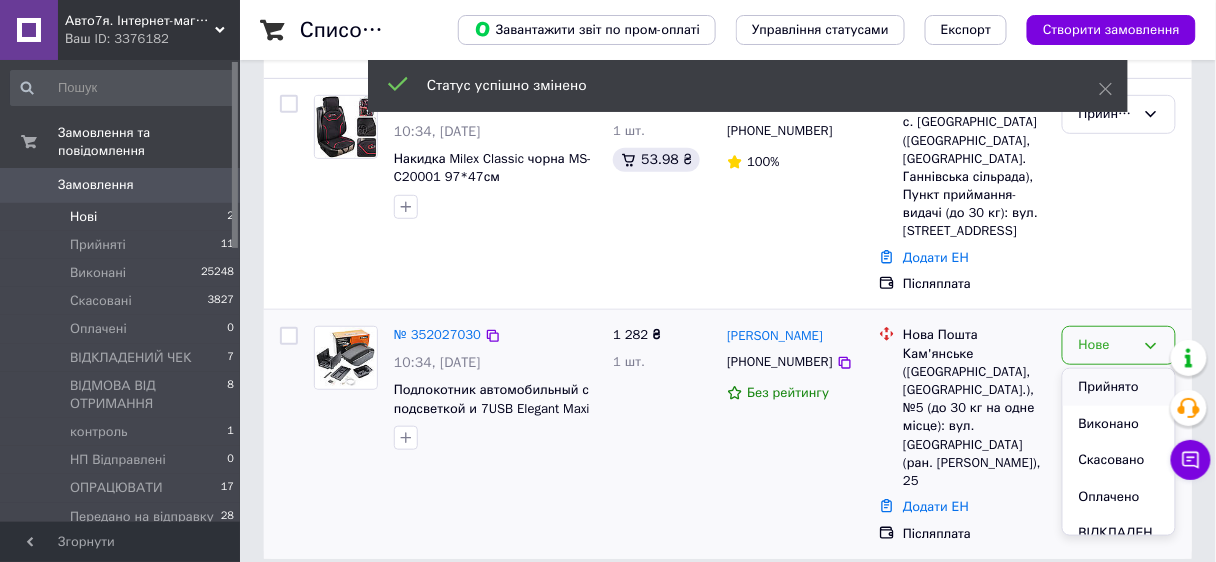 click on "Прийнято" at bounding box center (1119, 387) 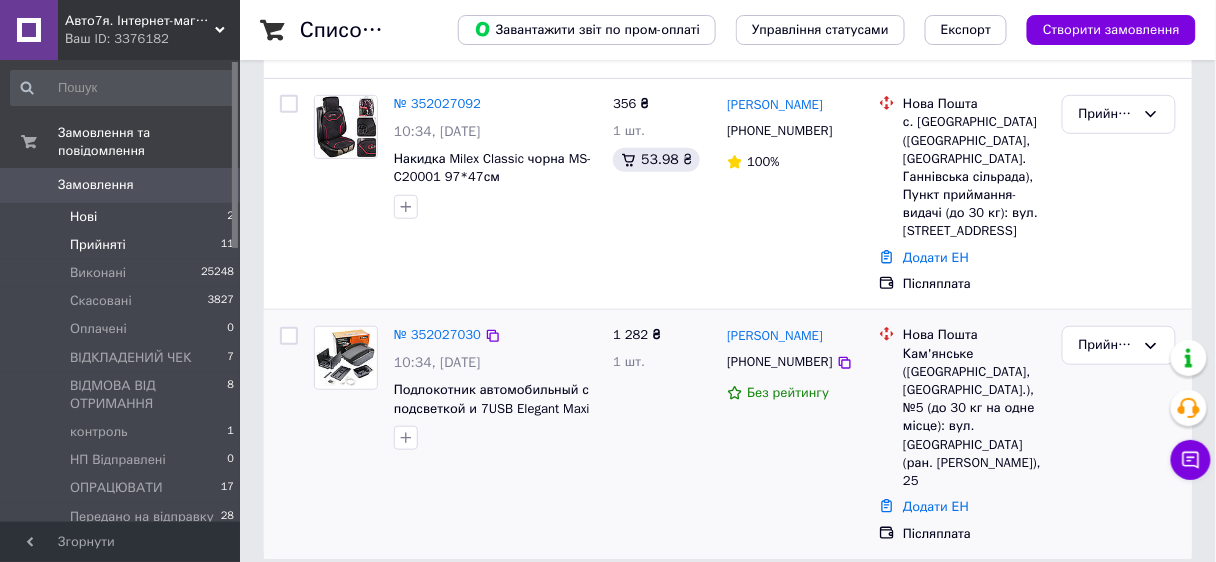 click on "Прийняті" at bounding box center (98, 245) 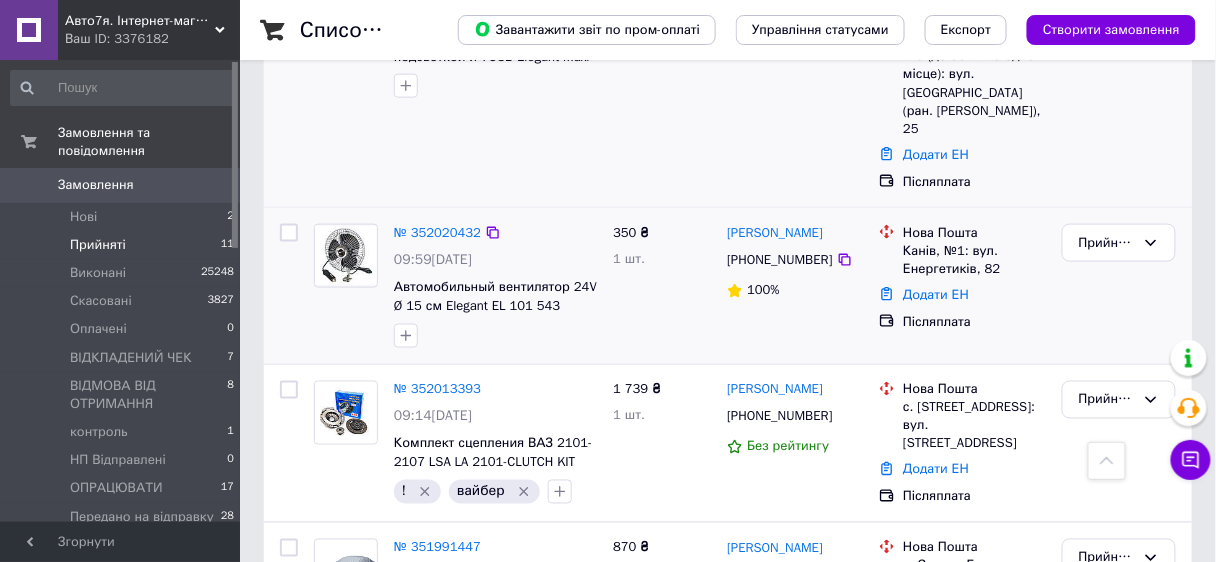 scroll, scrollTop: 640, scrollLeft: 0, axis: vertical 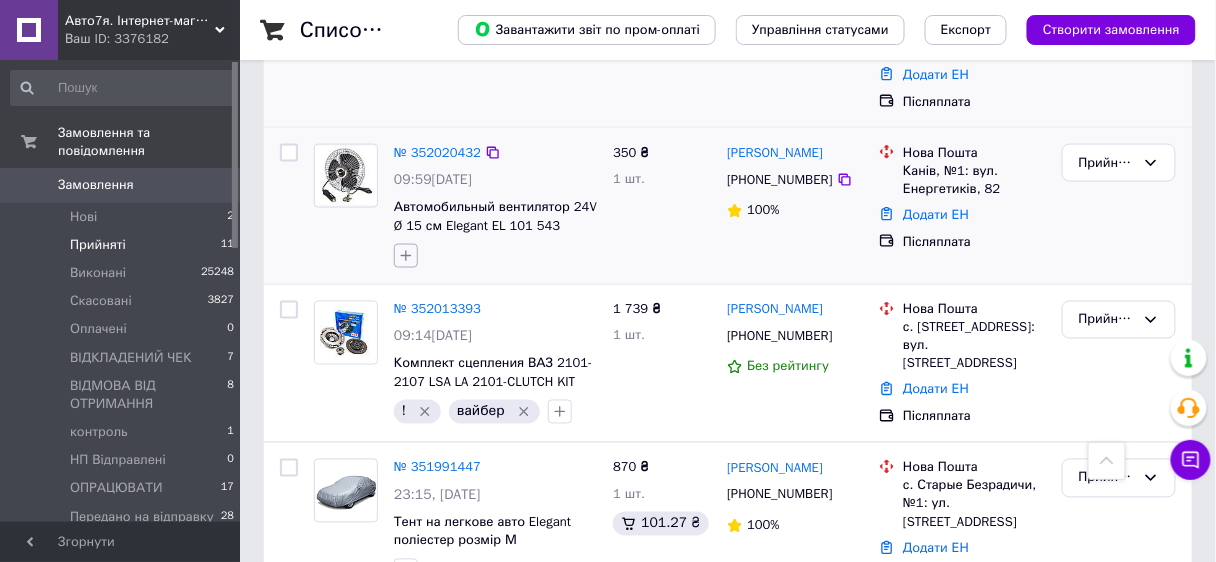 click 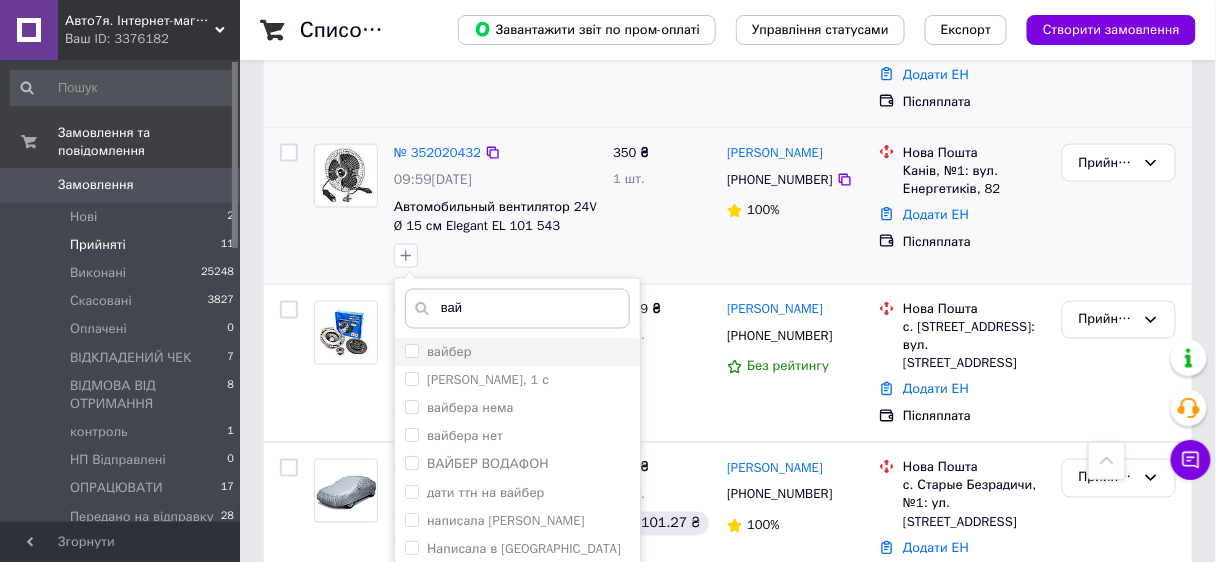 type on "вай" 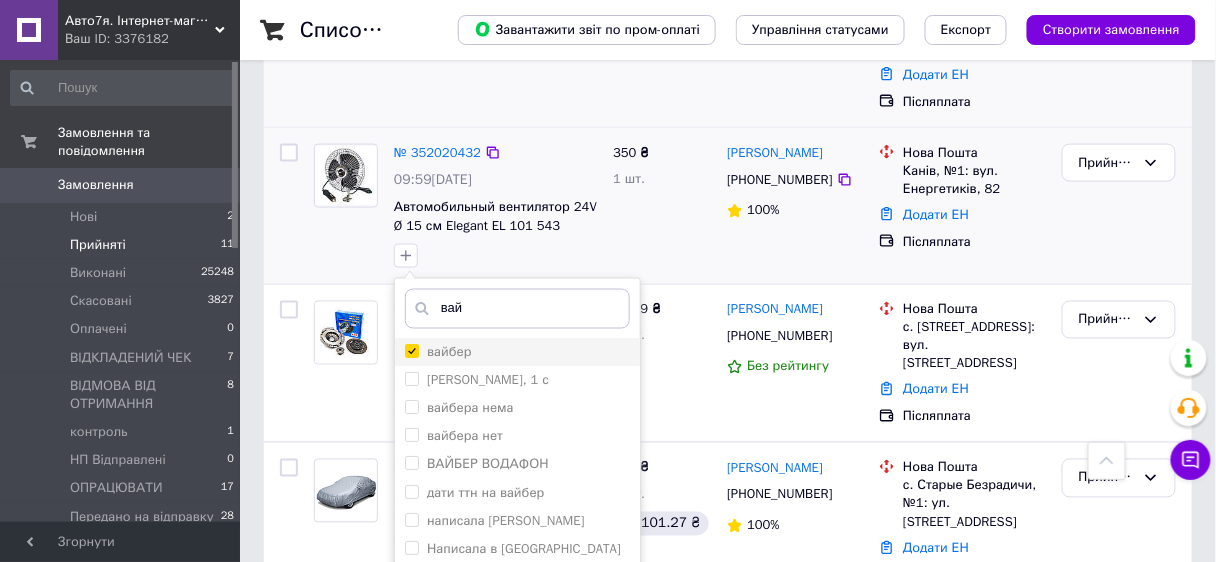checkbox on "true" 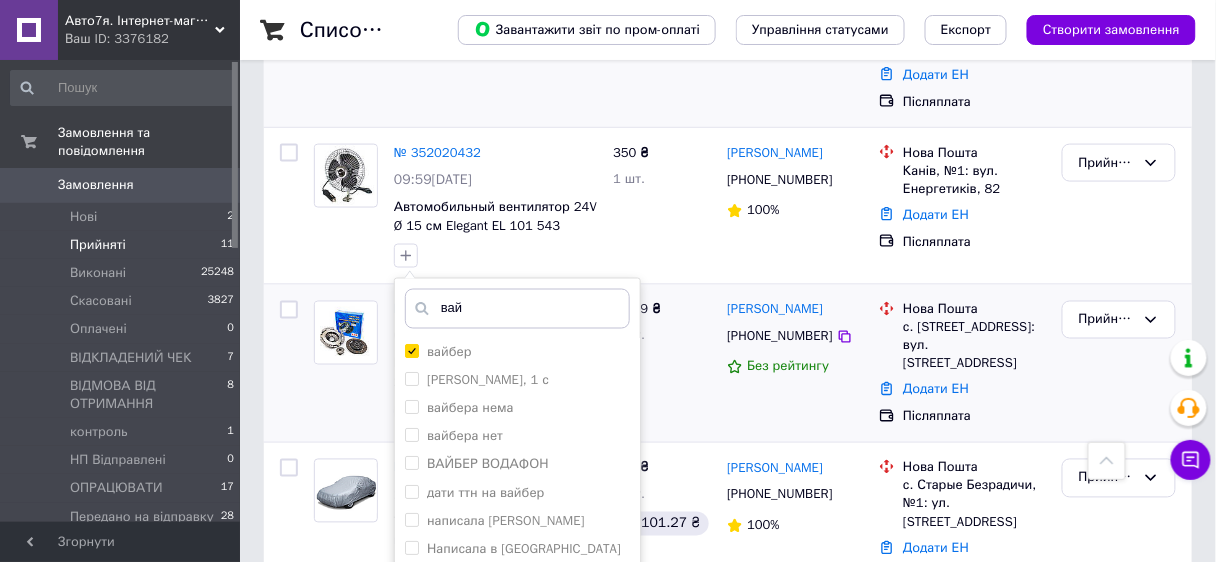scroll, scrollTop: 880, scrollLeft: 0, axis: vertical 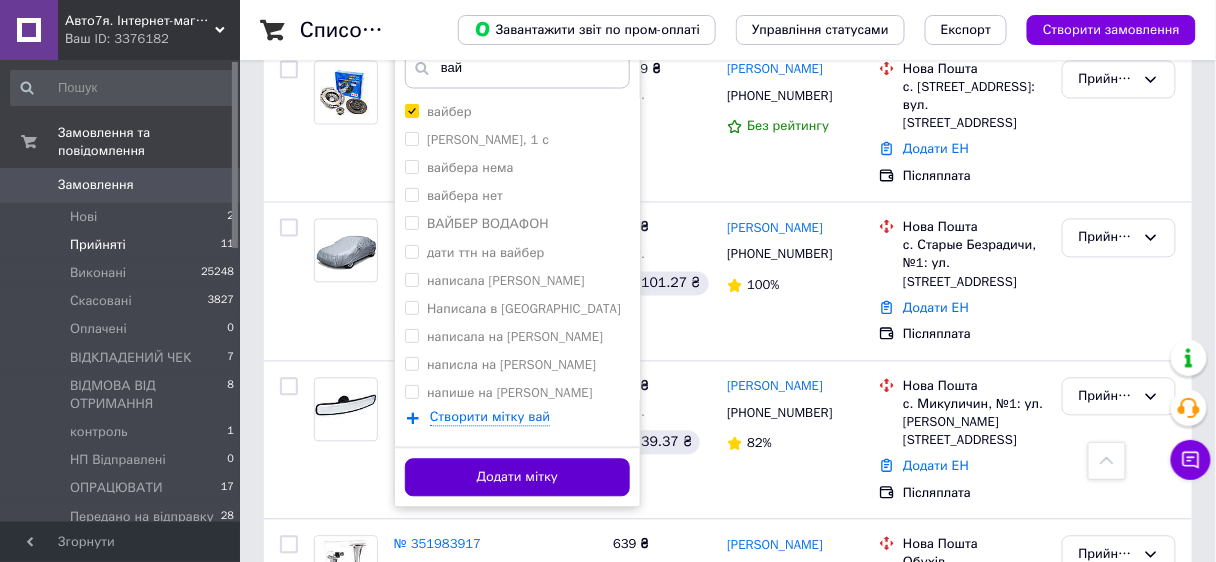 click on "Додати мітку" at bounding box center (517, 478) 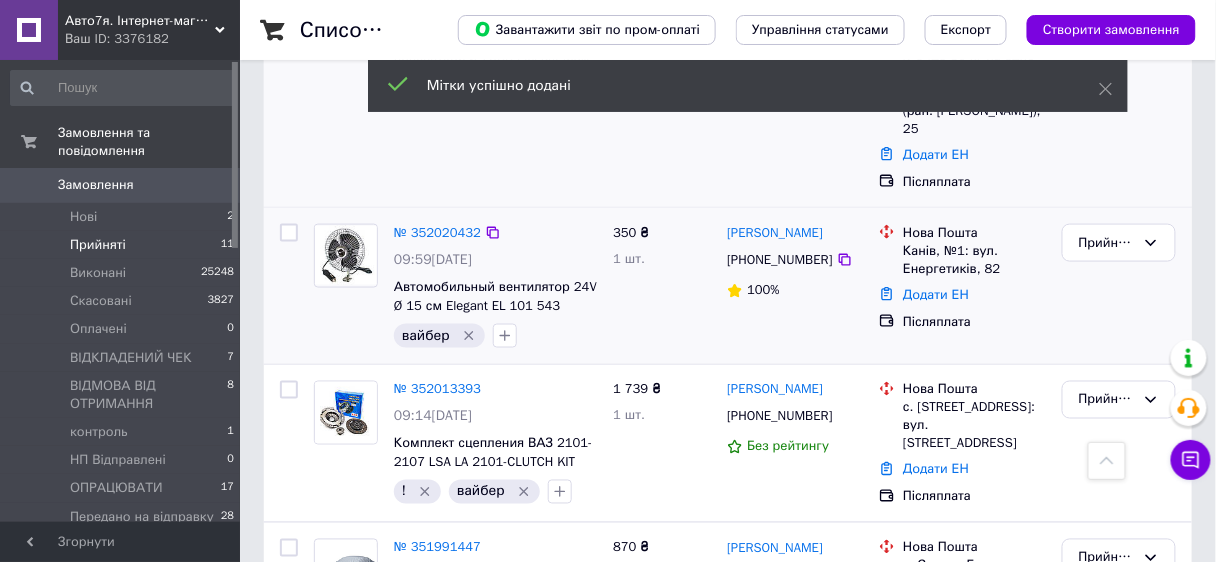 scroll, scrollTop: 160, scrollLeft: 0, axis: vertical 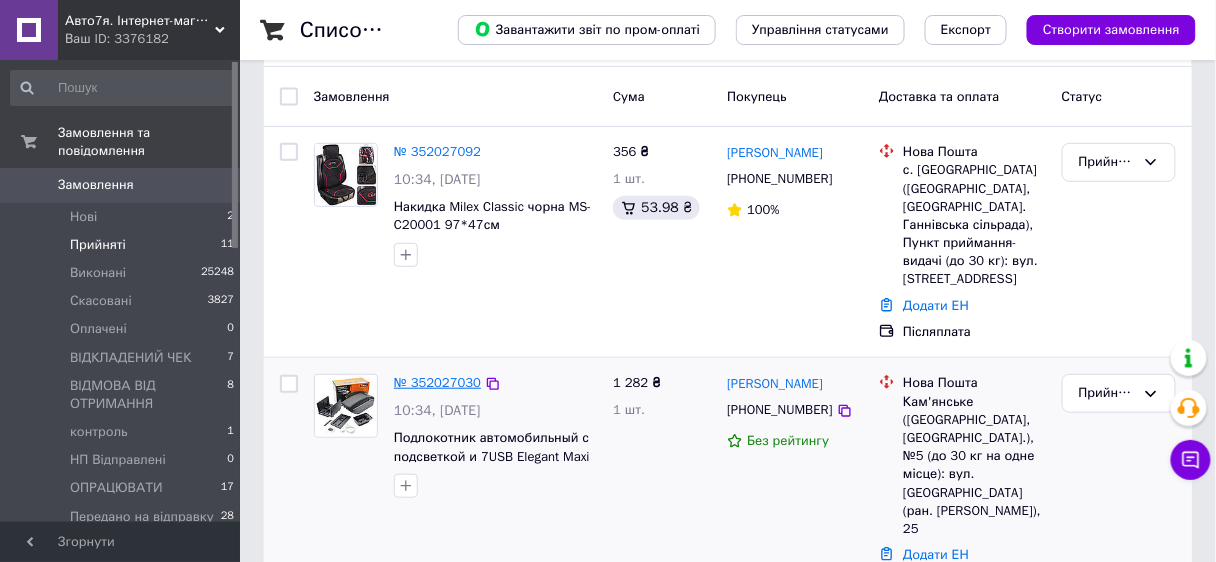 click on "№ 352027030" at bounding box center [437, 382] 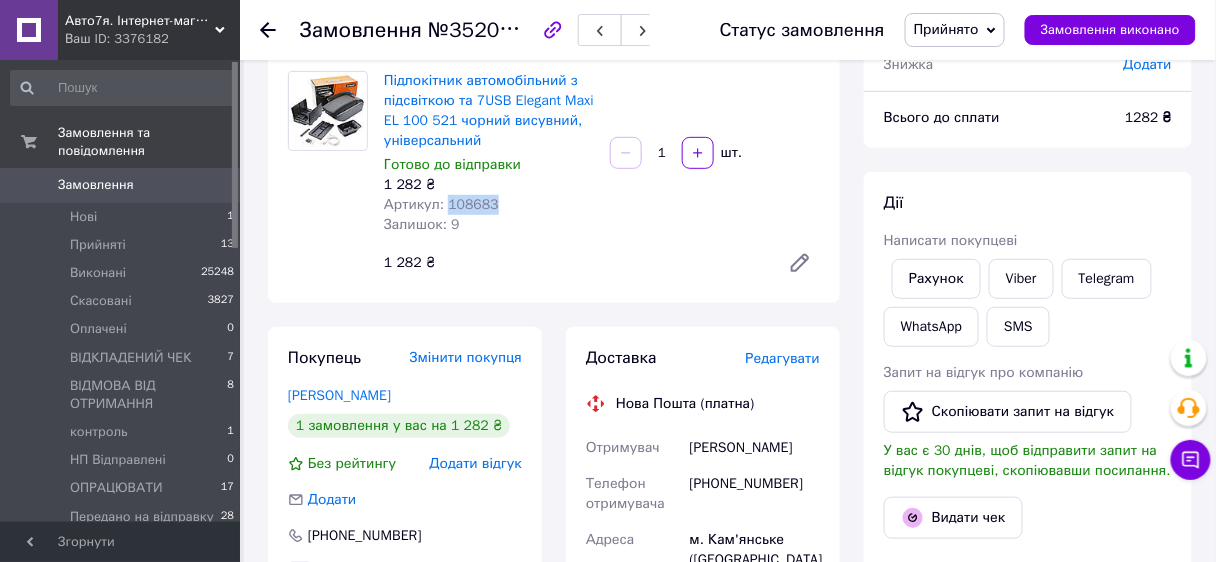 drag, startPoint x: 445, startPoint y: 200, endPoint x: 515, endPoint y: 204, distance: 70.11419 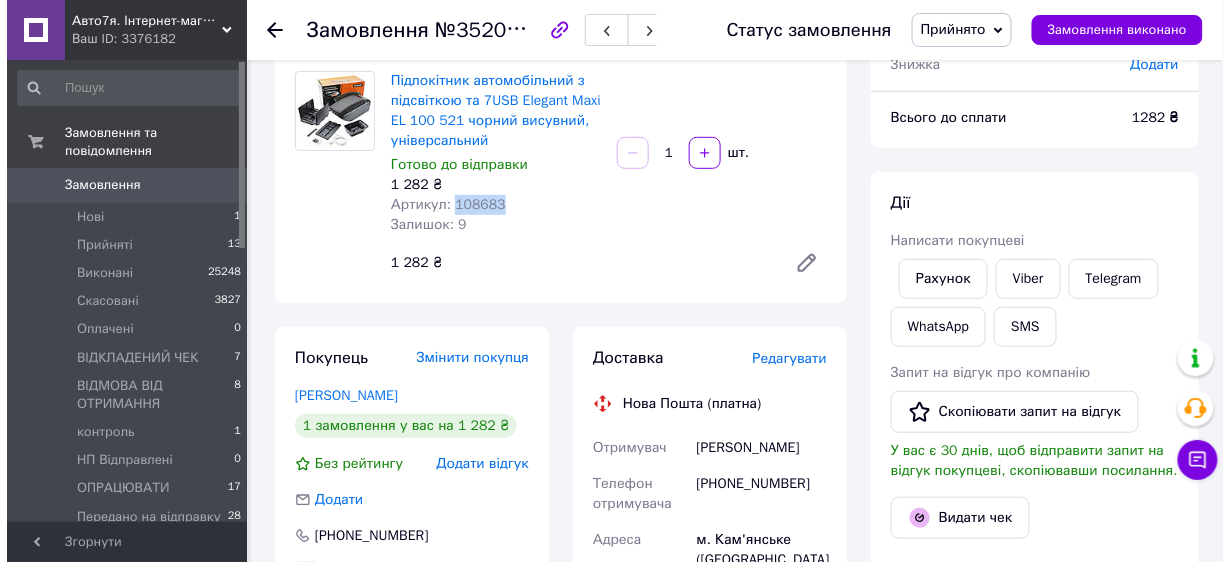 scroll, scrollTop: 320, scrollLeft: 0, axis: vertical 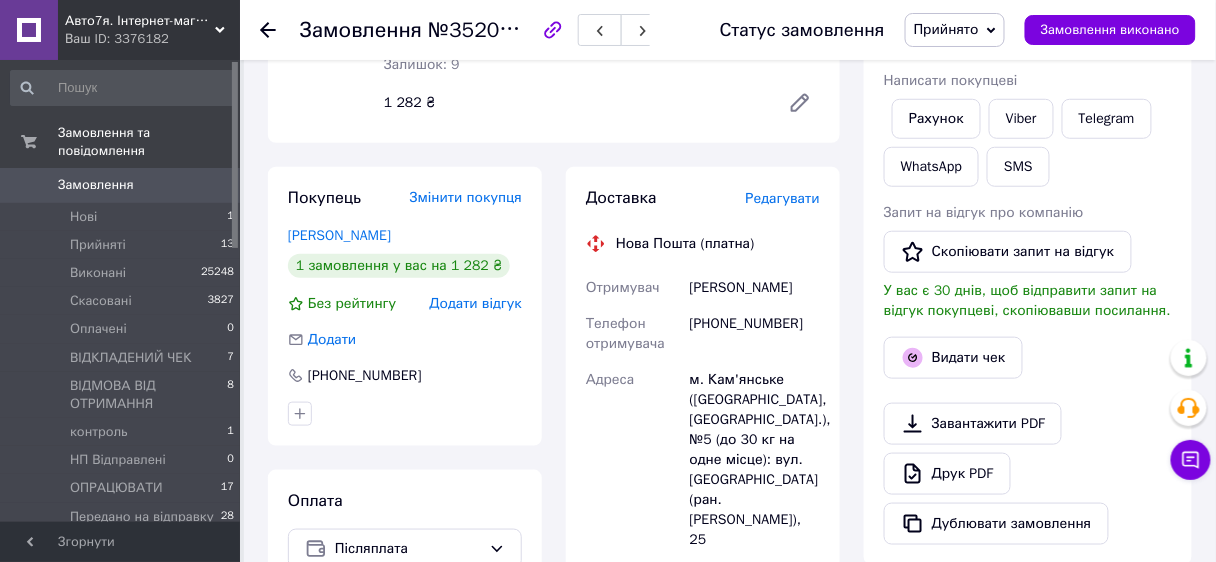drag, startPoint x: 686, startPoint y: 285, endPoint x: 810, endPoint y: 286, distance: 124.004036 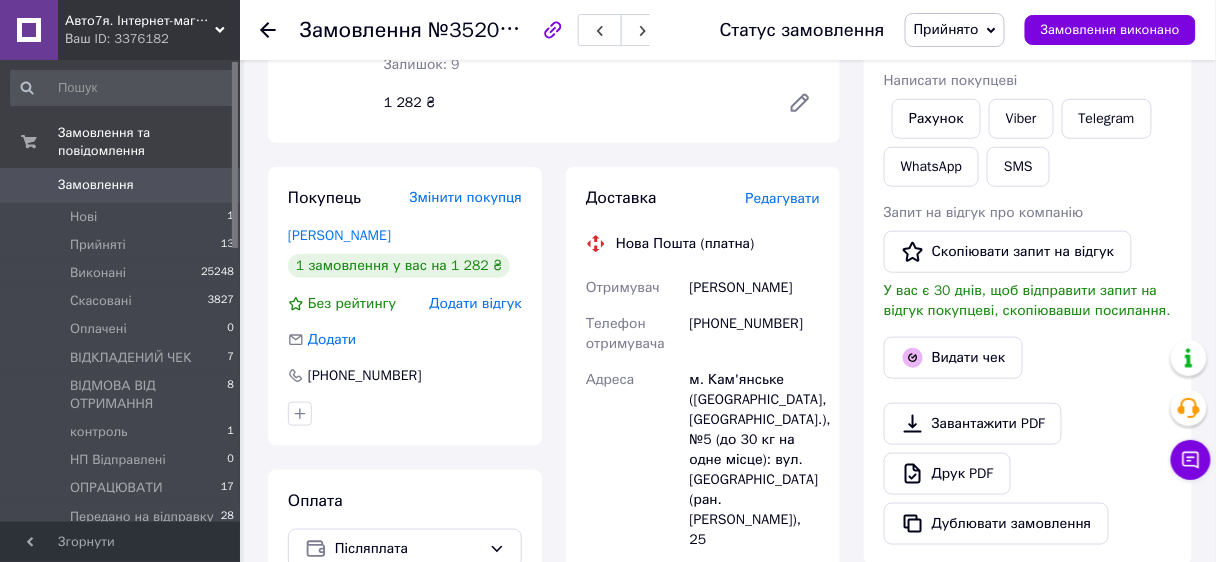 click on "Редагувати" at bounding box center (783, 198) 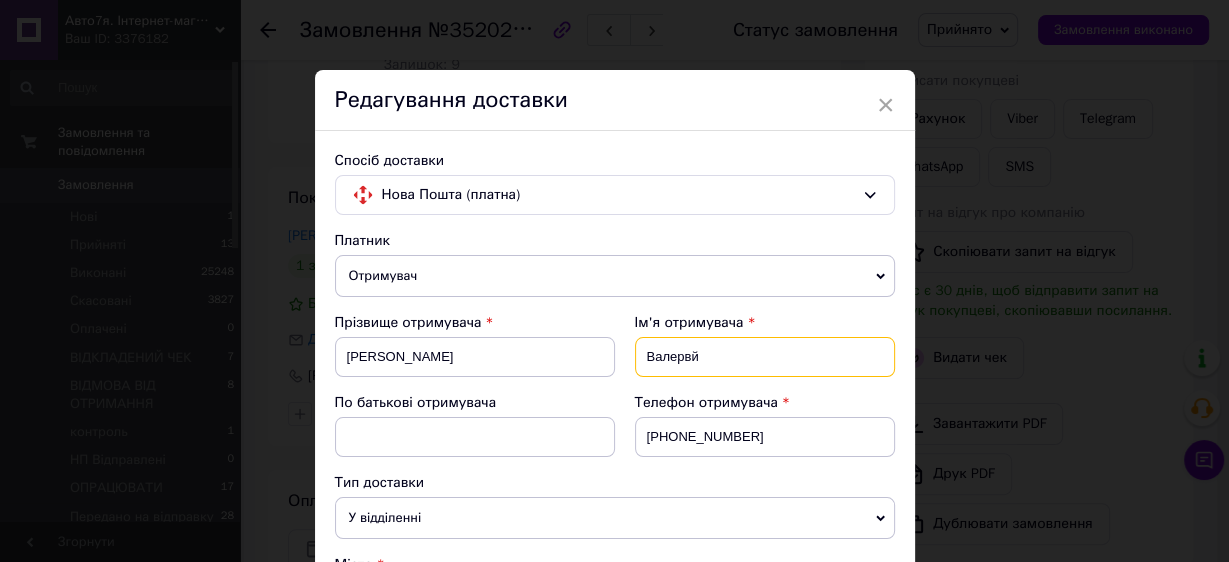 click on "Валервй" at bounding box center [765, 357] 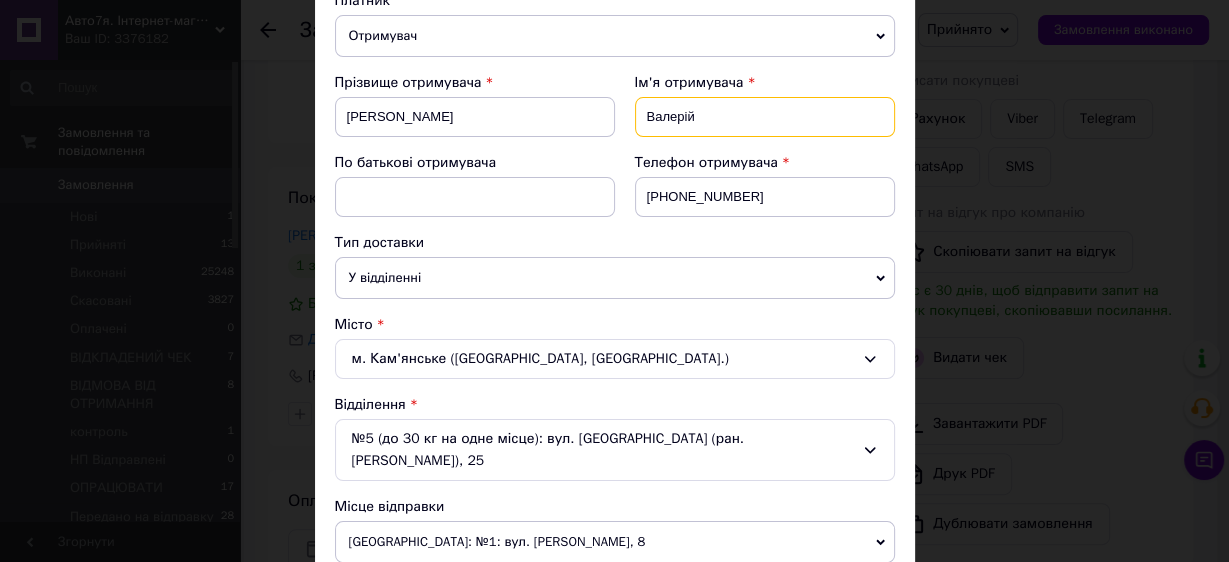 scroll, scrollTop: 320, scrollLeft: 0, axis: vertical 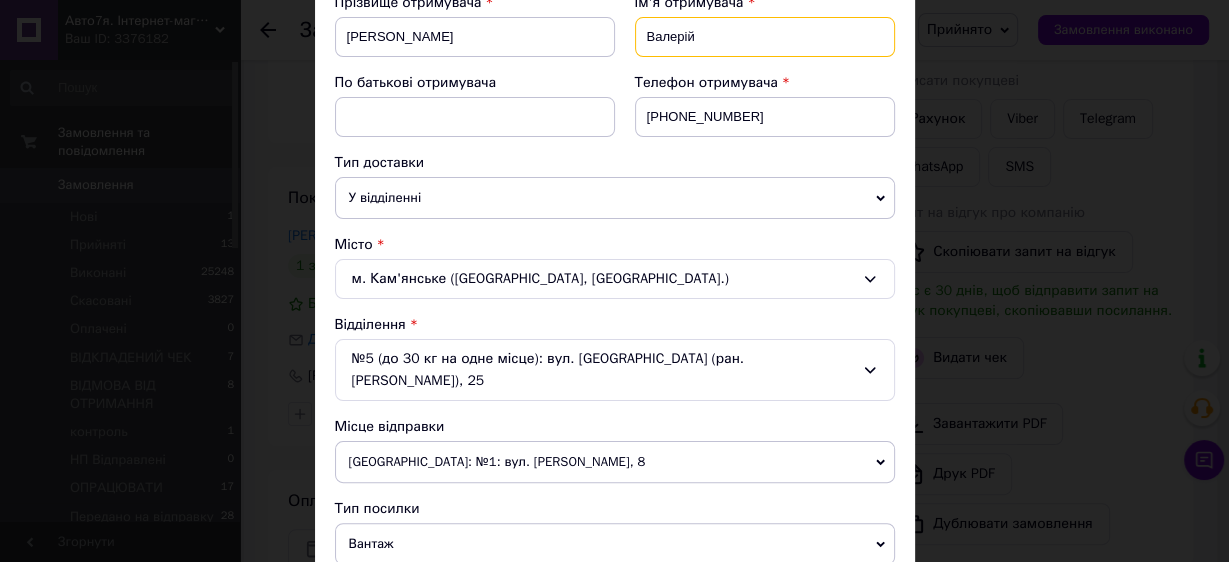 type on "Валерій" 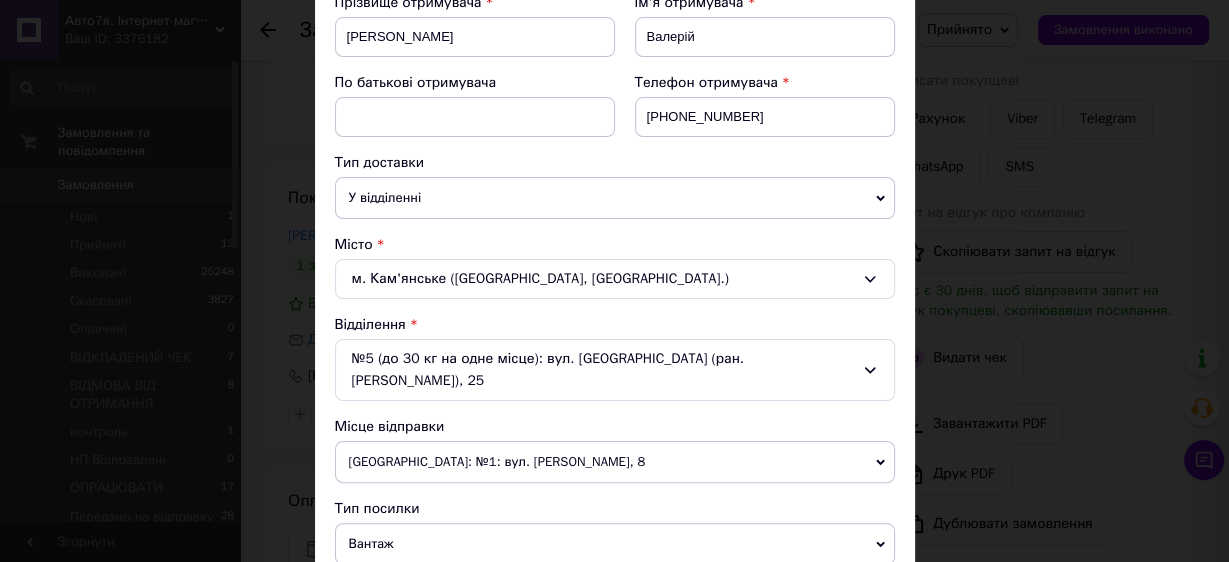 click on "[GEOGRAPHIC_DATA]: №1: вул. [PERSON_NAME], 8" at bounding box center [615, 462] 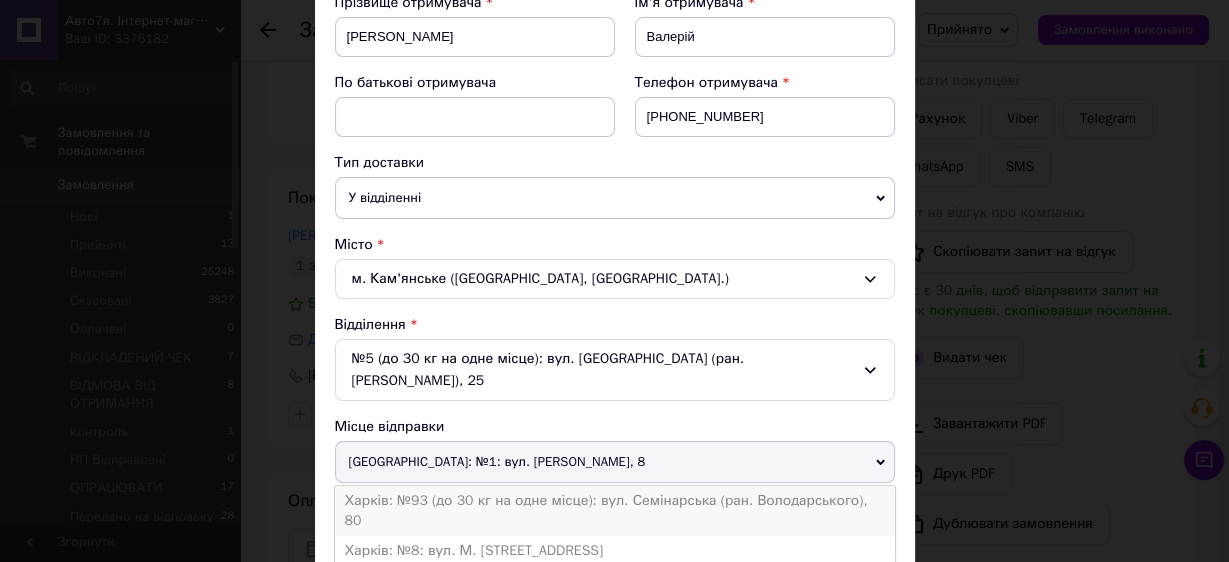 click on "Харків: №93 (до 30 кг на одне місце): вул. Семінарська (ран. Володарського), 80" at bounding box center [615, 511] 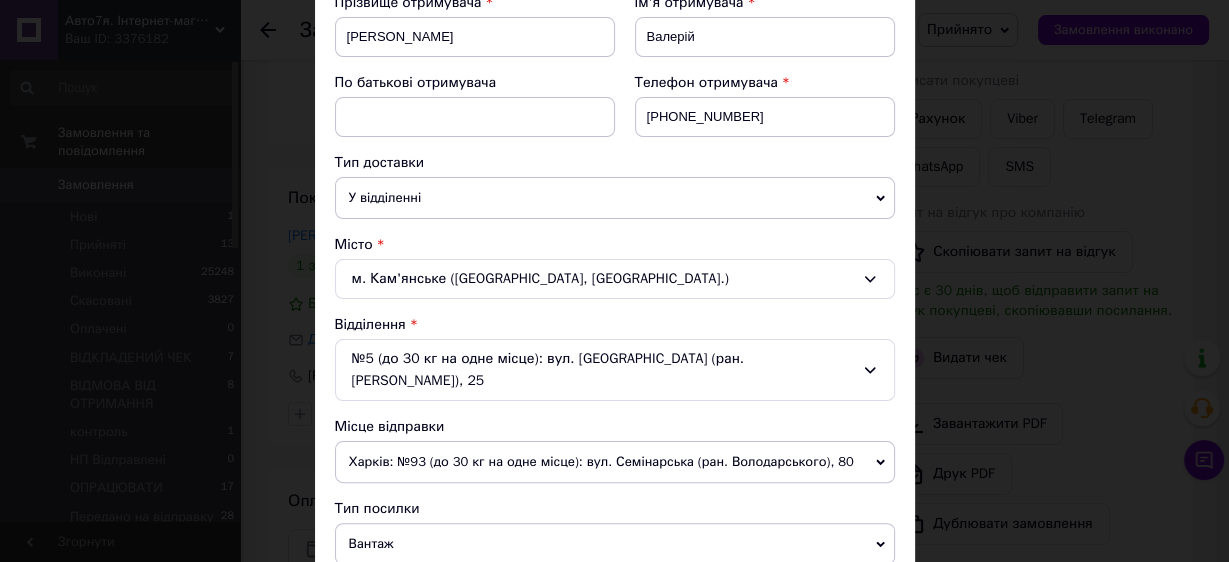 scroll, scrollTop: 800, scrollLeft: 0, axis: vertical 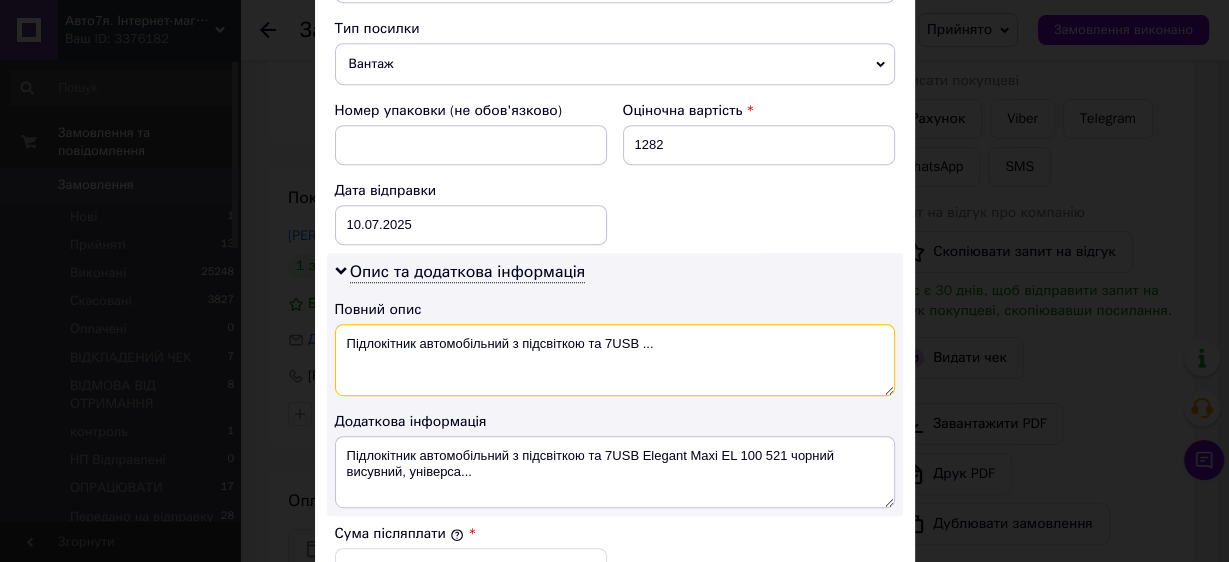 drag, startPoint x: 501, startPoint y: 312, endPoint x: 674, endPoint y: 314, distance: 173.01157 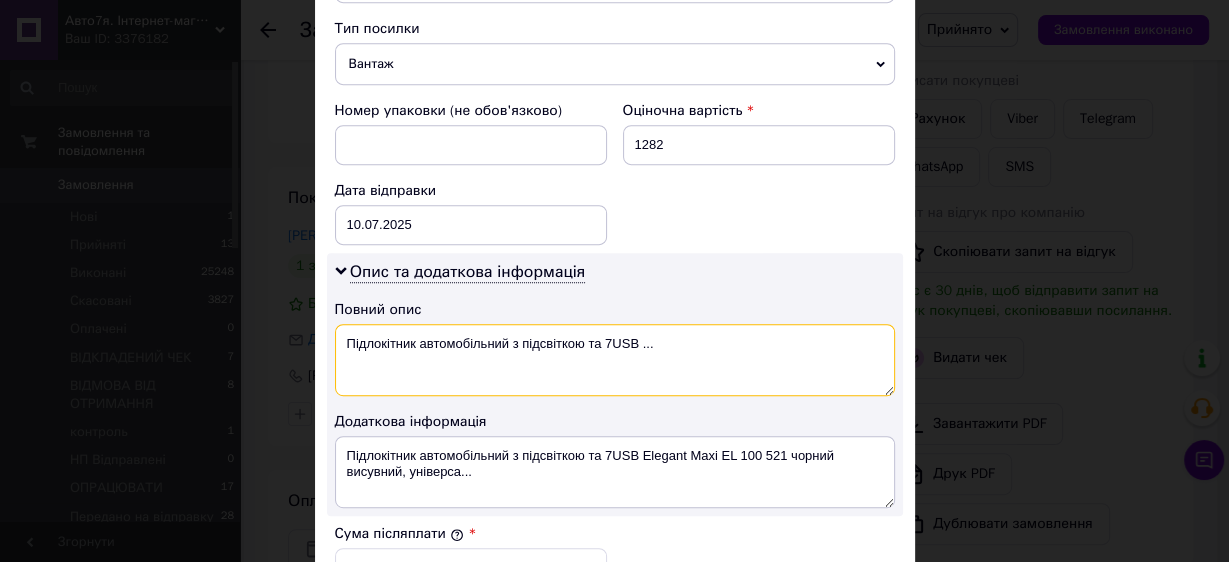 click on "Підлокітник автомобільний з підсвіткою та 7USB ..." at bounding box center (615, 360) 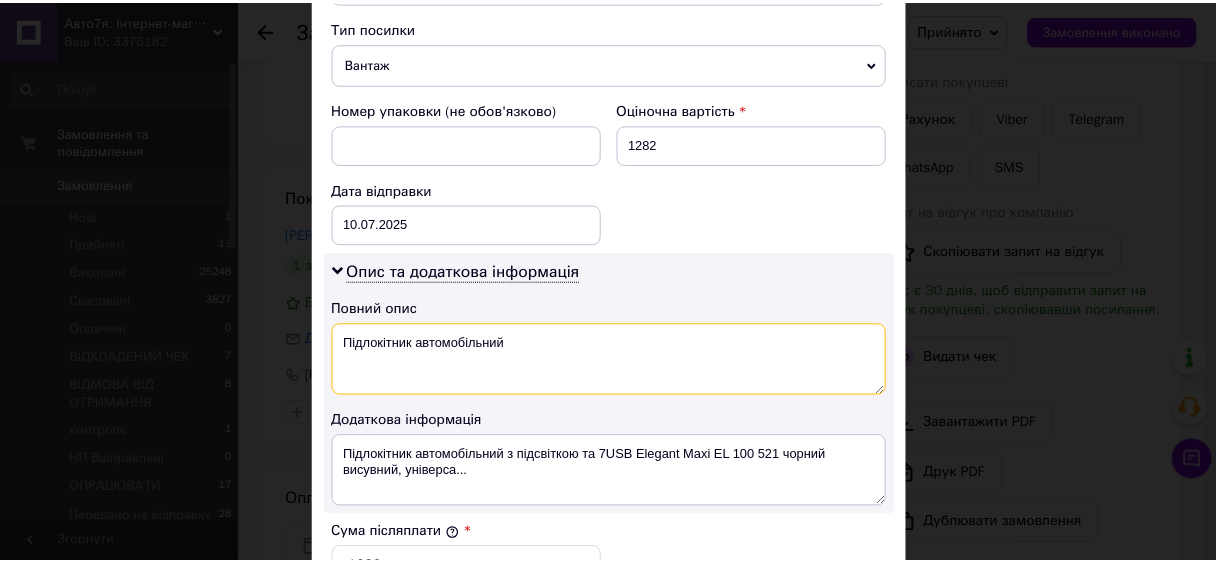 scroll, scrollTop: 1120, scrollLeft: 0, axis: vertical 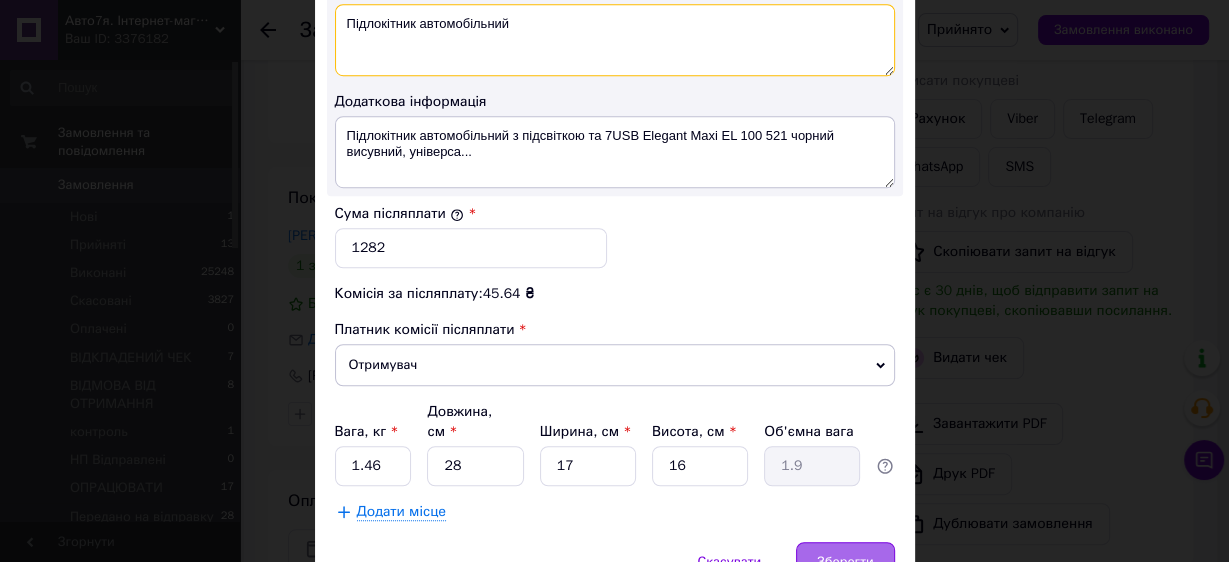 type on "Підлокітник автомобільний" 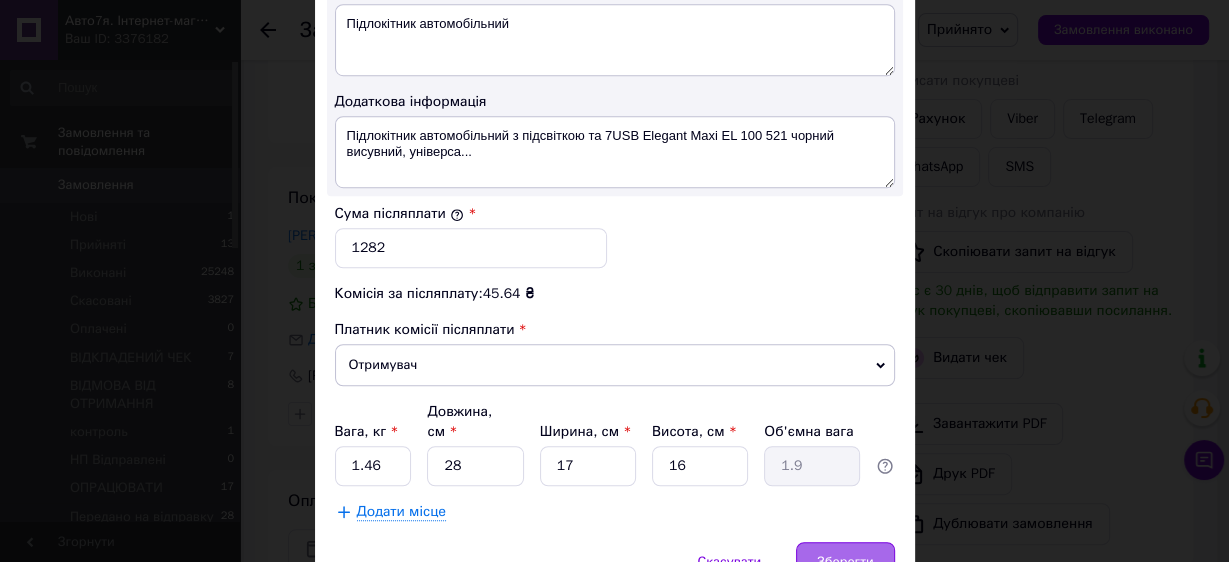 click on "Зберегти" at bounding box center [845, 562] 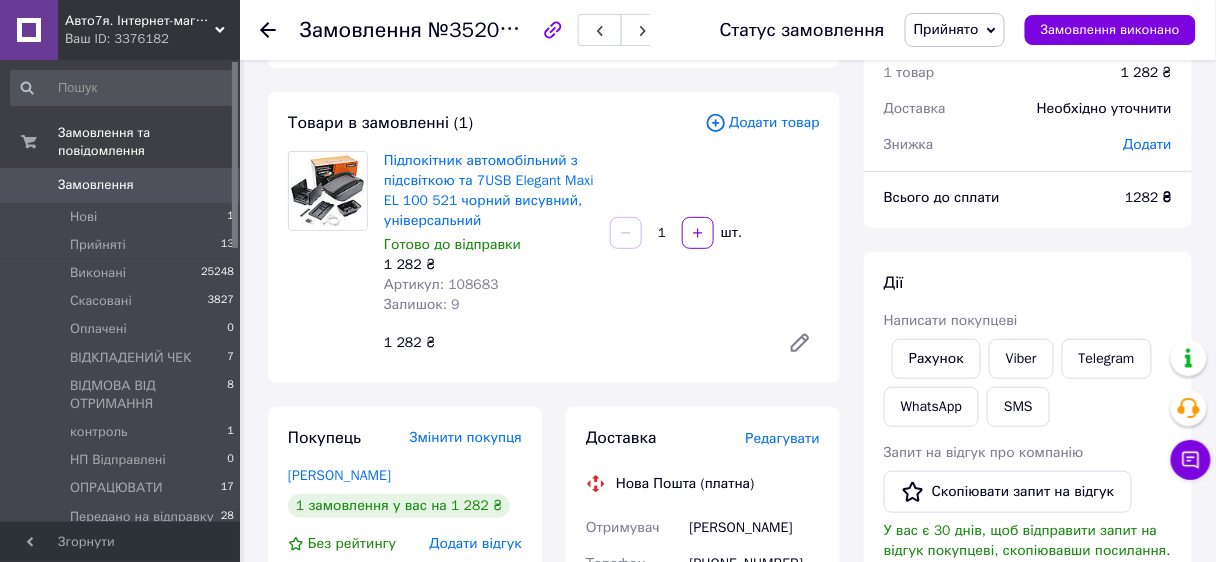scroll, scrollTop: 0, scrollLeft: 0, axis: both 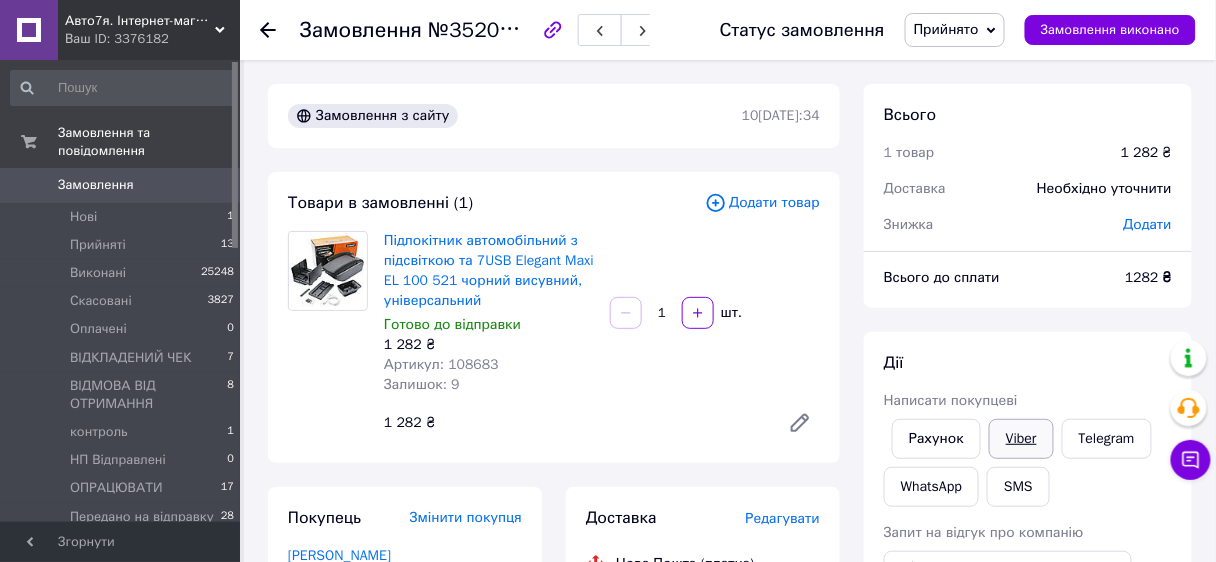click on "Viber" at bounding box center [1021, 439] 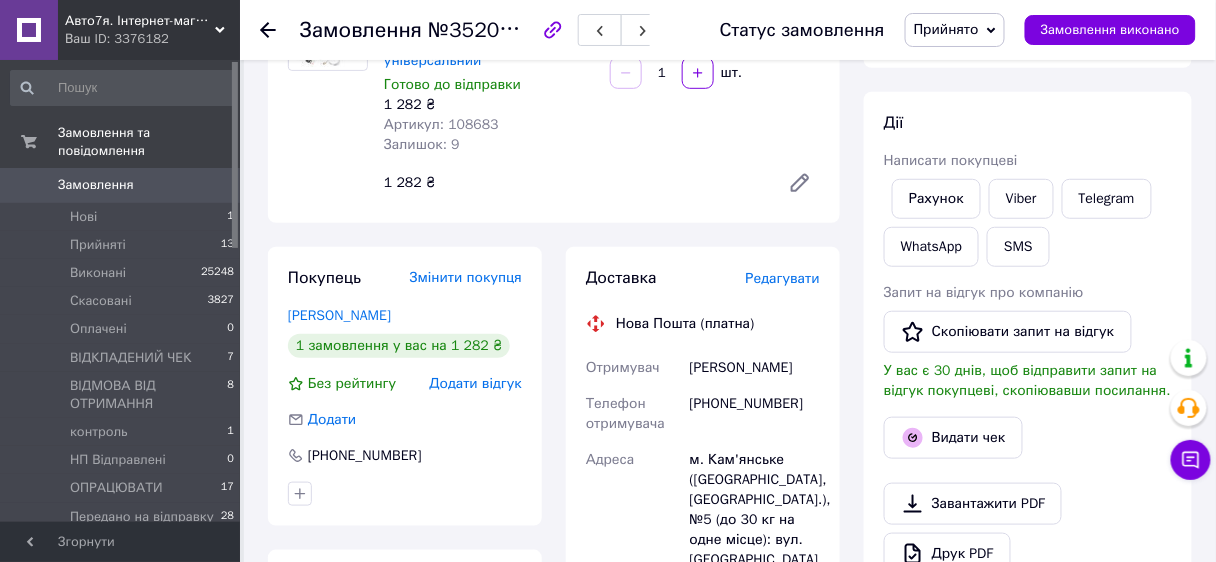 scroll, scrollTop: 320, scrollLeft: 0, axis: vertical 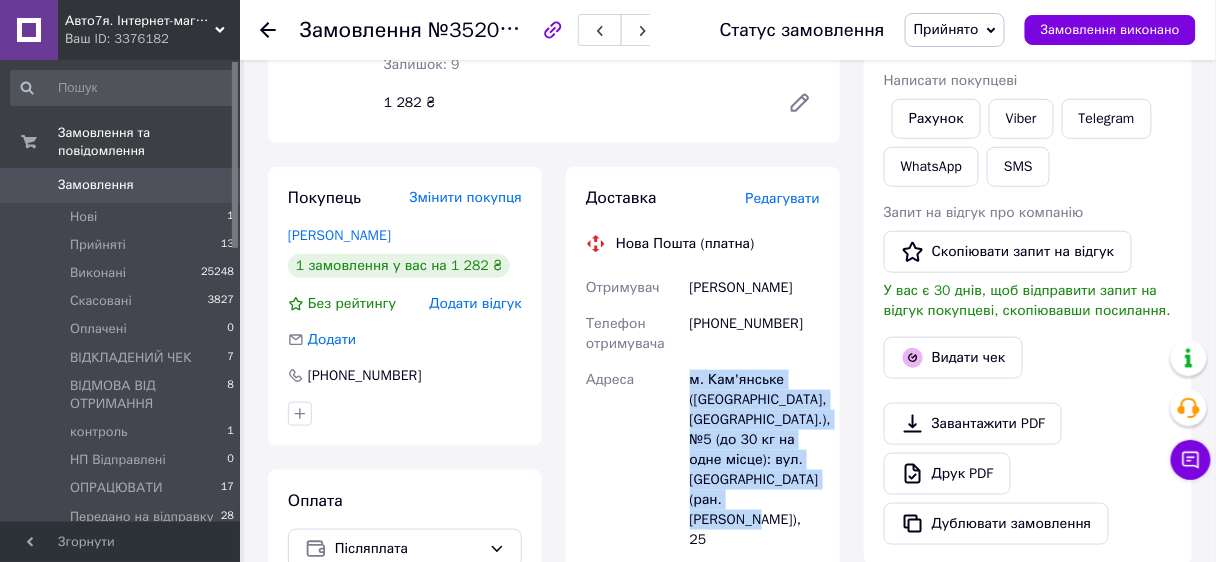 drag, startPoint x: 686, startPoint y: 382, endPoint x: 793, endPoint y: 496, distance: 156.34897 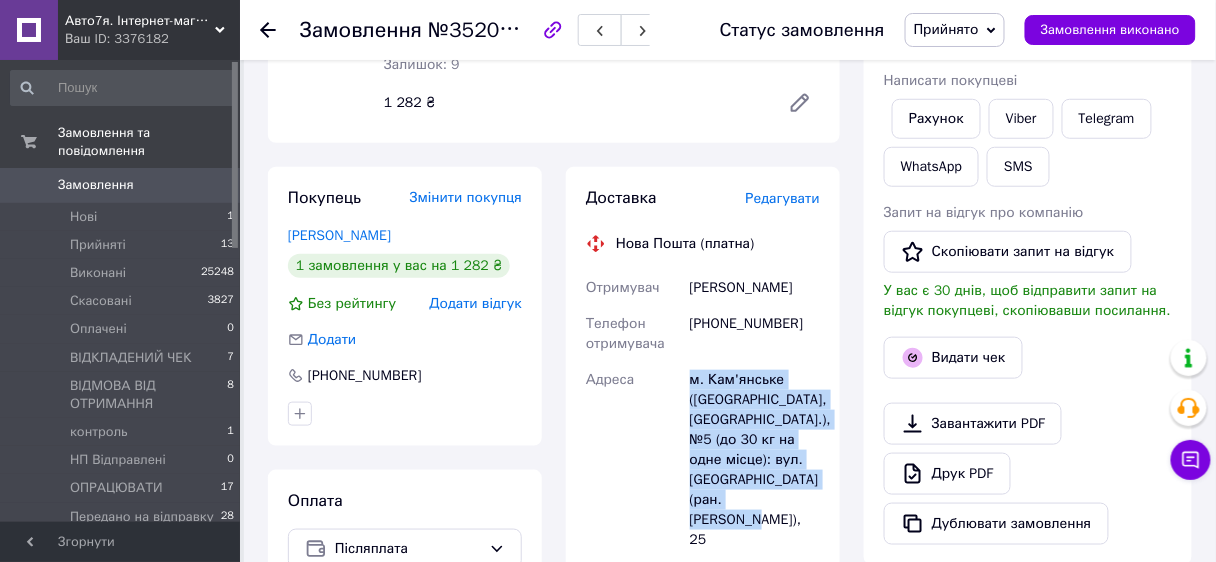 scroll, scrollTop: 640, scrollLeft: 0, axis: vertical 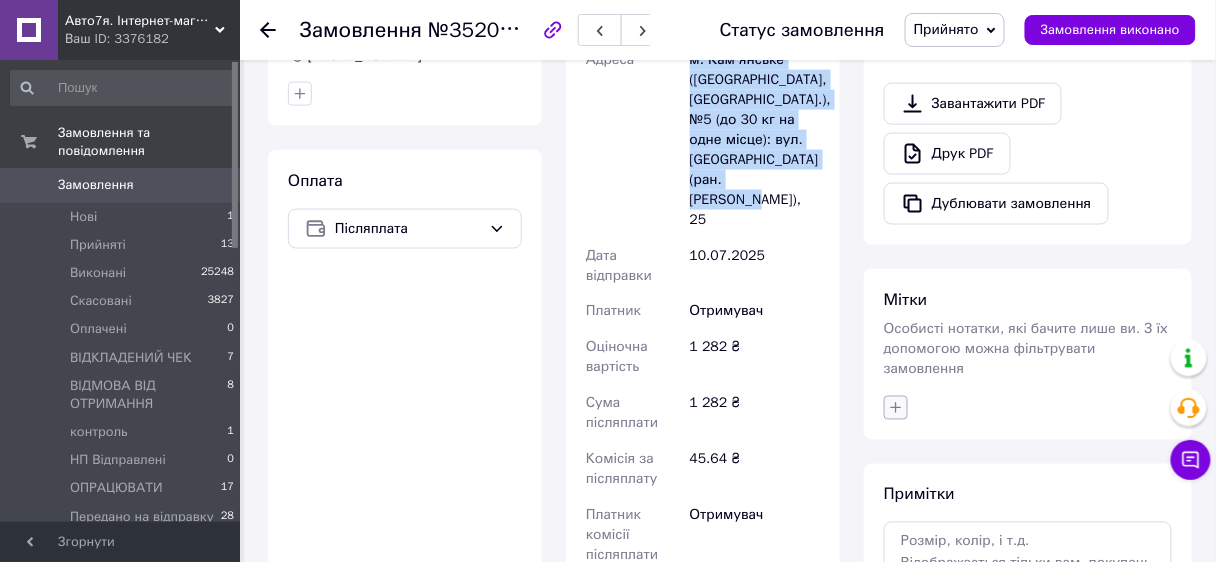 click 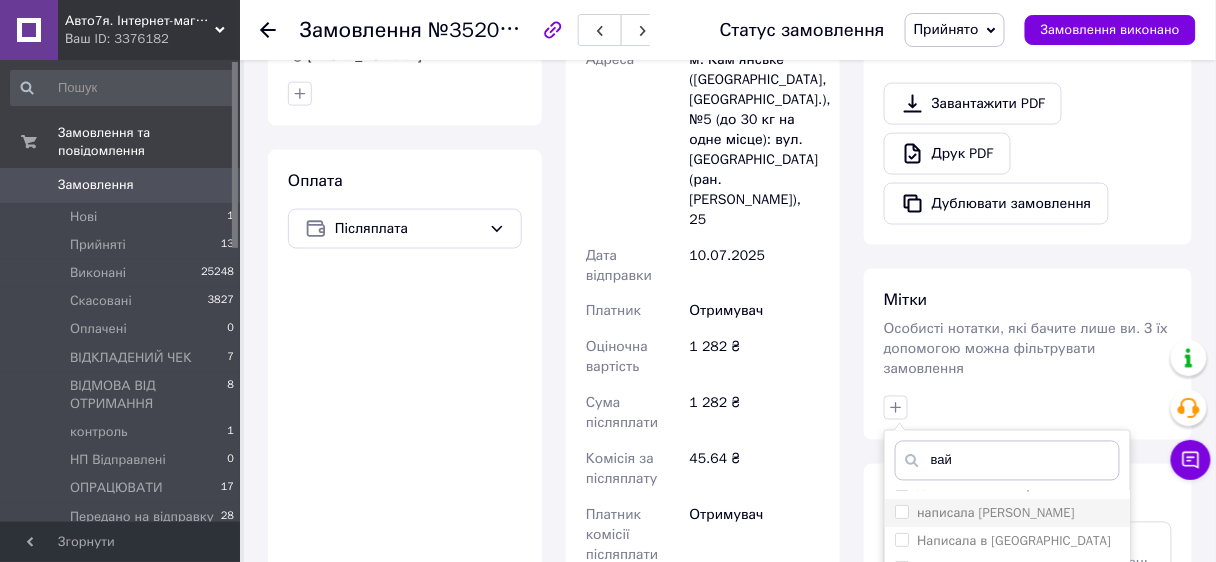 scroll, scrollTop: 0, scrollLeft: 0, axis: both 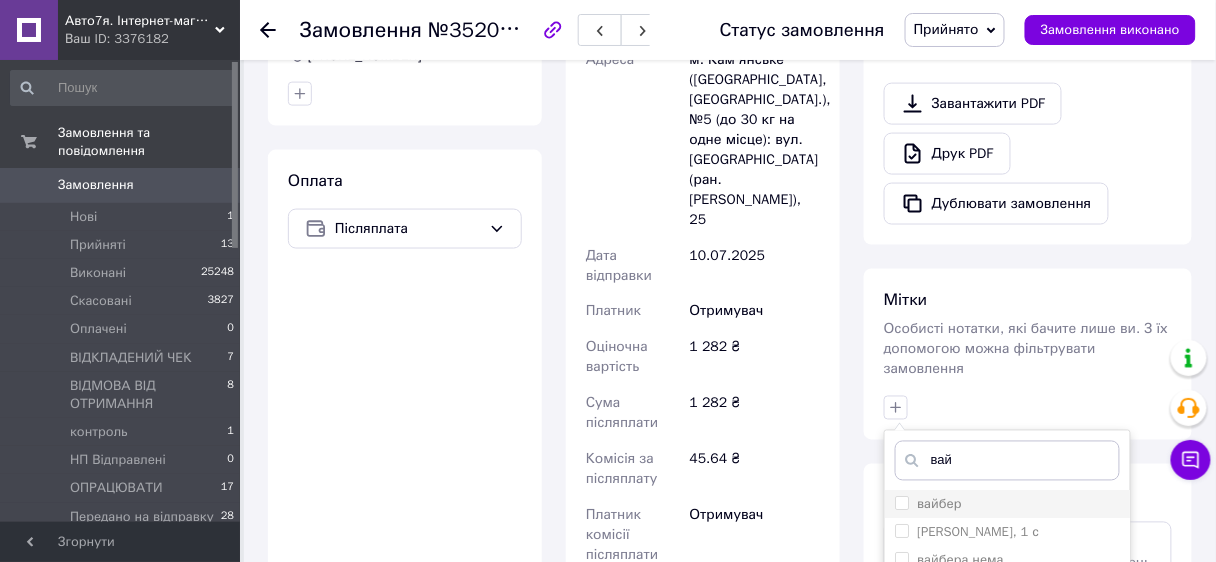 type on "вай" 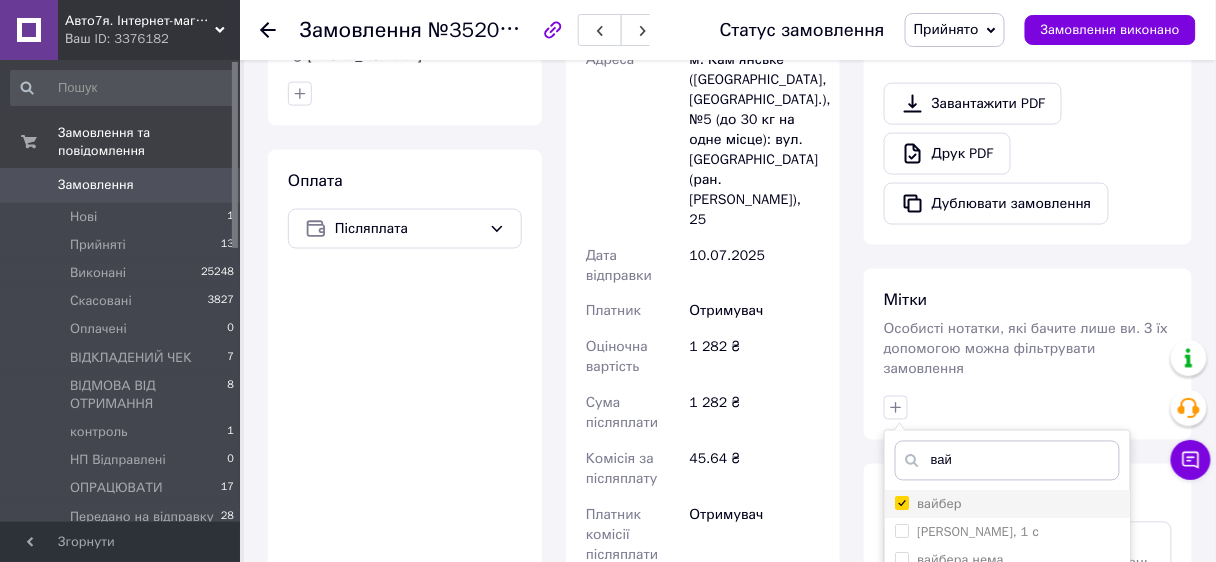 checkbox on "true" 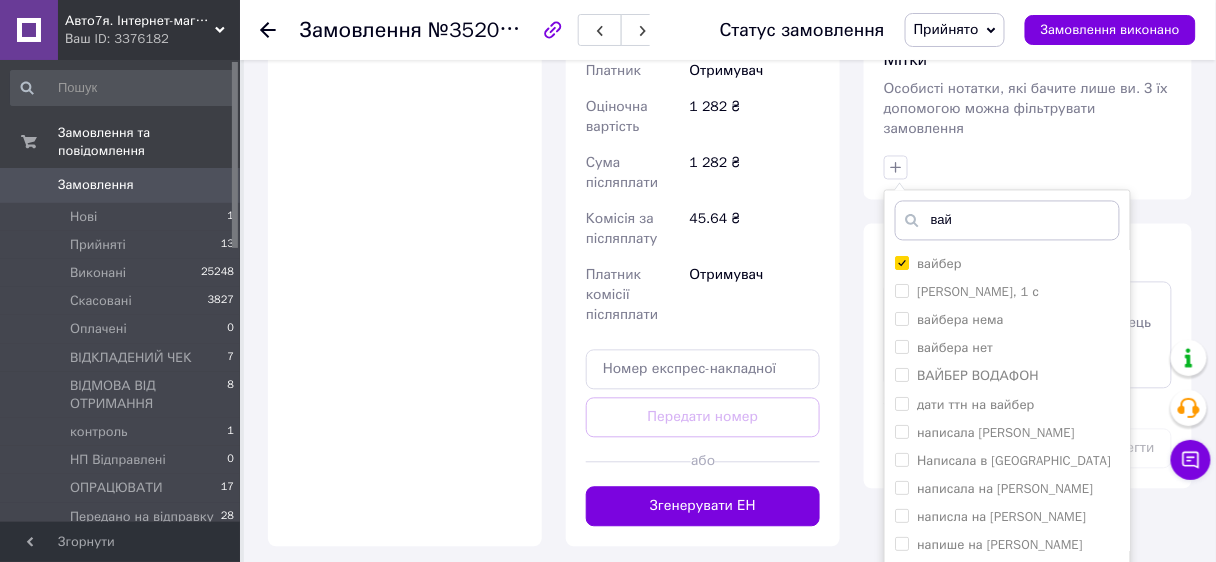scroll, scrollTop: 960, scrollLeft: 0, axis: vertical 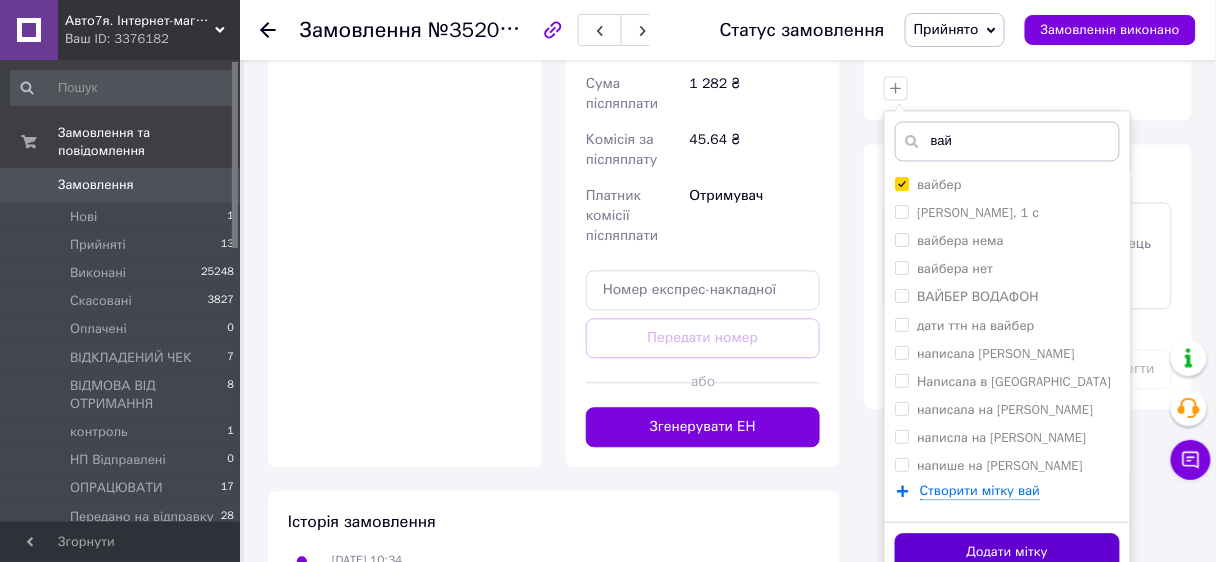 click on "Додати мітку" at bounding box center (1007, 552) 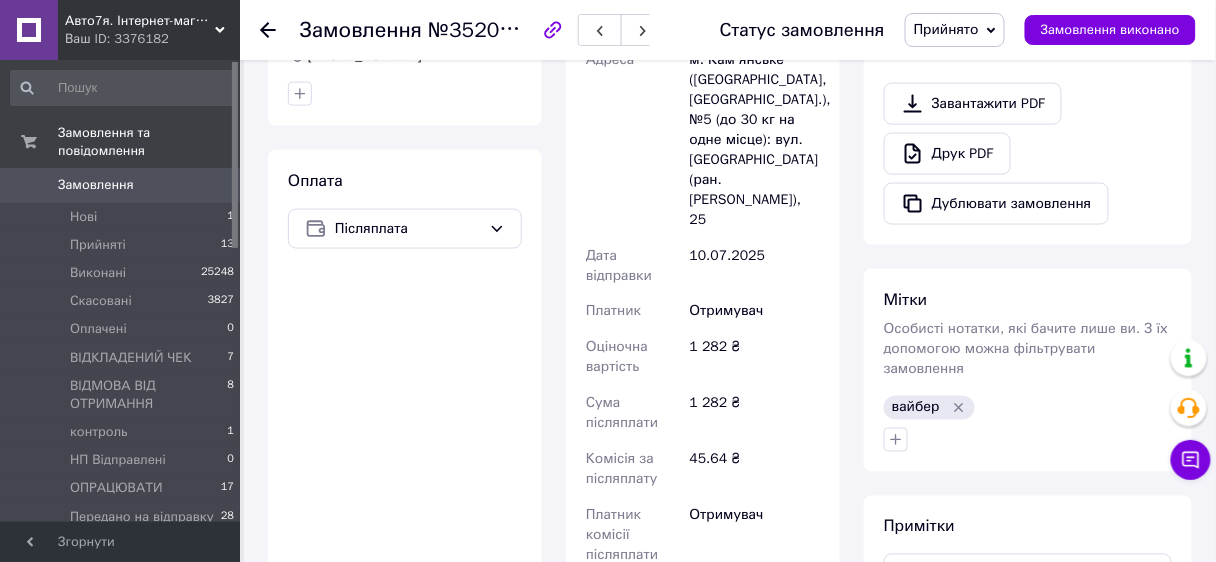 scroll, scrollTop: 400, scrollLeft: 0, axis: vertical 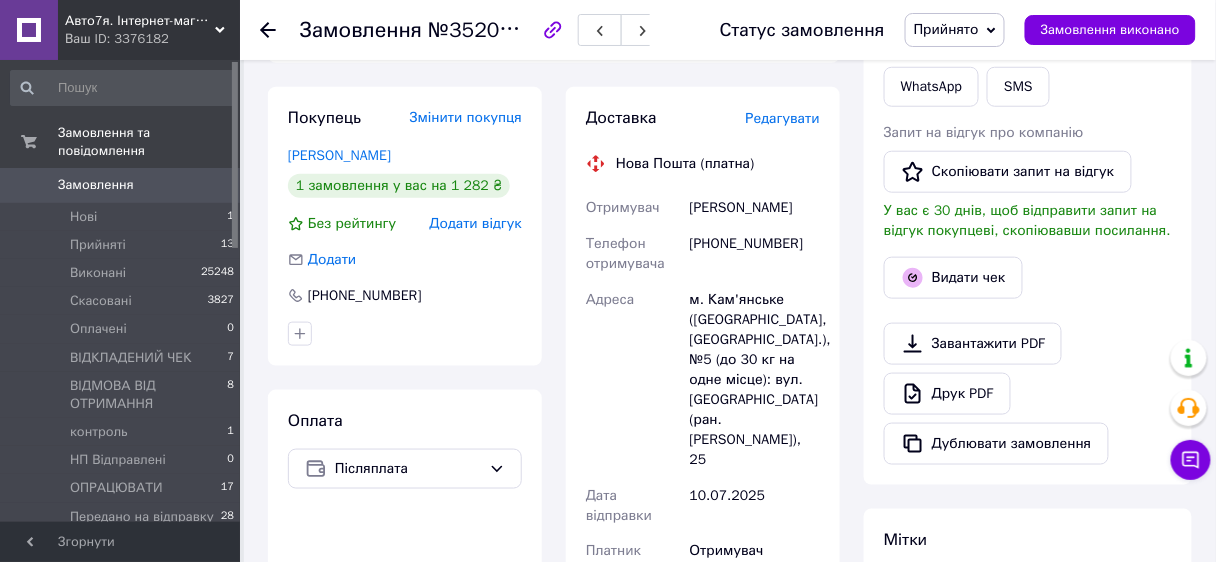 drag, startPoint x: 688, startPoint y: 211, endPoint x: 794, endPoint y: 202, distance: 106.381386 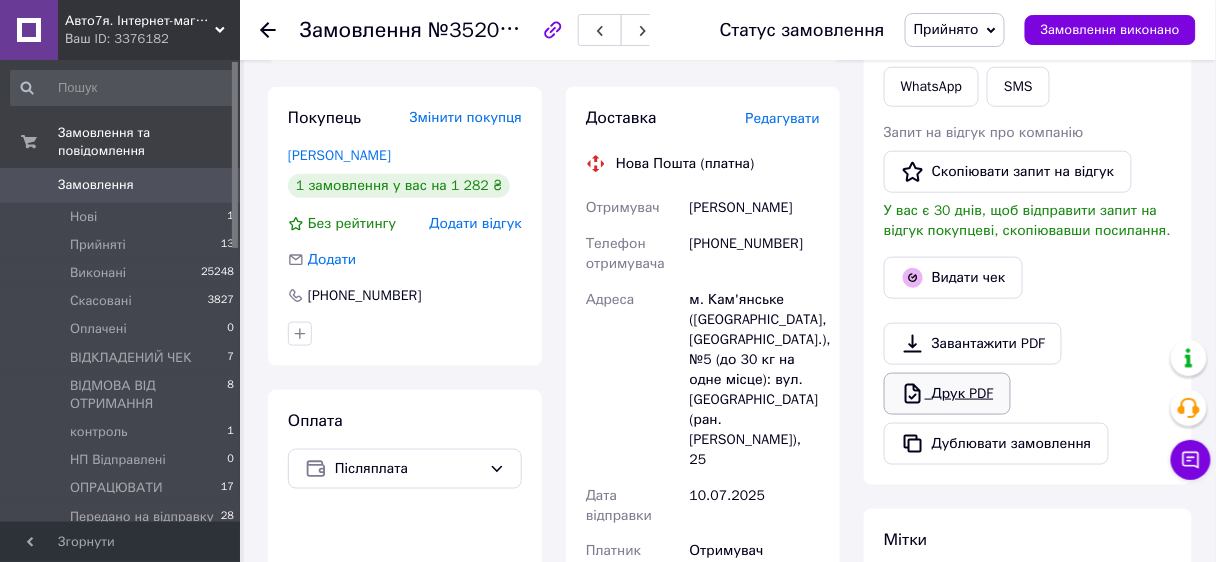 scroll, scrollTop: 640, scrollLeft: 0, axis: vertical 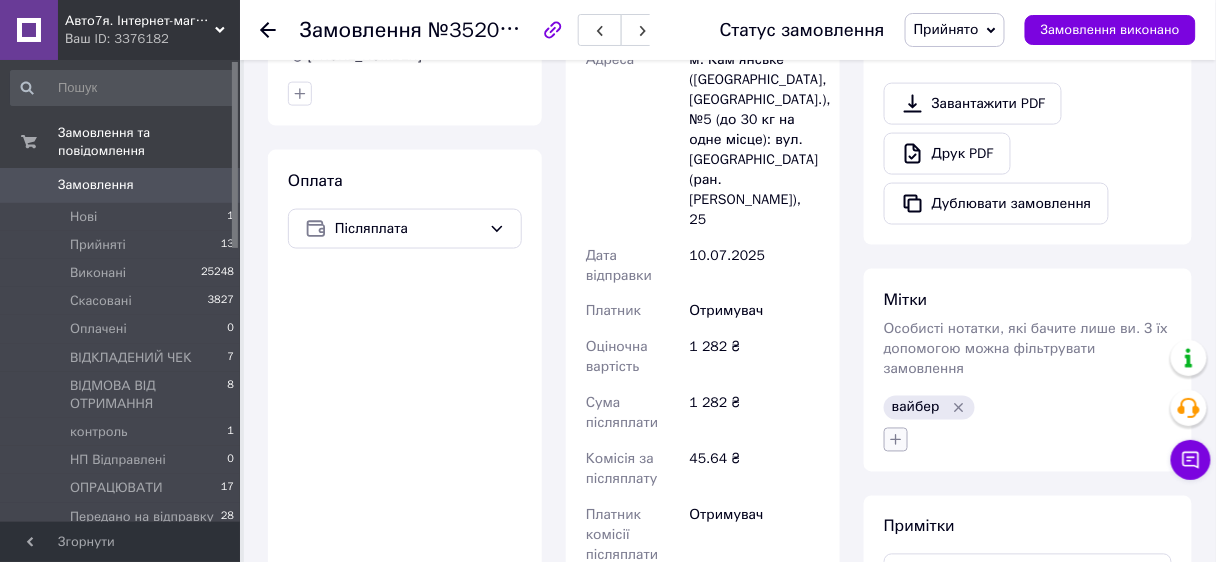 click 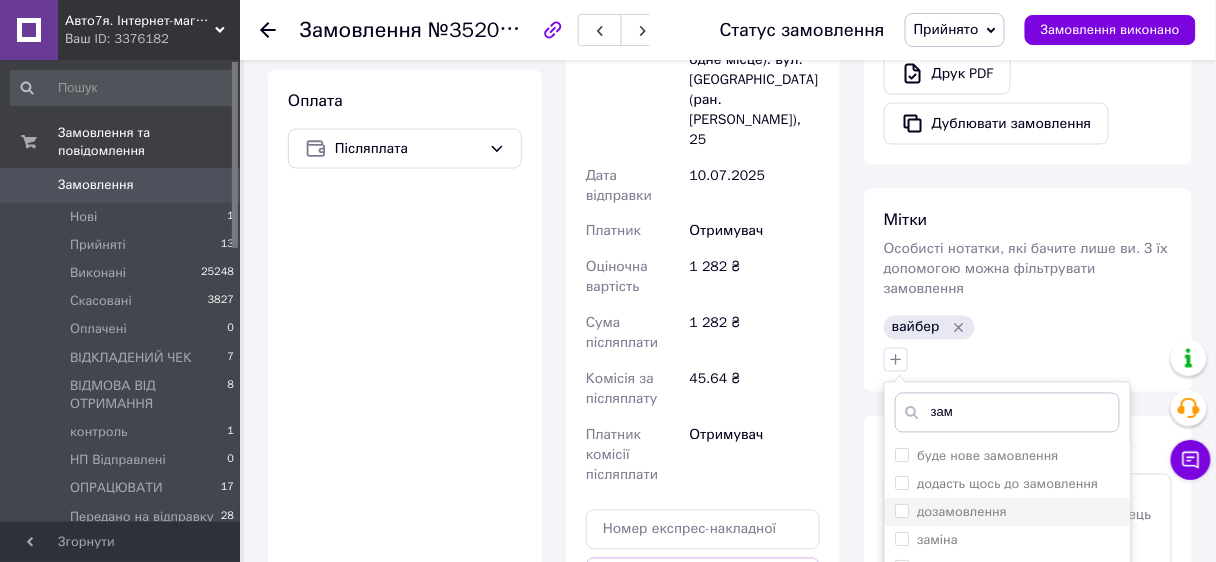 scroll, scrollTop: 960, scrollLeft: 0, axis: vertical 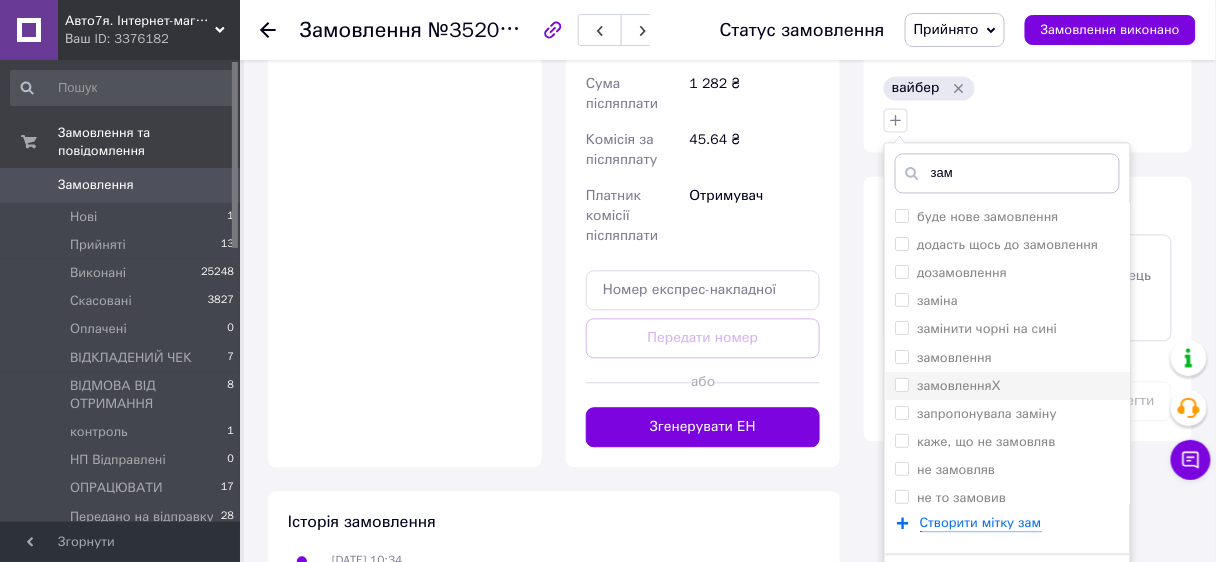 type on "зам" 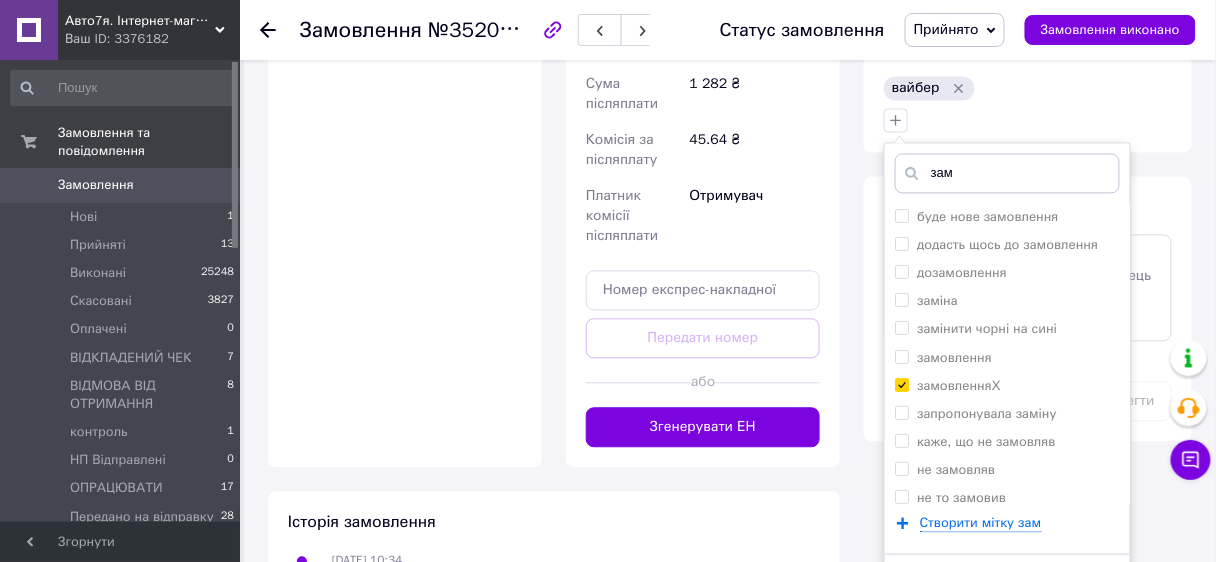 drag, startPoint x: 997, startPoint y: 548, endPoint x: 757, endPoint y: 383, distance: 291.2473 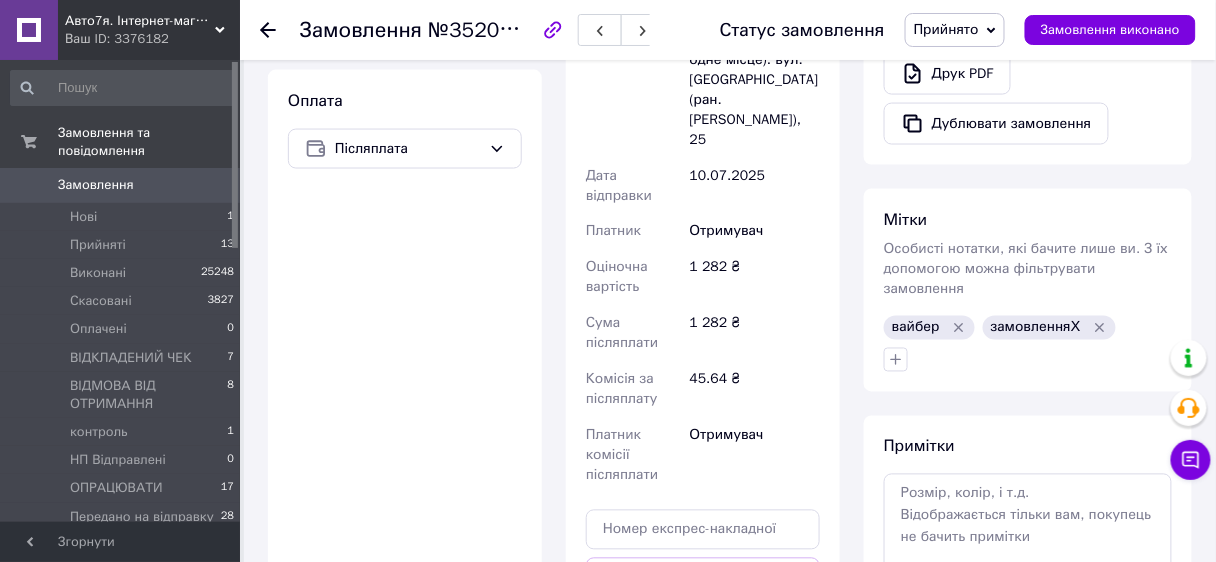 scroll, scrollTop: 560, scrollLeft: 0, axis: vertical 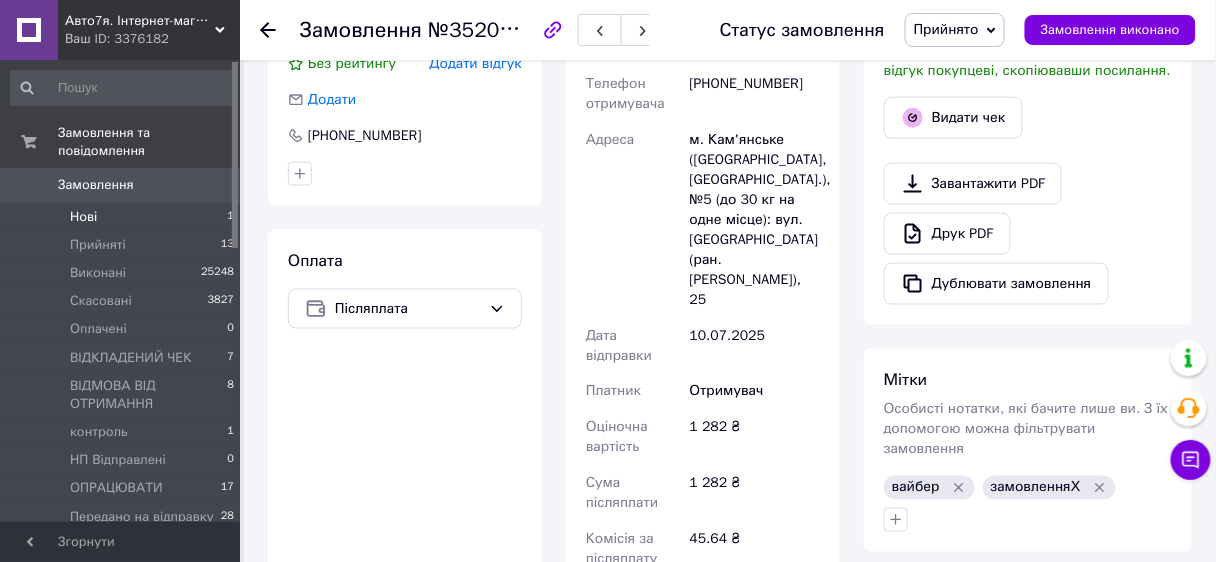 click on "Нові" at bounding box center (83, 217) 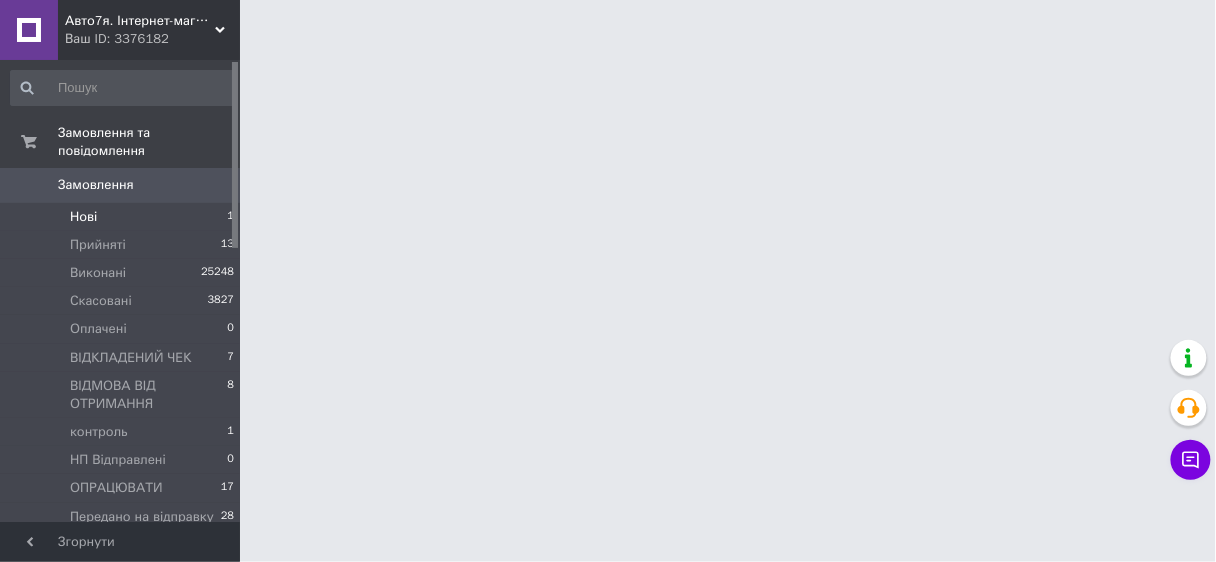 scroll, scrollTop: 0, scrollLeft: 0, axis: both 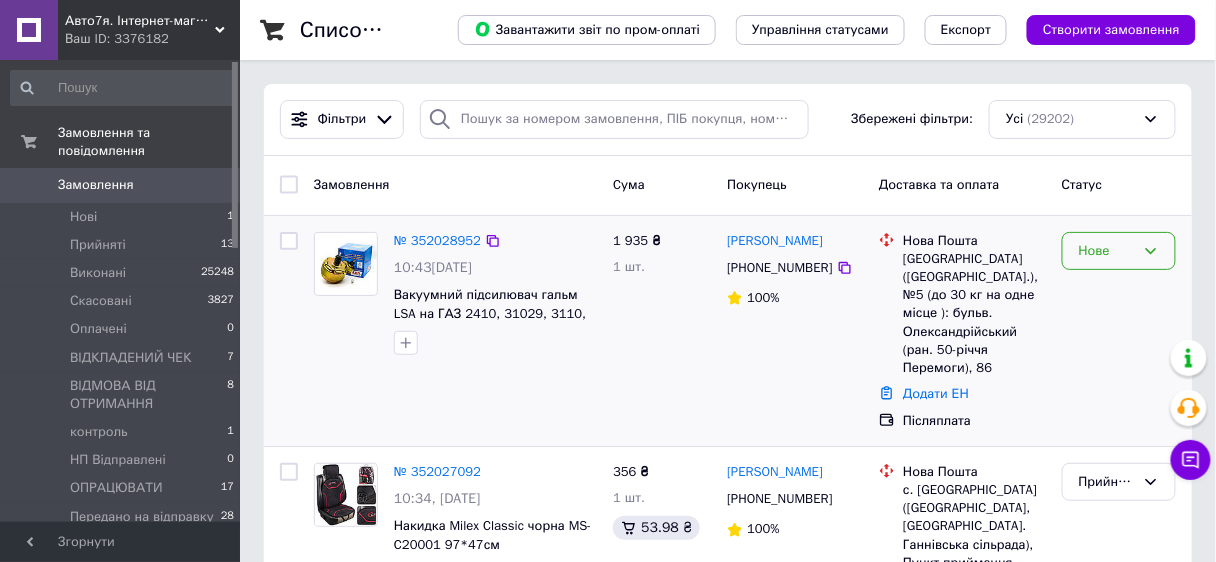 click on "Нове" at bounding box center (1107, 251) 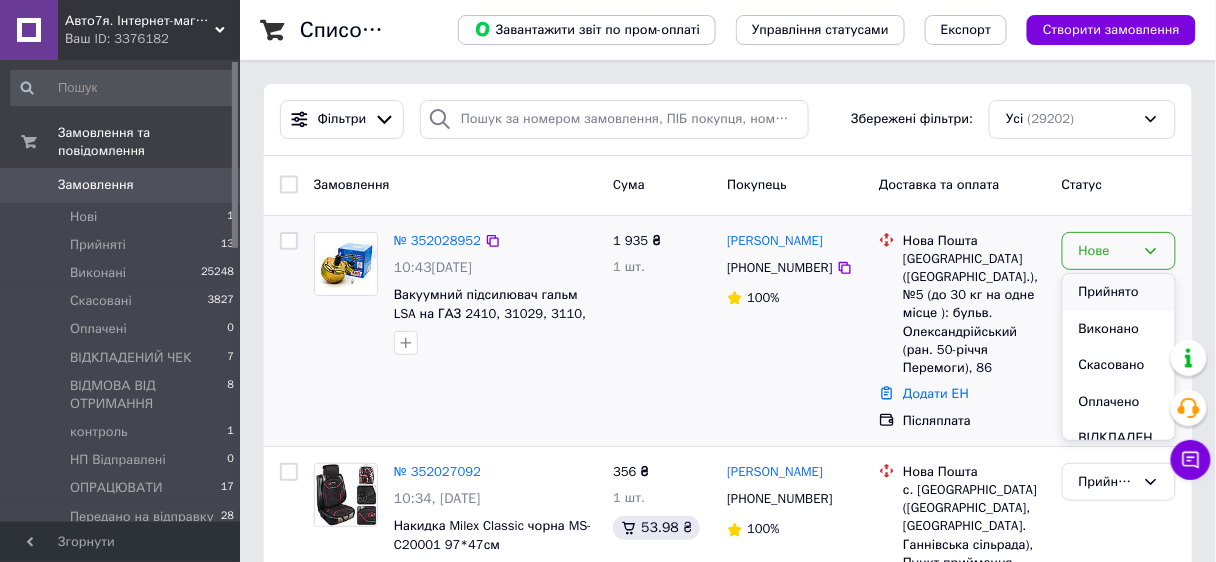 click on "Прийнято" at bounding box center (1119, 292) 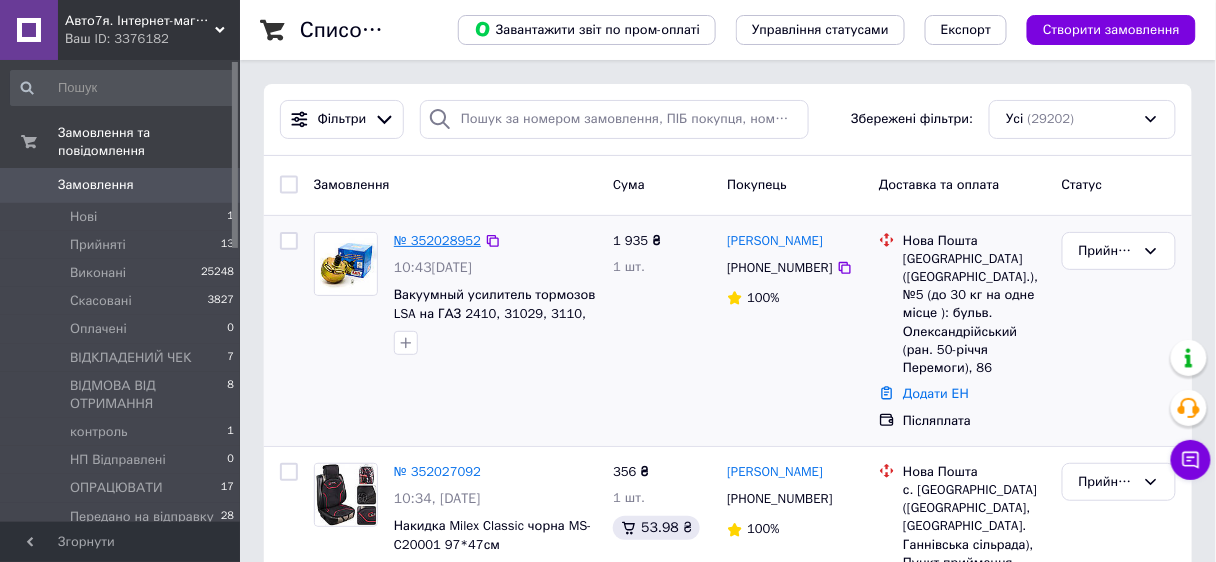 click on "№ 352028952" at bounding box center (437, 240) 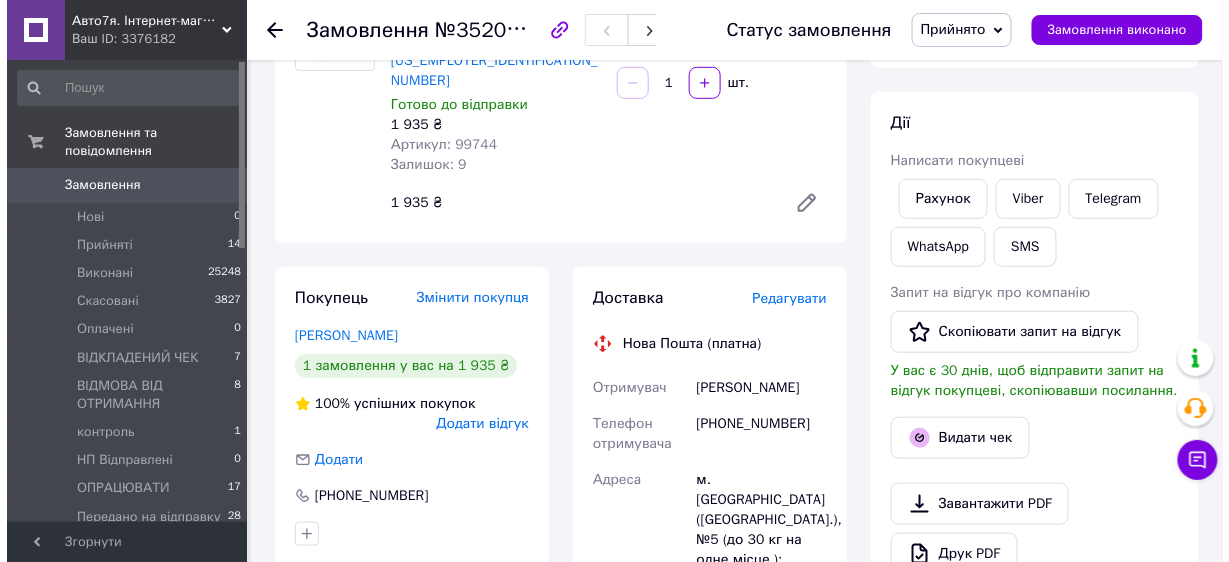 scroll, scrollTop: 320, scrollLeft: 0, axis: vertical 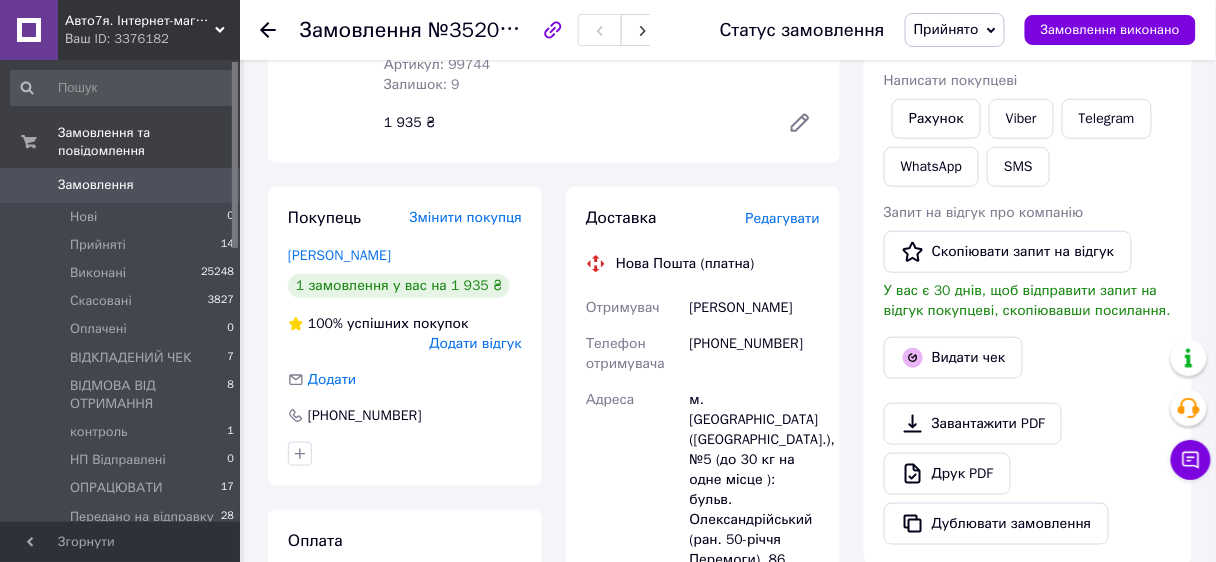 click on "Редагувати" at bounding box center (783, 218) 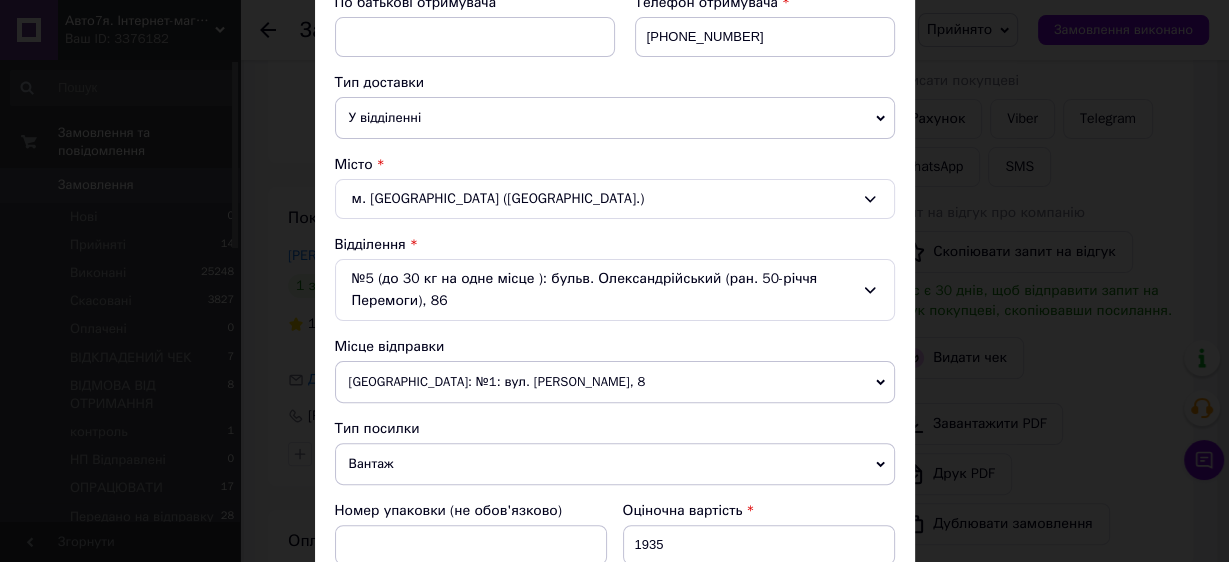scroll, scrollTop: 480, scrollLeft: 0, axis: vertical 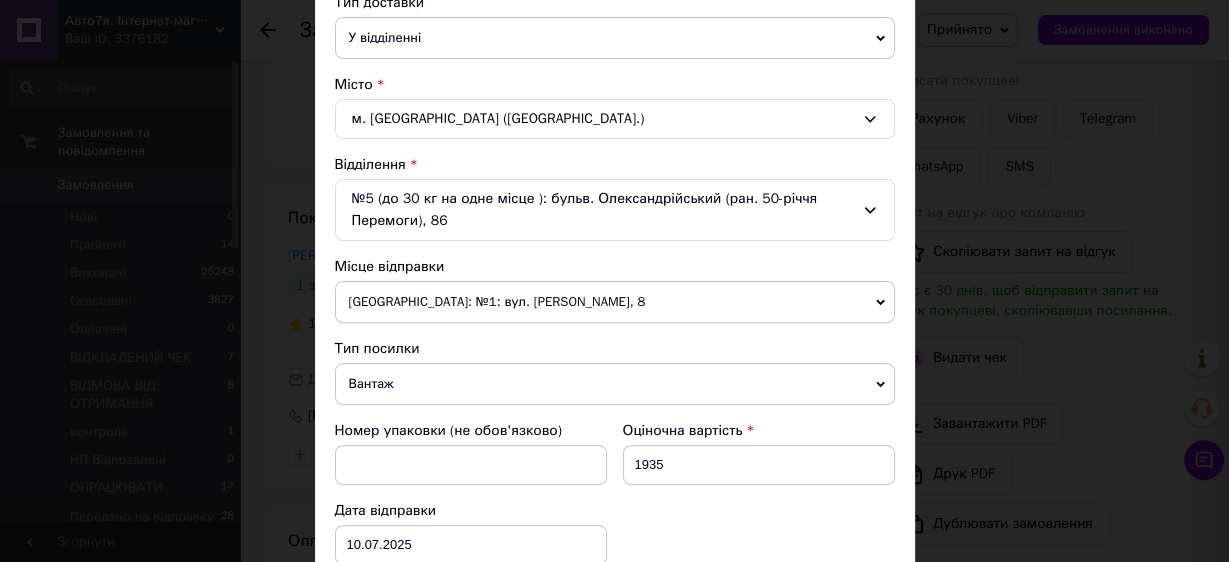 click on "[GEOGRAPHIC_DATA]: №1: вул. [PERSON_NAME], 8" at bounding box center [615, 302] 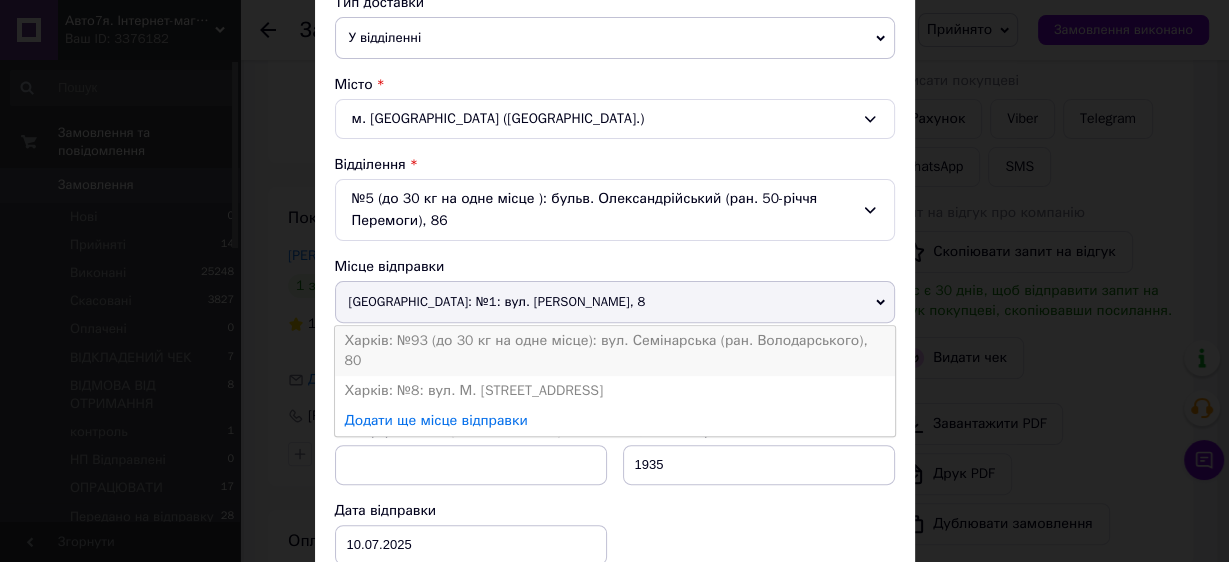click on "Харків: №93 (до 30 кг на одне місце): вул. Семінарська (ран. Володарського), 80" at bounding box center [615, 351] 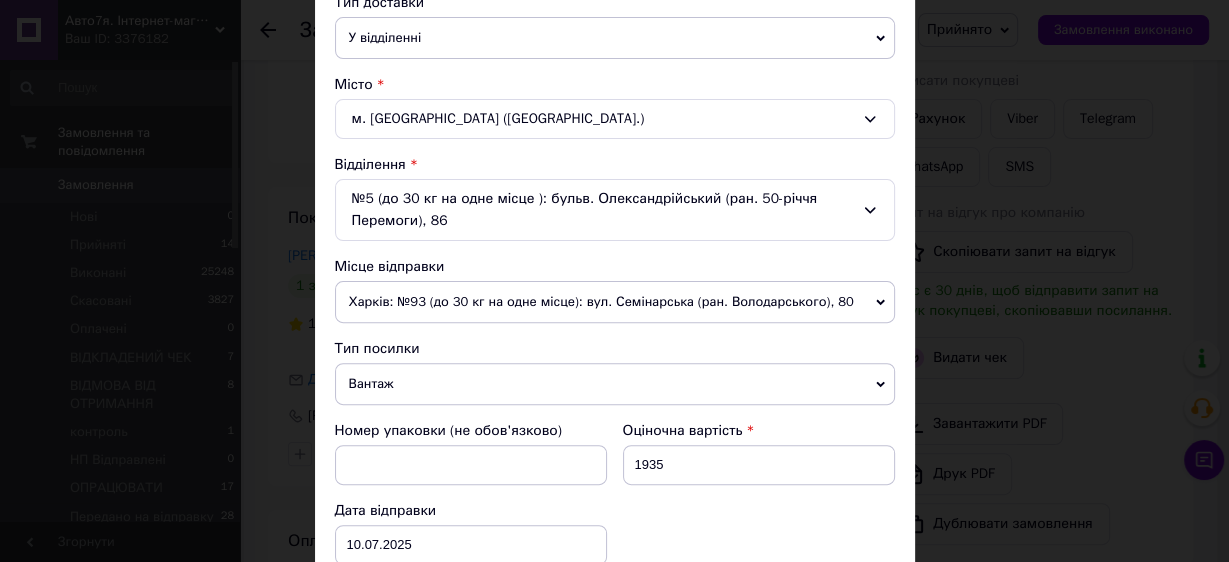 scroll, scrollTop: 800, scrollLeft: 0, axis: vertical 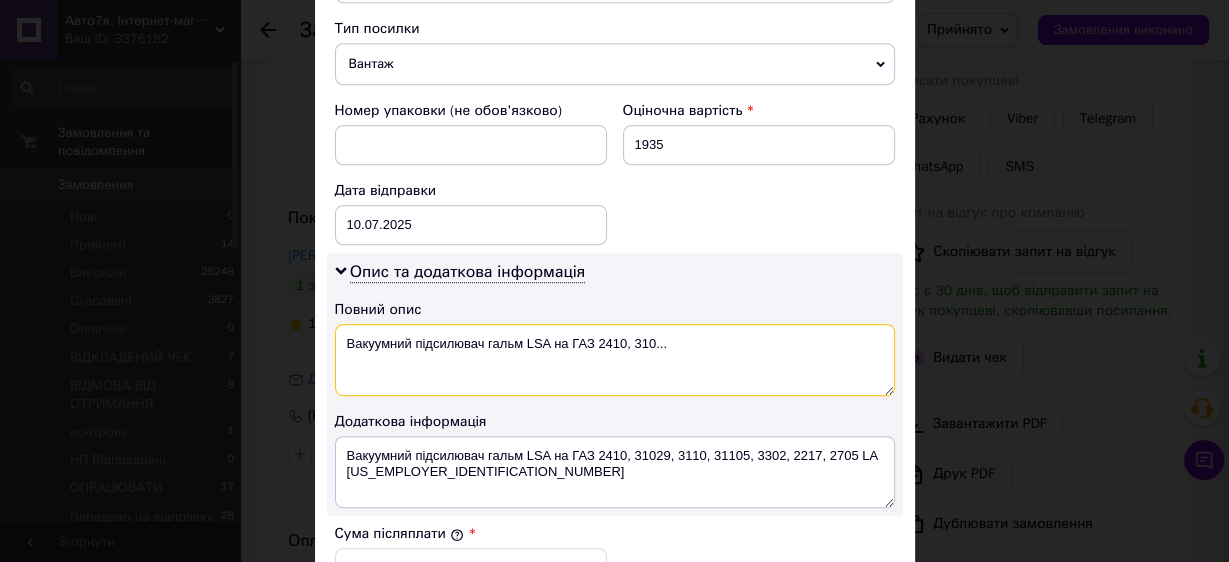 drag, startPoint x: 513, startPoint y: 336, endPoint x: 780, endPoint y: 341, distance: 267.0468 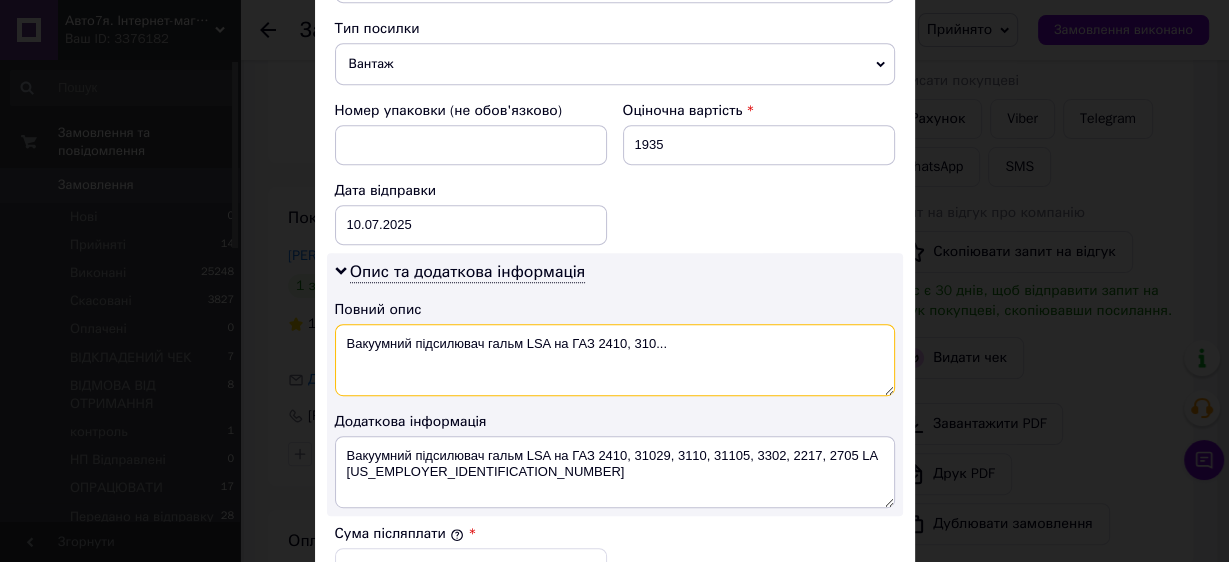 click on "Вакуумний підсилювач гальм LSA на ГАЗ 2410, 310..." at bounding box center (615, 360) 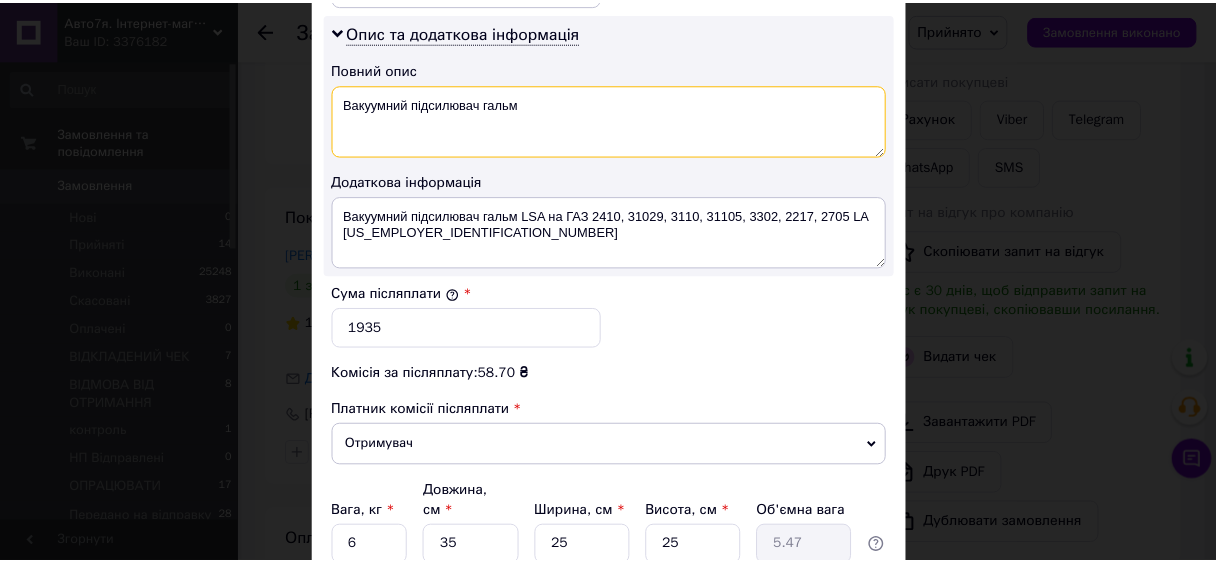 scroll, scrollTop: 1196, scrollLeft: 0, axis: vertical 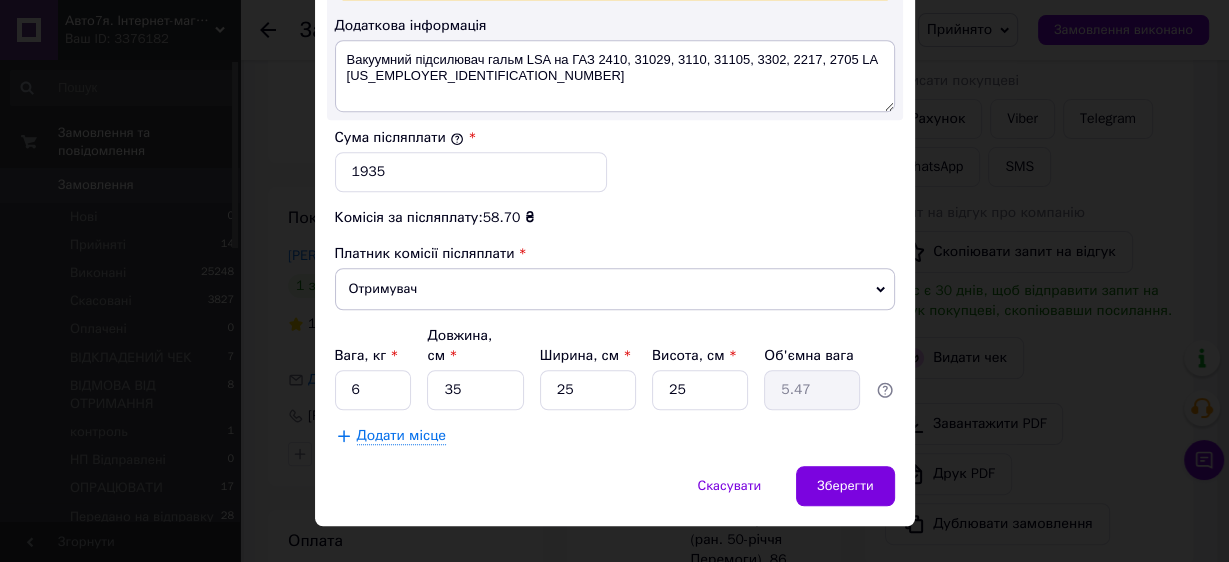 type on "Вакуумний підсилювач гальм" 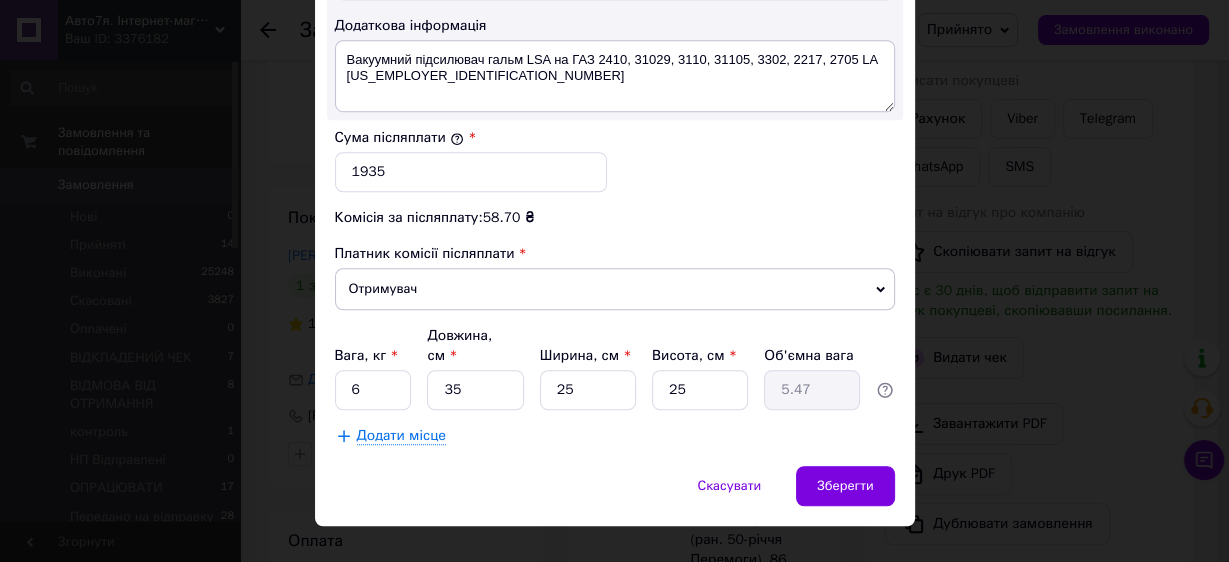 click on "Скасувати   Зберегти" at bounding box center (615, 496) 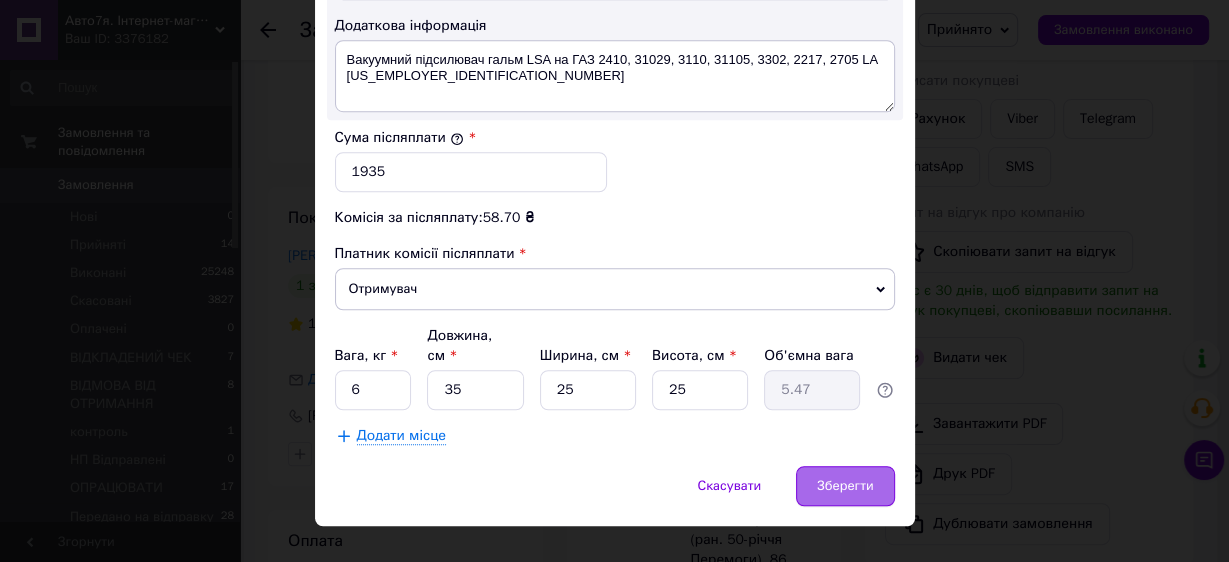 click on "Зберегти" at bounding box center (845, 486) 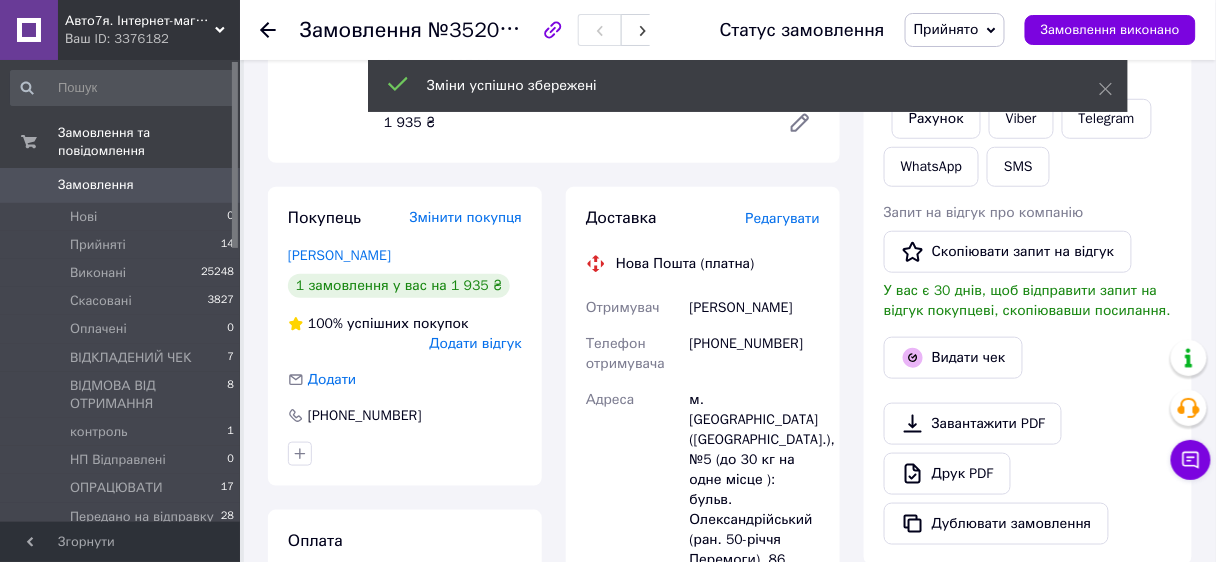 scroll, scrollTop: 0, scrollLeft: 0, axis: both 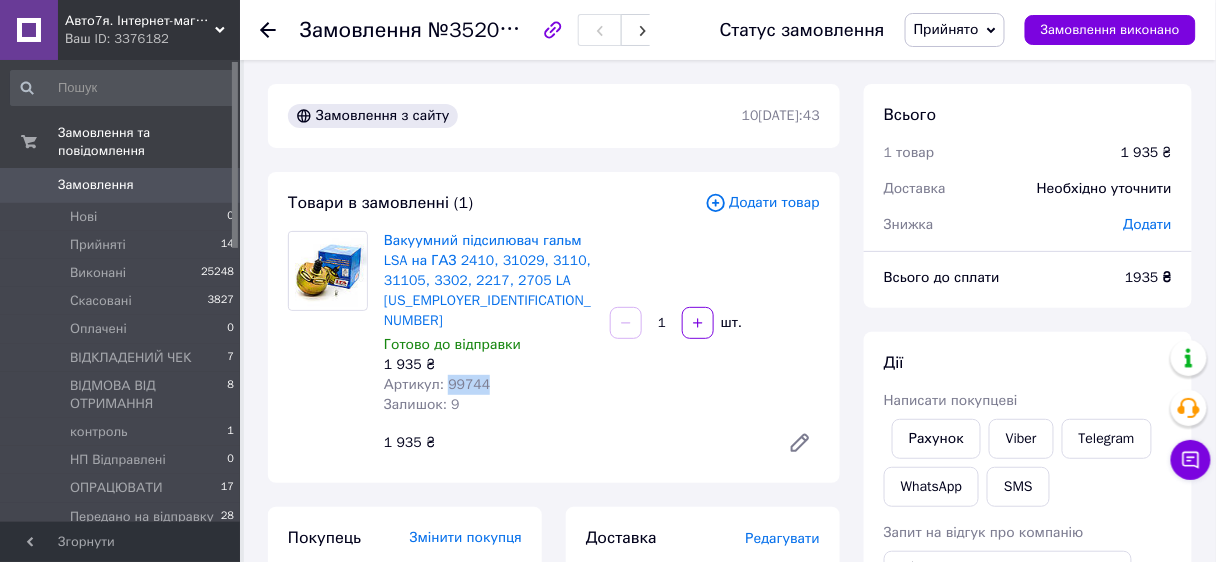drag, startPoint x: 447, startPoint y: 367, endPoint x: 495, endPoint y: 367, distance: 48 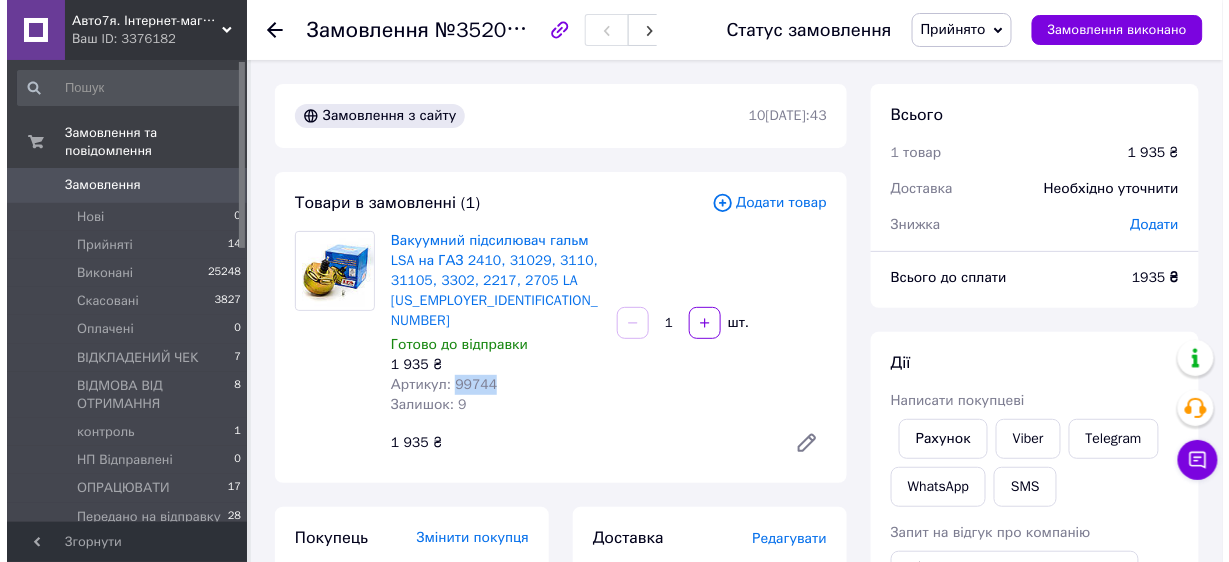 scroll, scrollTop: 160, scrollLeft: 0, axis: vertical 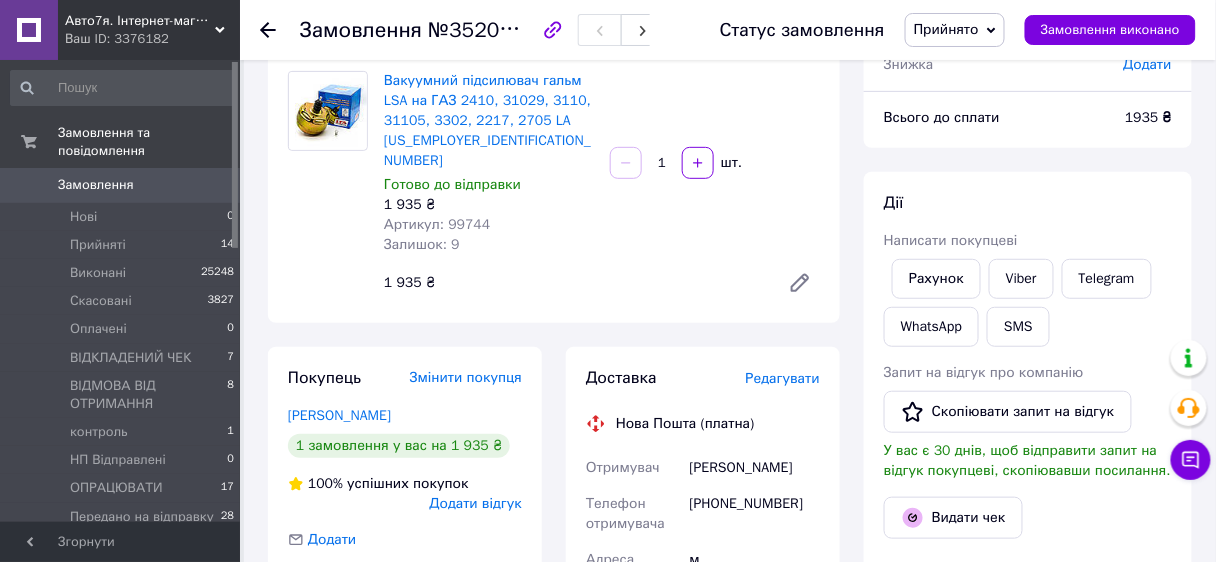 click on "Редагувати" at bounding box center (783, 378) 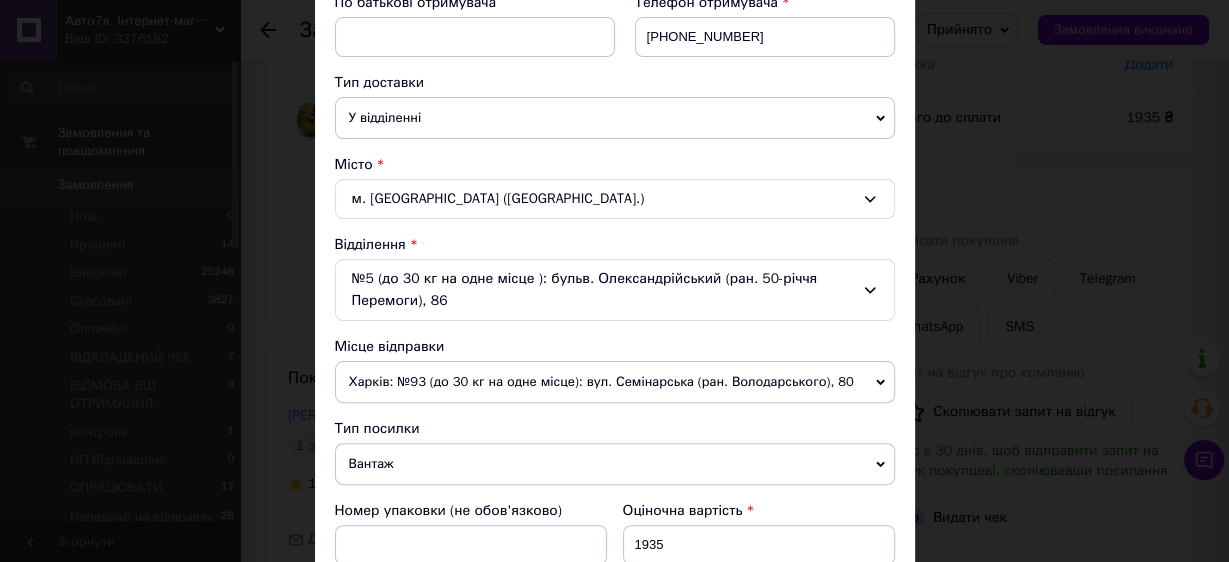 scroll, scrollTop: 640, scrollLeft: 0, axis: vertical 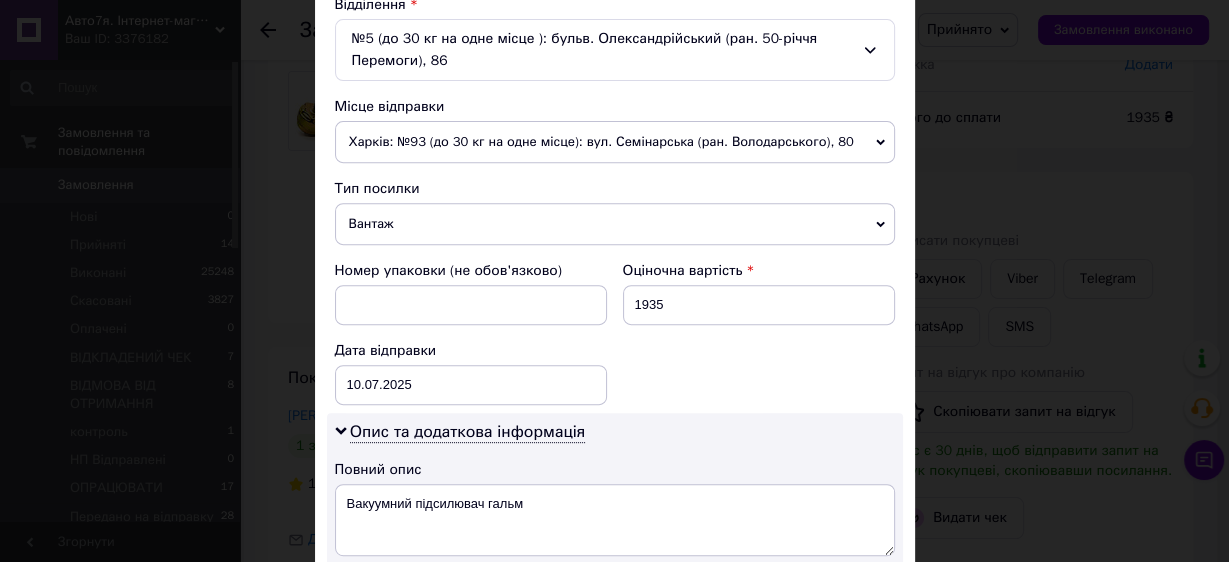 click on "Харків: №93 (до 30 кг на одне місце): вул. Семінарська (ран. Володарського), 80" at bounding box center (615, 142) 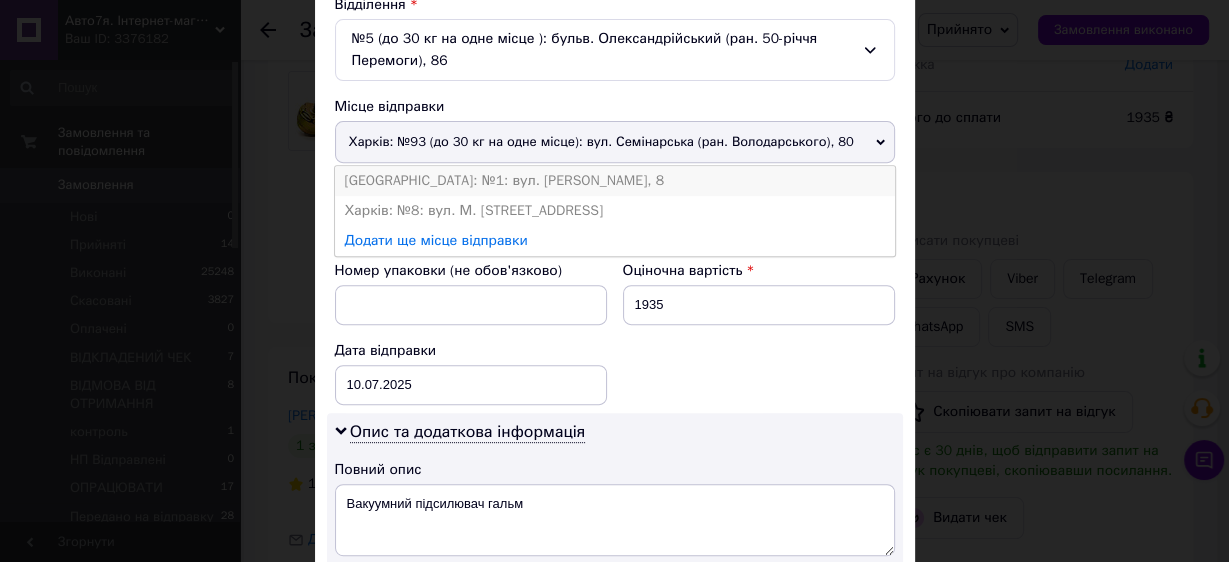 click on "[GEOGRAPHIC_DATA]: №1: вул. [PERSON_NAME], 8" at bounding box center (615, 181) 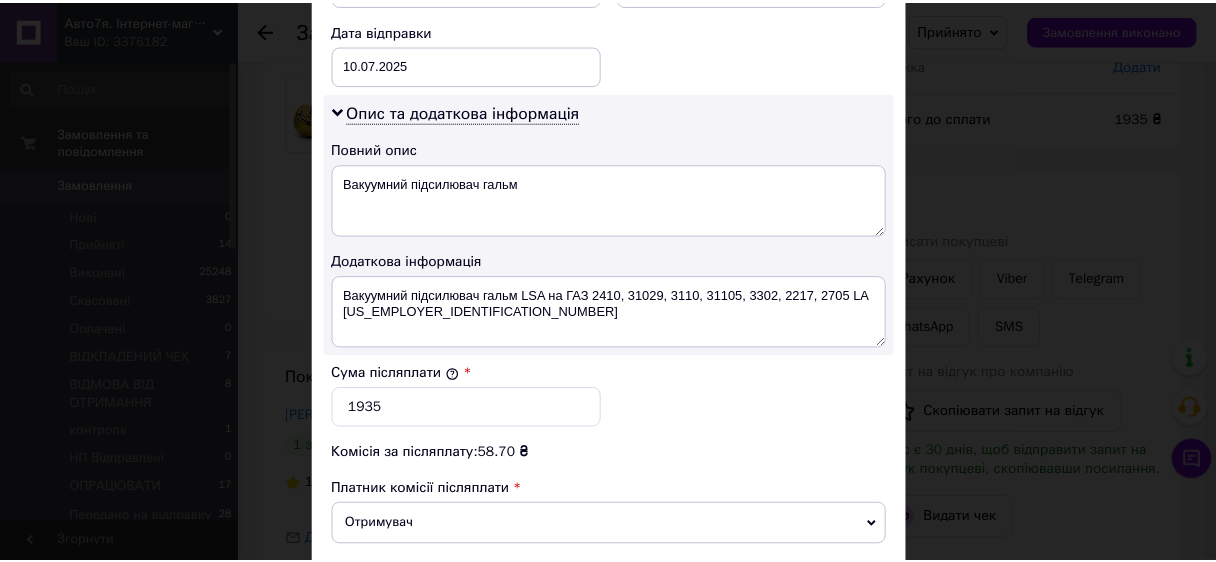 scroll, scrollTop: 1196, scrollLeft: 0, axis: vertical 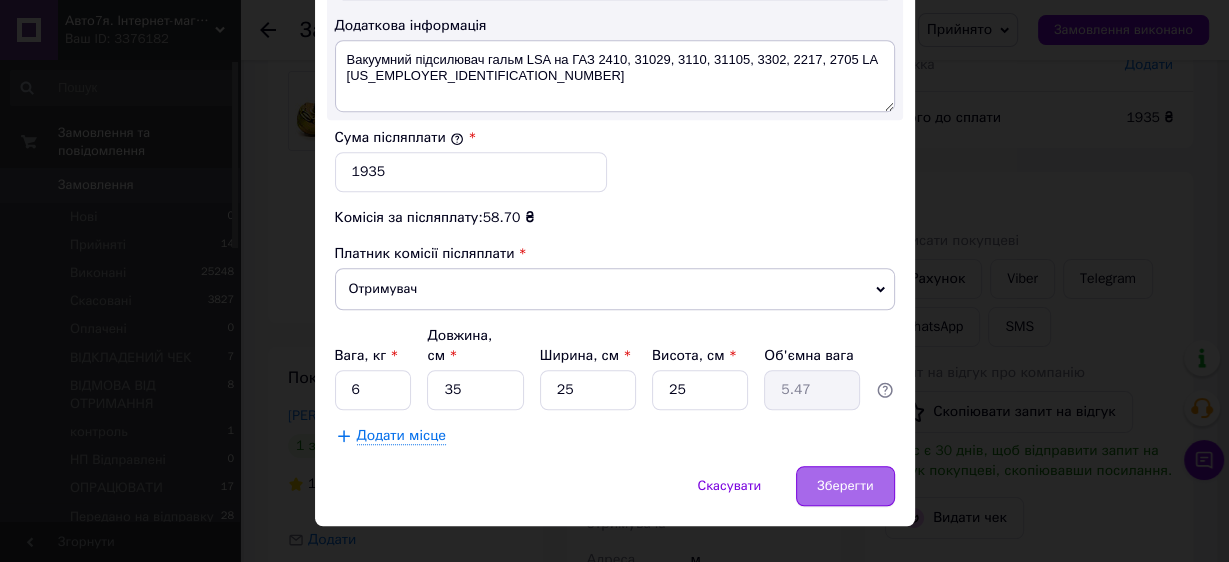 click on "Зберегти" at bounding box center (845, 486) 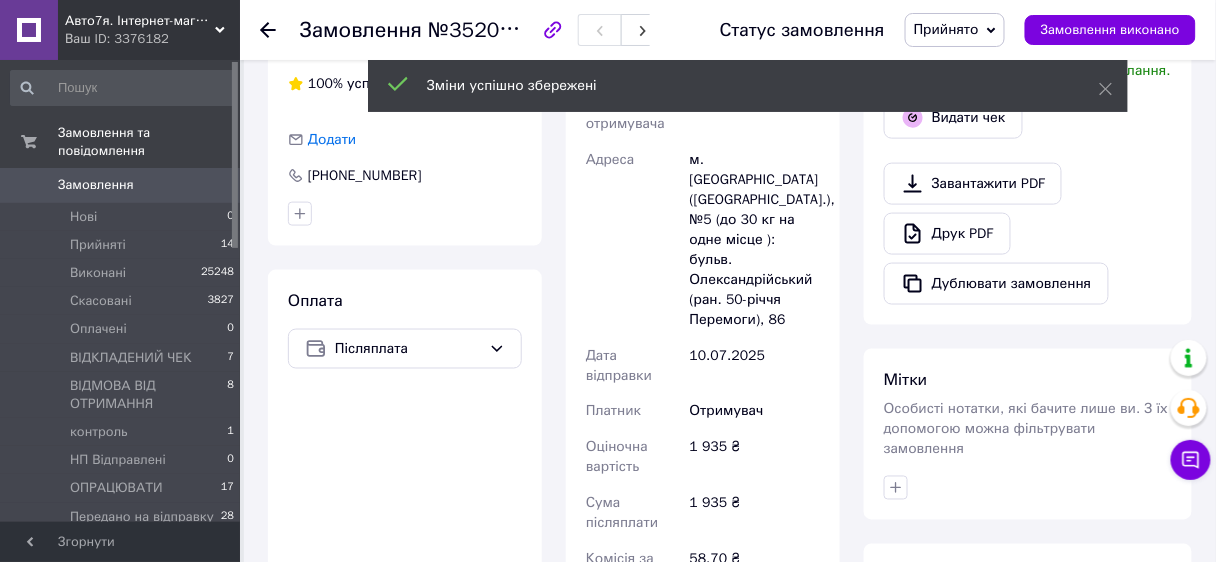 scroll, scrollTop: 880, scrollLeft: 0, axis: vertical 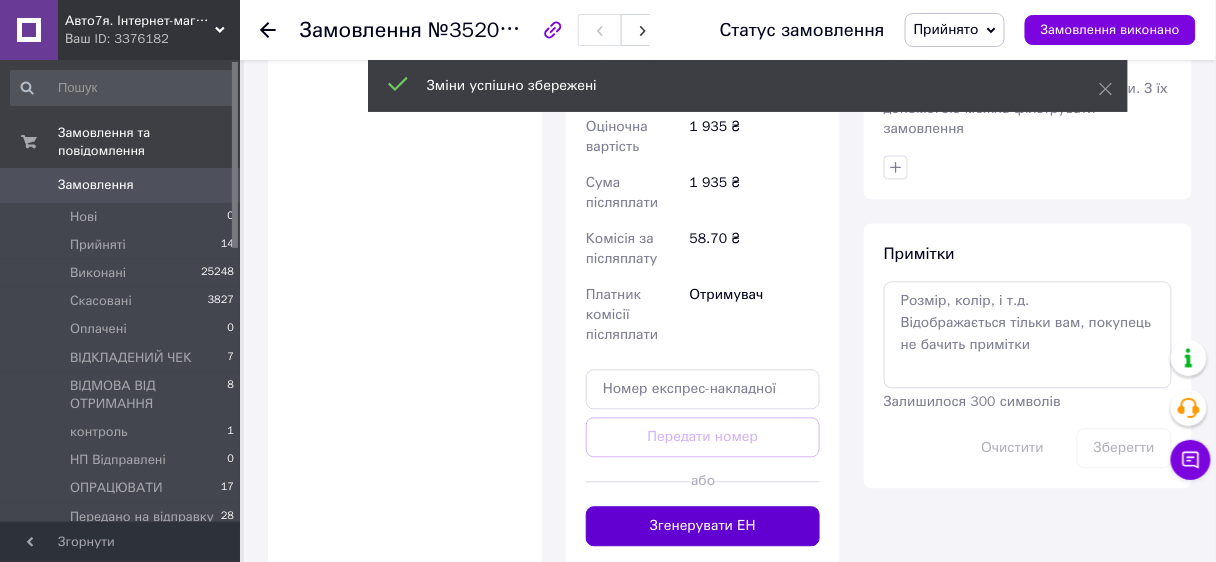 click on "Згенерувати ЕН" at bounding box center (703, 527) 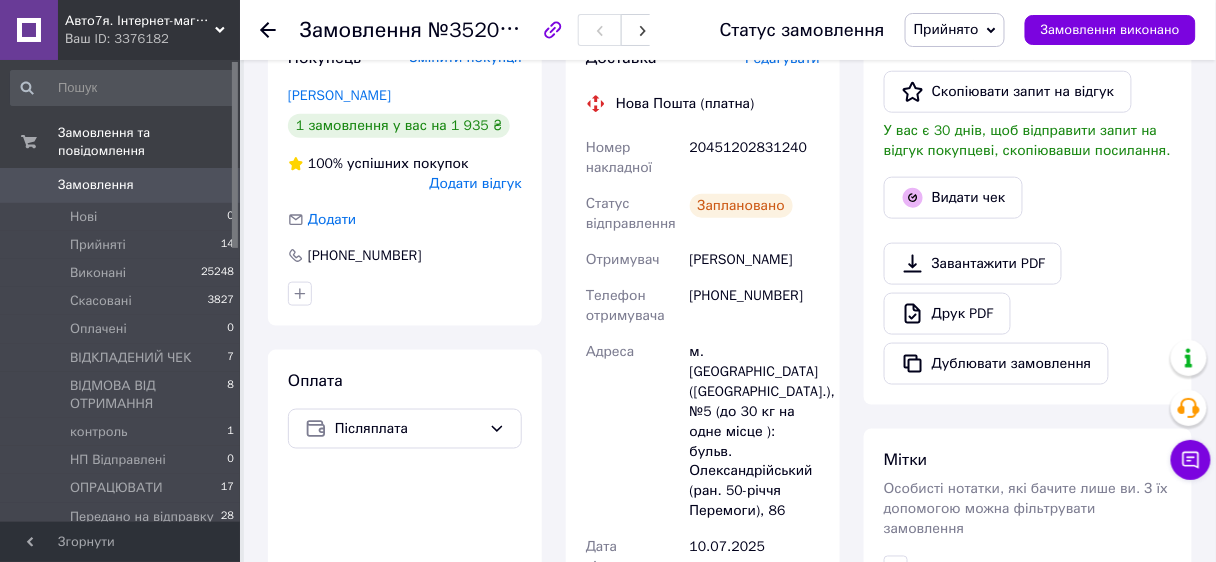 scroll, scrollTop: 240, scrollLeft: 0, axis: vertical 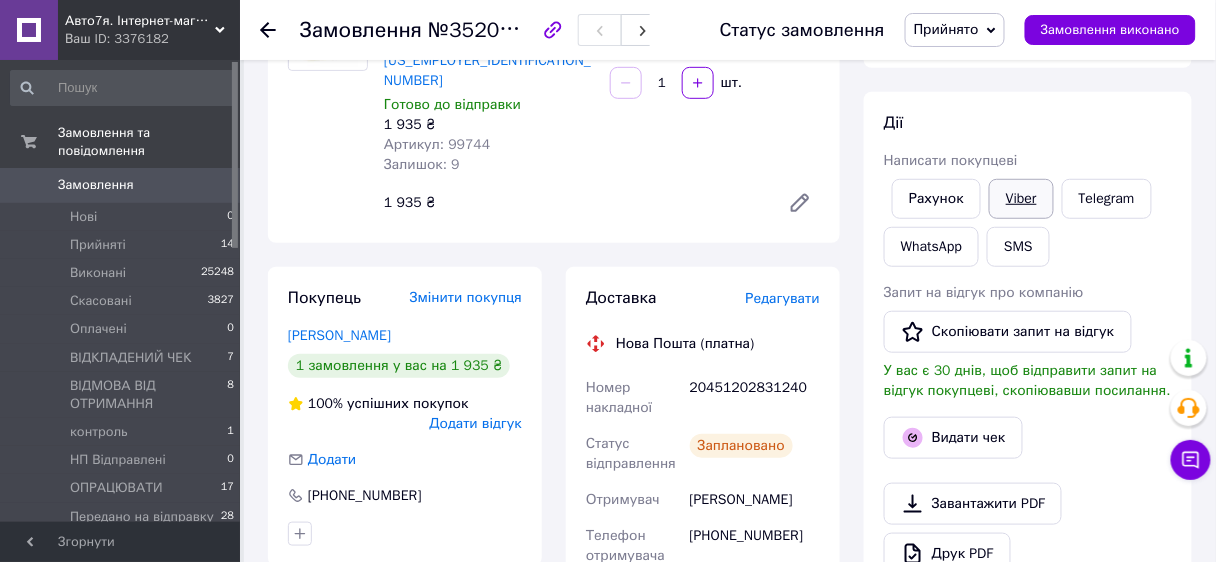 click on "Viber" at bounding box center (1021, 199) 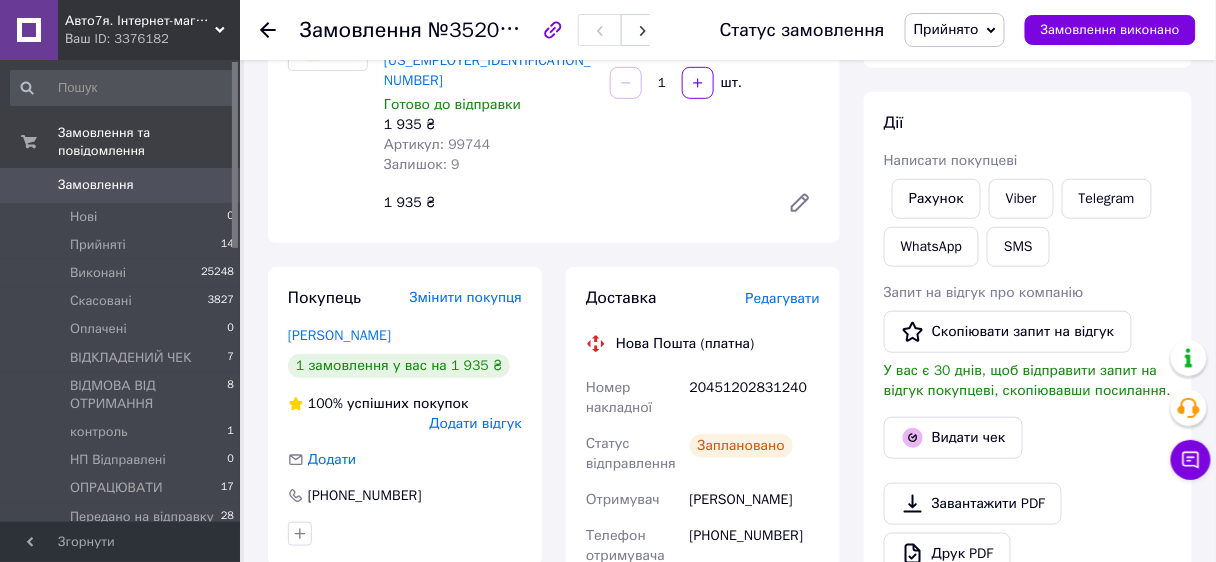 scroll, scrollTop: 0, scrollLeft: 0, axis: both 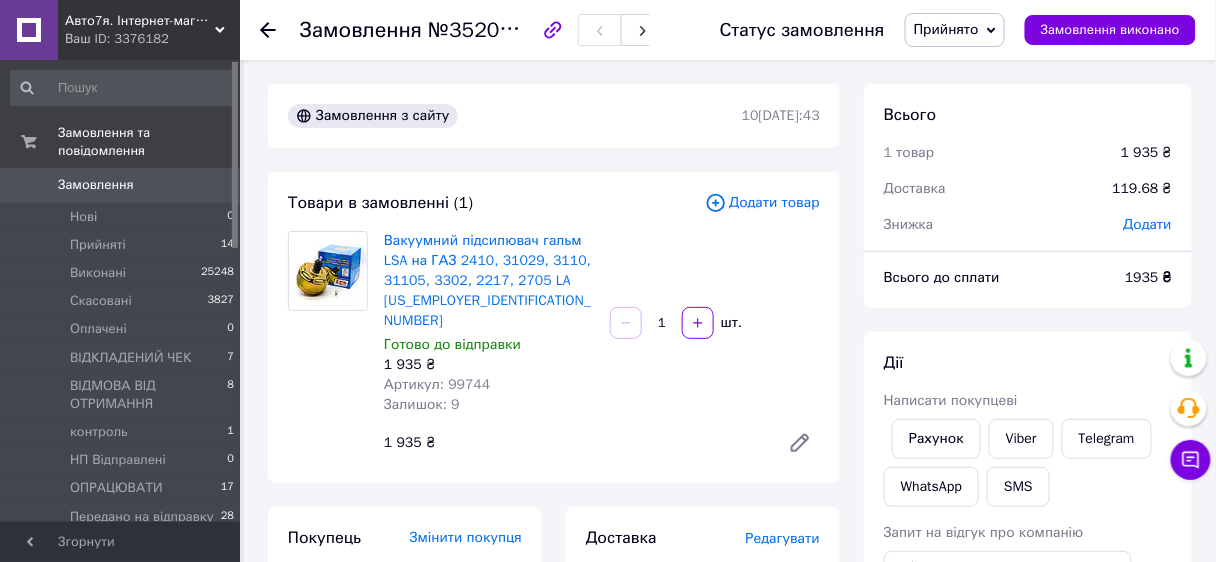 click on "Прийнято" at bounding box center (946, 29) 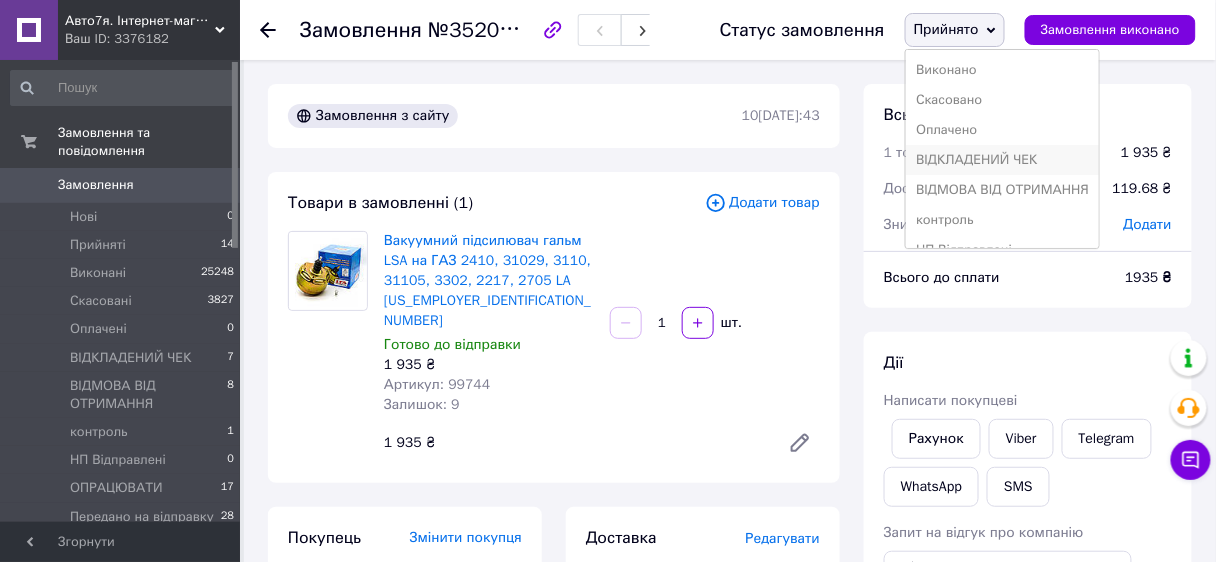scroll, scrollTop: 200, scrollLeft: 0, axis: vertical 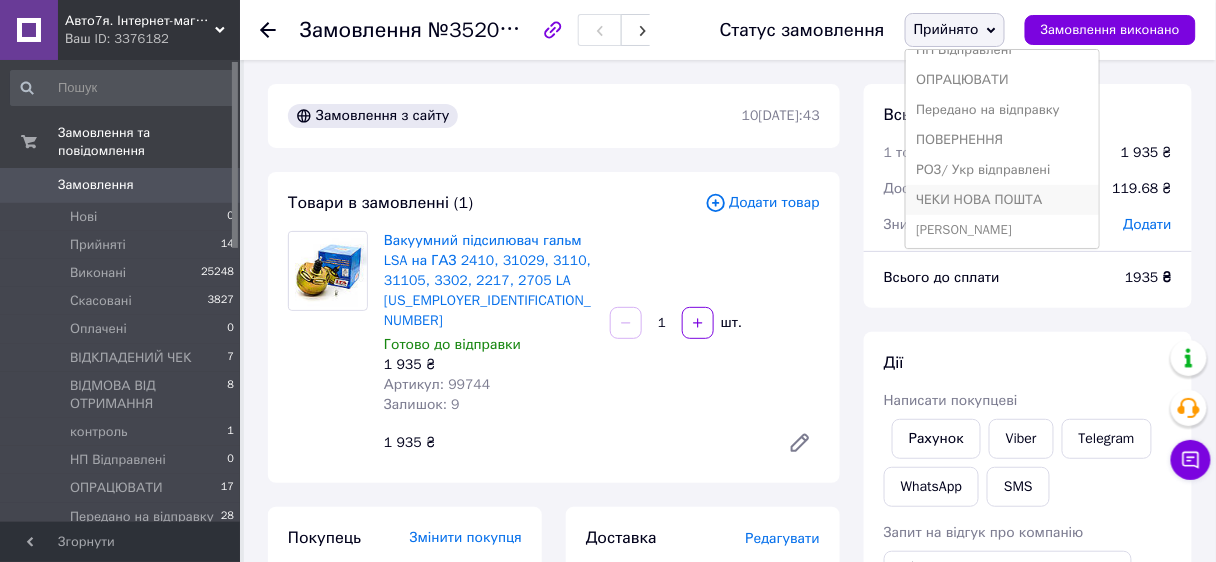 click on "ЧЕКИ НОВА ПОШТА" at bounding box center [1002, 200] 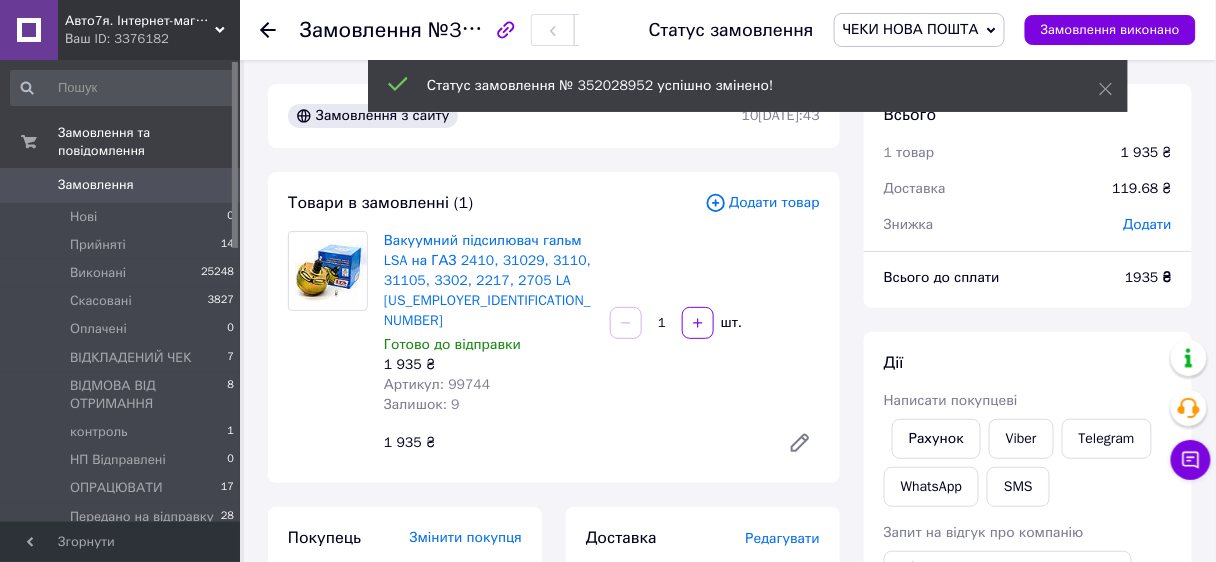 click 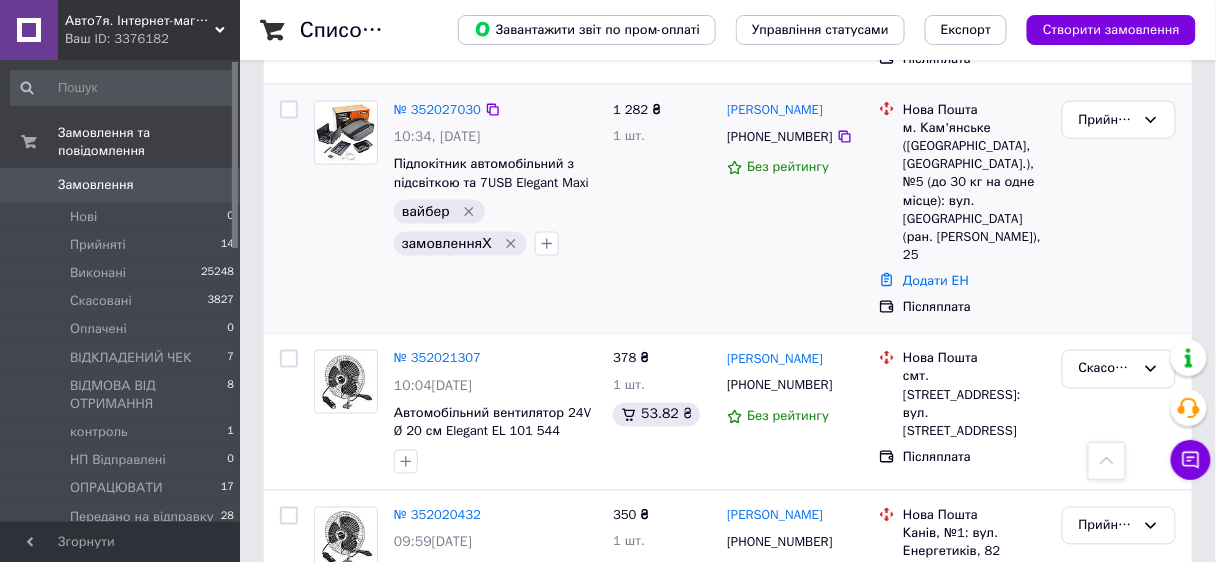 scroll, scrollTop: 720, scrollLeft: 0, axis: vertical 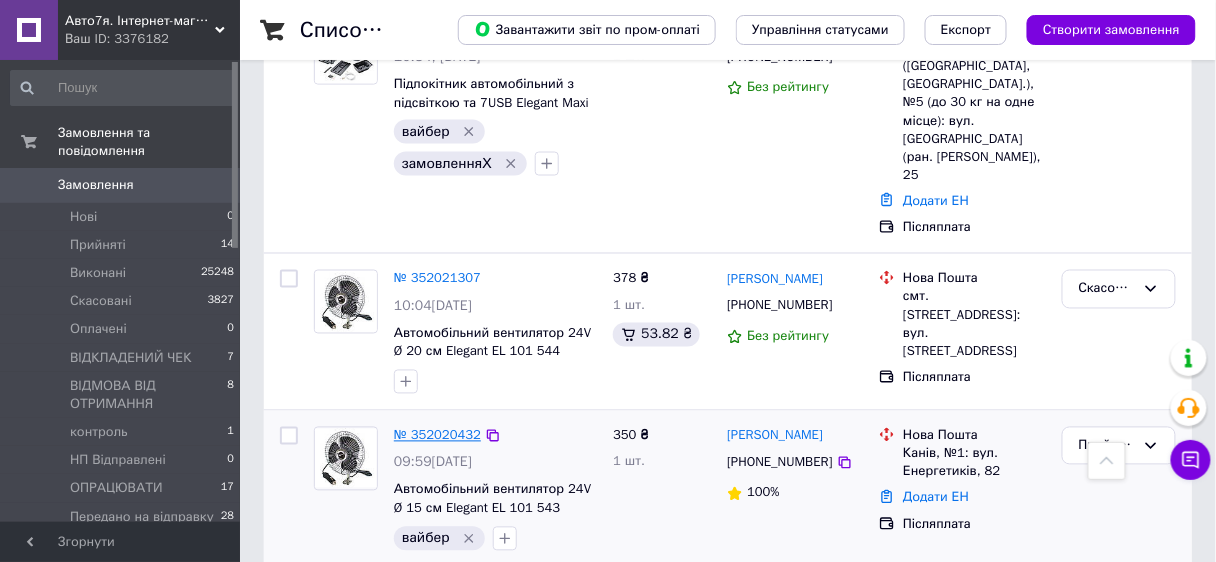 click on "№ 352020432" at bounding box center (437, 435) 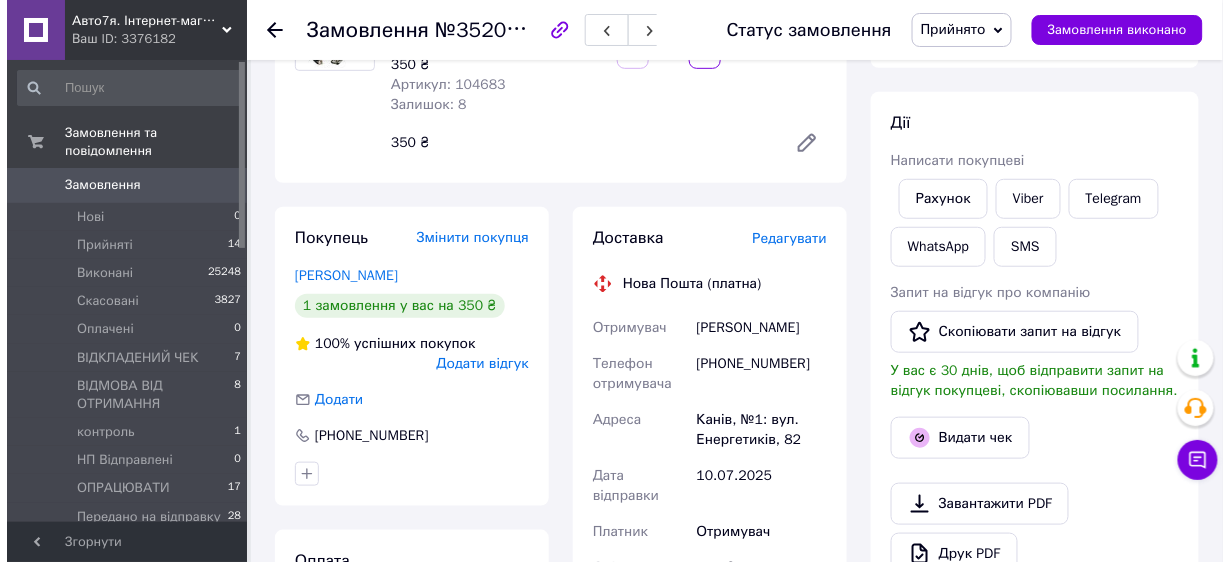 scroll, scrollTop: 320, scrollLeft: 0, axis: vertical 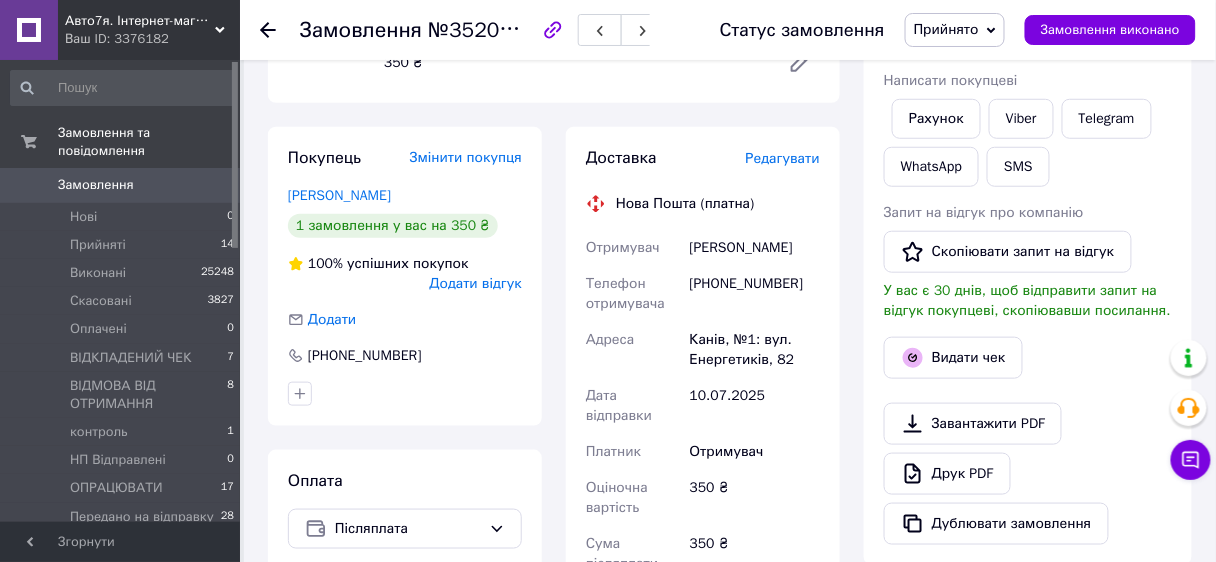 click on "Редагувати" at bounding box center [783, 158] 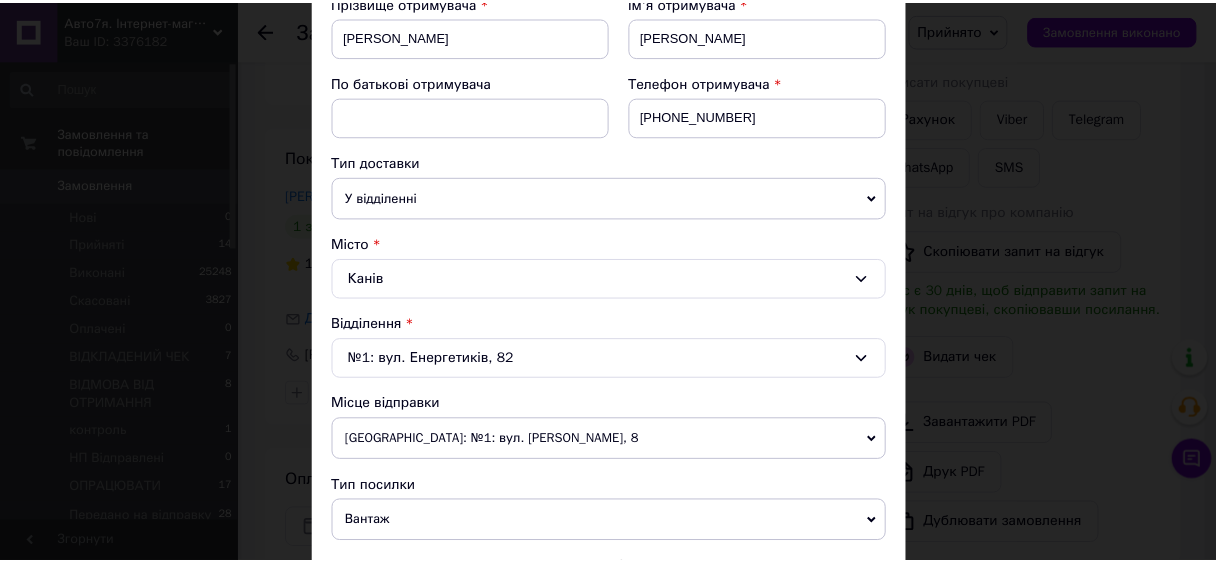 scroll, scrollTop: 0, scrollLeft: 0, axis: both 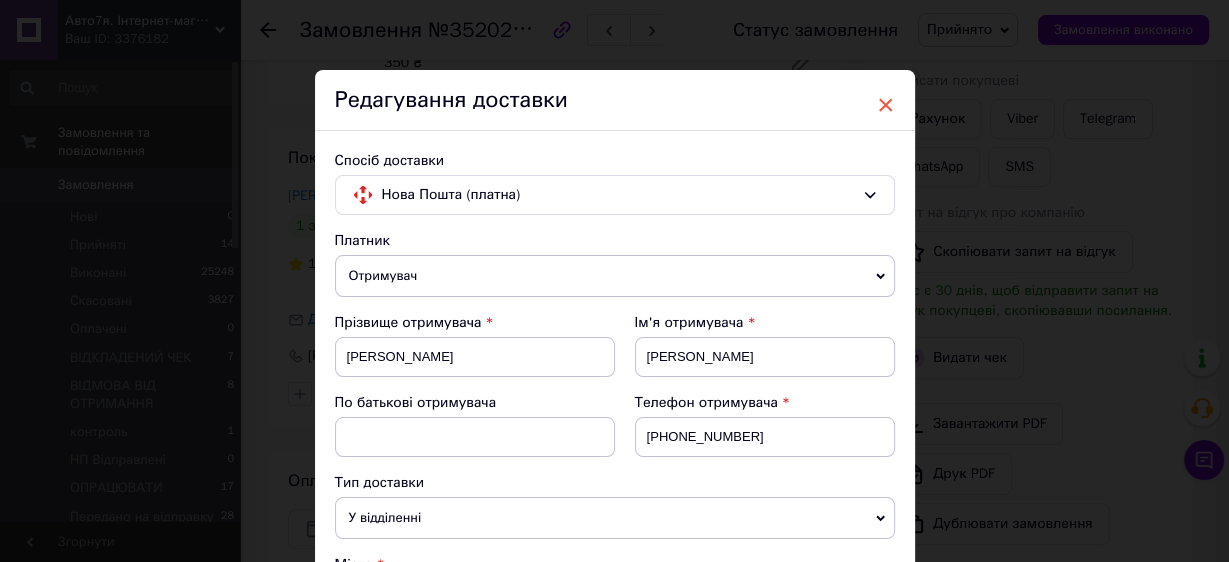 click on "×" at bounding box center (886, 105) 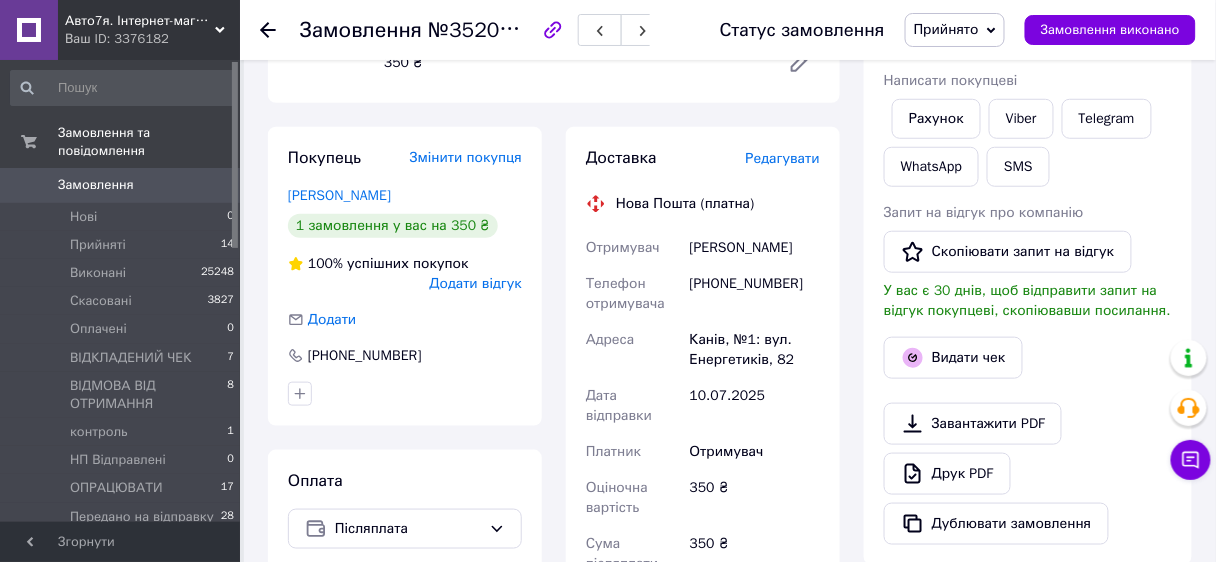 scroll, scrollTop: 80, scrollLeft: 0, axis: vertical 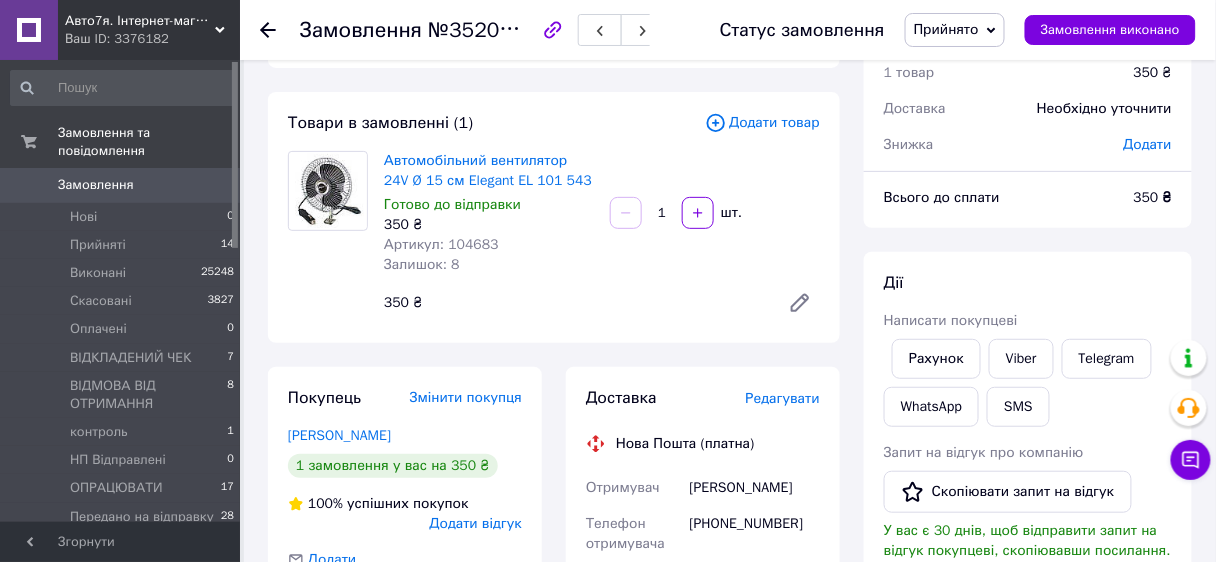 click on "Додати товар" at bounding box center (762, 123) 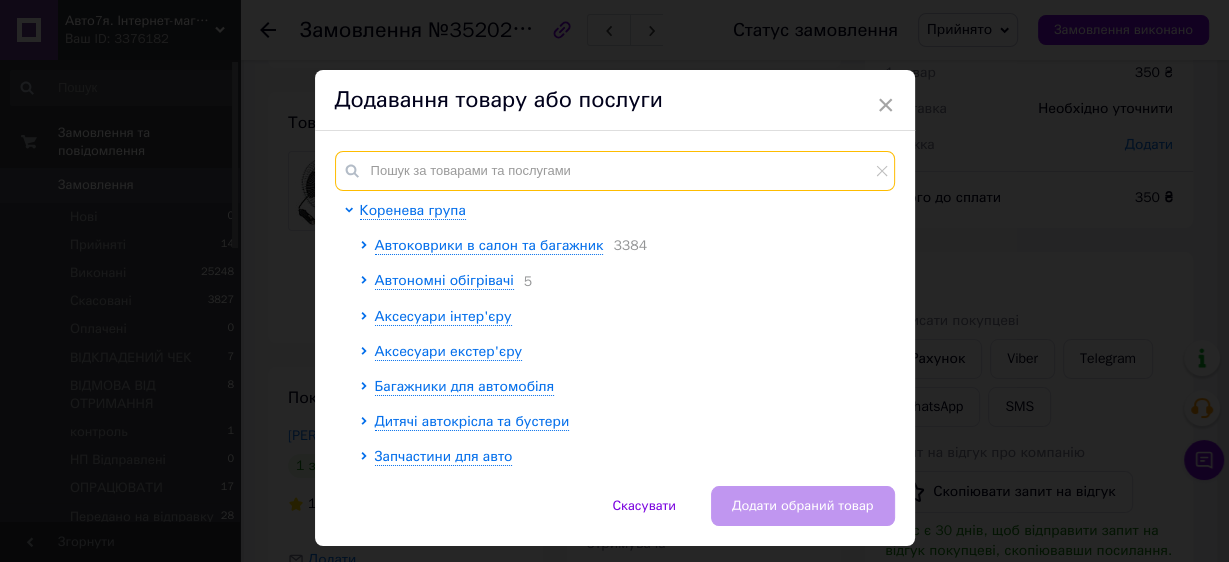 paste on "101 544" 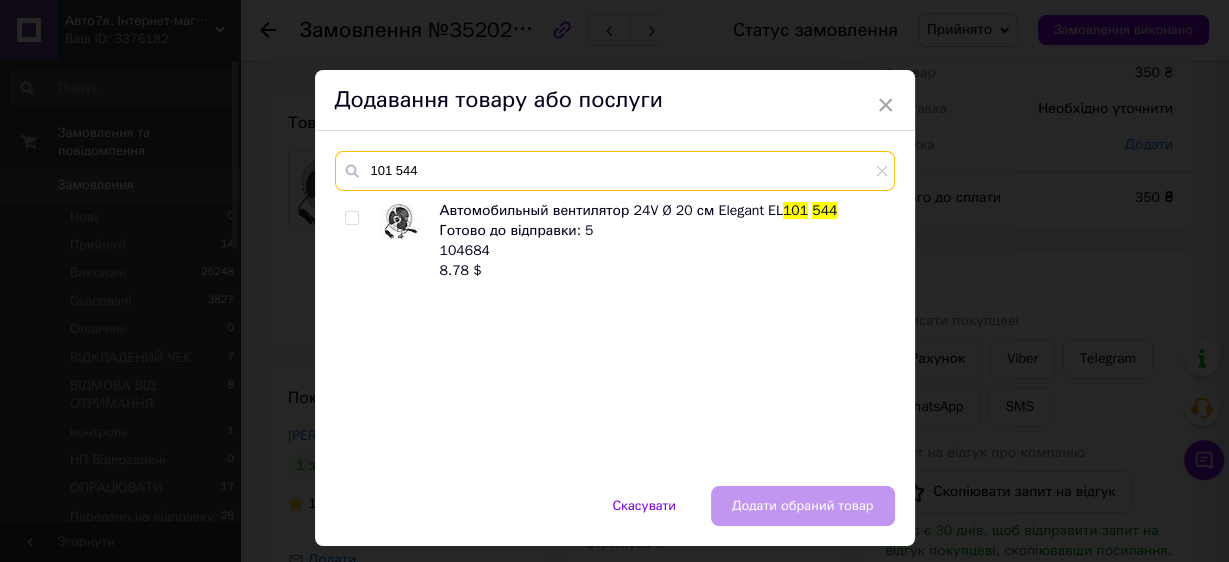type on "101 544" 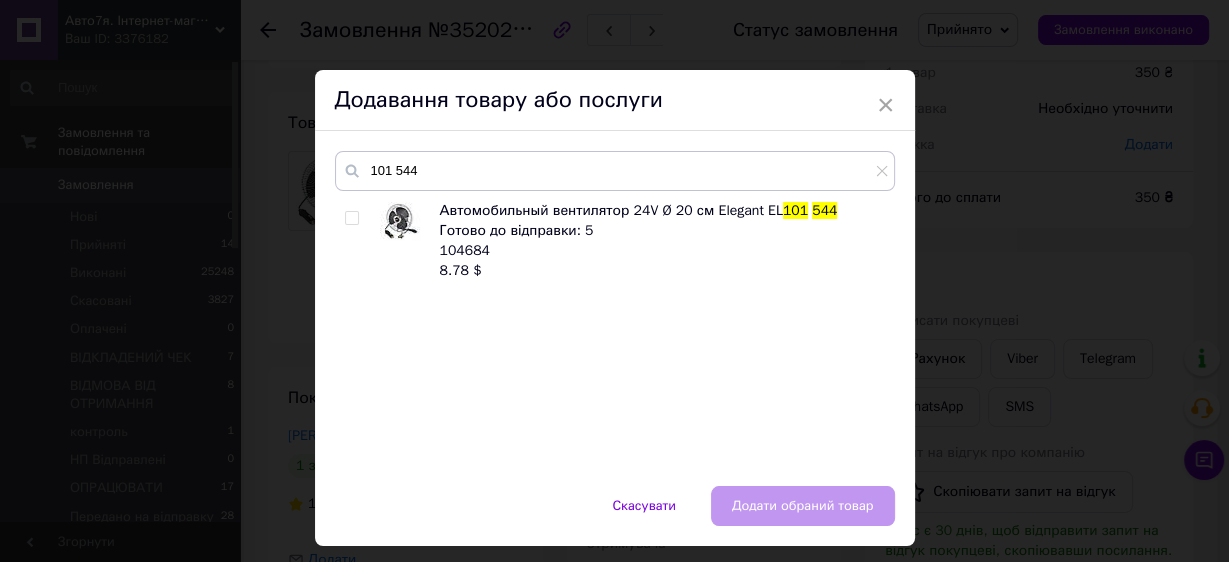click at bounding box center (351, 218) 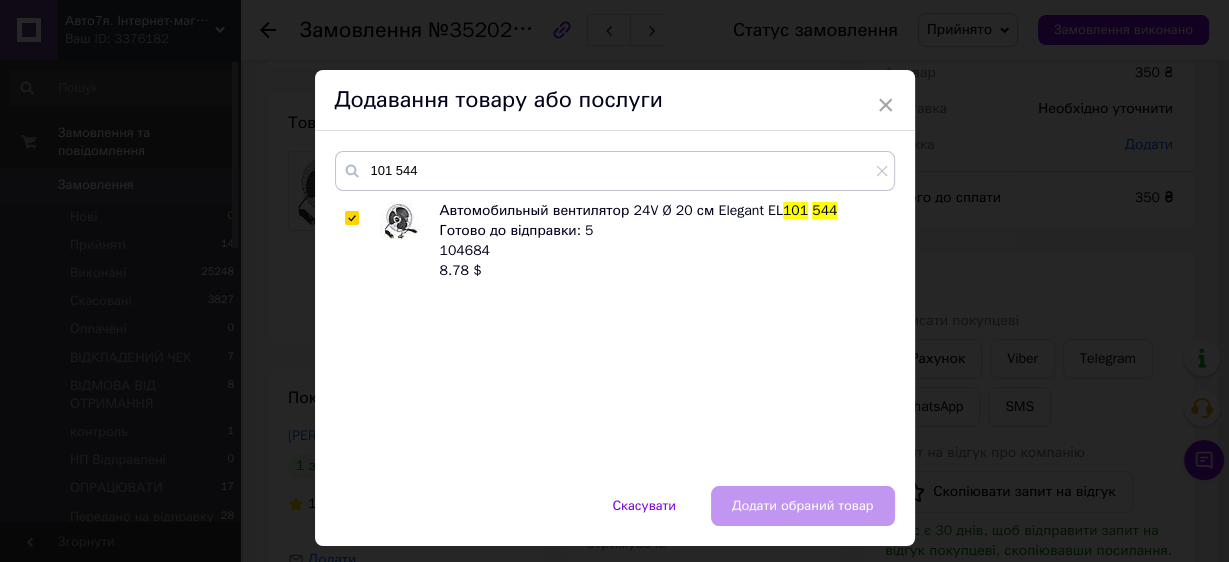checkbox on "true" 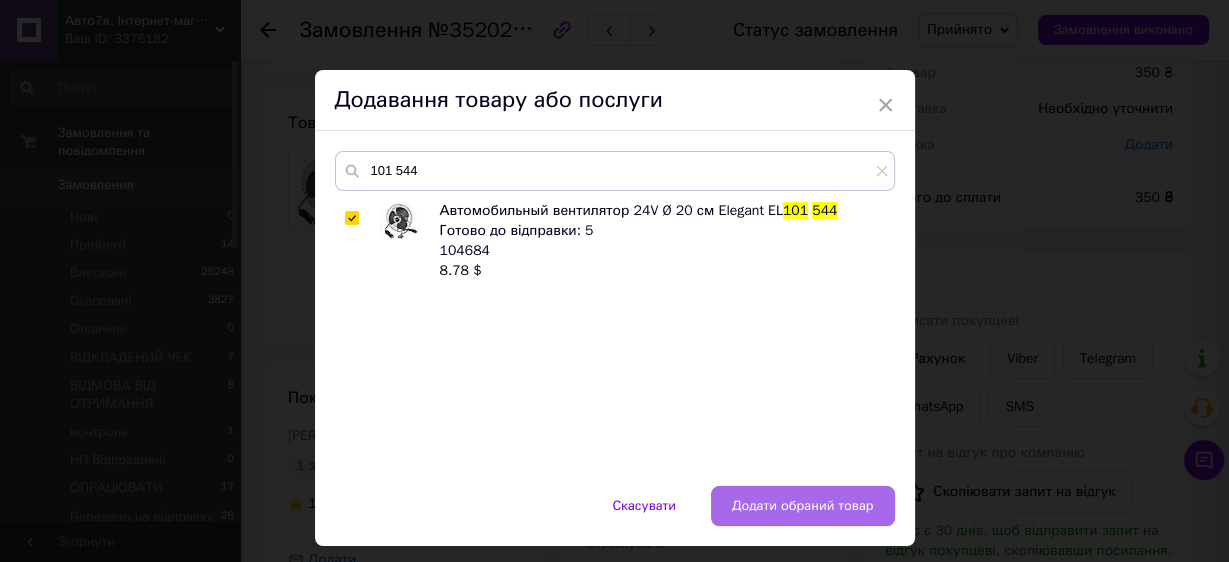 click on "Додати обраний товар" at bounding box center (803, 506) 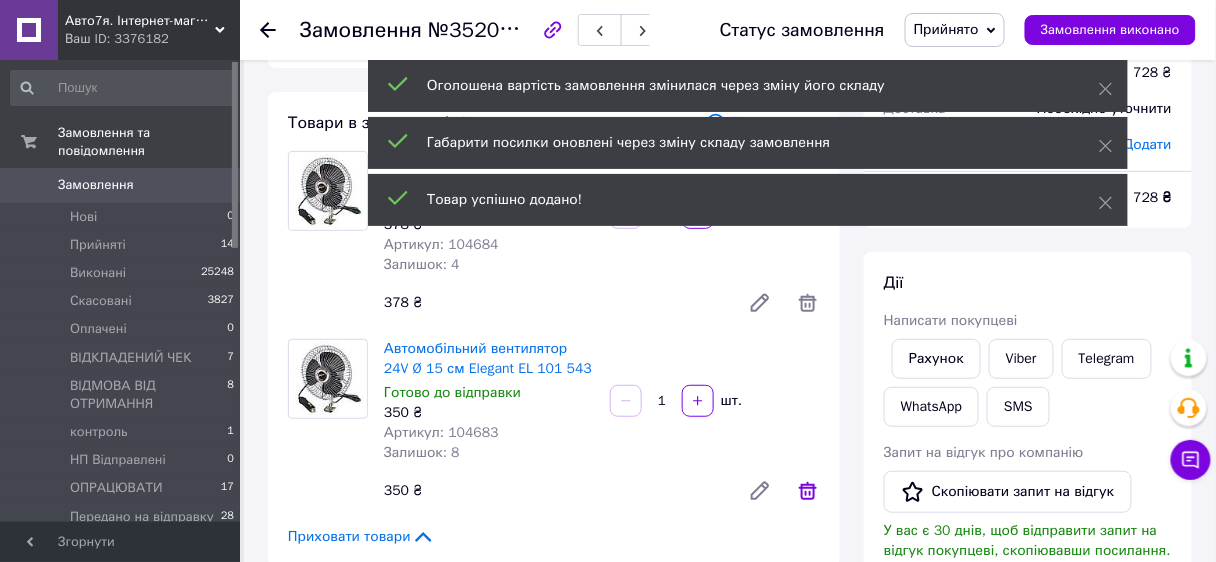 click 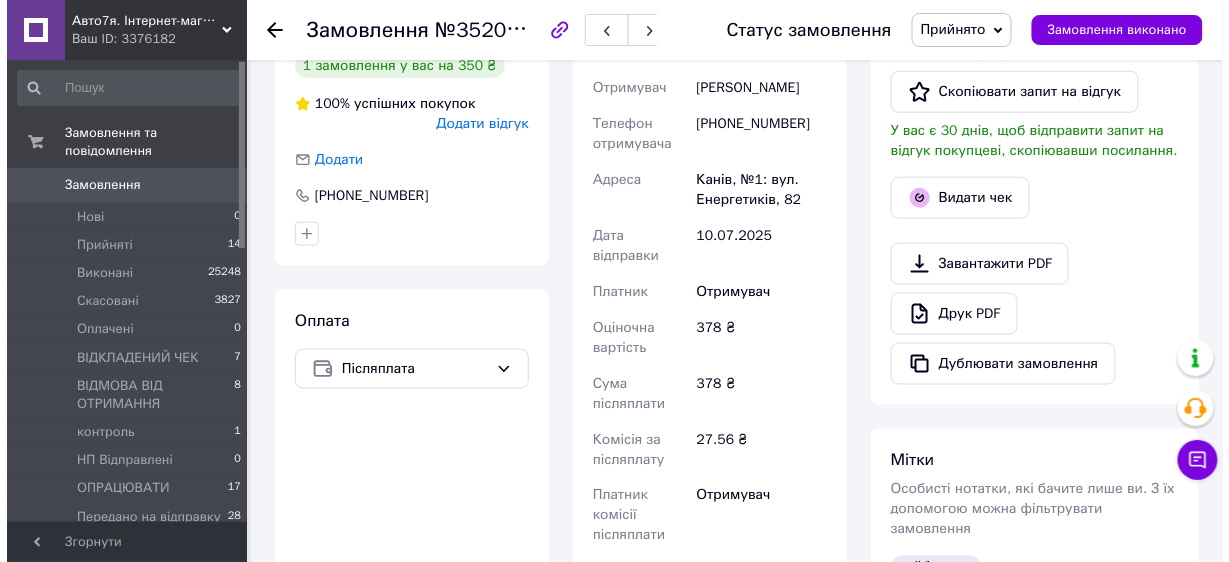 scroll, scrollTop: 240, scrollLeft: 0, axis: vertical 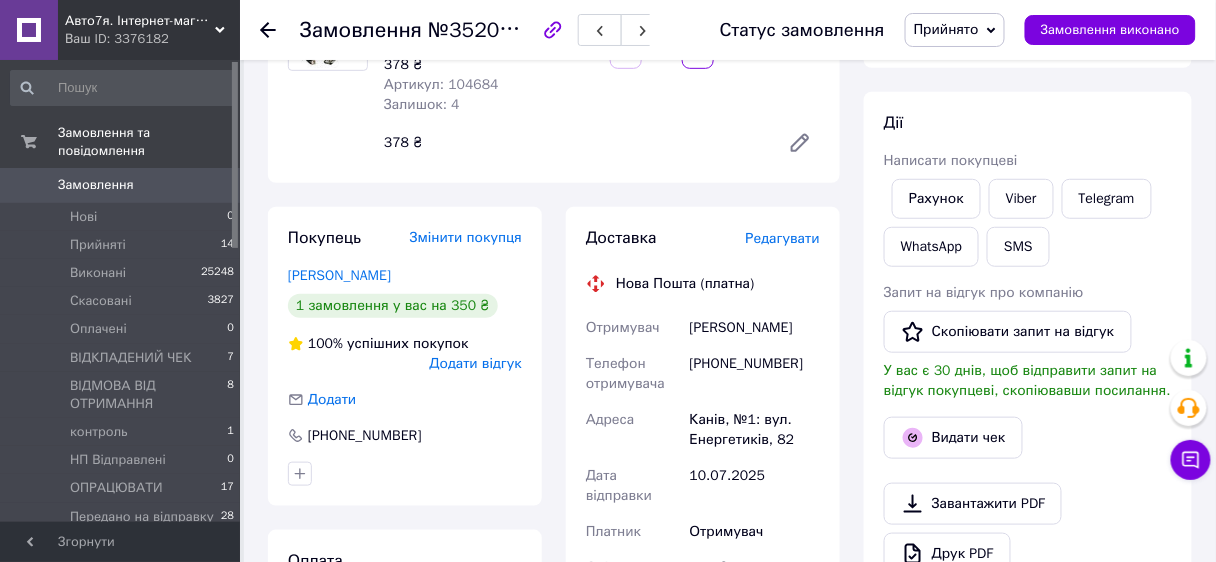click on "Редагувати" at bounding box center [783, 238] 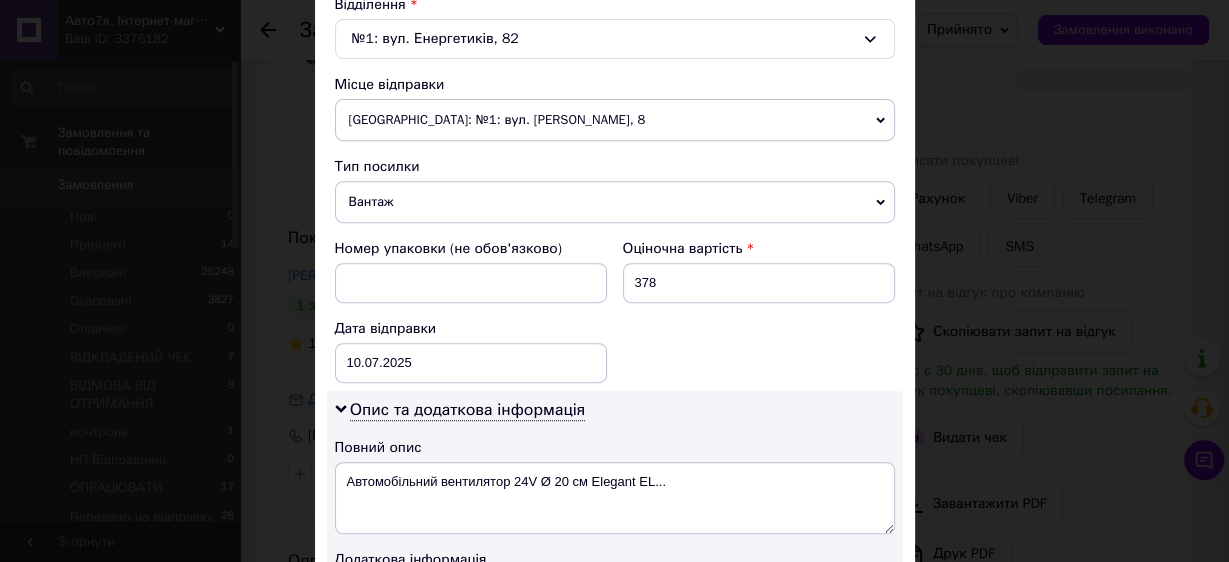 scroll, scrollTop: 880, scrollLeft: 0, axis: vertical 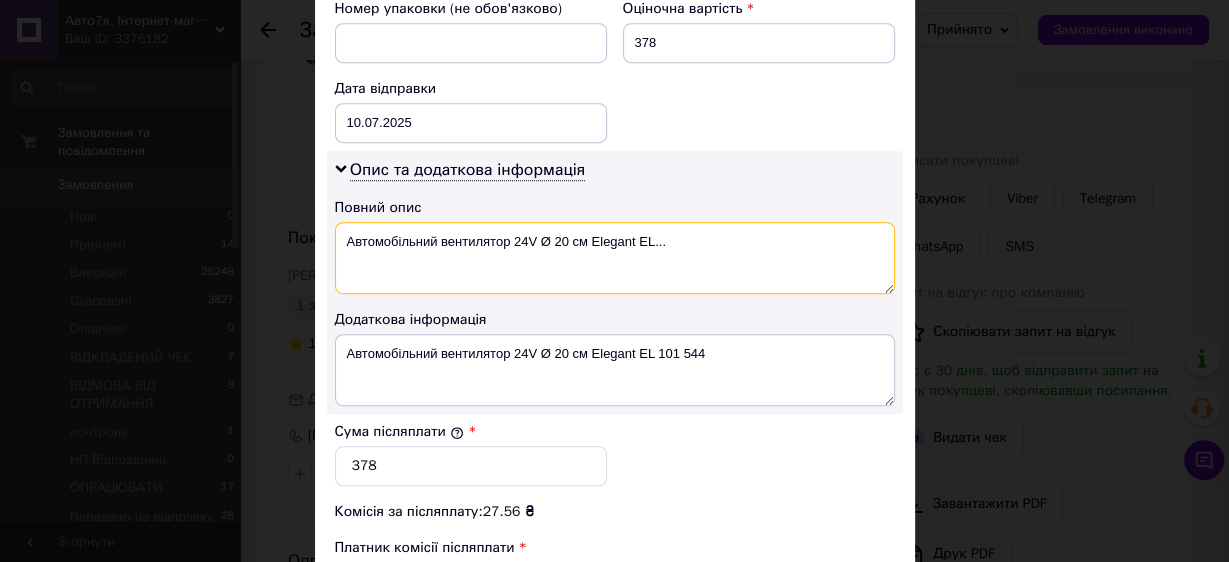 drag, startPoint x: 506, startPoint y: 236, endPoint x: 689, endPoint y: 248, distance: 183.39302 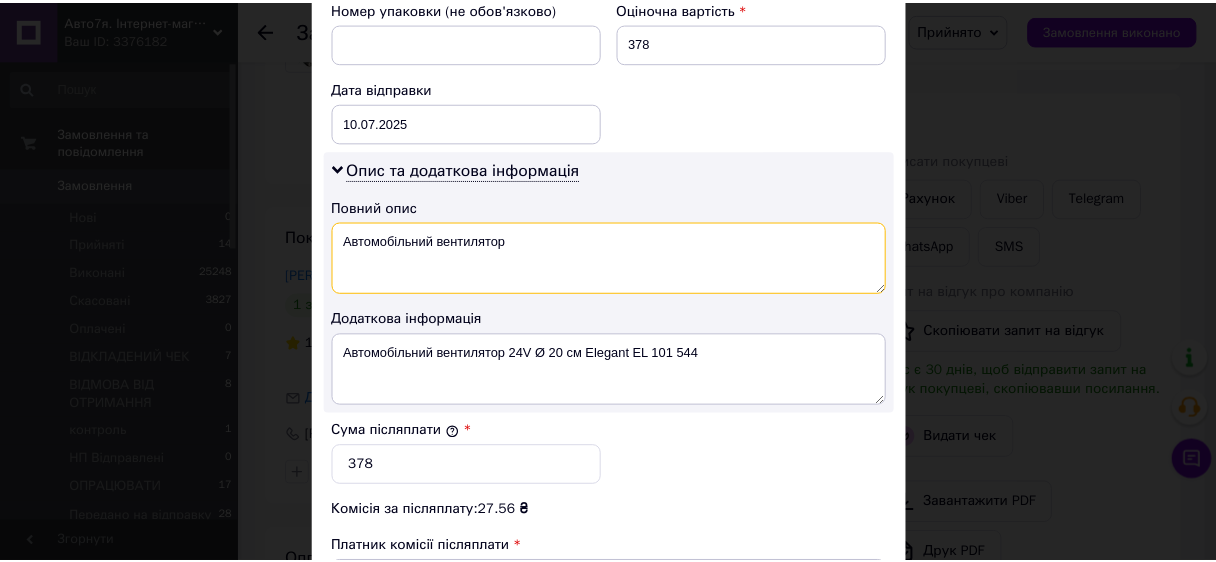 scroll, scrollTop: 1175, scrollLeft: 0, axis: vertical 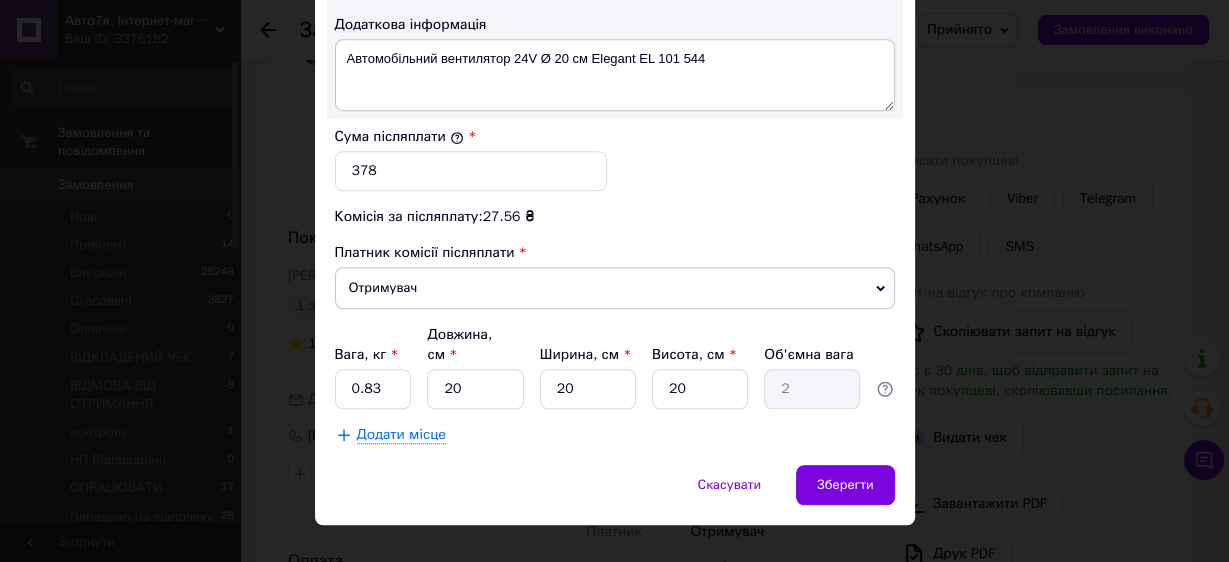 type on "Автомобільний вентилятор" 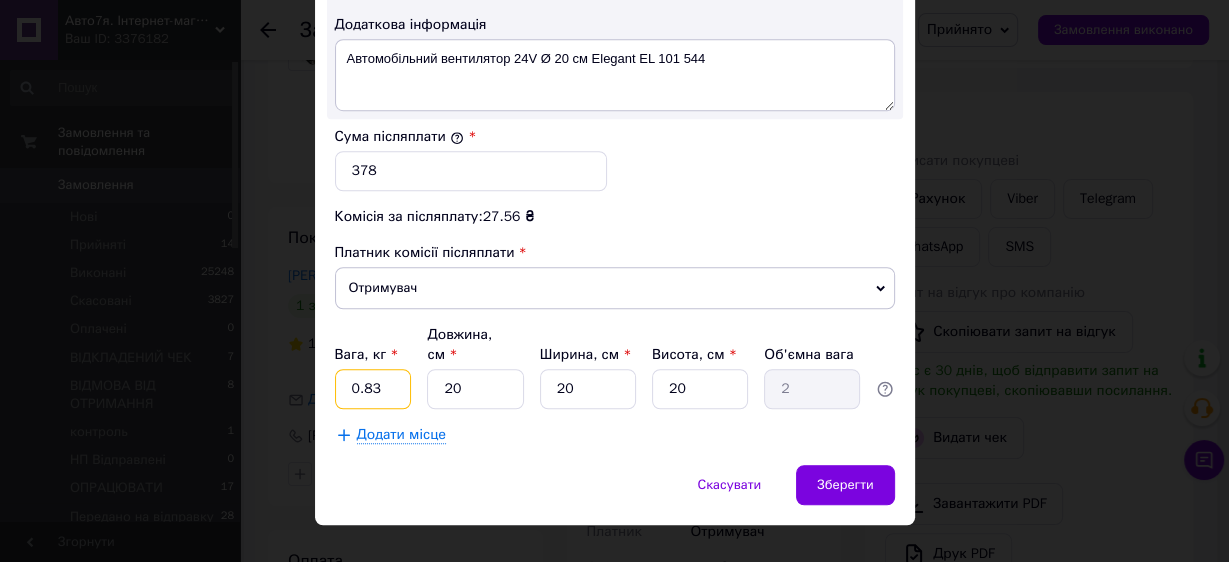 drag, startPoint x: 378, startPoint y: 353, endPoint x: 337, endPoint y: 345, distance: 41.773197 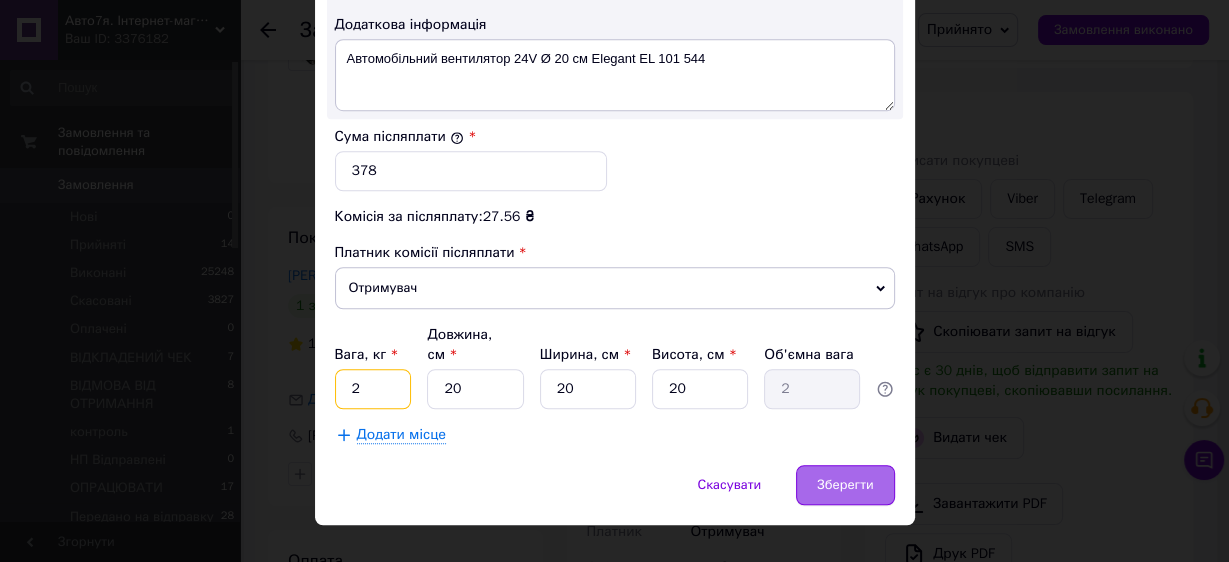 type on "2" 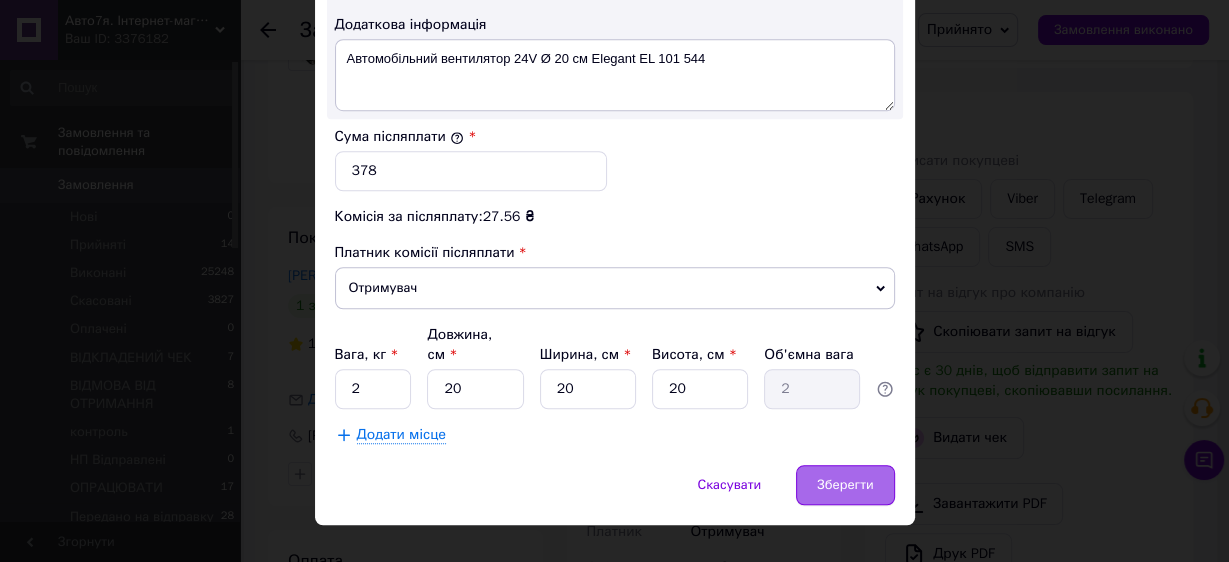 click on "Зберегти" at bounding box center (845, 485) 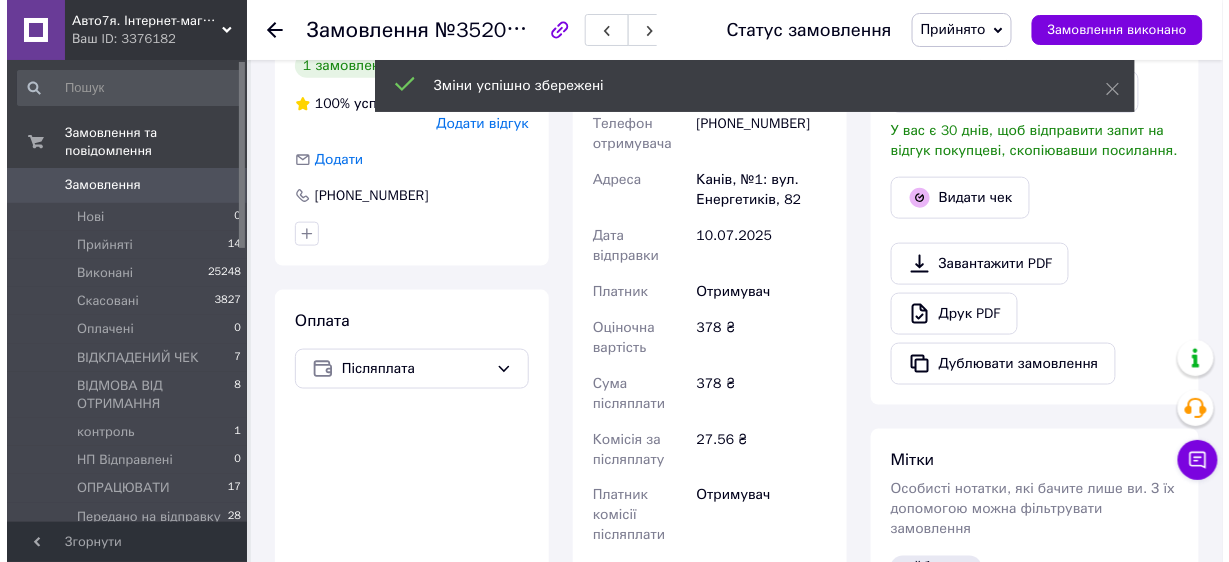 scroll, scrollTop: 720, scrollLeft: 0, axis: vertical 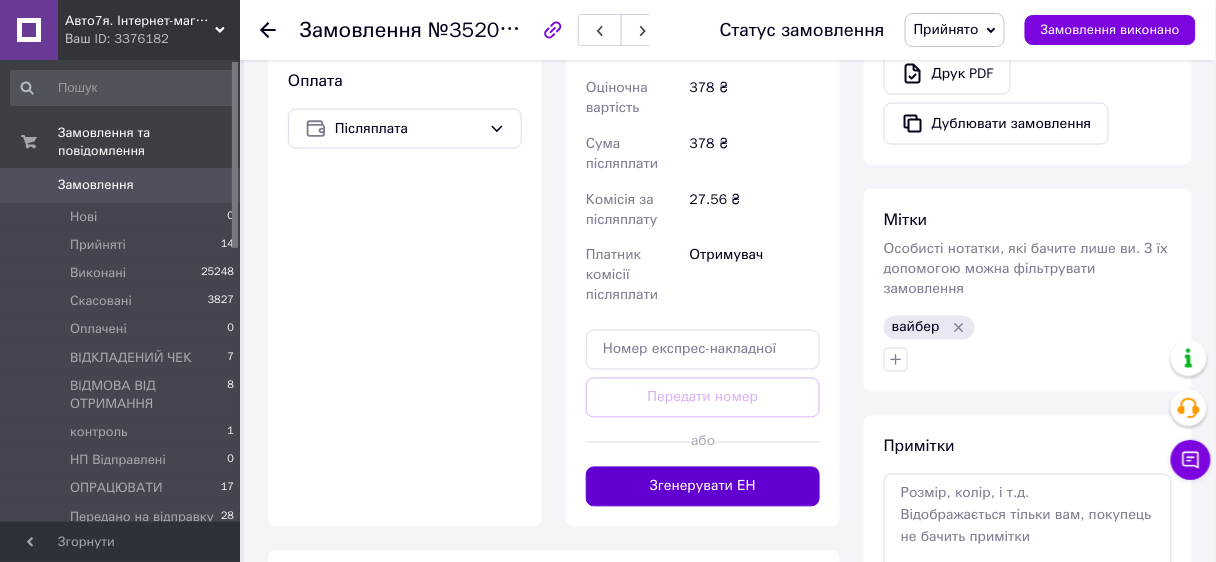 click on "Згенерувати ЕН" at bounding box center (703, 487) 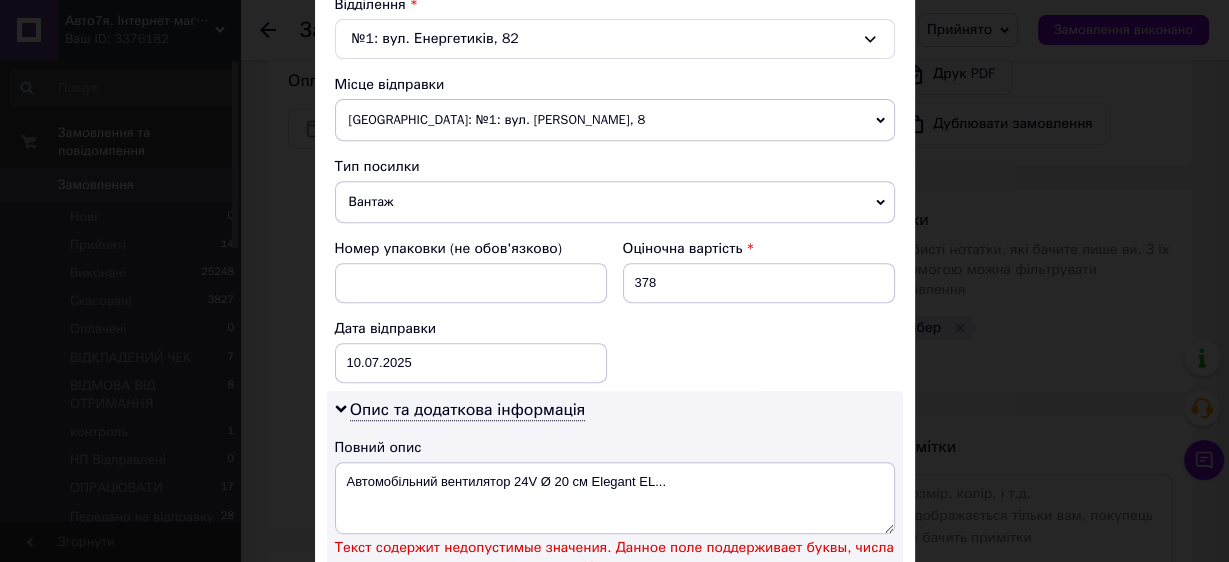 scroll, scrollTop: 800, scrollLeft: 0, axis: vertical 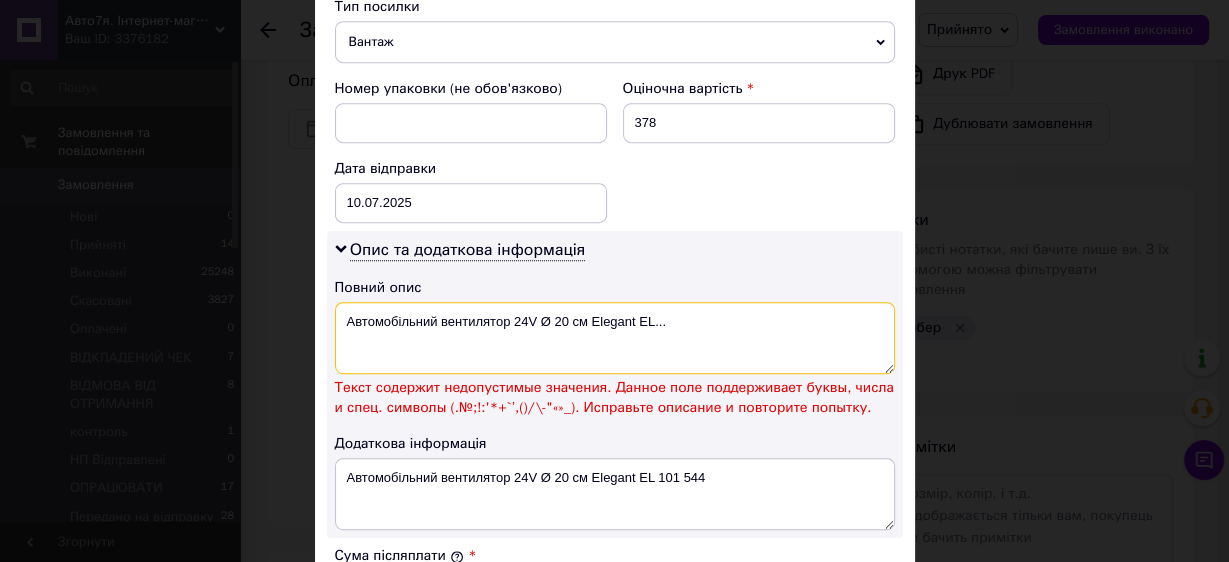 drag, startPoint x: 506, startPoint y: 312, endPoint x: 689, endPoint y: 313, distance: 183.00273 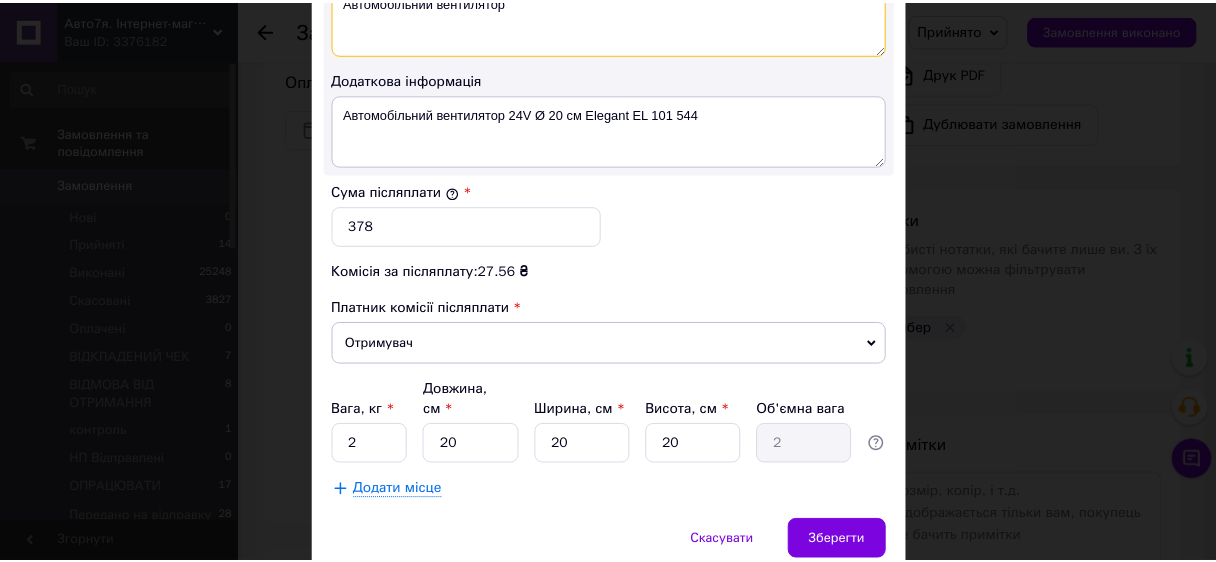 scroll, scrollTop: 1175, scrollLeft: 0, axis: vertical 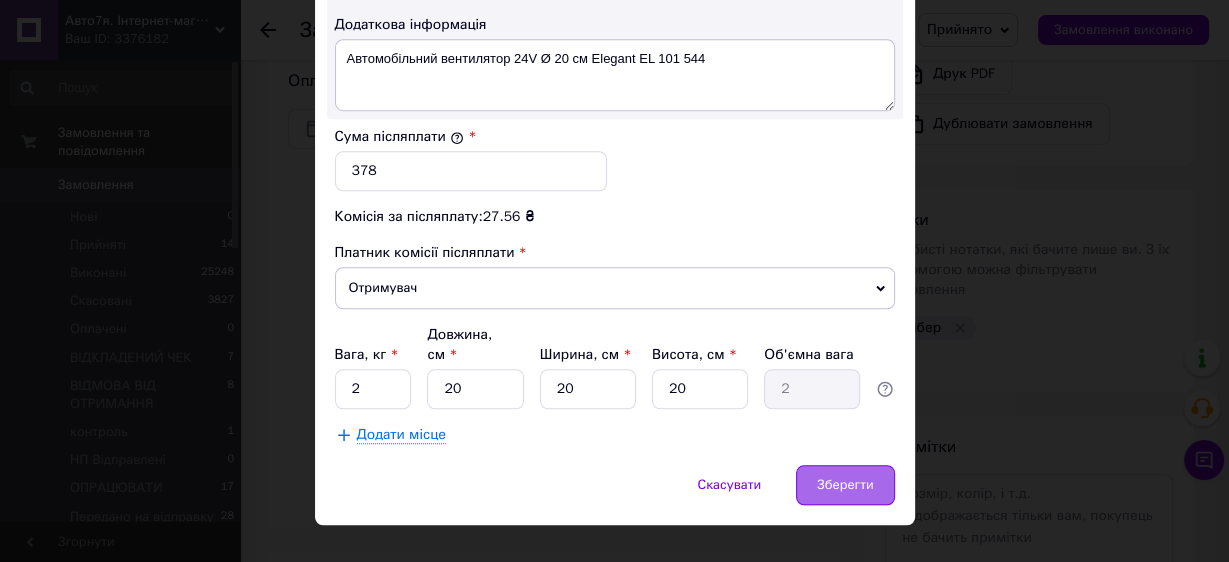 type on "Автомобільний вентилятор" 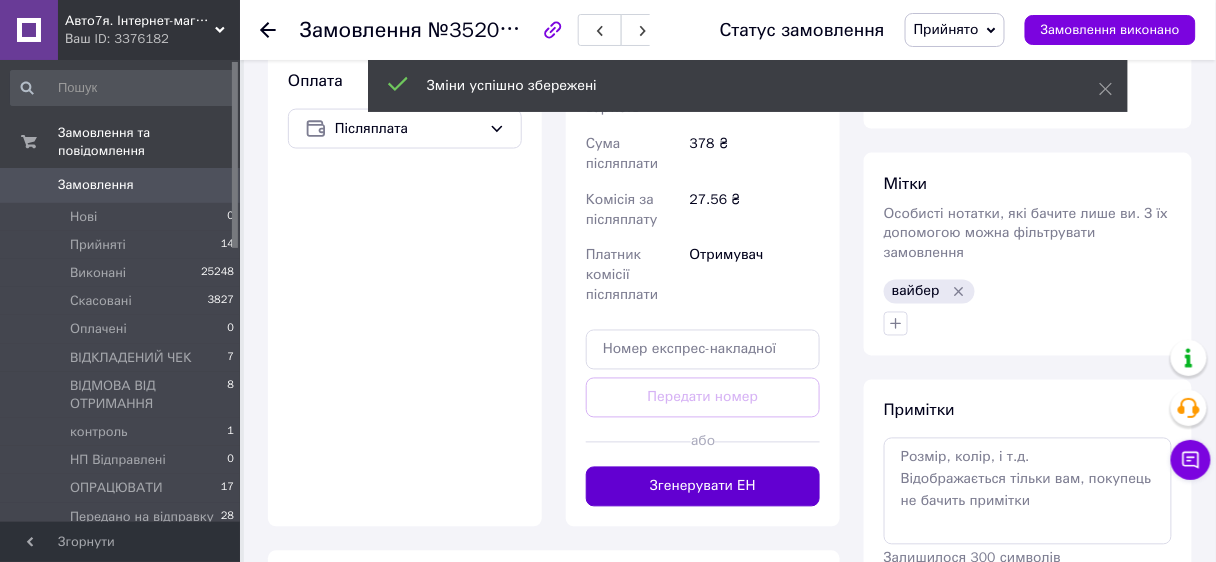 click on "Згенерувати ЕН" at bounding box center (703, 487) 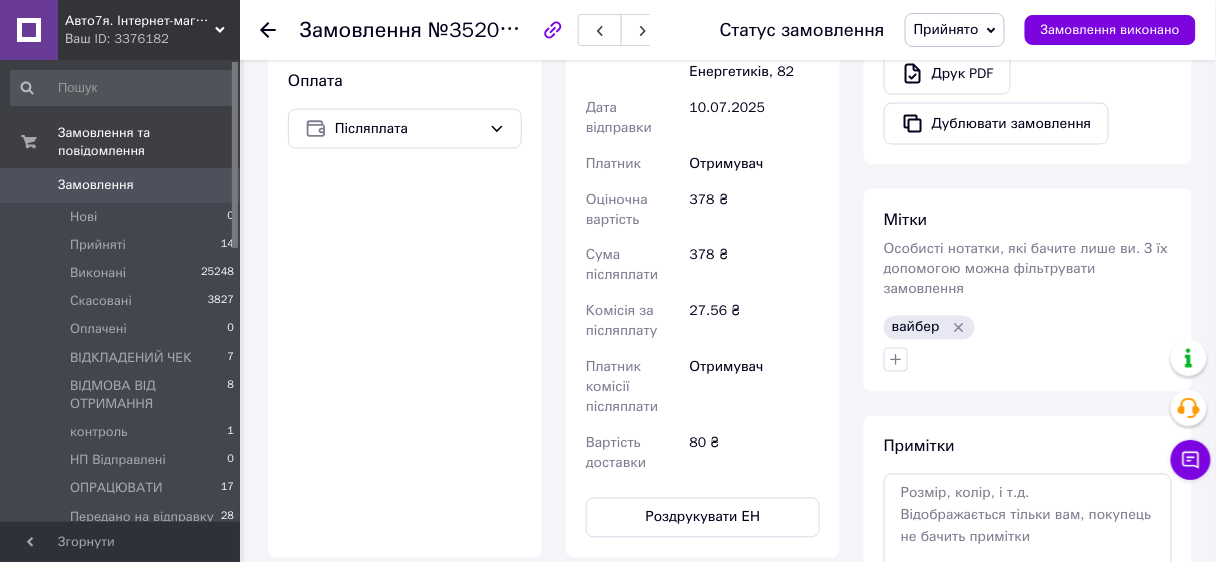 scroll, scrollTop: 23, scrollLeft: 0, axis: vertical 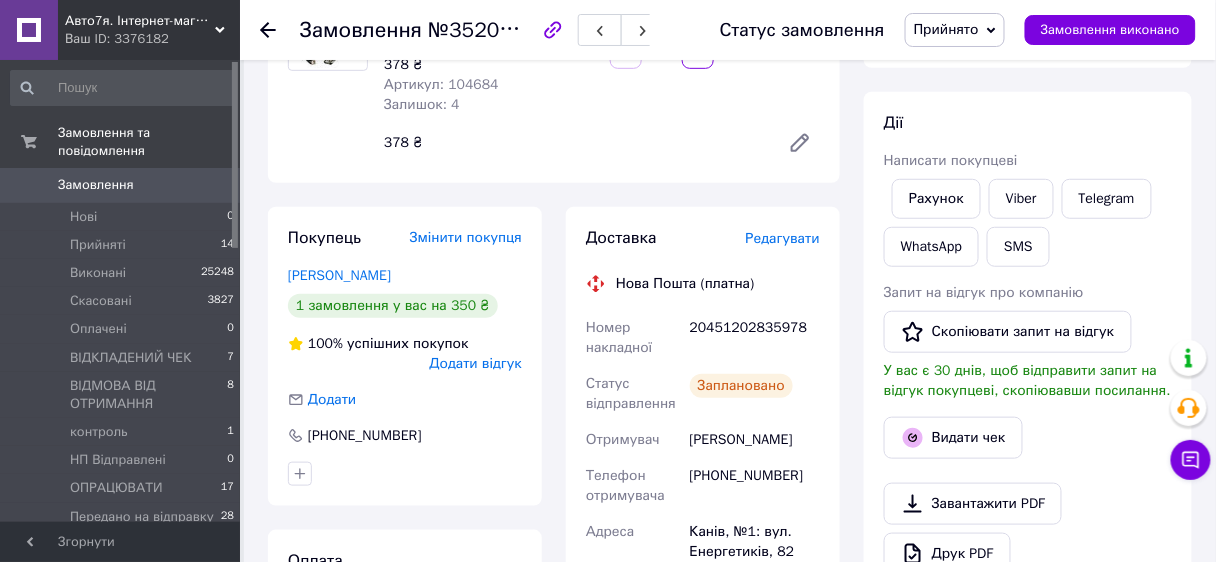 click on "Прийнято" at bounding box center (946, 29) 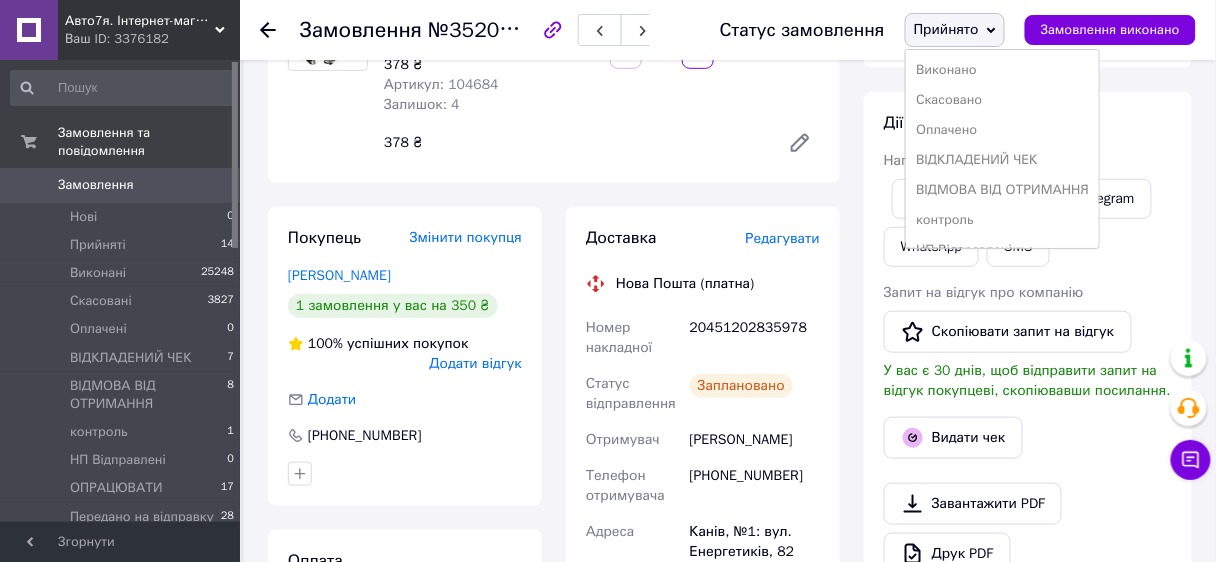 scroll, scrollTop: 200, scrollLeft: 0, axis: vertical 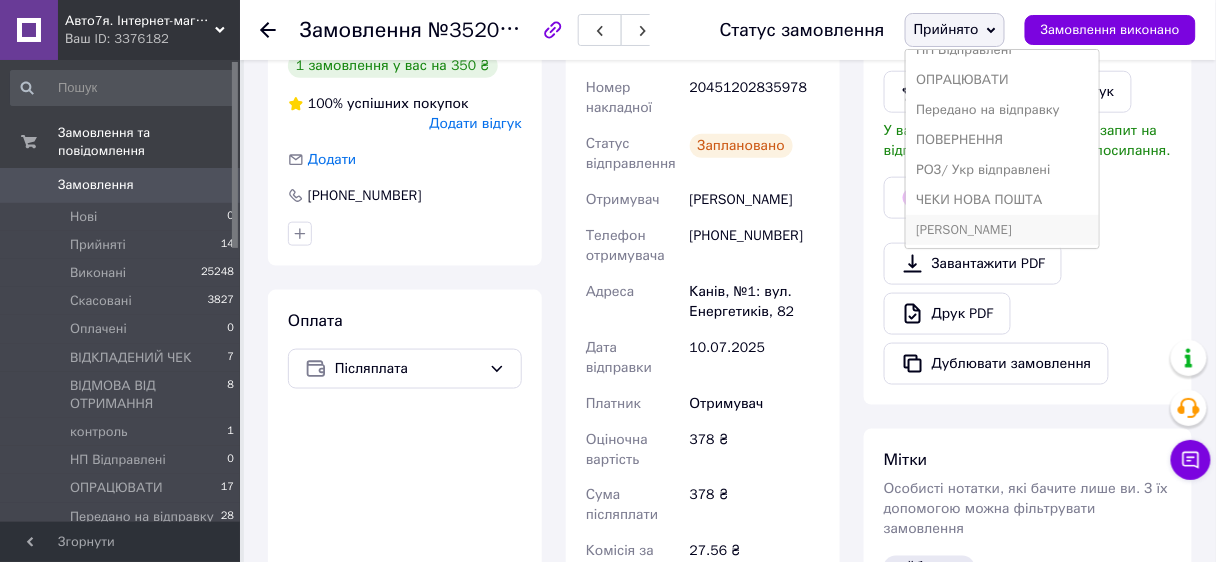 click on "[PERSON_NAME]" at bounding box center [1002, 230] 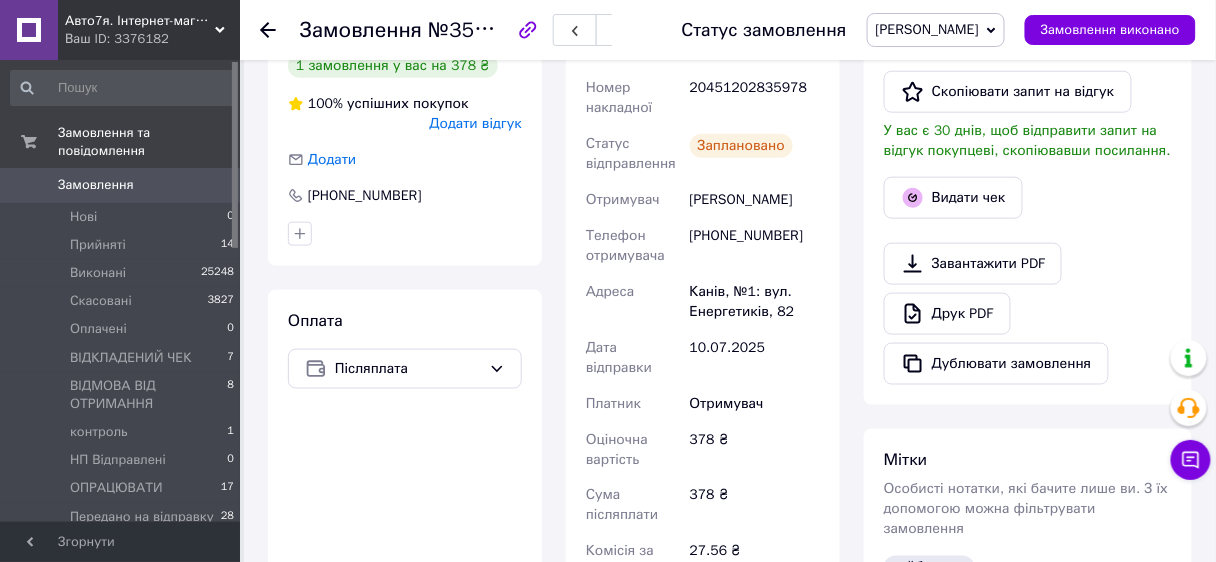 scroll, scrollTop: 160, scrollLeft: 0, axis: vertical 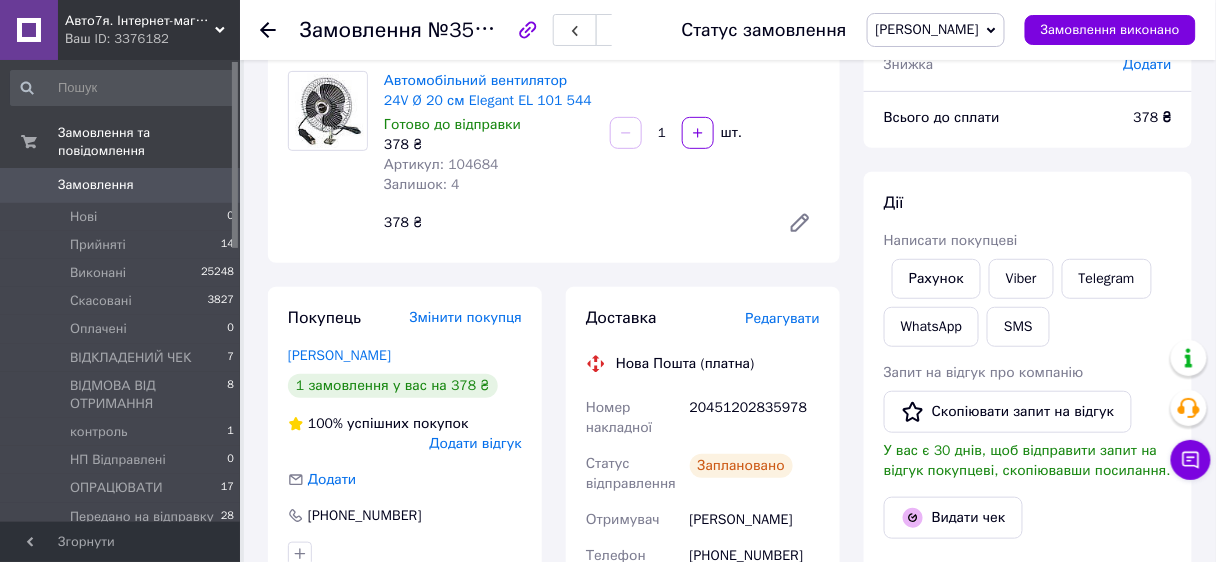 click 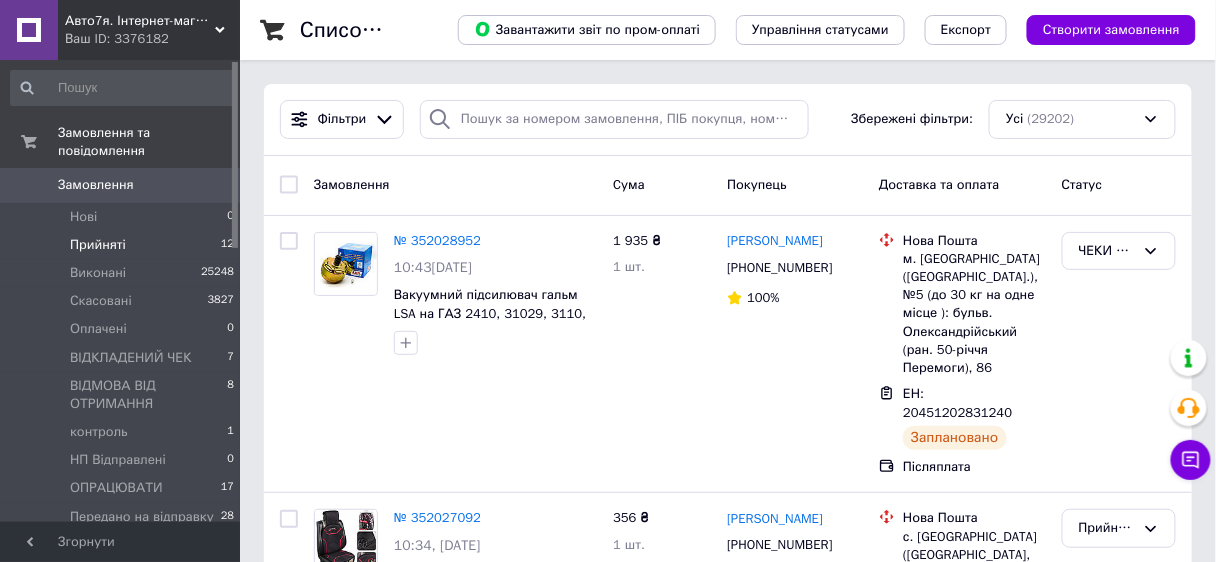 click on "Прийняті" at bounding box center [98, 245] 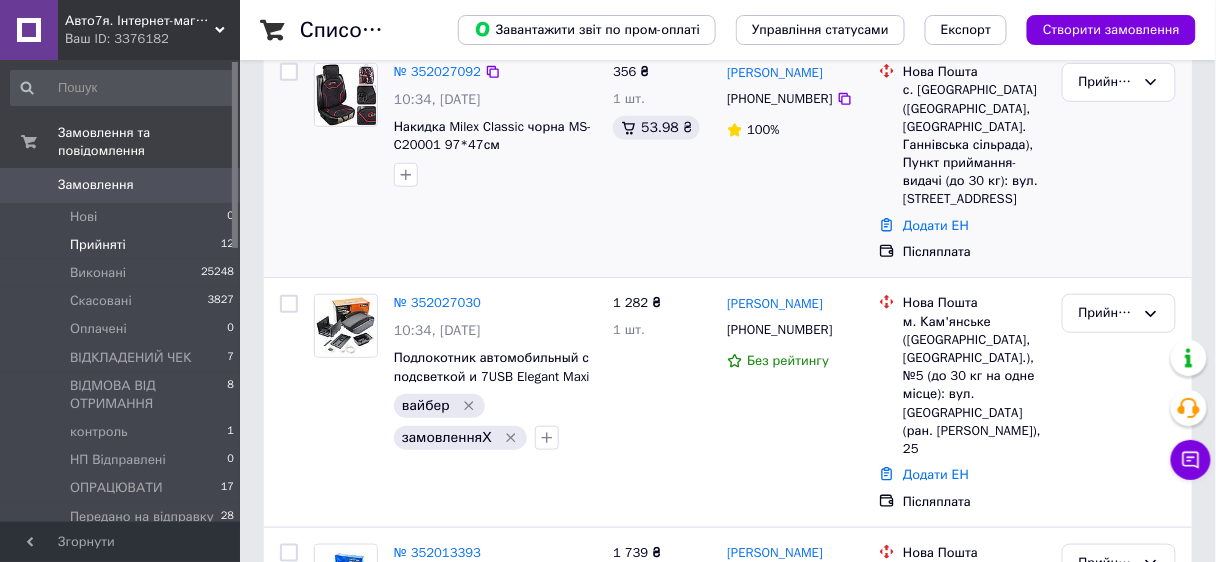 scroll, scrollTop: 320, scrollLeft: 0, axis: vertical 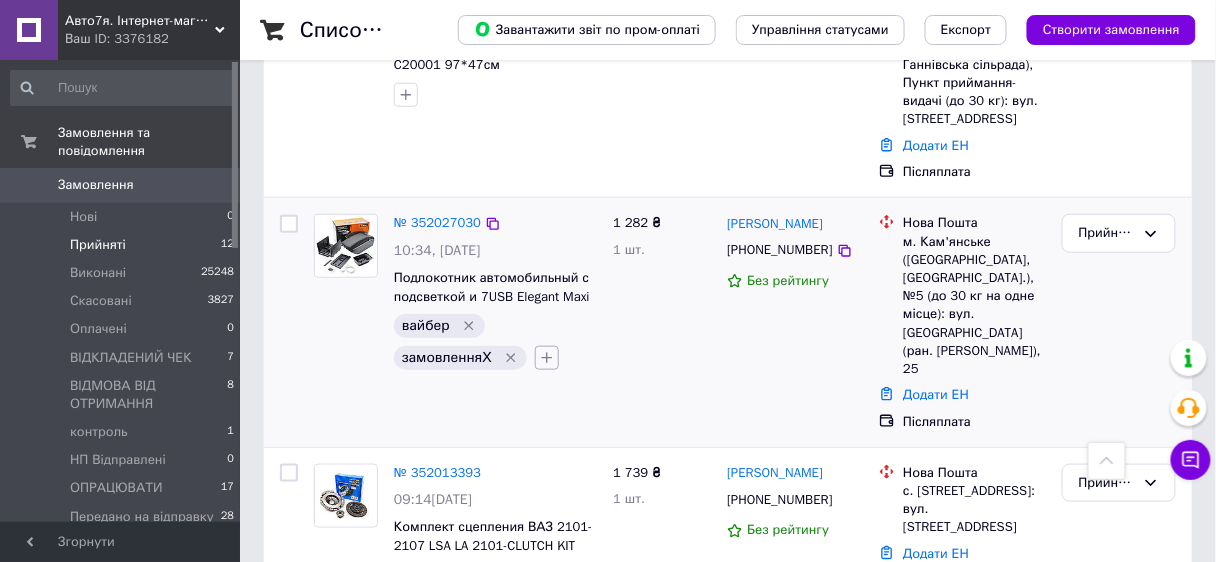 click at bounding box center (547, 358) 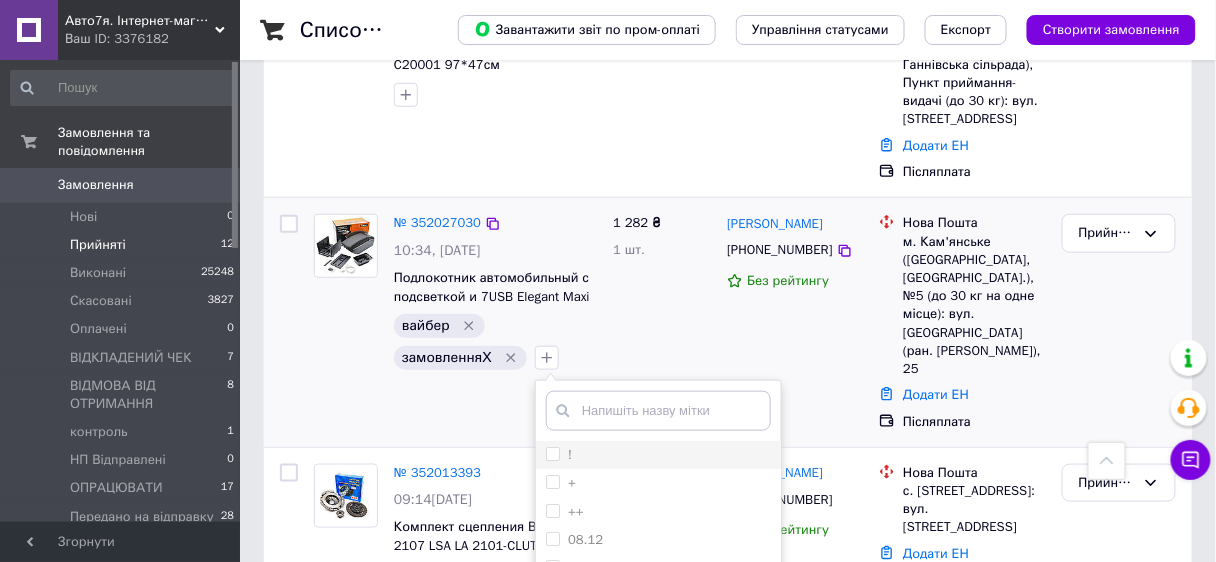 click on "!" at bounding box center (559, 455) 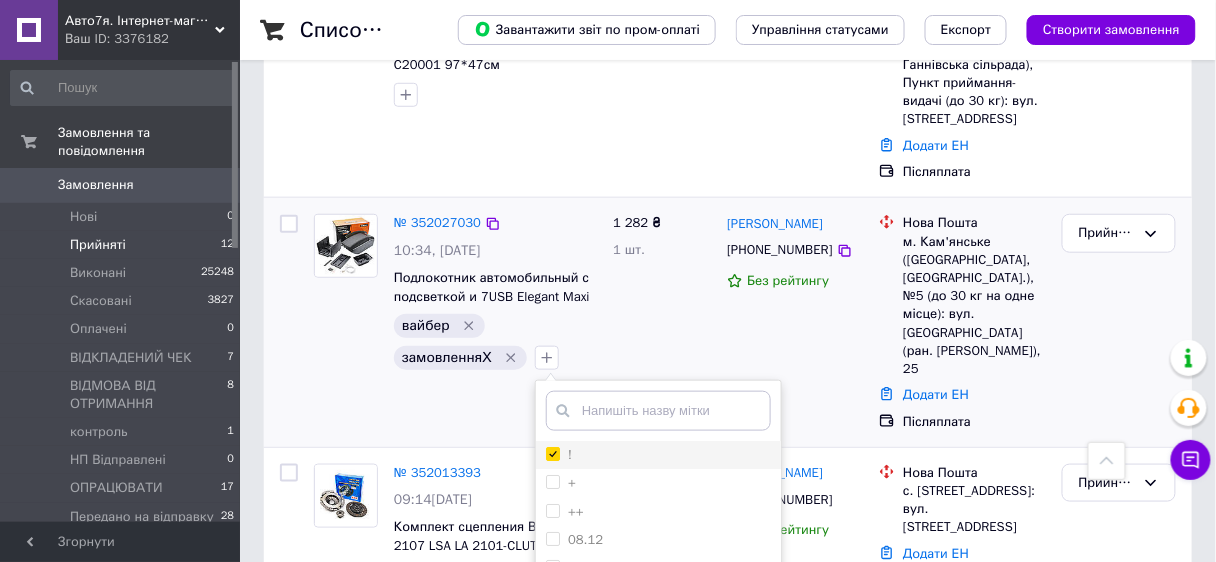 click on "!" at bounding box center [552, 453] 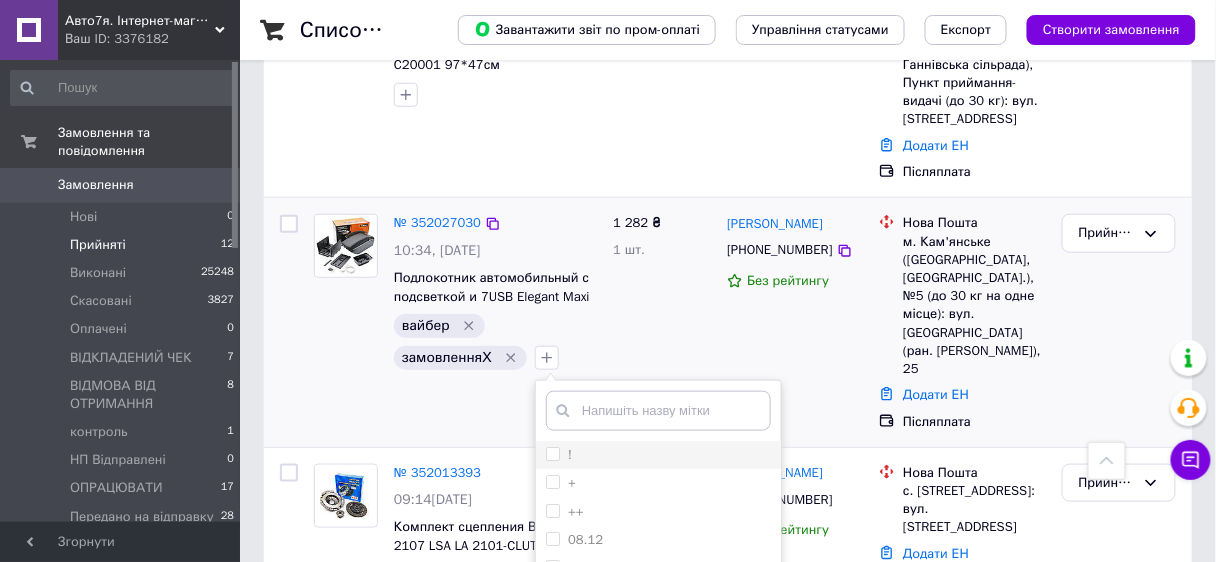 click on "!" at bounding box center (552, 453) 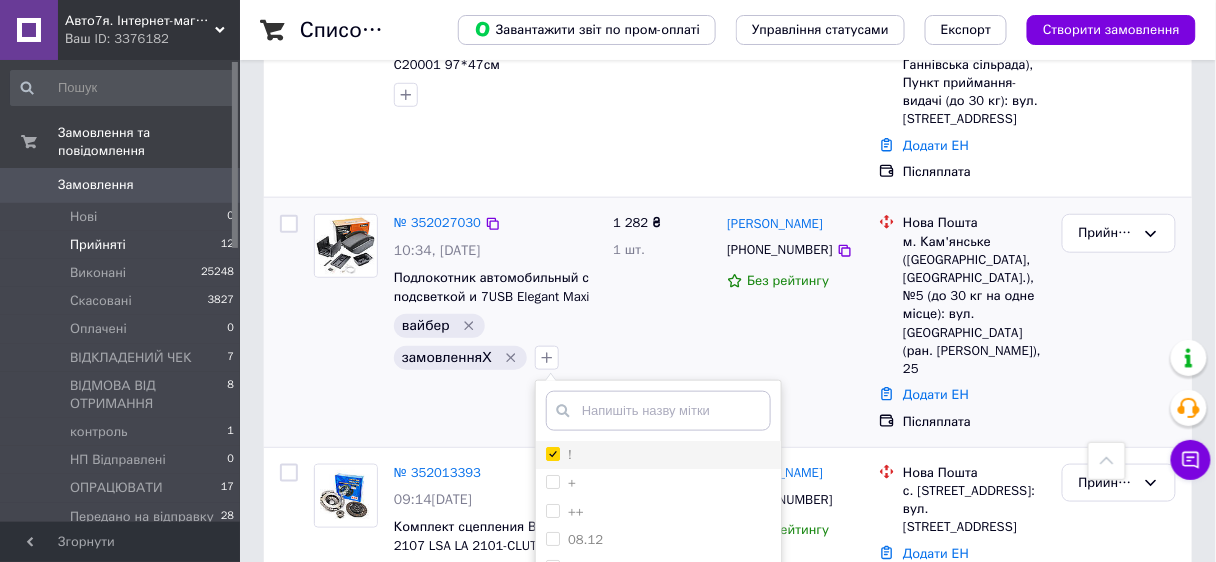 checkbox on "true" 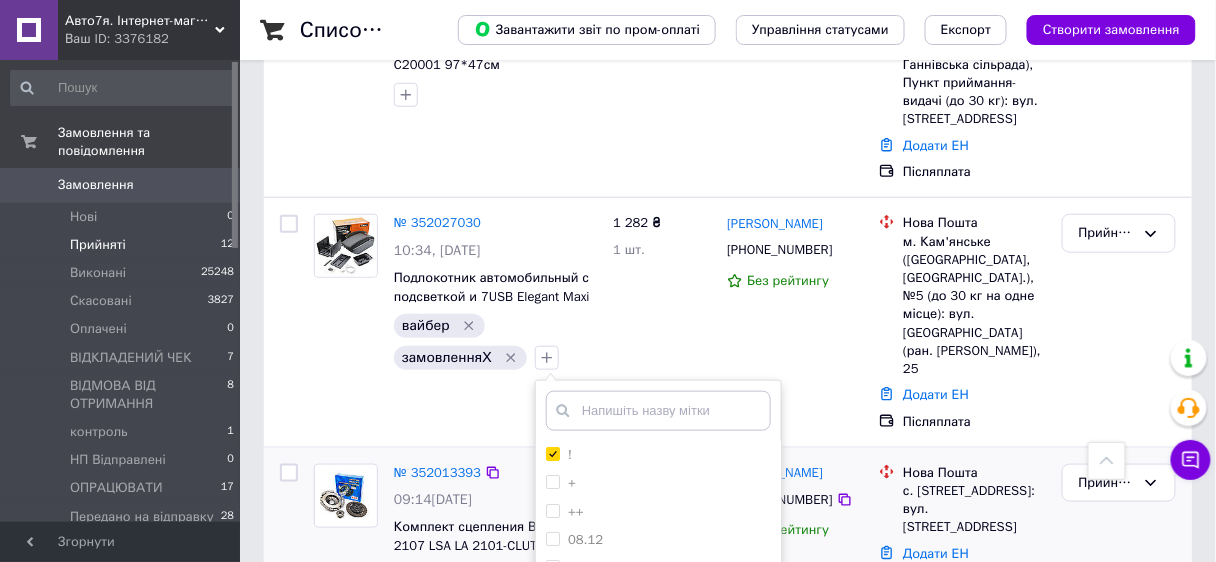 scroll, scrollTop: 640, scrollLeft: 0, axis: vertical 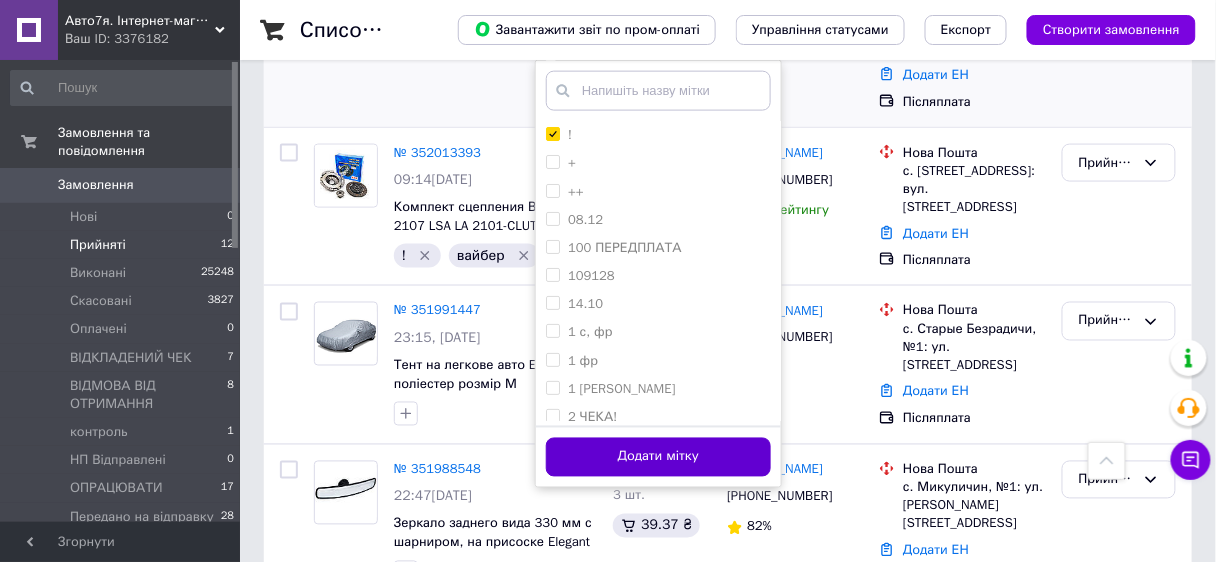 click on "Додати мітку" at bounding box center (658, 457) 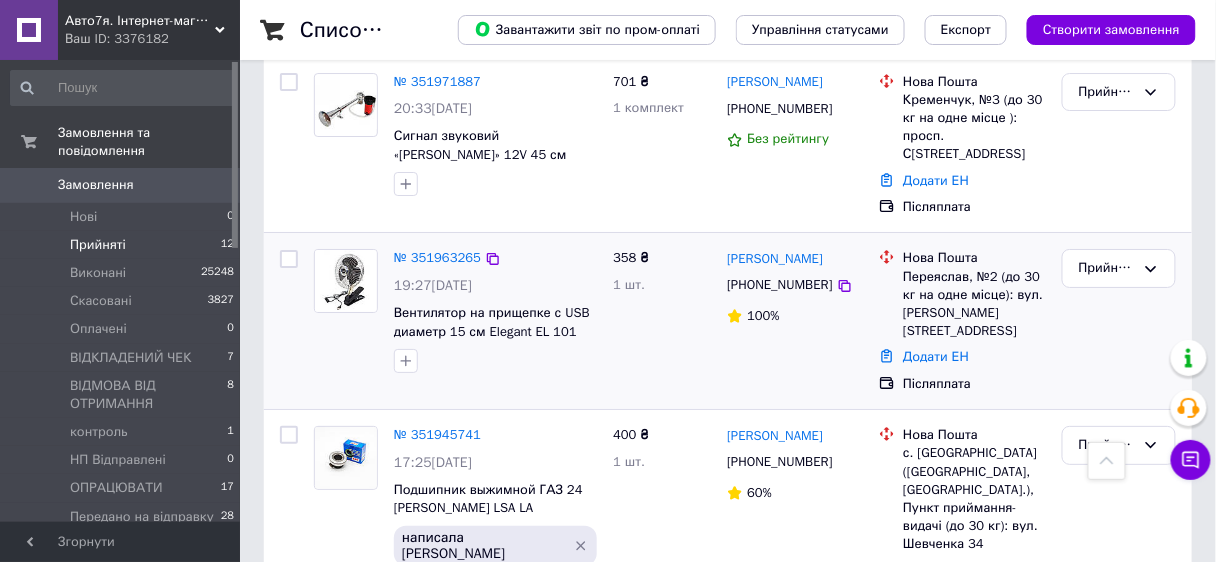 scroll, scrollTop: 1655, scrollLeft: 0, axis: vertical 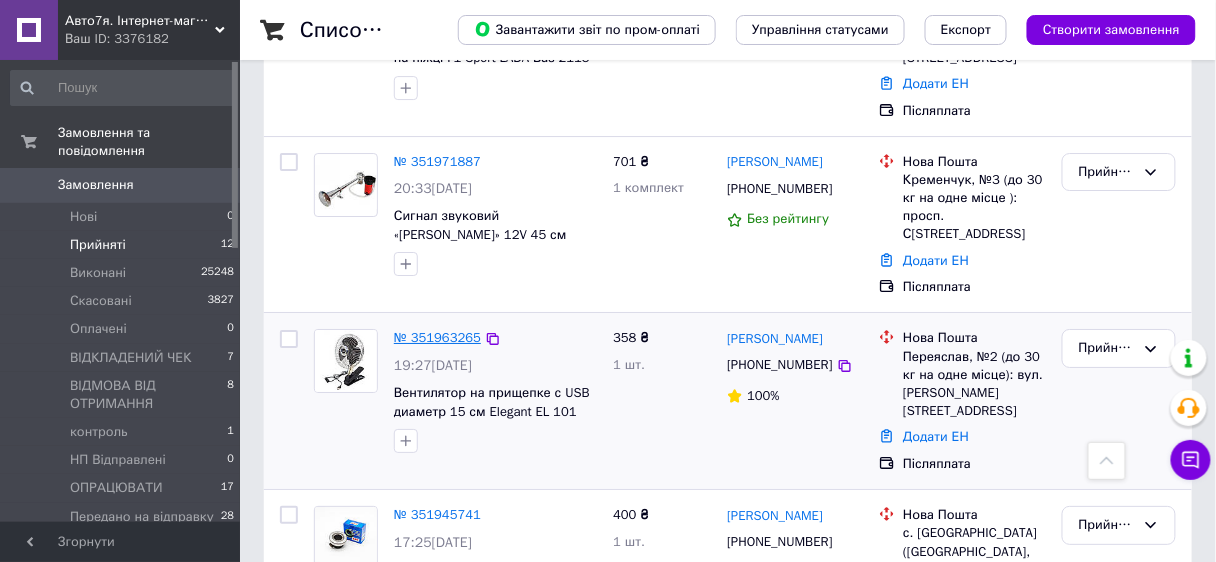click on "№ 351963265" at bounding box center (437, 337) 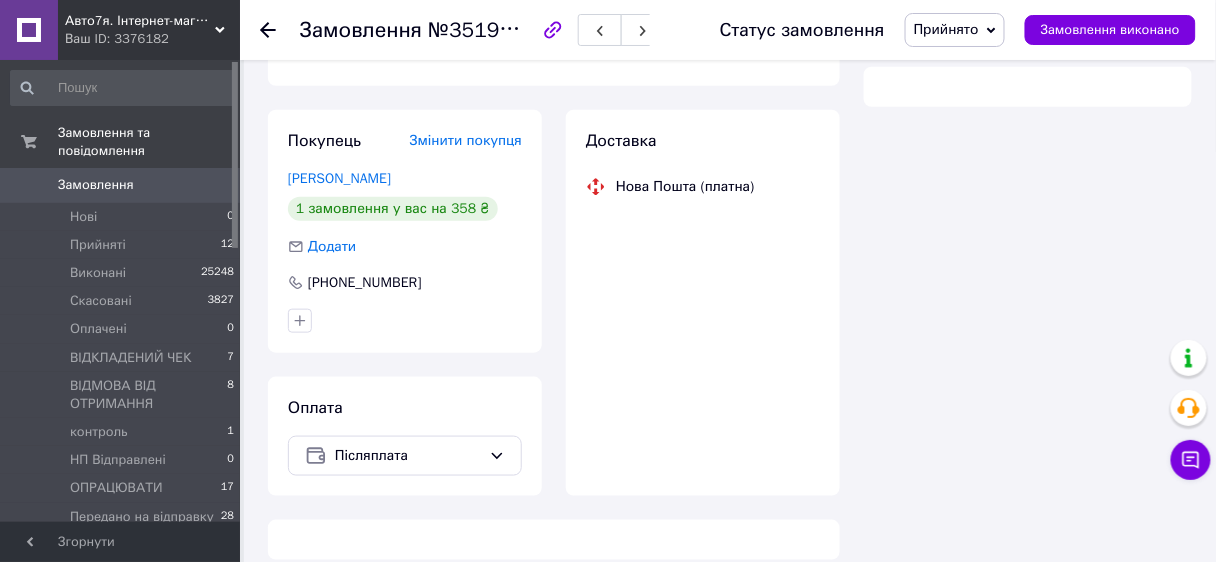 scroll, scrollTop: 37, scrollLeft: 0, axis: vertical 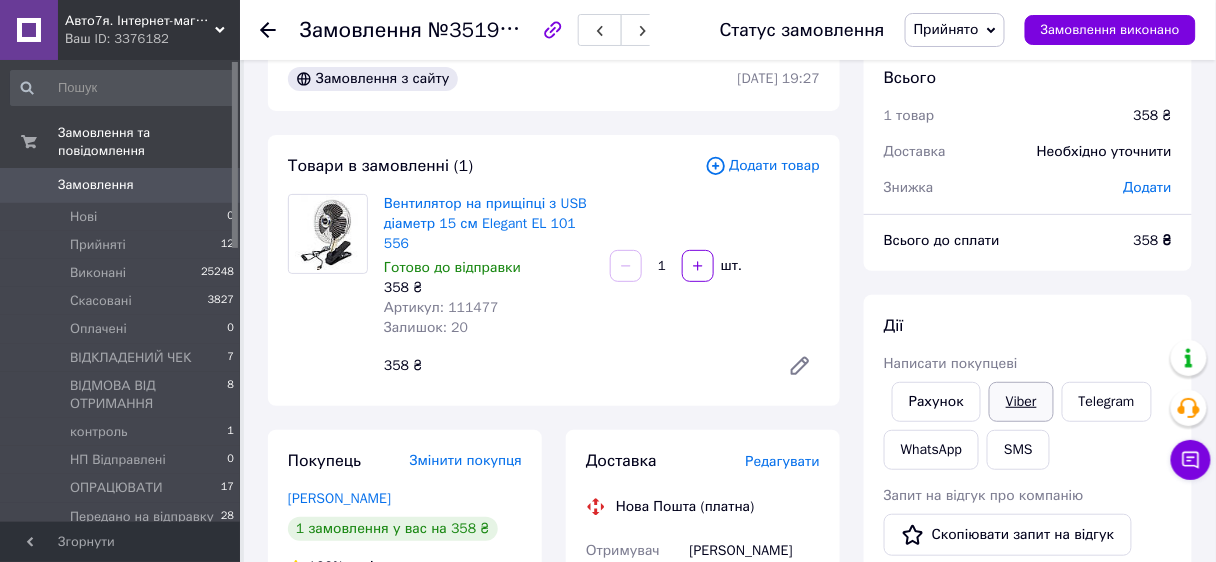 drag, startPoint x: 1021, startPoint y: 394, endPoint x: 1022, endPoint y: 381, distance: 13.038404 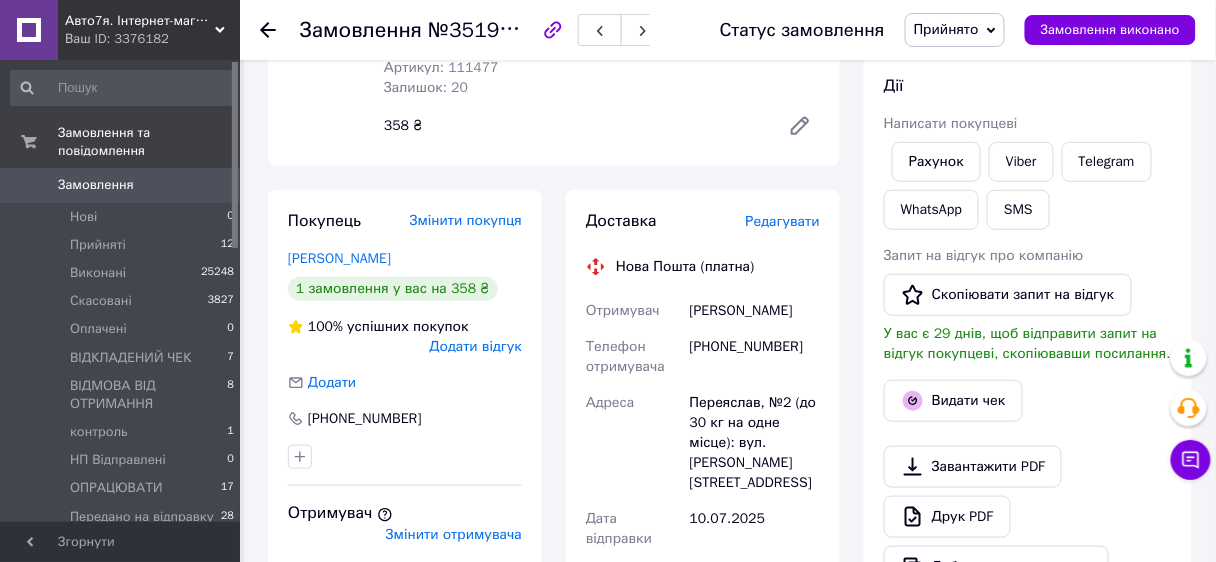 scroll, scrollTop: 437, scrollLeft: 0, axis: vertical 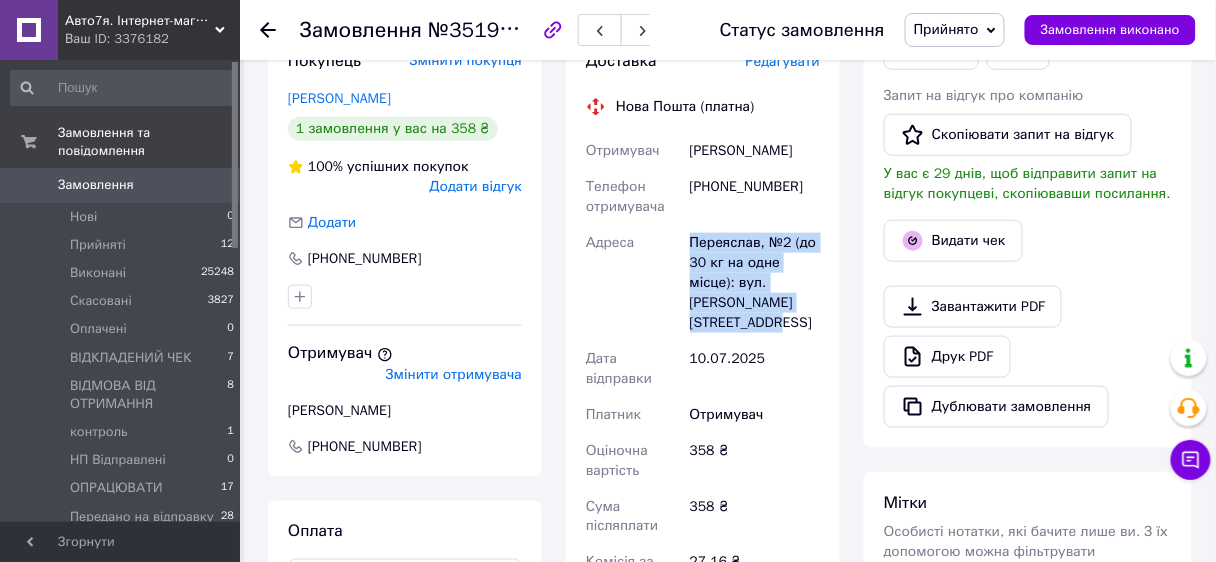 drag, startPoint x: 688, startPoint y: 222, endPoint x: 823, endPoint y: 280, distance: 146.93196 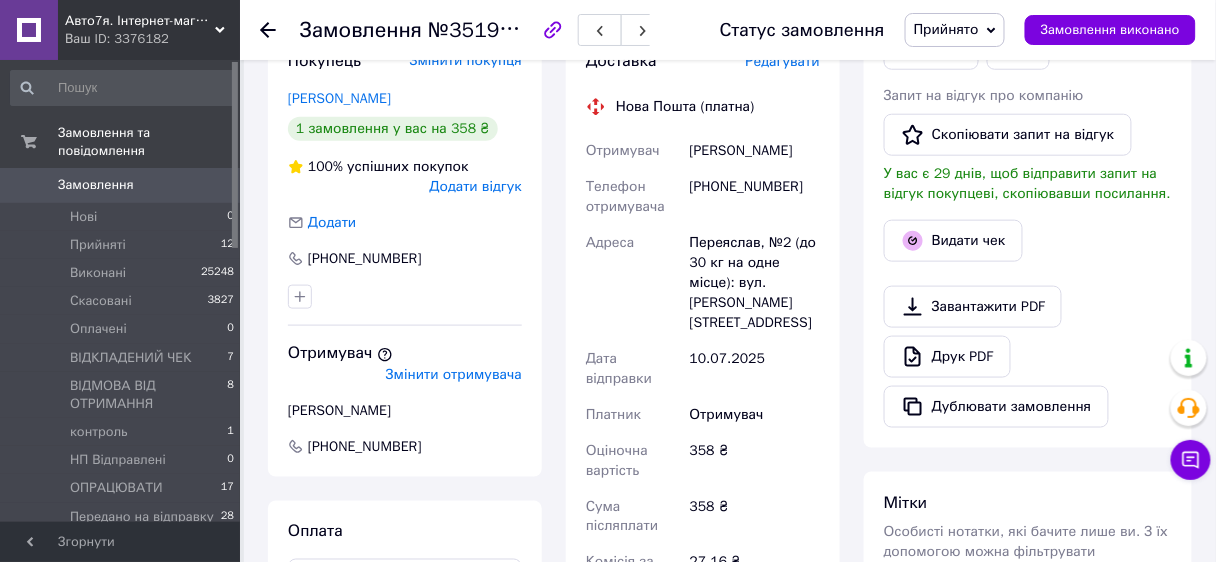 drag, startPoint x: 851, startPoint y: 554, endPoint x: 924, endPoint y: 491, distance: 96.42614 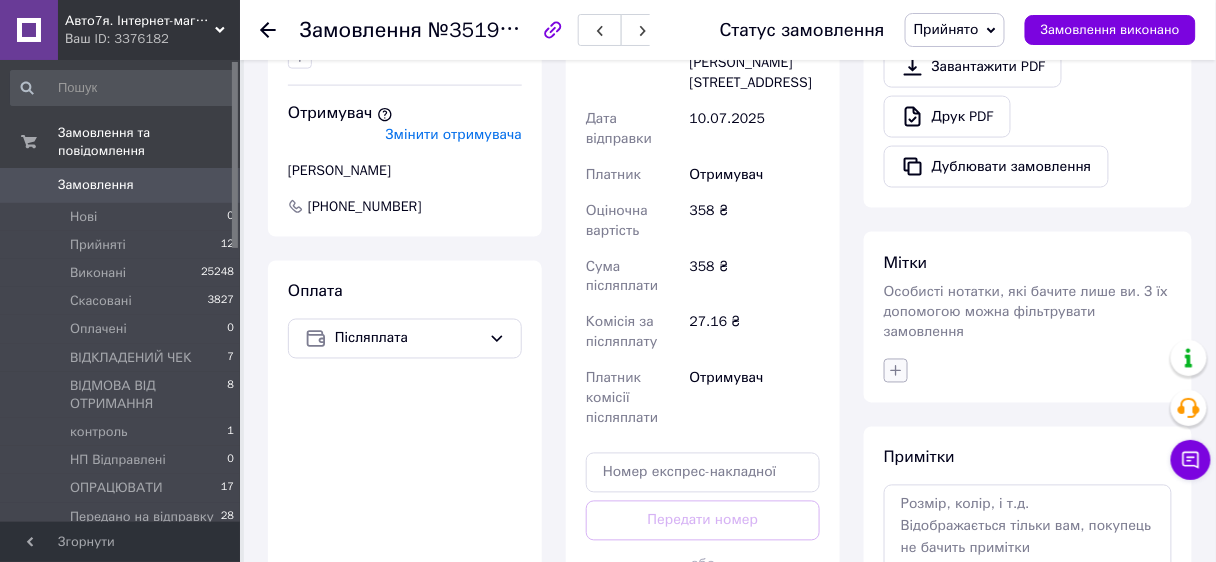 click 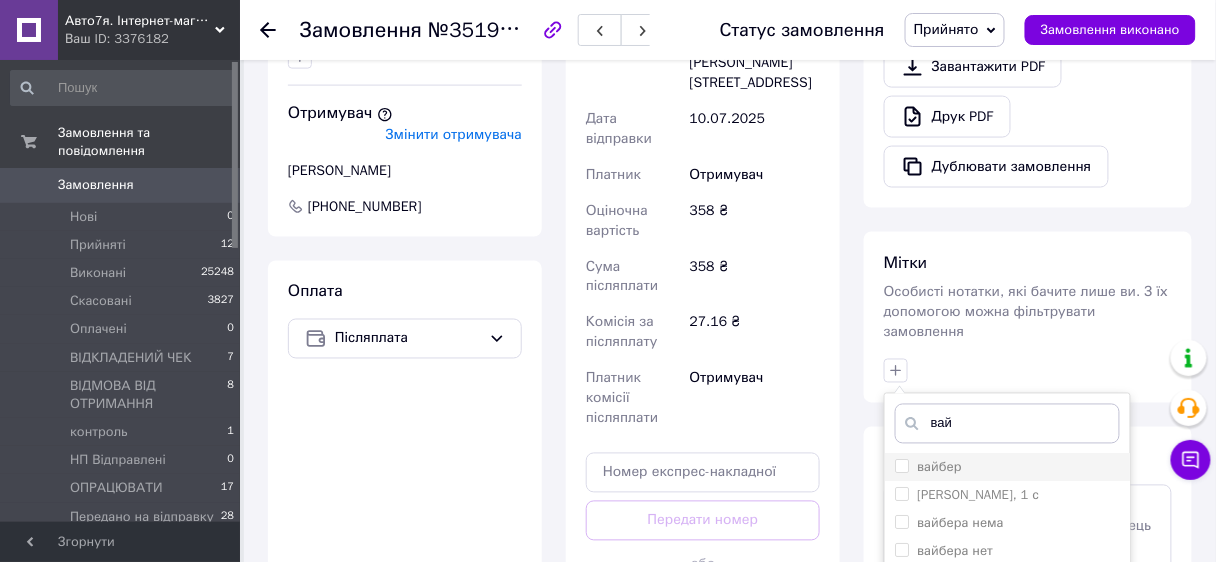 type on "вай" 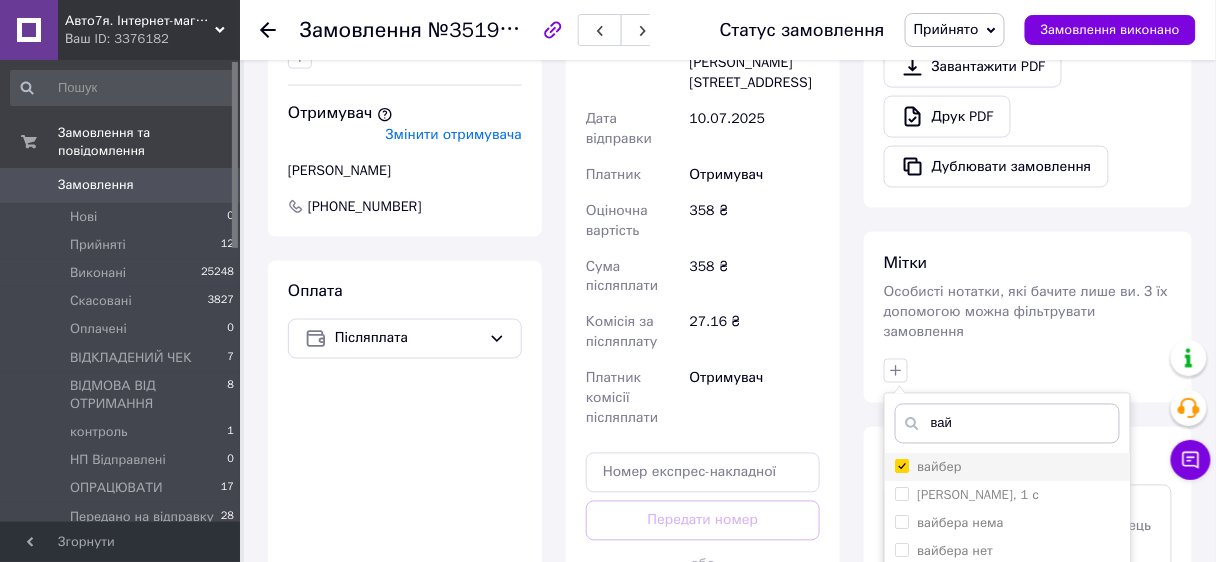 click on "вайбер" at bounding box center (901, 466) 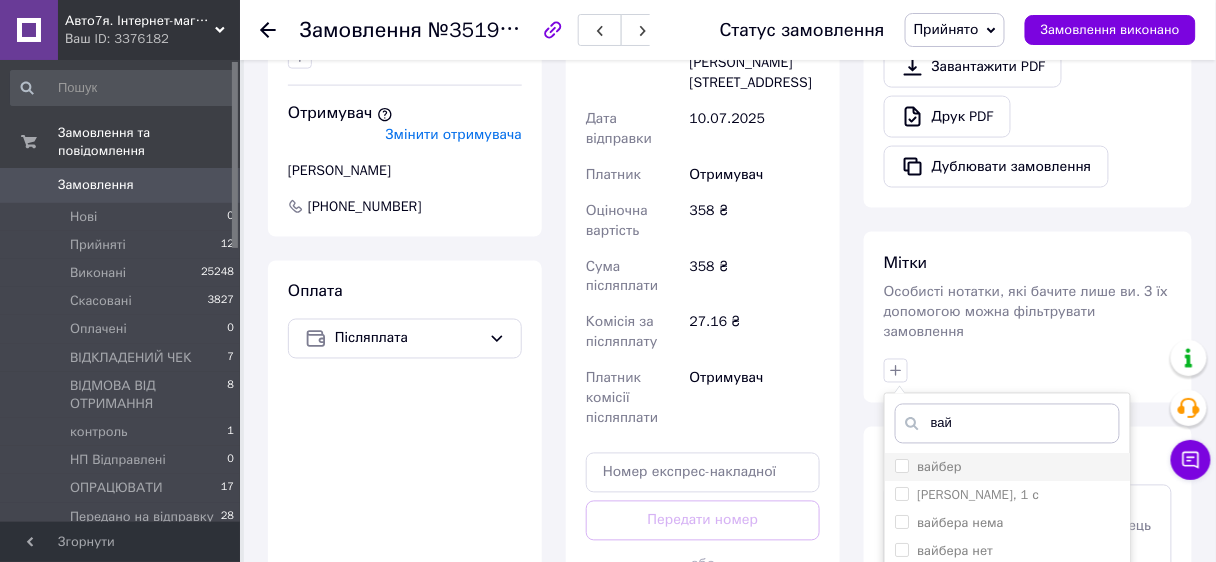 click on "вайбер" at bounding box center [1007, 468] 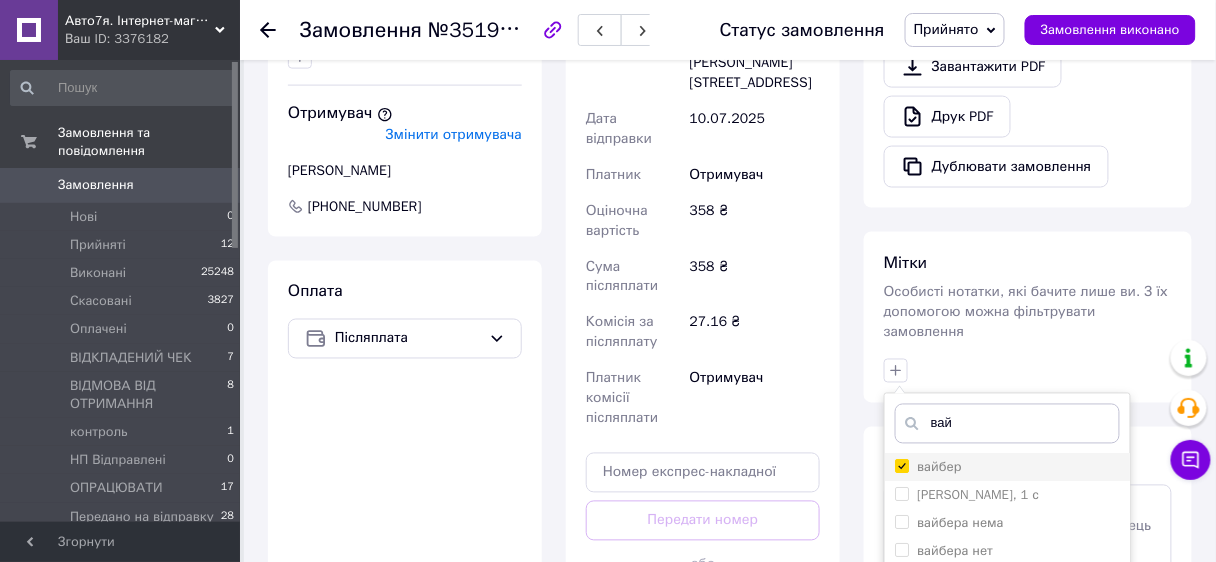 checkbox on "true" 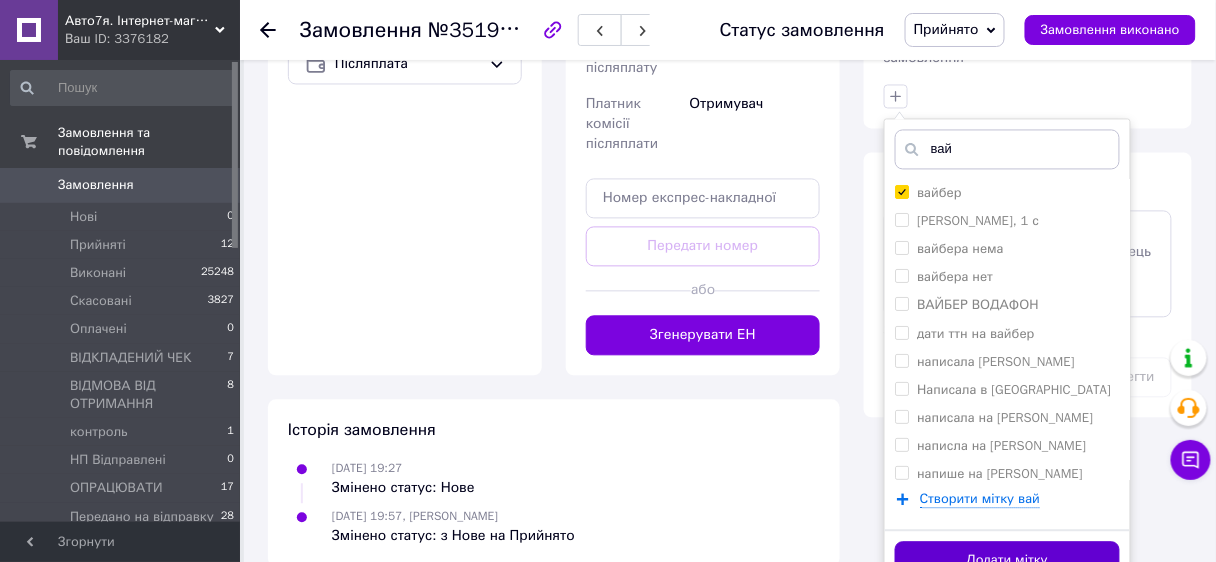 drag, startPoint x: 1003, startPoint y: 532, endPoint x: 501, endPoint y: 150, distance: 630.81537 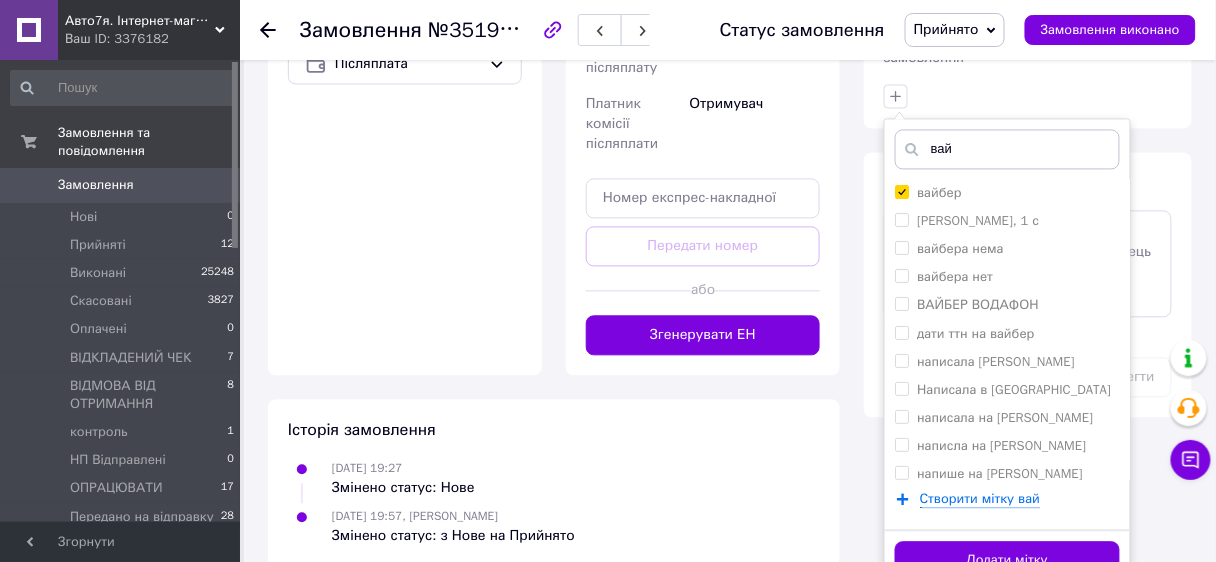 scroll, scrollTop: 936, scrollLeft: 0, axis: vertical 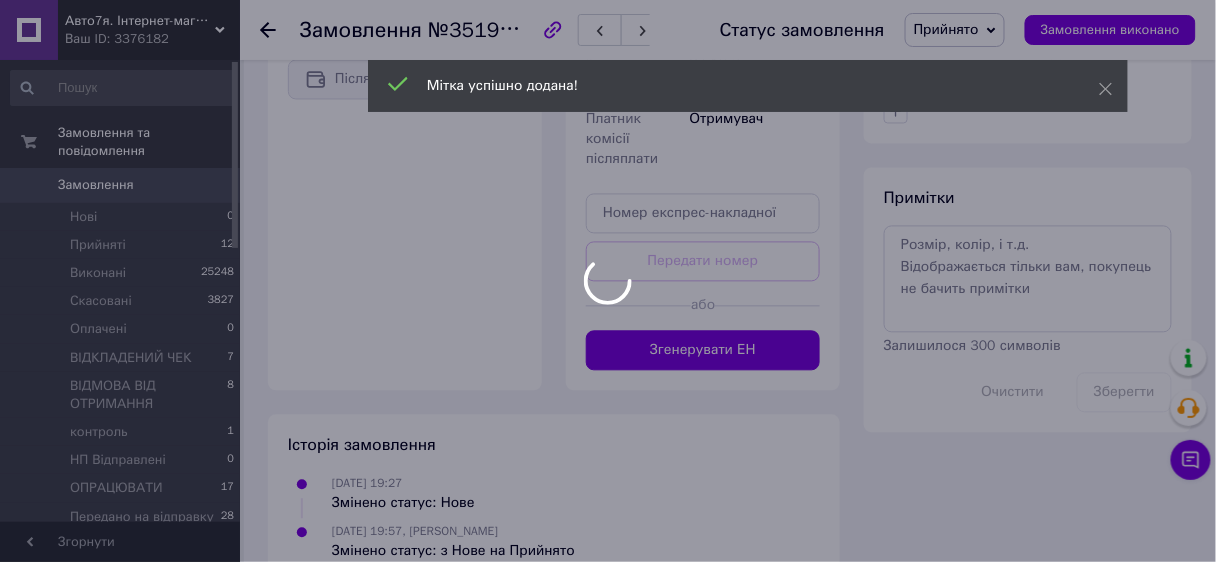 click at bounding box center [608, 281] 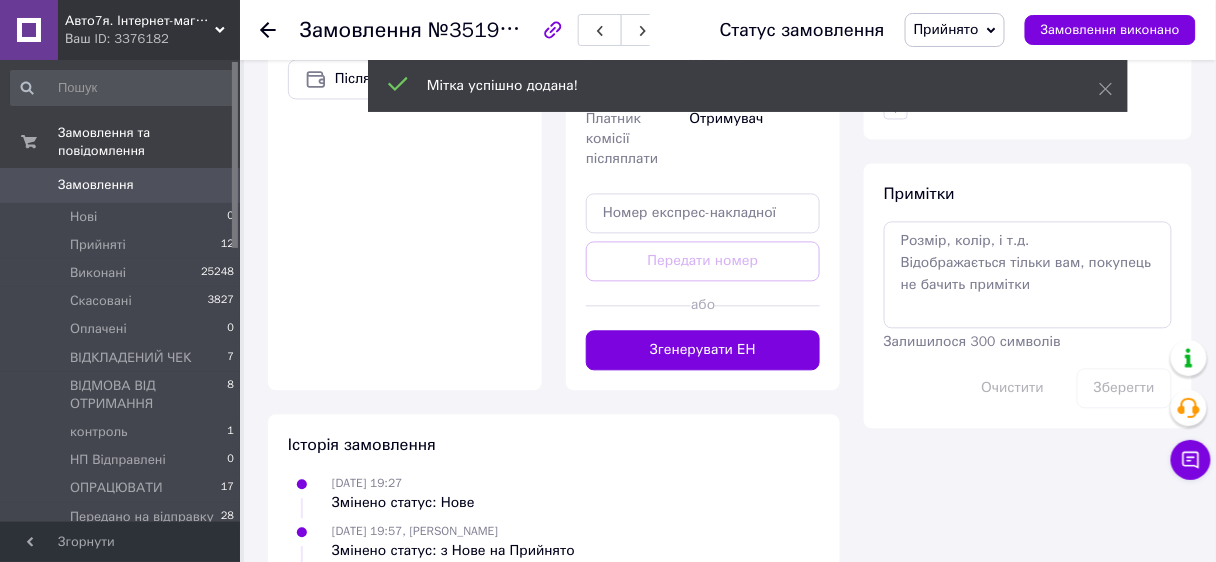 scroll, scrollTop: 952, scrollLeft: 0, axis: vertical 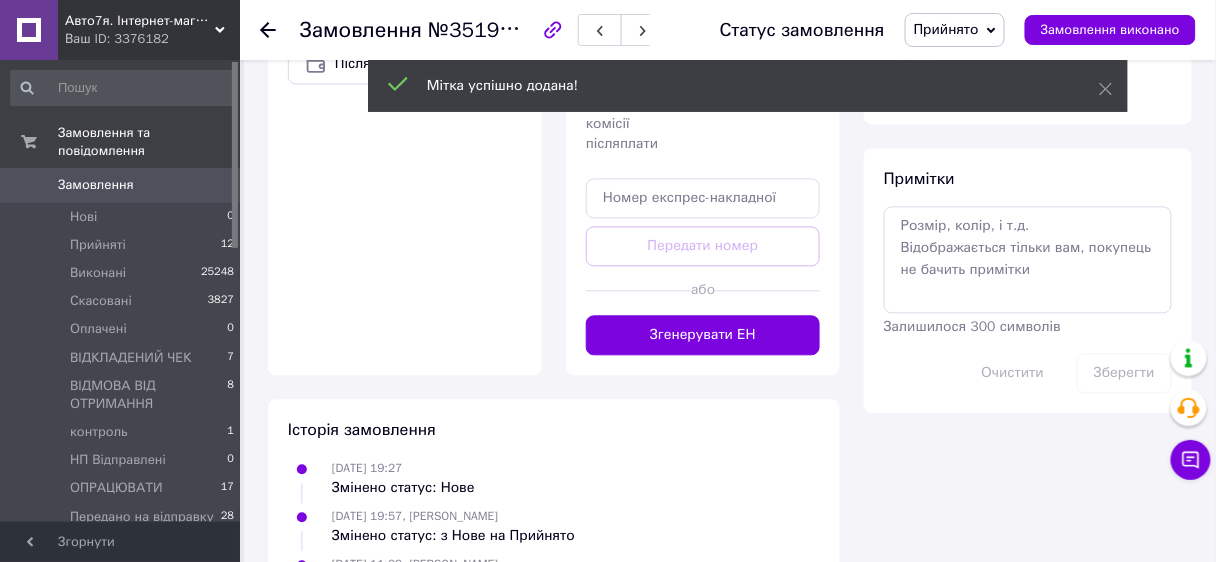 click 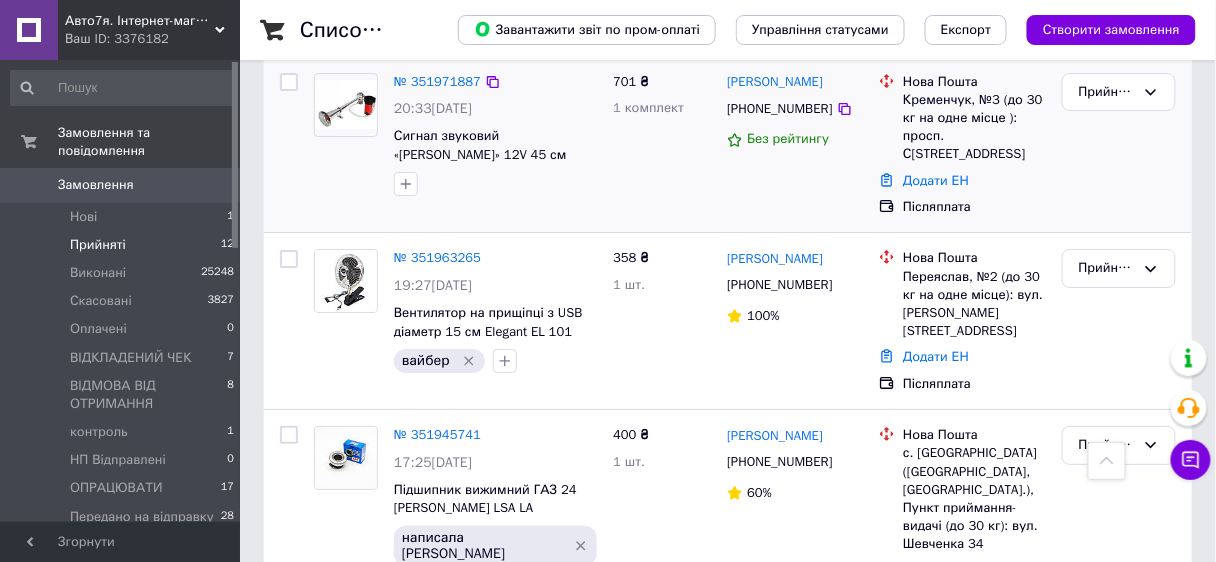 scroll, scrollTop: 1655, scrollLeft: 0, axis: vertical 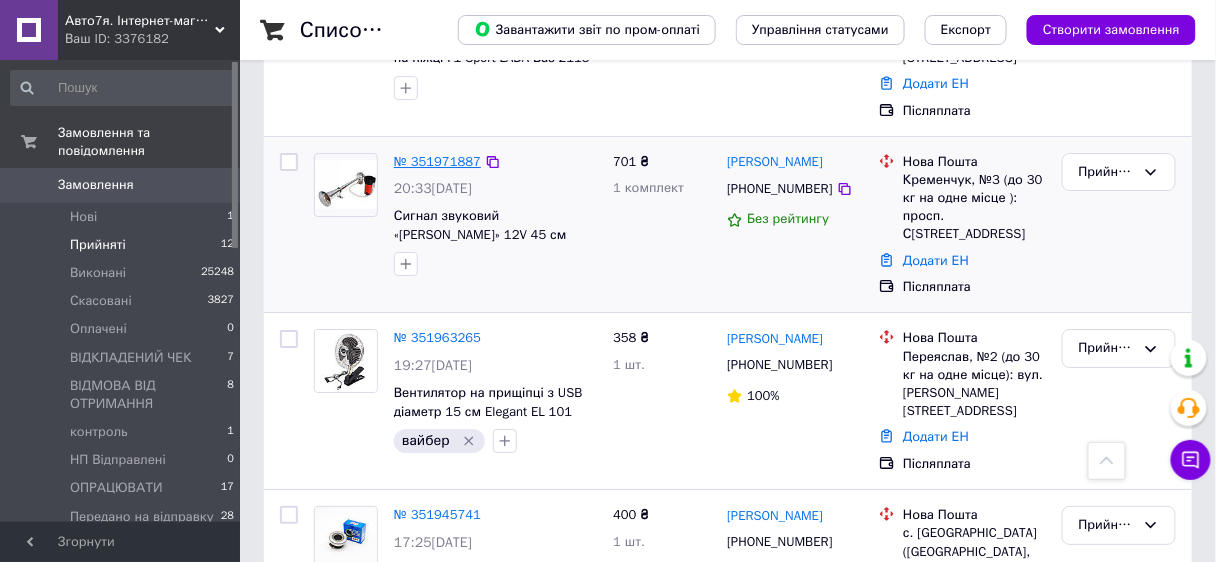 click on "№ 351971887" at bounding box center [437, 161] 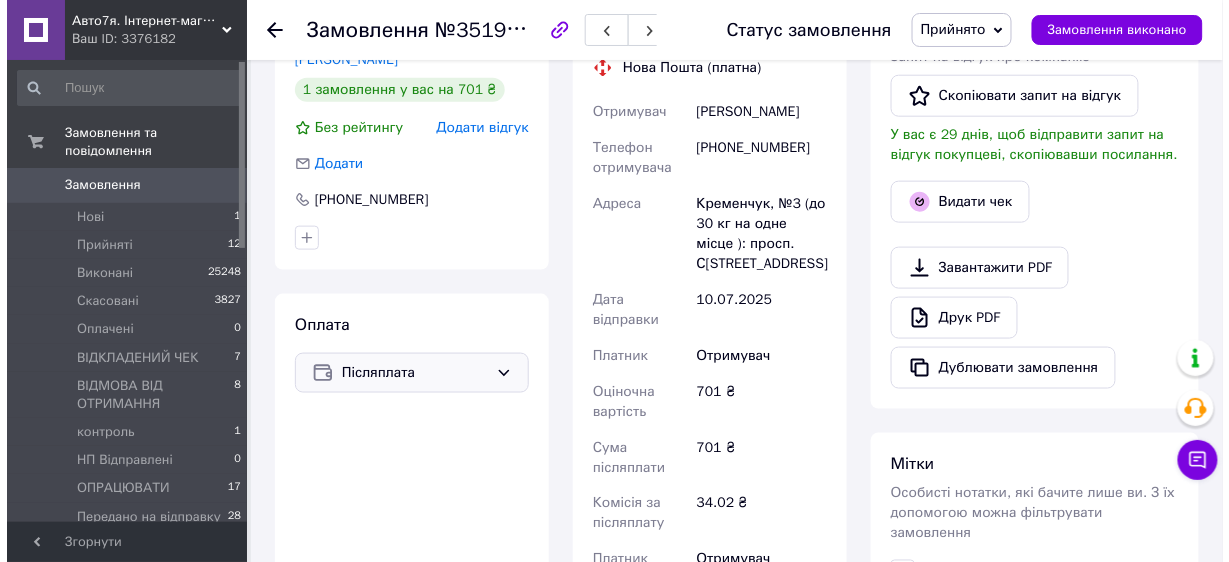 scroll, scrollTop: 76, scrollLeft: 0, axis: vertical 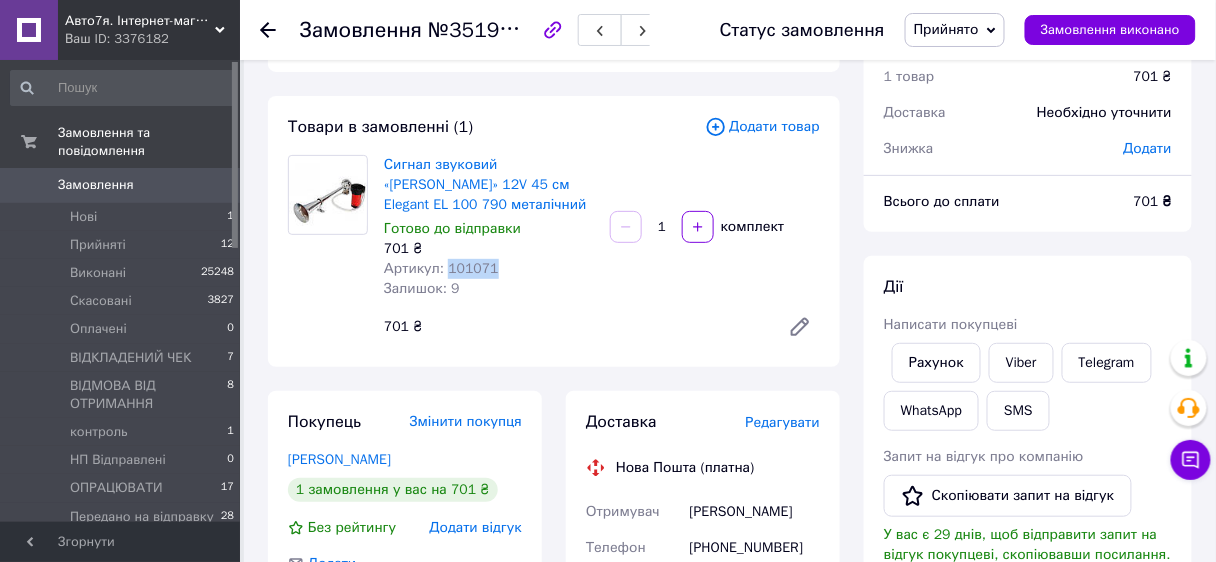 drag, startPoint x: 443, startPoint y: 267, endPoint x: 504, endPoint y: 263, distance: 61.13101 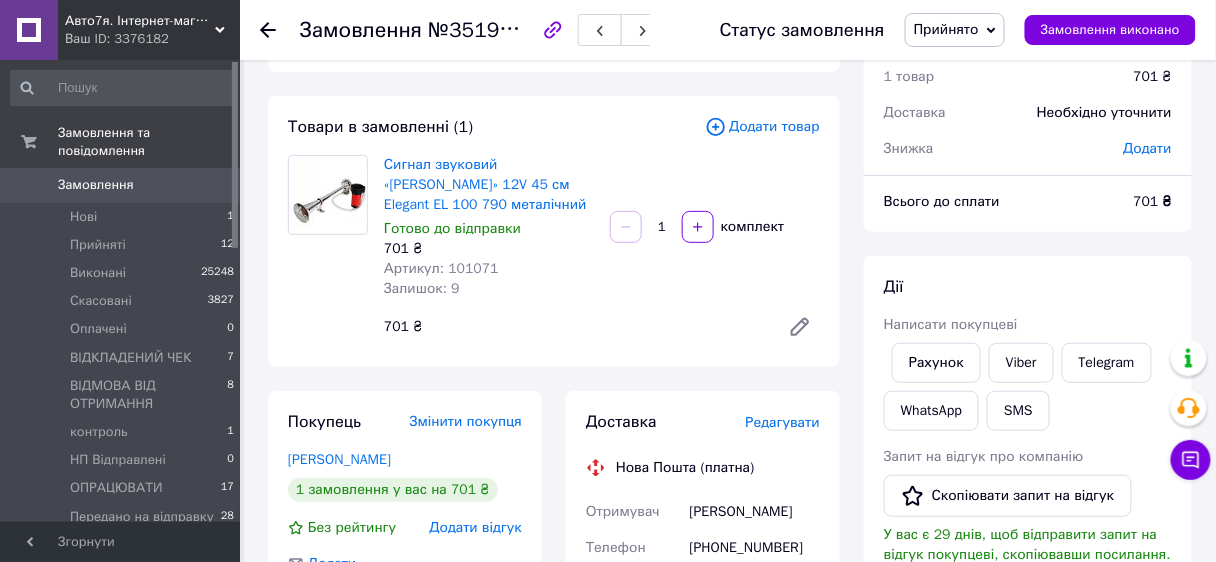 click on "Редагувати" at bounding box center [783, 422] 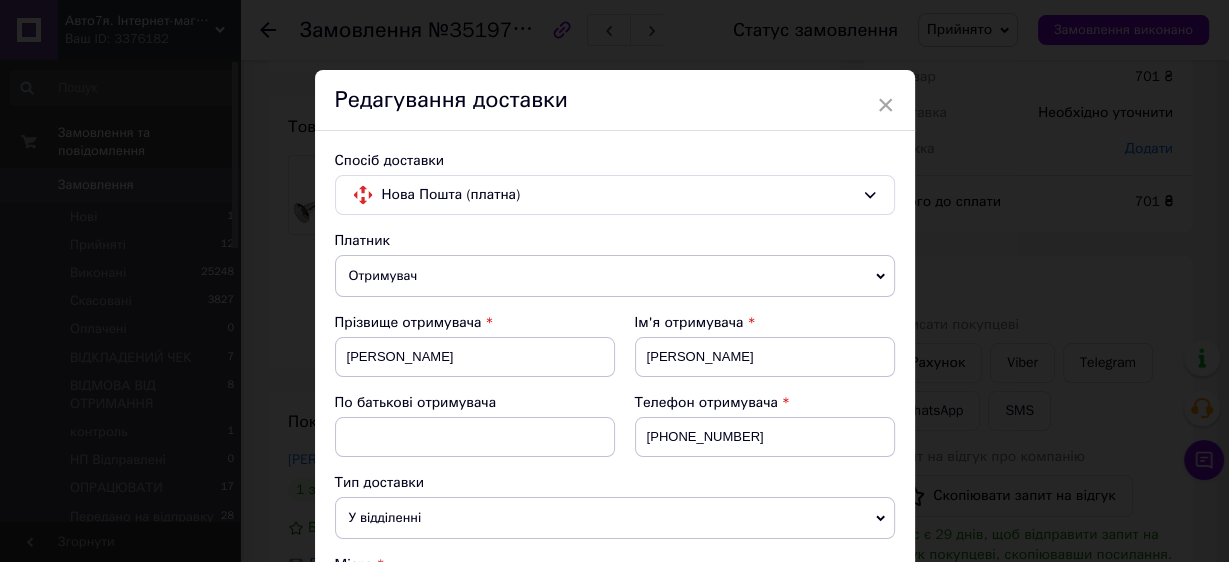 scroll, scrollTop: 160, scrollLeft: 0, axis: vertical 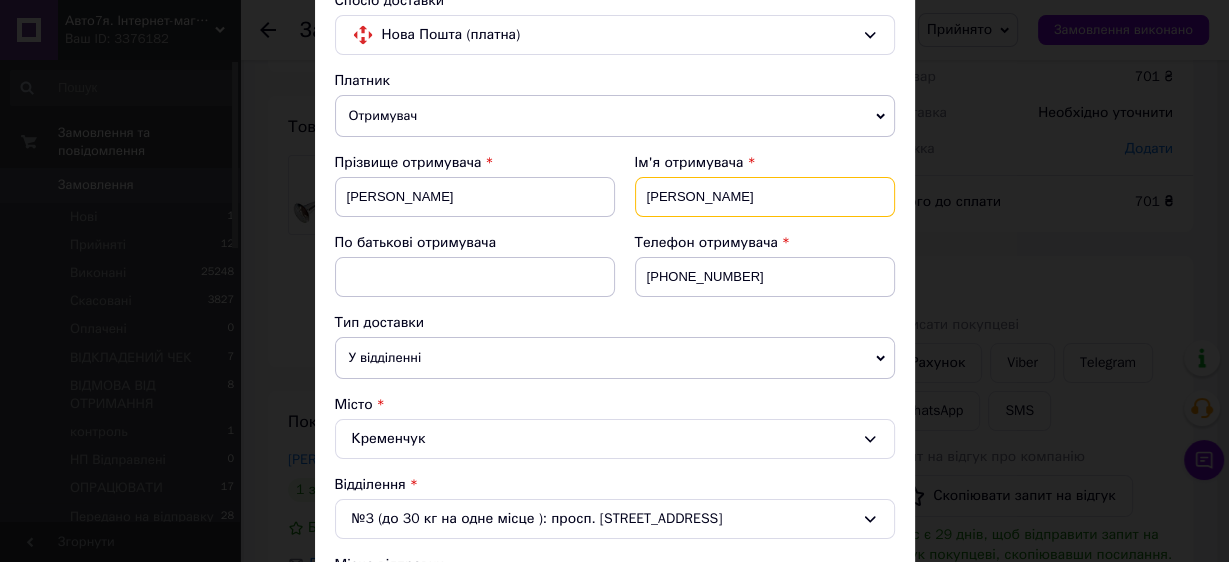 drag, startPoint x: 713, startPoint y: 193, endPoint x: 620, endPoint y: 187, distance: 93.193344 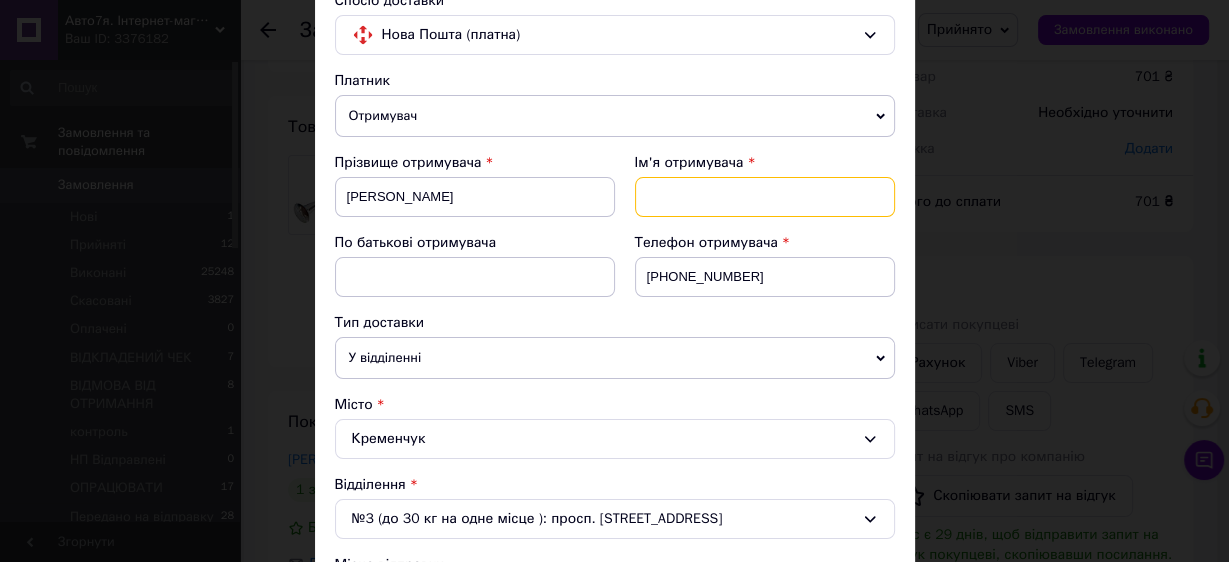 type 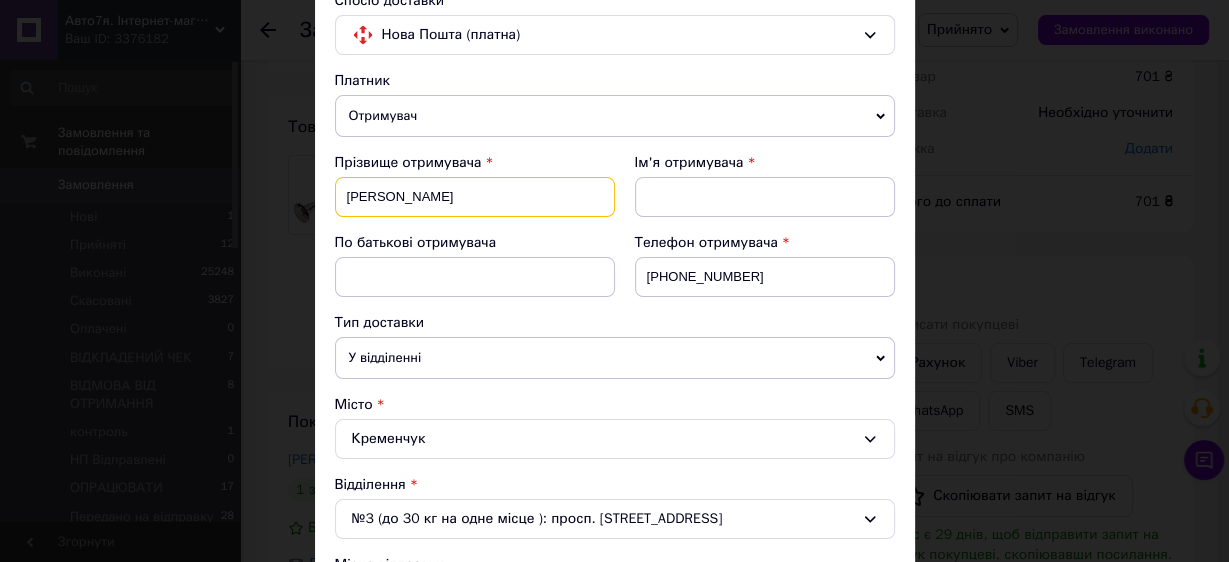 drag, startPoint x: 398, startPoint y: 196, endPoint x: 330, endPoint y: 193, distance: 68.06615 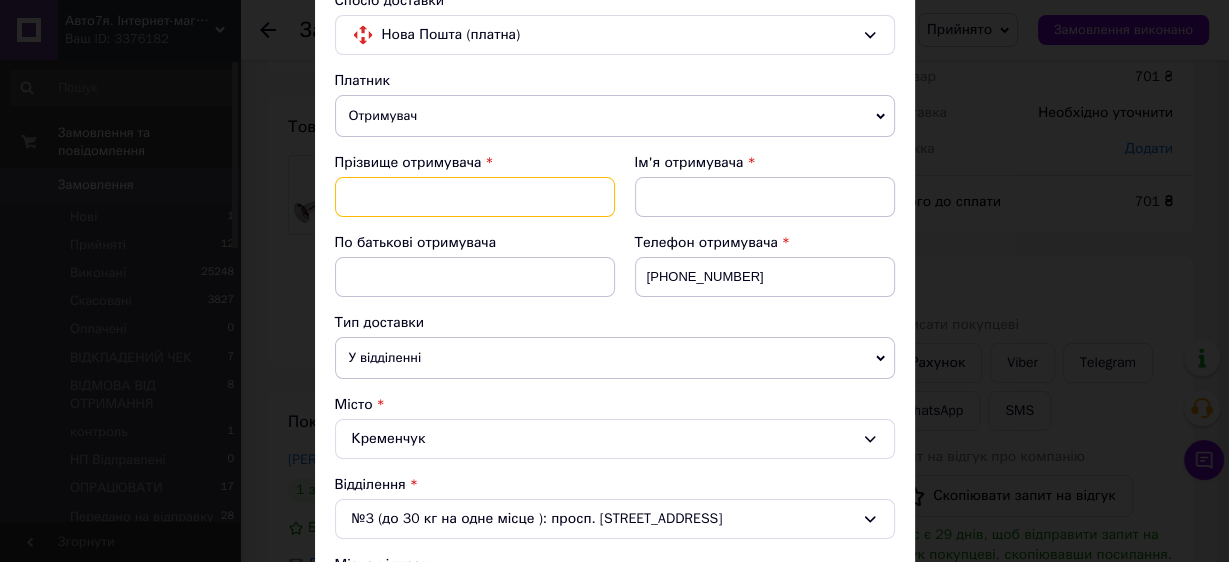 type on "м" 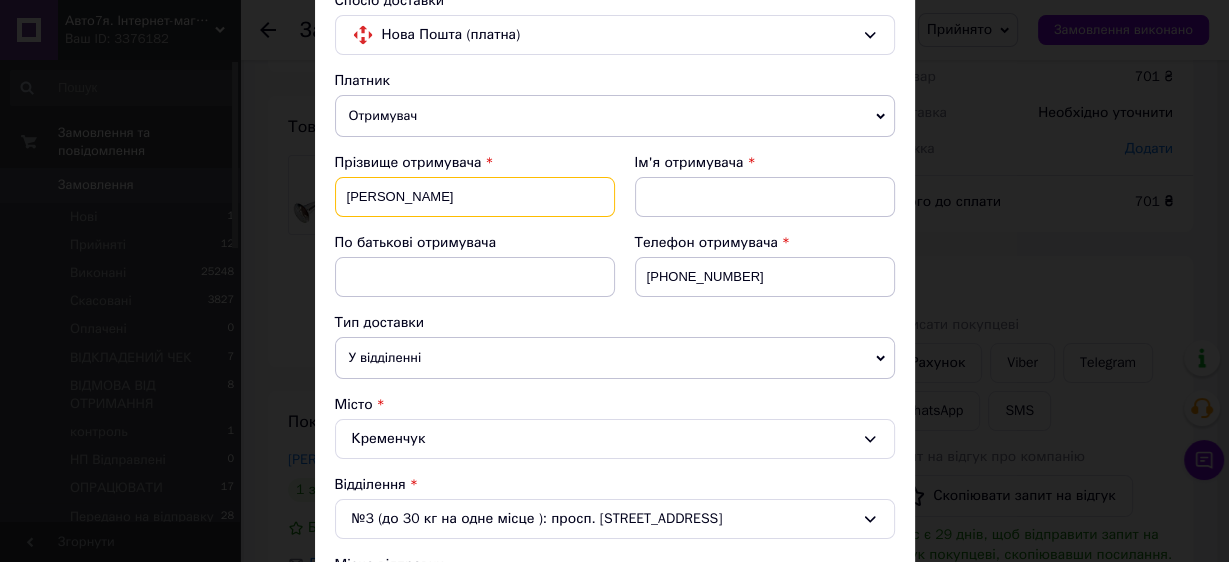 type on "Соколов" 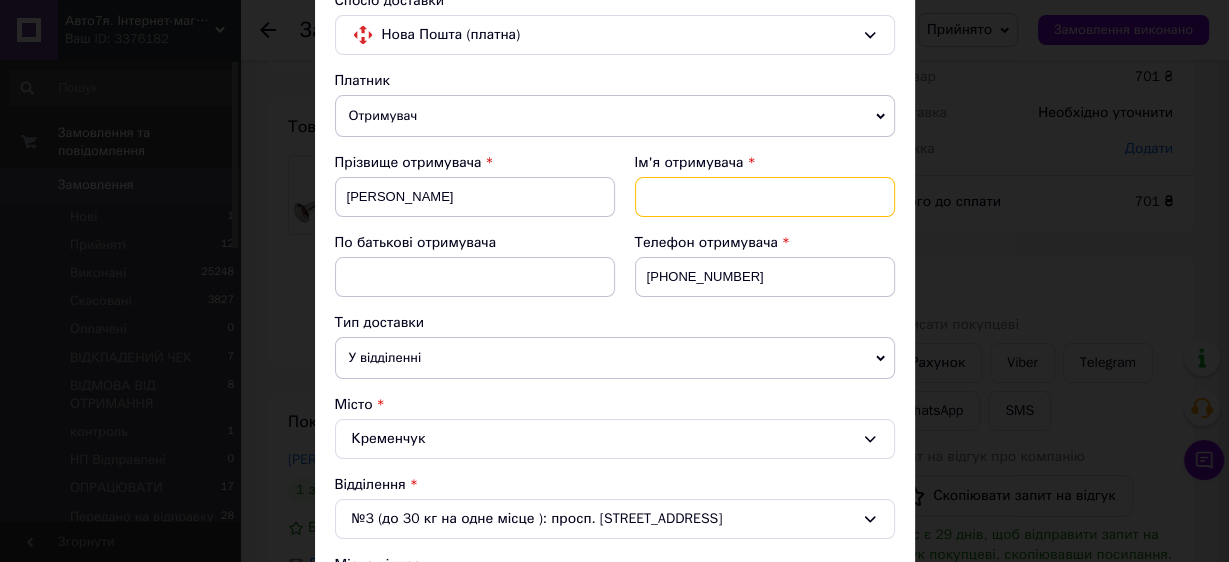 click at bounding box center (765, 197) 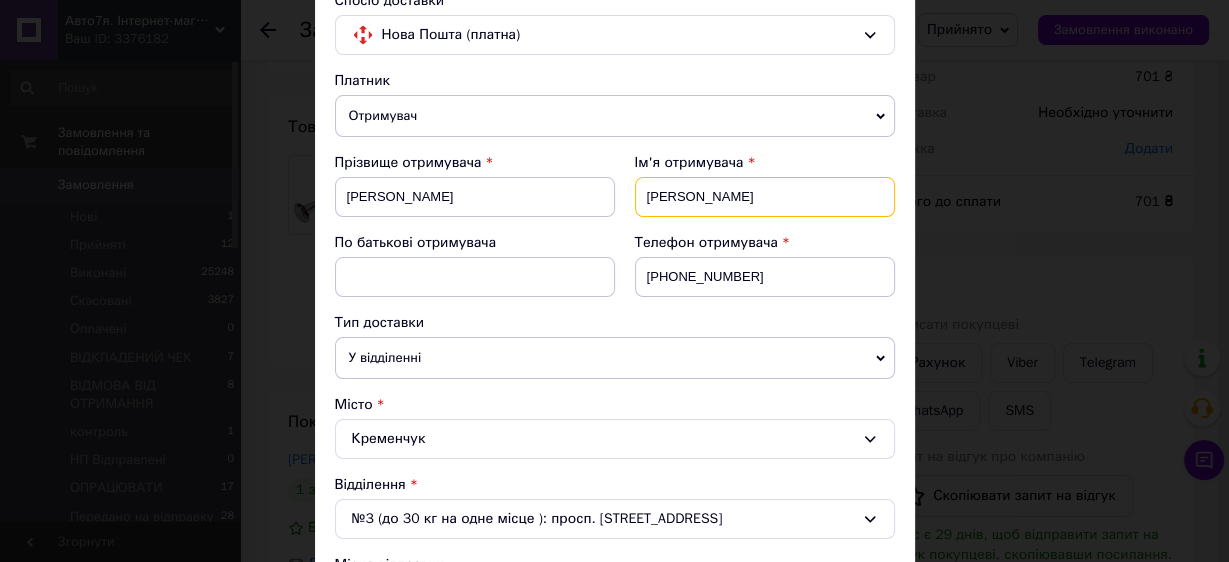 scroll, scrollTop: 560, scrollLeft: 0, axis: vertical 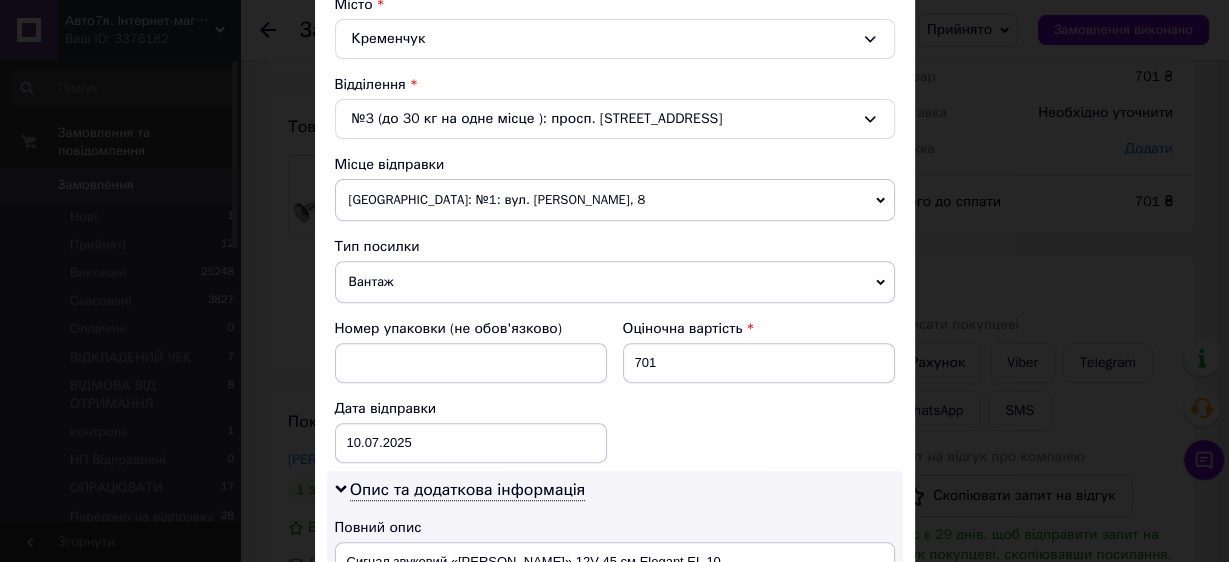 type on "Анатолій" 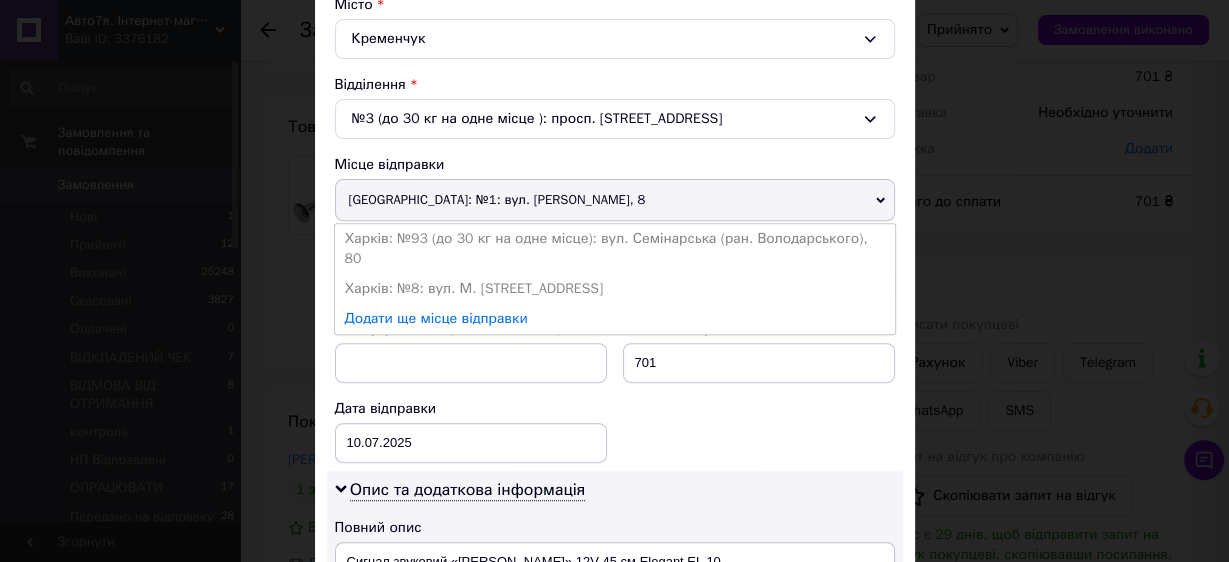 click on "Харків: №93 (до 30 кг на одне місце): вул. Семінарська (ран. Володарського), 80" at bounding box center [615, 249] 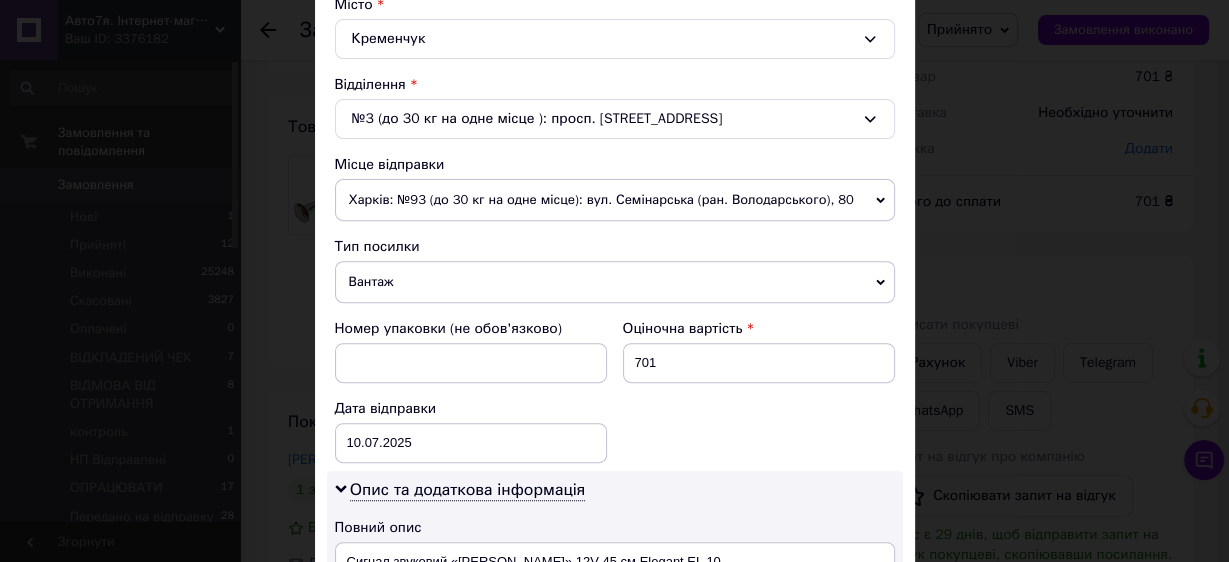 scroll, scrollTop: 960, scrollLeft: 0, axis: vertical 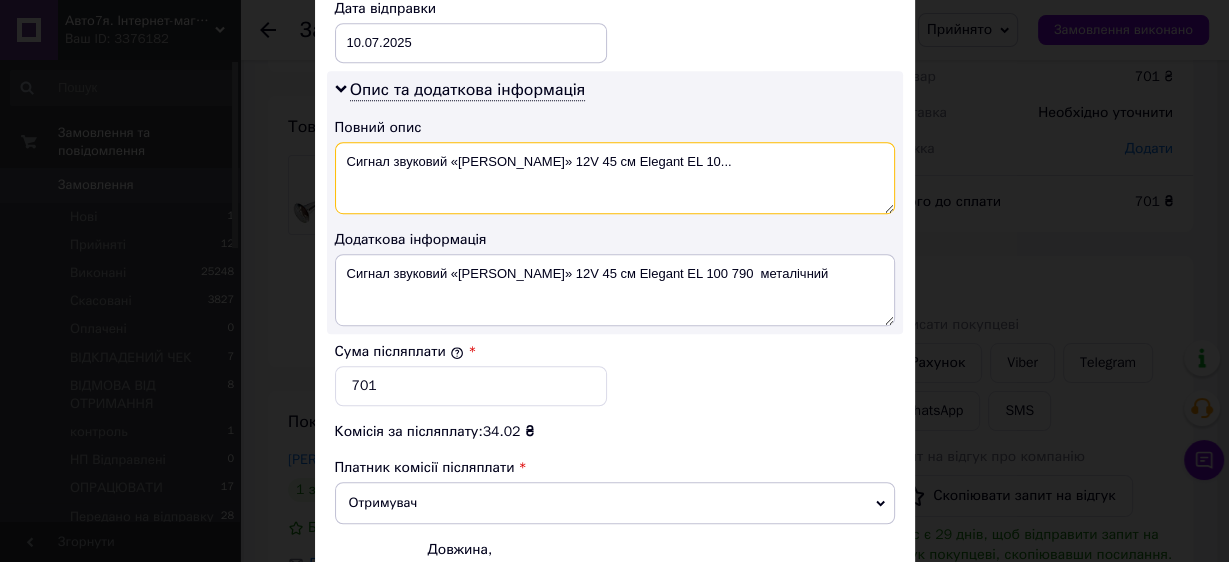 drag, startPoint x: 494, startPoint y: 154, endPoint x: 668, endPoint y: 156, distance: 174.01149 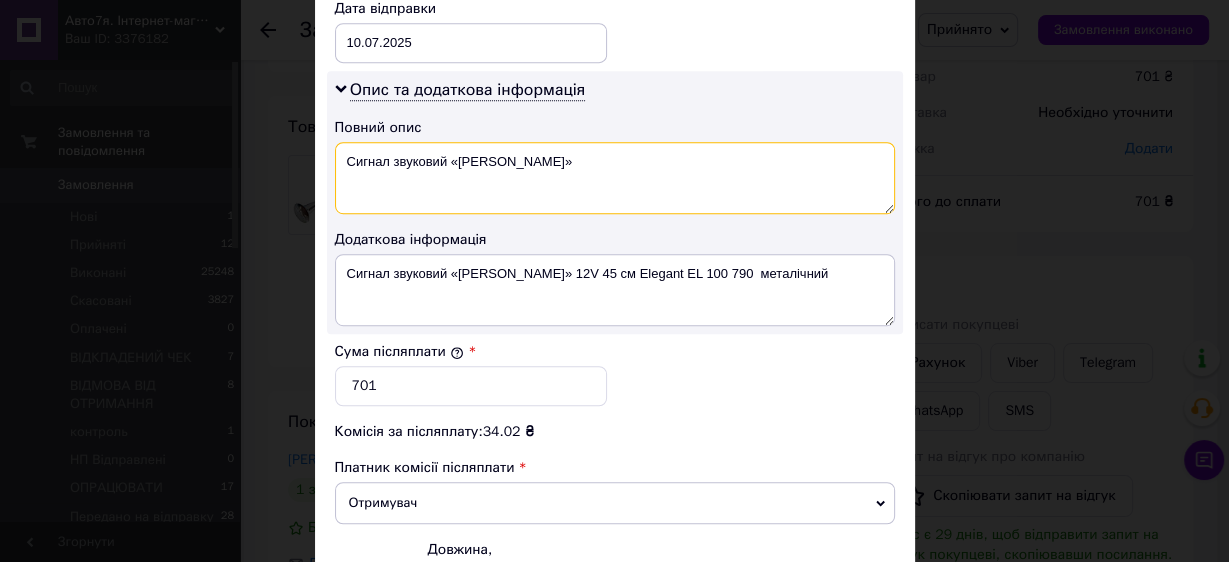 scroll, scrollTop: 1175, scrollLeft: 0, axis: vertical 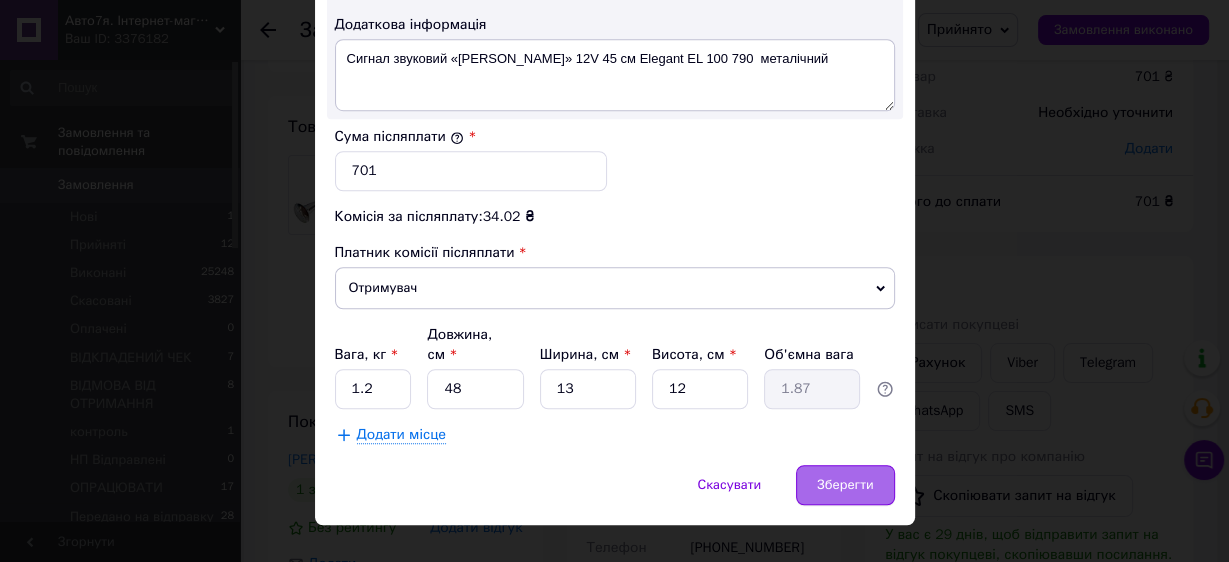 type on "Сигнал звуковий «дудка»" 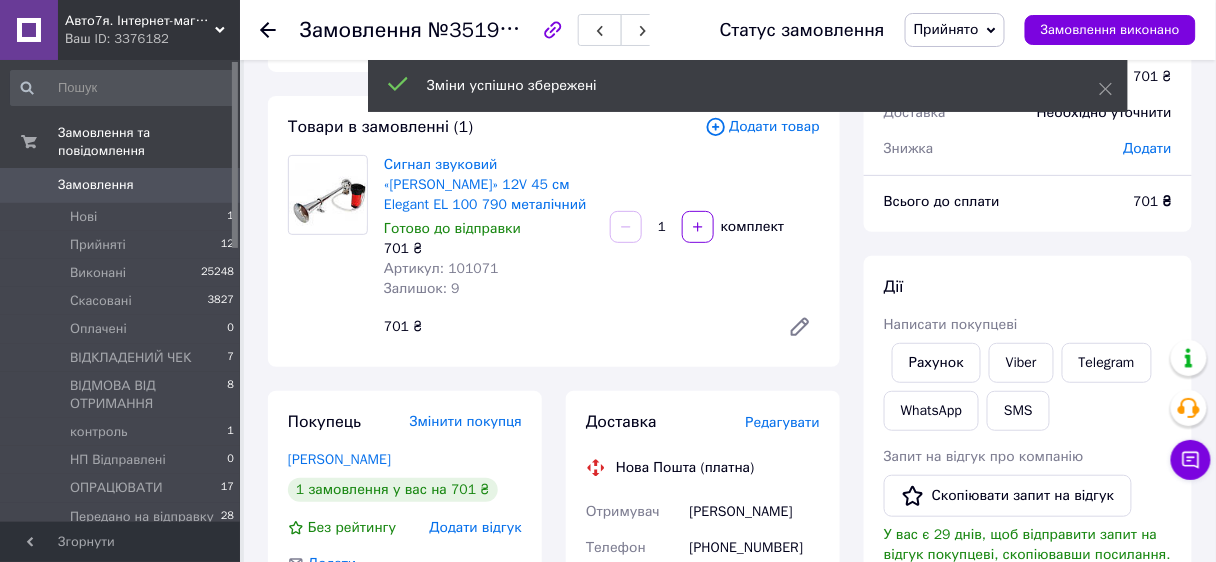 click on "Редагувати" at bounding box center (783, 422) 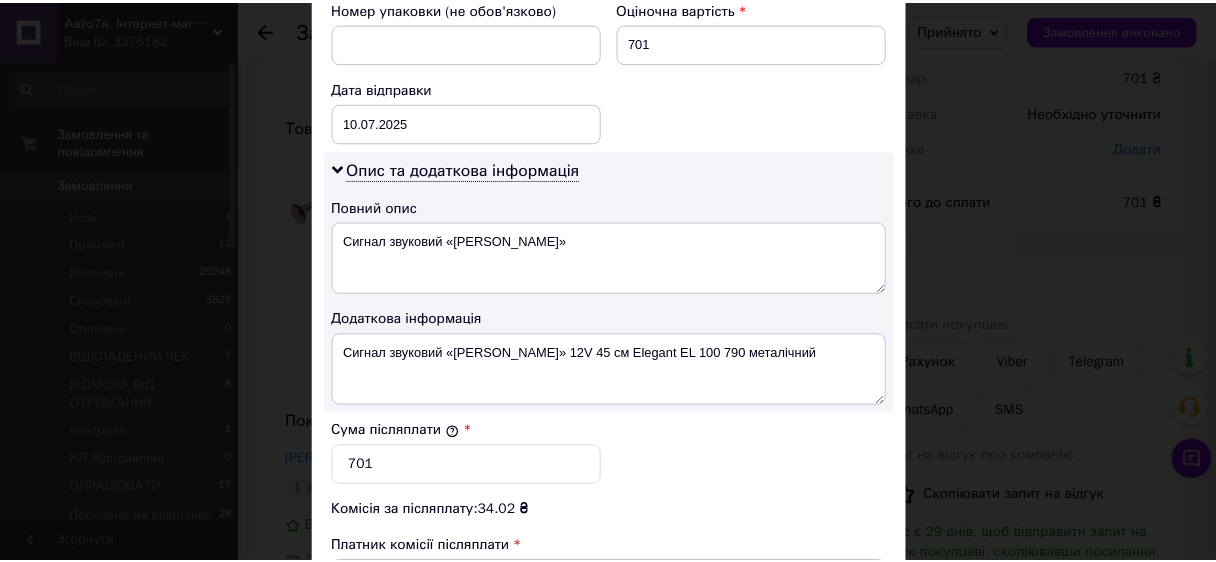 scroll, scrollTop: 1175, scrollLeft: 0, axis: vertical 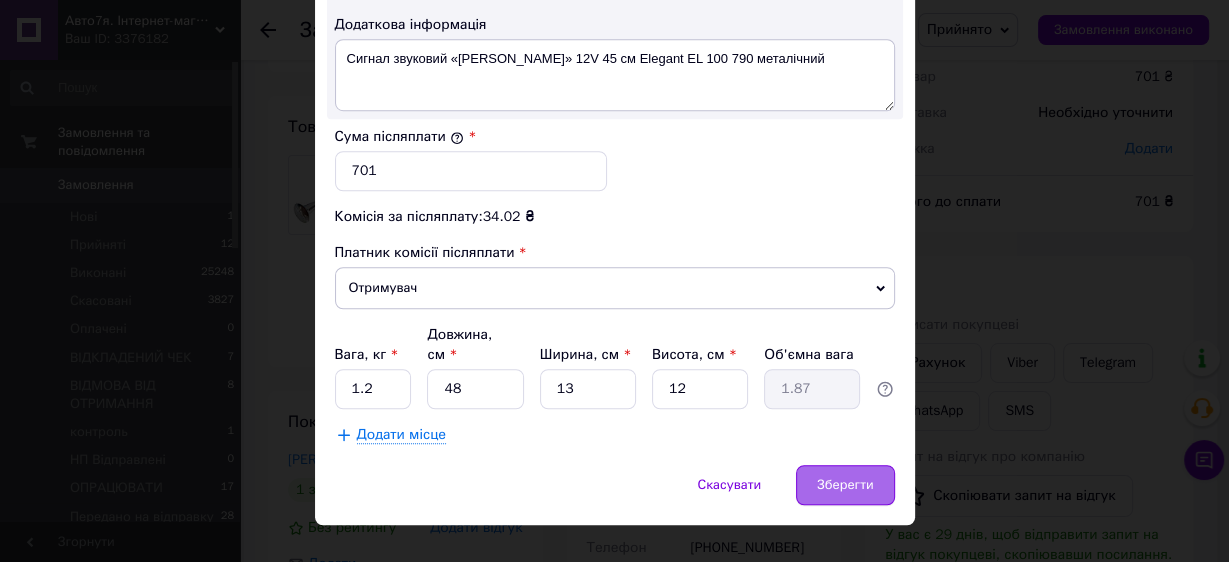 click on "Зберегти" at bounding box center [845, 485] 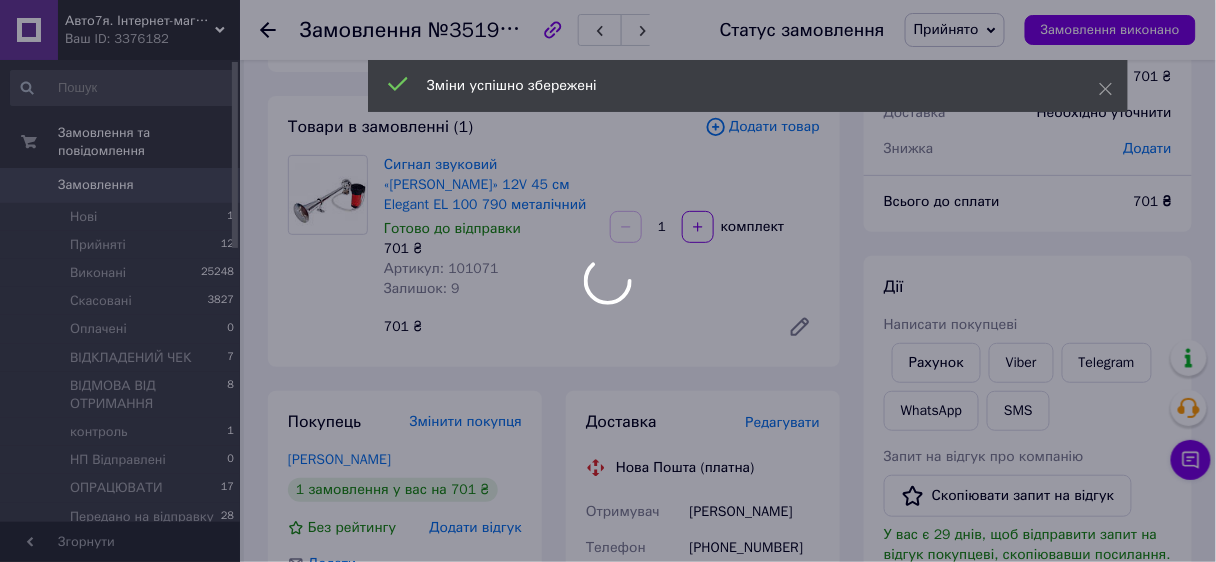 scroll, scrollTop: 156, scrollLeft: 0, axis: vertical 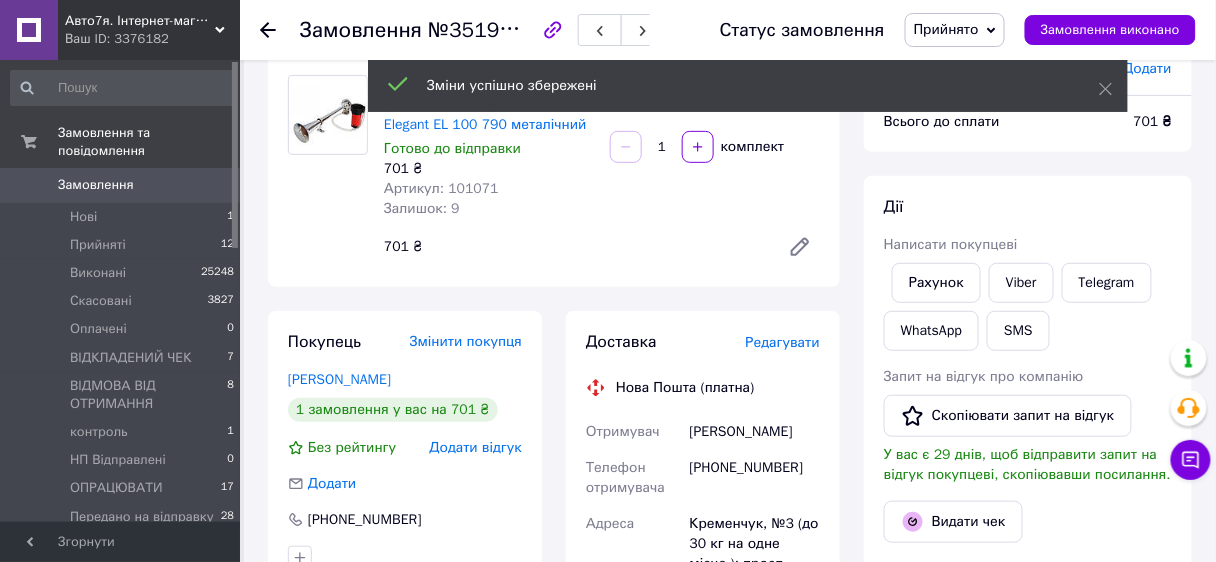 drag, startPoint x: 692, startPoint y: 435, endPoint x: 782, endPoint y: 428, distance: 90.27181 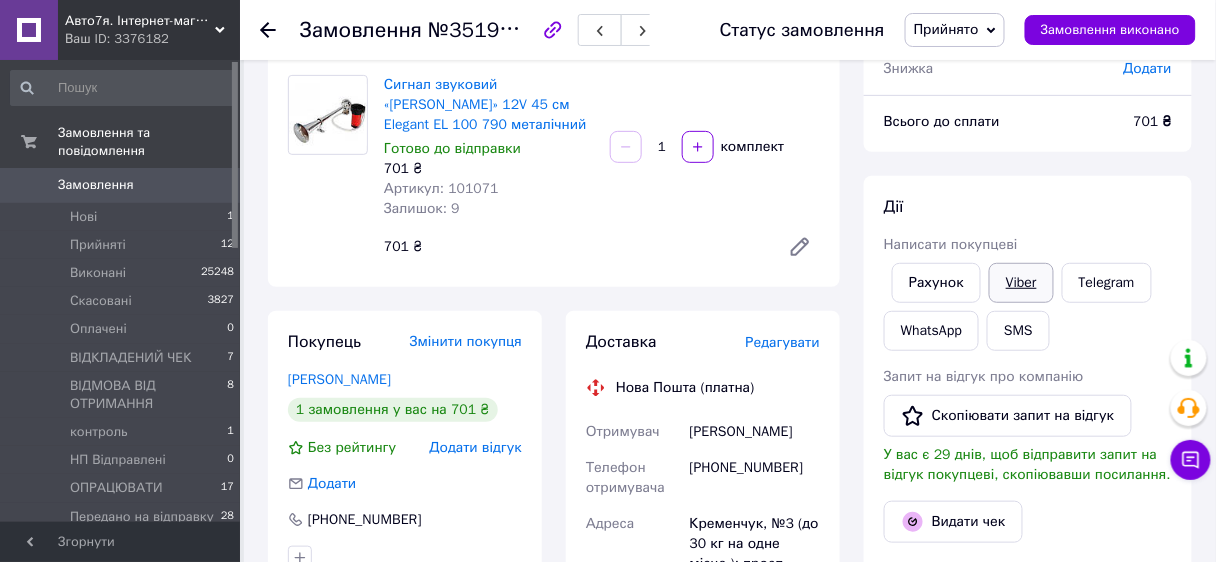 click on "Viber" at bounding box center [1021, 283] 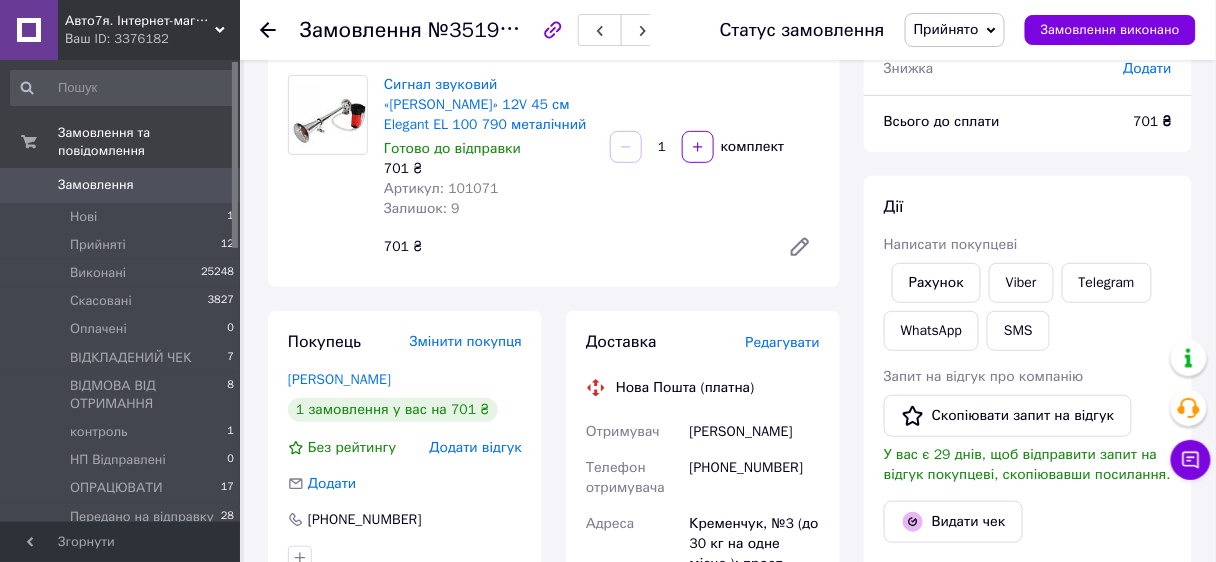 scroll, scrollTop: 476, scrollLeft: 0, axis: vertical 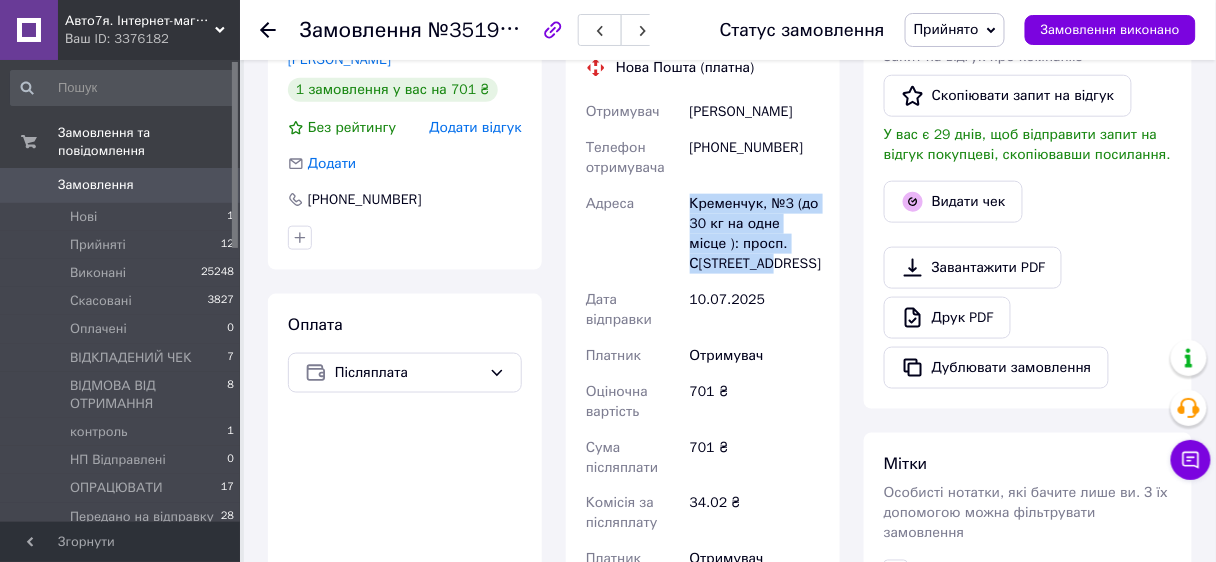 drag, startPoint x: 685, startPoint y: 204, endPoint x: 720, endPoint y: 259, distance: 65.192024 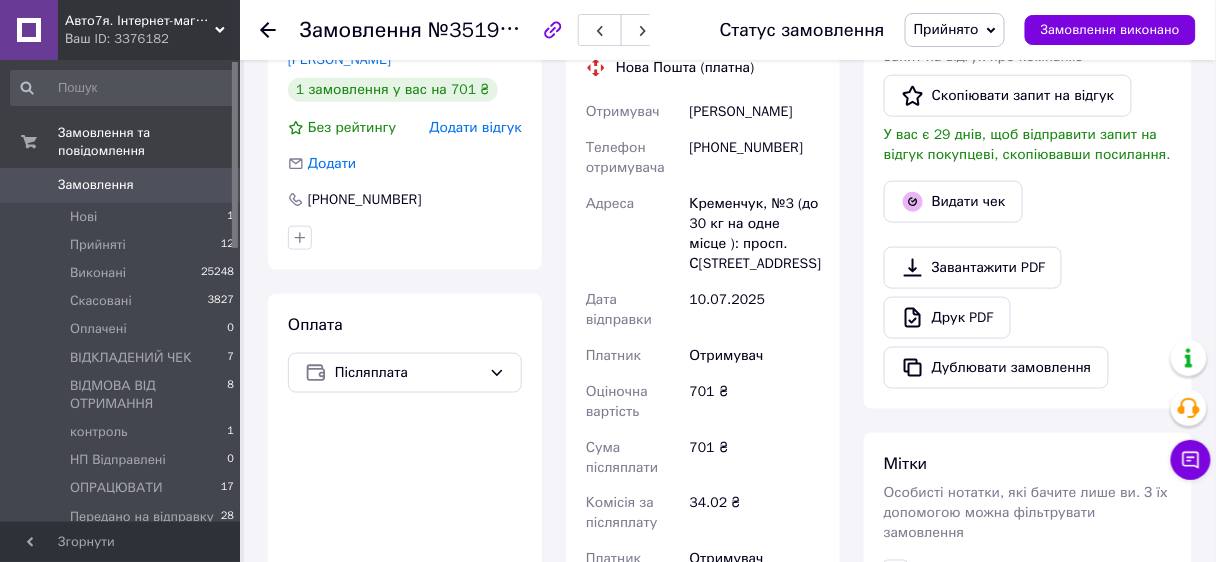click on "Доставка Редагувати Нова Пошта (платна) Отримувач Соколов Анатолій Телефон отримувача +380635384582 Адреса Кременчук, №3 (до 30 кг на одне місце ): просп. Свободи, 75 Дата відправки 10.07.2025 Платник Отримувач Оціночна вартість 701 ₴ Сума післяплати 701 ₴ Комісія за післяплату 34.02 ₴ Платник комісії післяплати Отримувач Передати номер або Згенерувати ЕН Платник Отримувач Відправник Прізвище отримувача Соколов Ім'я отримувача Анатолій По батькові отримувача Телефон отримувача +380635384582 Тип доставки У відділенні Кур'єром В поштоматі Місто -- Не обрано -- Відділення 701 < 2025" at bounding box center (703, 411) 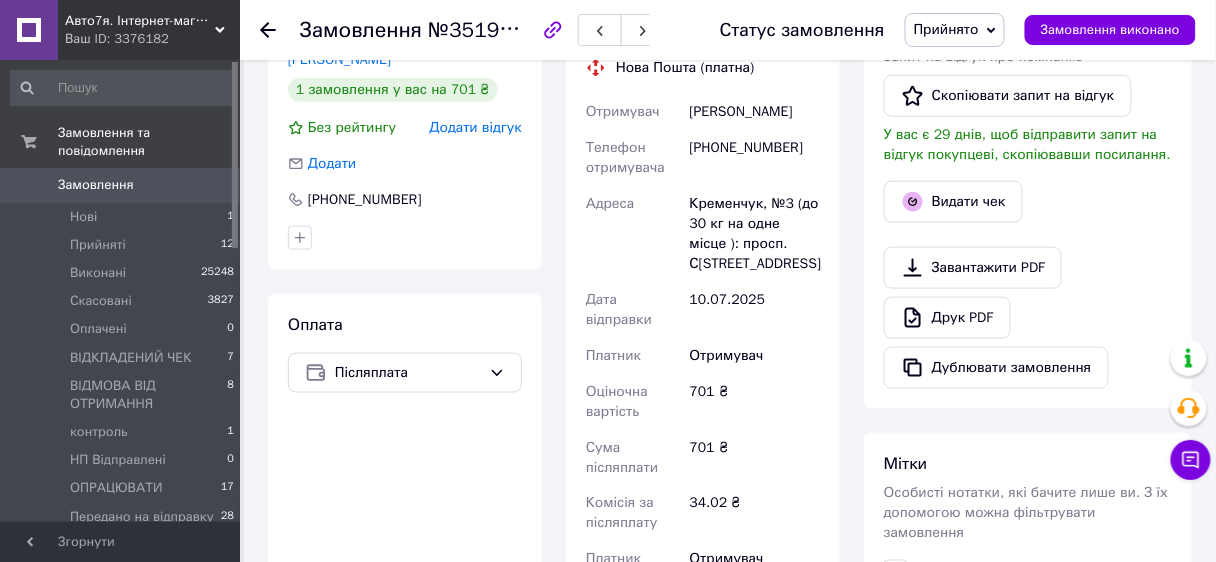 scroll, scrollTop: 796, scrollLeft: 0, axis: vertical 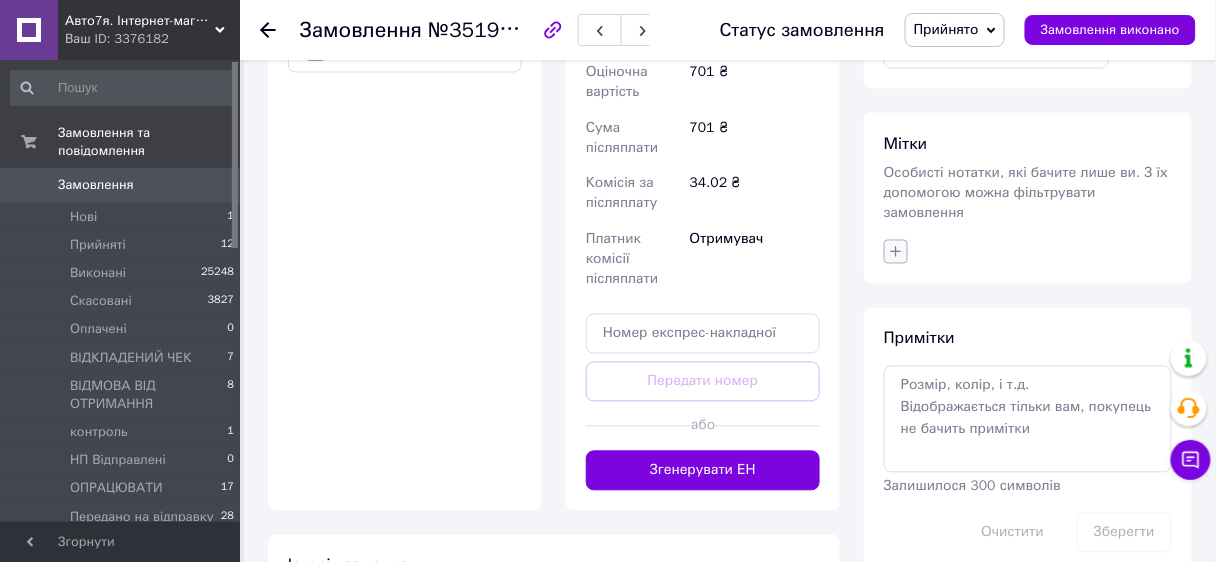 click 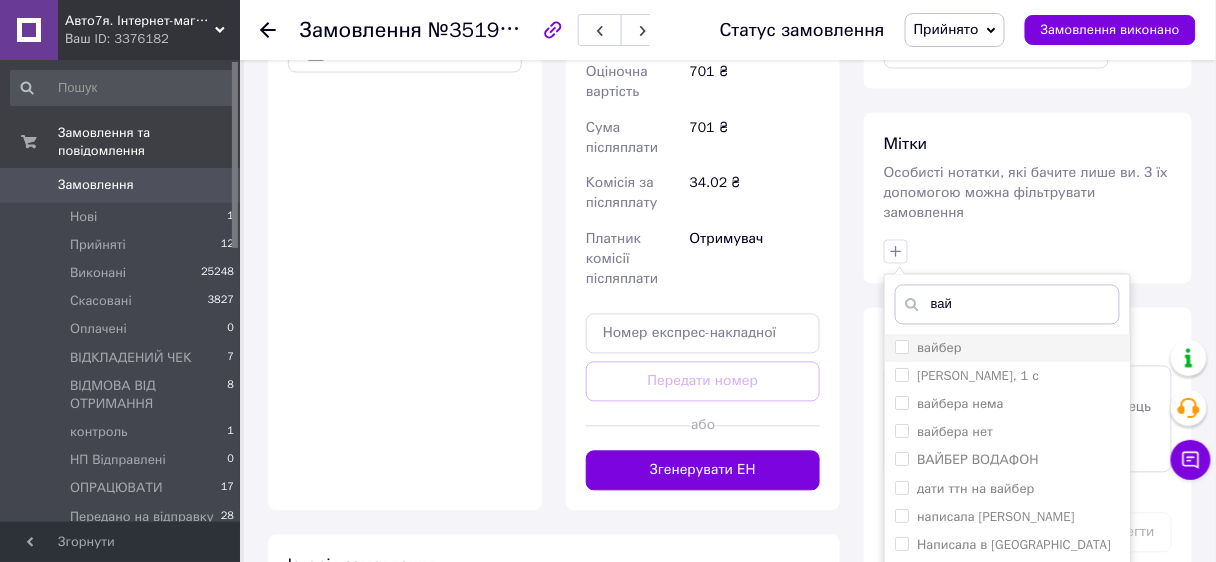 type on "вай" 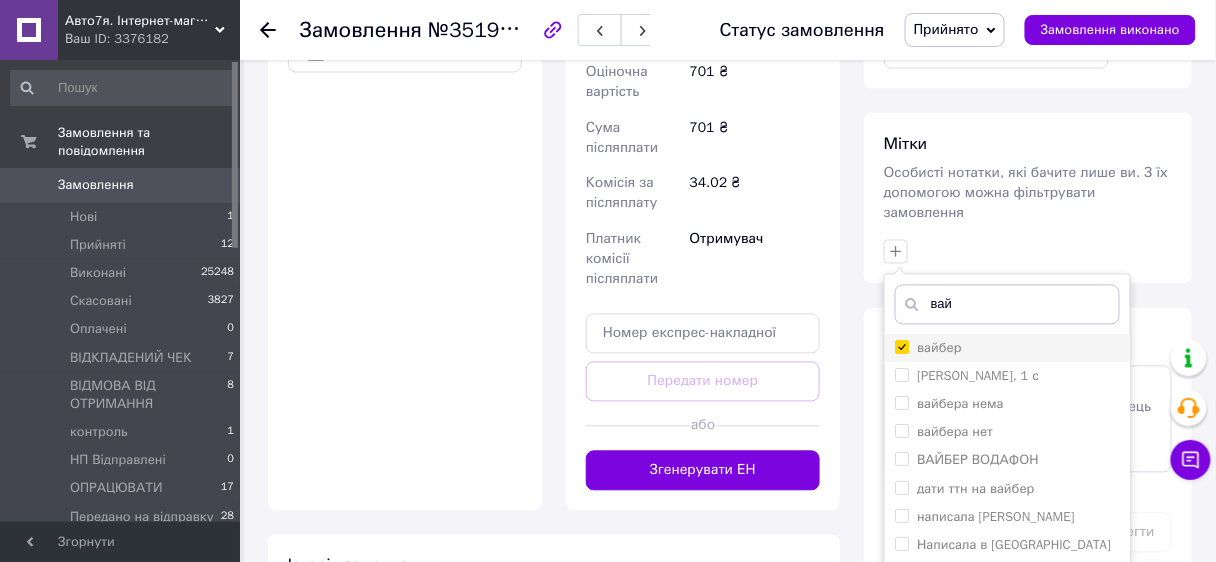 checkbox on "true" 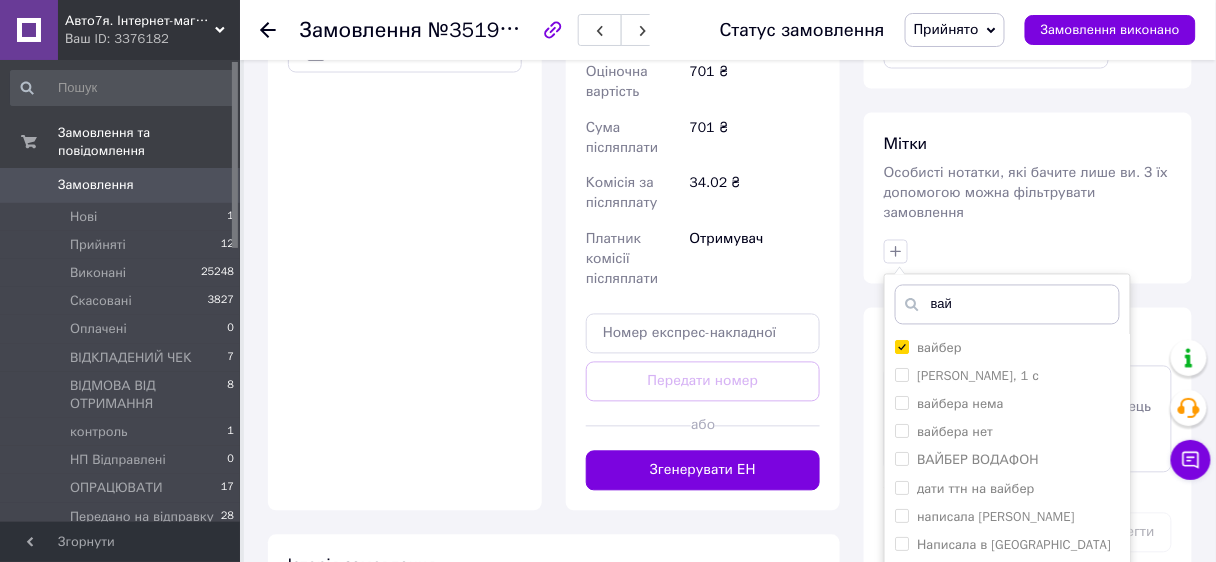 scroll, scrollTop: 1116, scrollLeft: 0, axis: vertical 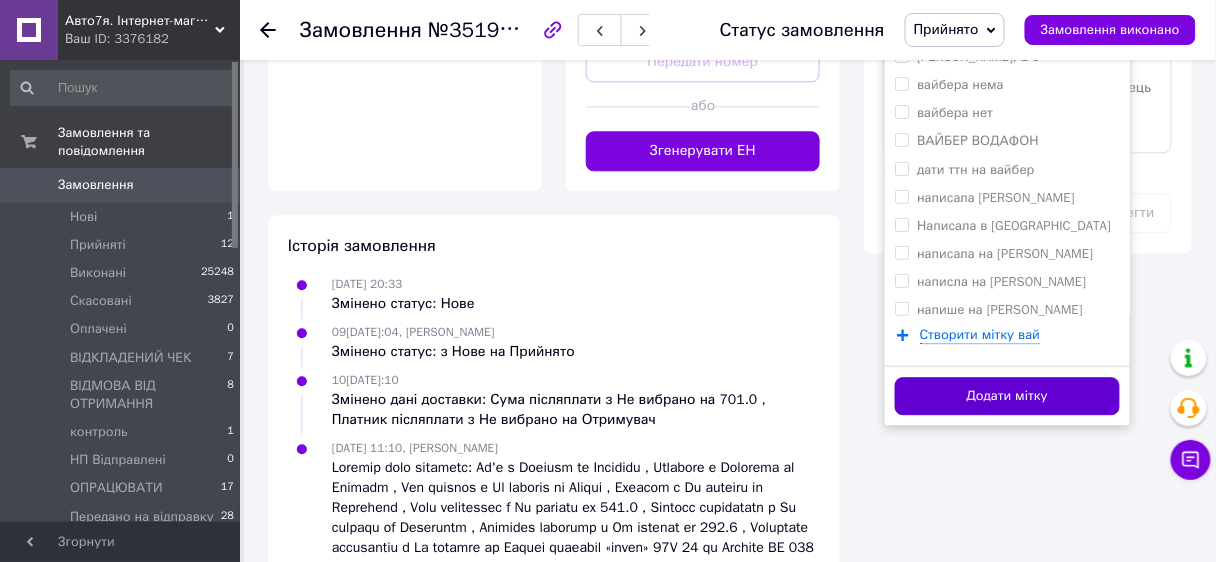 click on "Додати мітку" at bounding box center [1007, 396] 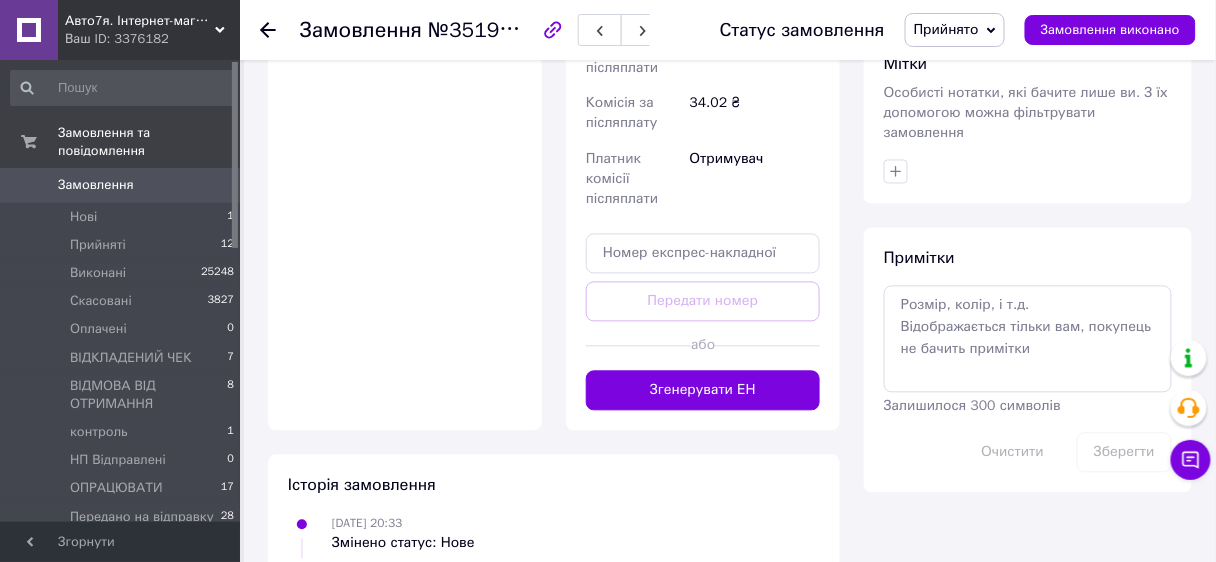 scroll, scrollTop: 636, scrollLeft: 0, axis: vertical 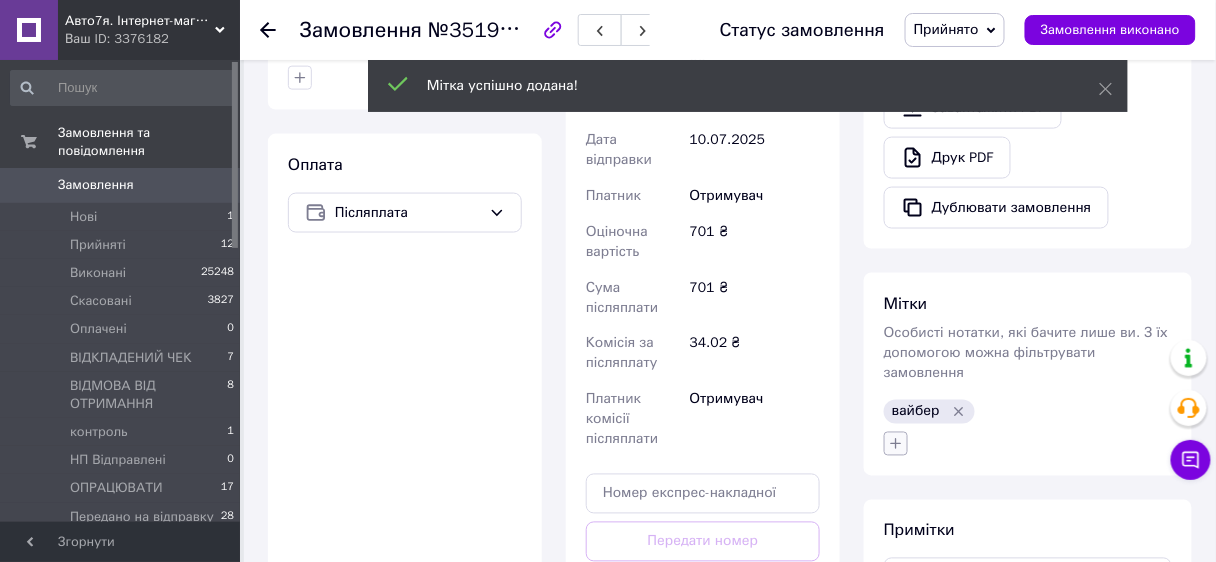 click on "вайбер" at bounding box center (916, 412) 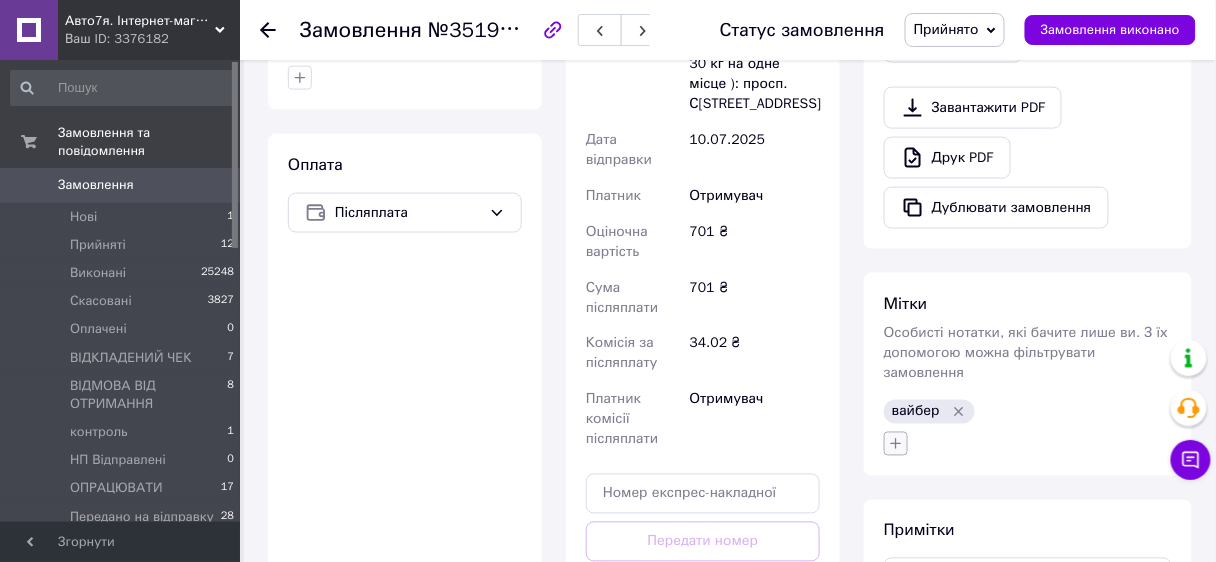 click at bounding box center [896, 444] 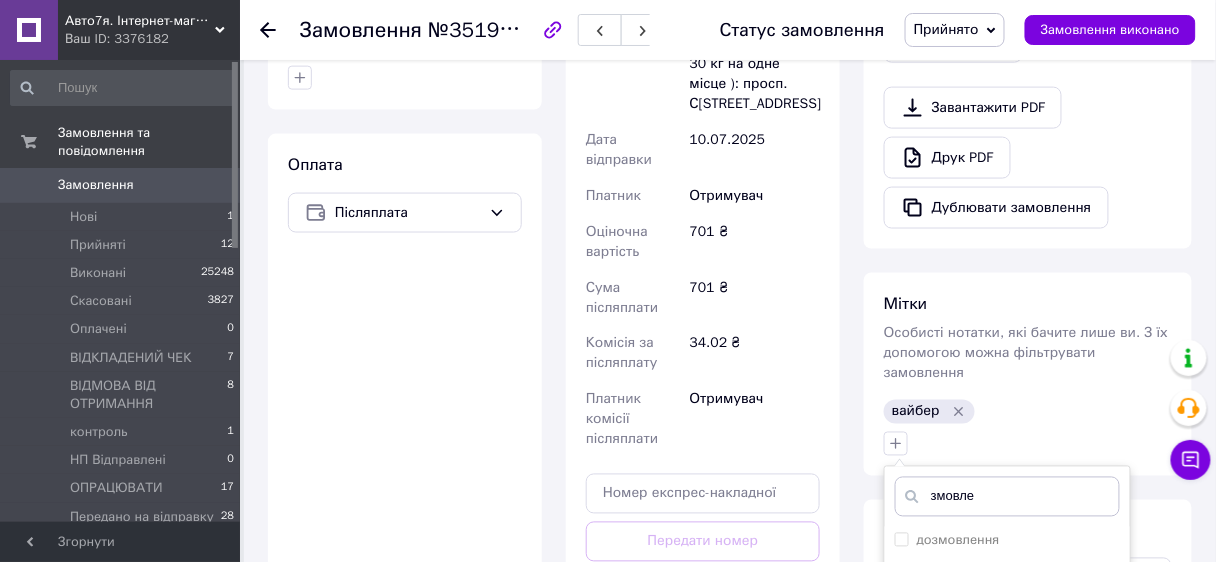 scroll, scrollTop: 876, scrollLeft: 0, axis: vertical 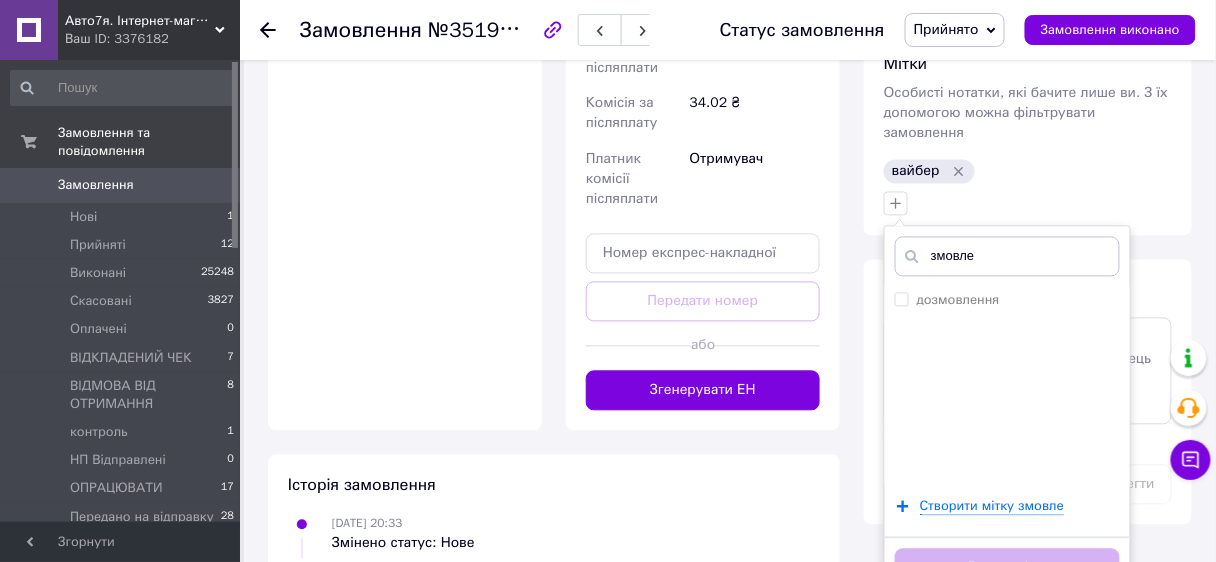 click on "змовле" at bounding box center (1007, 257) 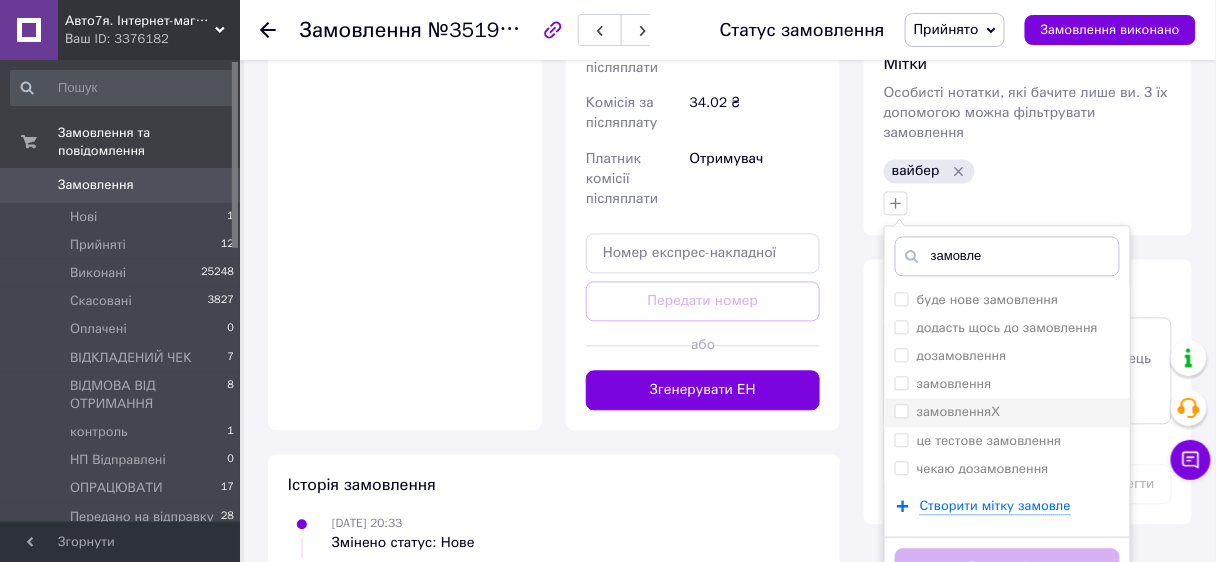 type on "замовле" 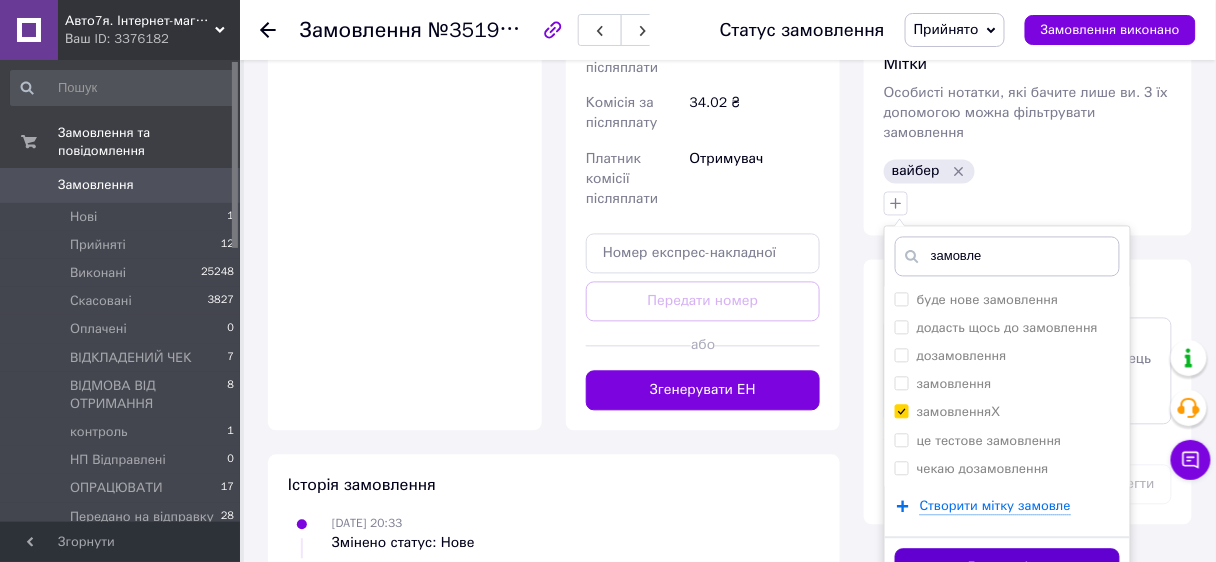 click on "Додати мітку" at bounding box center (1007, 568) 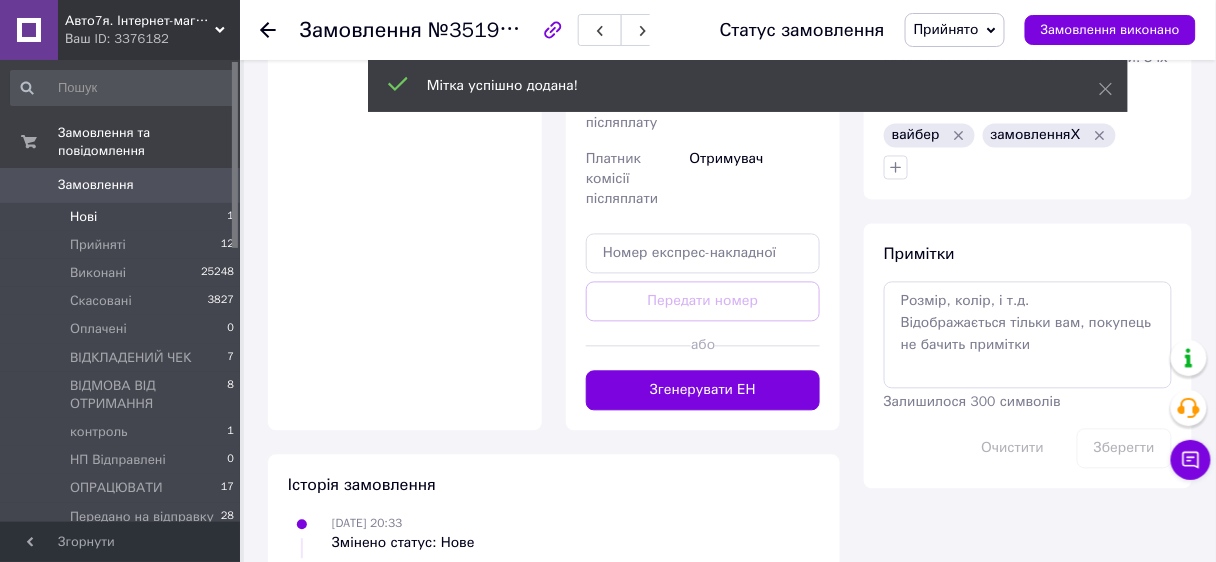 click on "Нові" at bounding box center (83, 217) 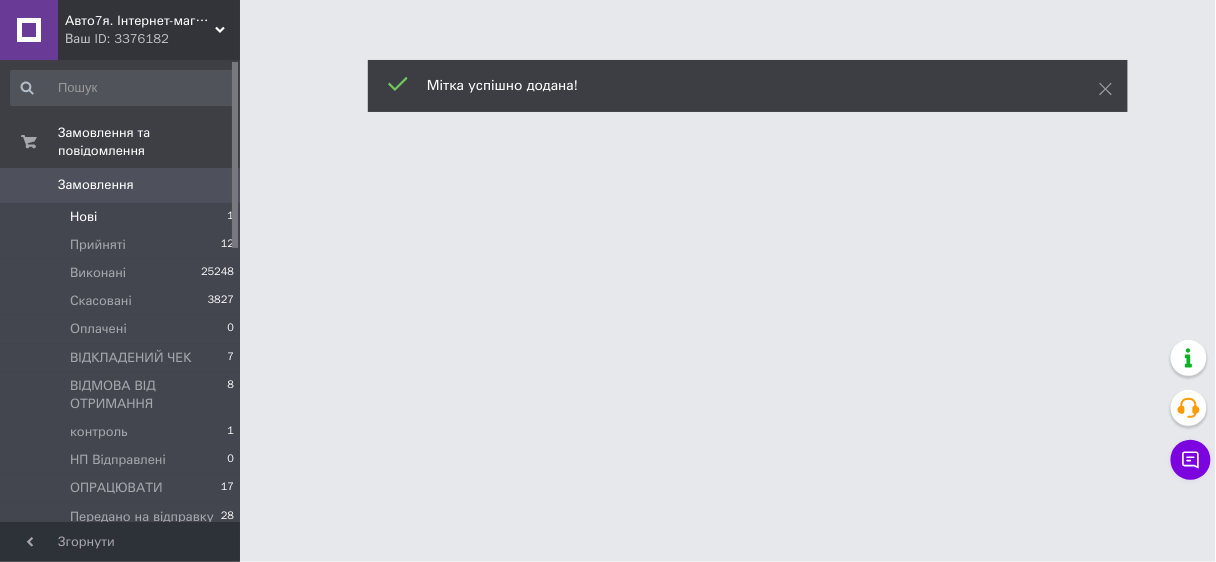scroll, scrollTop: 0, scrollLeft: 0, axis: both 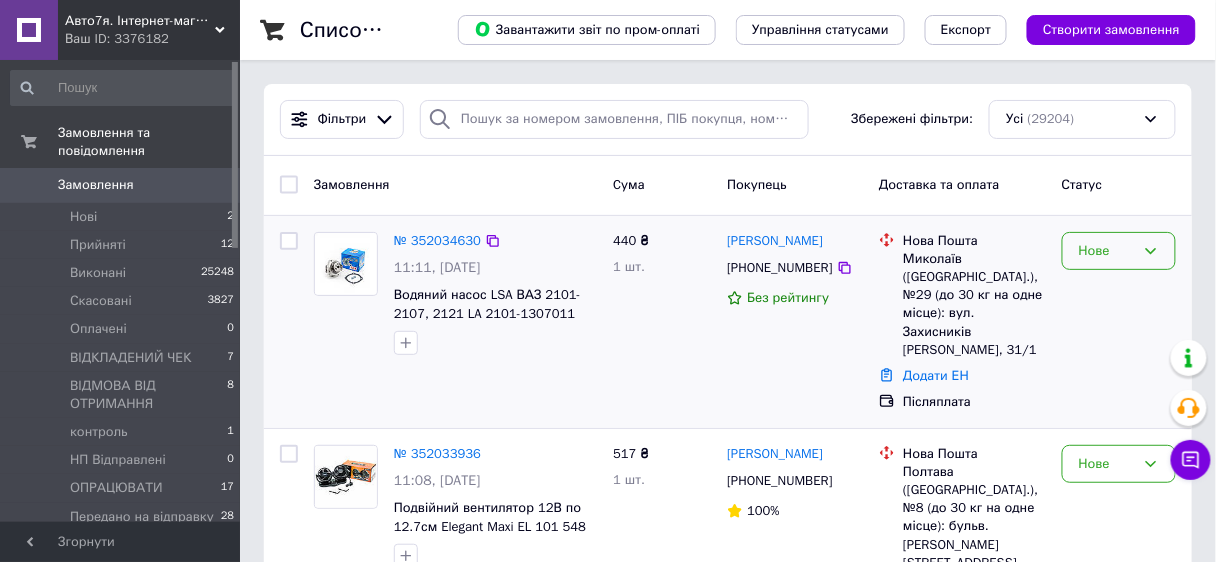 click on "Нове" at bounding box center [1119, 251] 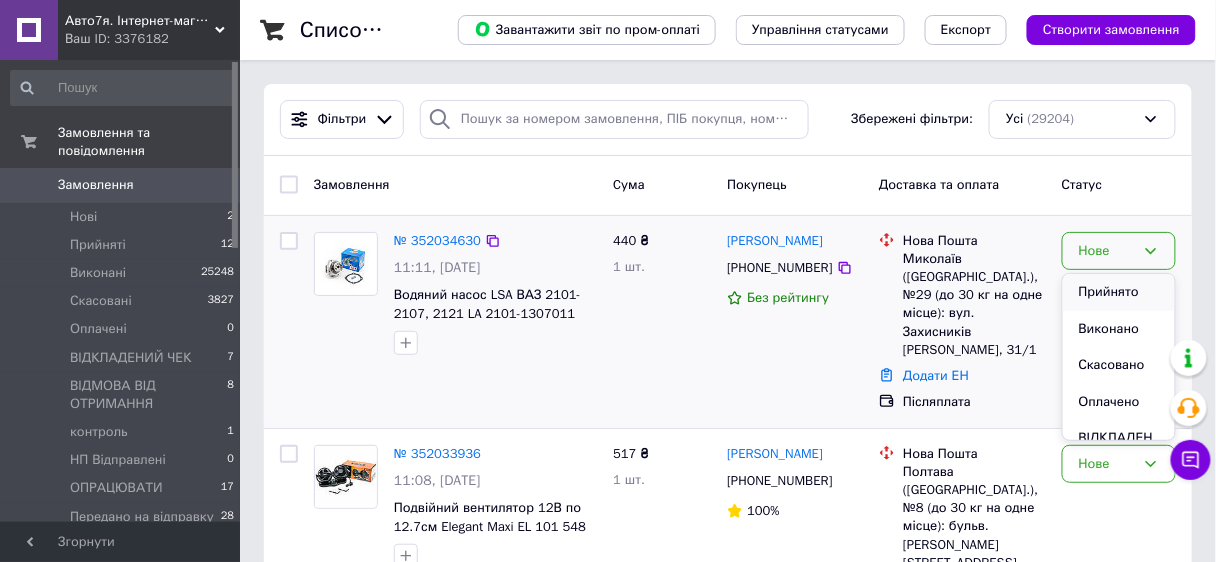 click on "Прийнято" at bounding box center [1119, 292] 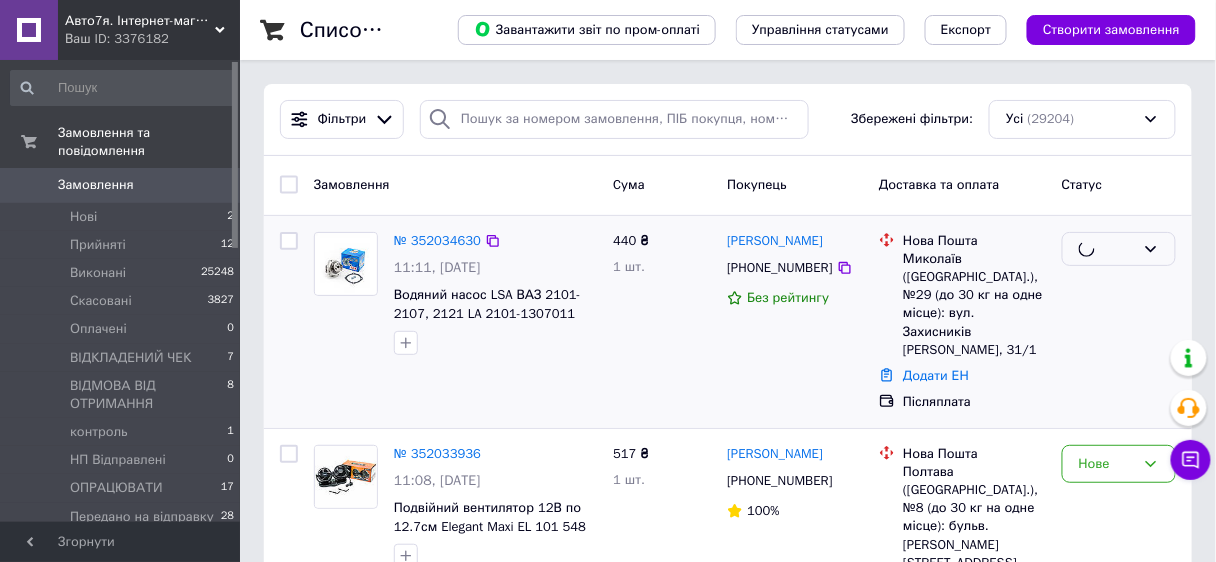 scroll, scrollTop: 160, scrollLeft: 0, axis: vertical 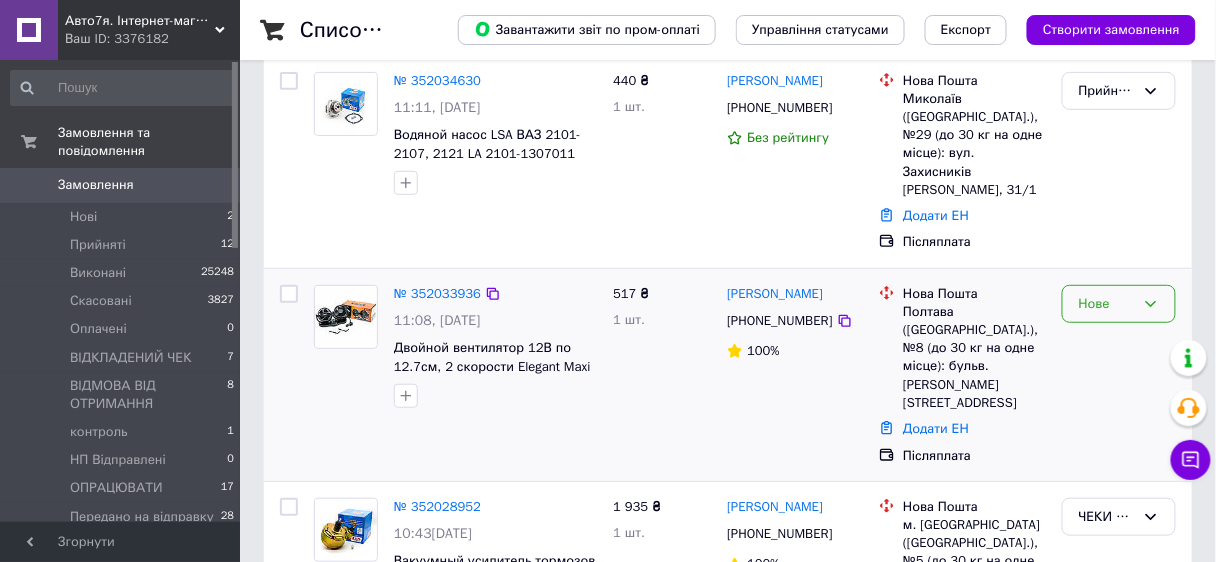 click on "Нове" at bounding box center (1107, 304) 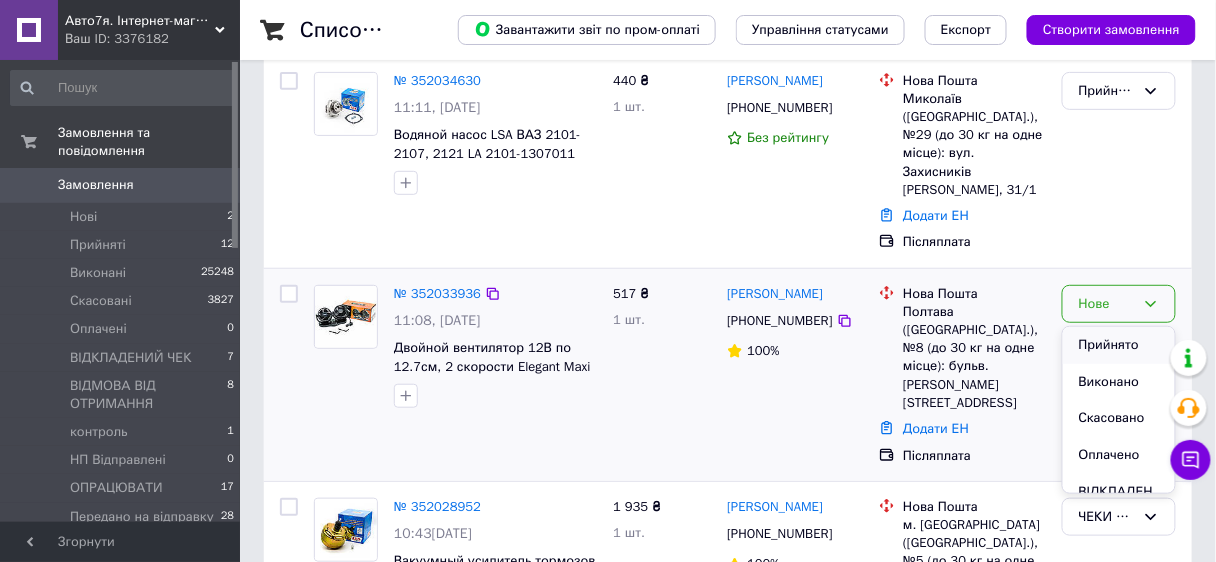 click on "Прийнято" at bounding box center [1119, 345] 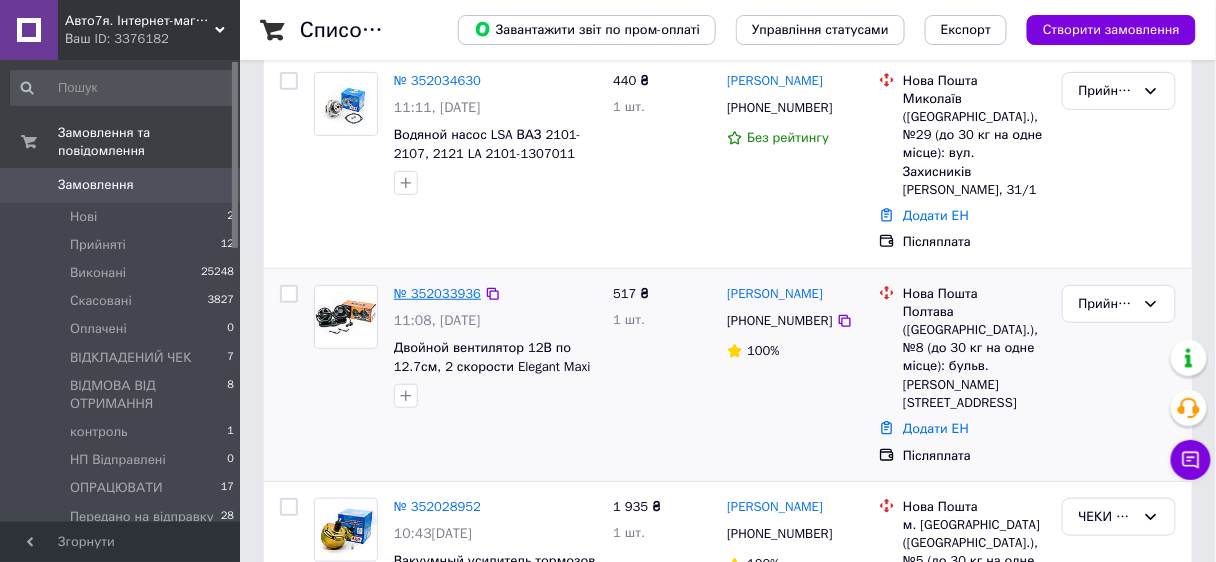 click on "№ 352033936" at bounding box center (437, 293) 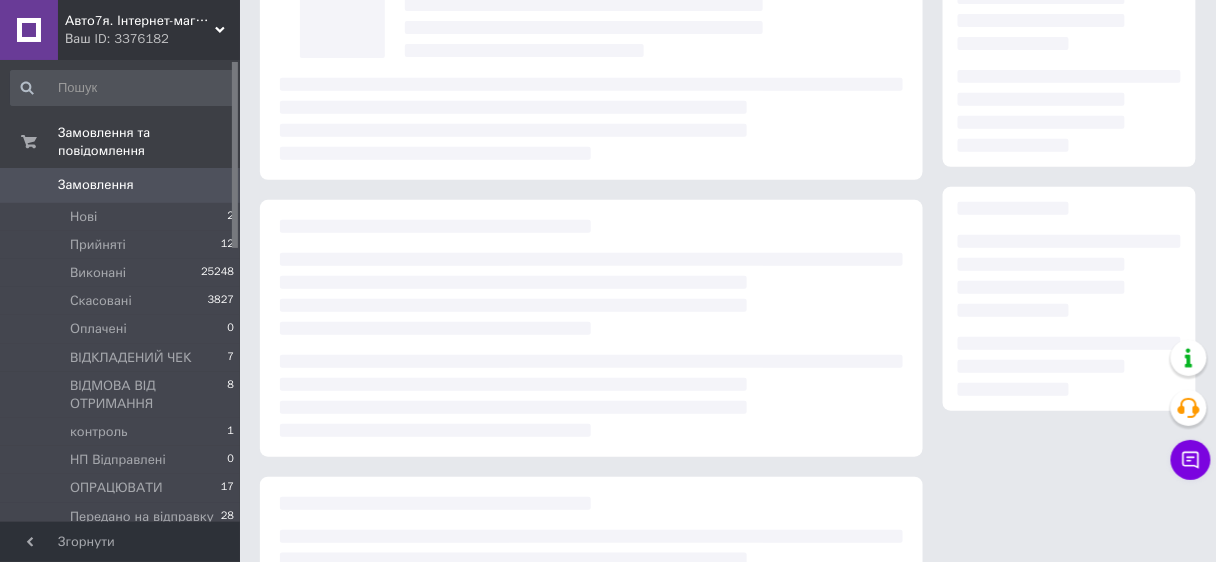 scroll, scrollTop: 0, scrollLeft: 0, axis: both 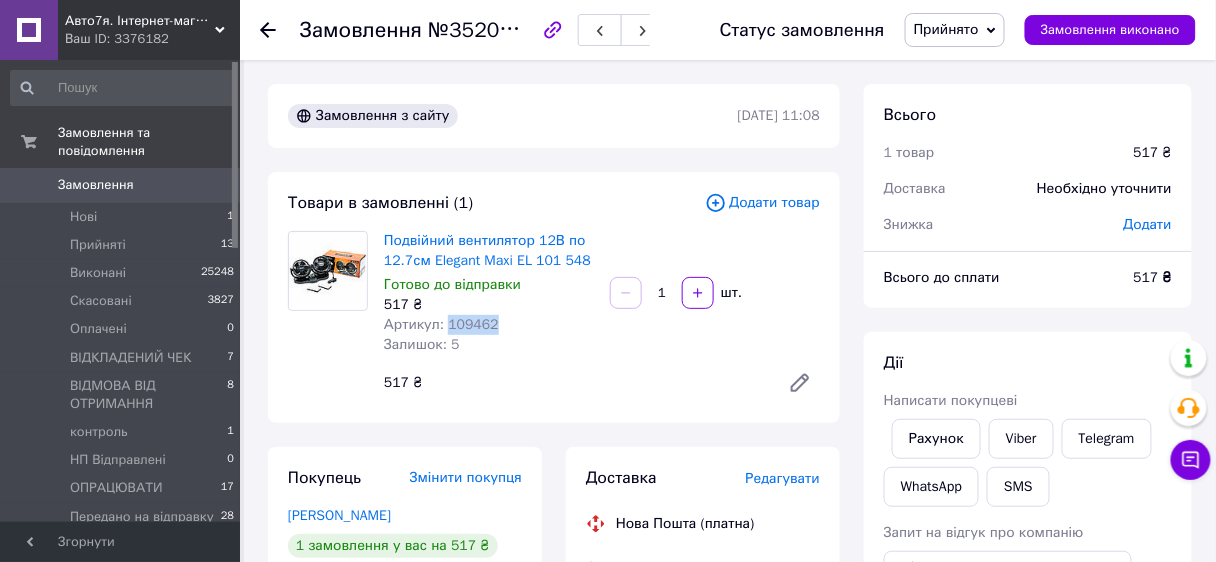 drag, startPoint x: 447, startPoint y: 321, endPoint x: 484, endPoint y: 324, distance: 37.12142 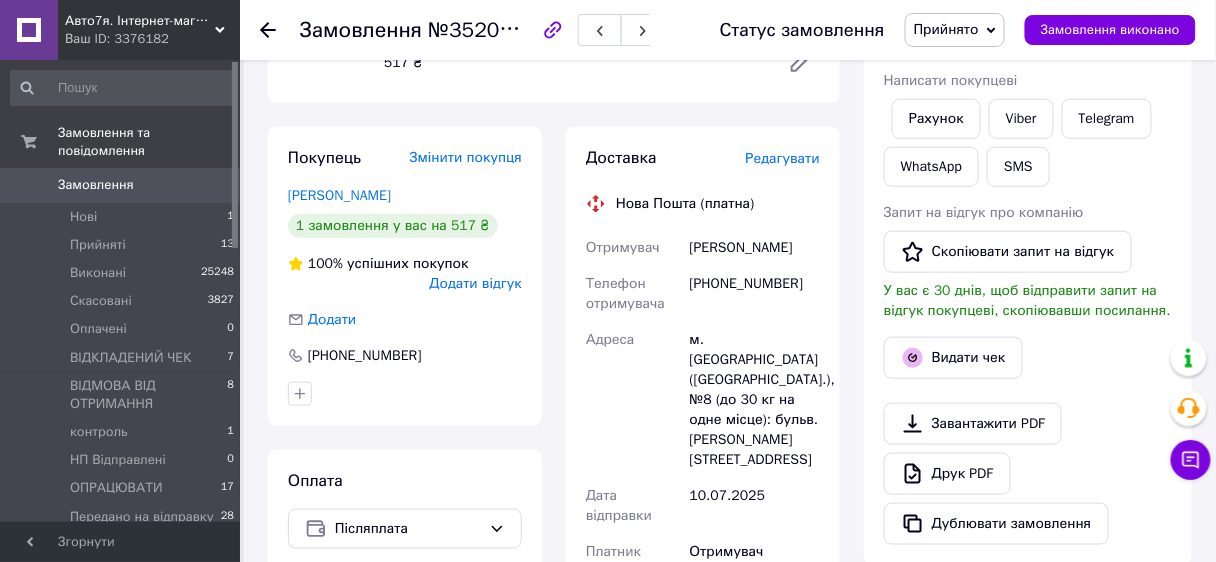 scroll, scrollTop: 80, scrollLeft: 0, axis: vertical 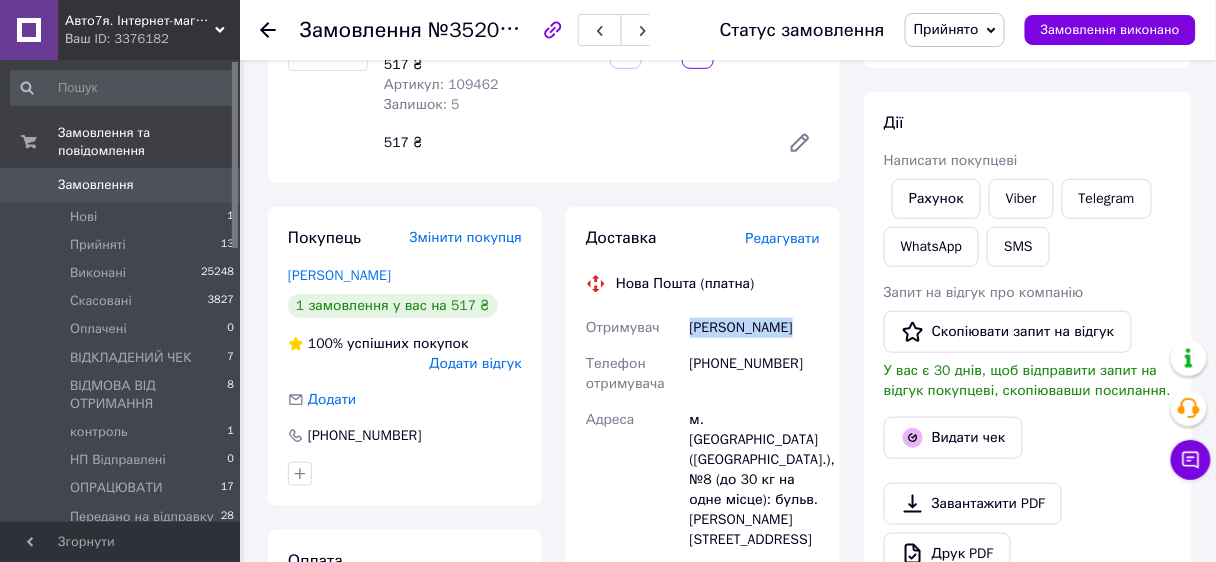 drag, startPoint x: 692, startPoint y: 337, endPoint x: 791, endPoint y: 328, distance: 99.40825 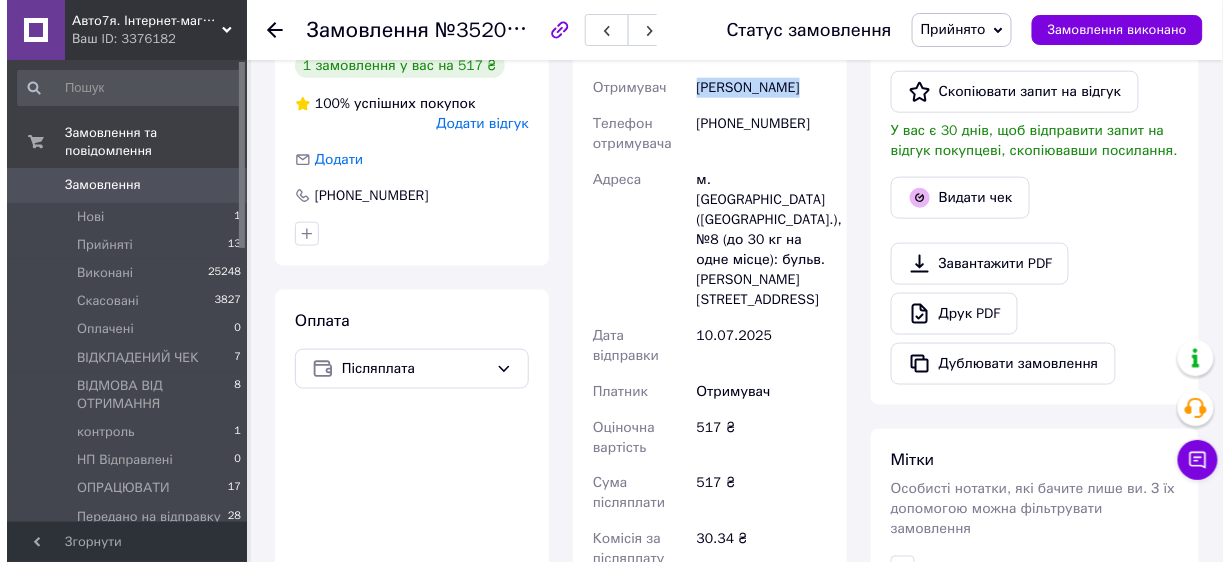 scroll, scrollTop: 240, scrollLeft: 0, axis: vertical 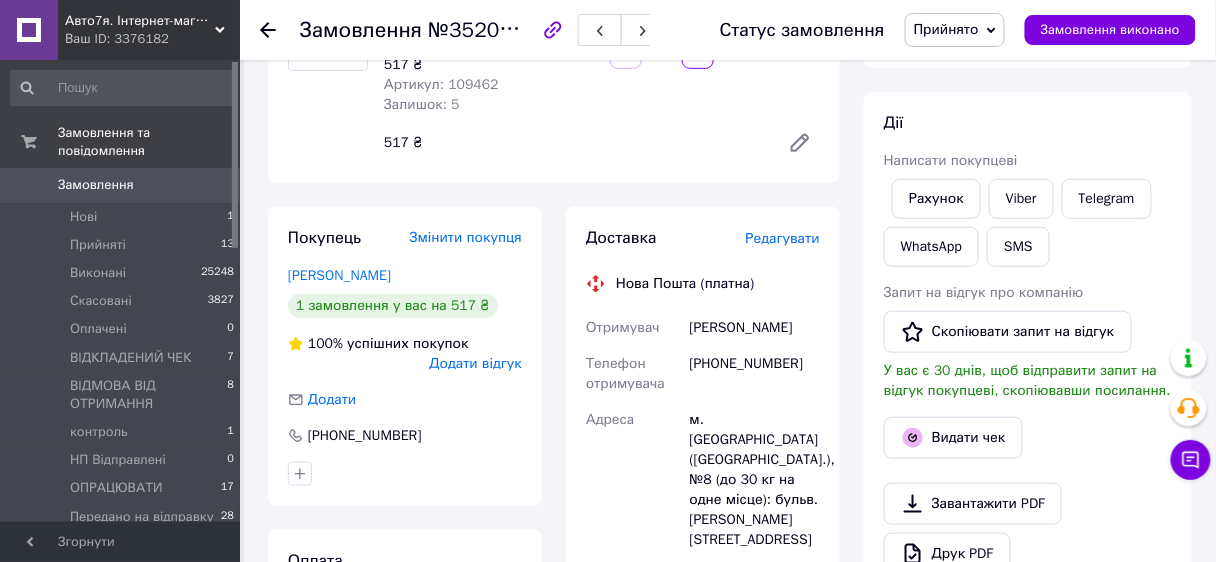 click on "Редагувати" at bounding box center (783, 238) 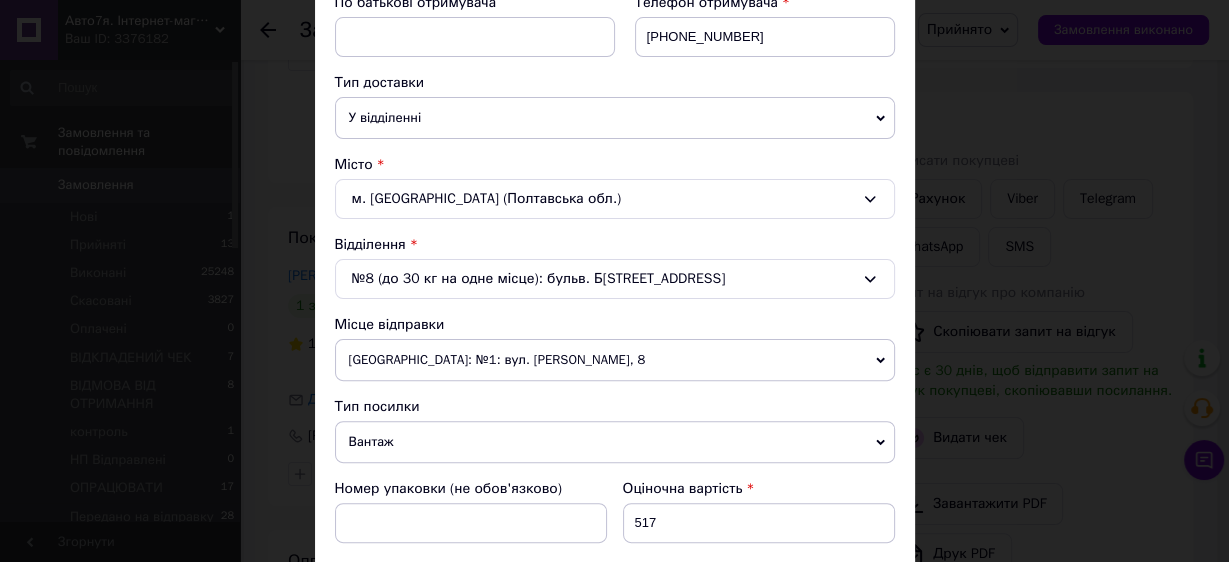scroll, scrollTop: 480, scrollLeft: 0, axis: vertical 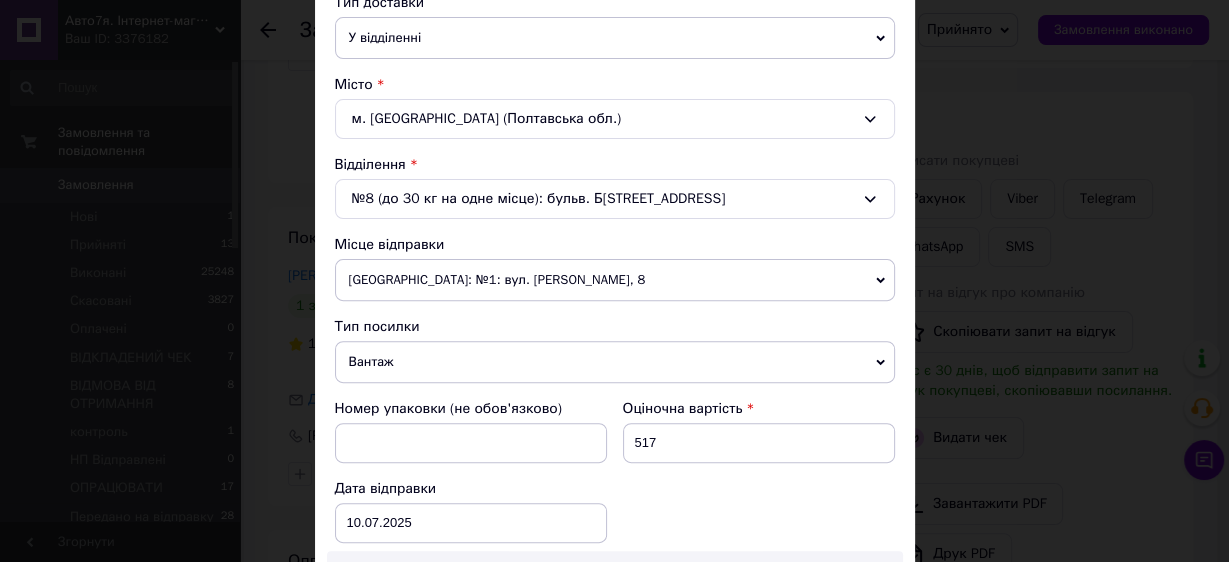 click on "[GEOGRAPHIC_DATA]: №1: вул. [PERSON_NAME], 8" at bounding box center (615, 280) 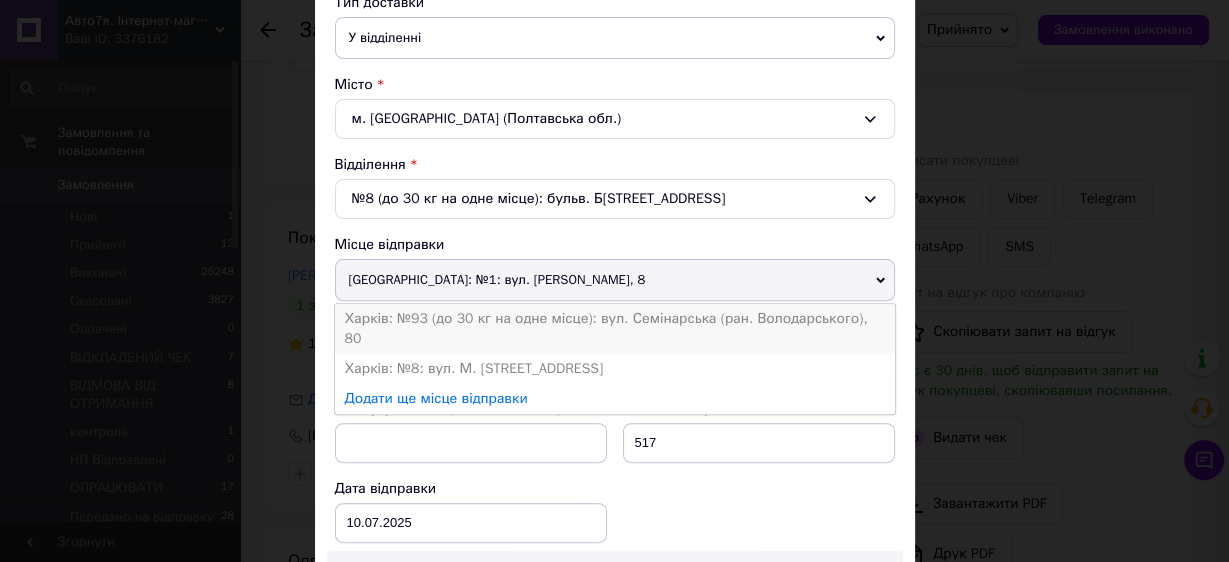 click on "Харків: №93 (до 30 кг на одне місце): вул. Семінарська (ран. Володарського), 80" at bounding box center (615, 329) 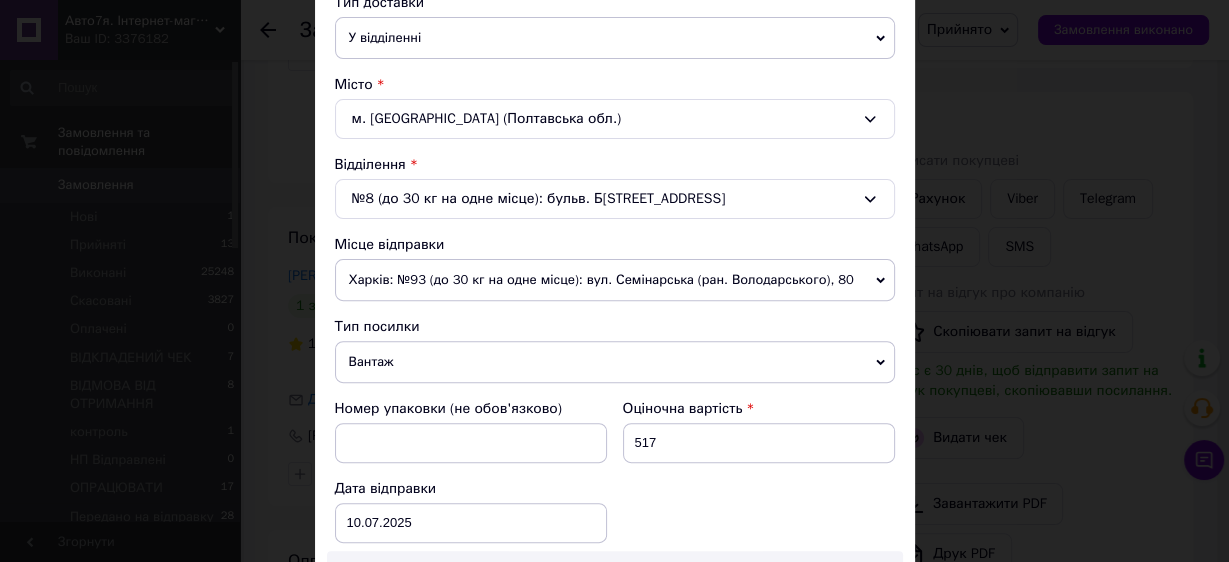 scroll, scrollTop: 800, scrollLeft: 0, axis: vertical 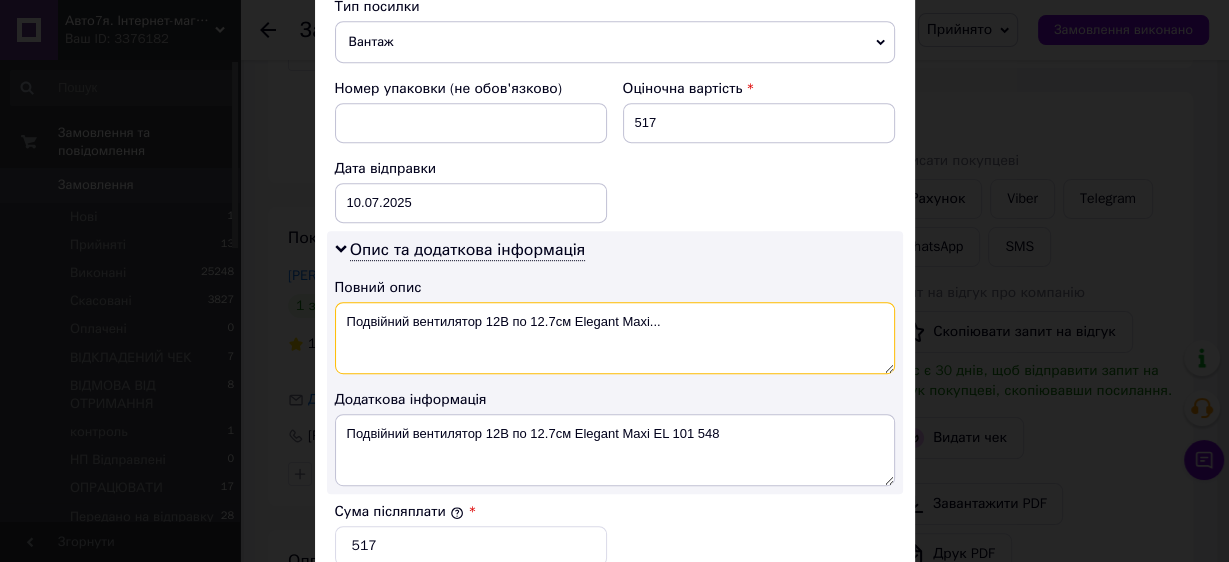 drag, startPoint x: 478, startPoint y: 308, endPoint x: 712, endPoint y: 317, distance: 234.17302 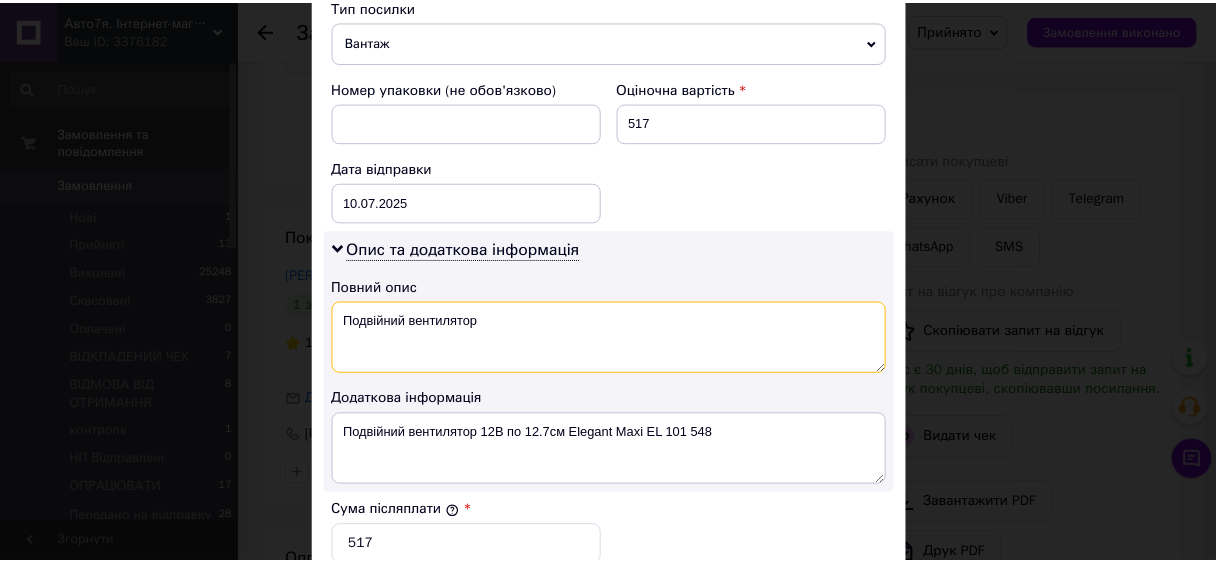 scroll, scrollTop: 1175, scrollLeft: 0, axis: vertical 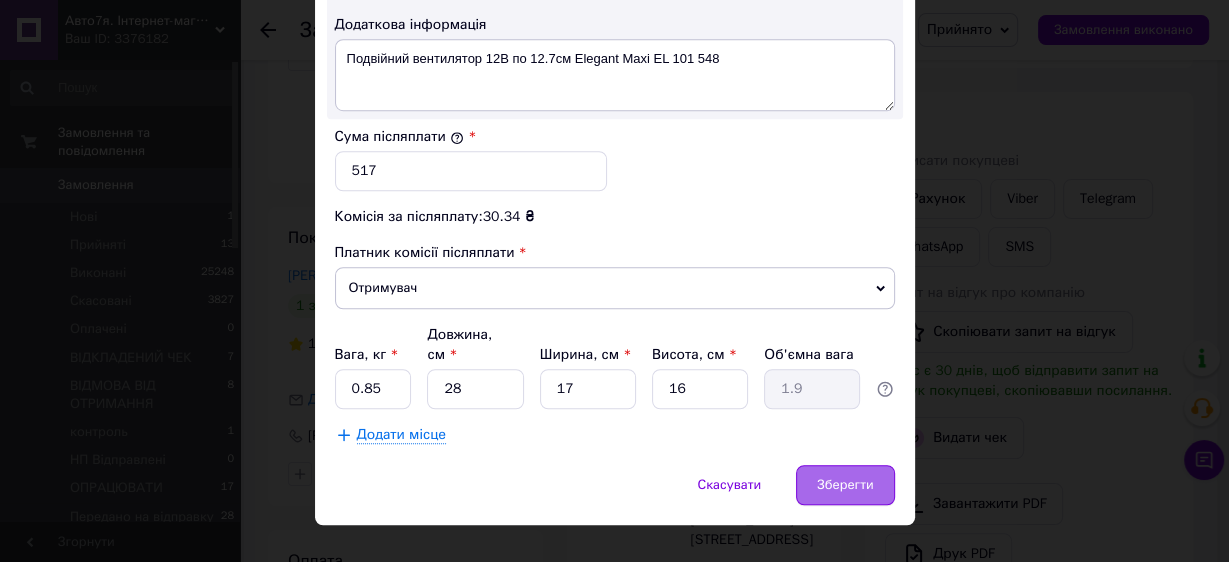 type on "Подвійний вентилятор" 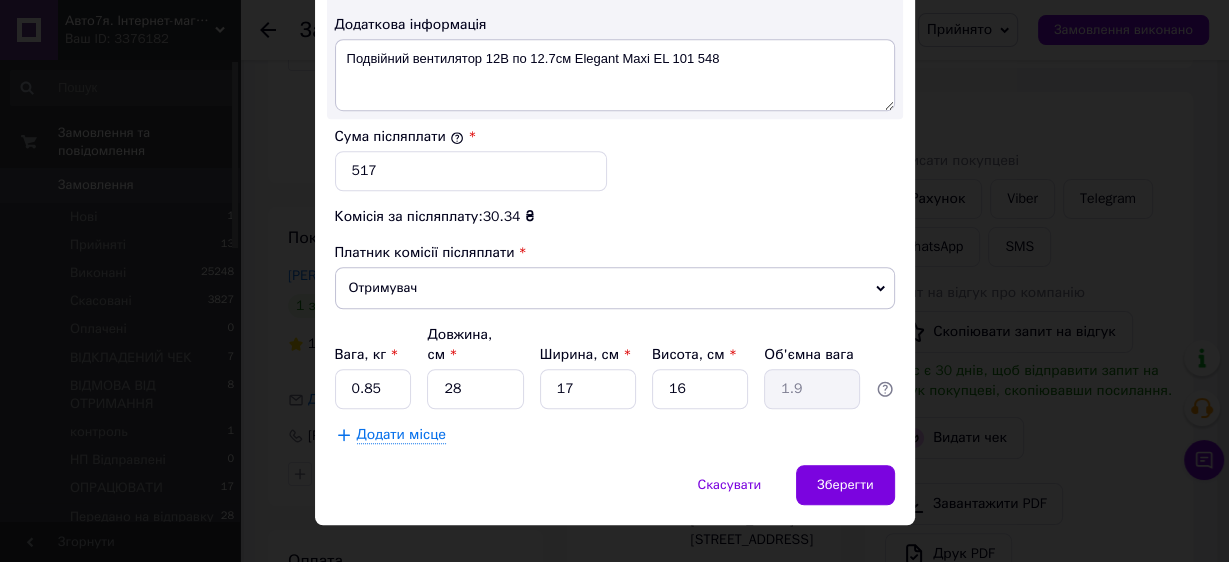 drag, startPoint x: 854, startPoint y: 458, endPoint x: 451, endPoint y: 416, distance: 405.18268 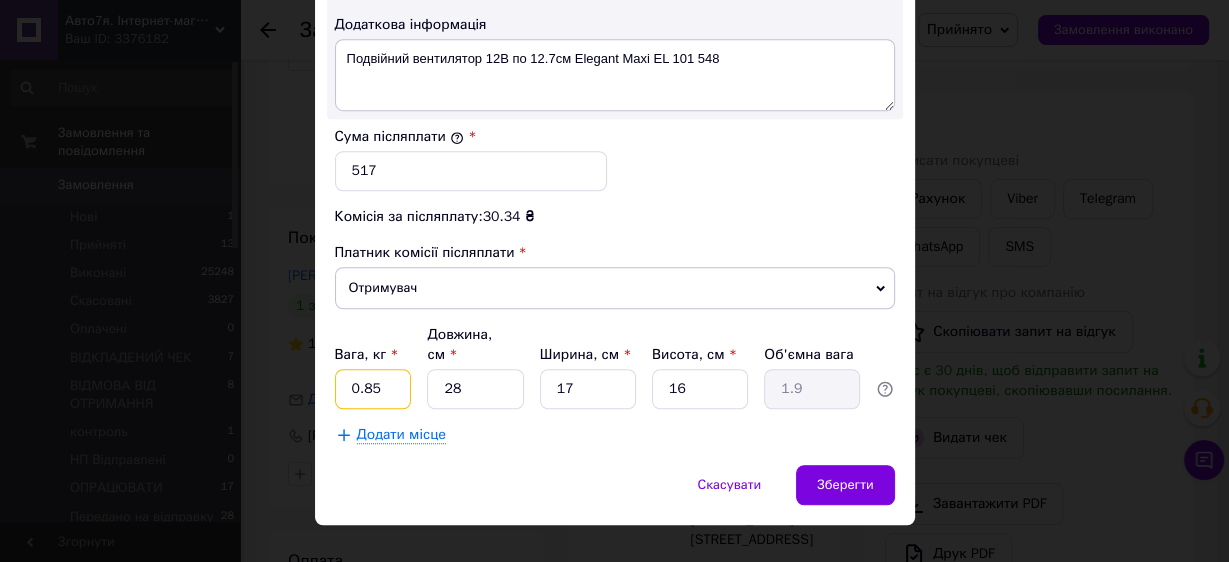 drag, startPoint x: 380, startPoint y: 362, endPoint x: 343, endPoint y: 356, distance: 37.48333 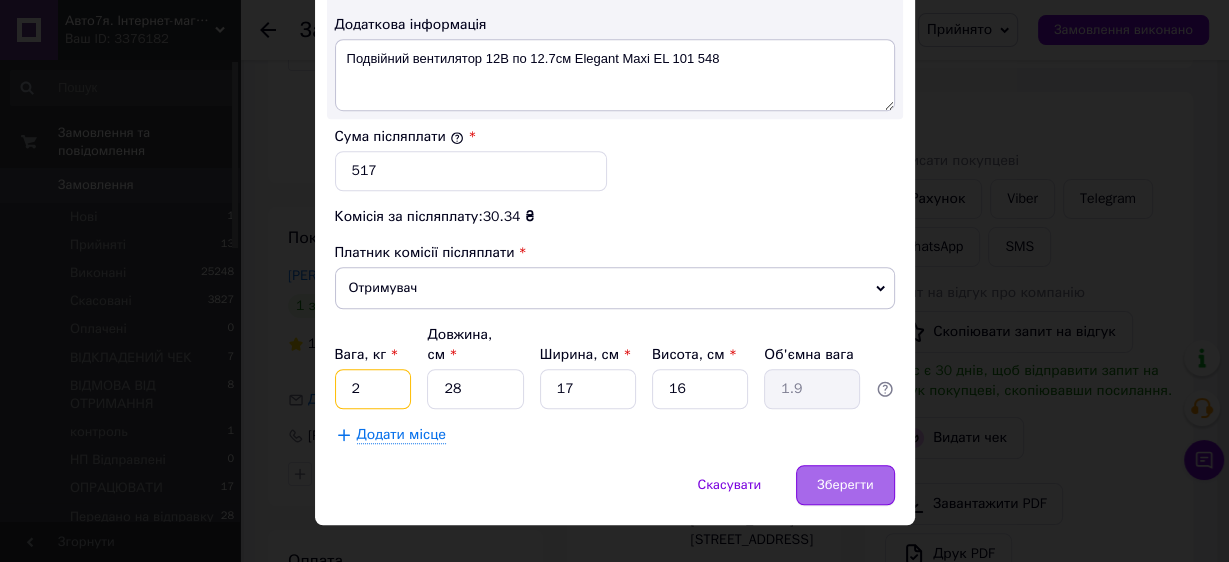 type on "2" 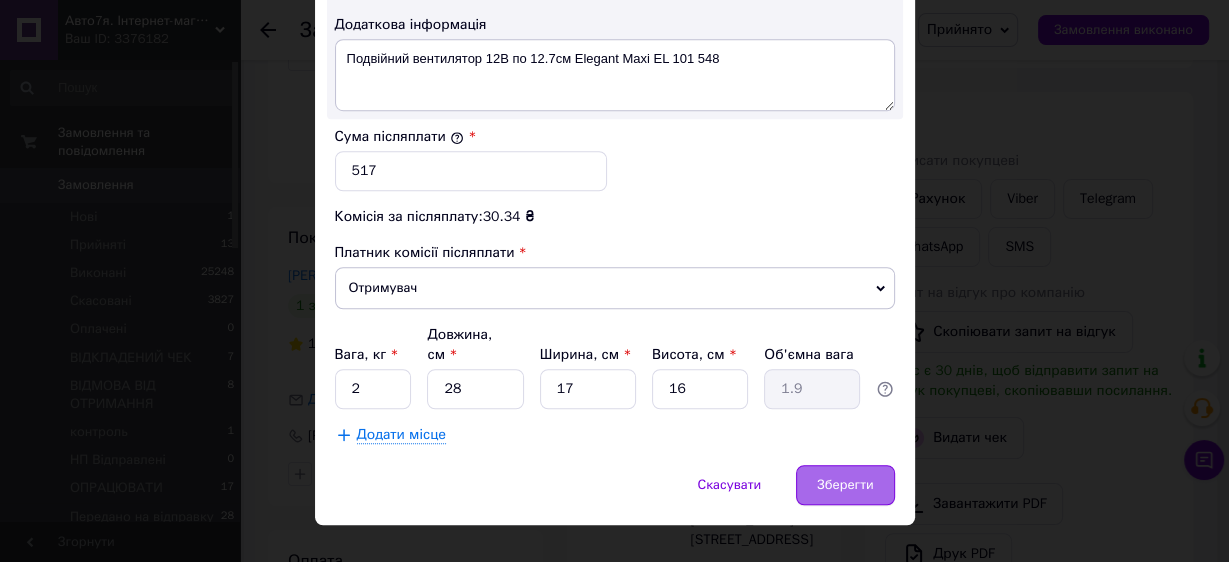 click on "Зберегти" at bounding box center (845, 485) 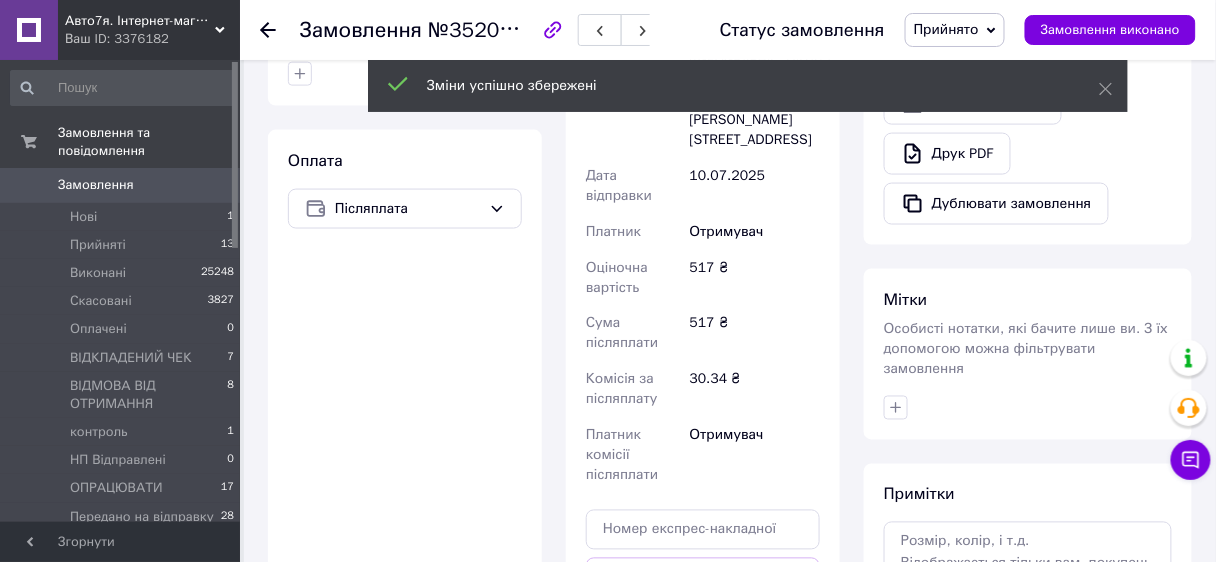scroll, scrollTop: 720, scrollLeft: 0, axis: vertical 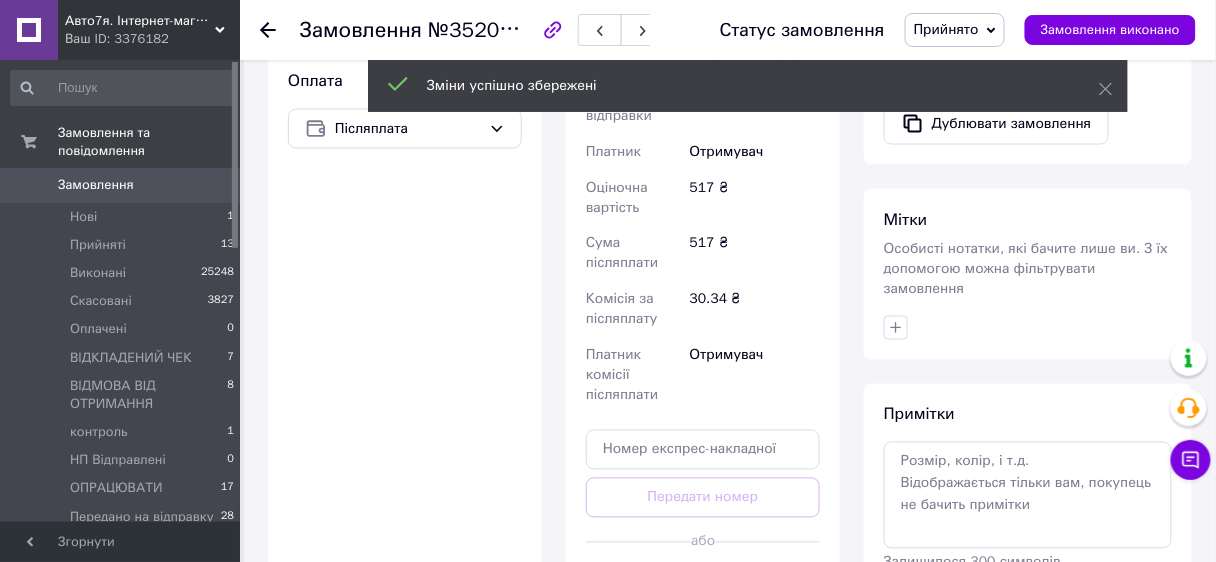 click on "Згенерувати ЕН" at bounding box center [703, 587] 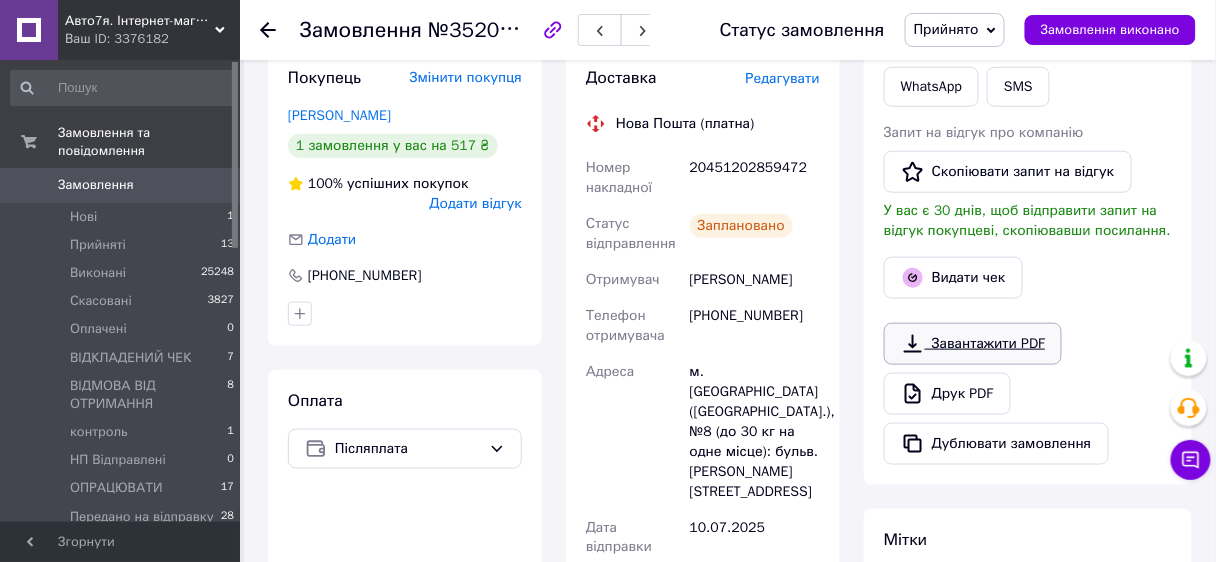 scroll, scrollTop: 80, scrollLeft: 0, axis: vertical 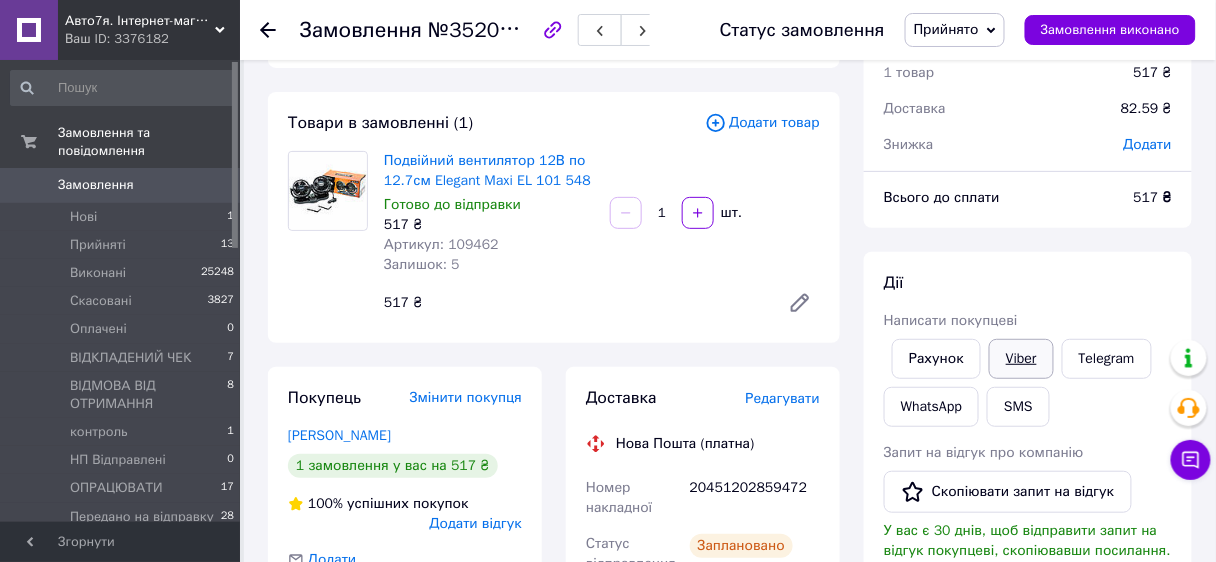 click on "Viber" at bounding box center (1021, 359) 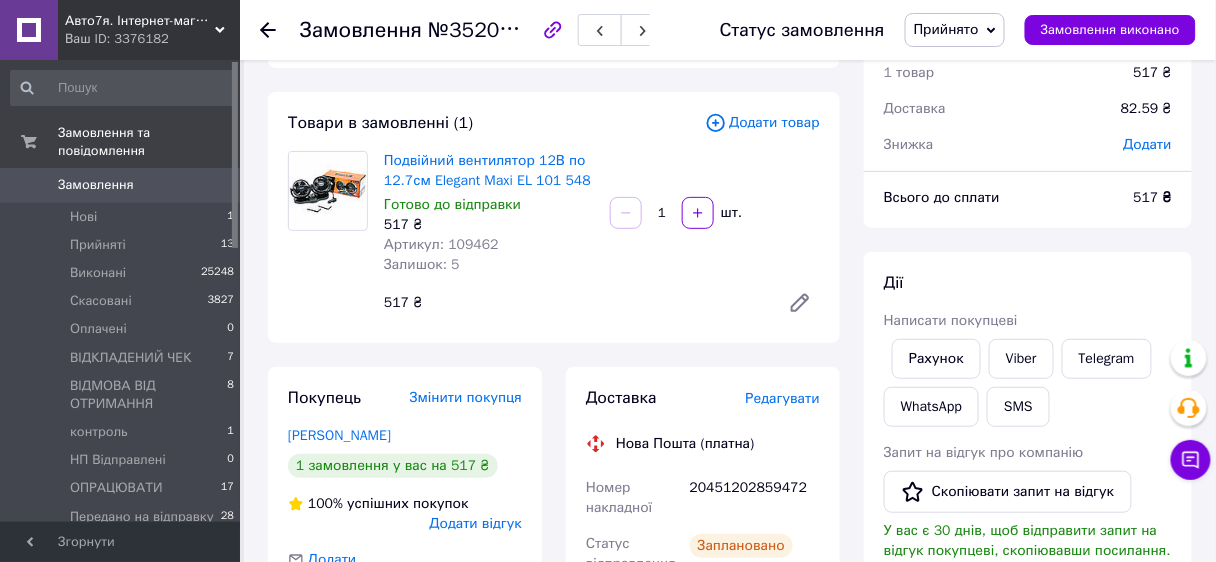 click on "Прийнято" at bounding box center (946, 29) 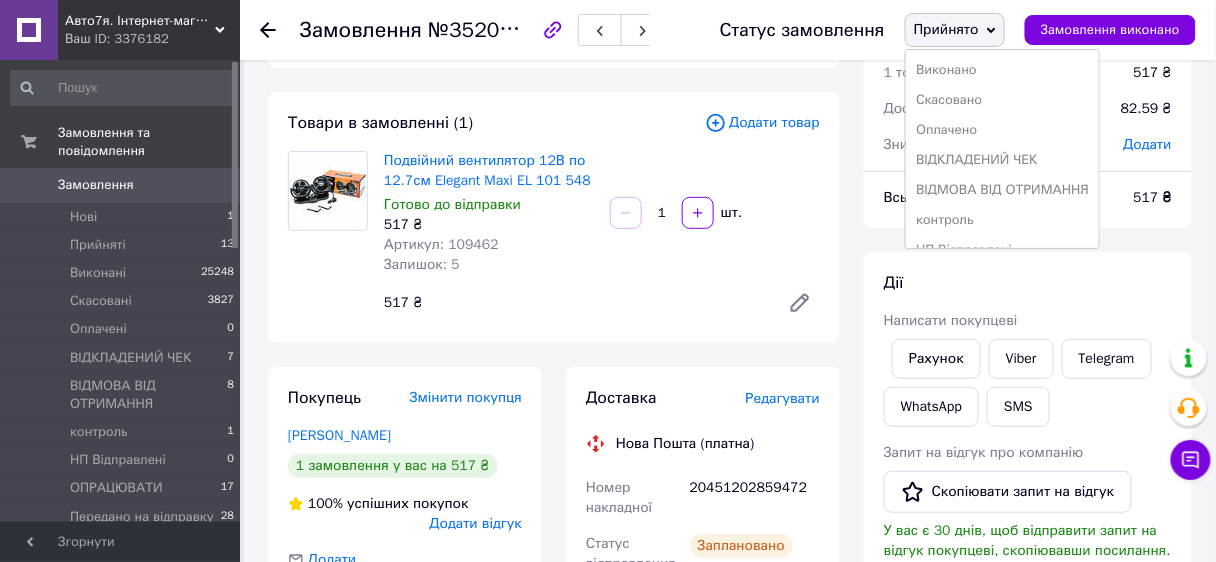 scroll, scrollTop: 200, scrollLeft: 0, axis: vertical 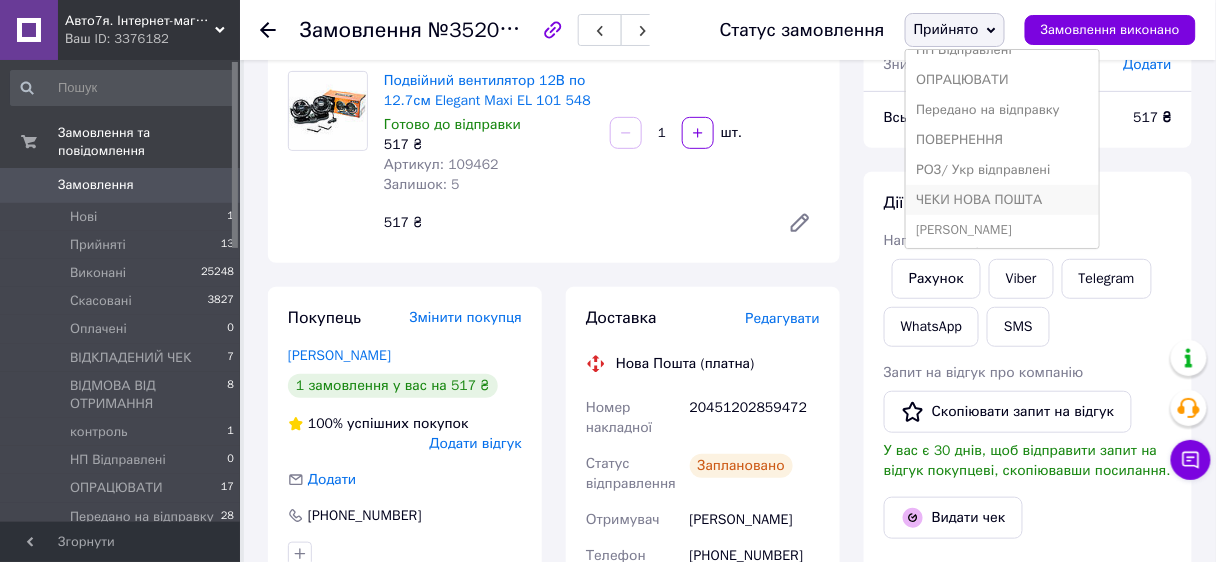 click on "ЧЕКИ НОВА ПОШТА" at bounding box center [1002, 200] 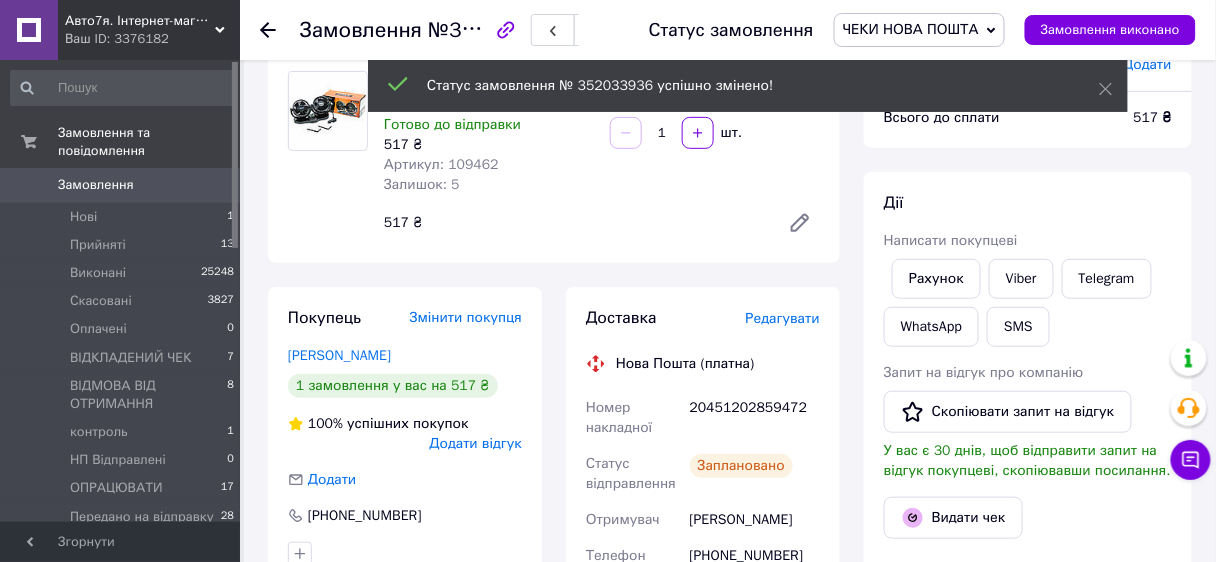 click 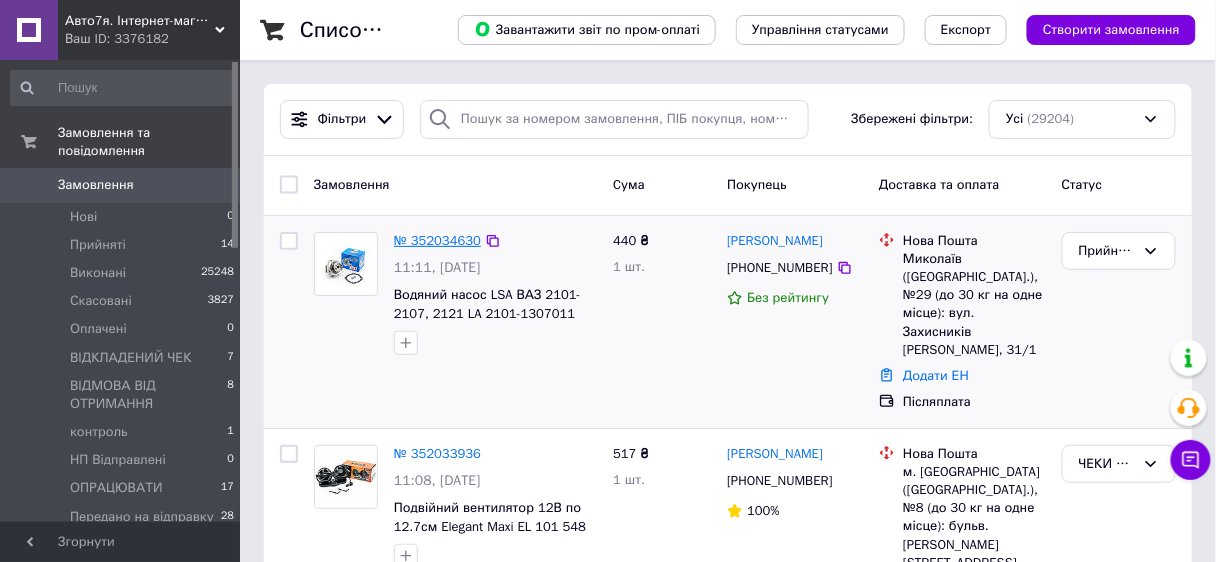 click on "№ 352034630" at bounding box center [437, 240] 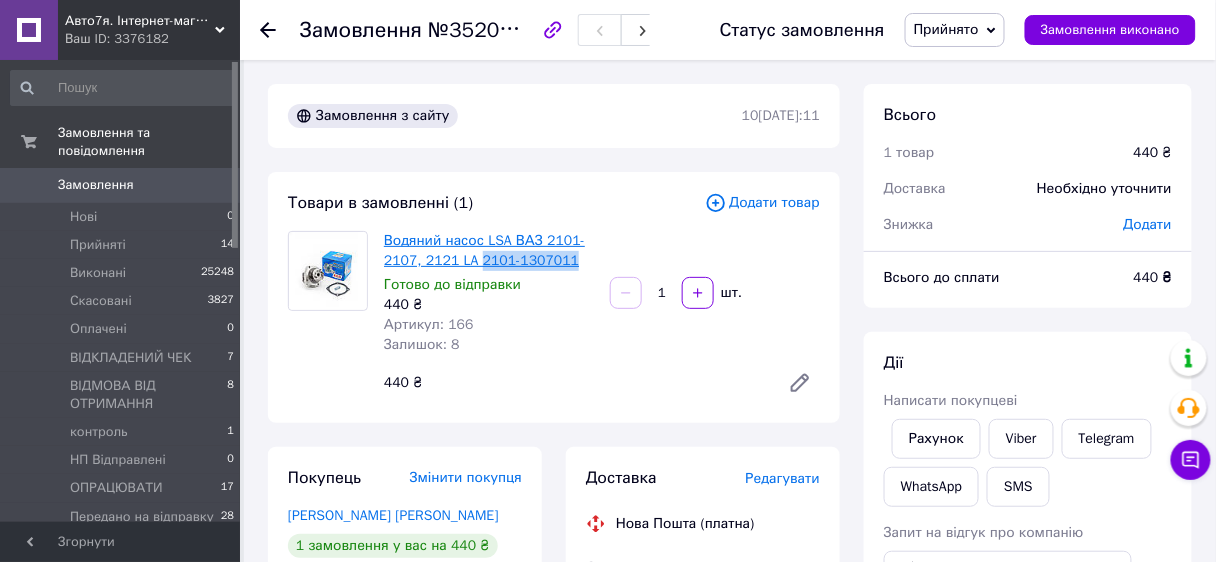 drag, startPoint x: 571, startPoint y: 261, endPoint x: 476, endPoint y: 262, distance: 95.005264 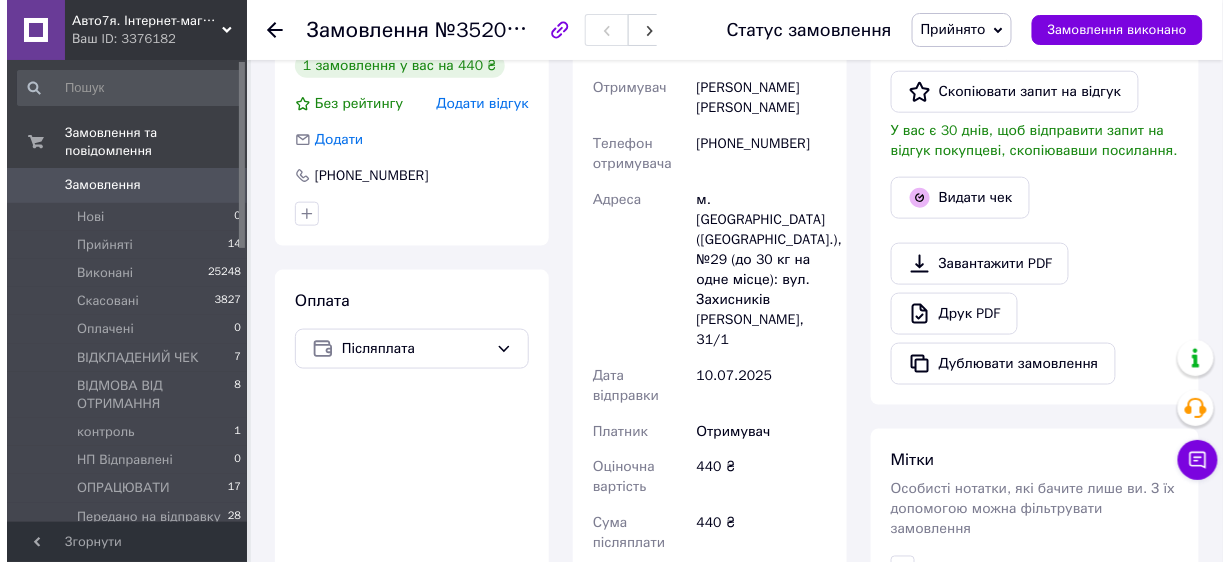 scroll, scrollTop: 400, scrollLeft: 0, axis: vertical 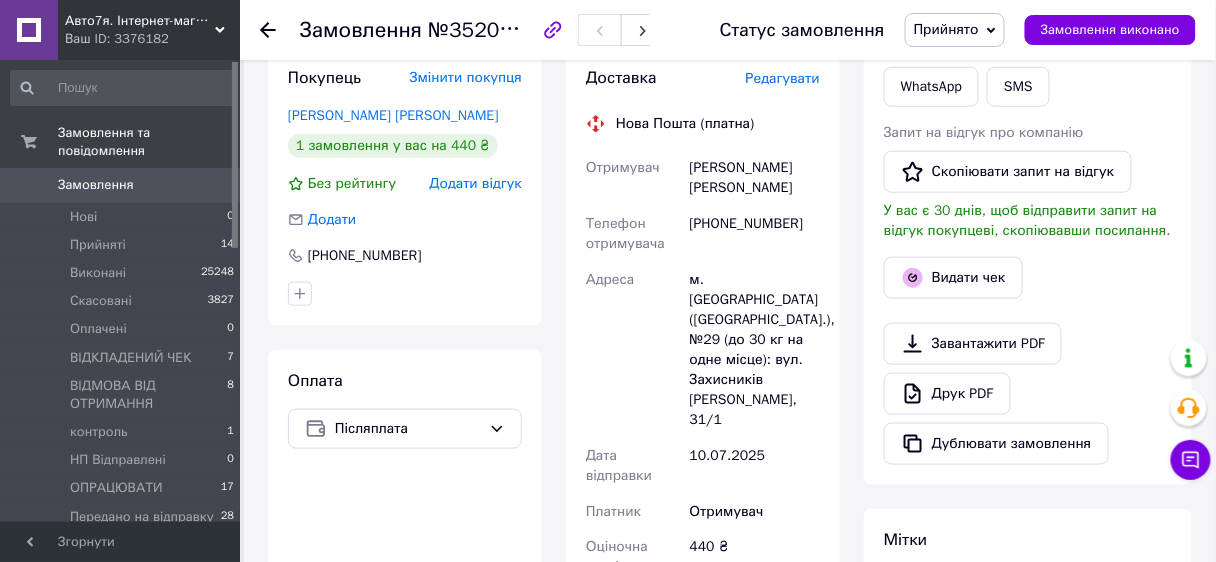 click on "Редагувати" at bounding box center (783, 78) 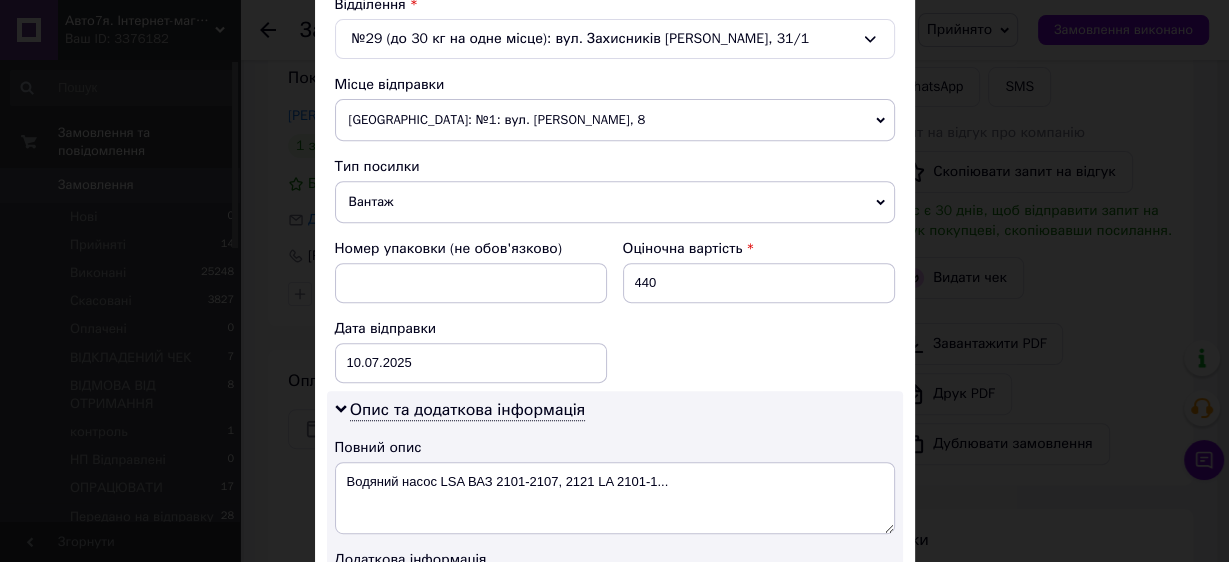 scroll, scrollTop: 800, scrollLeft: 0, axis: vertical 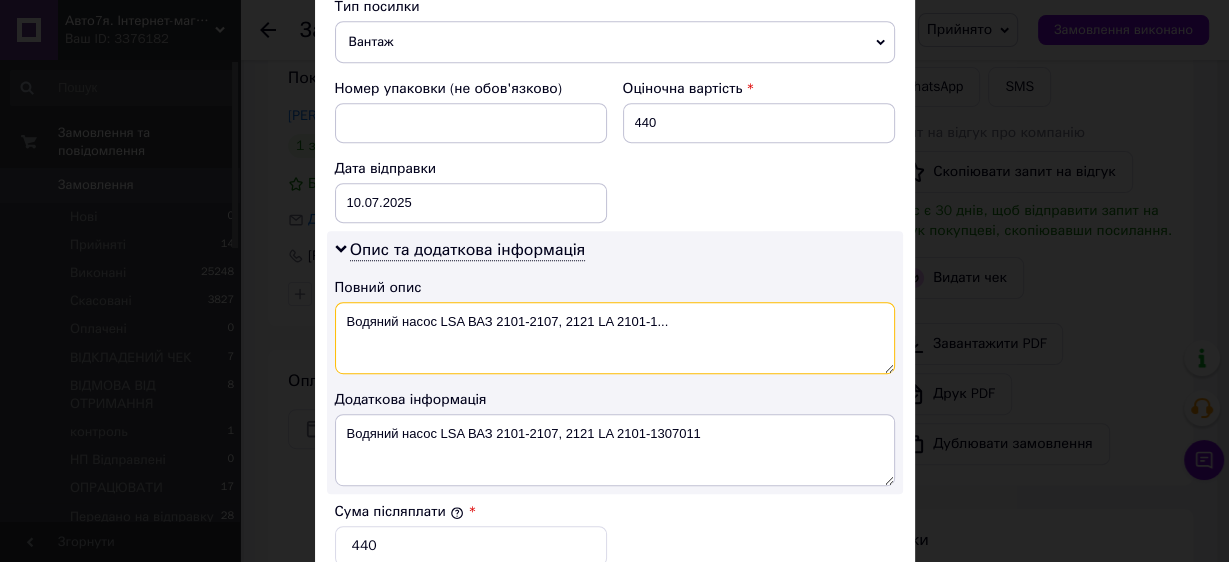 drag, startPoint x: 433, startPoint y: 309, endPoint x: 682, endPoint y: 319, distance: 249.20073 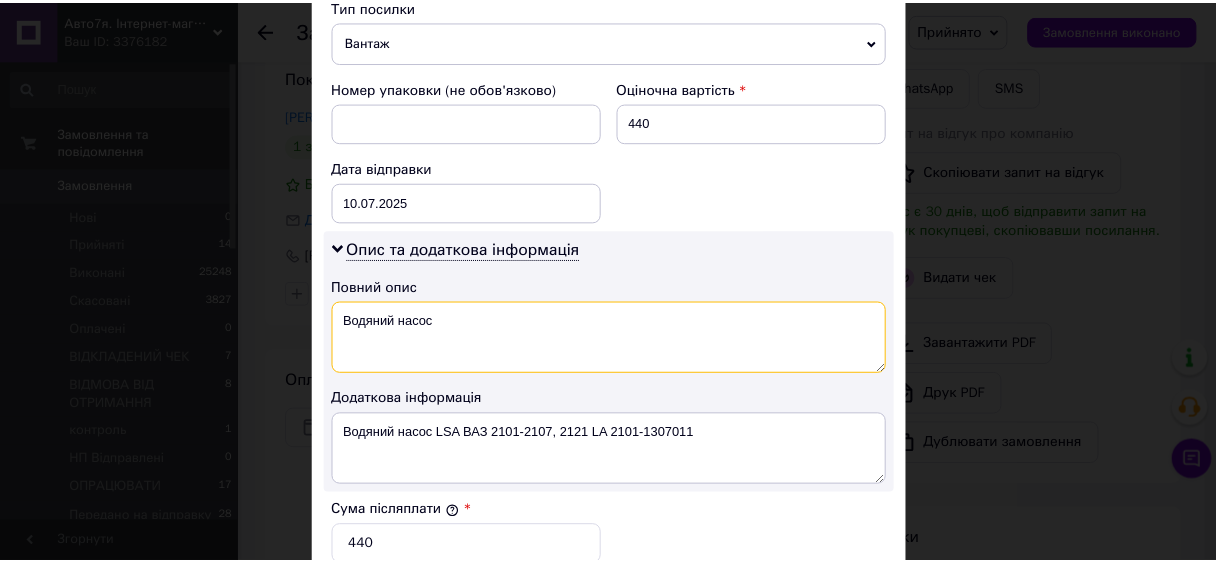 scroll, scrollTop: 1120, scrollLeft: 0, axis: vertical 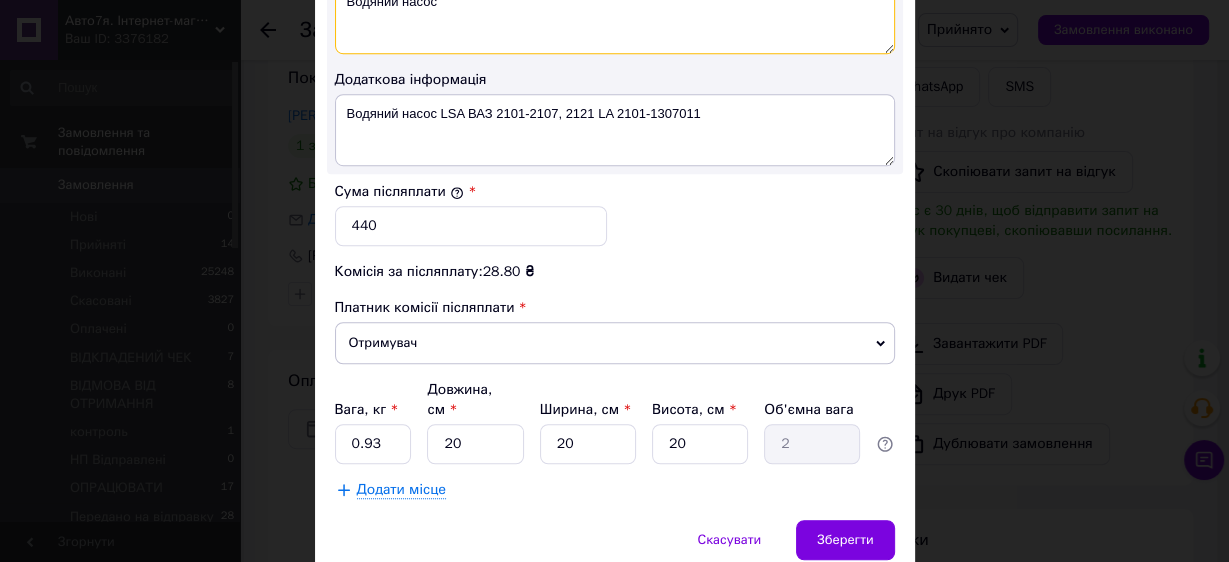 type on "Водяний насос" 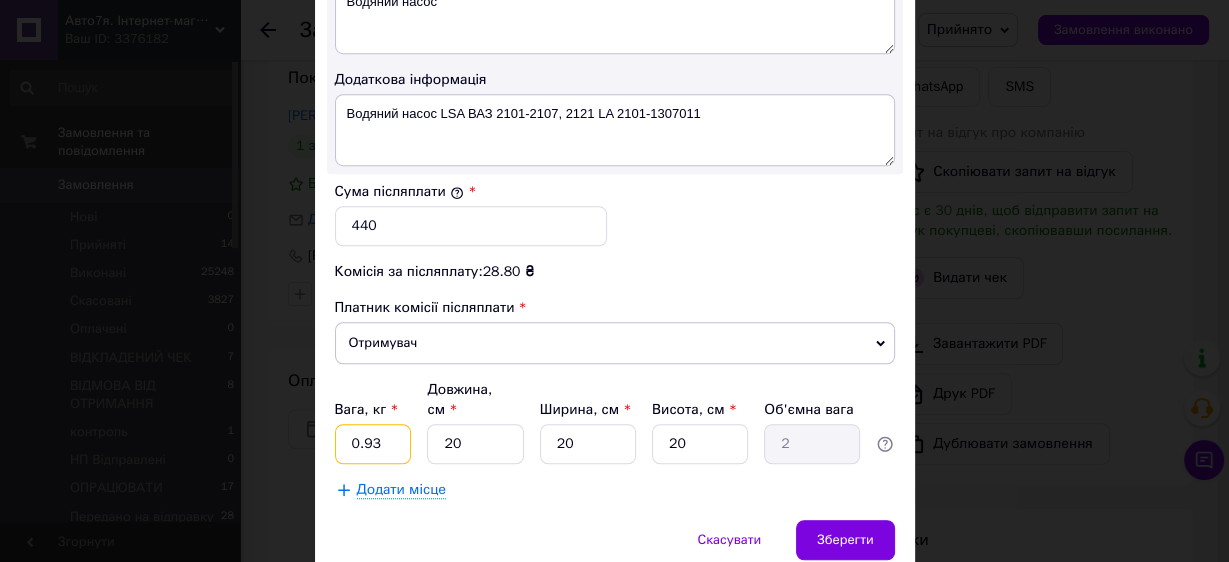 drag, startPoint x: 375, startPoint y: 419, endPoint x: 350, endPoint y: 419, distance: 25 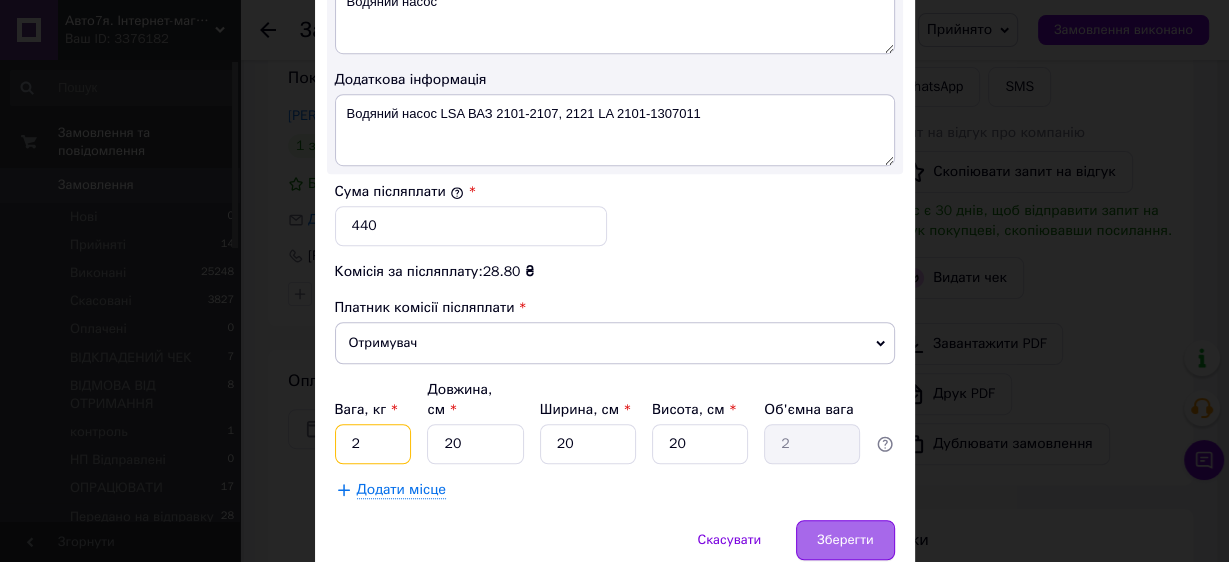 type on "2" 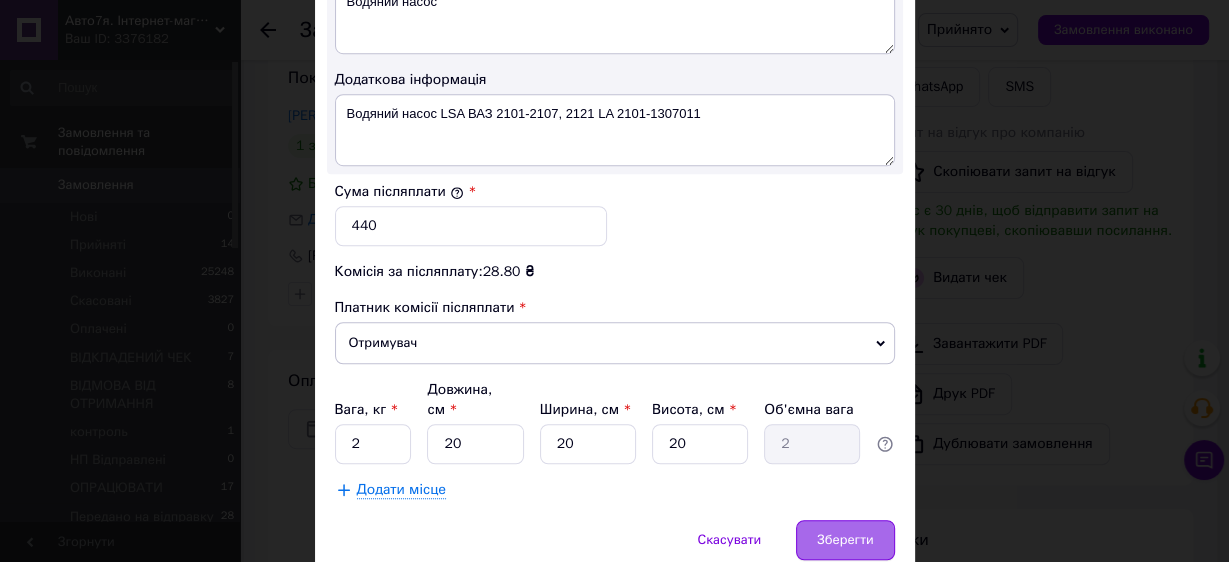 click on "Зберегти" at bounding box center [845, 540] 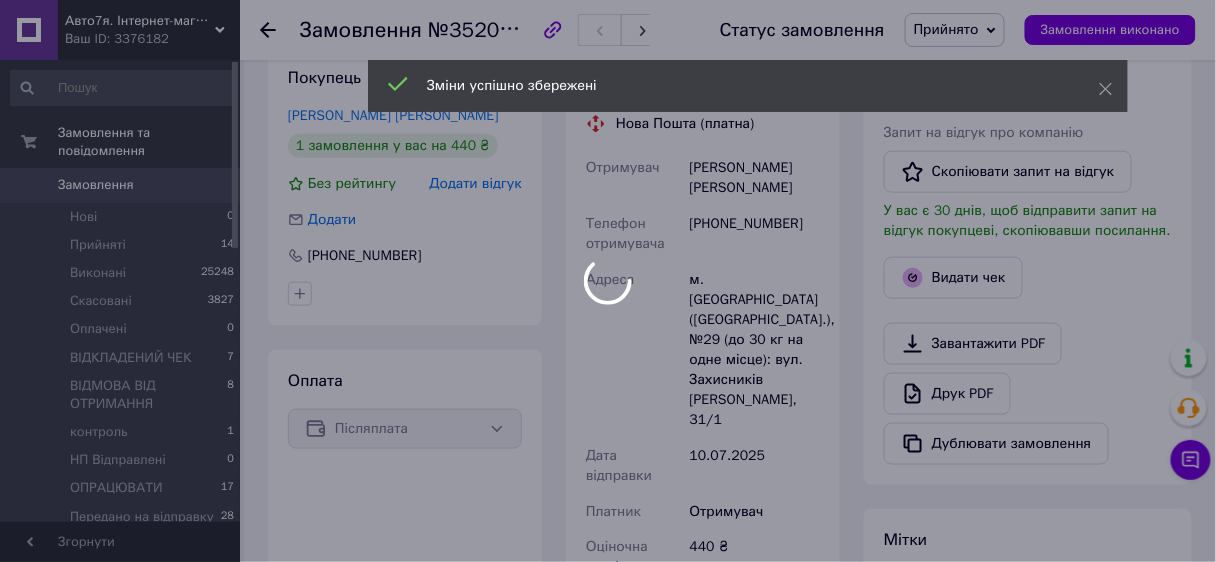 scroll, scrollTop: 880, scrollLeft: 0, axis: vertical 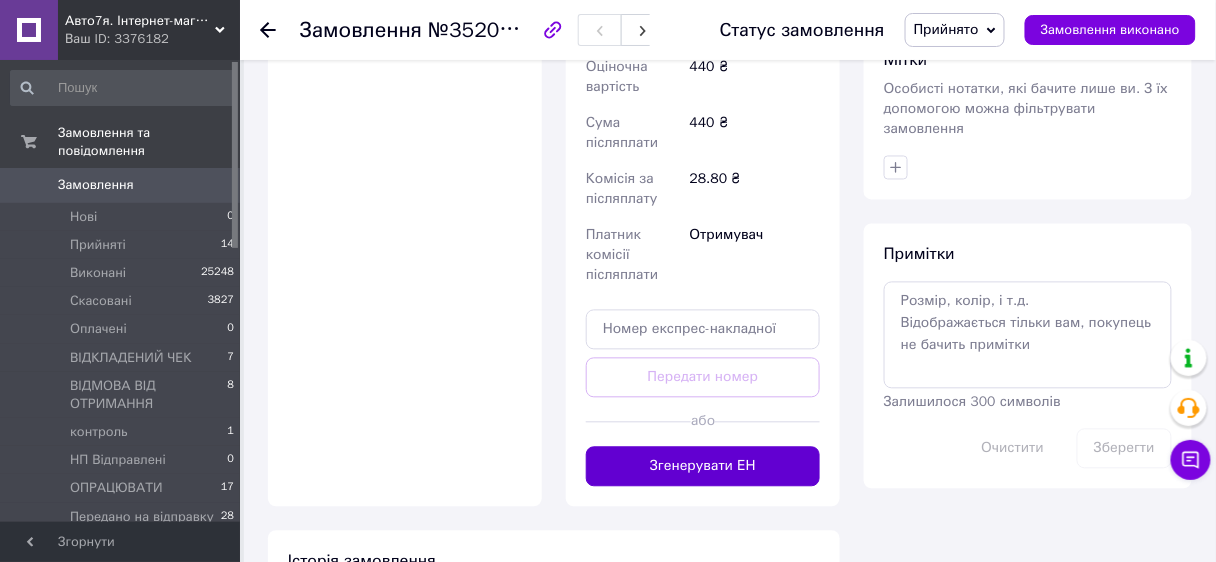 click on "Згенерувати ЕН" at bounding box center (703, 467) 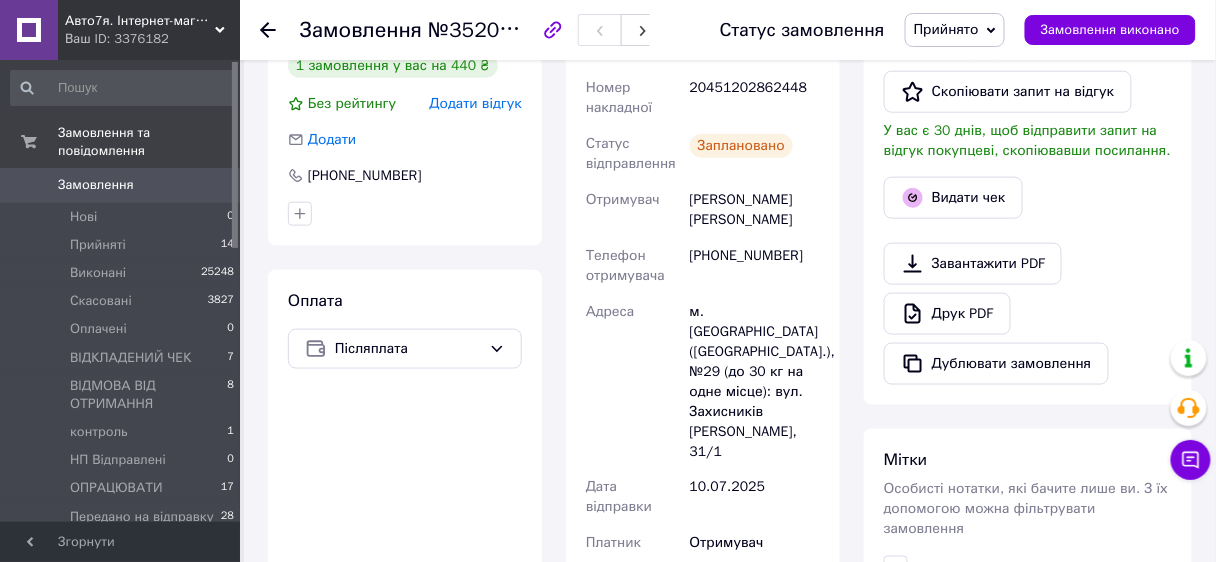 scroll, scrollTop: 320, scrollLeft: 0, axis: vertical 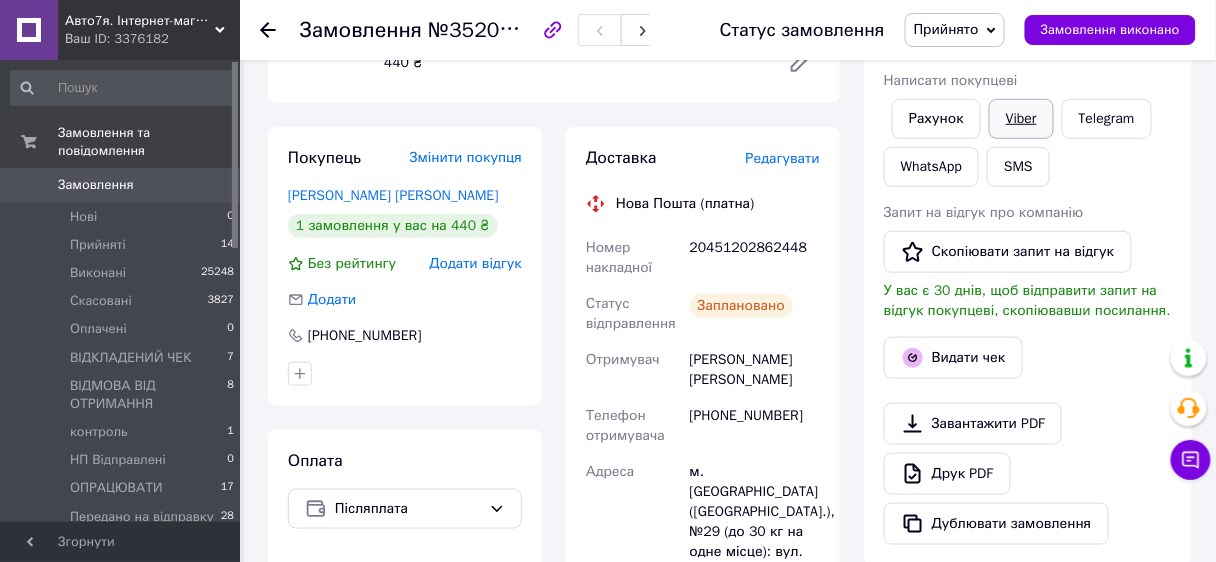 click on "Viber" at bounding box center [1021, 119] 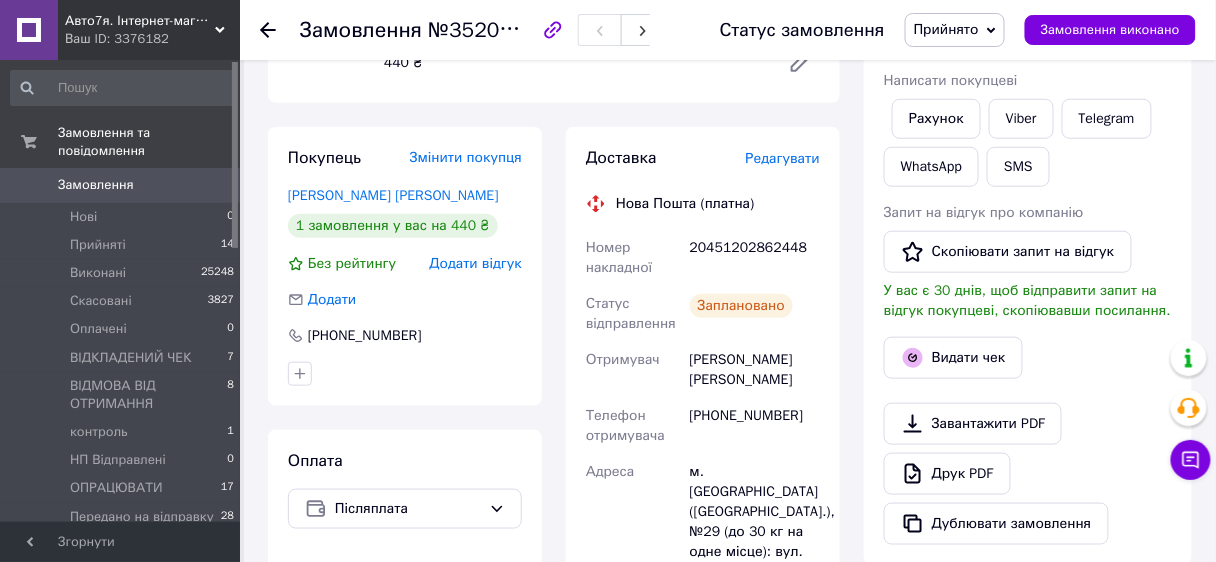 scroll, scrollTop: 0, scrollLeft: 0, axis: both 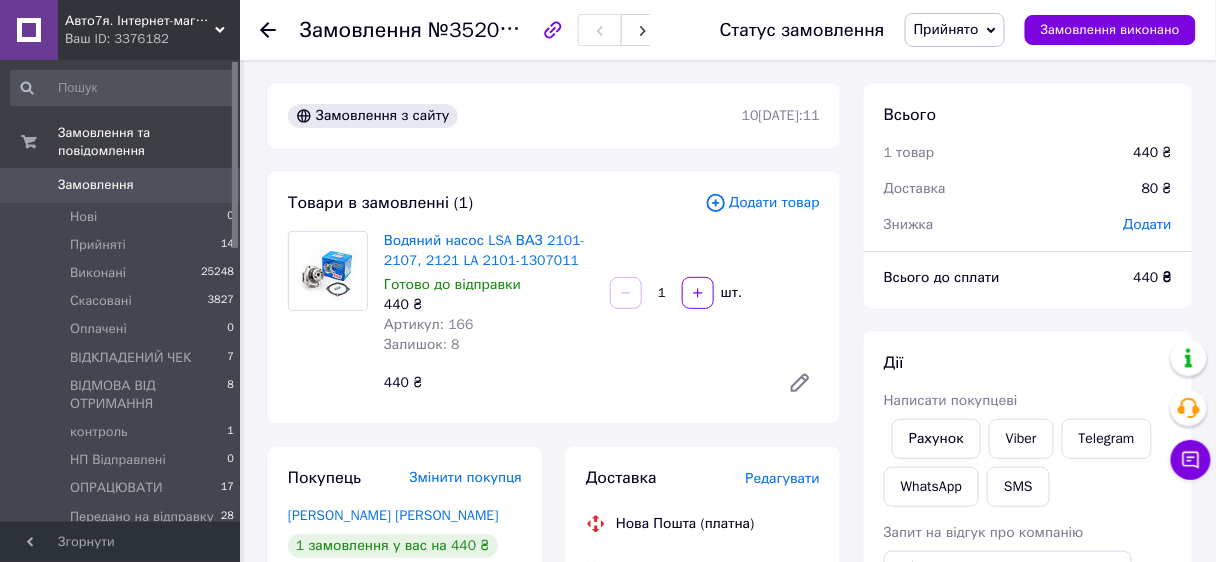 click on "Прийнято" at bounding box center [946, 29] 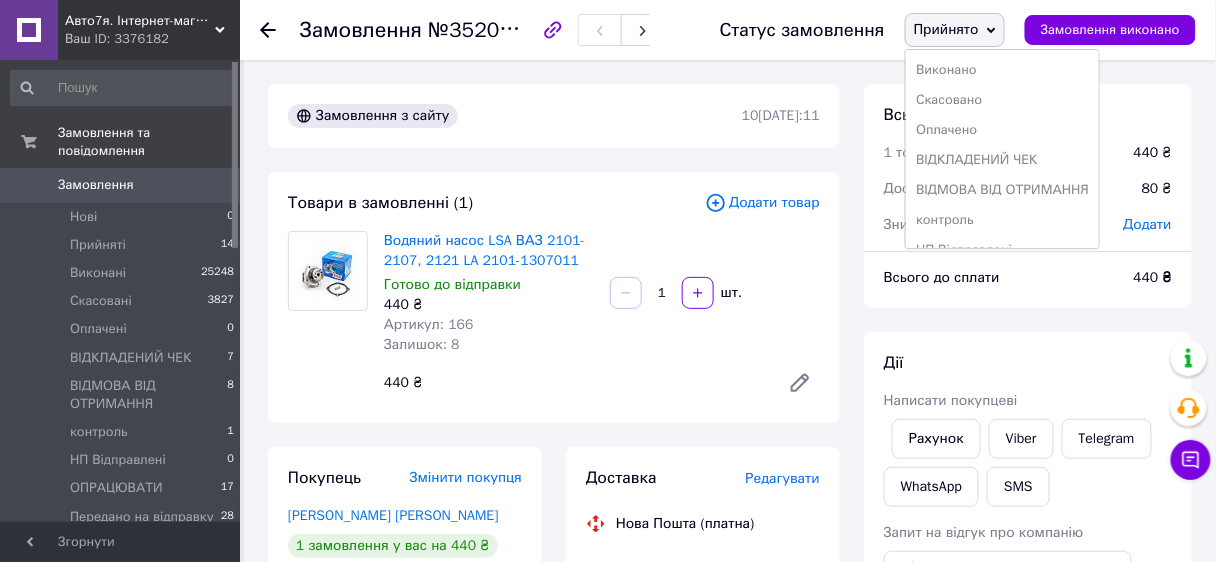scroll, scrollTop: 200, scrollLeft: 0, axis: vertical 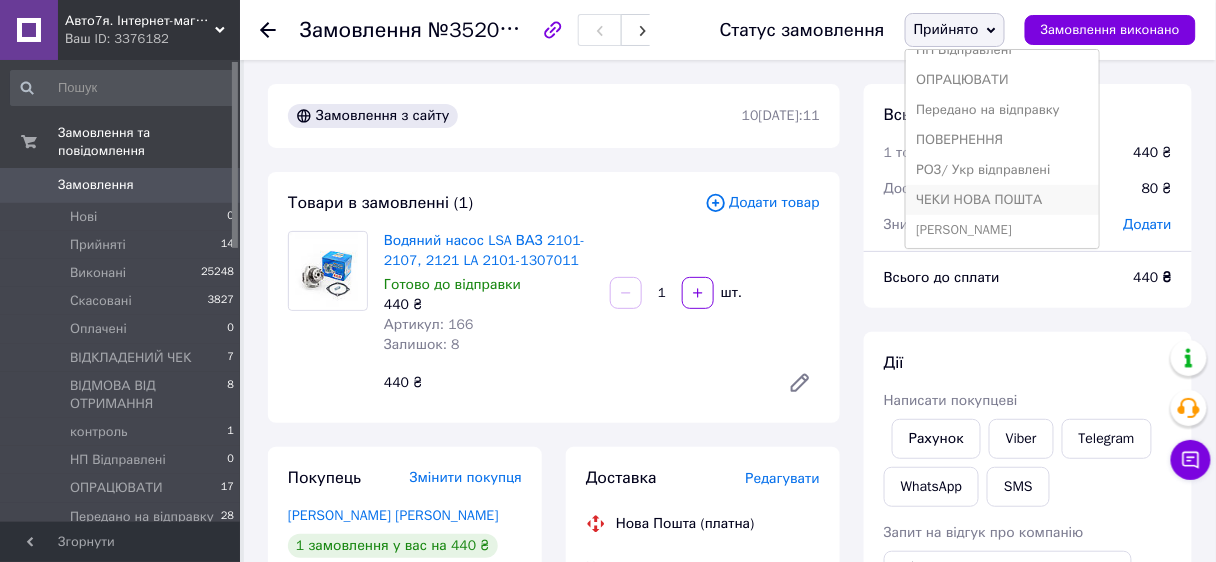 click on "ЧЕКИ НОВА ПОШТА" at bounding box center (1002, 200) 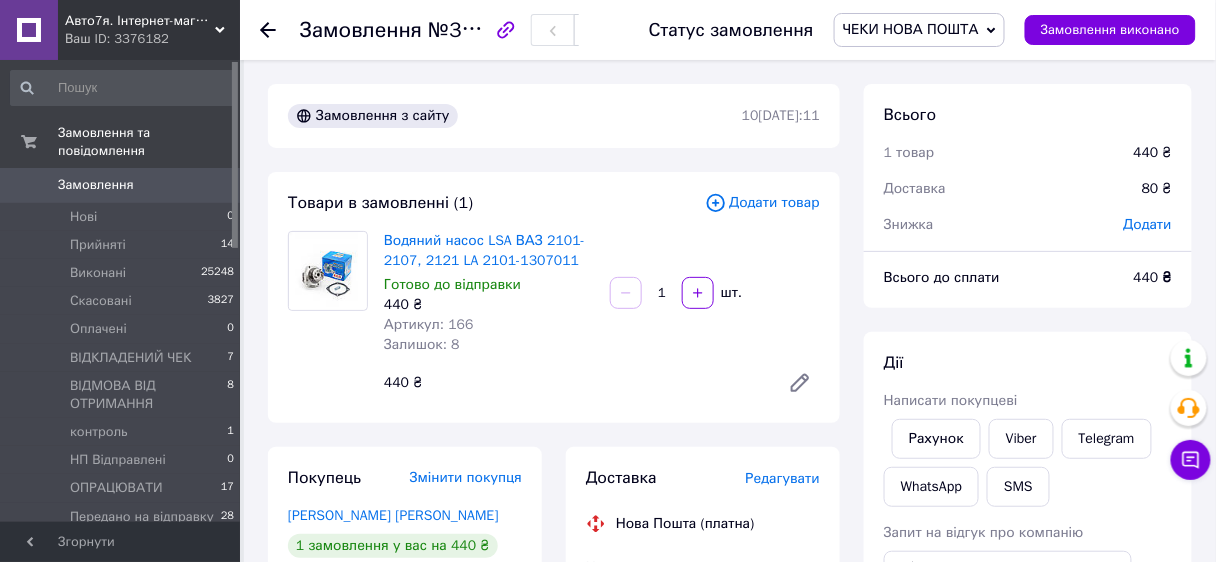 click 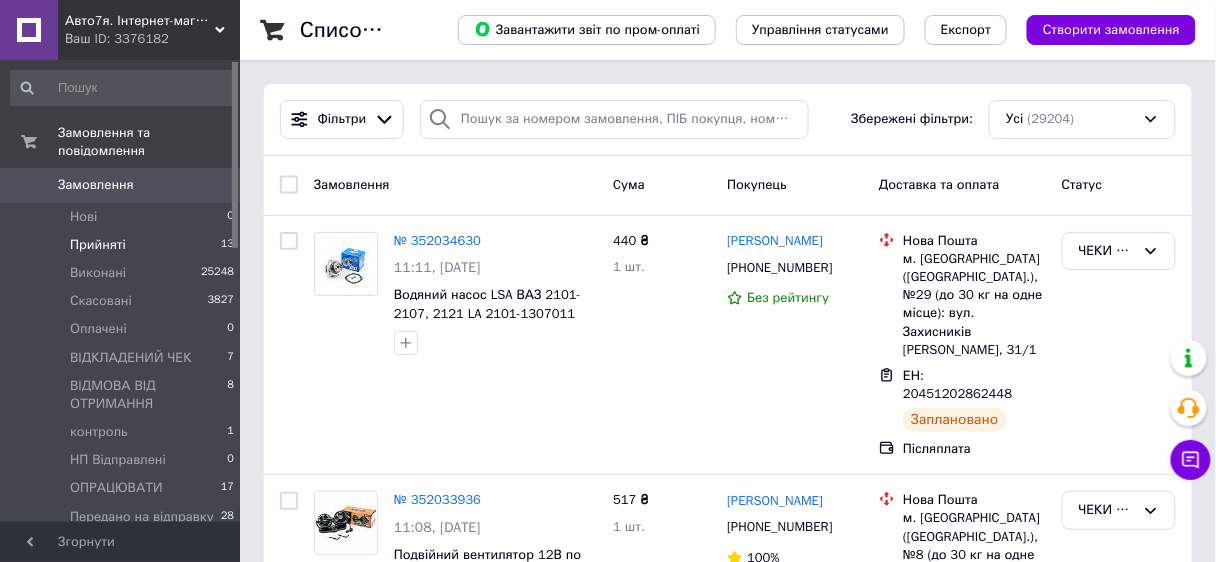 click on "Прийняті" at bounding box center (98, 245) 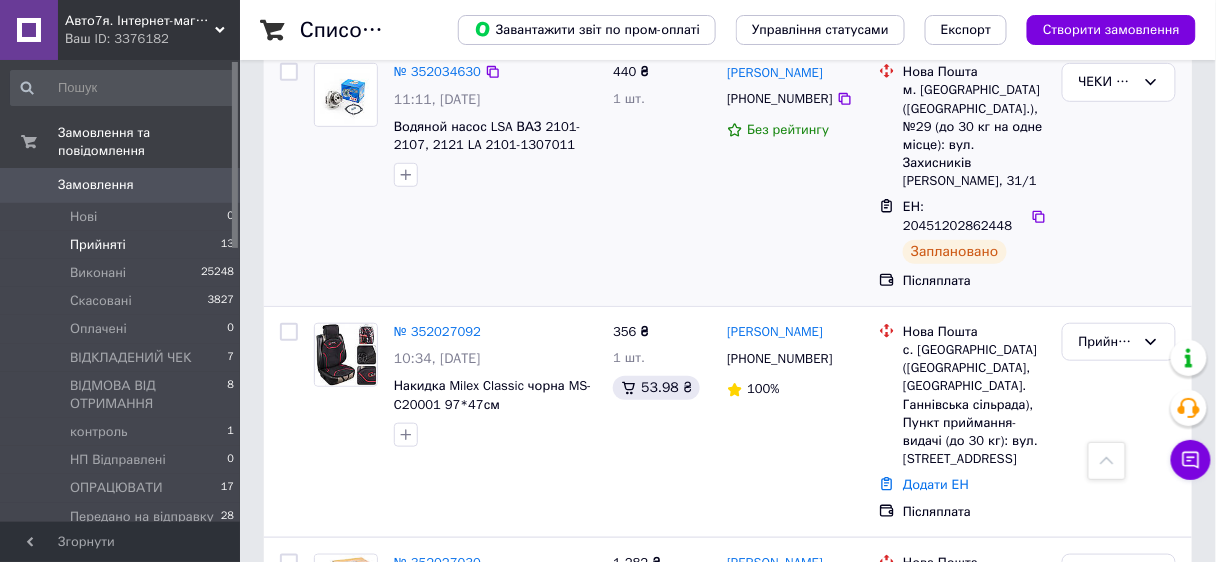 scroll, scrollTop: 320, scrollLeft: 0, axis: vertical 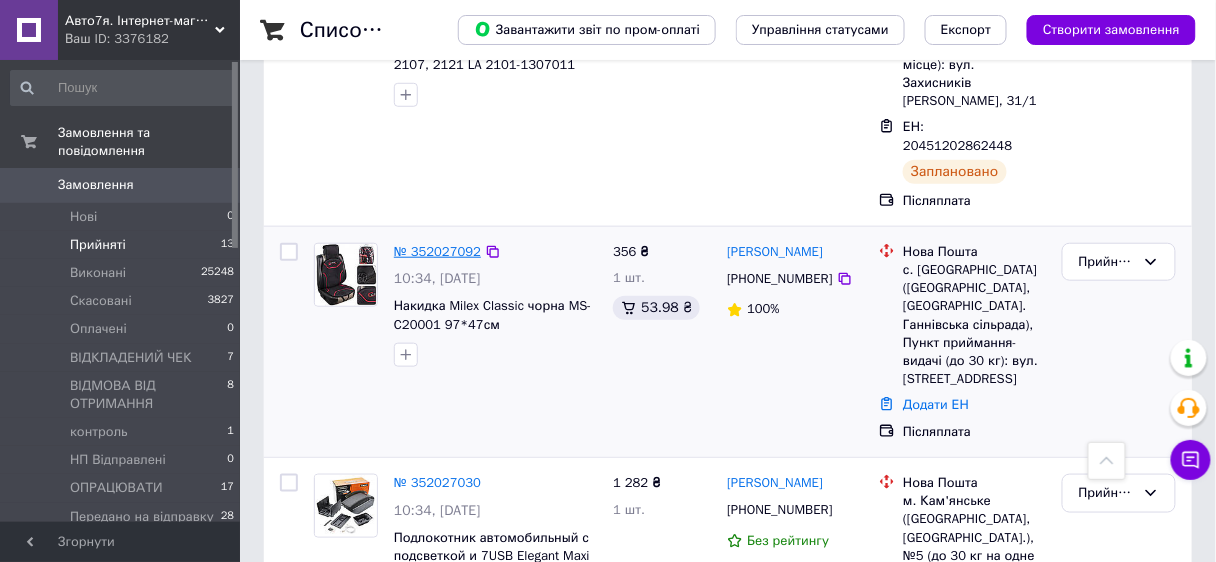 click on "№ 352027092" at bounding box center [437, 251] 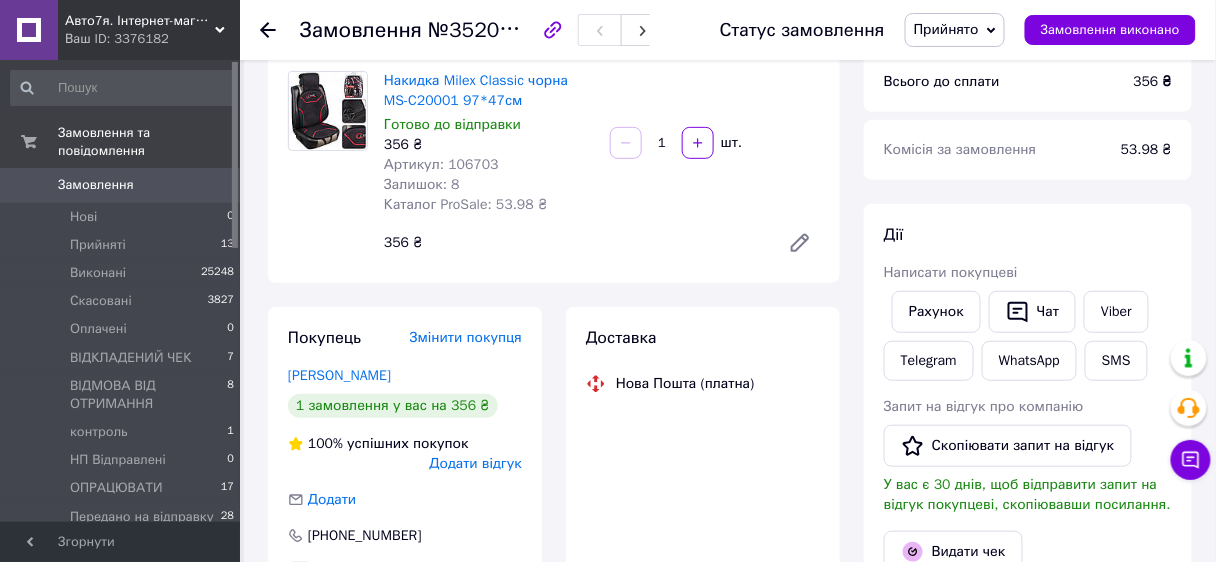 scroll, scrollTop: 80, scrollLeft: 0, axis: vertical 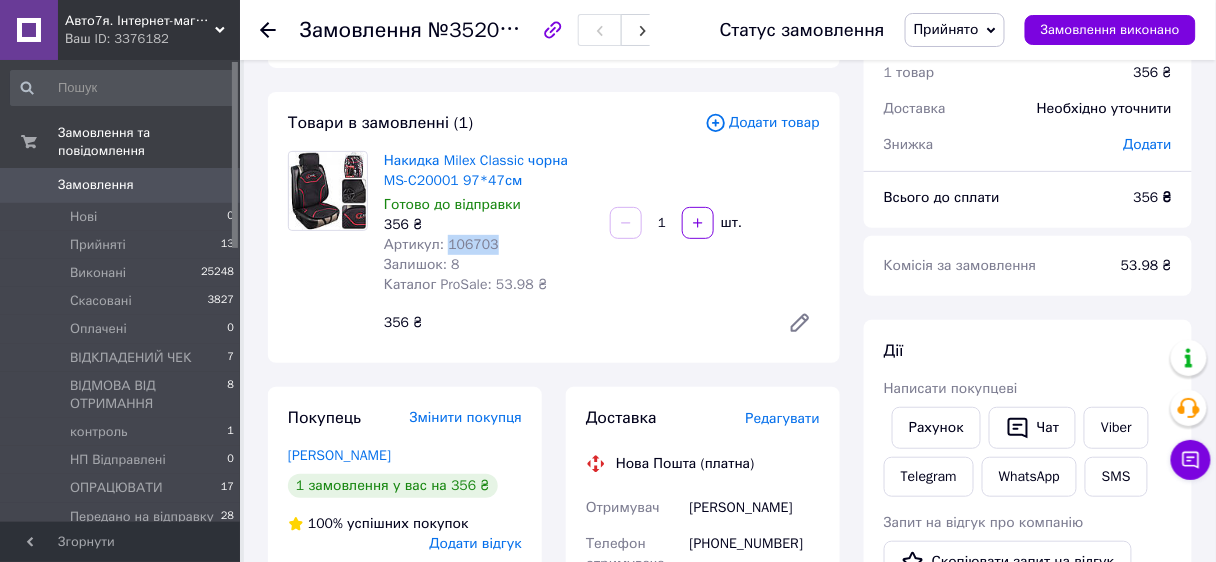drag, startPoint x: 448, startPoint y: 244, endPoint x: 500, endPoint y: 244, distance: 52 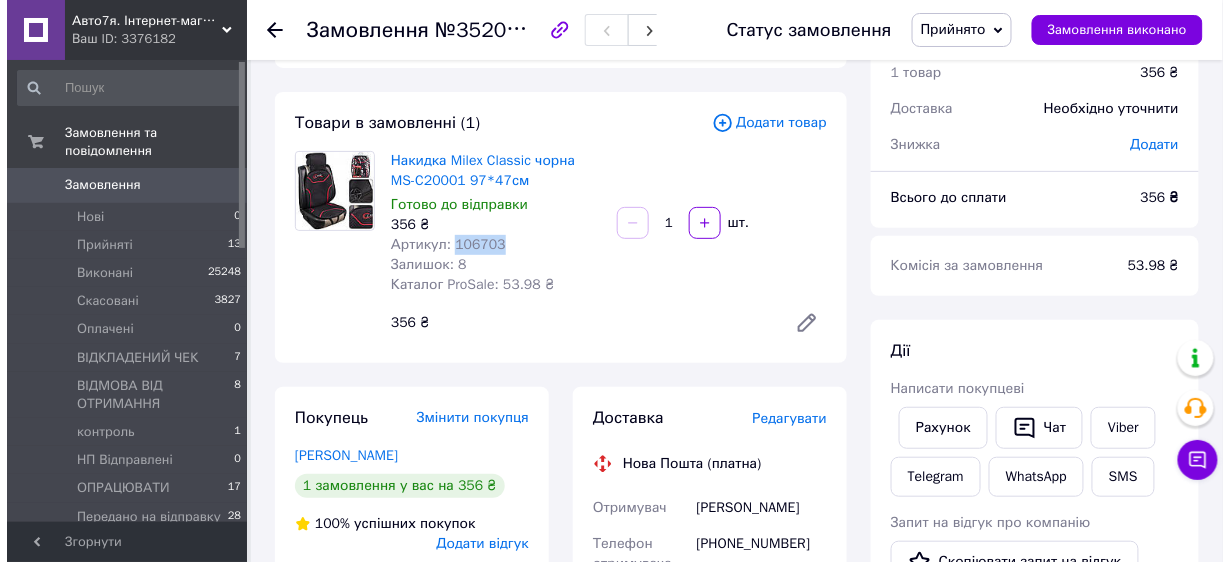 scroll, scrollTop: 320, scrollLeft: 0, axis: vertical 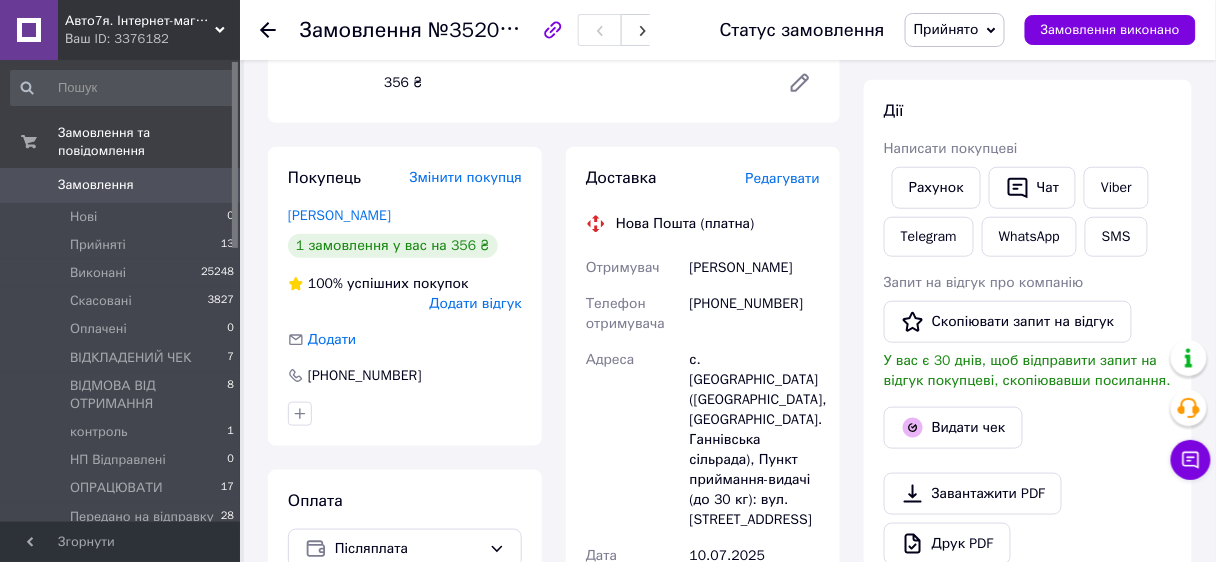 drag, startPoint x: 691, startPoint y: 269, endPoint x: 796, endPoint y: 268, distance: 105.00476 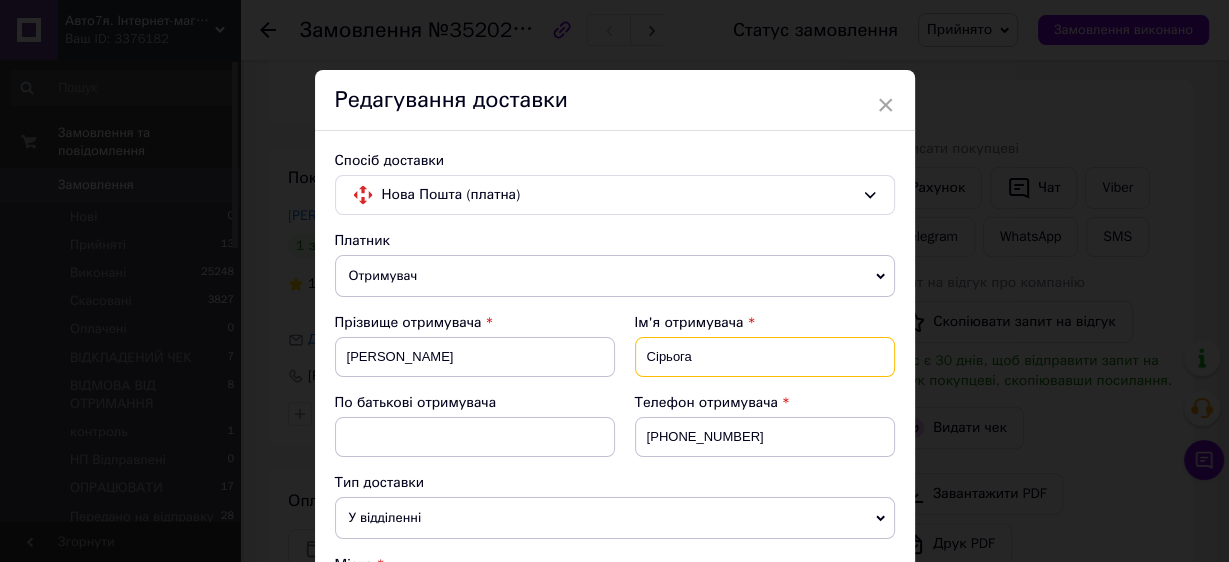 drag, startPoint x: 656, startPoint y: 353, endPoint x: 702, endPoint y: 352, distance: 46.010868 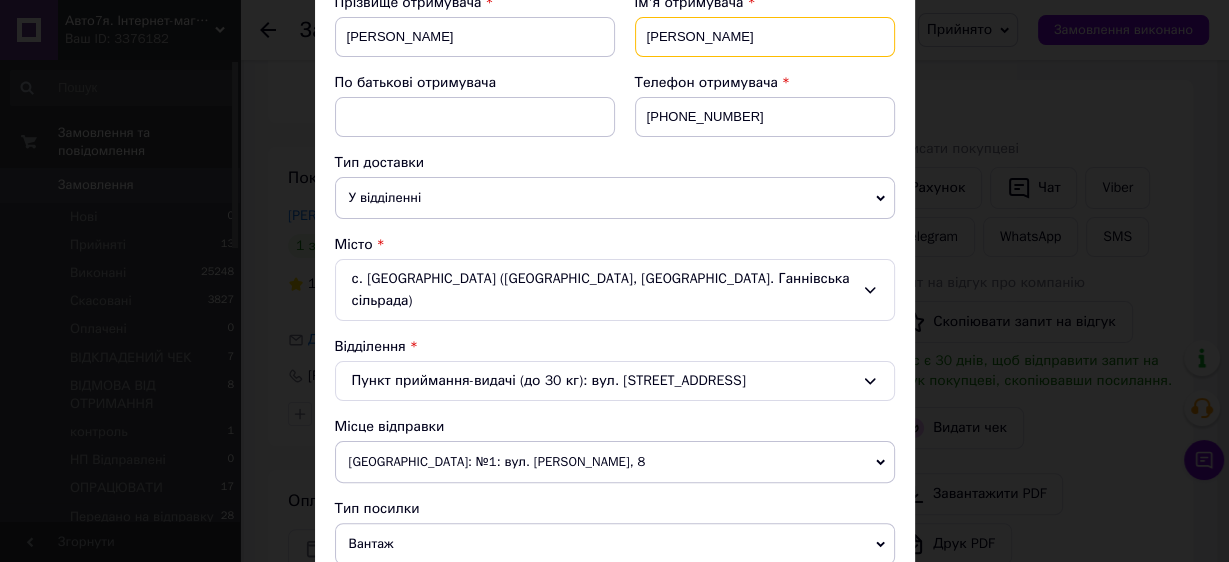 scroll, scrollTop: 480, scrollLeft: 0, axis: vertical 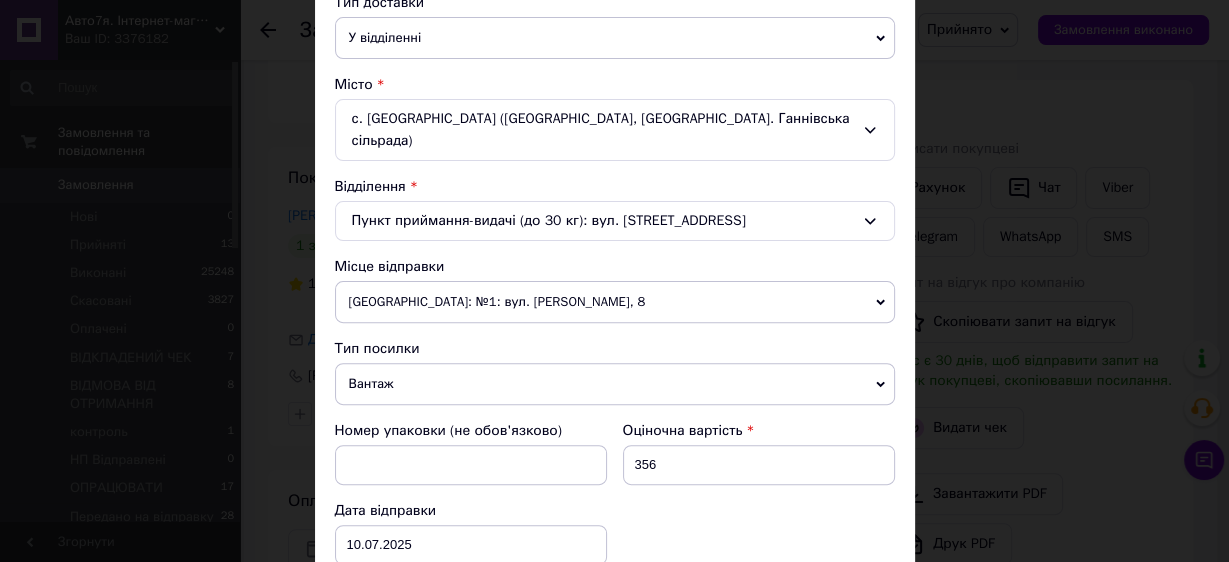 type on "[PERSON_NAME]" 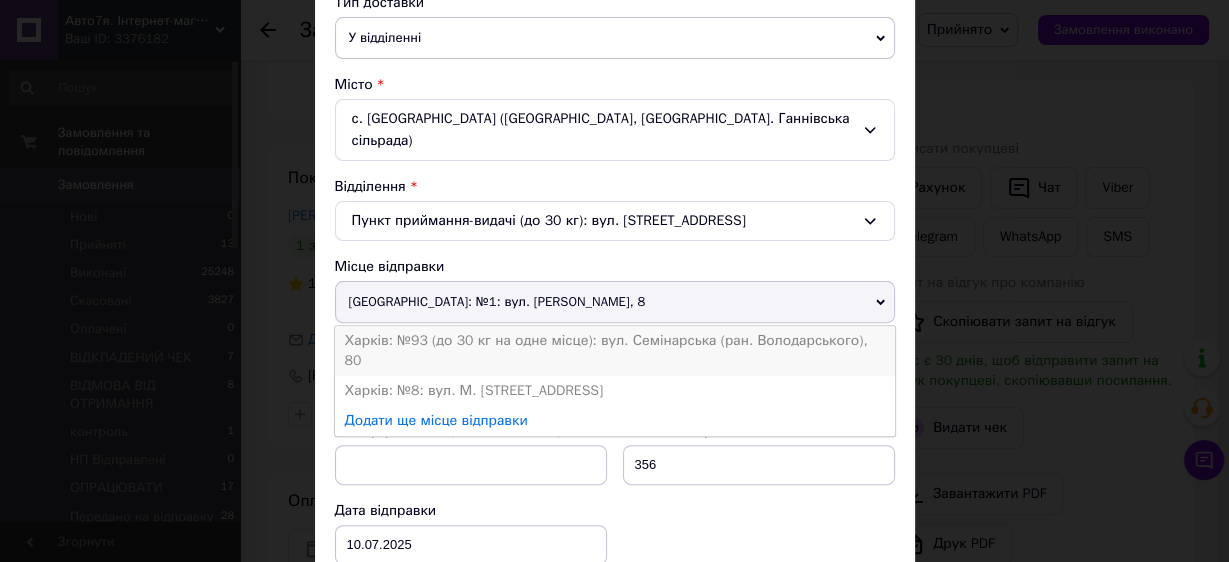click on "Харків: №93 (до 30 кг на одне місце): вул. Семінарська (ран. Володарського), 80" at bounding box center [615, 351] 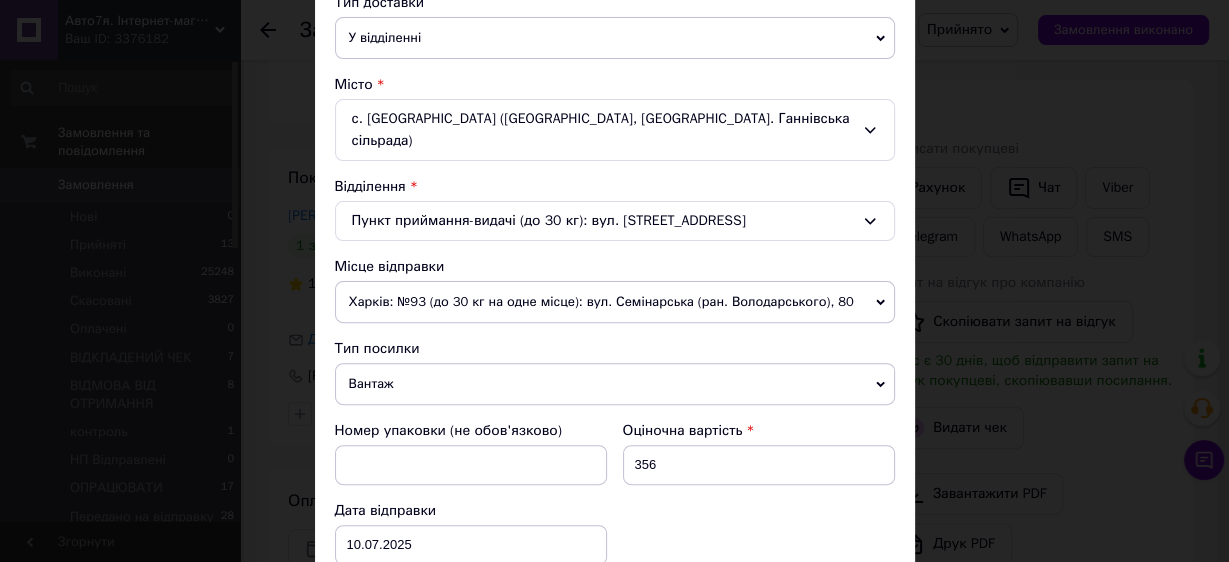 scroll, scrollTop: 800, scrollLeft: 0, axis: vertical 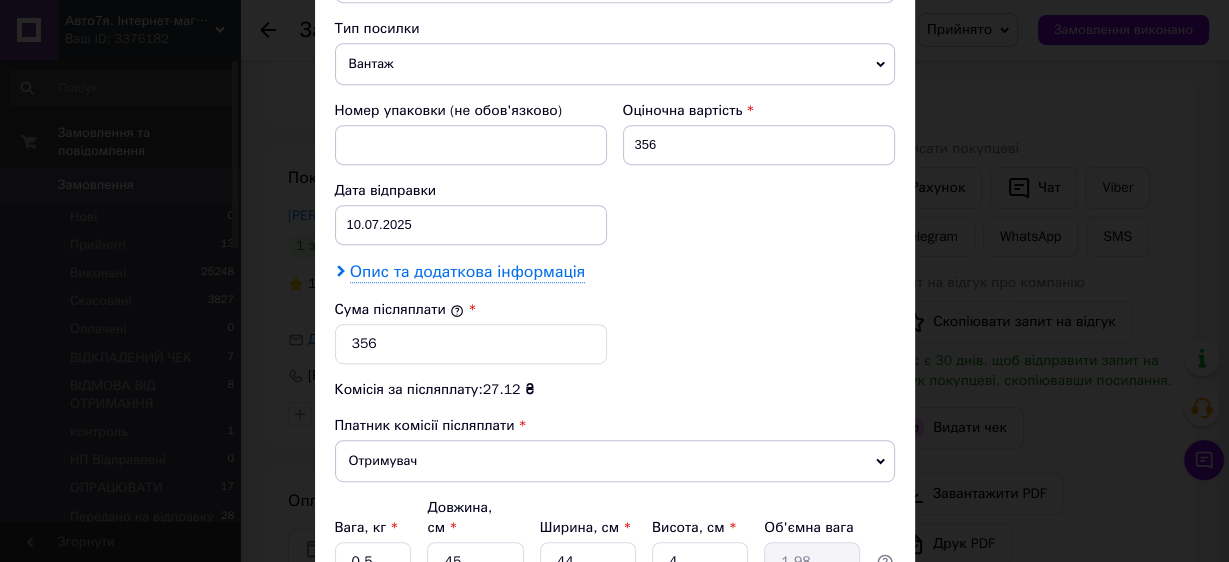 click on "Опис та додаткова інформація" at bounding box center (467, 272) 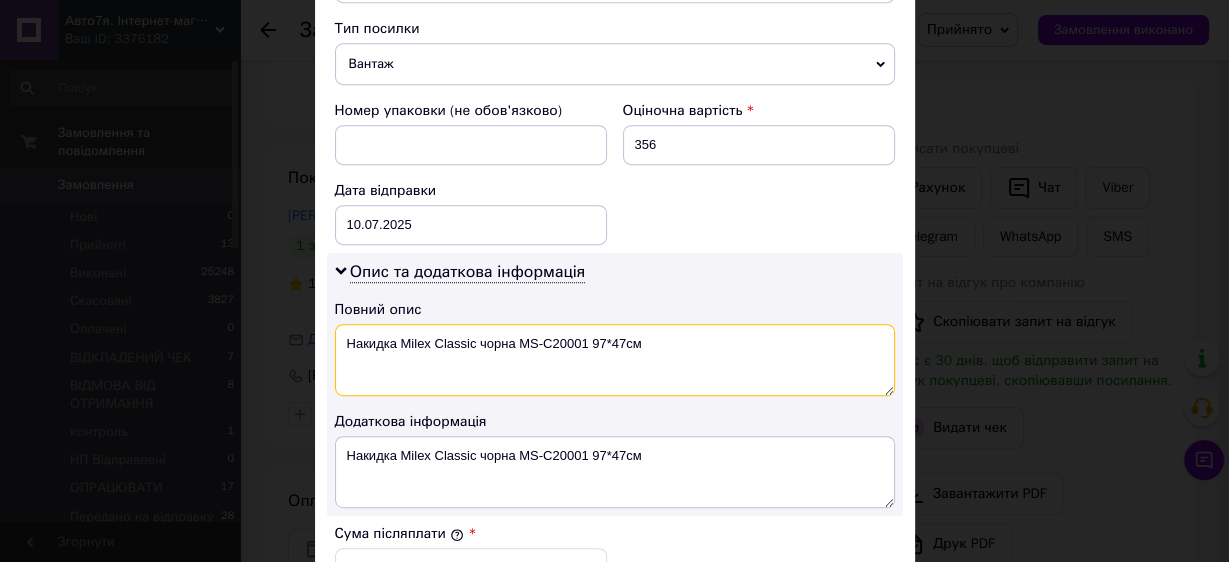 drag, startPoint x: 397, startPoint y: 310, endPoint x: 640, endPoint y: 320, distance: 243.20567 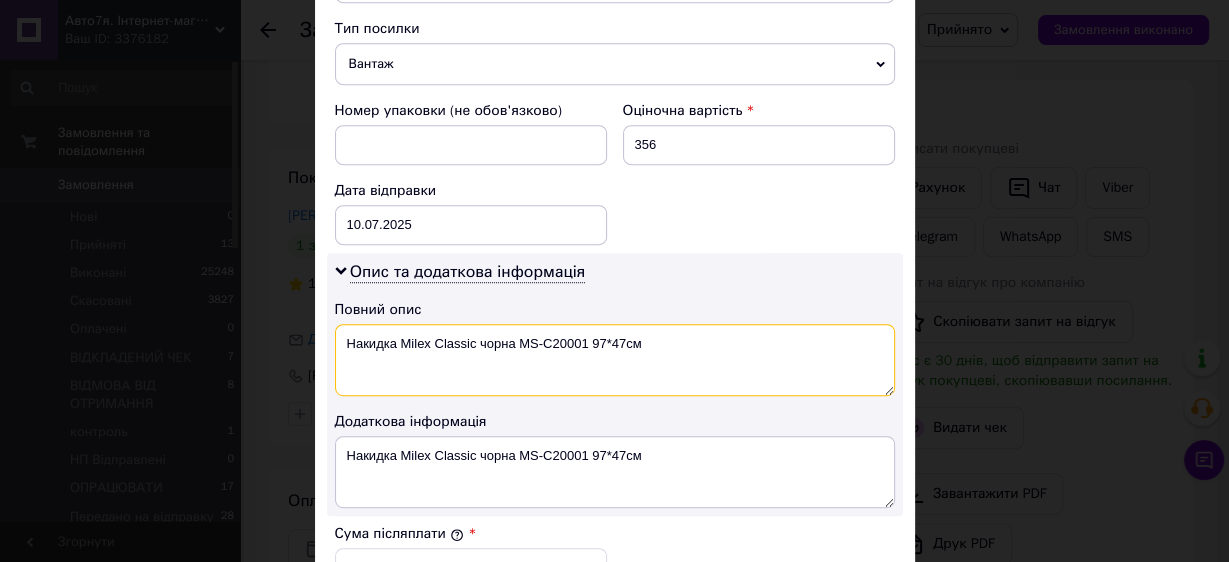 click on "Накидка Milex Classic чорна MS-C20001 97*47см" at bounding box center [615, 360] 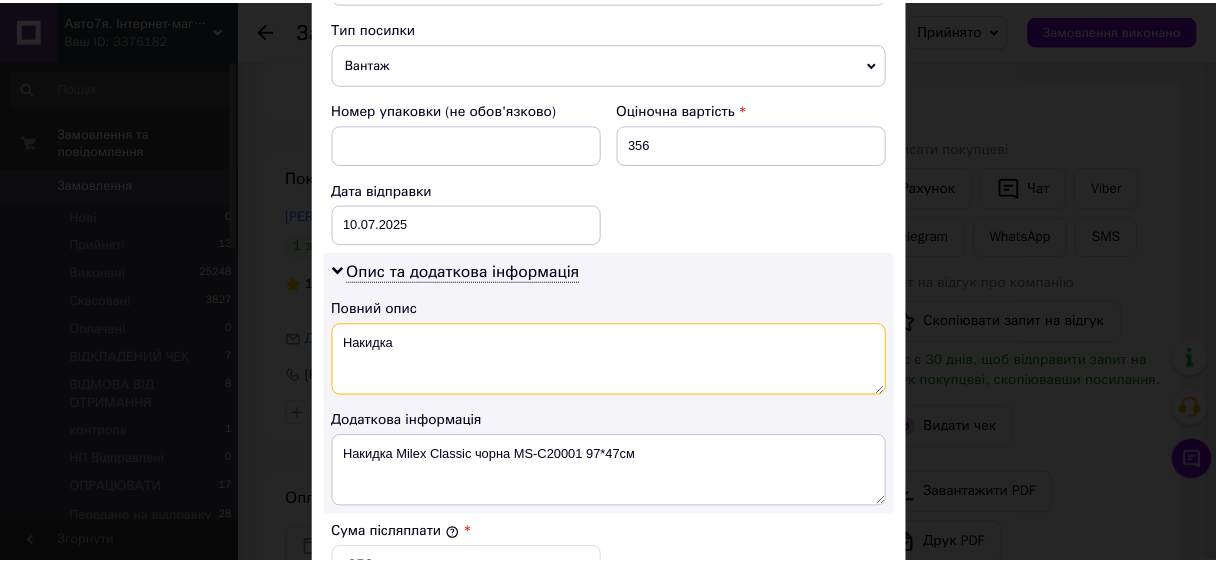 scroll, scrollTop: 1120, scrollLeft: 0, axis: vertical 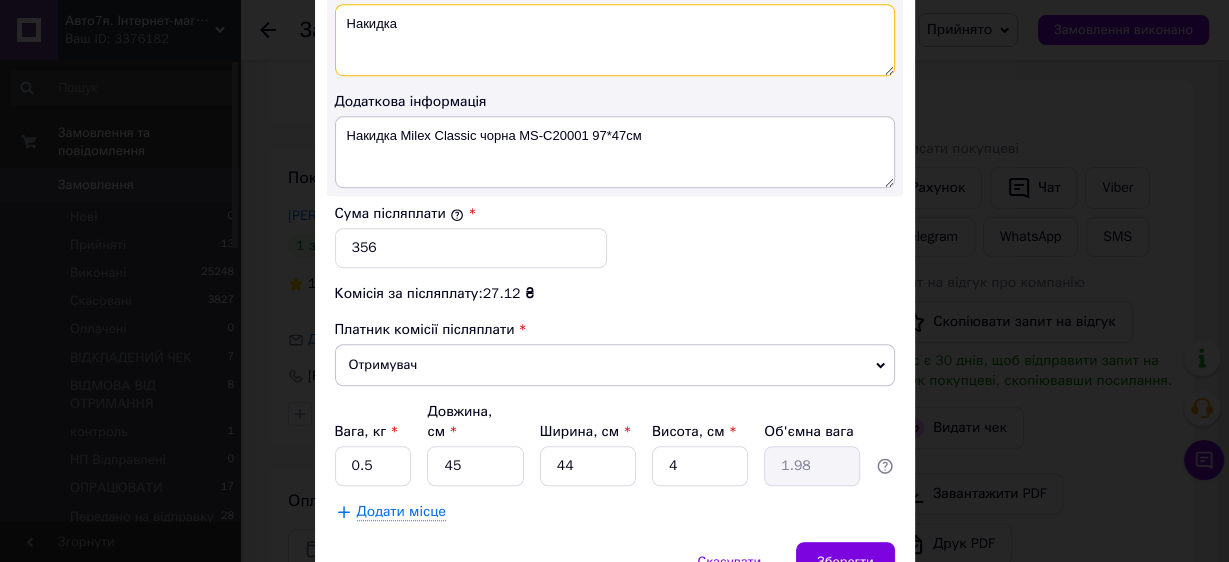 type on "Накидка" 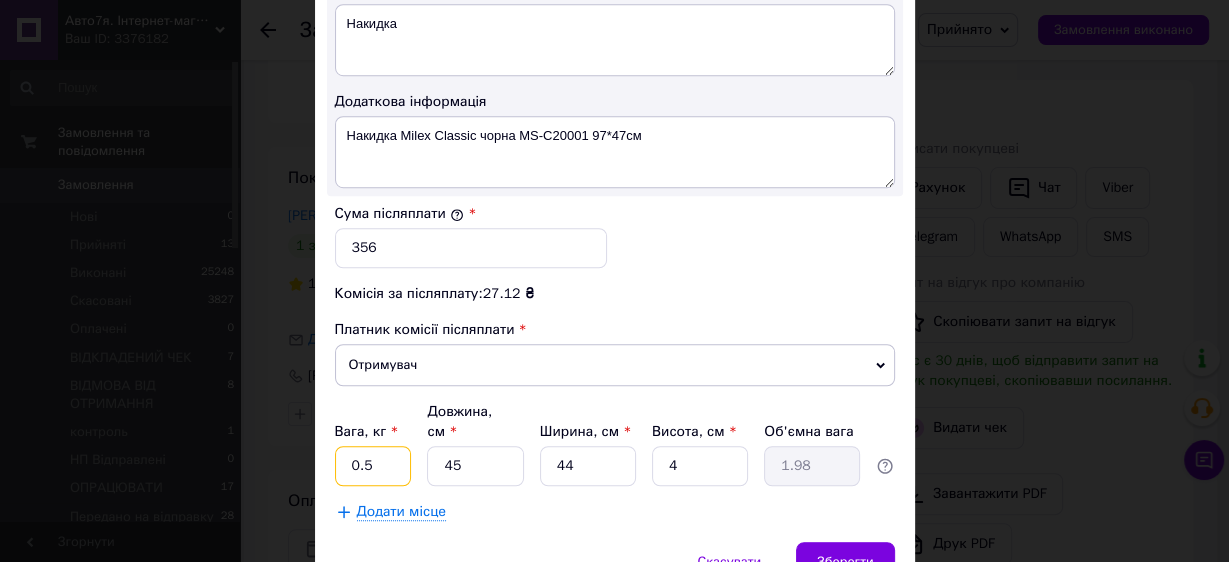 drag, startPoint x: 370, startPoint y: 410, endPoint x: 340, endPoint y: 406, distance: 30.265491 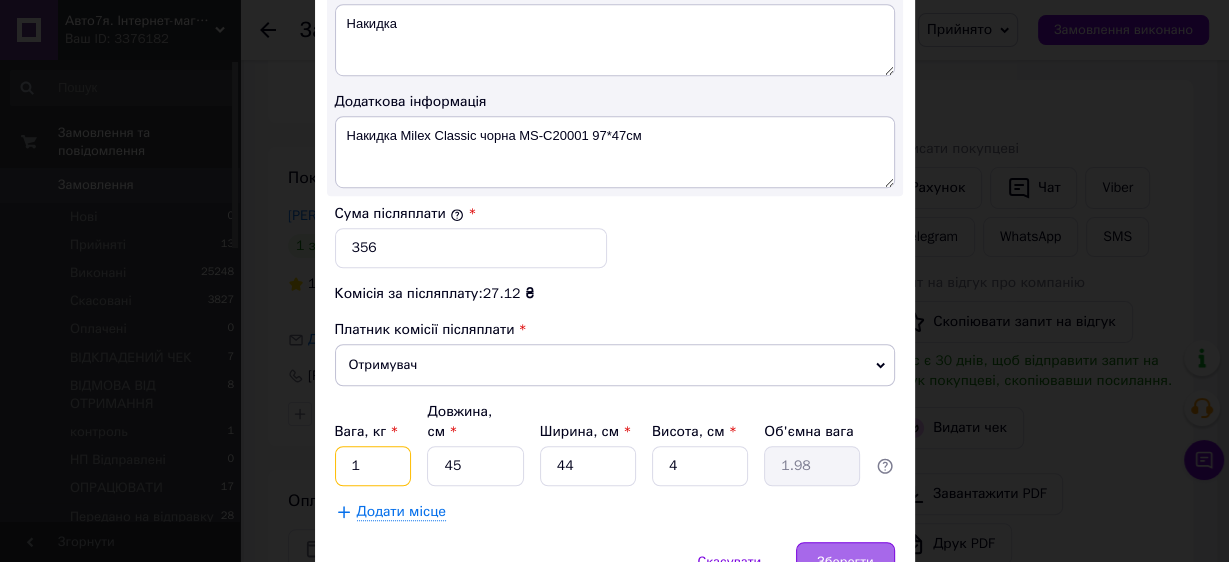 type on "1" 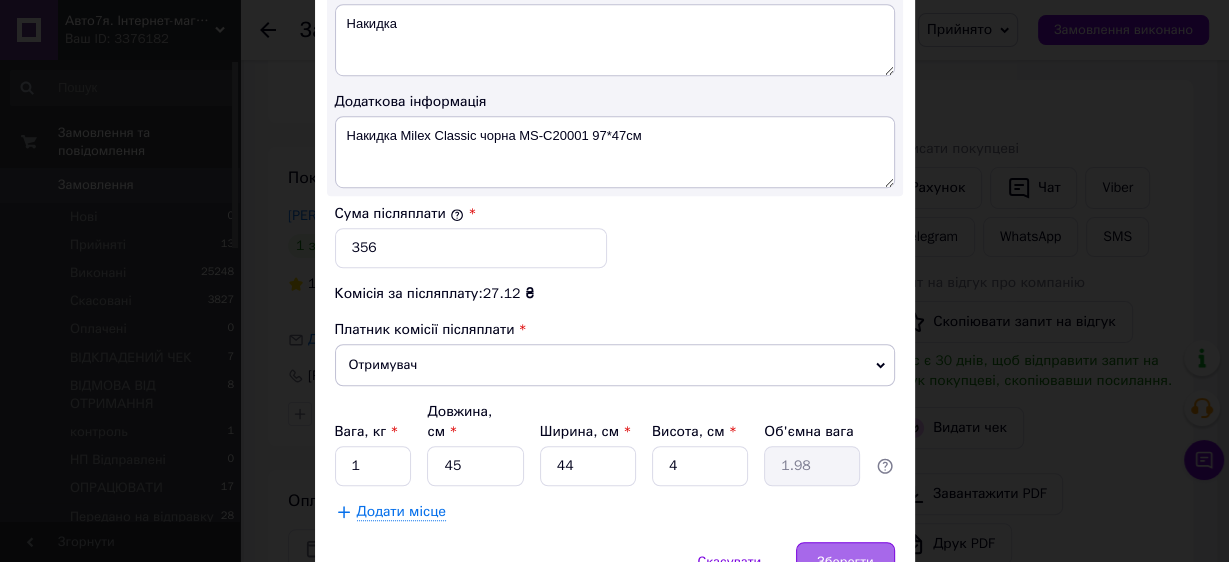 click on "Зберегти" at bounding box center (845, 562) 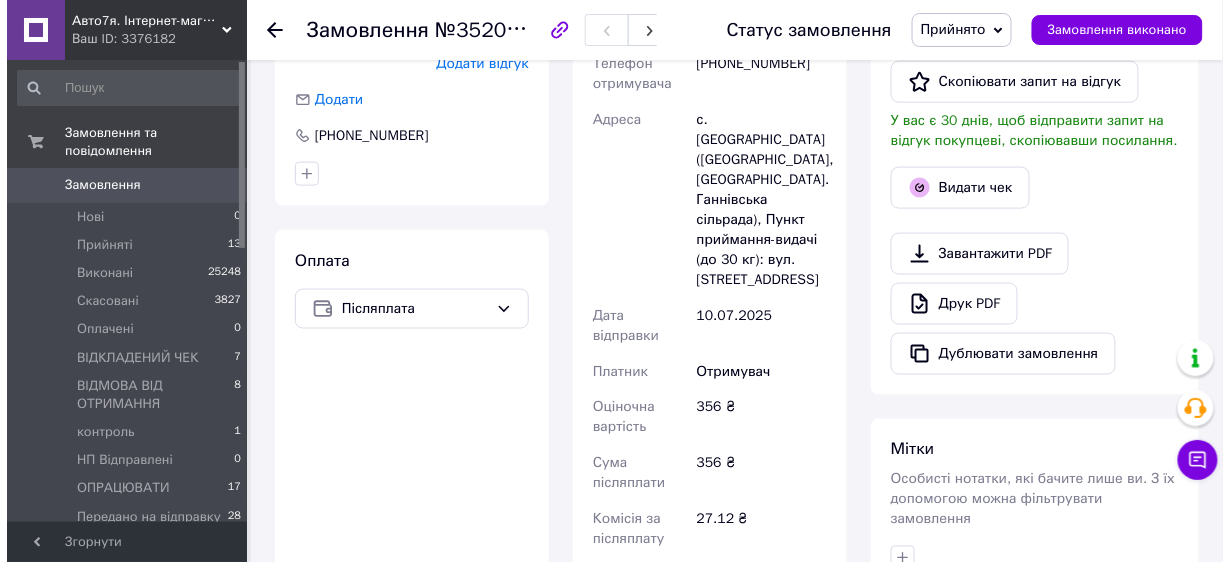 scroll, scrollTop: 240, scrollLeft: 0, axis: vertical 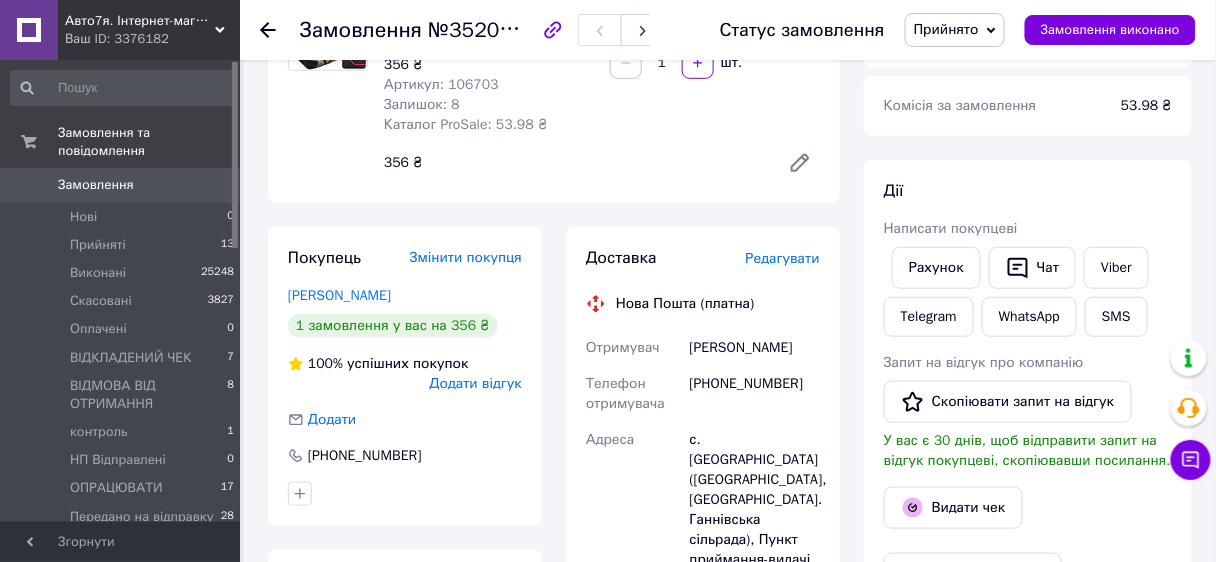 click on "Редагувати" at bounding box center (783, 258) 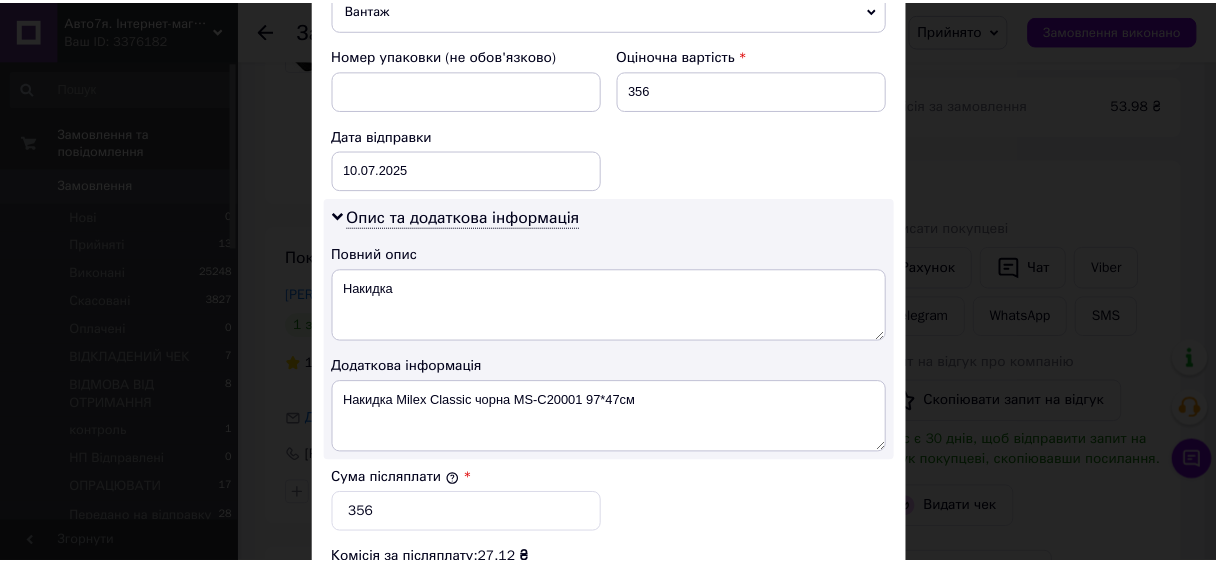 scroll, scrollTop: 1175, scrollLeft: 0, axis: vertical 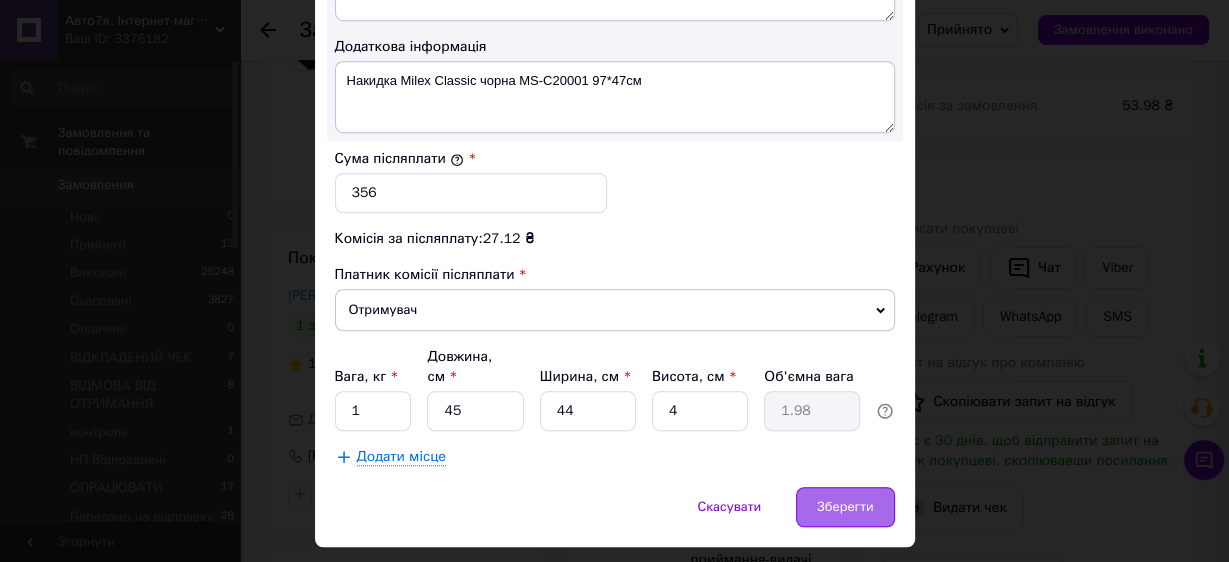 click on "Зберегти" at bounding box center [845, 507] 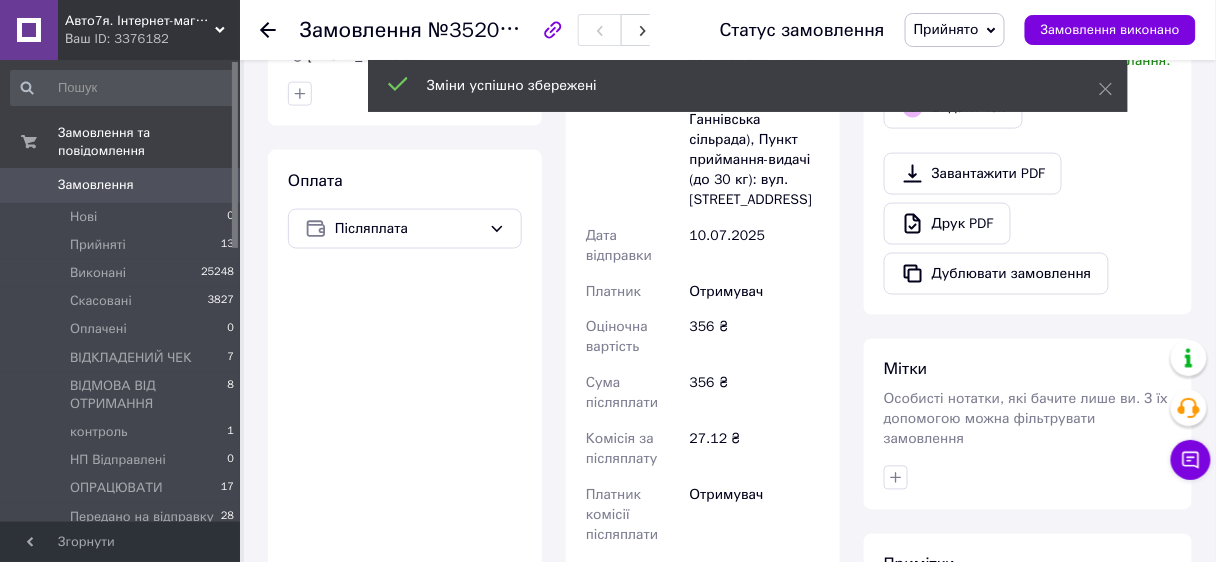 scroll, scrollTop: 880, scrollLeft: 0, axis: vertical 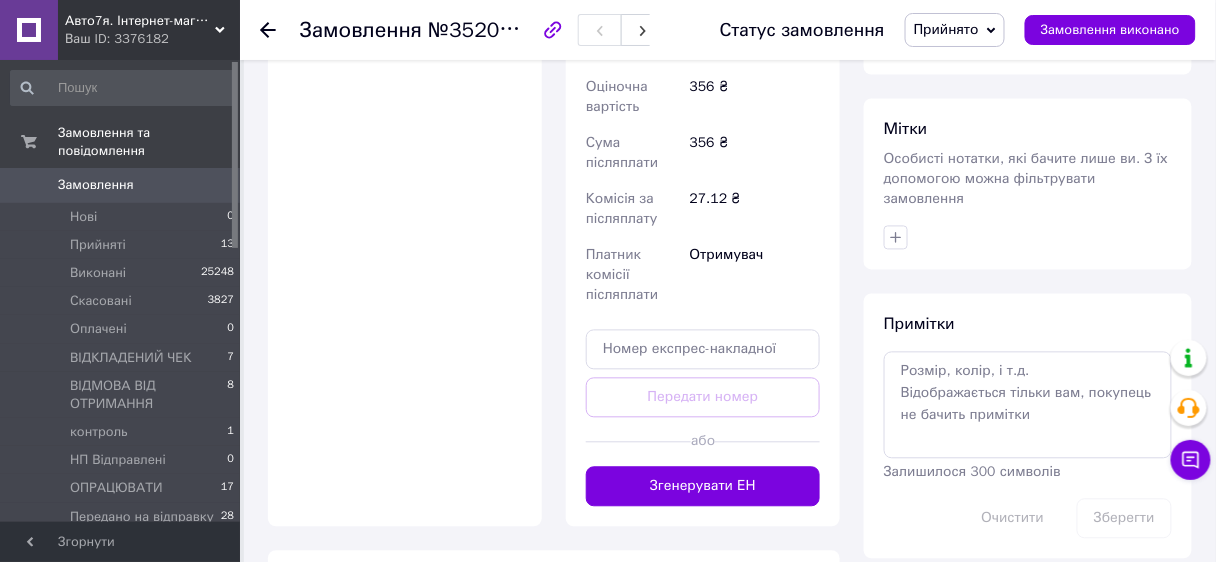 click on "Згенерувати ЕН" at bounding box center [703, 487] 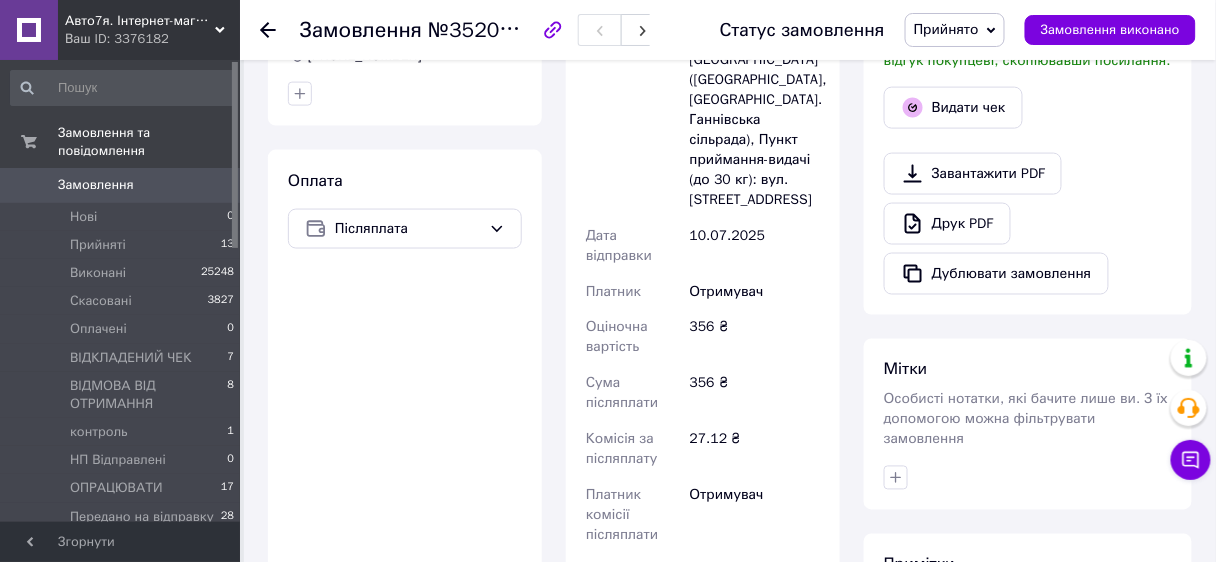 scroll, scrollTop: 320, scrollLeft: 0, axis: vertical 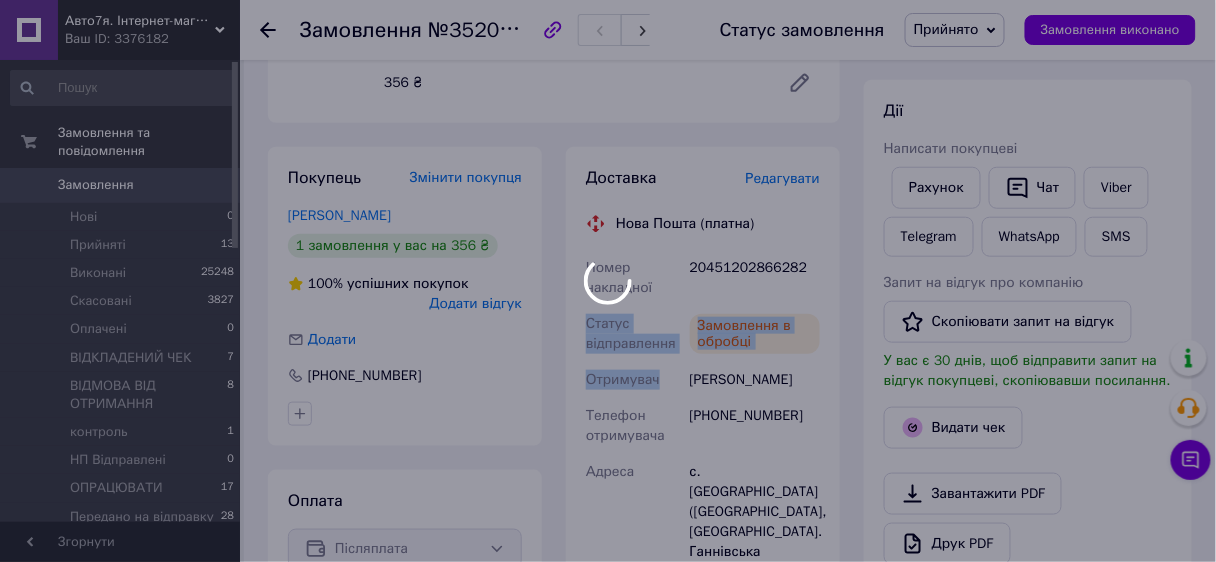 drag, startPoint x: 684, startPoint y: 277, endPoint x: 775, endPoint y: 268, distance: 91.44397 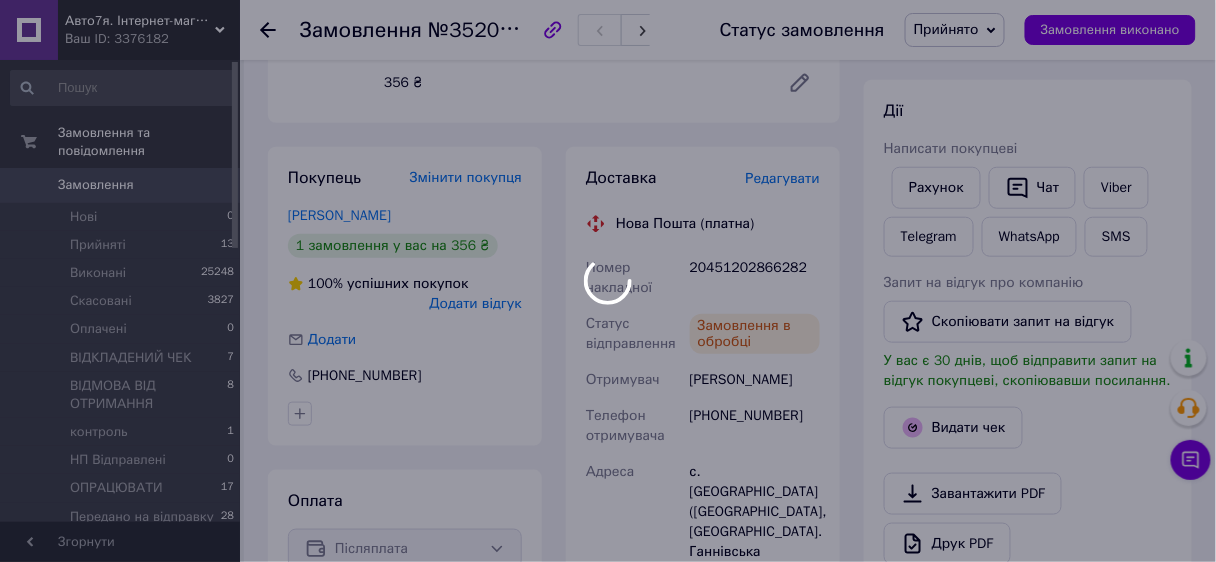 click at bounding box center (608, 281) 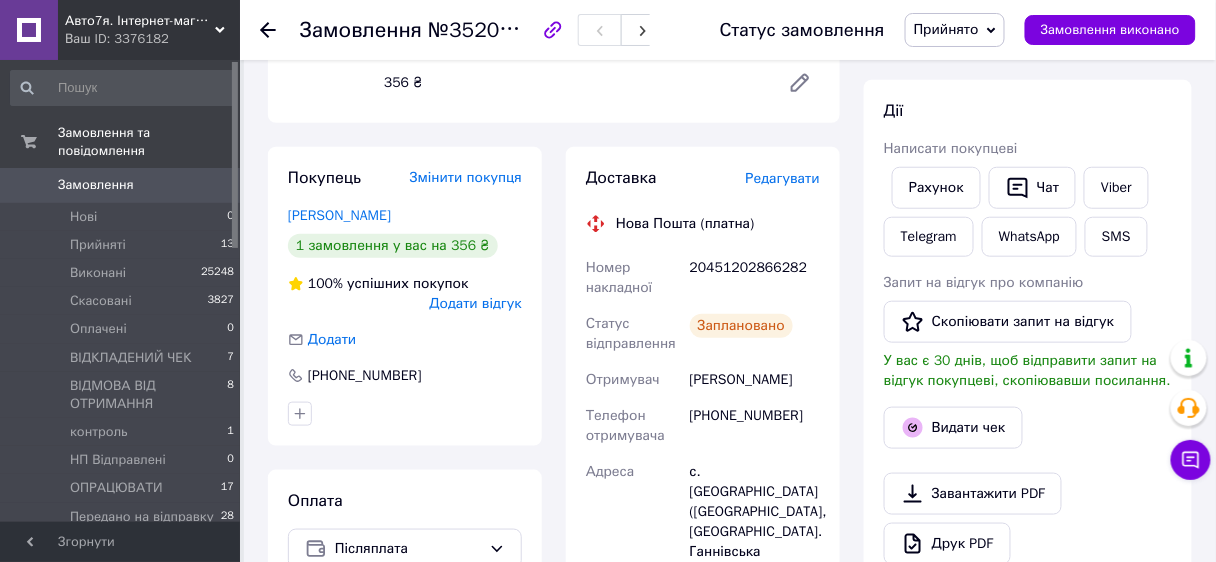 drag, startPoint x: 686, startPoint y: 379, endPoint x: 796, endPoint y: 380, distance: 110.00455 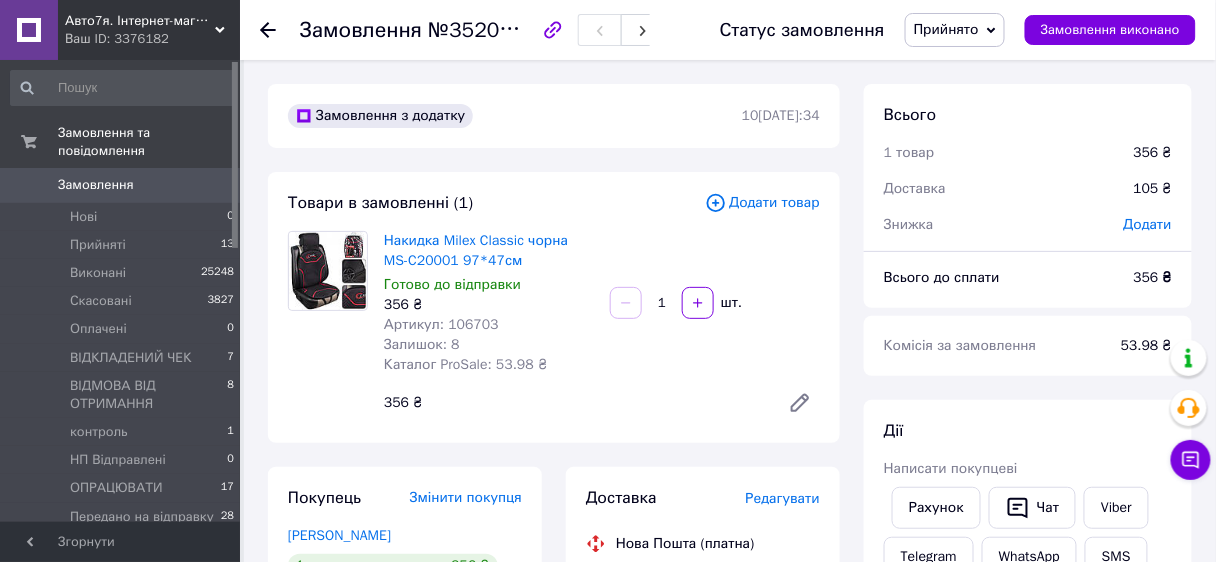 scroll, scrollTop: 400, scrollLeft: 0, axis: vertical 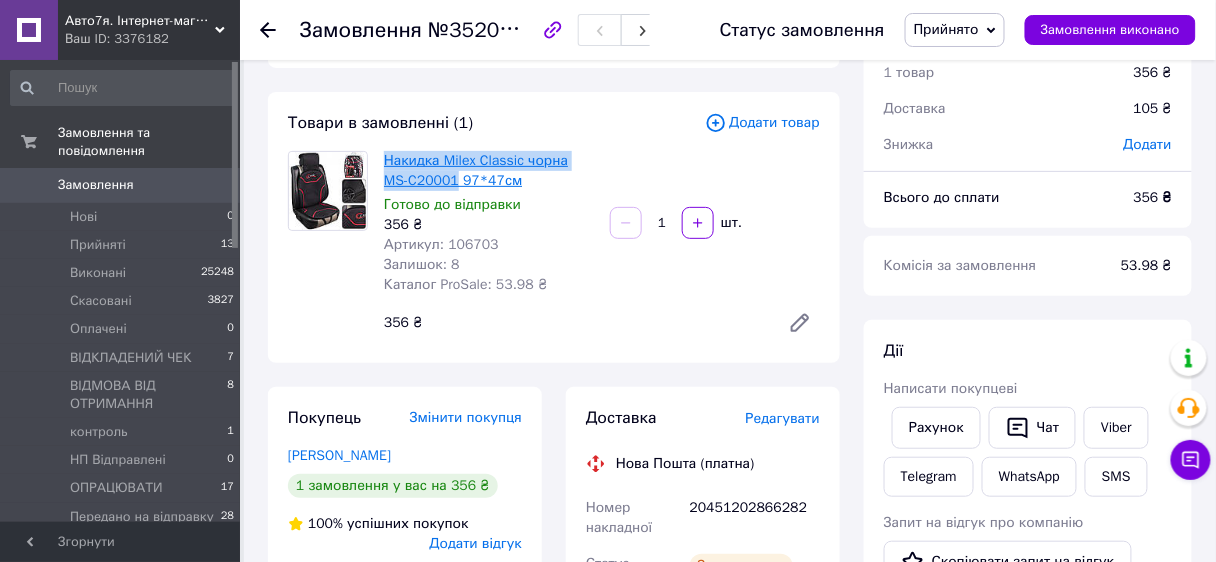 drag, startPoint x: 380, startPoint y: 161, endPoint x: 433, endPoint y: 184, distance: 57.77543 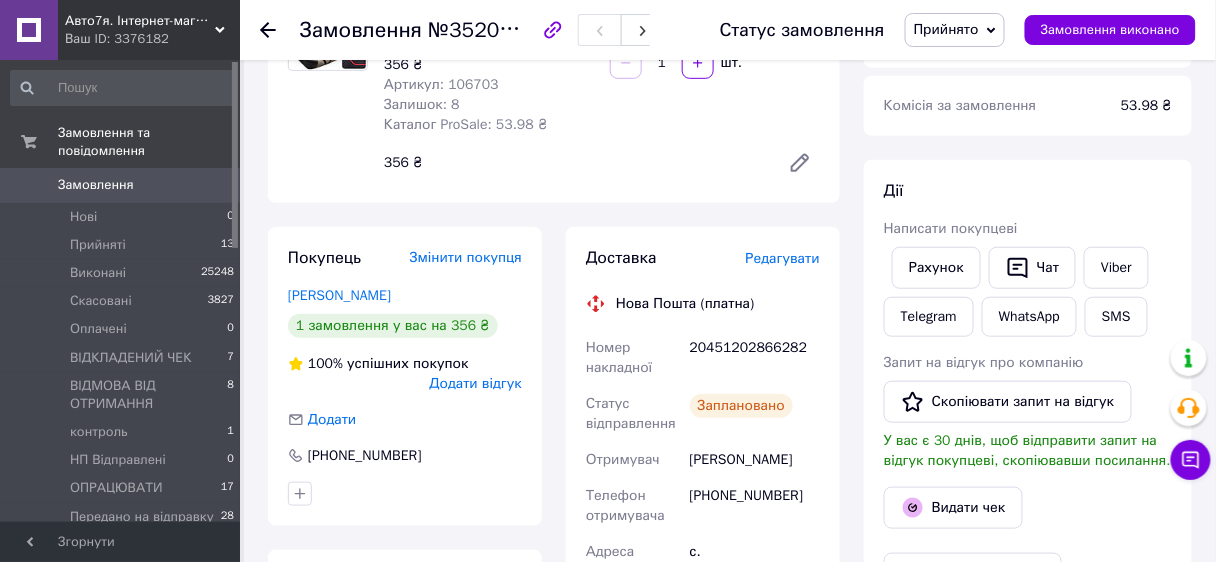 scroll, scrollTop: 320, scrollLeft: 0, axis: vertical 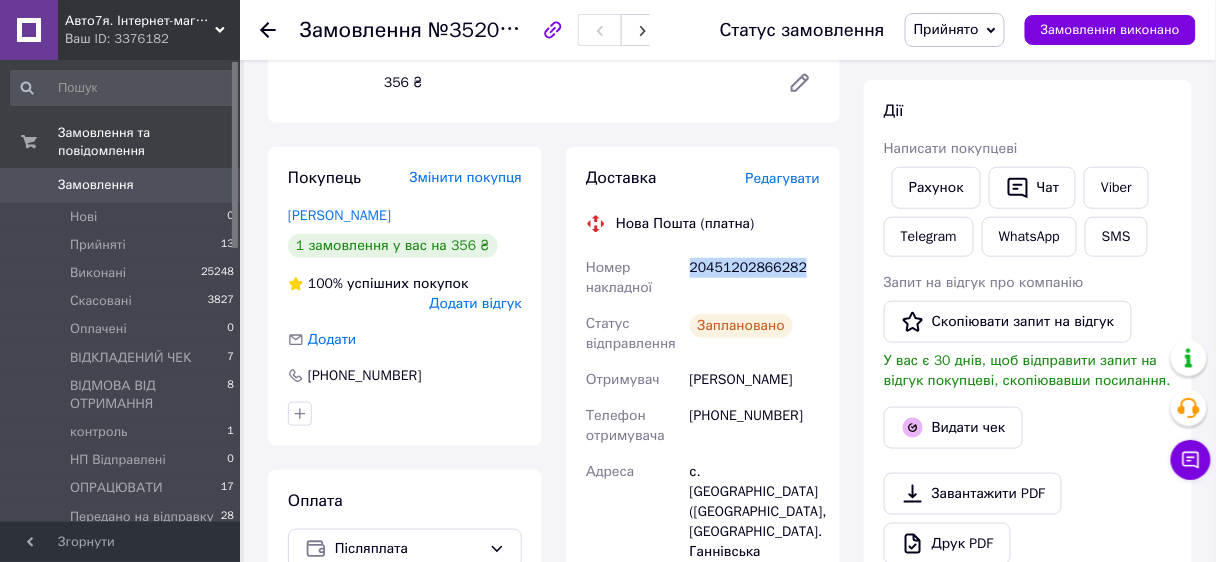 drag, startPoint x: 691, startPoint y: 268, endPoint x: 792, endPoint y: 270, distance: 101.0198 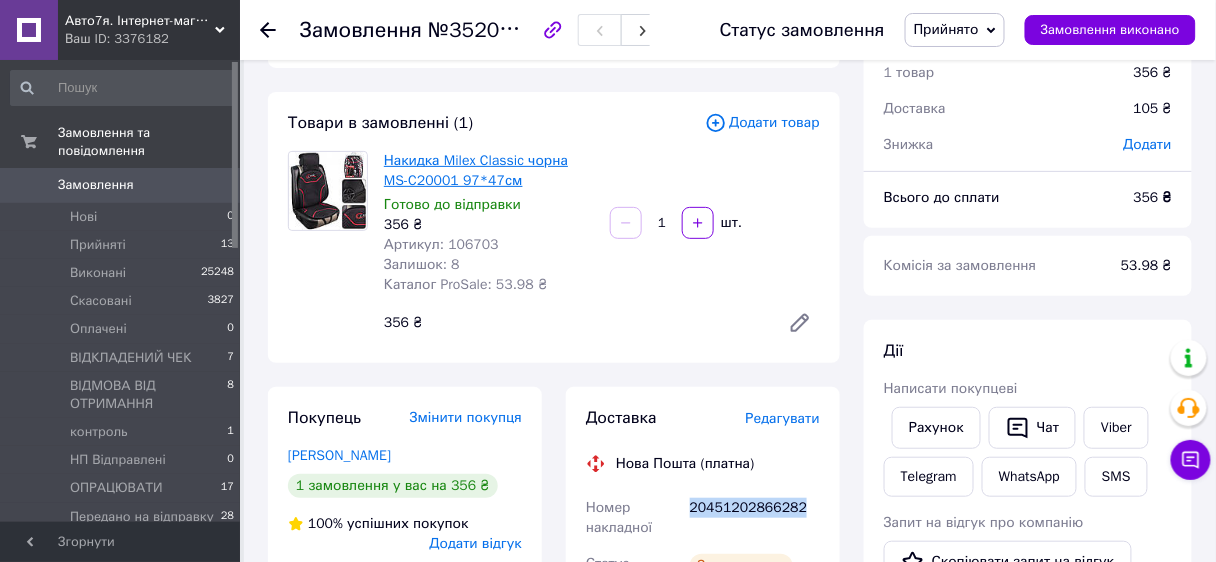 scroll, scrollTop: 0, scrollLeft: 0, axis: both 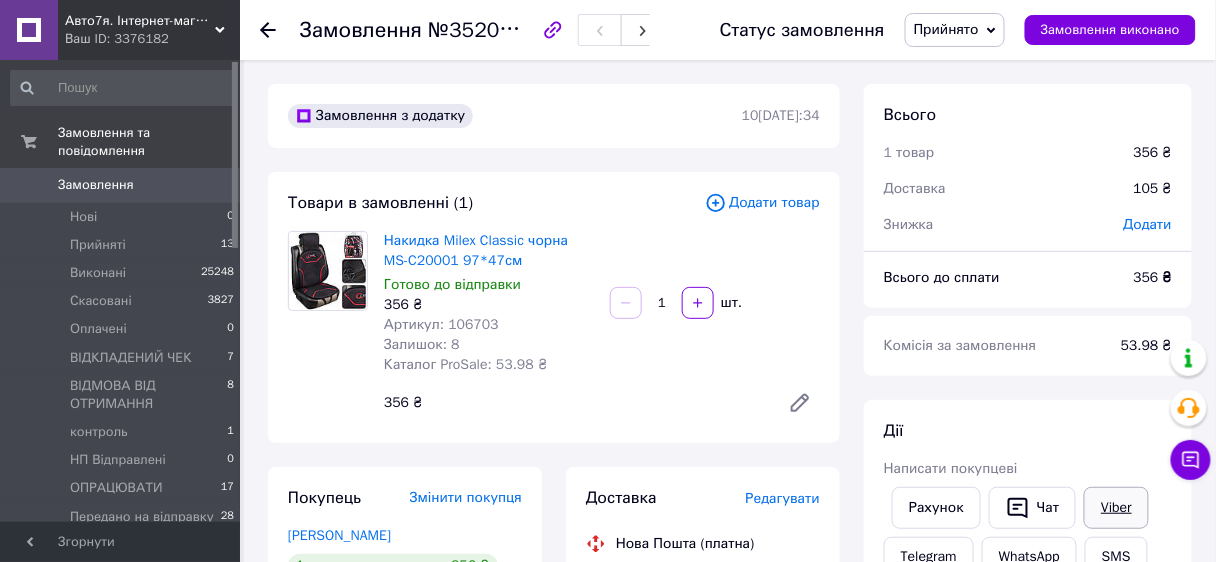 click on "Viber" at bounding box center (1116, 508) 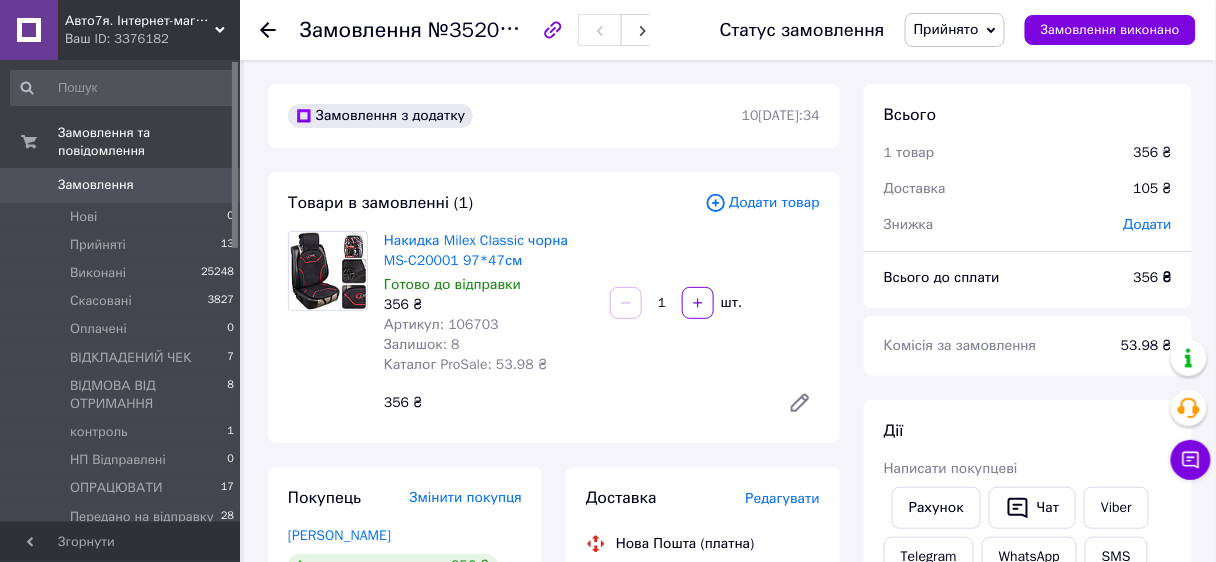 drag, startPoint x: 552, startPoint y: 559, endPoint x: 554, endPoint y: 529, distance: 30.066593 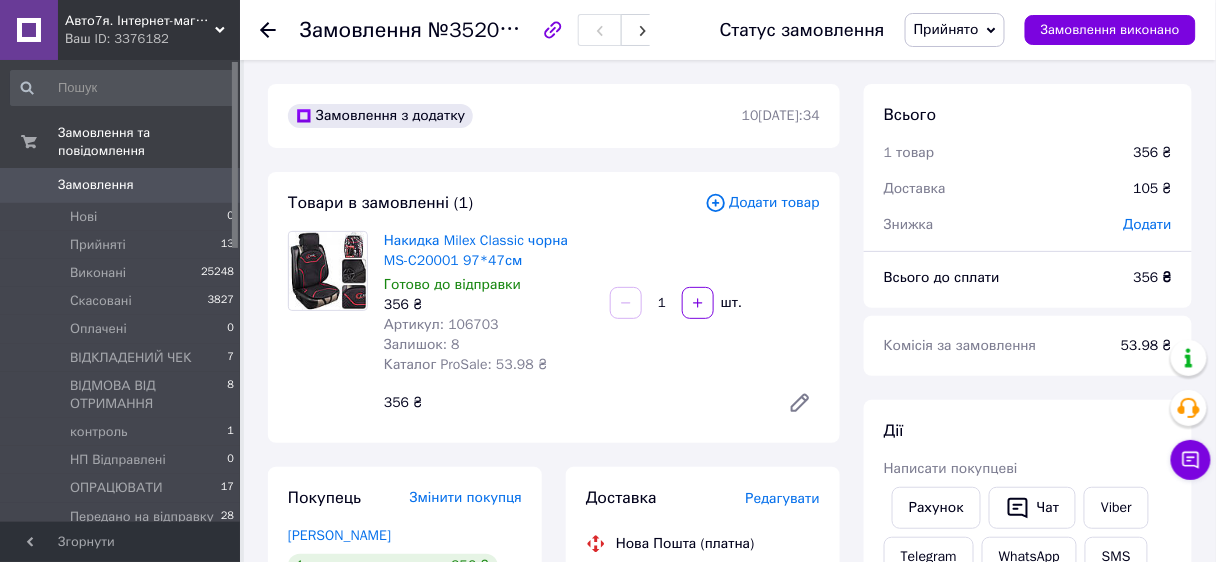 click on "Прийнято" at bounding box center (946, 29) 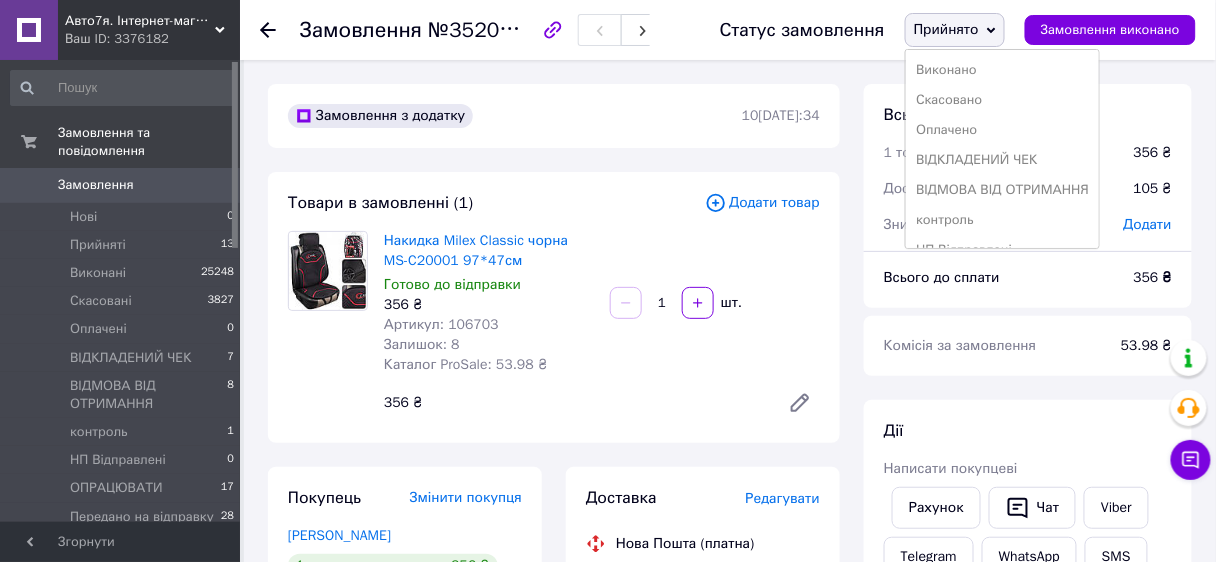 scroll, scrollTop: 200, scrollLeft: 0, axis: vertical 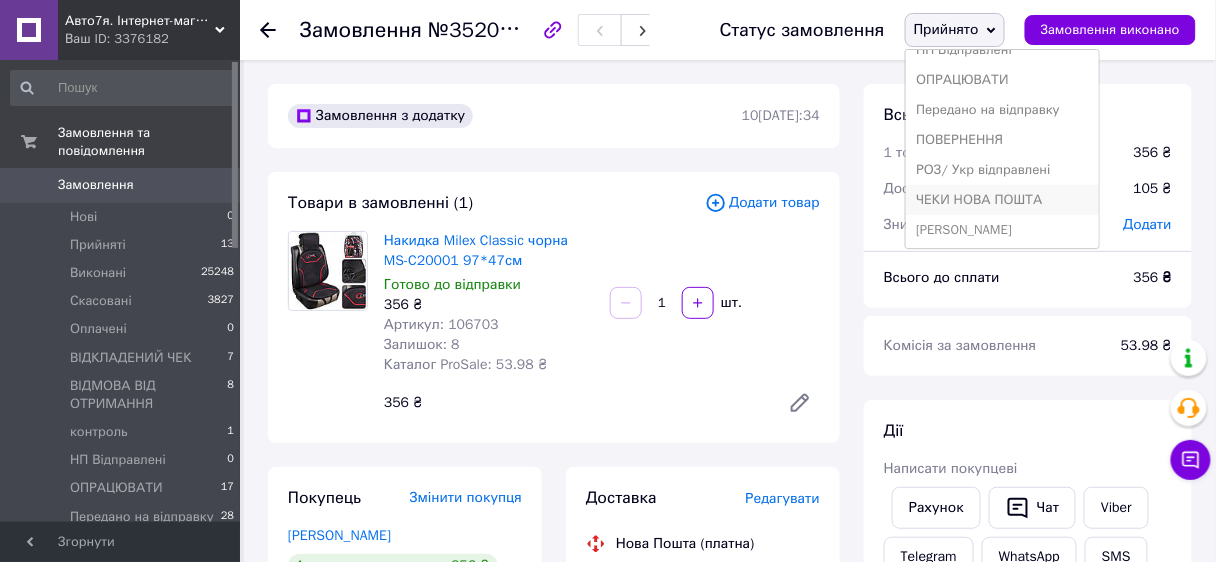 click on "ЧЕКИ НОВА ПОШТА" at bounding box center [1002, 200] 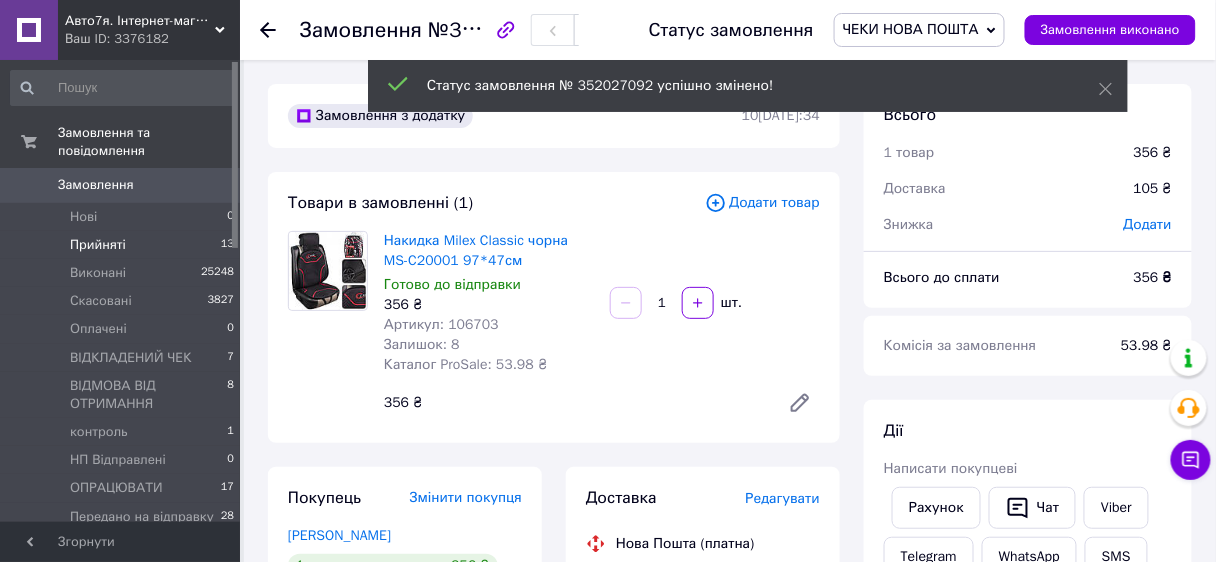 click on "Прийняті" at bounding box center [98, 245] 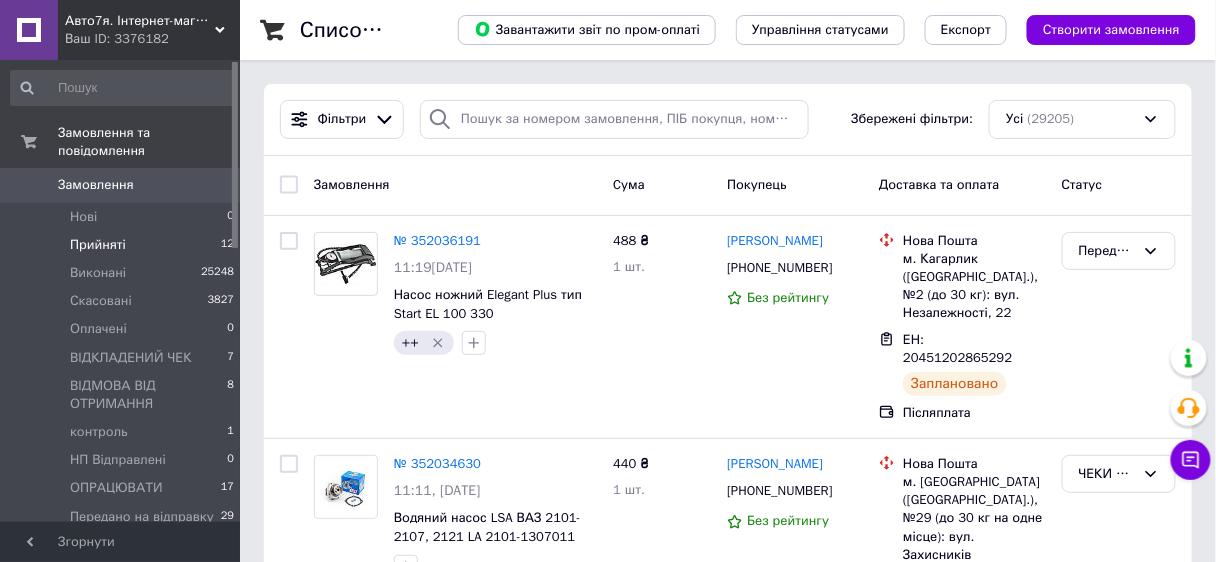 click on "Прийняті" at bounding box center [98, 245] 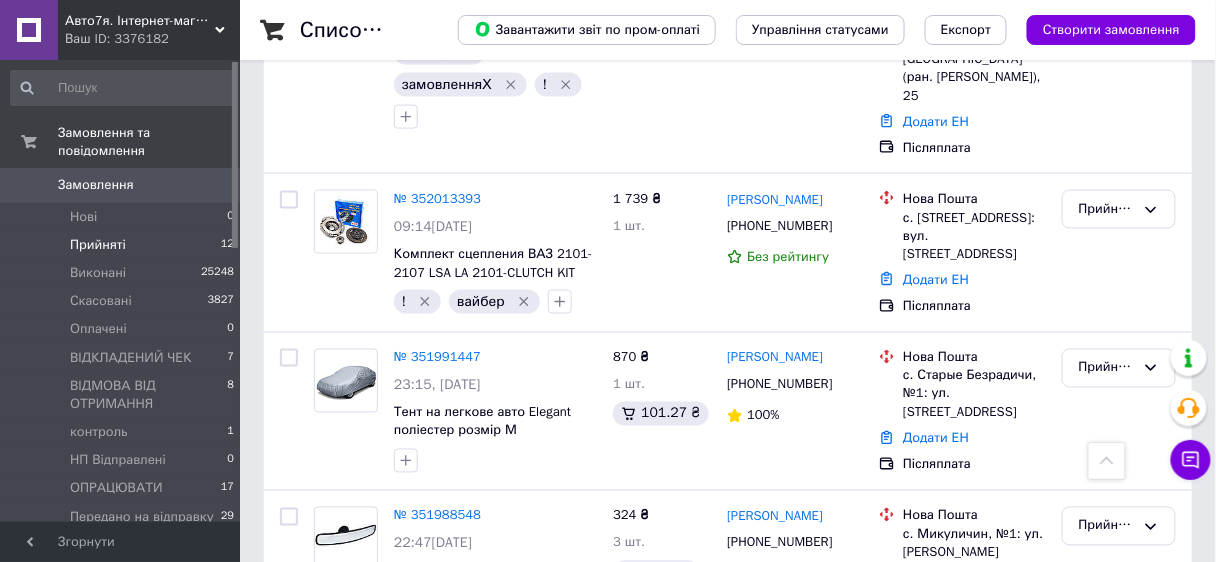 scroll, scrollTop: 720, scrollLeft: 0, axis: vertical 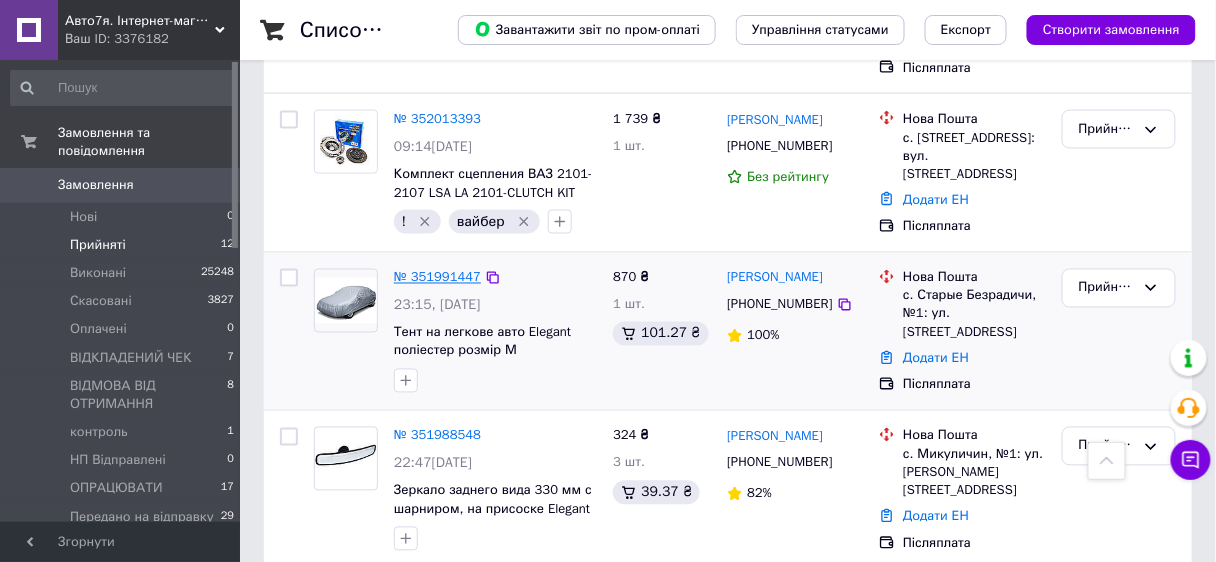 click on "№ 351991447" at bounding box center (437, 277) 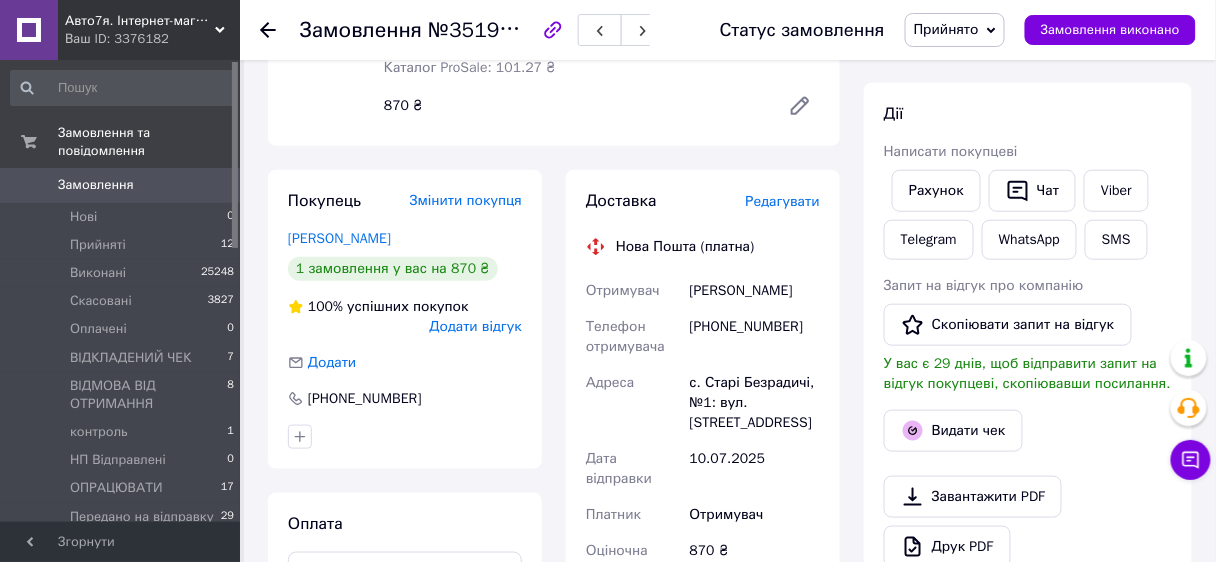 scroll, scrollTop: 157, scrollLeft: 0, axis: vertical 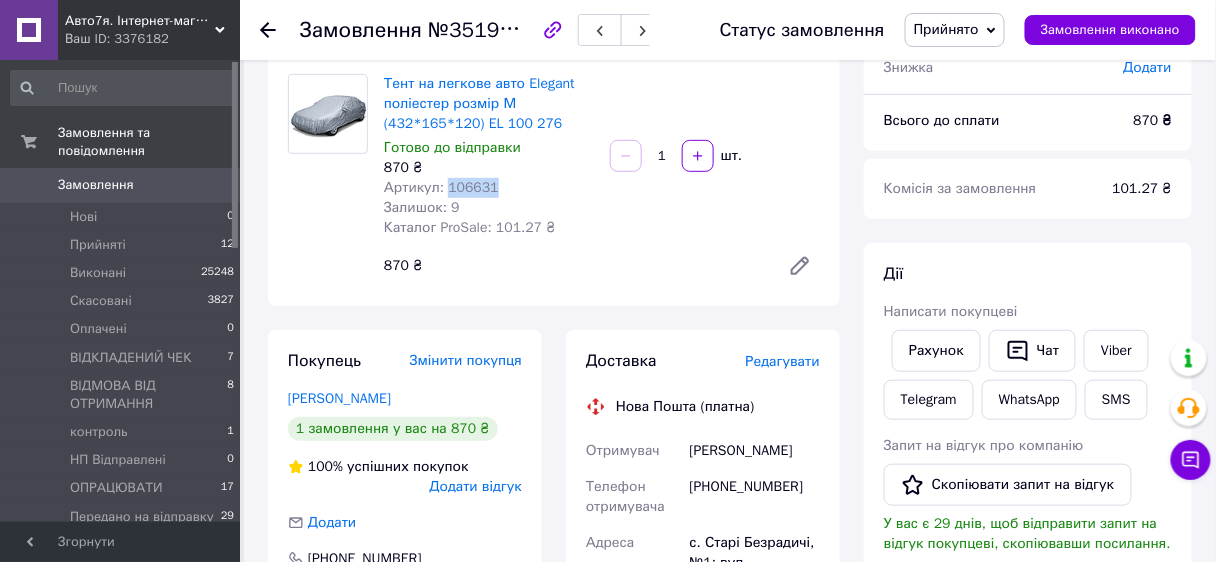 drag, startPoint x: 445, startPoint y: 182, endPoint x: 516, endPoint y: 180, distance: 71.02816 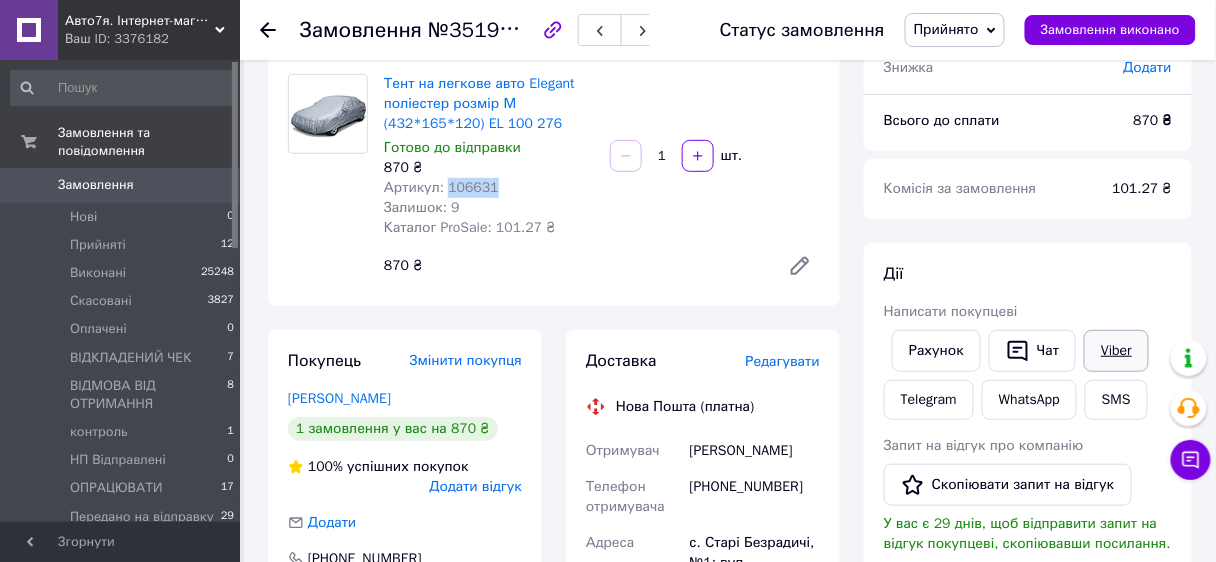 click on "Viber" at bounding box center [1116, 351] 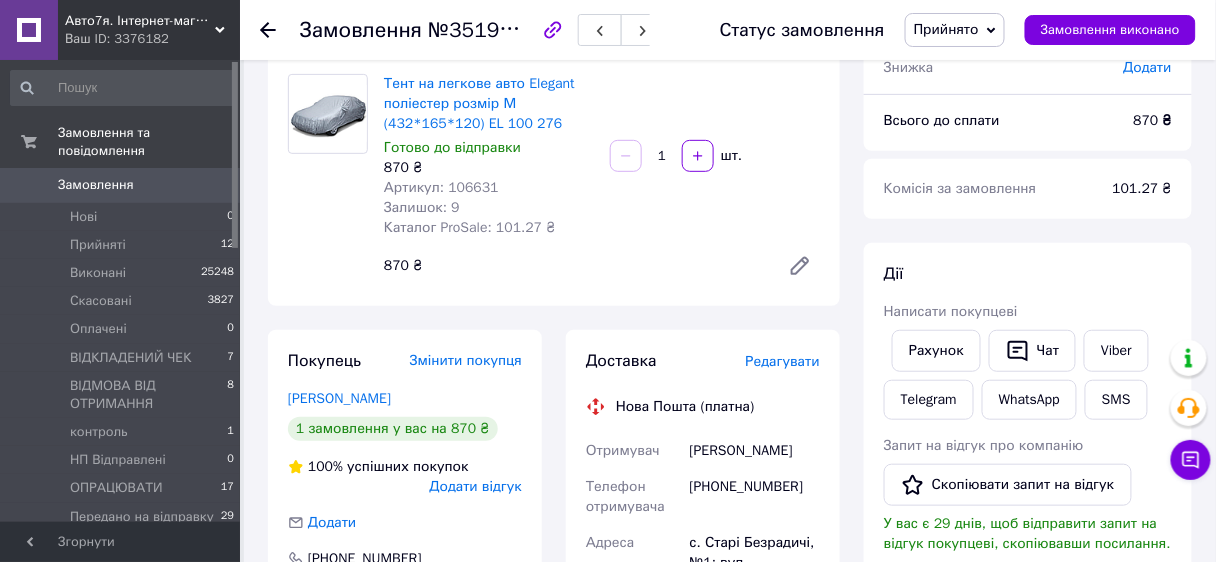 click on "Покупець Змінити покупця Левіна Ольга 1 замовлення у вас на 870 ₴ 100%   успішних покупок Додати відгук Додати +380967899886 Оплата Післяплата" at bounding box center [405, 740] 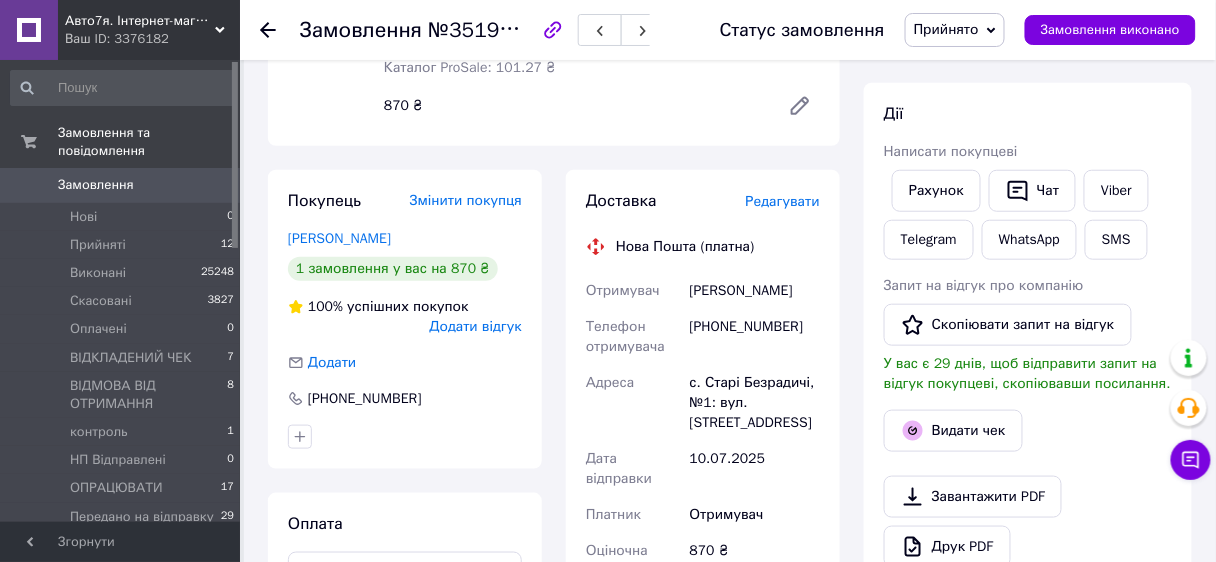 scroll, scrollTop: 397, scrollLeft: 0, axis: vertical 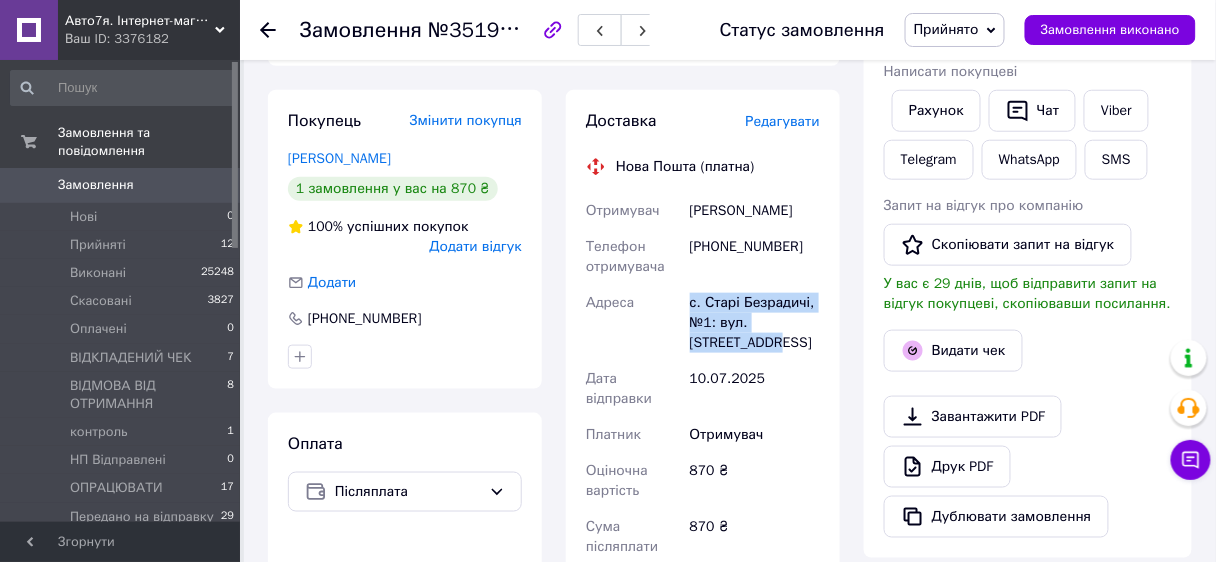 drag, startPoint x: 679, startPoint y: 310, endPoint x: 709, endPoint y: 348, distance: 48.414875 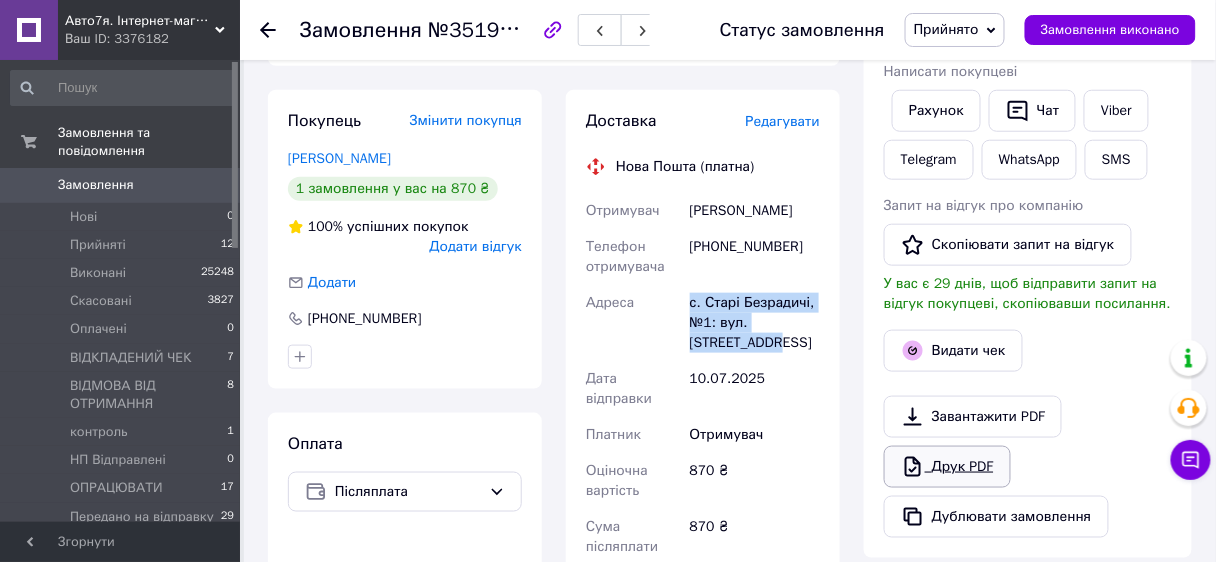 scroll, scrollTop: 797, scrollLeft: 0, axis: vertical 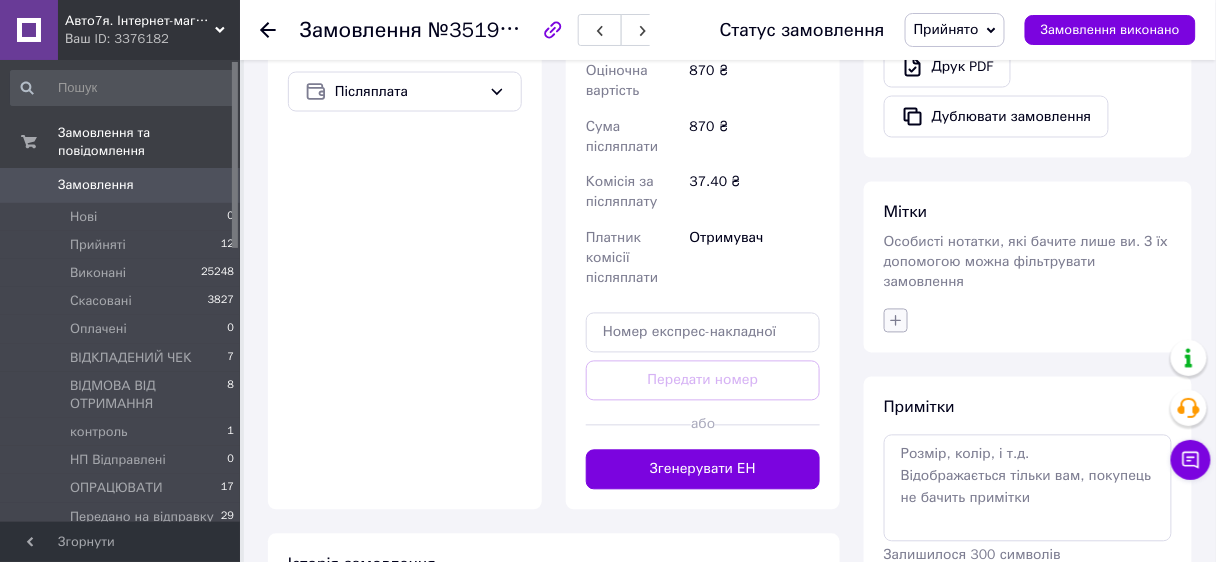 click 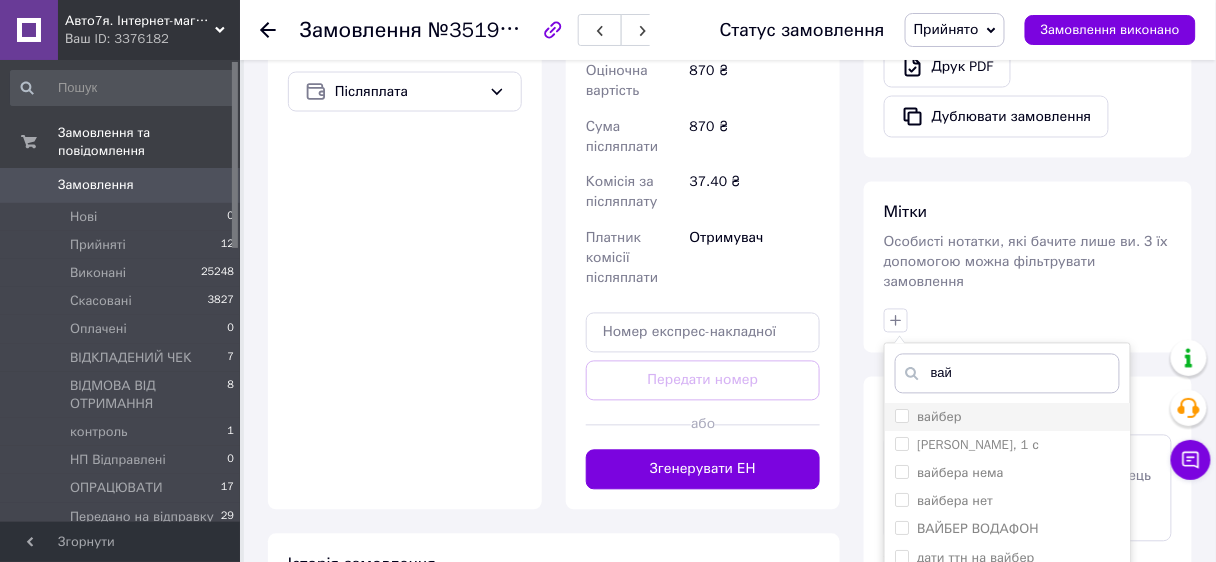 type on "вай" 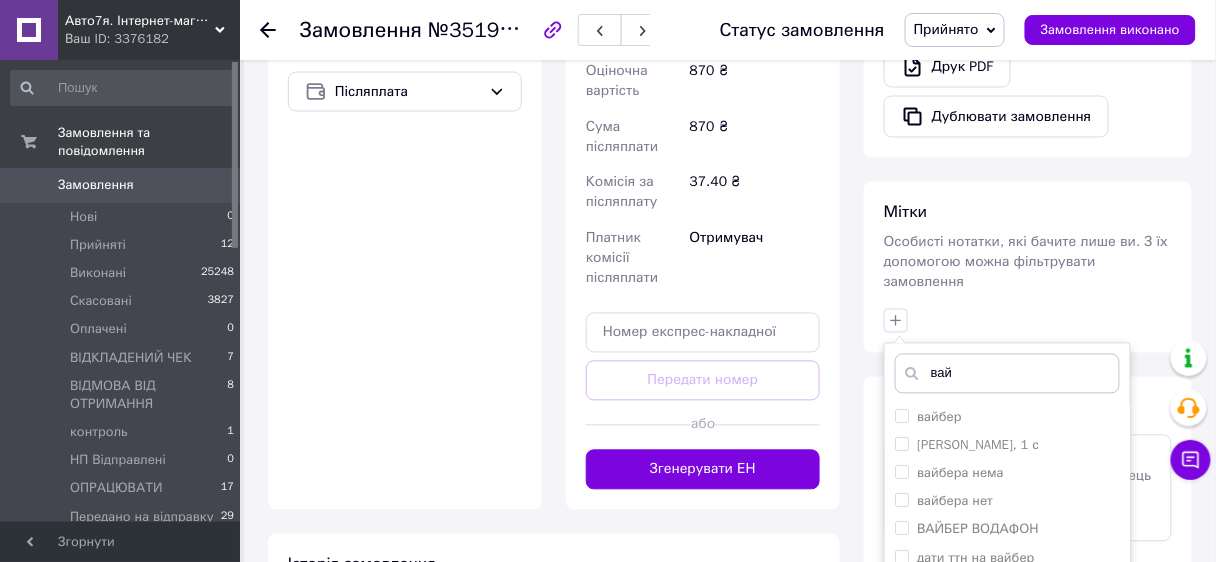 drag, startPoint x: 901, startPoint y: 391, endPoint x: 822, endPoint y: 385, distance: 79.22752 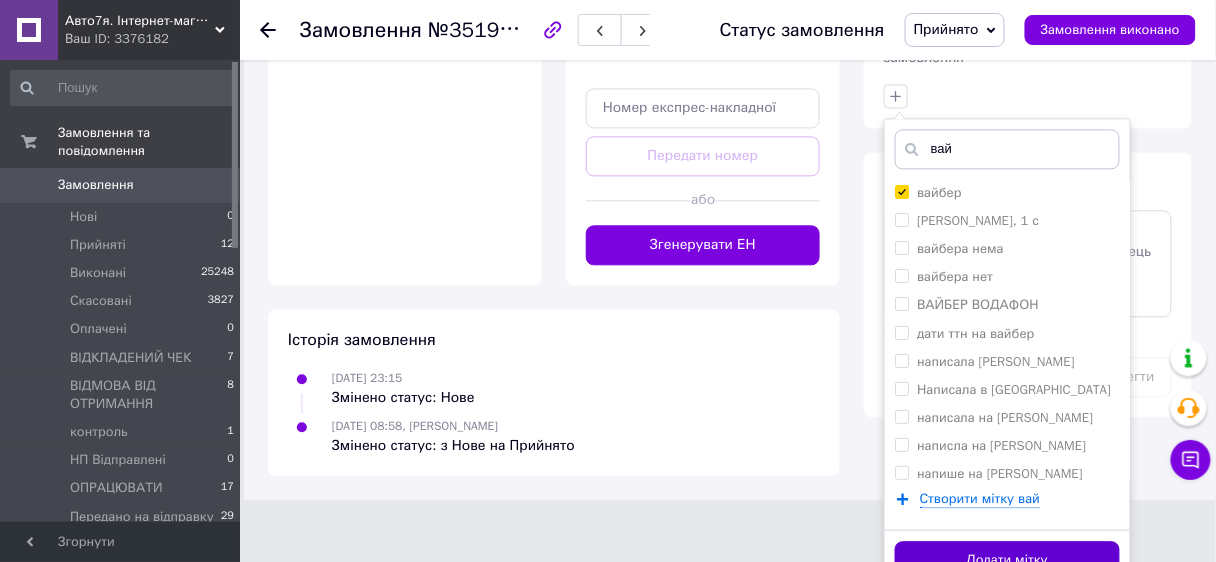 click on "Додати мітку" at bounding box center [1007, 560] 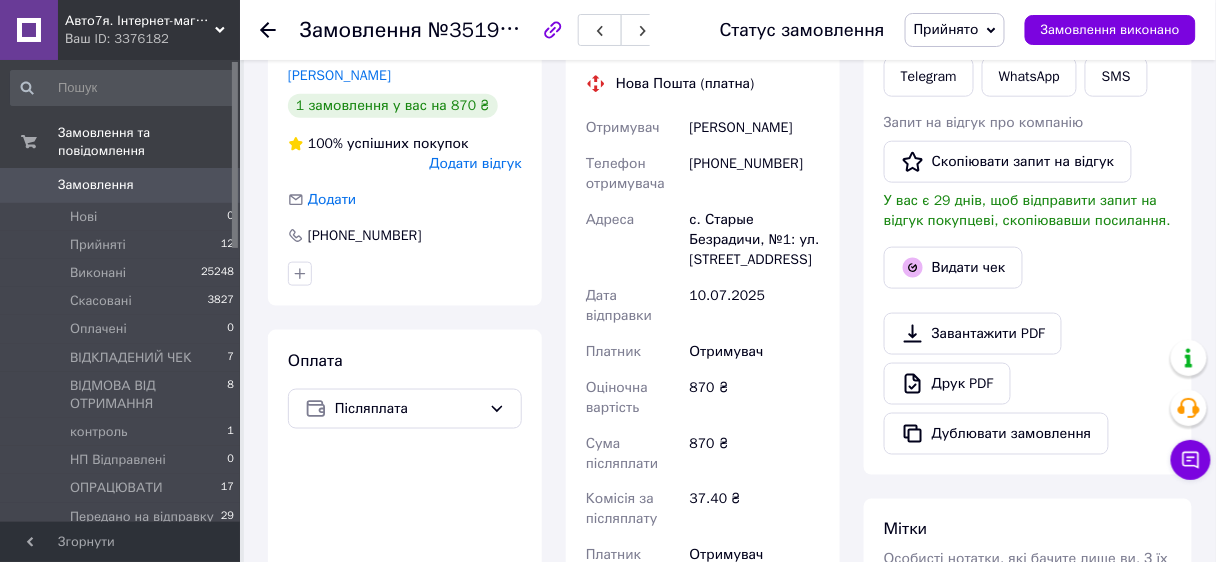 scroll, scrollTop: 720, scrollLeft: 0, axis: vertical 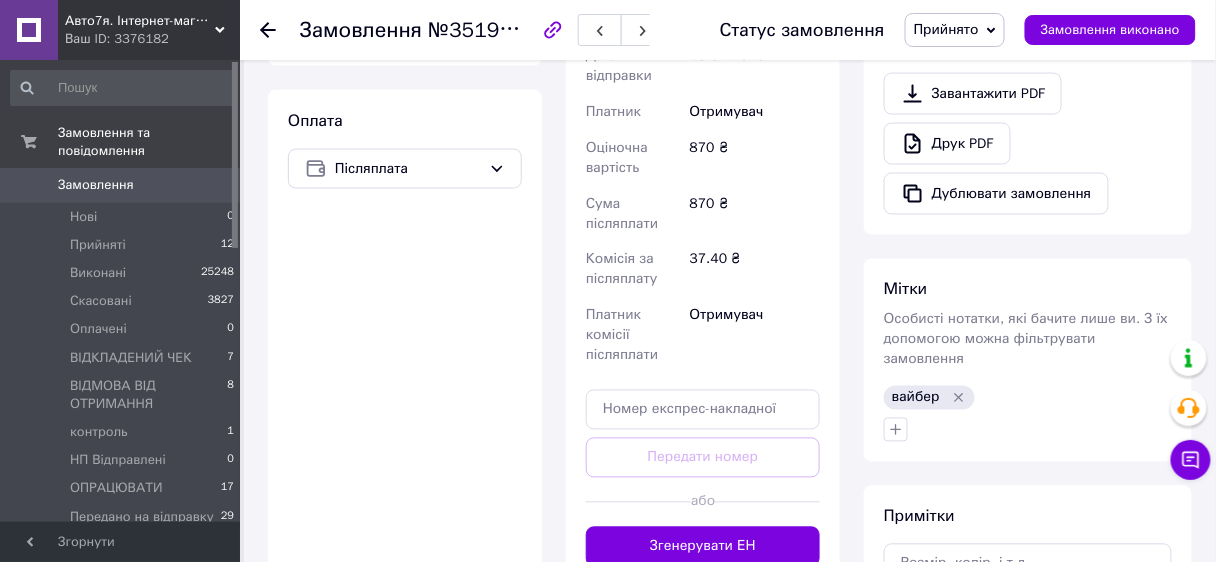 click 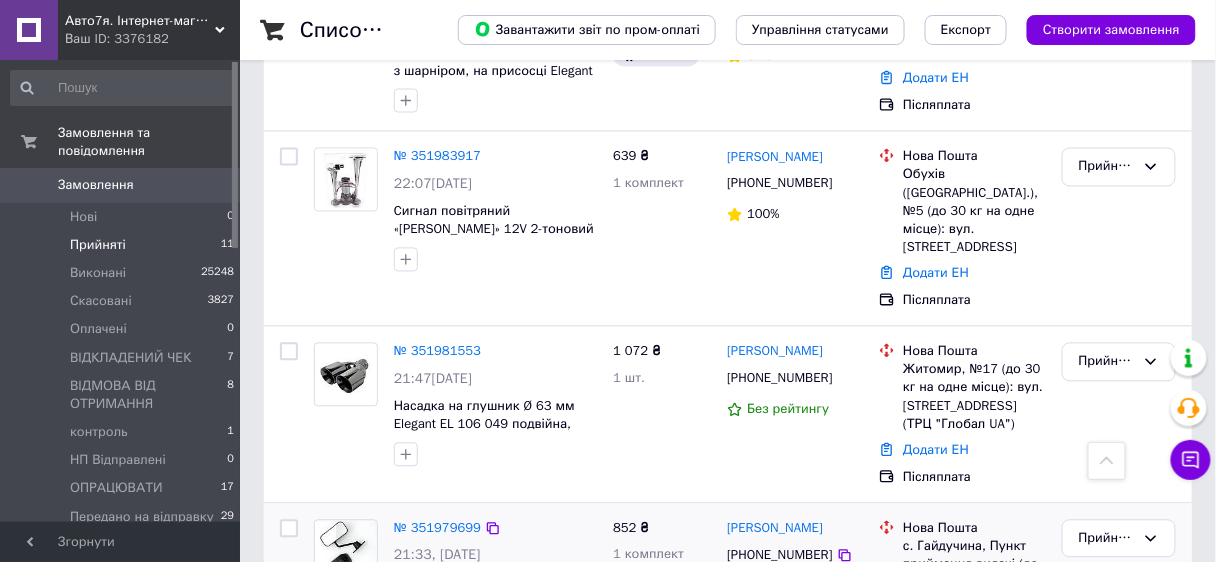scroll, scrollTop: 1040, scrollLeft: 0, axis: vertical 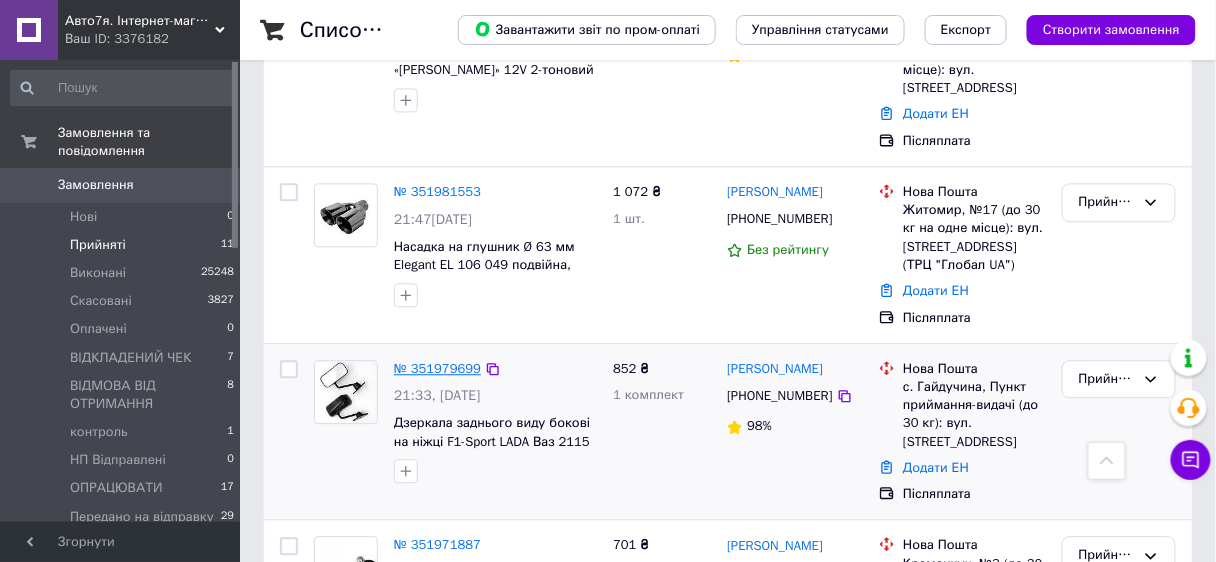 click on "№ 351979699" at bounding box center (437, 368) 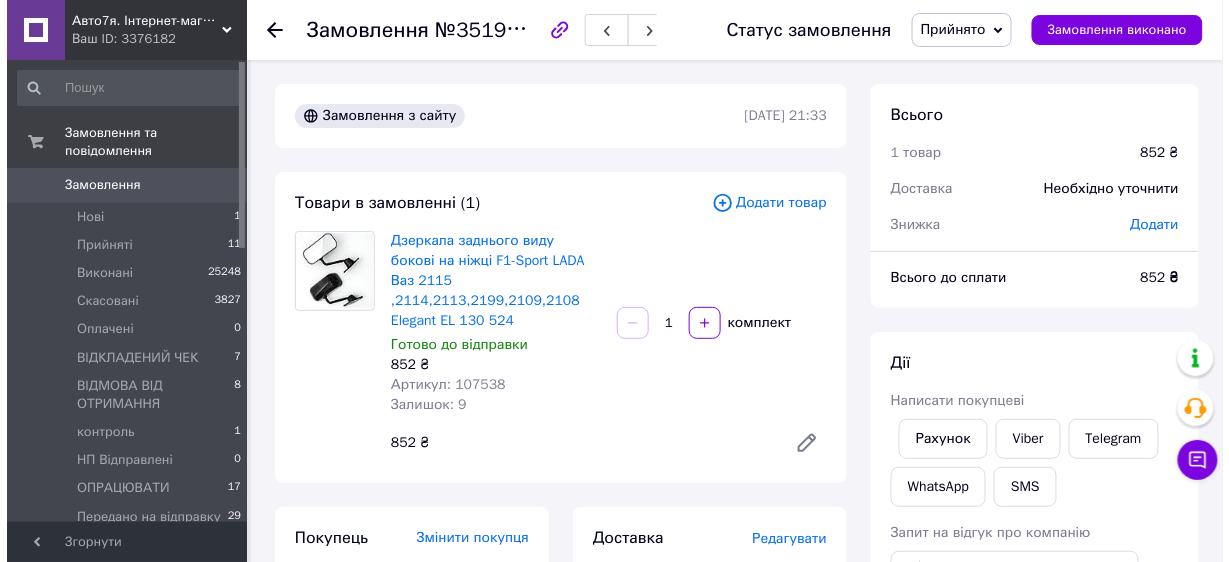 scroll, scrollTop: 160, scrollLeft: 0, axis: vertical 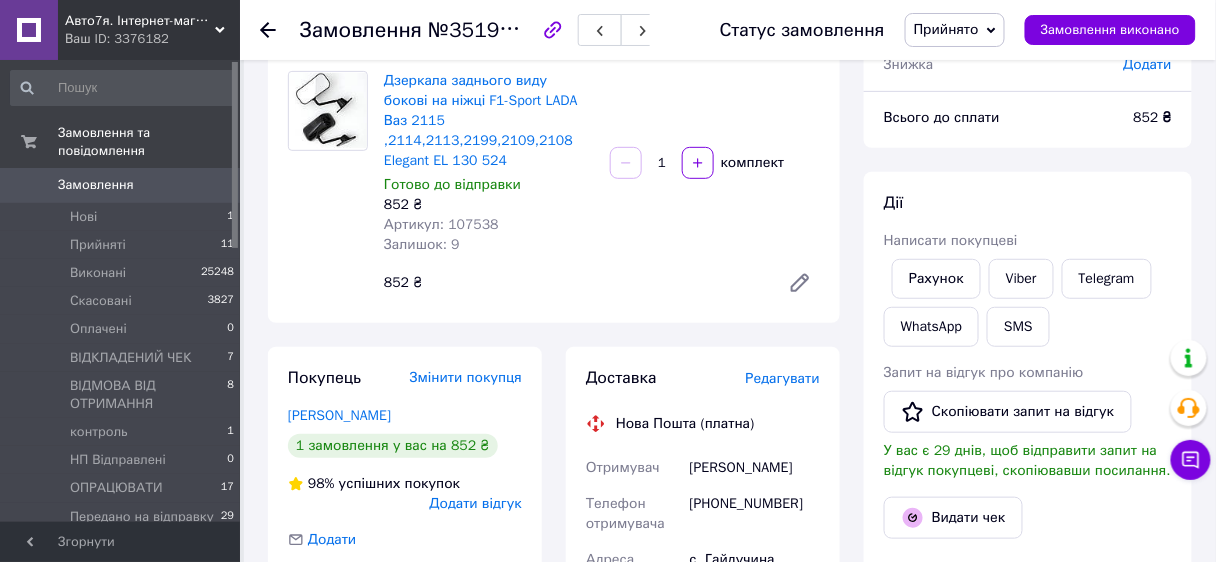 click on "Редагувати" at bounding box center [783, 378] 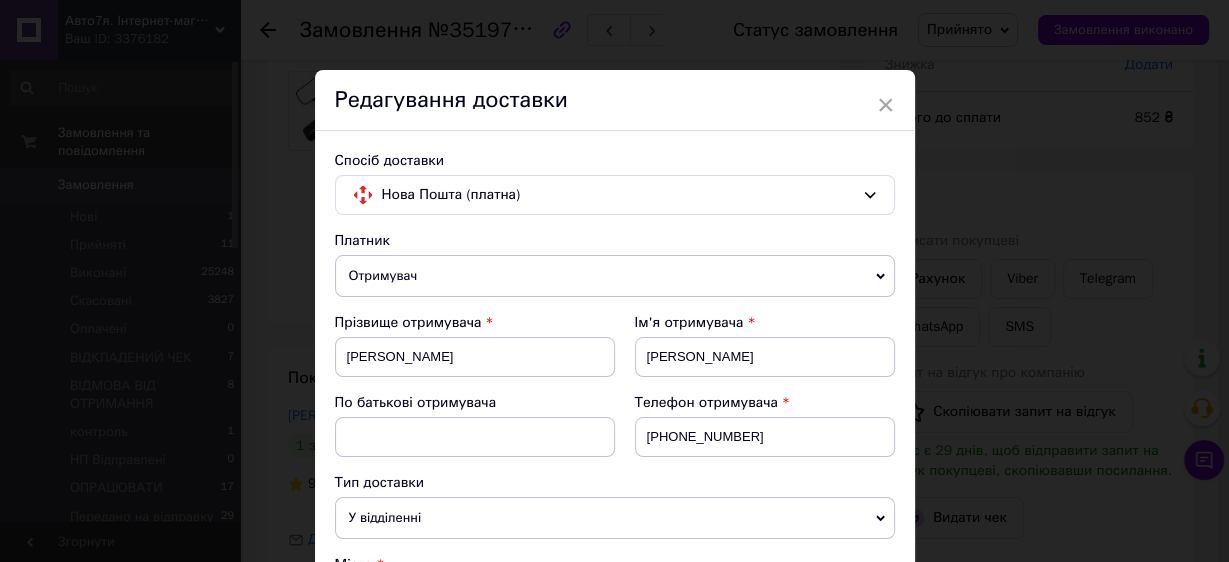 scroll, scrollTop: 400, scrollLeft: 0, axis: vertical 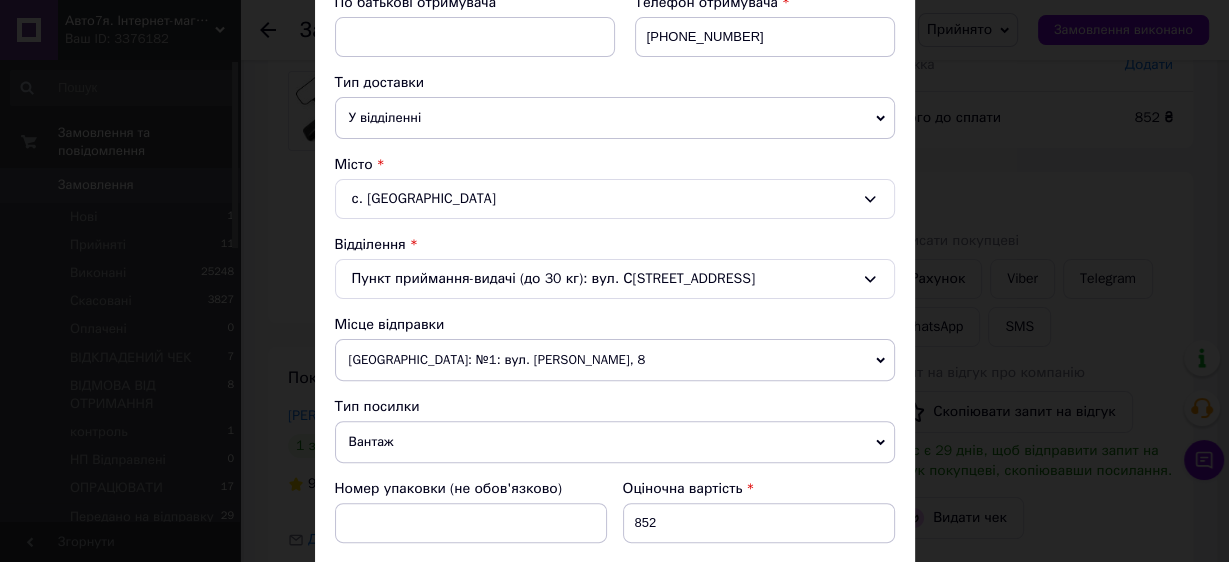 click on "[GEOGRAPHIC_DATA]: №1: вул. [PERSON_NAME], 8" at bounding box center [615, 360] 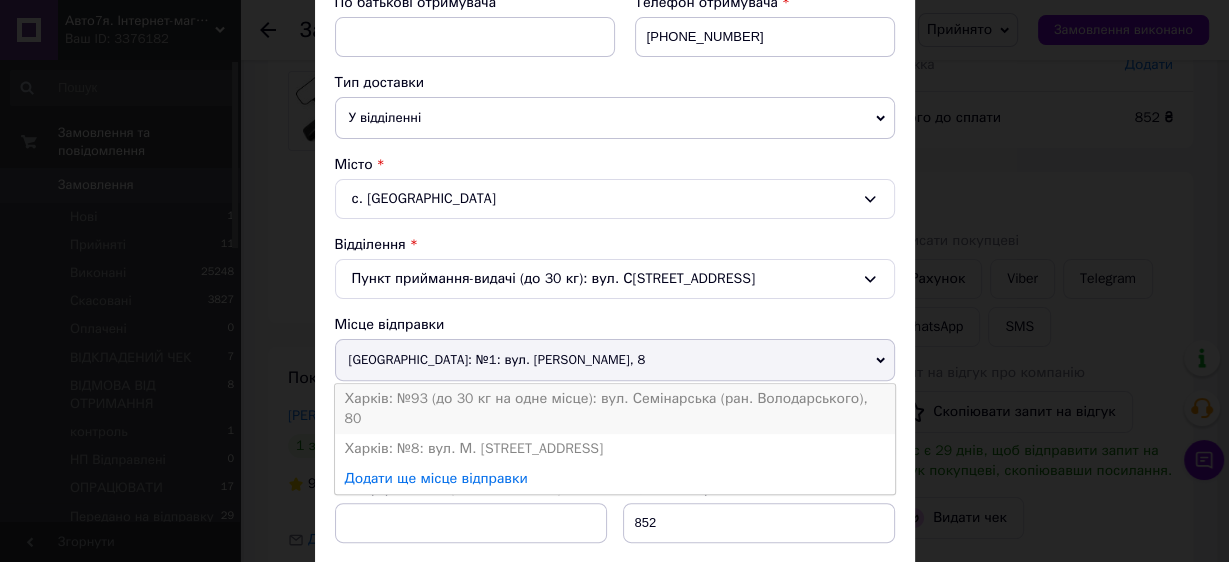 scroll, scrollTop: 560, scrollLeft: 0, axis: vertical 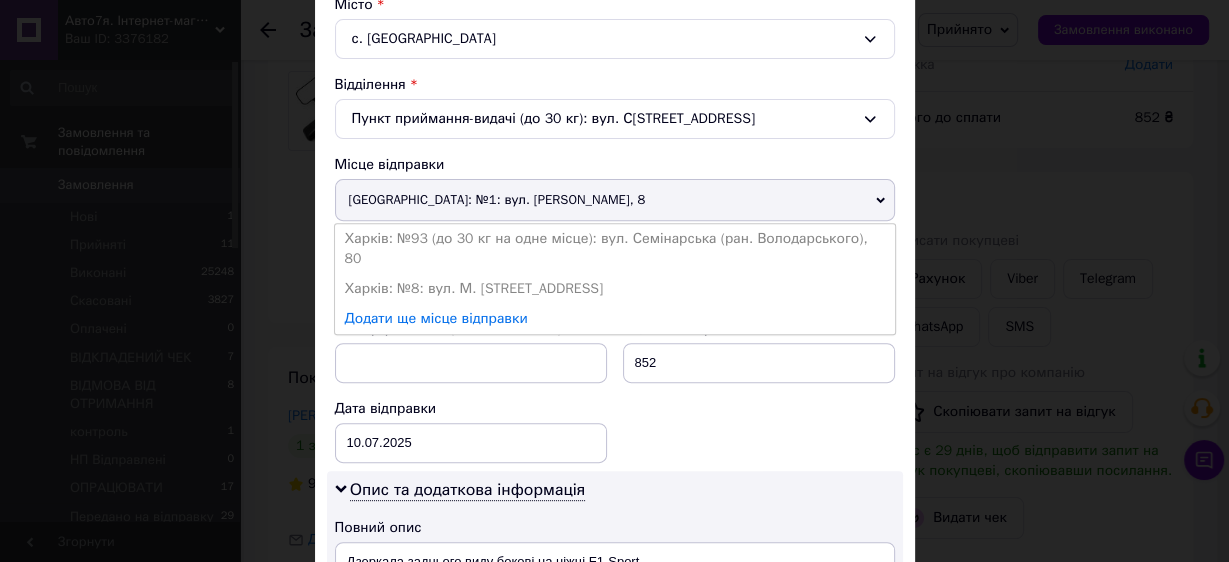 click on "Номер упаковки (не обов'язково) Оціночна вартість 852 Дата відправки 10.07.2025 < 2025 > < Июль > Пн Вт Ср Чт Пт Сб Вс 30 1 2 3 4 5 6 7 8 9 10 11 12 13 14 15 16 17 18 19 20 21 22 23 24 25 26 27 28 29 30 31 1 2 3 4 5 6 7 8 9 10" at bounding box center (615, 391) 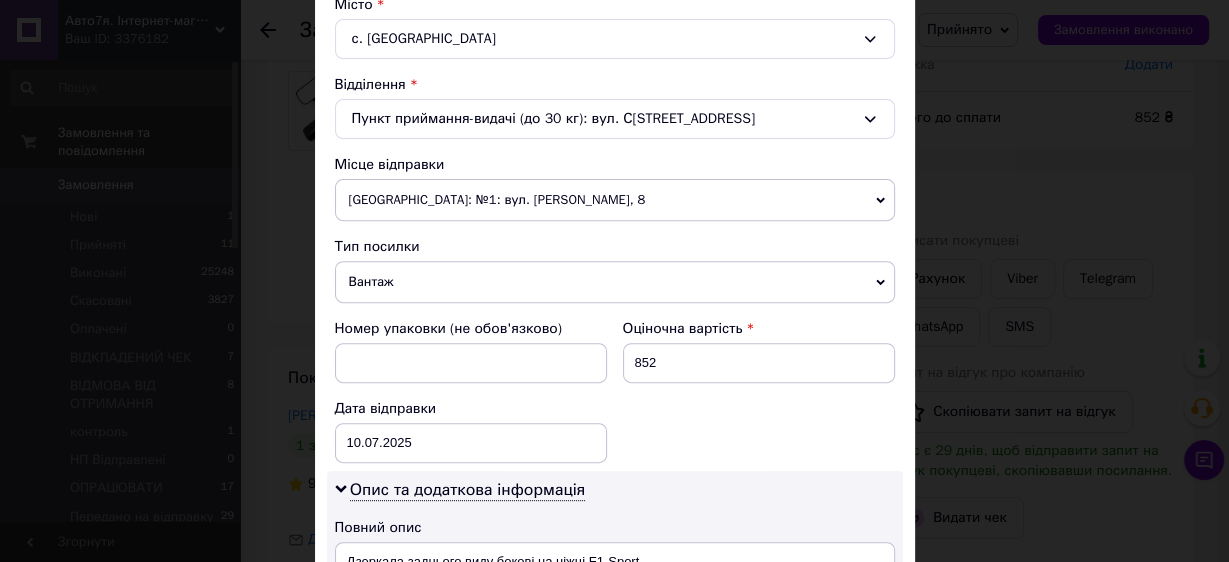 scroll, scrollTop: 800, scrollLeft: 0, axis: vertical 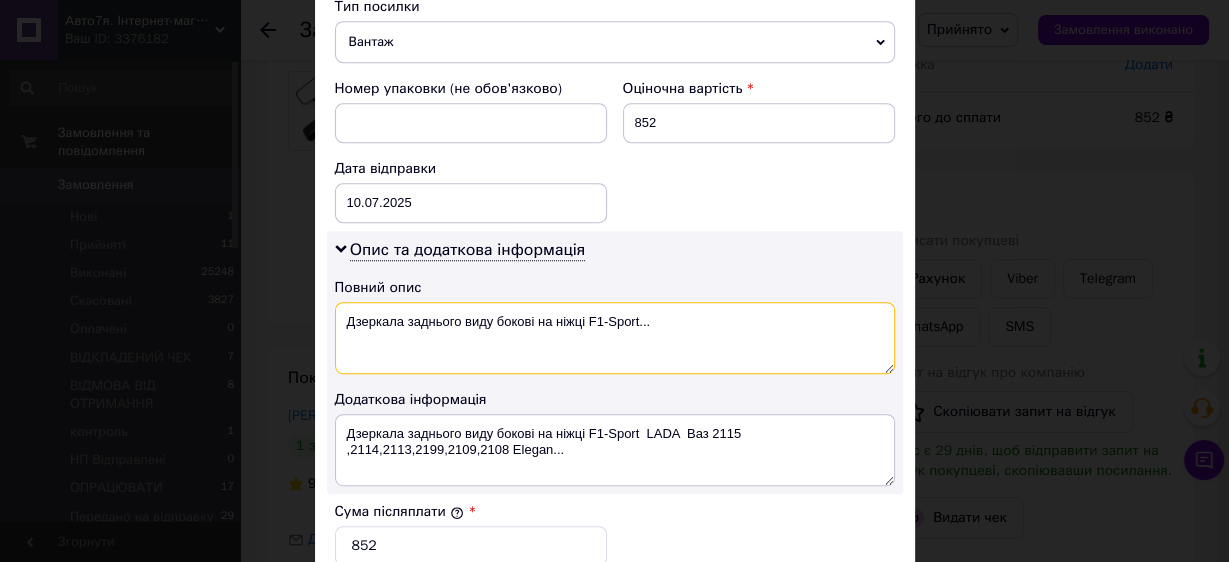drag, startPoint x: 399, startPoint y: 316, endPoint x: 663, endPoint y: 323, distance: 264.09277 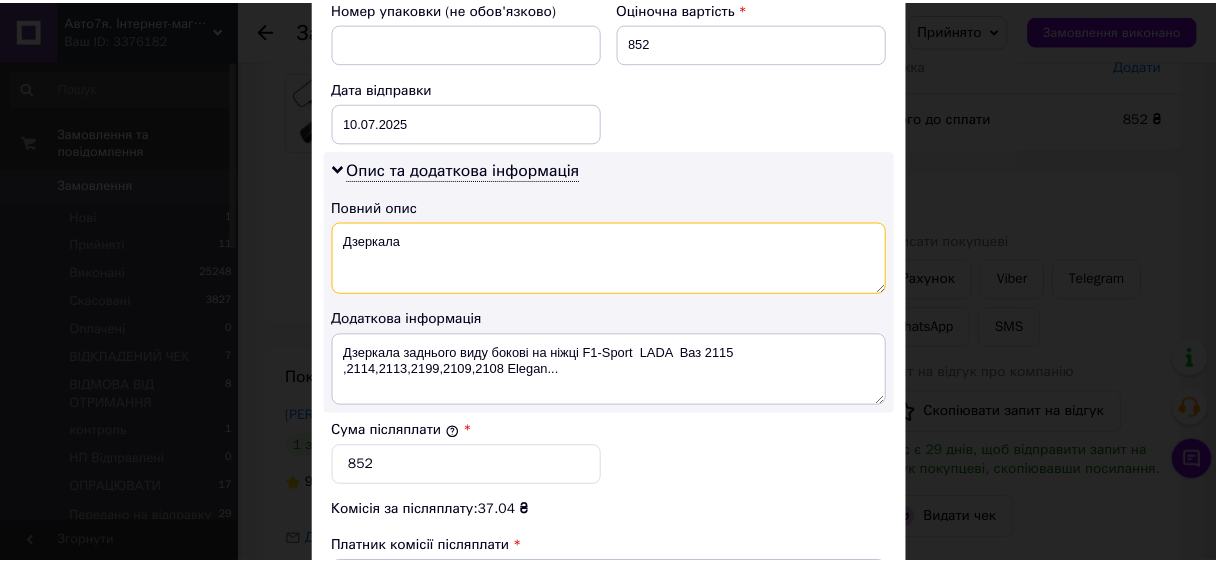 scroll, scrollTop: 1120, scrollLeft: 0, axis: vertical 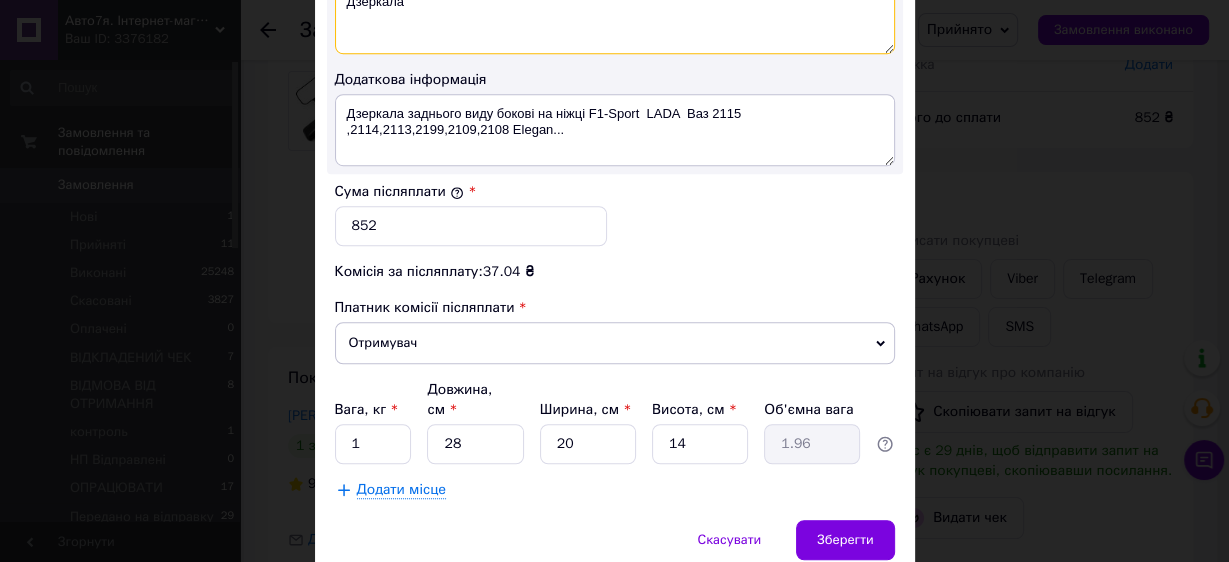 type on "Дзеркала" 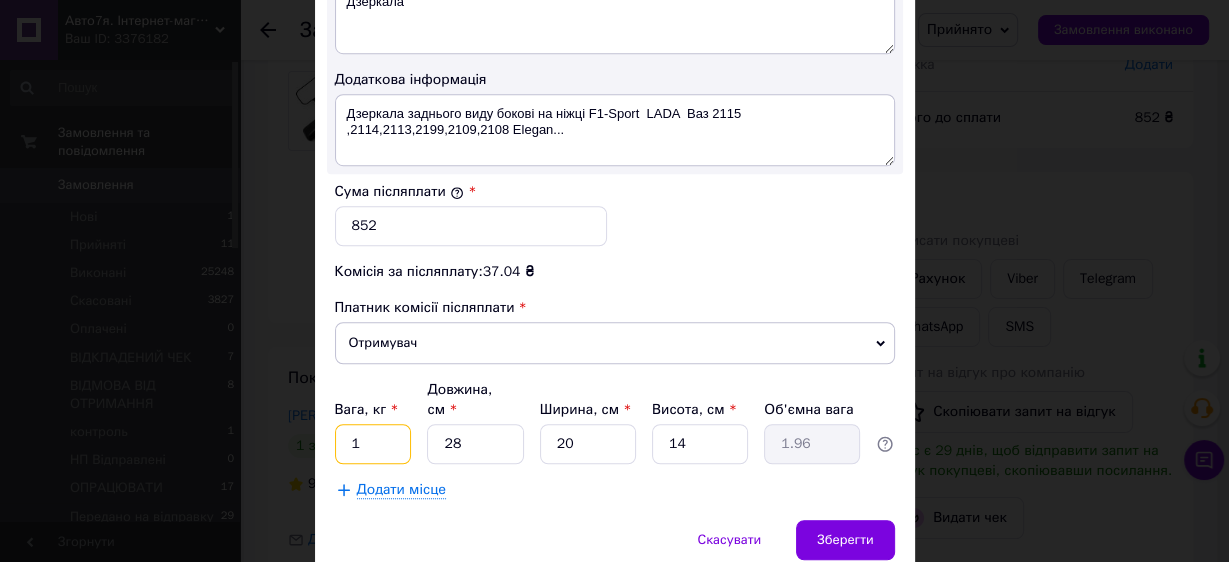 drag, startPoint x: 360, startPoint y: 413, endPoint x: 337, endPoint y: 417, distance: 23.345236 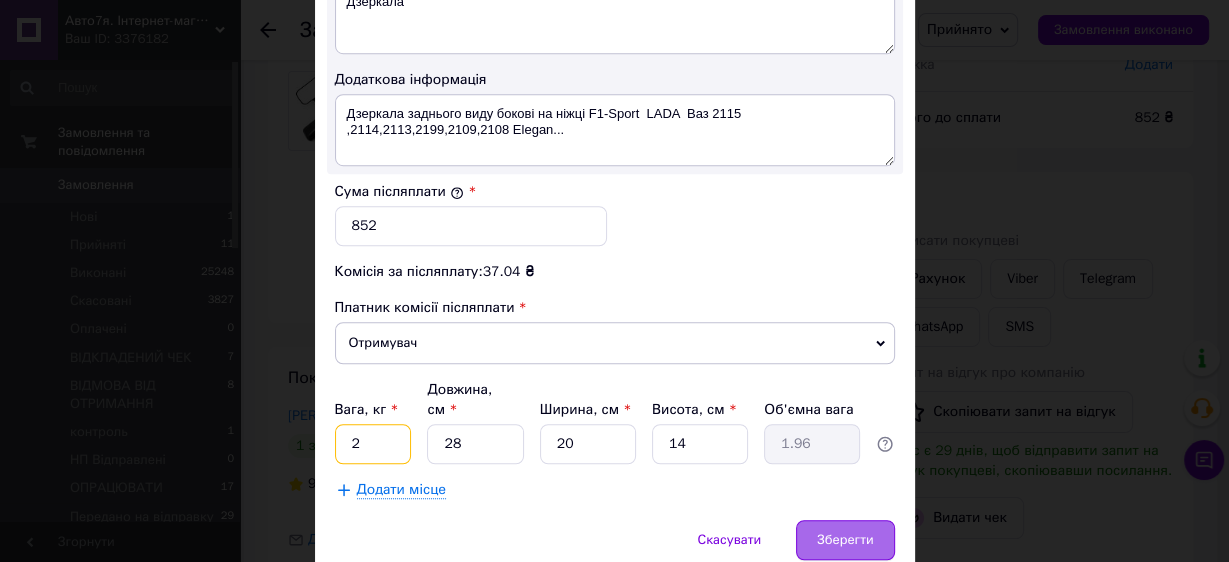 type on "2" 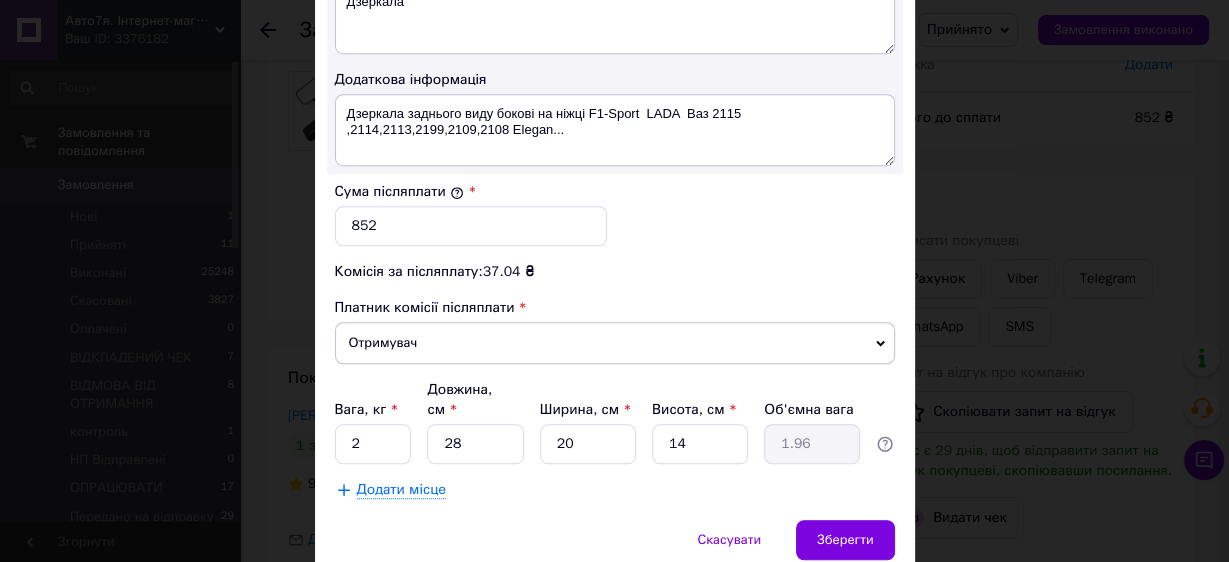 drag, startPoint x: 839, startPoint y: 516, endPoint x: 791, endPoint y: 501, distance: 50.289165 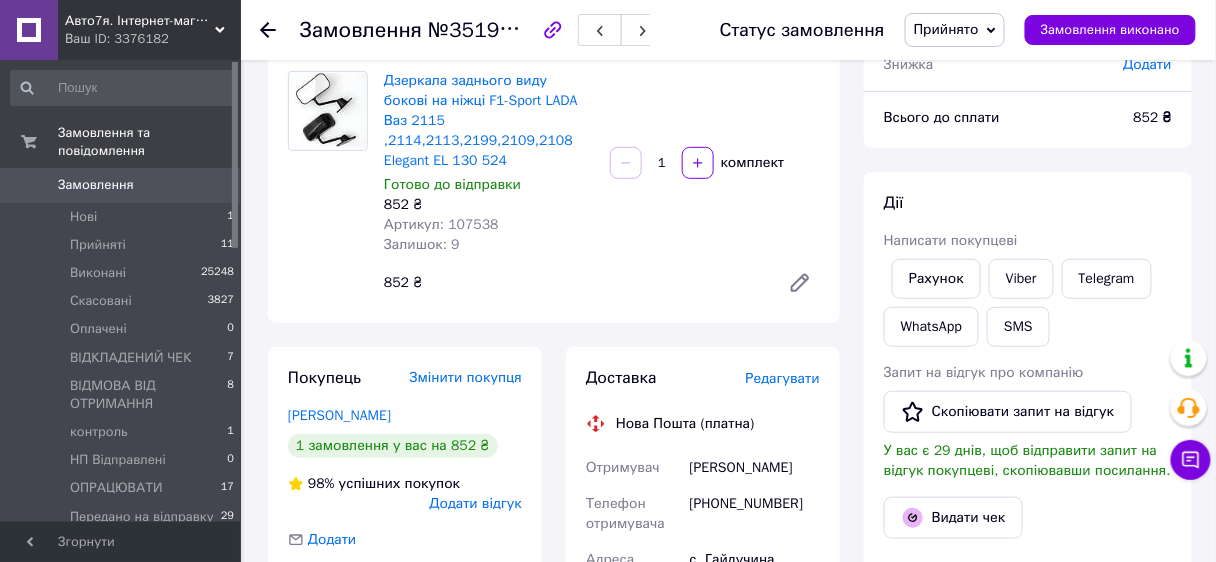 scroll, scrollTop: 80, scrollLeft: 0, axis: vertical 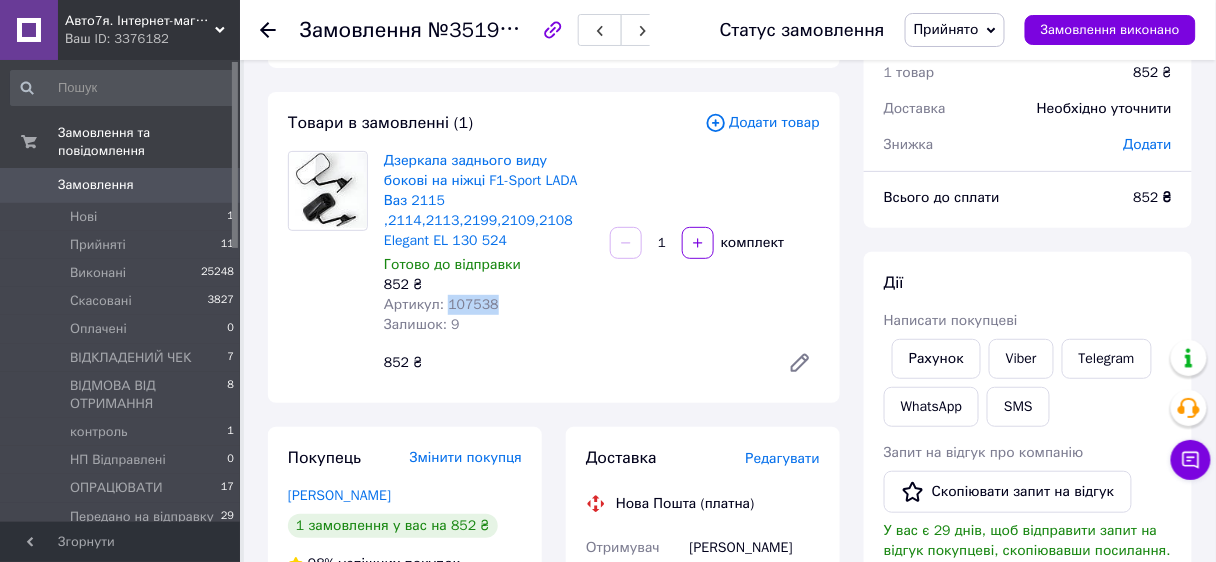 drag, startPoint x: 445, startPoint y: 275, endPoint x: 506, endPoint y: 289, distance: 62.58594 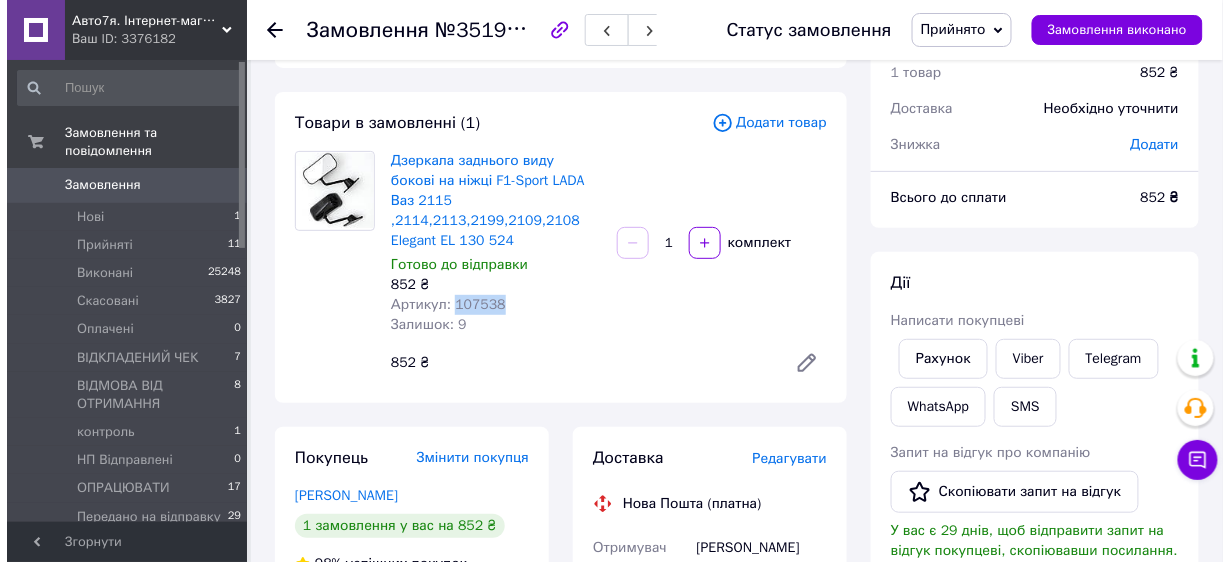 scroll, scrollTop: 240, scrollLeft: 0, axis: vertical 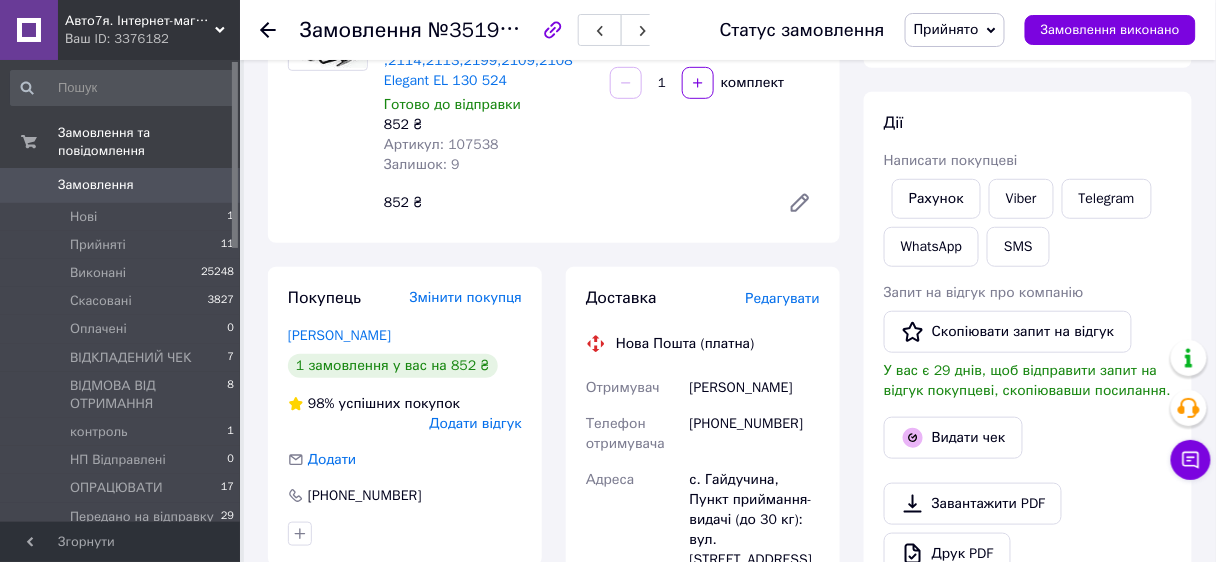 click on "Редагувати" at bounding box center [783, 298] 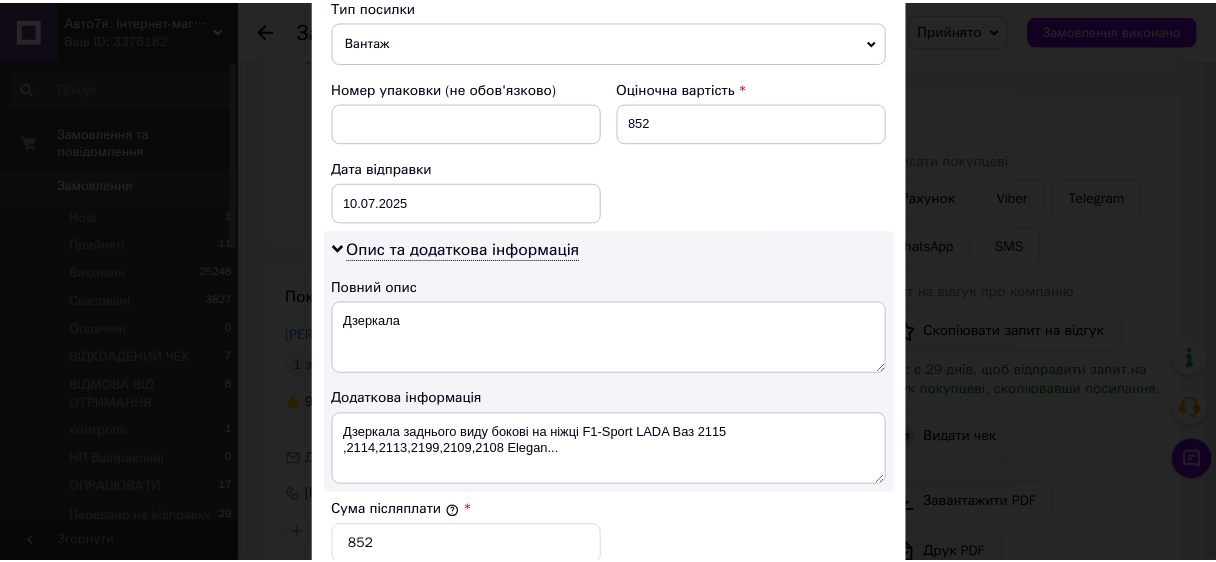 scroll, scrollTop: 1120, scrollLeft: 0, axis: vertical 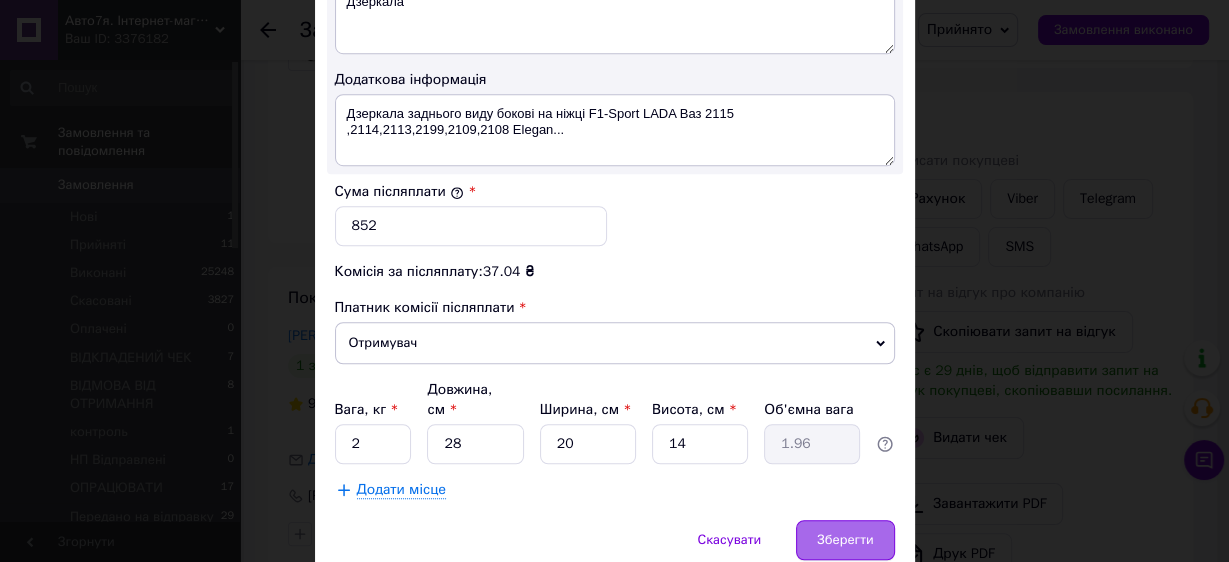 click on "Зберегти" at bounding box center (845, 540) 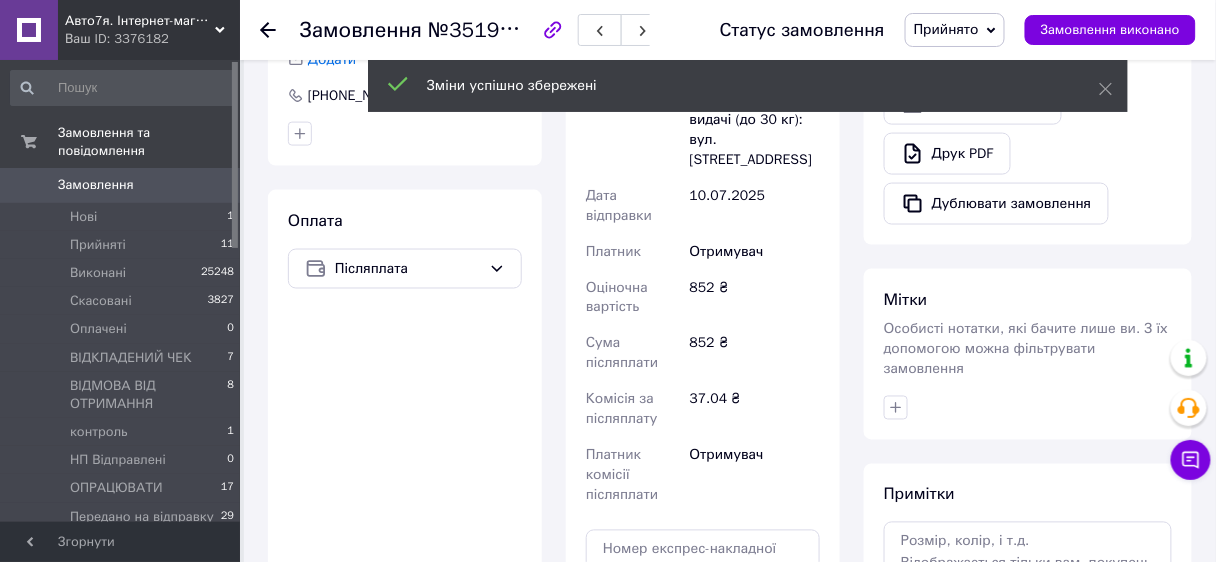 scroll, scrollTop: 880, scrollLeft: 0, axis: vertical 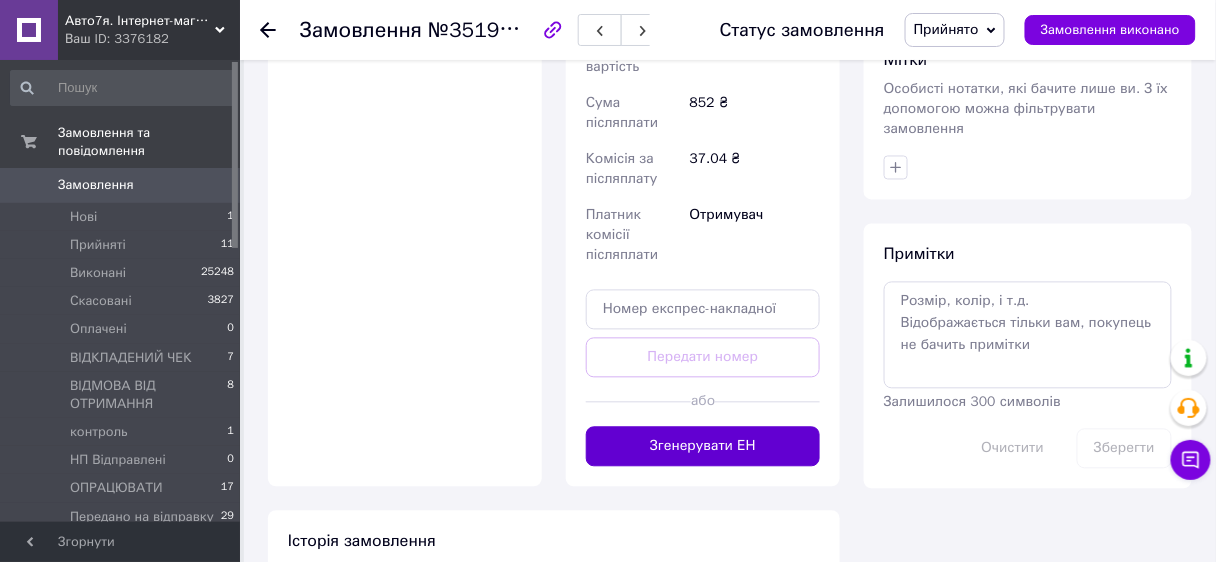 click on "Згенерувати ЕН" at bounding box center (703, 447) 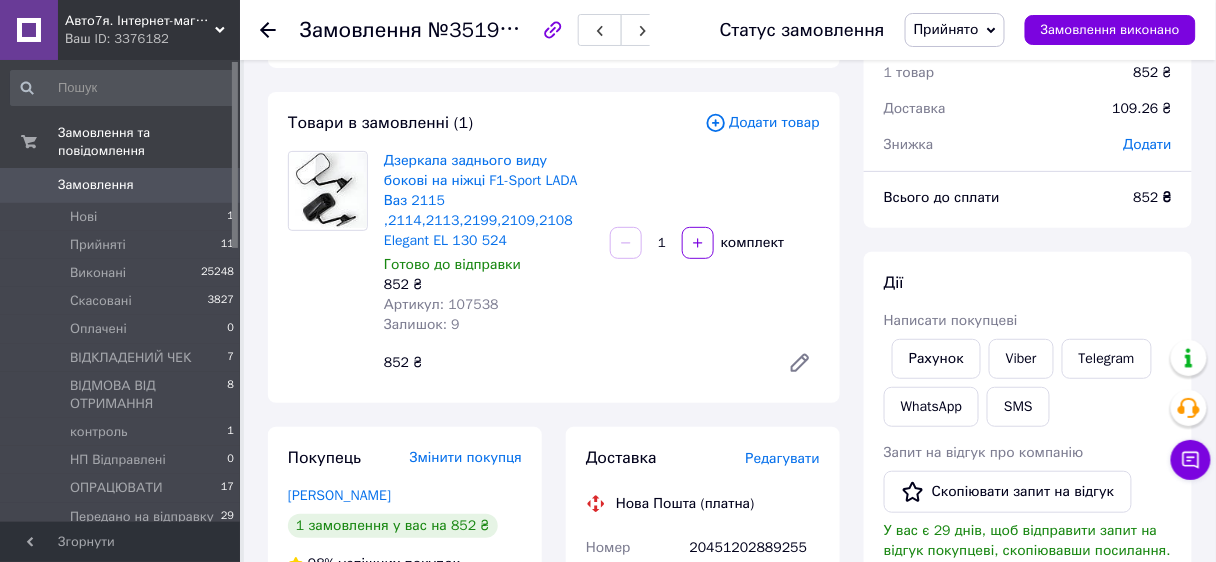 scroll, scrollTop: 0, scrollLeft: 0, axis: both 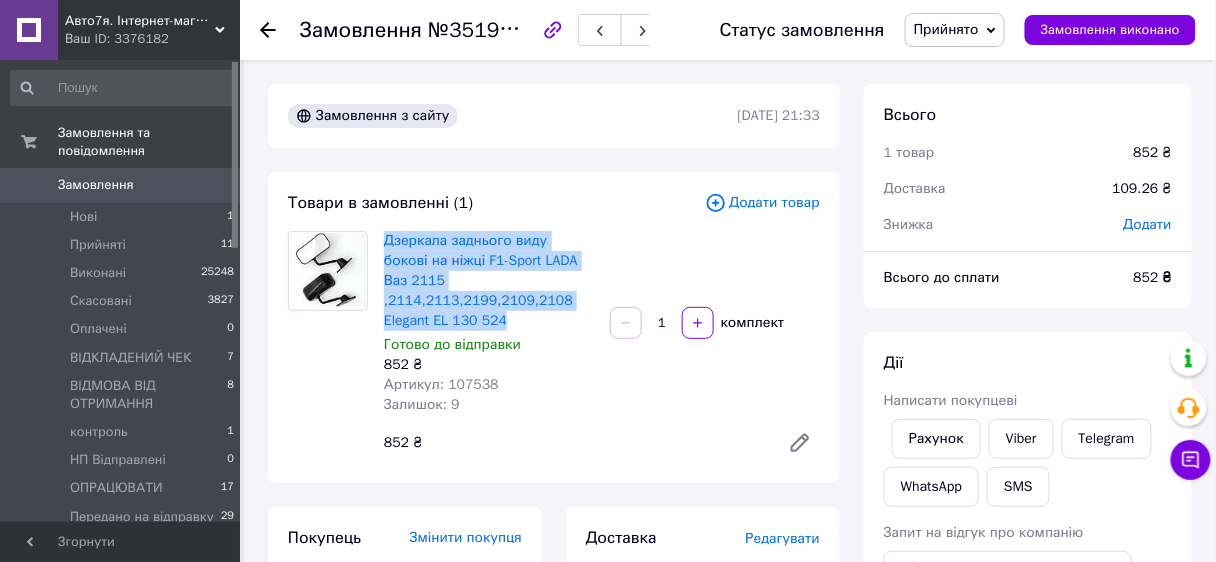 drag, startPoint x: 378, startPoint y: 236, endPoint x: 519, endPoint y: 300, distance: 154.84508 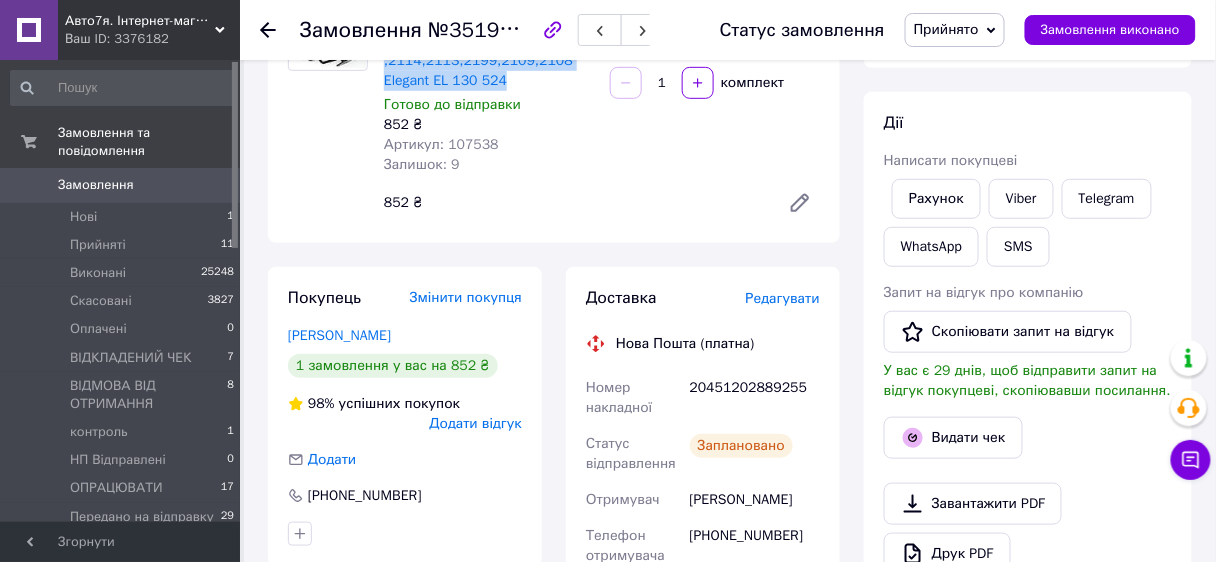 scroll, scrollTop: 320, scrollLeft: 0, axis: vertical 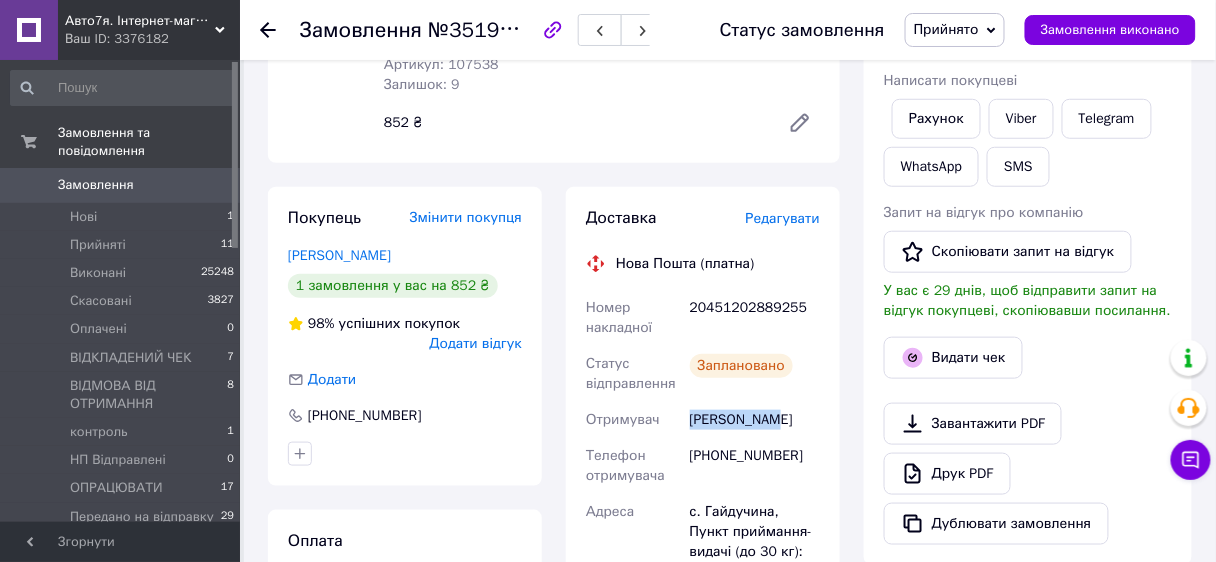 drag, startPoint x: 682, startPoint y: 407, endPoint x: 786, endPoint y: 409, distance: 104.019226 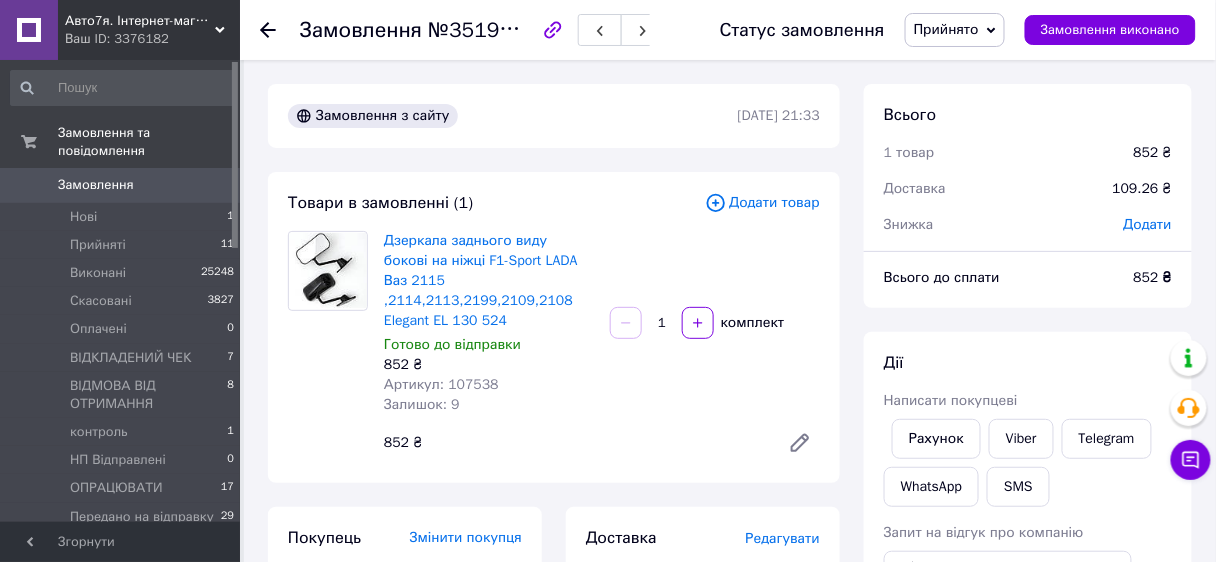 scroll, scrollTop: 160, scrollLeft: 0, axis: vertical 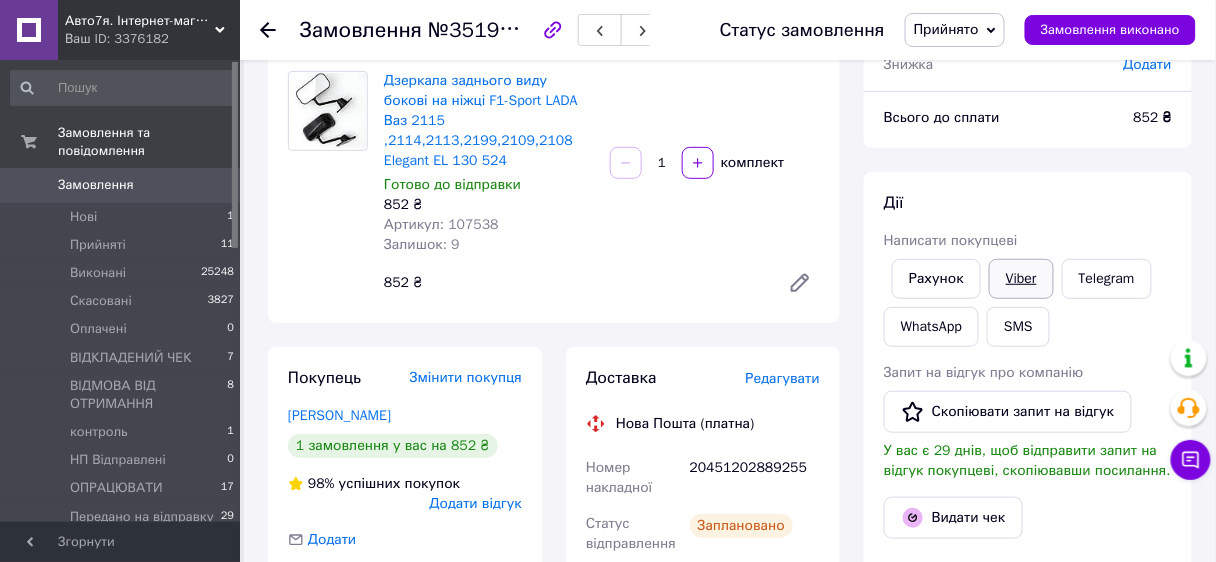 click on "Viber" at bounding box center (1021, 279) 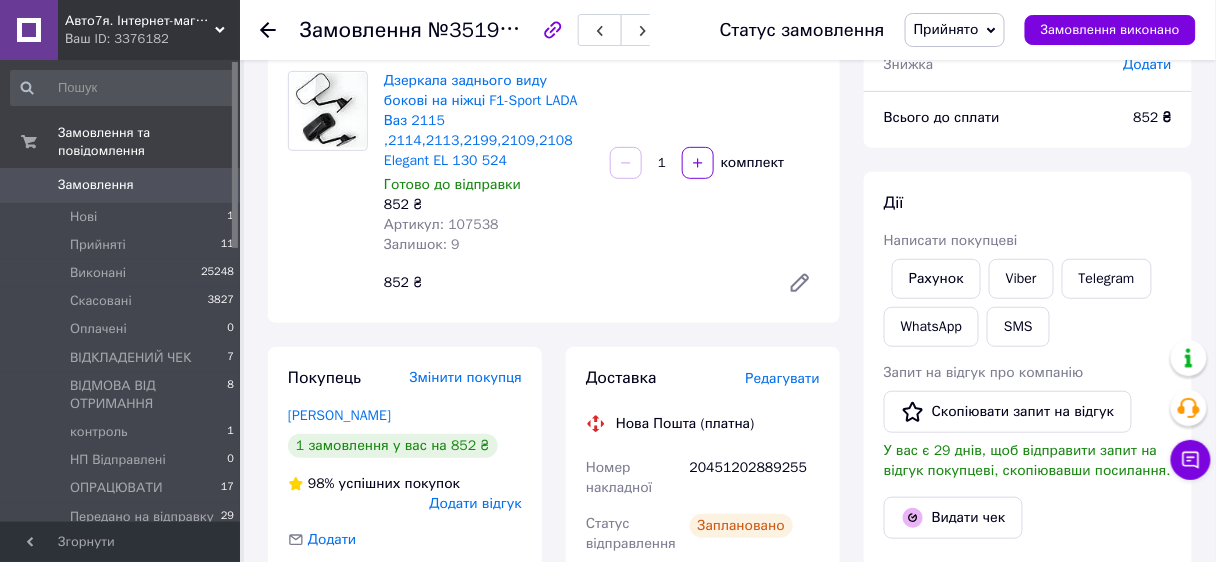 scroll, scrollTop: 480, scrollLeft: 0, axis: vertical 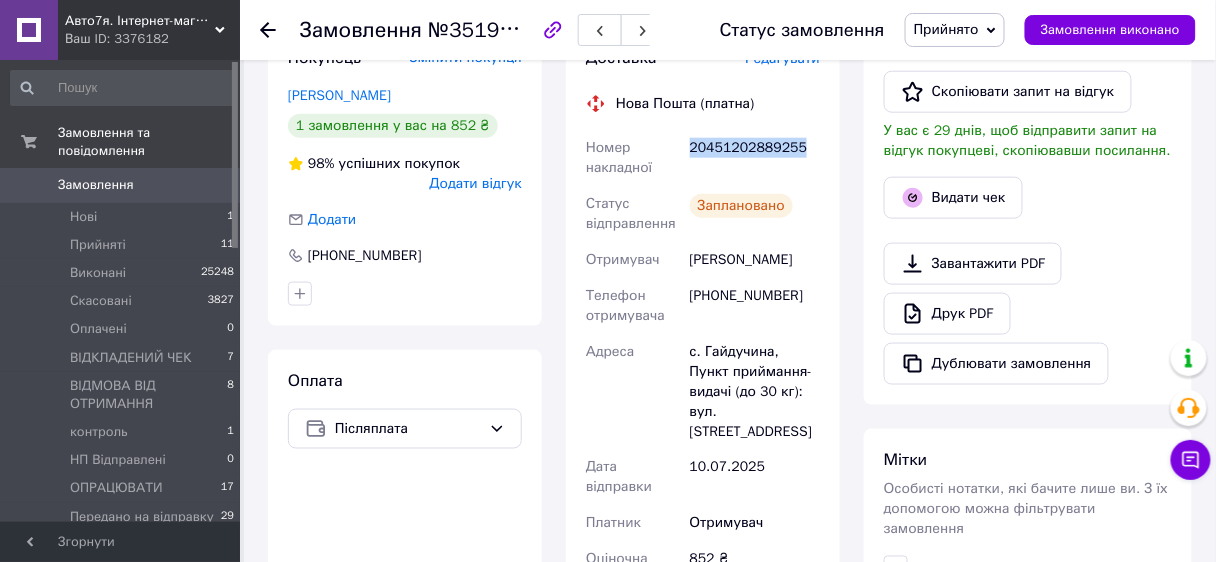 drag, startPoint x: 693, startPoint y: 131, endPoint x: 796, endPoint y: 139, distance: 103.31021 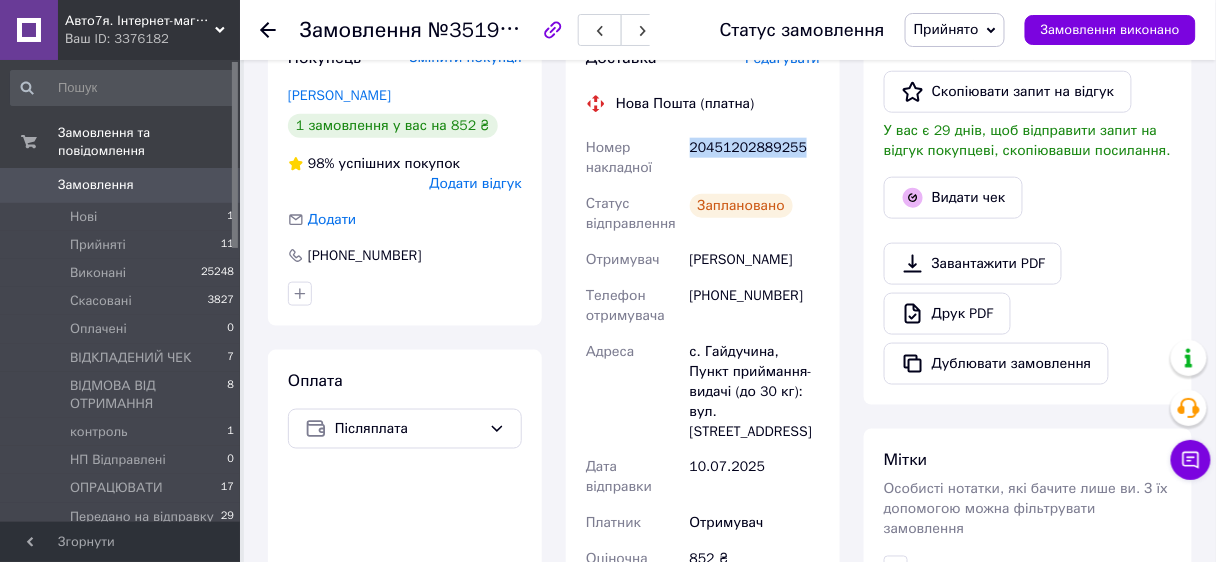 click on "Прийнято" at bounding box center (946, 29) 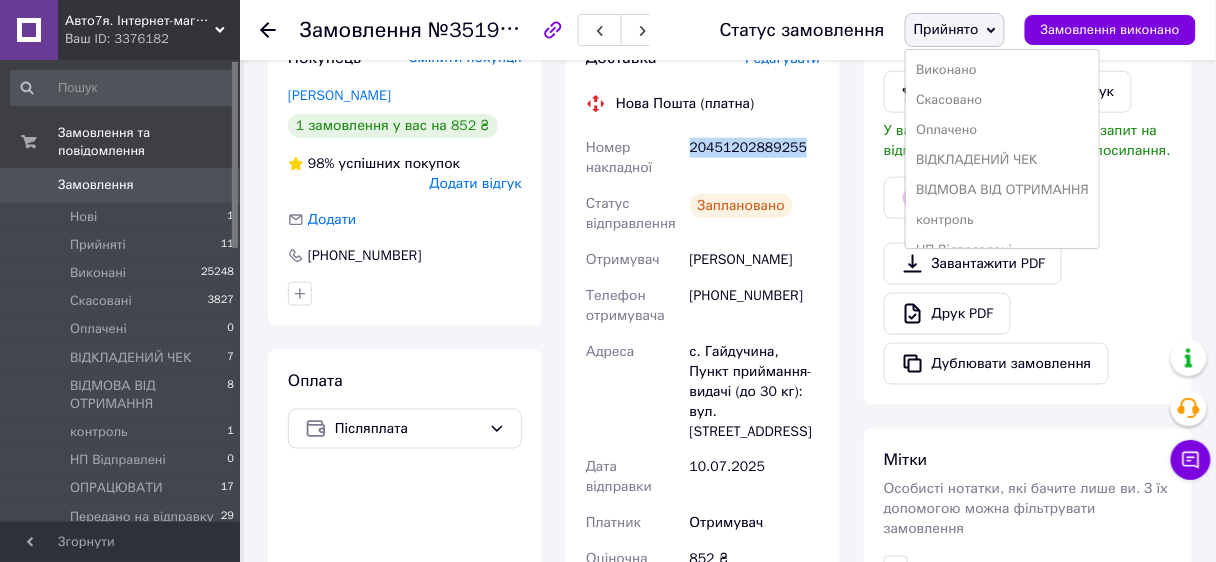 scroll, scrollTop: 200, scrollLeft: 0, axis: vertical 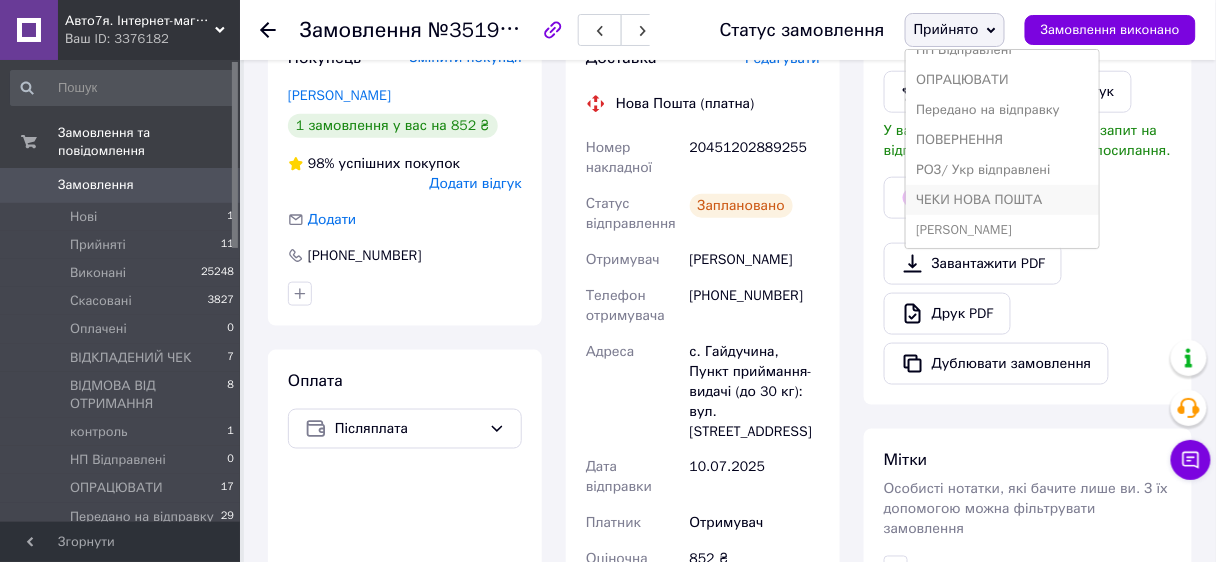 click on "ЧЕКИ НОВА ПОШТА" at bounding box center (1002, 200) 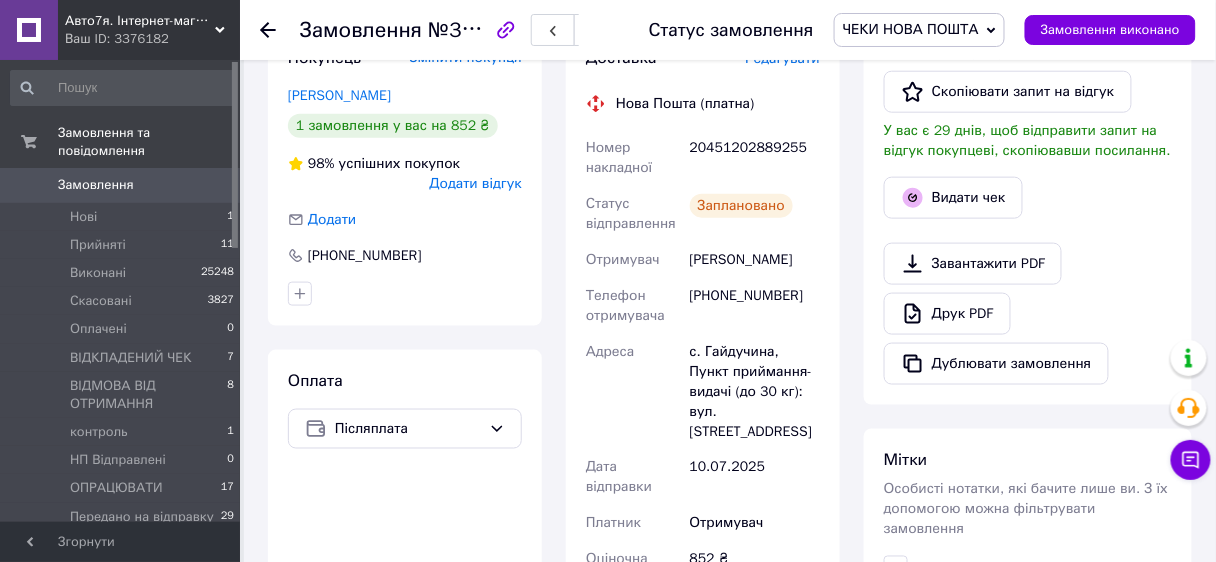 click 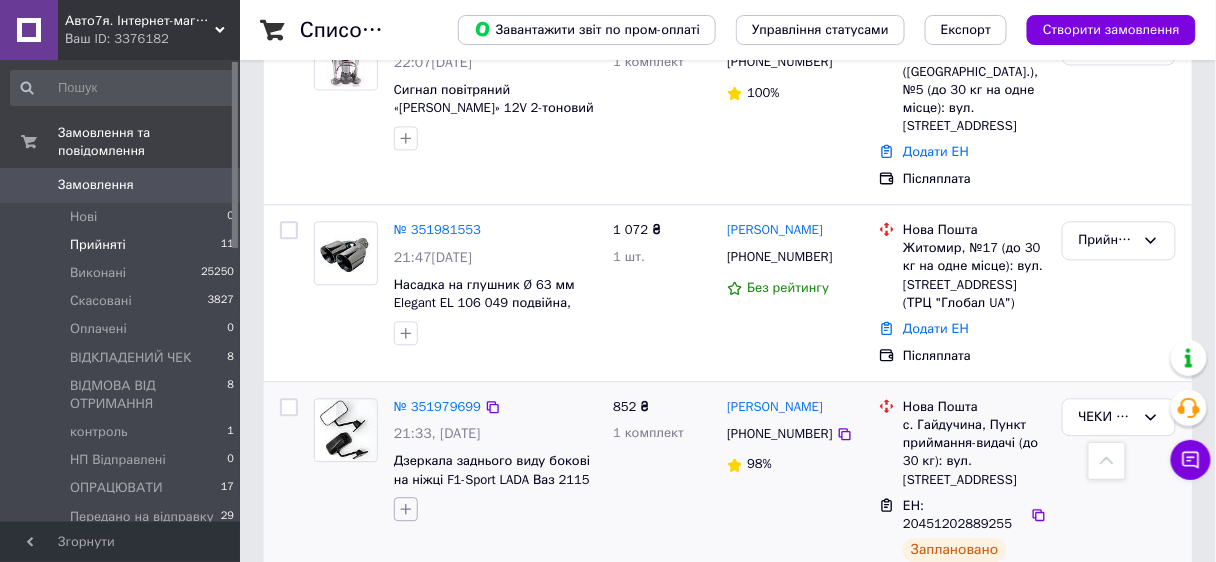 scroll, scrollTop: 922, scrollLeft: 0, axis: vertical 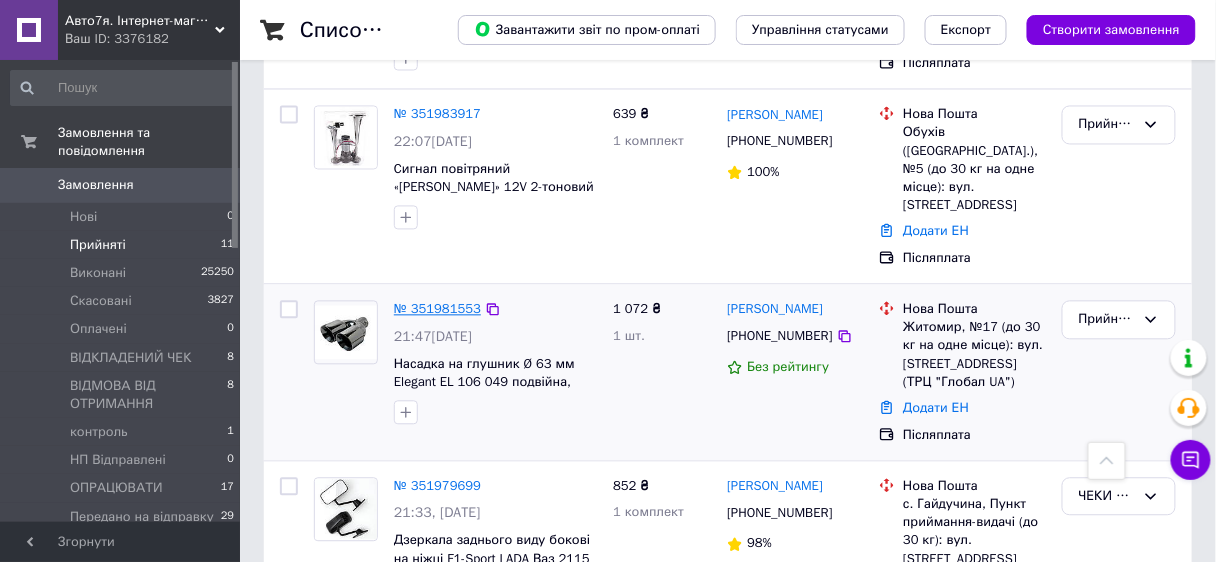 click on "№ 351981553" at bounding box center [437, 309] 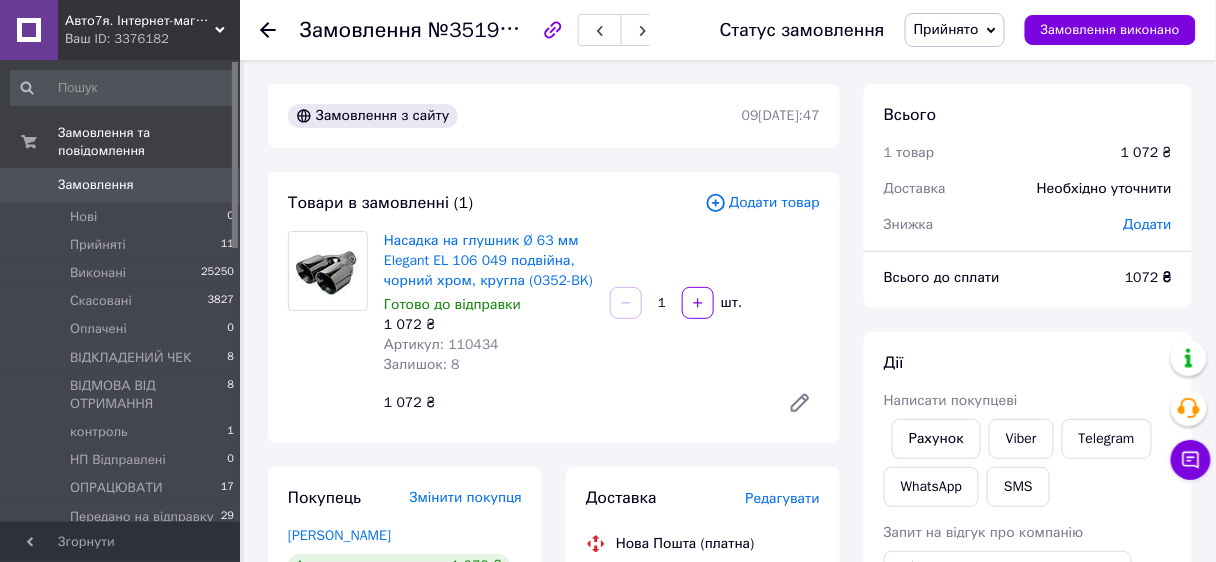 scroll, scrollTop: 240, scrollLeft: 0, axis: vertical 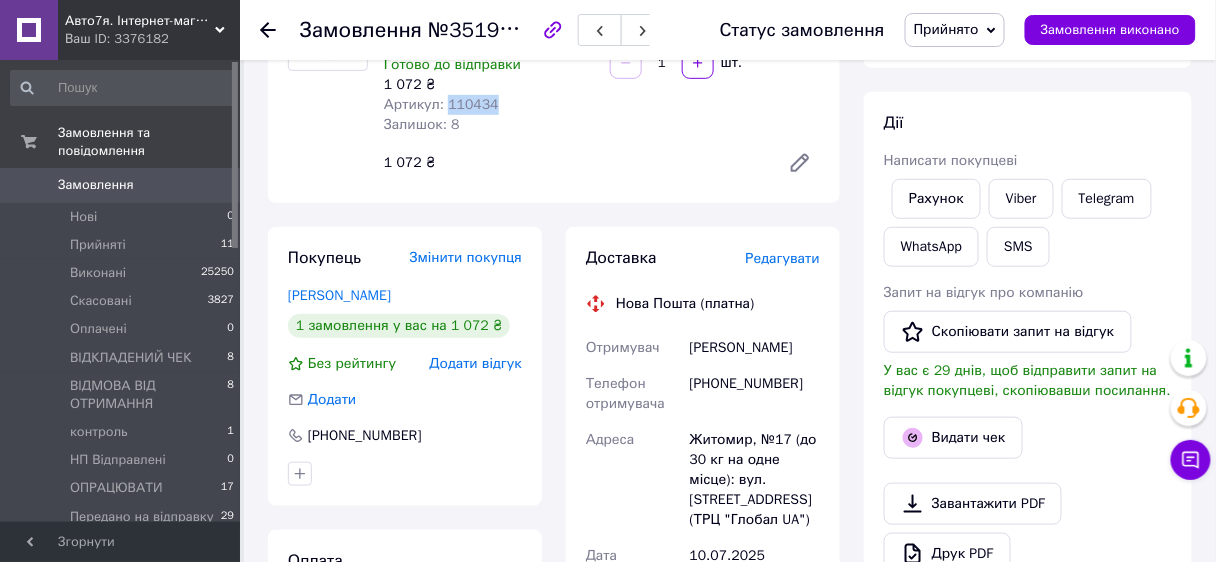 drag, startPoint x: 446, startPoint y: 106, endPoint x: 508, endPoint y: 102, distance: 62.1289 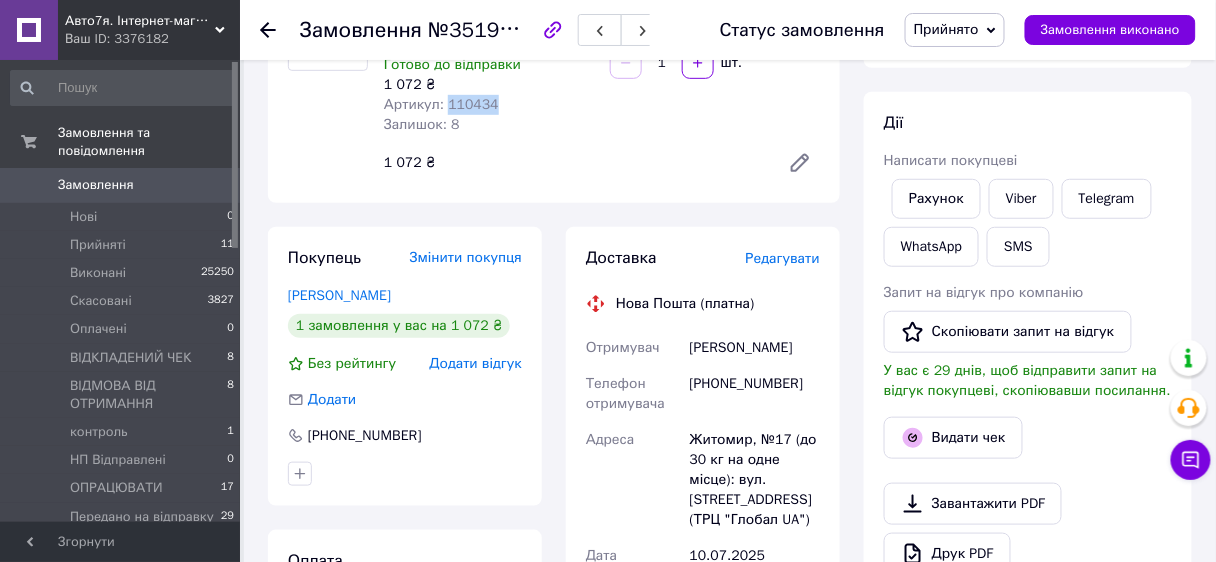 scroll, scrollTop: 80, scrollLeft: 0, axis: vertical 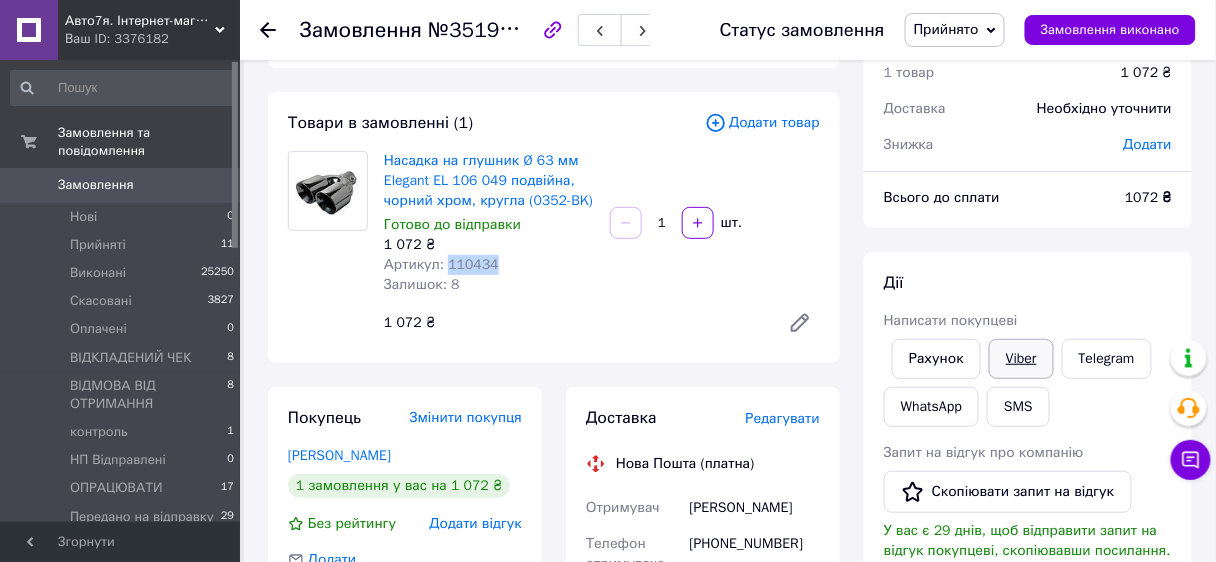 click on "Viber" at bounding box center (1021, 359) 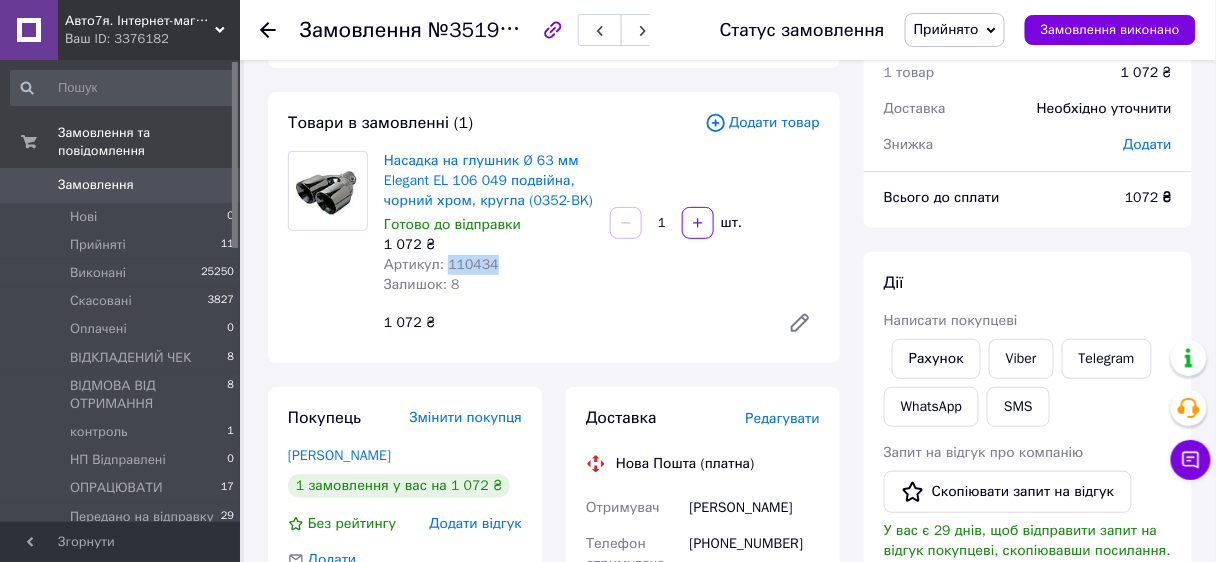 scroll, scrollTop: 0, scrollLeft: 0, axis: both 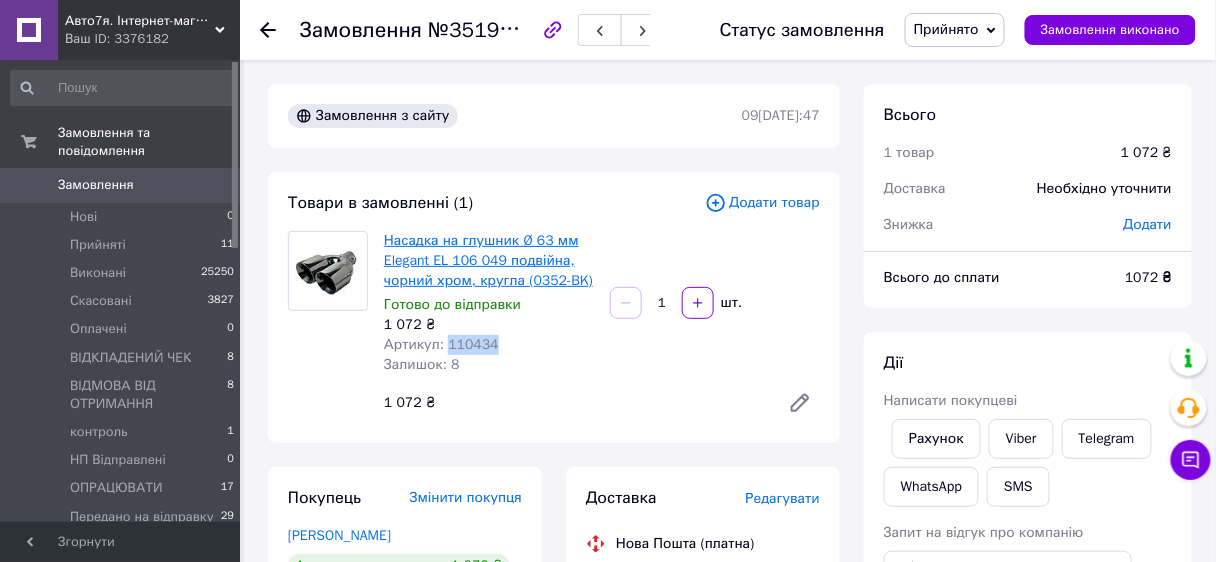 click on "Насадка на глушник Ø 63 мм Elegant EL 106 049 подвійна, чорний хром, кругла (0352-BK)" at bounding box center [488, 260] 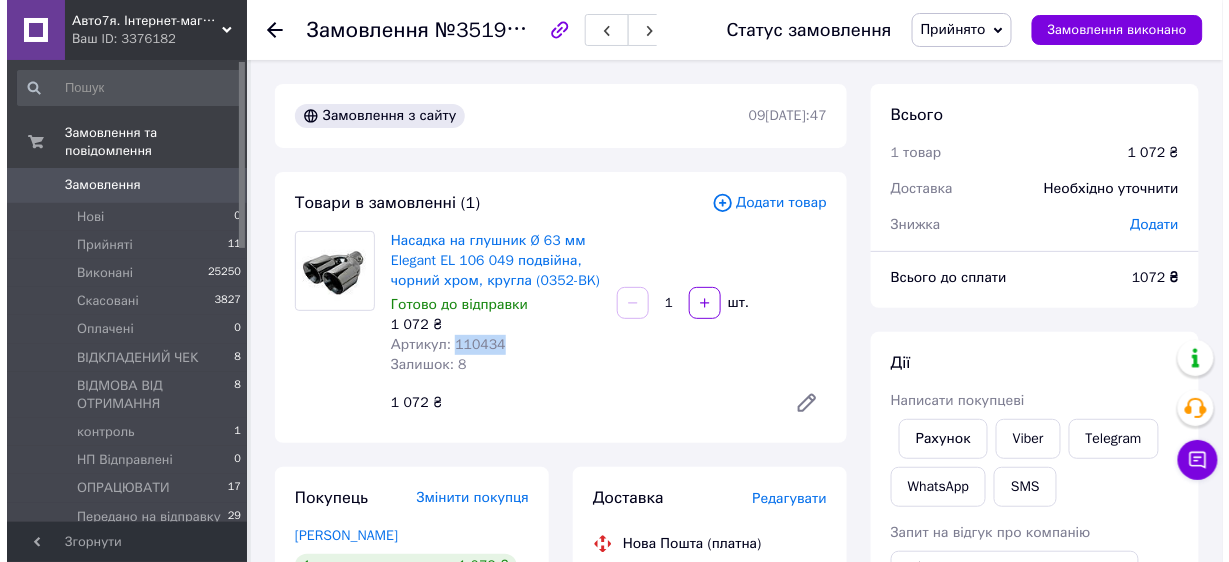 scroll, scrollTop: 400, scrollLeft: 0, axis: vertical 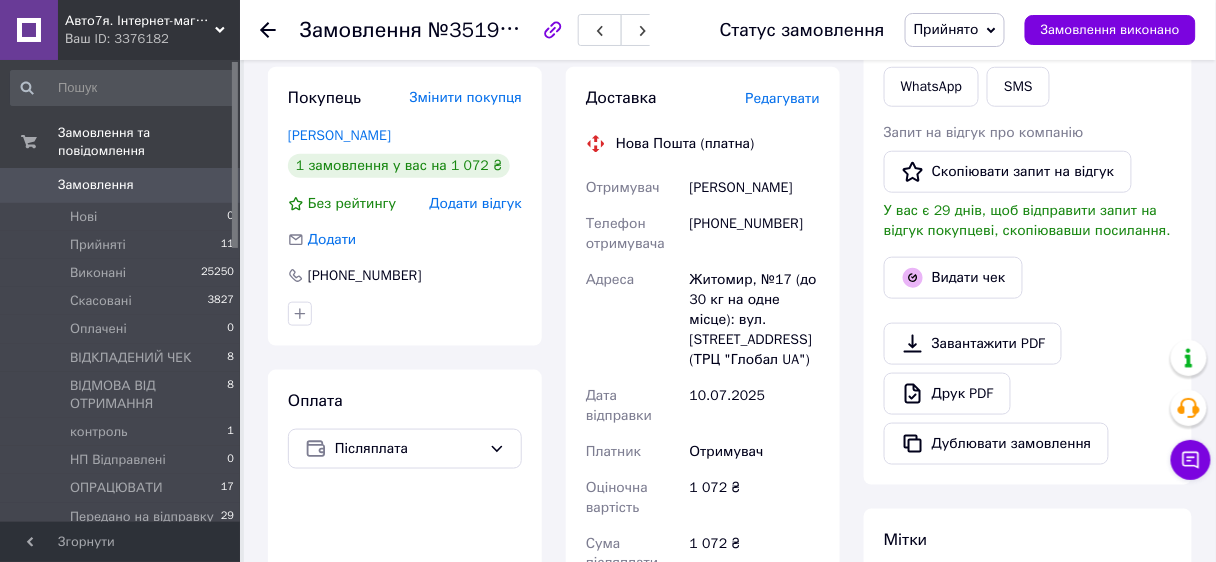 click on "Редагувати" at bounding box center [783, 98] 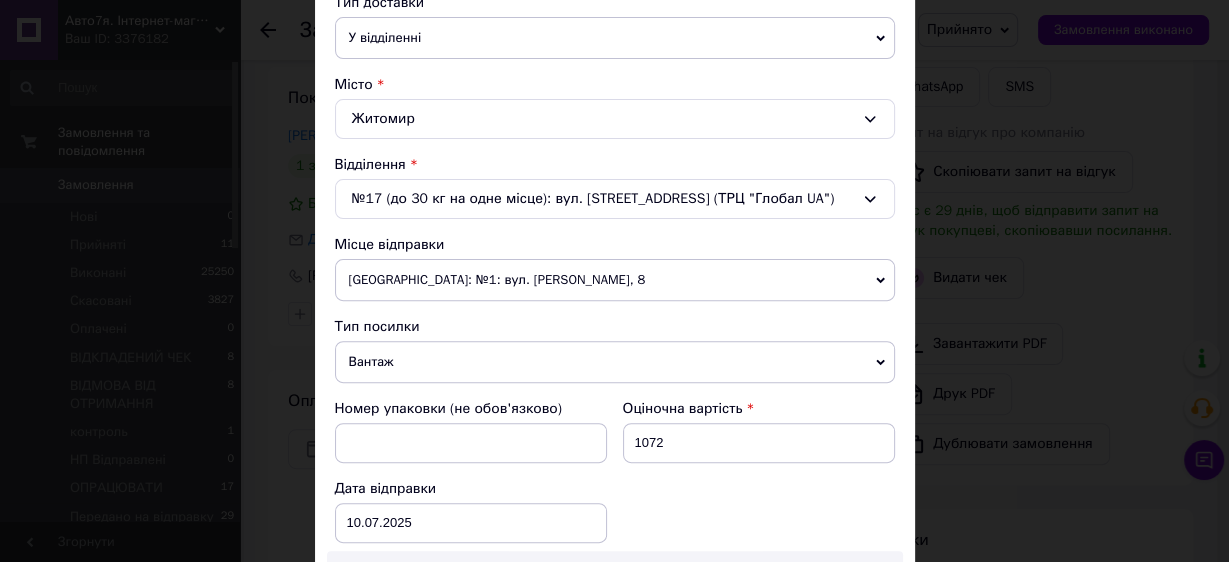 scroll, scrollTop: 800, scrollLeft: 0, axis: vertical 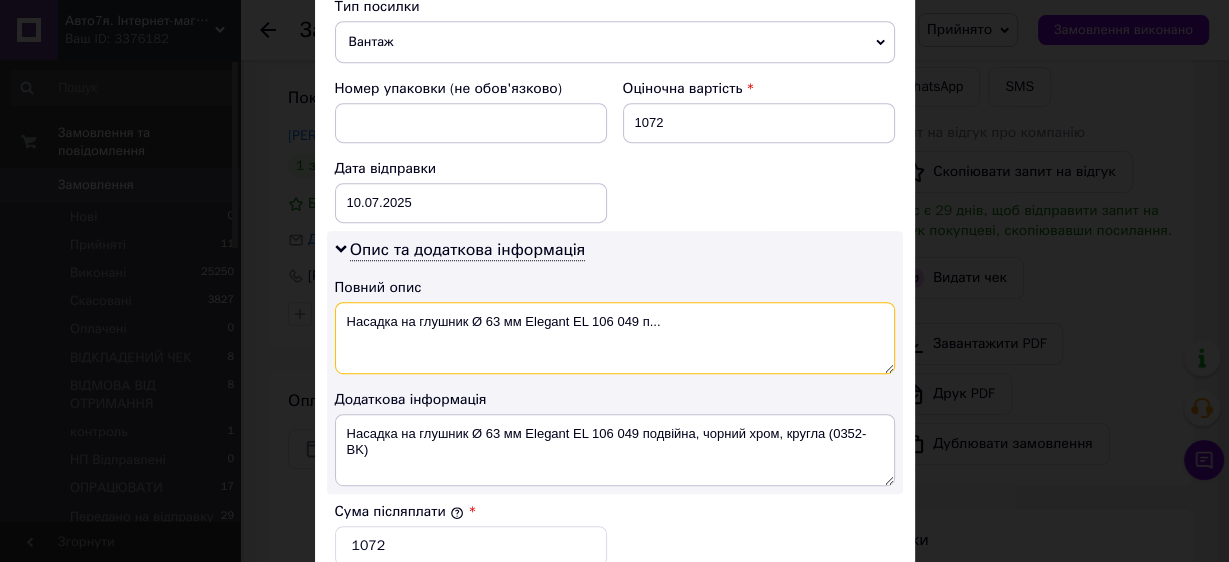 drag, startPoint x: 460, startPoint y: 316, endPoint x: 750, endPoint y: 352, distance: 292.22595 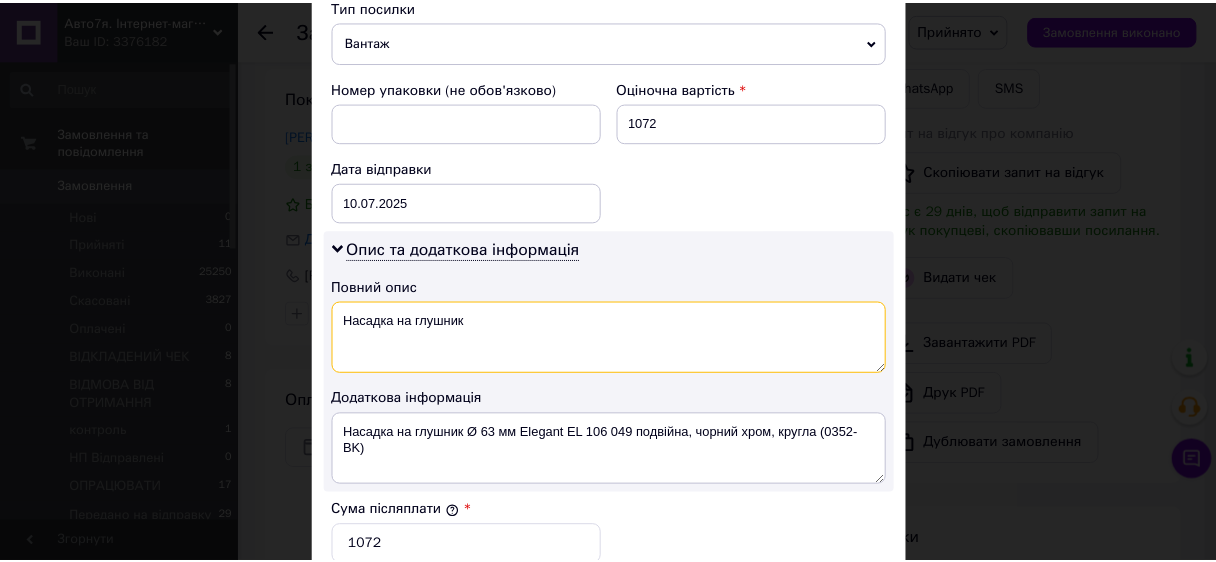 scroll, scrollTop: 1175, scrollLeft: 0, axis: vertical 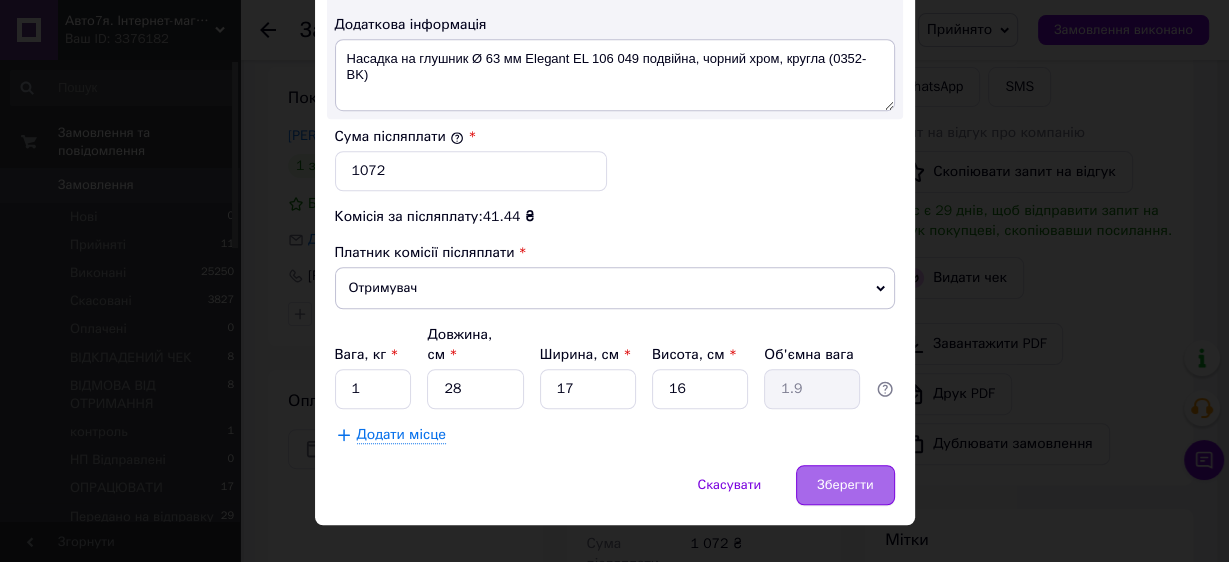 type on "Насадка на глушник" 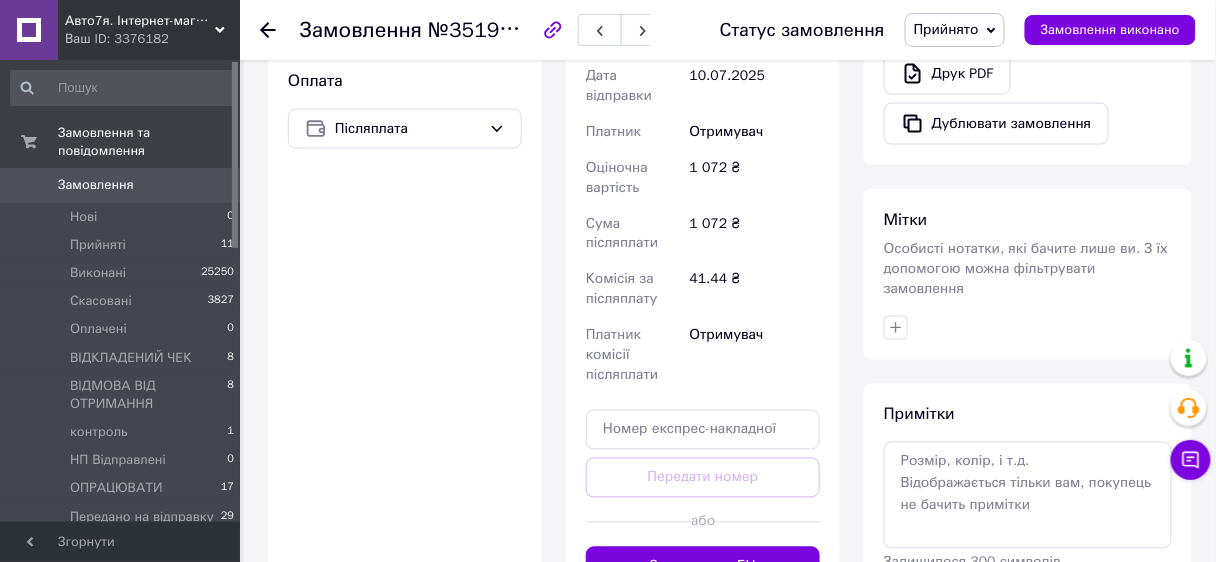 scroll, scrollTop: 880, scrollLeft: 0, axis: vertical 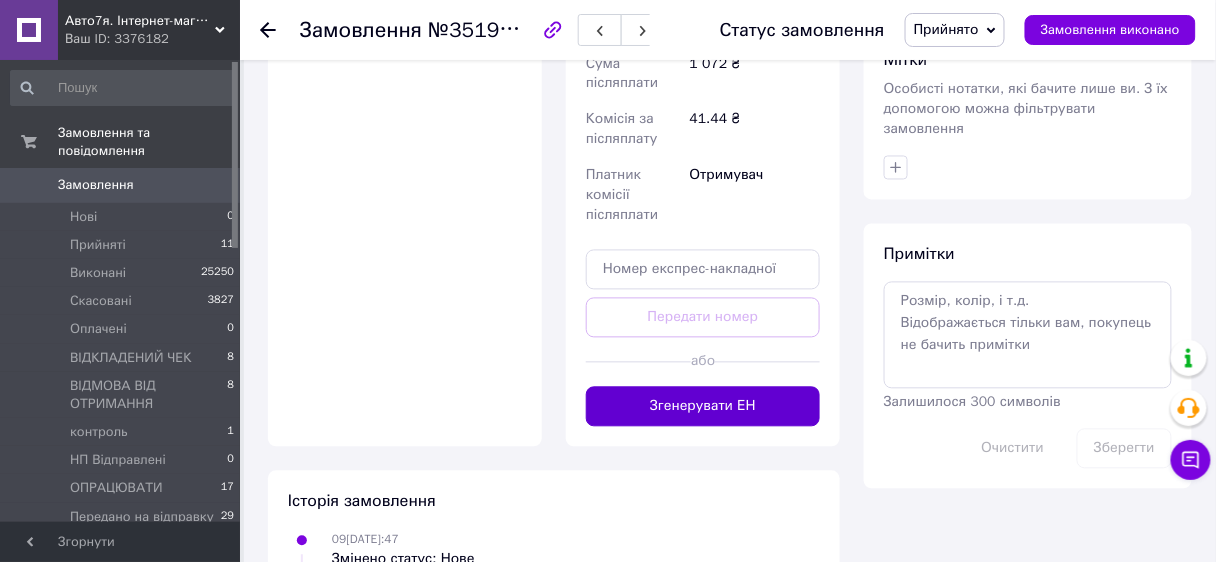 click on "Згенерувати ЕН" at bounding box center (703, 407) 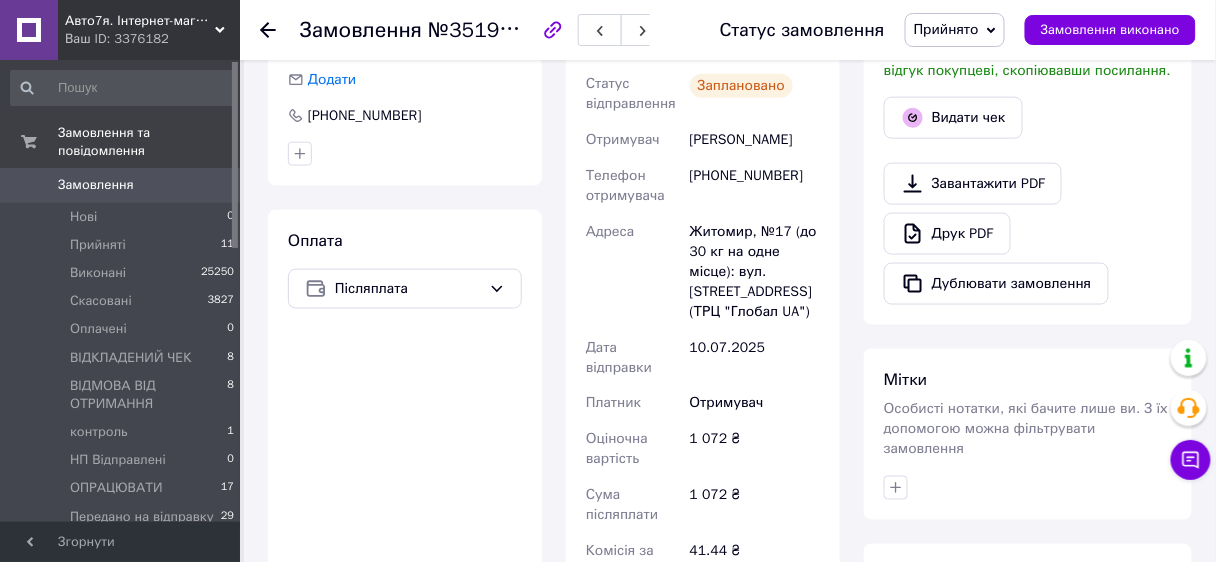 scroll, scrollTop: 320, scrollLeft: 0, axis: vertical 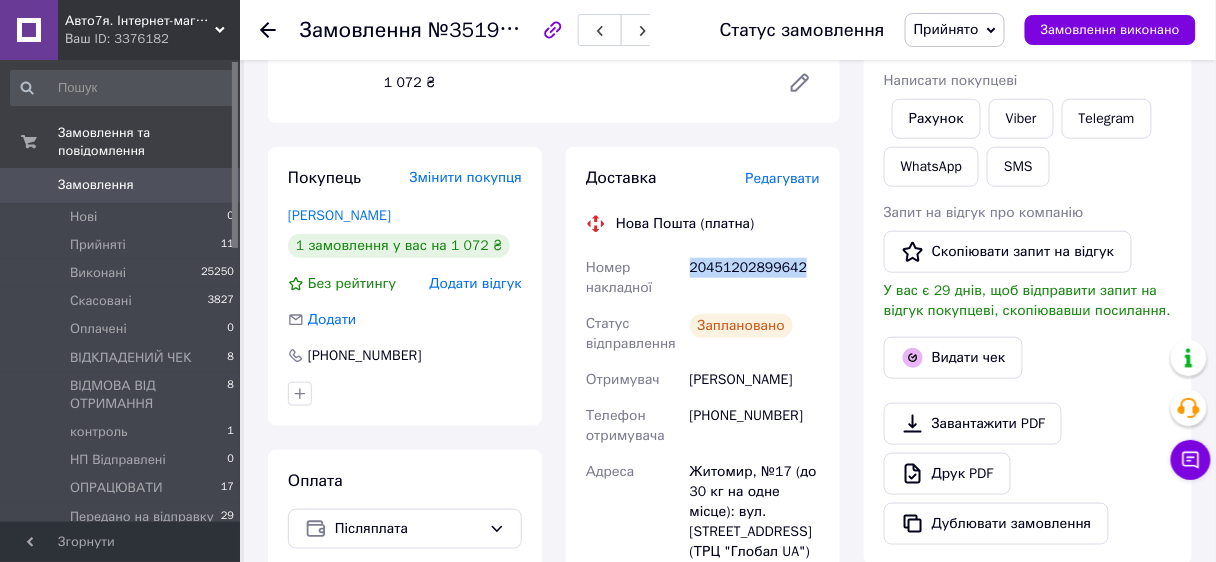 drag, startPoint x: 686, startPoint y: 267, endPoint x: 791, endPoint y: 272, distance: 105.11898 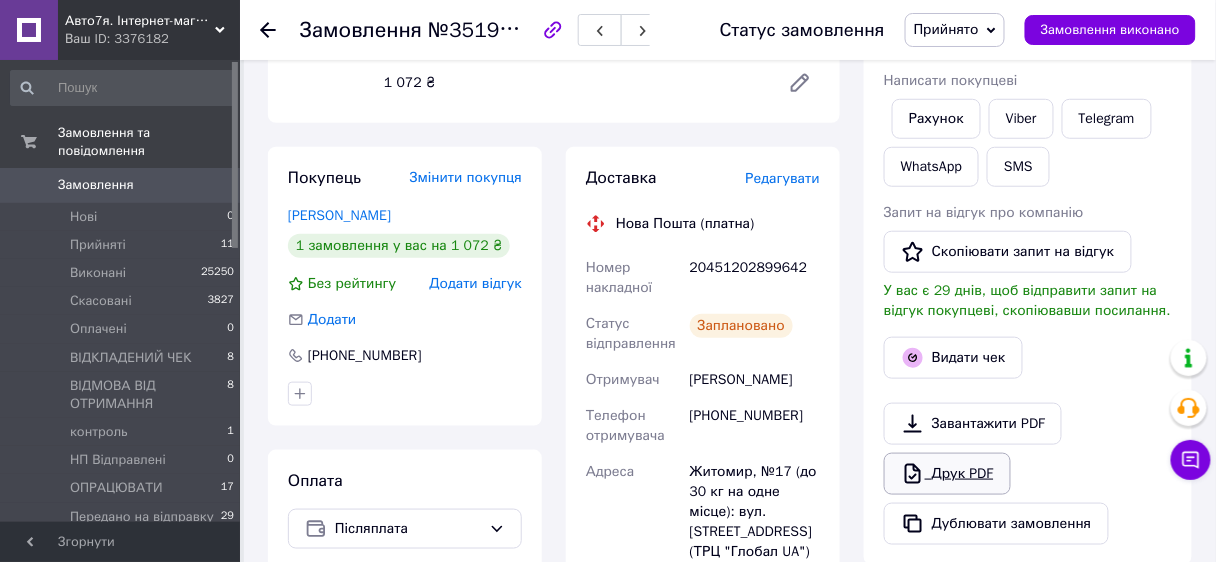 drag, startPoint x: 842, startPoint y: 556, endPoint x: 935, endPoint y: 479, distance: 120.73939 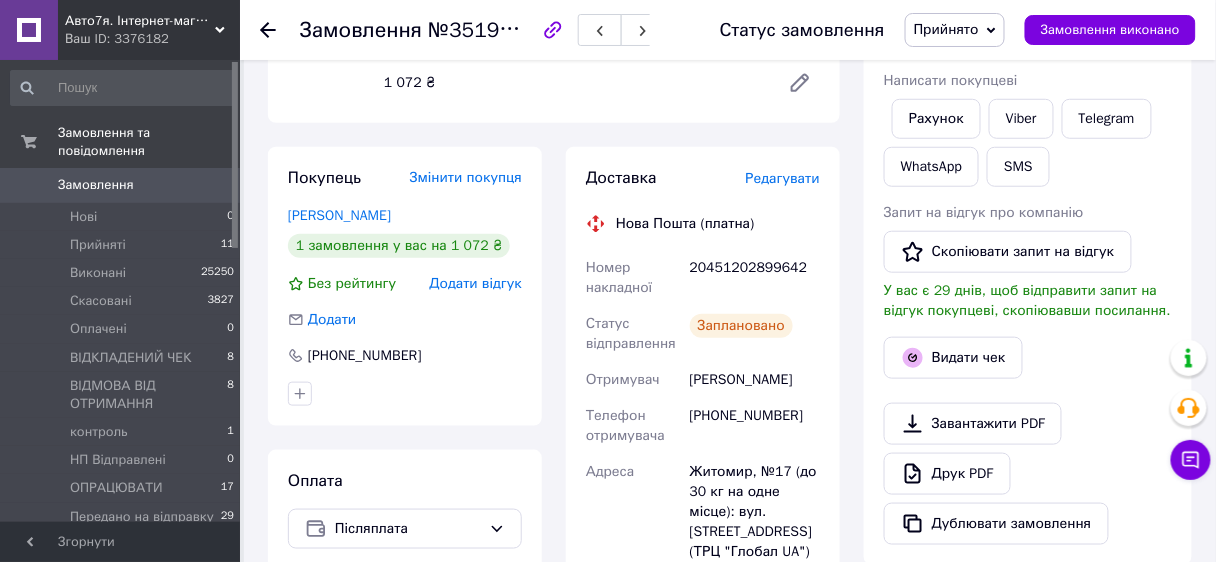 click on "Прийнято" at bounding box center [946, 29] 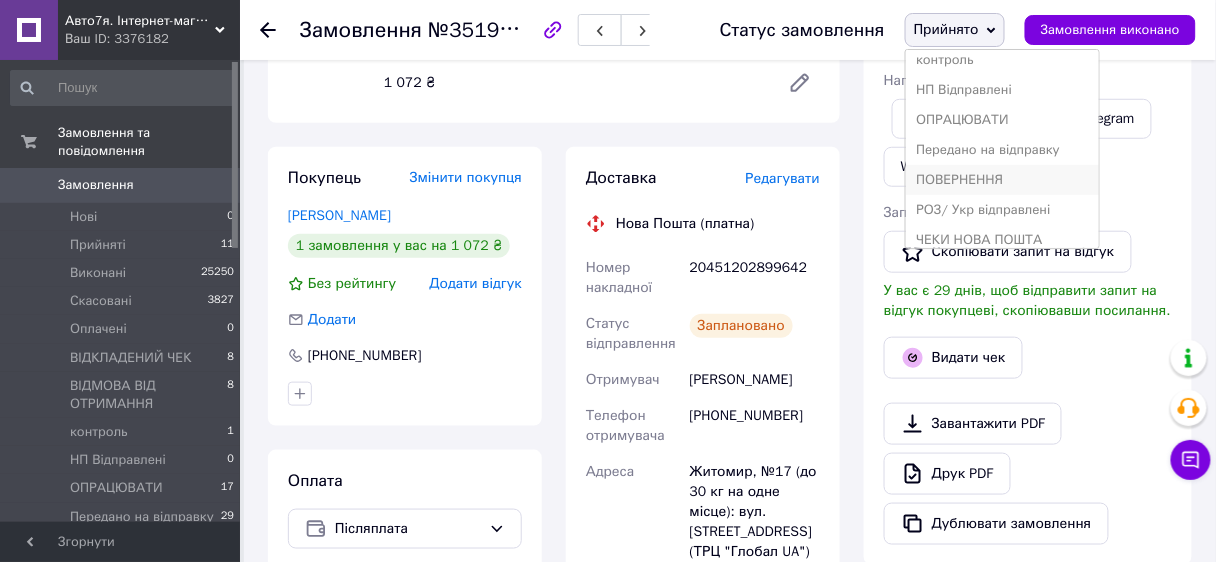 scroll, scrollTop: 200, scrollLeft: 0, axis: vertical 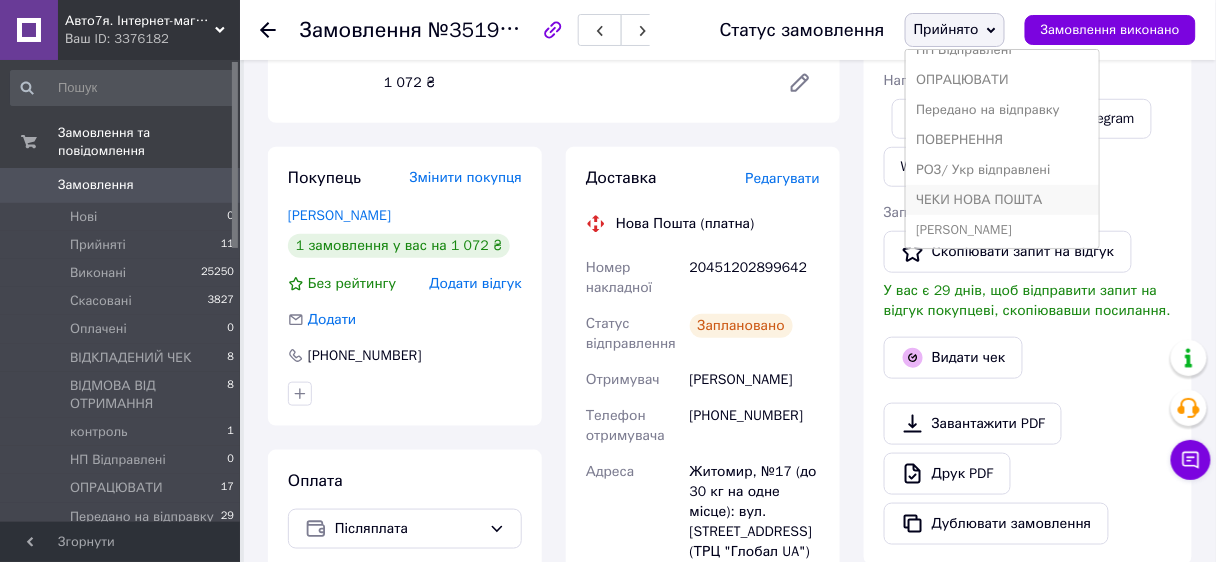 click on "ЧЕКИ НОВА ПОШТА" at bounding box center (1002, 200) 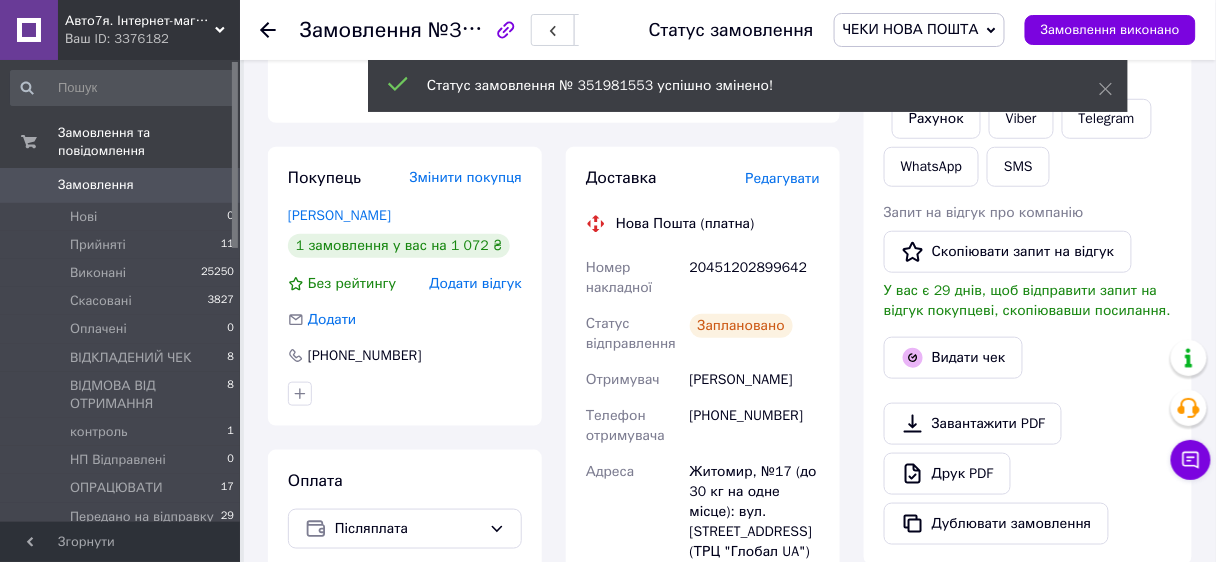 click 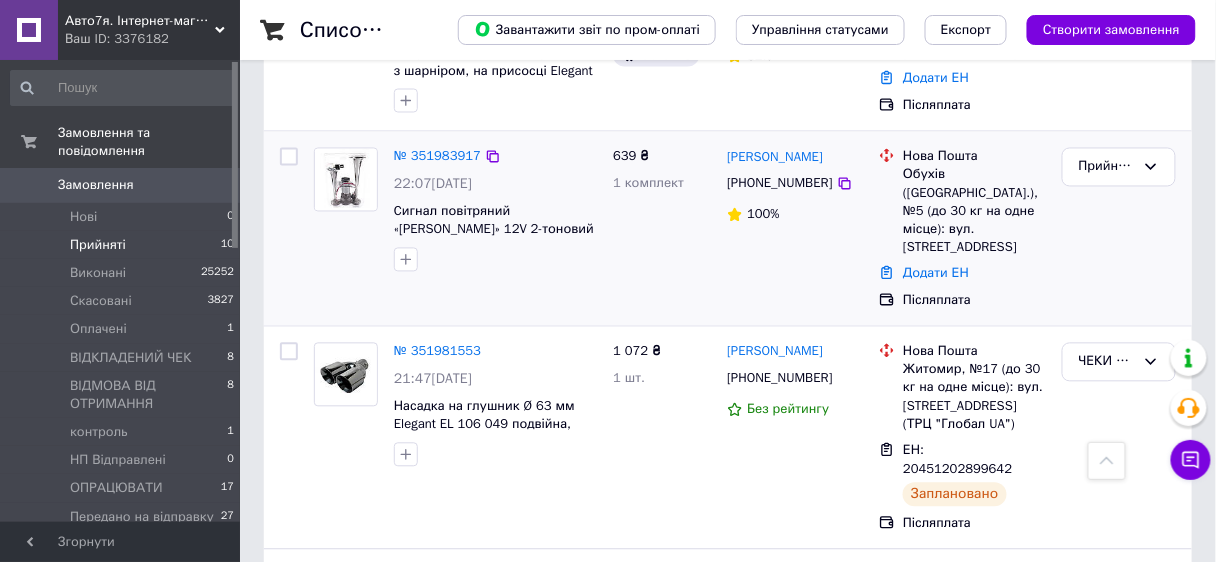 scroll, scrollTop: 800, scrollLeft: 0, axis: vertical 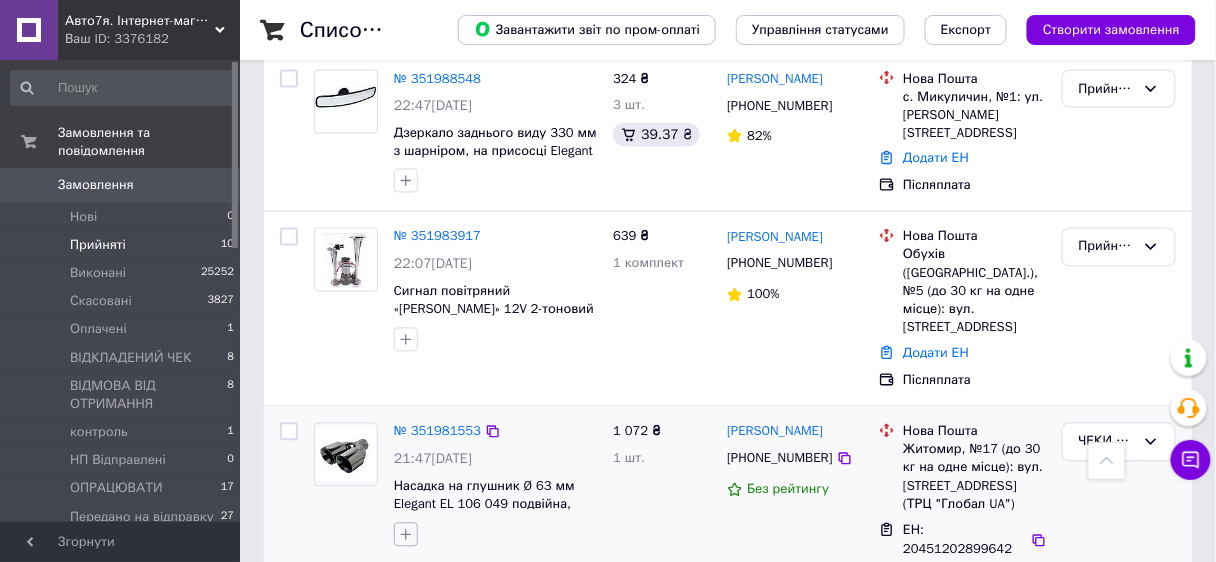click 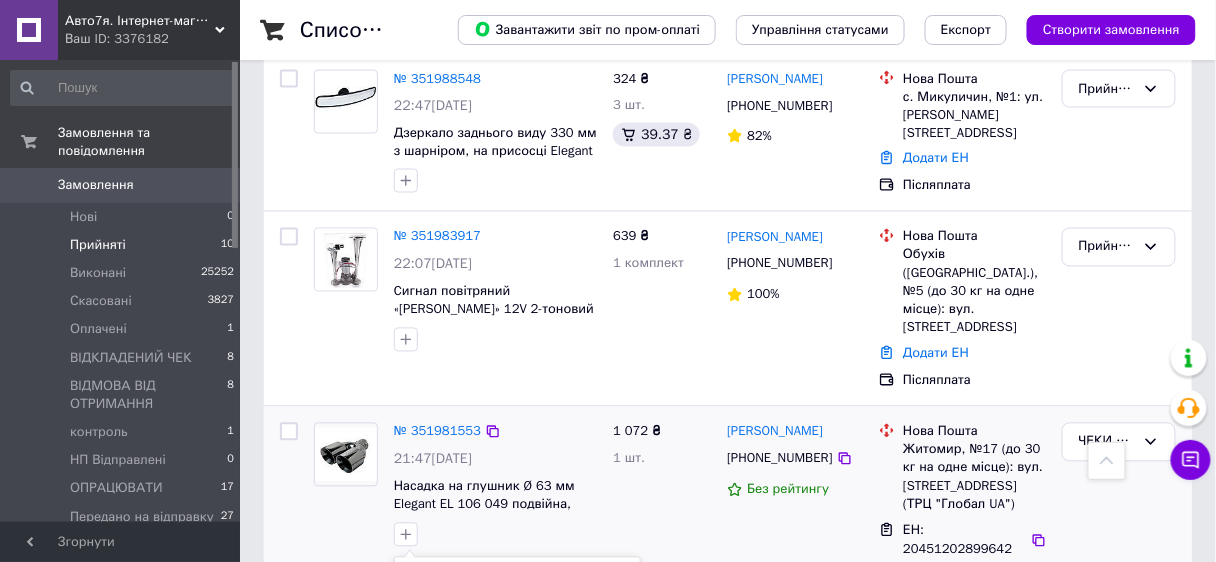 scroll, scrollTop: 1200, scrollLeft: 0, axis: vertical 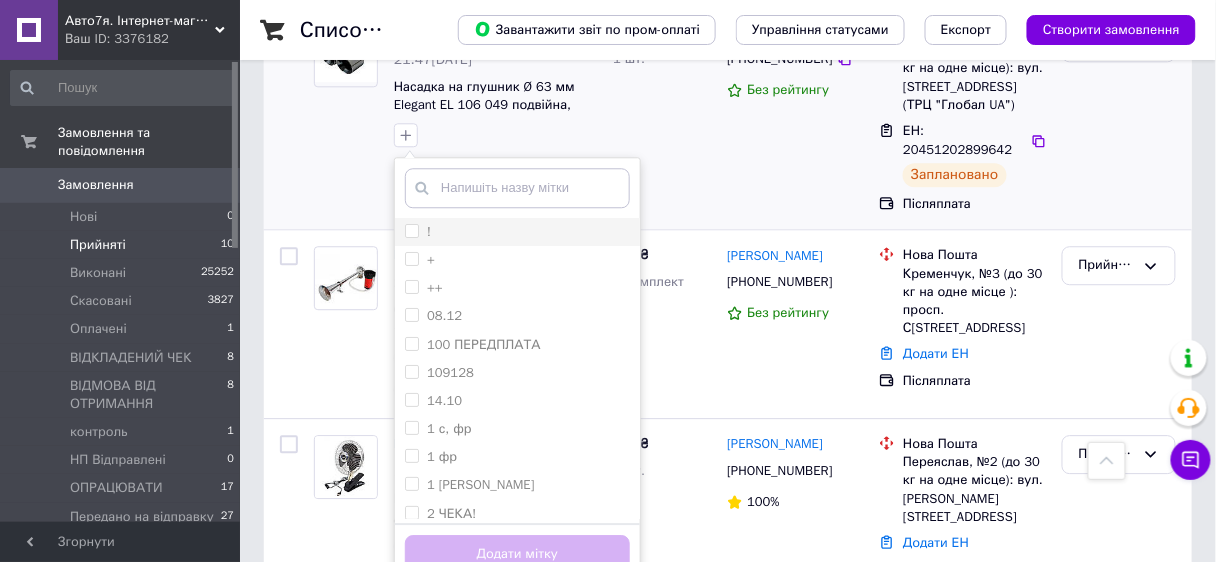click on "!" at bounding box center (411, 230) 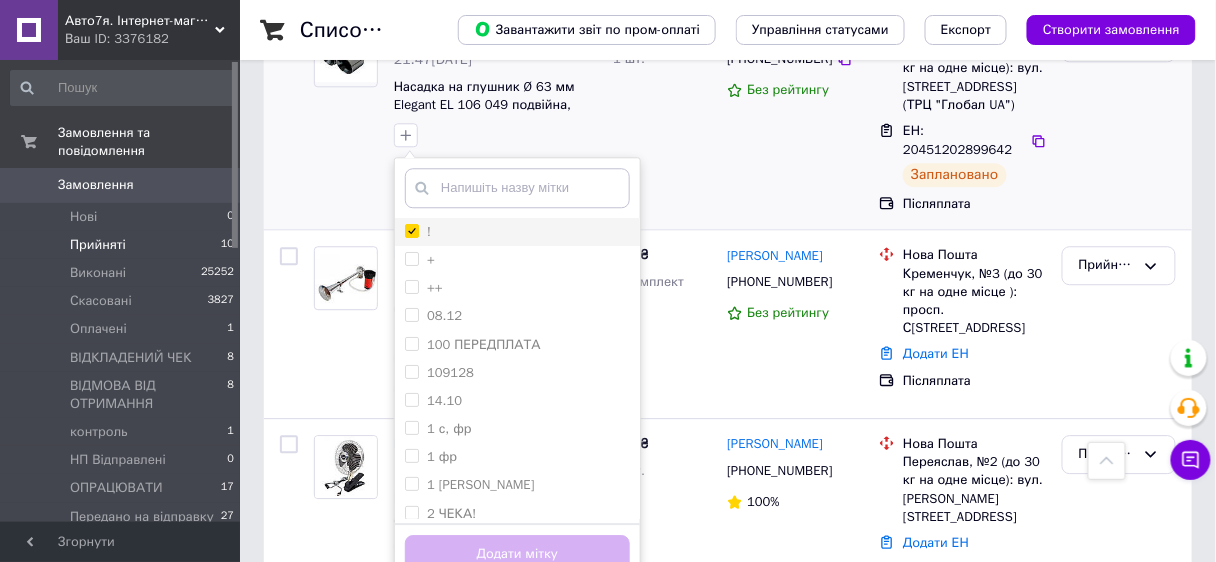 checkbox on "true" 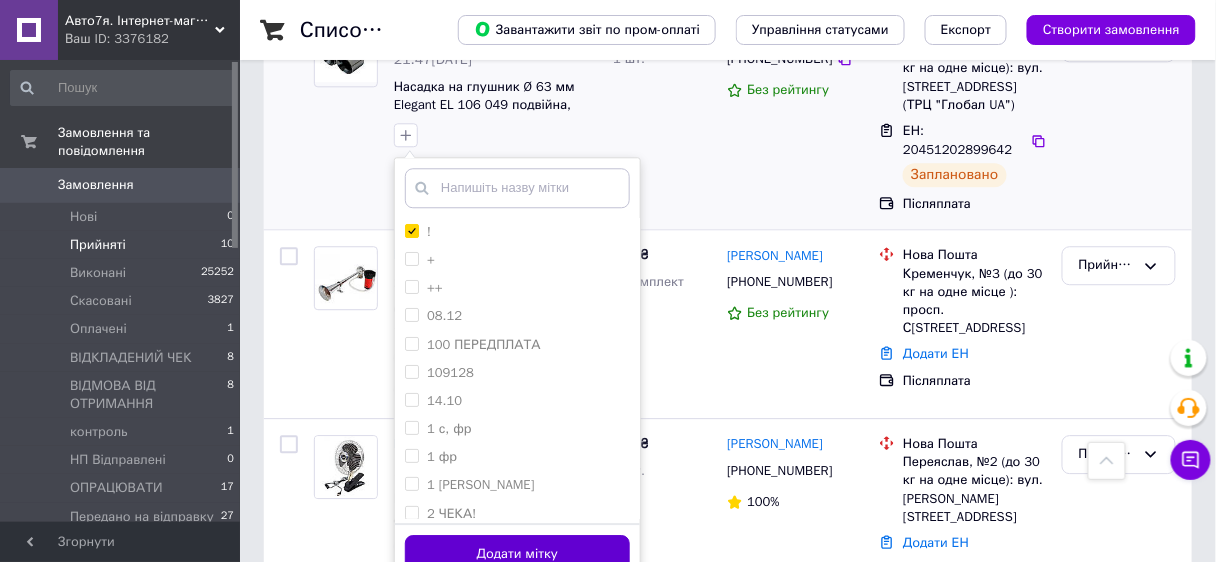 click on "Додати мітку" at bounding box center [517, 554] 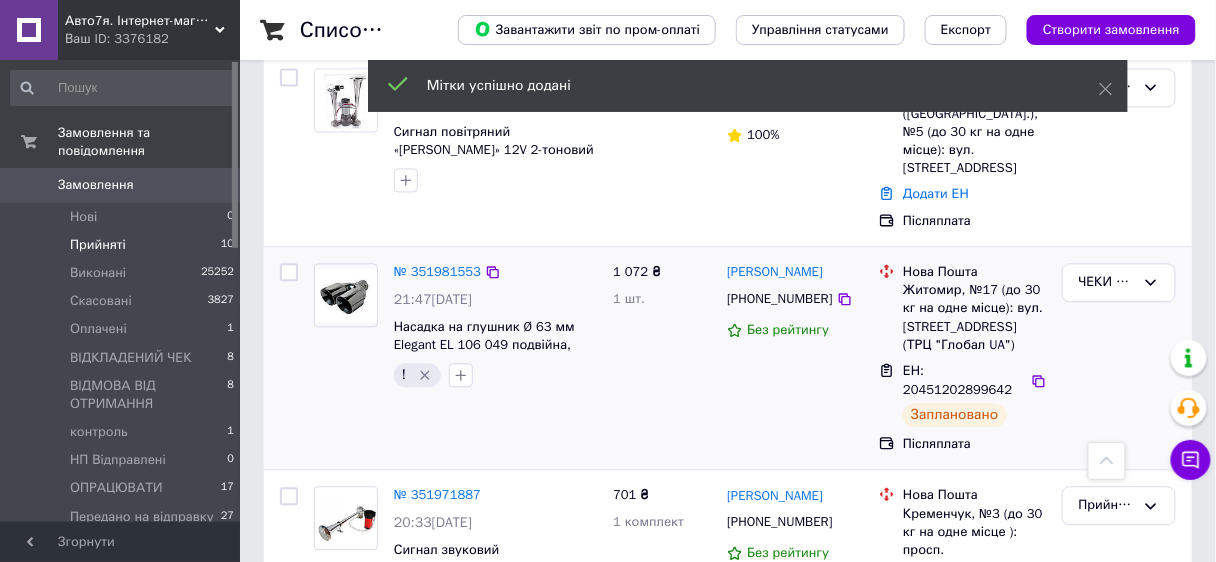 scroll, scrollTop: 720, scrollLeft: 0, axis: vertical 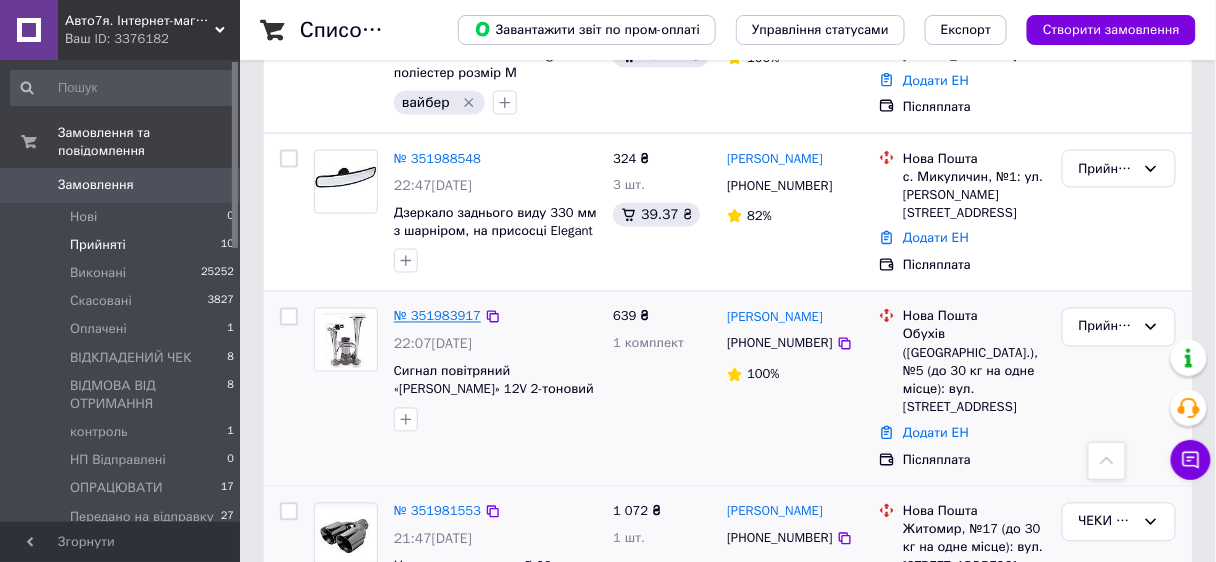click on "№ 351983917" at bounding box center [437, 316] 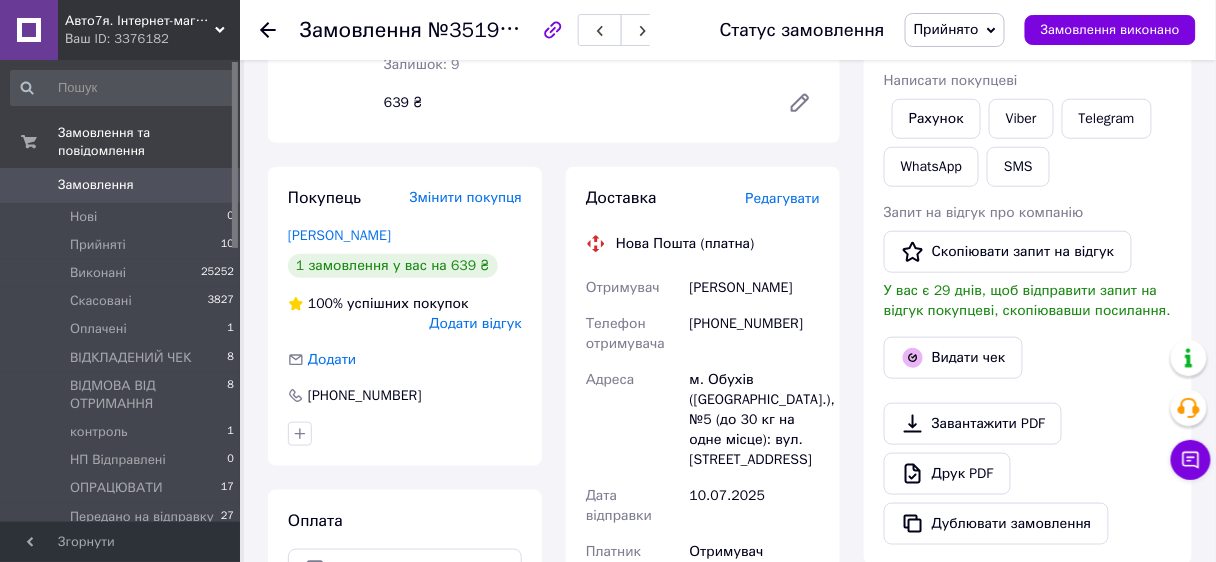 scroll, scrollTop: 80, scrollLeft: 0, axis: vertical 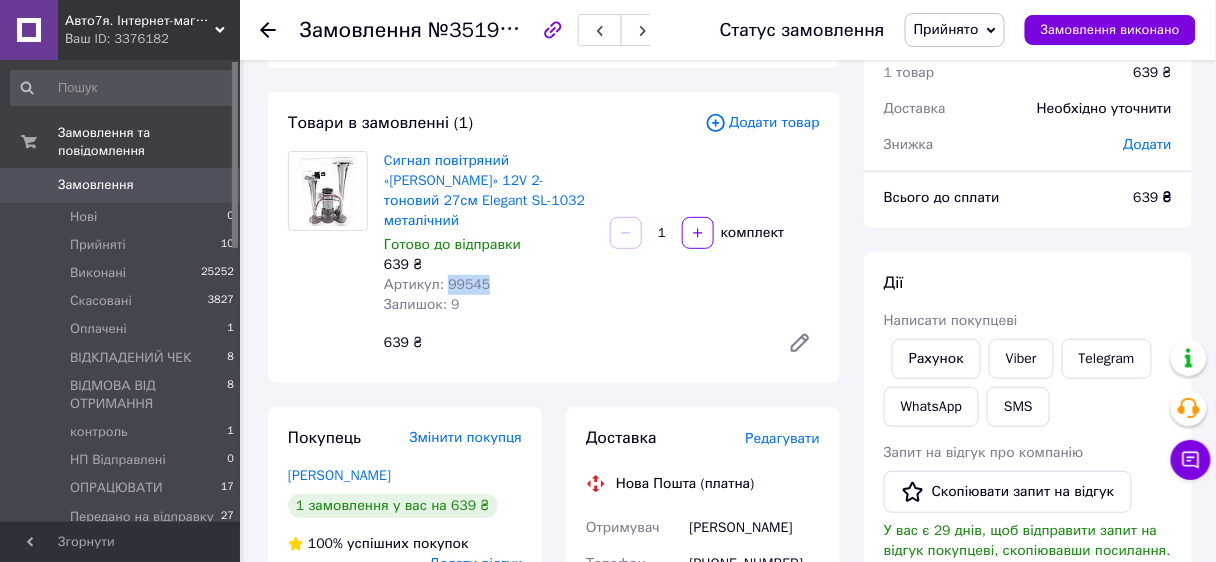 drag, startPoint x: 445, startPoint y: 262, endPoint x: 455, endPoint y: 264, distance: 10.198039 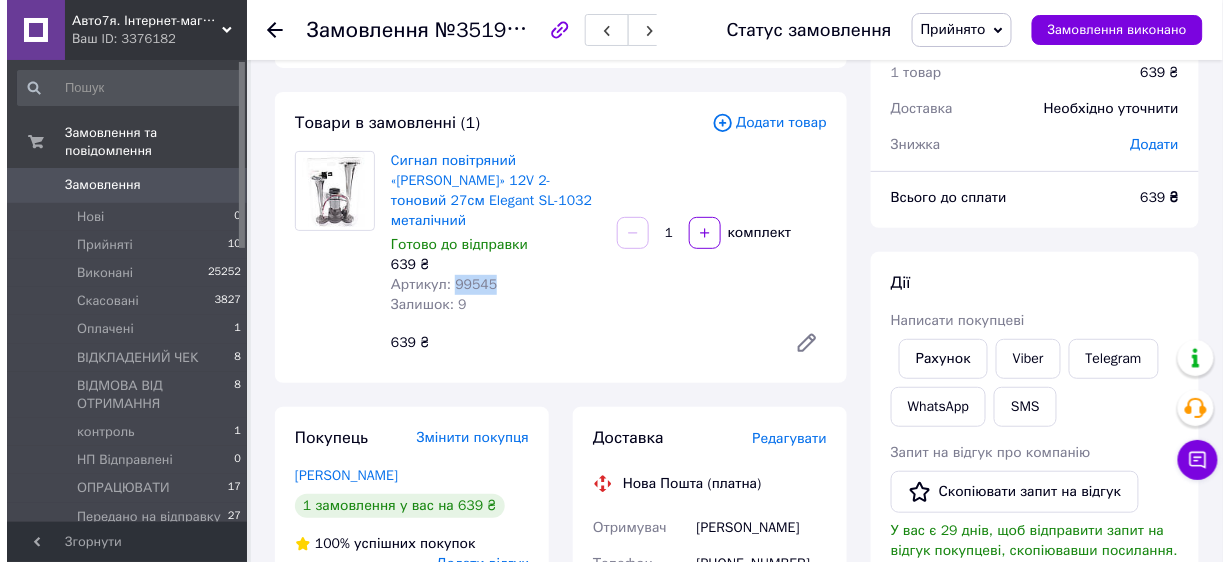 scroll, scrollTop: 320, scrollLeft: 0, axis: vertical 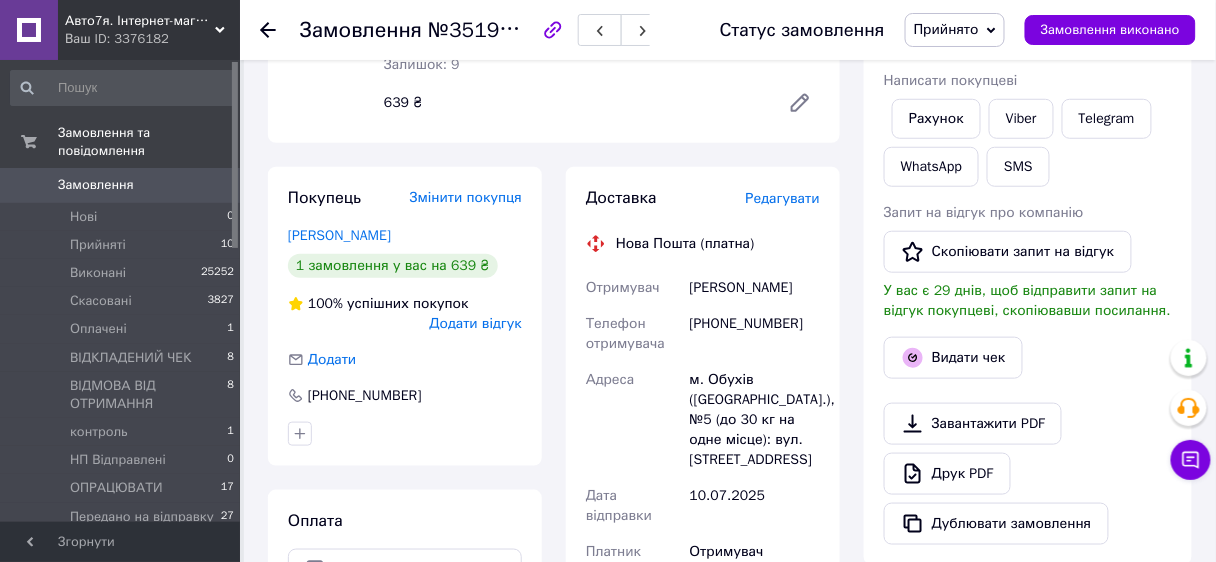 click on "Редагувати" at bounding box center (783, 198) 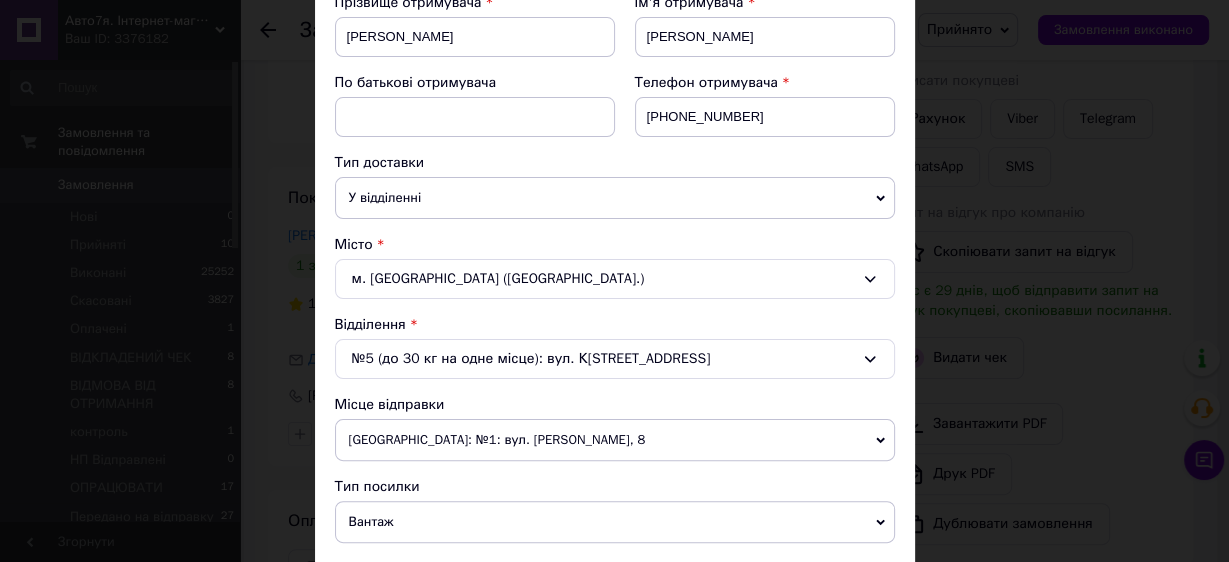 scroll, scrollTop: 480, scrollLeft: 0, axis: vertical 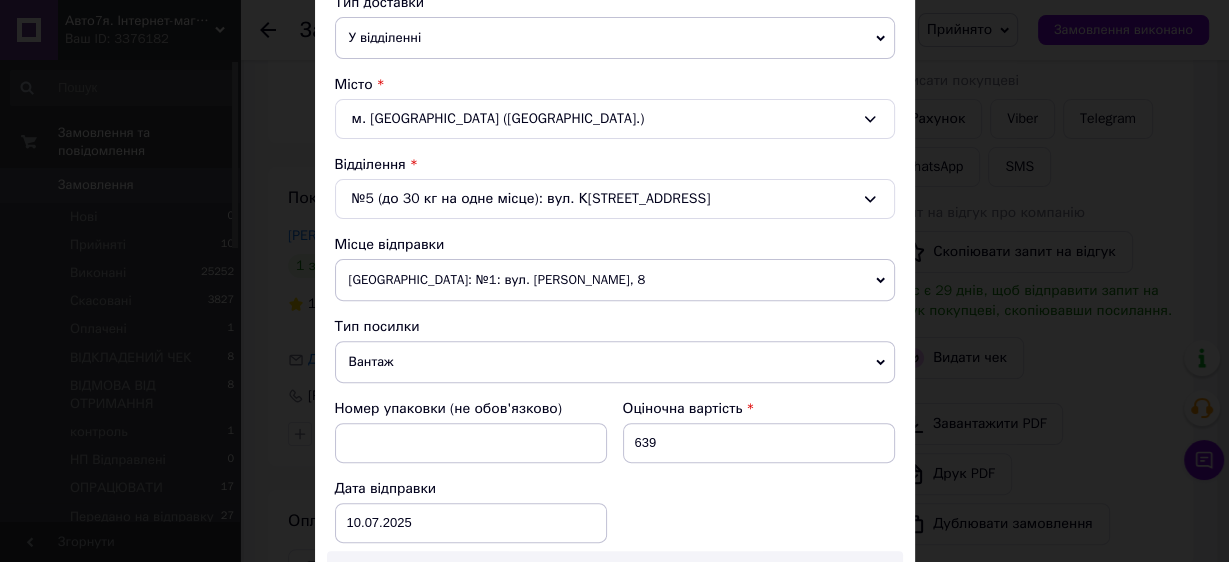 click on "[GEOGRAPHIC_DATA]: №1: вул. [PERSON_NAME], 8" at bounding box center [615, 280] 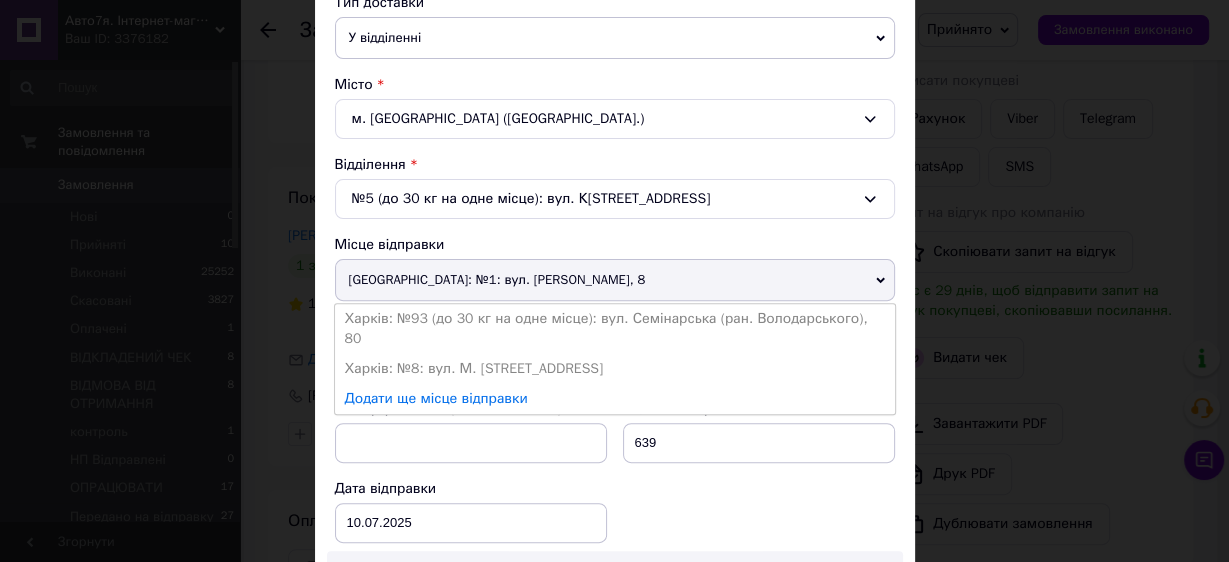click on "Спосіб доставки Нова Пошта (платна) Платник Отримувач Відправник Прізвище отримувача Глевацький Ім'я отримувача Анатолій По батькові отримувача Телефон отримувача +380963212930 Тип доставки У відділенні Кур'єром В поштоматі Місто м. Обухів (Київська обл.) Відділення №5 (до 30 кг на одне місце): вул. Київська, 166К Місце відправки Івано-Франківськ: №1: вул. Максимовича, 8 Харків: №93 (до 30 кг на одне місце): вул. Семінарська (ран. Володарського), 80 Харків: №8: вул. М. Гончарівська, 28/30 Додати ще місце відправки Тип посилки Вантаж Документи Номер упаковки (не обов'язково) 639 < >" at bounding box center [615, 405] 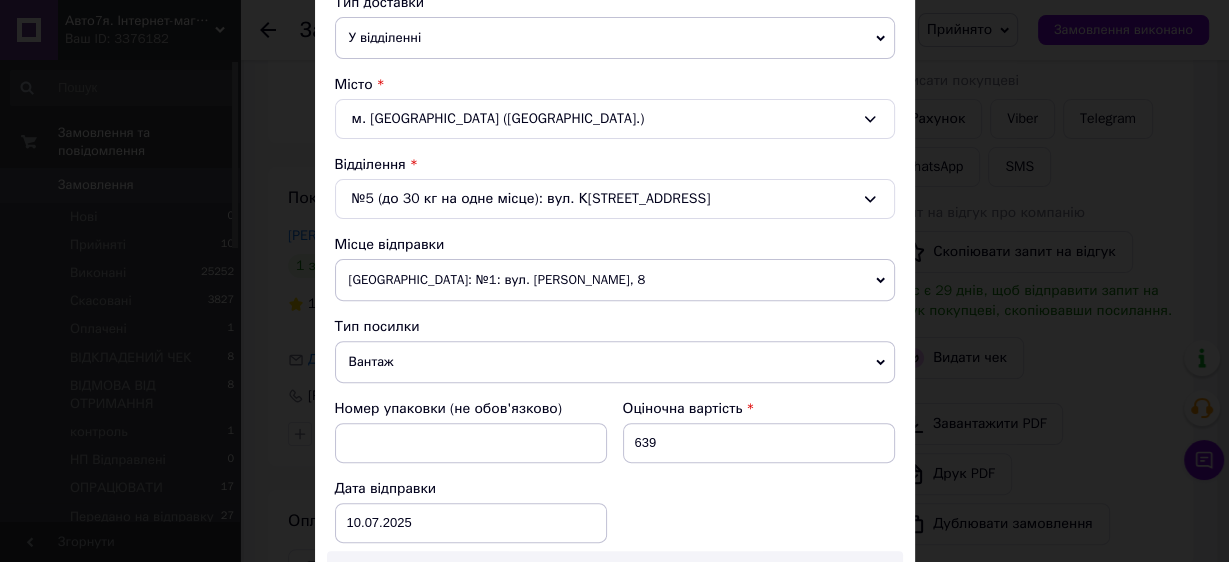 scroll, scrollTop: 800, scrollLeft: 0, axis: vertical 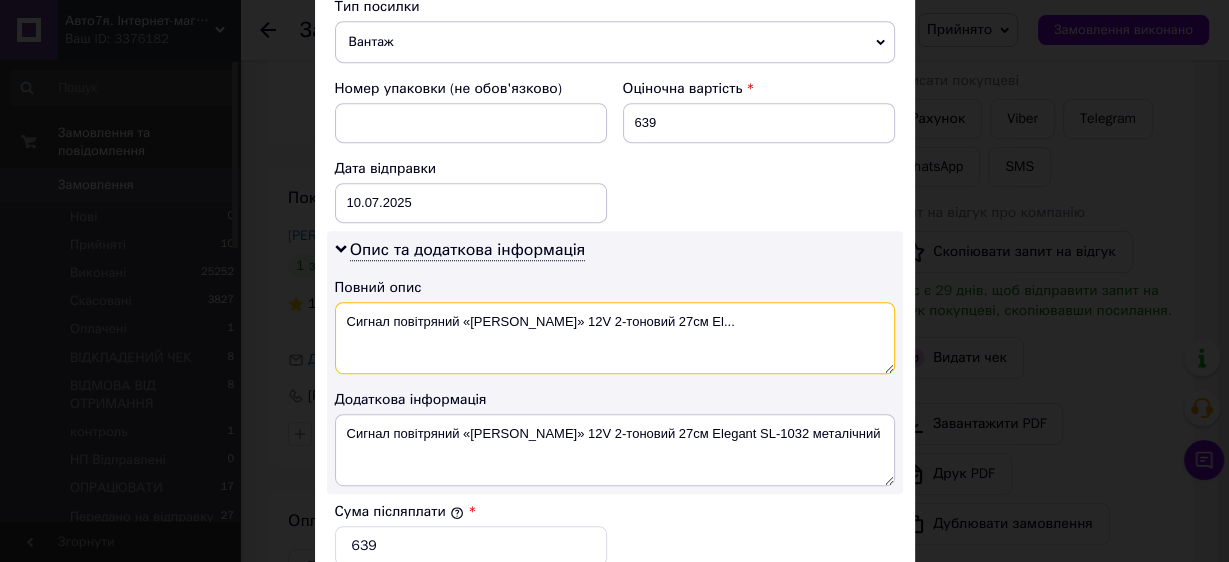 drag, startPoint x: 452, startPoint y: 312, endPoint x: 650, endPoint y: 313, distance: 198.00252 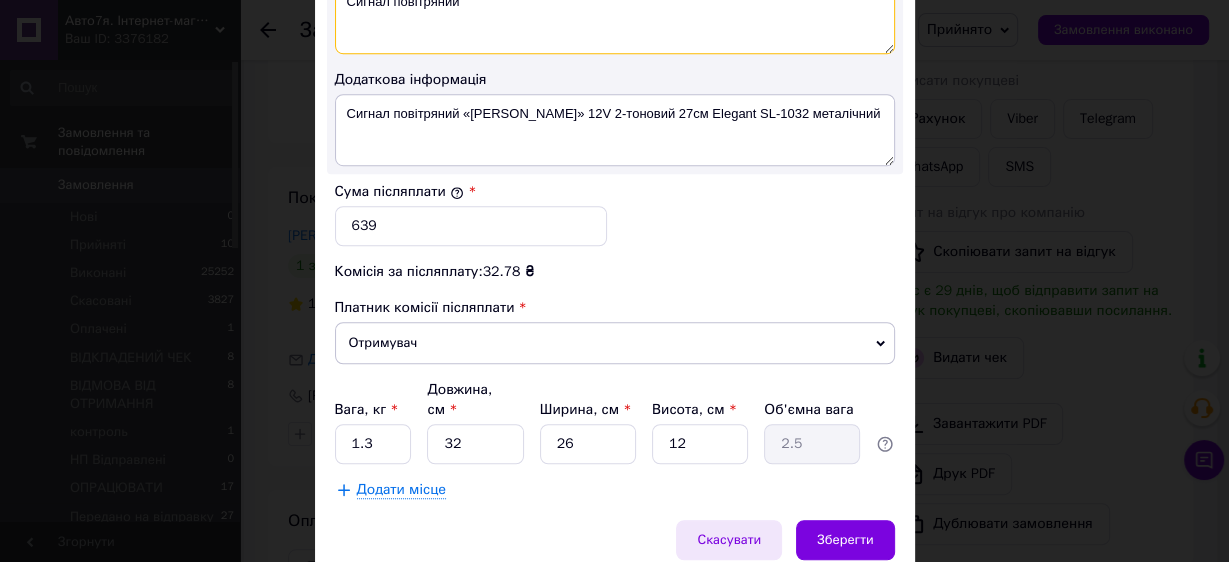 scroll, scrollTop: 1175, scrollLeft: 0, axis: vertical 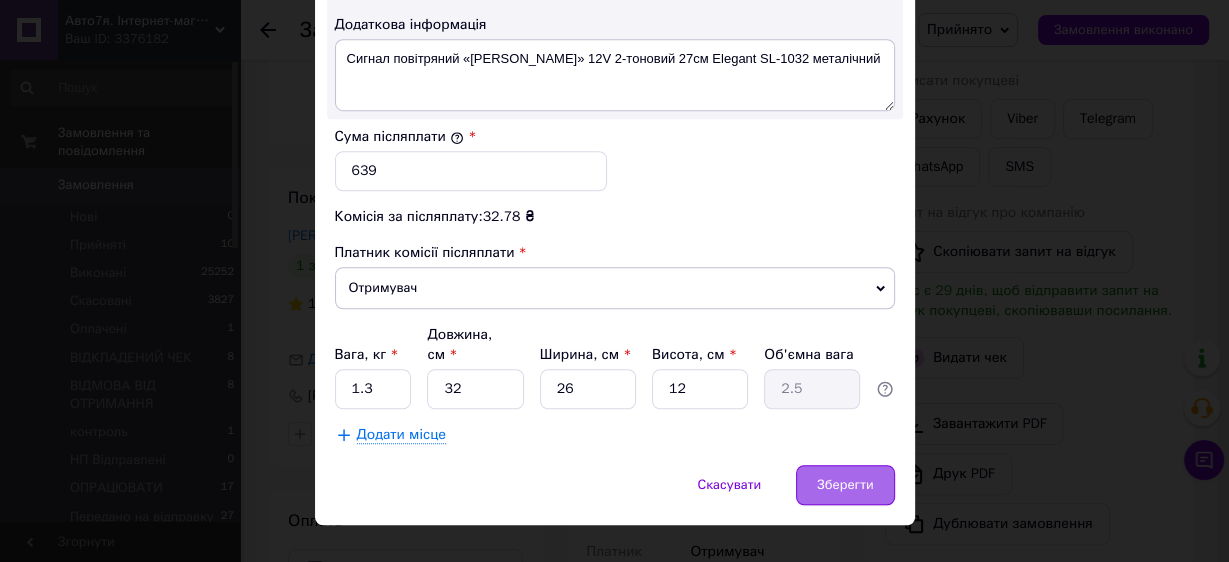 type on "Cигнал повітряний" 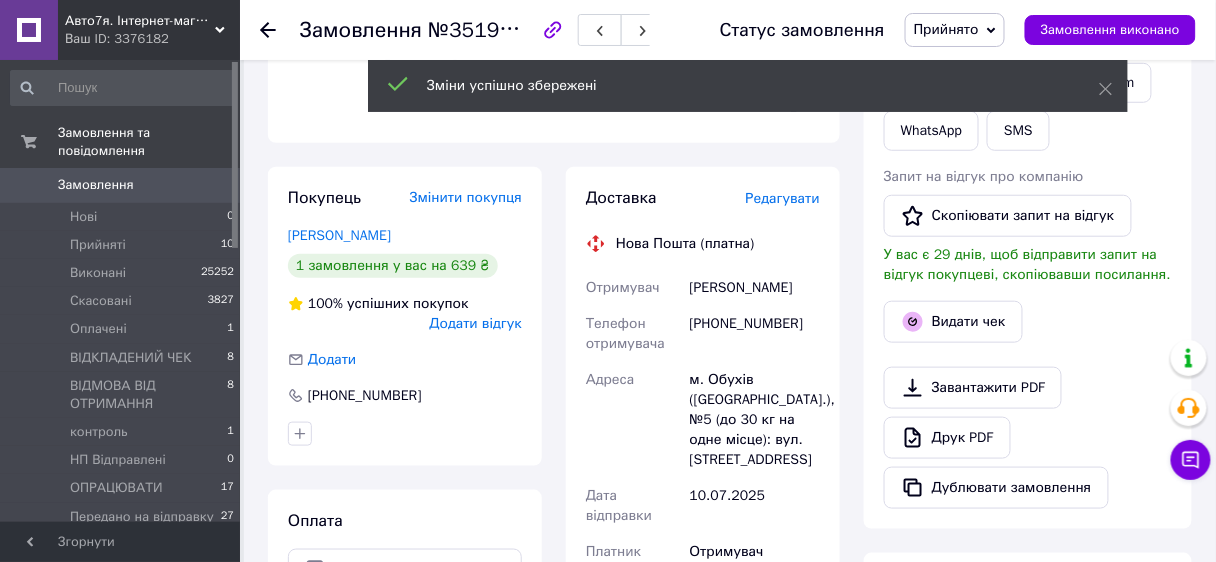 click on "Редагувати" at bounding box center (783, 198) 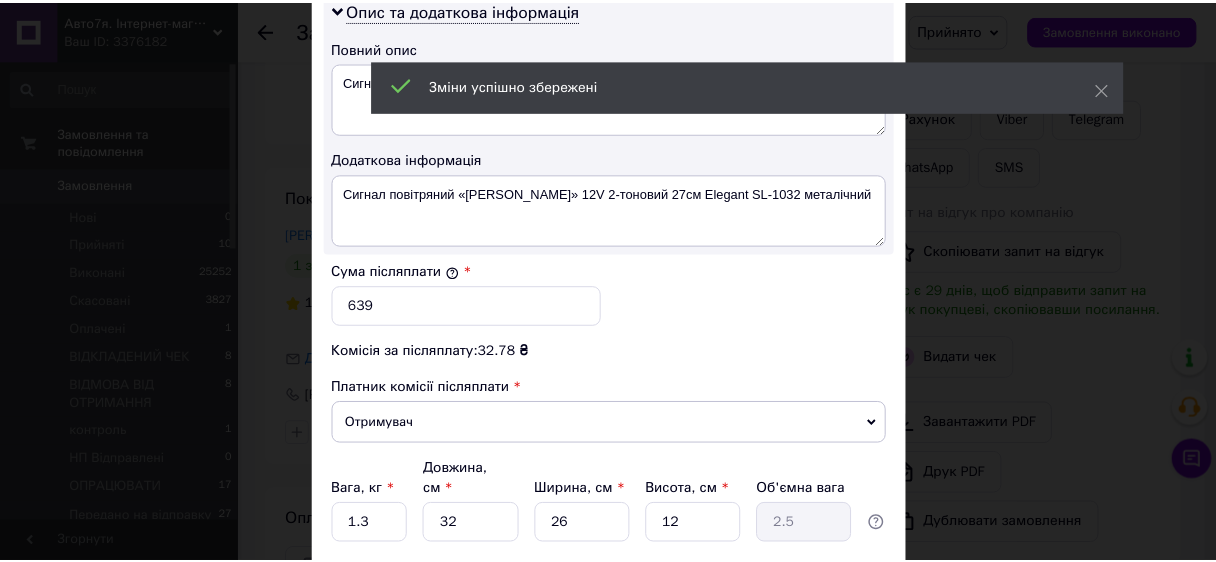 scroll, scrollTop: 1120, scrollLeft: 0, axis: vertical 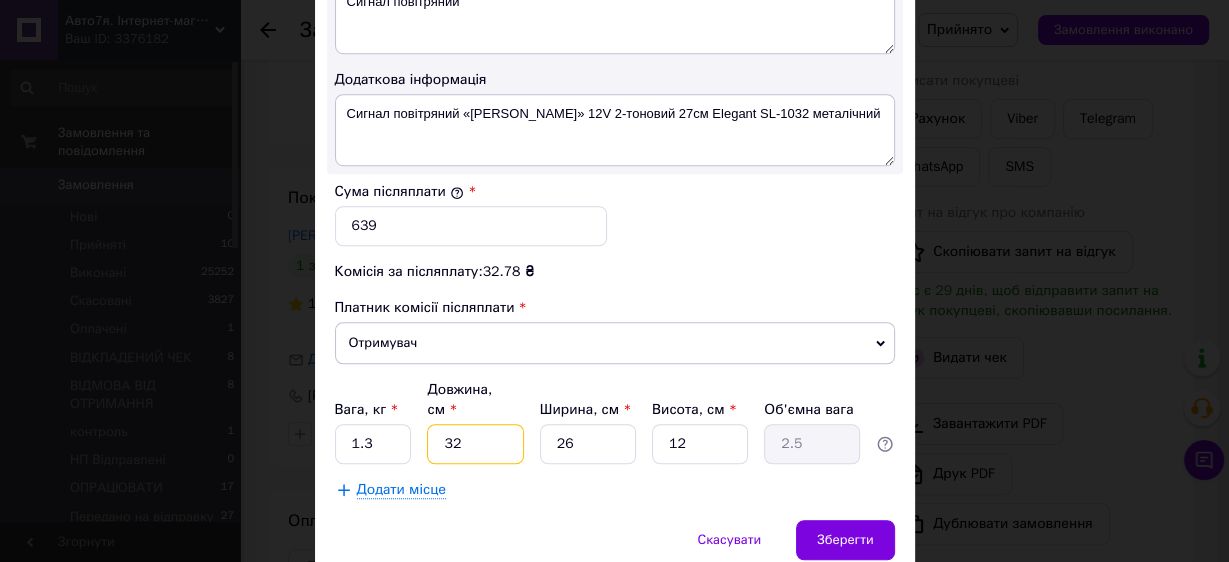 drag, startPoint x: 446, startPoint y: 404, endPoint x: 456, endPoint y: 405, distance: 10.049875 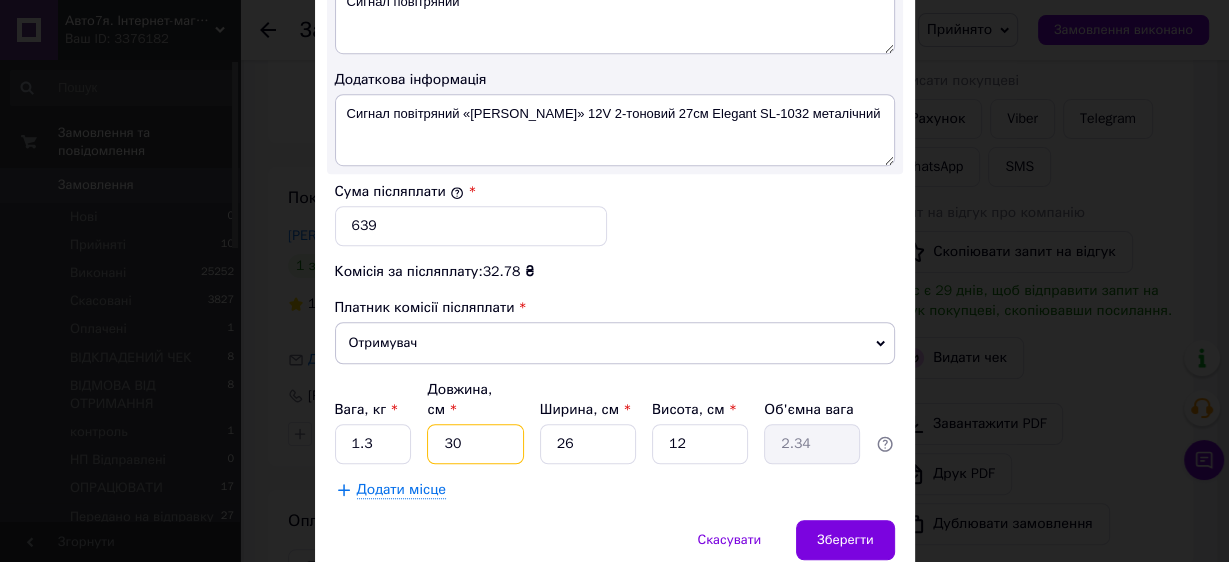 type on "30" 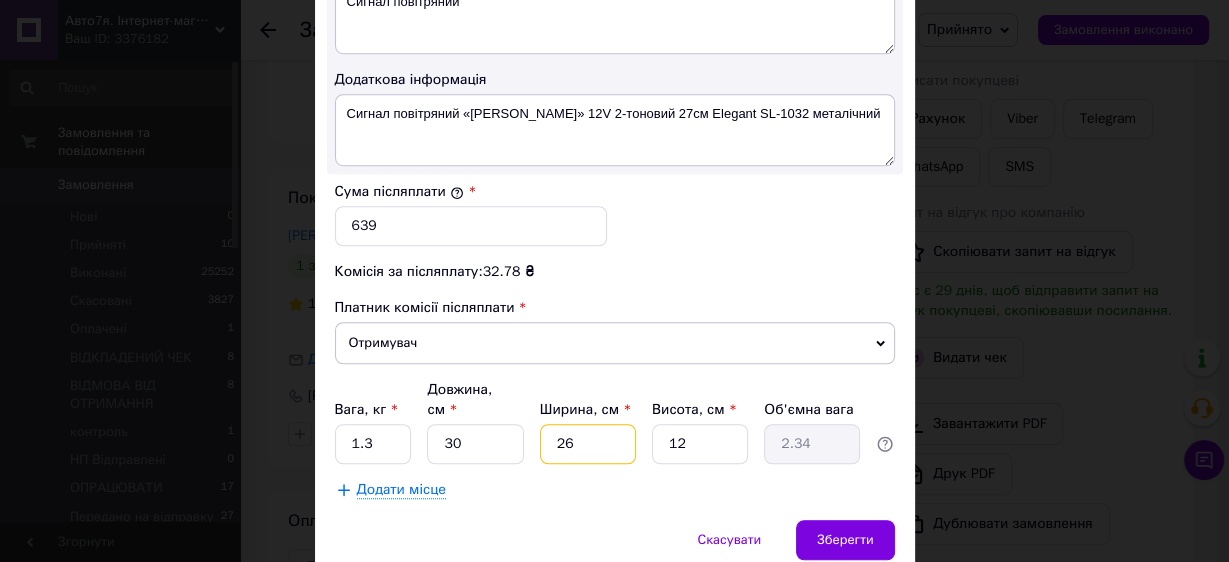 click on "26" at bounding box center (588, 444) 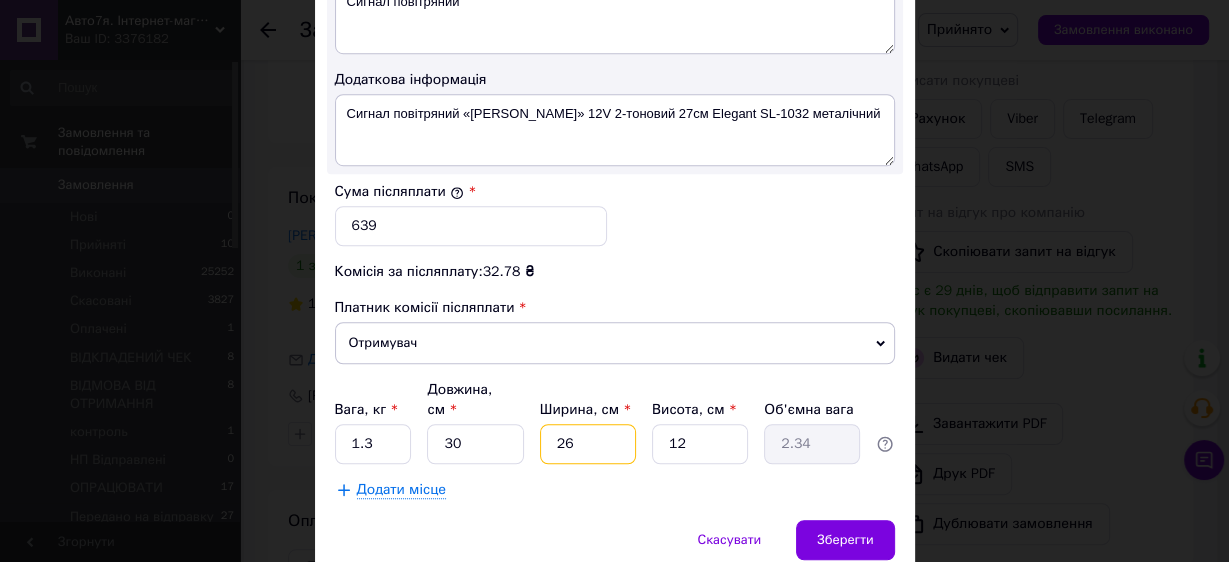 type on "22" 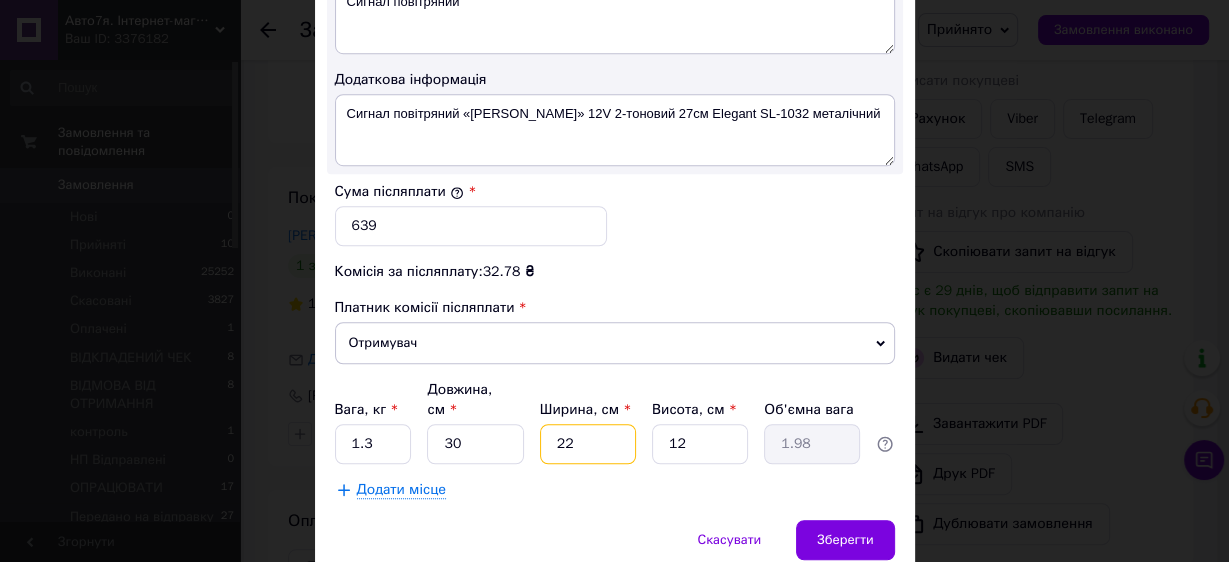type on "22" 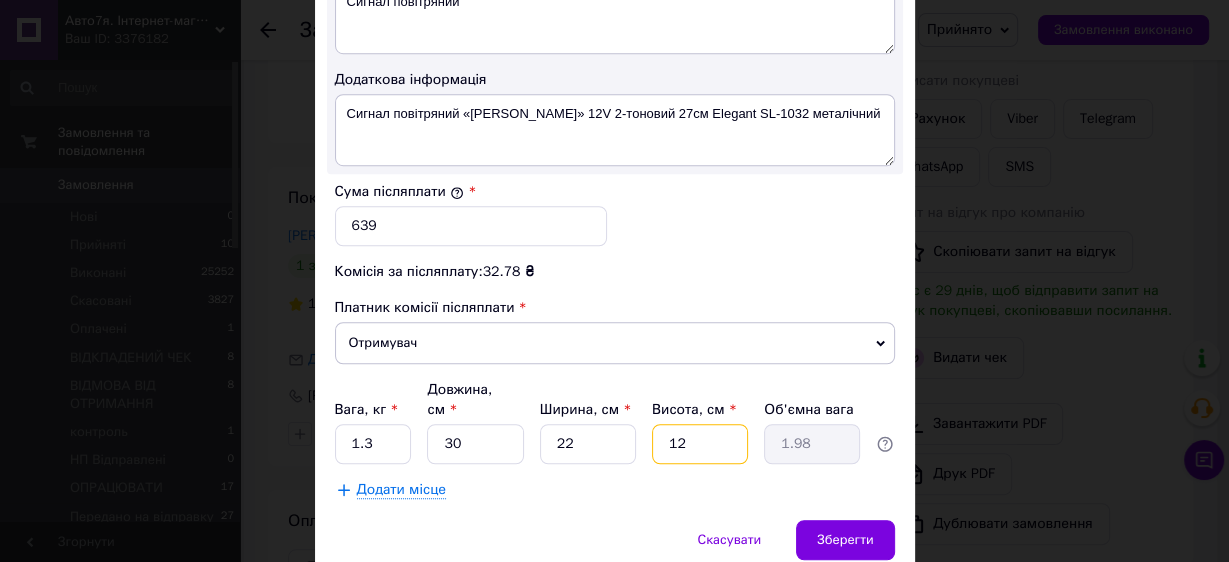 drag, startPoint x: 673, startPoint y: 411, endPoint x: 725, endPoint y: 452, distance: 66.21933 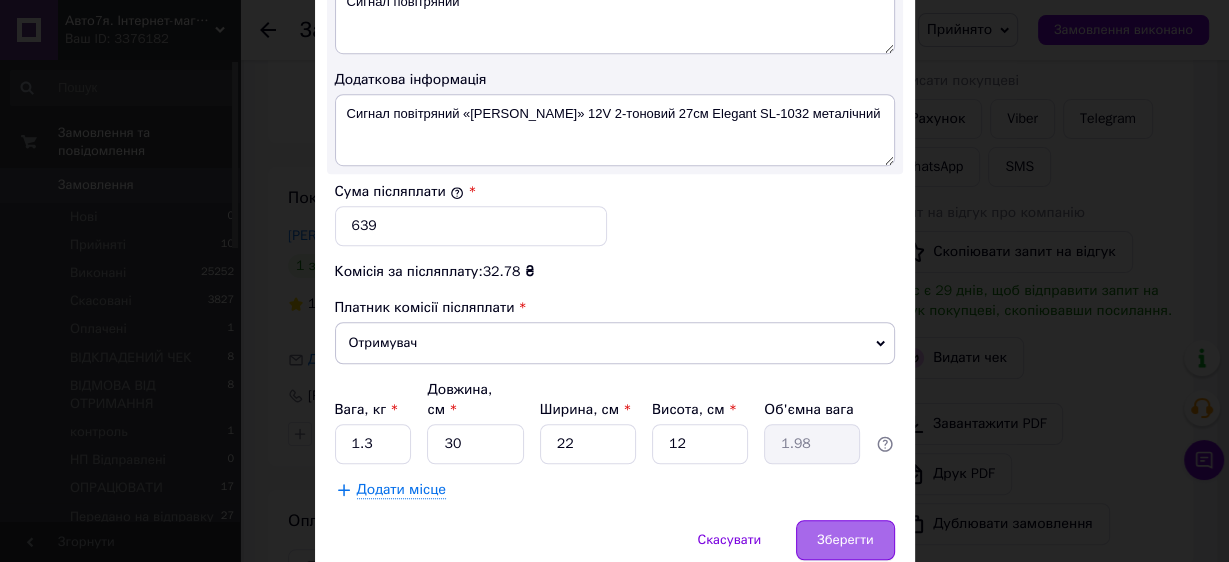 click on "Зберегти" at bounding box center [845, 540] 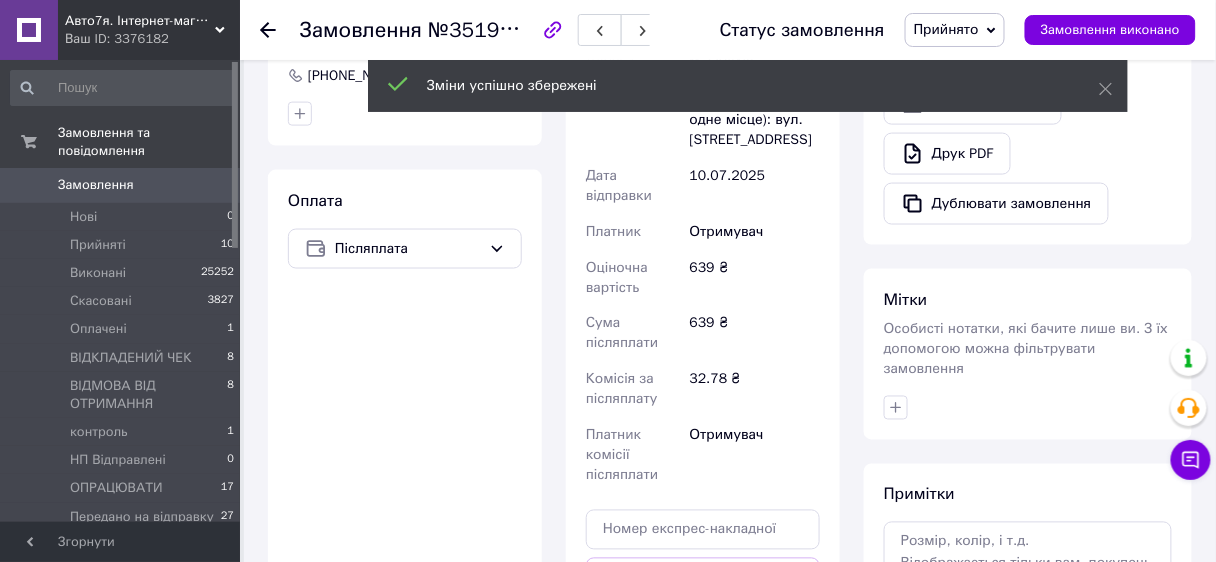 scroll, scrollTop: 880, scrollLeft: 0, axis: vertical 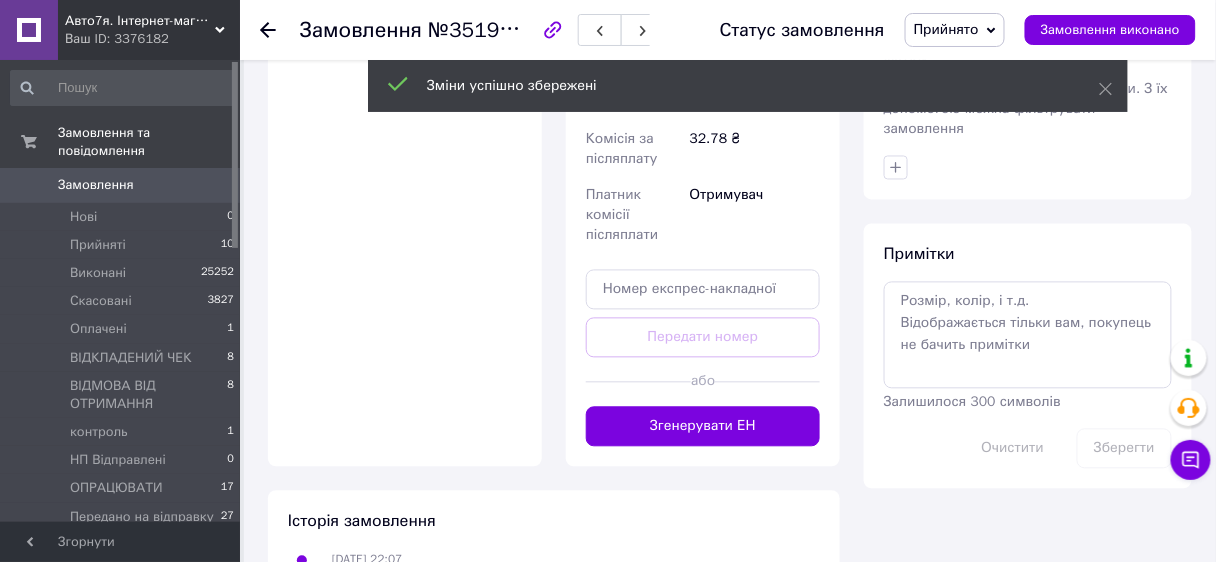 click on "Згенерувати ЕН" at bounding box center [703, 427] 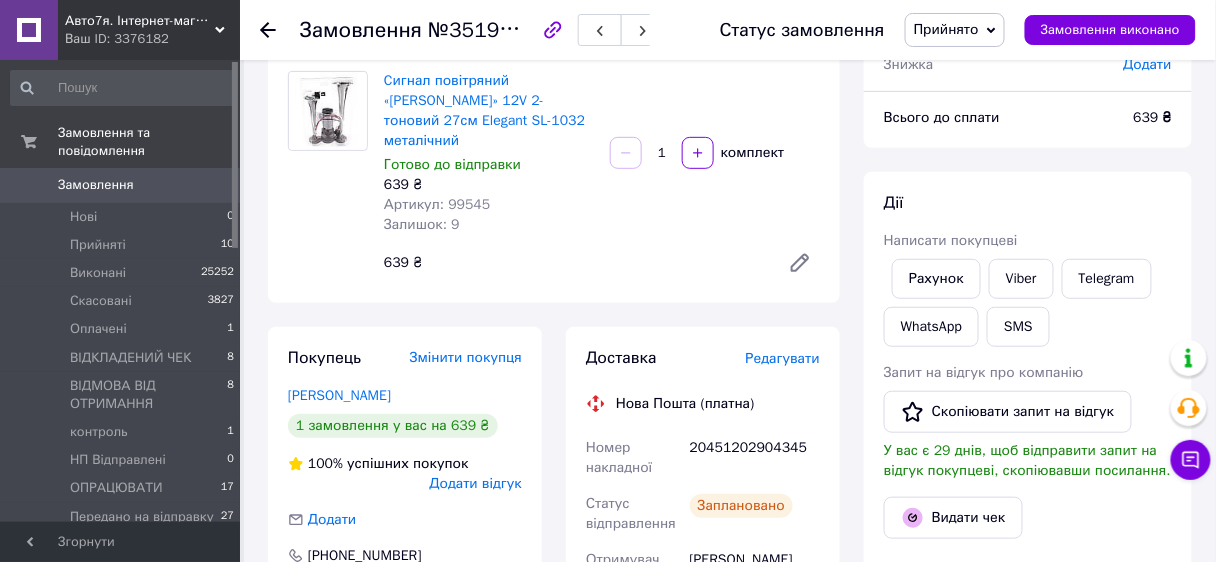 scroll, scrollTop: 0, scrollLeft: 0, axis: both 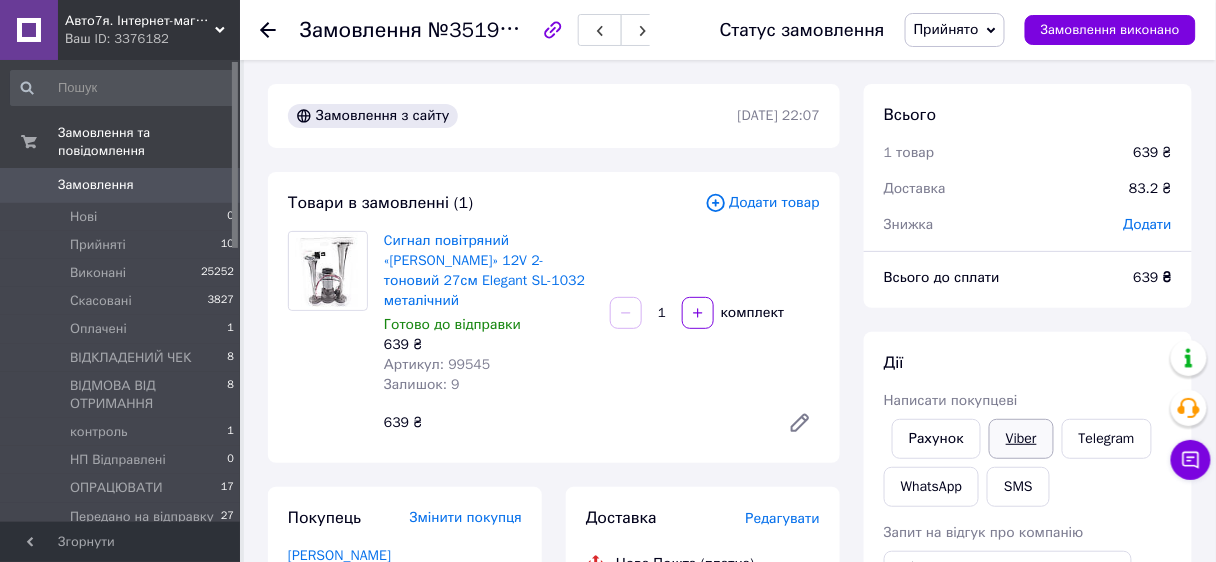 click on "Viber" at bounding box center [1021, 439] 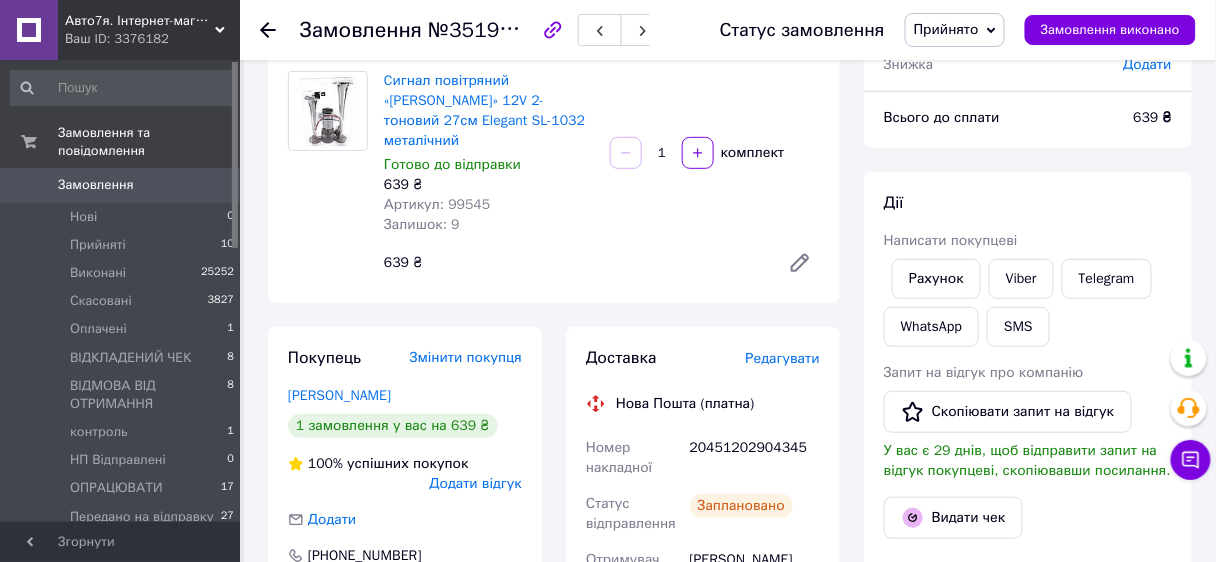 scroll, scrollTop: 240, scrollLeft: 0, axis: vertical 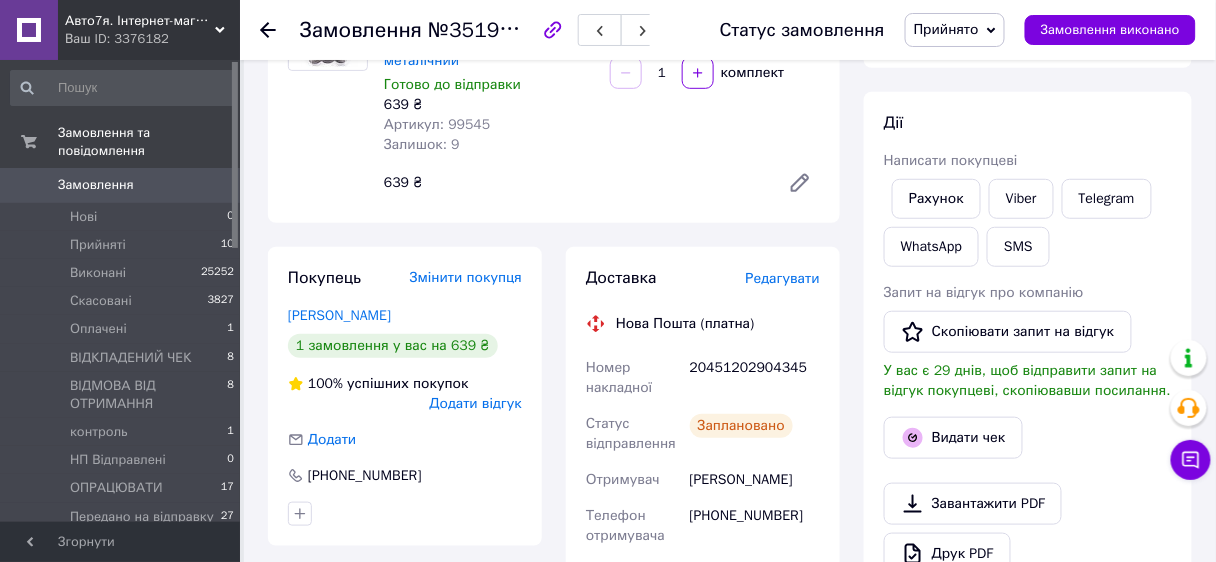 click on "Прийнято" at bounding box center (946, 29) 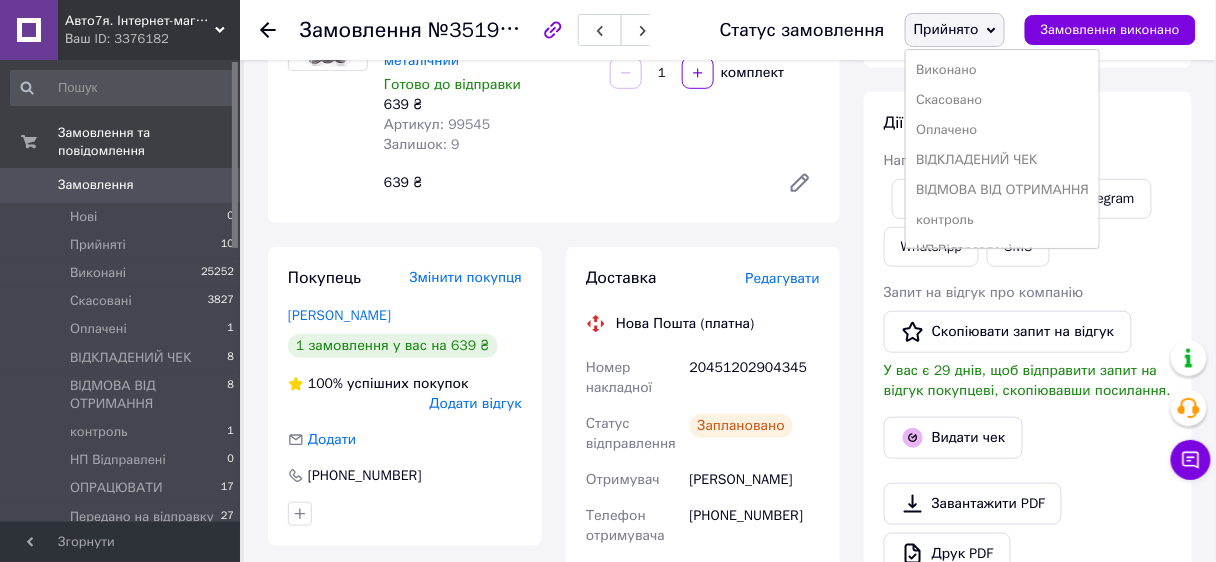 scroll, scrollTop: 200, scrollLeft: 0, axis: vertical 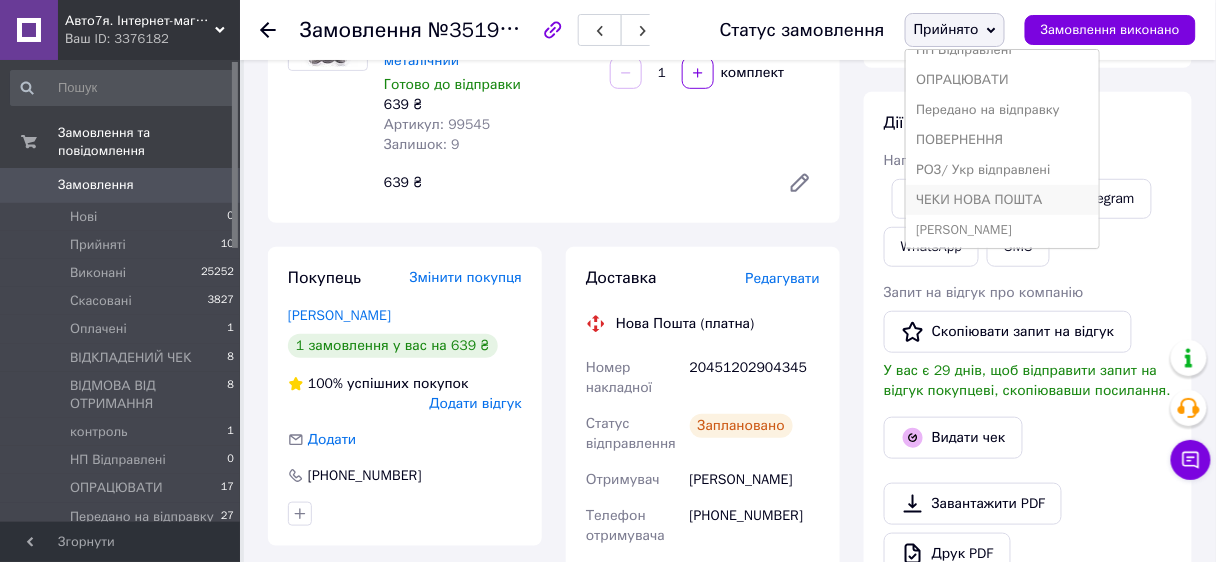 click on "ЧЕКИ НОВА ПОШТА" at bounding box center [1002, 200] 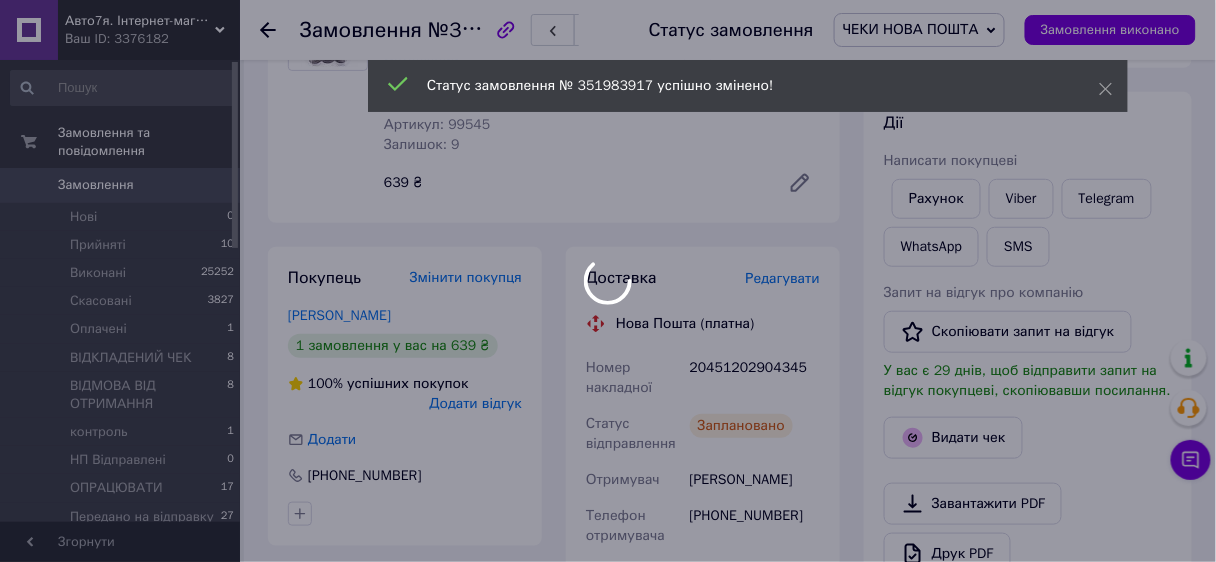 scroll, scrollTop: 80, scrollLeft: 0, axis: vertical 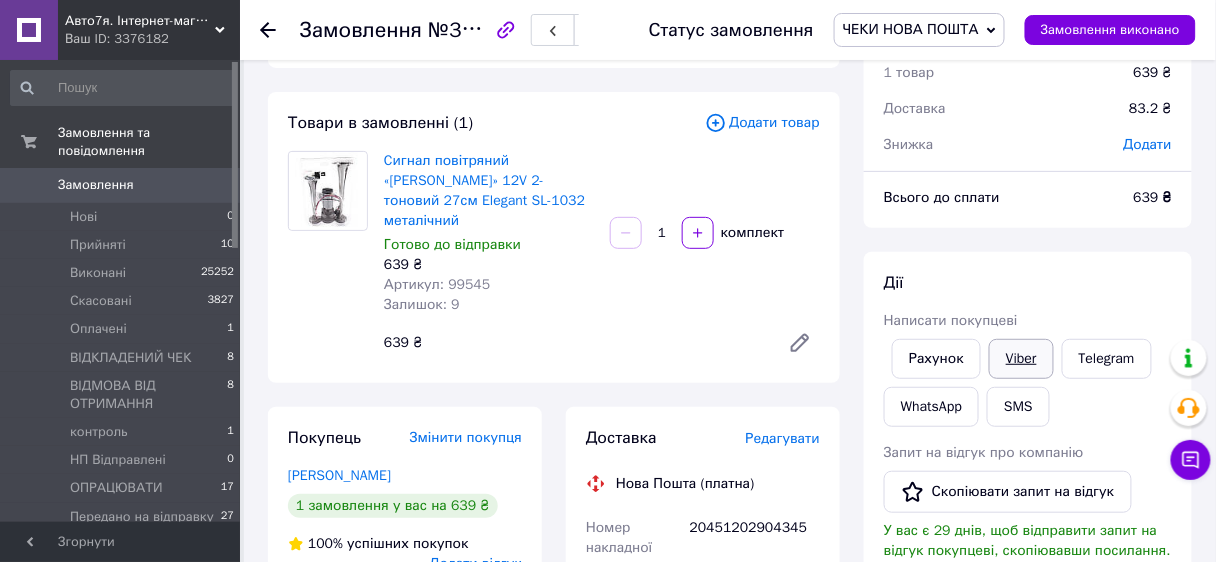 click on "Viber" at bounding box center [1021, 359] 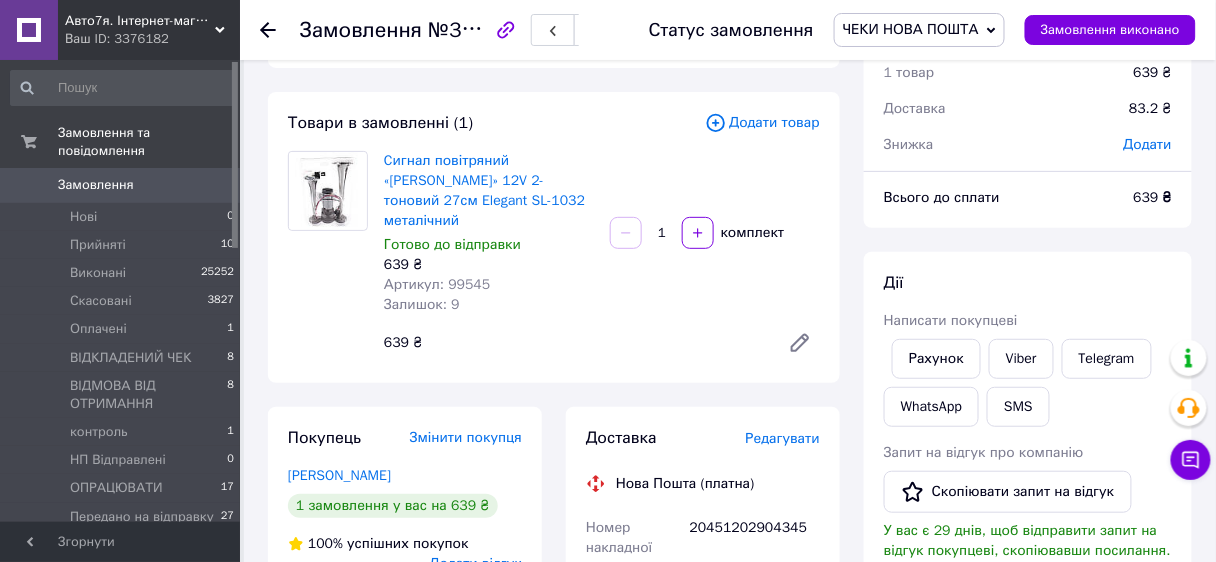 click on "Всього 1 товар 639 ₴ Доставка 83.2 ₴ Знижка Додати Всього до сплати 639 ₴ Дії Написати покупцеві Рахунок Viber Telegram WhatsApp SMS Запит на відгук про компанію   Скопіювати запит на відгук У вас є 29 днів, щоб відправити запит на відгук покупцеві, скопіювавши посилання.   Видати чек   Завантажити PDF   Друк PDF   Дублювати замовлення Мітки Особисті нотатки, які бачите лише ви. З їх допомогою можна фільтрувати замовлення Примітки Залишилося 300 символів Очистити Зберегти" at bounding box center [1028, 966] 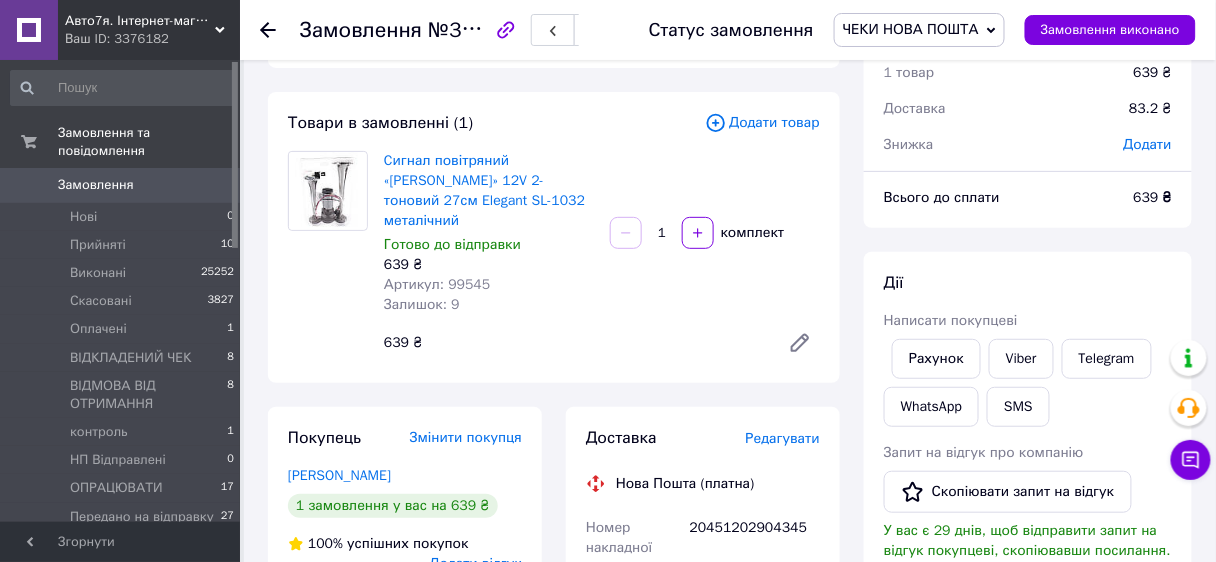click 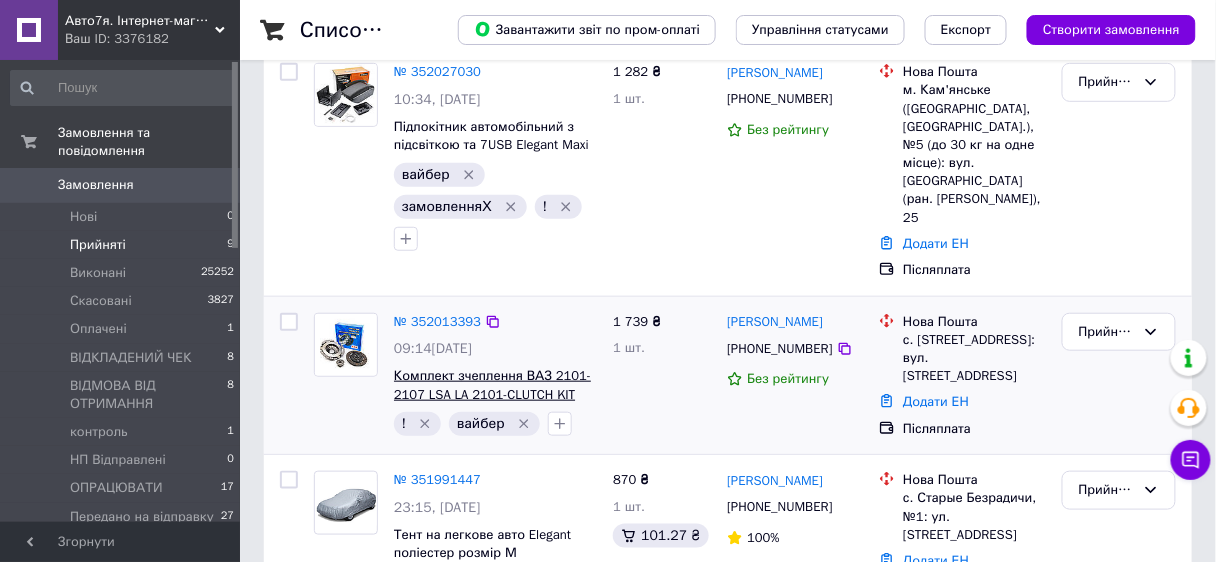 scroll, scrollTop: 640, scrollLeft: 0, axis: vertical 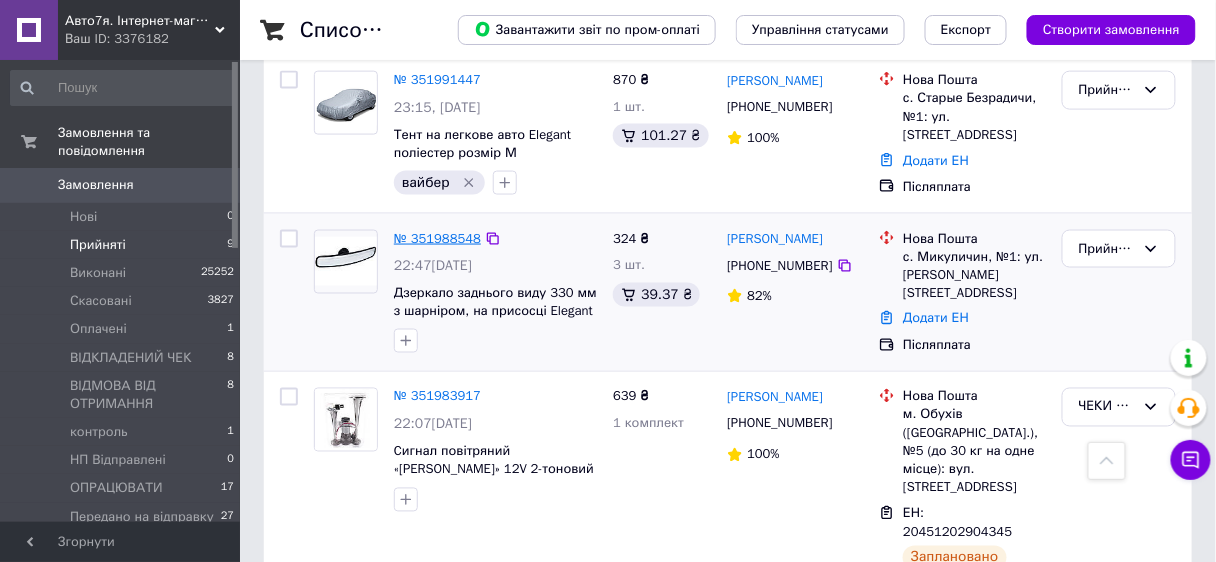 click on "№ 351988548" at bounding box center [437, 238] 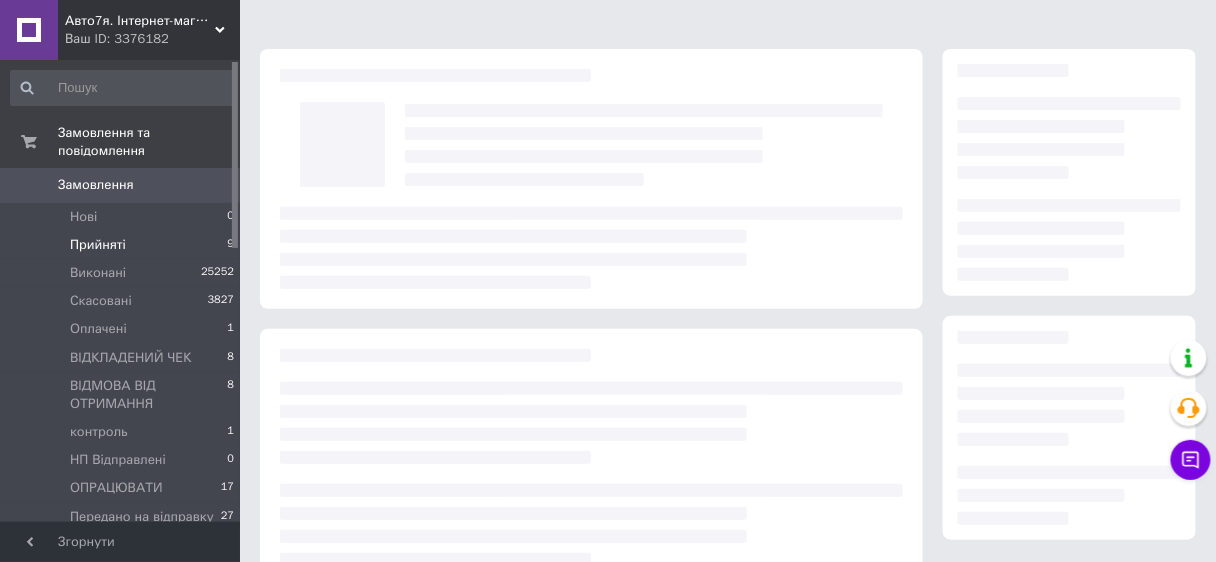 scroll, scrollTop: 0, scrollLeft: 0, axis: both 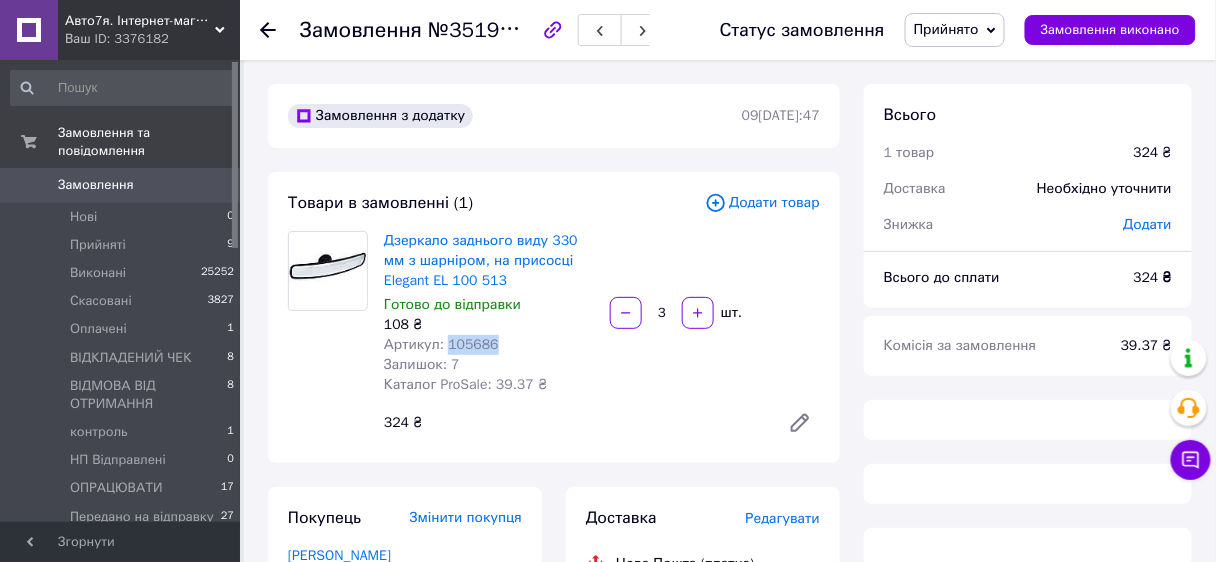 drag, startPoint x: 444, startPoint y: 342, endPoint x: 494, endPoint y: 342, distance: 50 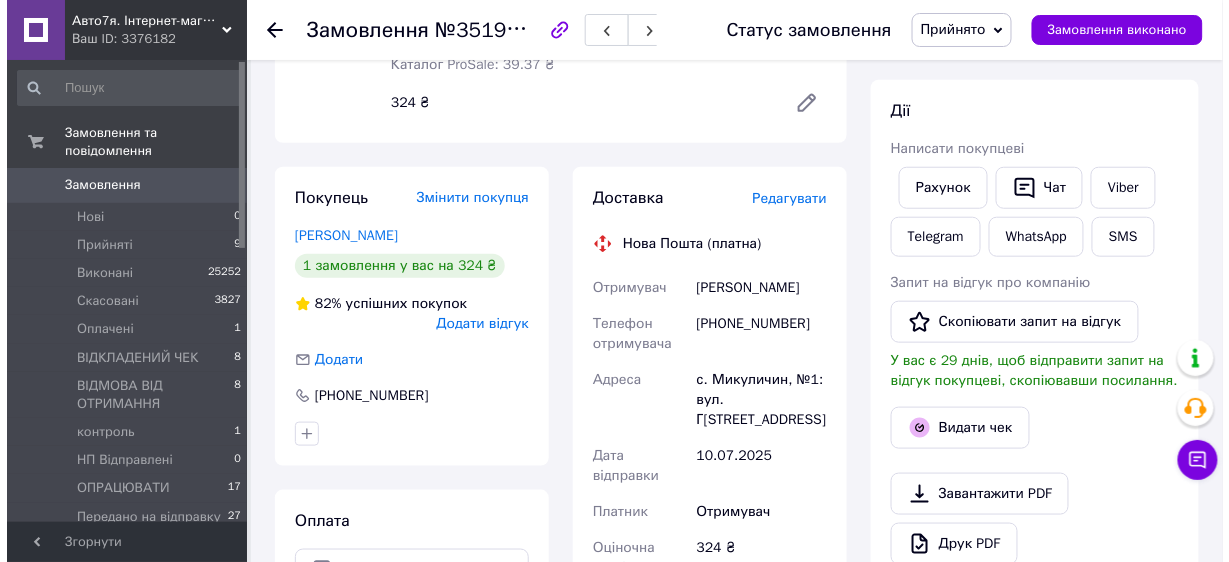 scroll, scrollTop: 400, scrollLeft: 0, axis: vertical 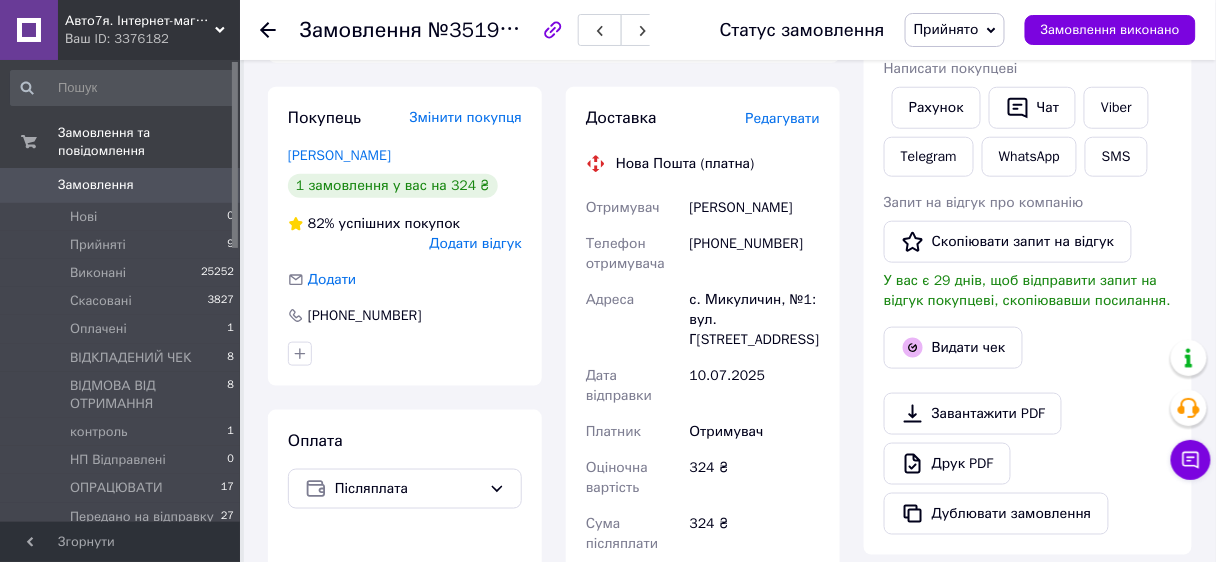 click on "Редагувати" at bounding box center [783, 118] 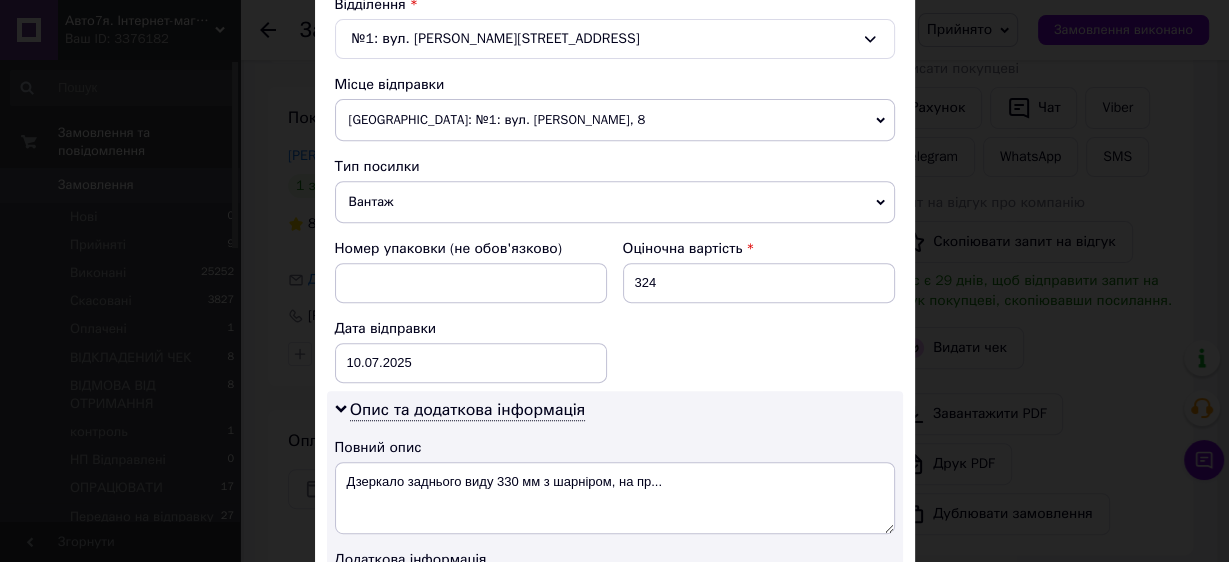scroll, scrollTop: 880, scrollLeft: 0, axis: vertical 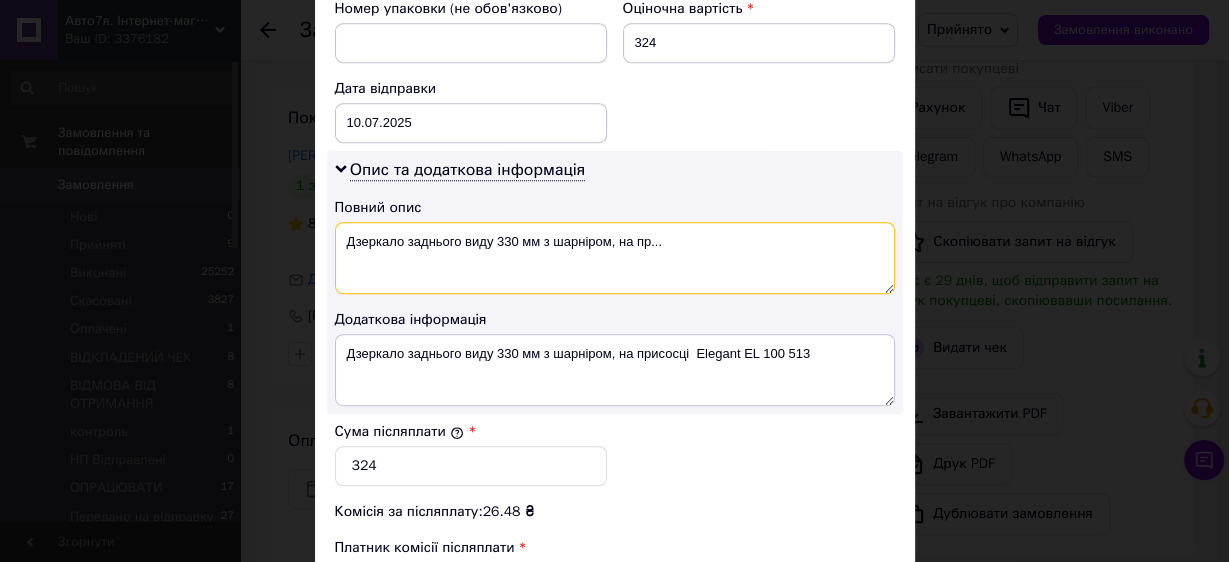 drag, startPoint x: 456, startPoint y: 241, endPoint x: 668, endPoint y: 244, distance: 212.02122 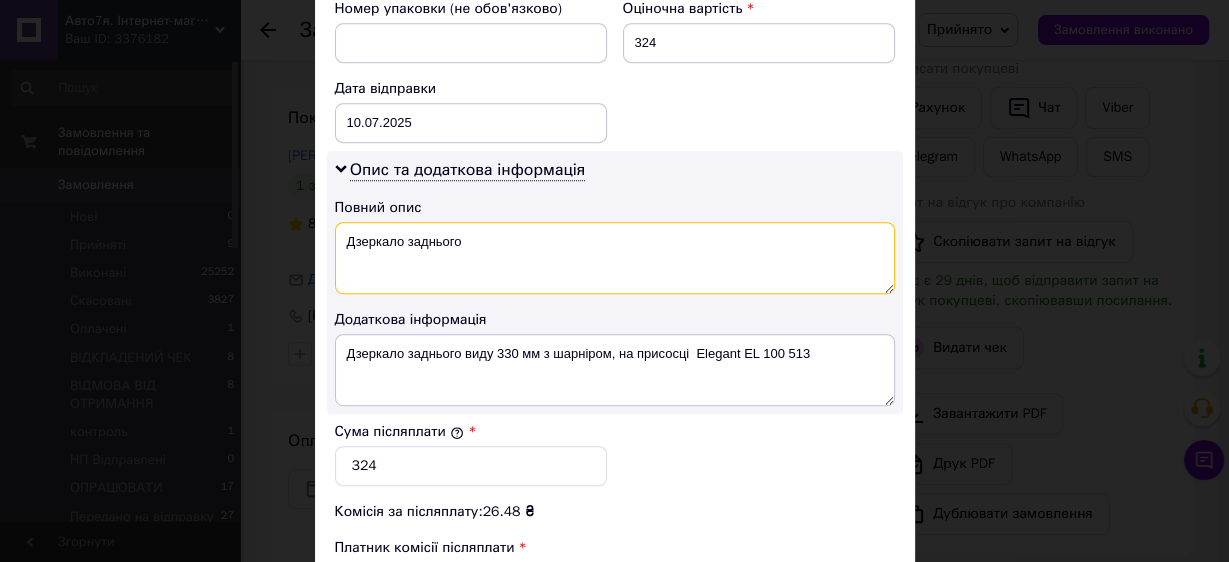 type on "Дзеркало заднього" 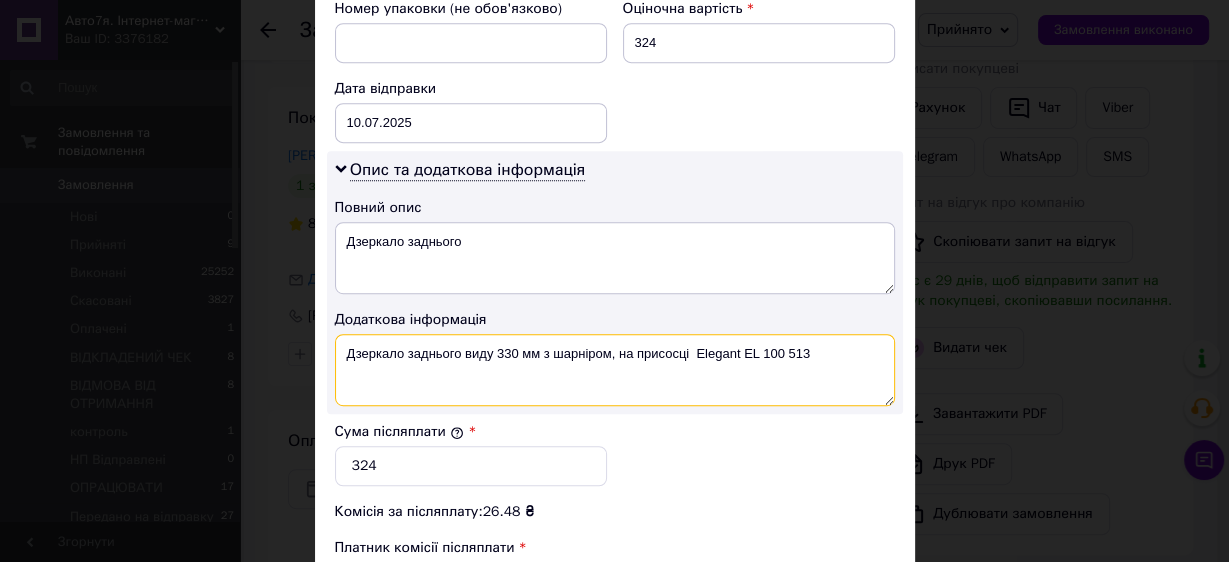 click on "Дзеркало заднього виду 330 мм з шарніром, на присосці  Elegant EL 100 513" at bounding box center (615, 370) 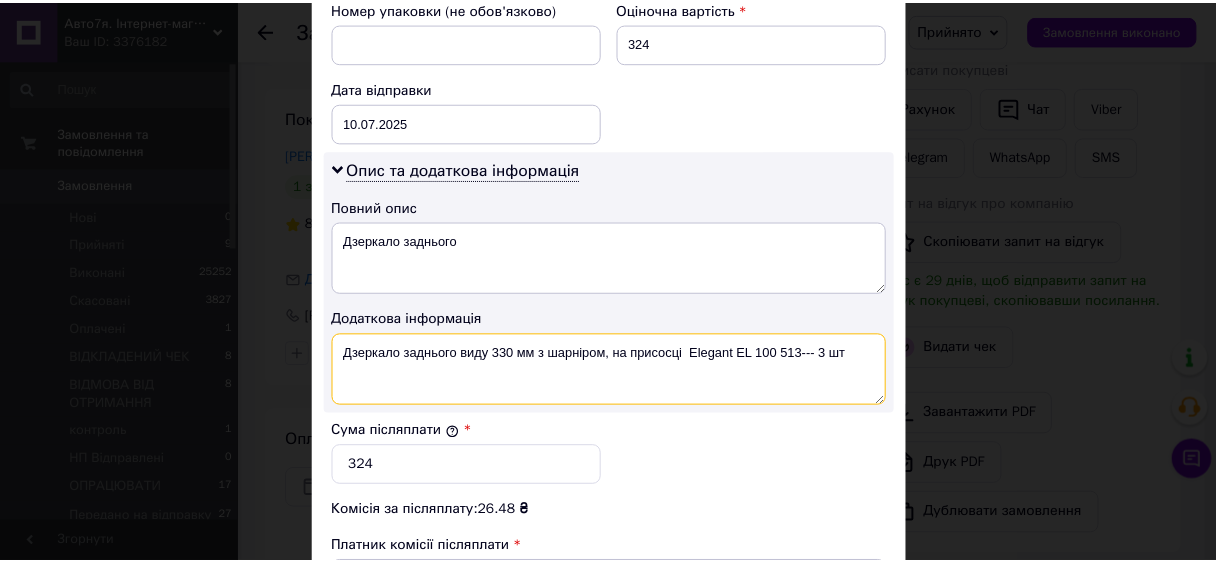 scroll, scrollTop: 1120, scrollLeft: 0, axis: vertical 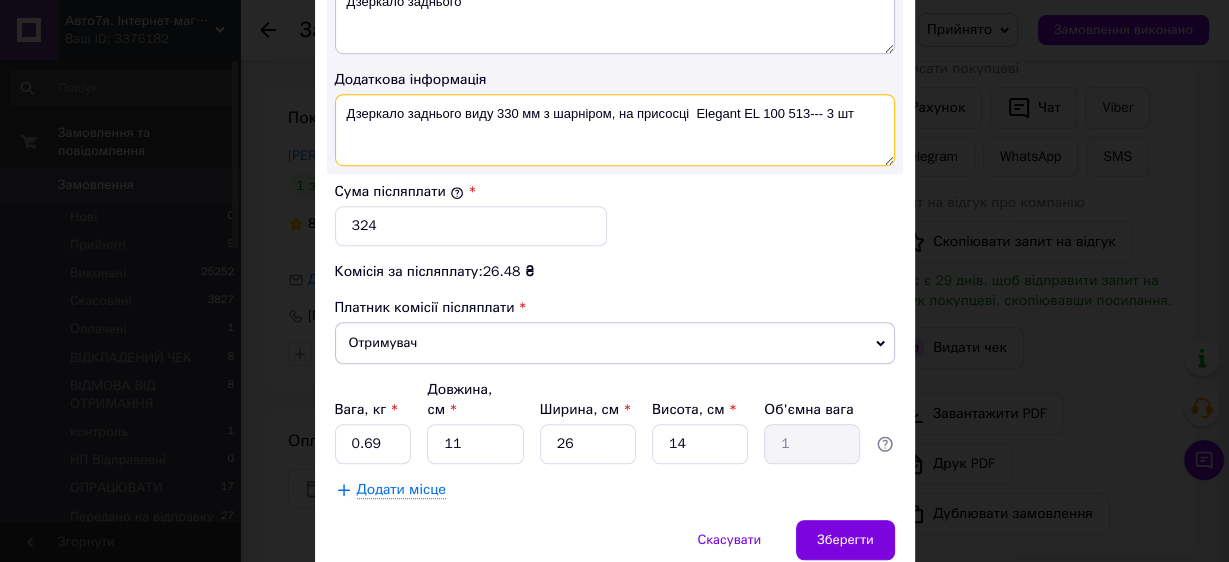 type on "Дзеркало заднього виду 330 мм з шарніром, на присосці  Elegant EL 100 513--- 3 шт" 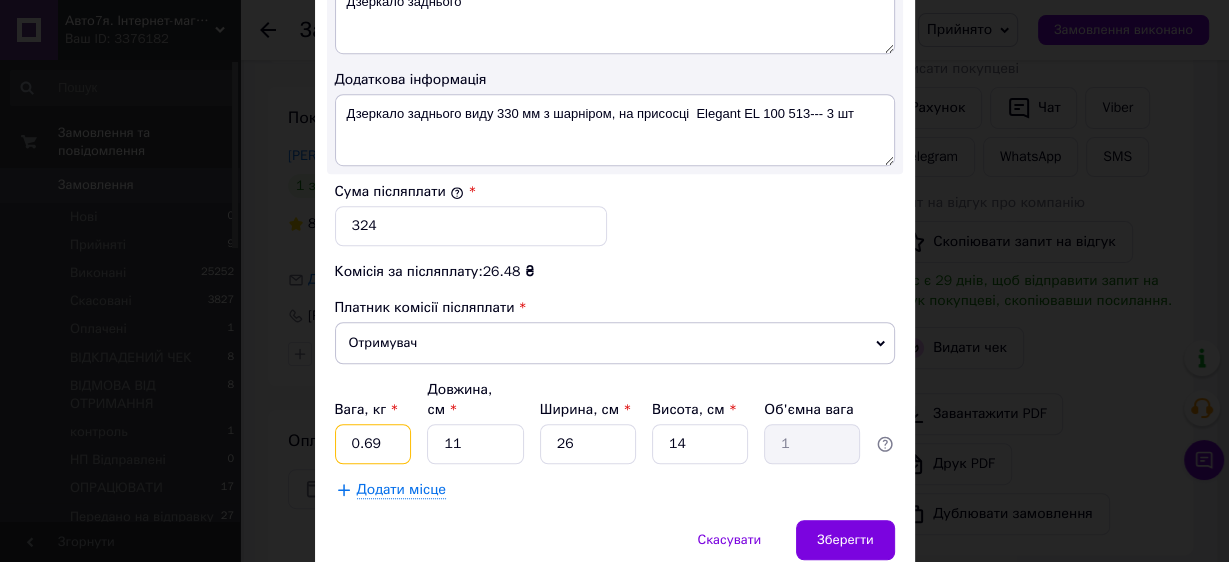 drag, startPoint x: 394, startPoint y: 420, endPoint x: 323, endPoint y: 412, distance: 71.44928 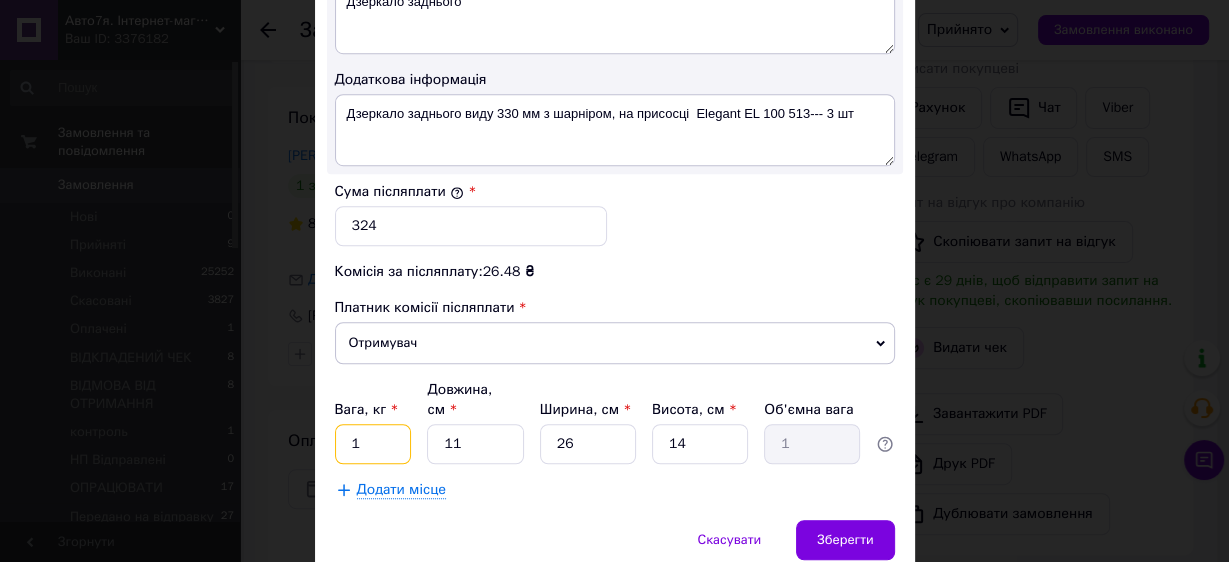 type on "1" 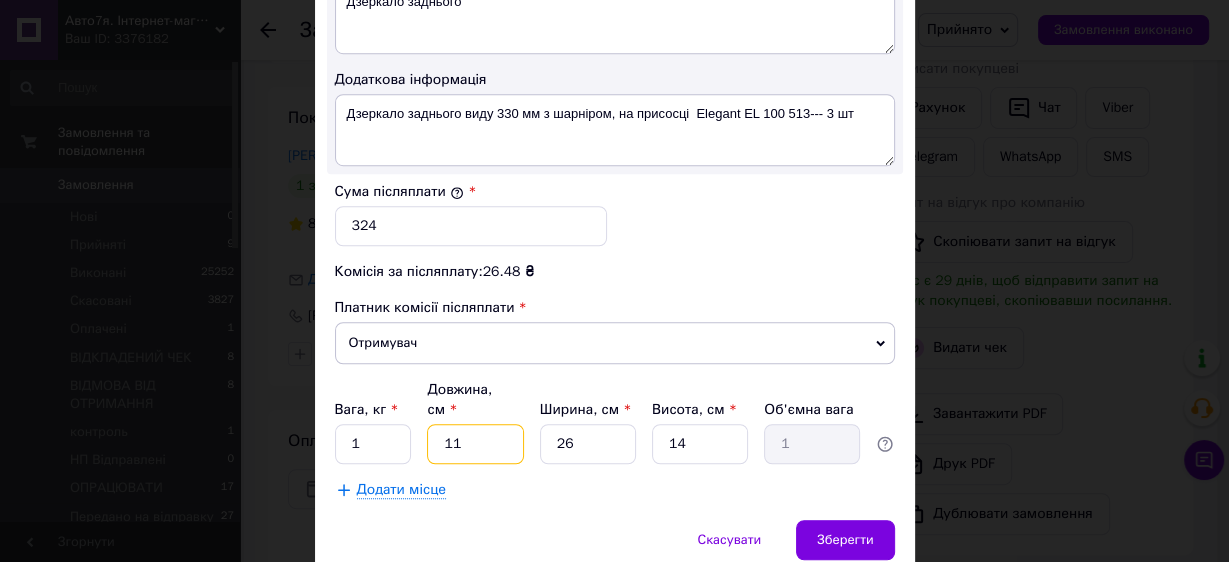 drag, startPoint x: 454, startPoint y: 414, endPoint x: 436, endPoint y: 414, distance: 18 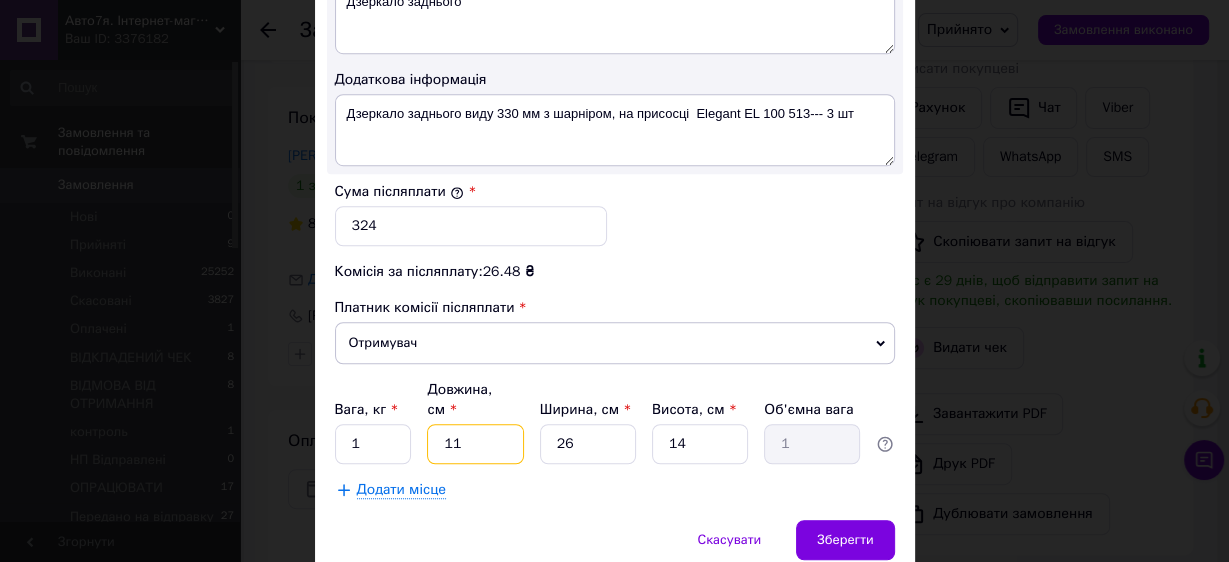type on "3" 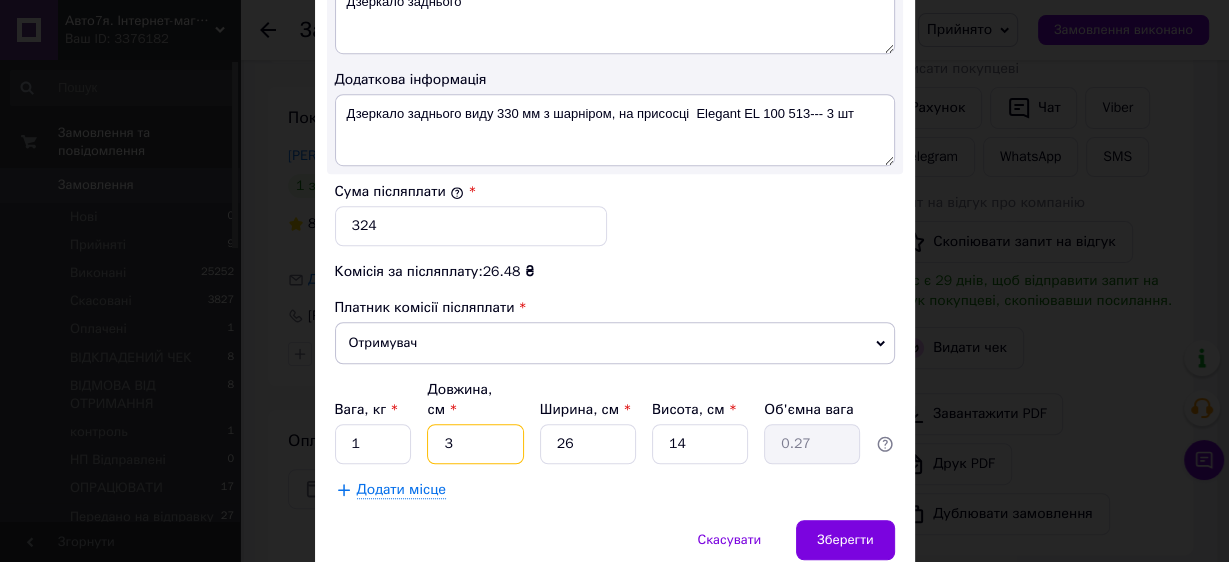 type on "33" 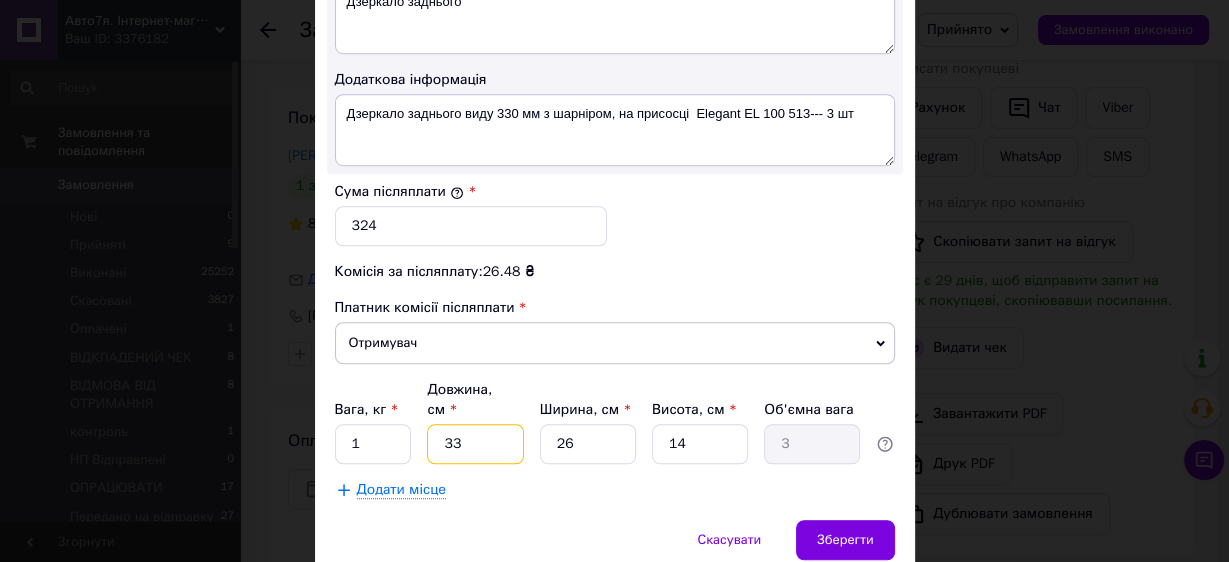 type on "33" 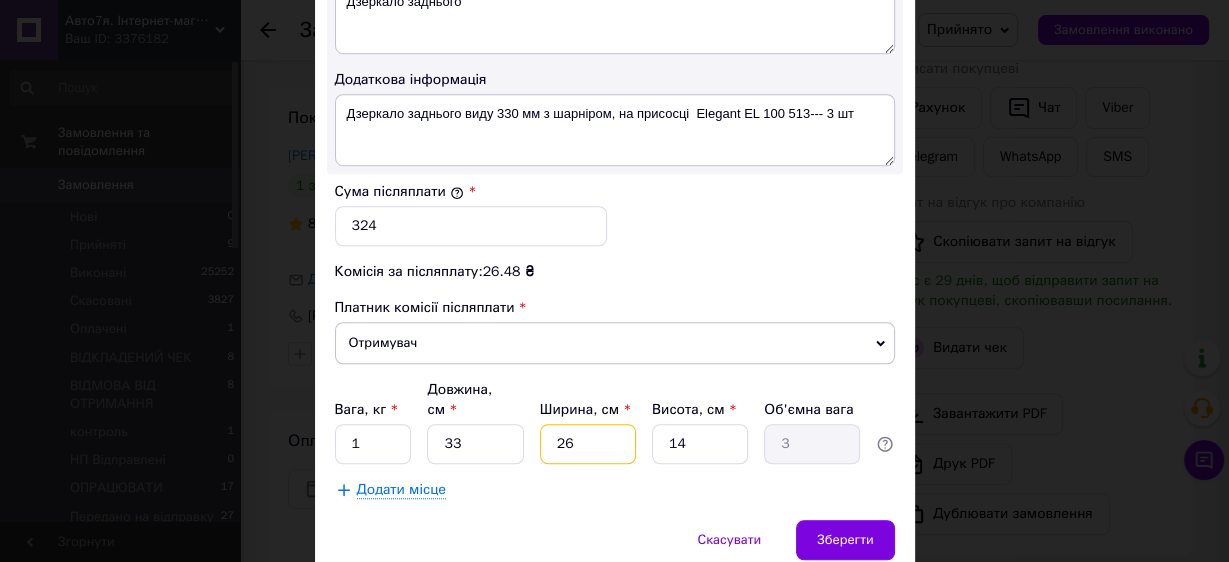 drag, startPoint x: 571, startPoint y: 412, endPoint x: 559, endPoint y: 413, distance: 12.0415945 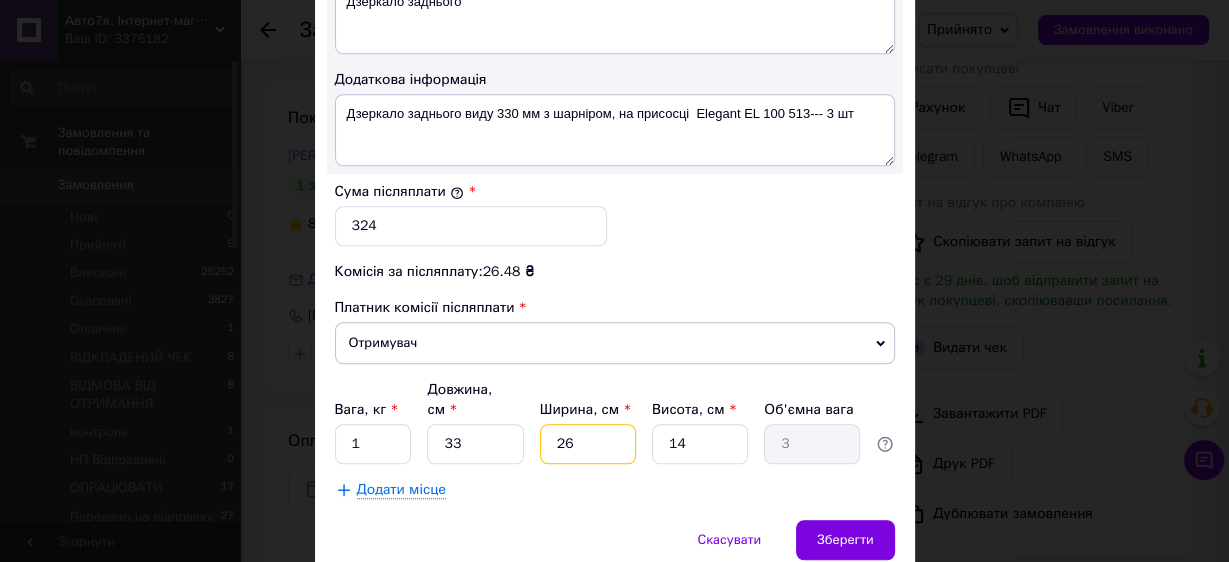 type on "2" 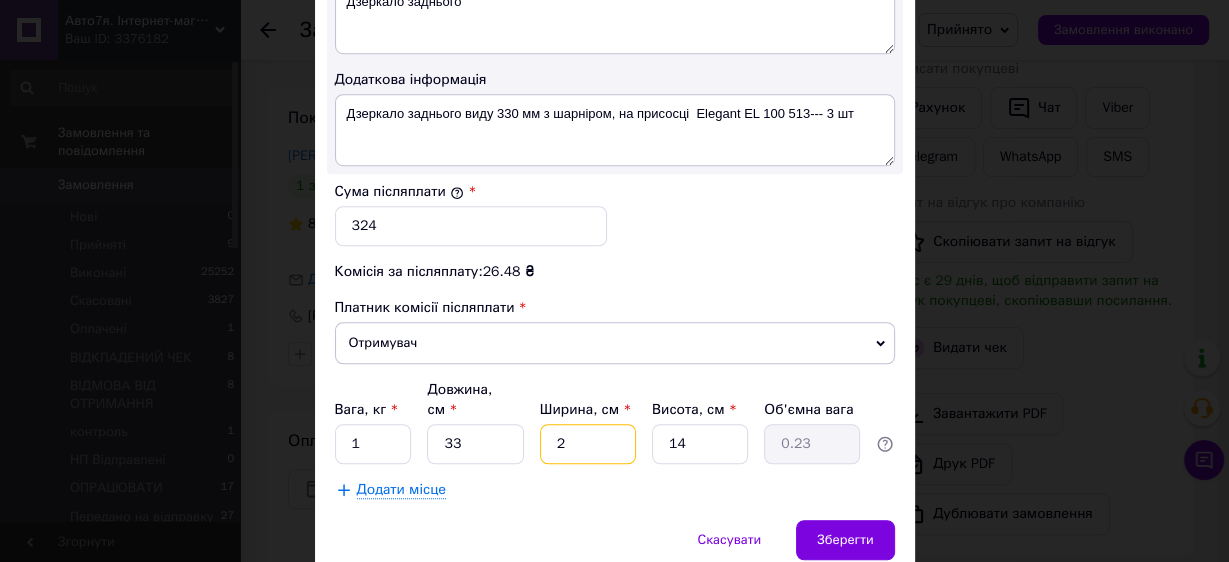 type 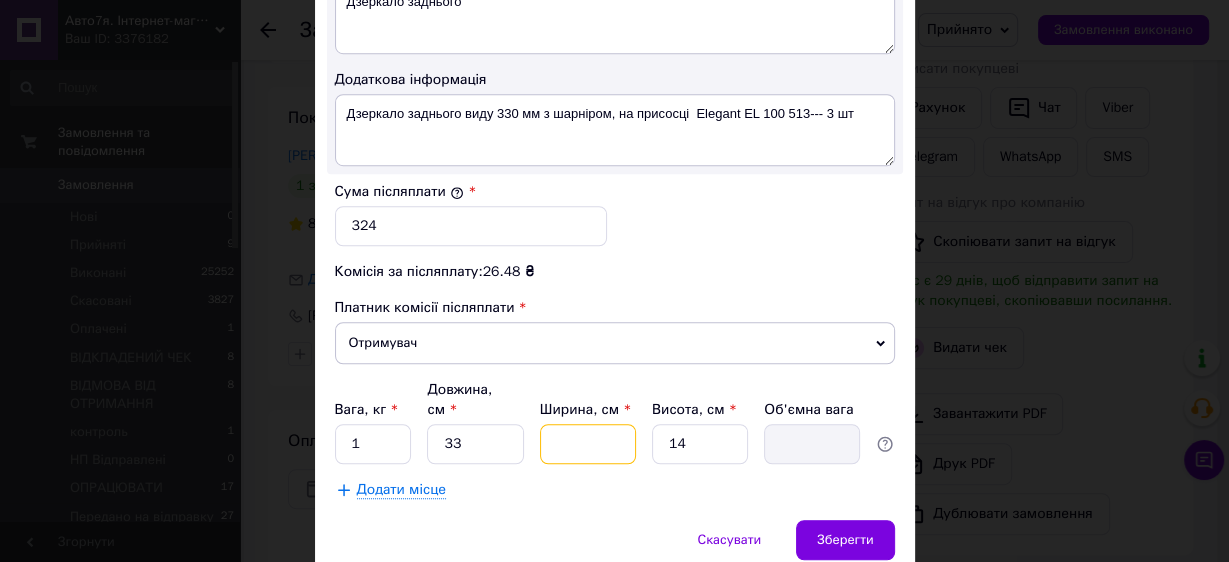 type on "1" 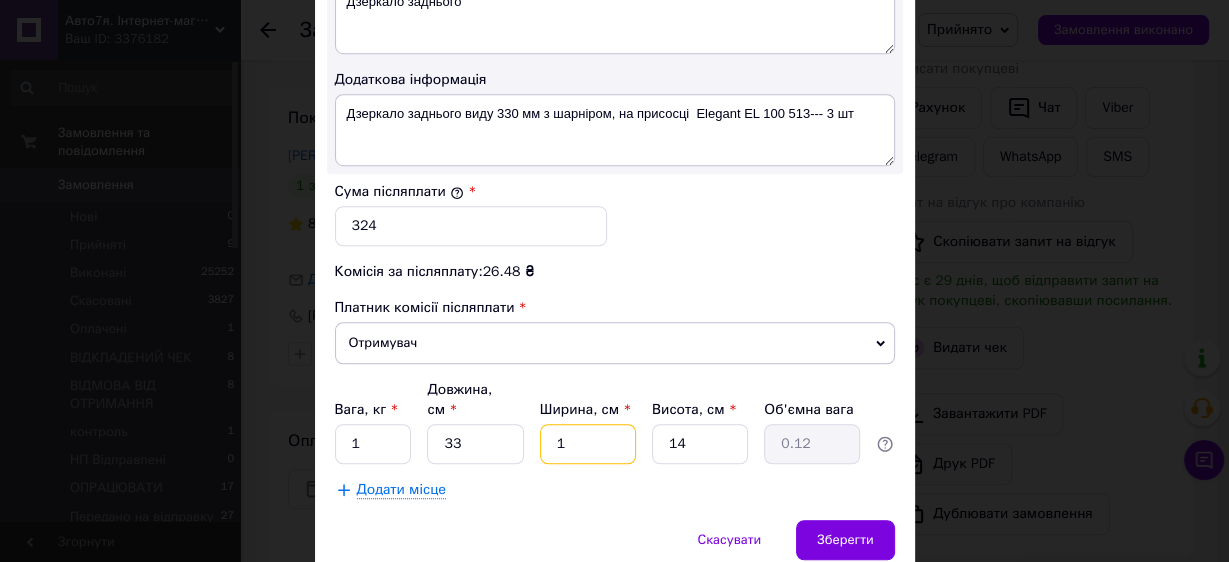 type on "10" 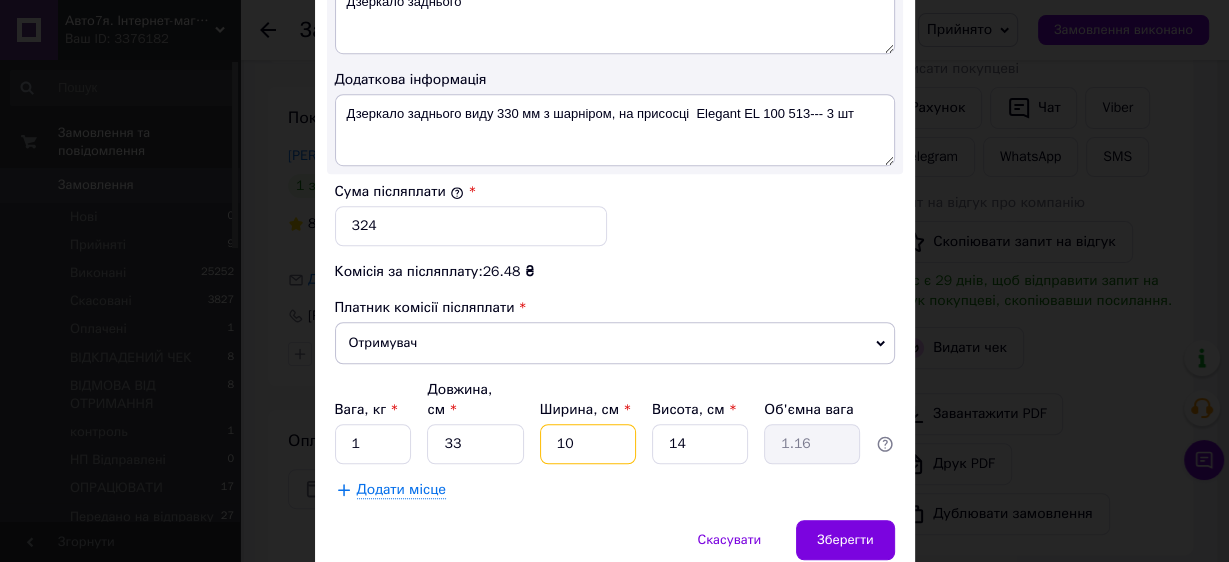 type on "10" 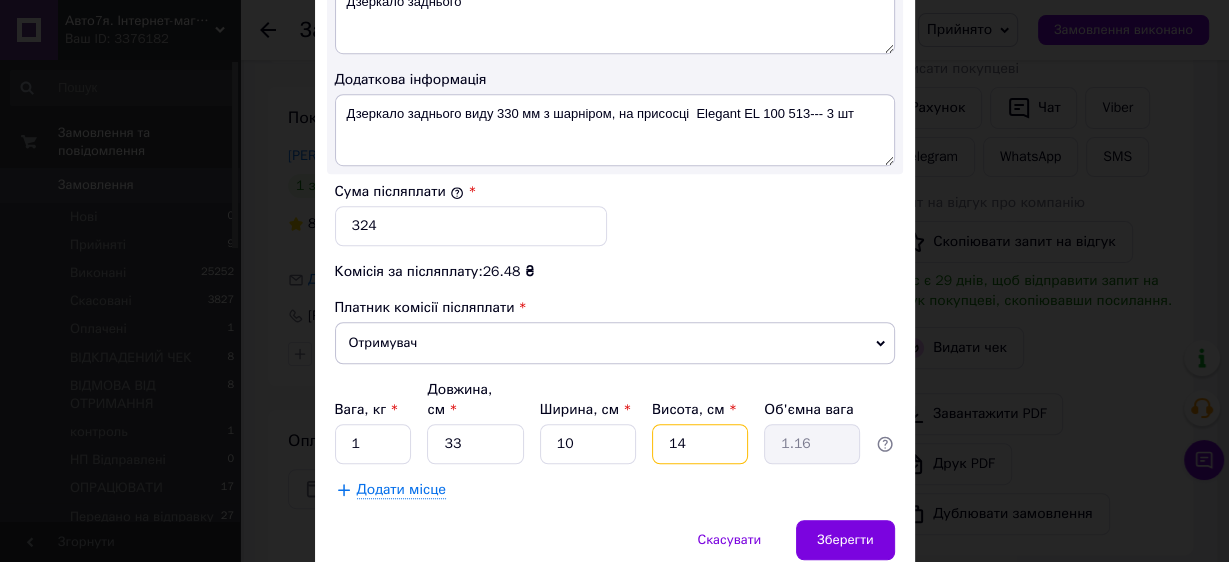click on "14" at bounding box center (700, 444) 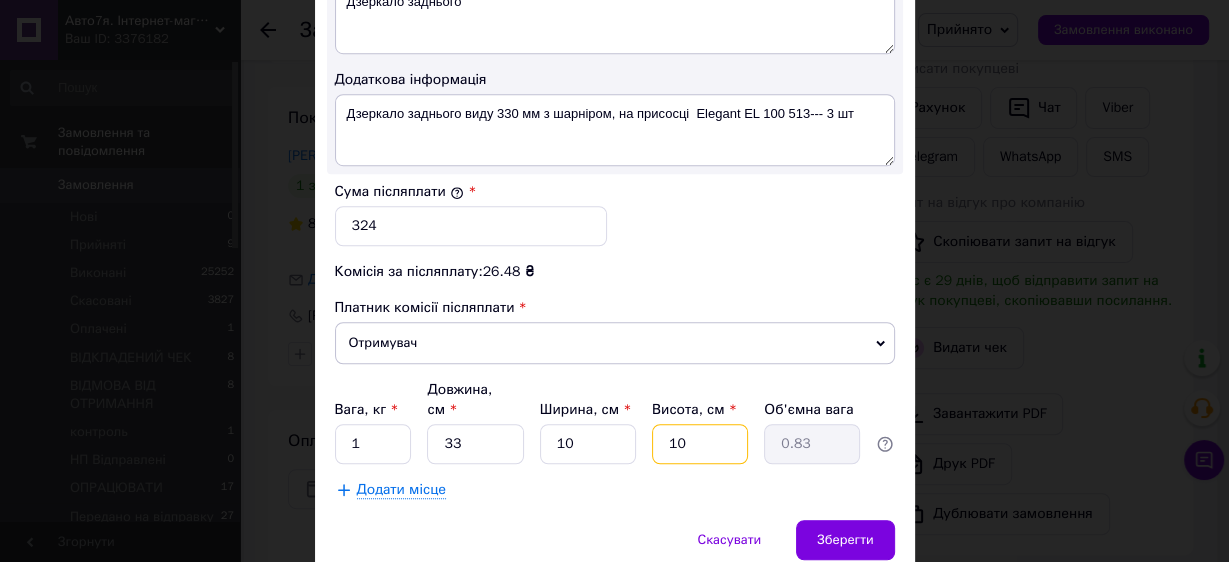 type on "10" 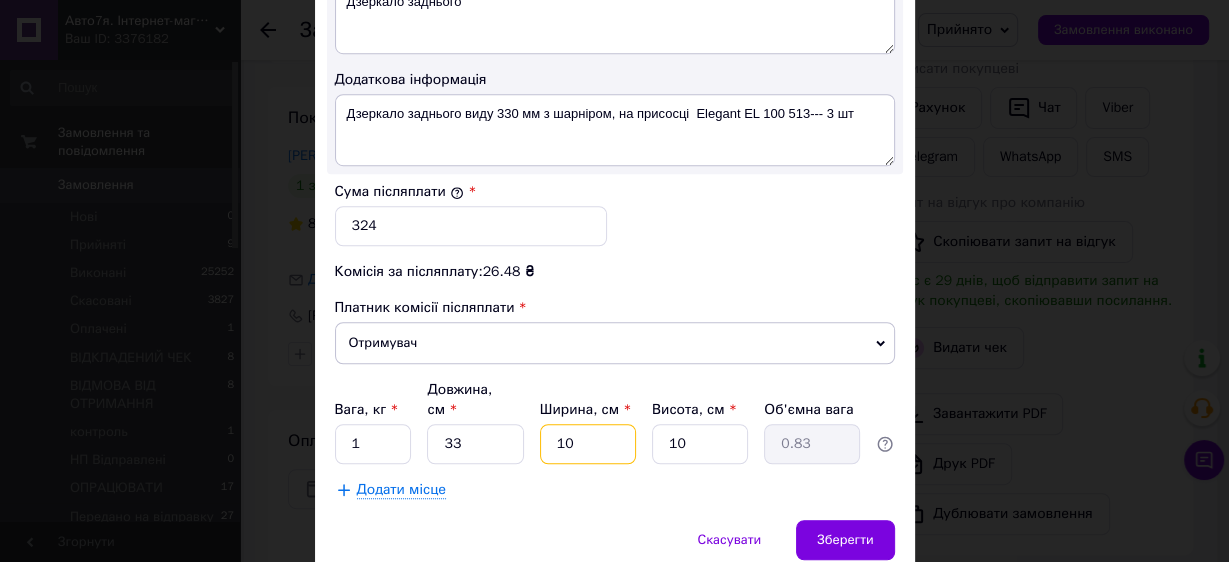 click on "10" at bounding box center [588, 444] 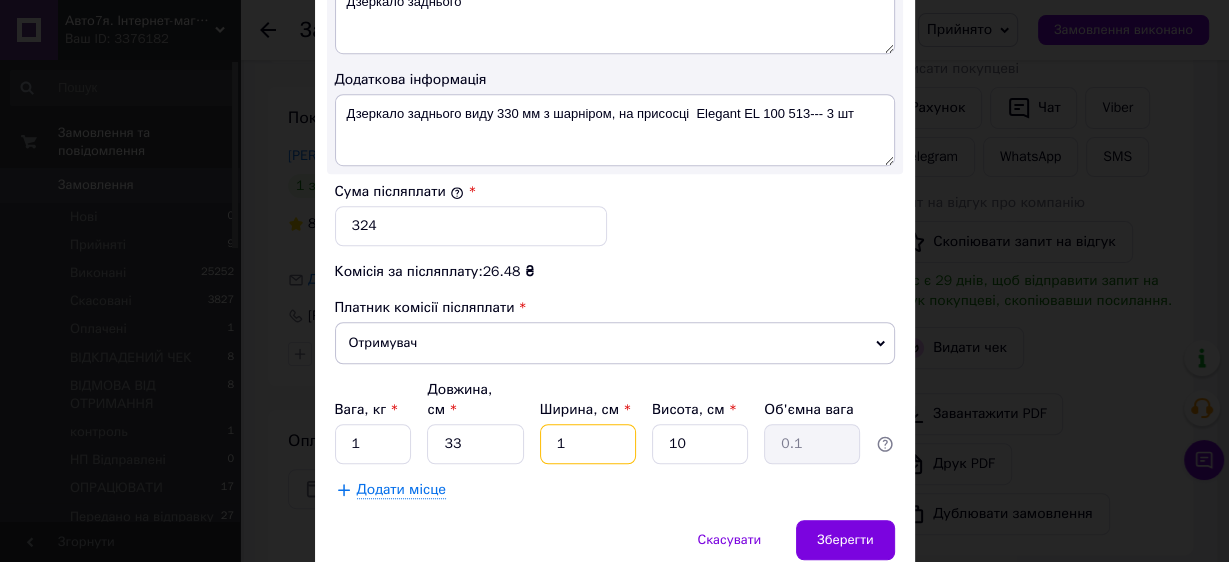 type on "15" 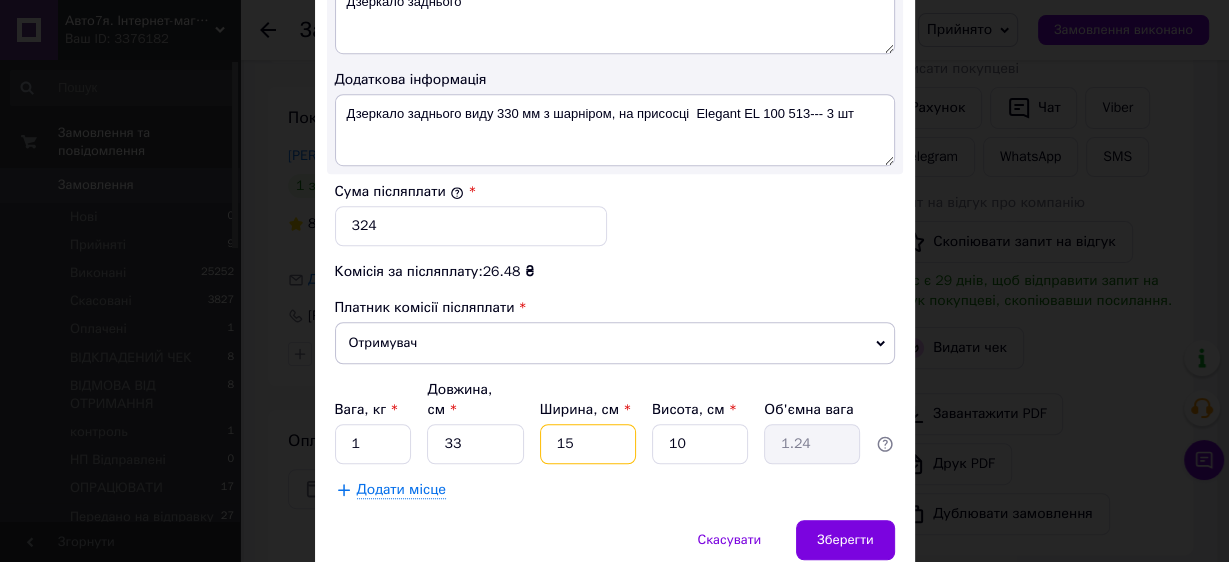 drag, startPoint x: 579, startPoint y: 412, endPoint x: 541, endPoint y: 414, distance: 38.052597 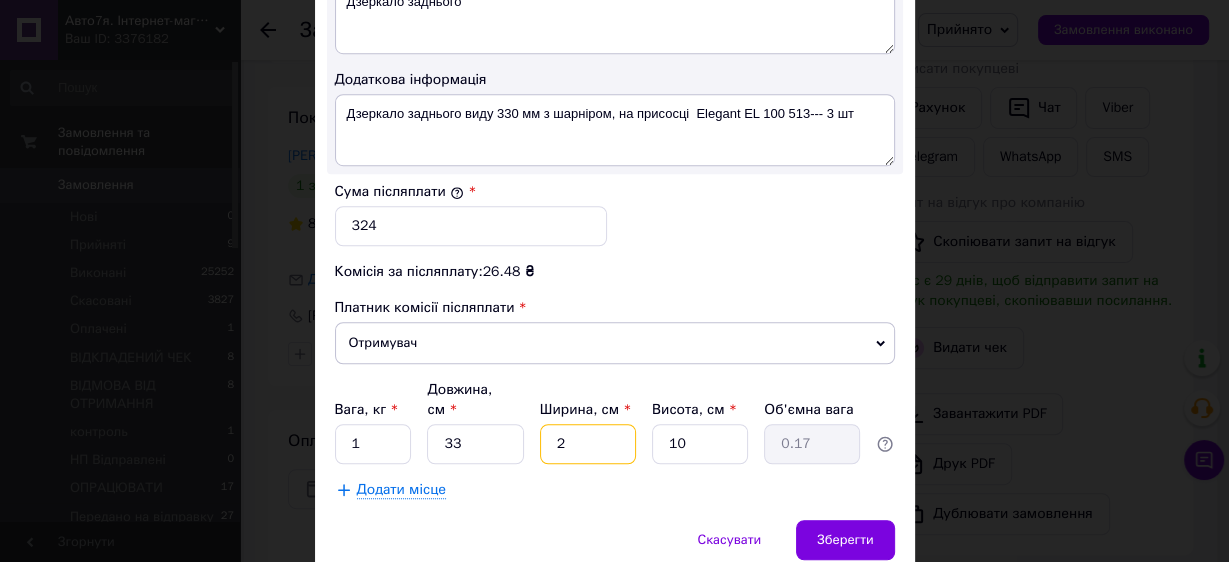 type on "20" 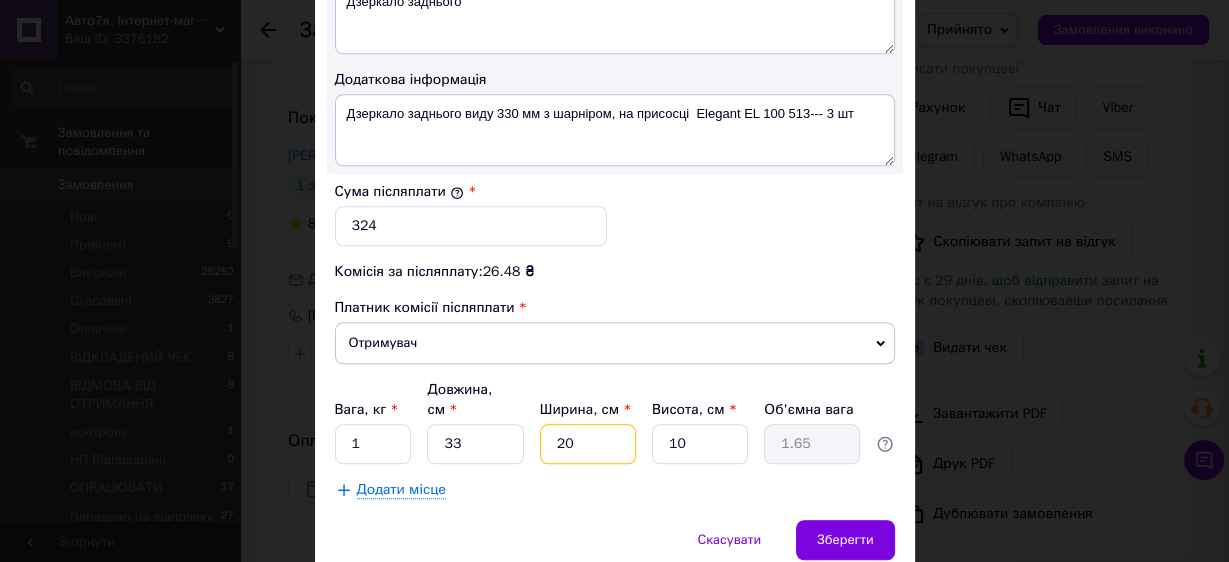 type on "20" 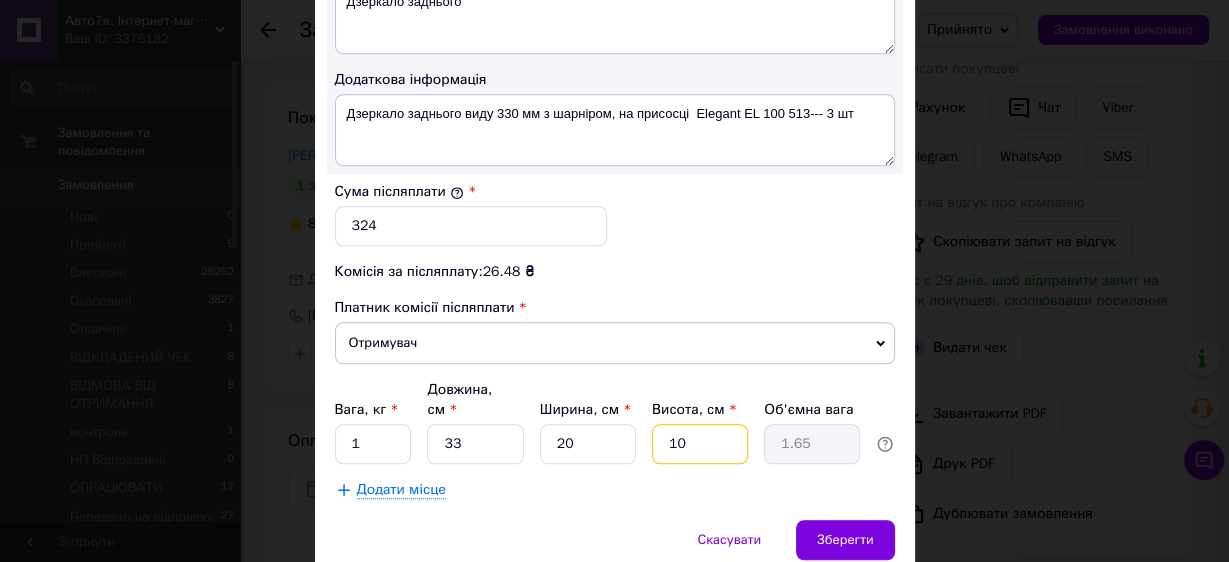 click on "10" at bounding box center (700, 444) 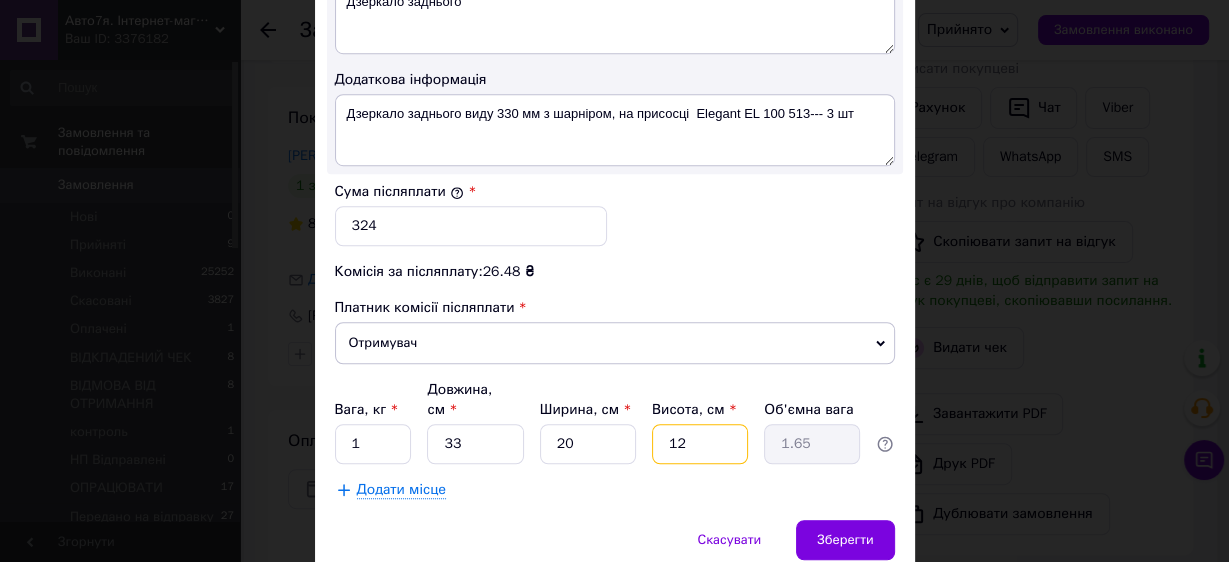 type on "1.98" 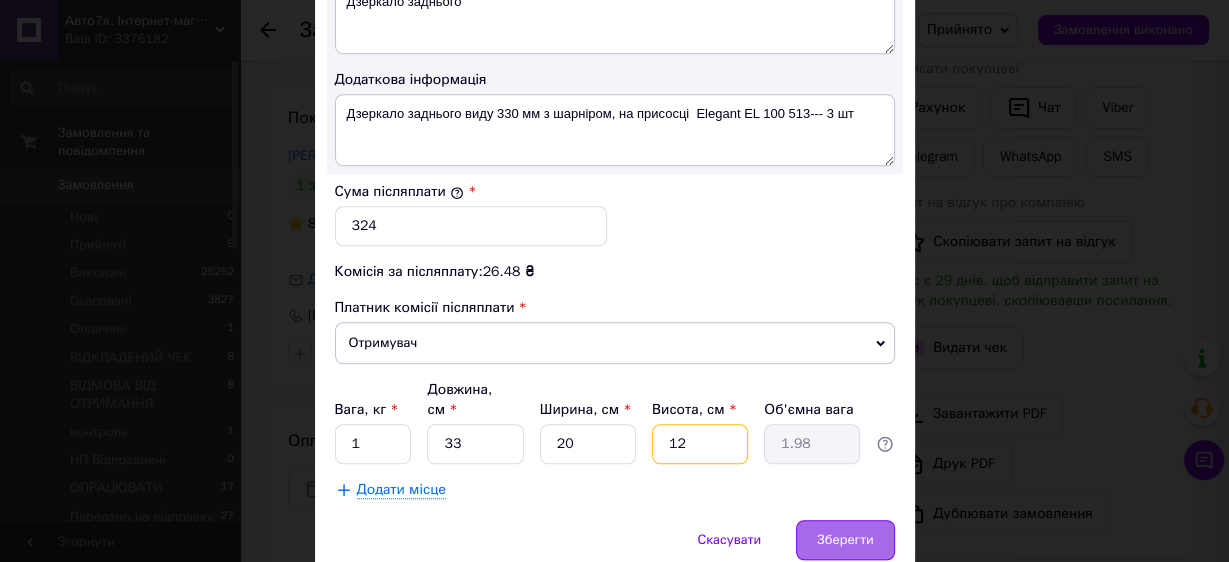 type on "12" 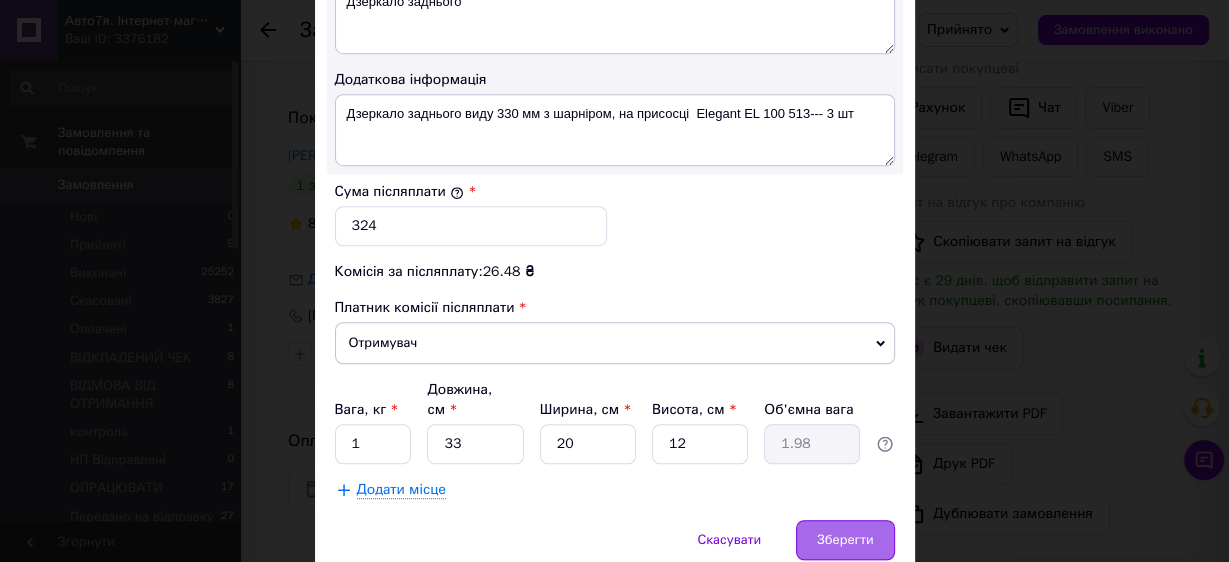 click on "Зберегти" at bounding box center (845, 540) 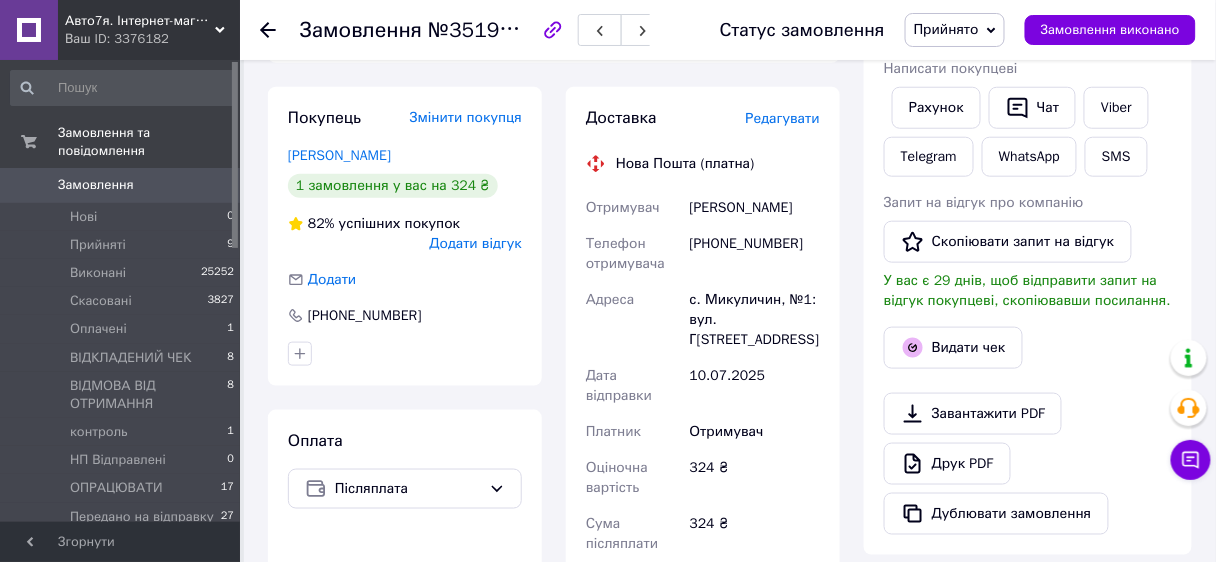 scroll, scrollTop: 800, scrollLeft: 0, axis: vertical 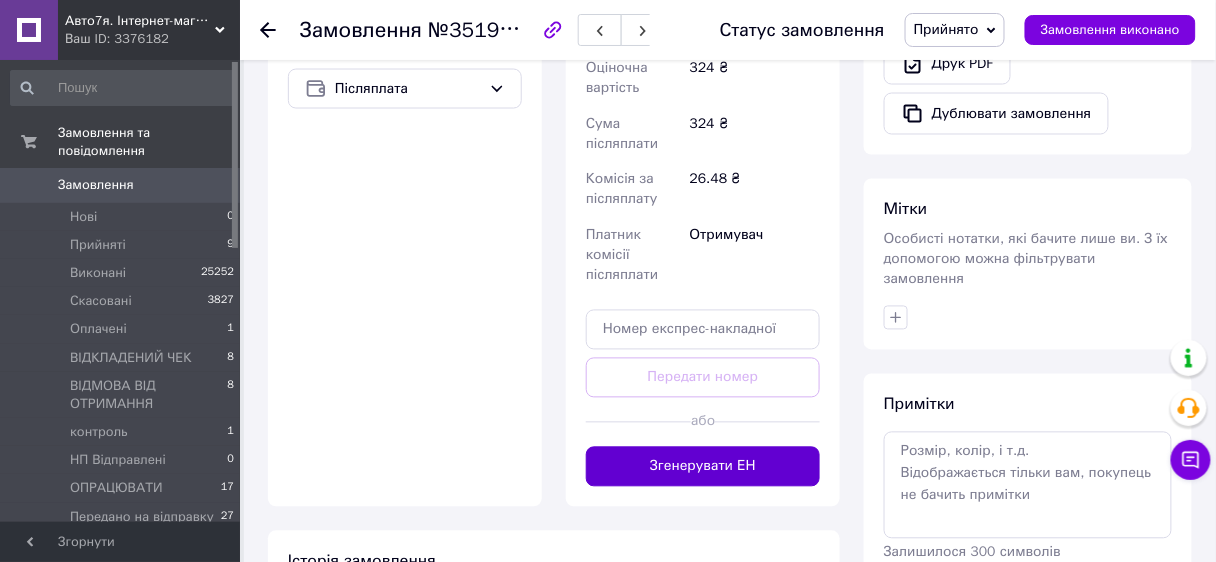 click on "Згенерувати ЕН" at bounding box center [703, 467] 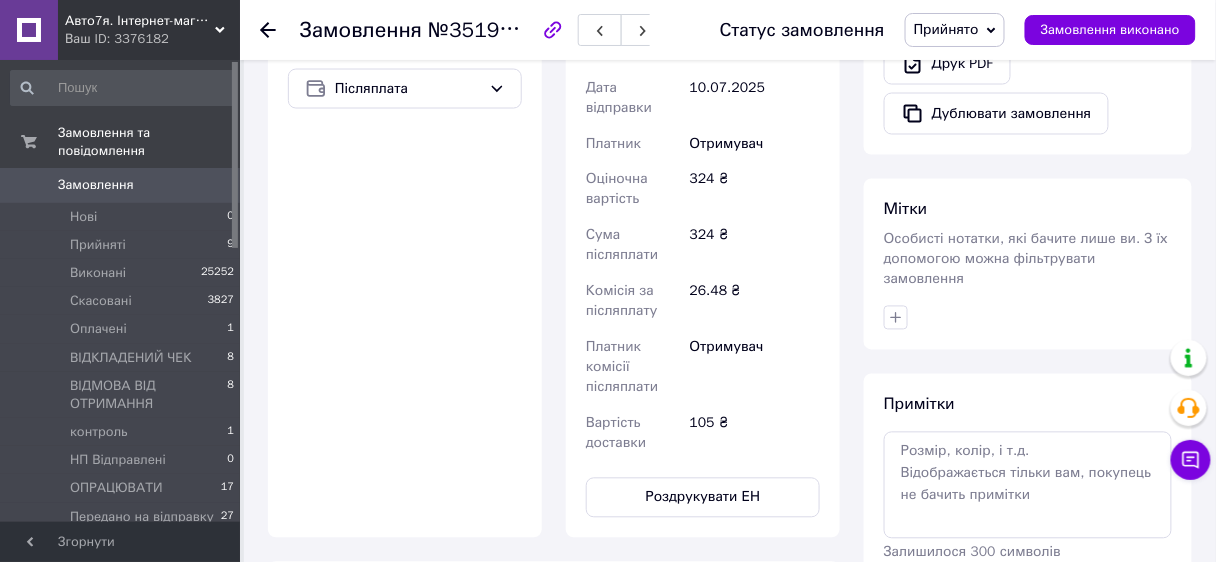 click on "Прийнято" at bounding box center (946, 29) 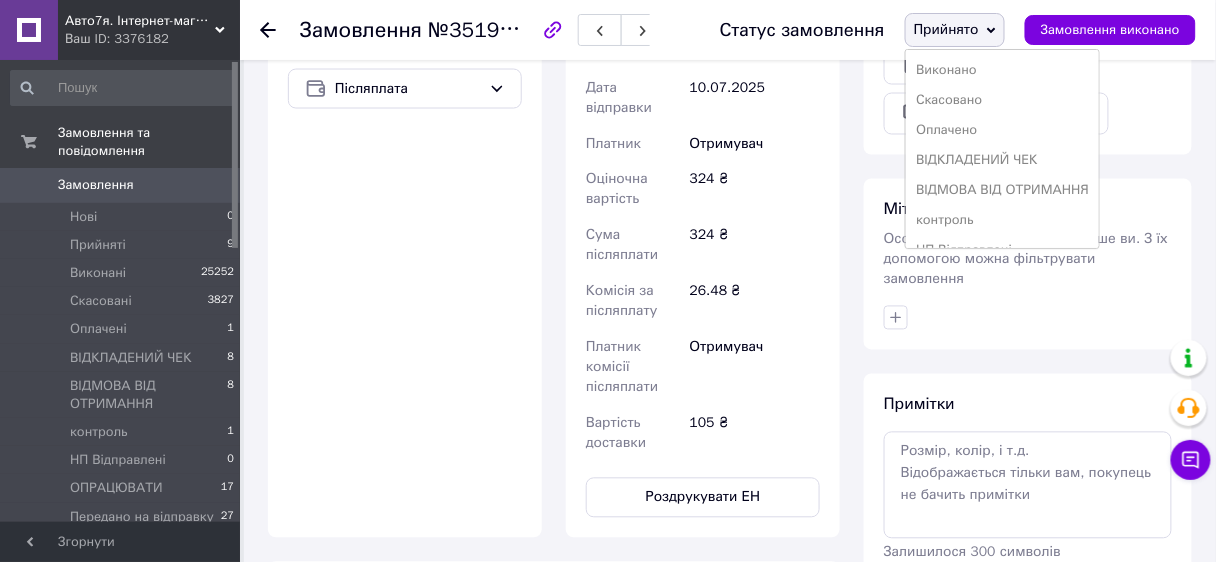 scroll, scrollTop: 200, scrollLeft: 0, axis: vertical 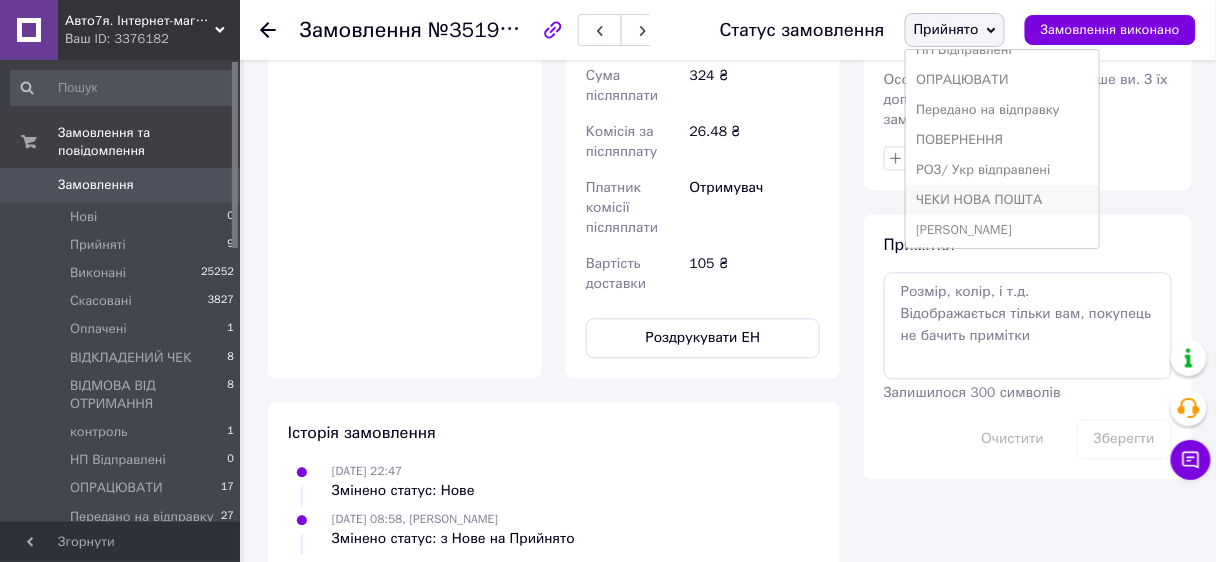 click on "ЧЕКИ НОВА ПОШТА" at bounding box center [1002, 200] 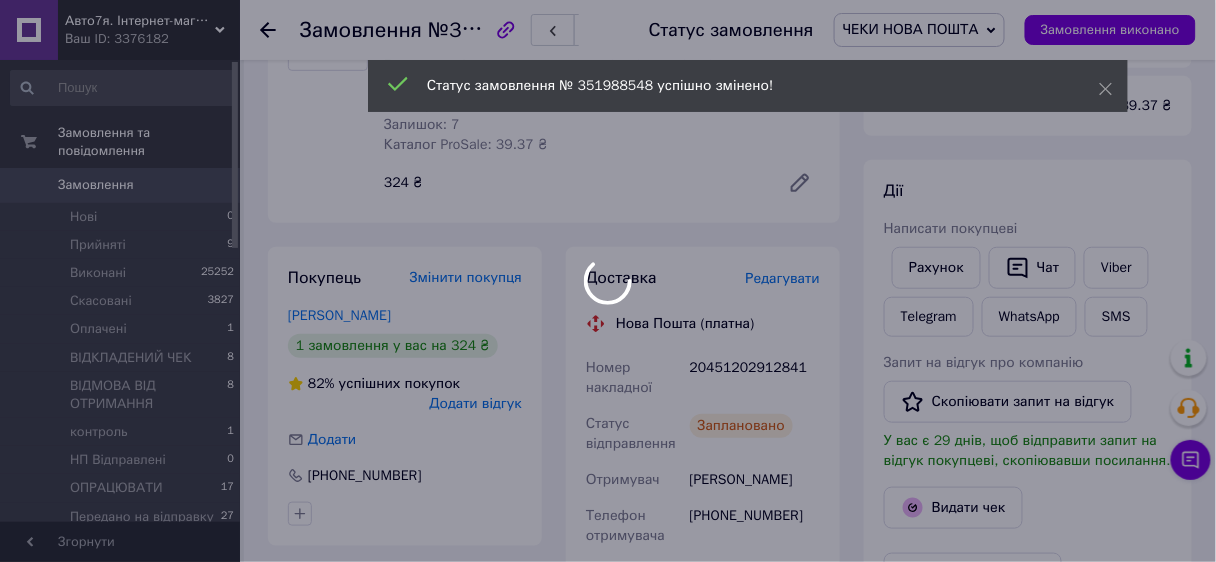scroll, scrollTop: 0, scrollLeft: 0, axis: both 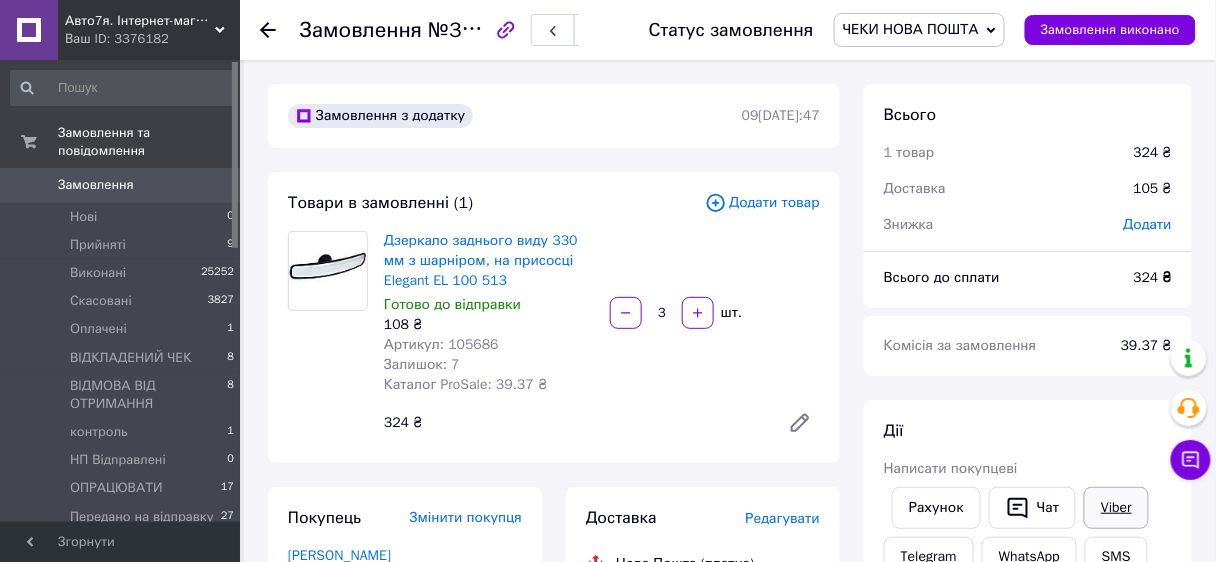 click on "Viber" at bounding box center (1116, 508) 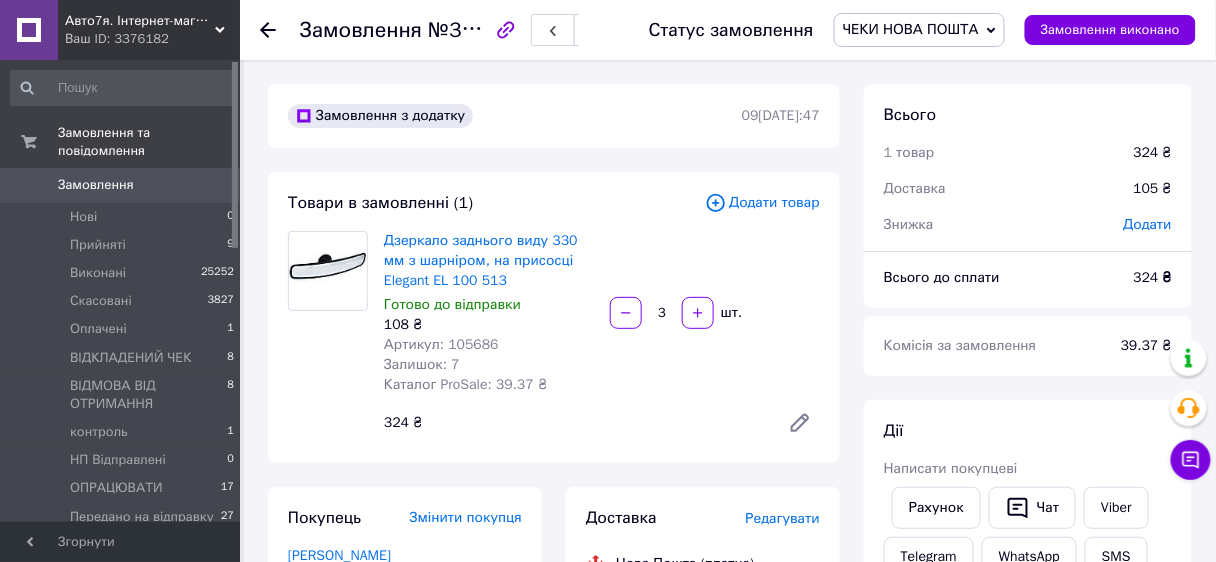 click on "Доставка Редагувати Нова Пошта (платна) Номер накладної 20451202912841 Статус відправлення Заплановано Отримувач Козьмин Петро Телефон отримувача +380967758080 Адреса с. Микуличин, №1: вул. Грушевського, 97в Дата відправки 10.07.2025 Платник Отримувач Оціночна вартість 324 ₴ Сума післяплати 324 ₴ Комісія за післяплату 26.48 ₴ Платник комісії післяплати Отримувач Вартість доставки 105 ₴ Роздрукувати ЕН Платник Отримувач Відправник Прізвище отримувача Козьмин Ім'я отримувача Петро По батькові отримувача Телефон отримувача +380967758080 Тип доставки У відділенні Кур'єром Місто <" at bounding box center (703, 912) 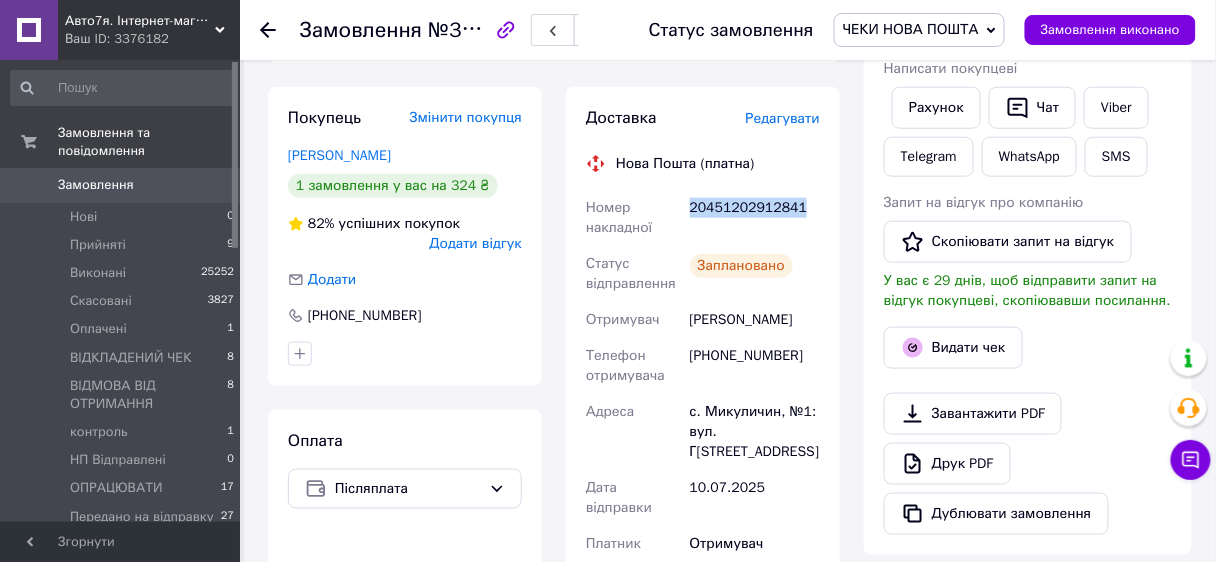 drag, startPoint x: 684, startPoint y: 218, endPoint x: 792, endPoint y: 214, distance: 108.07405 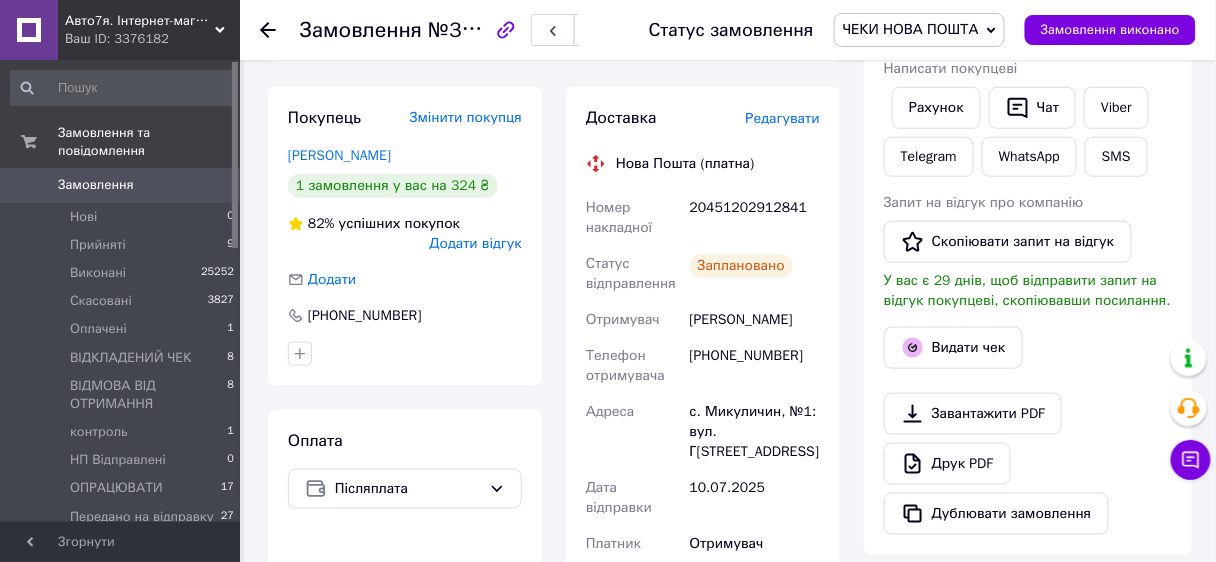 click 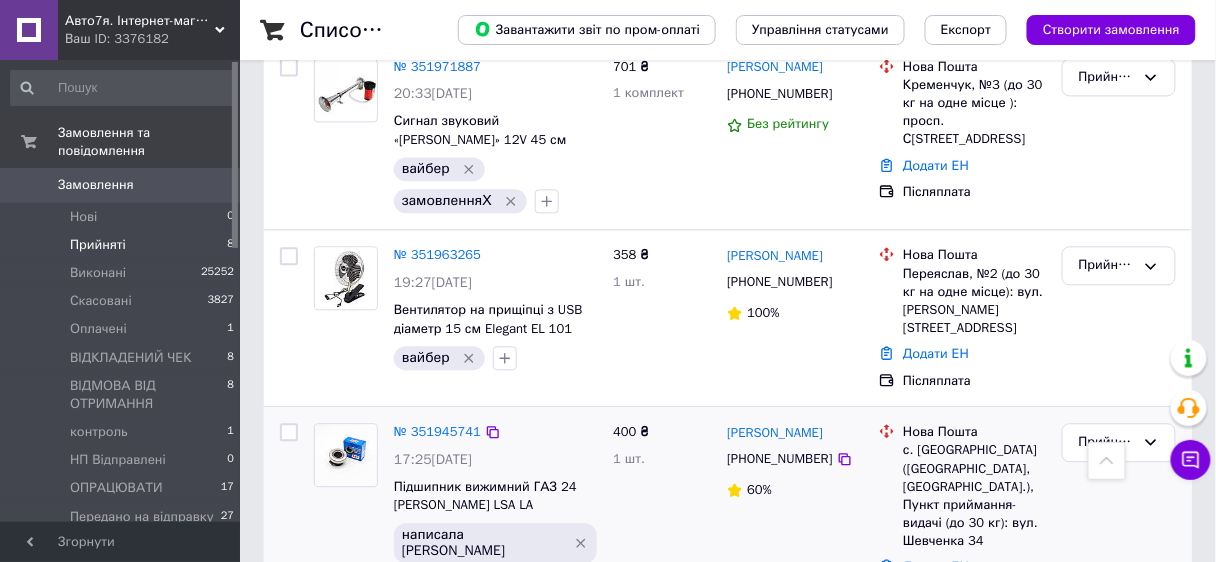 scroll, scrollTop: 537, scrollLeft: 0, axis: vertical 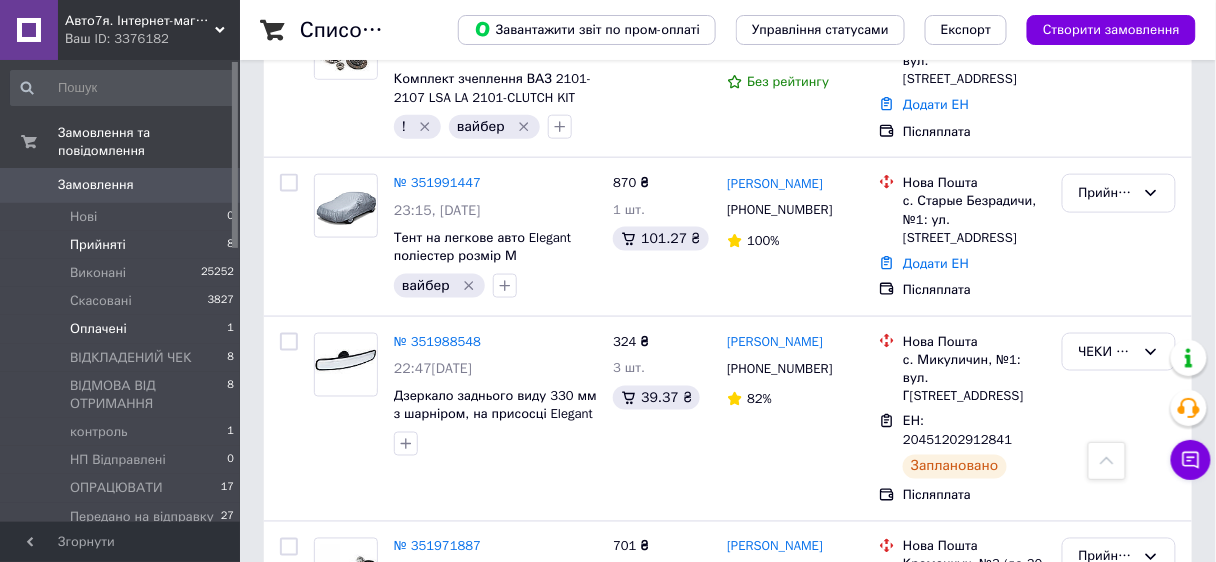 click on "Оплачені" at bounding box center (98, 329) 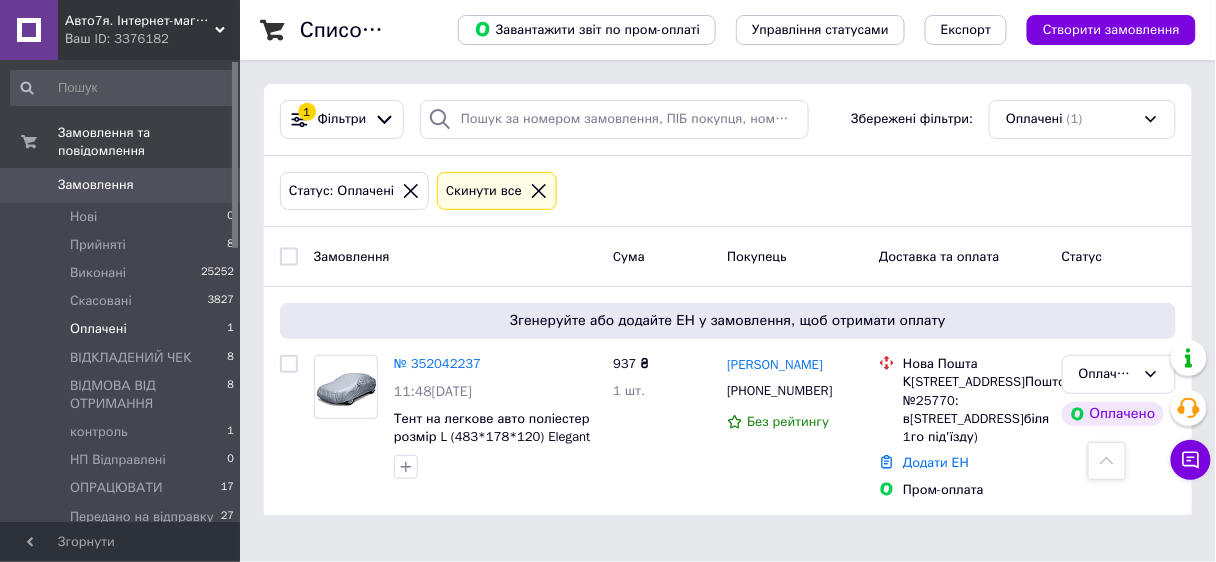 scroll, scrollTop: 0, scrollLeft: 0, axis: both 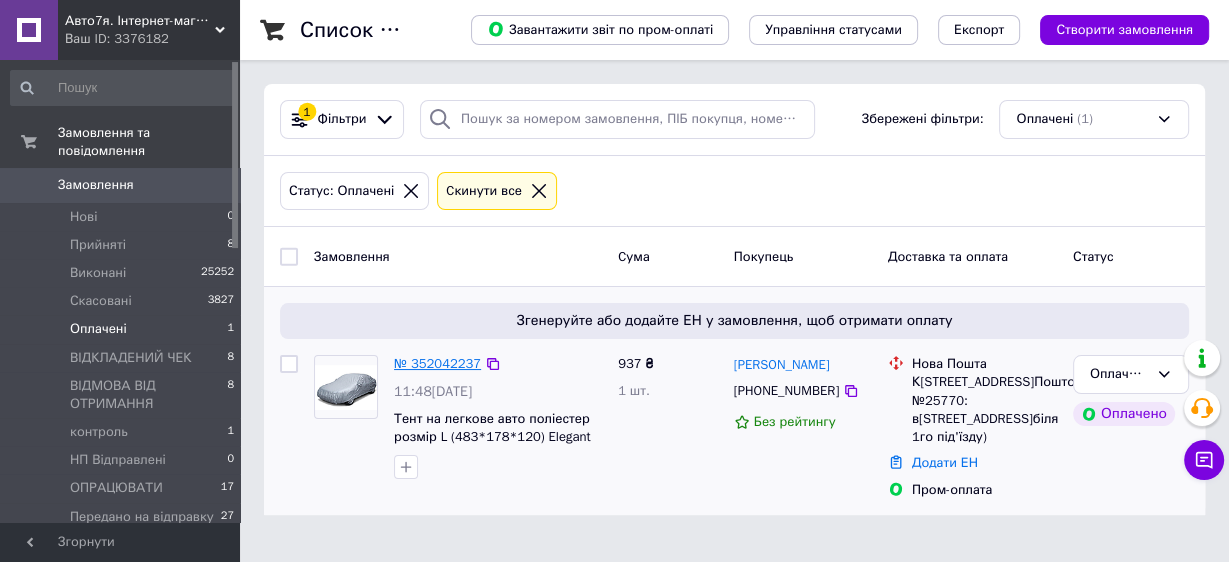 click on "№ 352042237" at bounding box center (437, 363) 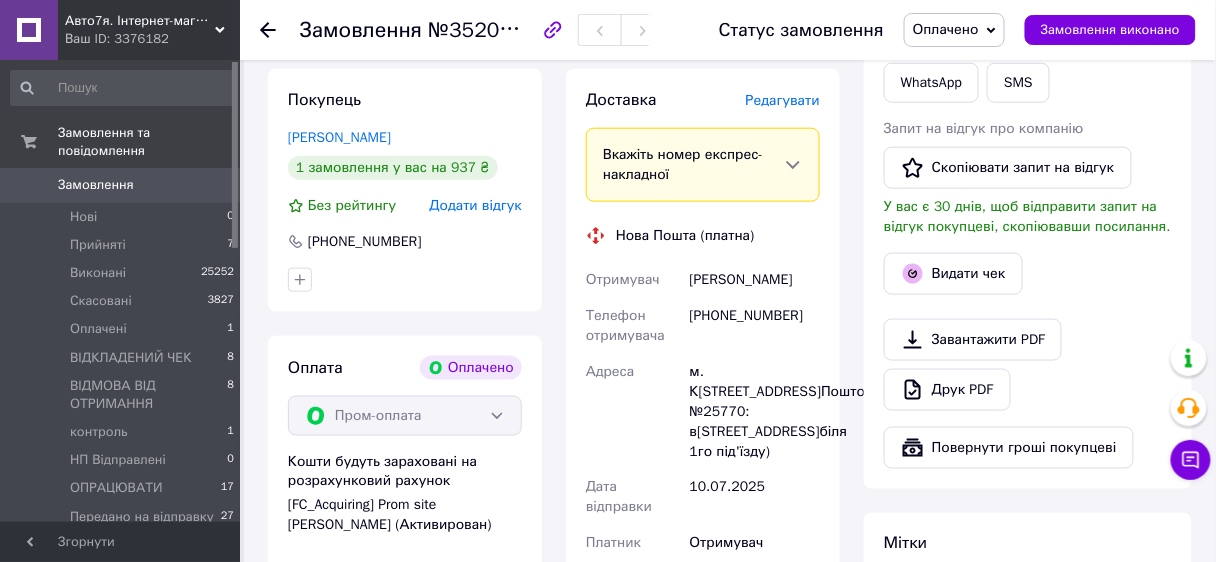 scroll, scrollTop: 160, scrollLeft: 0, axis: vertical 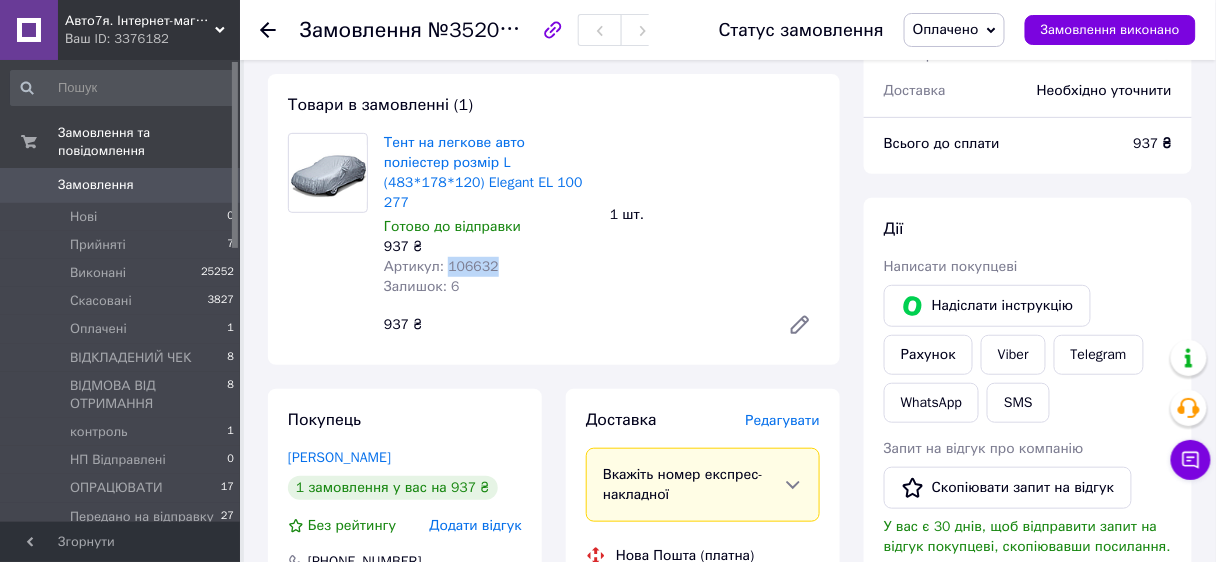 drag, startPoint x: 444, startPoint y: 245, endPoint x: 497, endPoint y: 244, distance: 53.009434 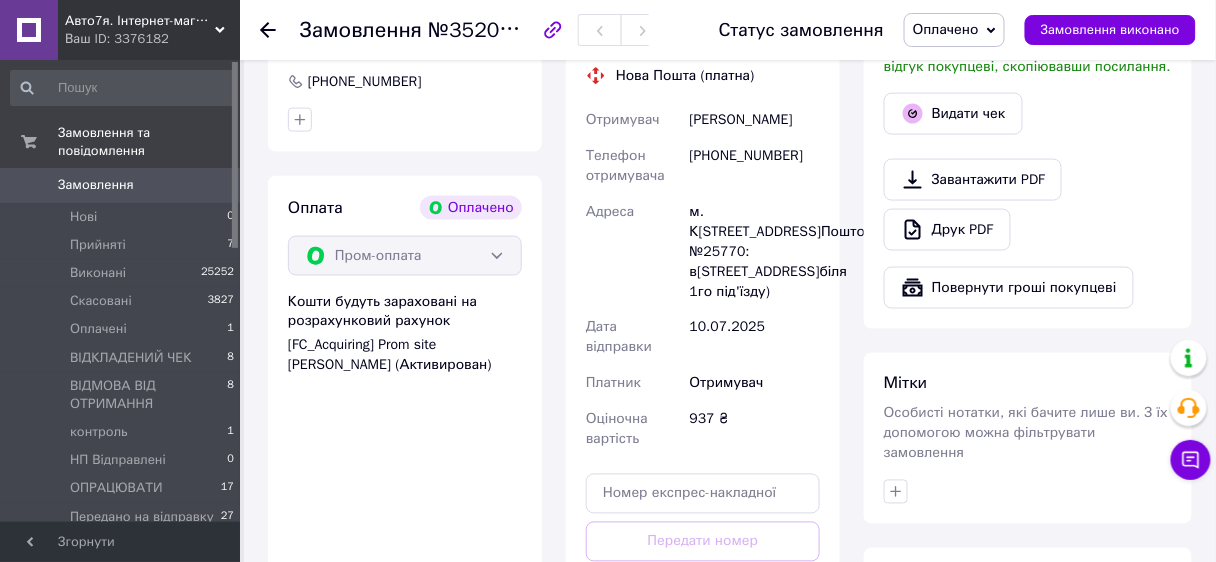 scroll, scrollTop: 960, scrollLeft: 0, axis: vertical 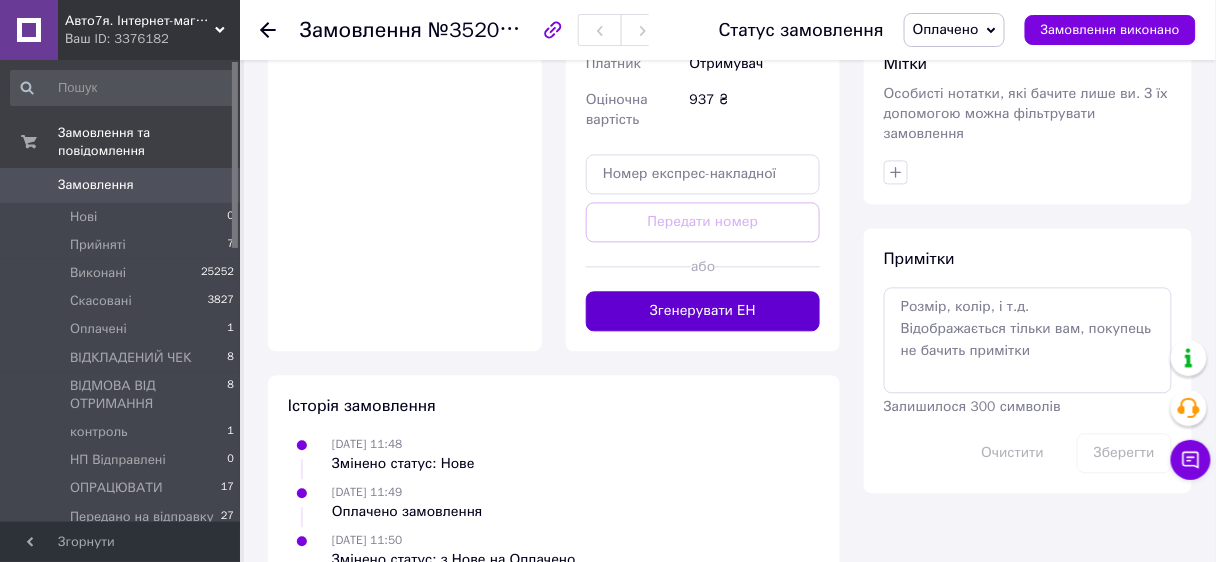 click on "Згенерувати ЕН" at bounding box center (703, 311) 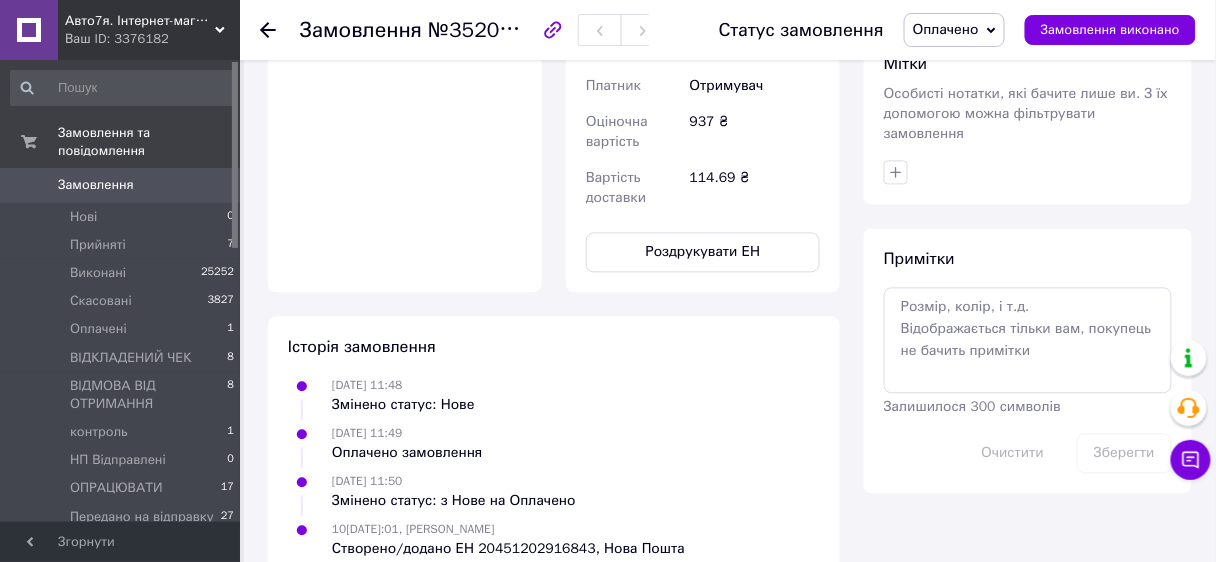 scroll, scrollTop: 720, scrollLeft: 0, axis: vertical 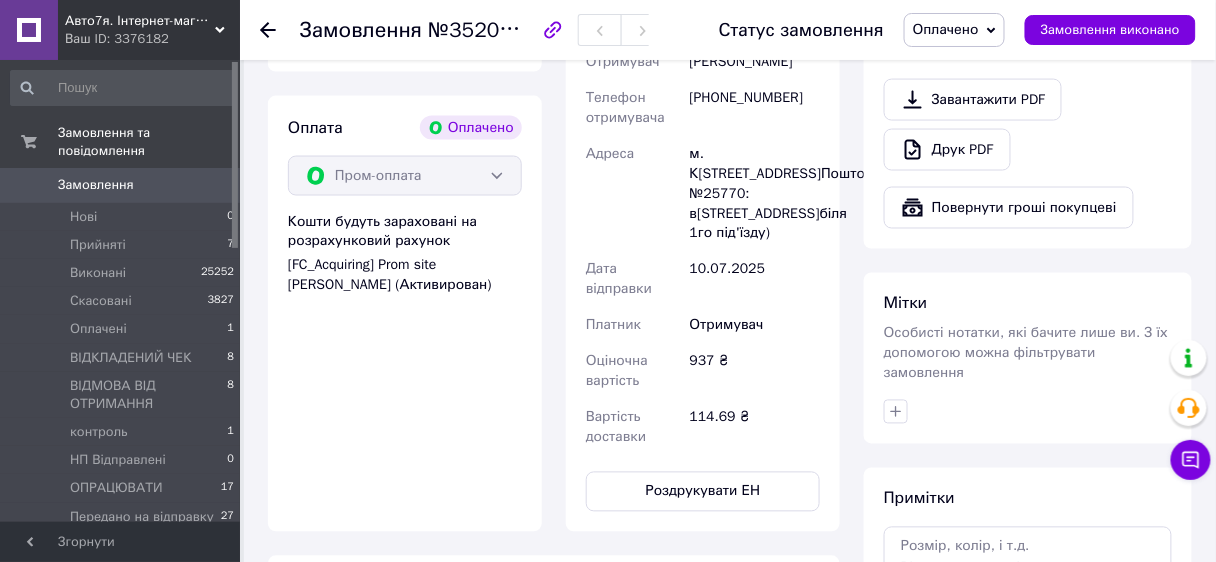 click on "Оплачено" at bounding box center [946, 29] 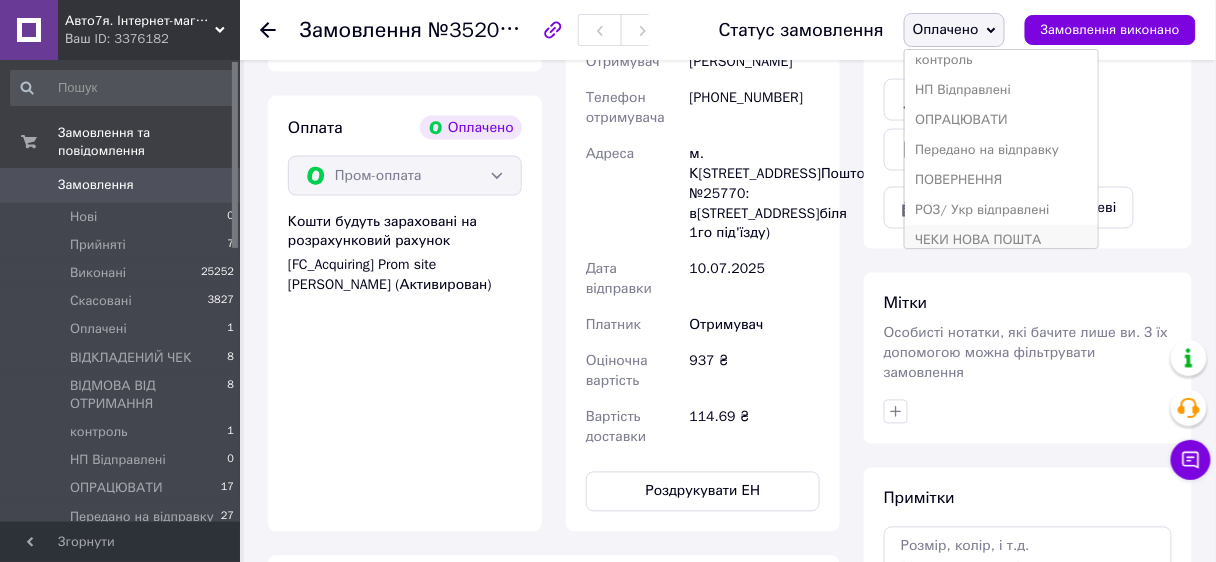 scroll, scrollTop: 200, scrollLeft: 0, axis: vertical 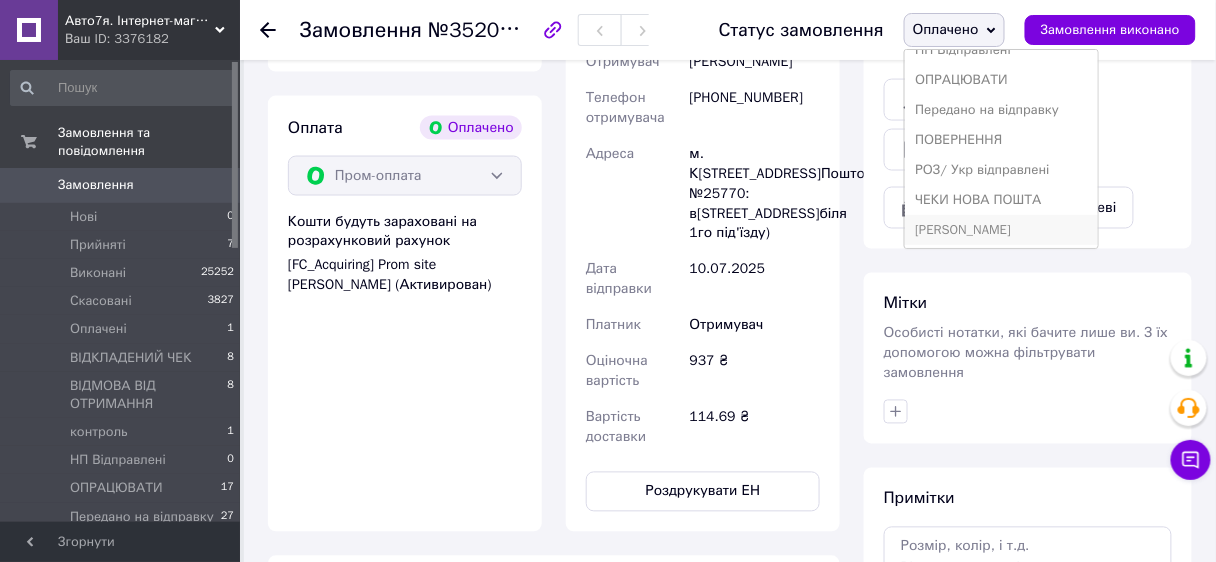 click on "[PERSON_NAME]" at bounding box center [1001, 230] 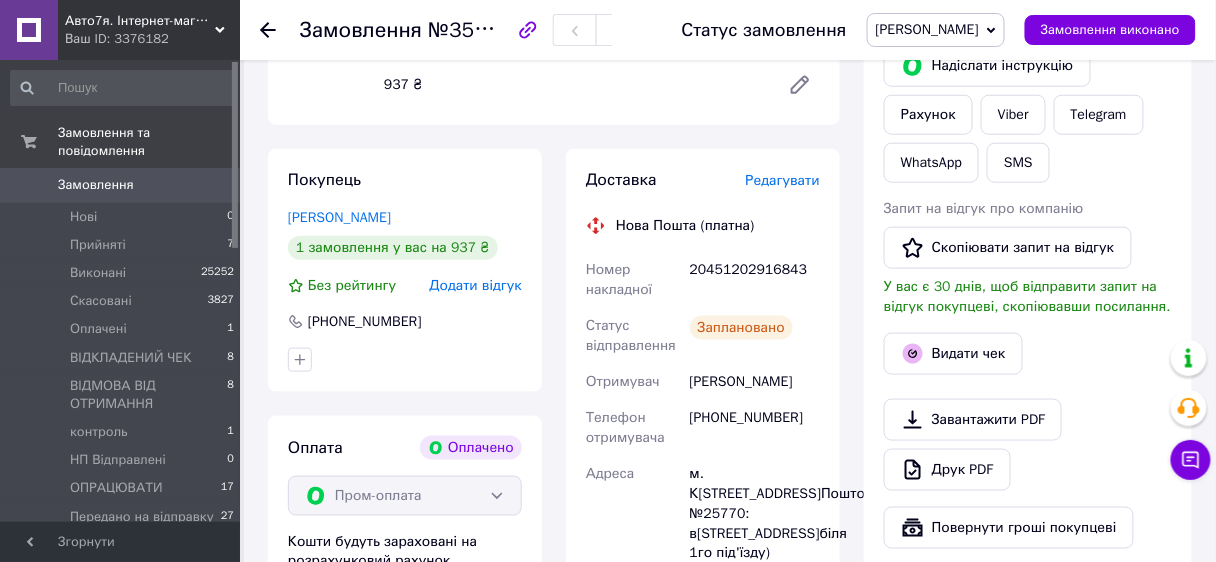 scroll, scrollTop: 0, scrollLeft: 0, axis: both 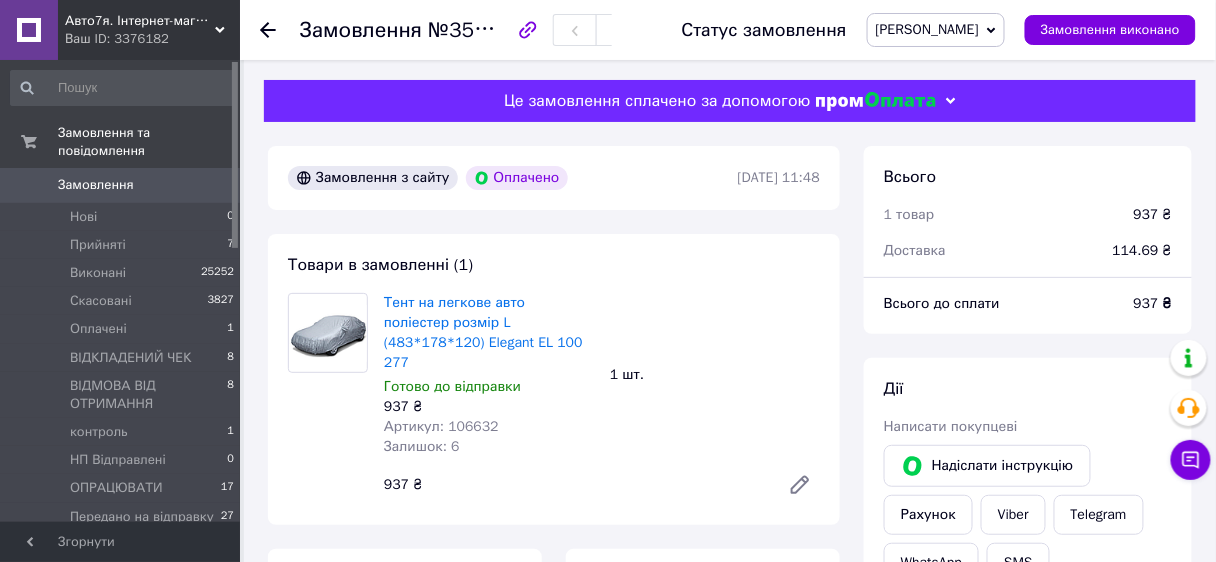click 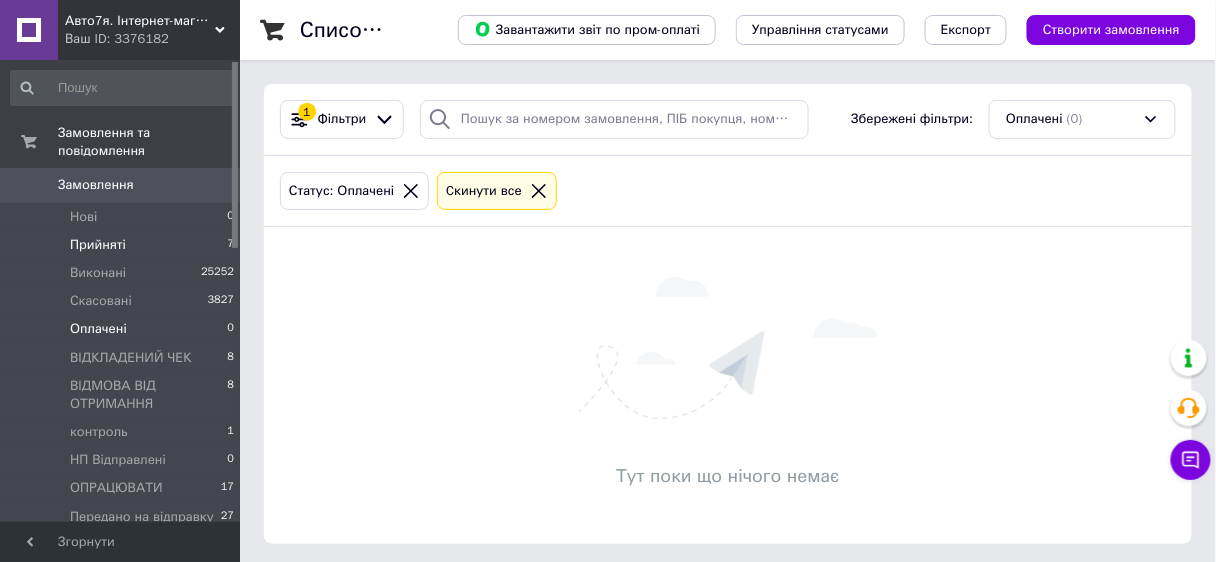 click on "Прийняті" at bounding box center (98, 245) 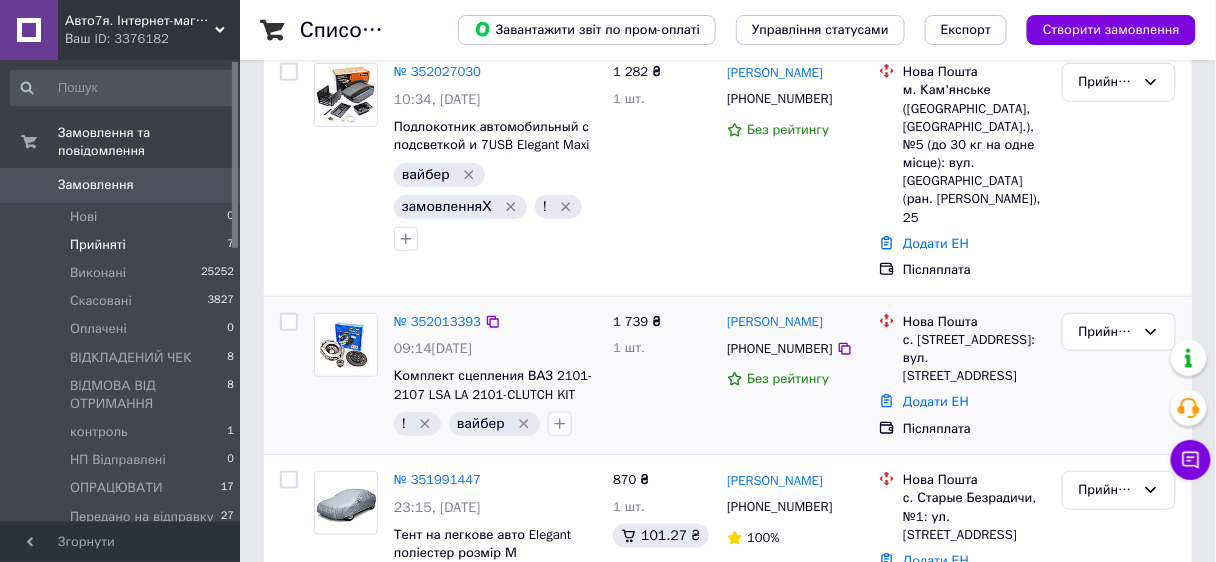 scroll, scrollTop: 320, scrollLeft: 0, axis: vertical 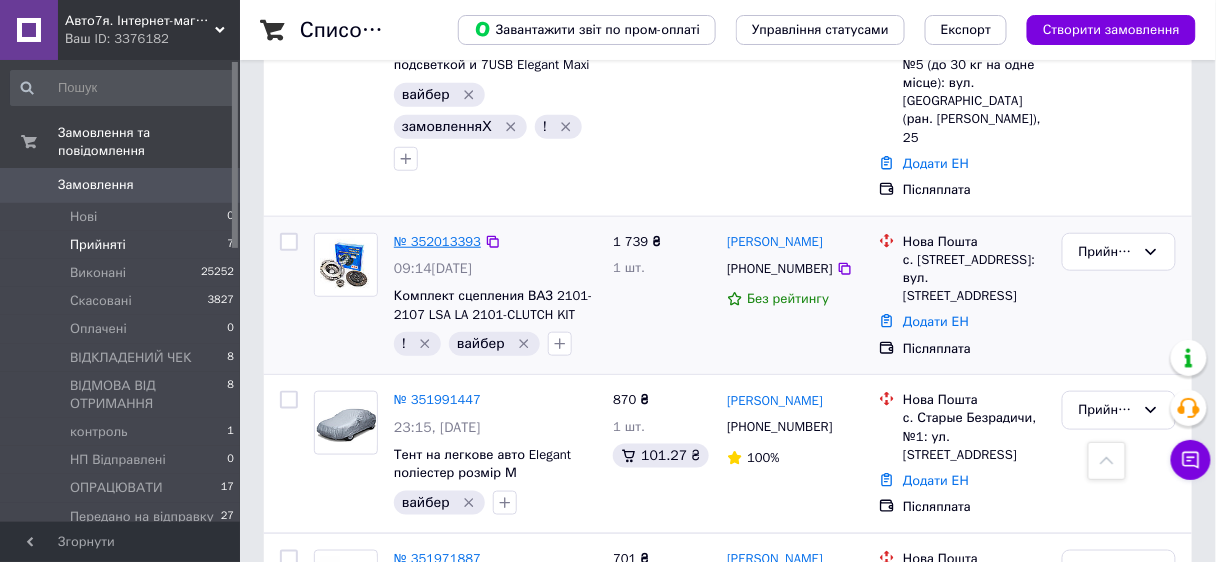 click on "№ 352013393" at bounding box center [437, 241] 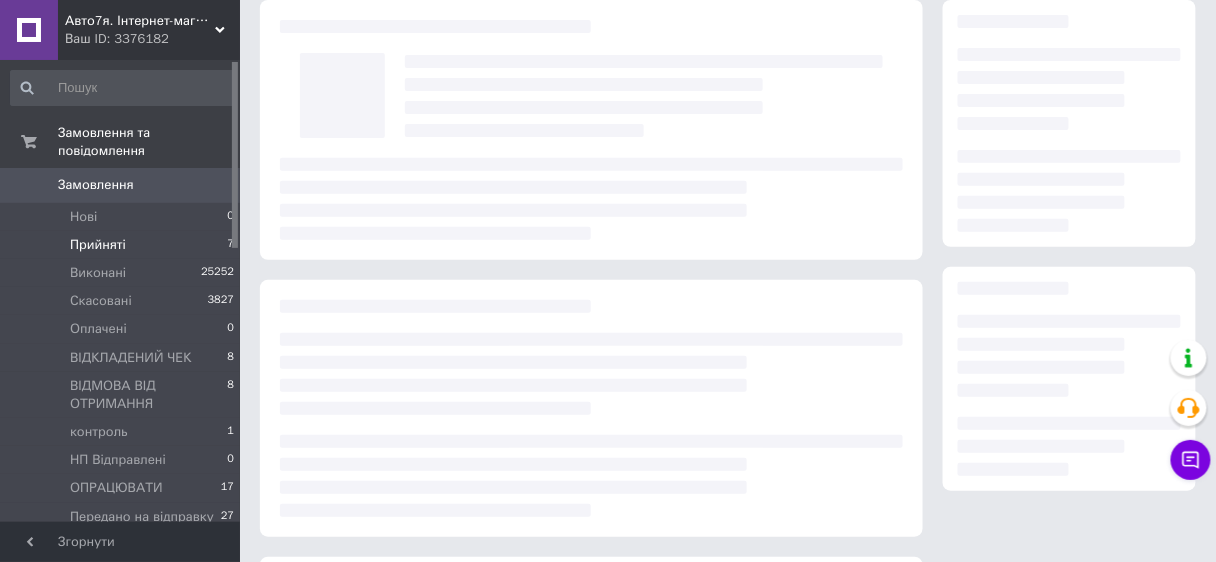 scroll, scrollTop: 0, scrollLeft: 0, axis: both 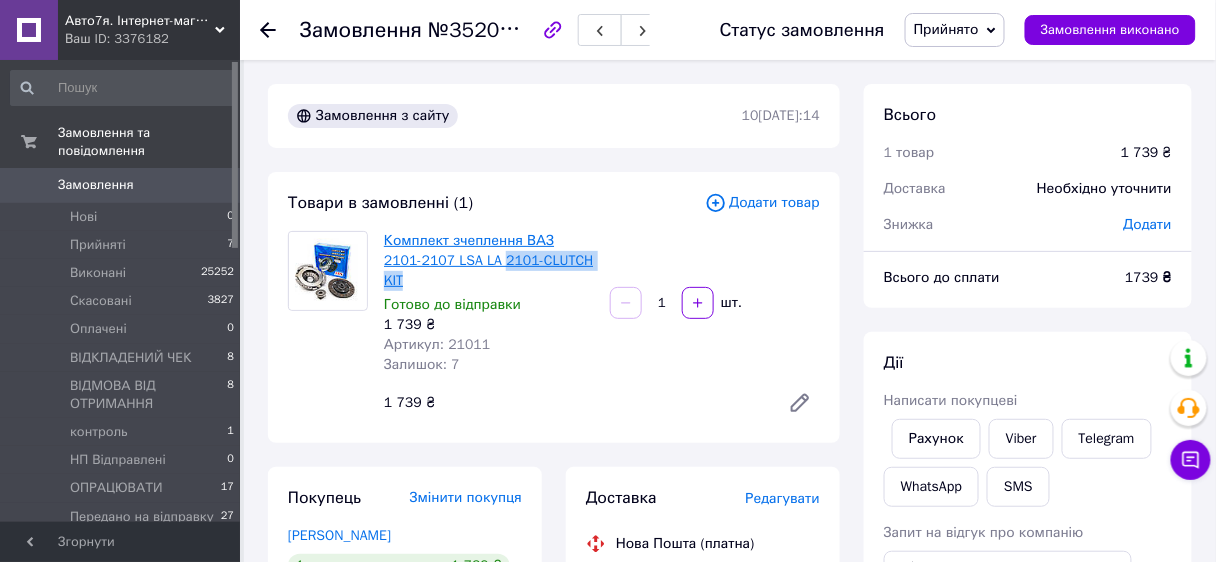 drag, startPoint x: 581, startPoint y: 261, endPoint x: 465, endPoint y: 255, distance: 116.15507 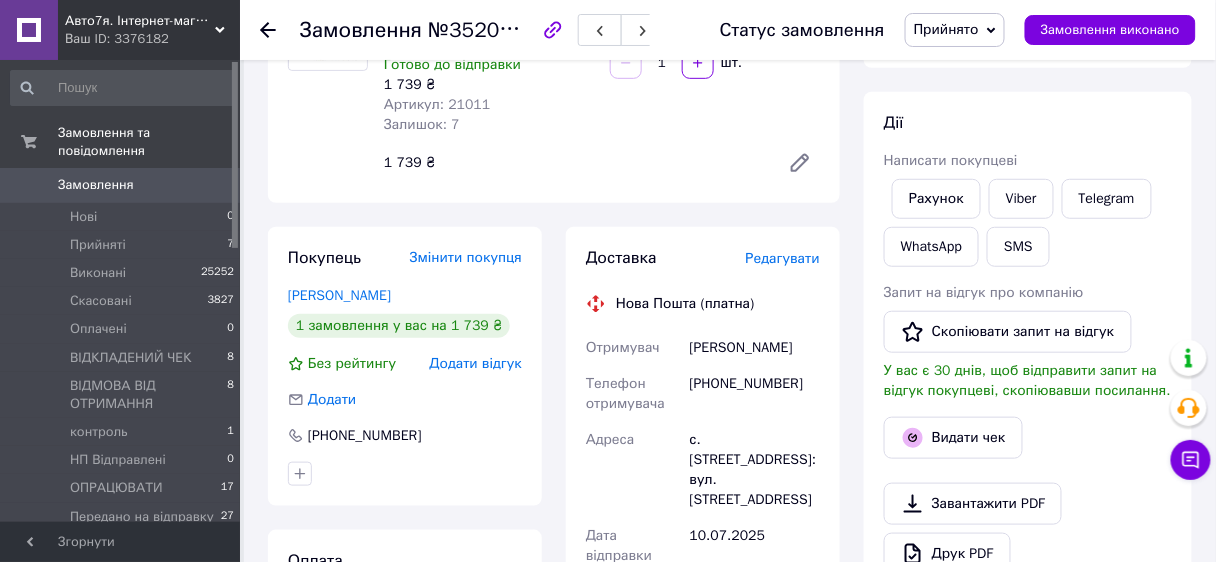 scroll, scrollTop: 80, scrollLeft: 0, axis: vertical 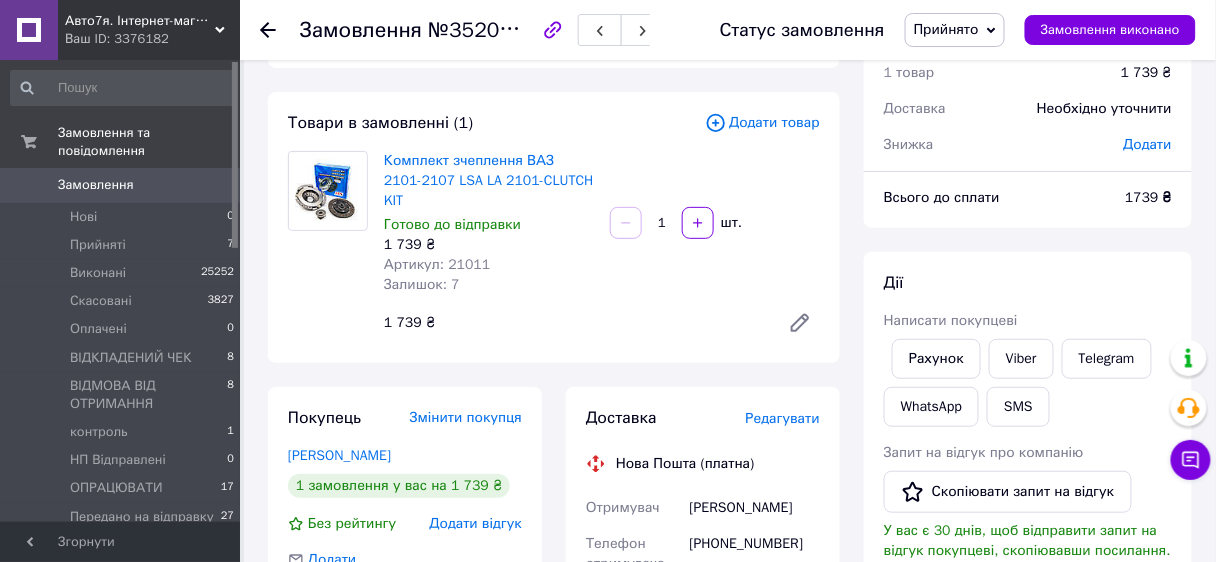 click 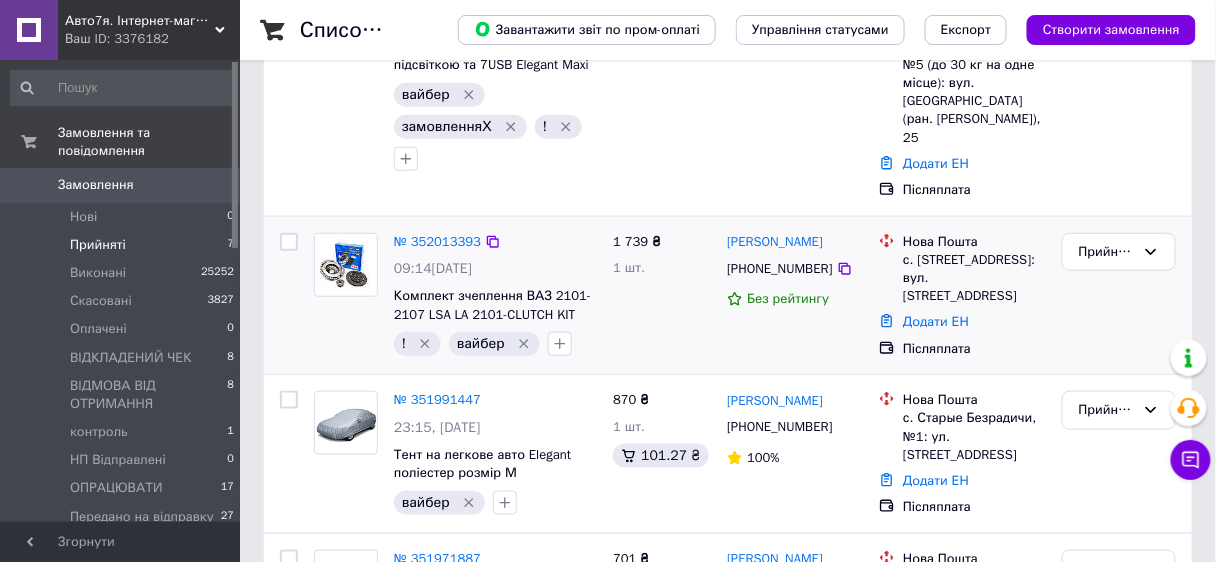 scroll, scrollTop: 400, scrollLeft: 0, axis: vertical 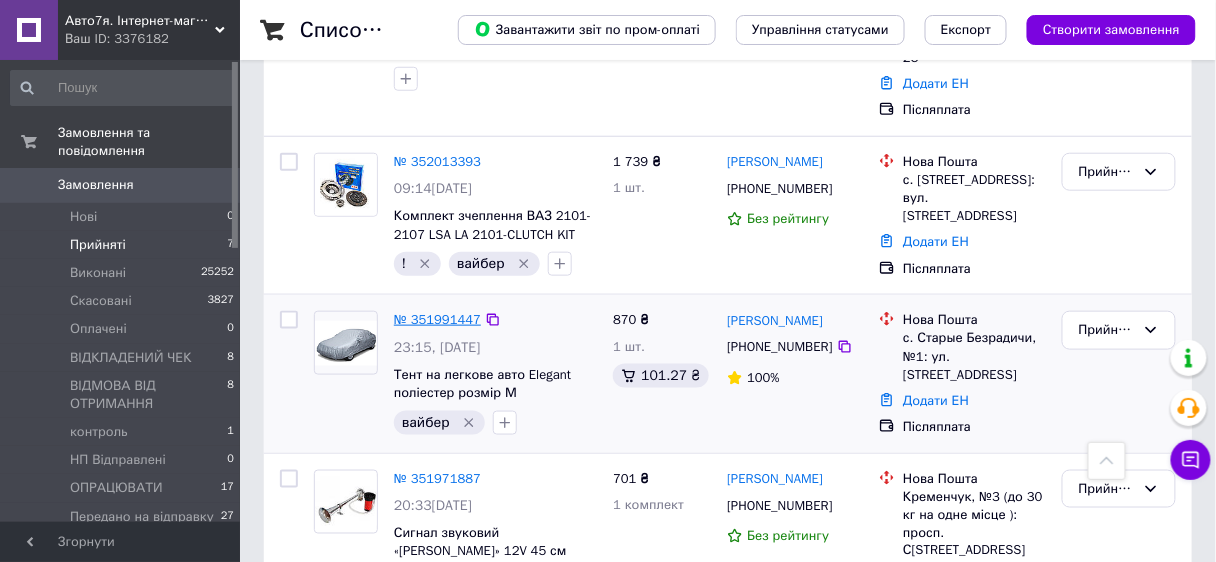 click on "№ 351991447" at bounding box center [437, 319] 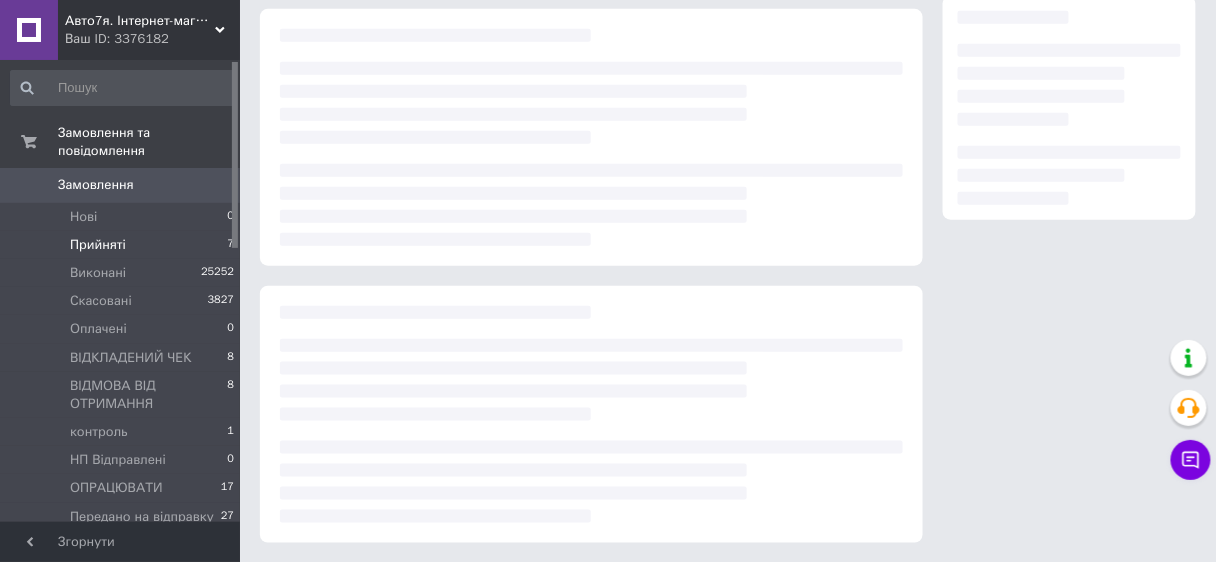 scroll, scrollTop: 111, scrollLeft: 0, axis: vertical 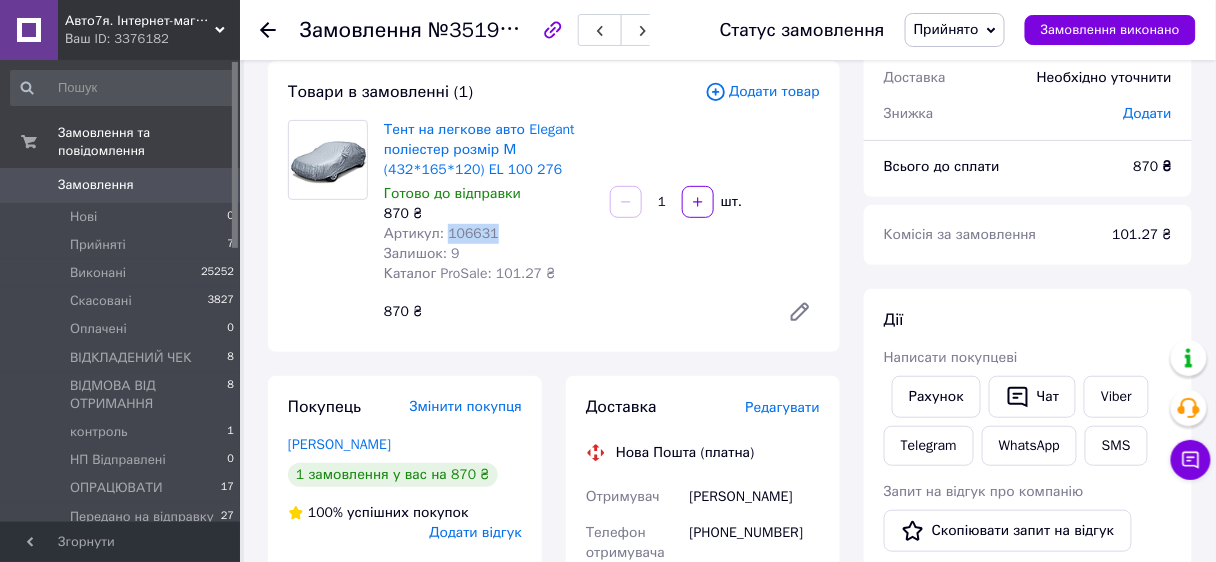 drag, startPoint x: 449, startPoint y: 234, endPoint x: 503, endPoint y: 234, distance: 54 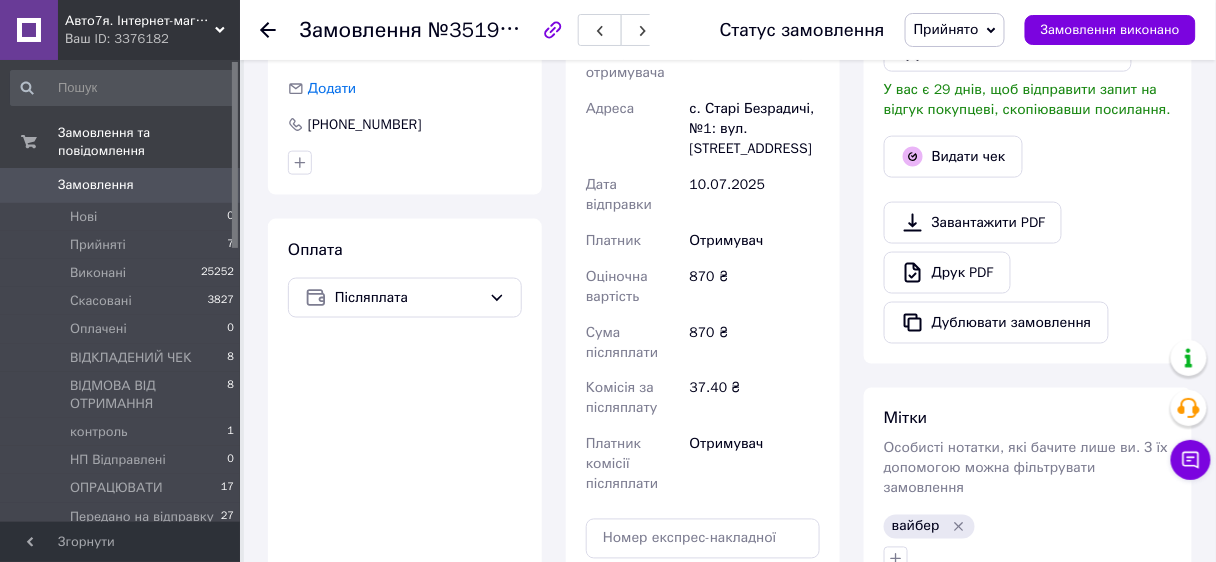 scroll, scrollTop: 751, scrollLeft: 0, axis: vertical 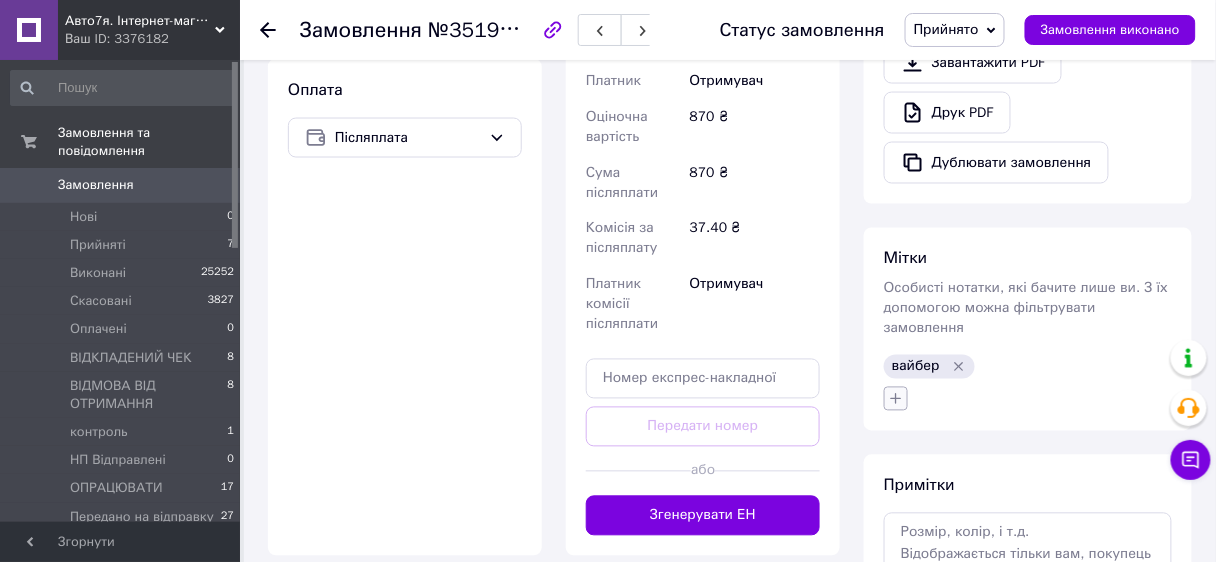 click 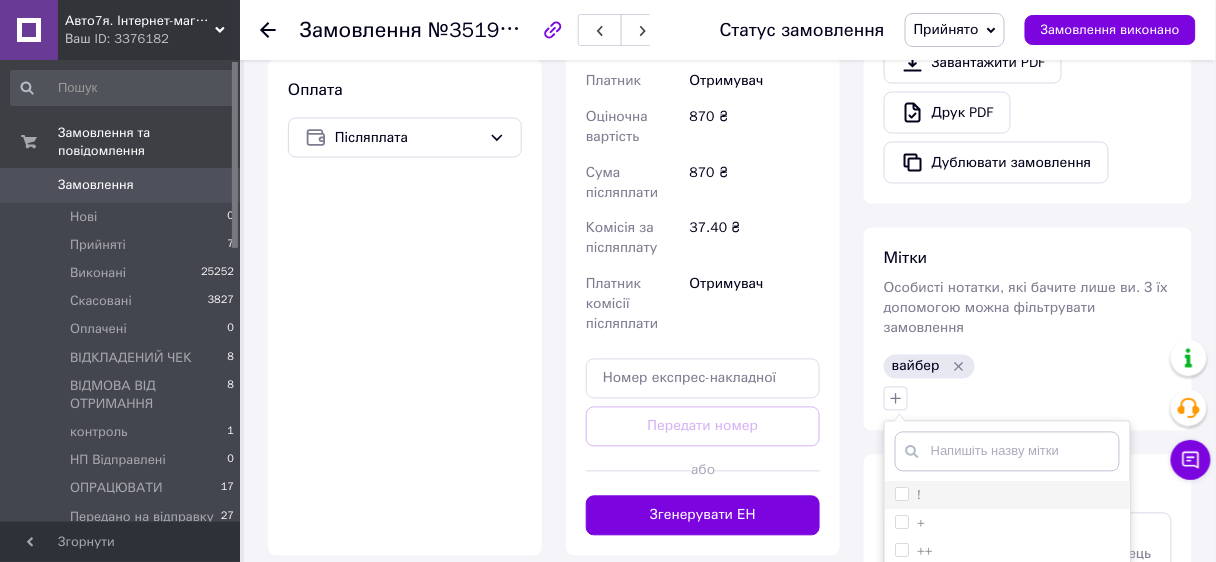 click on "!" at bounding box center (901, 494) 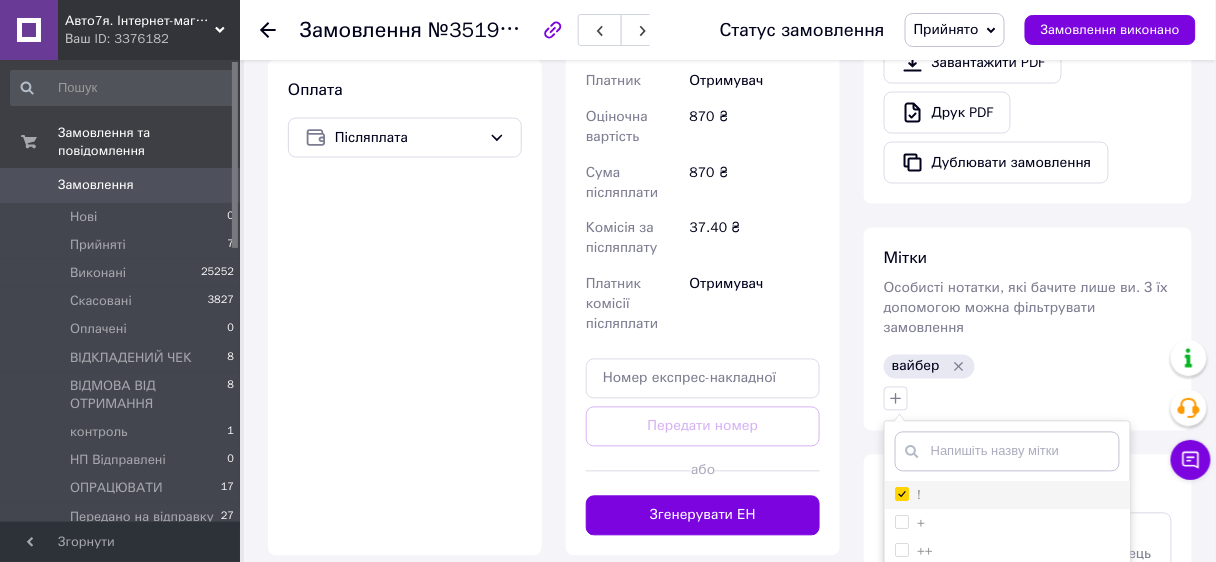 checkbox on "true" 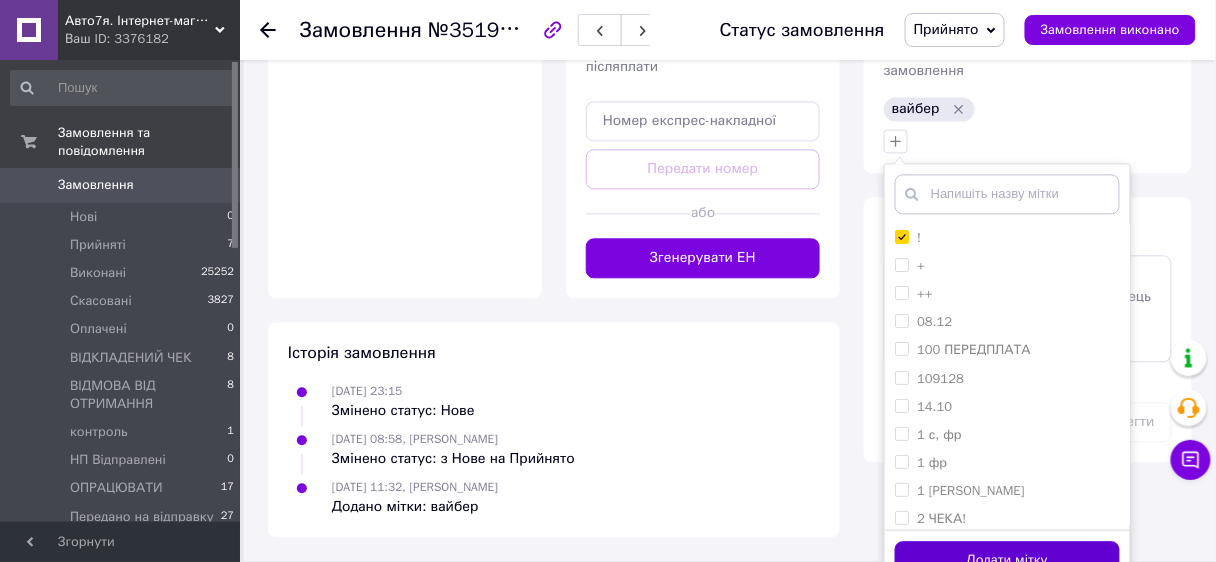 click on "Додати мітку" at bounding box center [1007, 560] 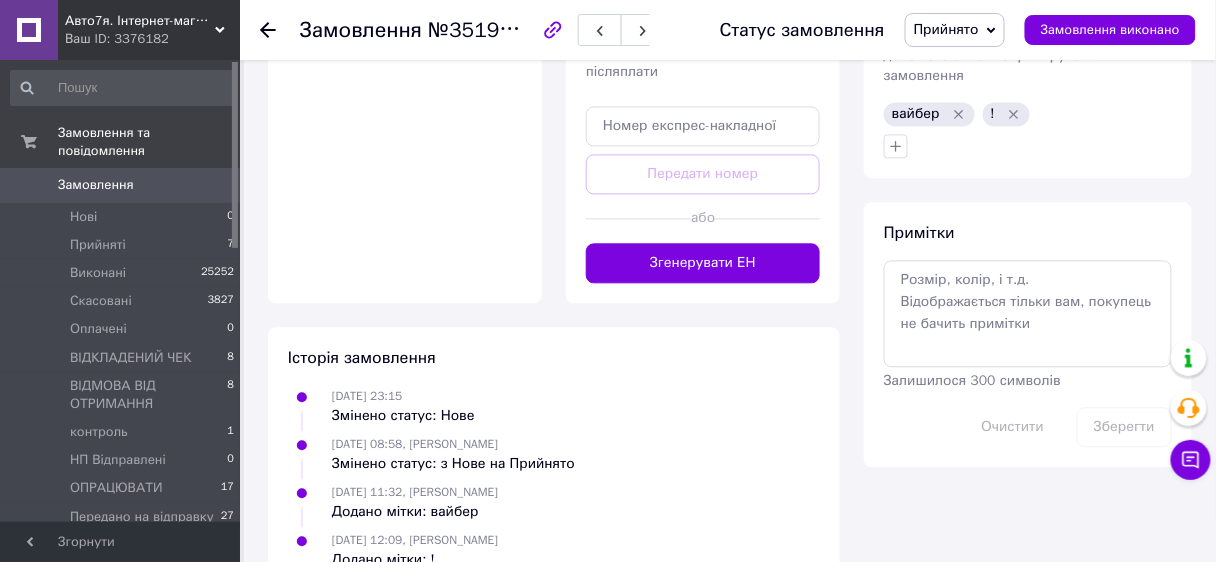 scroll, scrollTop: 1009, scrollLeft: 0, axis: vertical 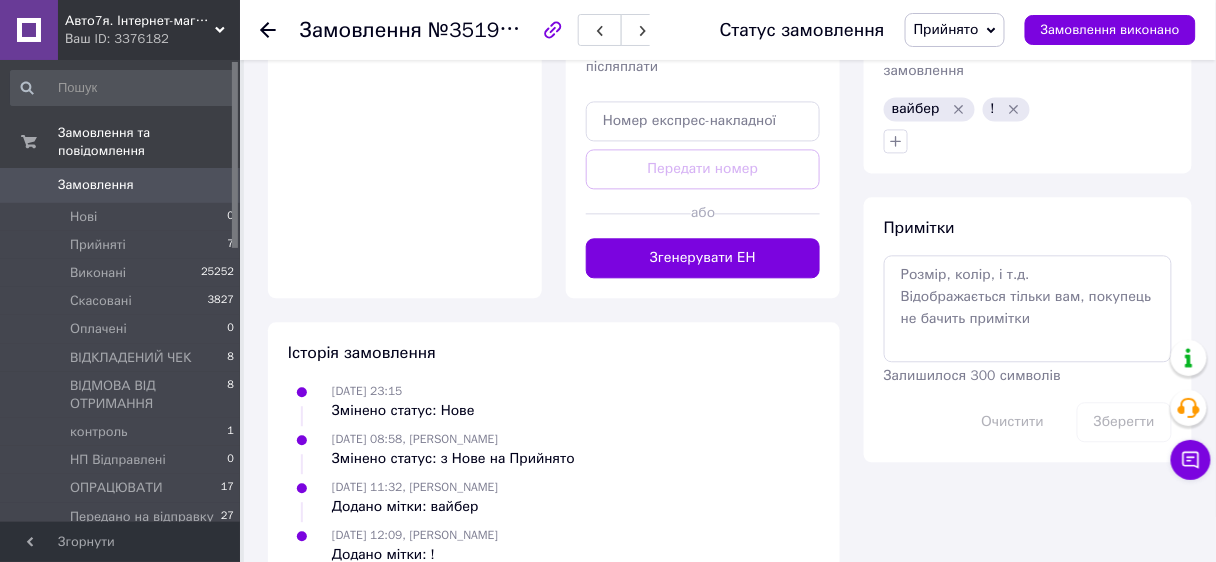 click 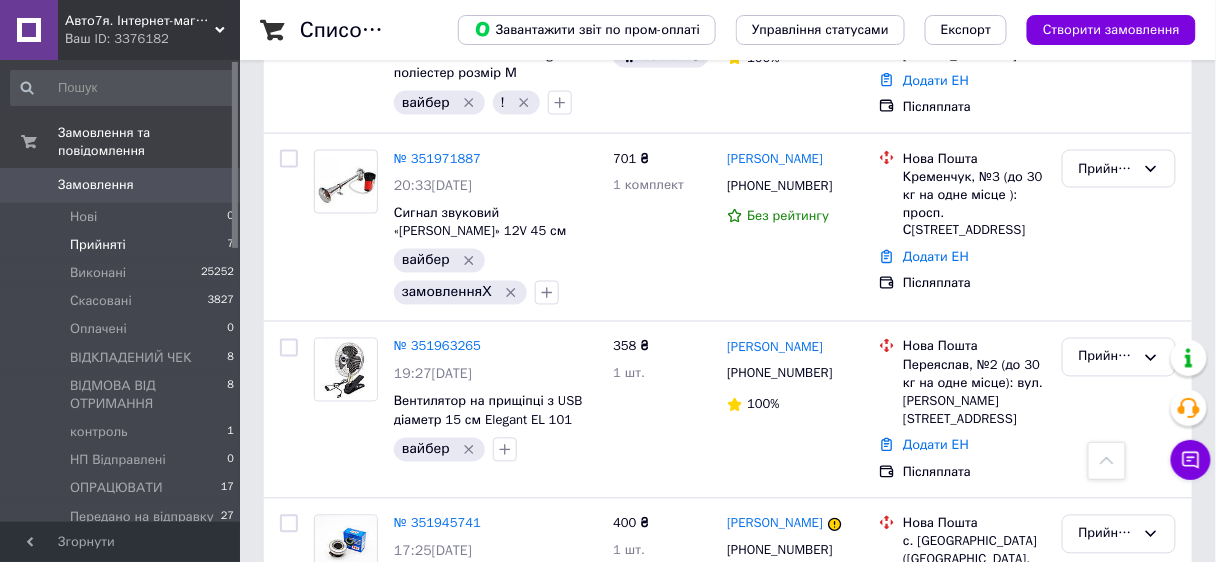 scroll, scrollTop: 800, scrollLeft: 0, axis: vertical 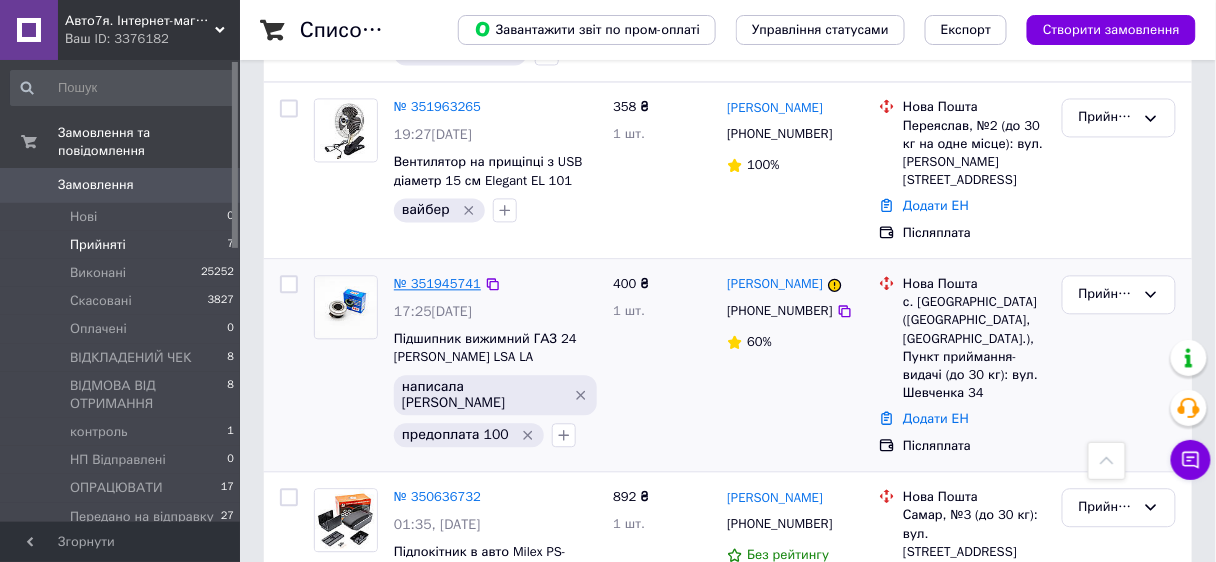 click on "№ 351945741" at bounding box center (437, 283) 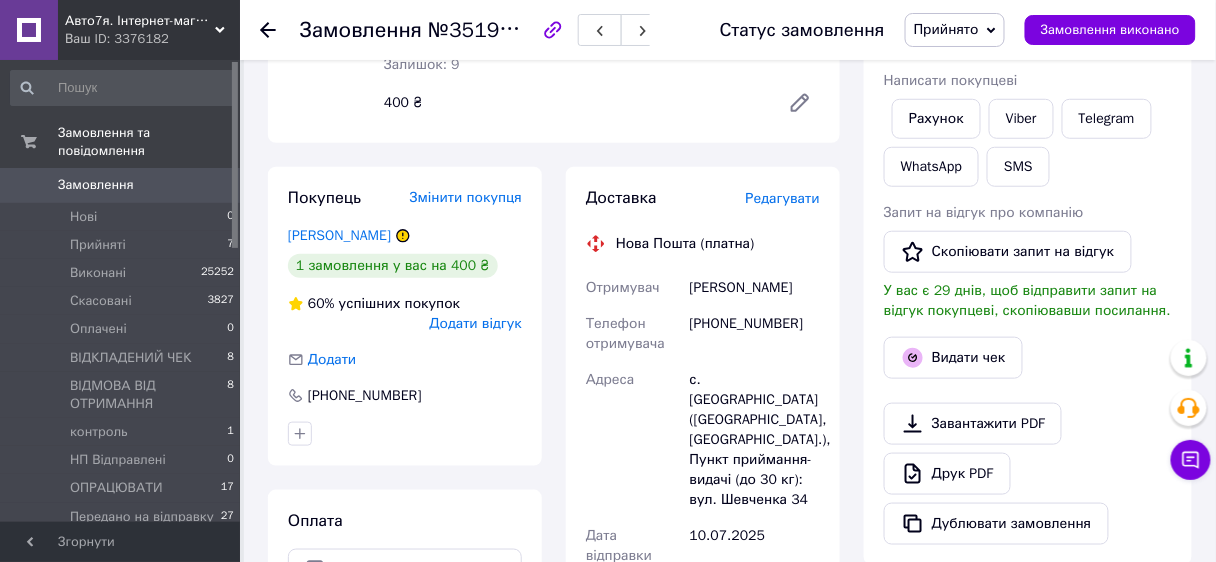 scroll, scrollTop: 0, scrollLeft: 0, axis: both 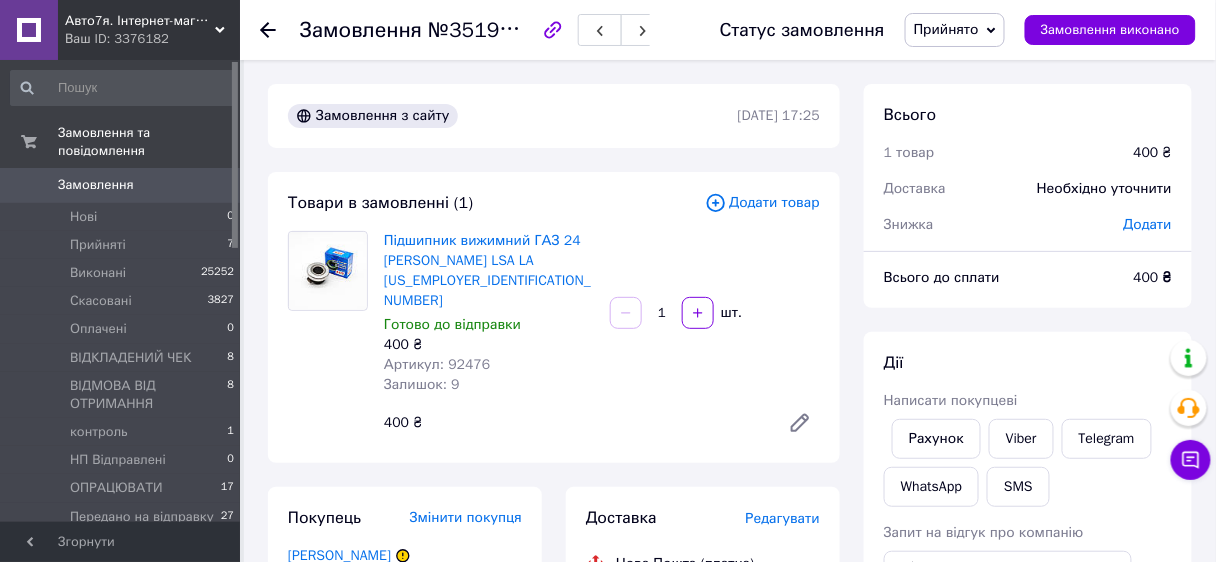 click 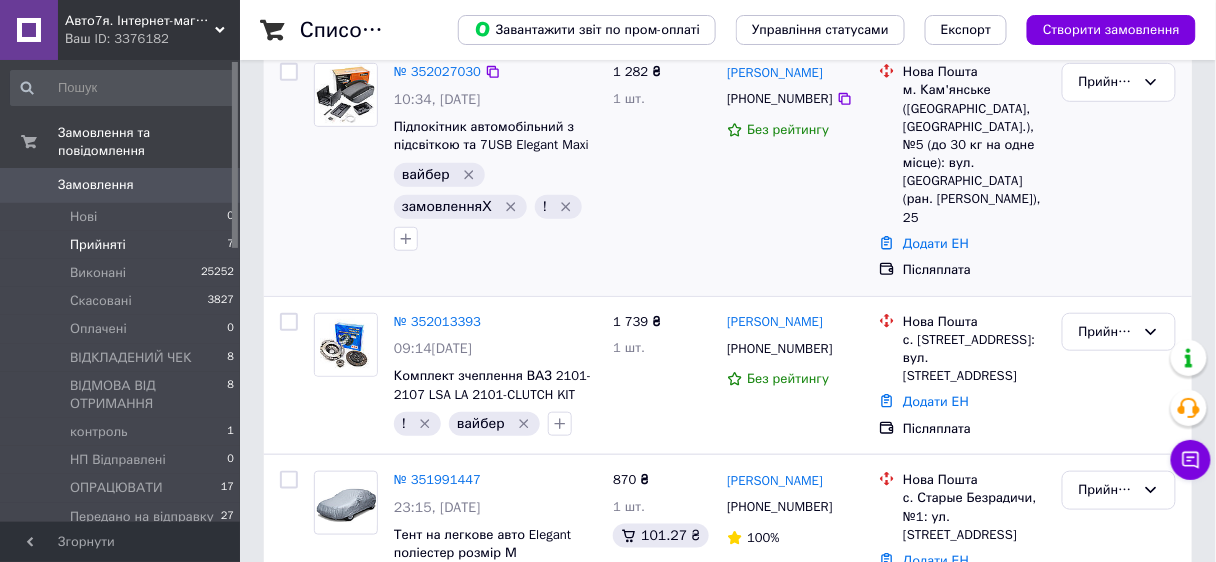 scroll, scrollTop: 640, scrollLeft: 0, axis: vertical 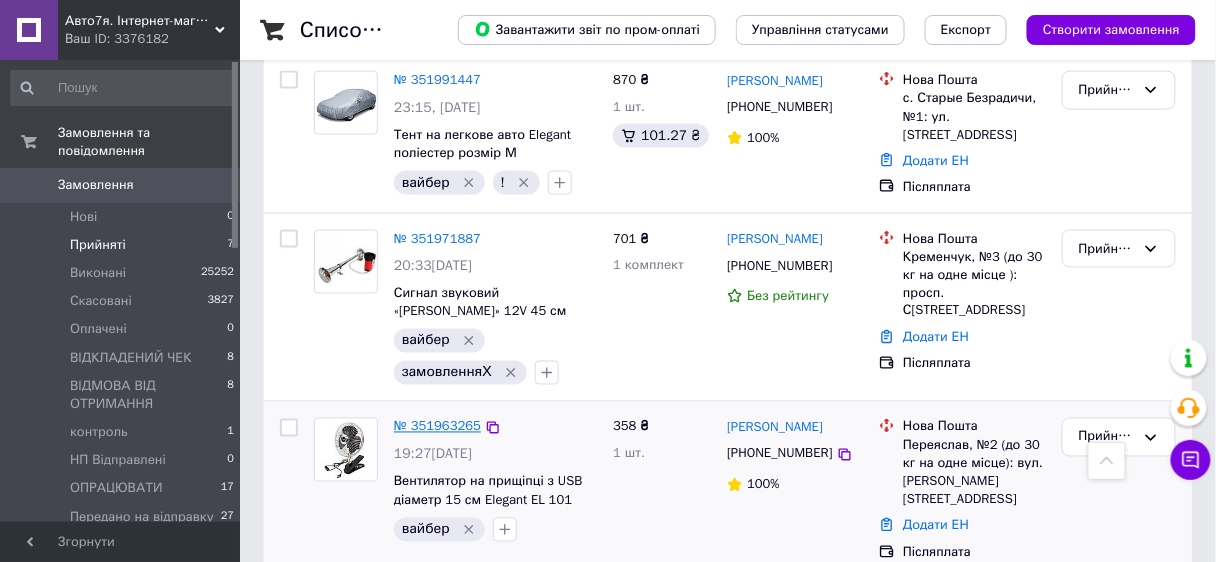 click on "№ 351963265" at bounding box center (437, 426) 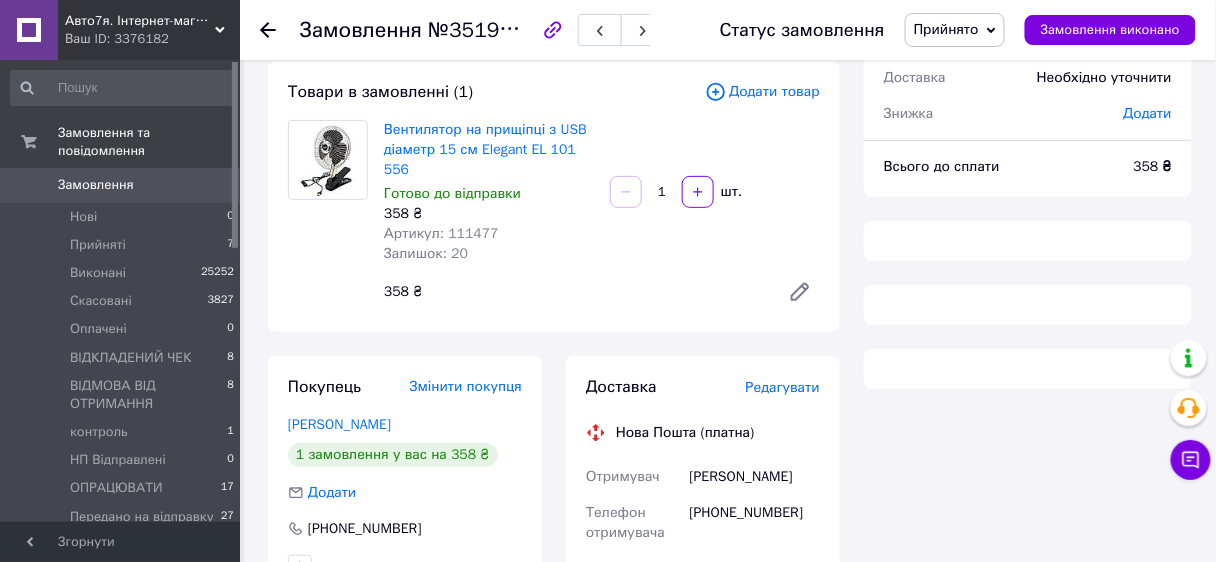 scroll, scrollTop: 191, scrollLeft: 0, axis: vertical 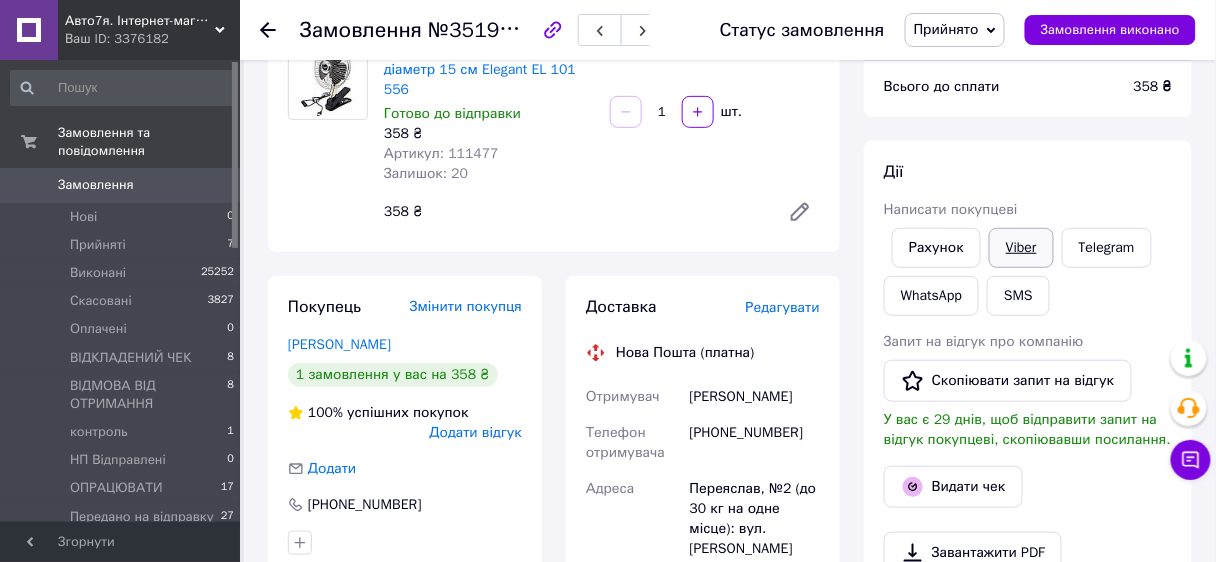 click on "Viber" at bounding box center (1021, 248) 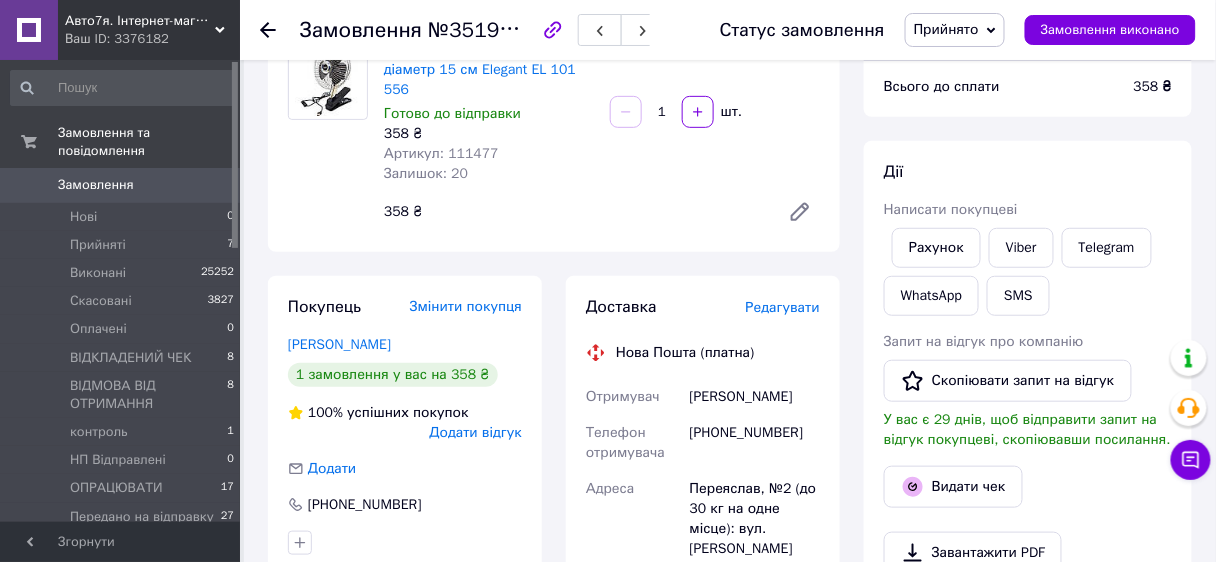 click on "Доставка Редагувати Нова Пошта (платна) Отримувач Кравченко Алла Телефон отримувача +380639816234 Адреса Переяслав, №2 (до 30 кг на одне місце): вул. Богдана Хмельницького, 32 Дата відправки 10.07.2025 Платник Отримувач Оціночна вартість 358 ₴ Сума післяплати 358 ₴ Комісія за післяплату 27.16 ₴ Платник комісії післяплати Отримувач Передати номер або Згенерувати ЕН Платник Отримувач Відправник Прізвище отримувача Кравченко Ім'я отримувача Алла По батькові отримувача Телефон отримувача +380639816234 Тип доставки У відділенні Кур'єром В поштоматі Місто Переяслав Відділення <" at bounding box center [703, 706] 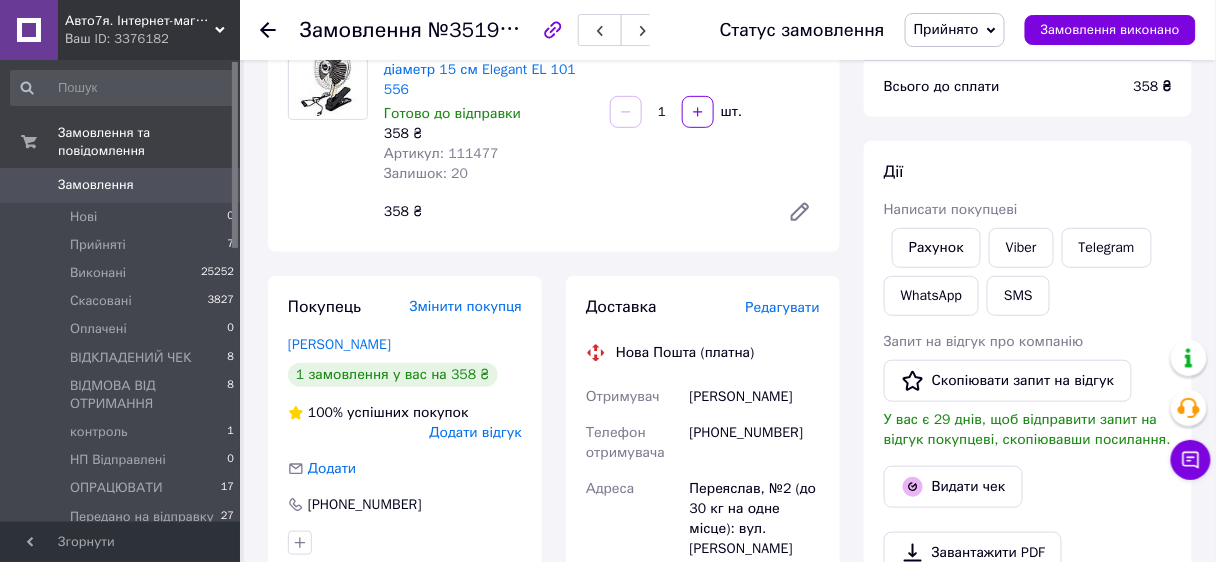 scroll, scrollTop: 0, scrollLeft: 0, axis: both 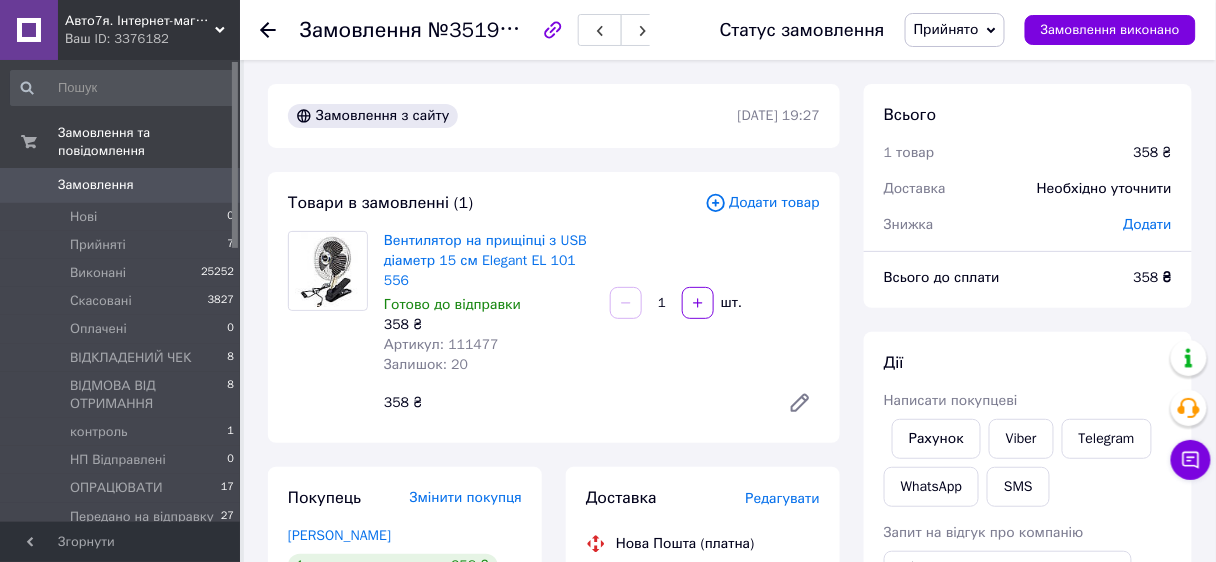 click 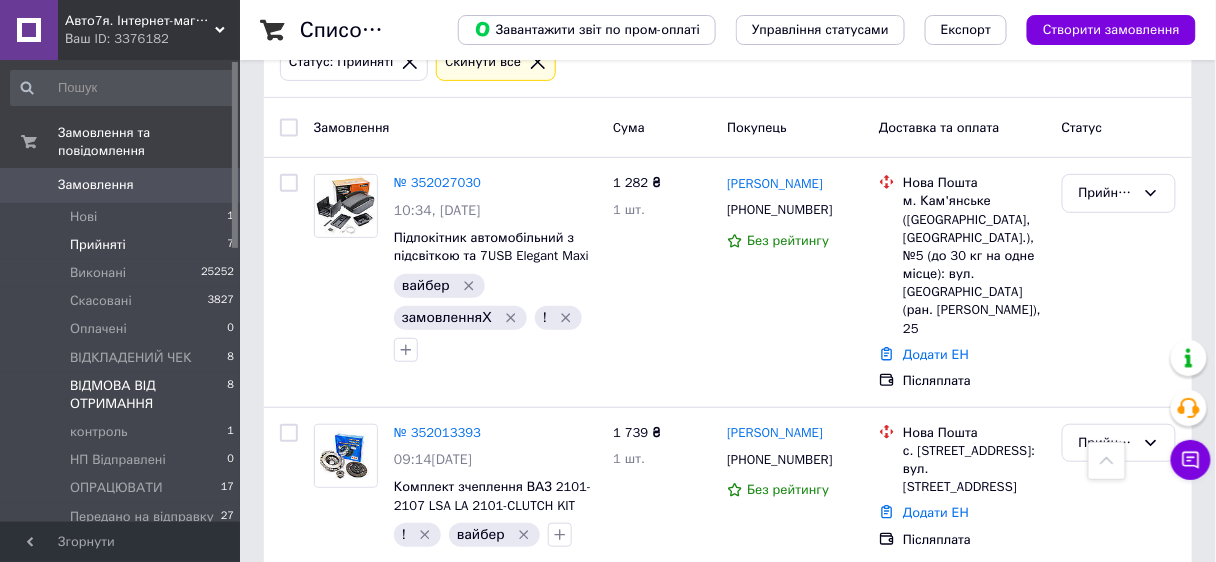 scroll, scrollTop: 0, scrollLeft: 0, axis: both 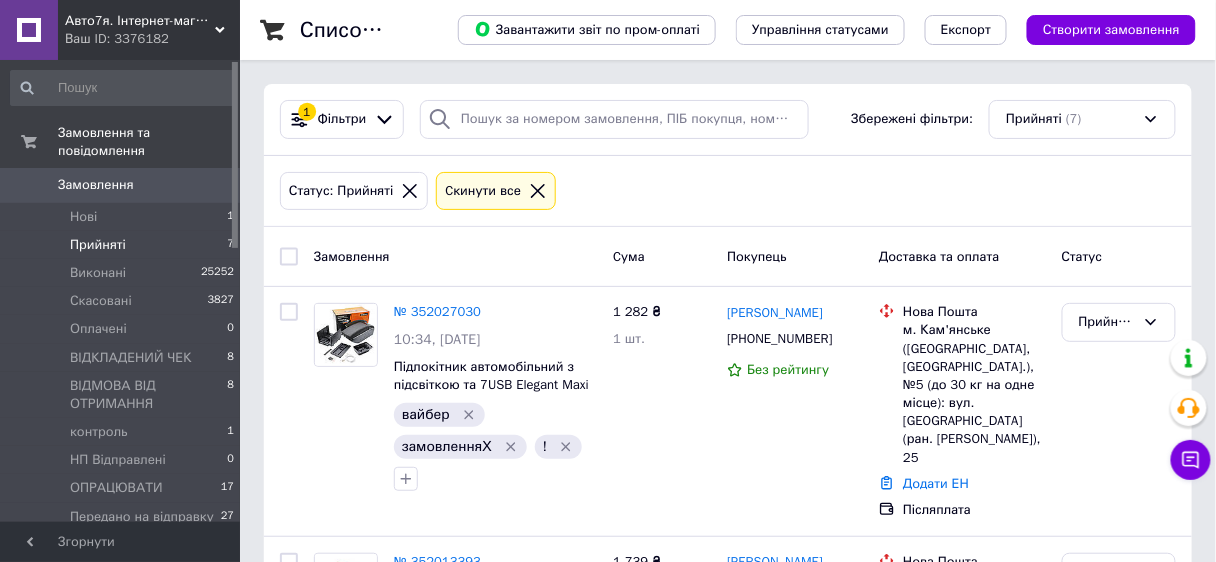 click 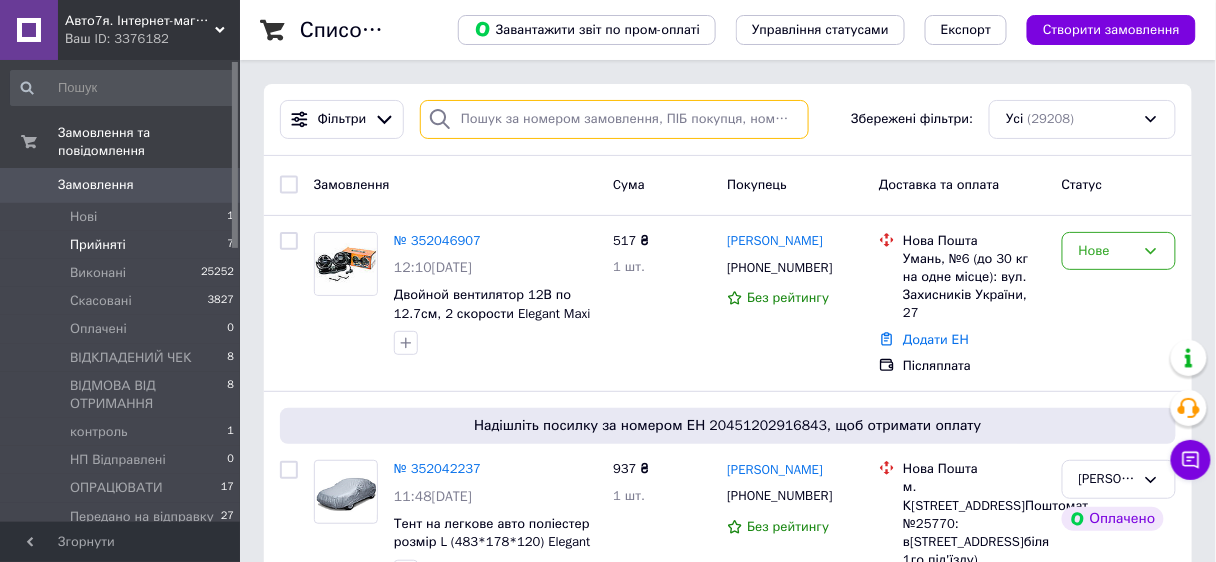 click at bounding box center [614, 119] 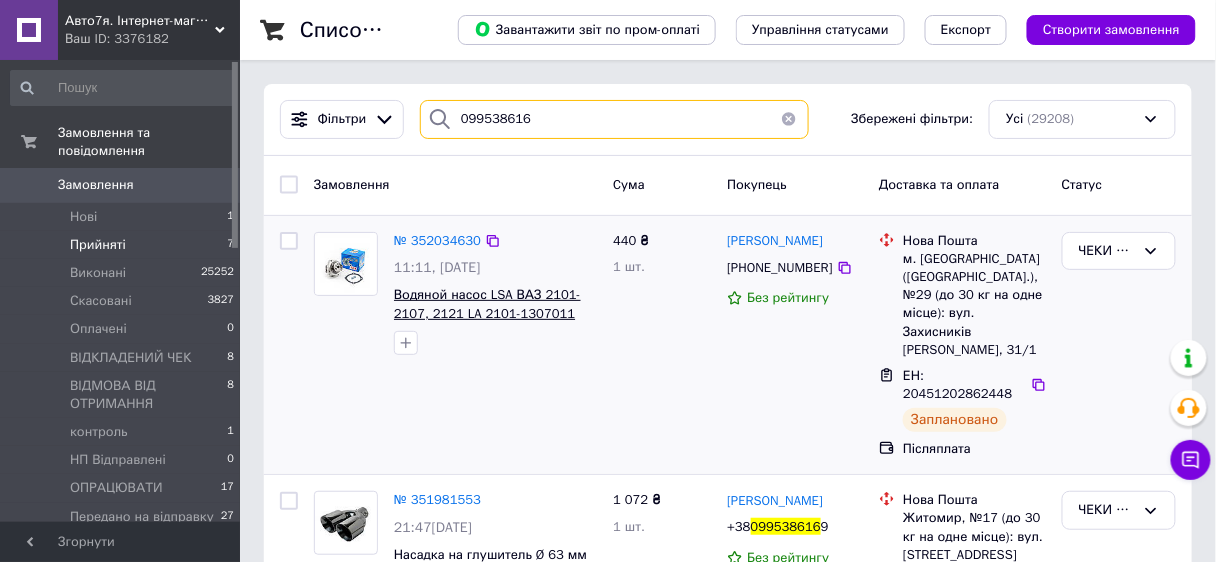 scroll, scrollTop: 160, scrollLeft: 0, axis: vertical 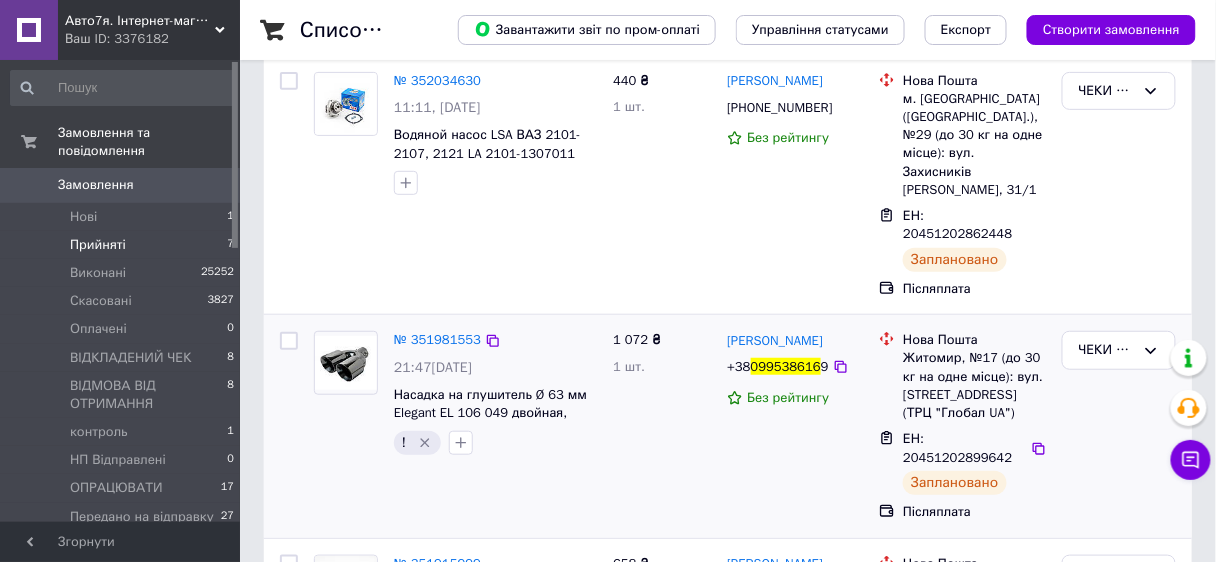 type 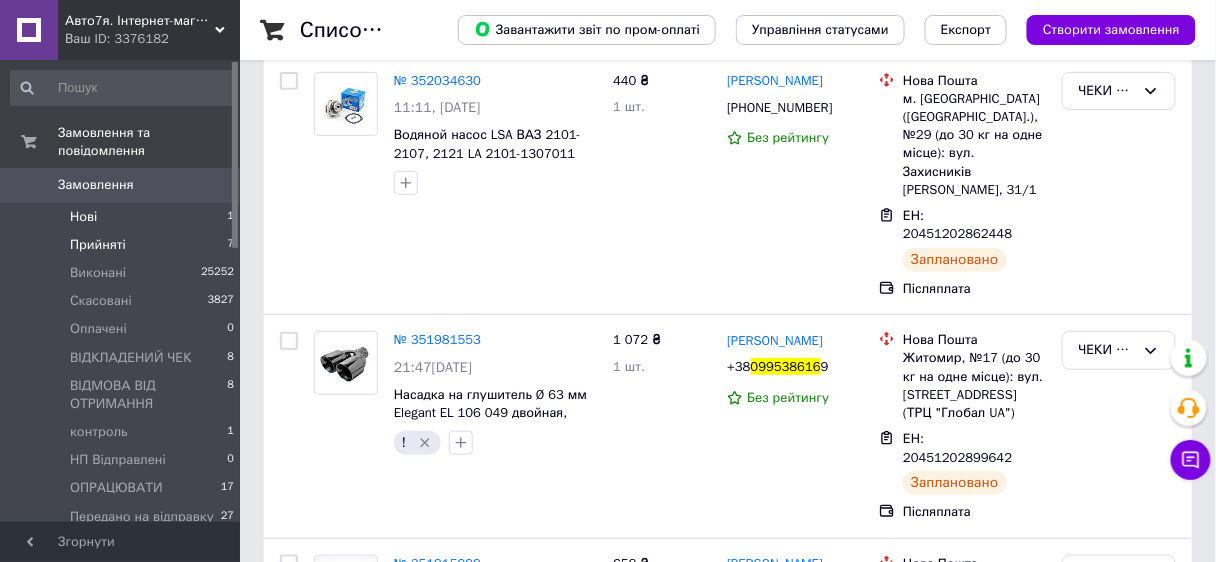 click on "Нові 1" at bounding box center [123, 217] 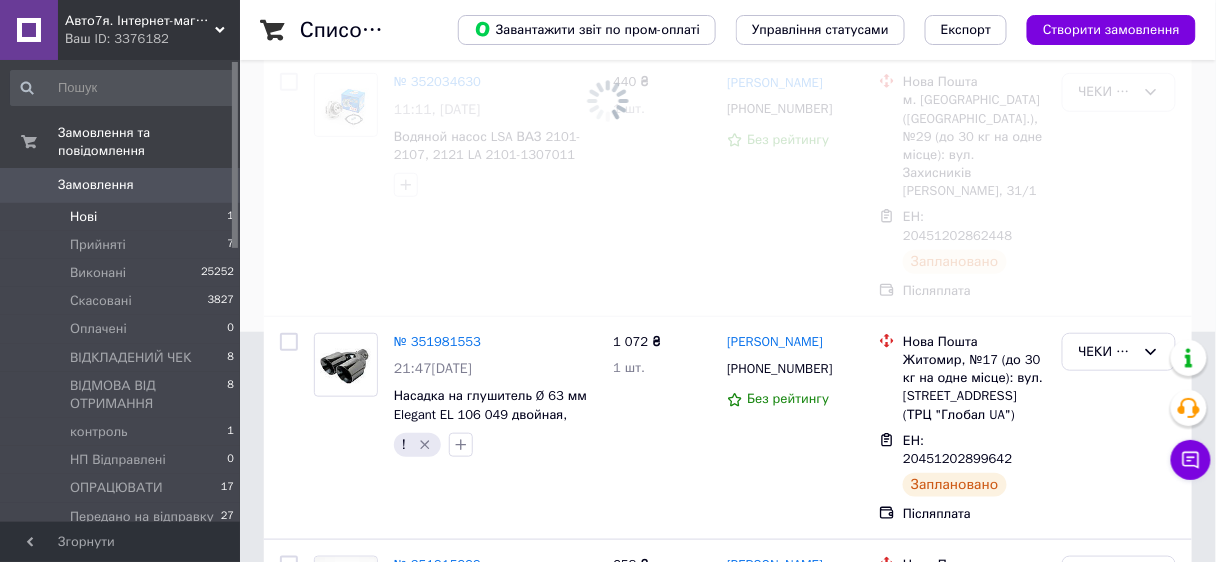 scroll, scrollTop: 0, scrollLeft: 0, axis: both 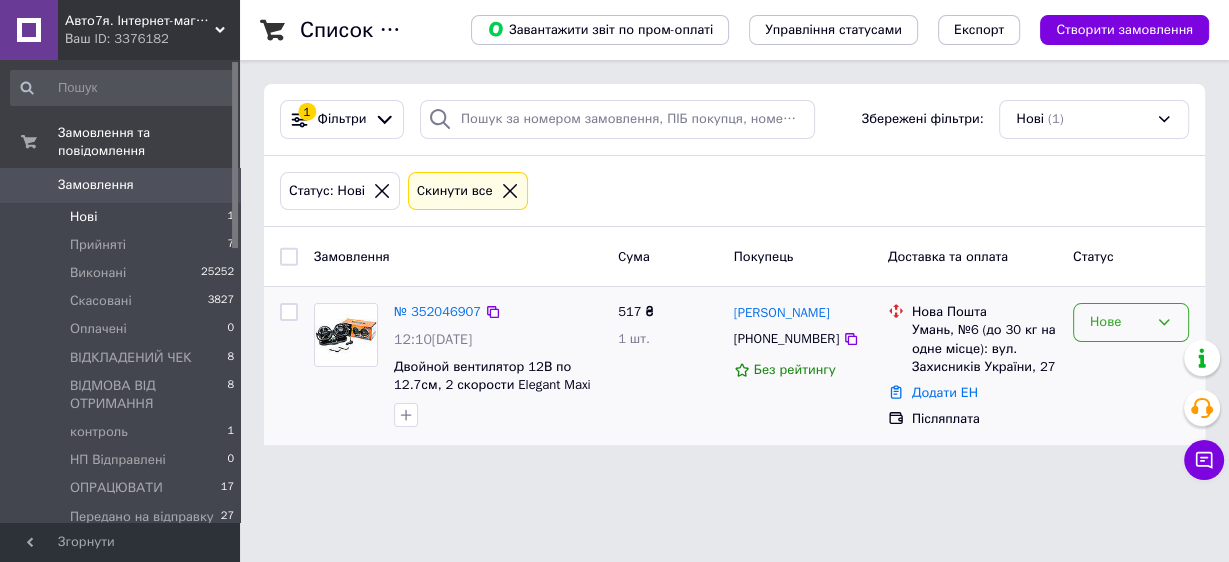 click on "Нове" at bounding box center [1119, 322] 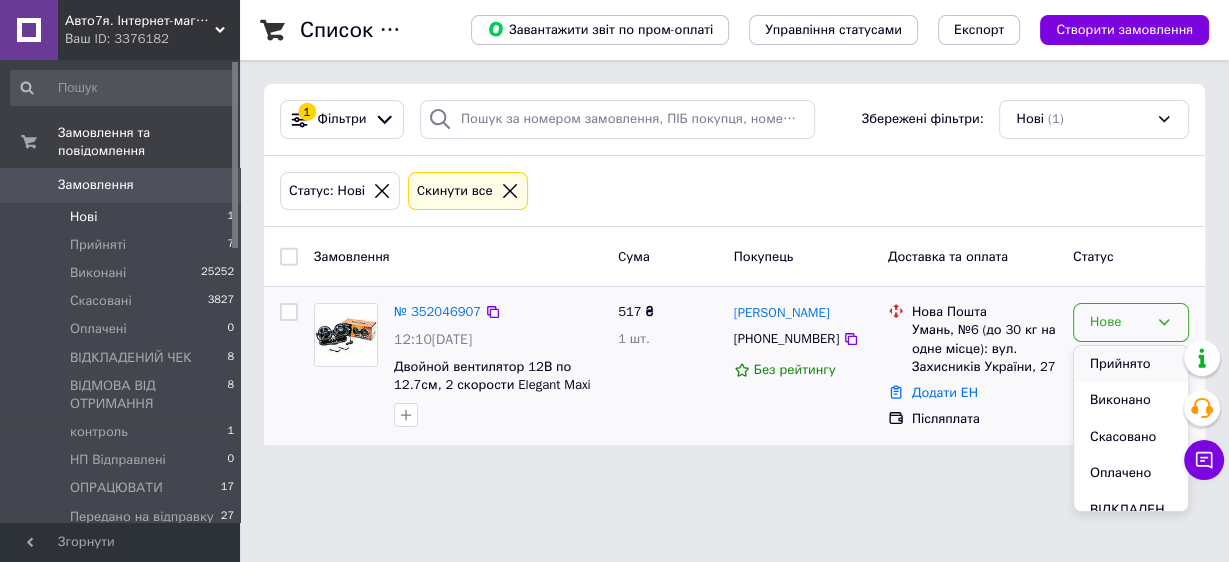 click on "Прийнято" at bounding box center [1131, 364] 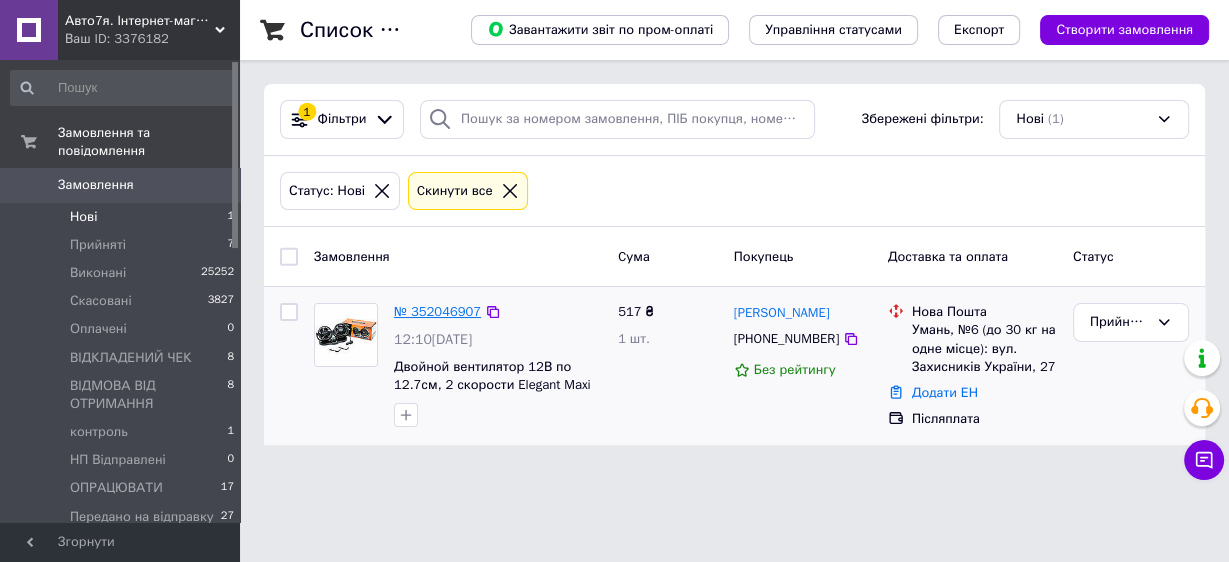 click on "№ 352046907" at bounding box center [437, 311] 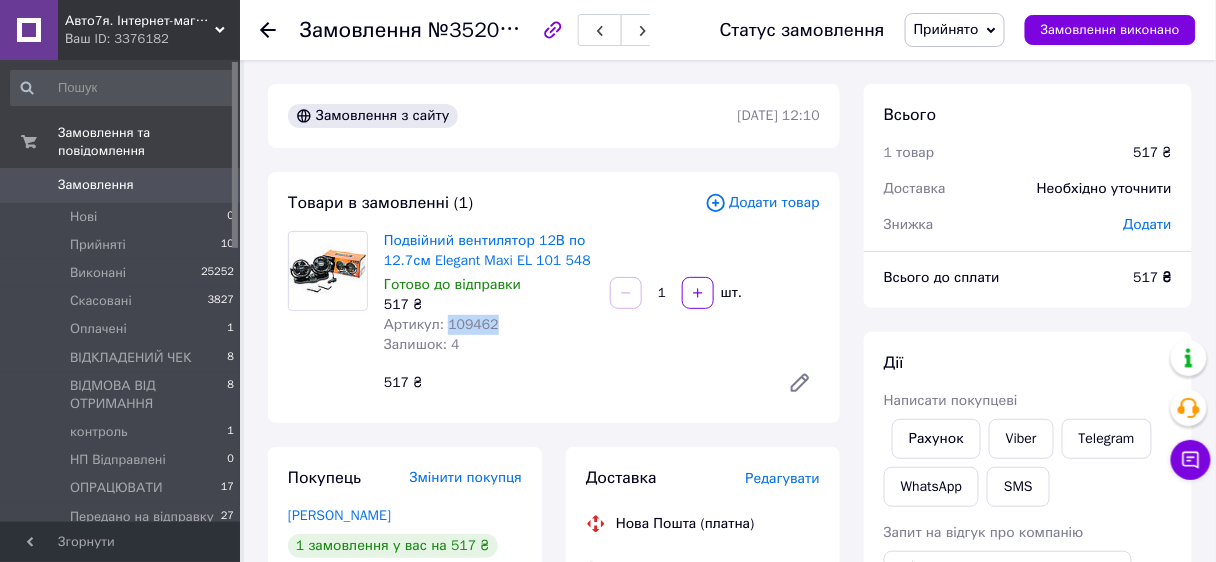 drag, startPoint x: 446, startPoint y: 327, endPoint x: 496, endPoint y: 327, distance: 50 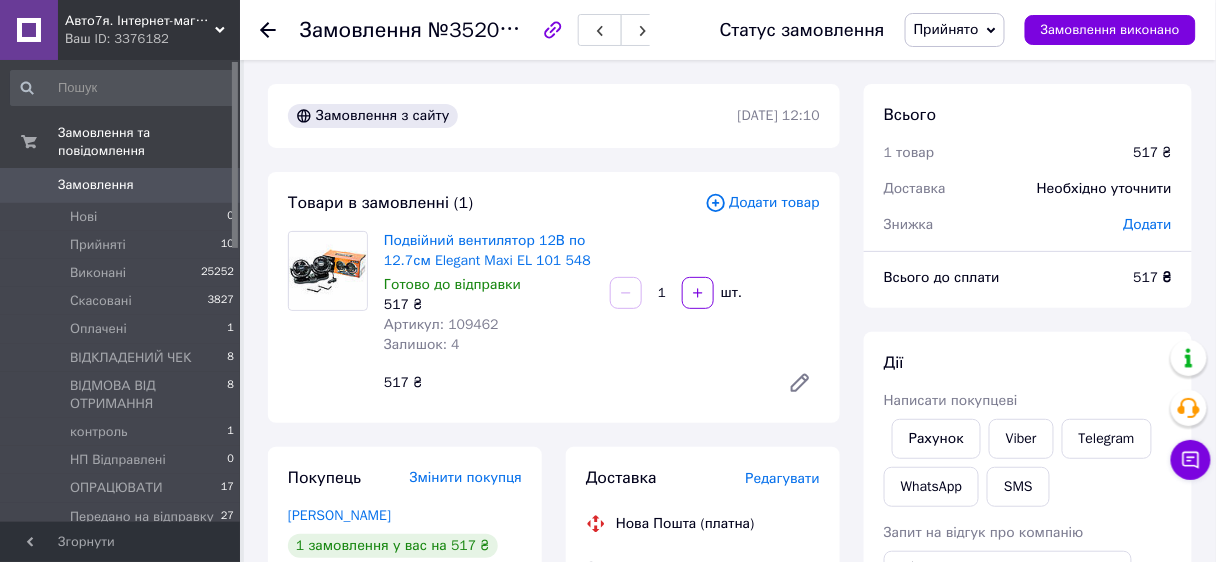 click 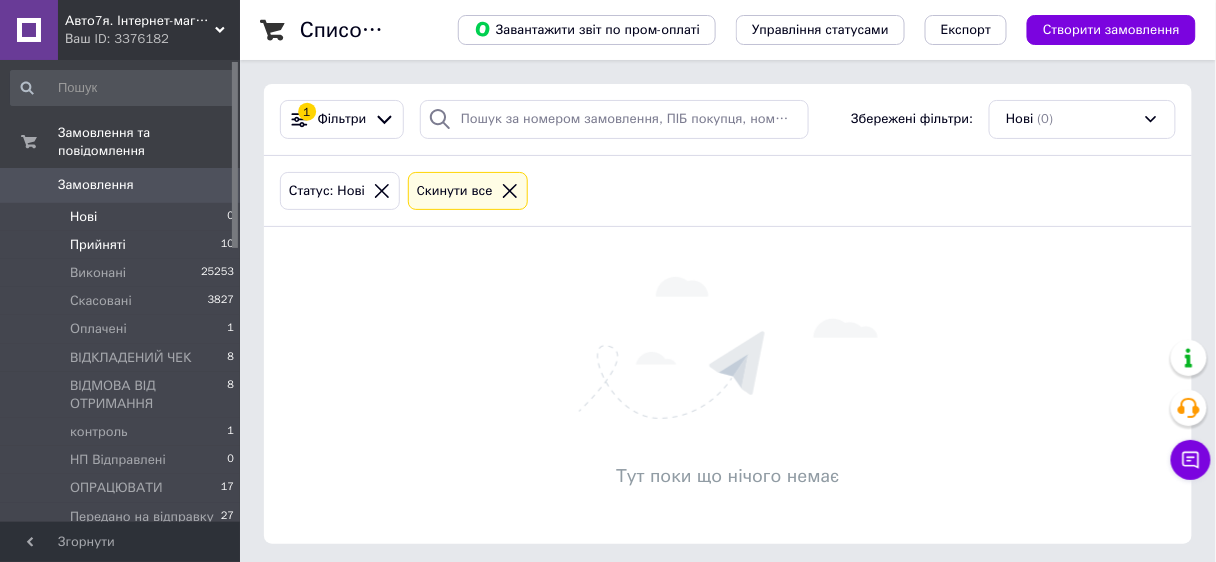 click on "Прийняті" at bounding box center (98, 245) 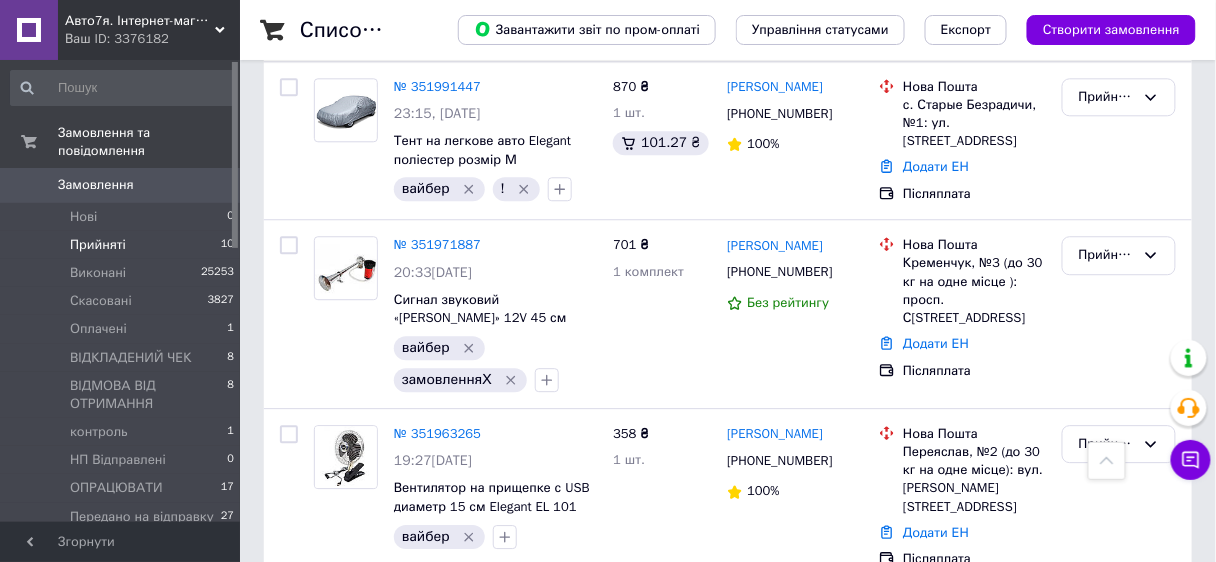 scroll, scrollTop: 1600, scrollLeft: 0, axis: vertical 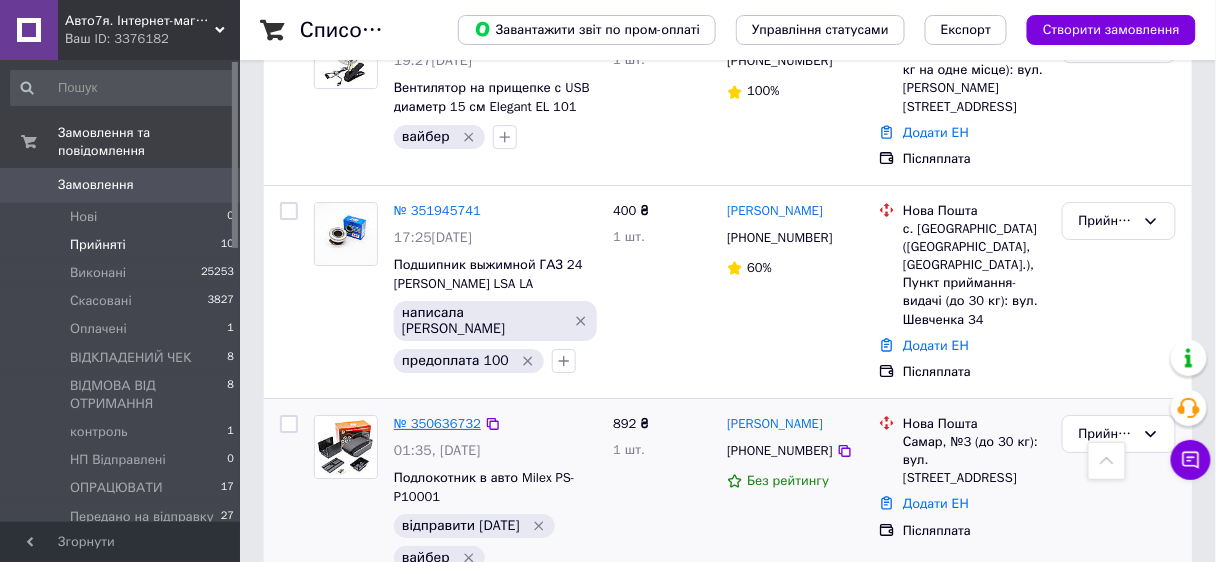 click on "№ 350636732" at bounding box center [437, 423] 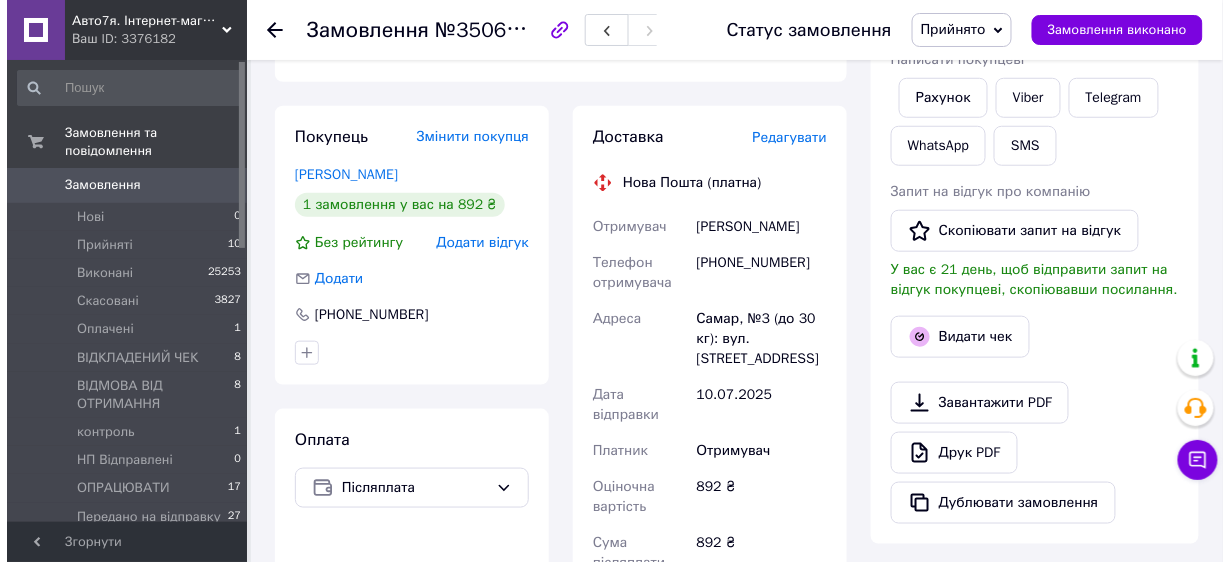 scroll, scrollTop: 261, scrollLeft: 0, axis: vertical 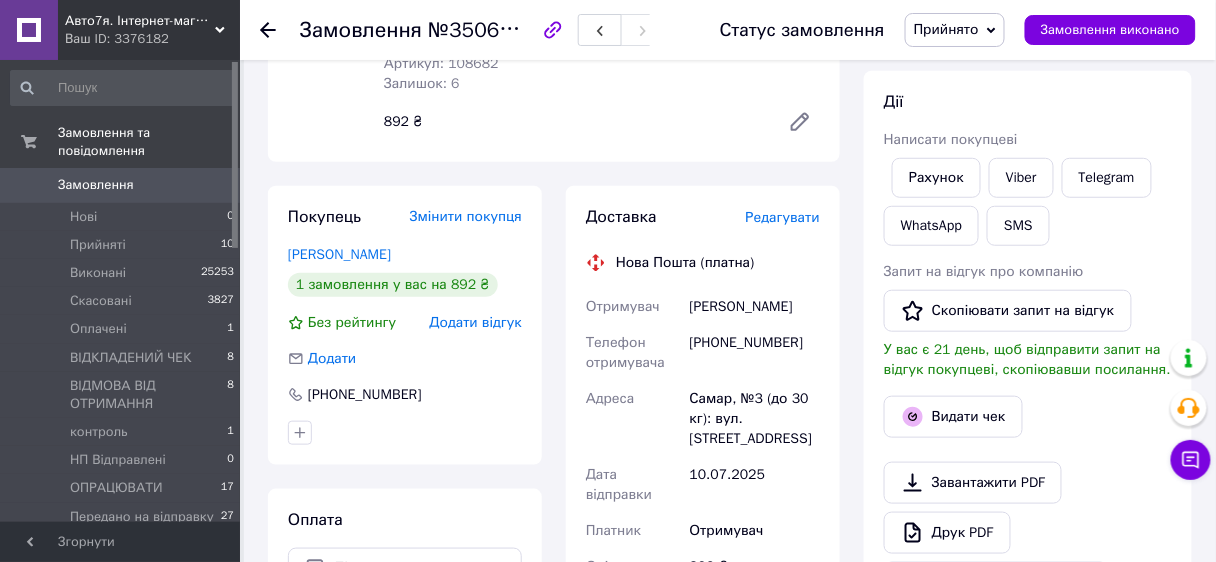 click on "Редагувати" at bounding box center (783, 217) 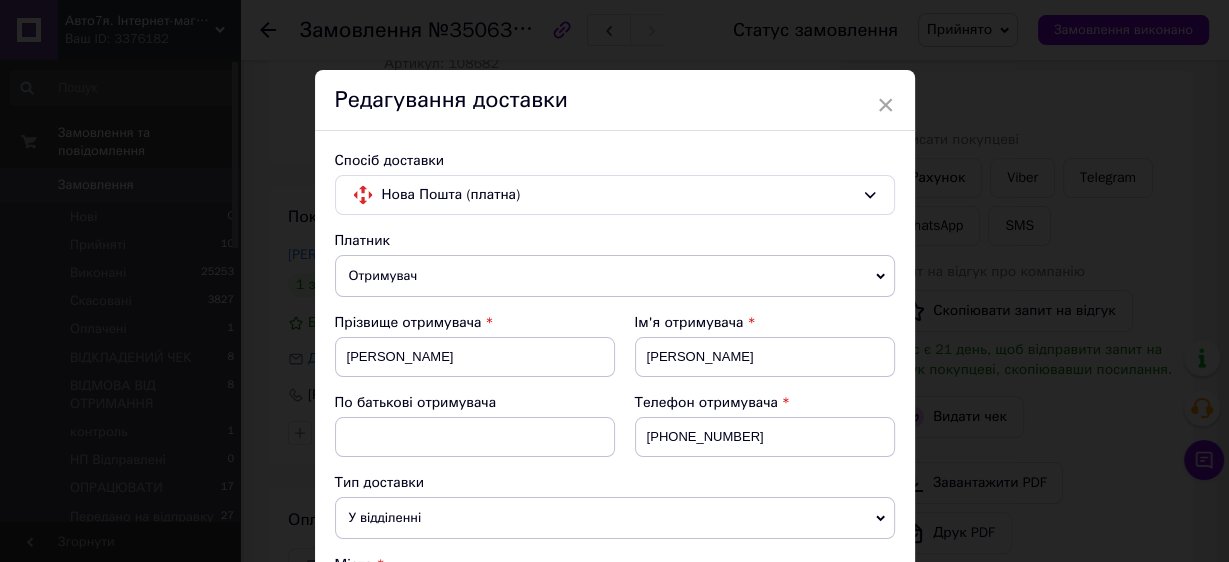 scroll, scrollTop: 400, scrollLeft: 0, axis: vertical 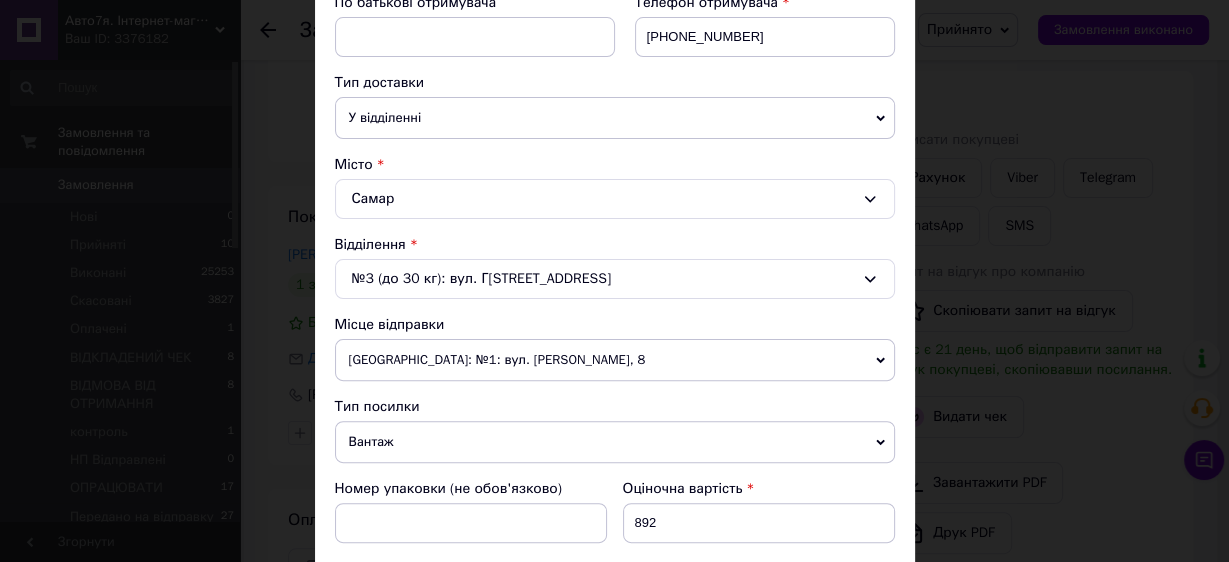 click on "[GEOGRAPHIC_DATA]: №1: вул. [PERSON_NAME], 8" at bounding box center (615, 360) 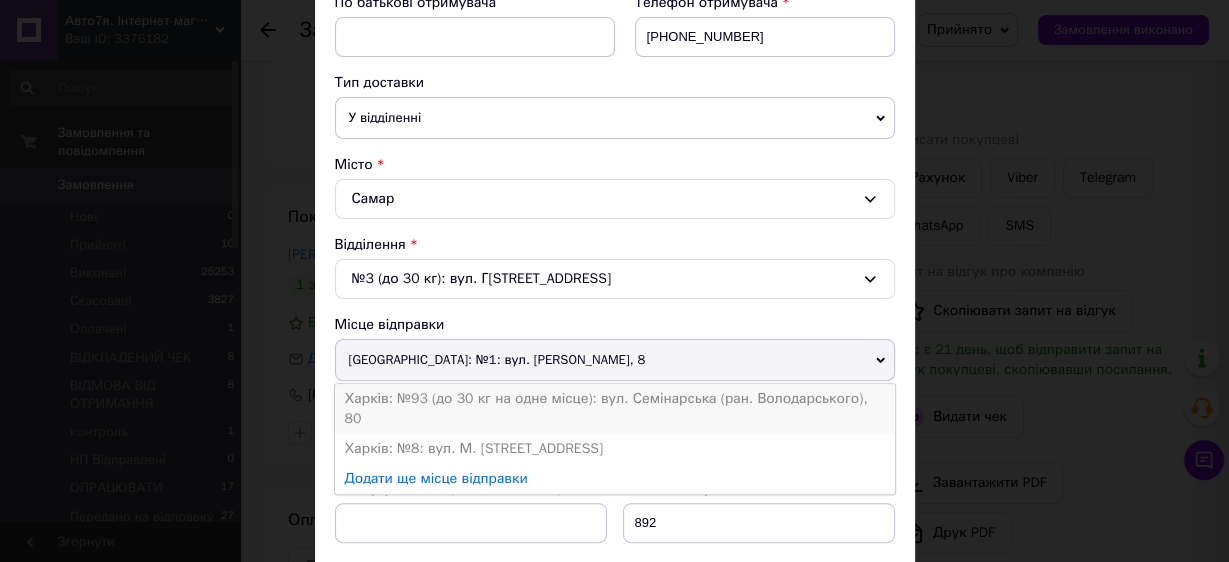 click on "Харків: №93 (до 30 кг на одне місце): вул. Семінарська (ран. Володарського), 80" at bounding box center [615, 409] 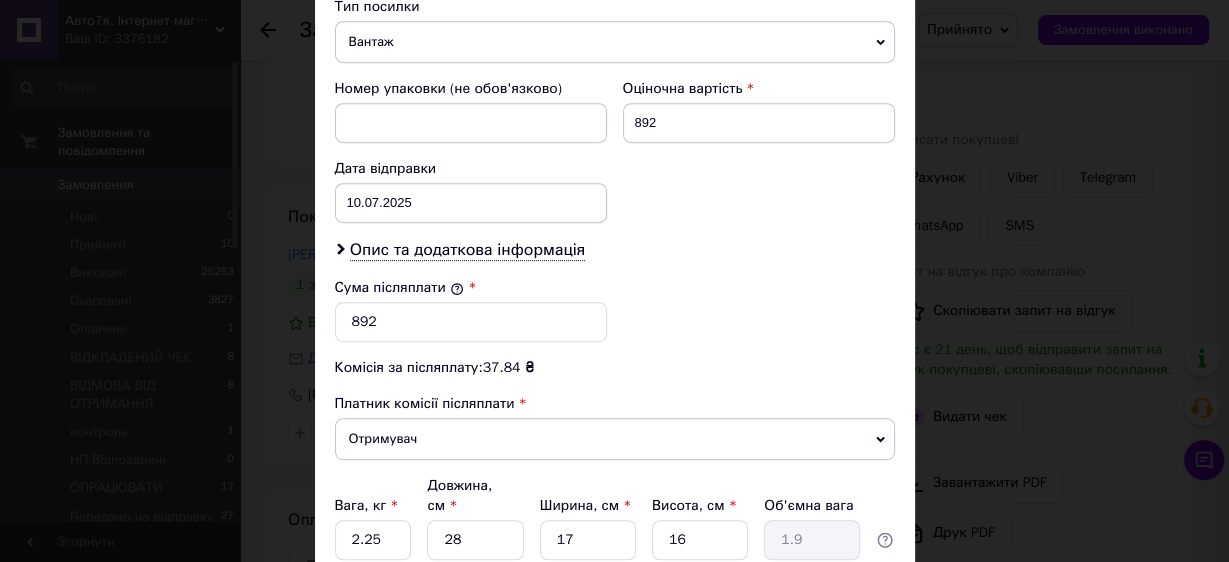 scroll, scrollTop: 952, scrollLeft: 0, axis: vertical 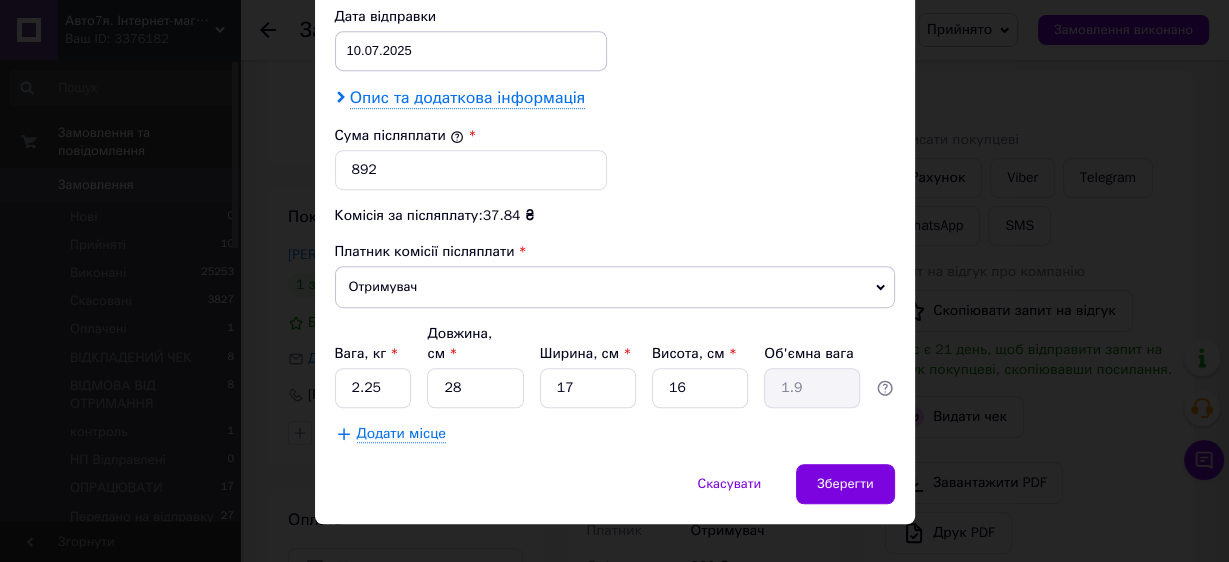 click on "Опис та додаткова інформація" at bounding box center [467, 98] 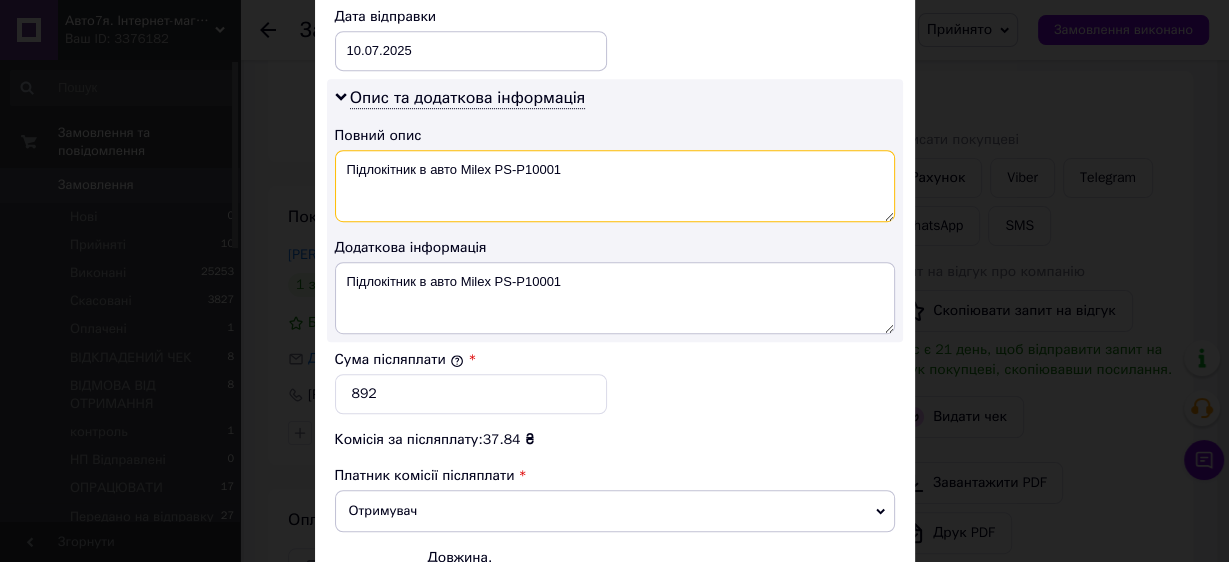 drag, startPoint x: 415, startPoint y: 165, endPoint x: 609, endPoint y: 197, distance: 196.62146 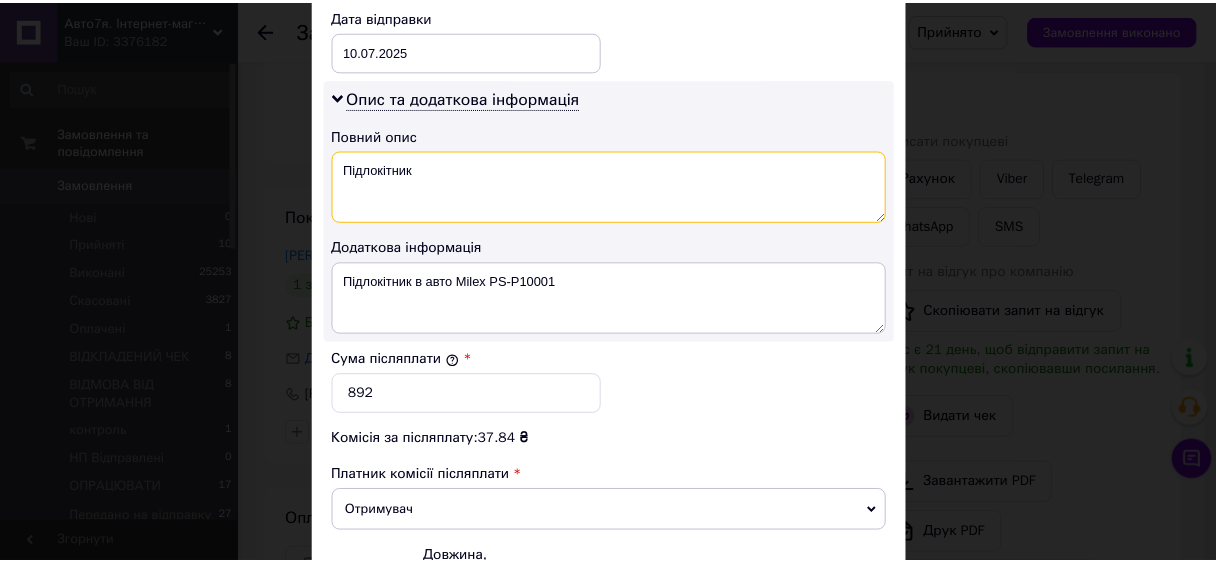 scroll, scrollTop: 1175, scrollLeft: 0, axis: vertical 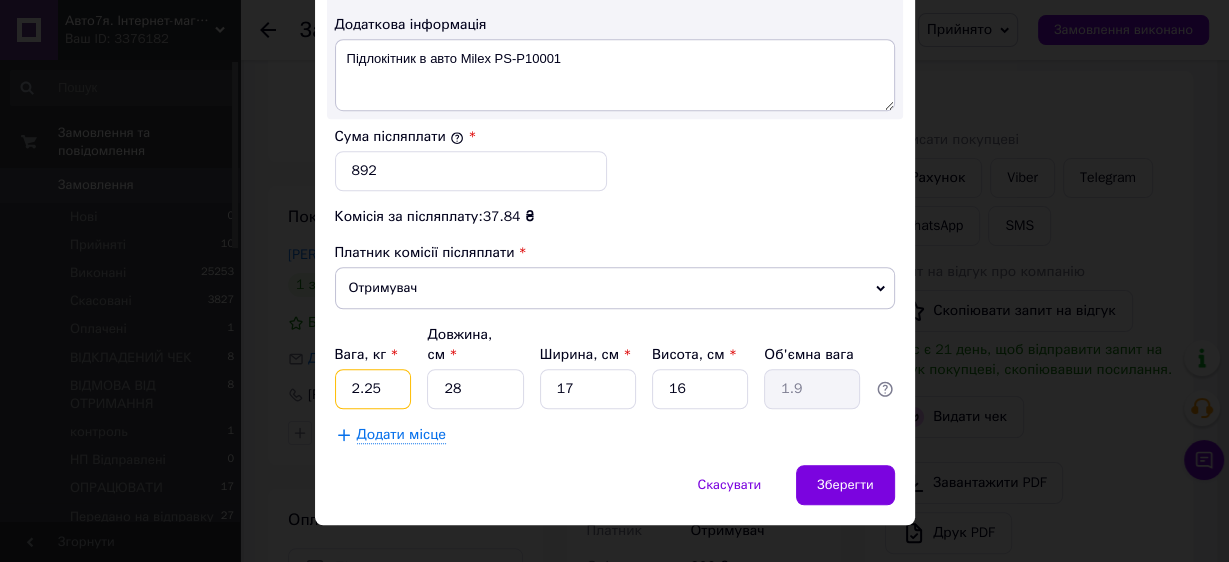 drag, startPoint x: 357, startPoint y: 360, endPoint x: 408, endPoint y: 360, distance: 51 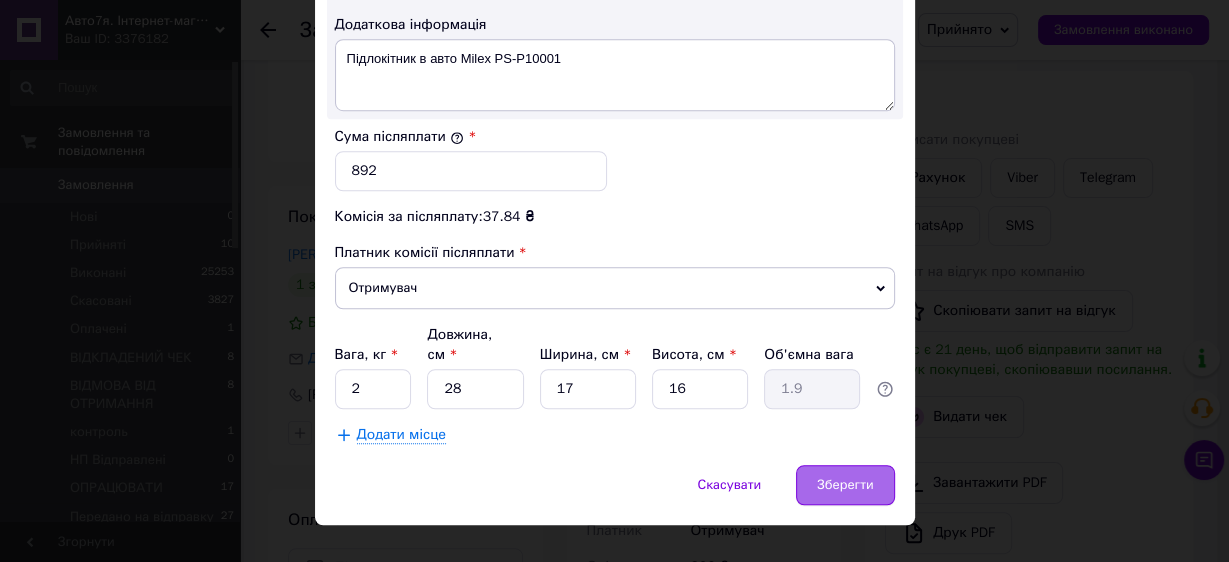 click on "Зберегти" at bounding box center [845, 485] 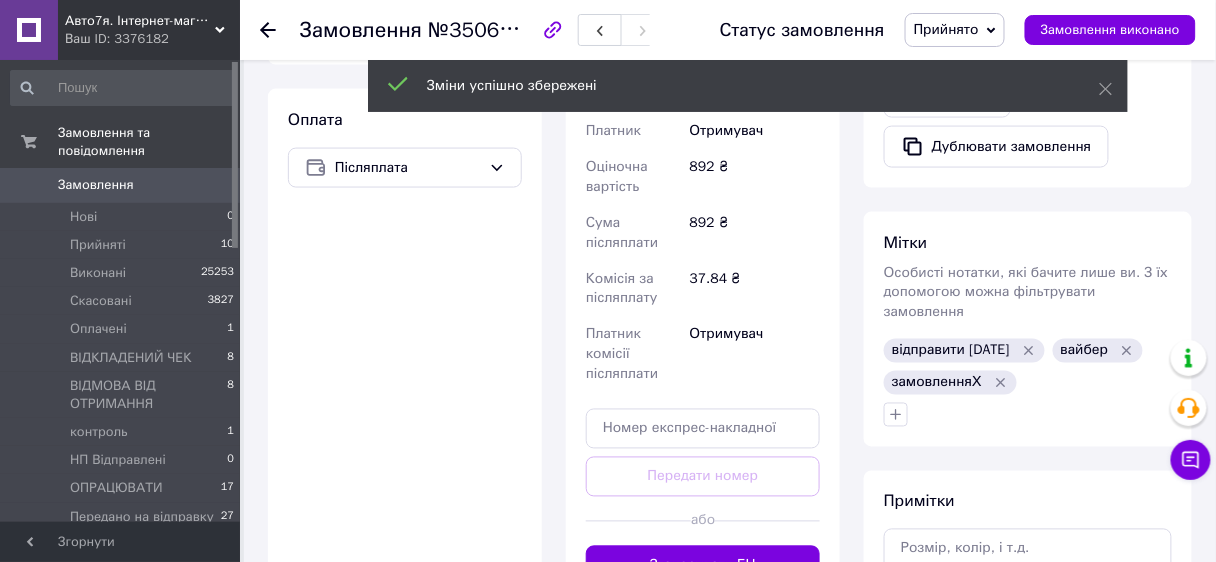 scroll, scrollTop: 901, scrollLeft: 0, axis: vertical 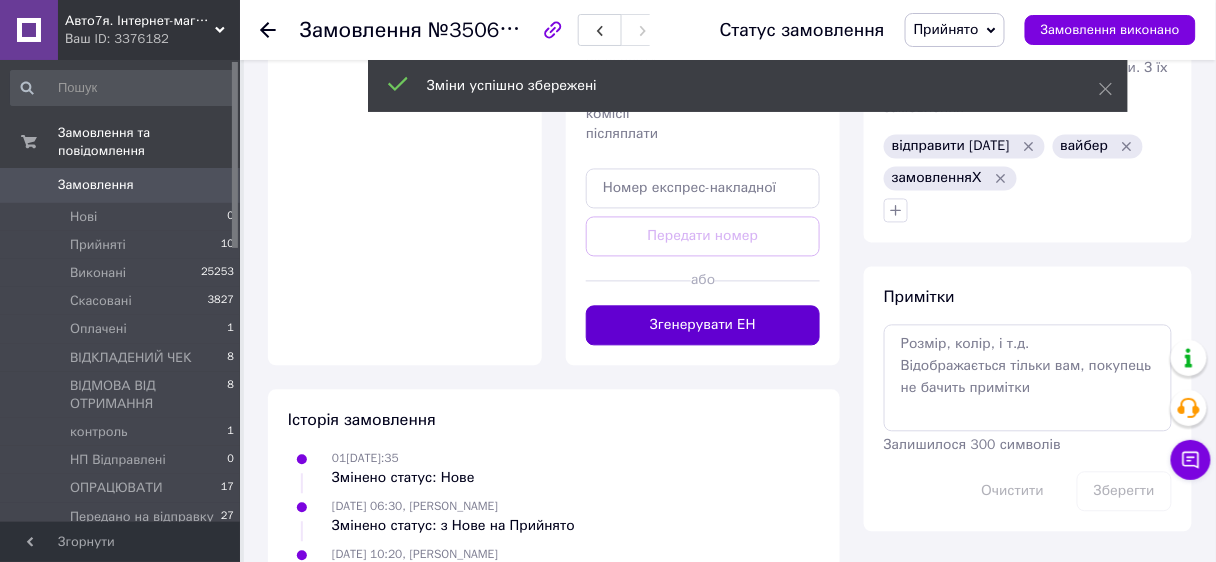 click on "Згенерувати ЕН" at bounding box center (703, 326) 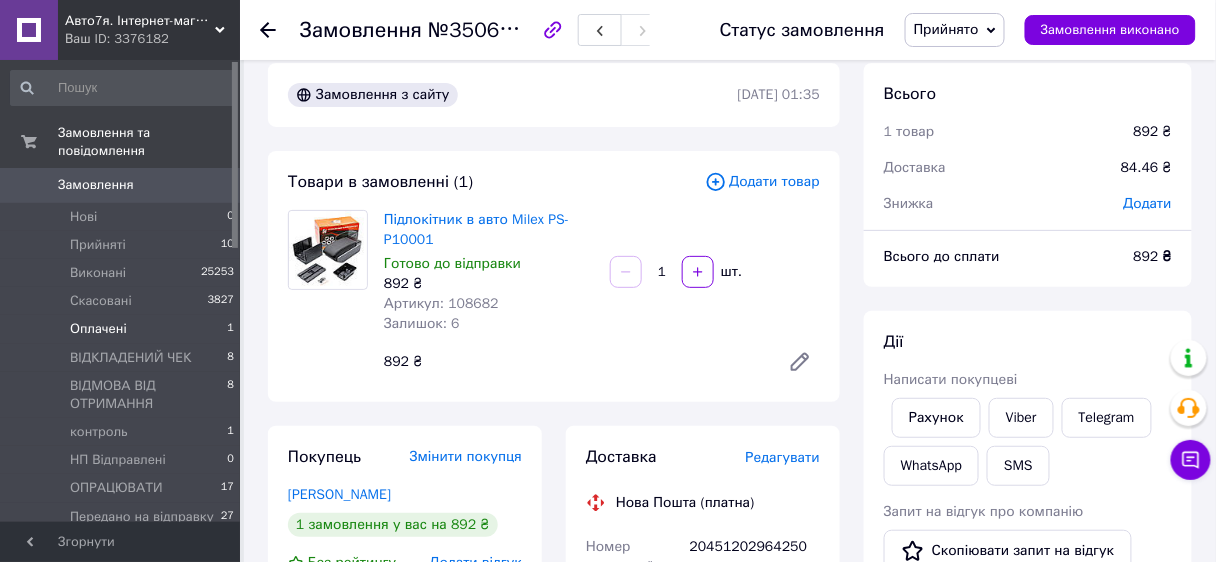 scroll, scrollTop: 0, scrollLeft: 0, axis: both 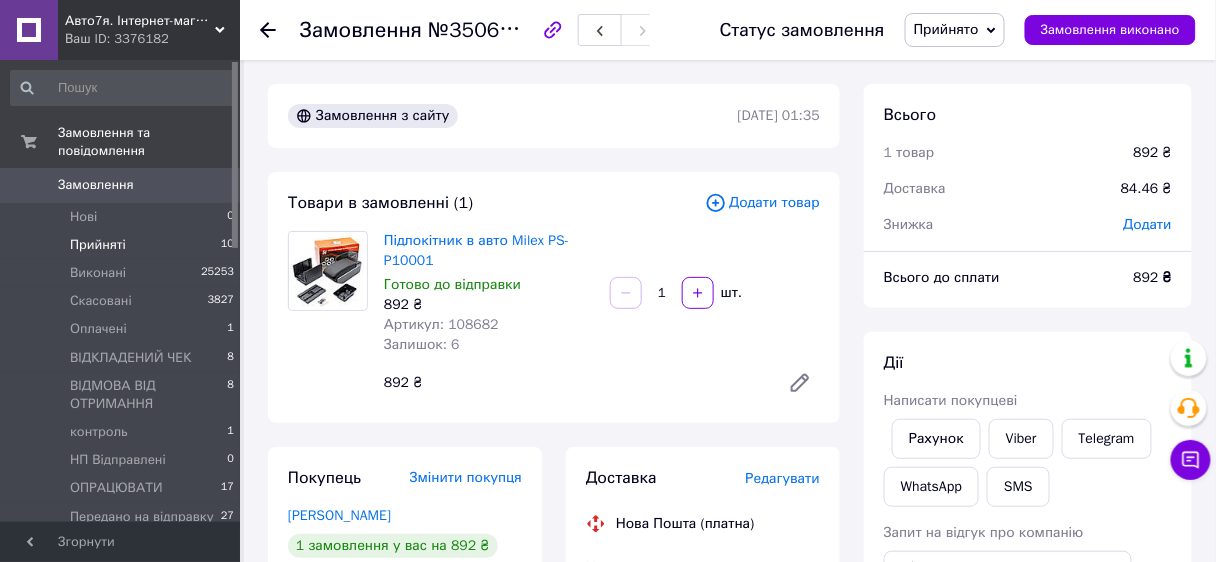 click on "Прийняті" at bounding box center (98, 245) 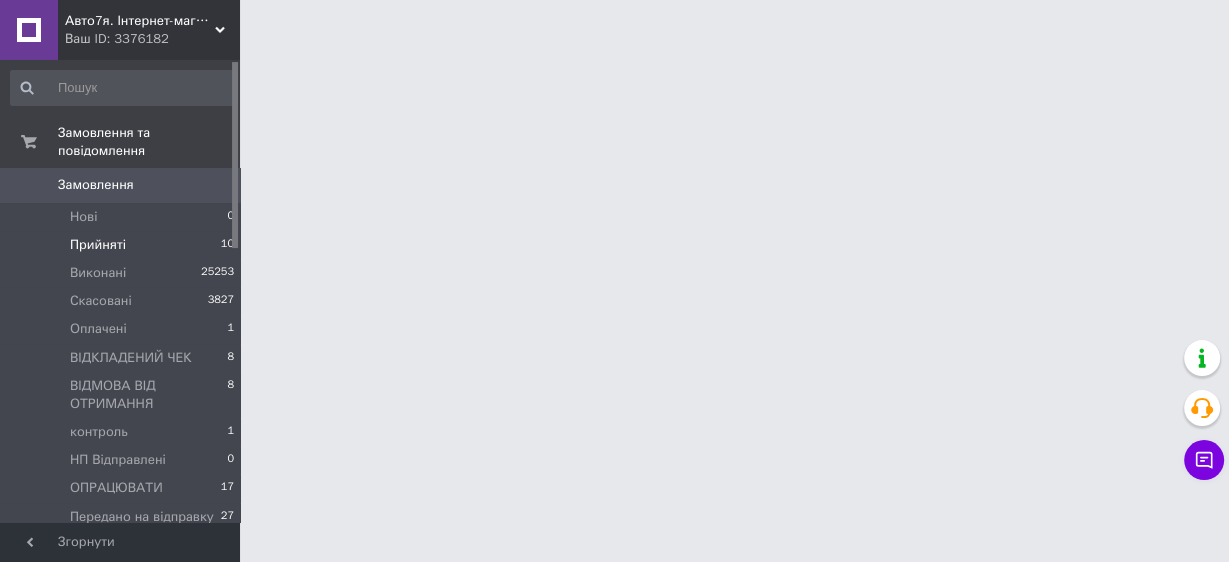 click on "Прийняті" at bounding box center [98, 245] 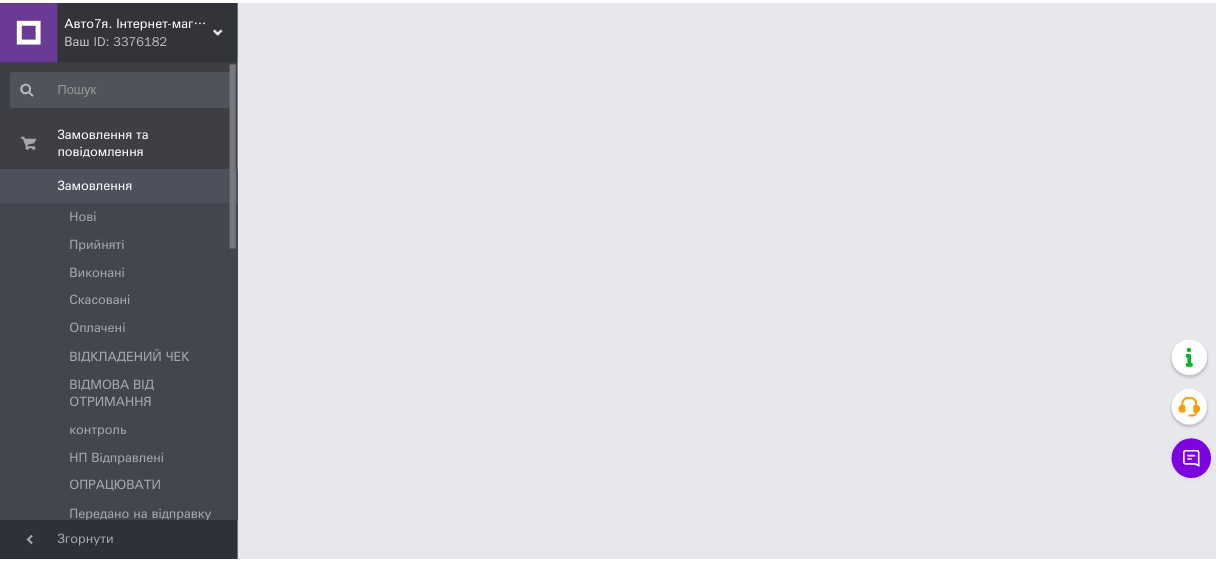 scroll, scrollTop: 0, scrollLeft: 0, axis: both 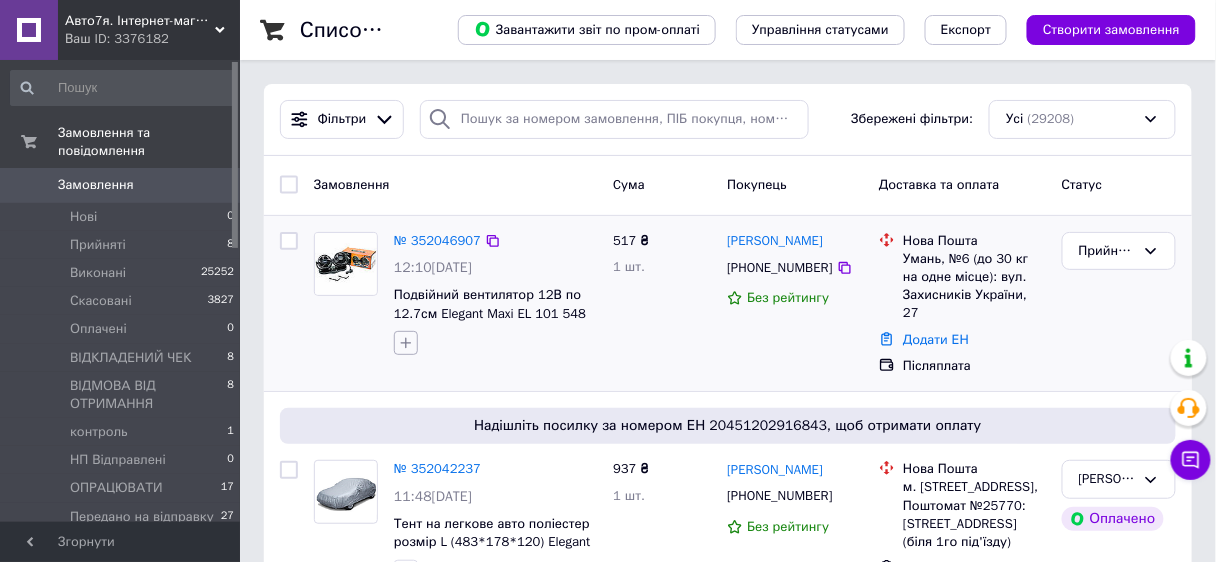click at bounding box center [406, 343] 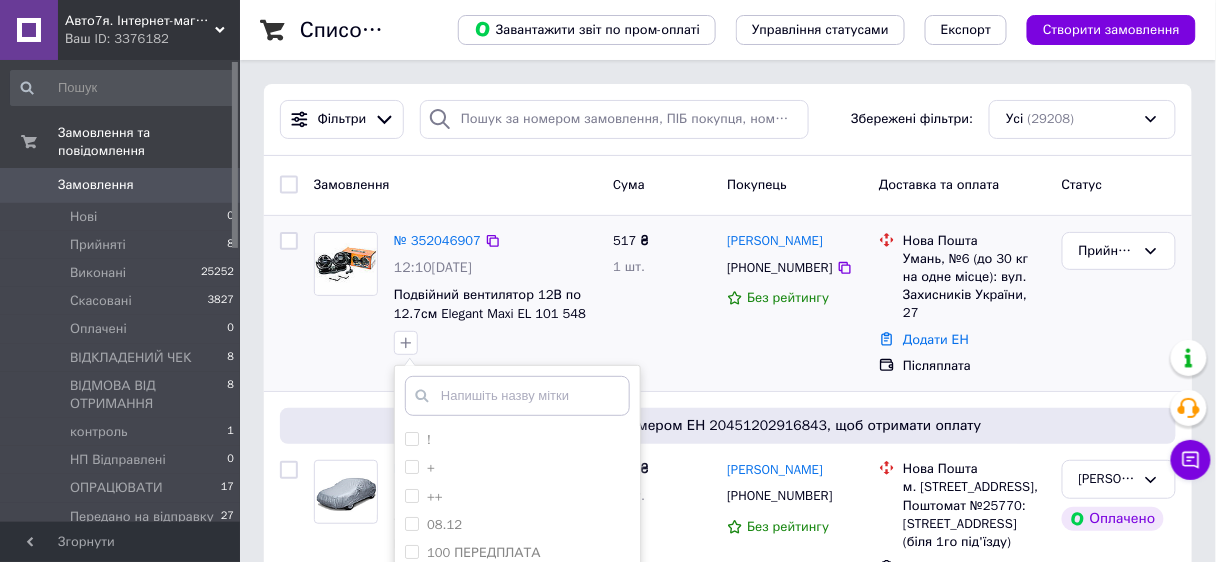 scroll, scrollTop: 160, scrollLeft: 0, axis: vertical 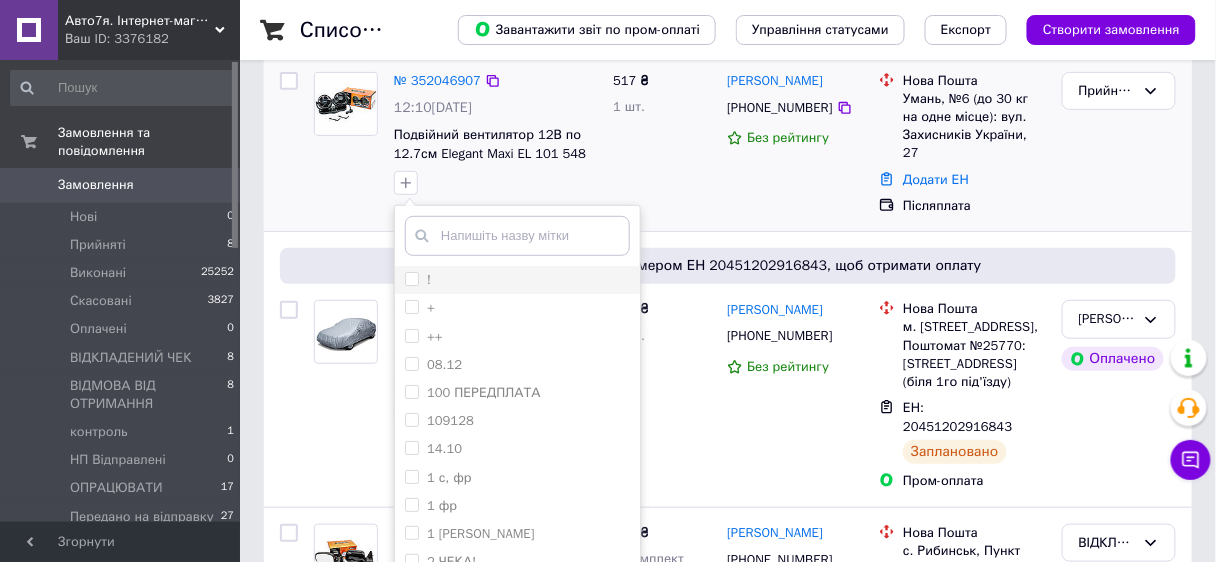 click on "!" at bounding box center [411, 278] 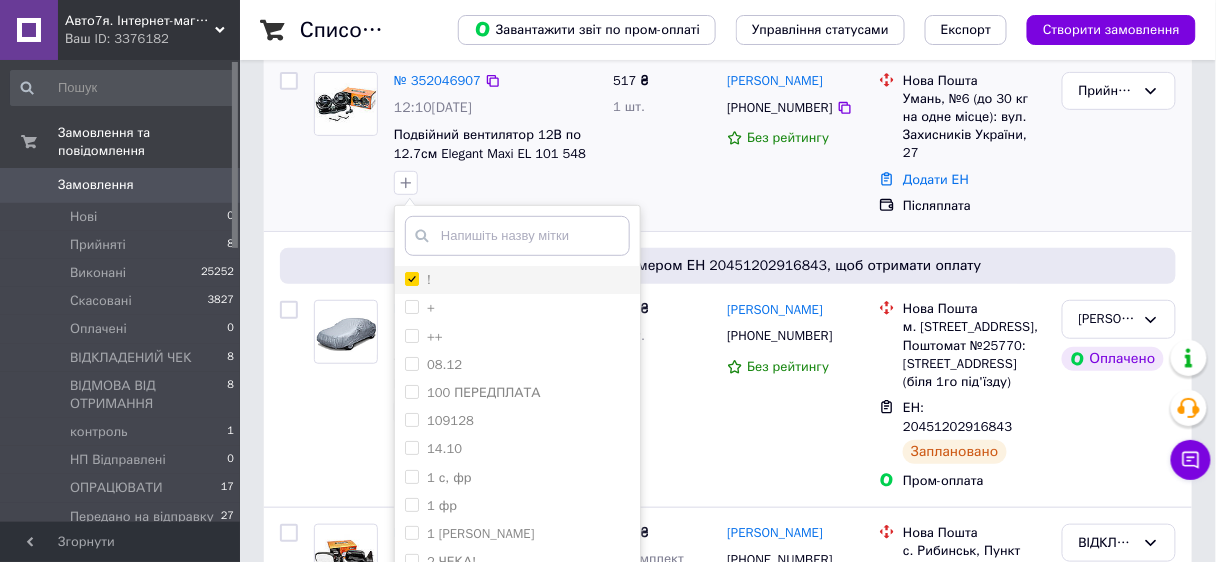 checkbox on "true" 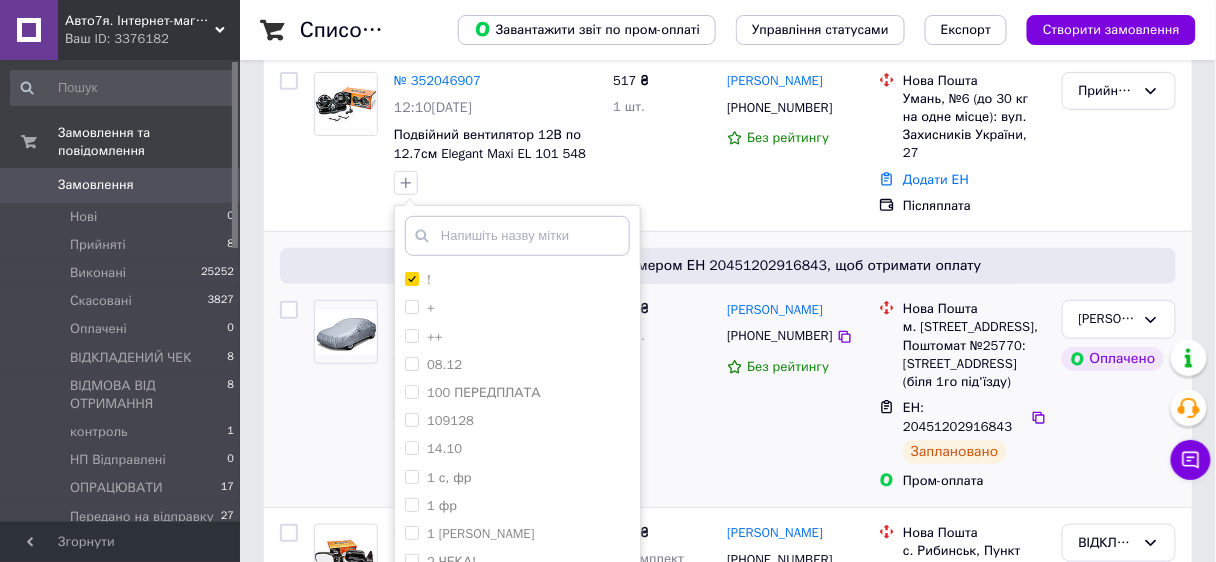 scroll, scrollTop: 480, scrollLeft: 0, axis: vertical 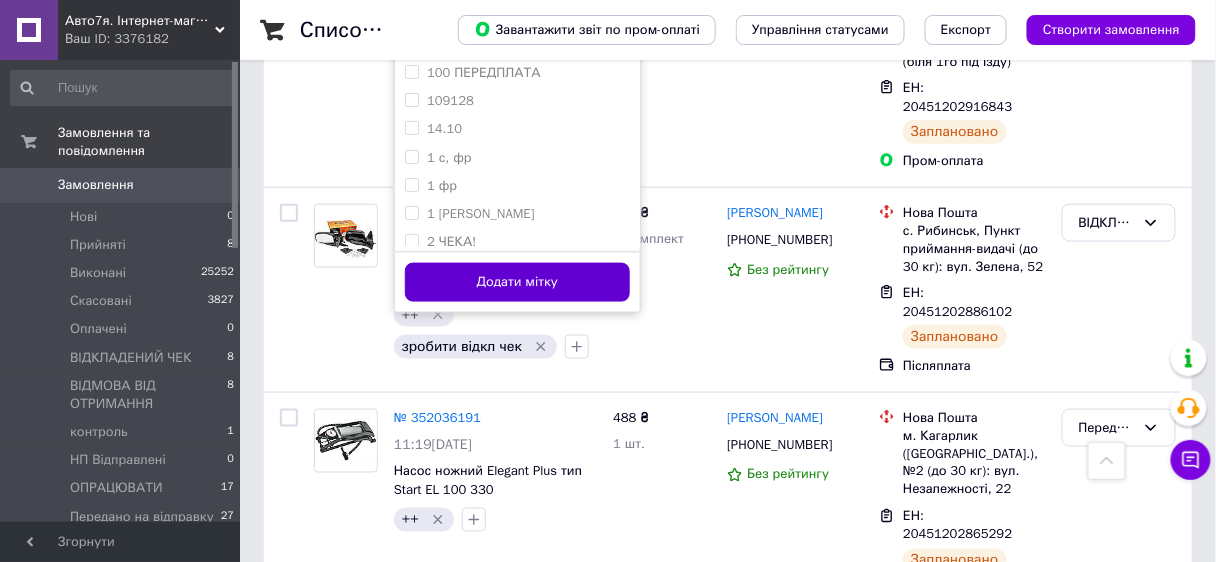 click on "Додати мітку" at bounding box center (517, 282) 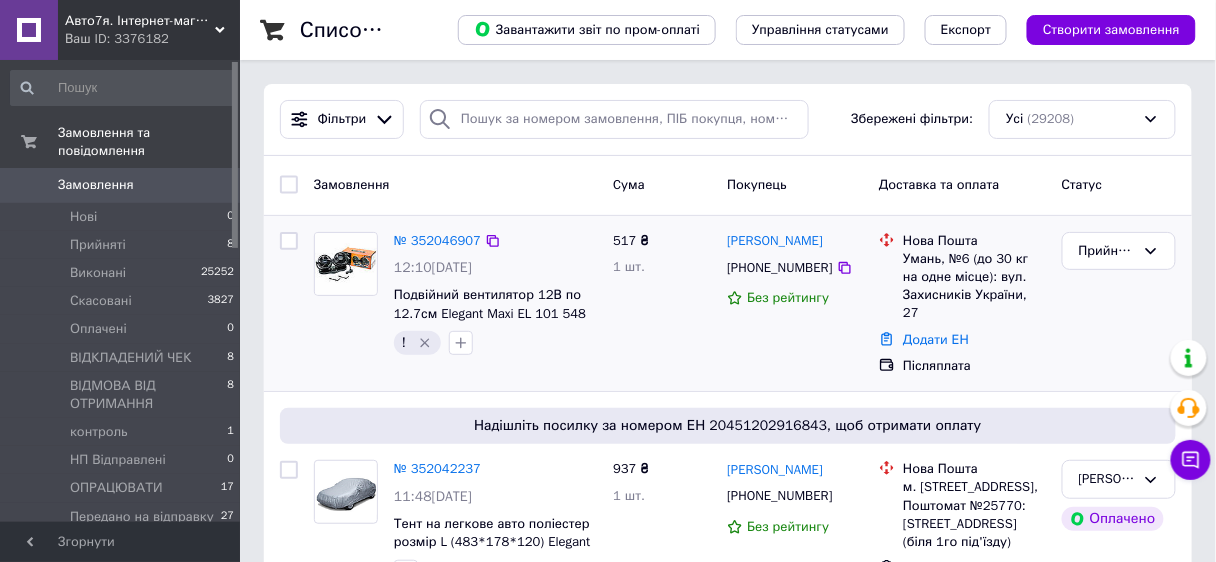 scroll, scrollTop: 160, scrollLeft: 0, axis: vertical 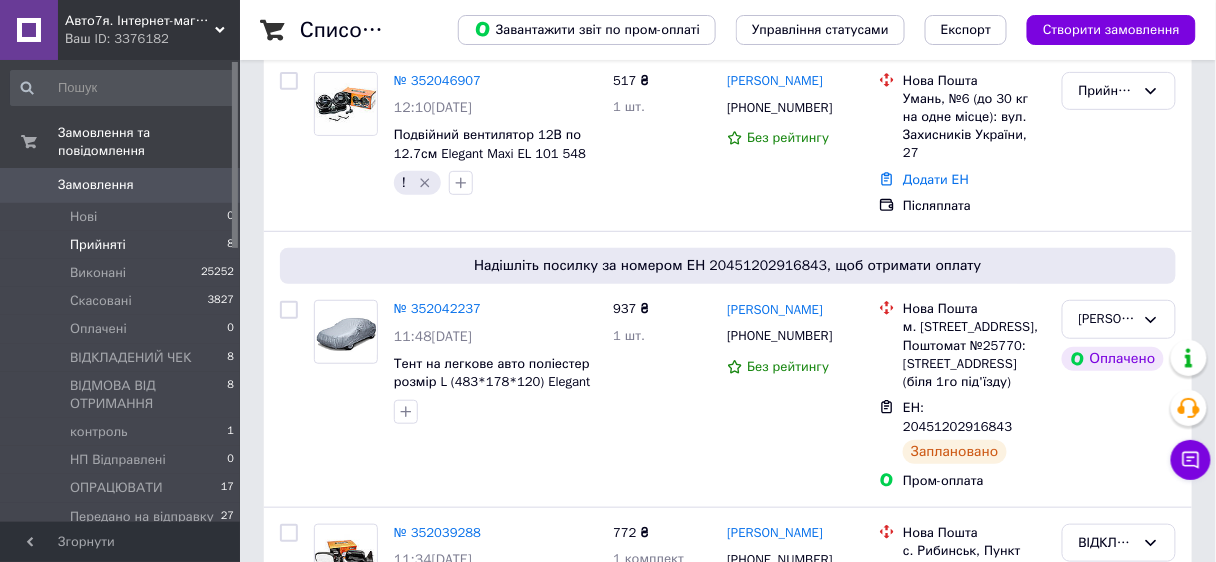 click on "Прийняті" at bounding box center [98, 245] 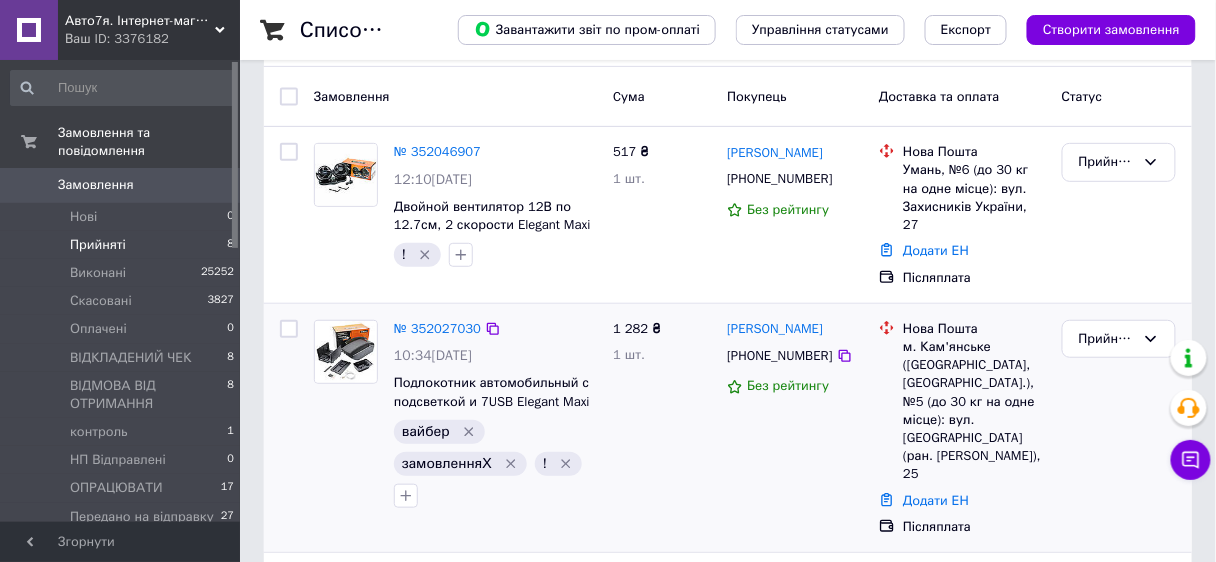 scroll, scrollTop: 240, scrollLeft: 0, axis: vertical 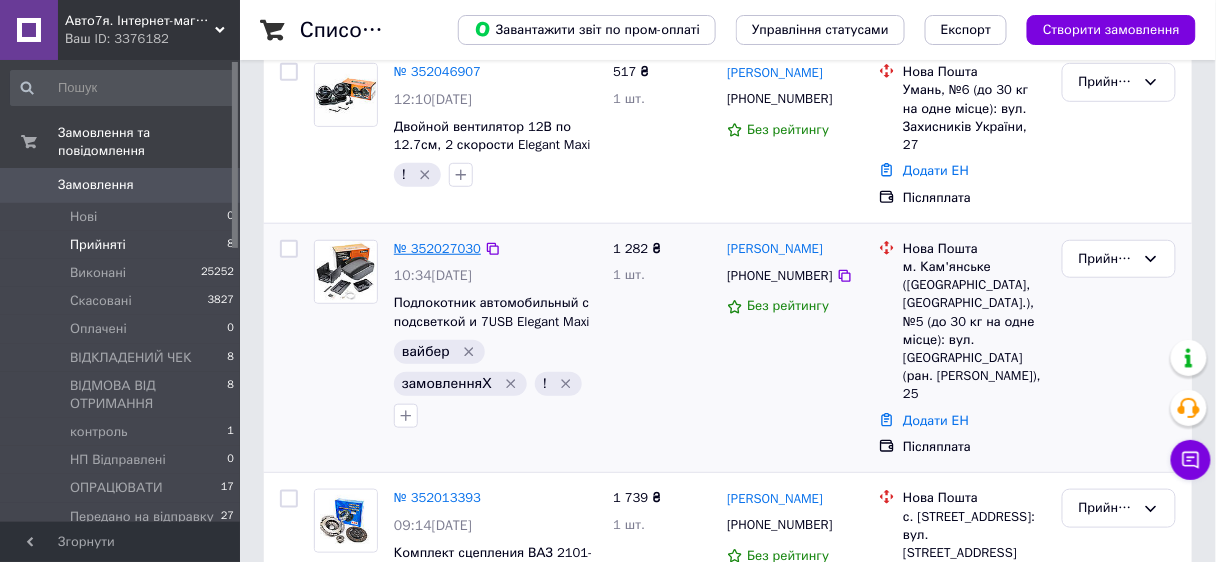 click on "№ 352027030" at bounding box center (437, 248) 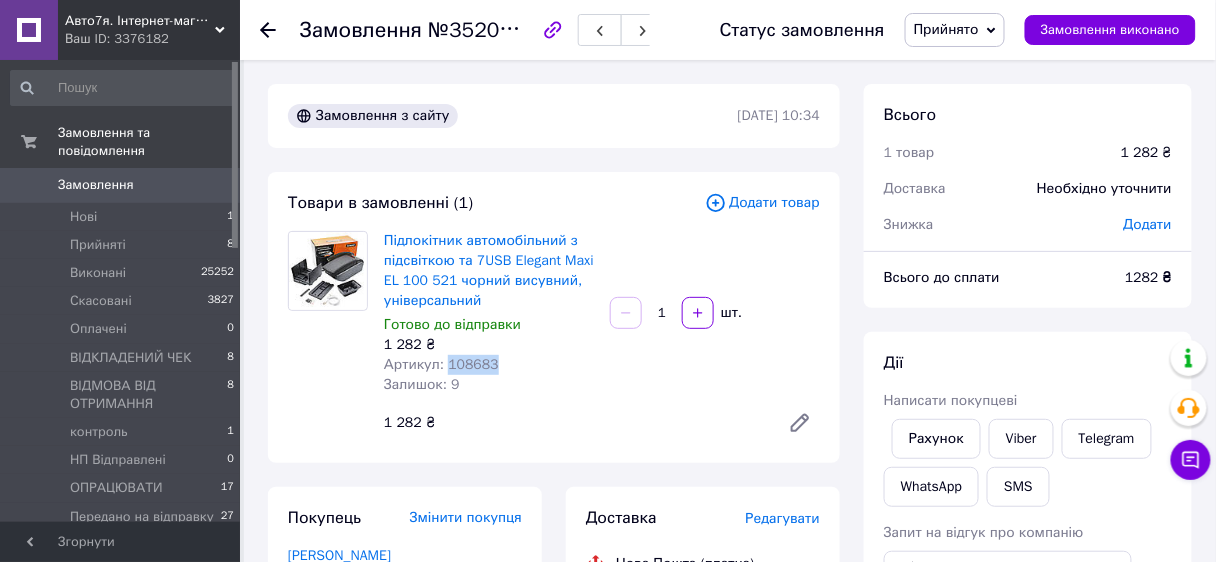 drag, startPoint x: 444, startPoint y: 364, endPoint x: 508, endPoint y: 362, distance: 64.03124 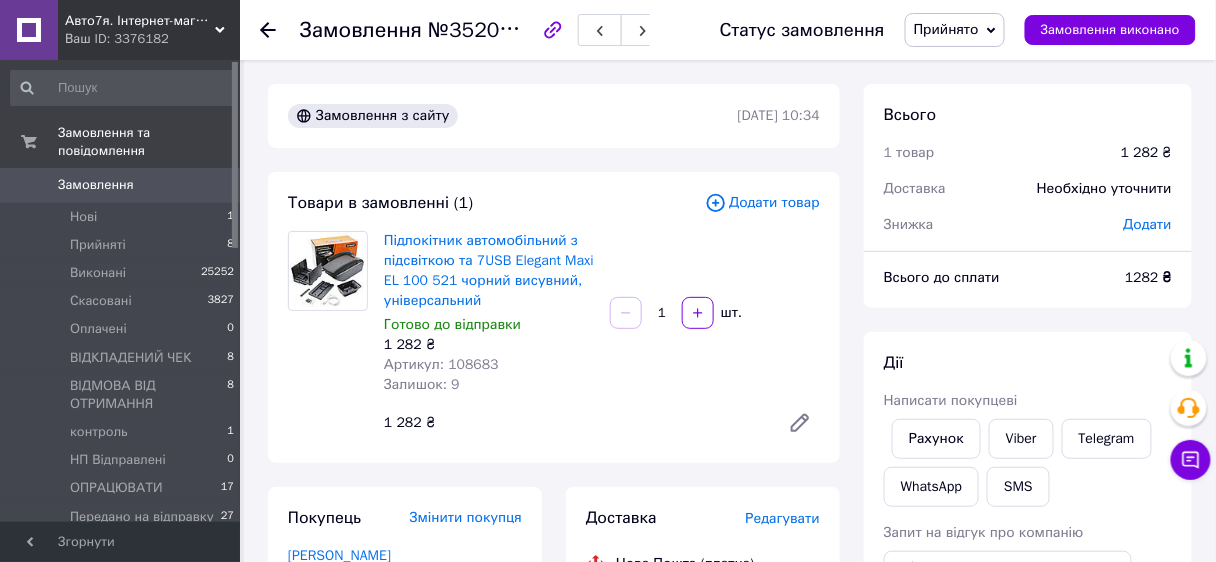 click 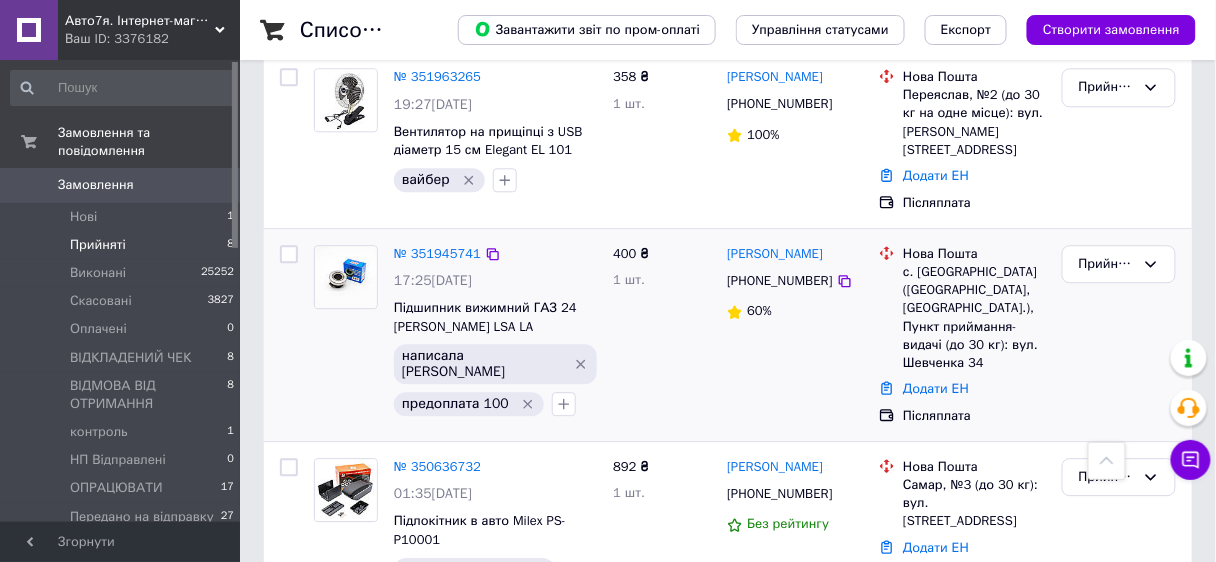 scroll, scrollTop: 1247, scrollLeft: 0, axis: vertical 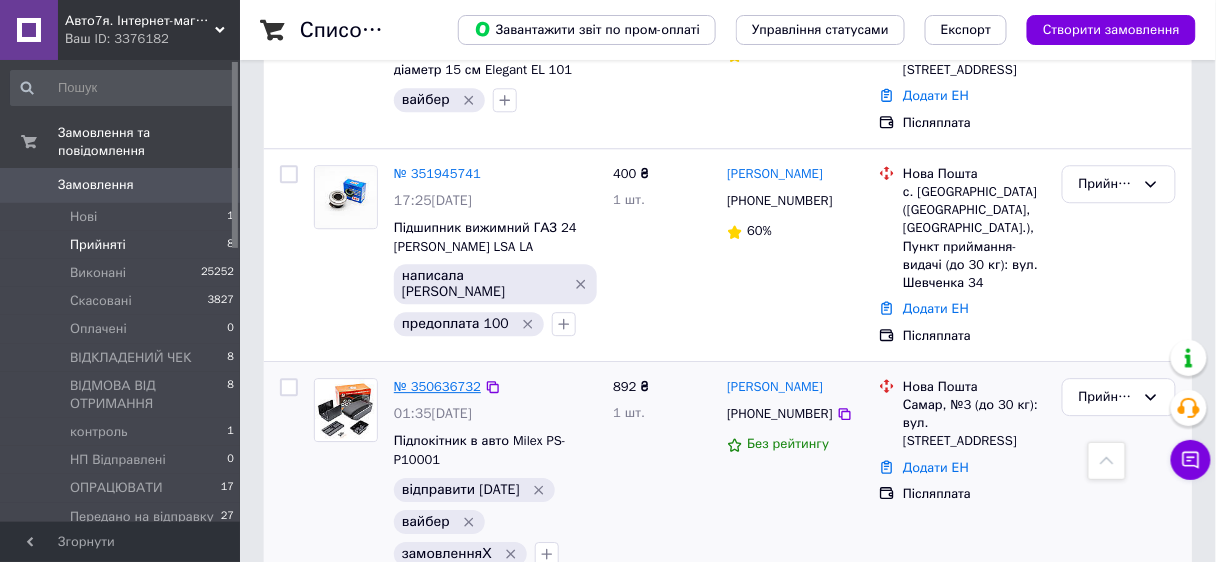 click on "№ 350636732" at bounding box center [437, 386] 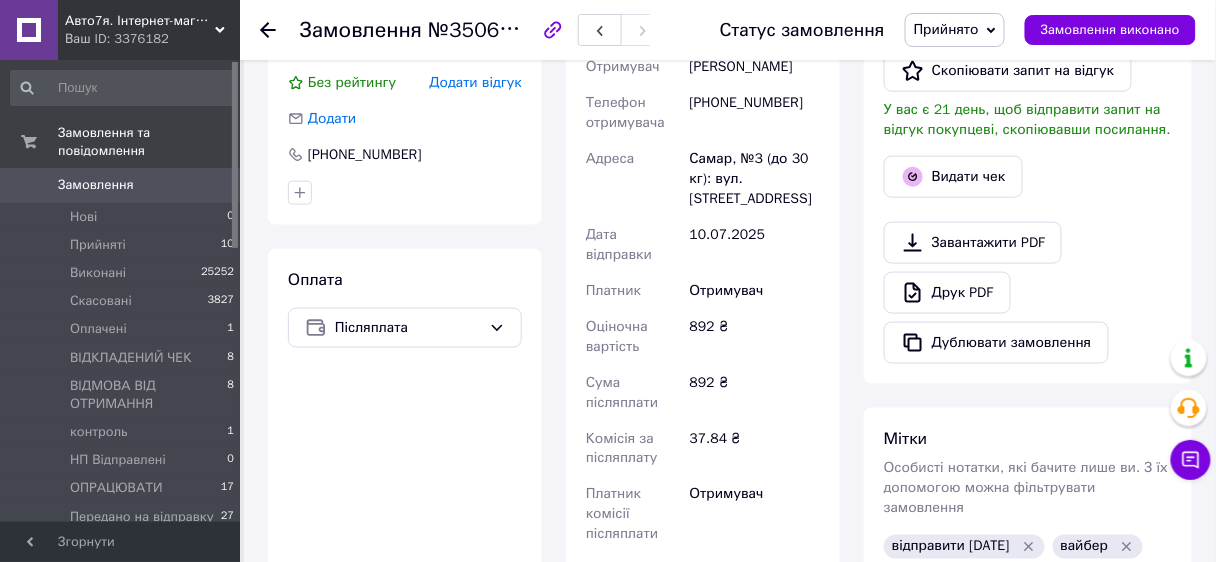 scroll, scrollTop: 181, scrollLeft: 0, axis: vertical 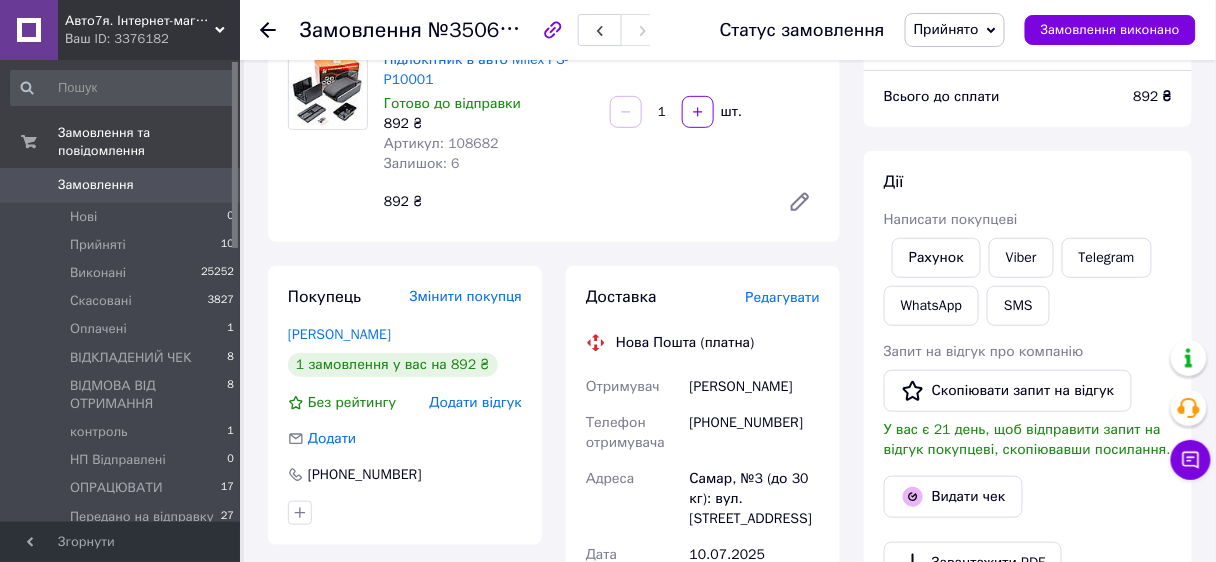 click on "Прийнято" at bounding box center [946, 29] 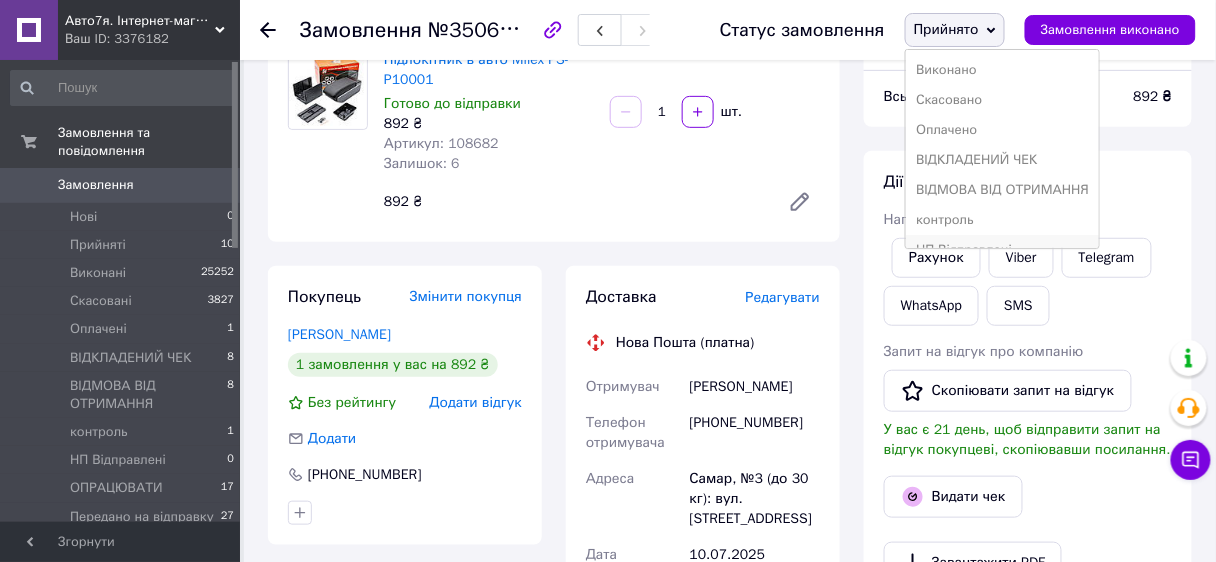 scroll, scrollTop: 200, scrollLeft: 0, axis: vertical 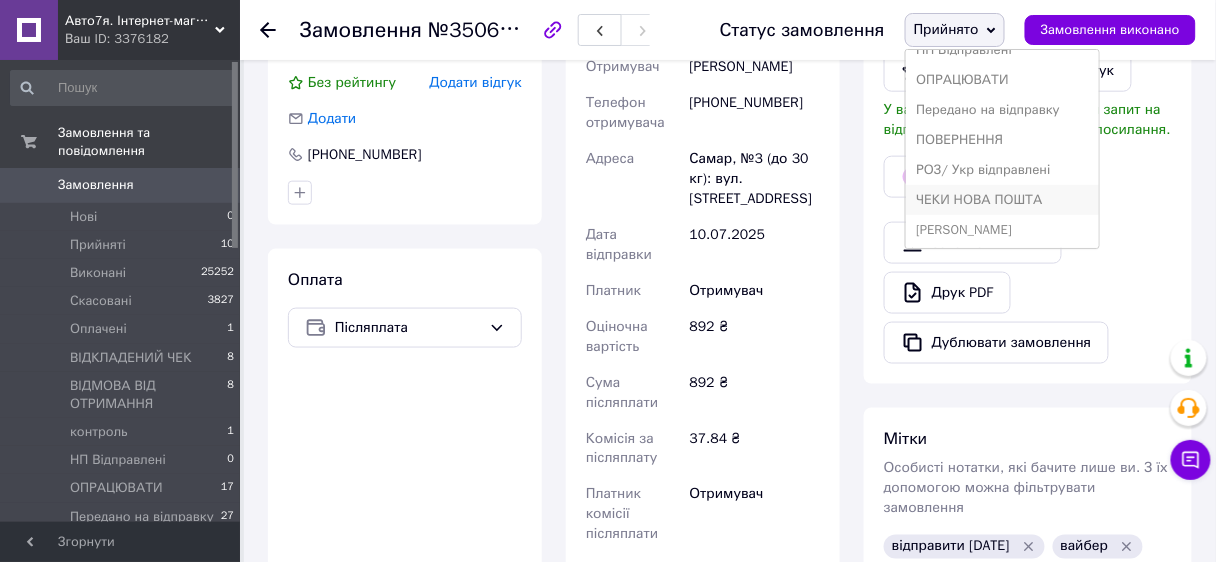 click on "ЧЕКИ НОВА ПОШТА" at bounding box center [1002, 200] 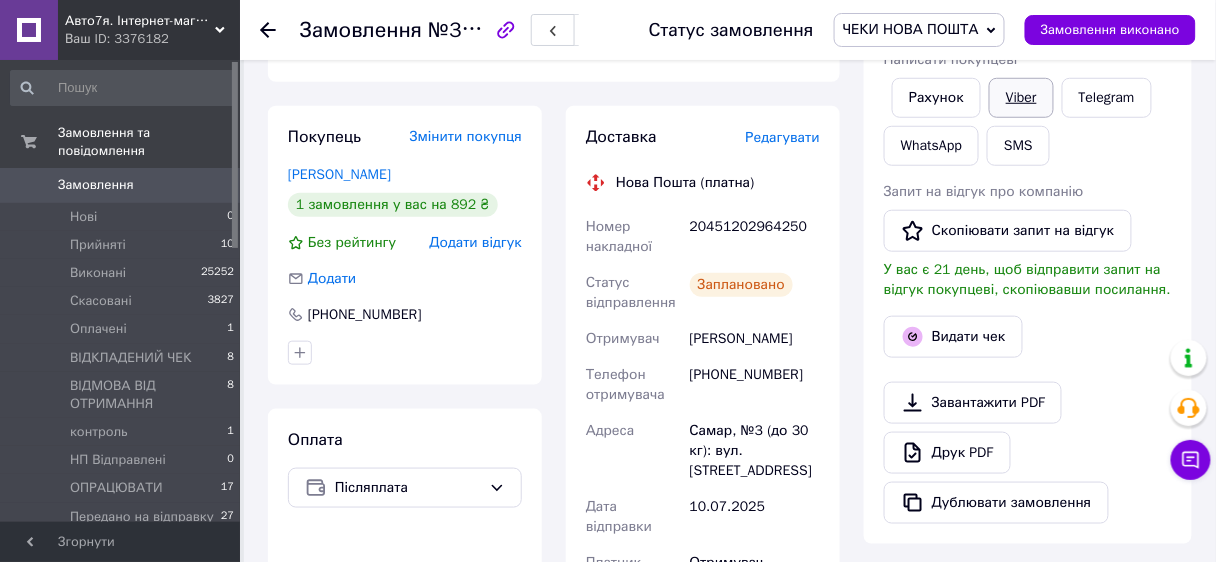 scroll, scrollTop: 21, scrollLeft: 0, axis: vertical 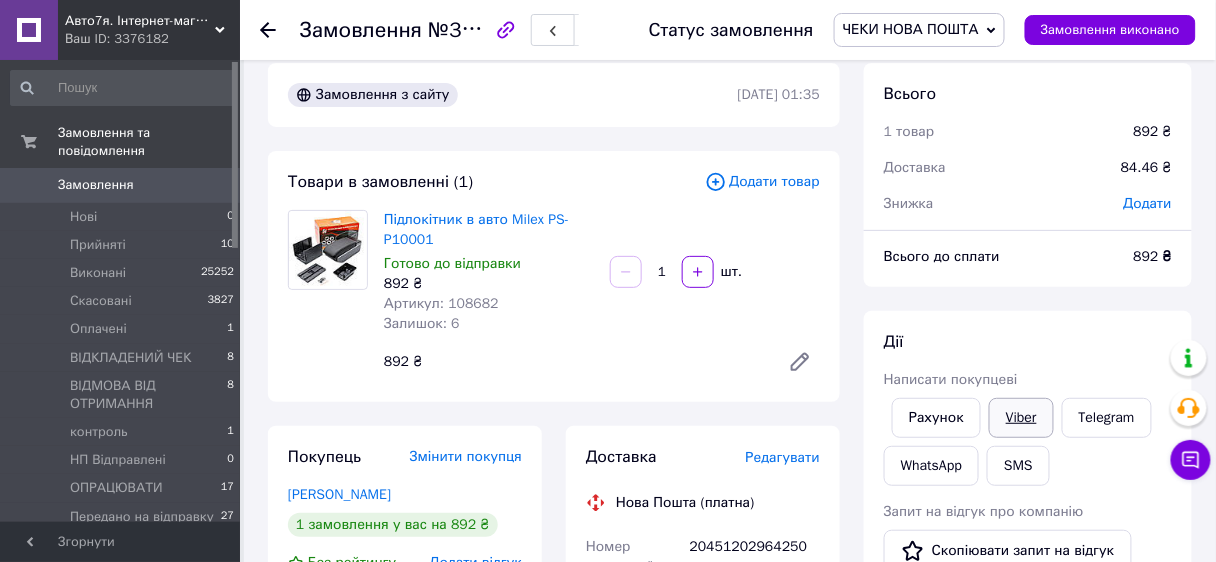 click on "Viber" at bounding box center (1021, 418) 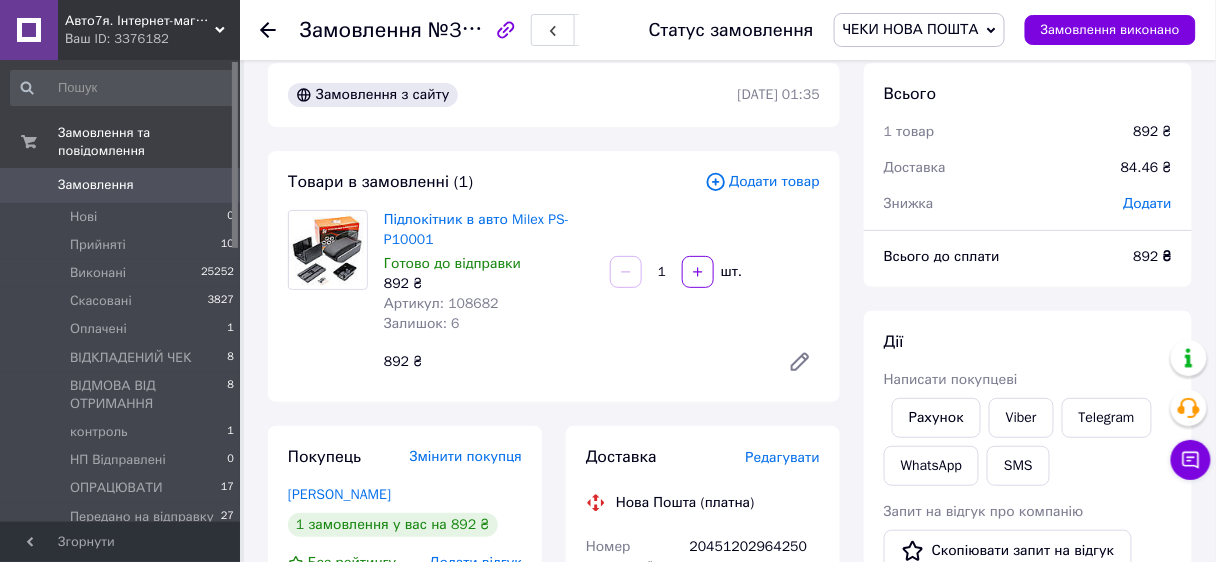 drag, startPoint x: 852, startPoint y: 555, endPoint x: 892, endPoint y: 525, distance: 50 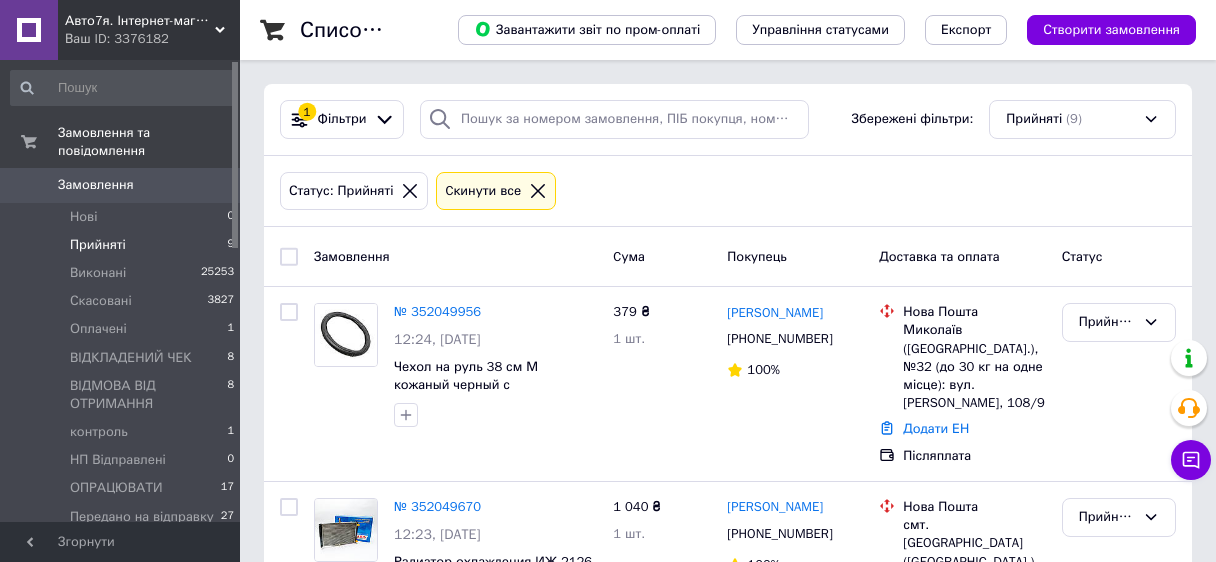 scroll, scrollTop: 0, scrollLeft: 0, axis: both 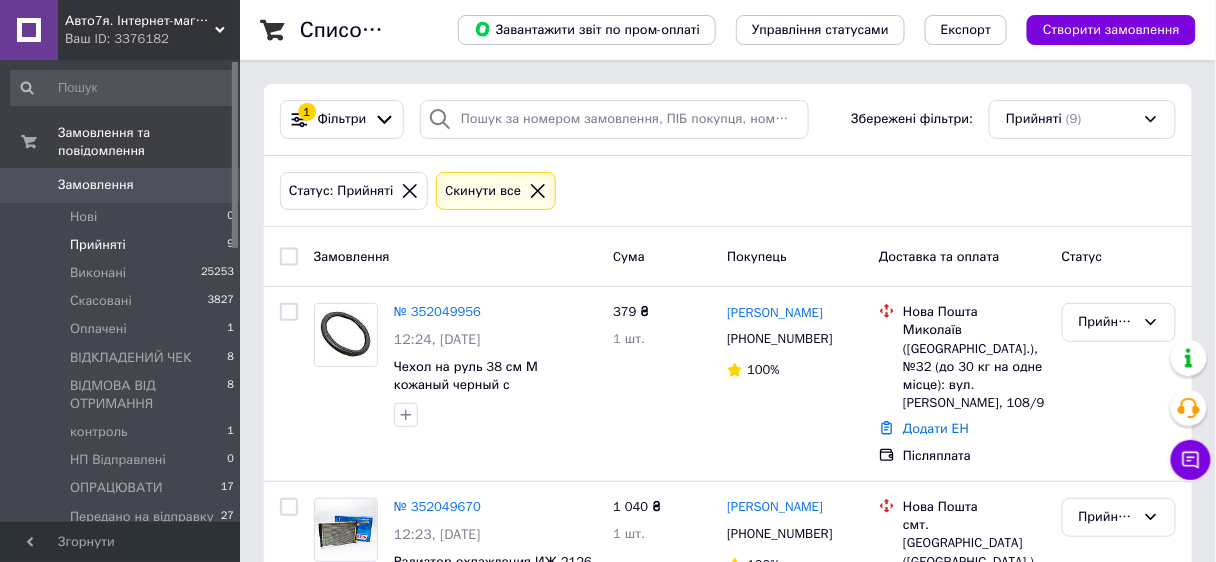 click 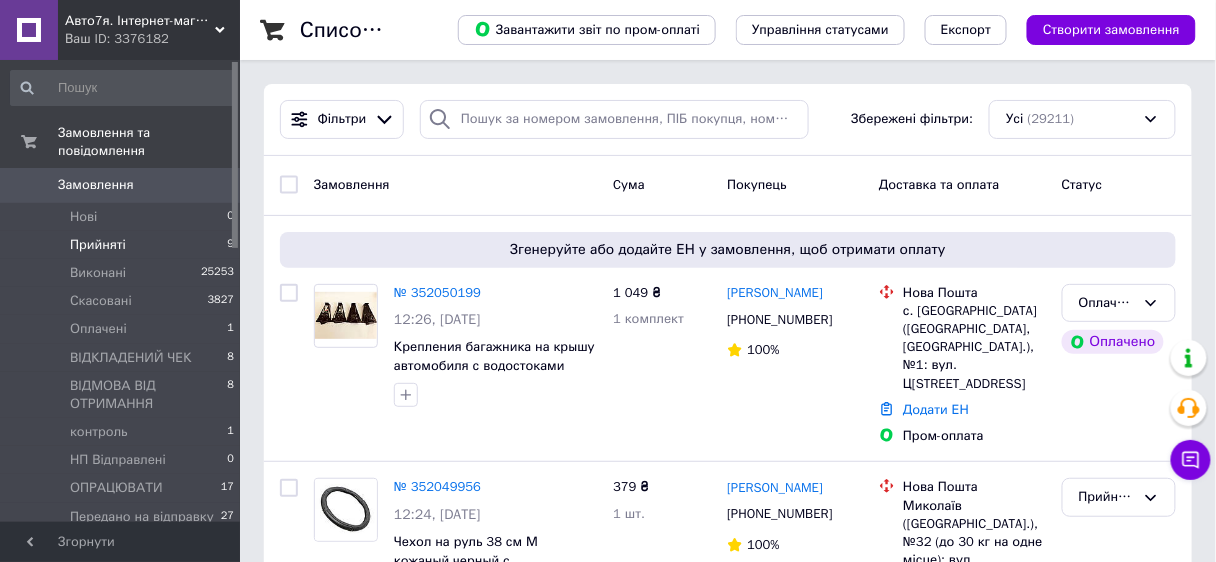 click on "Прийняті" at bounding box center (98, 245) 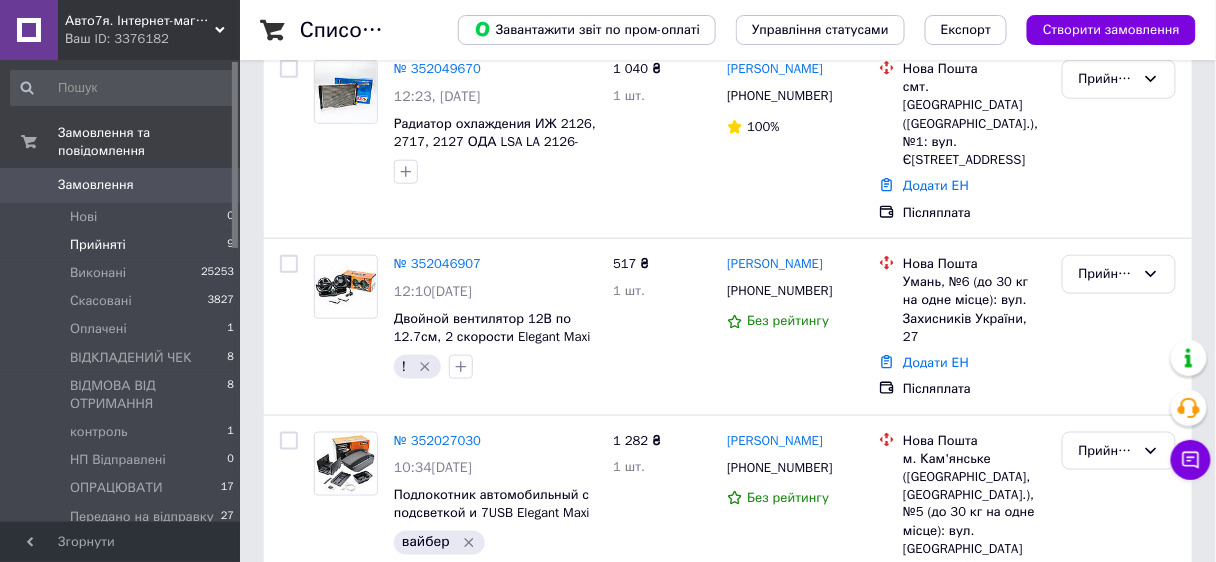 scroll, scrollTop: 518, scrollLeft: 0, axis: vertical 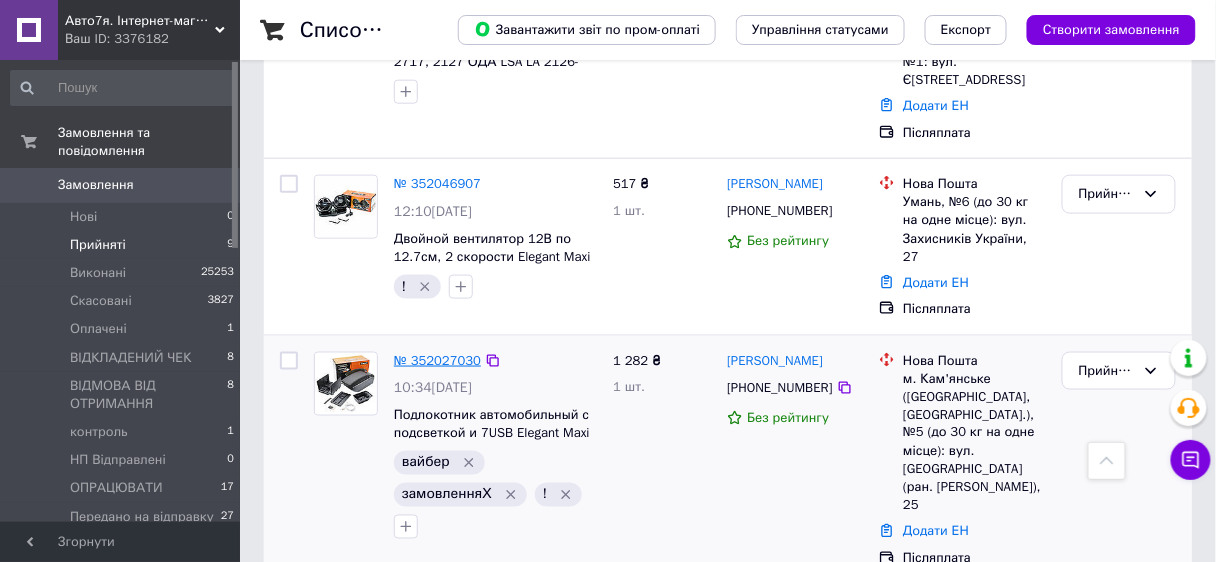 click on "№ 352027030" at bounding box center [437, 360] 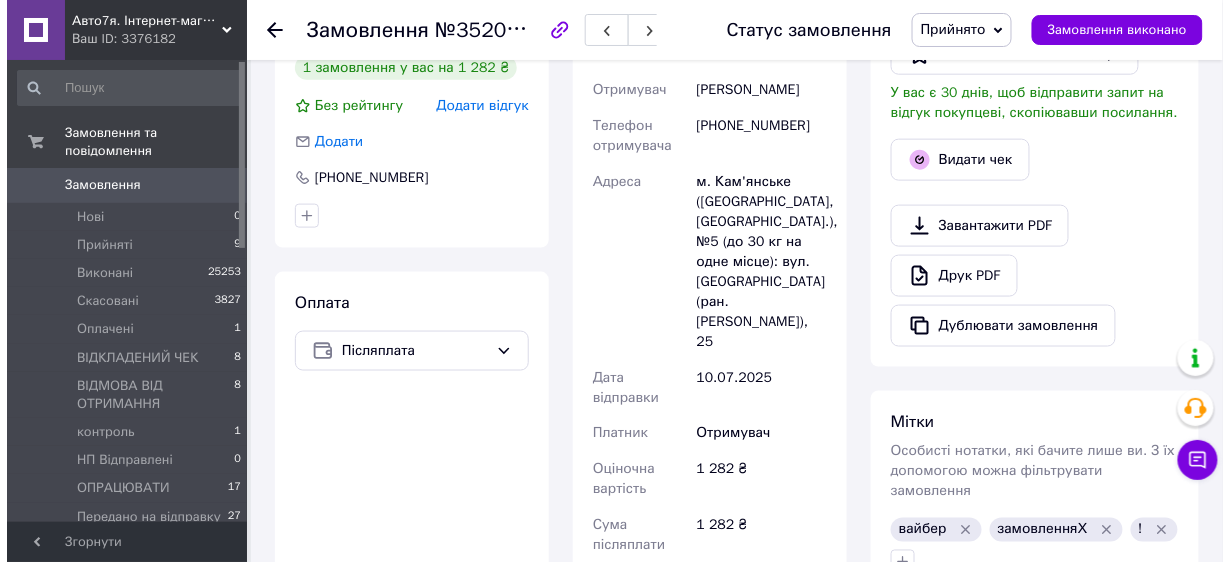 scroll, scrollTop: 358, scrollLeft: 0, axis: vertical 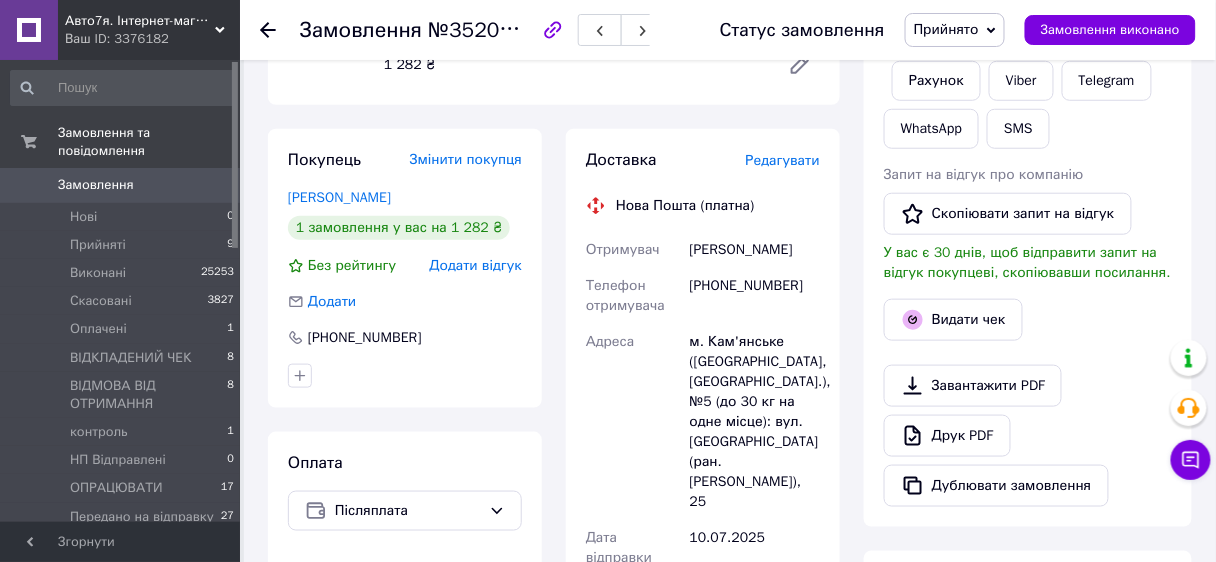 click on "Редагувати" at bounding box center [783, 160] 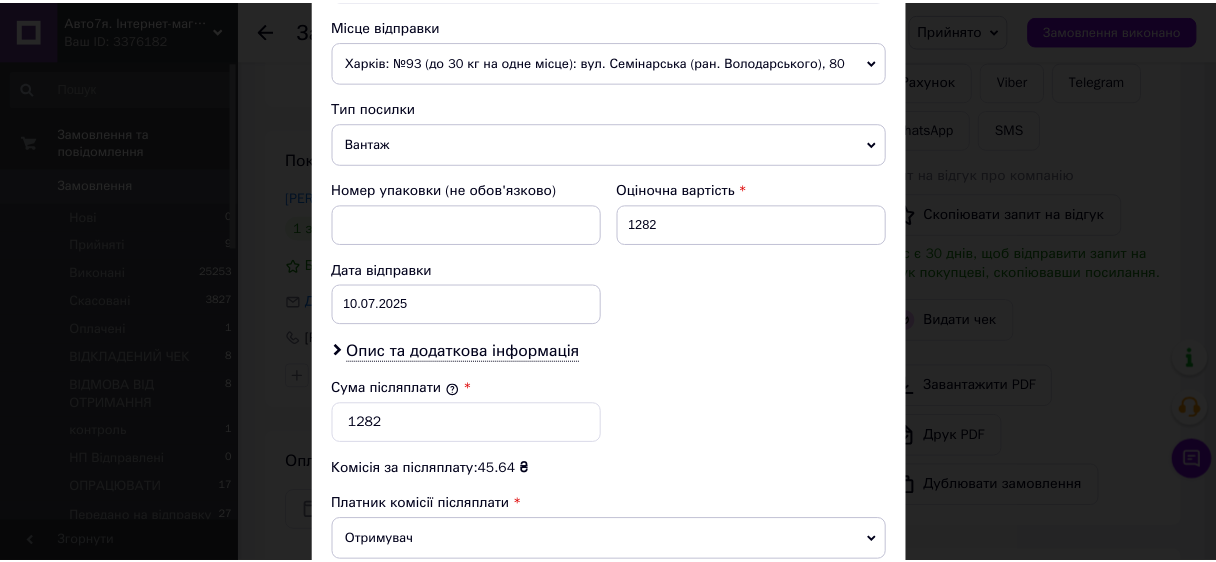 scroll, scrollTop: 952, scrollLeft: 0, axis: vertical 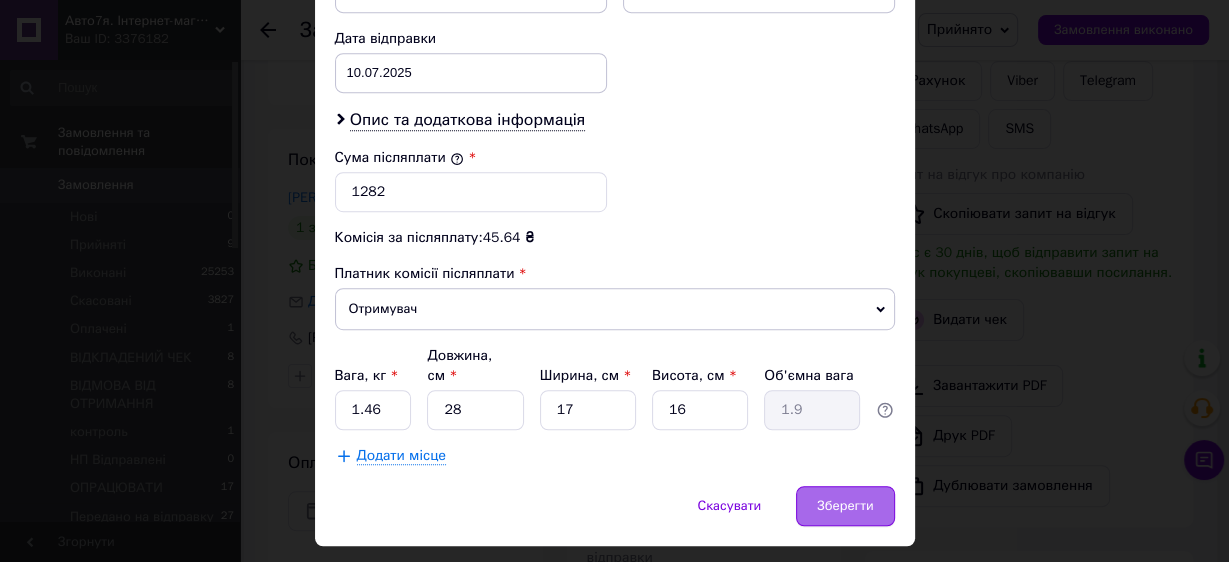 click on "Зберегти" at bounding box center (845, 506) 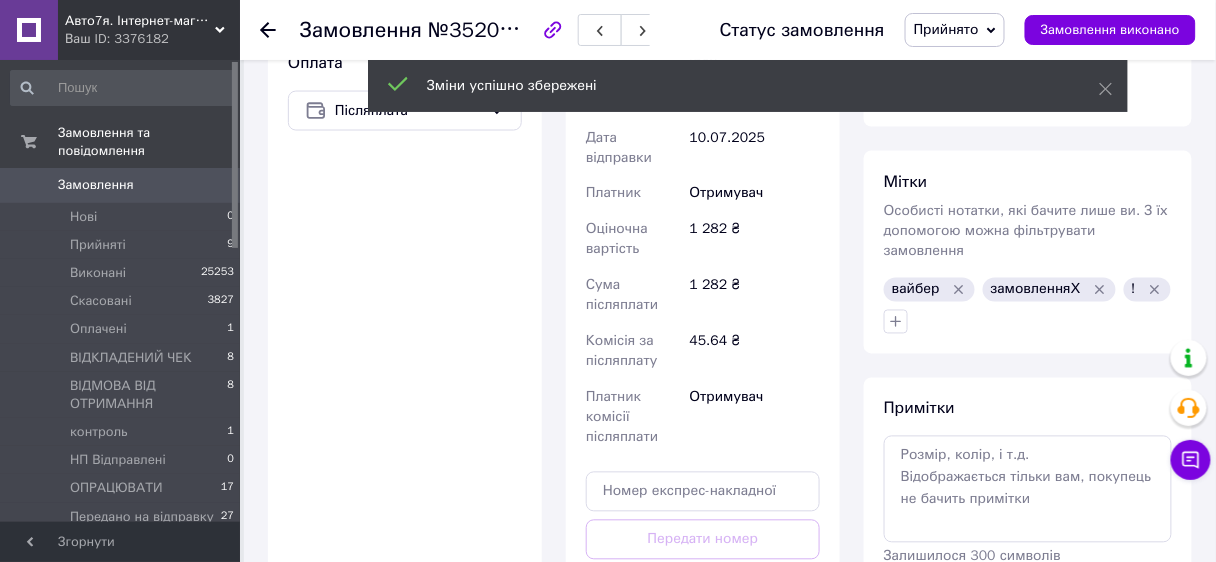 scroll, scrollTop: 998, scrollLeft: 0, axis: vertical 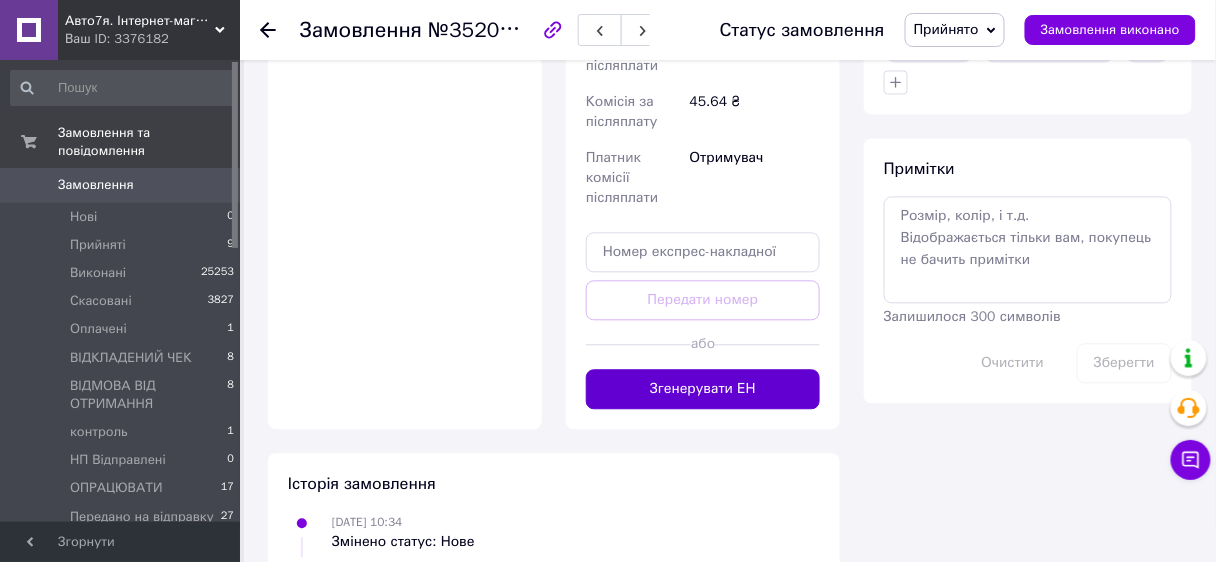 click on "Згенерувати ЕН" at bounding box center [703, 389] 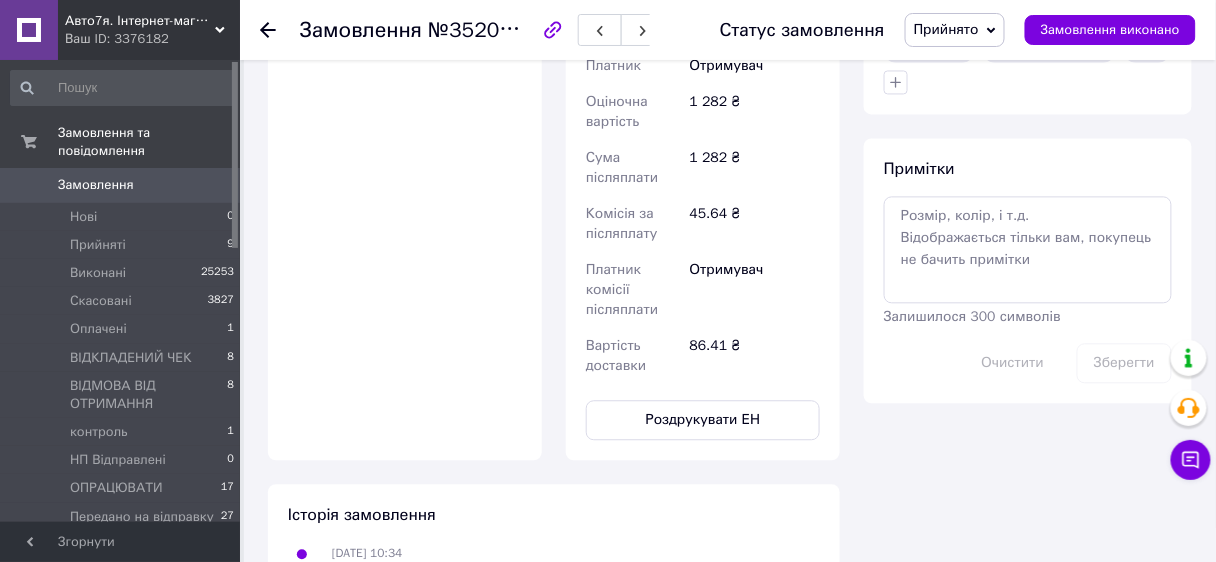 scroll, scrollTop: 55, scrollLeft: 0, axis: vertical 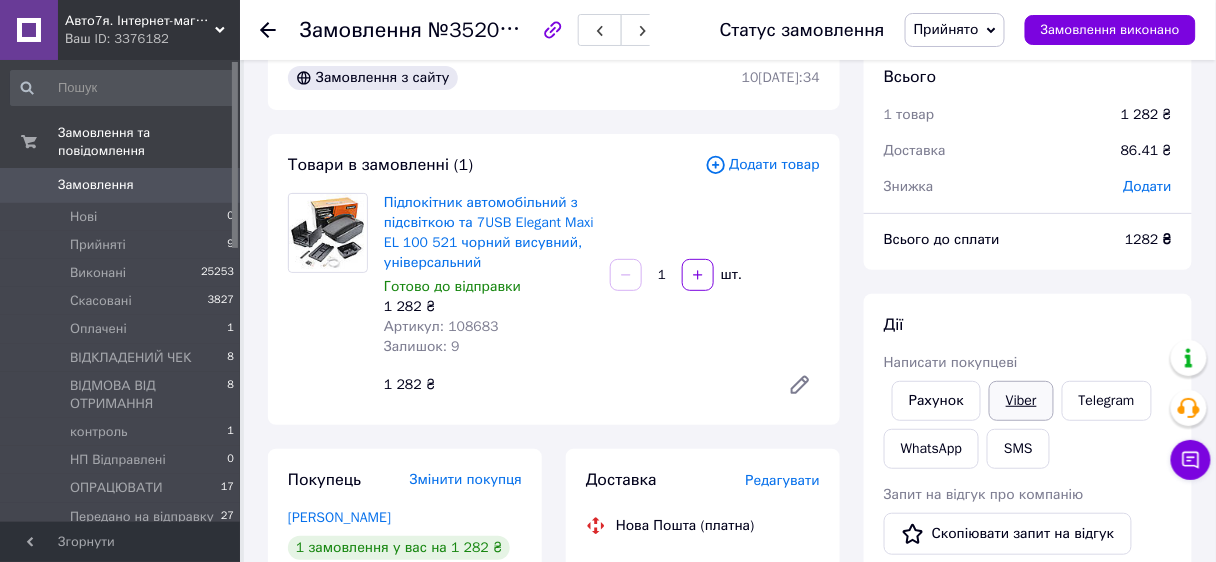 click on "Viber" at bounding box center [1021, 401] 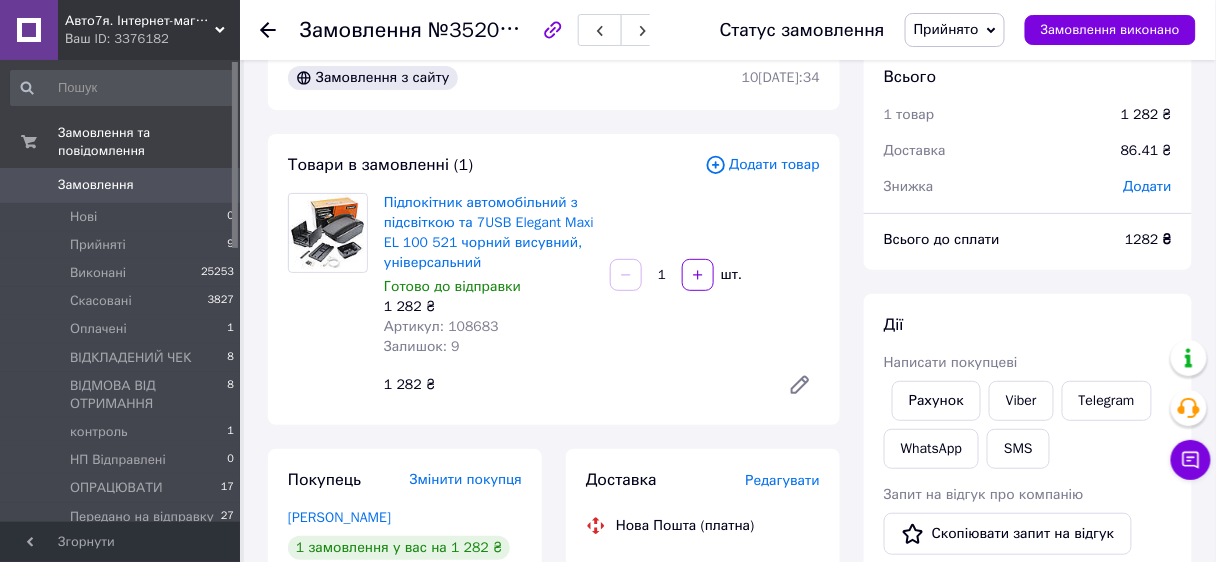 click on "Прийнято" at bounding box center (946, 29) 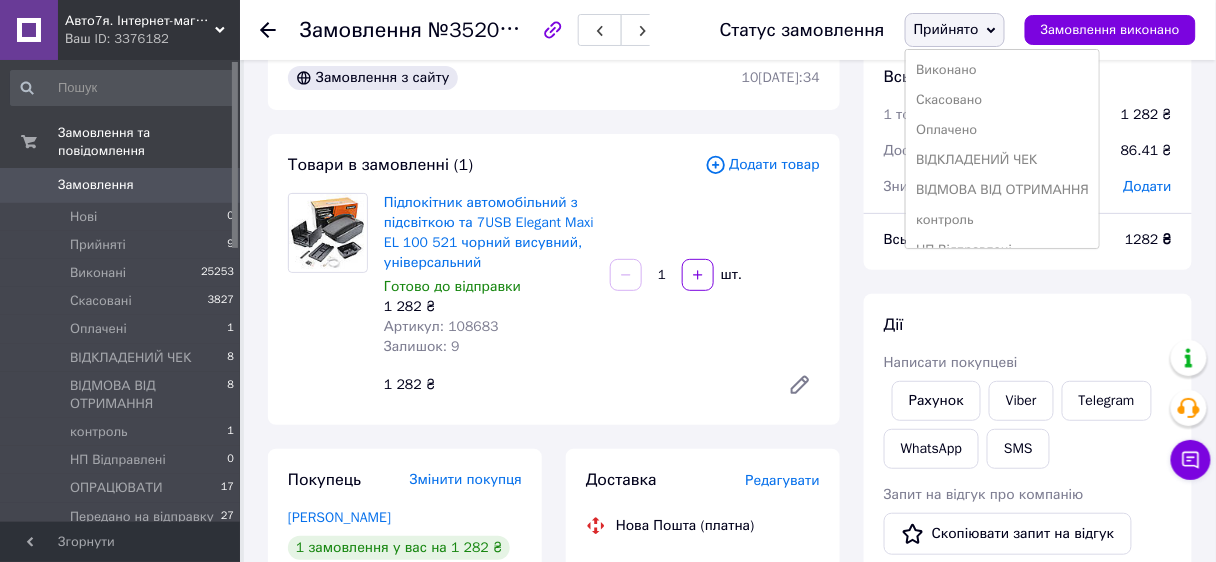 scroll, scrollTop: 200, scrollLeft: 0, axis: vertical 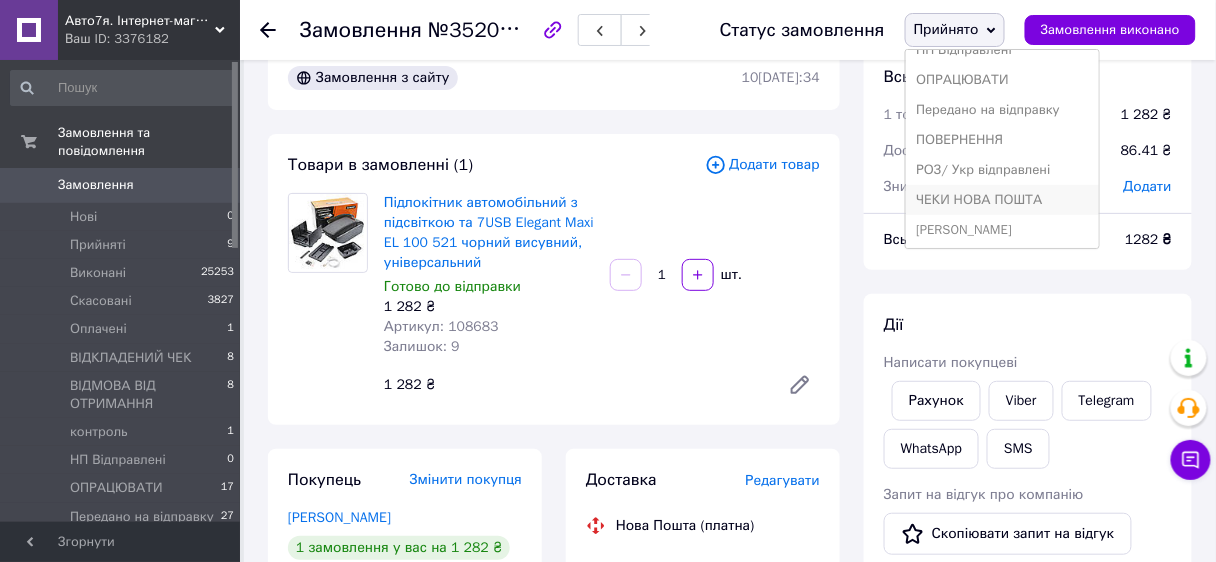 click on "ЧЕКИ НОВА ПОШТА" at bounding box center (1002, 200) 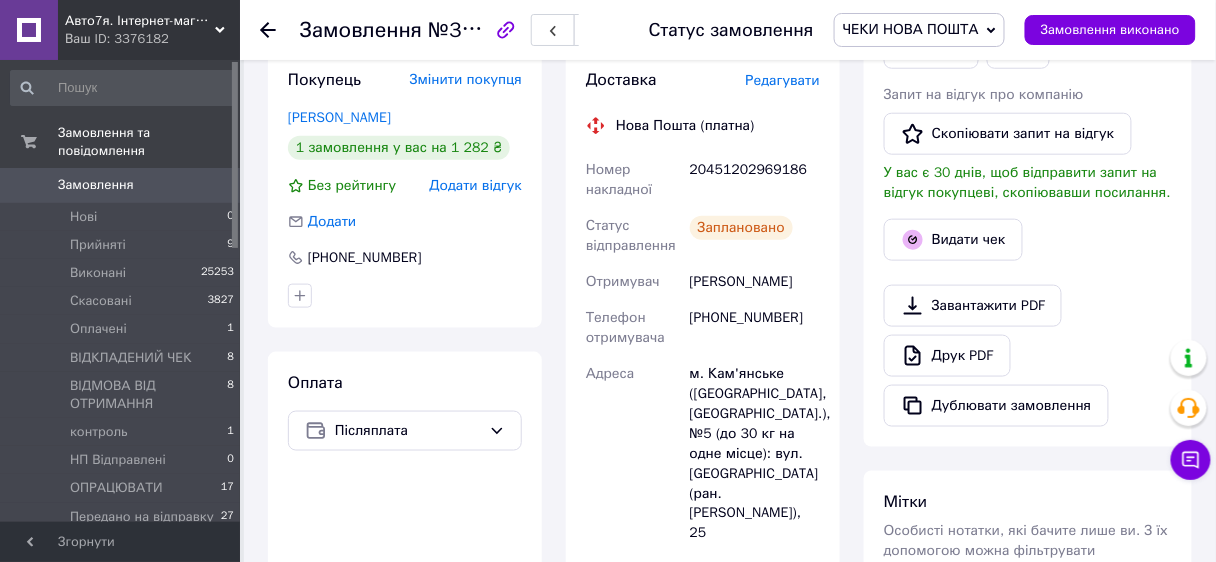 scroll, scrollTop: 118, scrollLeft: 0, axis: vertical 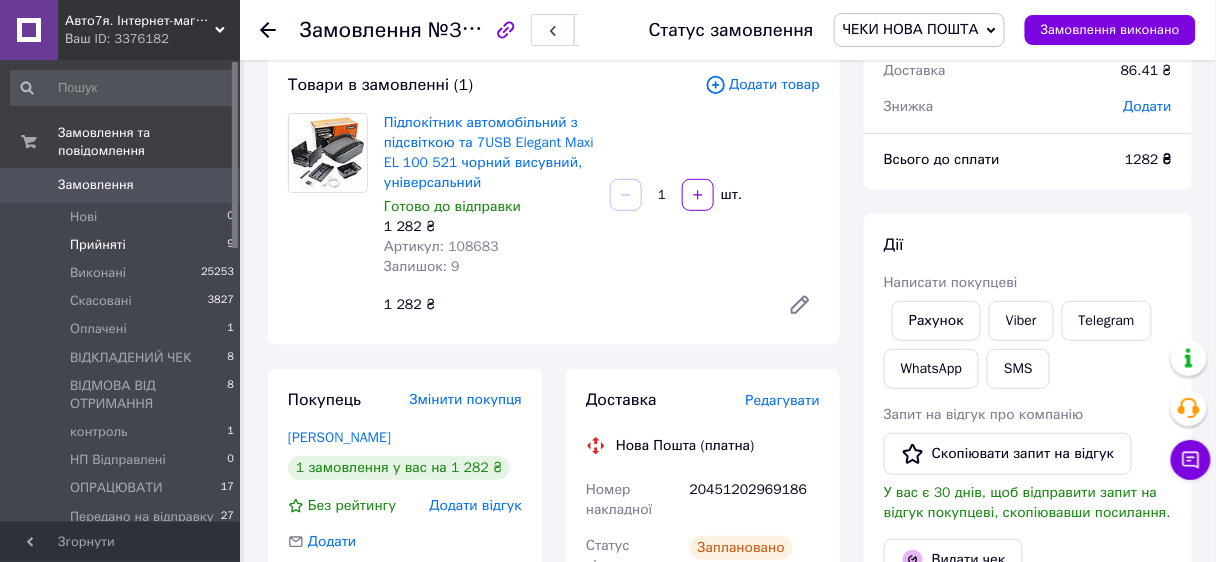 click on "Прийняті" at bounding box center [98, 245] 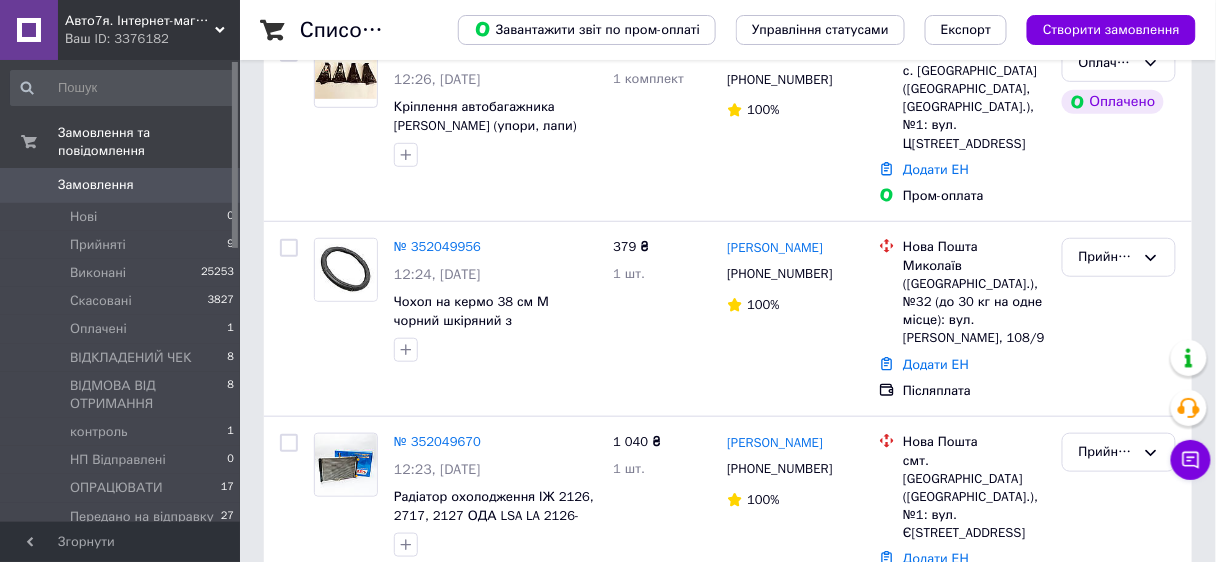 scroll, scrollTop: 320, scrollLeft: 0, axis: vertical 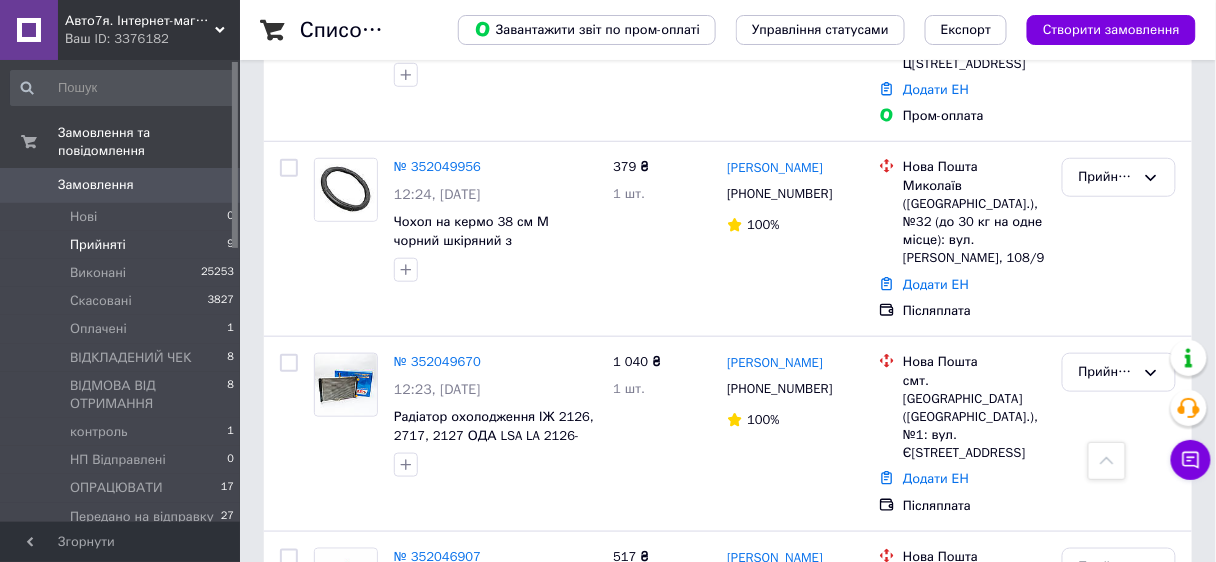 click on "Прийняті" at bounding box center [98, 245] 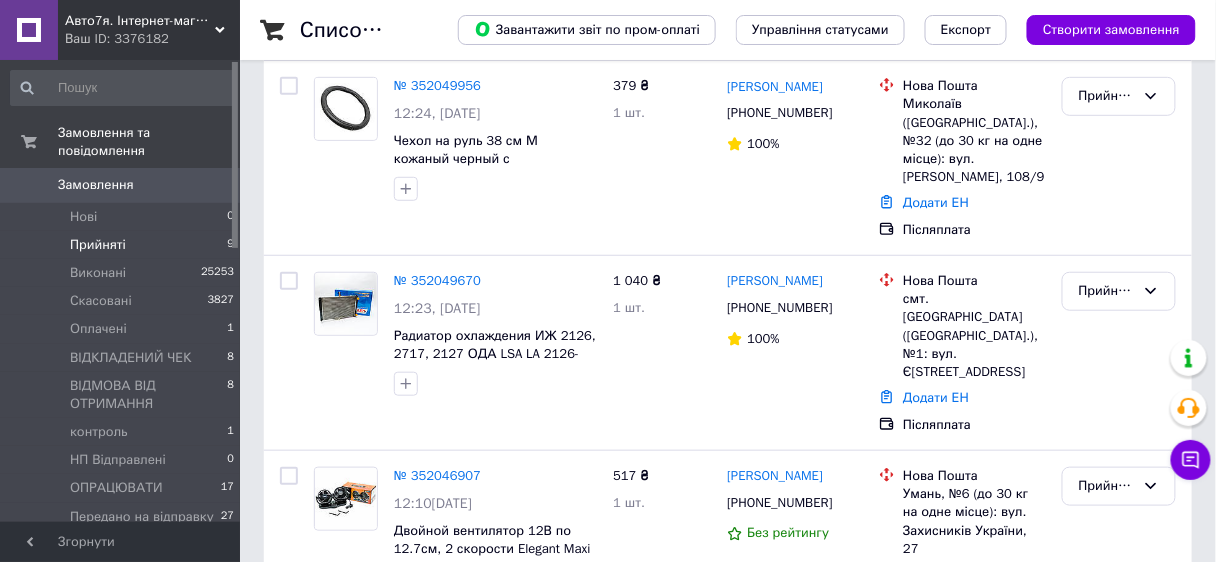scroll, scrollTop: 146, scrollLeft: 0, axis: vertical 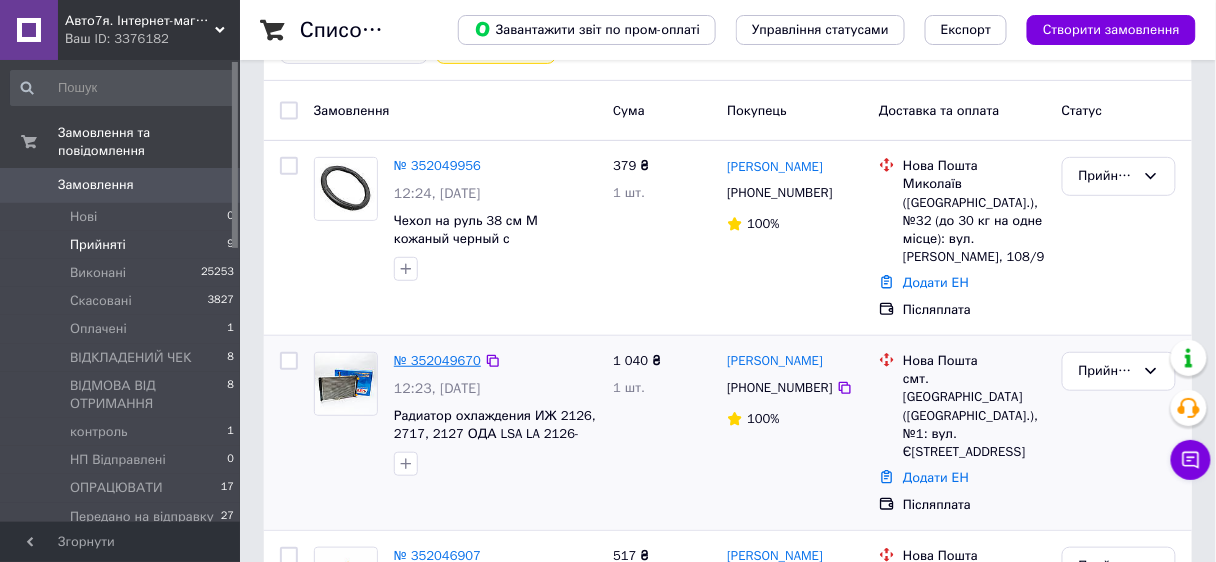 click on "№ 352049670" at bounding box center [437, 360] 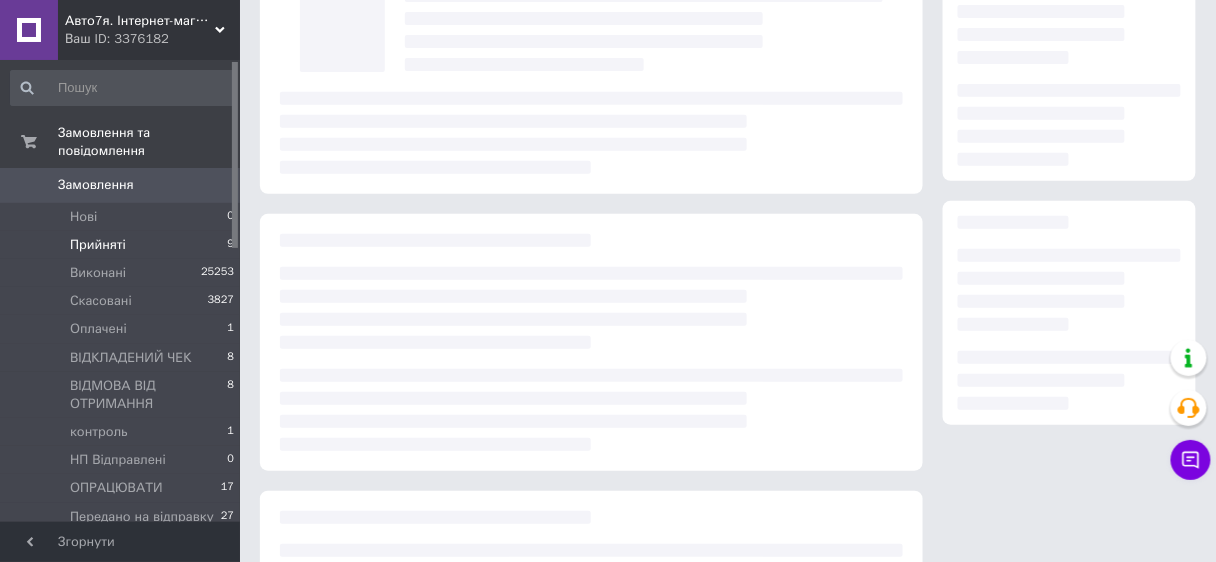 scroll, scrollTop: 0, scrollLeft: 0, axis: both 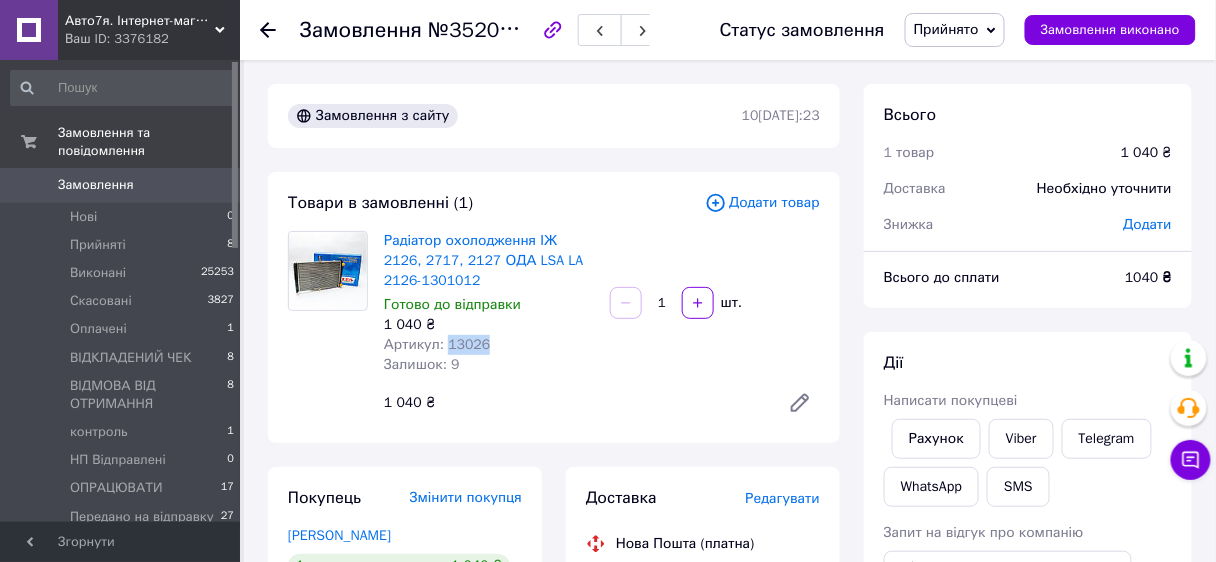 drag, startPoint x: 446, startPoint y: 345, endPoint x: 504, endPoint y: 351, distance: 58.30952 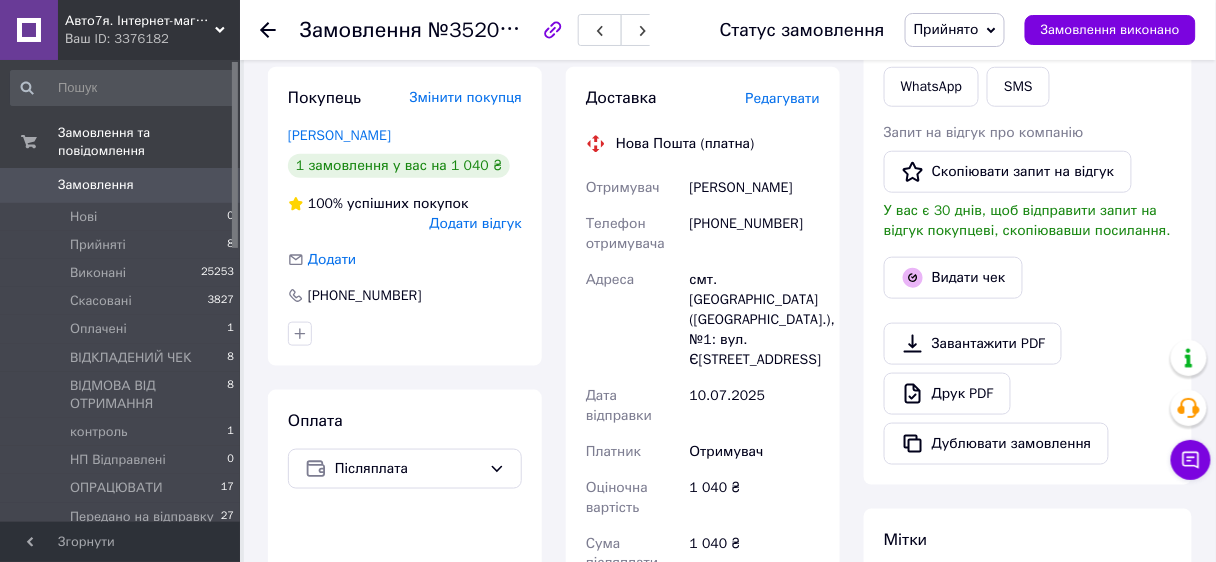 scroll, scrollTop: 160, scrollLeft: 0, axis: vertical 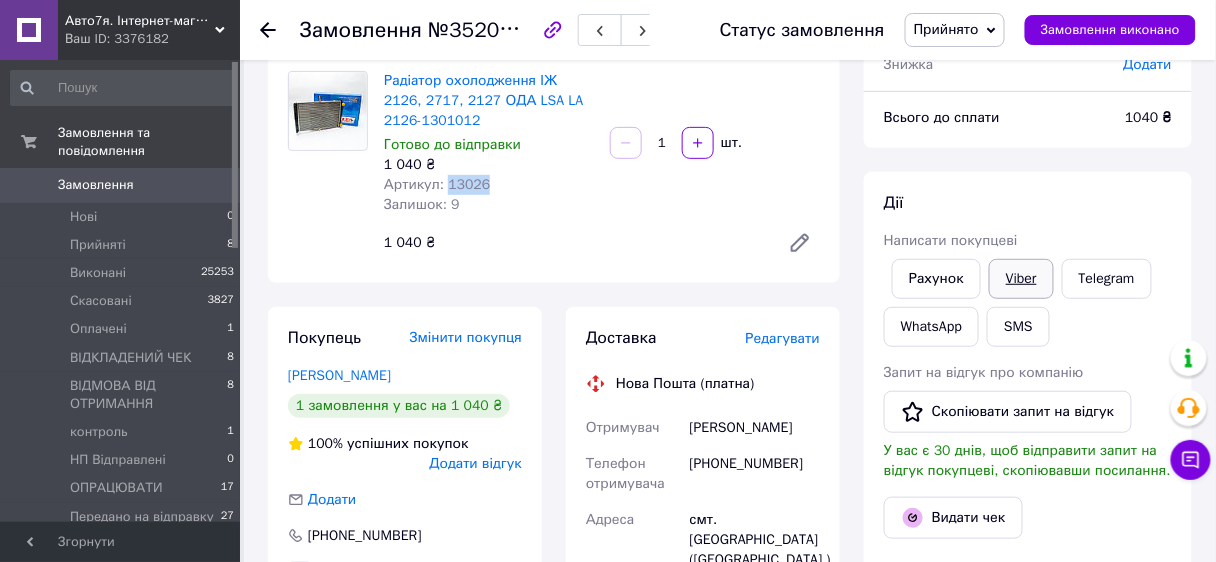 click on "Viber" at bounding box center (1021, 279) 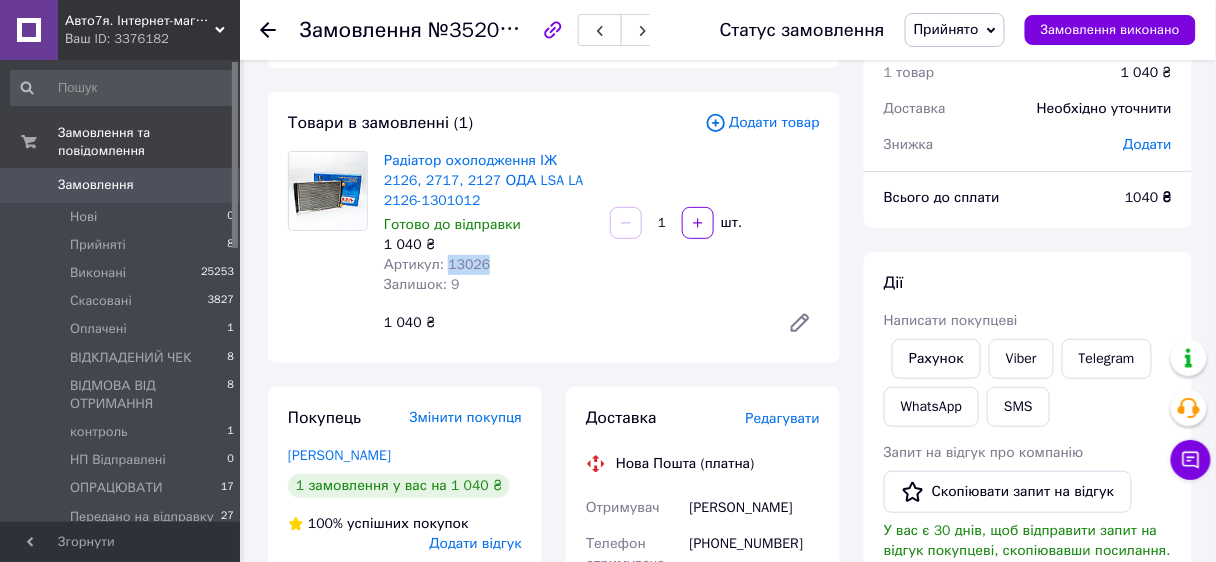 scroll, scrollTop: 0, scrollLeft: 0, axis: both 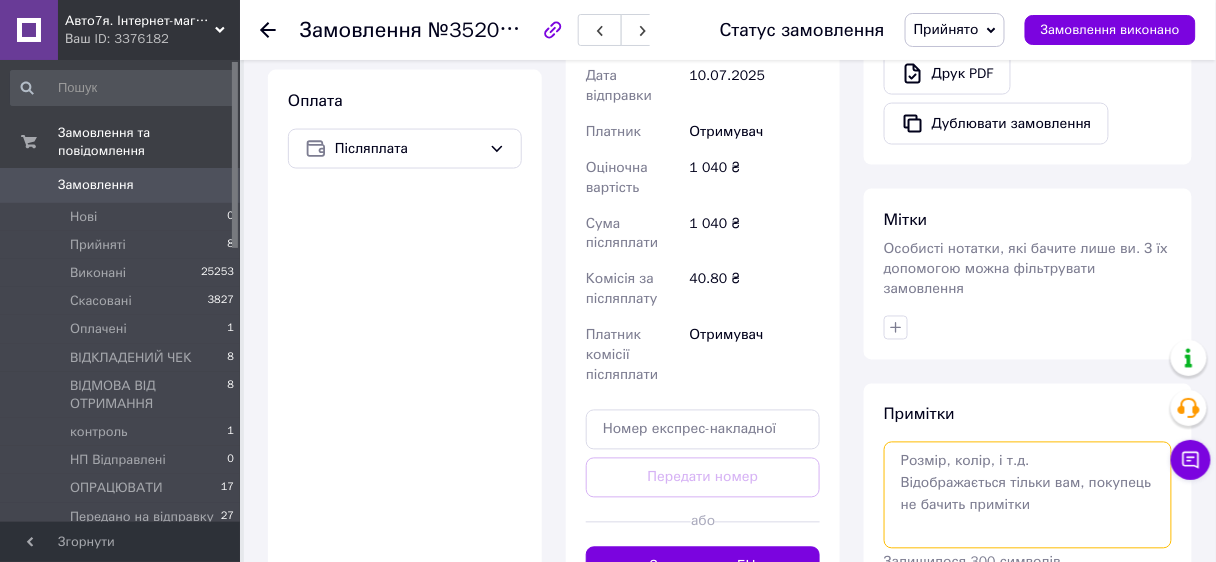 click at bounding box center [1028, 495] 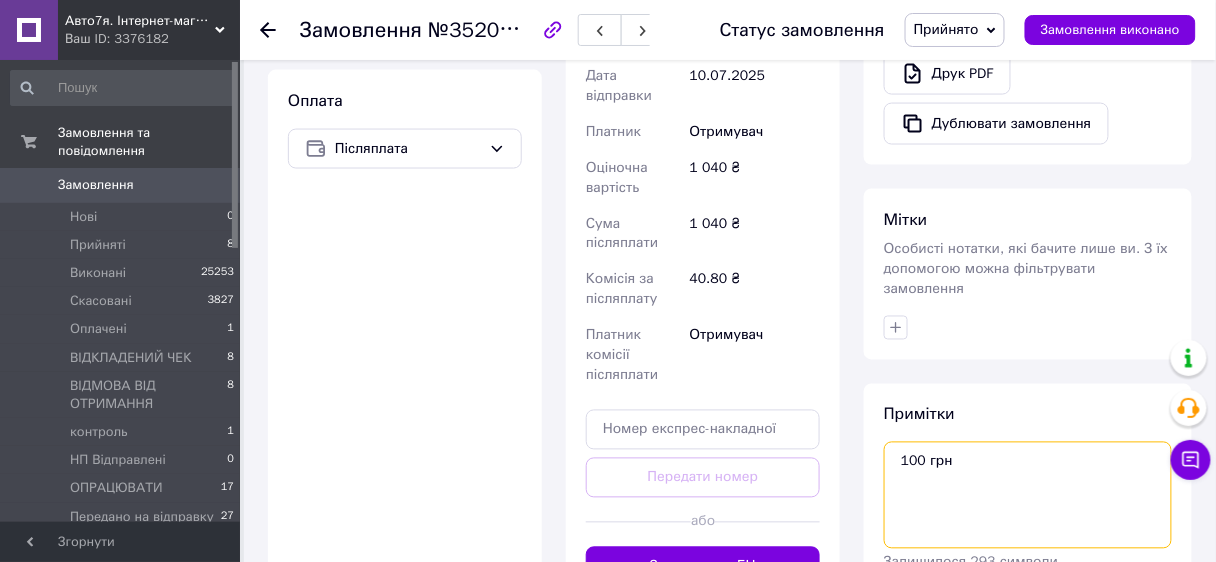 scroll, scrollTop: 956, scrollLeft: 0, axis: vertical 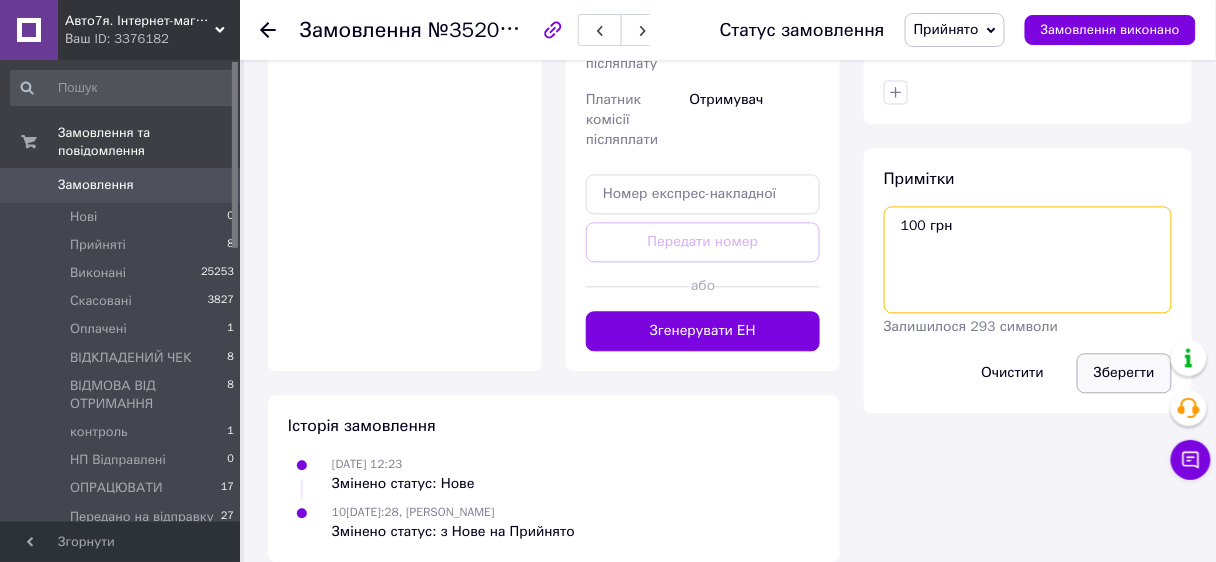 type on "100 грн" 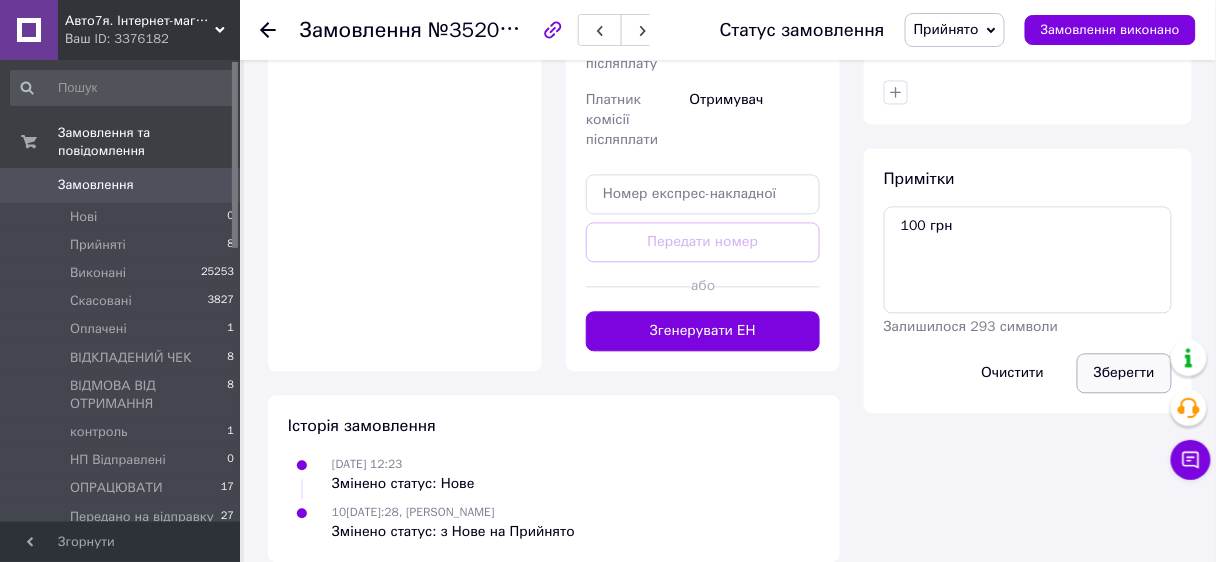 click on "Зберегти" at bounding box center [1124, 373] 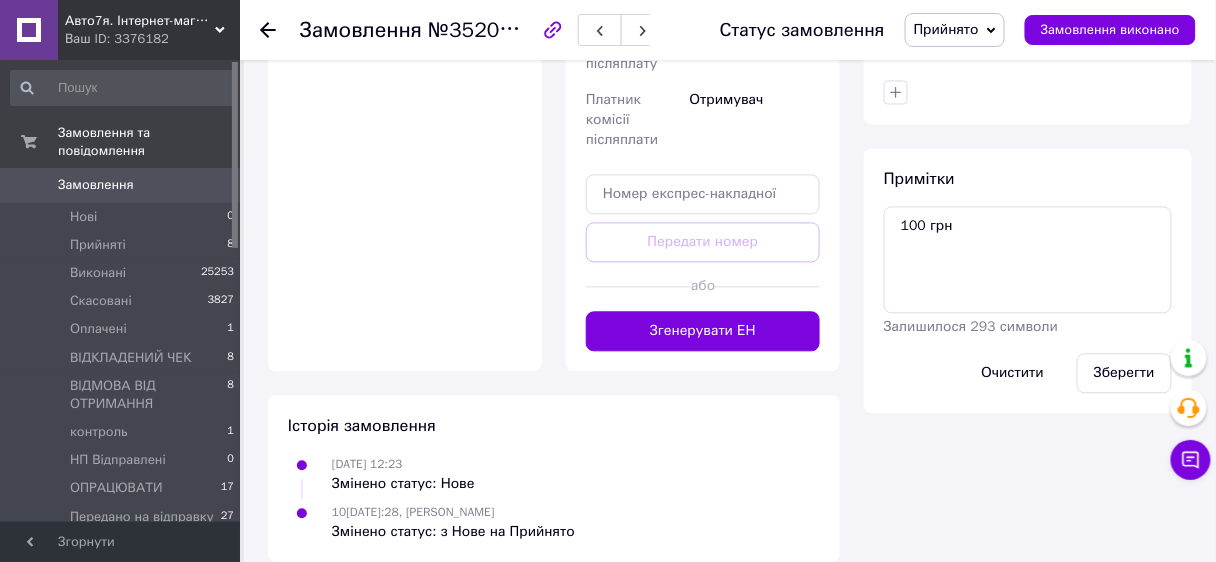 scroll, scrollTop: 716, scrollLeft: 0, axis: vertical 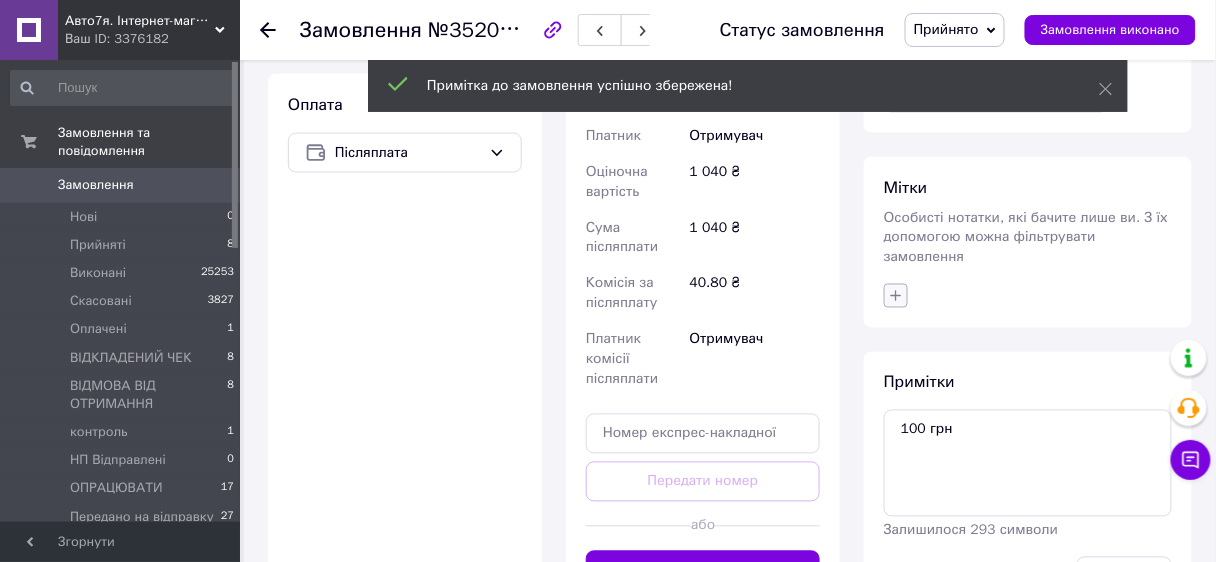 click on "Мітки Особисті нотатки, які бачите лише ви. З їх допомогою можна фільтрувати замовлення" at bounding box center (1028, 242) 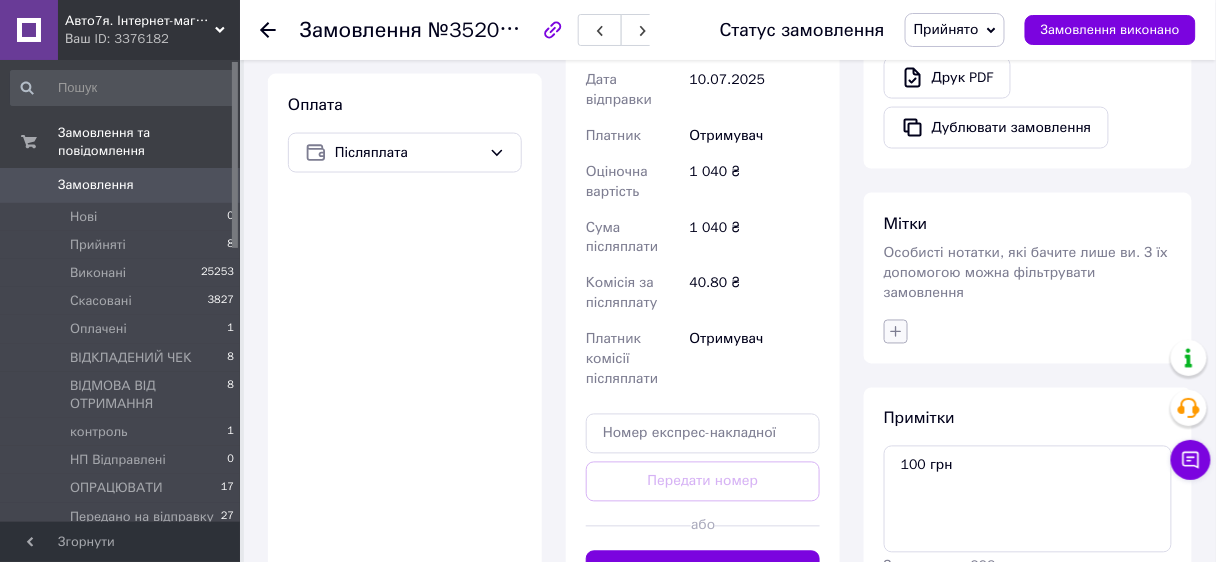 click 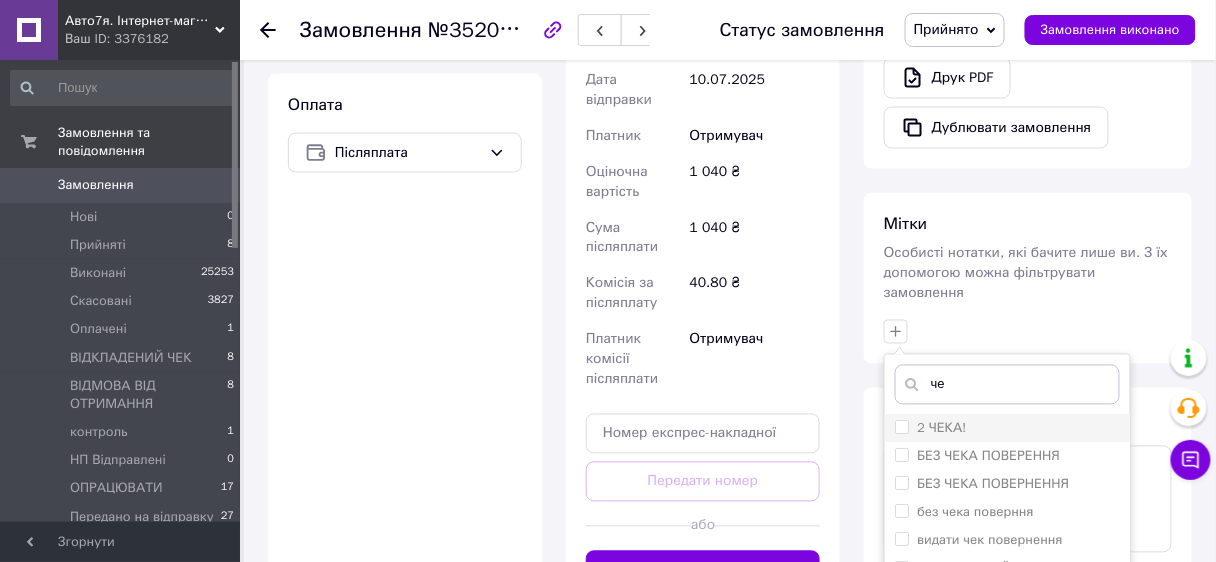 type on "че" 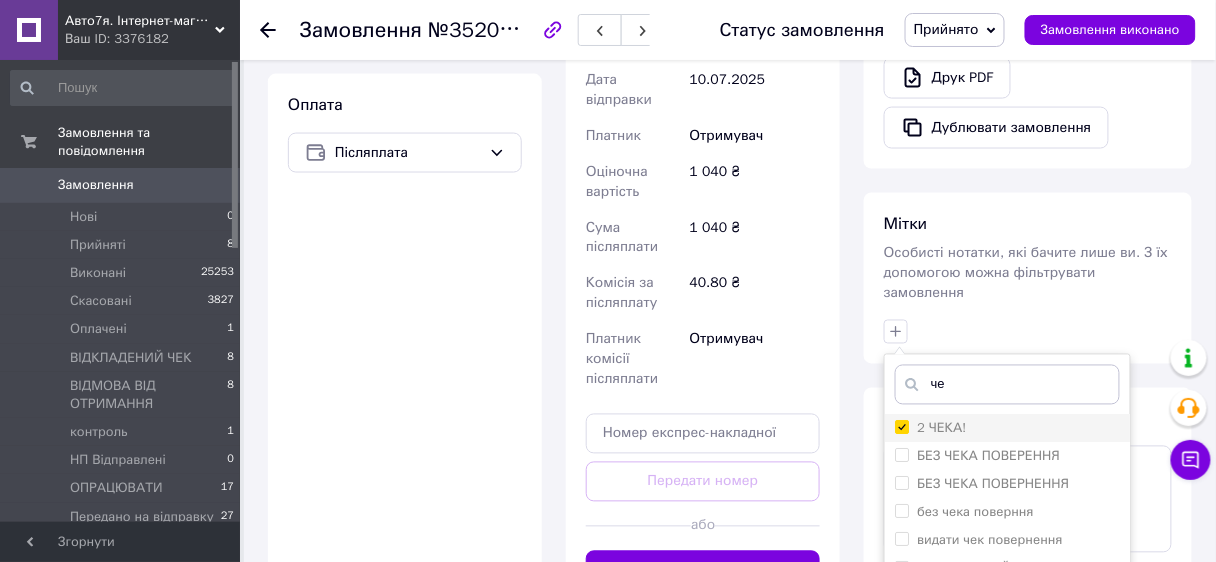 checkbox on "true" 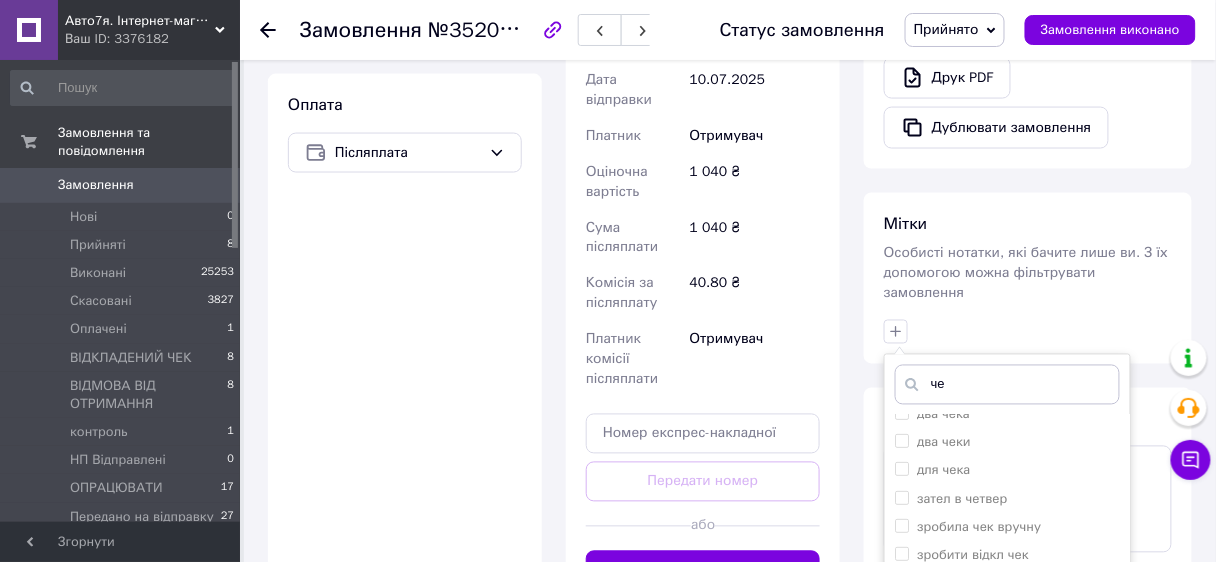 scroll, scrollTop: 480, scrollLeft: 0, axis: vertical 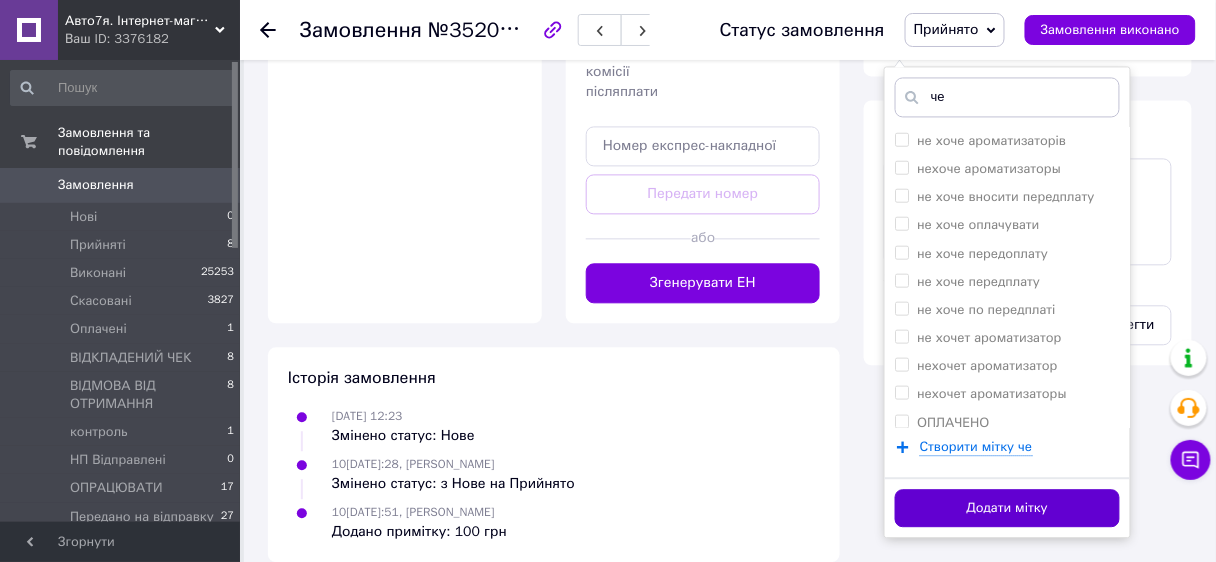 click on "Додати мітку" at bounding box center (1007, 508) 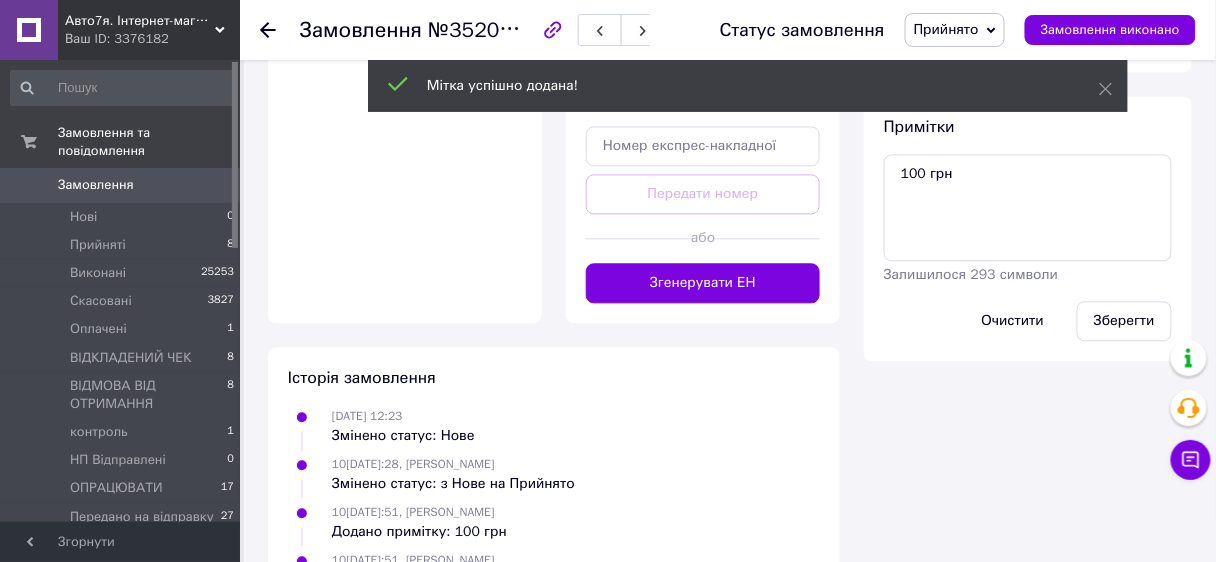 click 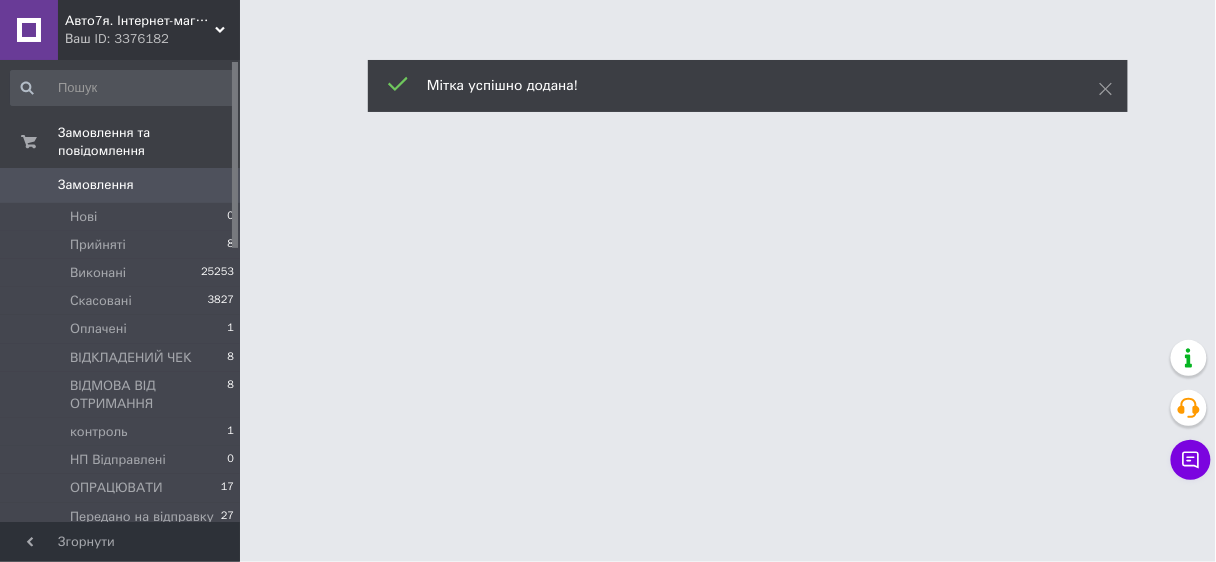 scroll, scrollTop: 0, scrollLeft: 0, axis: both 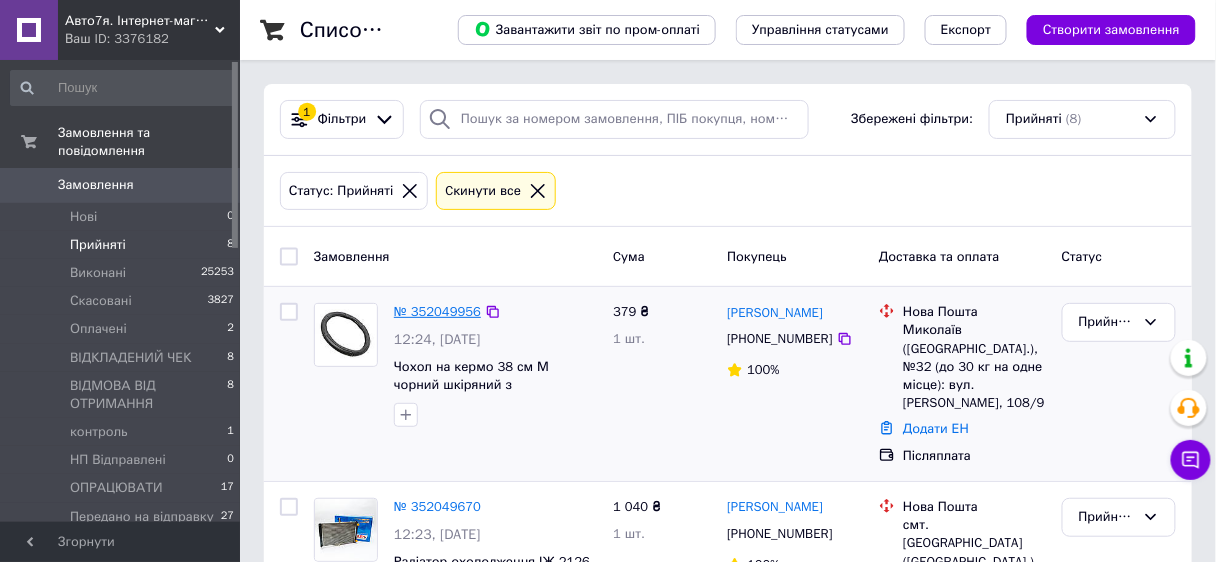 click on "№ 352049956" at bounding box center [437, 311] 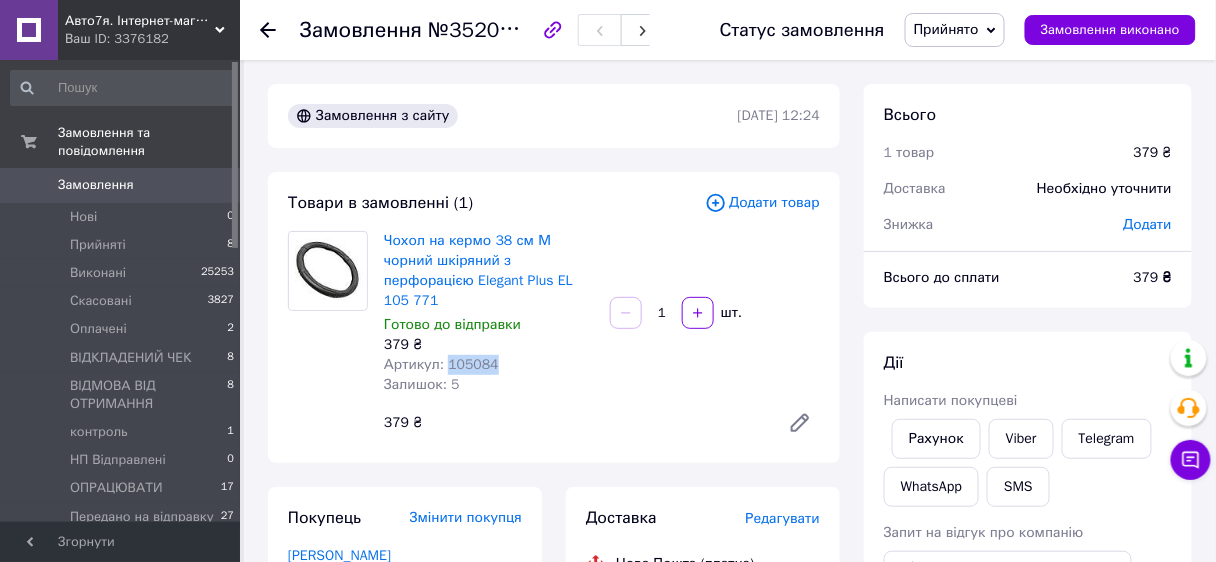 drag, startPoint x: 447, startPoint y: 365, endPoint x: 501, endPoint y: 365, distance: 54 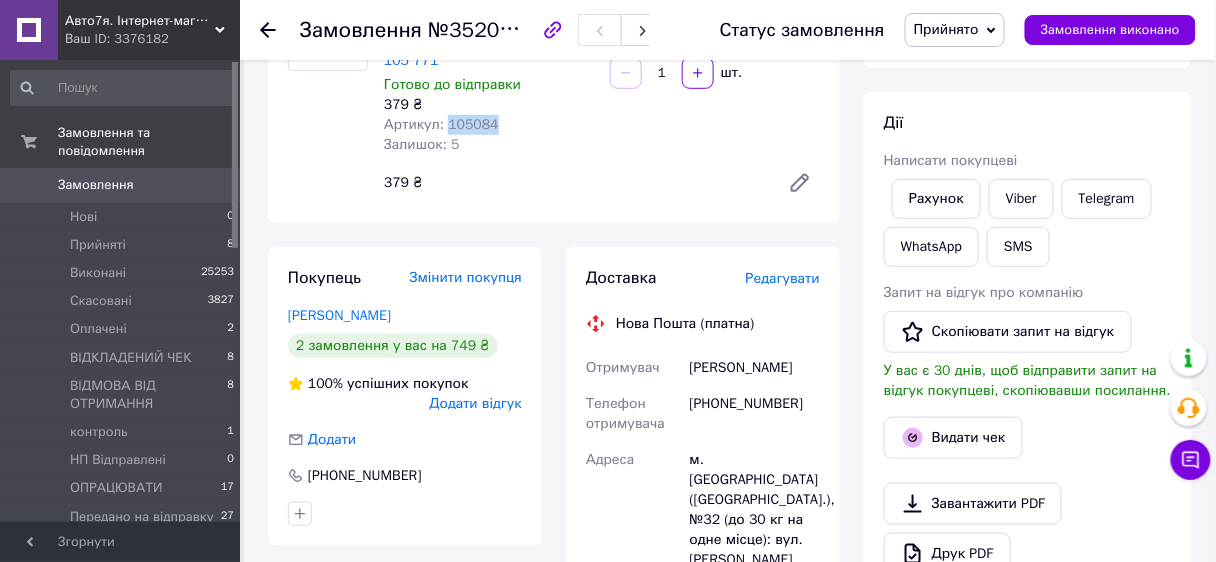 copy on "105084" 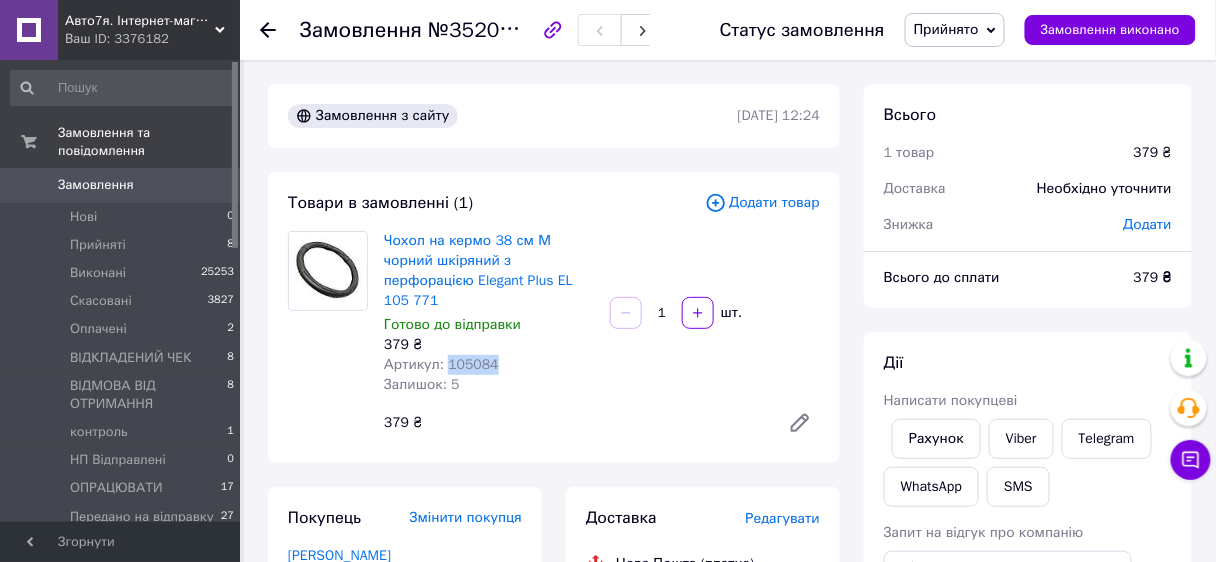 scroll, scrollTop: 240, scrollLeft: 0, axis: vertical 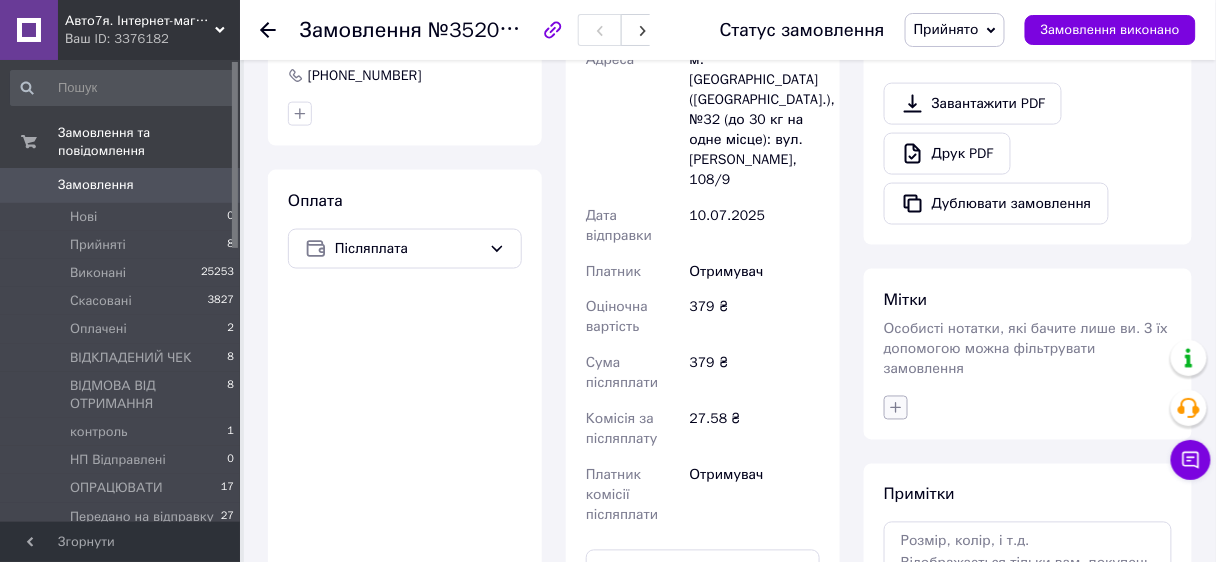 click 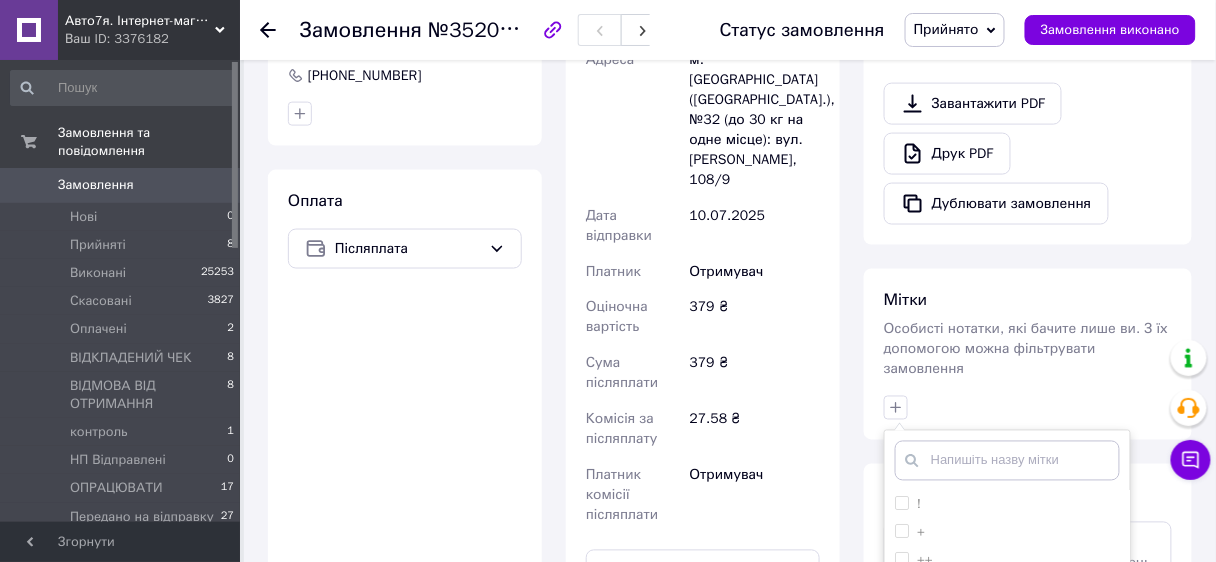 drag, startPoint x: 906, startPoint y: 478, endPoint x: 834, endPoint y: 438, distance: 82.36504 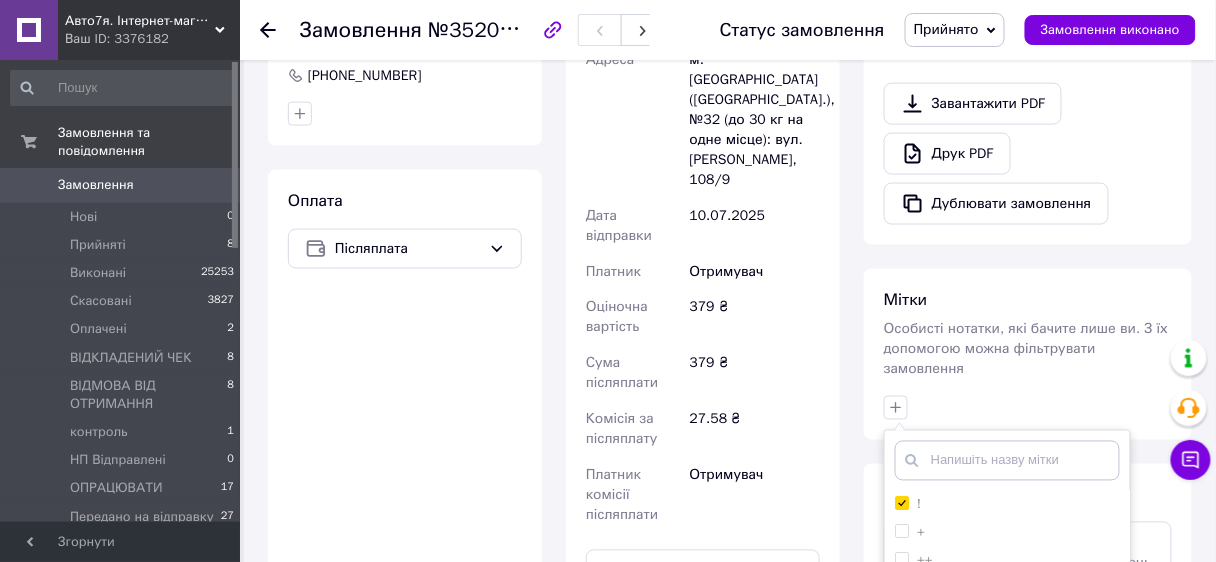 checkbox on "true" 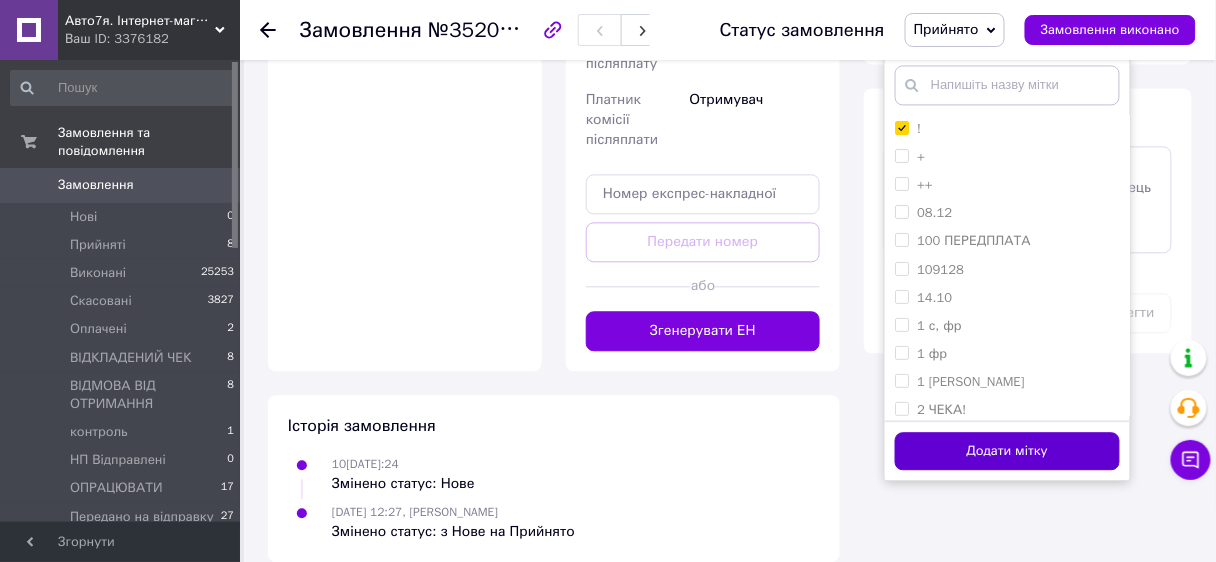 click on "Додати мітку" at bounding box center (1007, 451) 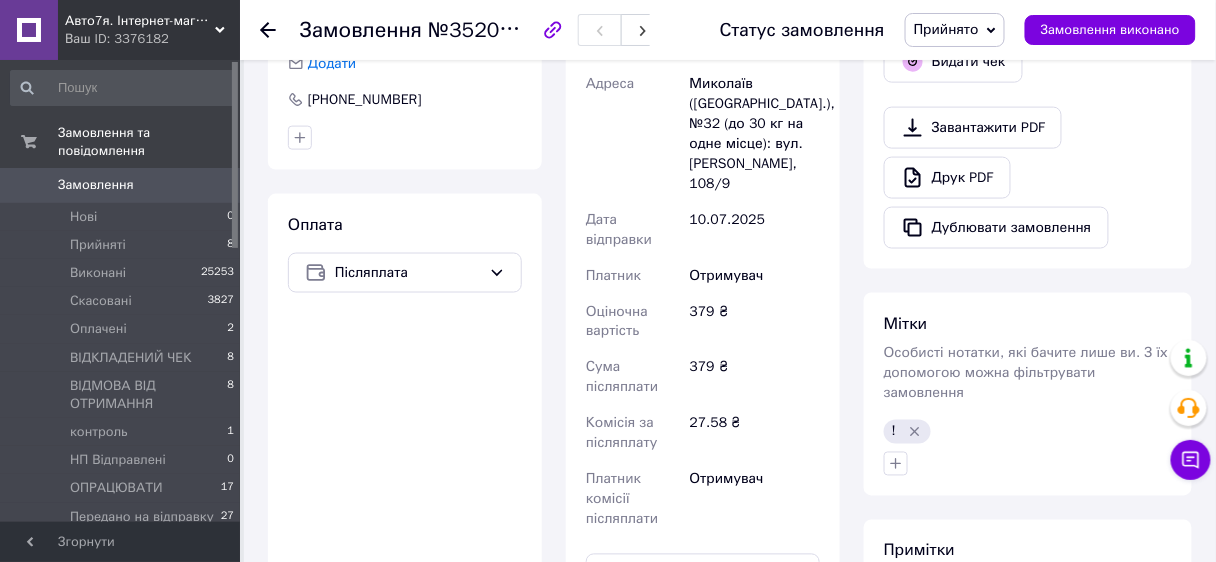 scroll, scrollTop: 296, scrollLeft: 0, axis: vertical 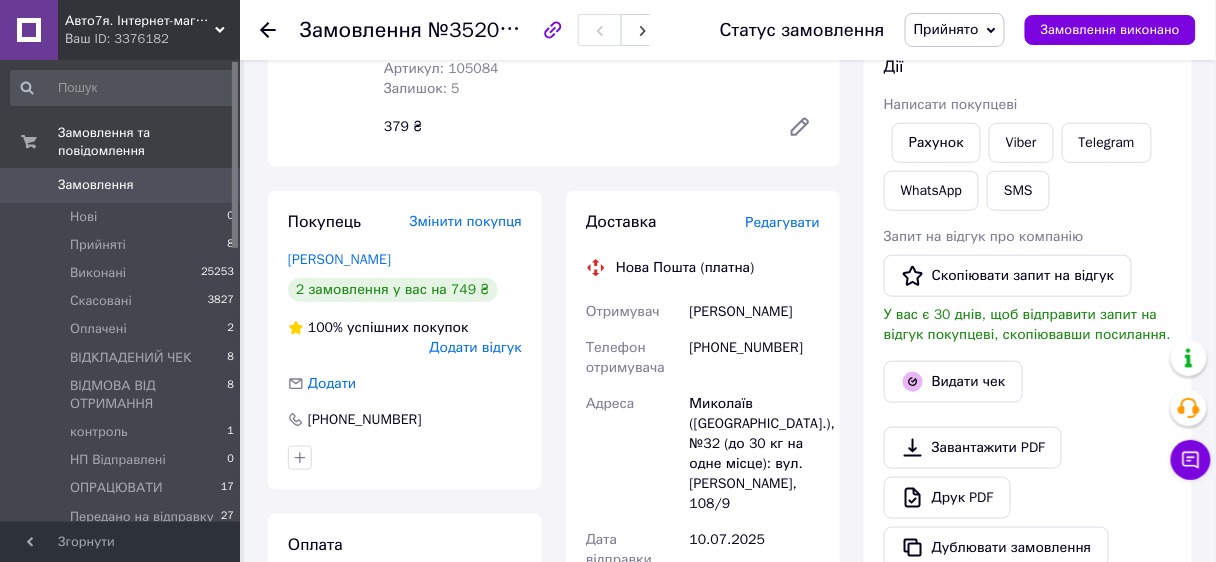 click 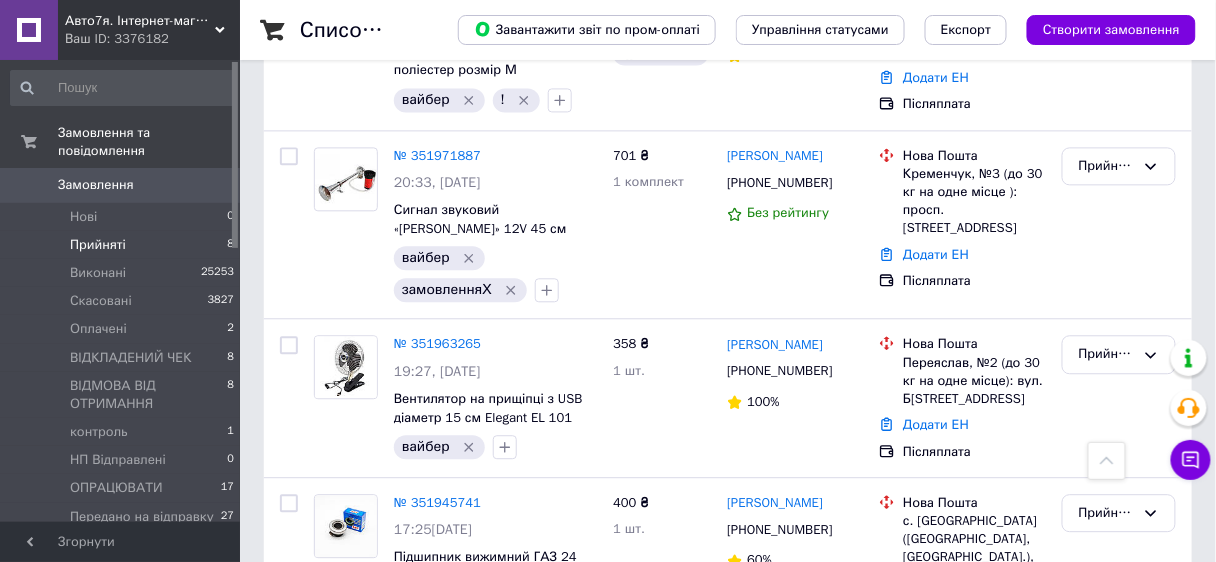 scroll, scrollTop: 1167, scrollLeft: 0, axis: vertical 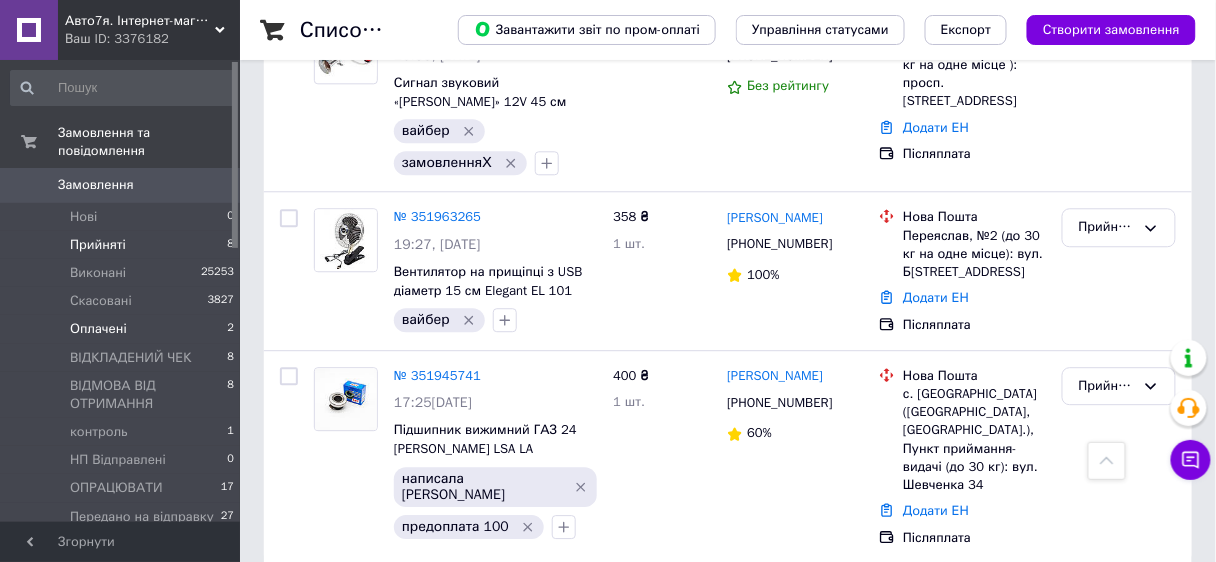 click on "Оплачені" at bounding box center [98, 329] 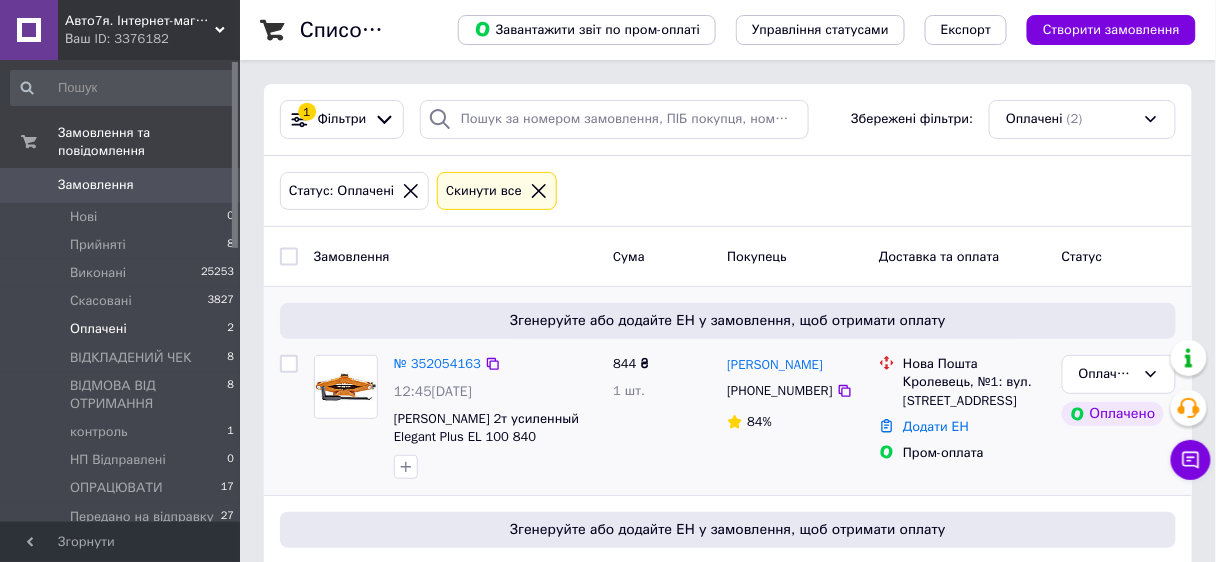 scroll, scrollTop: 182, scrollLeft: 0, axis: vertical 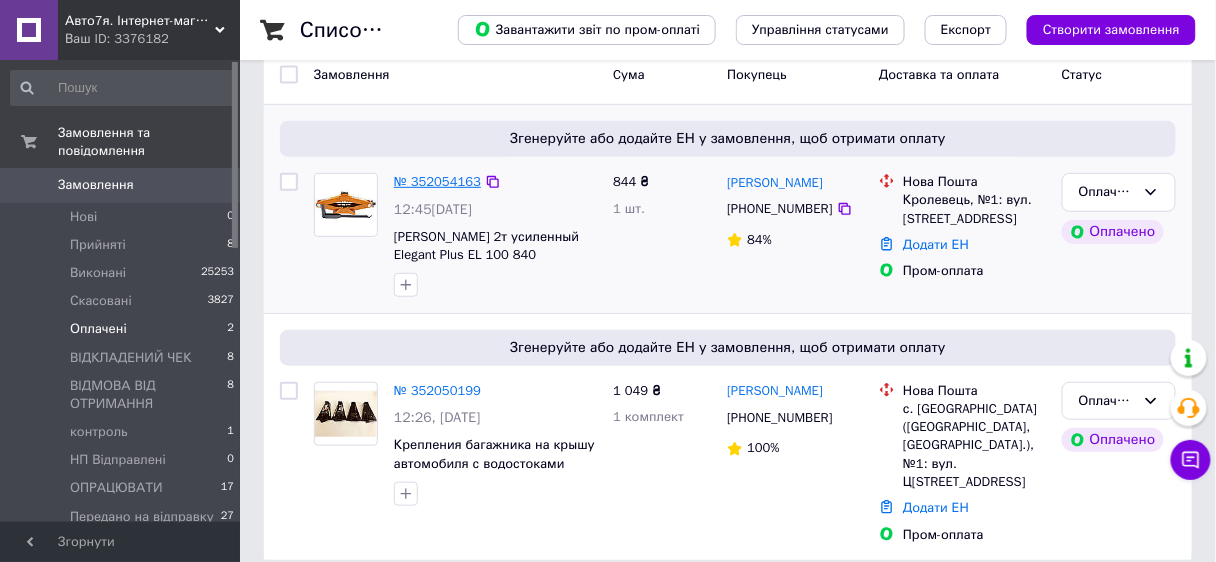 click on "№ 352054163" at bounding box center (437, 181) 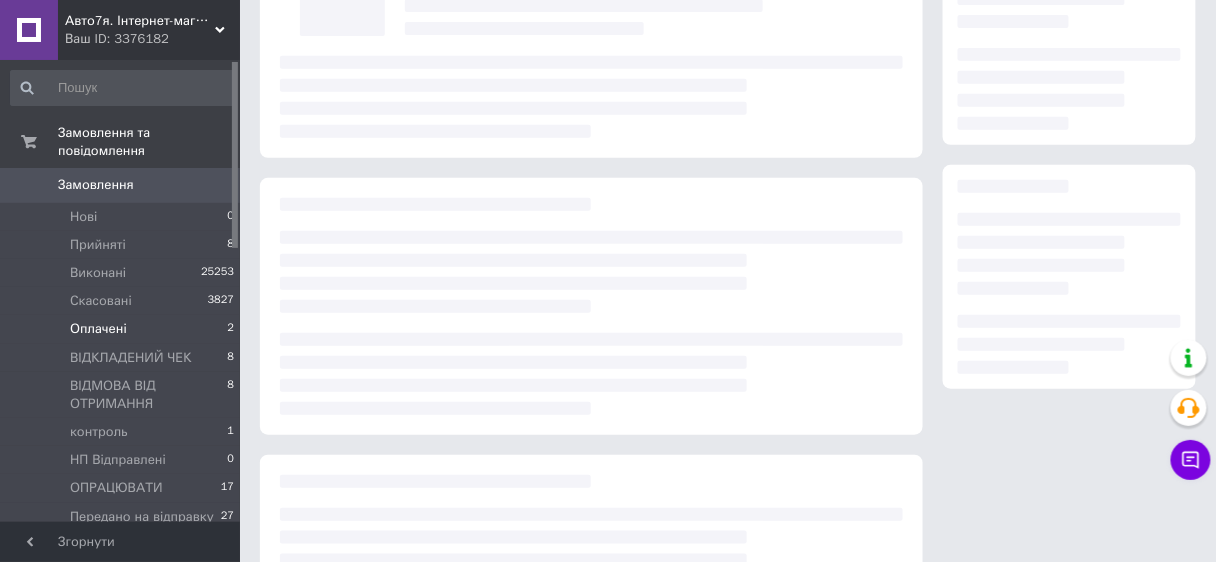 scroll, scrollTop: 0, scrollLeft: 0, axis: both 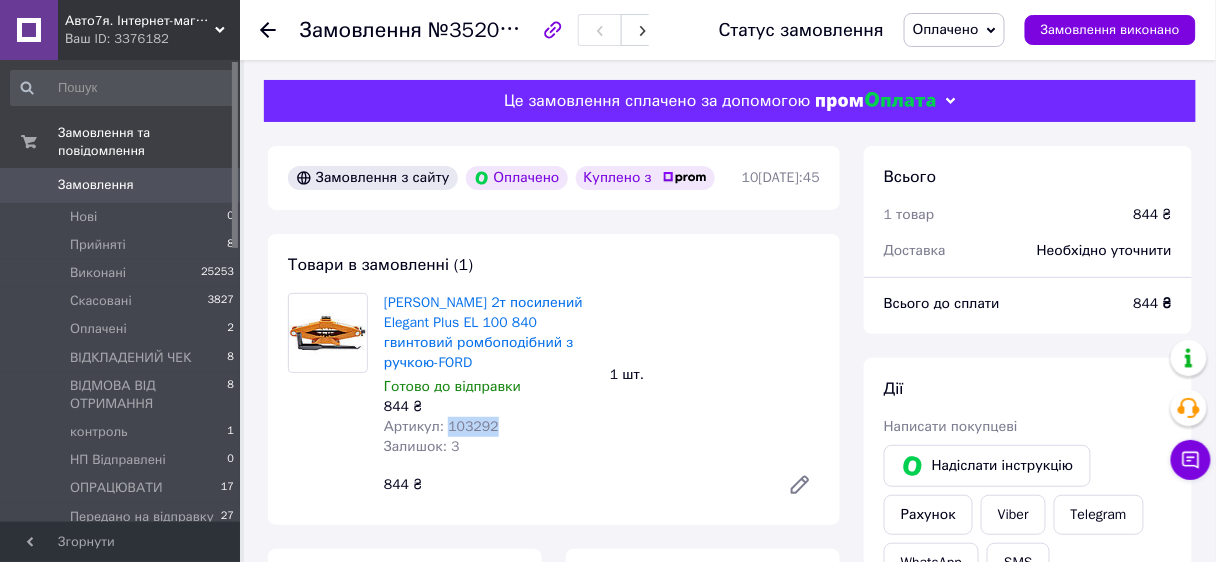 drag, startPoint x: 447, startPoint y: 440, endPoint x: 494, endPoint y: 433, distance: 47.518417 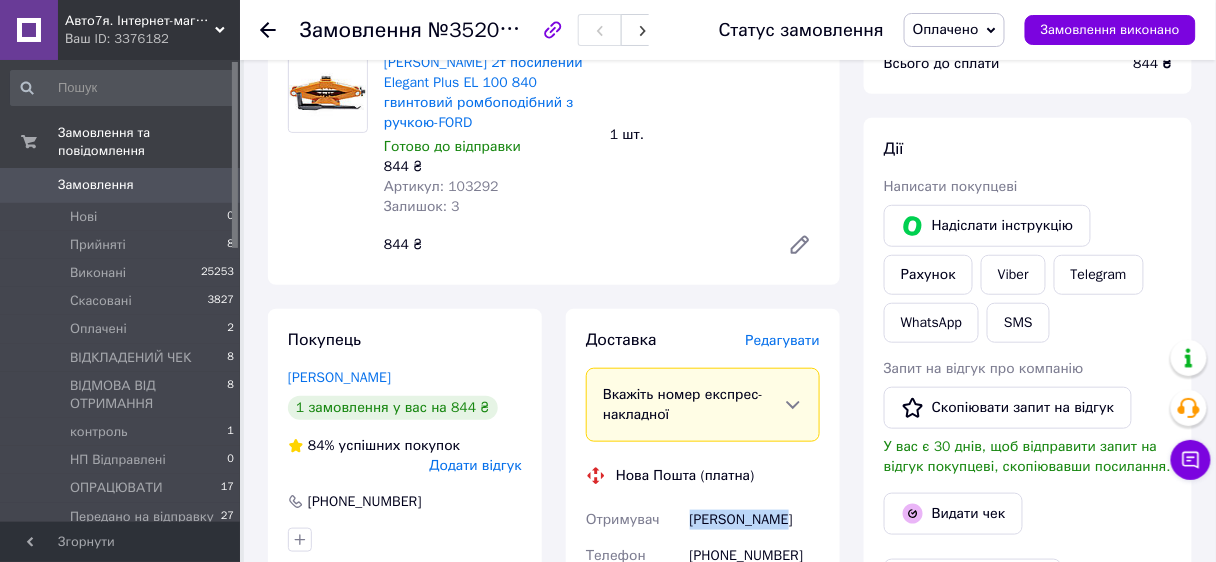 drag, startPoint x: 684, startPoint y: 526, endPoint x: 795, endPoint y: 531, distance: 111.11256 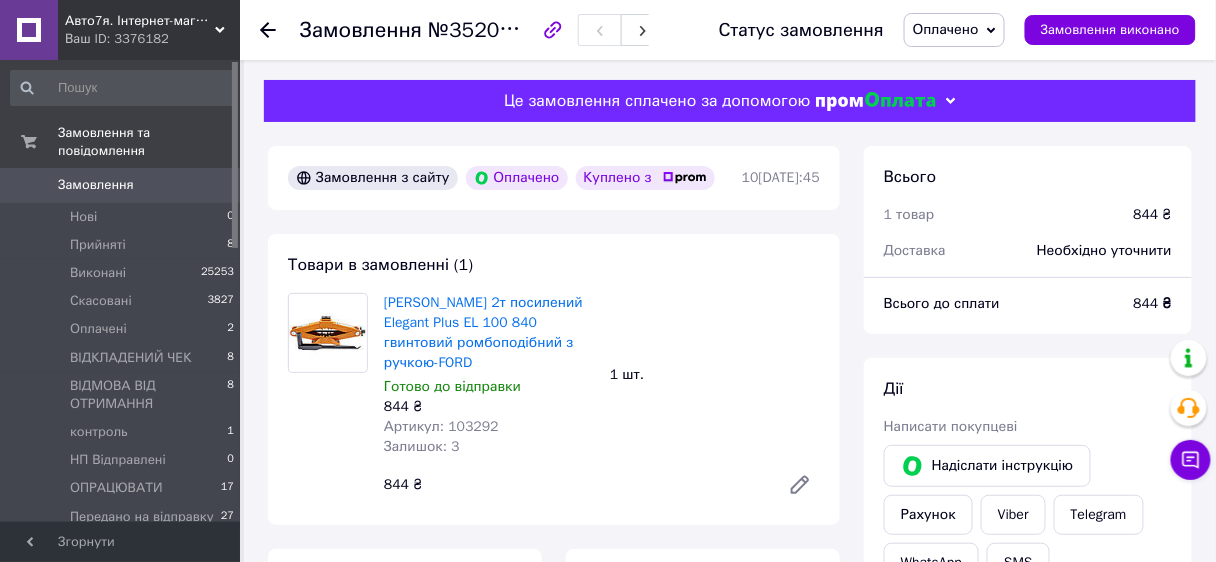 click 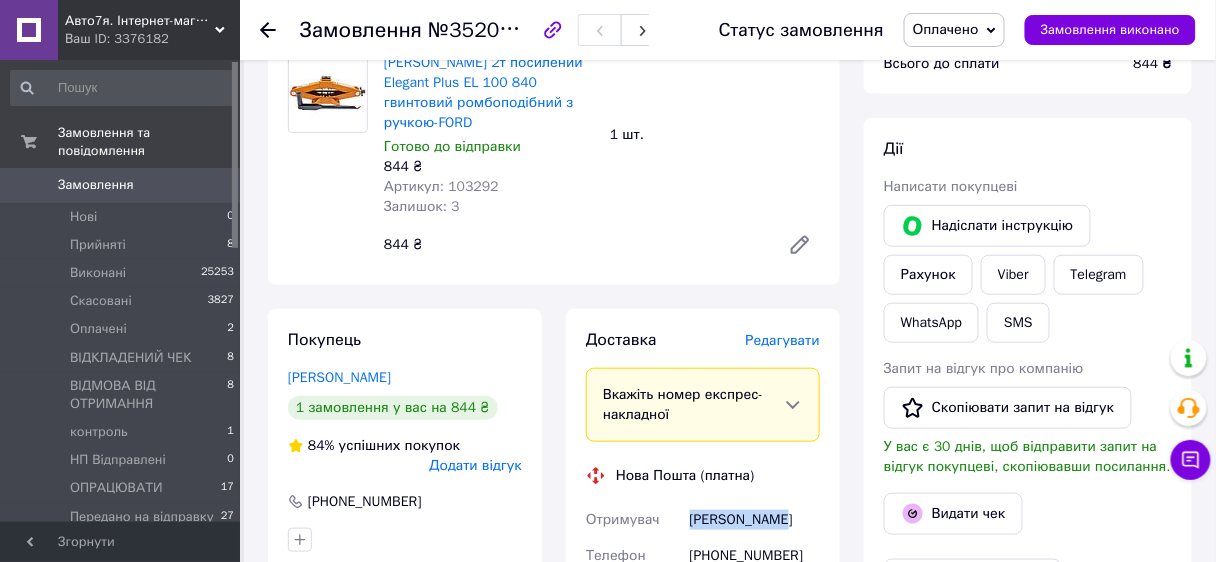 scroll, scrollTop: 400, scrollLeft: 0, axis: vertical 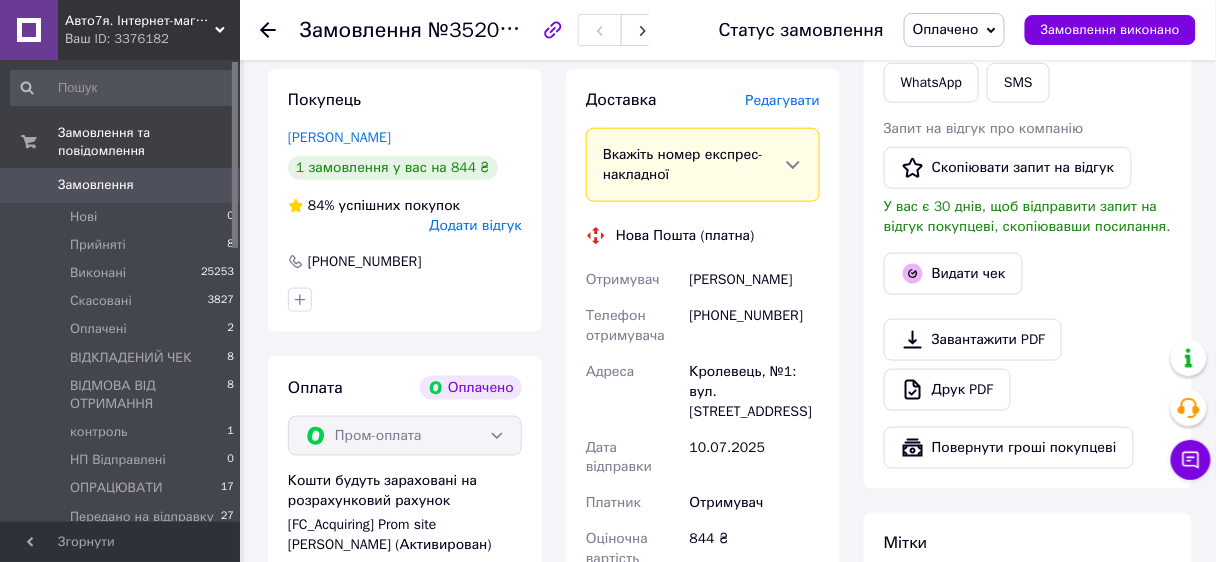 click on "Редагувати" at bounding box center (783, 100) 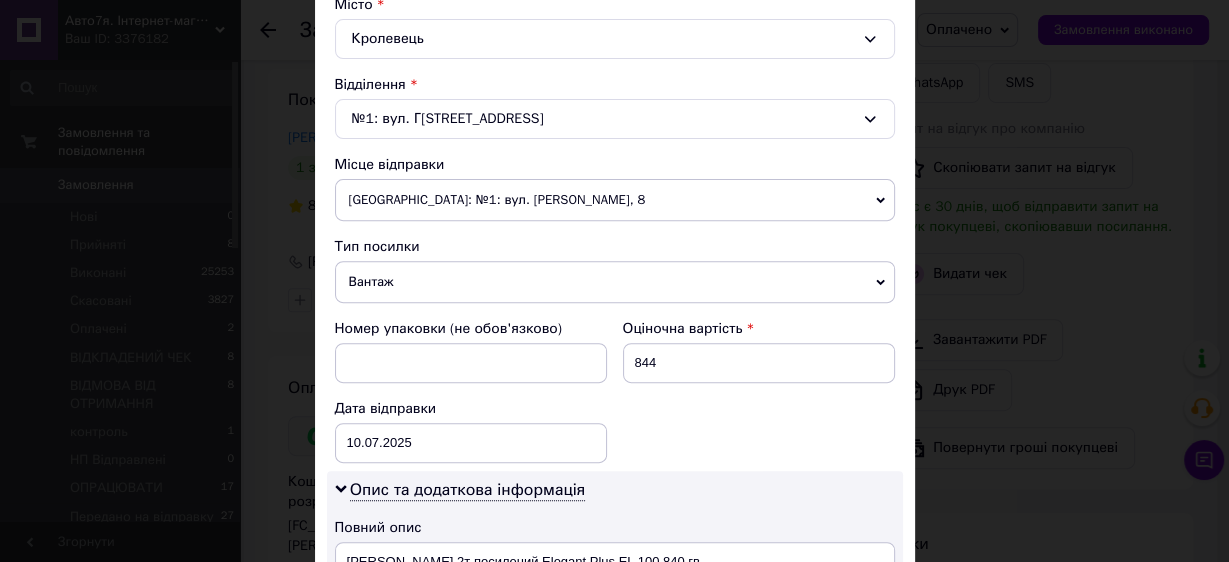 scroll, scrollTop: 640, scrollLeft: 0, axis: vertical 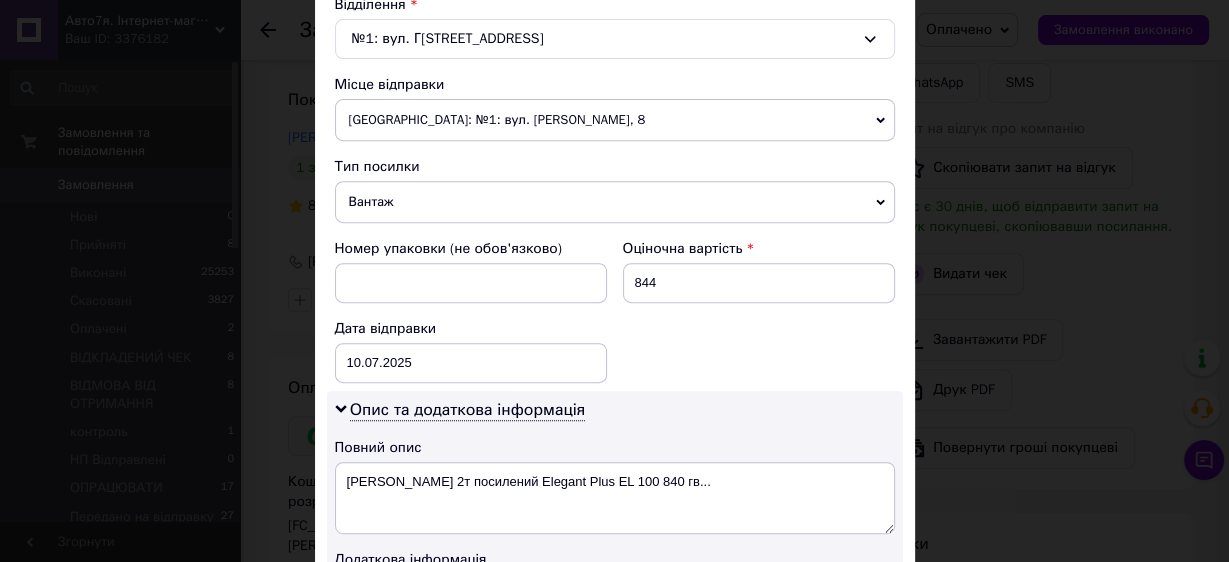 click on "[GEOGRAPHIC_DATA]: №1: вул. [PERSON_NAME], 8" at bounding box center [615, 120] 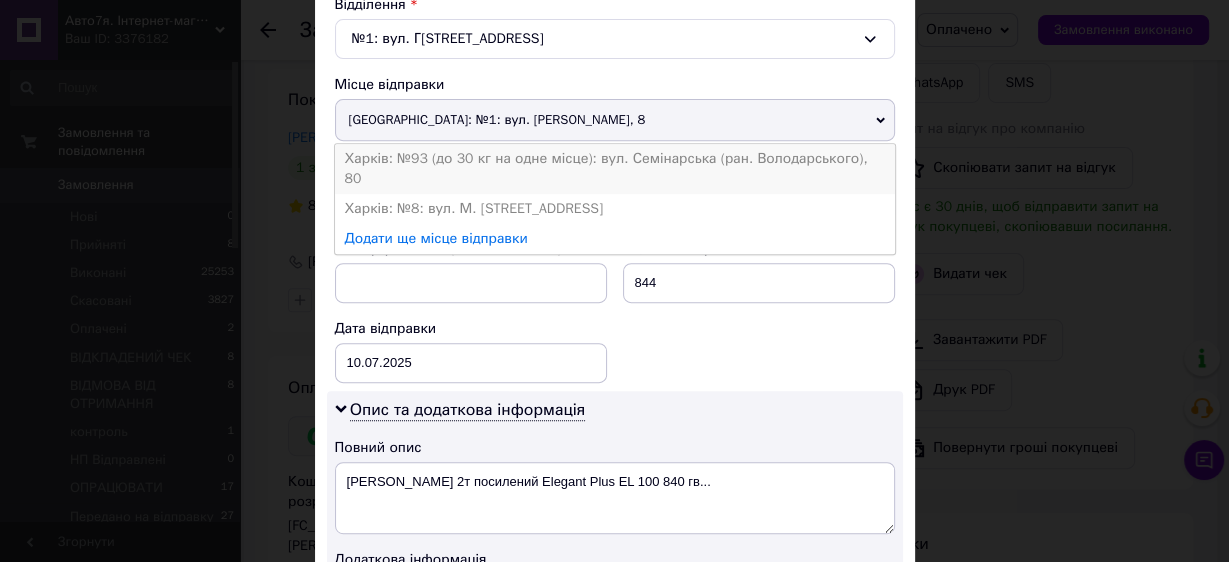 click on "Харків: №93 (до 30 кг на одне місце): вул. Семінарська (ран. Володарського), 80" at bounding box center (615, 169) 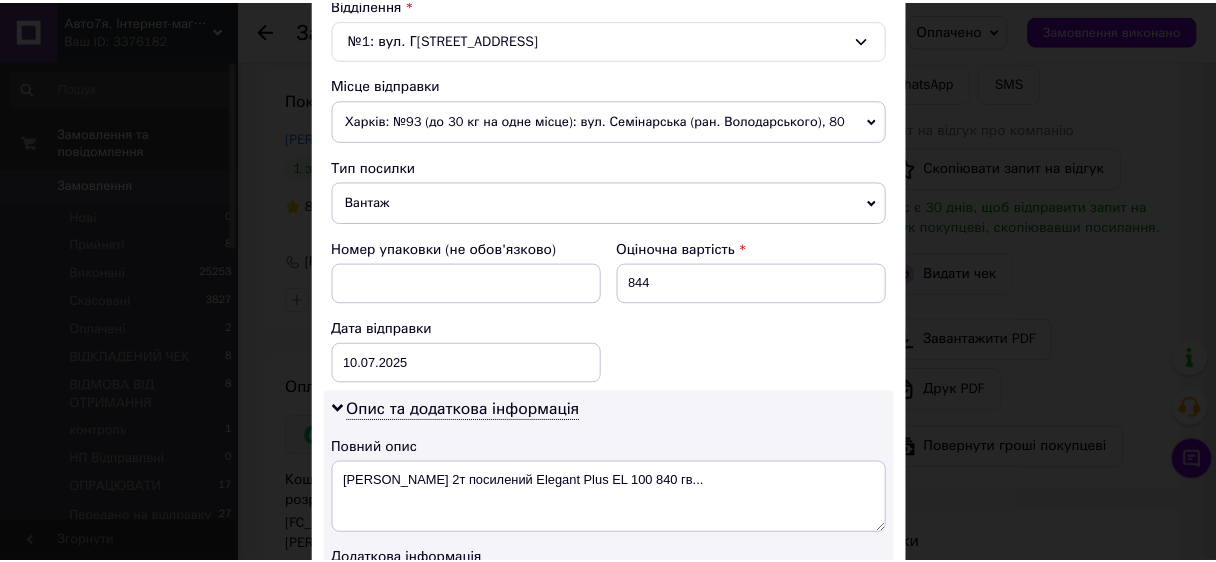 scroll, scrollTop: 880, scrollLeft: 0, axis: vertical 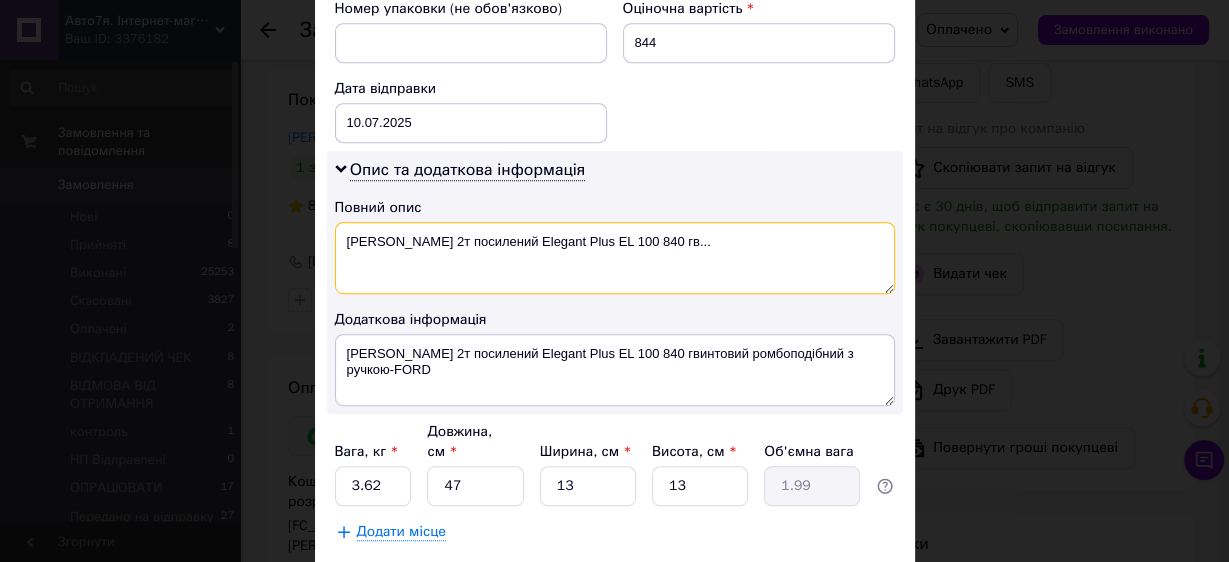 drag, startPoint x: 398, startPoint y: 236, endPoint x: 749, endPoint y: 290, distance: 355.12955 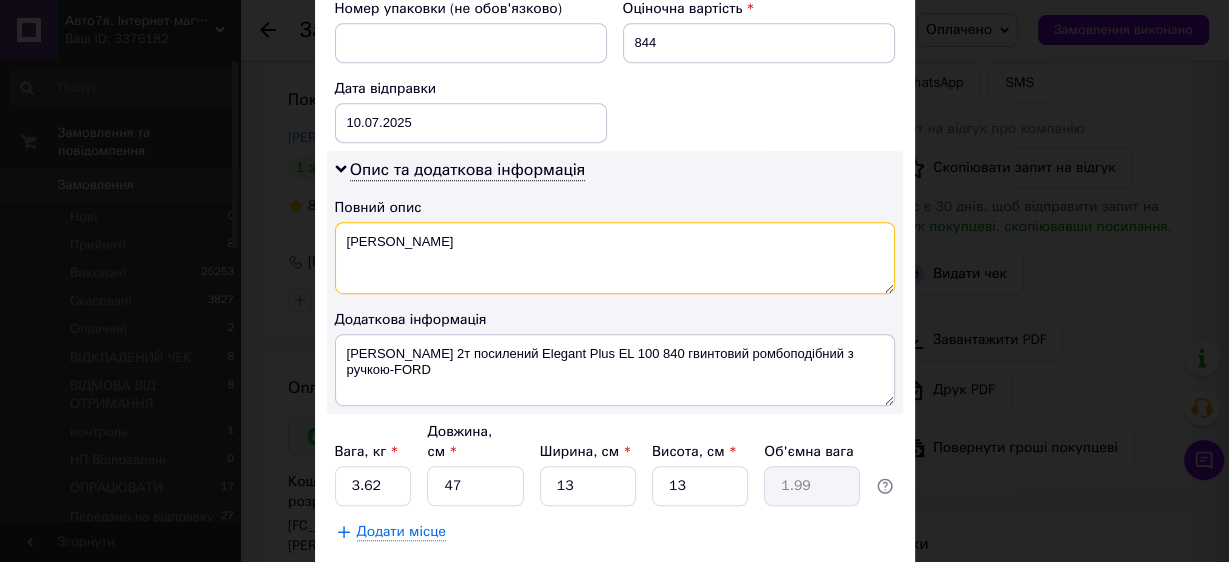 type on "Домкрат" 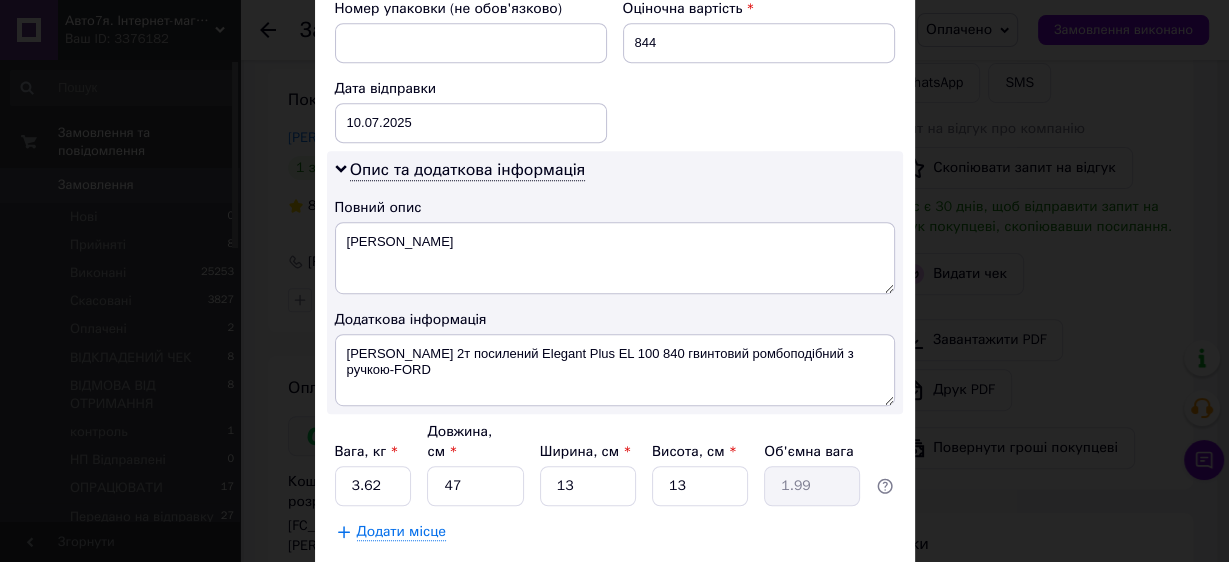 click on "Зберегти" at bounding box center [845, 582] 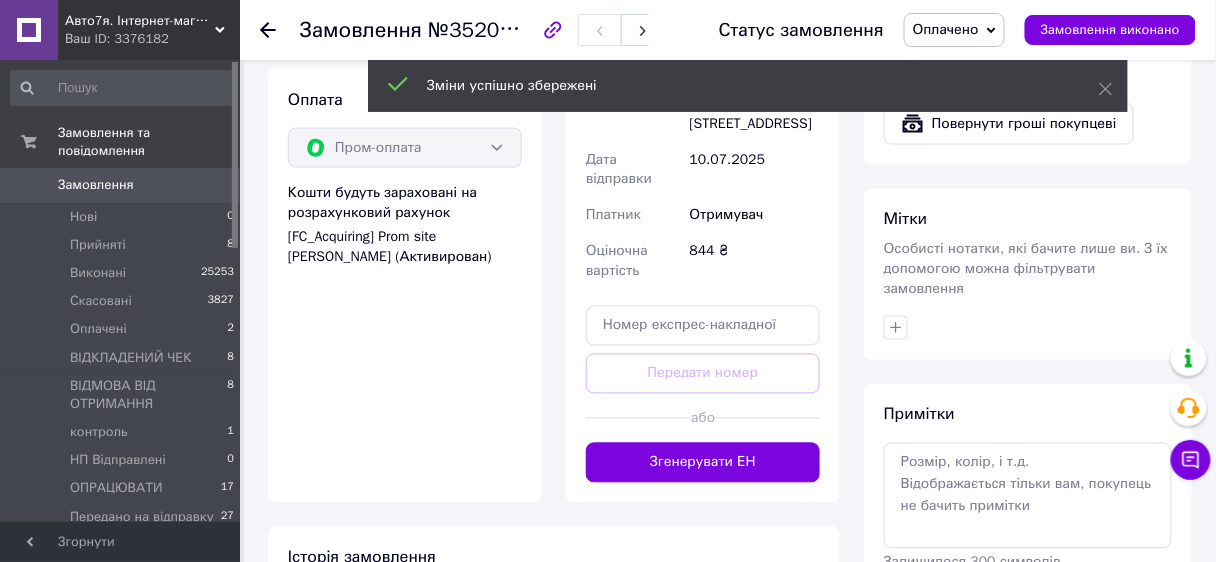 scroll, scrollTop: 848, scrollLeft: 0, axis: vertical 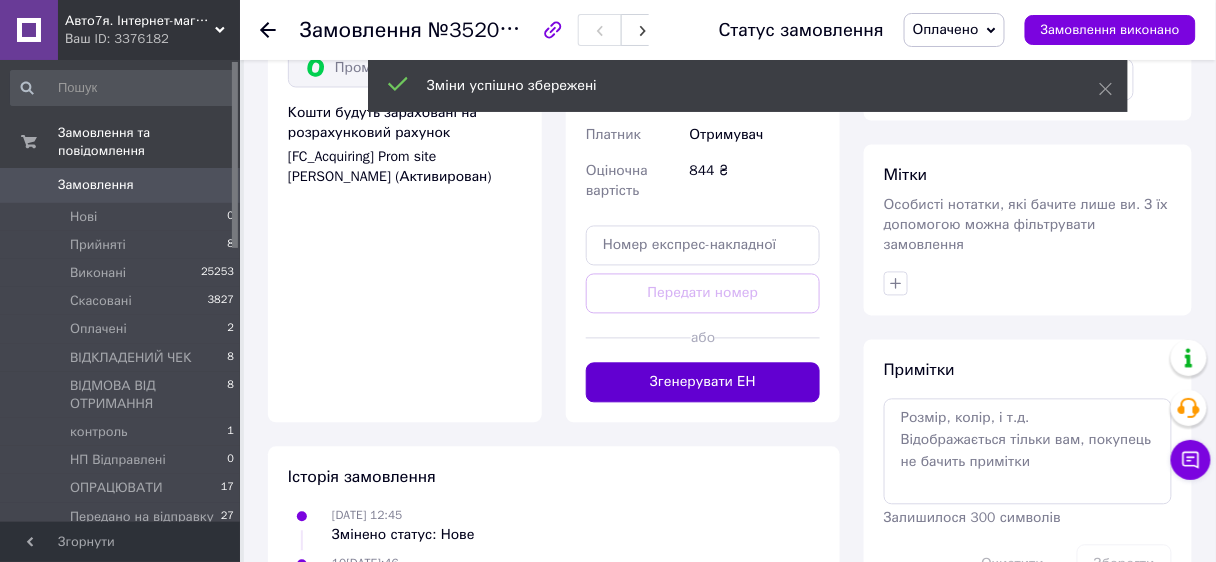 click on "Згенерувати ЕН" at bounding box center (703, 383) 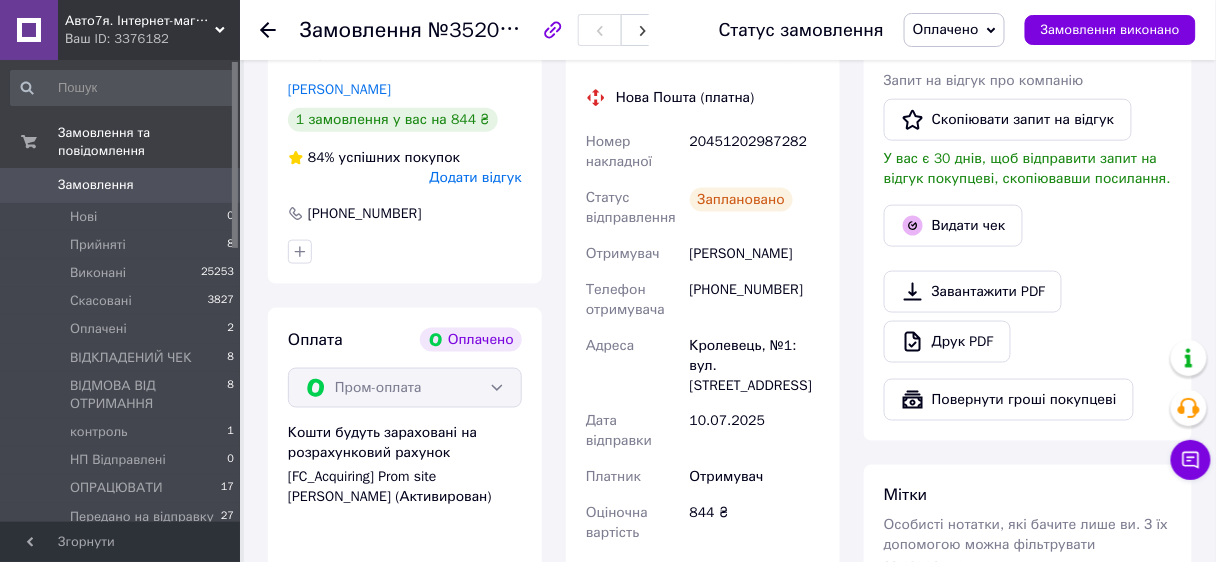 scroll, scrollTop: 208, scrollLeft: 0, axis: vertical 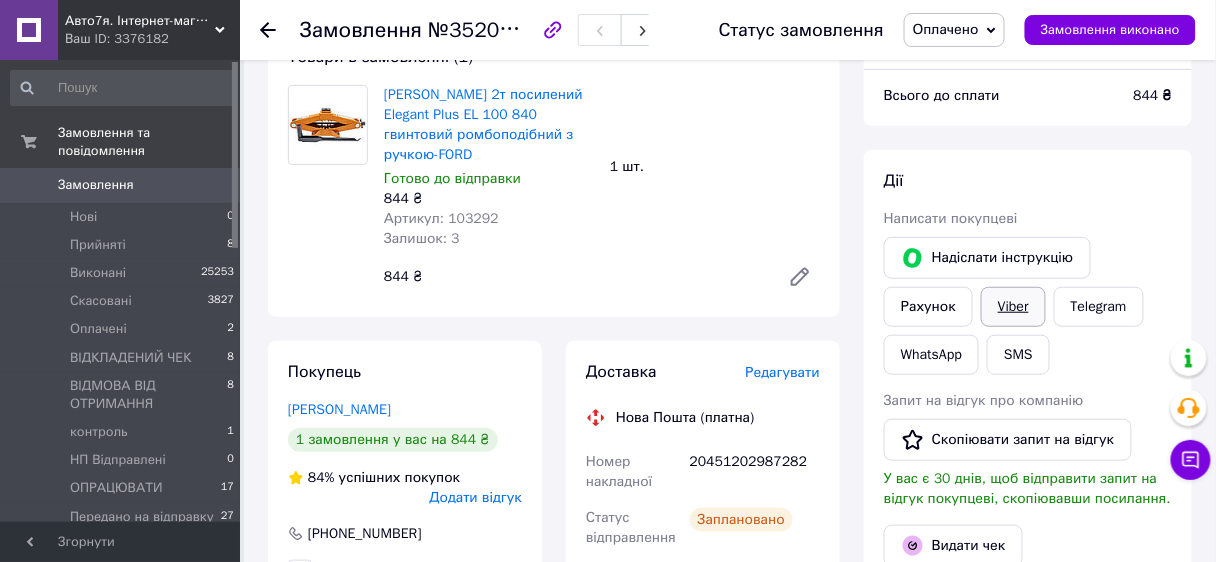 click on "Viber" at bounding box center (1013, 307) 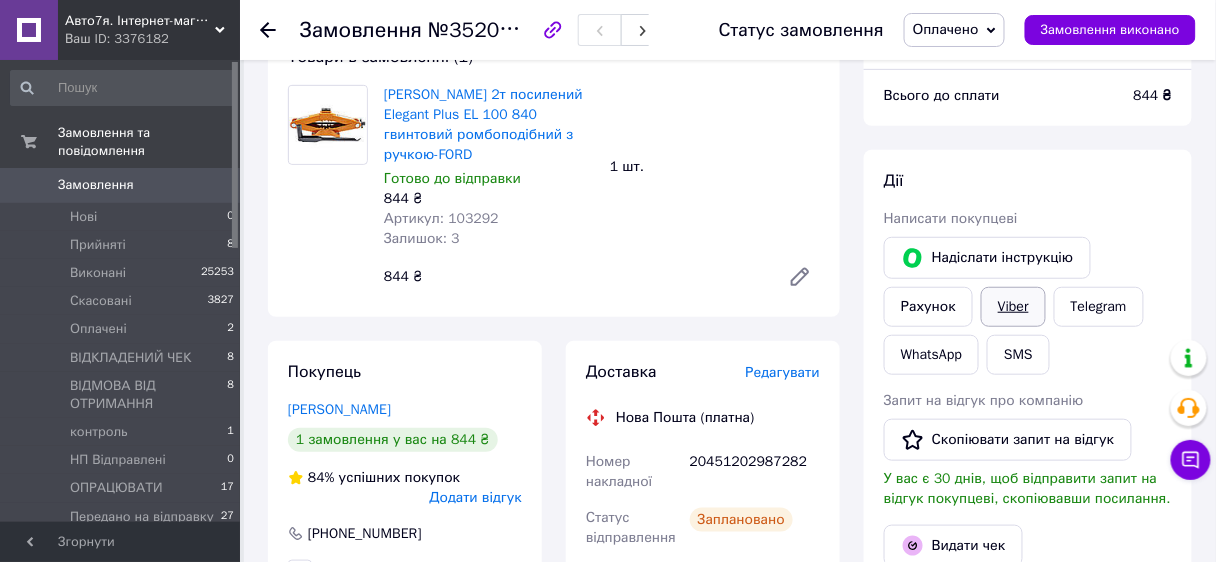 click on "Viber" at bounding box center (1013, 307) 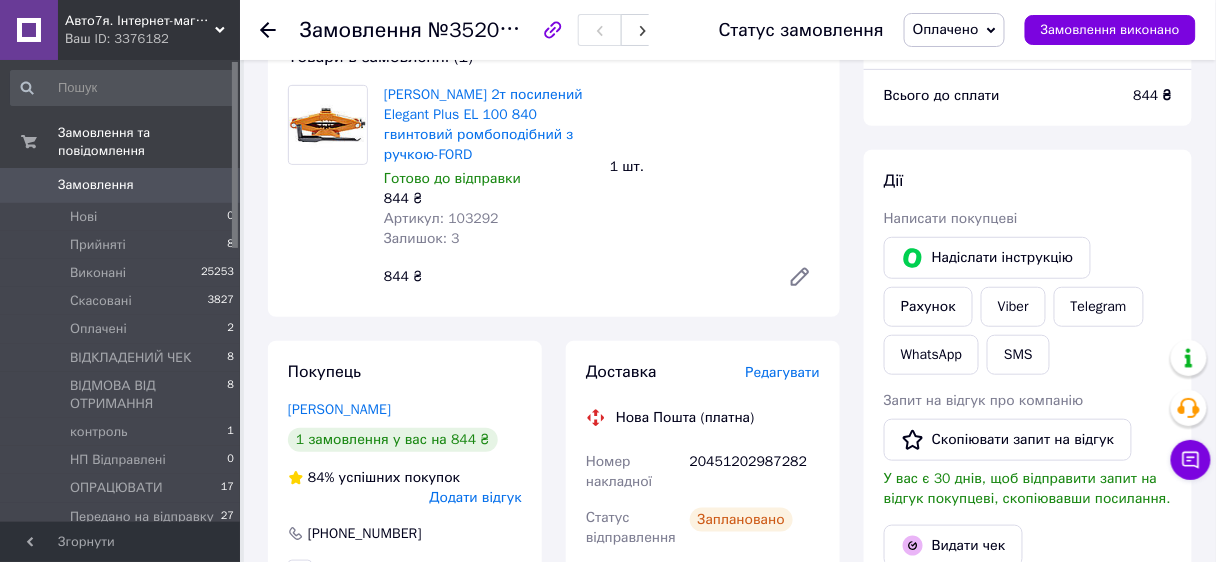 click on "Всього 1 товар 844 ₴ Доставка 114.22 ₴ Всього до сплати 844 ₴ Дії Написати покупцеві   Надіслати інструкцію Рахунок Viber Telegram WhatsApp SMS Запит на відгук про компанію   Скопіювати запит на відгук У вас є 30 днів, щоб відправити запит на відгук покупцеві, скопіювавши посилання.   Видати чек   Завантажити PDF   Друк PDF   Повернути гроші покупцеві Мітки Особисті нотатки, які бачите лише ви. З їх допомогою можна фільтрувати замовлення Примітки Залишилося 300 символів Очистити Зберегти" at bounding box center (1028, 728) 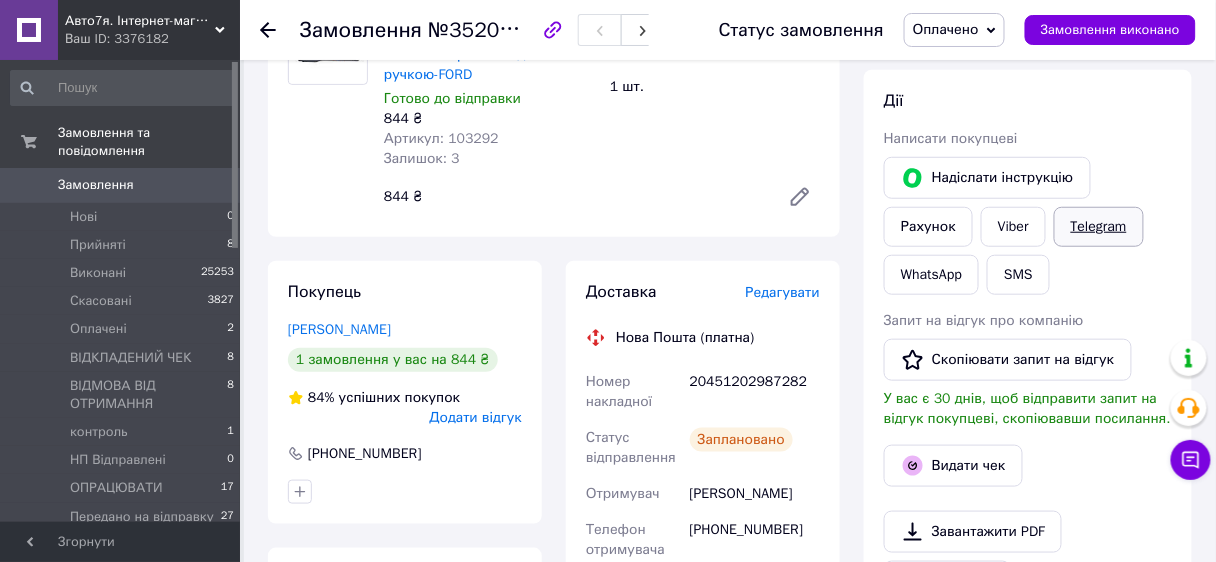 click on "Telegram" at bounding box center (1099, 227) 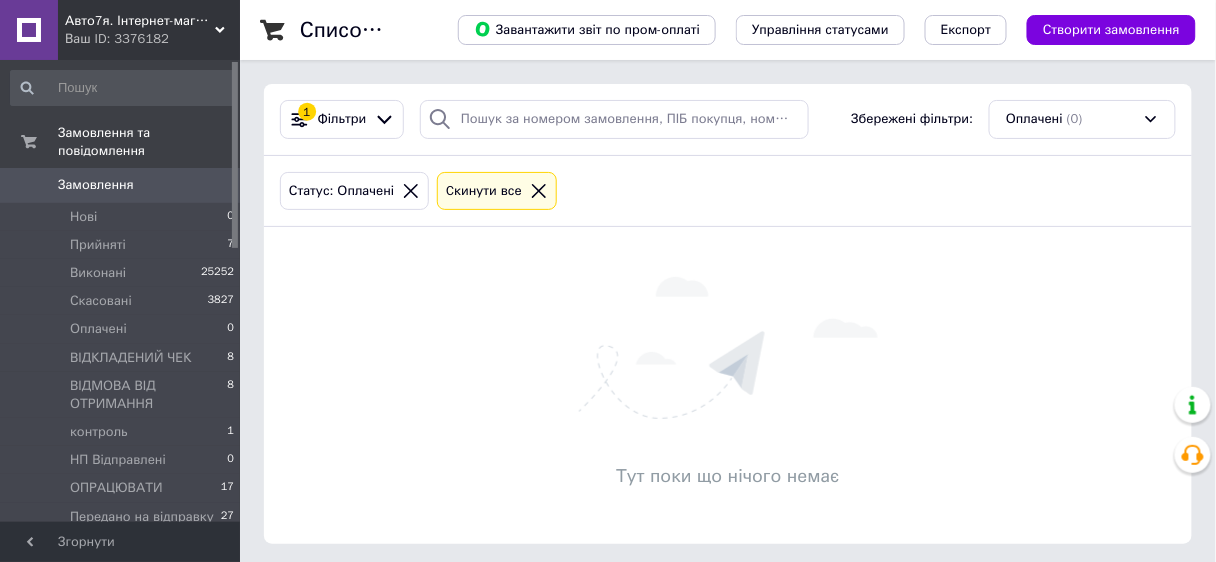 scroll, scrollTop: 3, scrollLeft: 0, axis: vertical 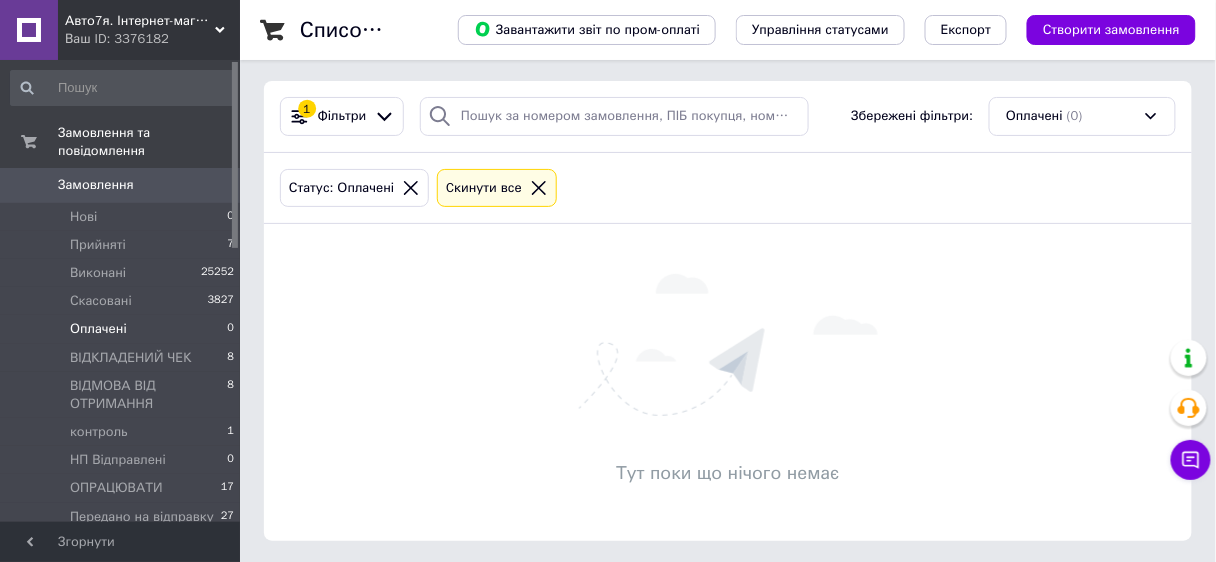 click on "Оплачені" at bounding box center [98, 329] 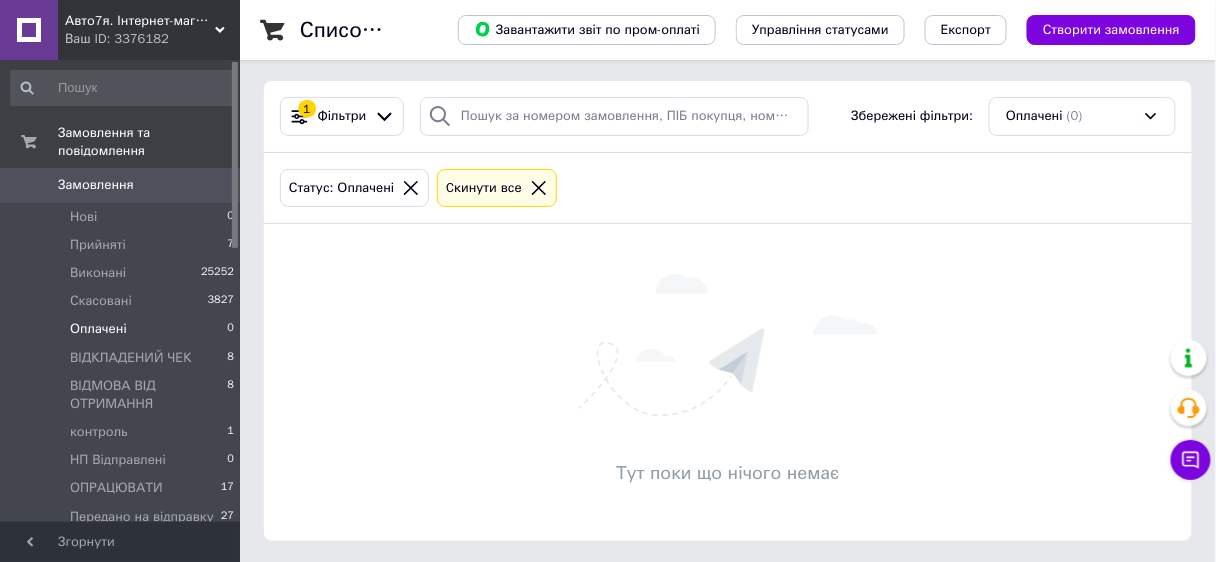 click 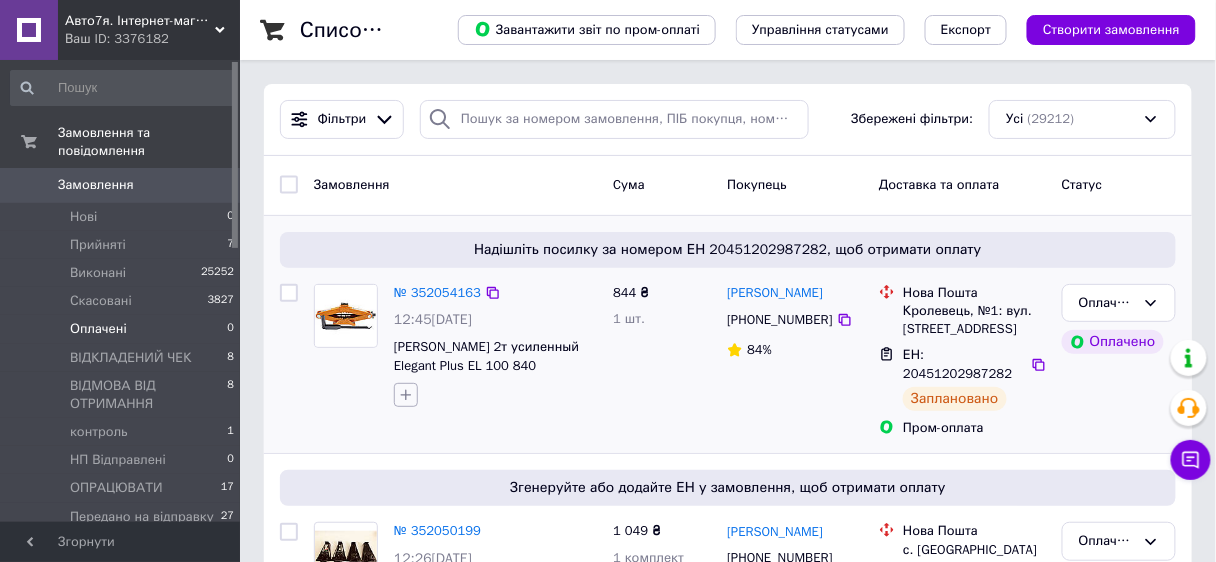 click 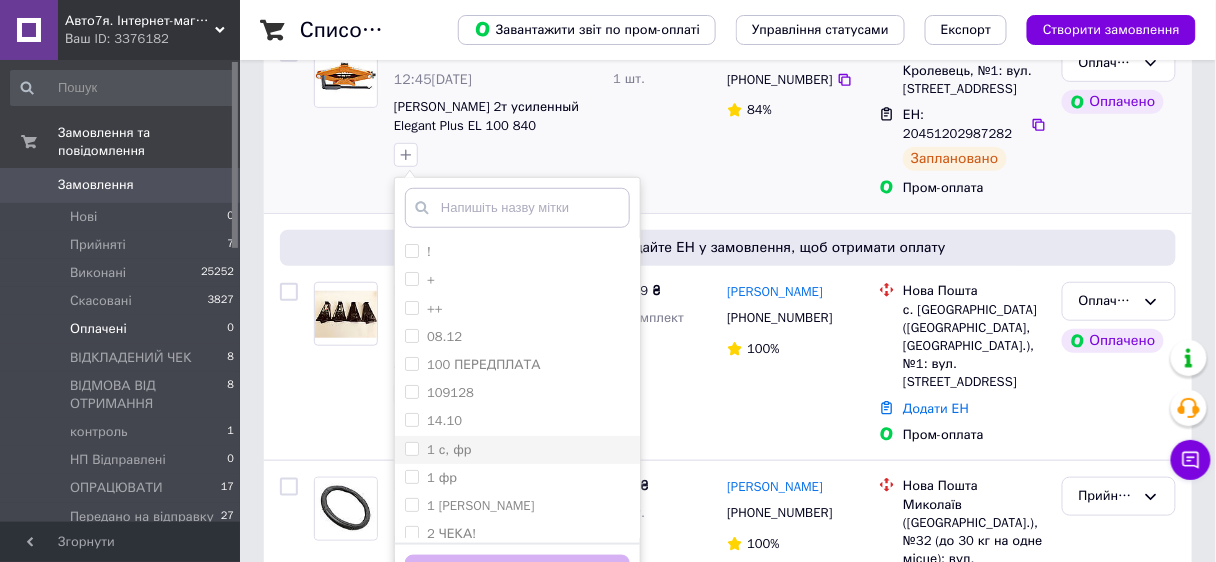 scroll, scrollTop: 320, scrollLeft: 0, axis: vertical 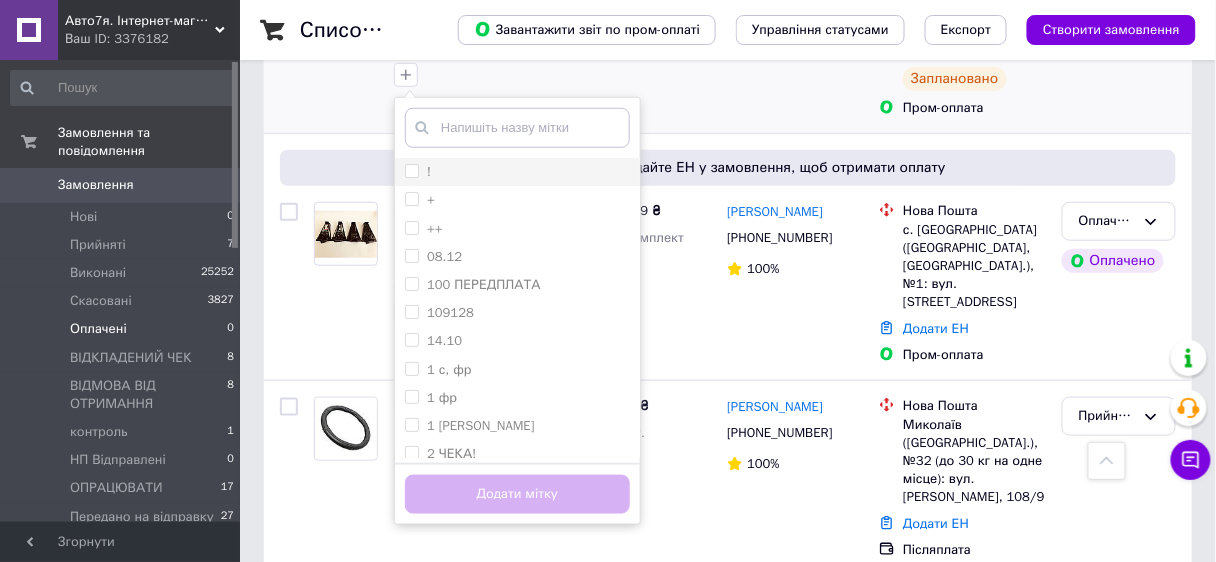 click on "!" at bounding box center (411, 170) 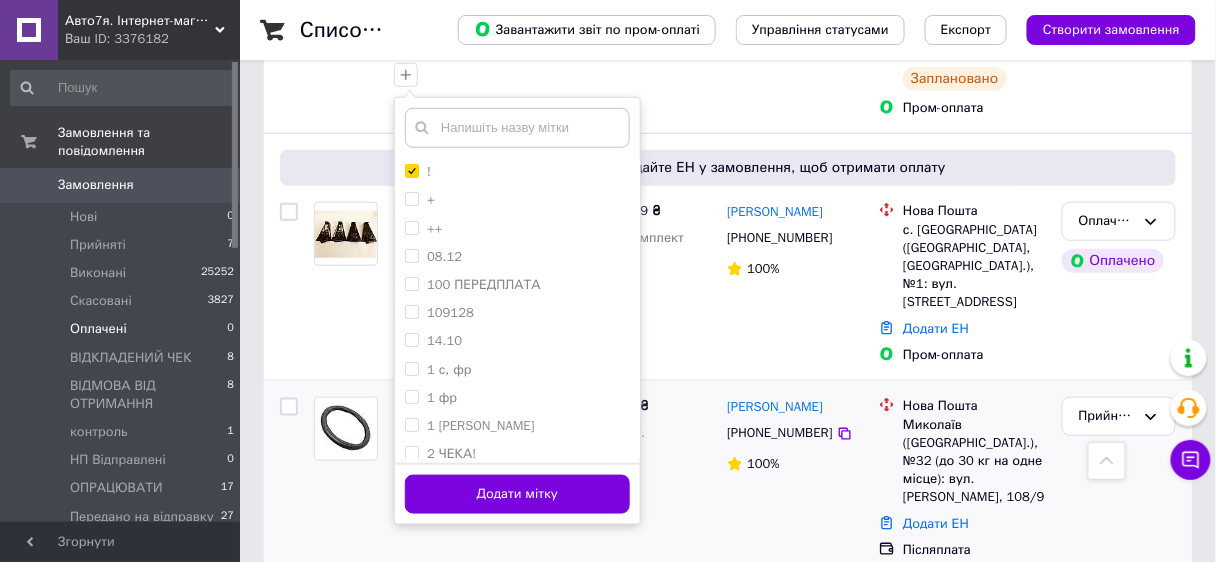 click on "Додати мітку" at bounding box center [517, 494] 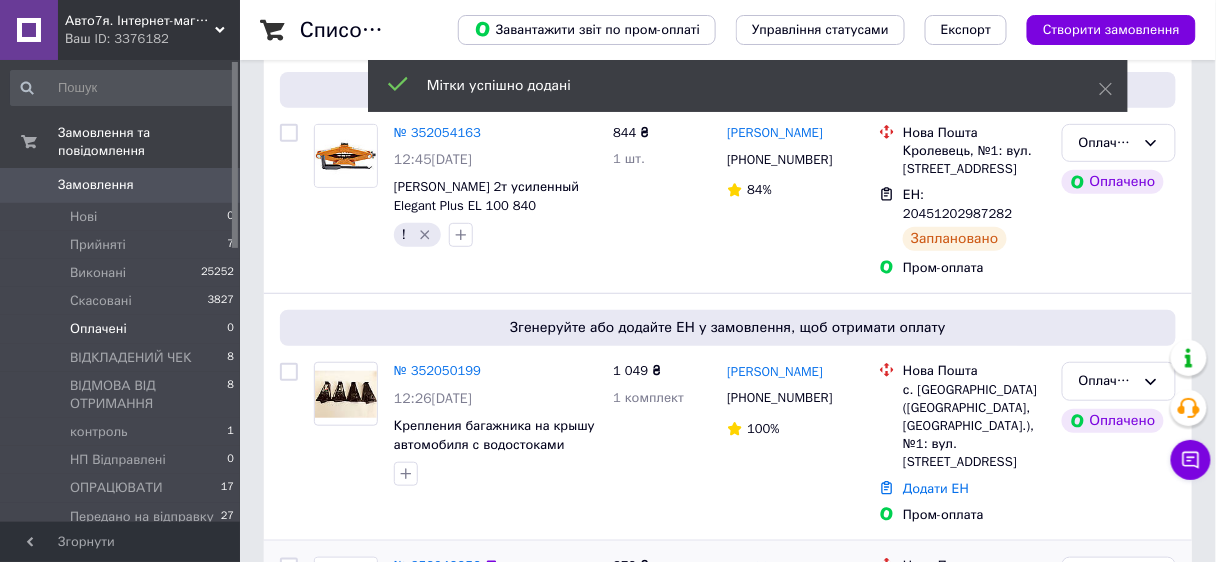 scroll, scrollTop: 80, scrollLeft: 0, axis: vertical 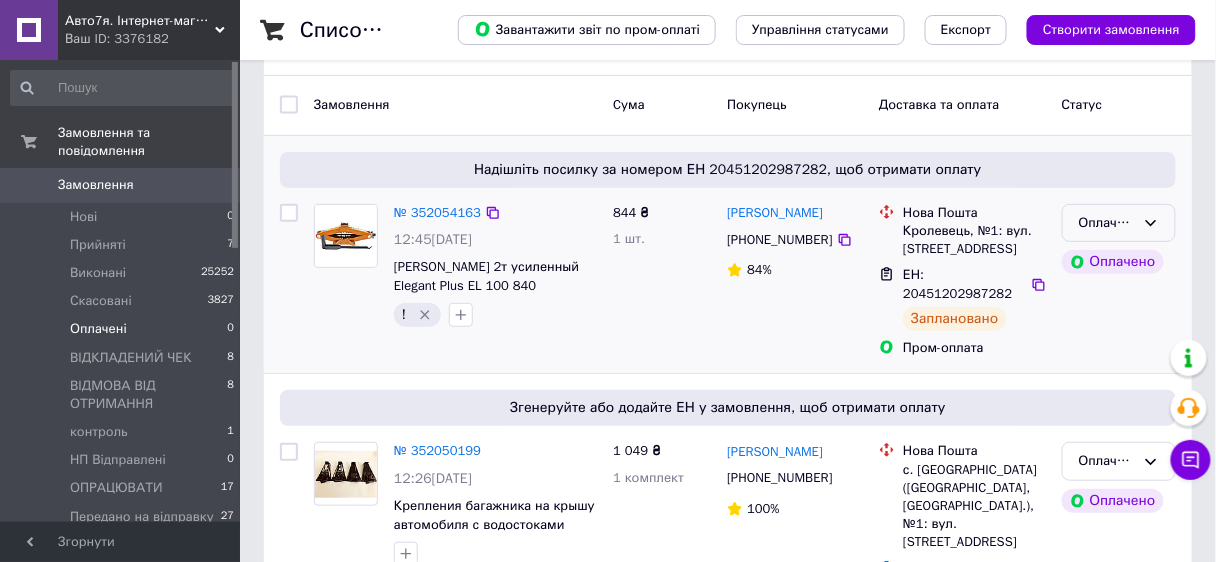 click on "Оплачено" at bounding box center [1107, 223] 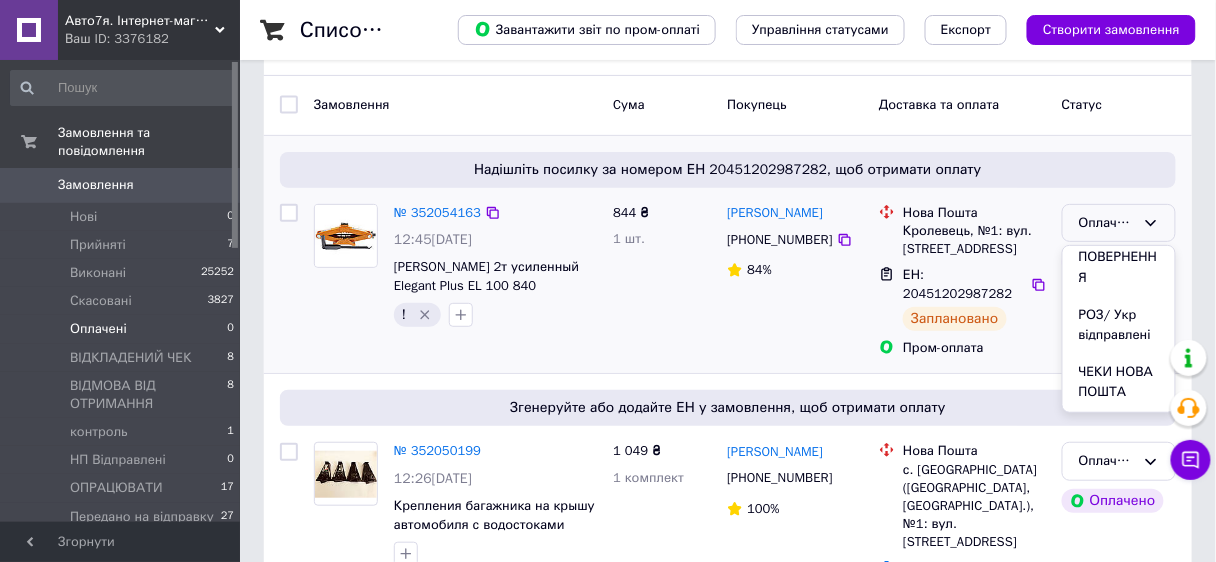 scroll, scrollTop: 536, scrollLeft: 0, axis: vertical 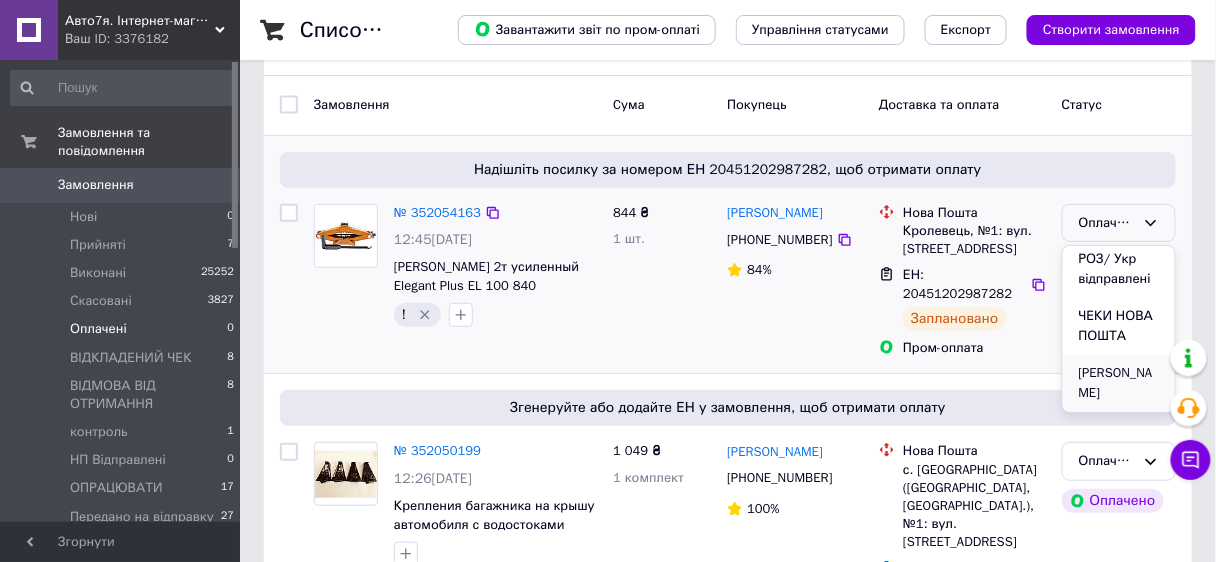 click on "Чеки Розетка Пей" at bounding box center (1119, 383) 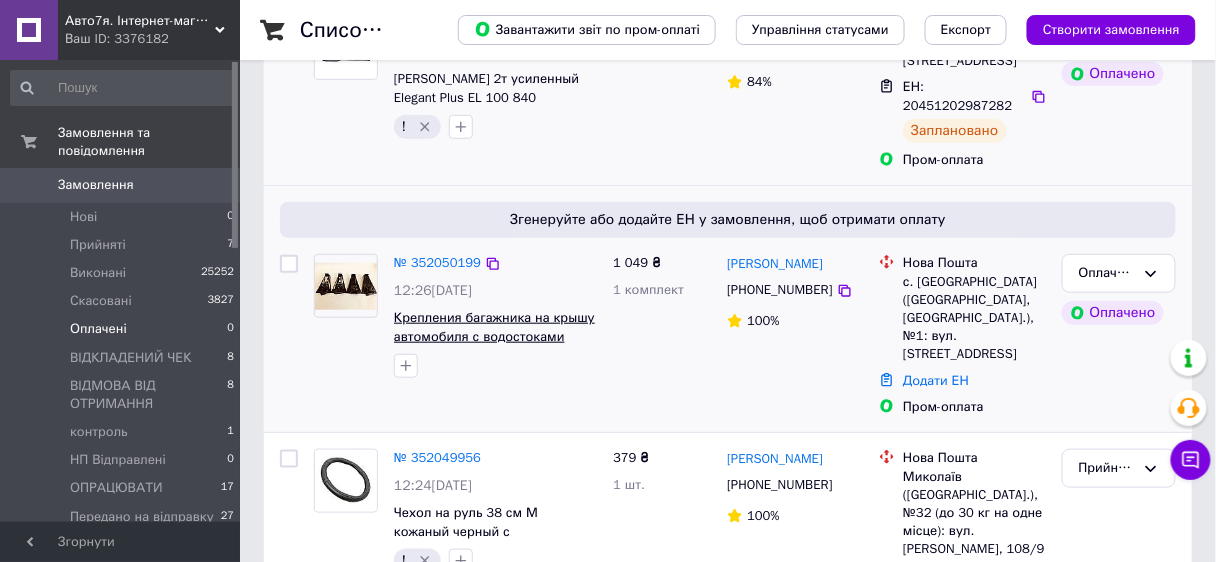 scroll, scrollTop: 320, scrollLeft: 0, axis: vertical 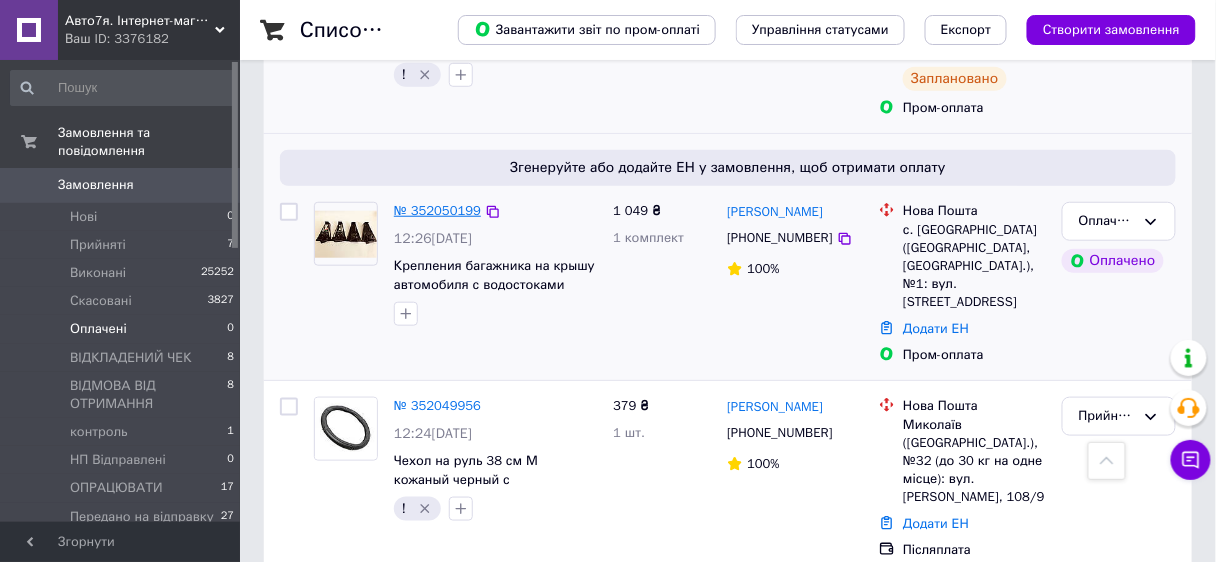 click on "№ 352050199" at bounding box center (437, 210) 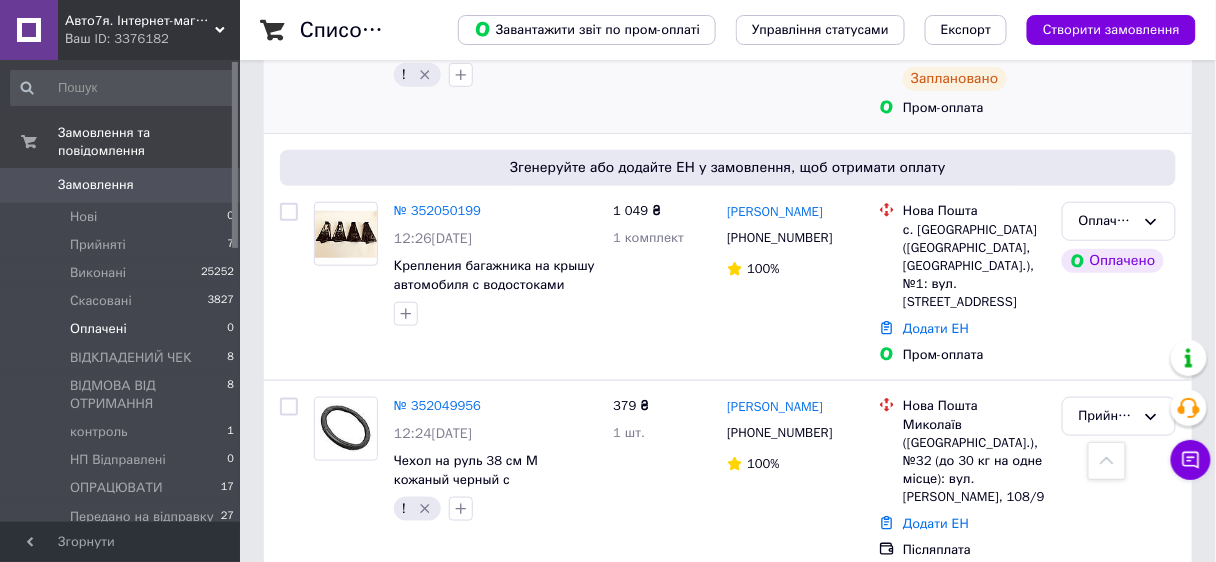 scroll, scrollTop: 0, scrollLeft: 0, axis: both 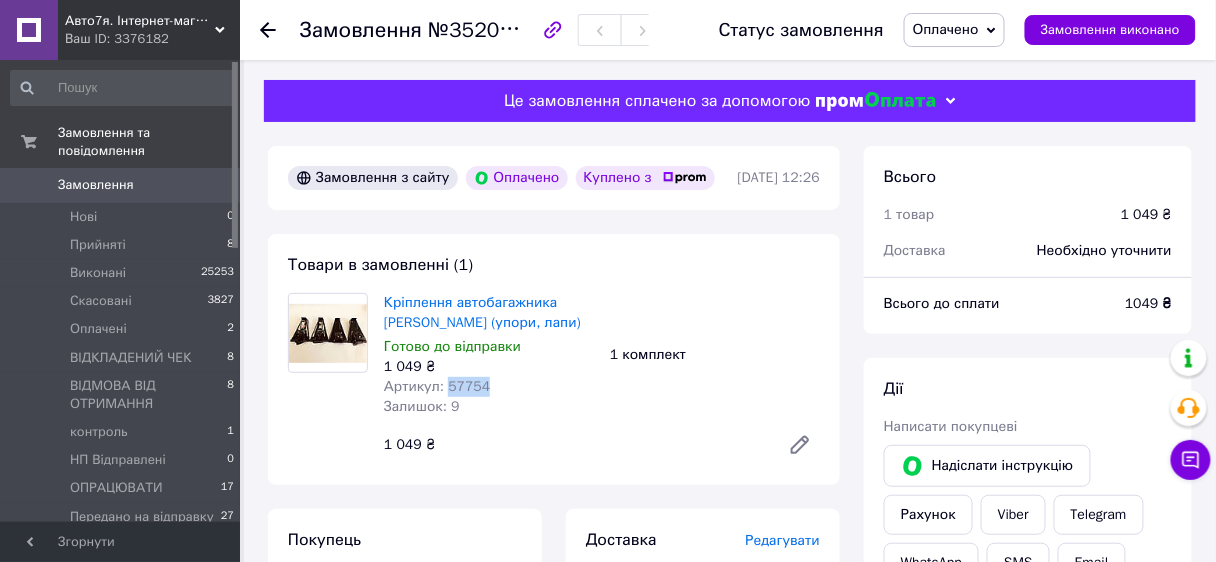 drag, startPoint x: 444, startPoint y: 412, endPoint x: 500, endPoint y: 420, distance: 56.568542 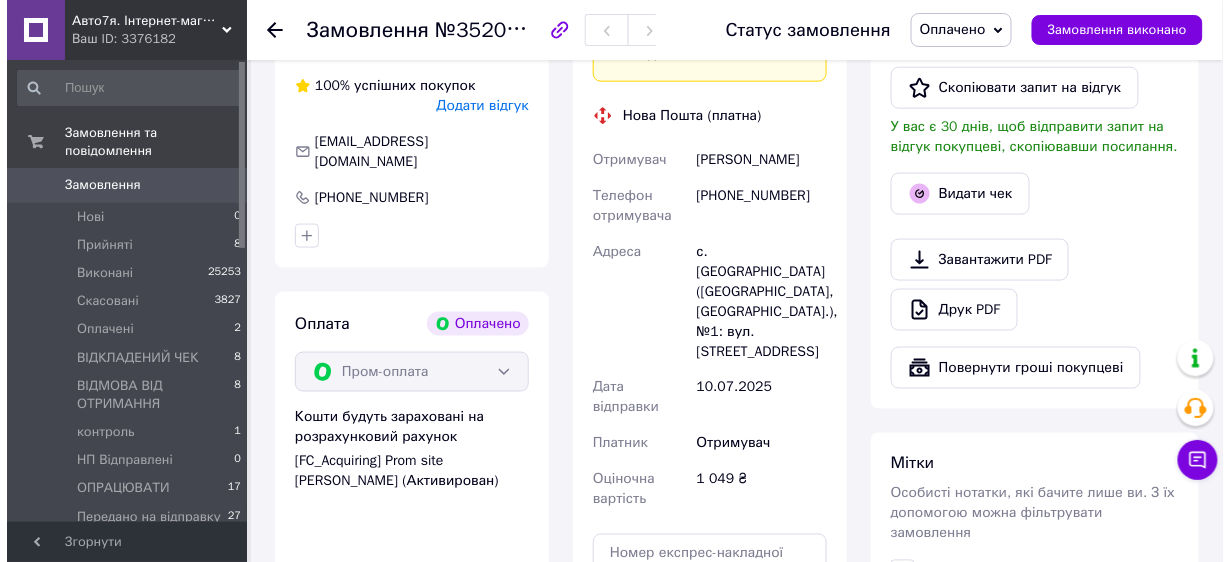 scroll, scrollTop: 400, scrollLeft: 0, axis: vertical 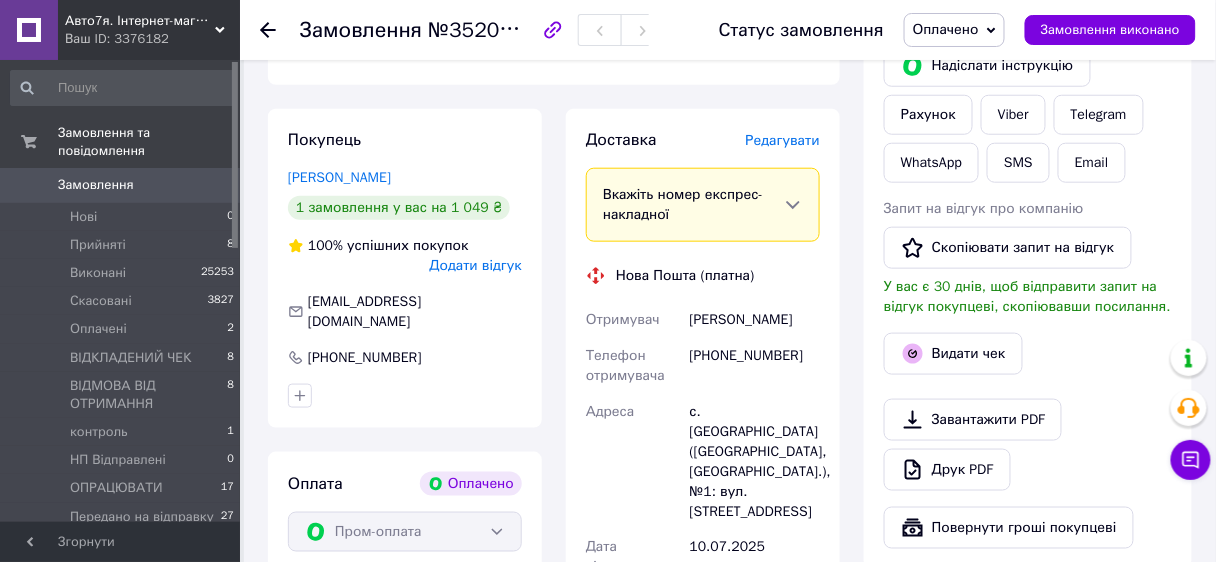 click on "Редагувати" at bounding box center (783, 140) 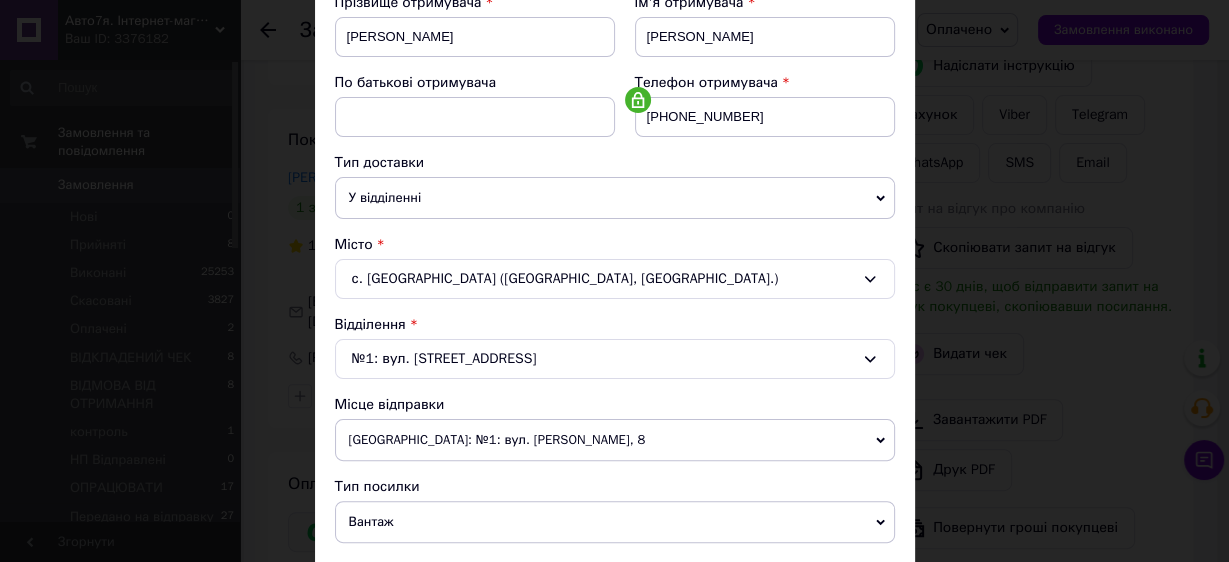 scroll, scrollTop: 720, scrollLeft: 0, axis: vertical 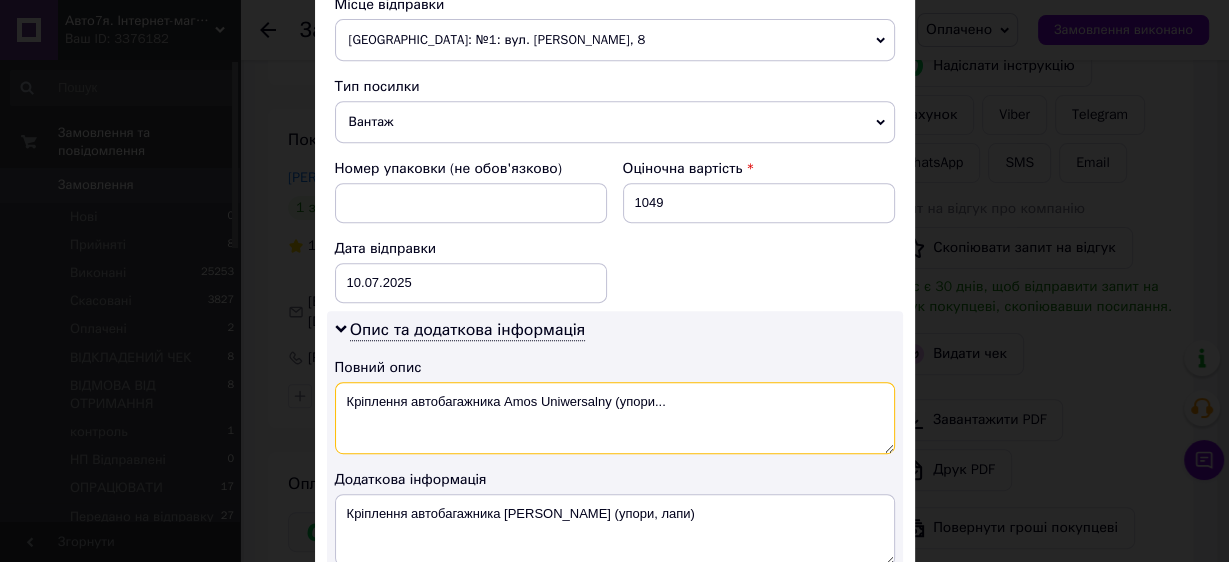 drag, startPoint x: 496, startPoint y: 397, endPoint x: 725, endPoint y: 399, distance: 229.00873 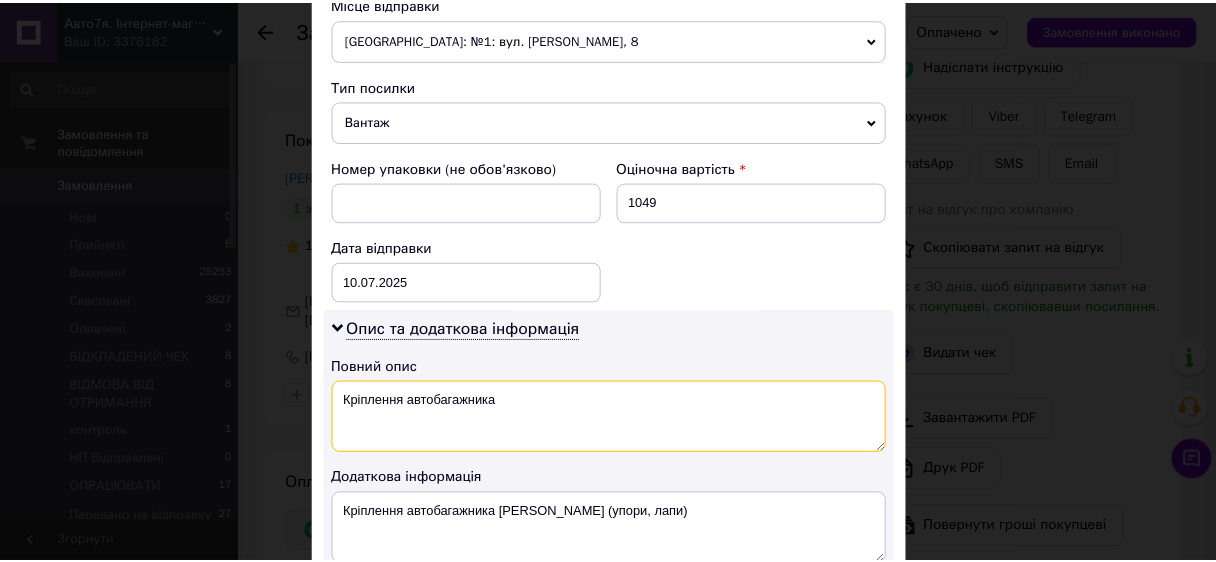 scroll, scrollTop: 978, scrollLeft: 0, axis: vertical 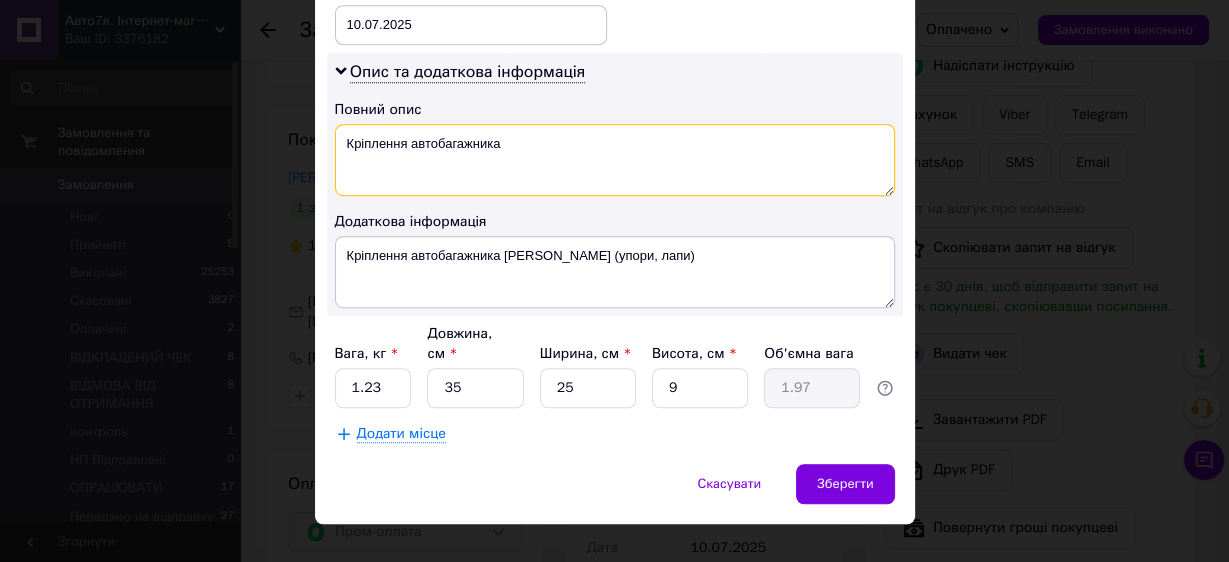 type on "Кріплення автобагажника" 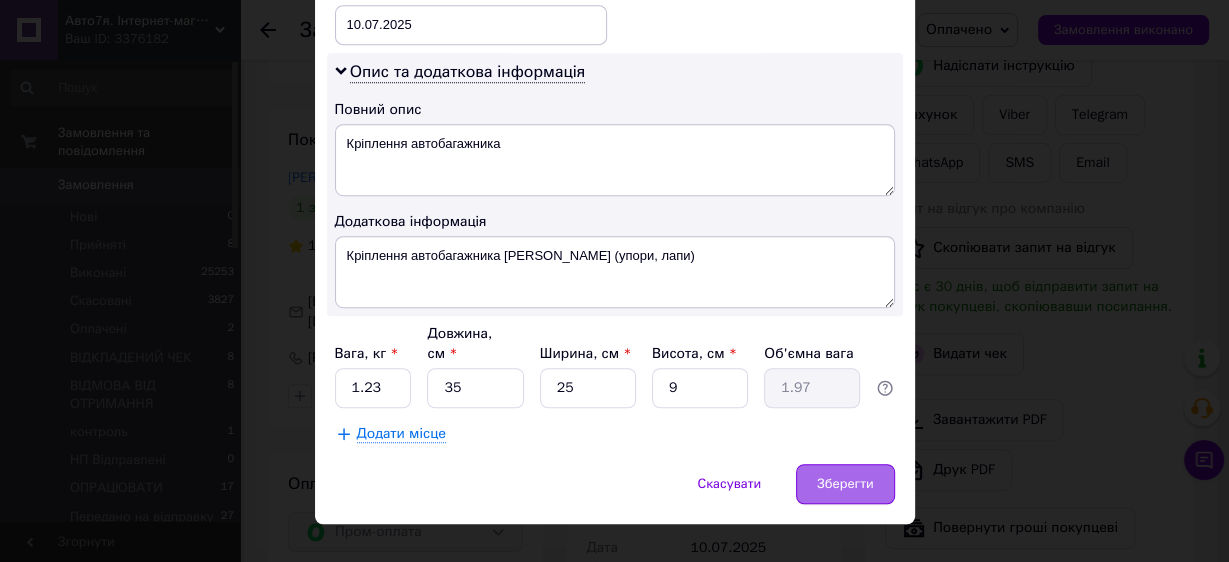 click on "Зберегти" at bounding box center [845, 484] 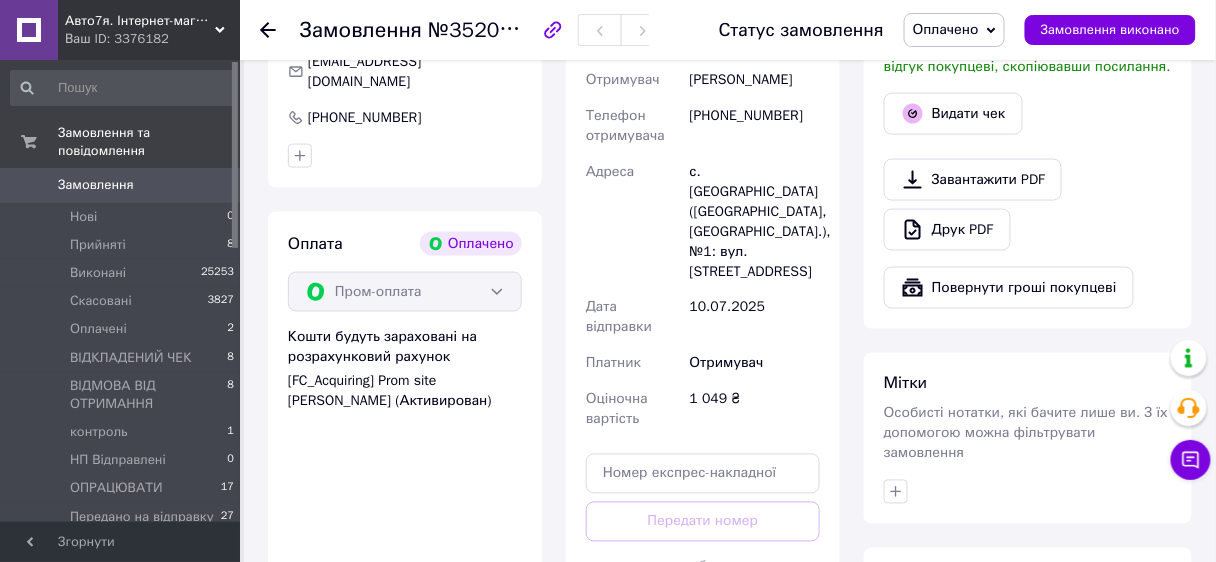 scroll, scrollTop: 800, scrollLeft: 0, axis: vertical 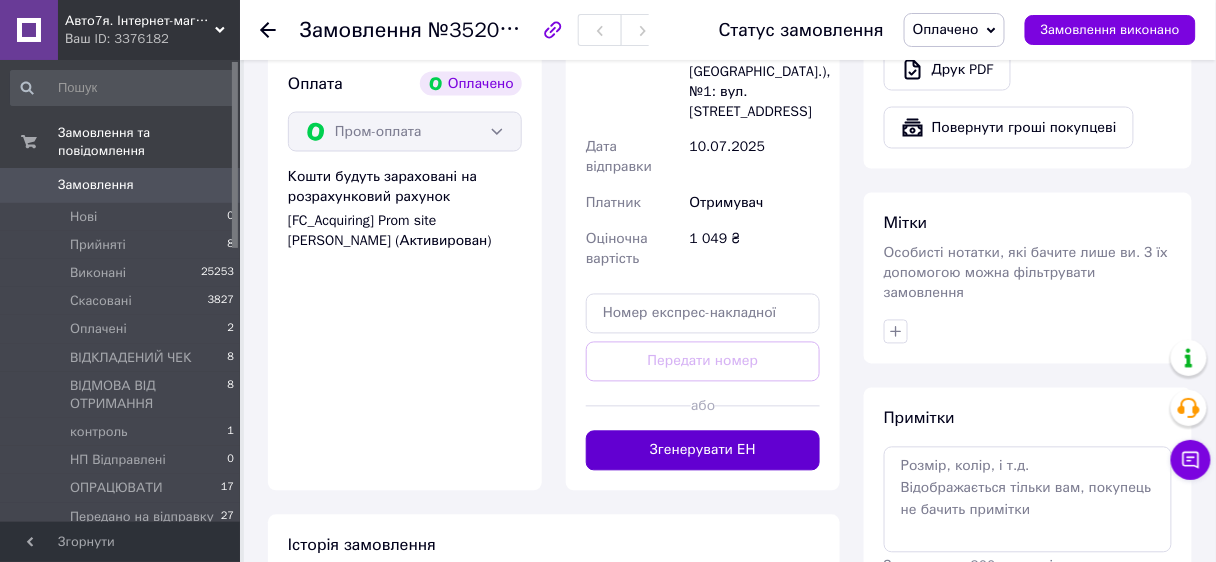 click on "Згенерувати ЕН" at bounding box center [703, 451] 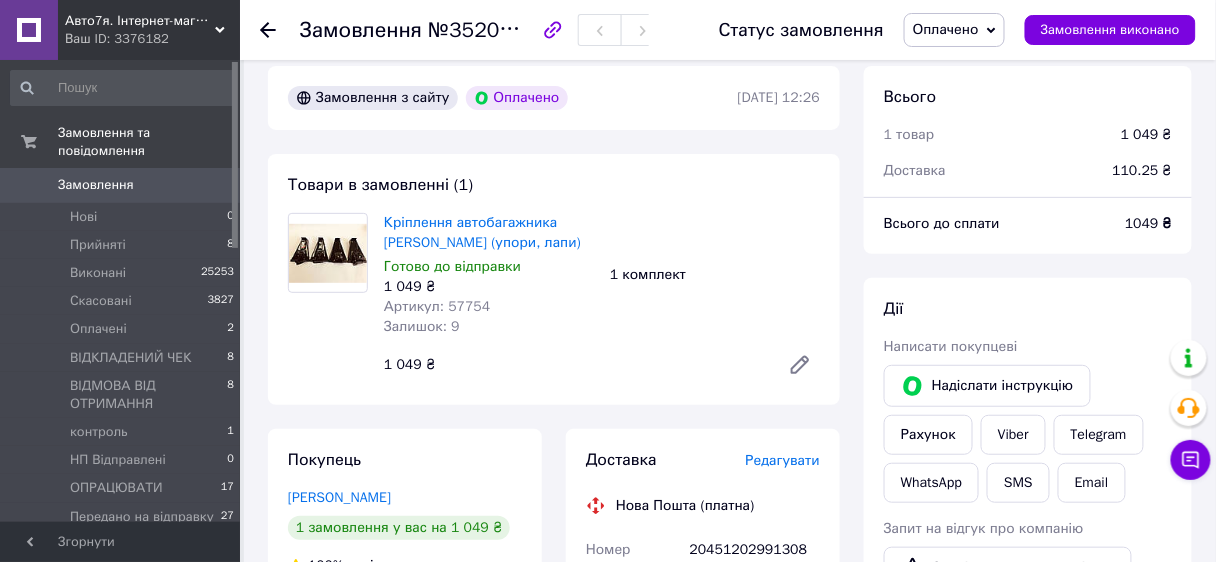 scroll, scrollTop: 0, scrollLeft: 0, axis: both 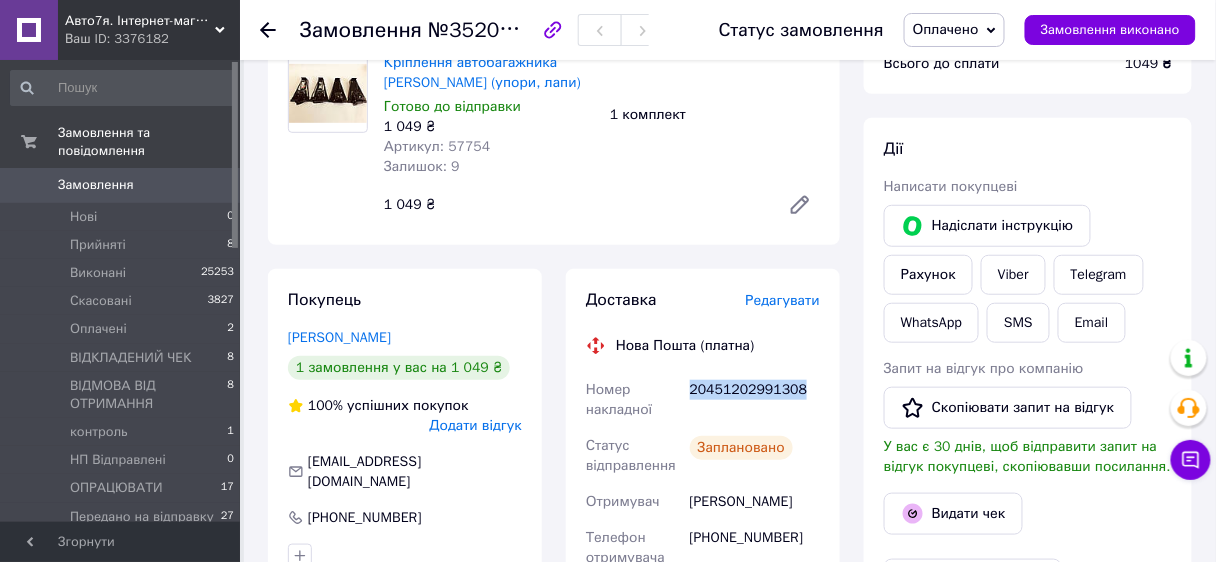 drag, startPoint x: 689, startPoint y: 393, endPoint x: 814, endPoint y: 394, distance: 125.004 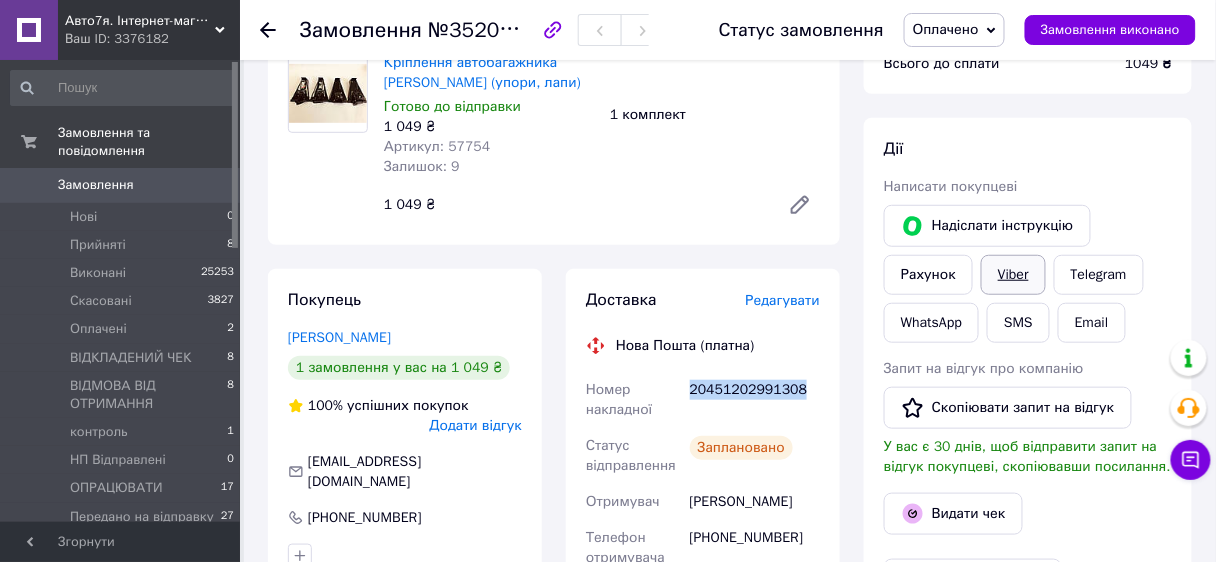 click on "Viber" at bounding box center [1013, 275] 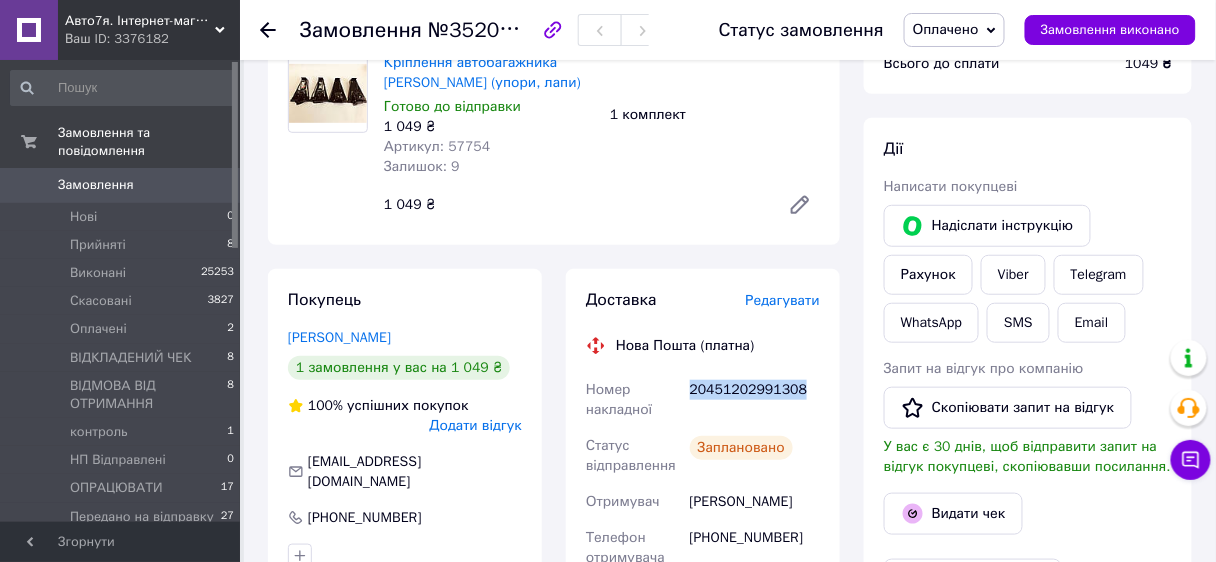 scroll, scrollTop: 0, scrollLeft: 0, axis: both 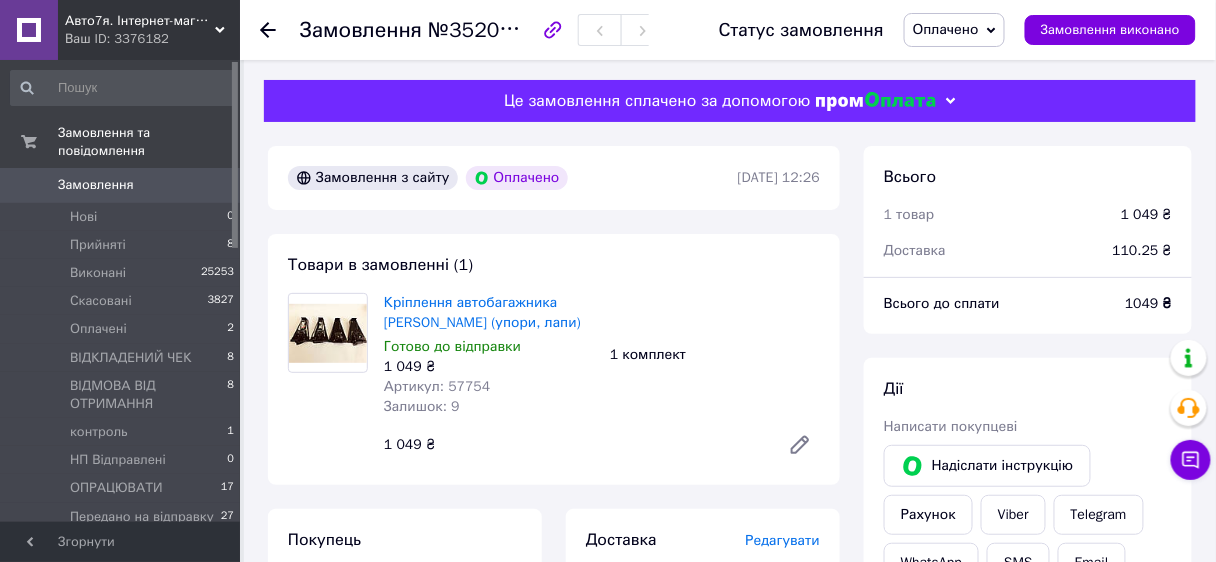 click on "Статус замовлення Оплачено Прийнято Виконано Скасовано ВІДКЛАДЕНИЙ ЧЕК ВІДМОВА ВІД ОТРИМАННЯ контроль НП Відправлені ОПРАЦЮВАТИ Передано на відправку ПОВЕРНЕННЯ РОЗ/ Укр відправлені ЧЕКИ НОВА ПОШТА Чеки Розетка Пей Замовлення виконано" at bounding box center (937, 30) 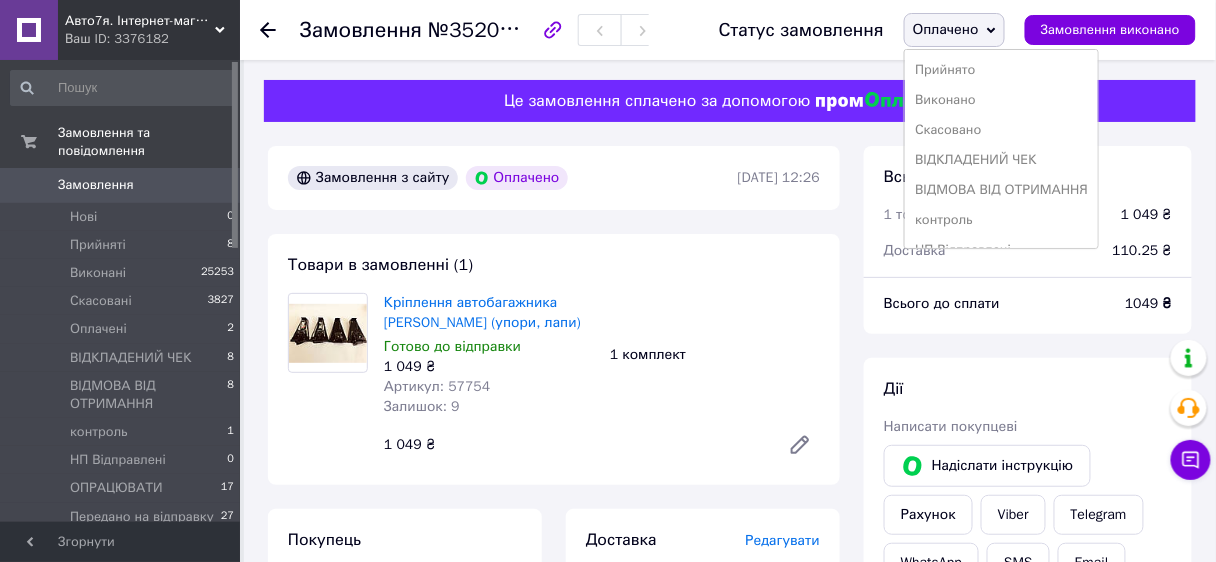 scroll, scrollTop: 200, scrollLeft: 0, axis: vertical 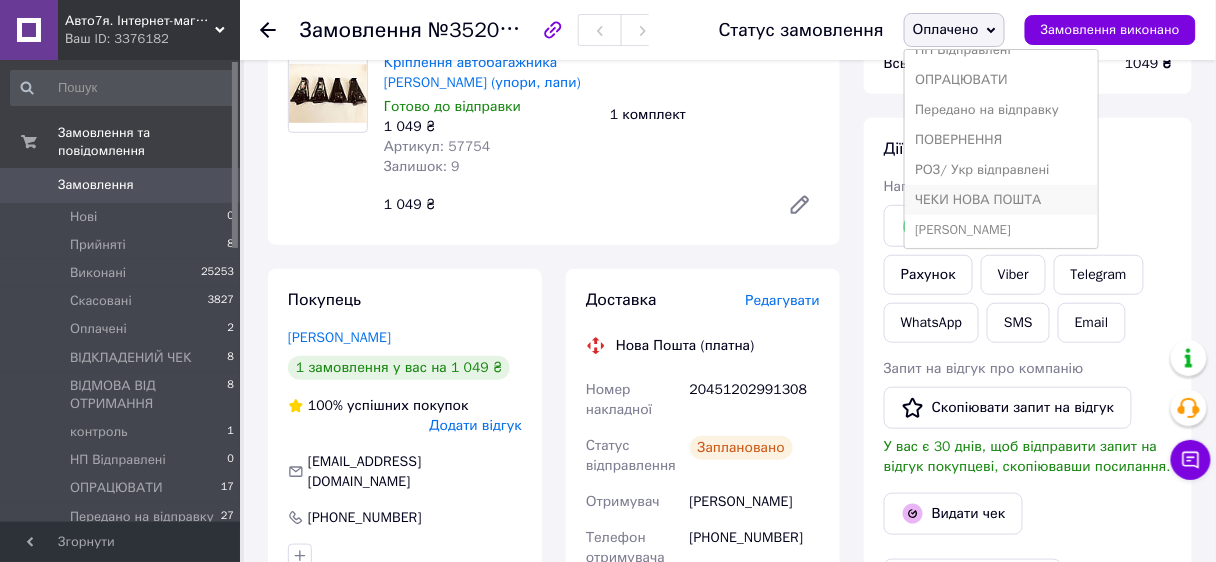 click on "ЧЕКИ НОВА ПОШТА" at bounding box center (1001, 200) 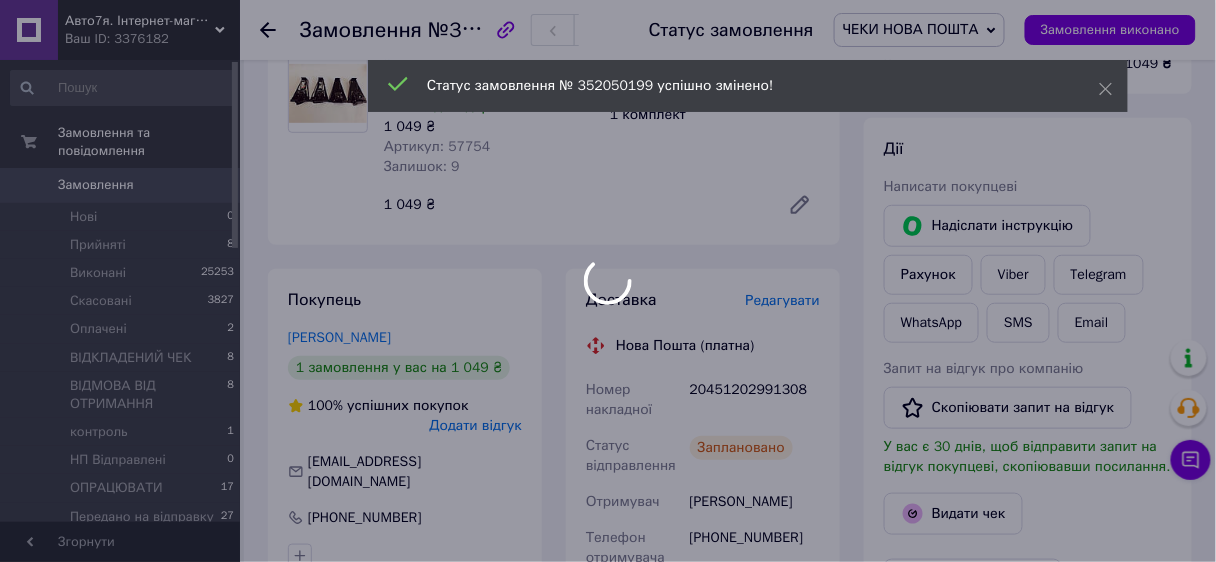 scroll, scrollTop: 0, scrollLeft: 0, axis: both 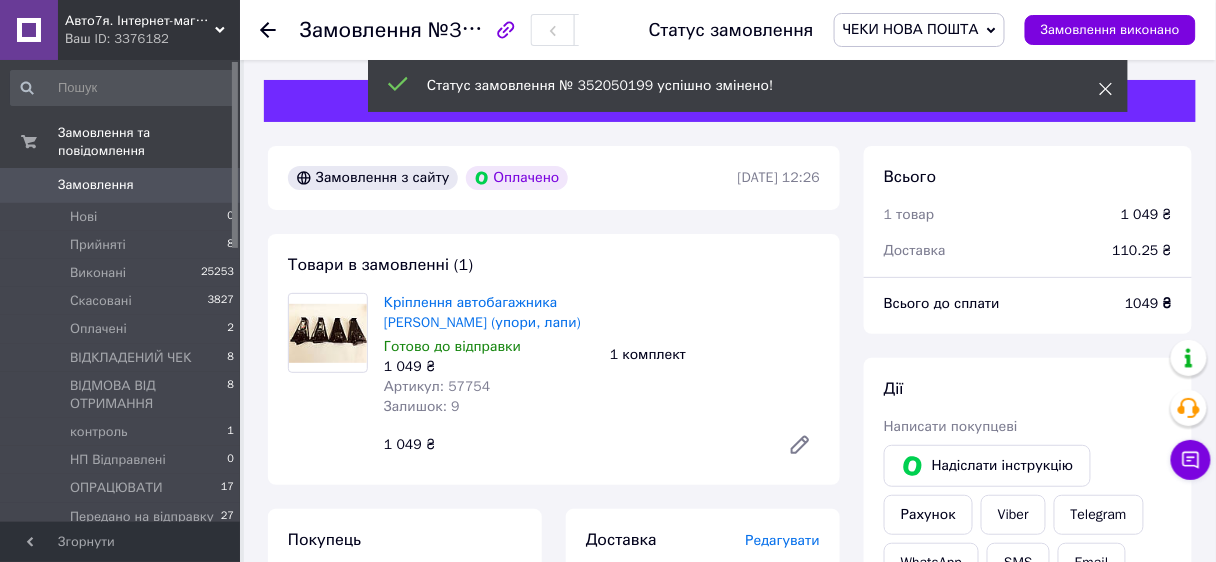 click 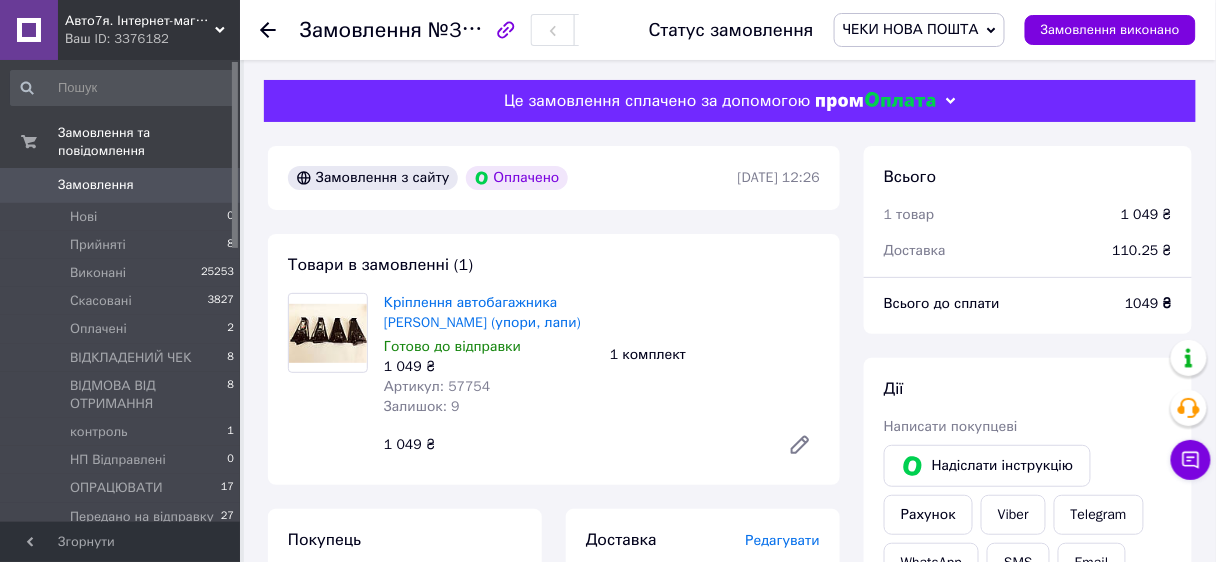 click on "ЧЕКИ НОВА ПОШТА" at bounding box center [911, 29] 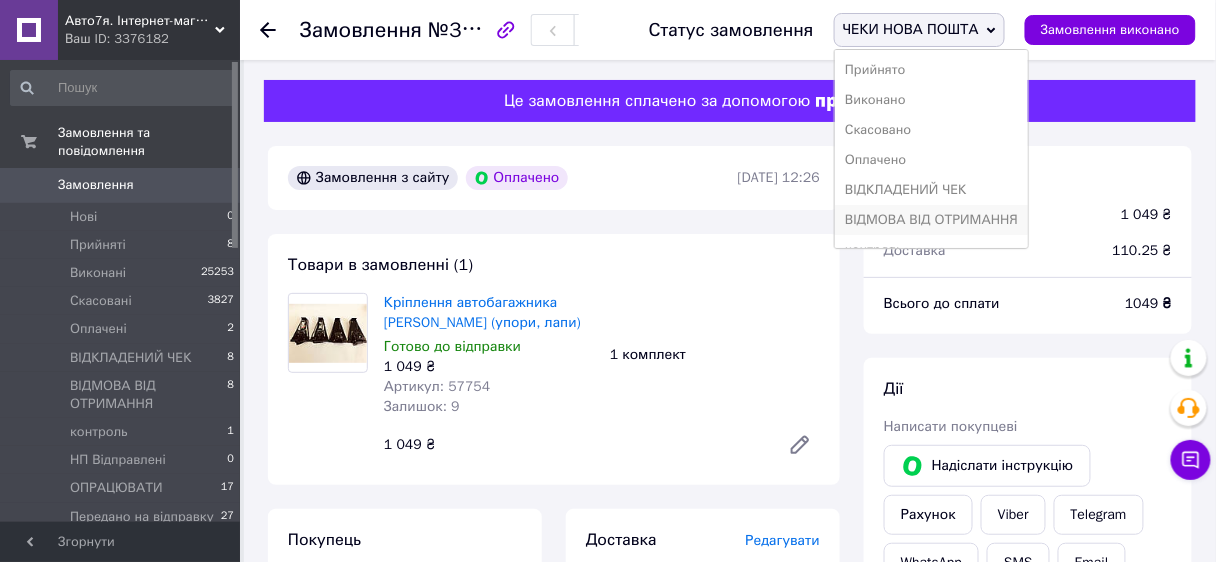 scroll, scrollTop: 200, scrollLeft: 0, axis: vertical 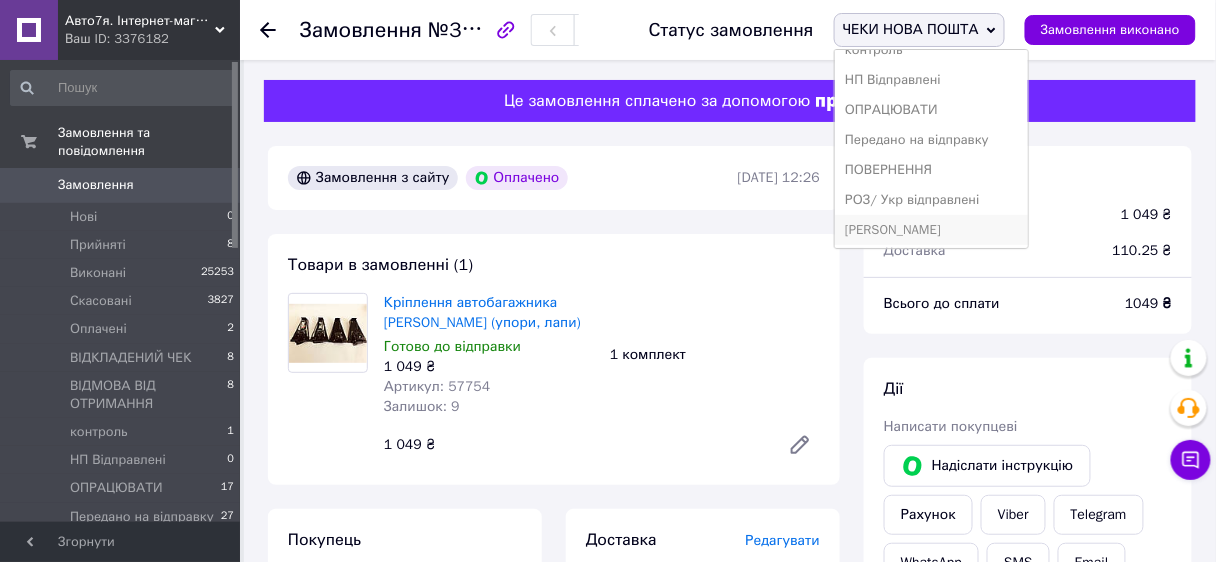 click on "Чеки Розетка Пей" at bounding box center (931, 230) 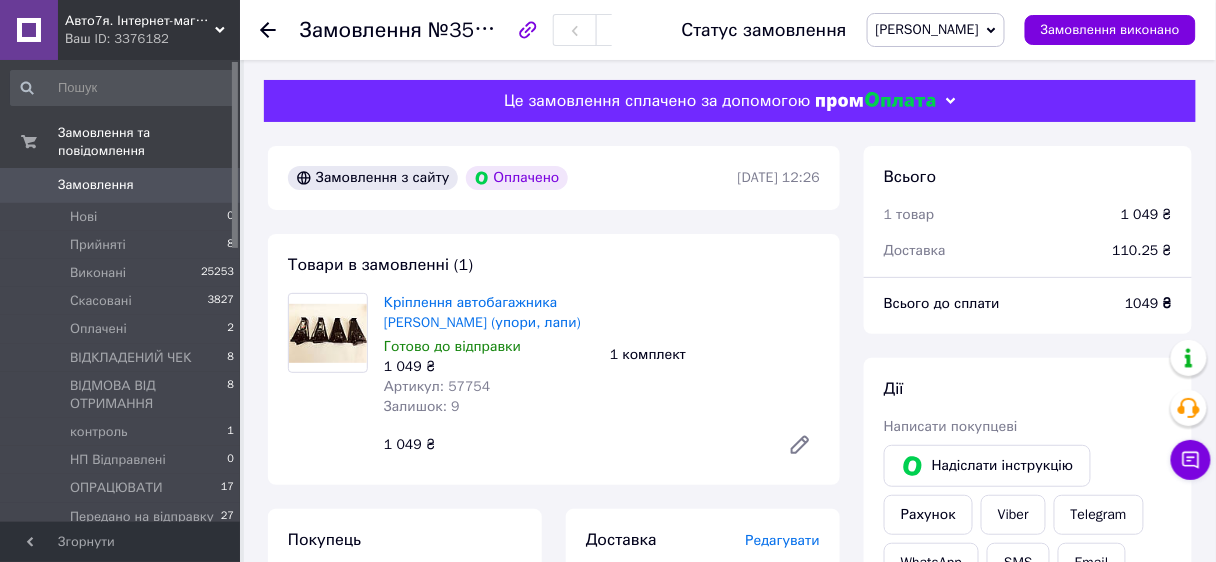 click 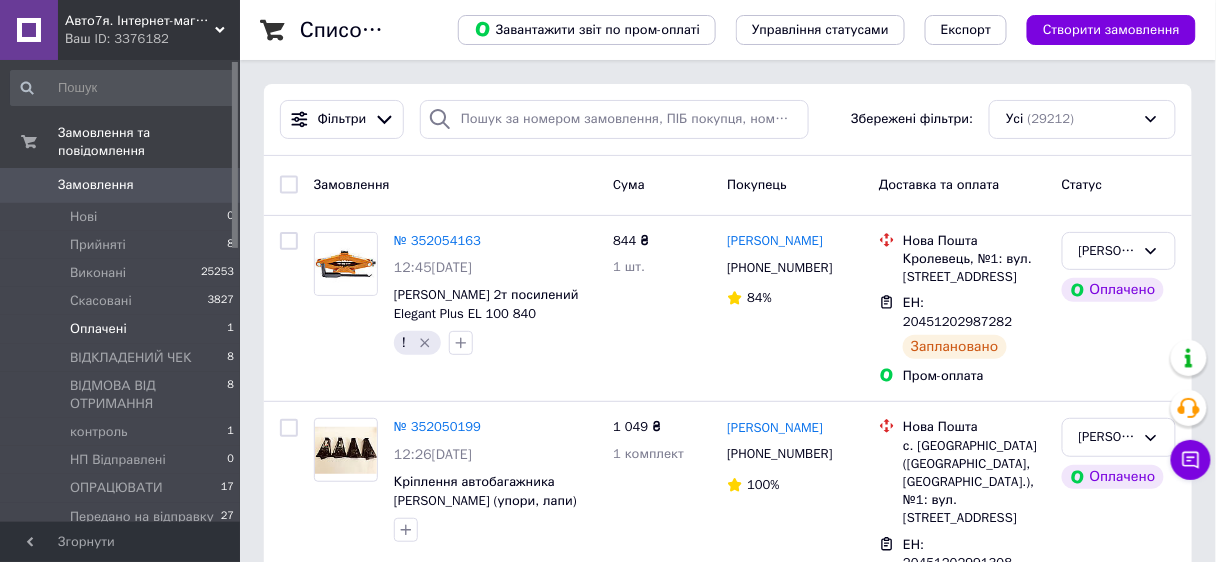 click on "Оплачені" at bounding box center [98, 329] 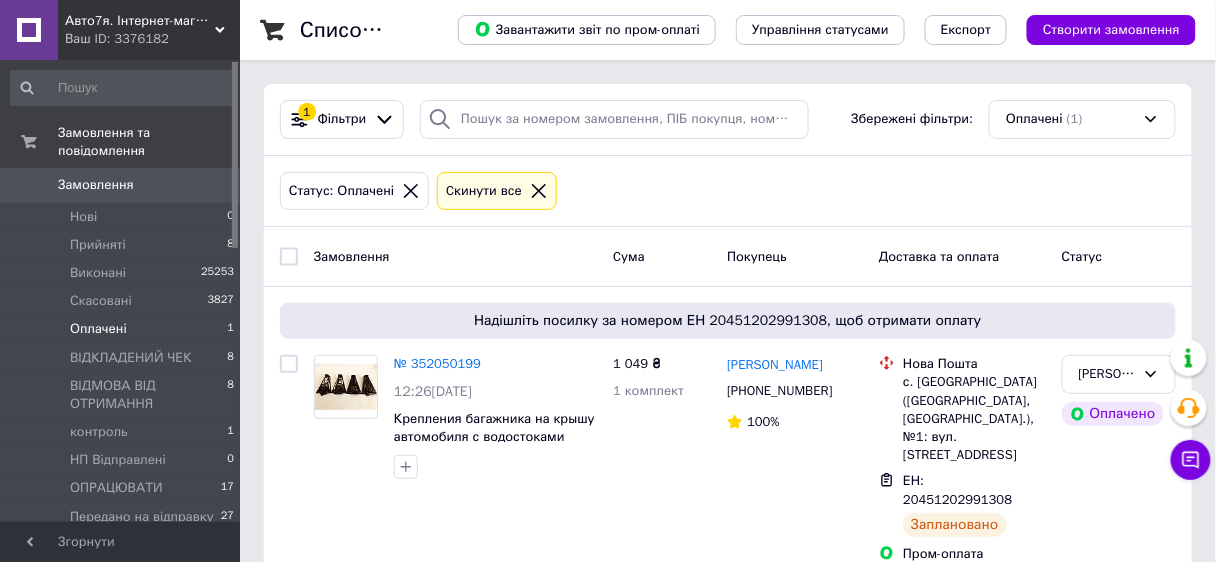 scroll, scrollTop: 1, scrollLeft: 0, axis: vertical 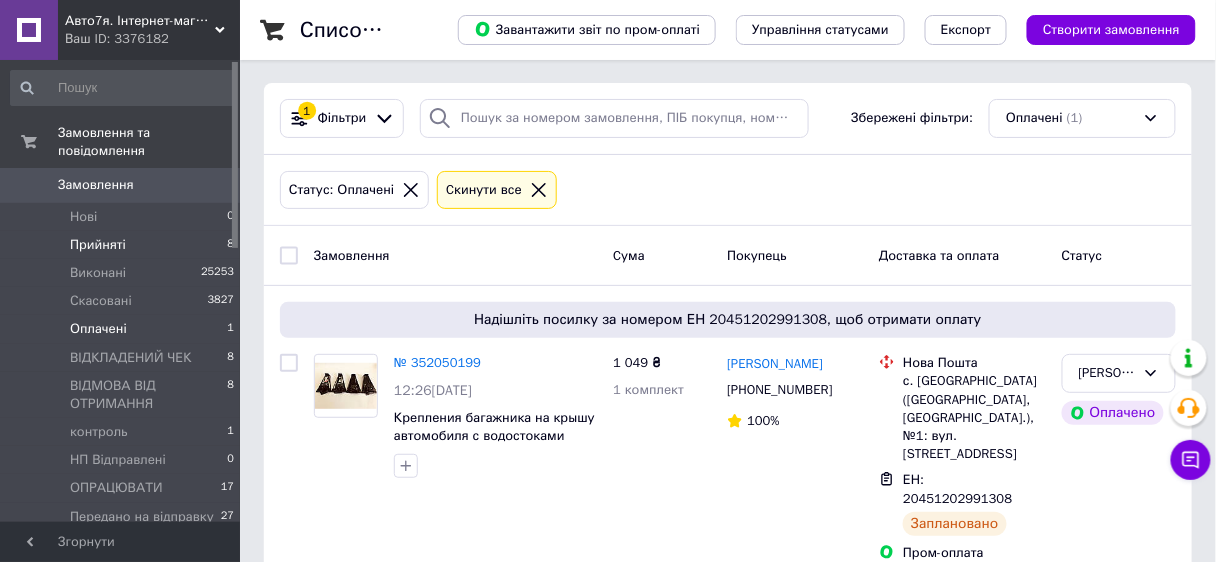 click on "Прийняті" at bounding box center (98, 245) 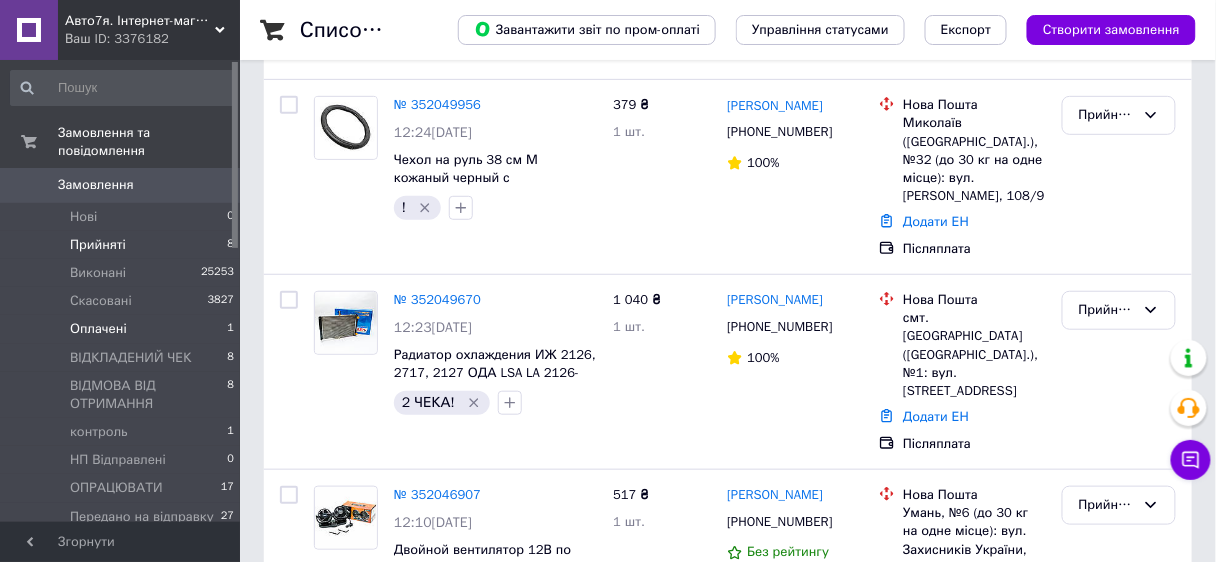 scroll, scrollTop: 0, scrollLeft: 0, axis: both 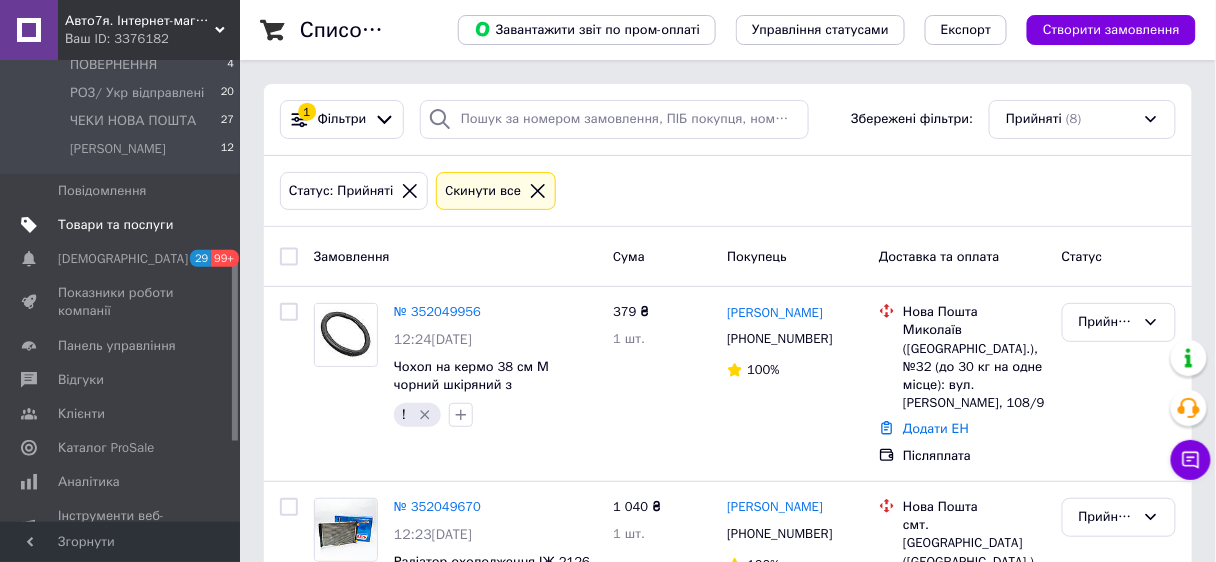 click on "Товари та послуги" at bounding box center [115, 225] 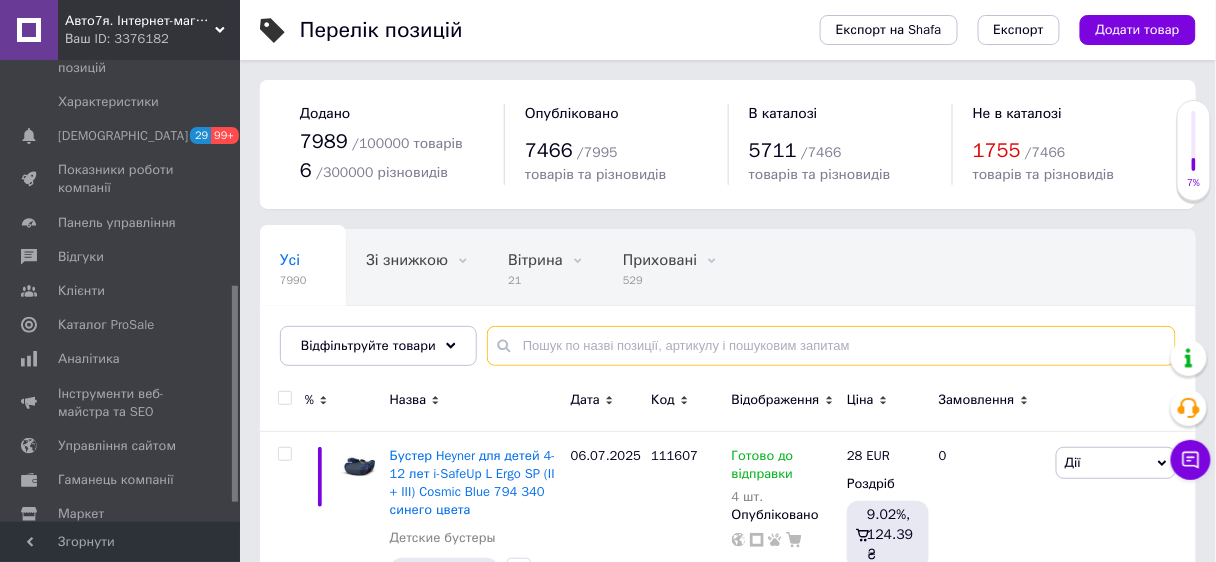 paste on "20547761" 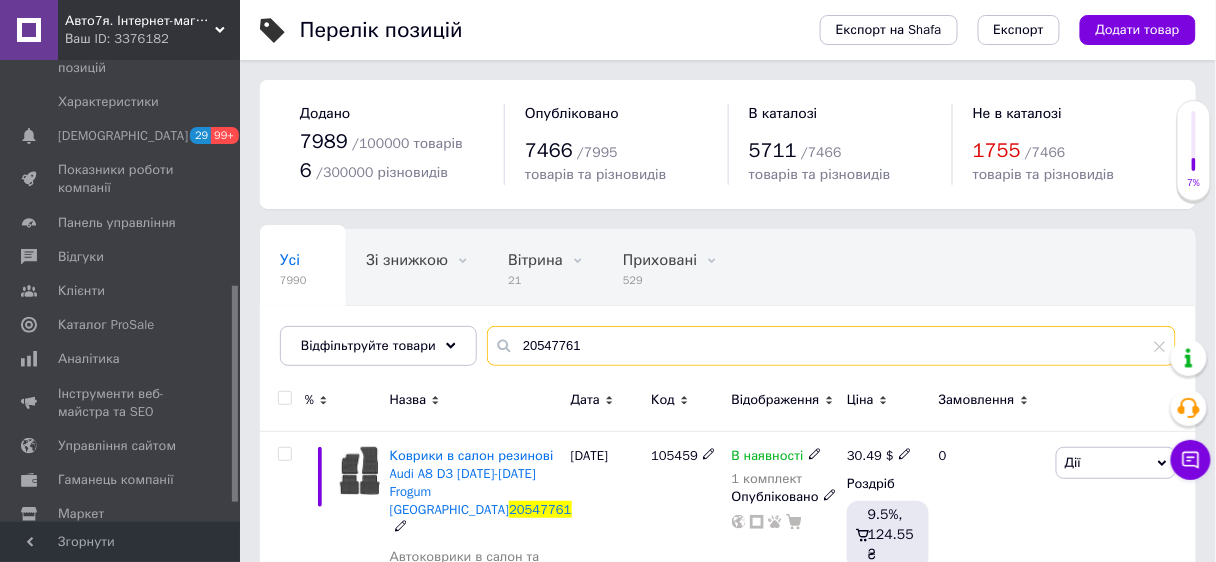 scroll, scrollTop: 126, scrollLeft: 0, axis: vertical 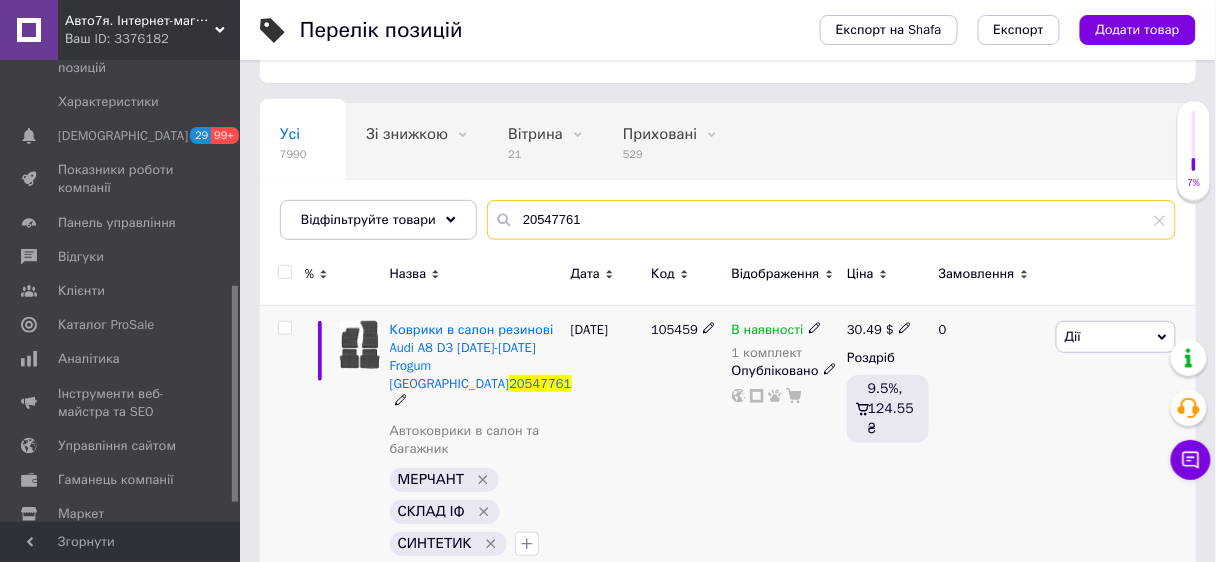 type on "20547761" 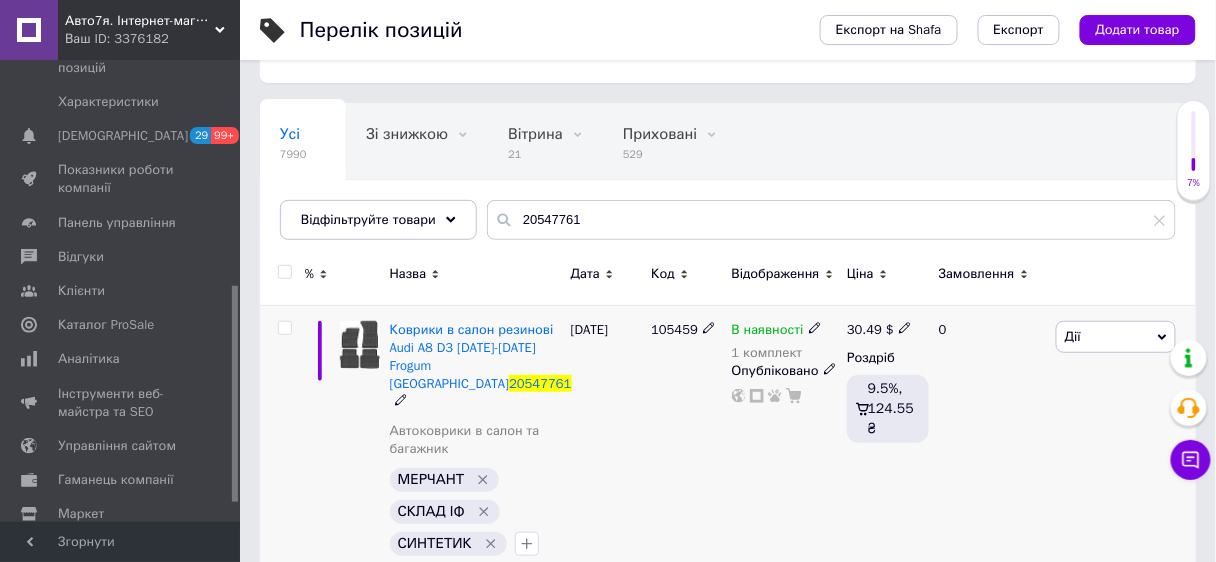 click 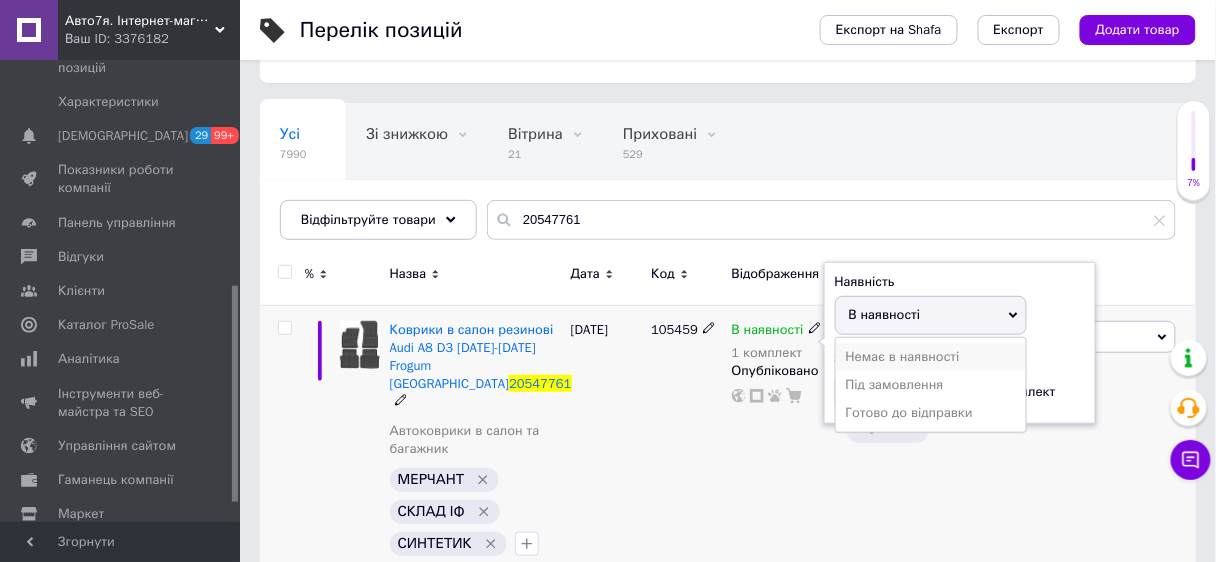 click on "Немає в наявності" at bounding box center (931, 357) 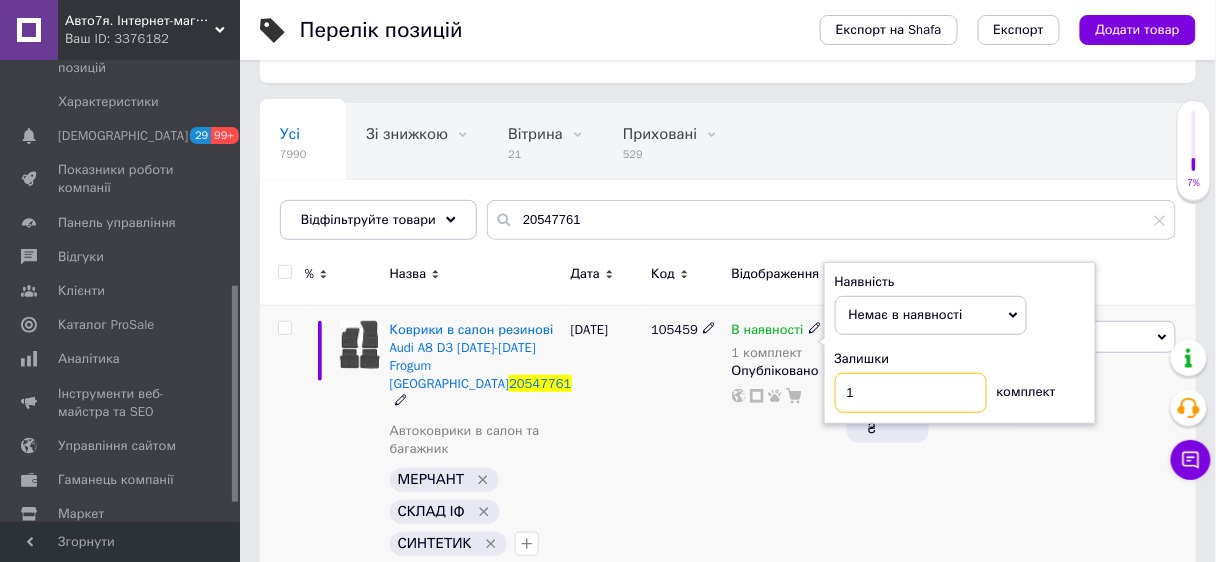 drag, startPoint x: 858, startPoint y: 399, endPoint x: 838, endPoint y: 404, distance: 20.615528 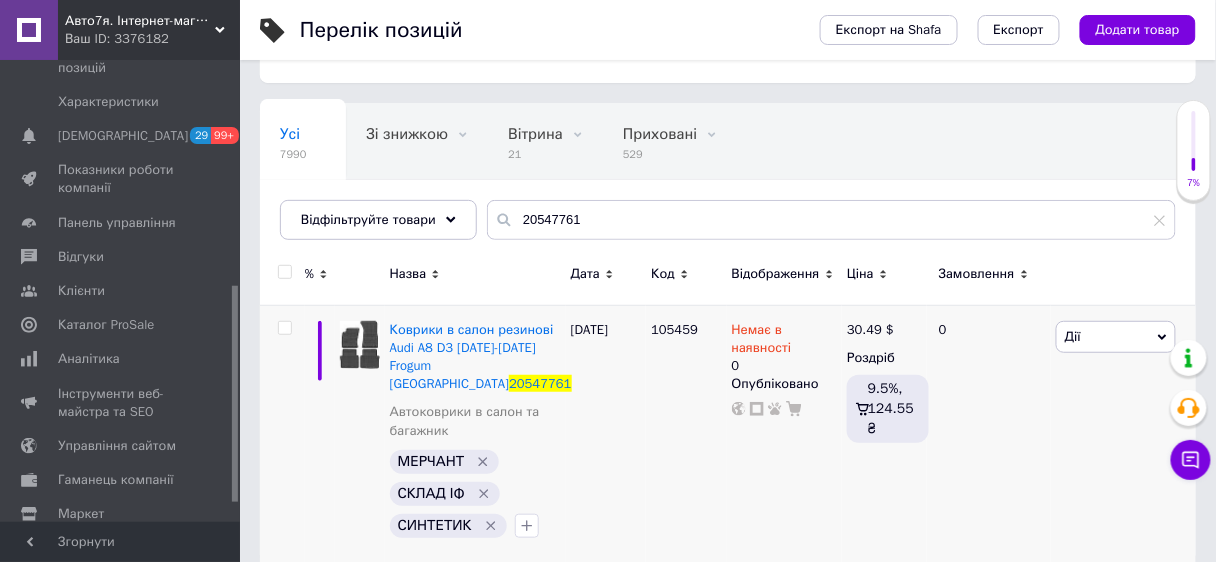 click 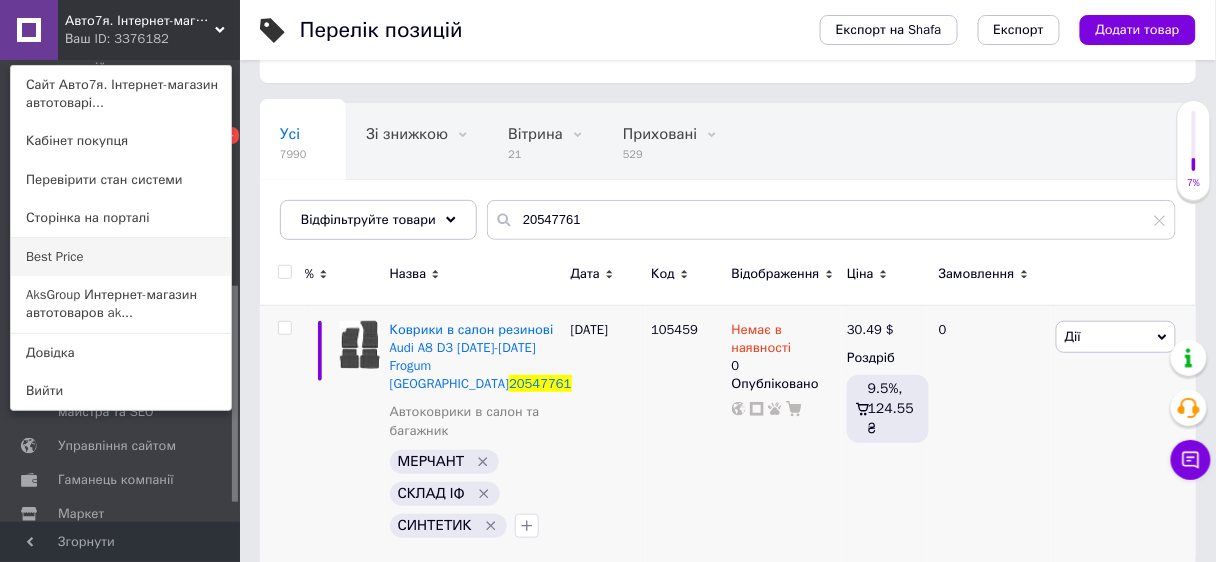 click on "Best Price" at bounding box center (121, 257) 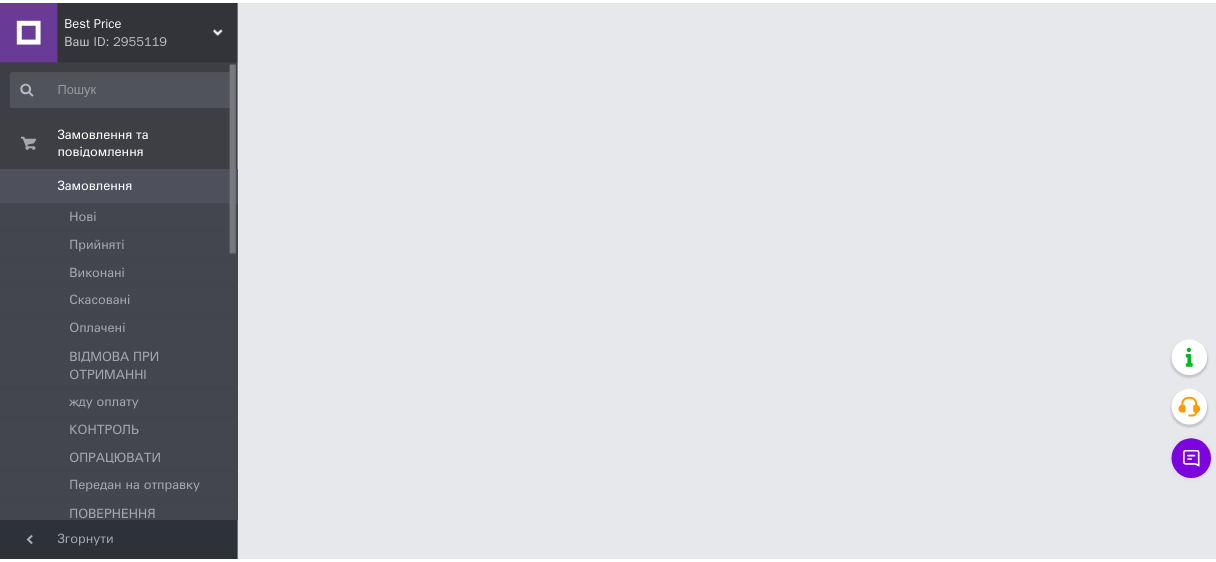 scroll, scrollTop: 0, scrollLeft: 0, axis: both 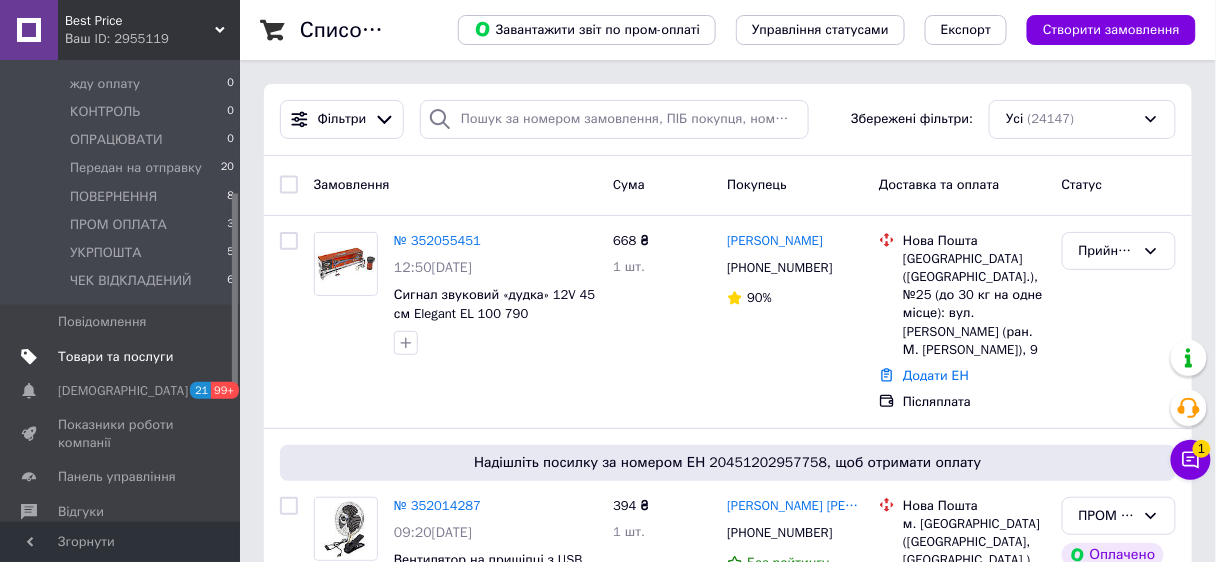 click on "Товари та послуги" at bounding box center (115, 357) 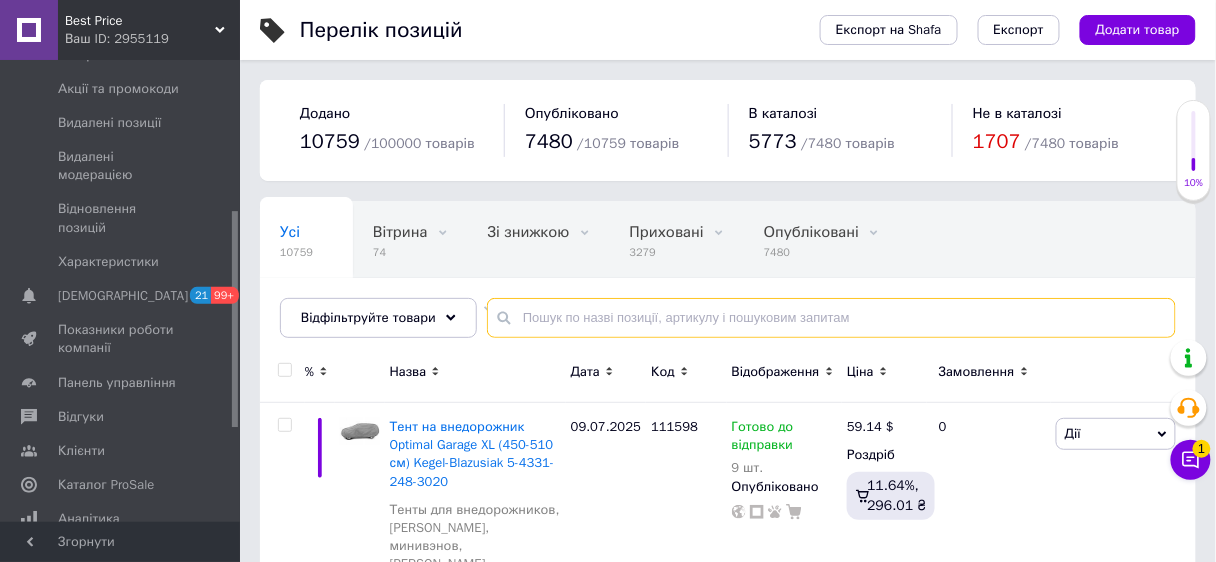 paste on "20547761" 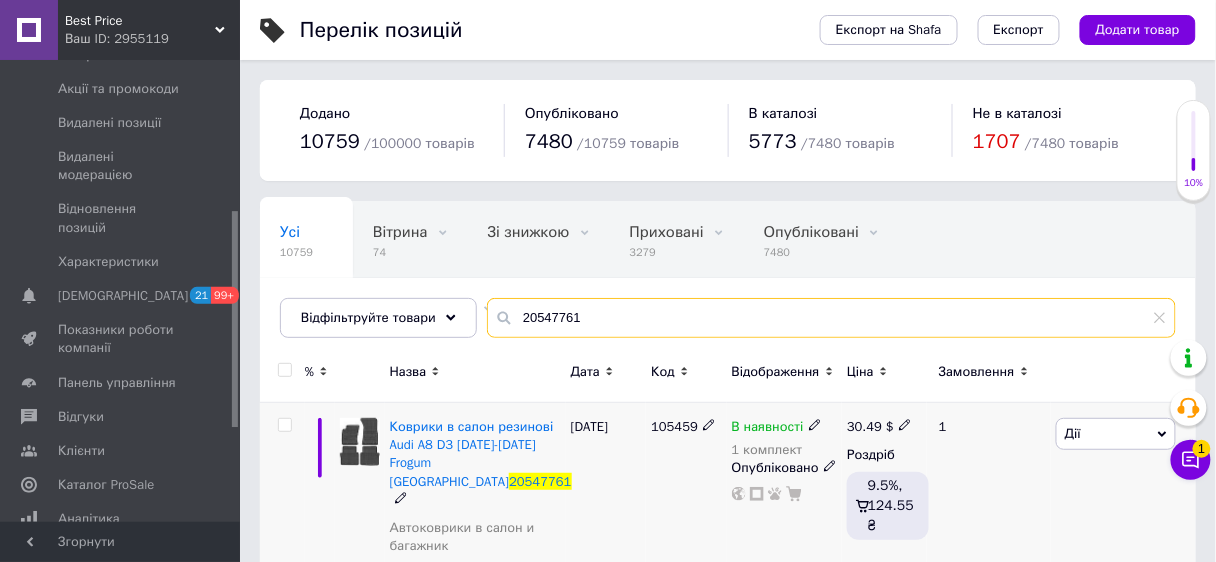 type on "20547761" 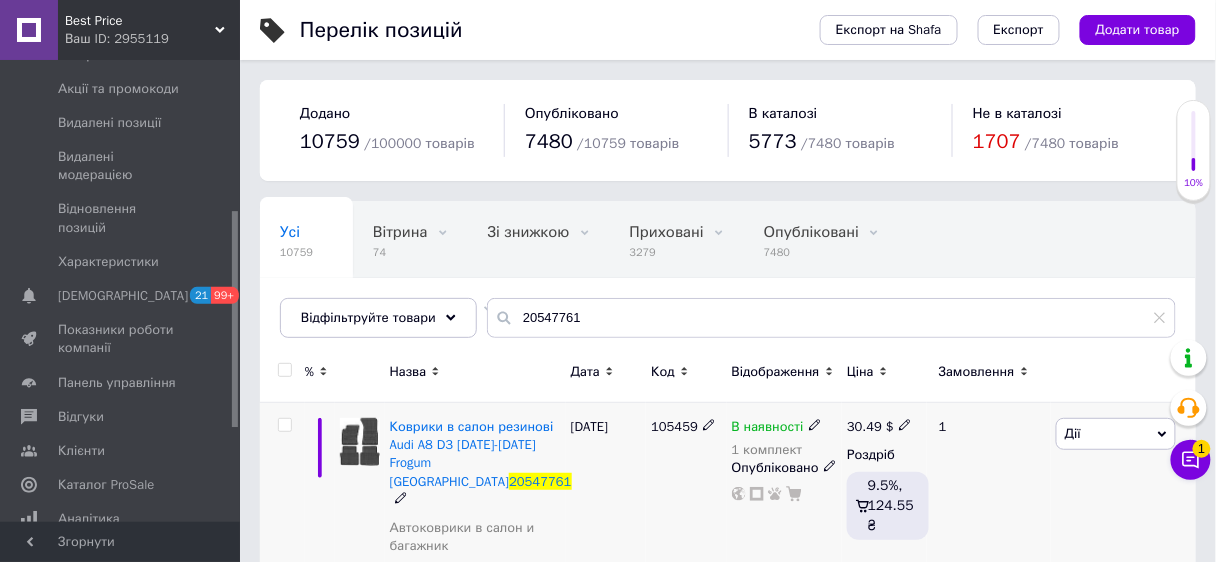 click 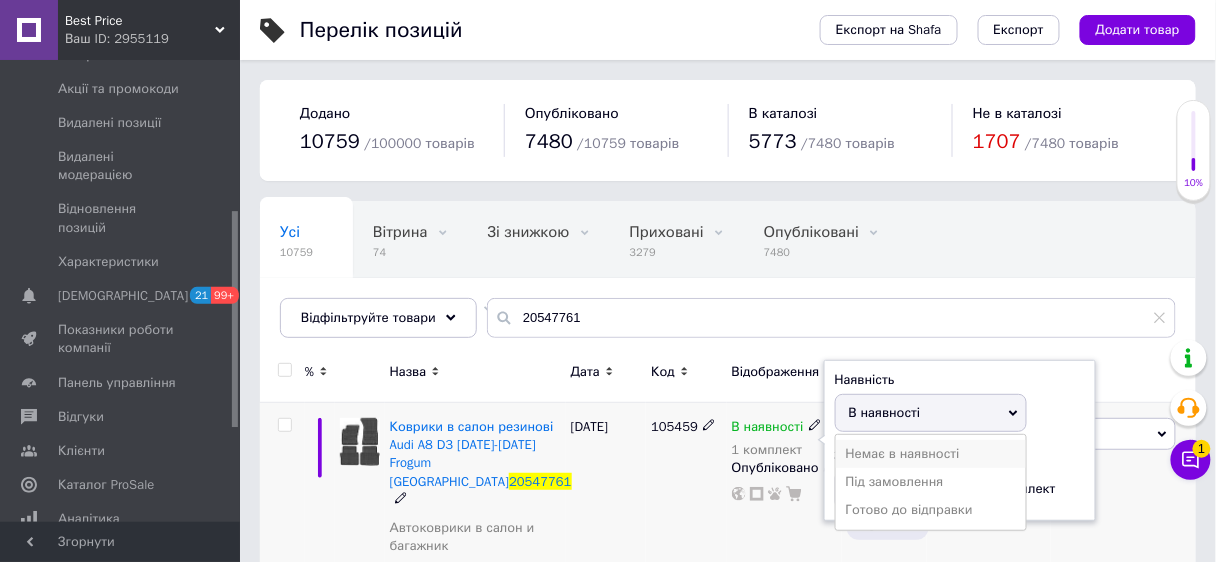 click on "Немає в наявності" at bounding box center [931, 454] 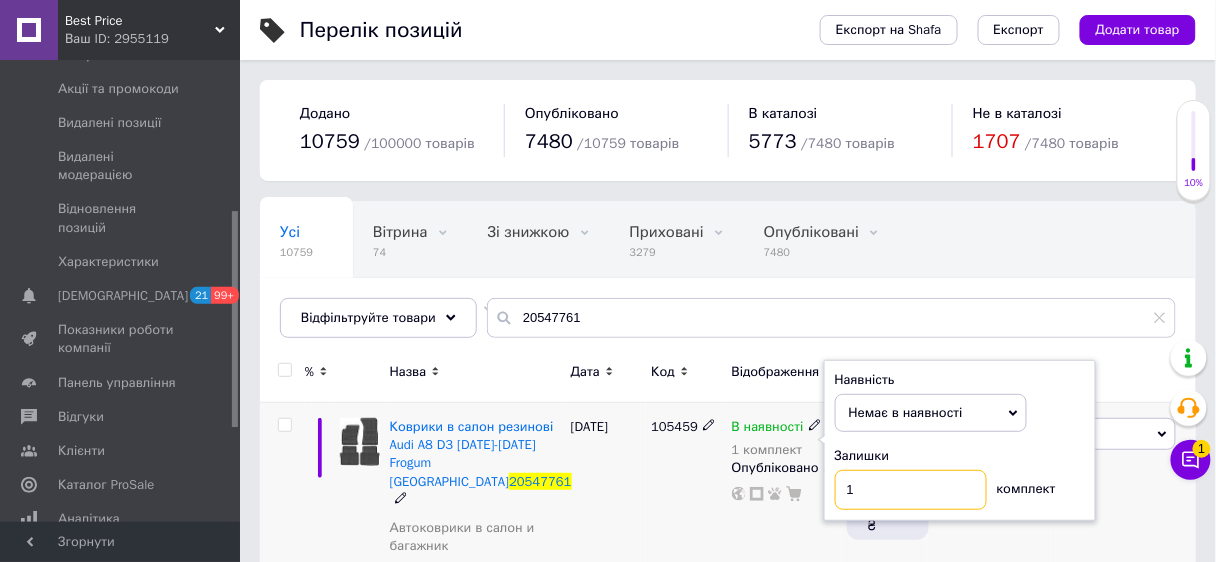 drag, startPoint x: 856, startPoint y: 479, endPoint x: 835, endPoint y: 484, distance: 21.587032 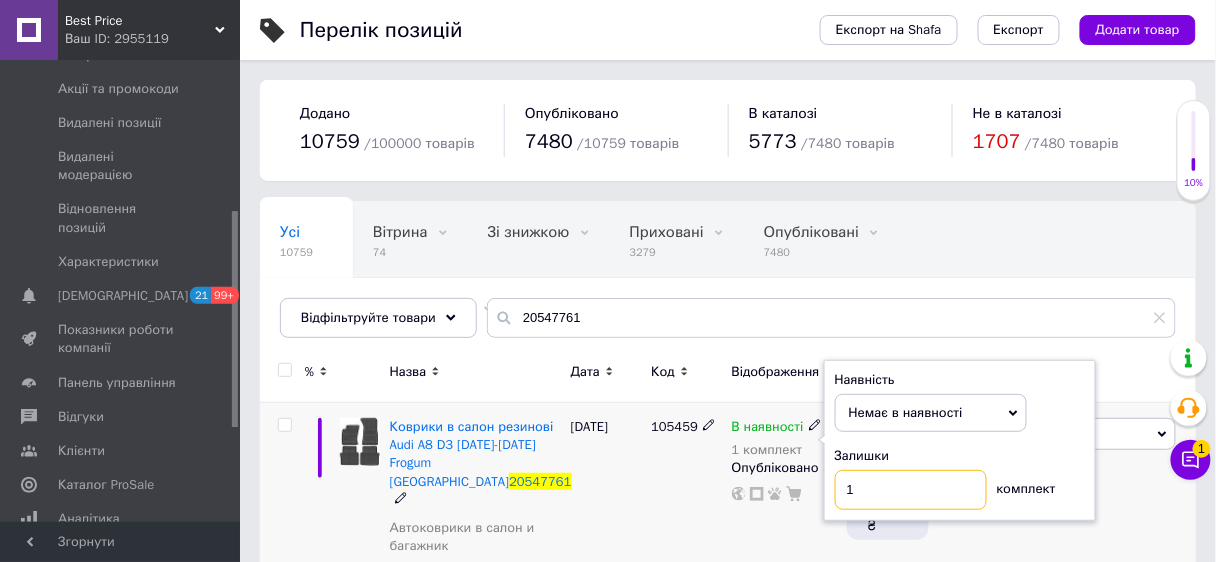click on "1" at bounding box center (911, 490) 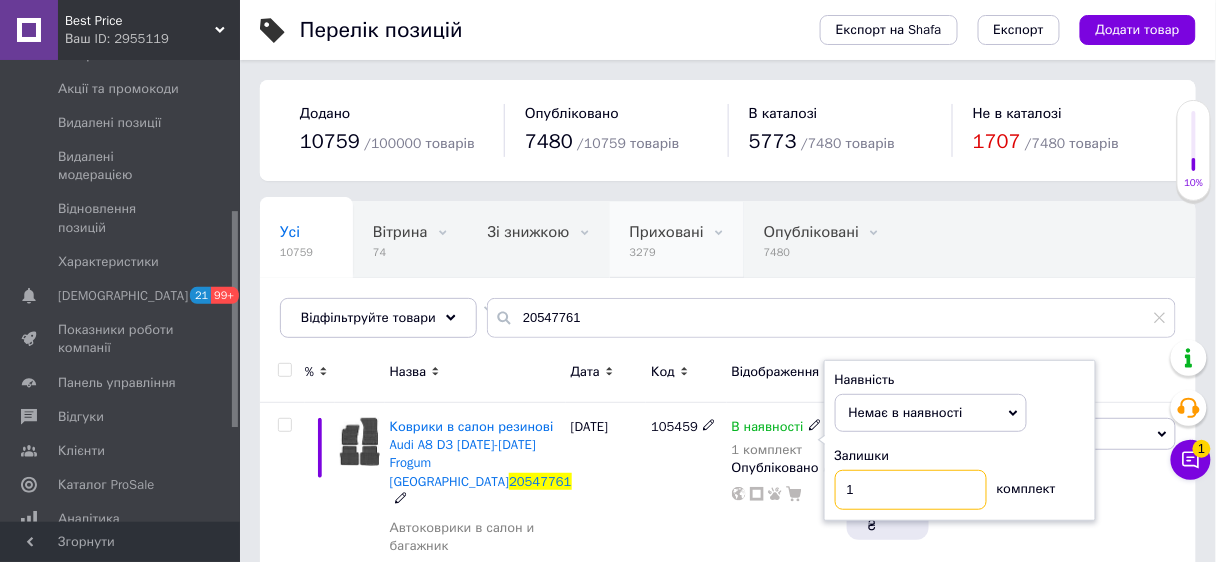 type on "0" 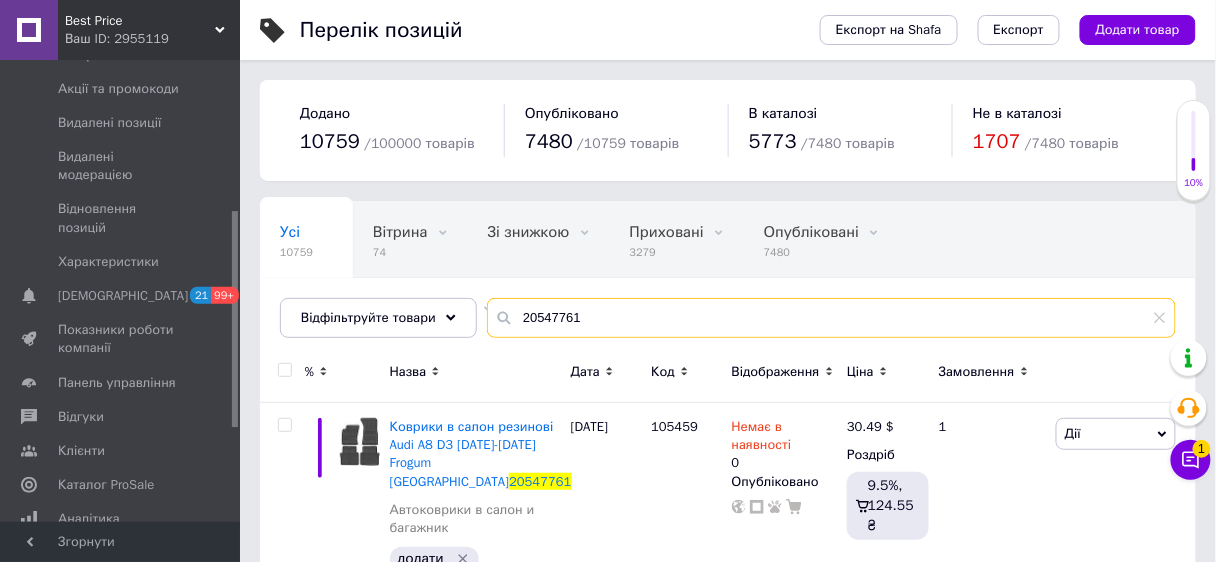 drag, startPoint x: 576, startPoint y: 315, endPoint x: 487, endPoint y: 313, distance: 89.02247 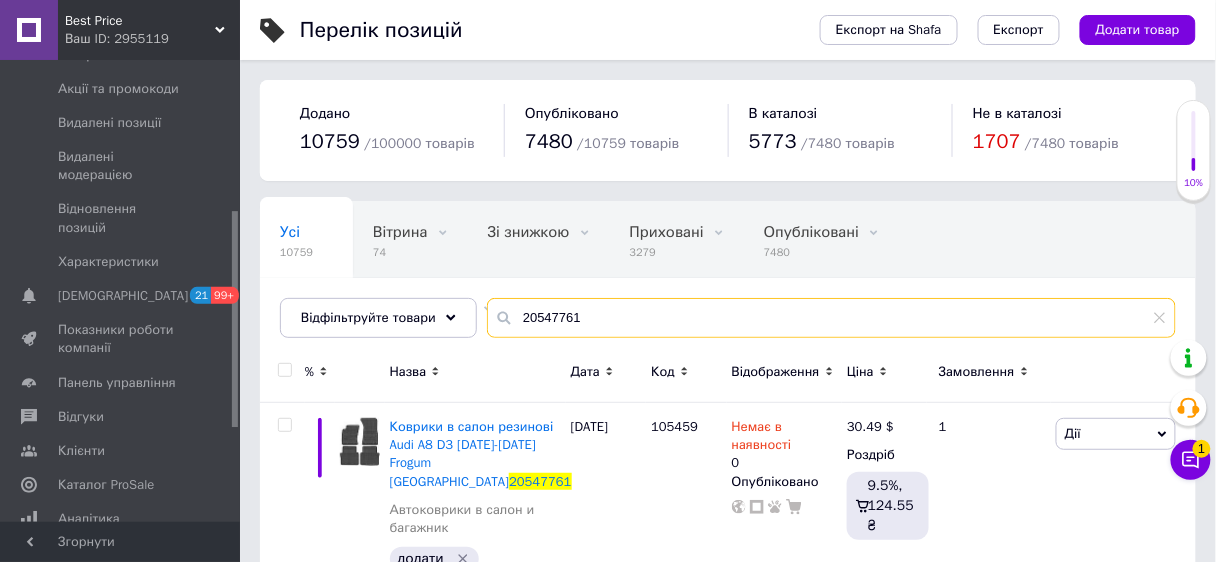 click on "20547761" at bounding box center [831, 318] 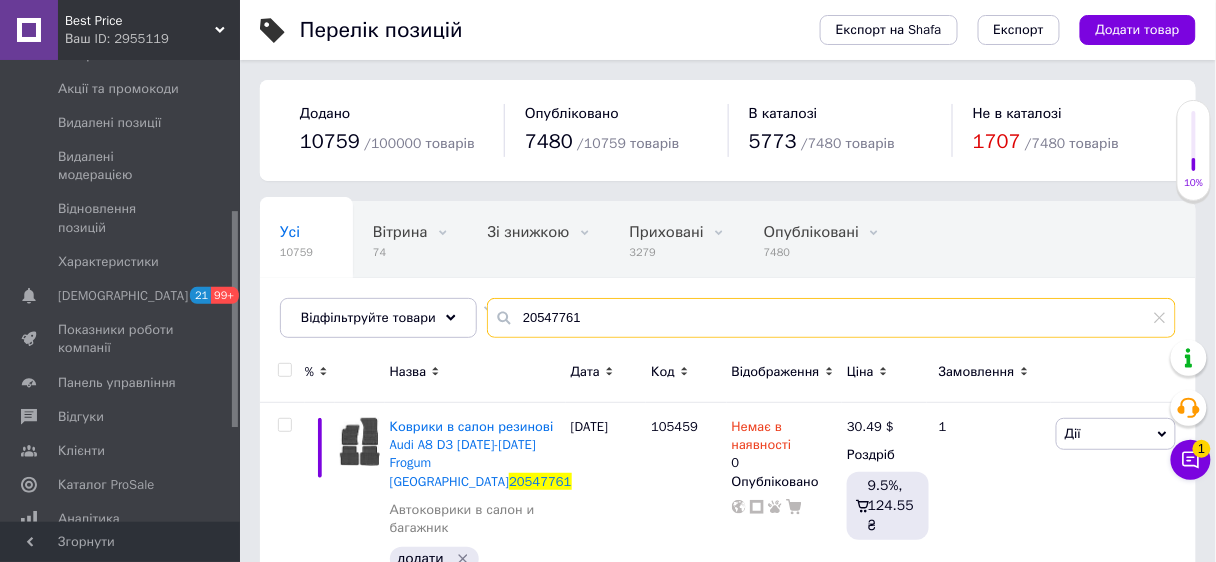 paste on "100 535" 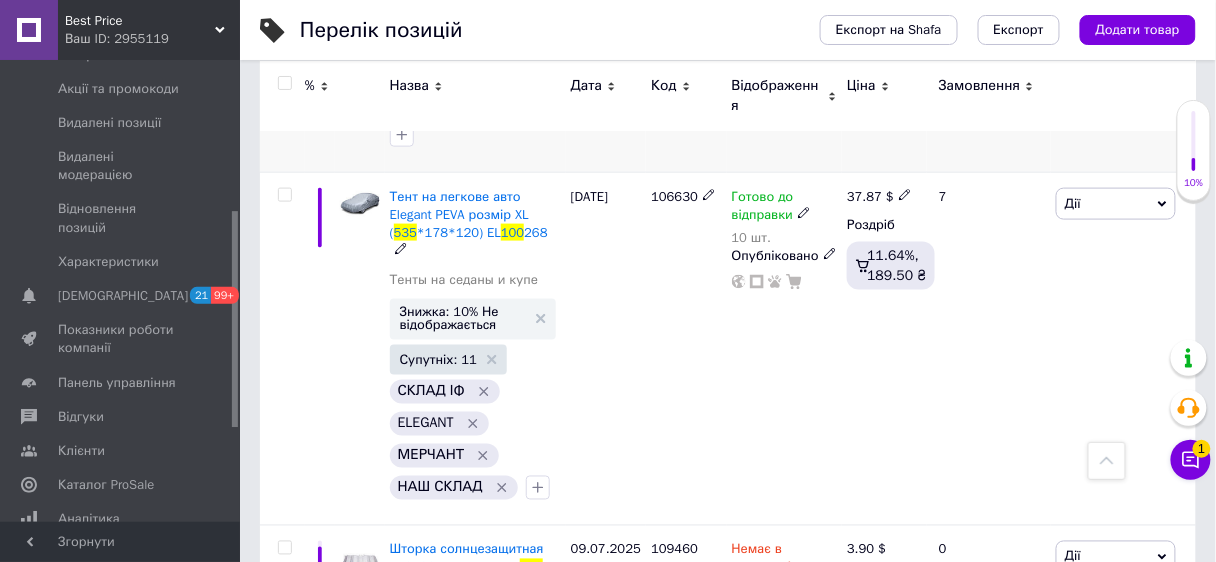 scroll, scrollTop: 628, scrollLeft: 0, axis: vertical 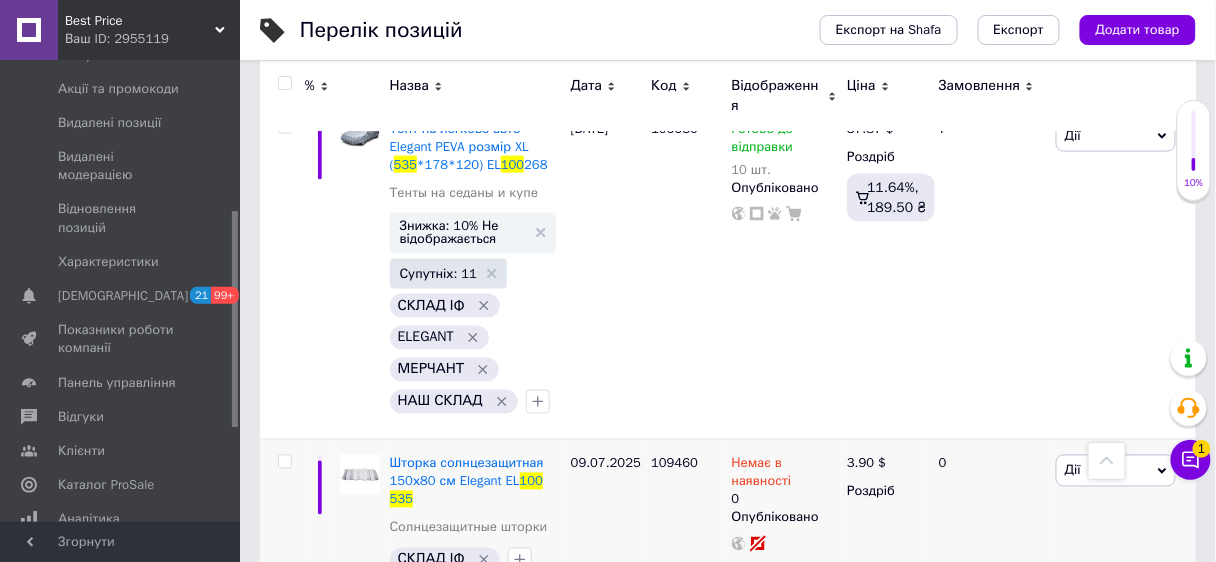 type on "100 535" 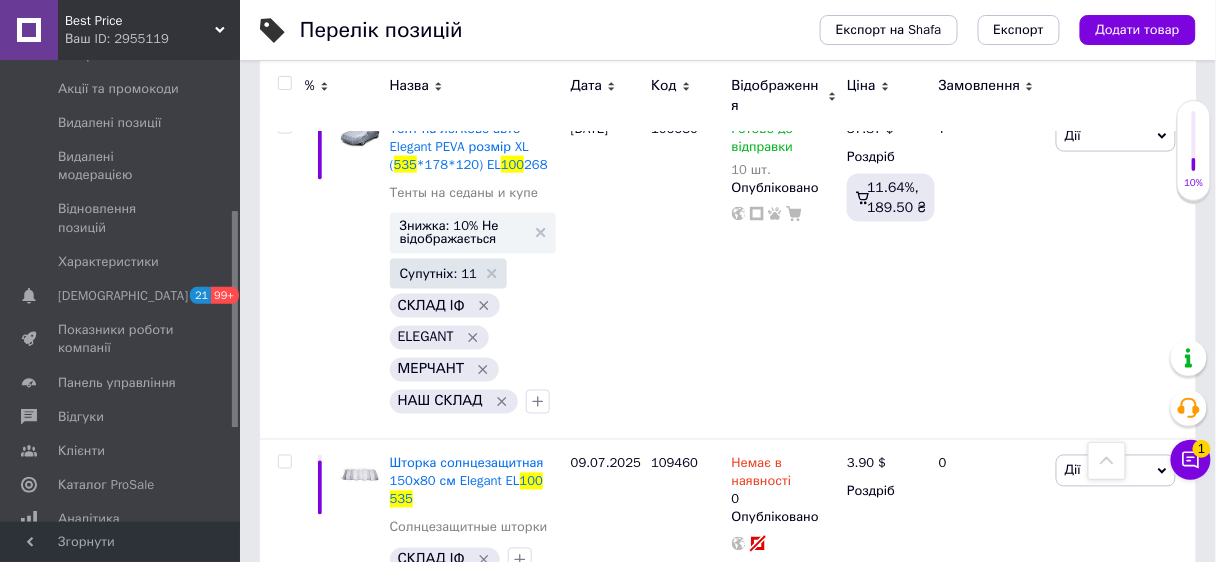 click on "Best Price Ваш ID: 2955119" at bounding box center (149, 30) 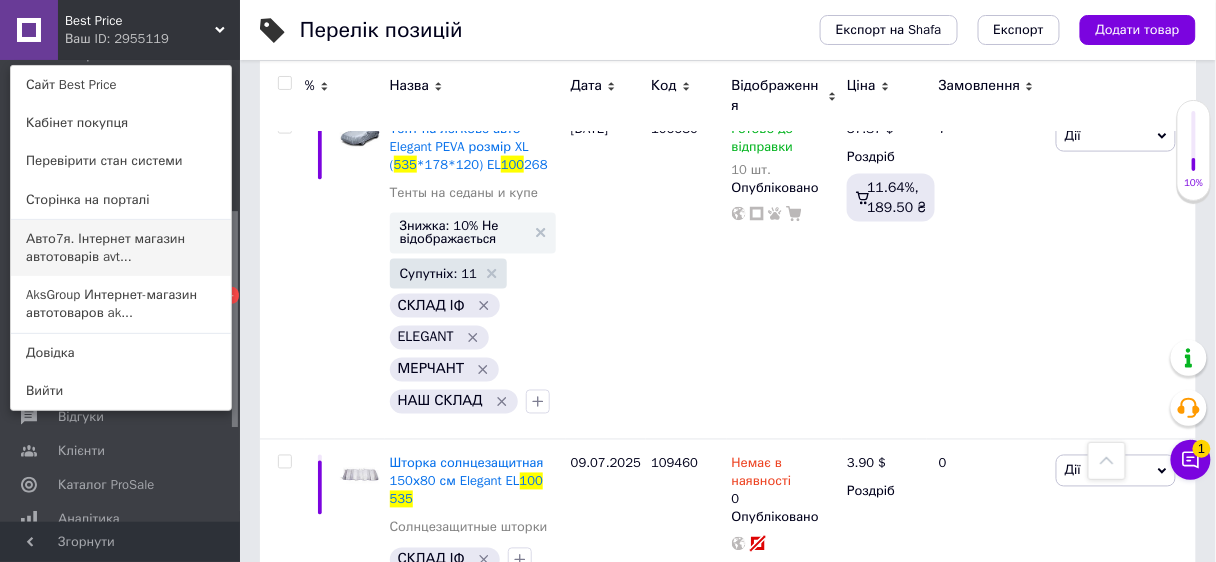 click on "Авто7я. Інтернет магазин автотоварів avt..." at bounding box center [121, 248] 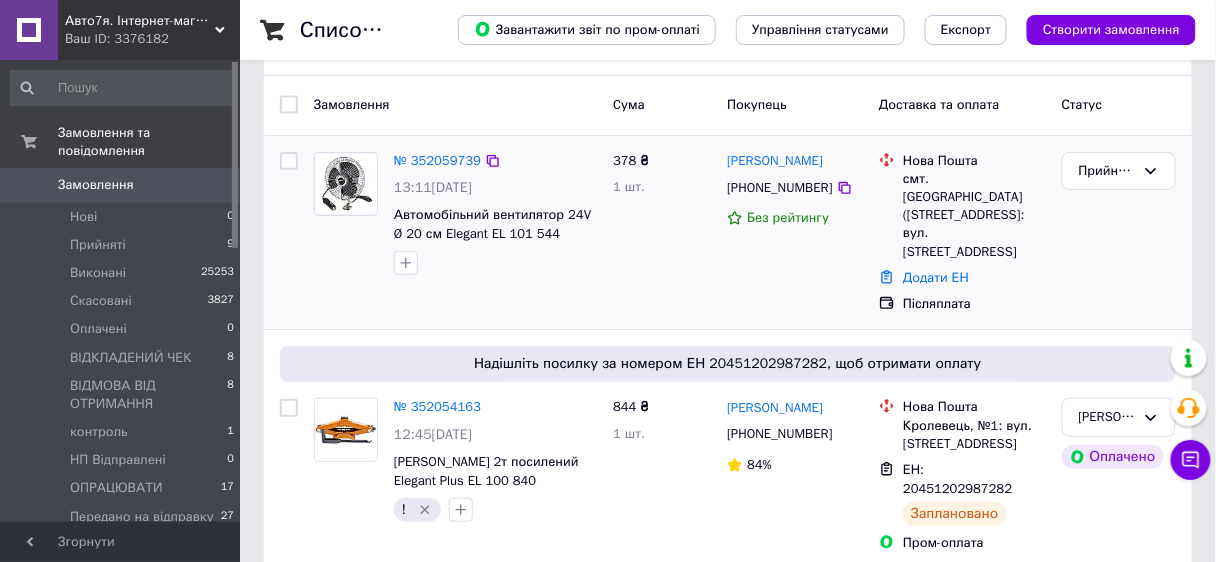 scroll, scrollTop: 160, scrollLeft: 0, axis: vertical 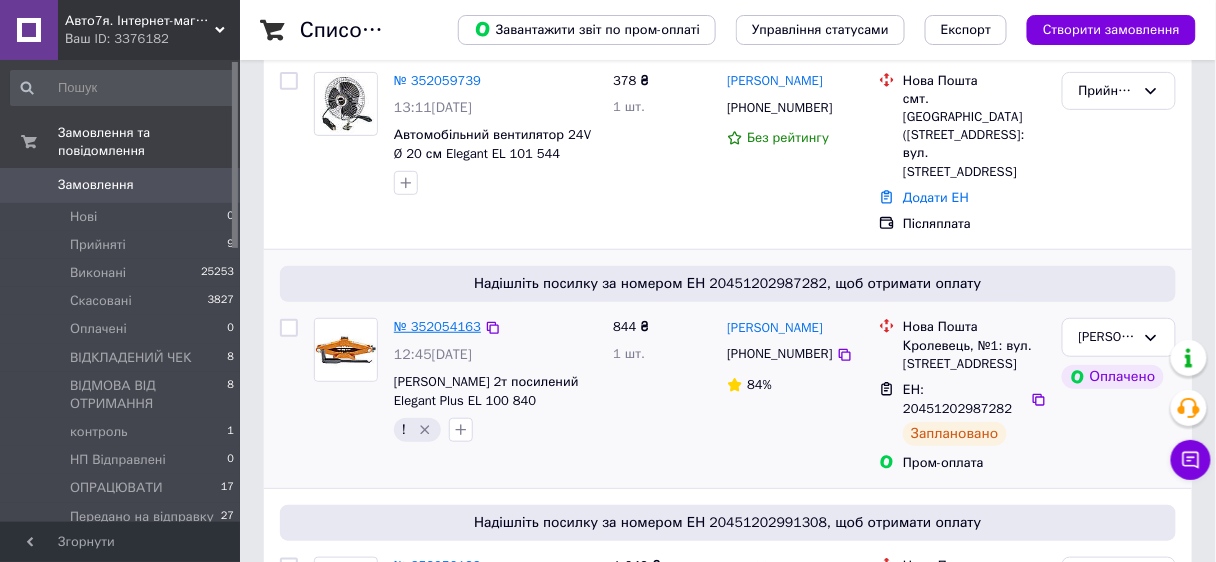 click on "№ 352054163" at bounding box center (437, 326) 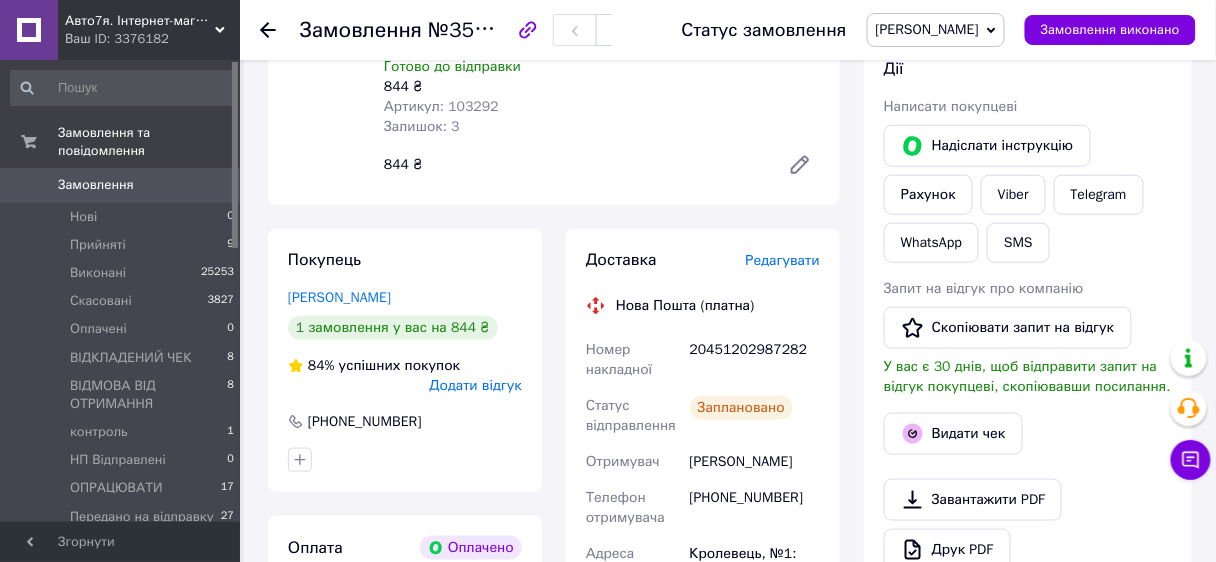 scroll, scrollTop: 80, scrollLeft: 0, axis: vertical 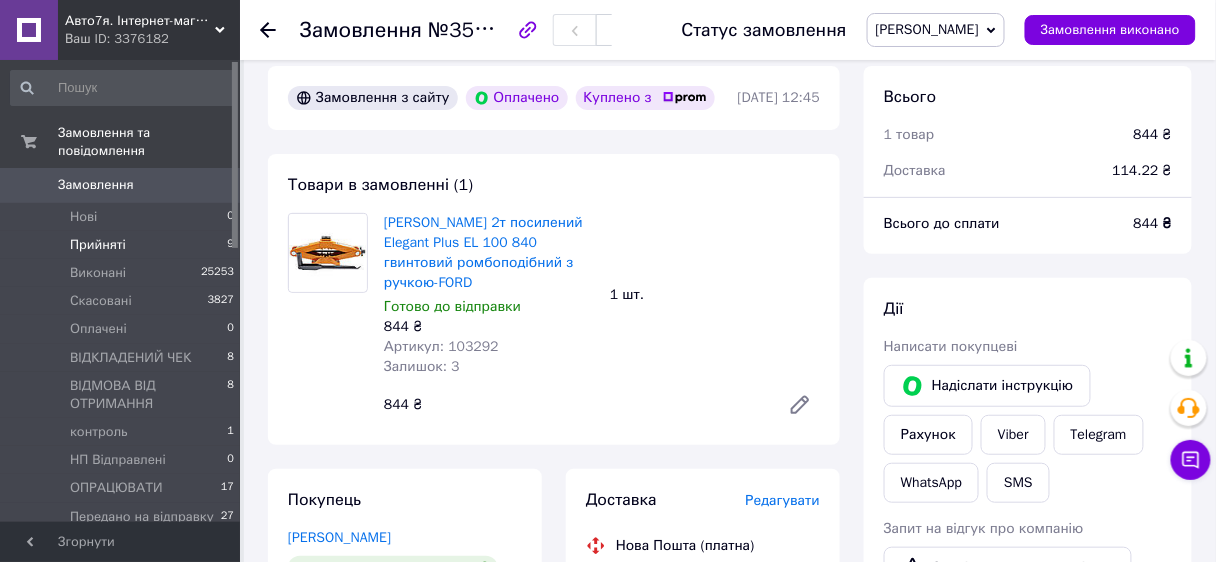 click on "Прийняті" at bounding box center [98, 245] 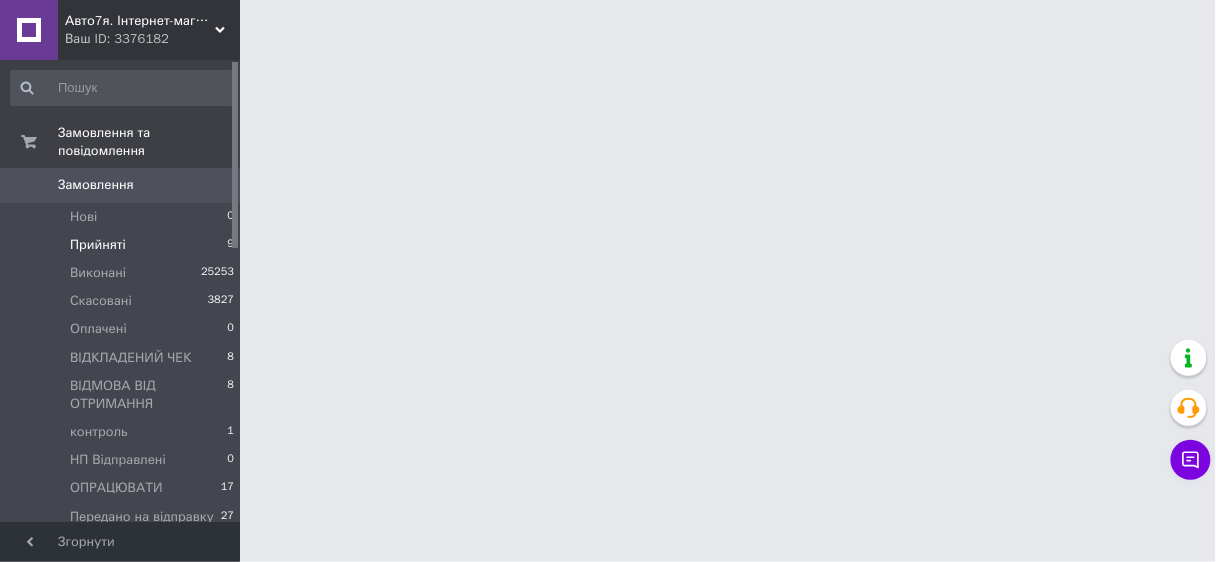 scroll, scrollTop: 0, scrollLeft: 0, axis: both 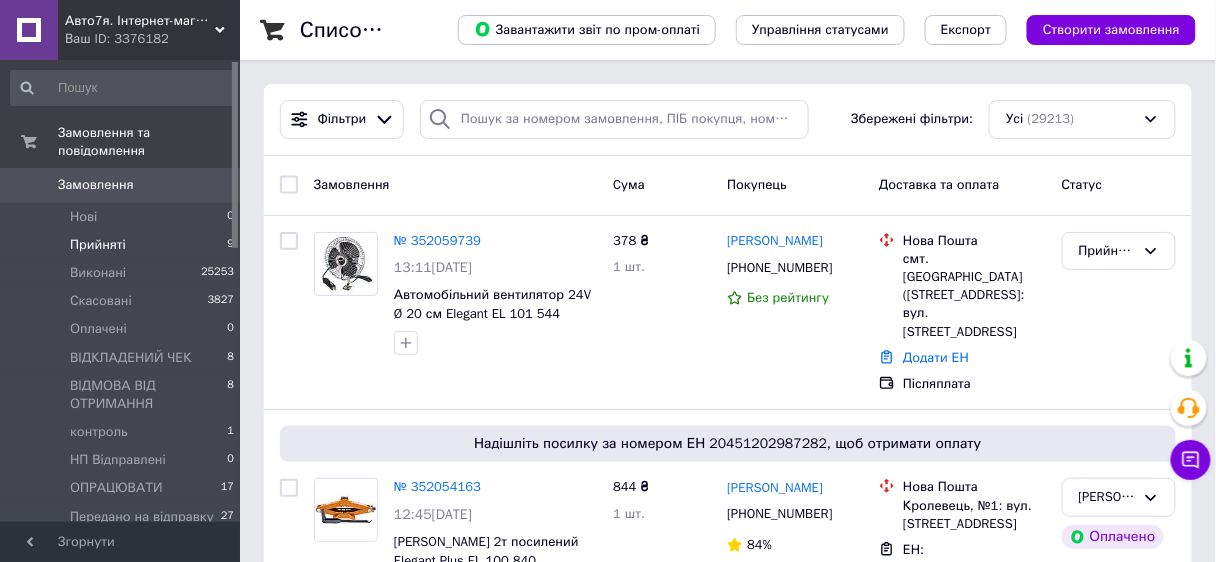 click on "Прийняті" at bounding box center [98, 245] 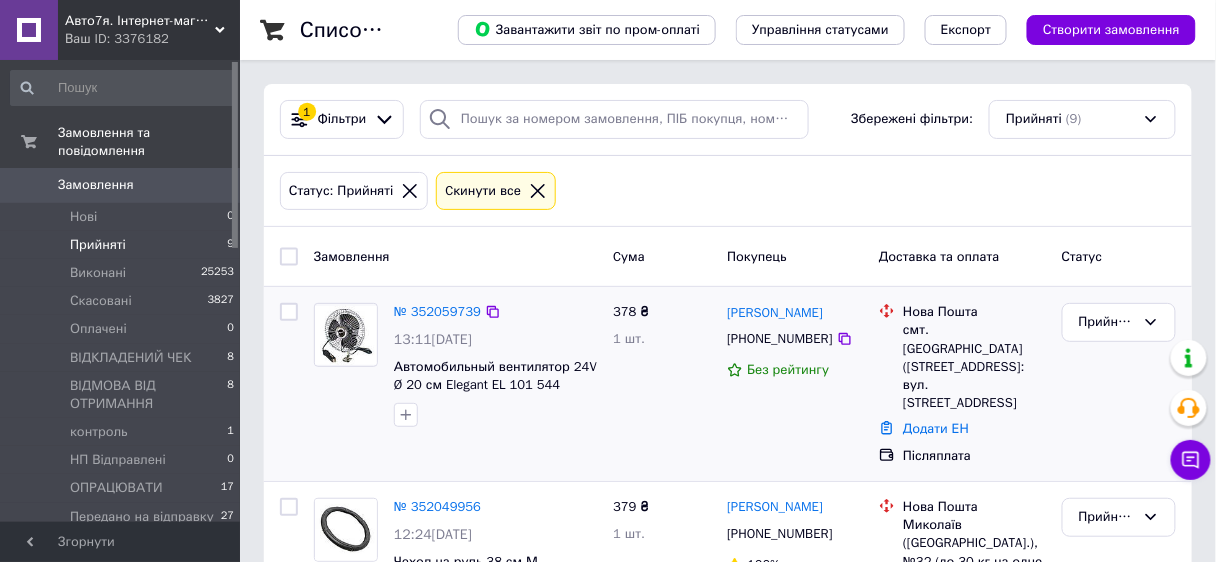 scroll, scrollTop: 80, scrollLeft: 0, axis: vertical 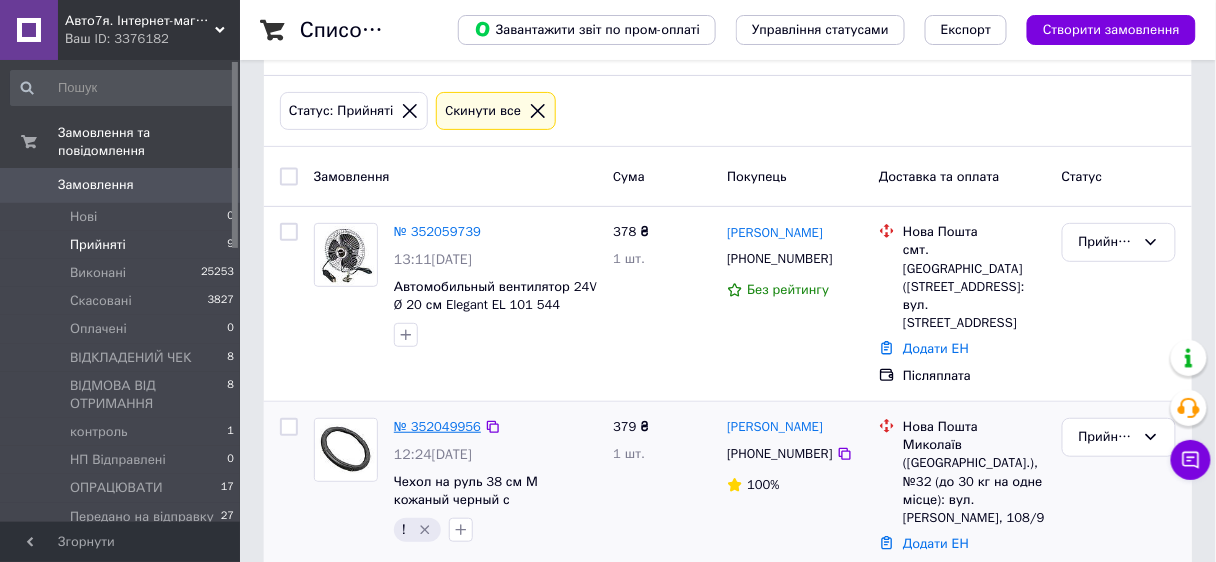 click on "№ 352049956" at bounding box center [437, 426] 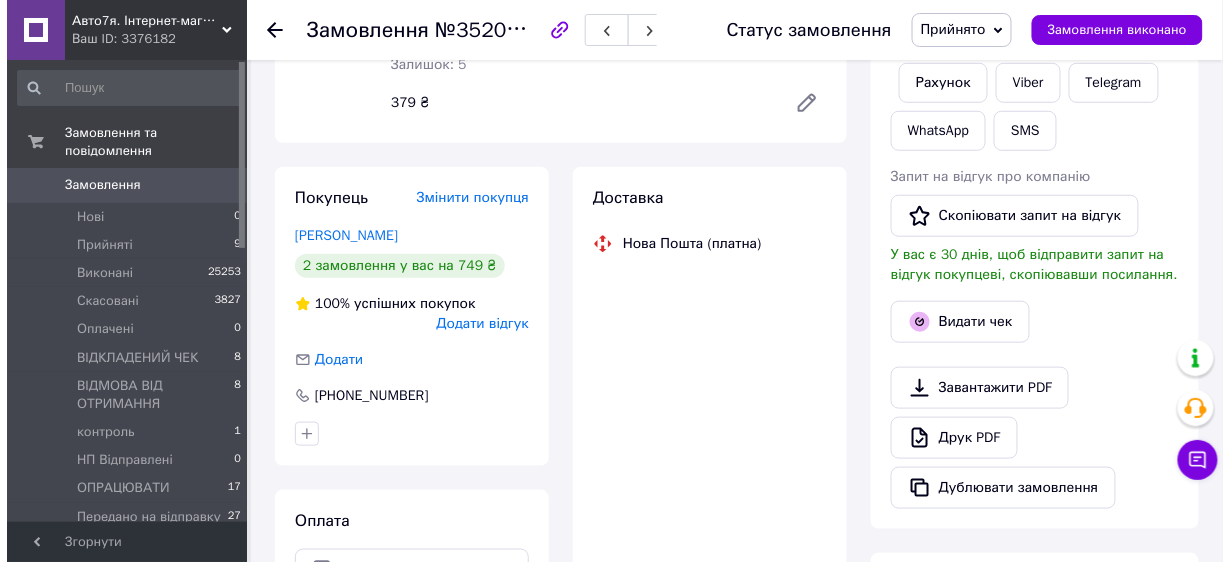 scroll, scrollTop: 397, scrollLeft: 0, axis: vertical 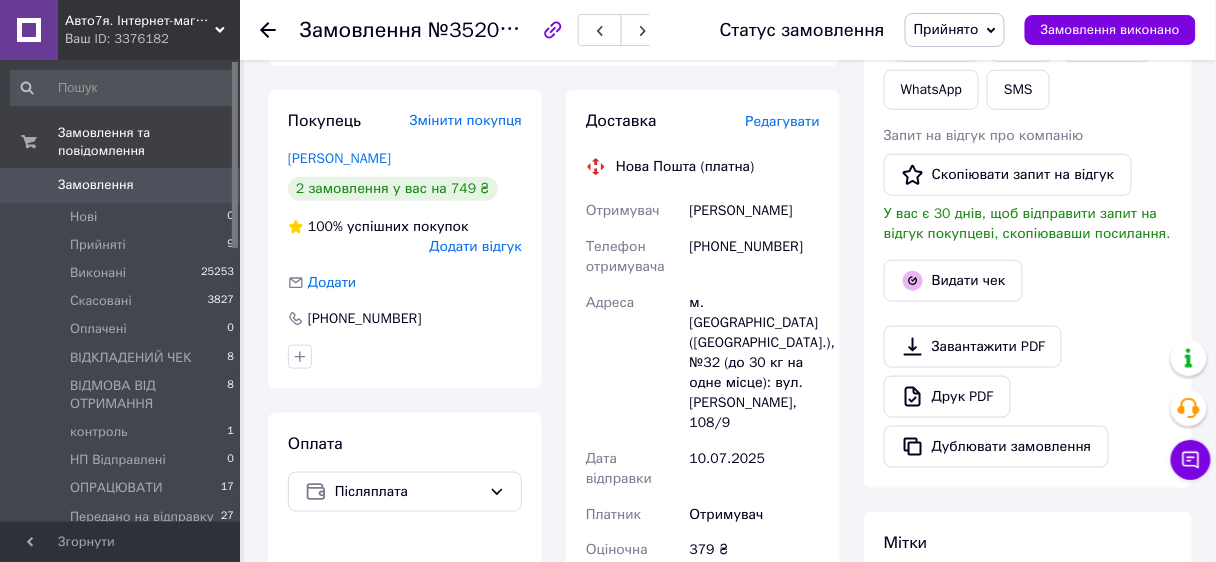 click on "Редагувати" at bounding box center [783, 121] 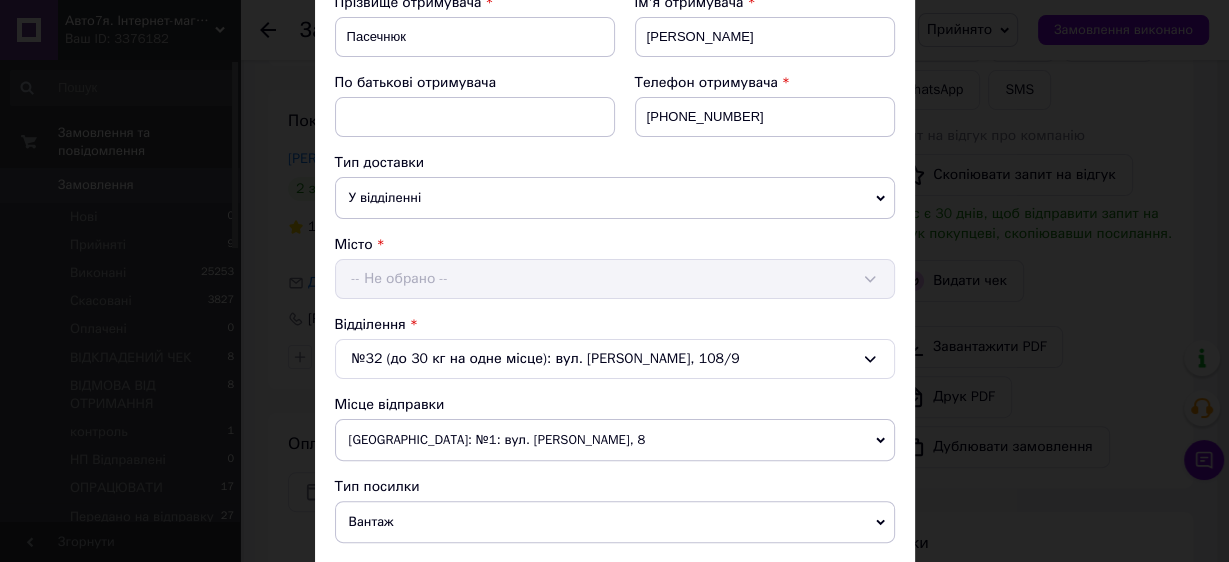 scroll, scrollTop: 720, scrollLeft: 0, axis: vertical 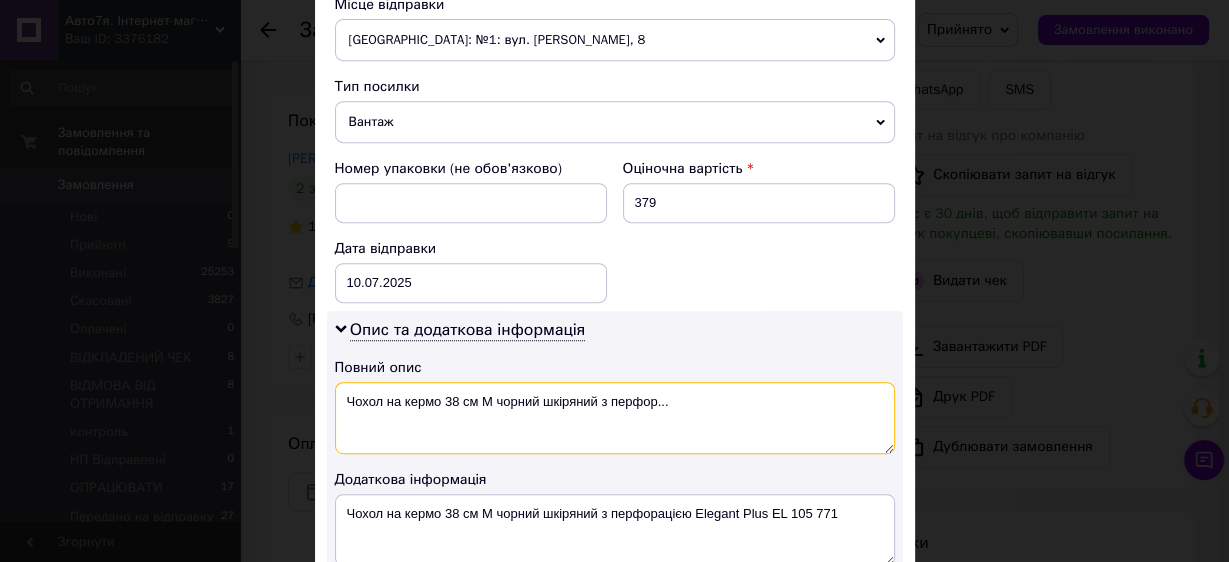 drag, startPoint x: 435, startPoint y: 391, endPoint x: 670, endPoint y: 406, distance: 235.47824 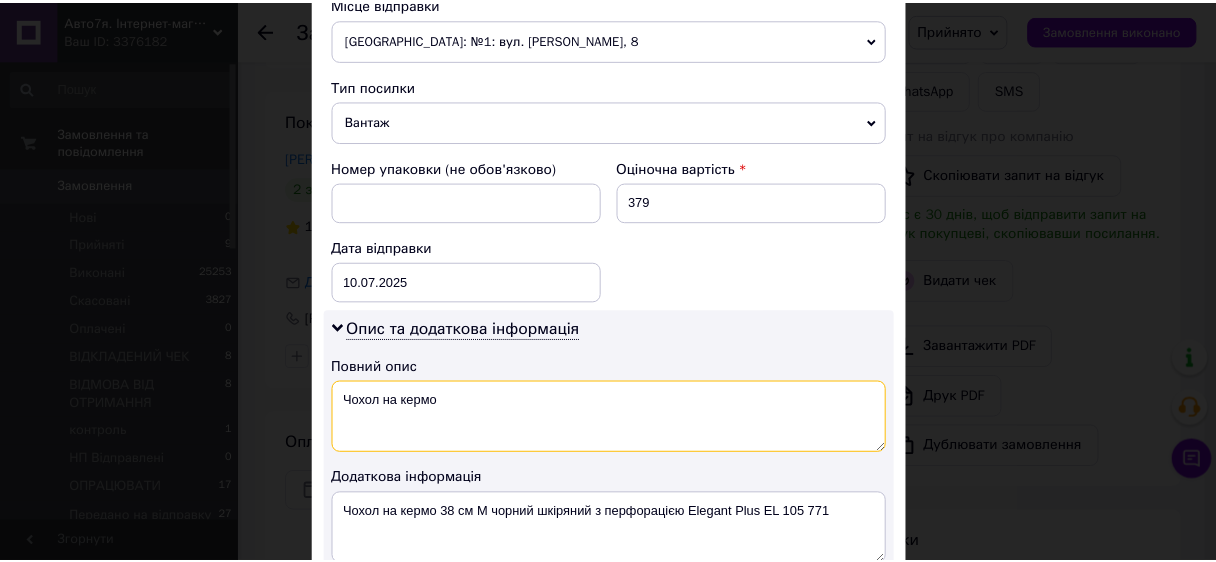 scroll, scrollTop: 1120, scrollLeft: 0, axis: vertical 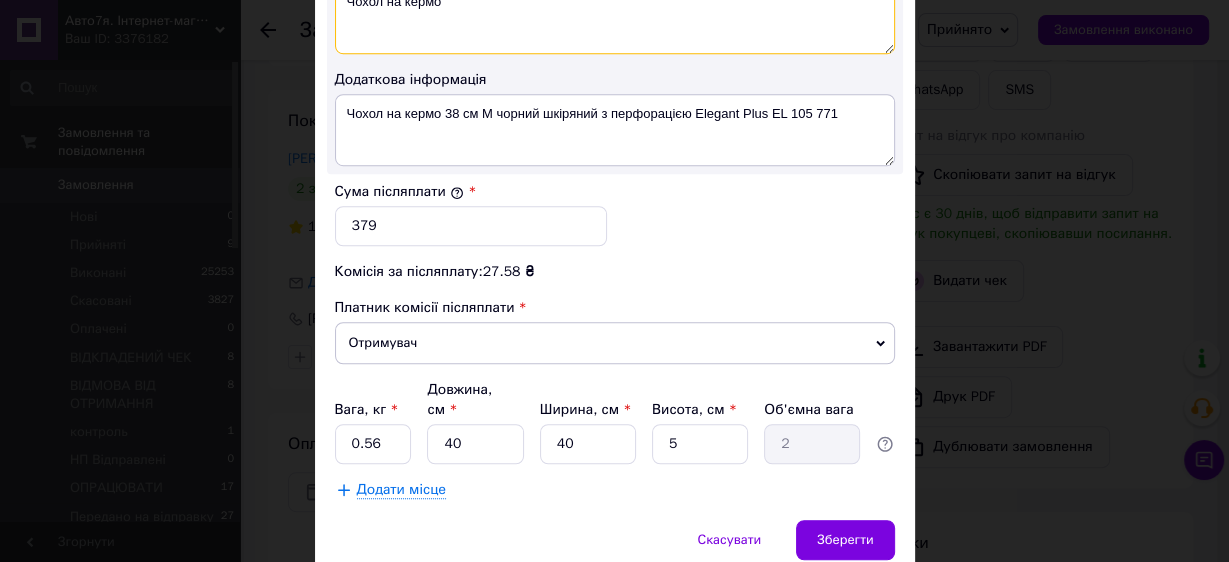 type on "Чохол на кермо" 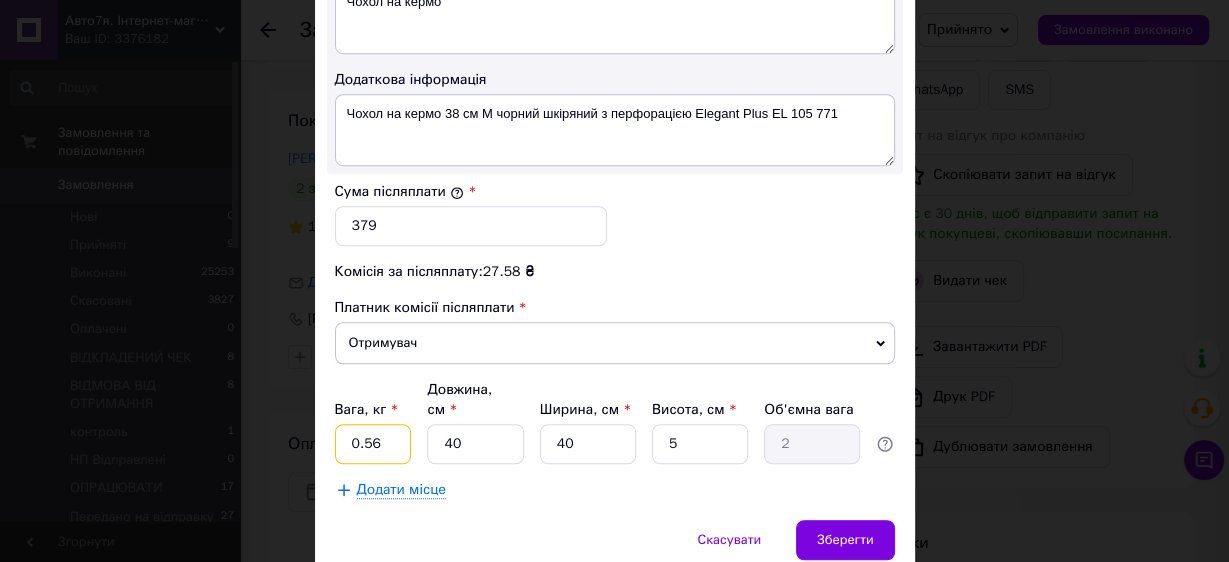 drag, startPoint x: 389, startPoint y: 410, endPoint x: 348, endPoint y: 416, distance: 41.4367 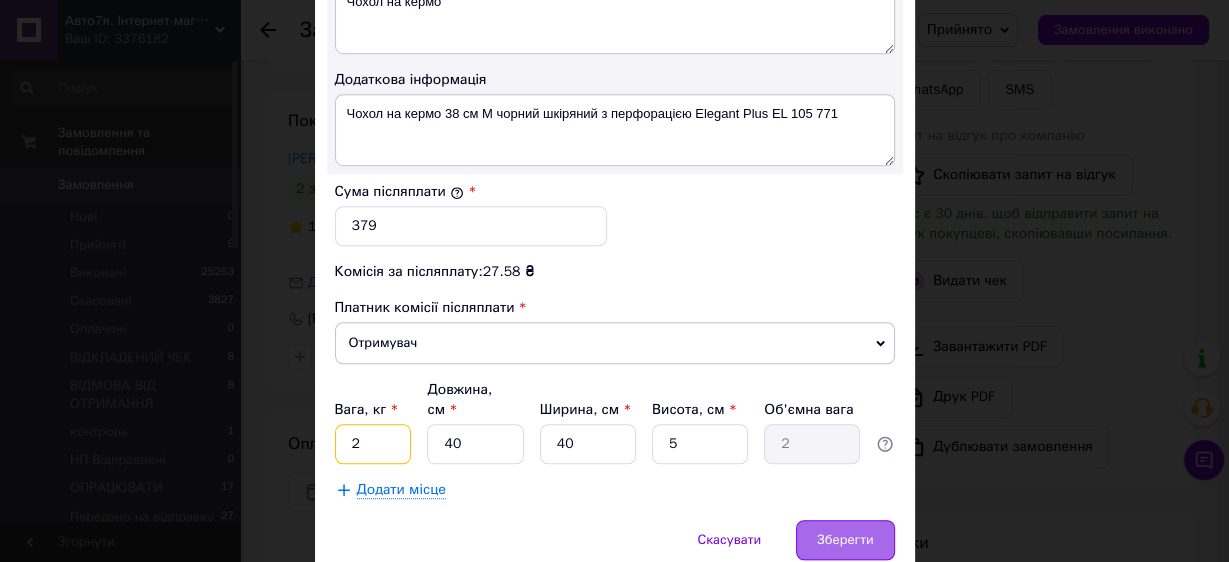 type on "2" 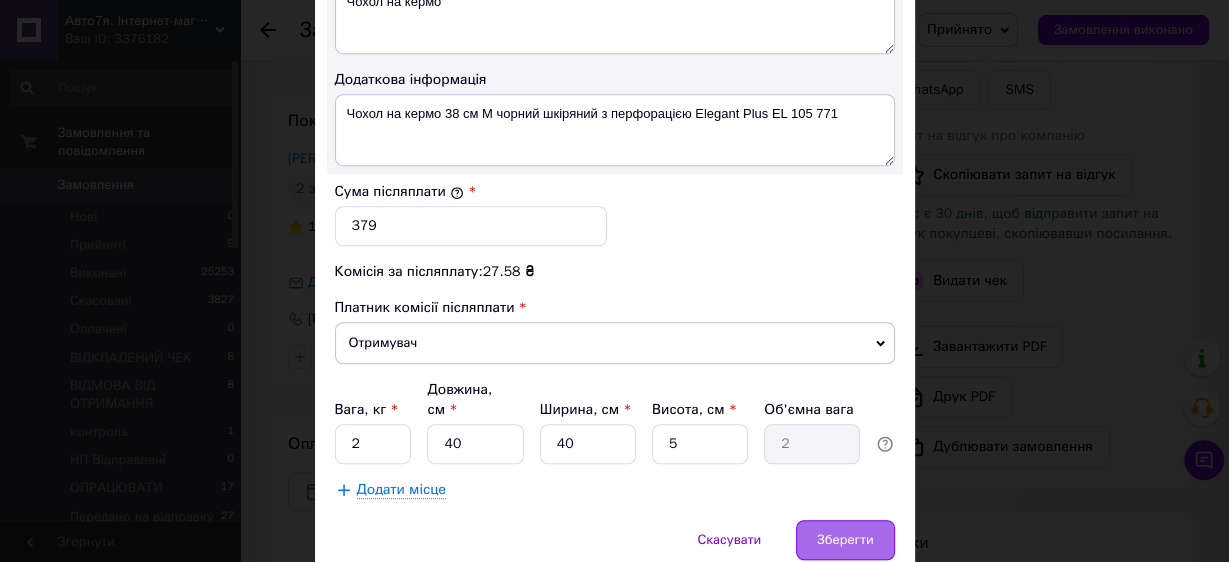 click on "Зберегти" at bounding box center [845, 540] 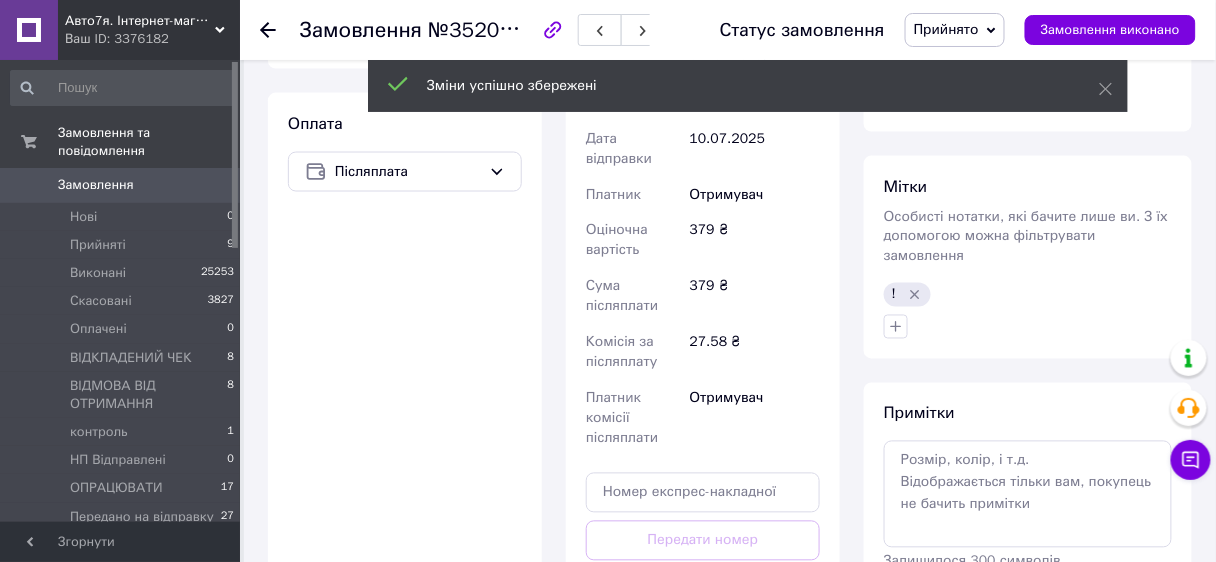 scroll, scrollTop: 797, scrollLeft: 0, axis: vertical 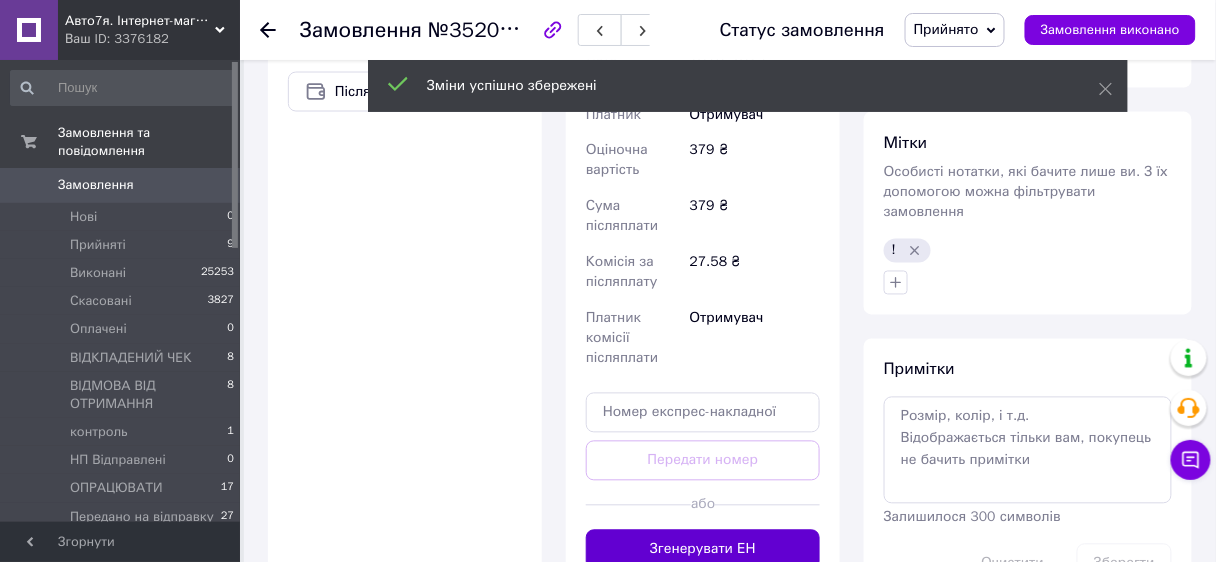 click on "Згенерувати ЕН" at bounding box center [703, 550] 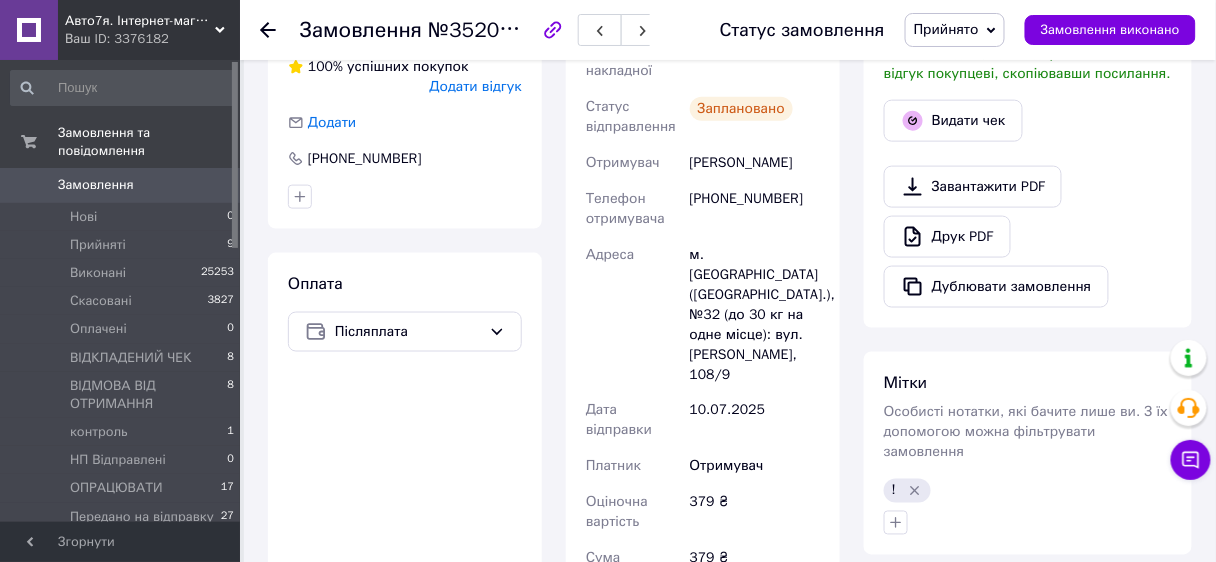 scroll, scrollTop: 317, scrollLeft: 0, axis: vertical 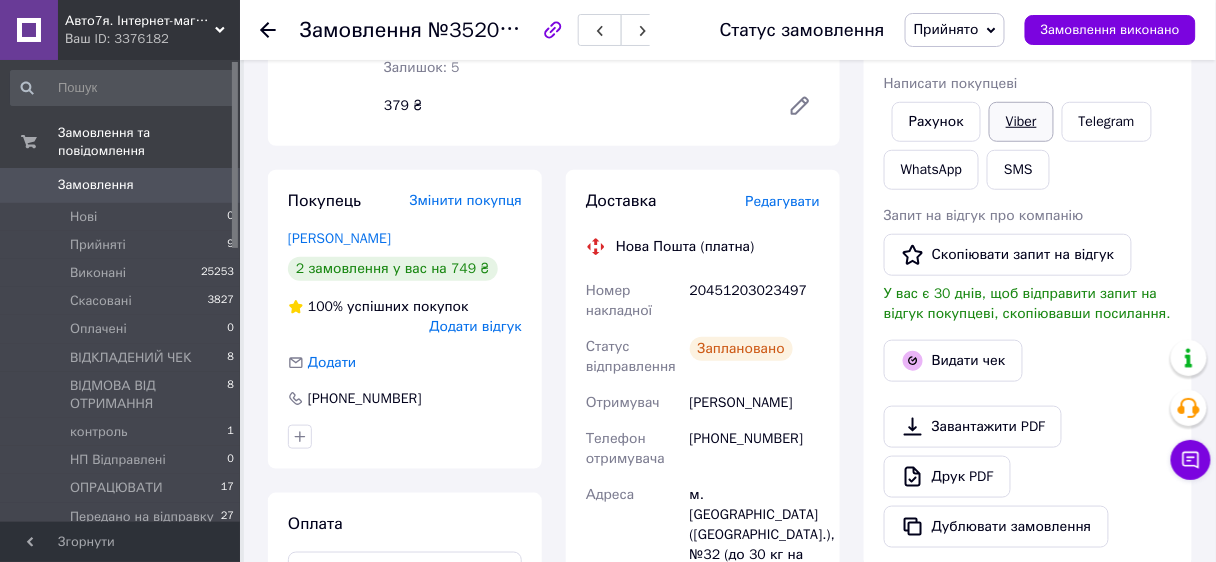 click on "Viber" at bounding box center (1021, 122) 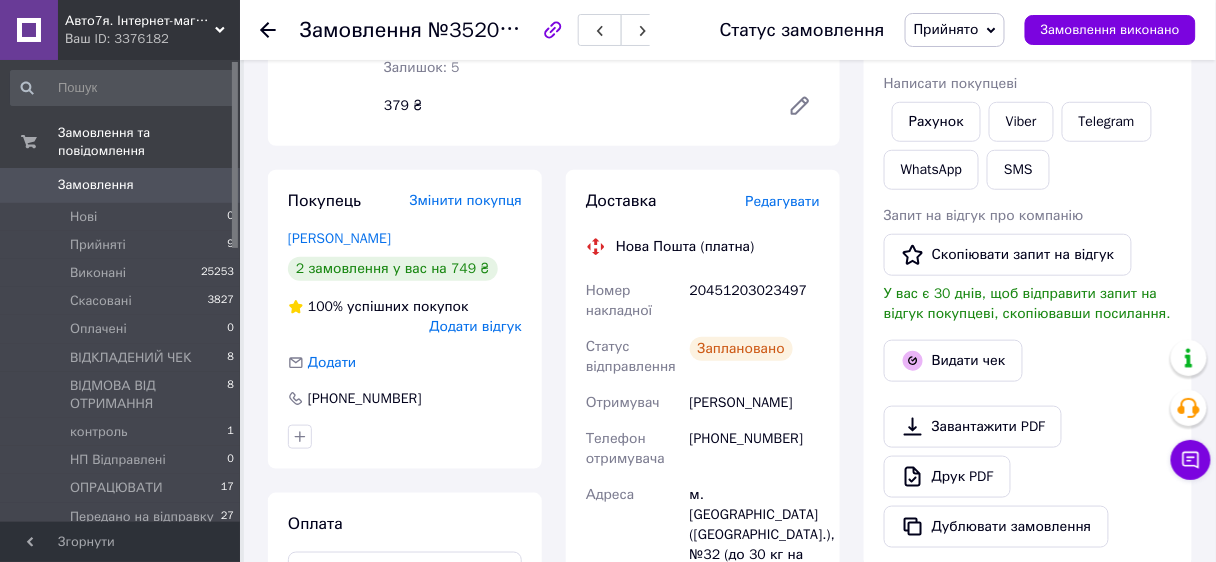 drag, startPoint x: 549, startPoint y: 553, endPoint x: 561, endPoint y: 504, distance: 50.447994 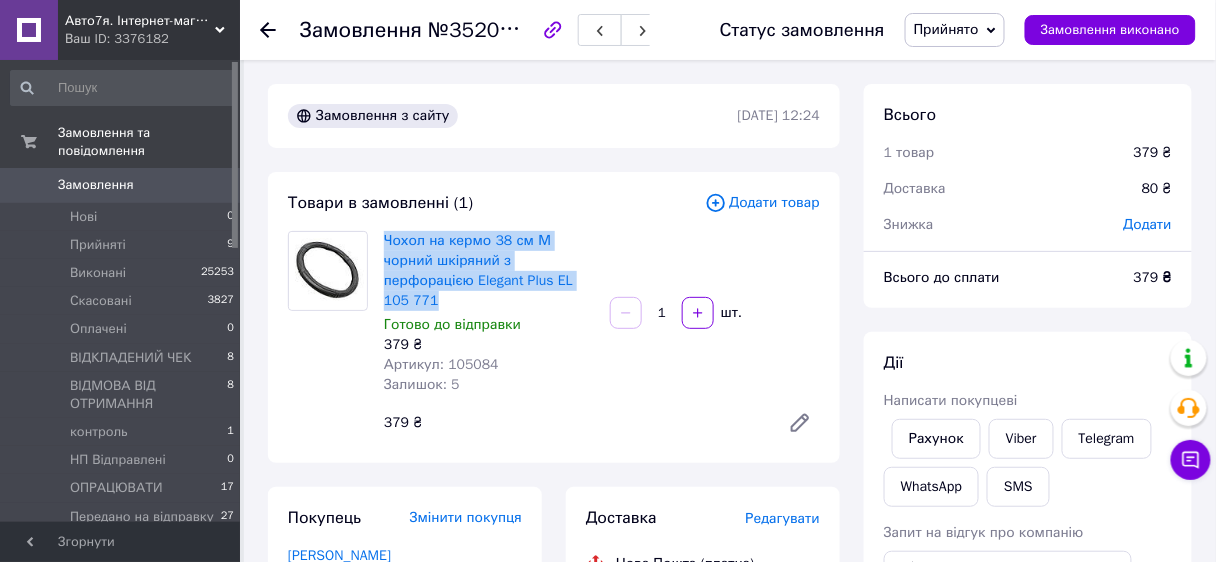 drag, startPoint x: 377, startPoint y: 235, endPoint x: 420, endPoint y: 298, distance: 76.27582 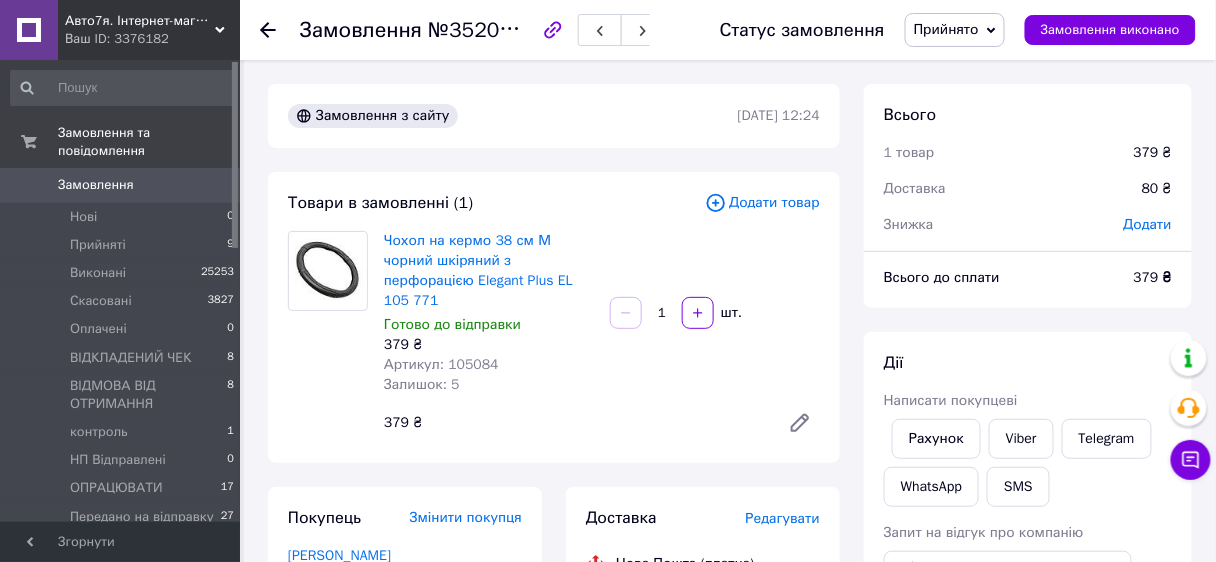 click on "Всього 1 товар 379 ₴ Доставка 80 ₴ Знижка Додати Всього до сплати 379 ₴ Дії Написати покупцеві Рахунок Viber Telegram WhatsApp SMS Запит на відгук про компанію   Скопіювати запит на відгук У вас є 30 днів, щоб відправити запит на відгук покупцеві, скопіювавши посилання.   Видати чек   Завантажити PDF   Друк PDF   Дублювати замовлення Мітки Особисті нотатки, які бачите лише ви. З їх допомогою можна фільтрувати замовлення !   Примітки Залишилося 300 символів Очистити Зберегти" at bounding box center (1028, 1052) 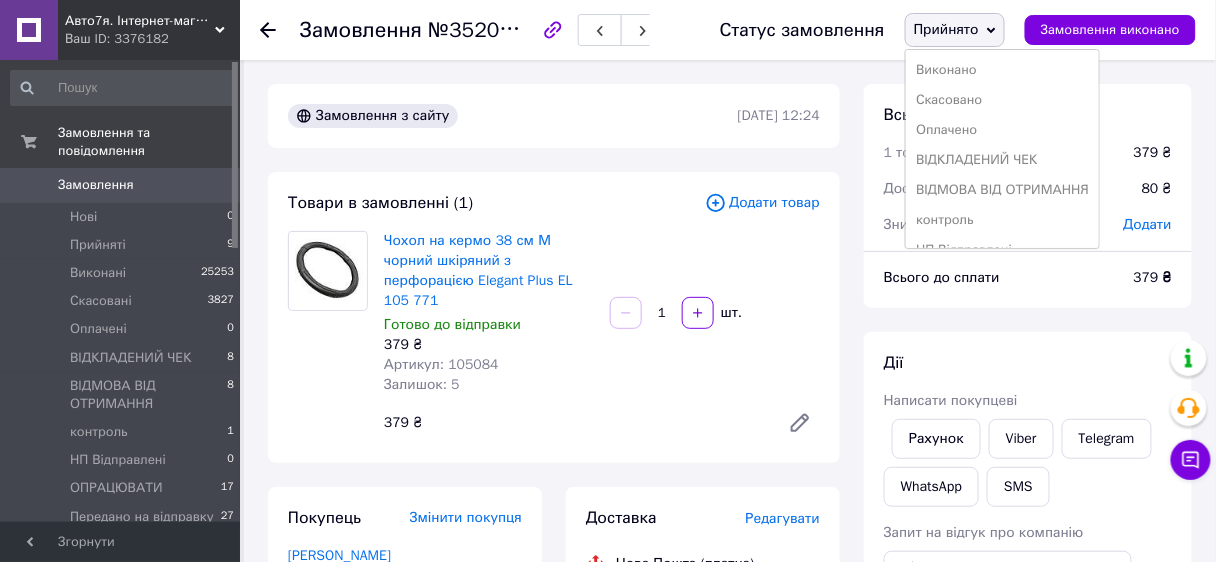 scroll, scrollTop: 160, scrollLeft: 0, axis: vertical 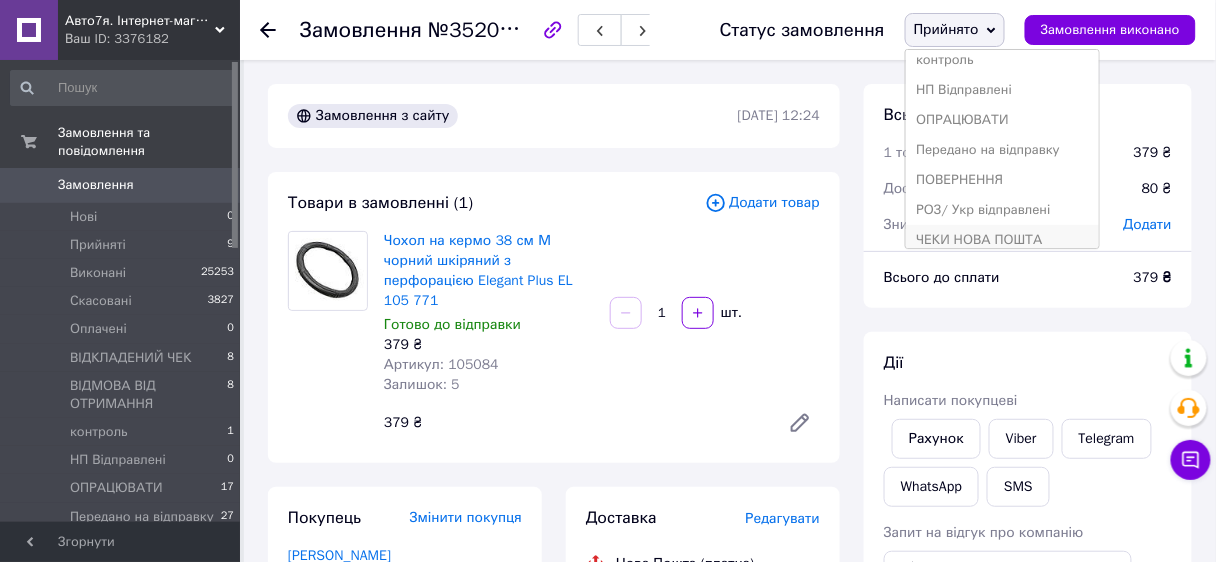 click on "ЧЕКИ НОВА ПОШТА" at bounding box center [1002, 240] 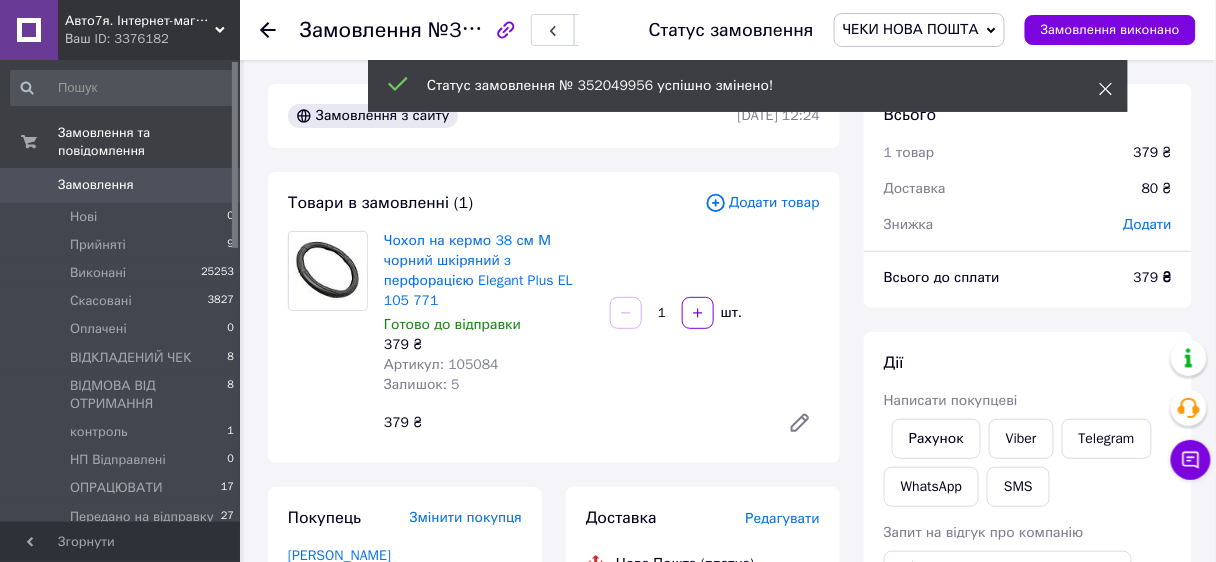 click 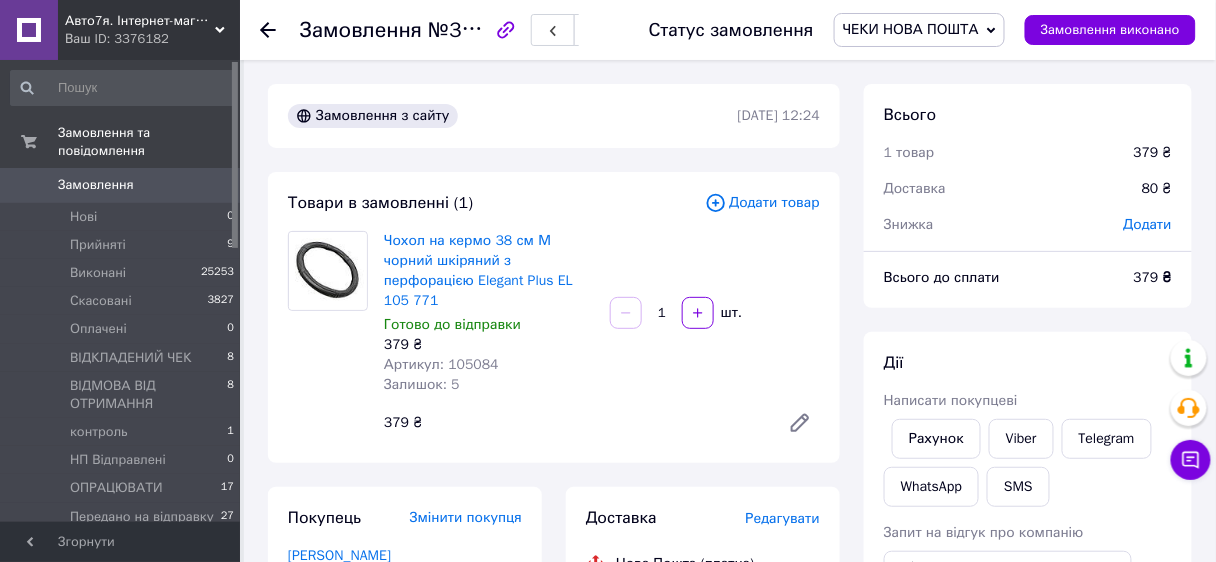 click 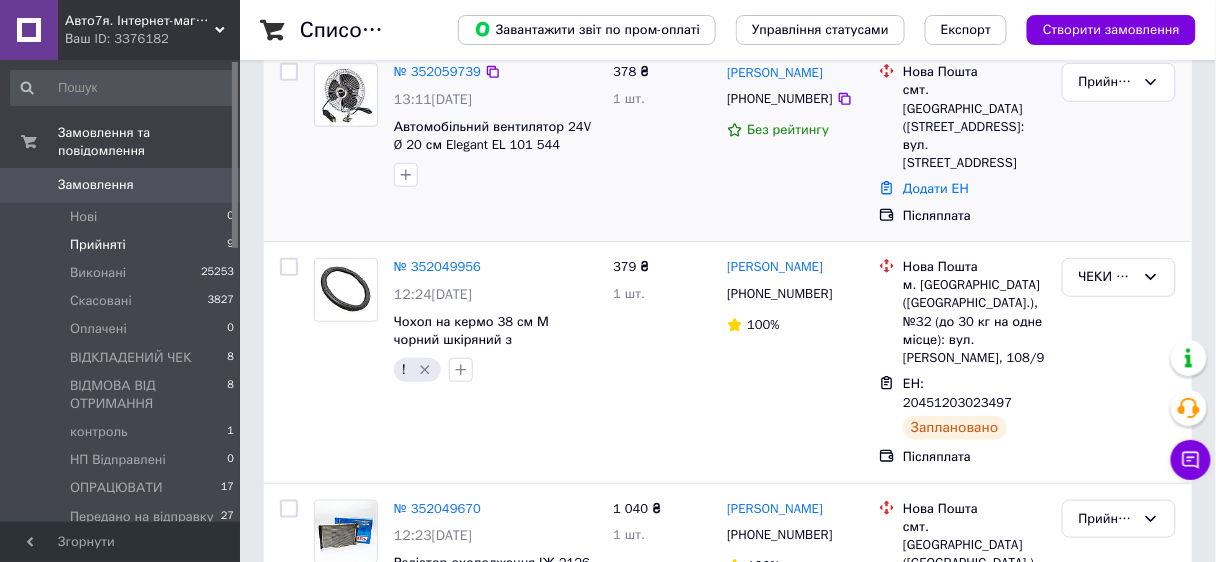 scroll, scrollTop: 320, scrollLeft: 0, axis: vertical 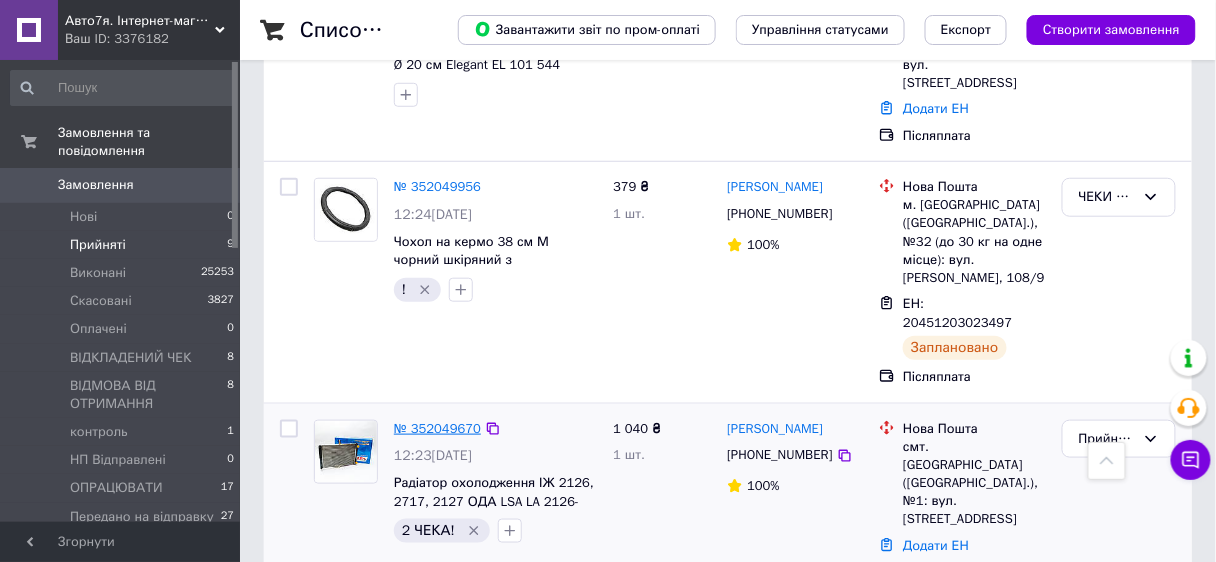 click on "№ 352049670" at bounding box center (437, 428) 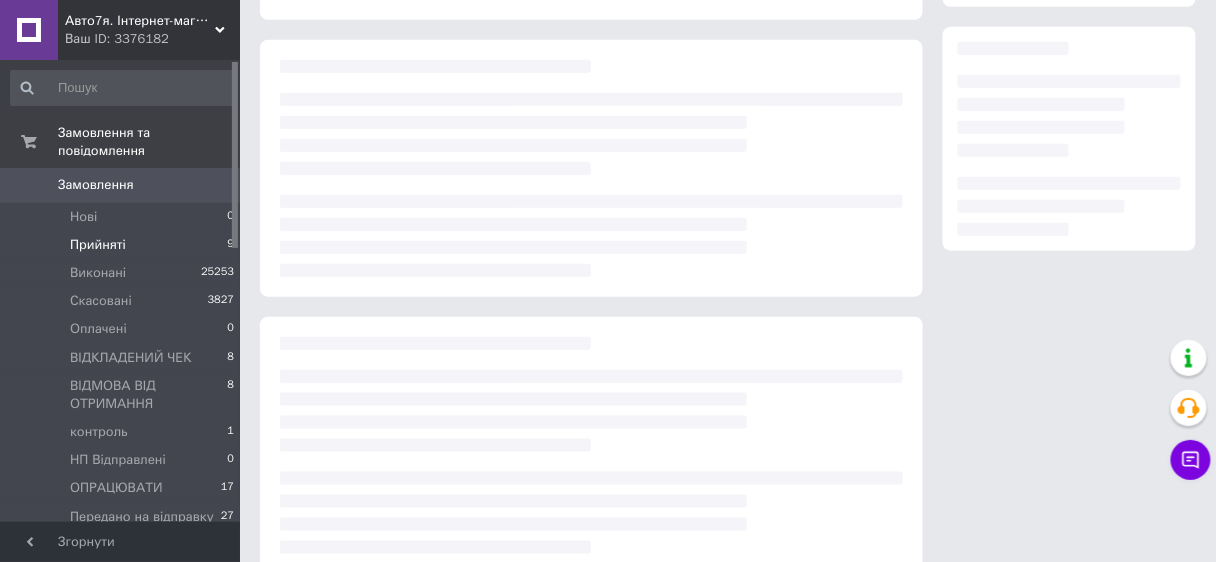 scroll, scrollTop: 0, scrollLeft: 0, axis: both 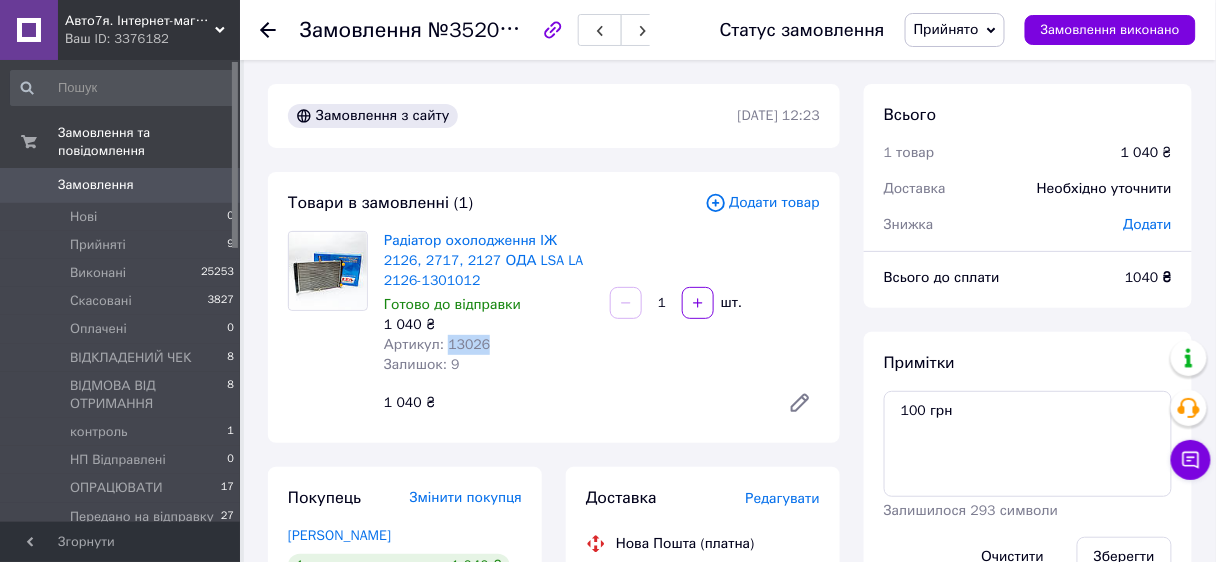 drag, startPoint x: 446, startPoint y: 346, endPoint x: 494, endPoint y: 349, distance: 48.09366 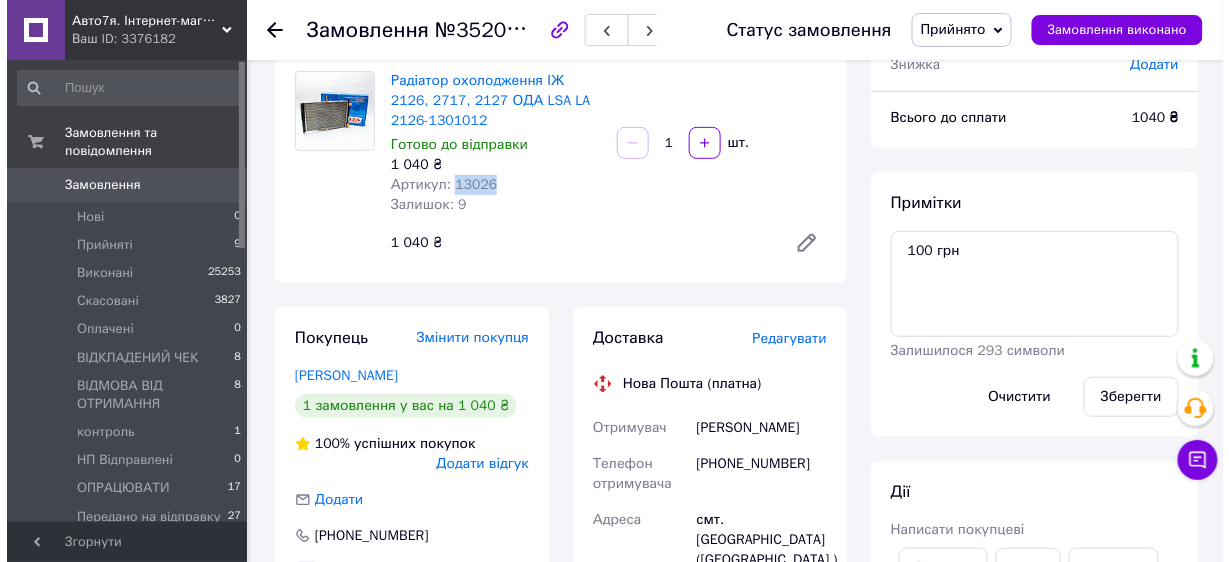 scroll, scrollTop: 320, scrollLeft: 0, axis: vertical 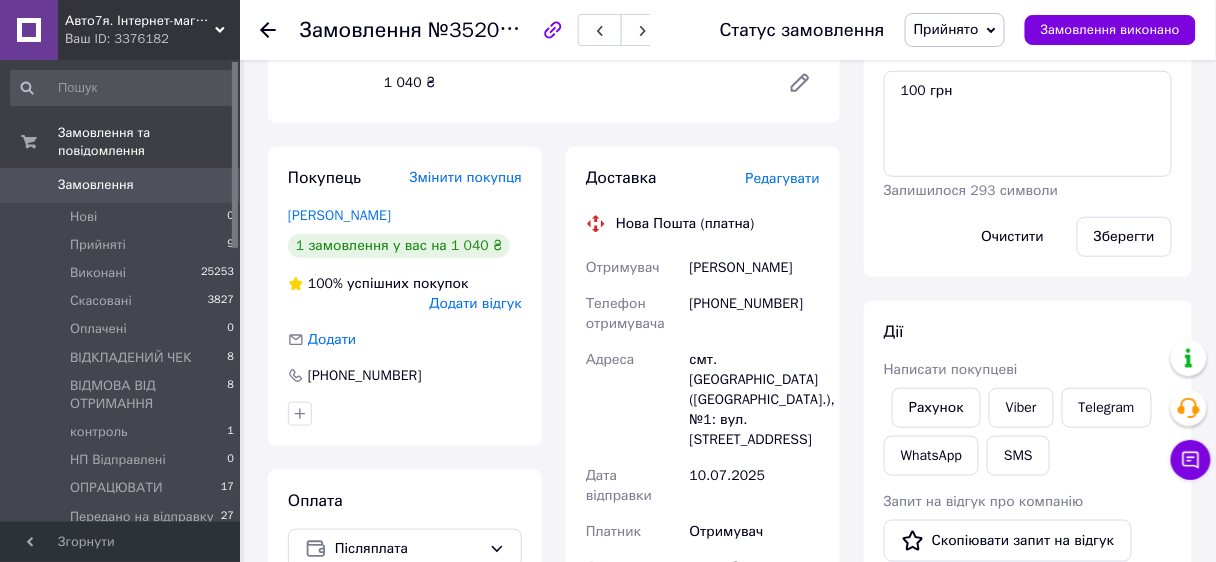 click on "Редагувати" at bounding box center [783, 178] 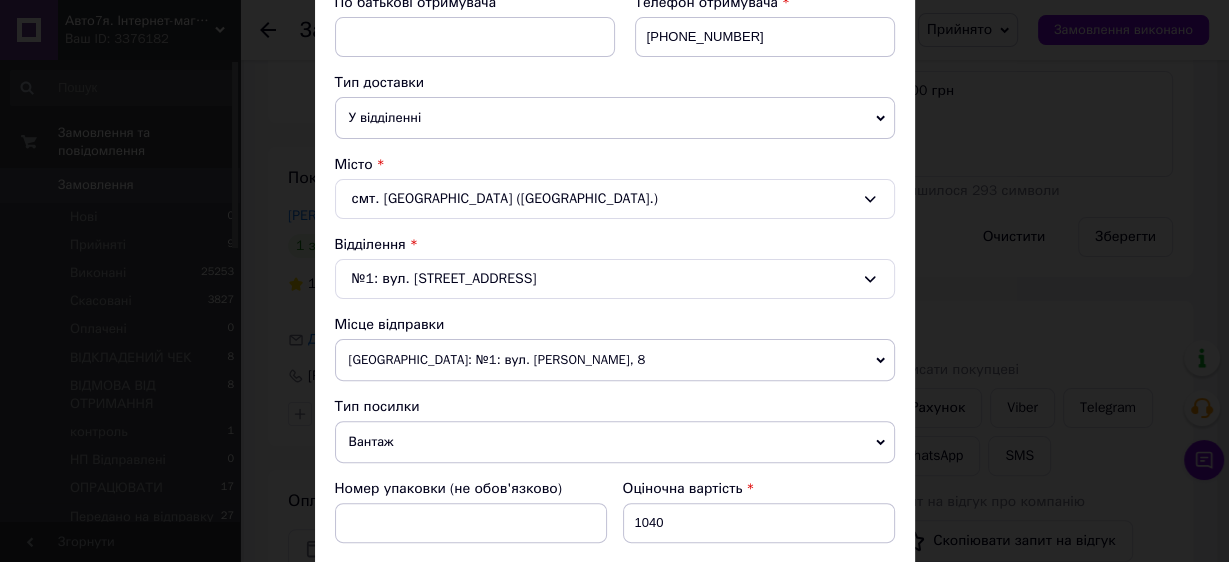 scroll, scrollTop: 720, scrollLeft: 0, axis: vertical 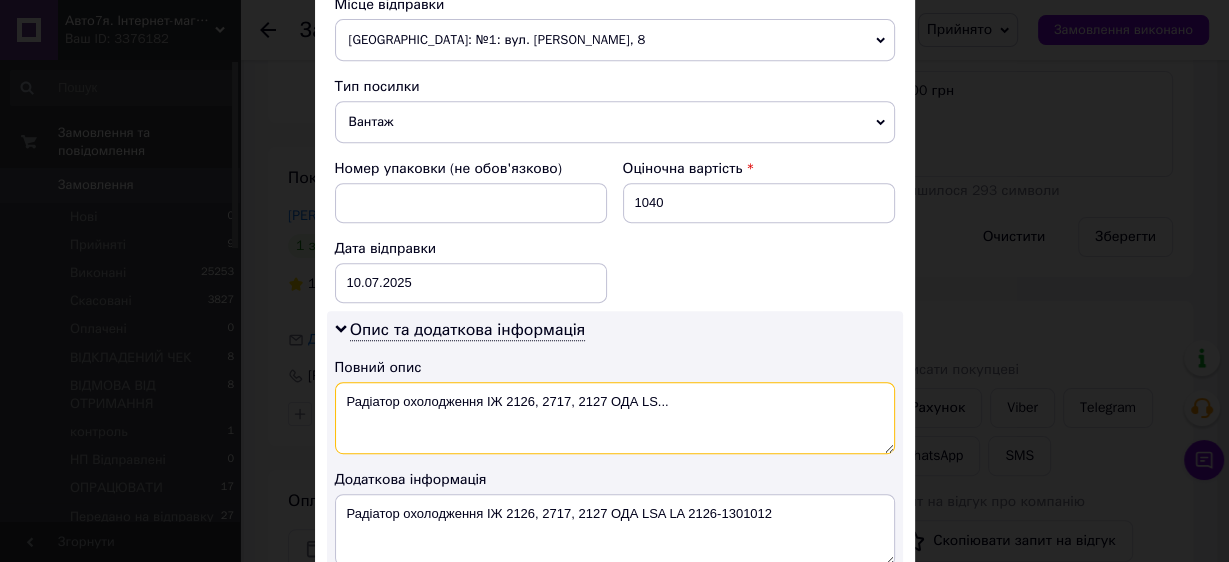 drag, startPoint x: 478, startPoint y: 394, endPoint x: 657, endPoint y: 396, distance: 179.01117 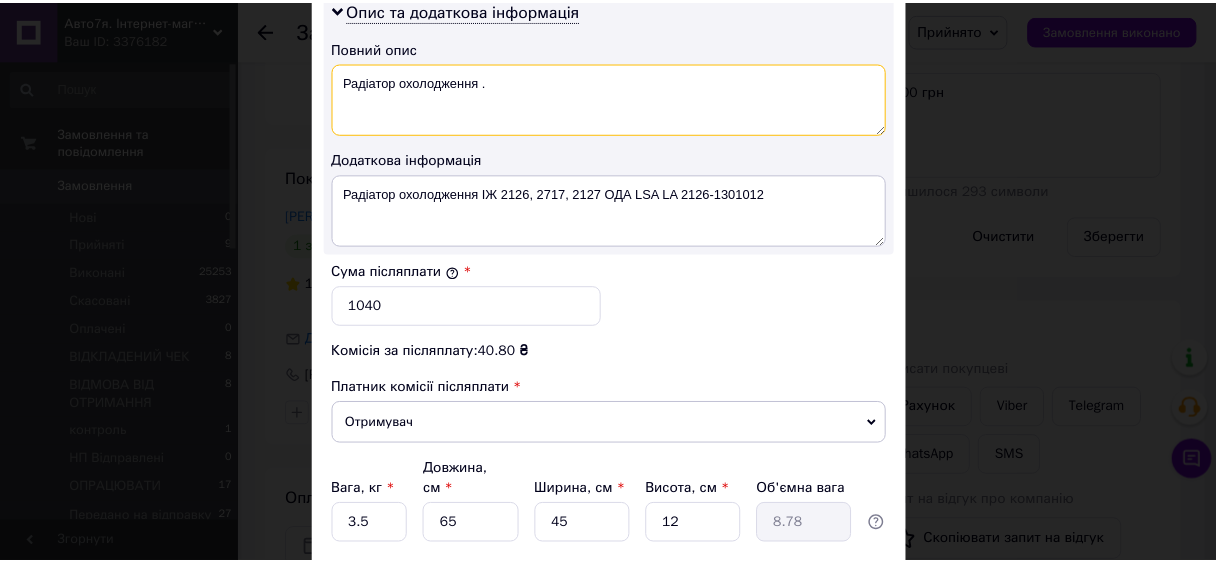 scroll, scrollTop: 1175, scrollLeft: 0, axis: vertical 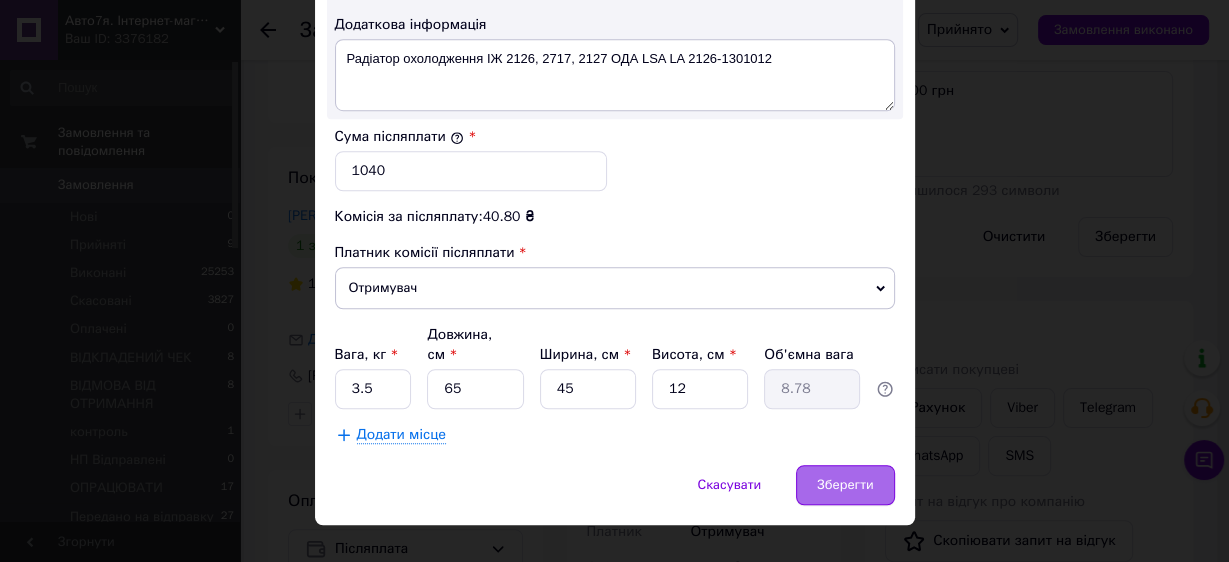 type on "Радіатор охолодження ." 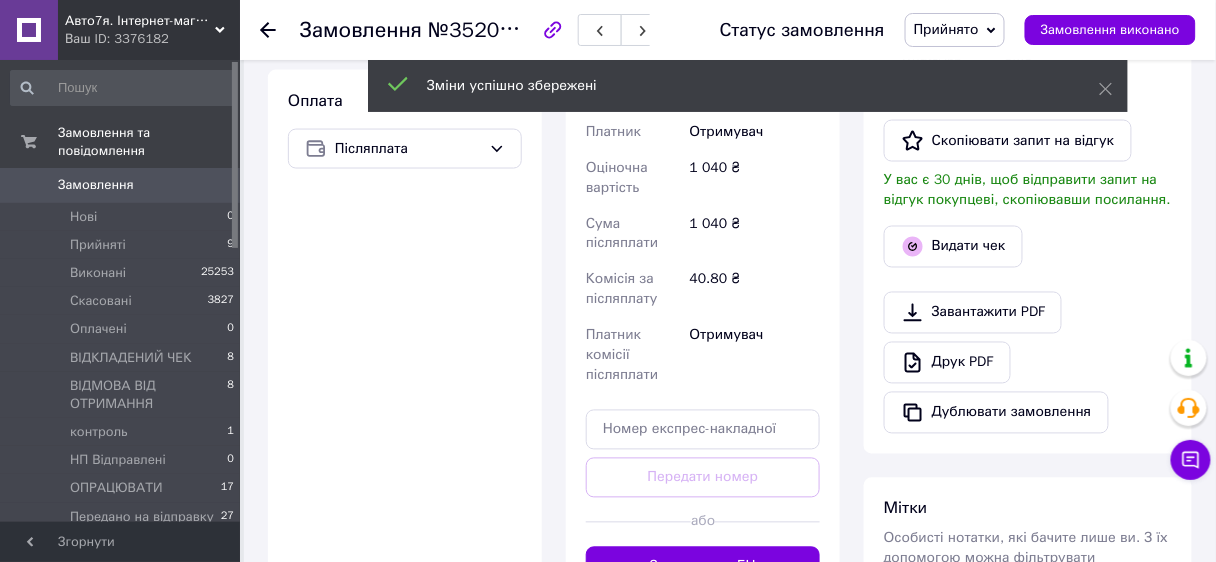 scroll, scrollTop: 800, scrollLeft: 0, axis: vertical 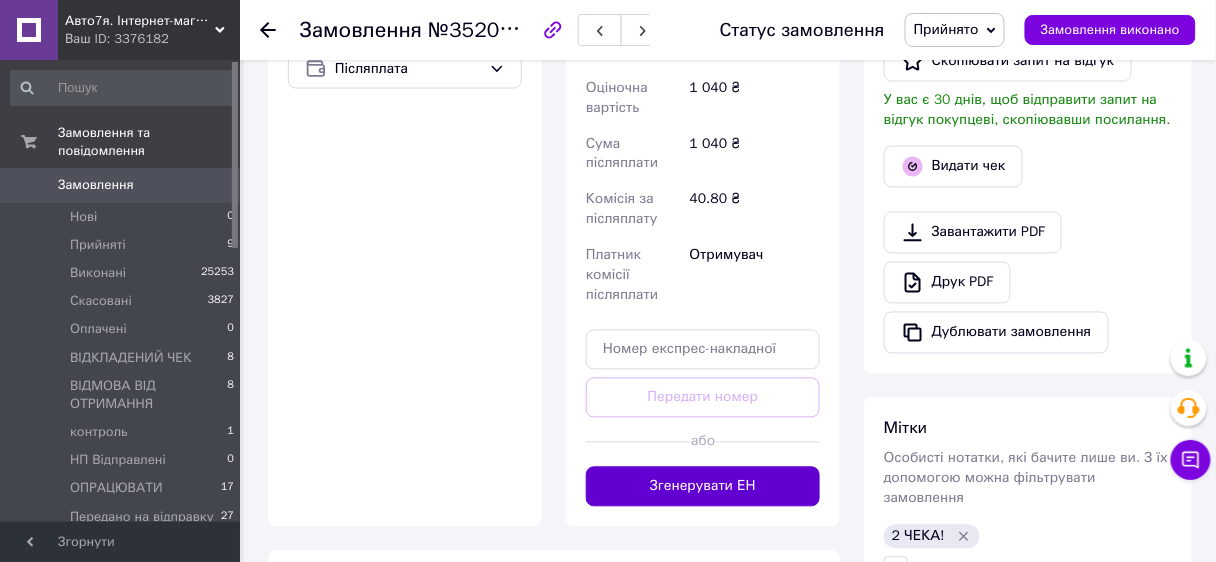click on "Згенерувати ЕН" at bounding box center (703, 487) 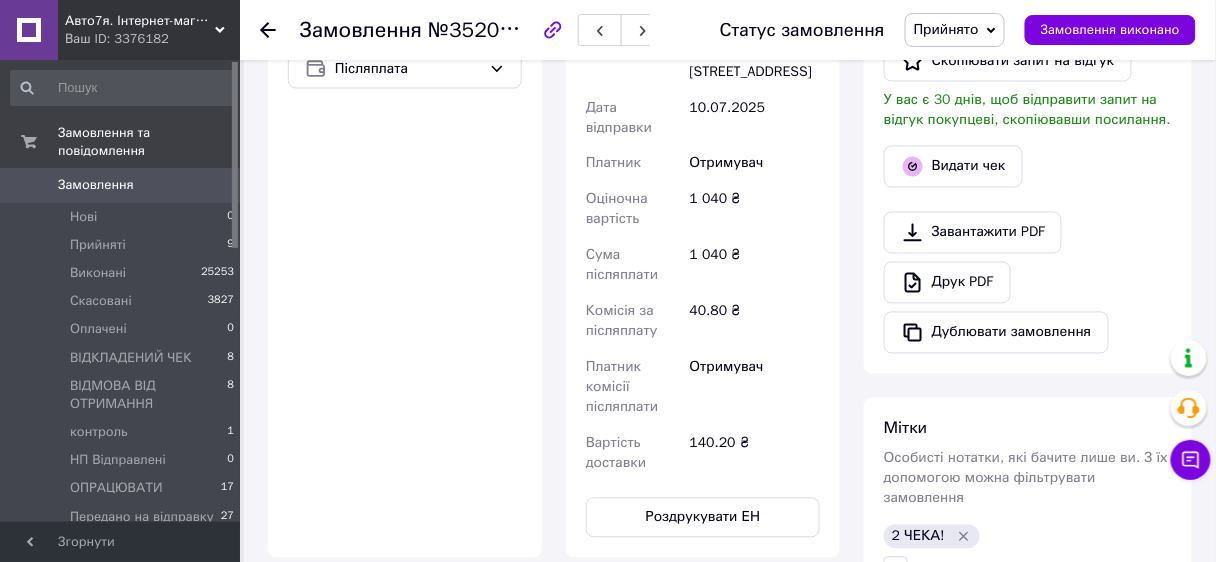 scroll, scrollTop: 400, scrollLeft: 0, axis: vertical 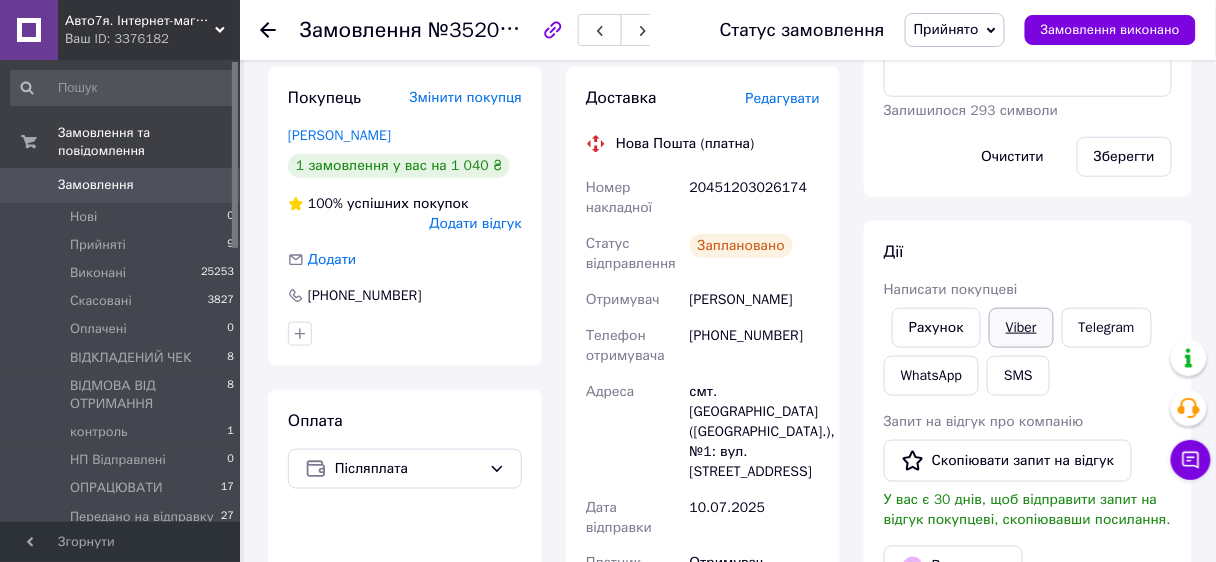 click on "Viber" at bounding box center [1021, 328] 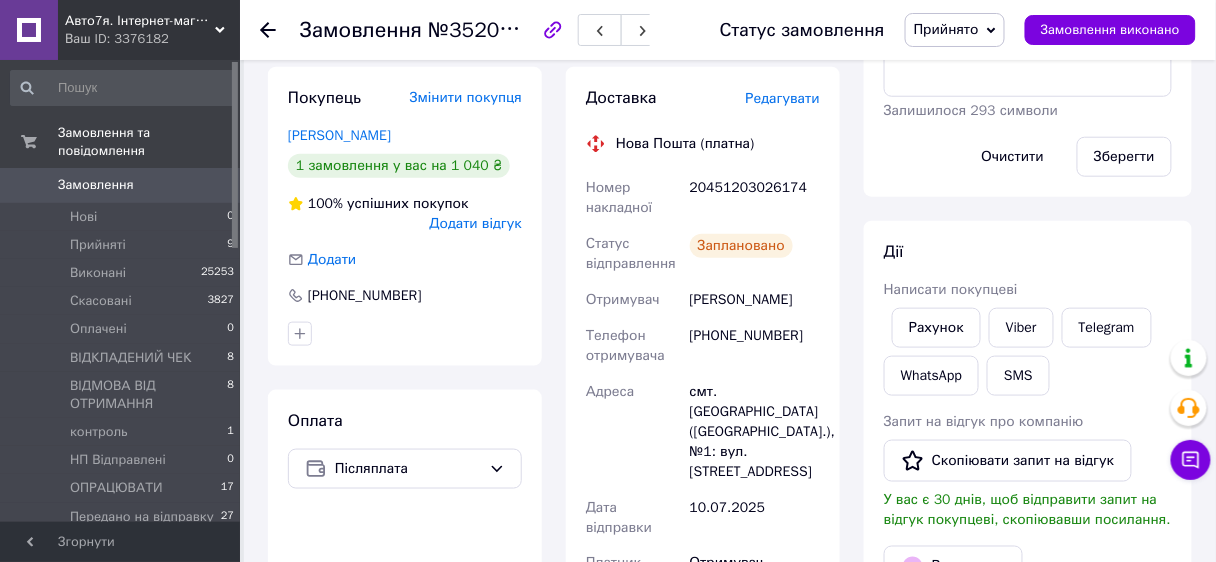 click on "Всього 1 товар 1 040 ₴ Доставка 140.2 ₴ Знижка Додати Всього до сплати 1040 ₴ Примітки 100 грн Залишилося 293 символи Очистити Зберегти Дії Написати покупцеві Рахунок Viber Telegram WhatsApp SMS Запит на відгук про компанію   Скопіювати запит на відгук У вас є 30 днів, щоб відправити запит на відгук покупцеві, скопіювавши посилання.   Видати чек   Завантажити PDF   Друк PDF   Дублювати замовлення Мітки Особисті нотатки, які бачите лише ви. З їх допомогою можна фільтрувати замовлення 2 ЧЕКА!" at bounding box center [1028, 626] 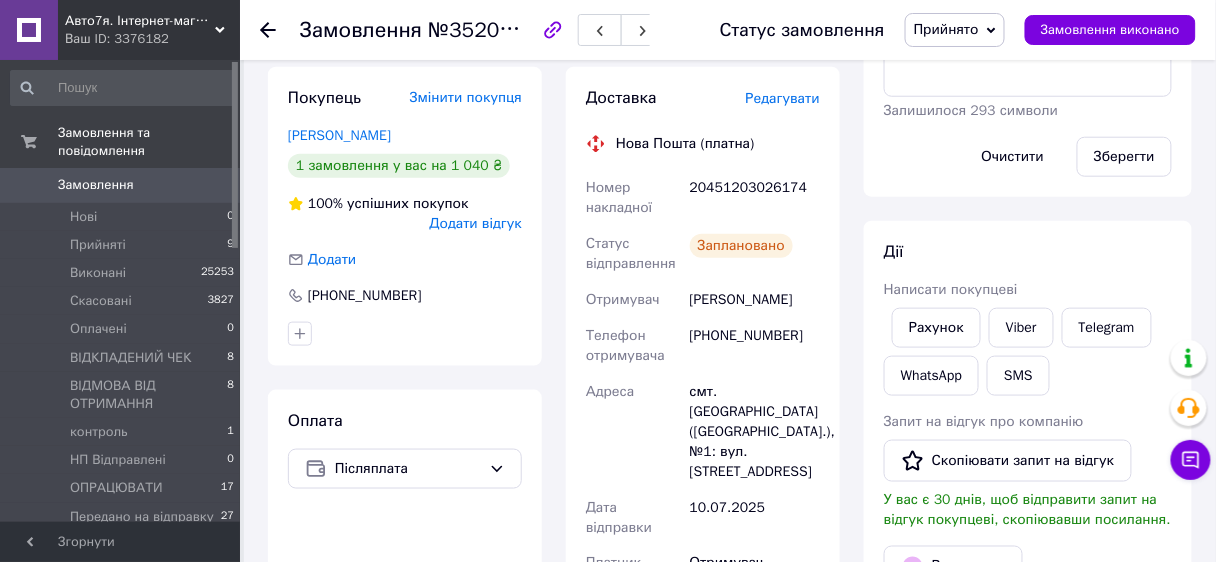 click on "Всього 1 товар 1 040 ₴ Доставка 140.2 ₴ Знижка Додати Всього до сплати 1040 ₴ Примітки 100 грн Залишилося 293 символи Очистити Зберегти Дії Написати покупцеві Рахунок Viber Telegram WhatsApp SMS Запит на відгук про компанію   Скопіювати запит на відгук У вас є 30 днів, щоб відправити запит на відгук покупцеві, скопіювавши посилання.   Видати чек   Завантажити PDF   Друк PDF   Дублювати замовлення Мітки Особисті нотатки, які бачите лише ви. З їх допомогою можна фільтрувати замовлення 2 ЧЕКА!" at bounding box center [1028, 626] 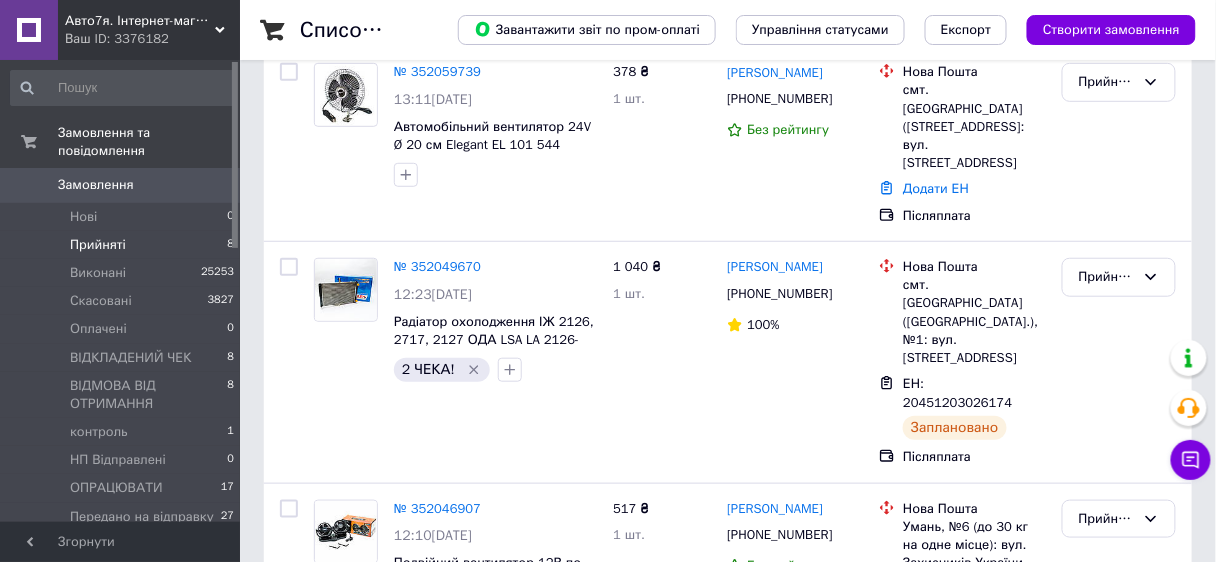 scroll, scrollTop: 320, scrollLeft: 0, axis: vertical 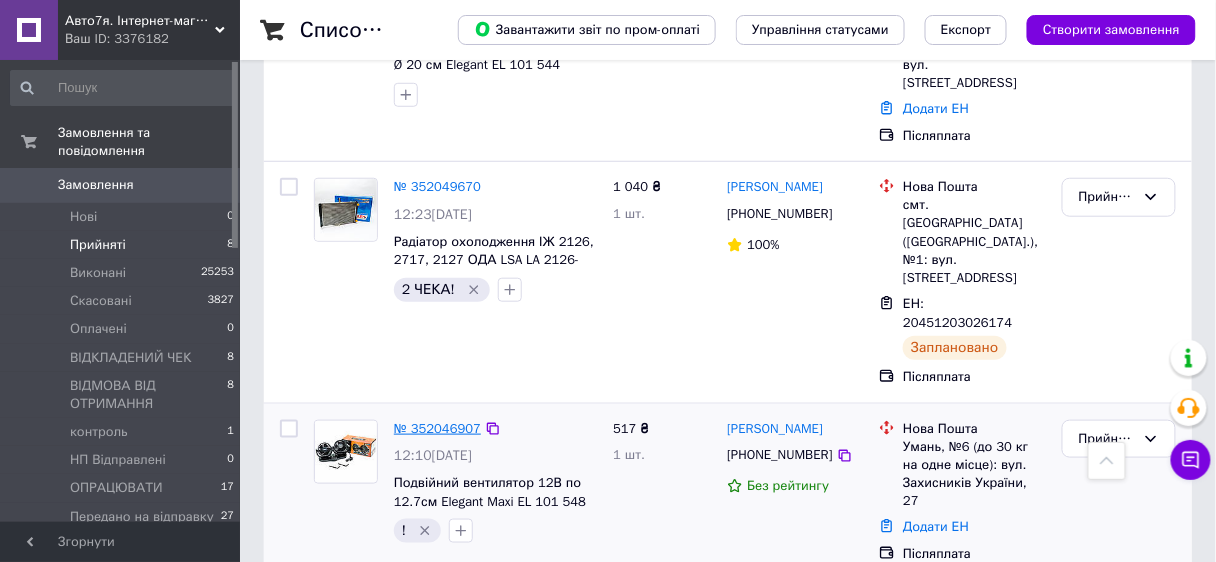 click on "№ 352046907" at bounding box center [437, 428] 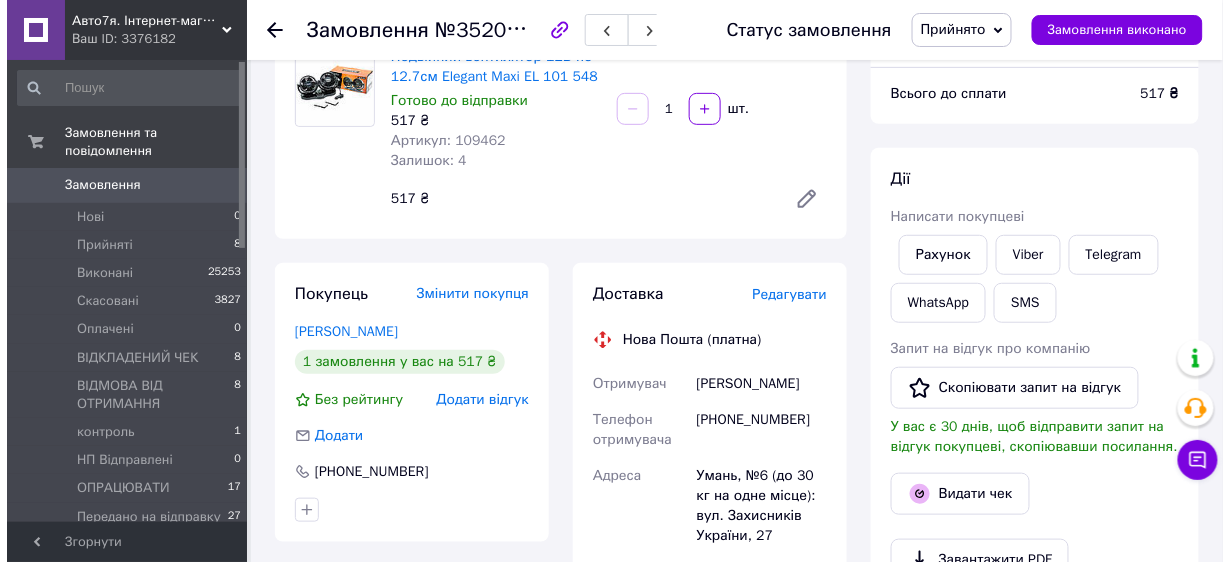 scroll, scrollTop: 104, scrollLeft: 0, axis: vertical 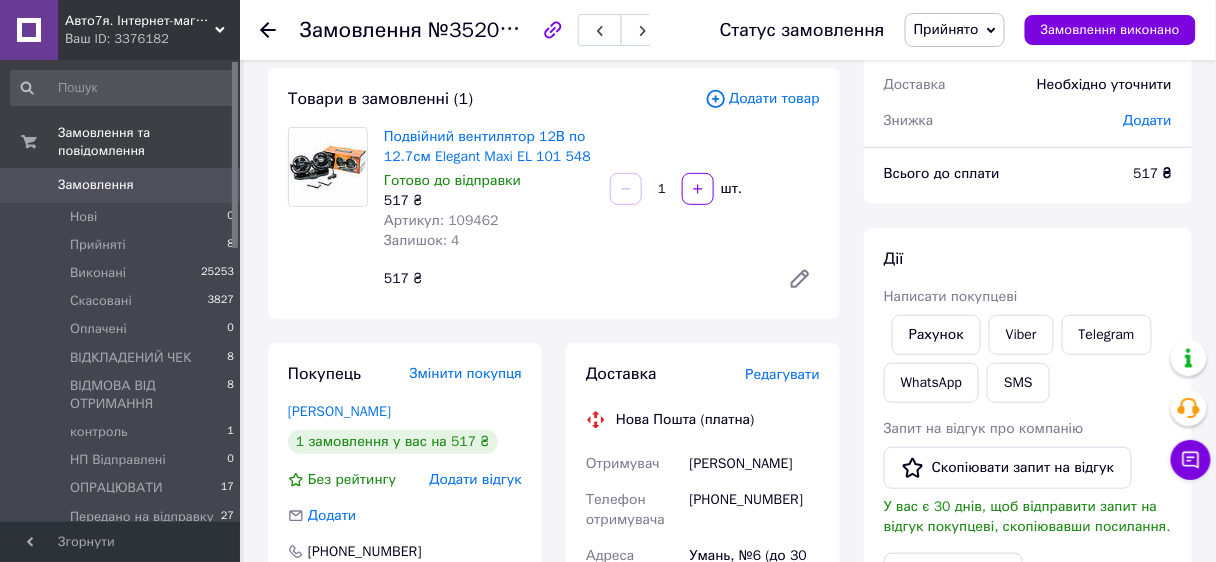 click on "Редагувати" at bounding box center [783, 374] 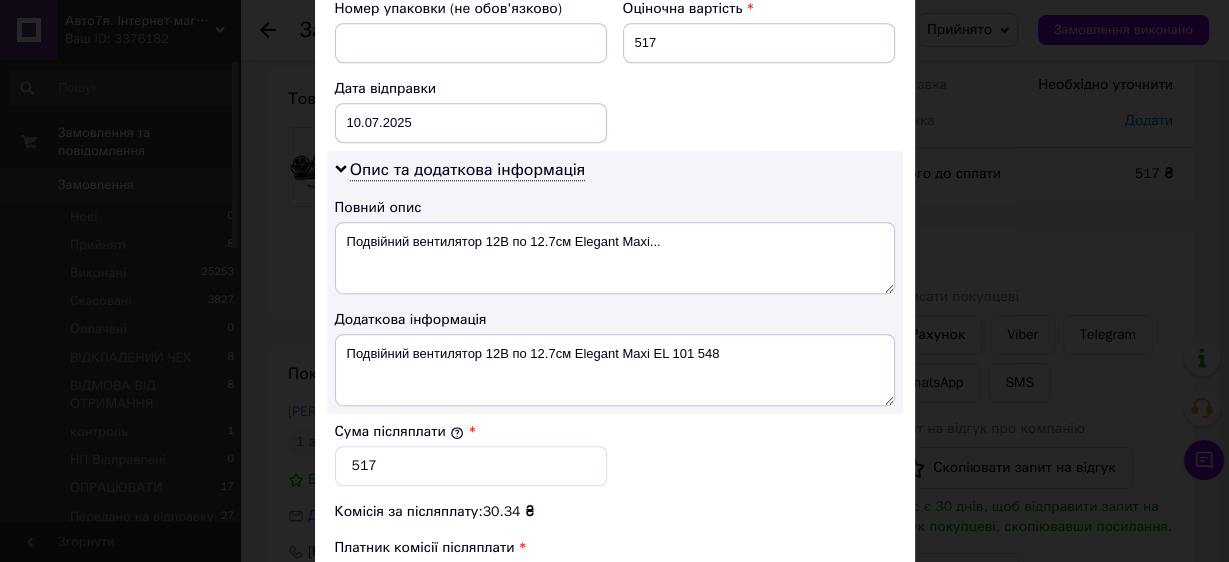 scroll, scrollTop: 960, scrollLeft: 0, axis: vertical 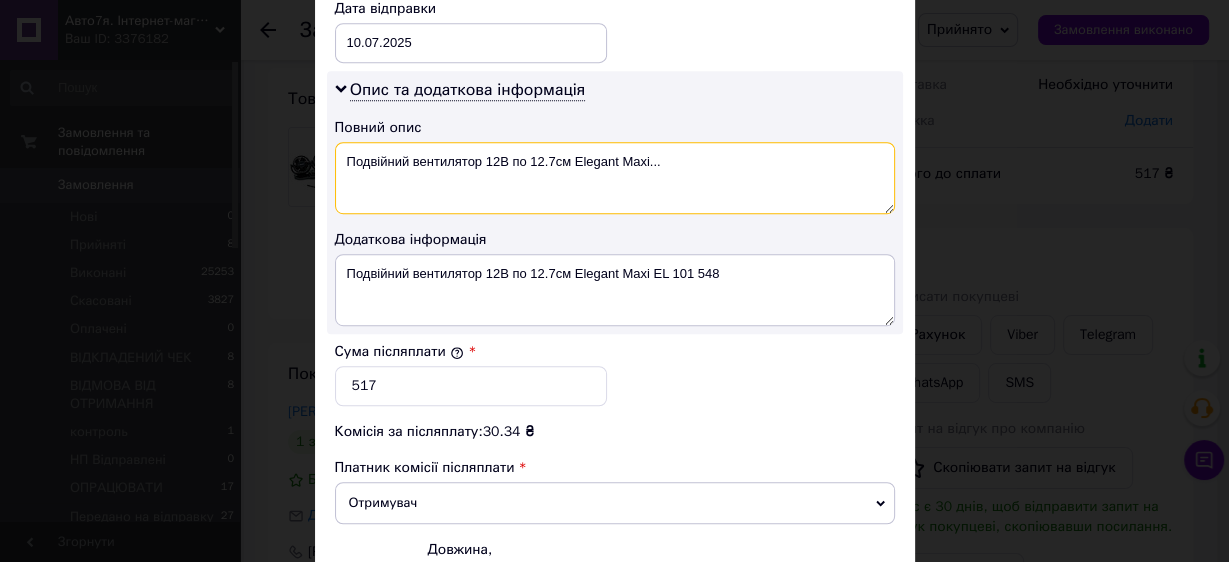 drag, startPoint x: 473, startPoint y: 156, endPoint x: 659, endPoint y: 157, distance: 186.00269 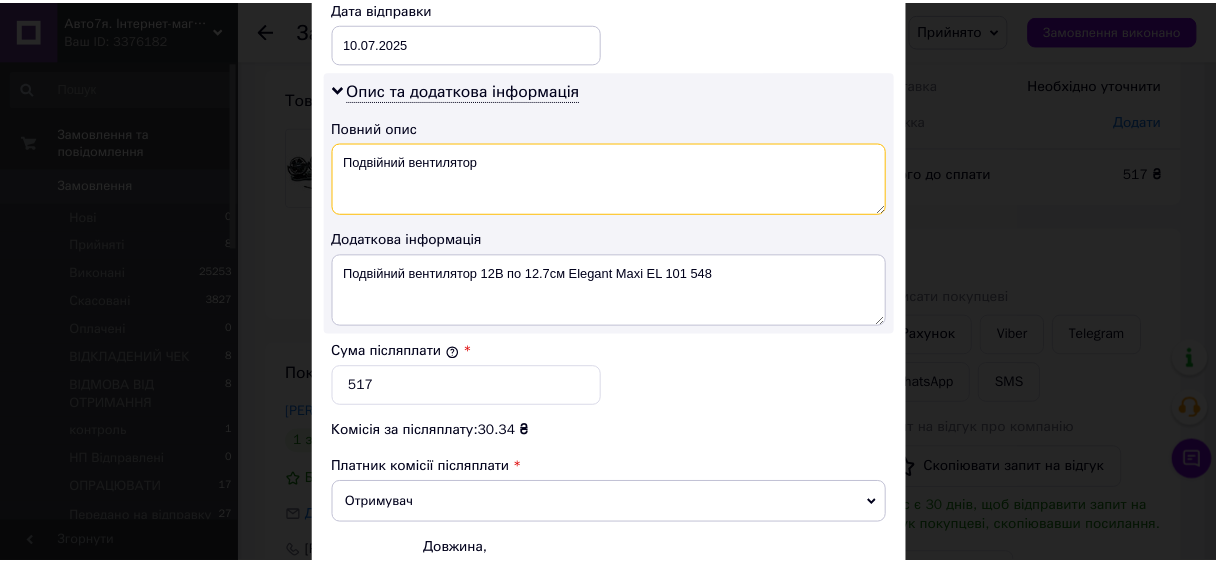 scroll, scrollTop: 1175, scrollLeft: 0, axis: vertical 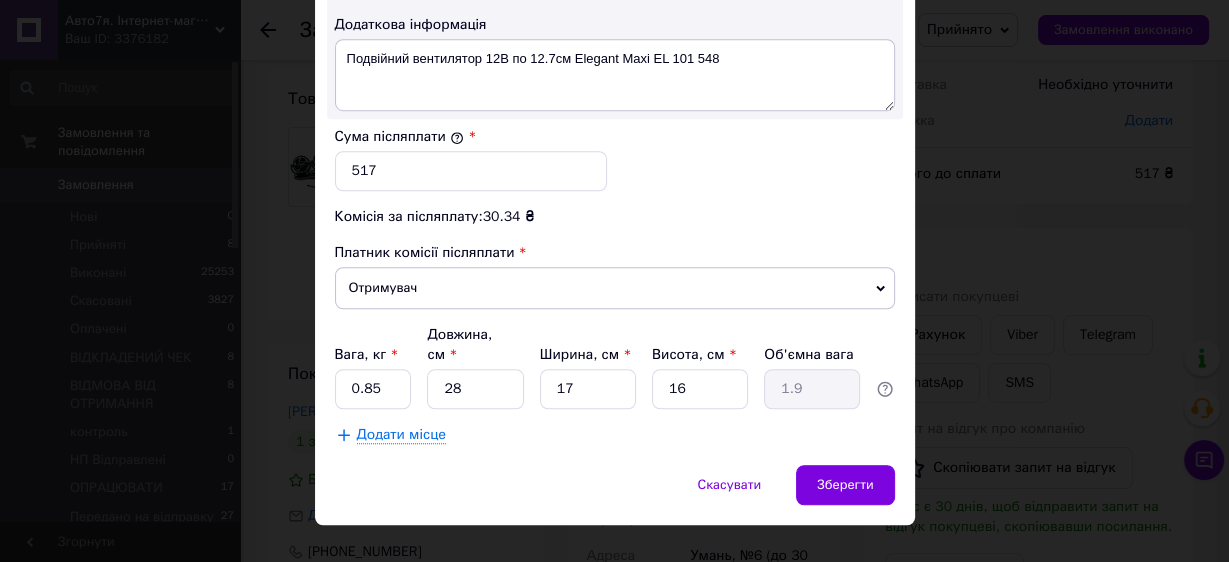 type on "Подвійний вентилятор" 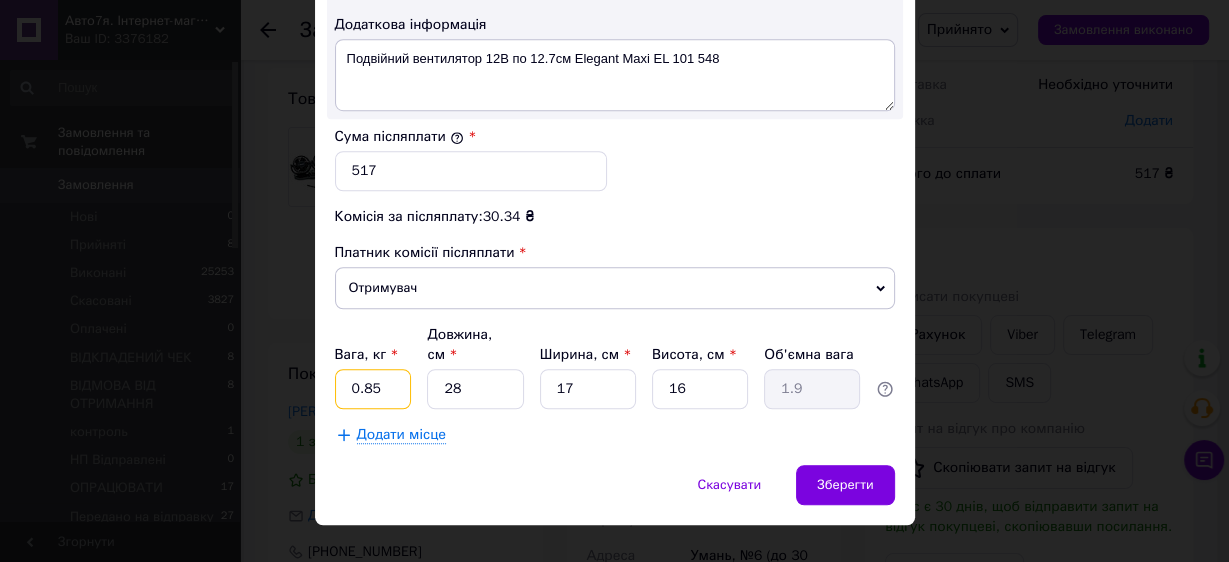 drag, startPoint x: 375, startPoint y: 355, endPoint x: 327, endPoint y: 357, distance: 48.04165 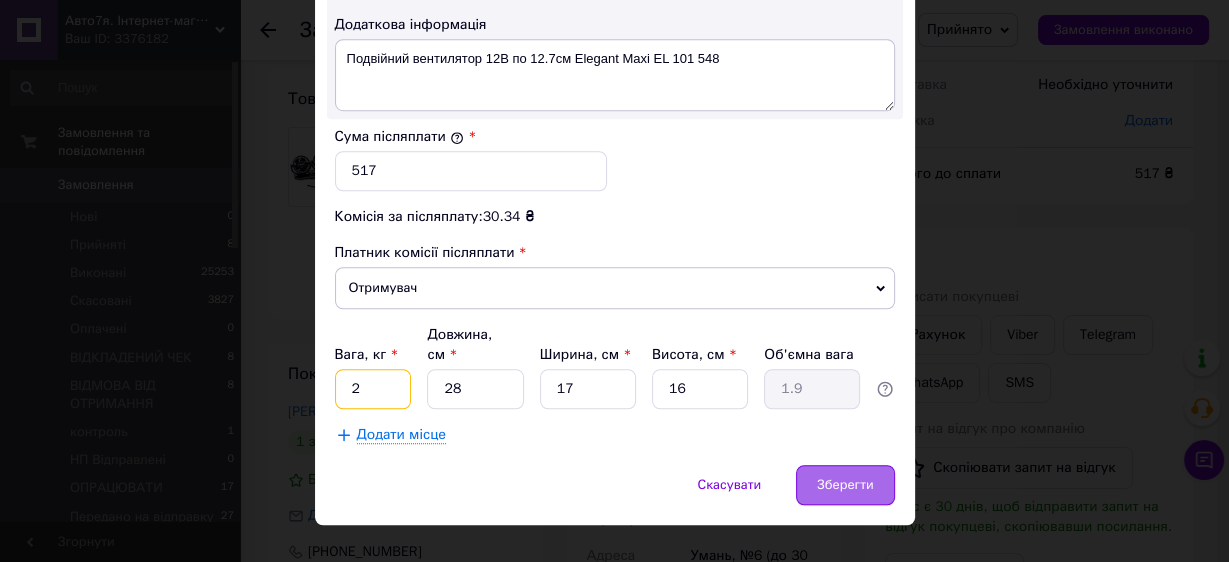 type on "2" 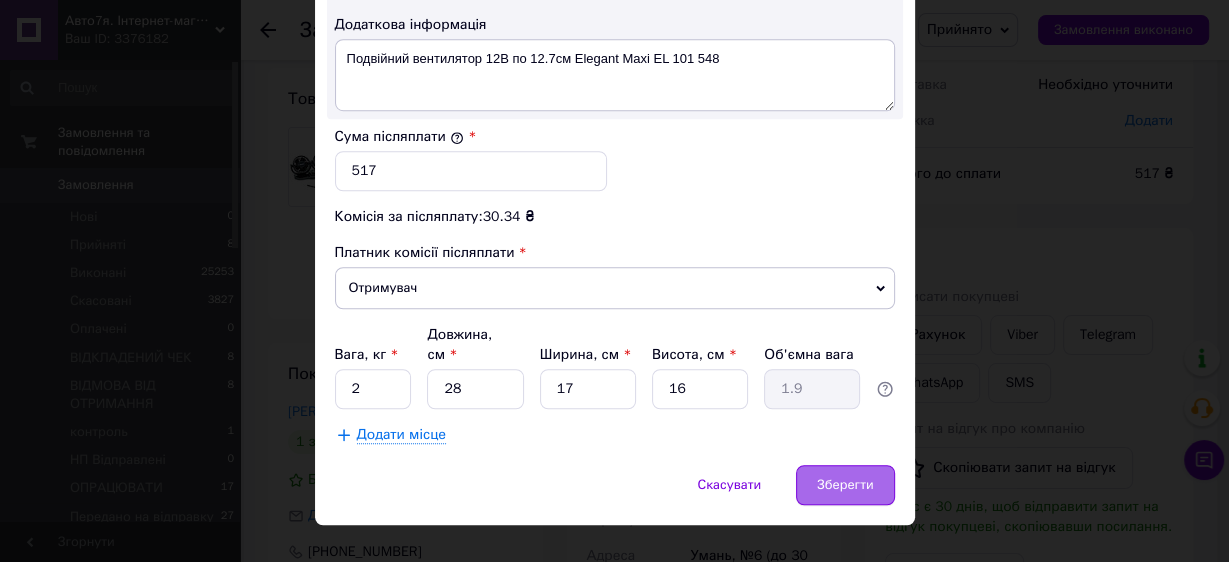 click on "Зберегти" at bounding box center [845, 485] 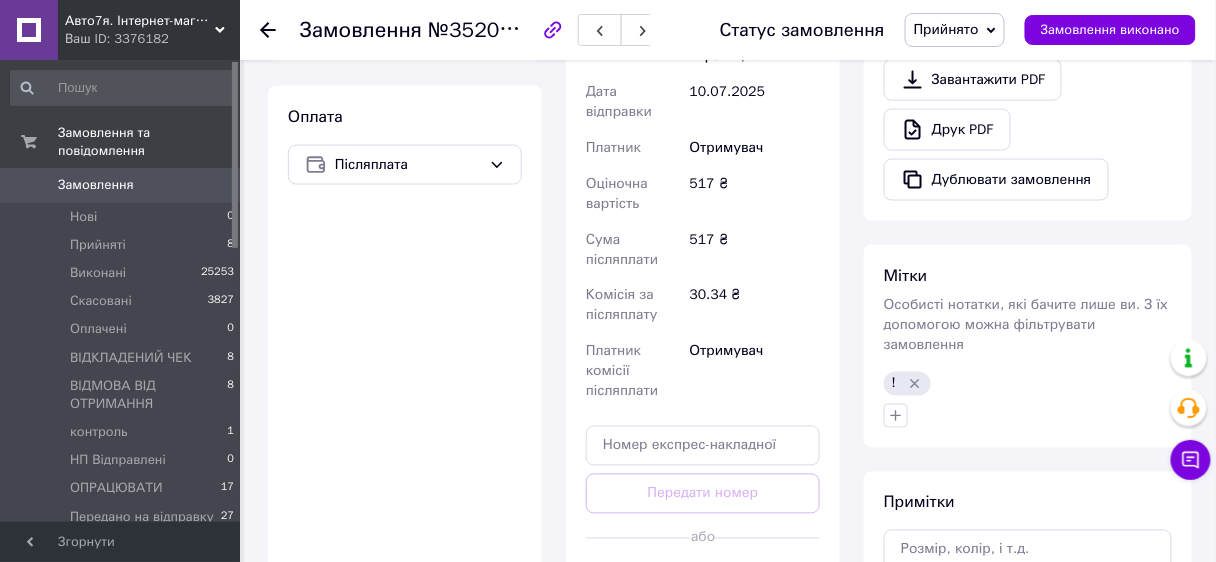 scroll, scrollTop: 824, scrollLeft: 0, axis: vertical 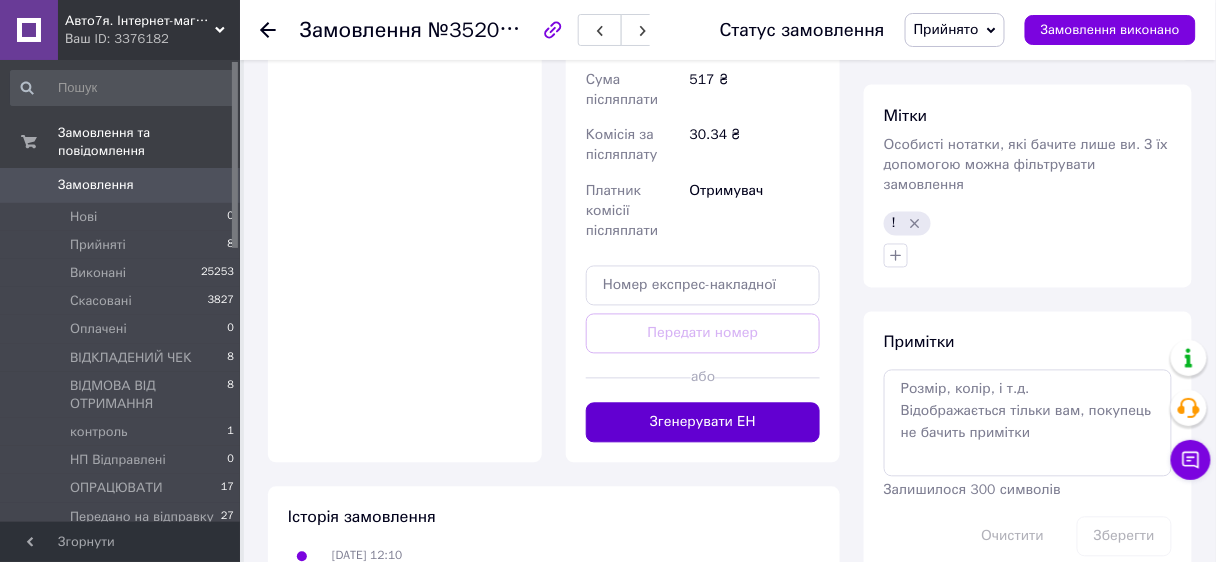 click on "Згенерувати ЕН" at bounding box center (703, 423) 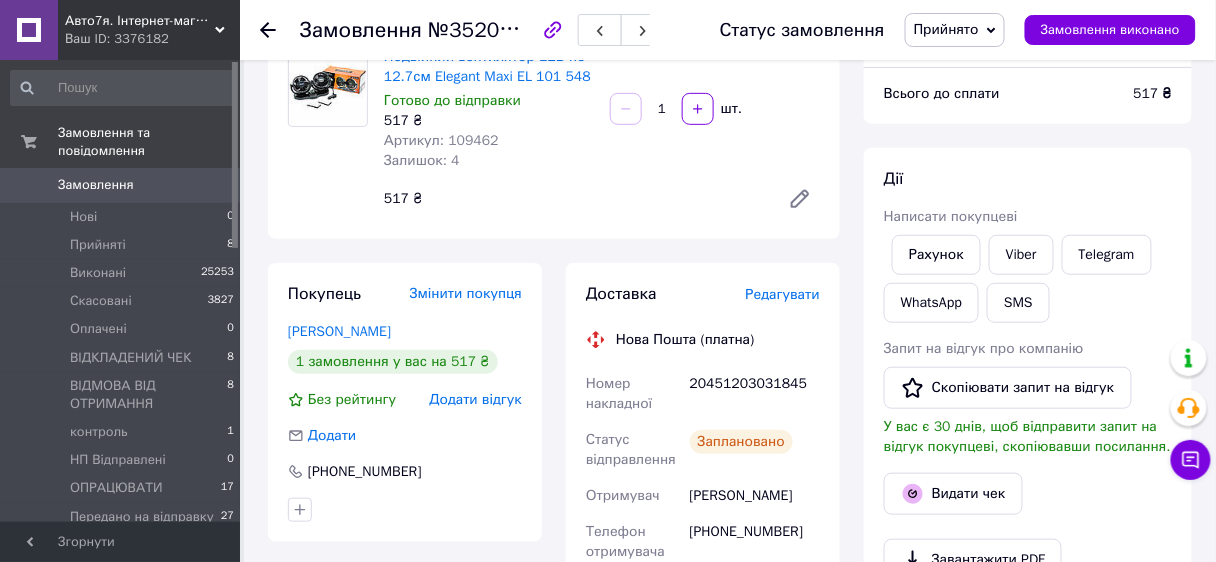 scroll, scrollTop: 0, scrollLeft: 0, axis: both 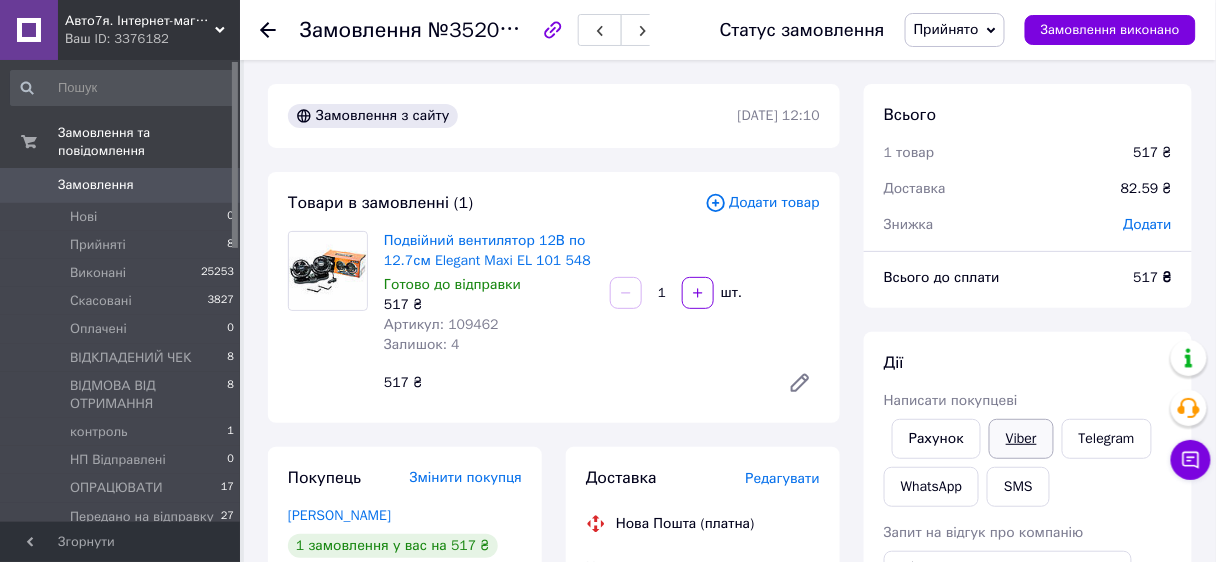 click on "Viber" at bounding box center (1021, 439) 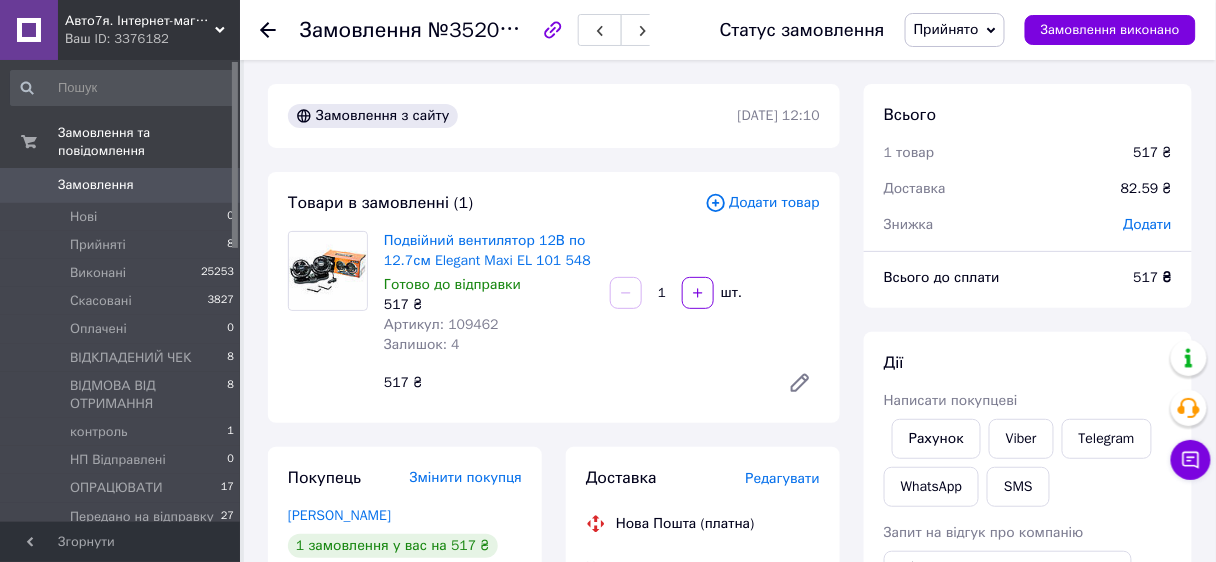 click on "Прийнято" at bounding box center (946, 29) 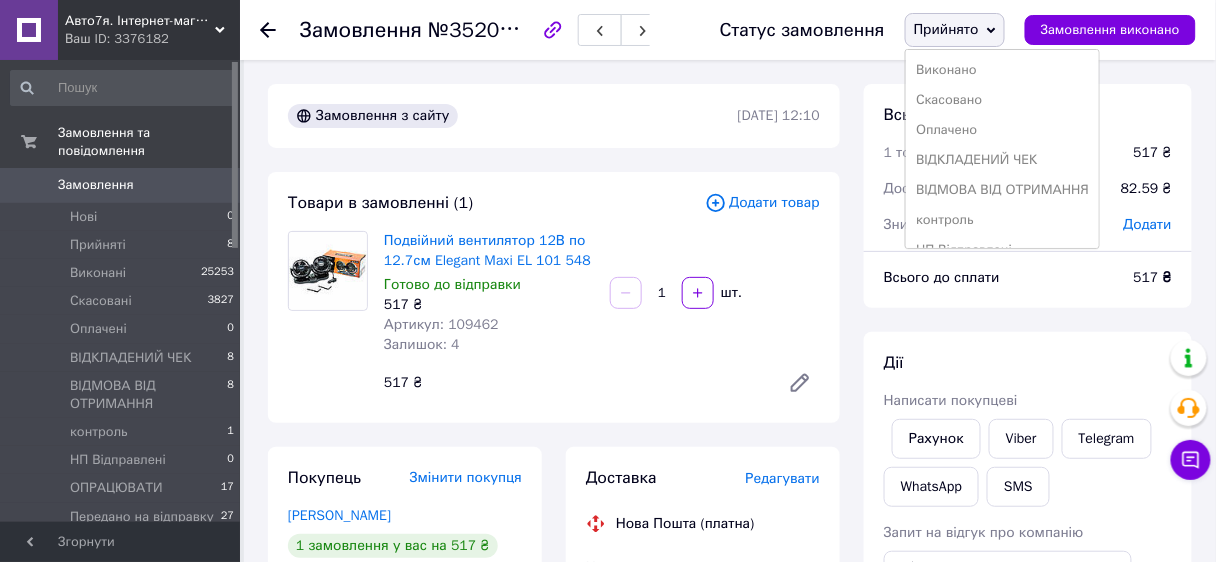 scroll, scrollTop: 200, scrollLeft: 0, axis: vertical 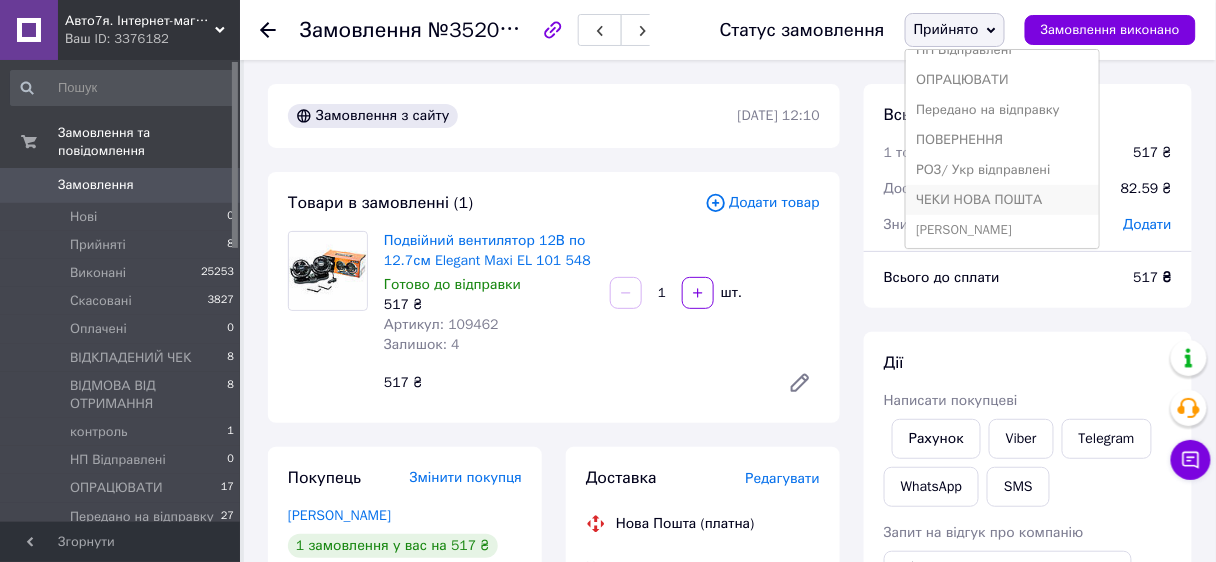 click on "ЧЕКИ НОВА ПОШТА" at bounding box center (1002, 200) 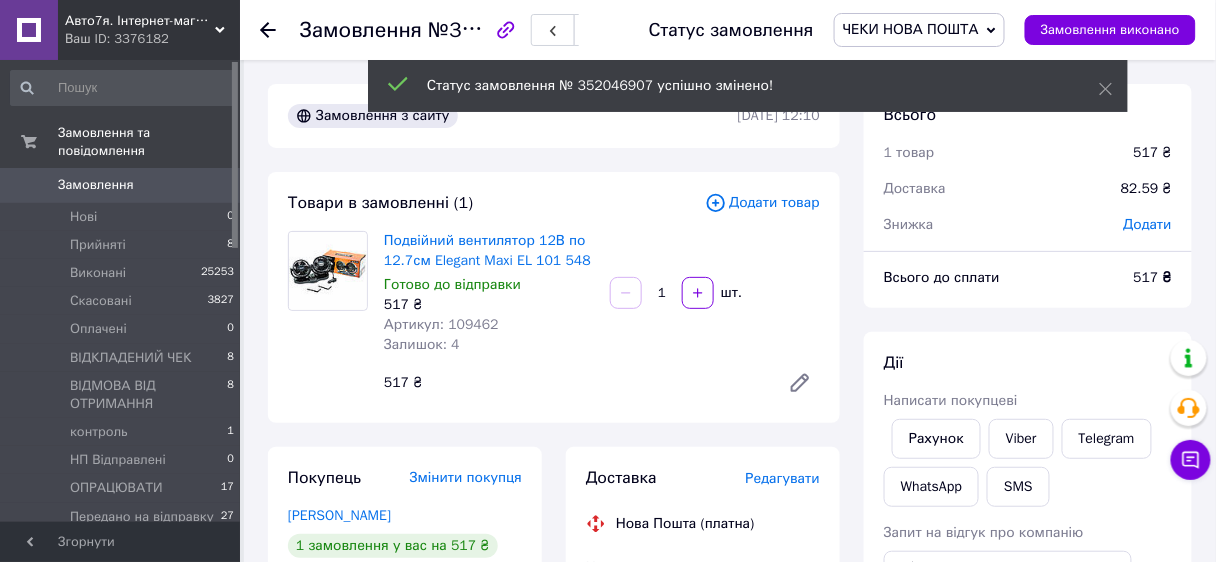 click 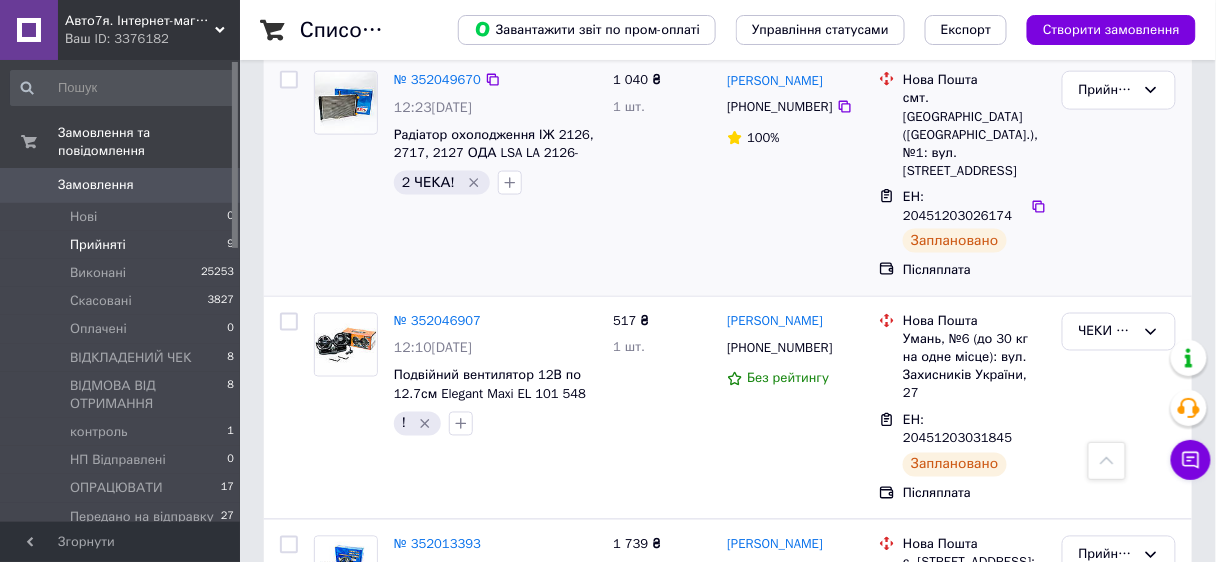 scroll, scrollTop: 720, scrollLeft: 0, axis: vertical 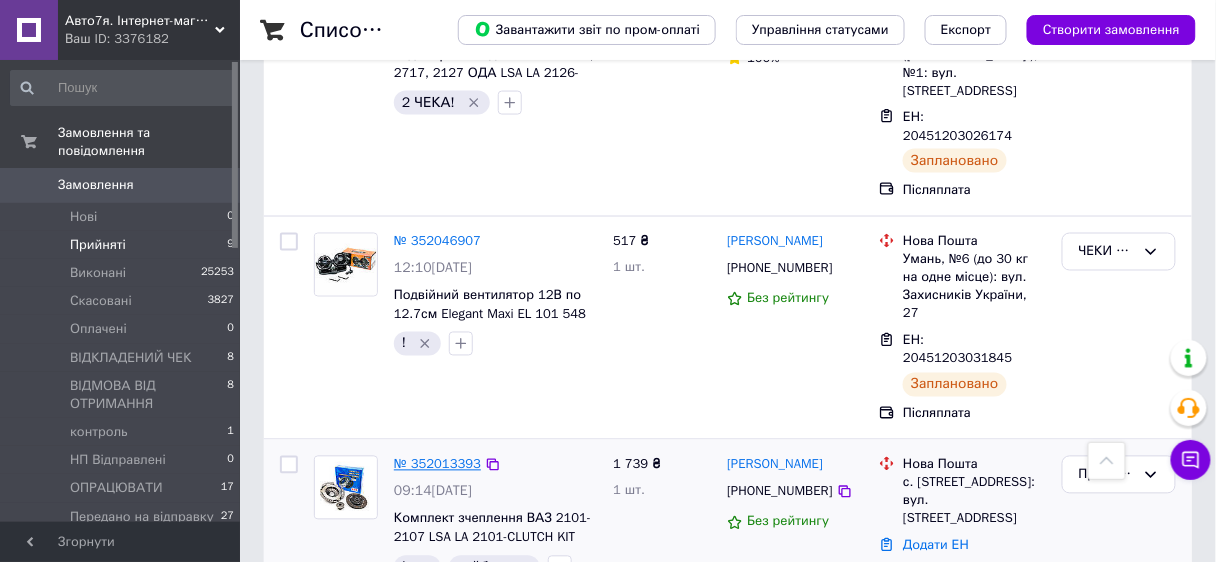 click on "№ 352013393" at bounding box center [437, 464] 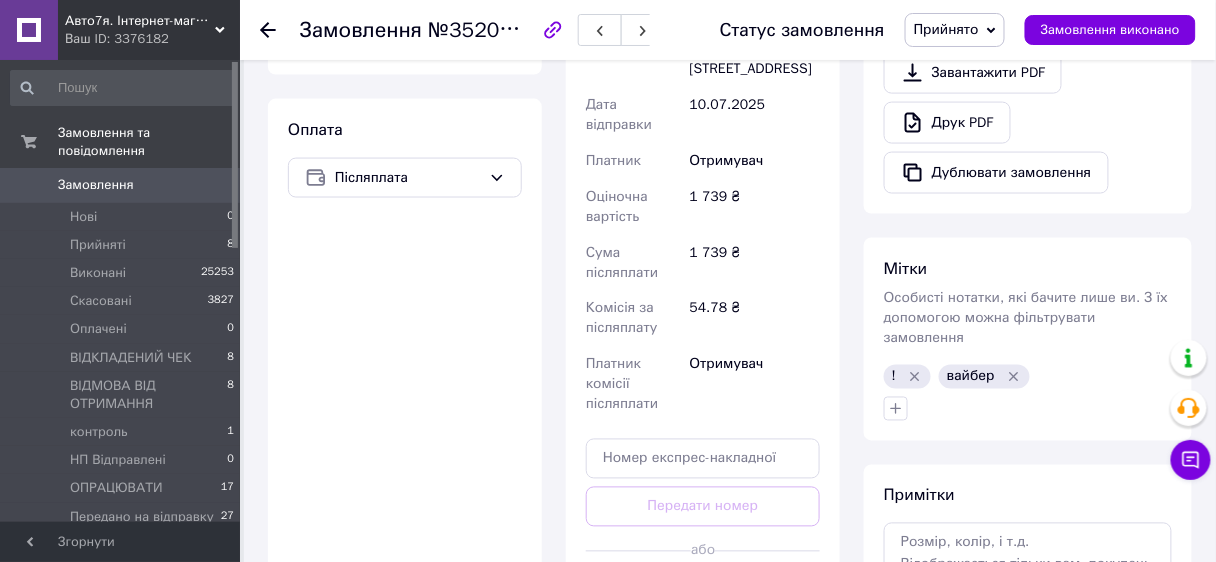 scroll, scrollTop: 751, scrollLeft: 0, axis: vertical 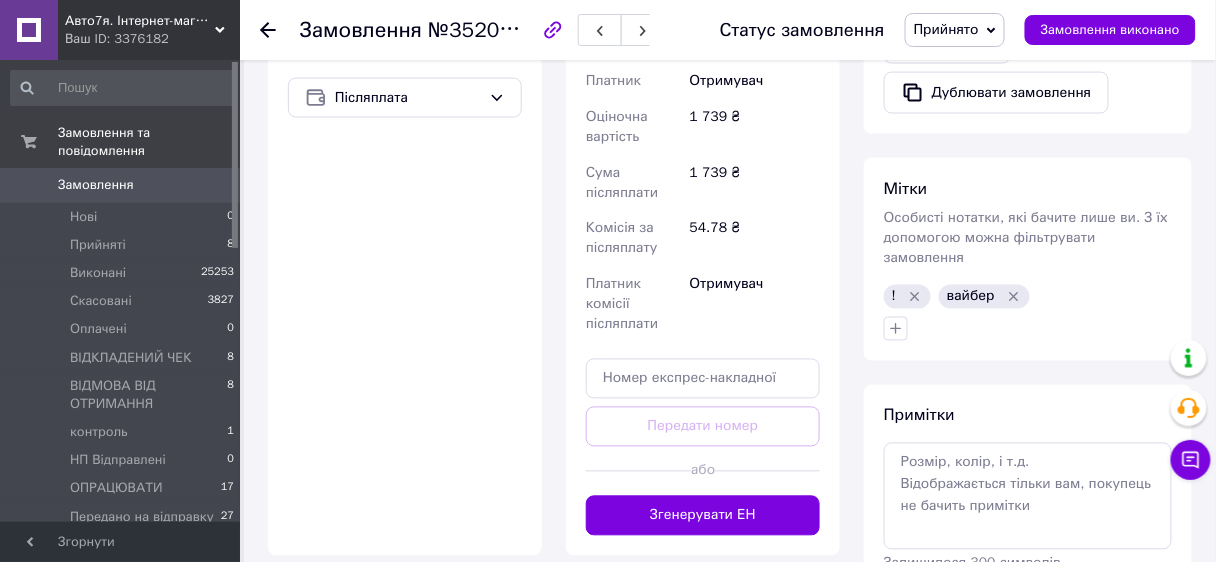 click on "Згенерувати ЕН" at bounding box center [703, 516] 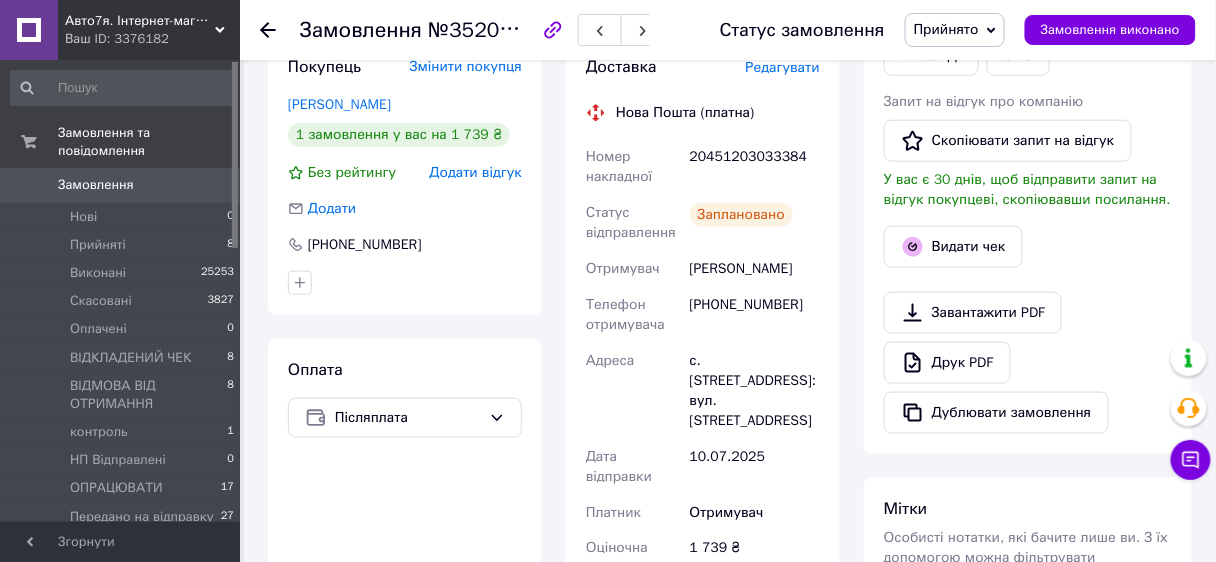 scroll, scrollTop: 271, scrollLeft: 0, axis: vertical 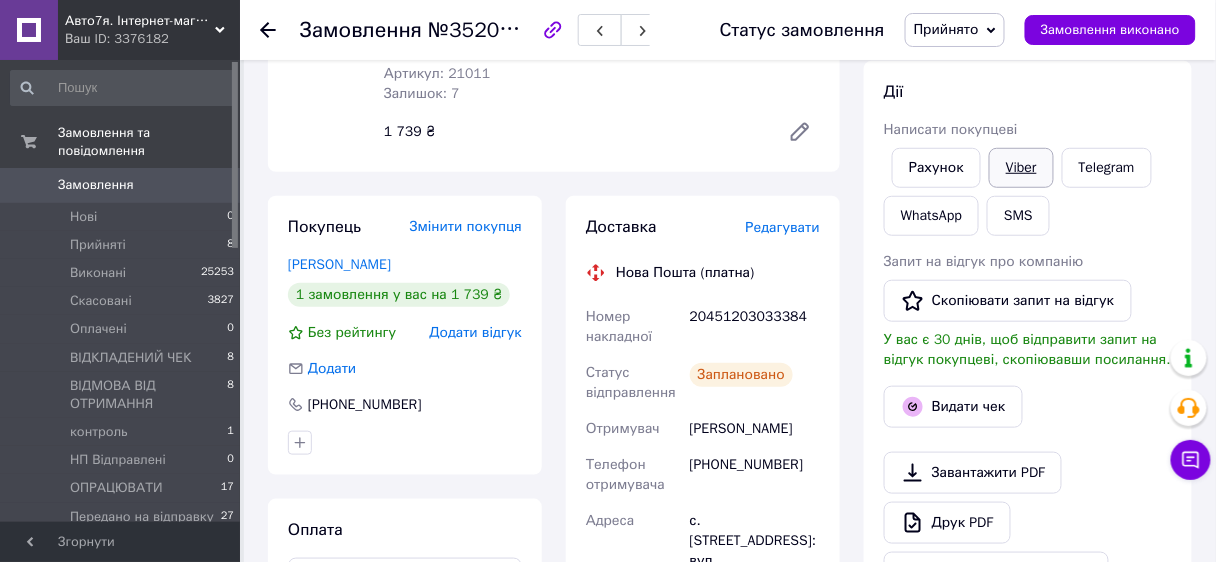click on "Viber" at bounding box center [1021, 168] 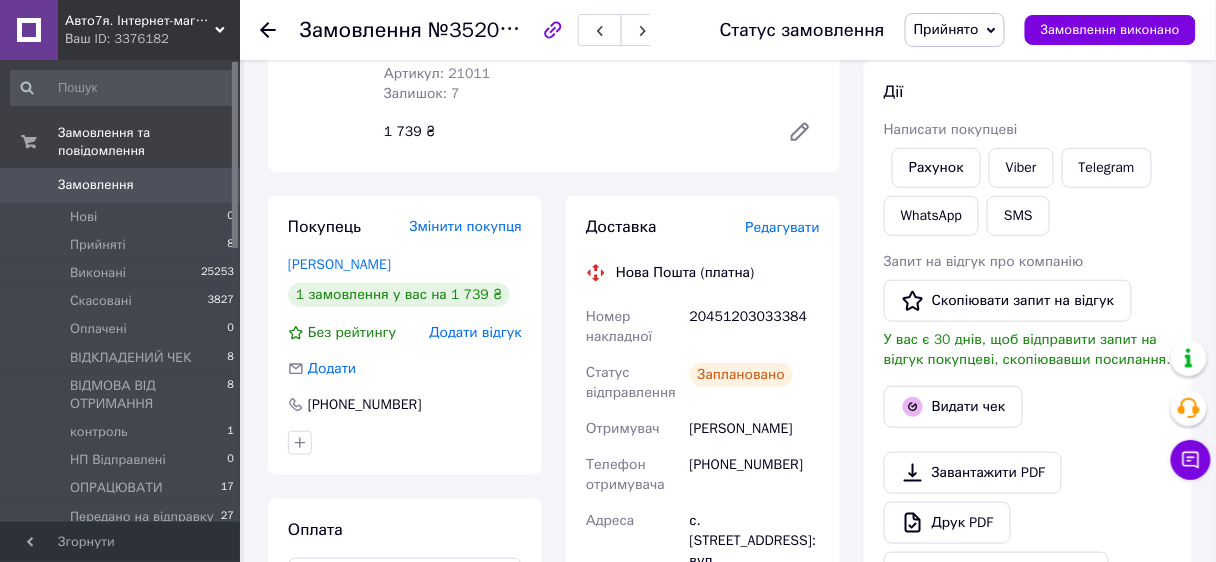 click on "Доставка Редагувати Нова Пошта (платна) Номер накладної 20451203033384 Статус відправлення Заплановано Отримувач Стаднійчук Тетяна Телефон отримувача +380679531635 Адреса с. Курісове, №1: вул. Партизанської слави, 28А Дата відправки 10.07.2025 Платник Отримувач Оціночна вартість 1 739 ₴ Сума післяплати 1 739 ₴ Комісія за післяплату 54.78 ₴ Платник комісії післяплати Отримувач Вартість доставки 143.70 ₴ Роздрукувати ЕН Платник Отримувач Відправник Прізвище отримувача Стаднійчук Ім'я отримувача Тетяна По батькові отримувача Телефон отримувача +380679531635 Тип доставки Кур'єром <" at bounding box center (703, 631) 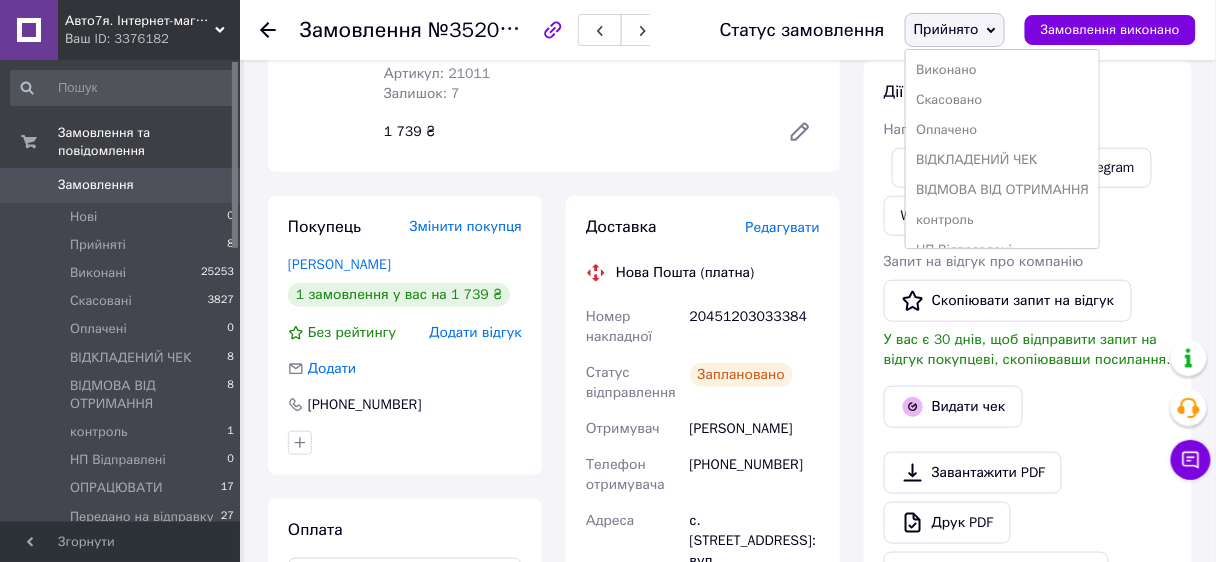 scroll, scrollTop: 200, scrollLeft: 0, axis: vertical 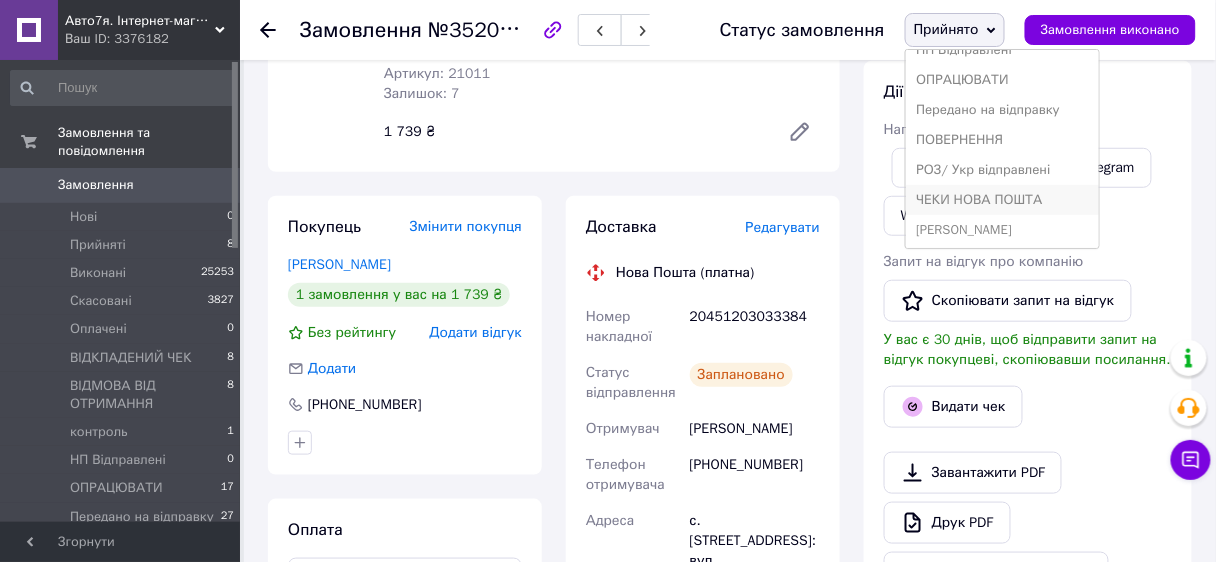 click on "ЧЕКИ НОВА ПОШТА" at bounding box center [1002, 200] 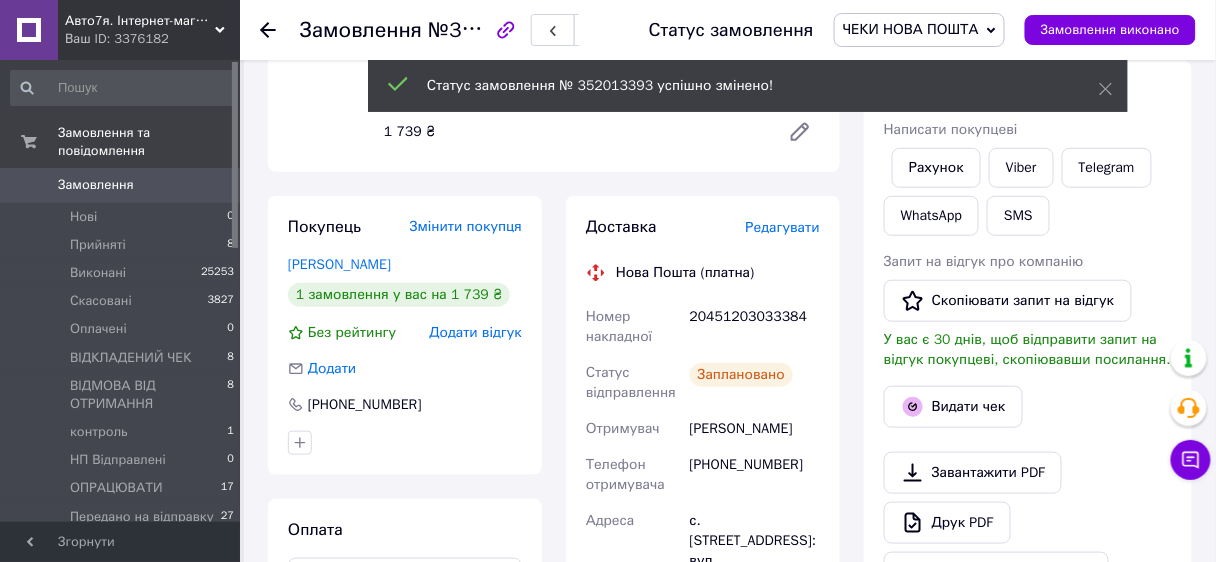 click 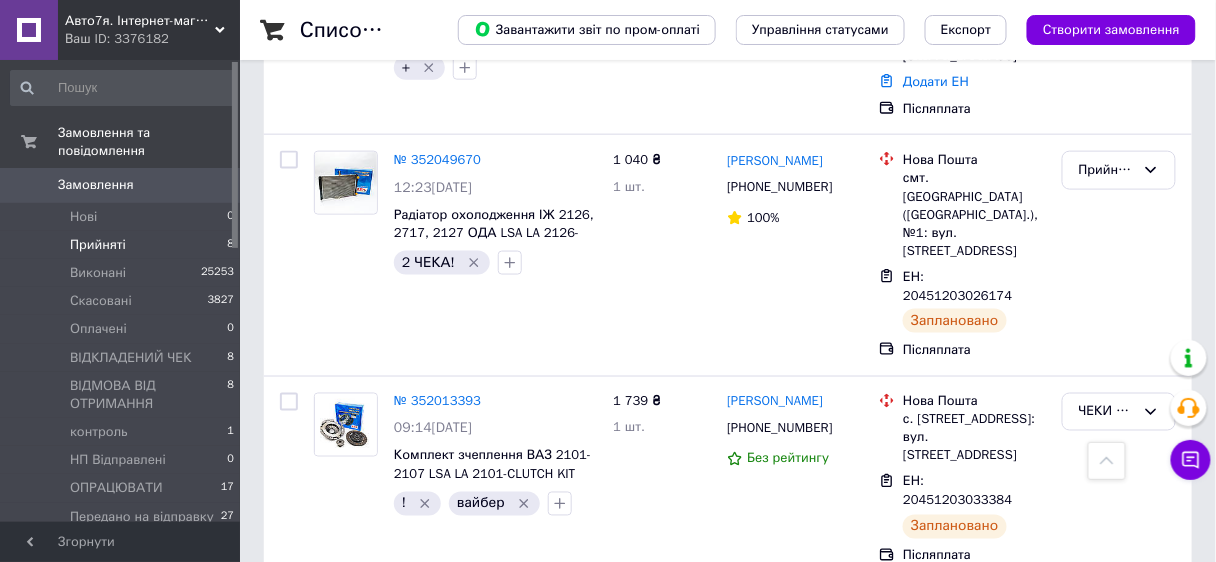 scroll, scrollTop: 720, scrollLeft: 0, axis: vertical 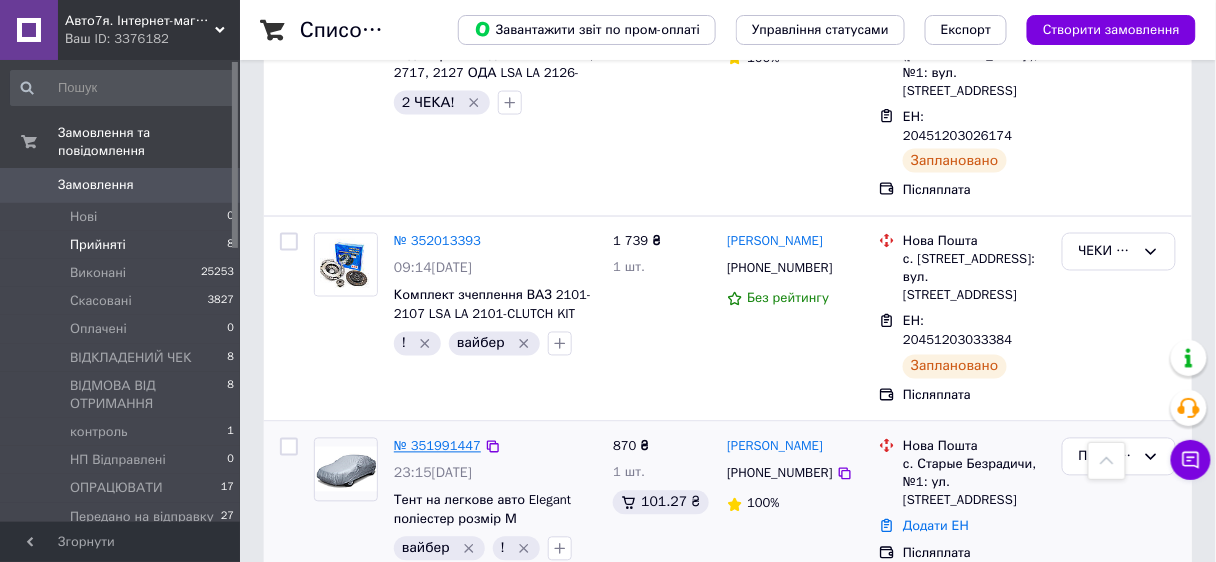 click on "№ 351991447" at bounding box center [437, 446] 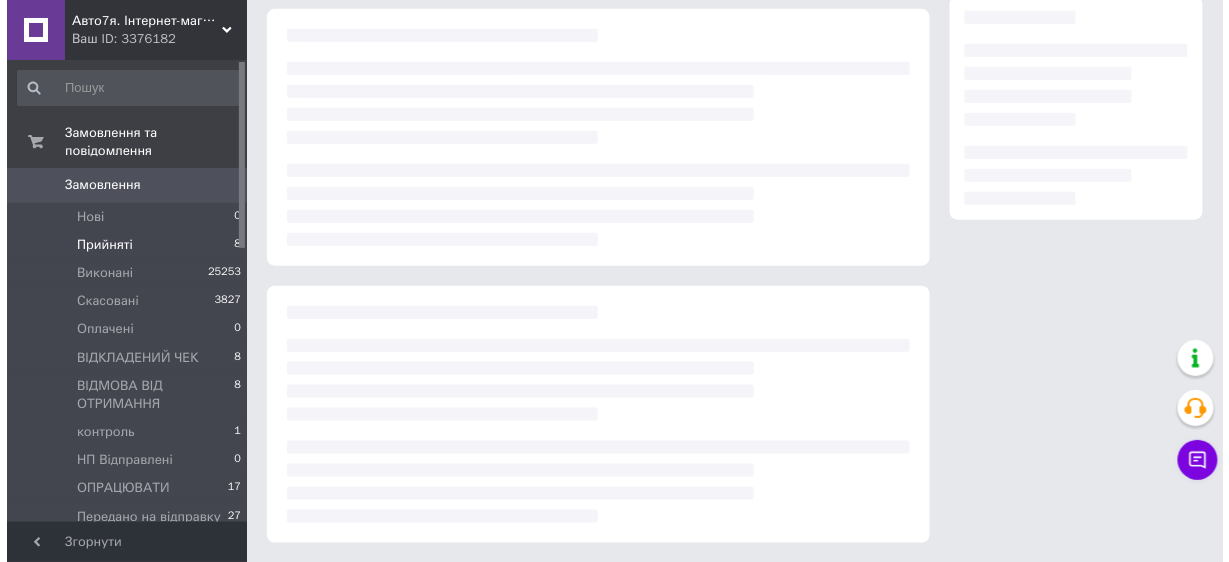 scroll, scrollTop: 111, scrollLeft: 0, axis: vertical 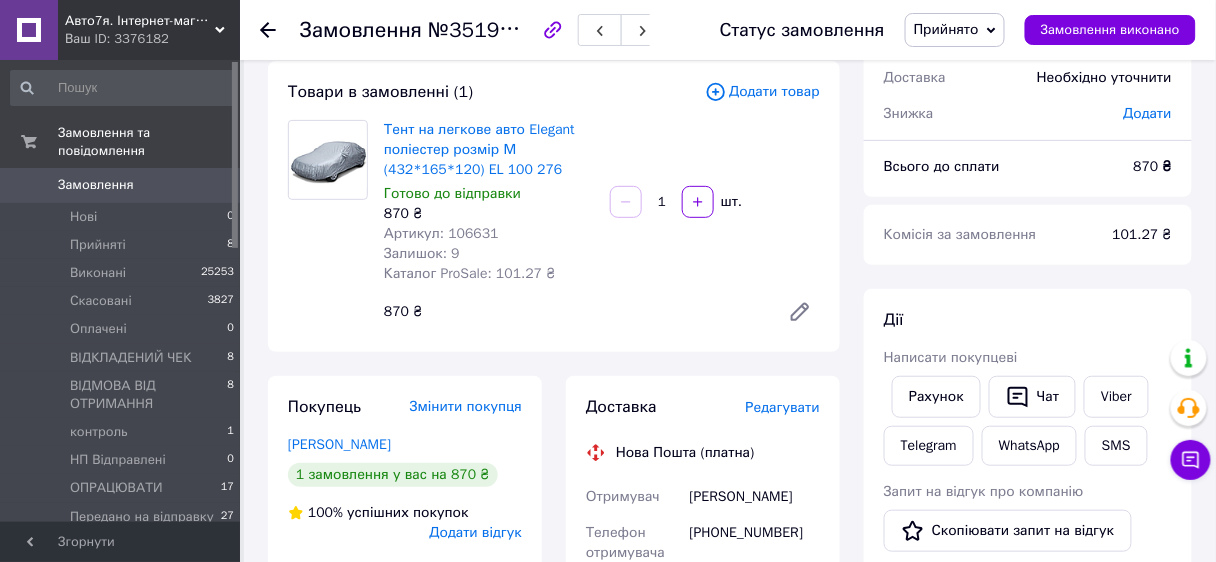 click on "Редагувати" at bounding box center [783, 407] 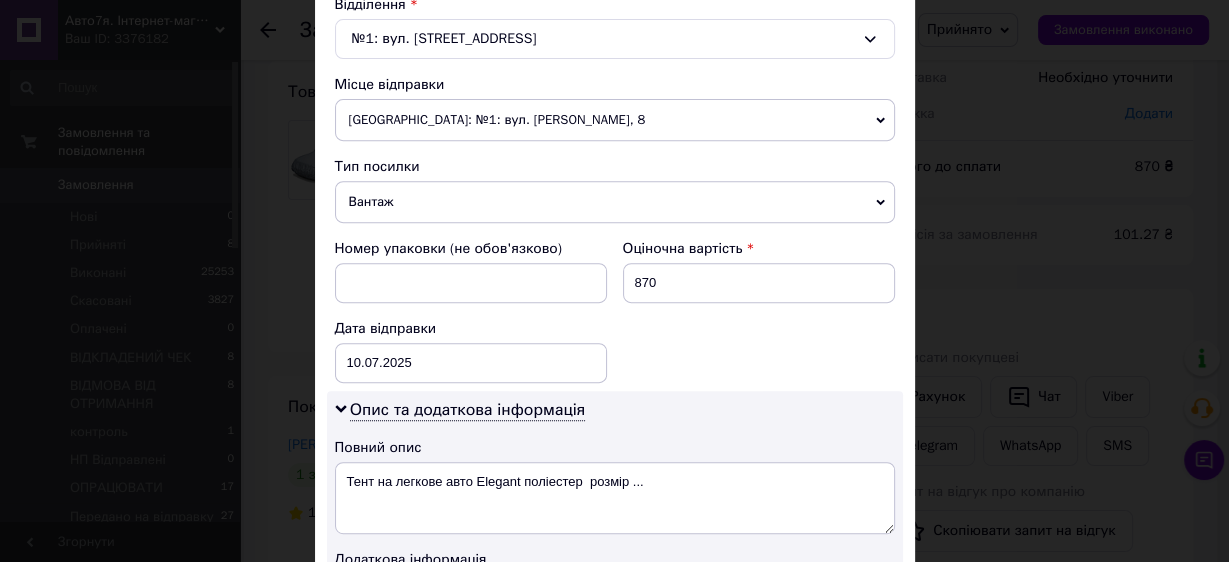 scroll, scrollTop: 880, scrollLeft: 0, axis: vertical 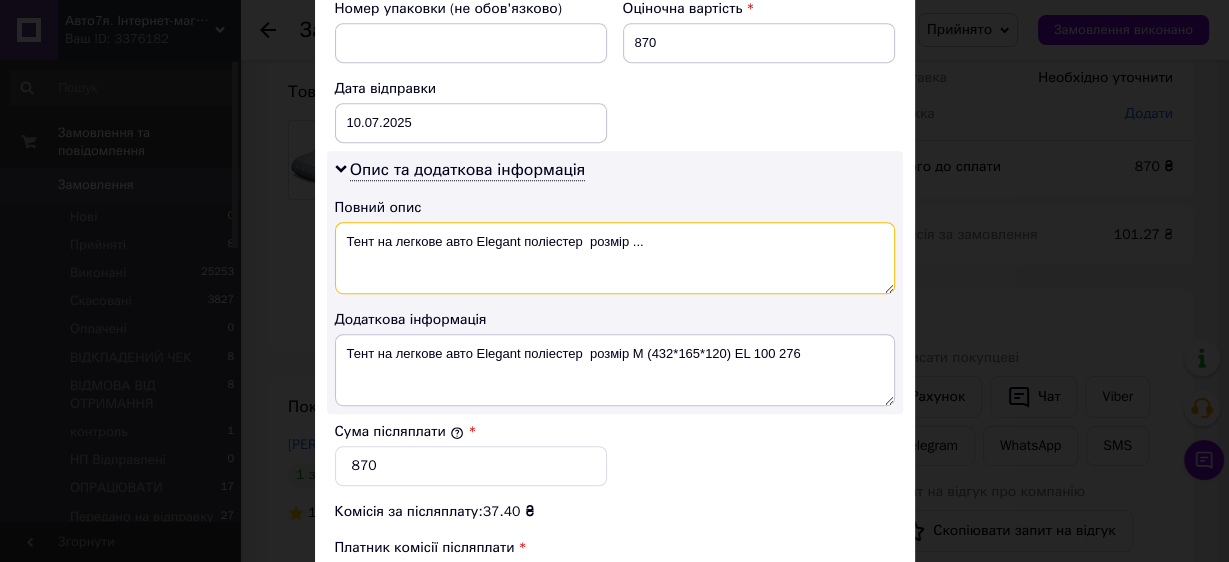 drag, startPoint x: 375, startPoint y: 235, endPoint x: 668, endPoint y: 236, distance: 293.0017 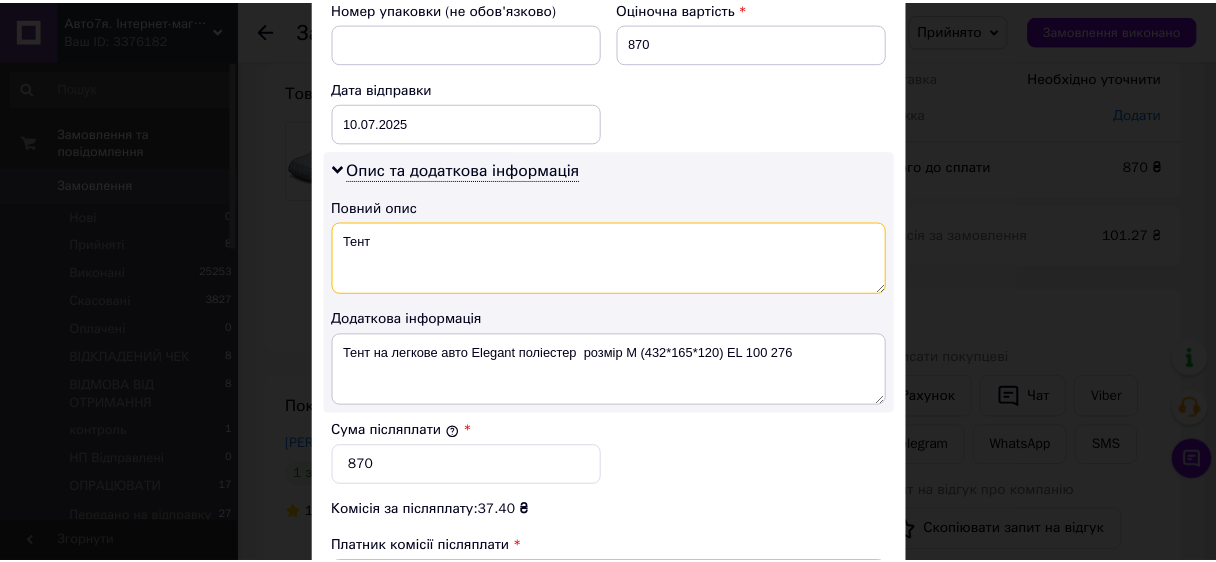 scroll, scrollTop: 1175, scrollLeft: 0, axis: vertical 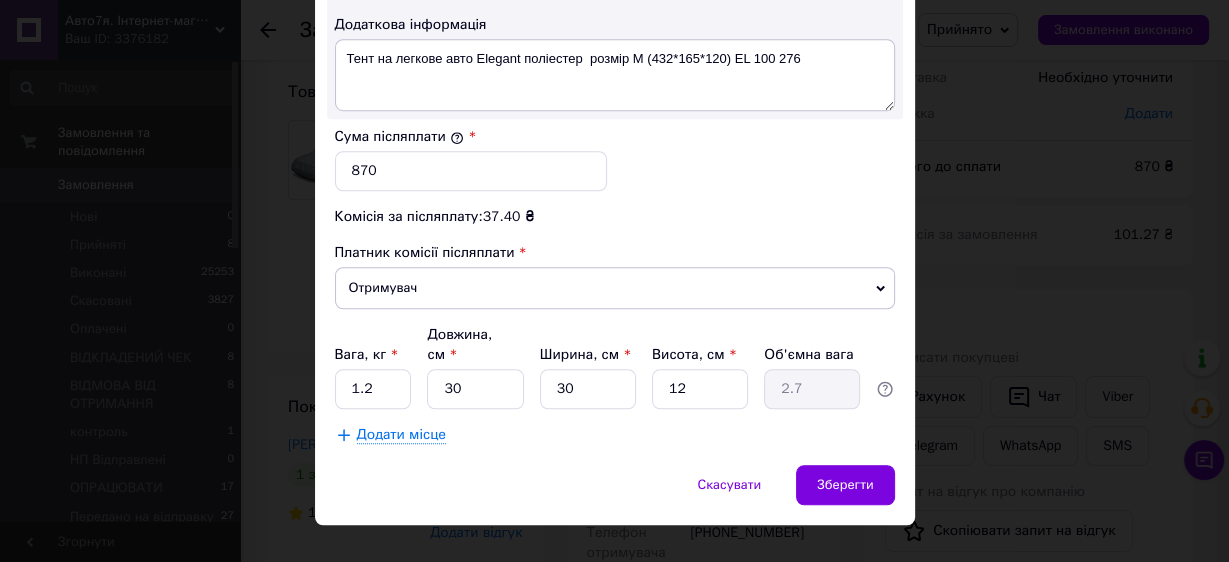 type on "Тент" 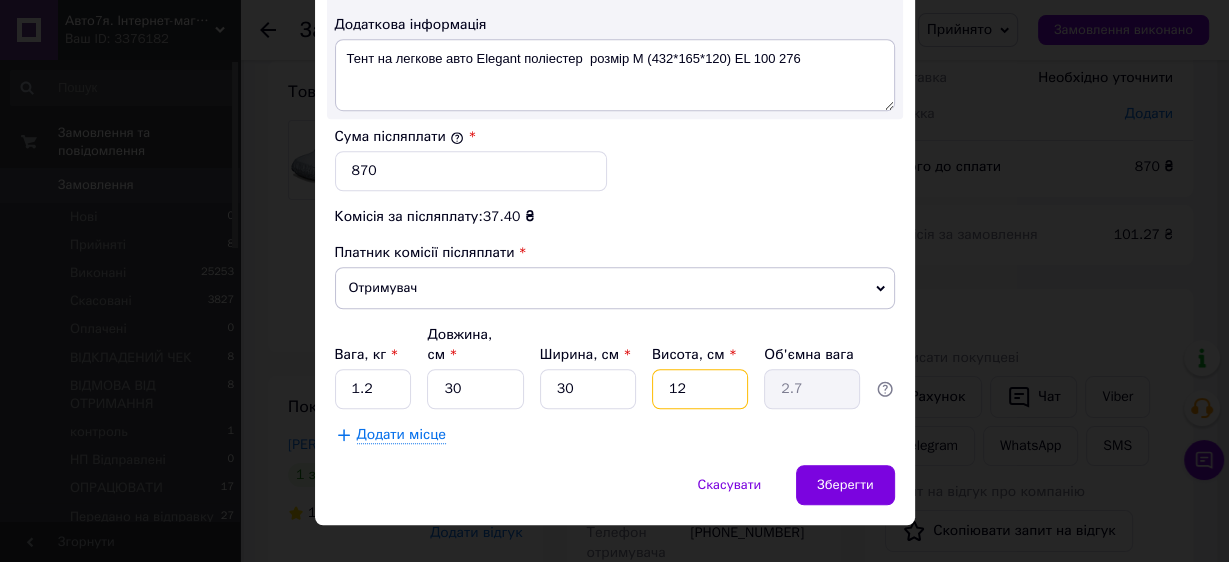 drag, startPoint x: 689, startPoint y: 360, endPoint x: 667, endPoint y: 360, distance: 22 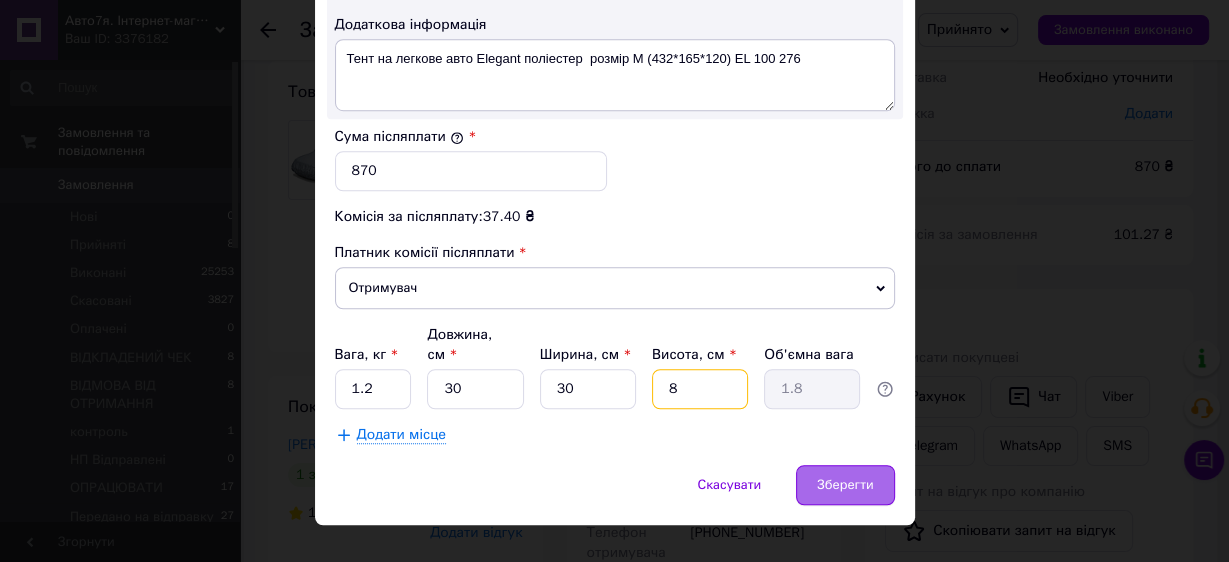 type on "8" 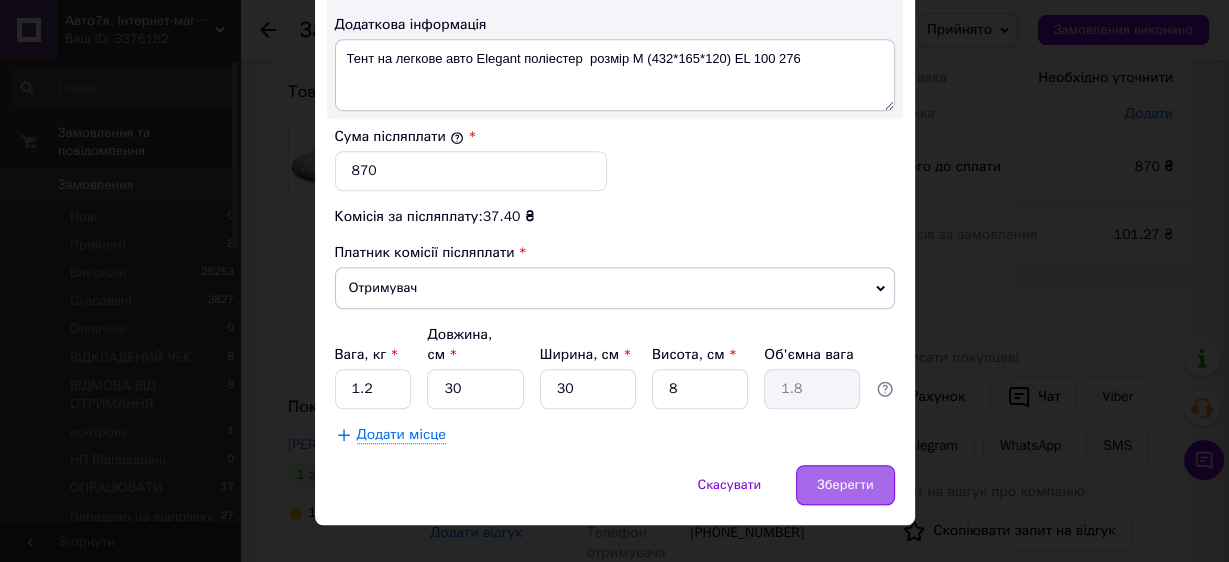 click on "Зберегти" at bounding box center (845, 485) 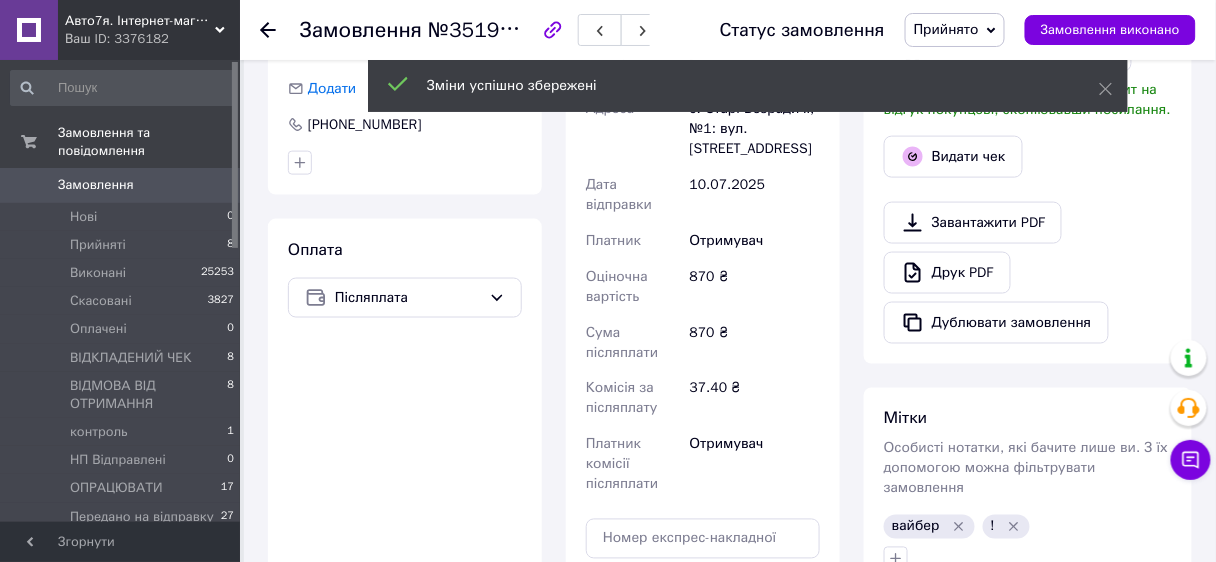 scroll, scrollTop: 831, scrollLeft: 0, axis: vertical 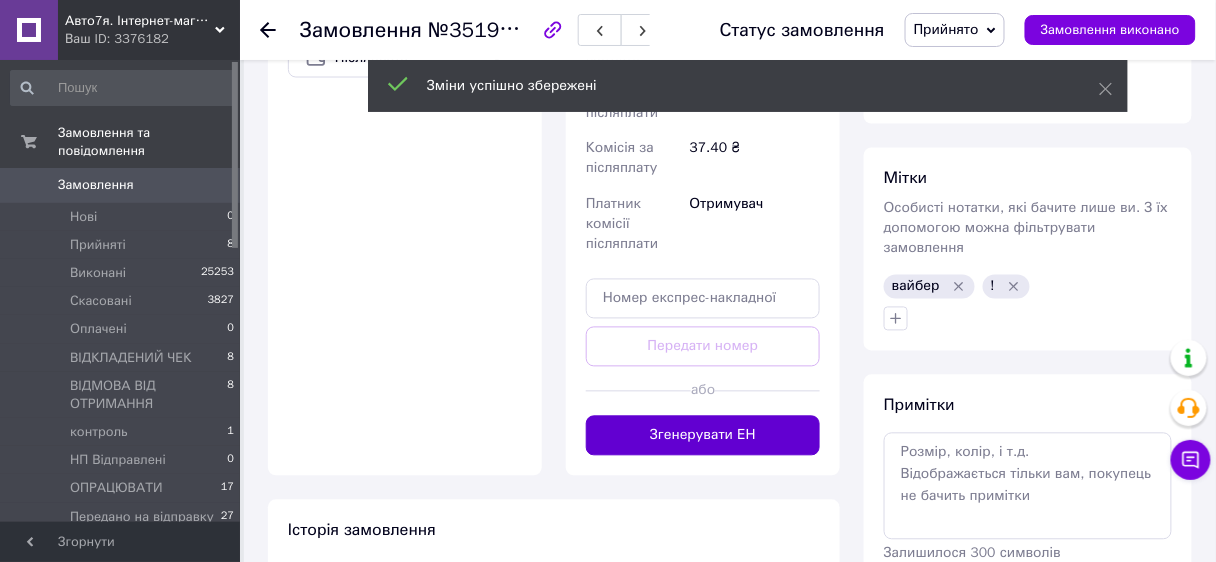 click on "Згенерувати ЕН" at bounding box center [703, 436] 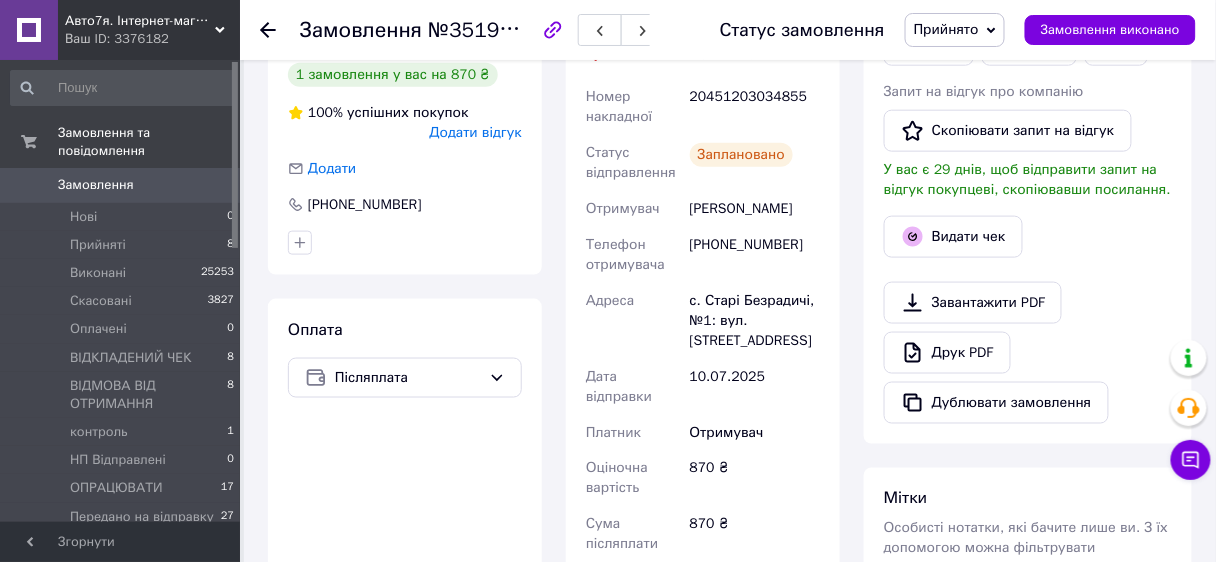 scroll, scrollTop: 271, scrollLeft: 0, axis: vertical 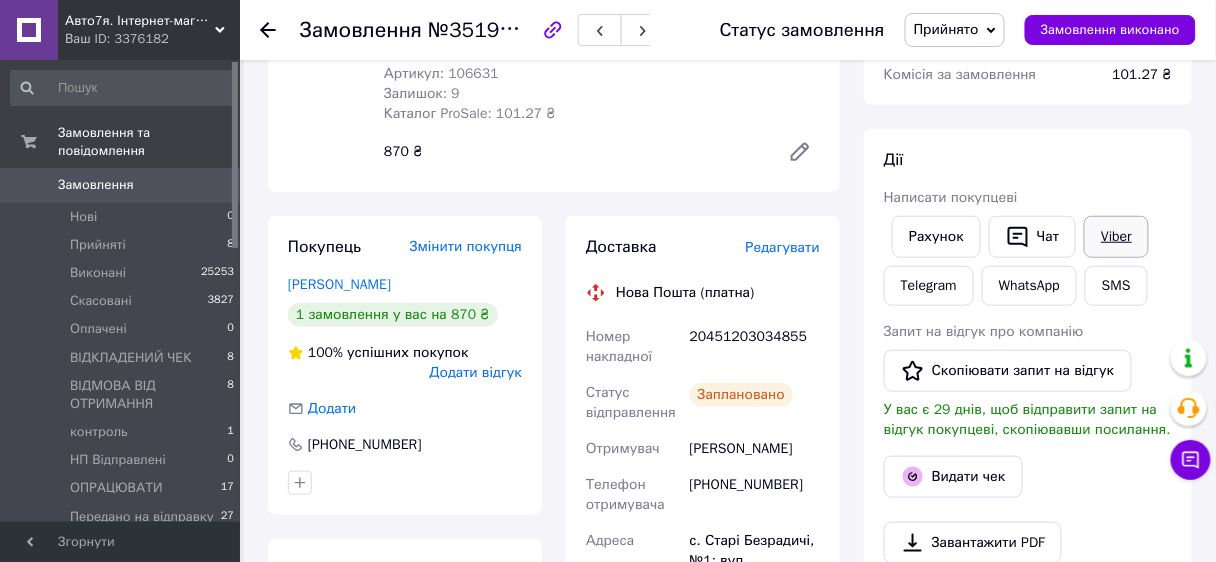 click on "Viber" at bounding box center (1116, 237) 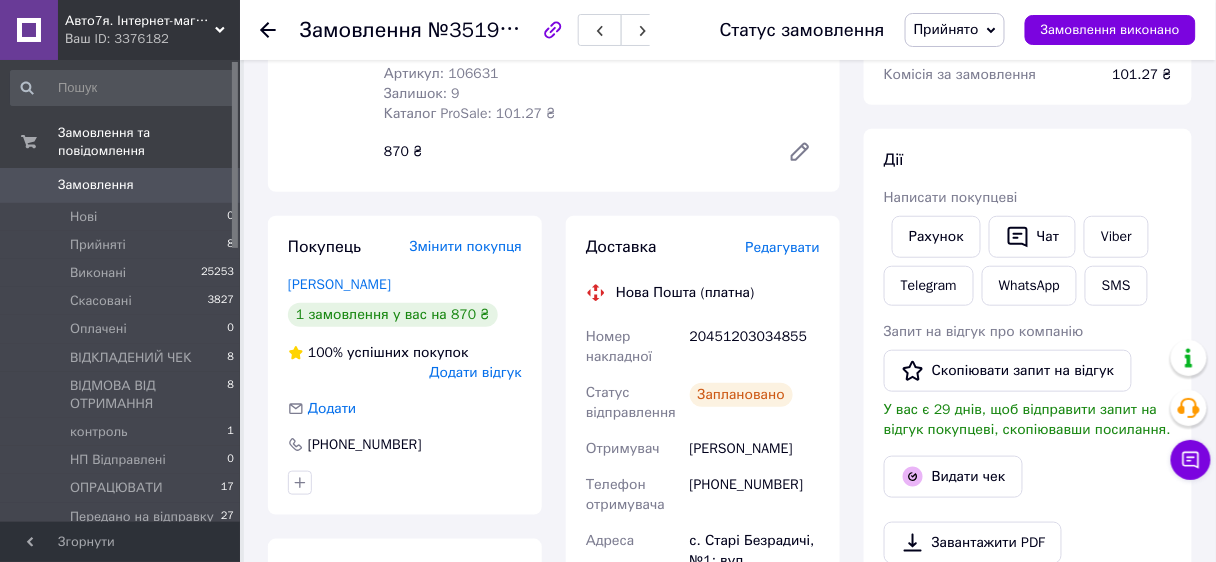 click on "Всього 1 товар 870 ₴ Доставка 109.35 ₴ Знижка Додати Всього до сплати 870 ₴ Комісія за замовлення 101.27 ₴ Дії Написати покупцеві Рахунок   Чат Viber Telegram WhatsApp SMS Запит на відгук про компанію   Скопіювати запит на відгук У вас є 29 днів, щоб відправити запит на відгук покупцеві, скопіювавши посилання.   Видати чек   Завантажити PDF   Друк PDF   Дублювати замовлення Мітки Особисті нотатки, які бачите лише ви. З їх допомогою можна фільтрувати замовлення вайбер   !   Примітки Залишилося 300 символів Очистити Зберегти" at bounding box center [1028, 745] 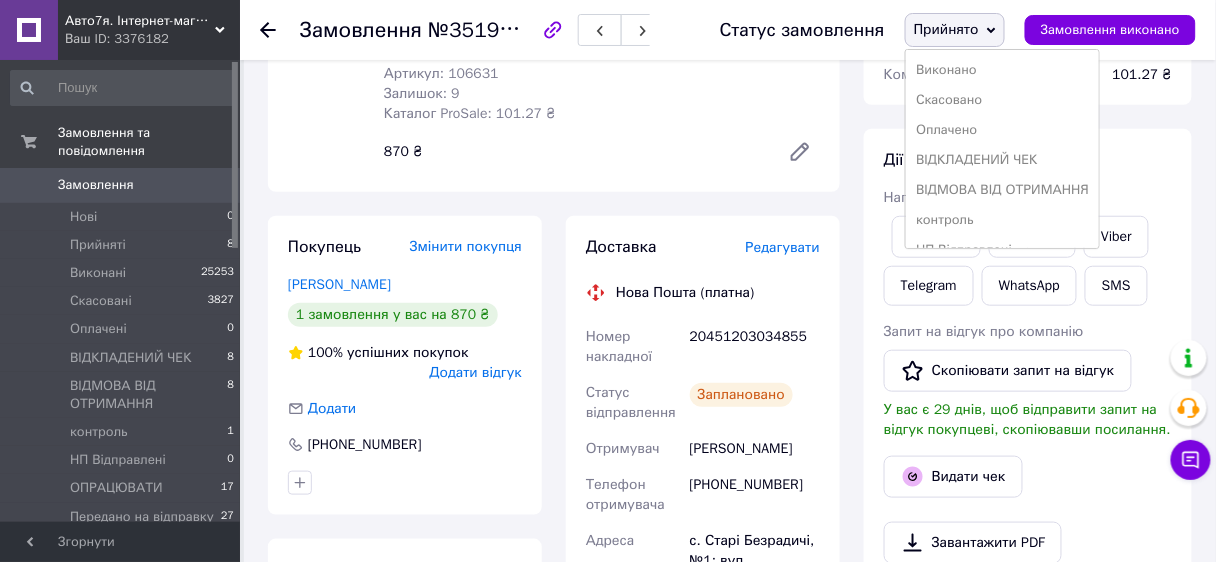 scroll, scrollTop: 200, scrollLeft: 0, axis: vertical 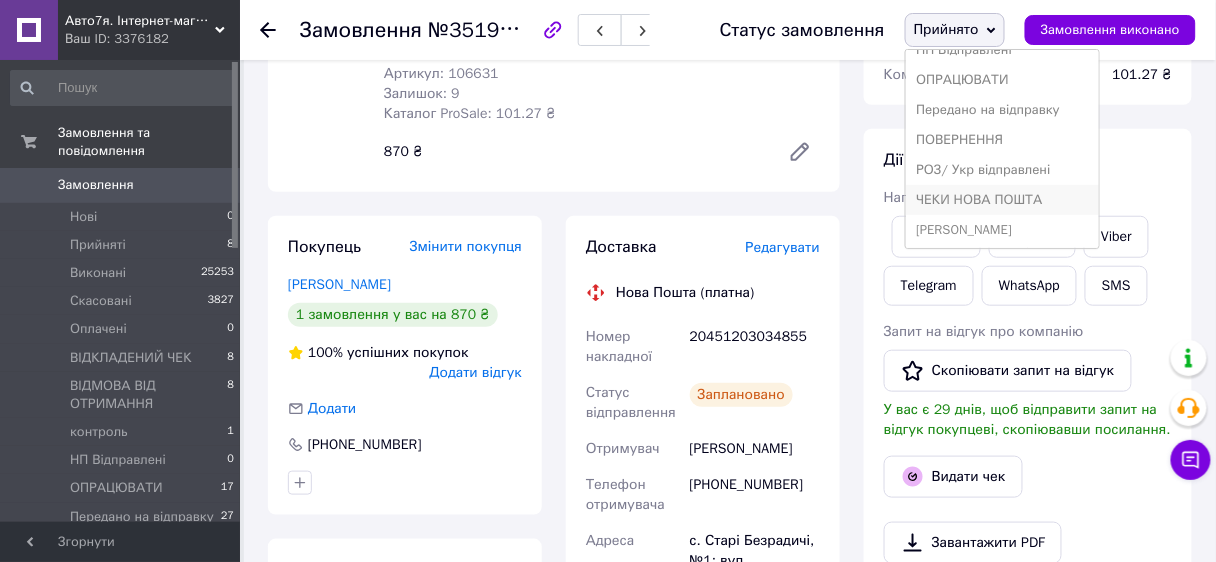 click on "ЧЕКИ НОВА ПОШТА" at bounding box center [1002, 200] 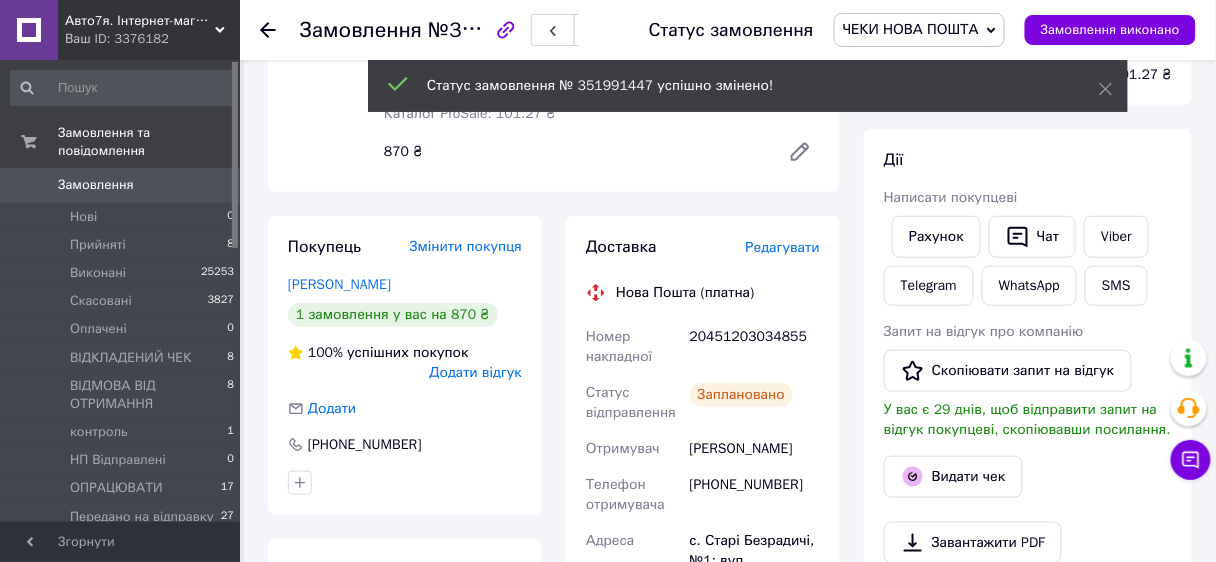 click 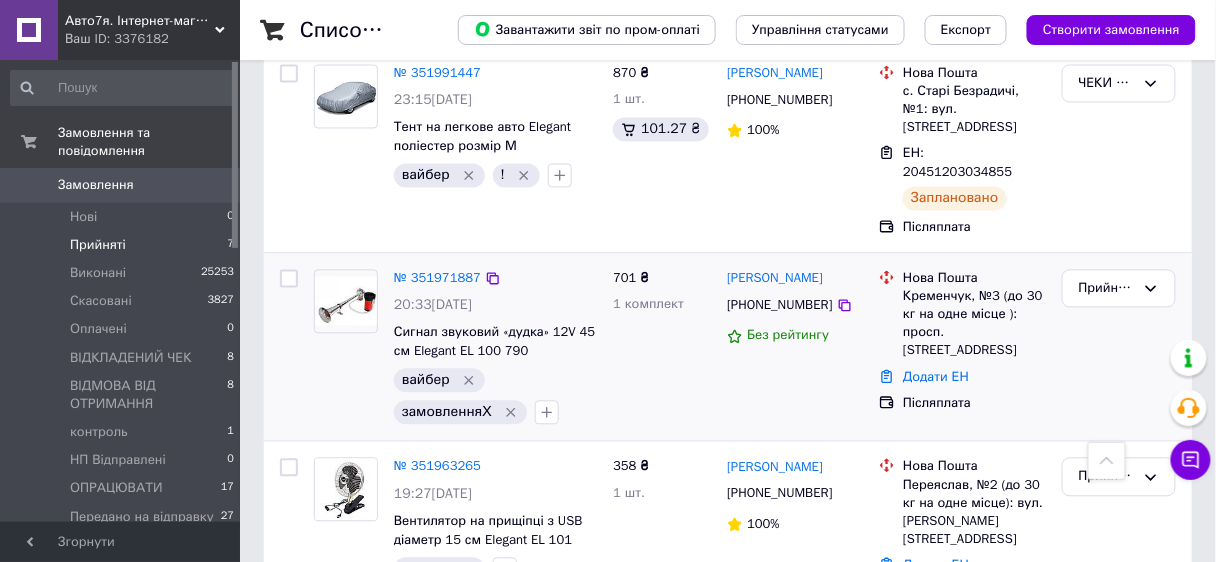 scroll, scrollTop: 808, scrollLeft: 0, axis: vertical 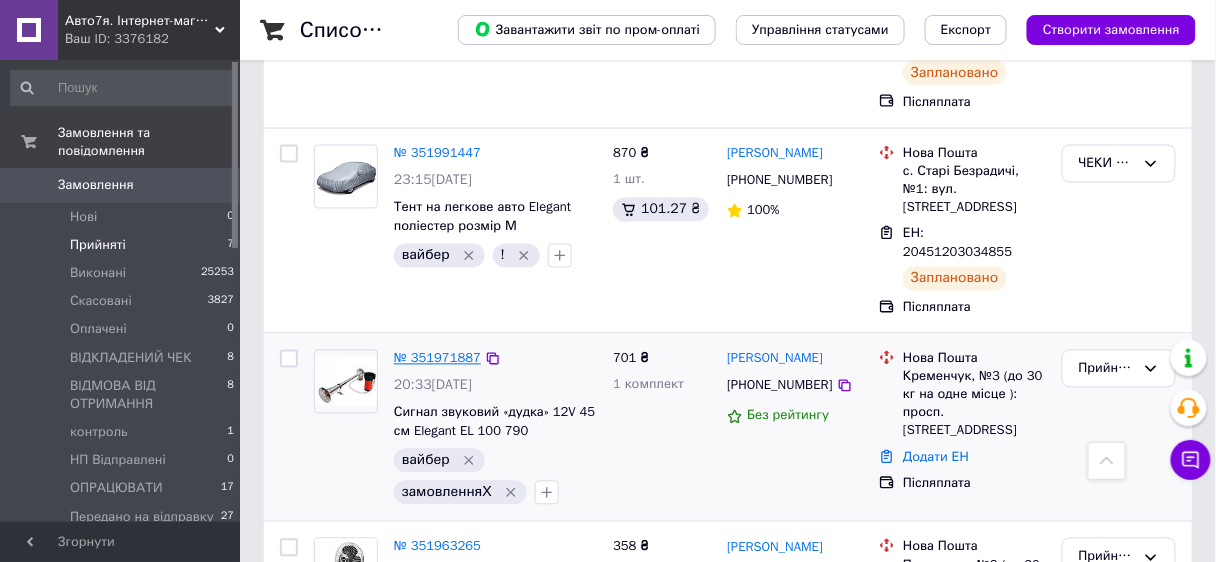 click on "№ 351971887" at bounding box center (437, 358) 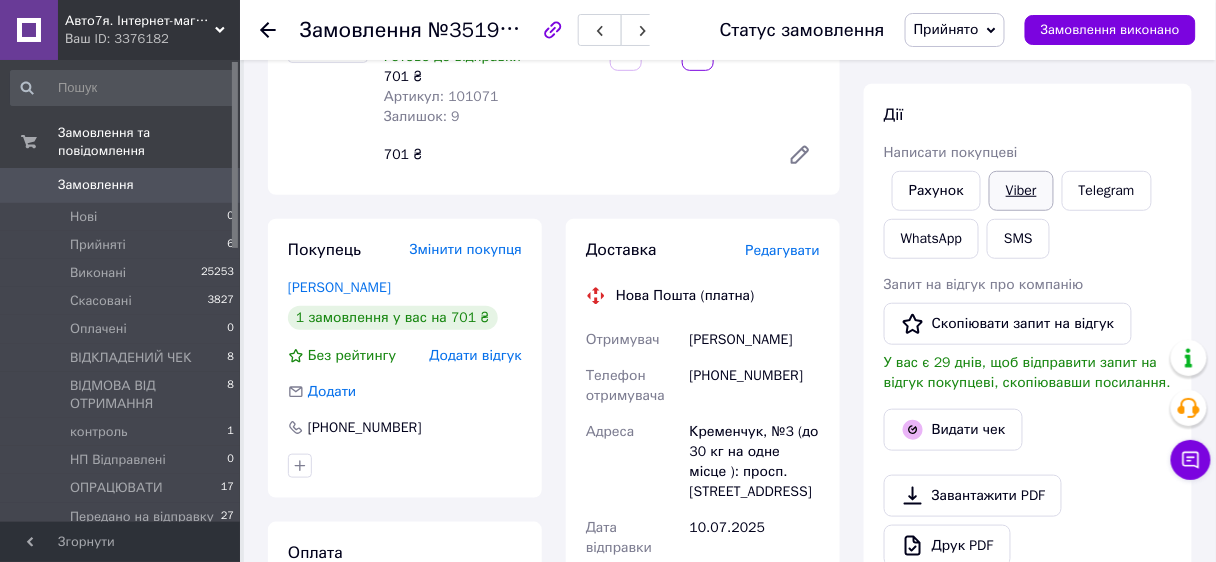 scroll, scrollTop: 168, scrollLeft: 0, axis: vertical 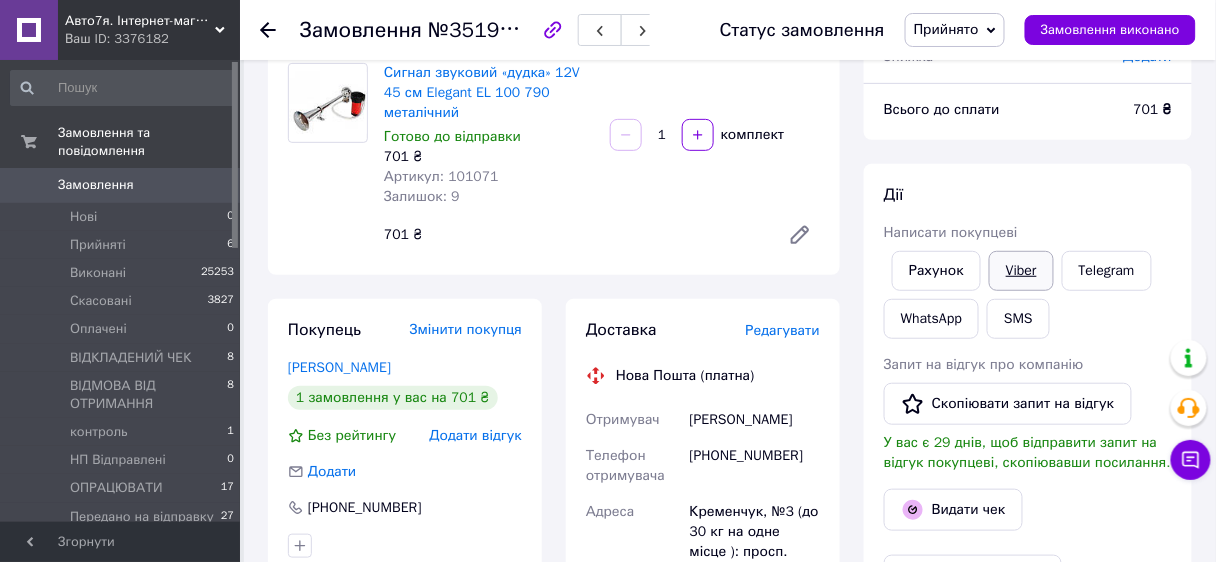 click on "Viber" at bounding box center [1021, 271] 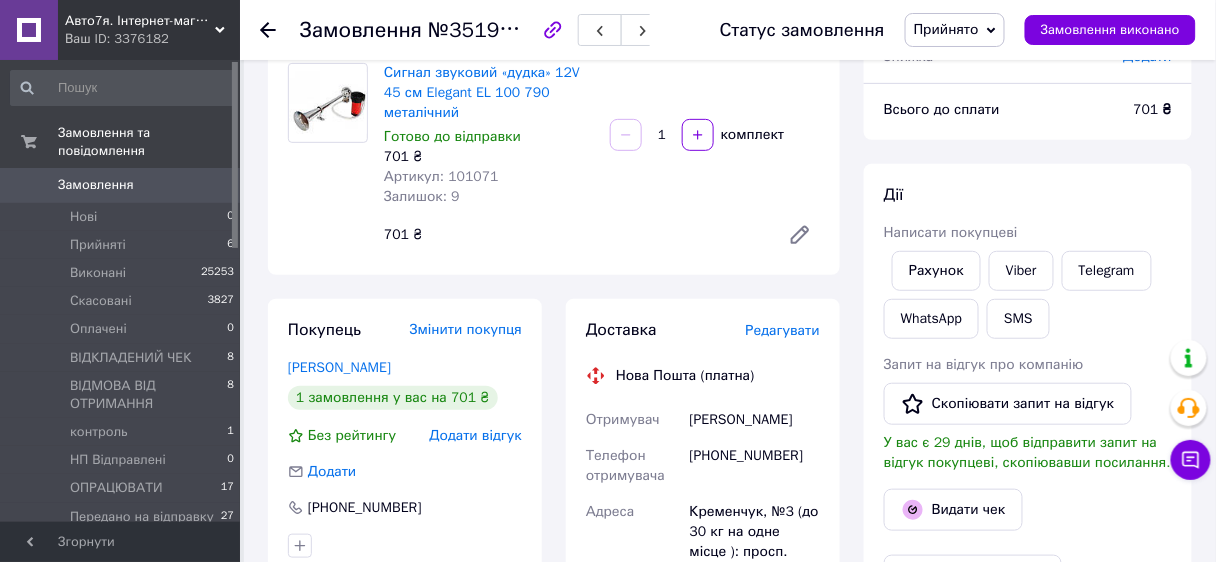 click 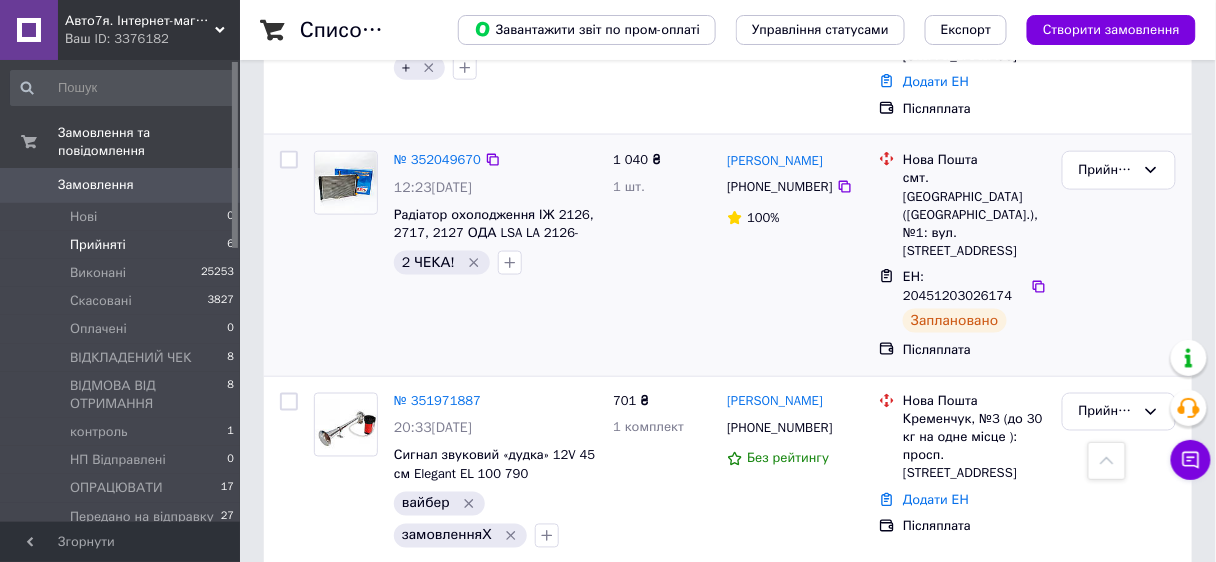 scroll, scrollTop: 800, scrollLeft: 0, axis: vertical 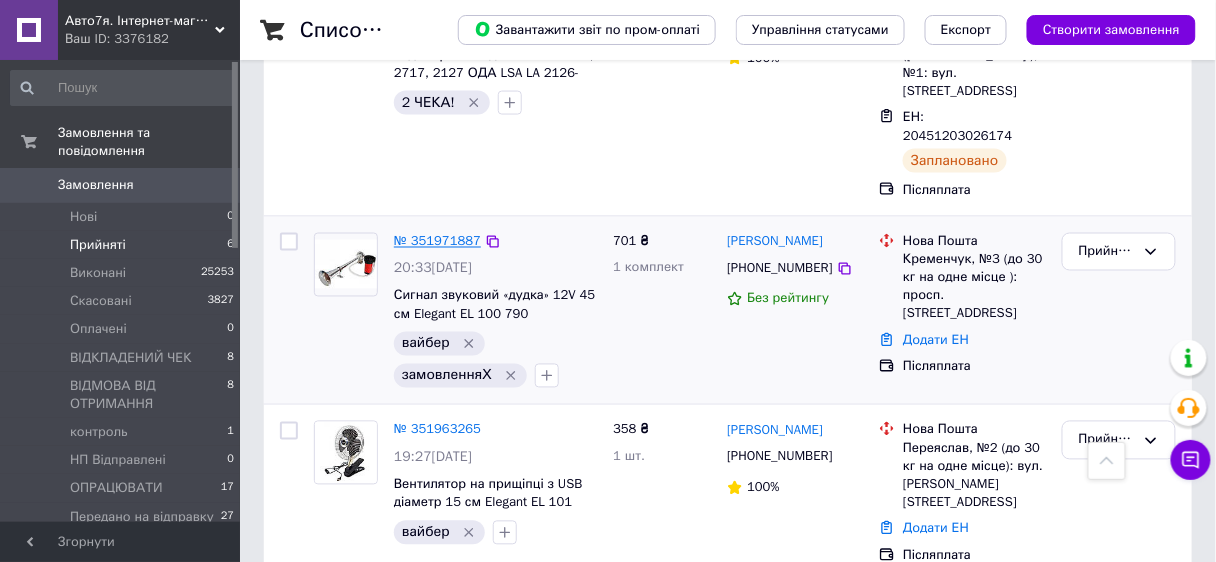 click on "№ 351971887" at bounding box center [437, 241] 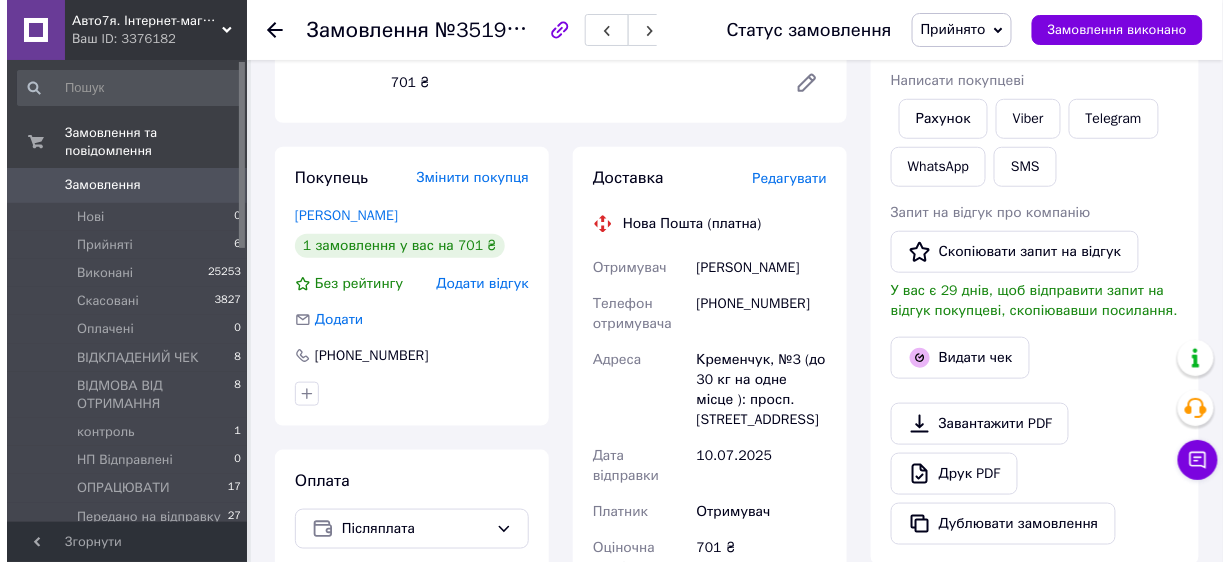 scroll, scrollTop: 160, scrollLeft: 0, axis: vertical 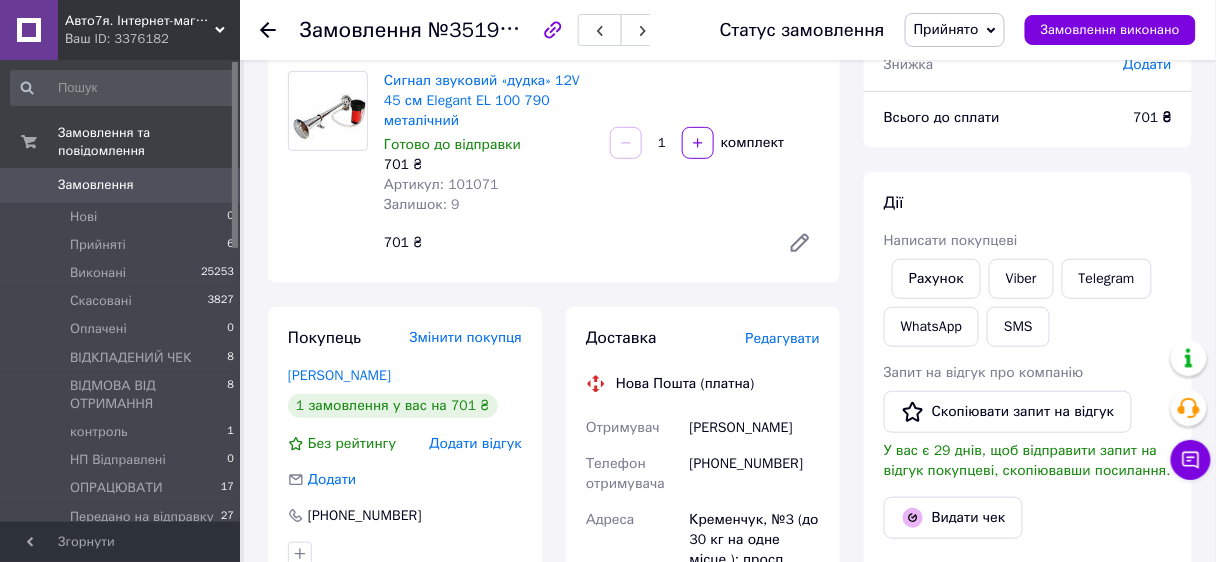 click on "Редагувати" at bounding box center (783, 338) 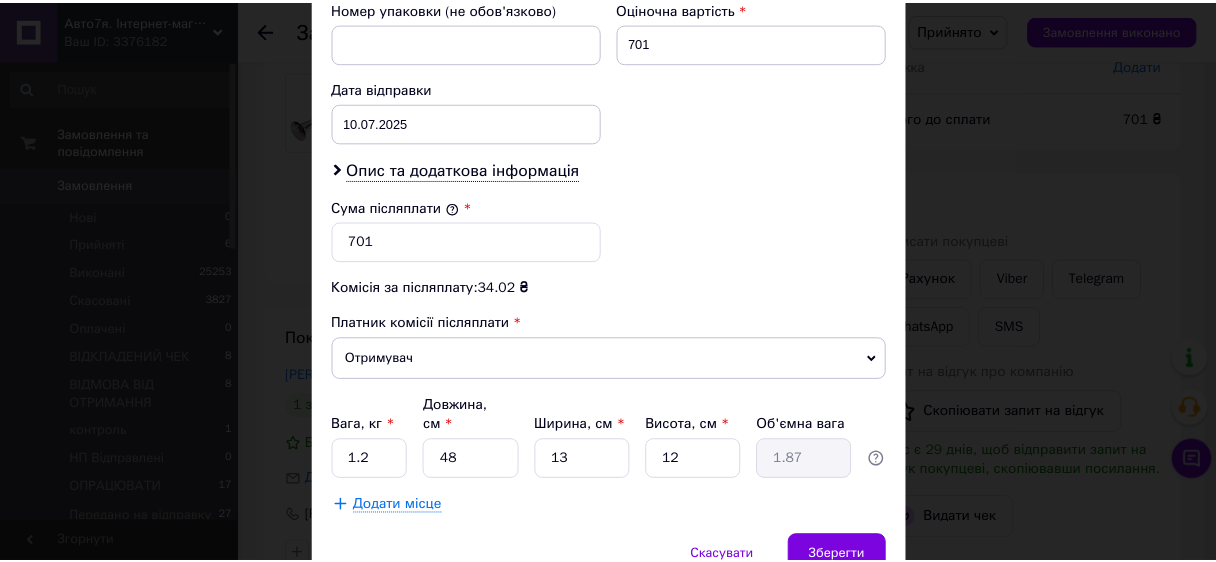 scroll, scrollTop: 952, scrollLeft: 0, axis: vertical 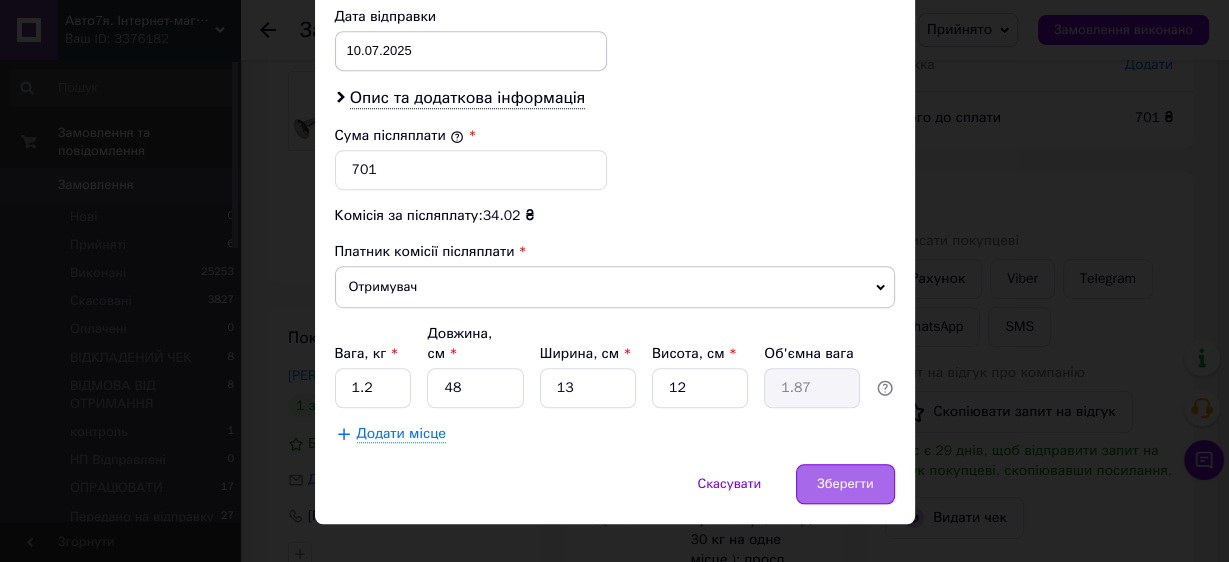 click on "Зберегти" at bounding box center (845, 484) 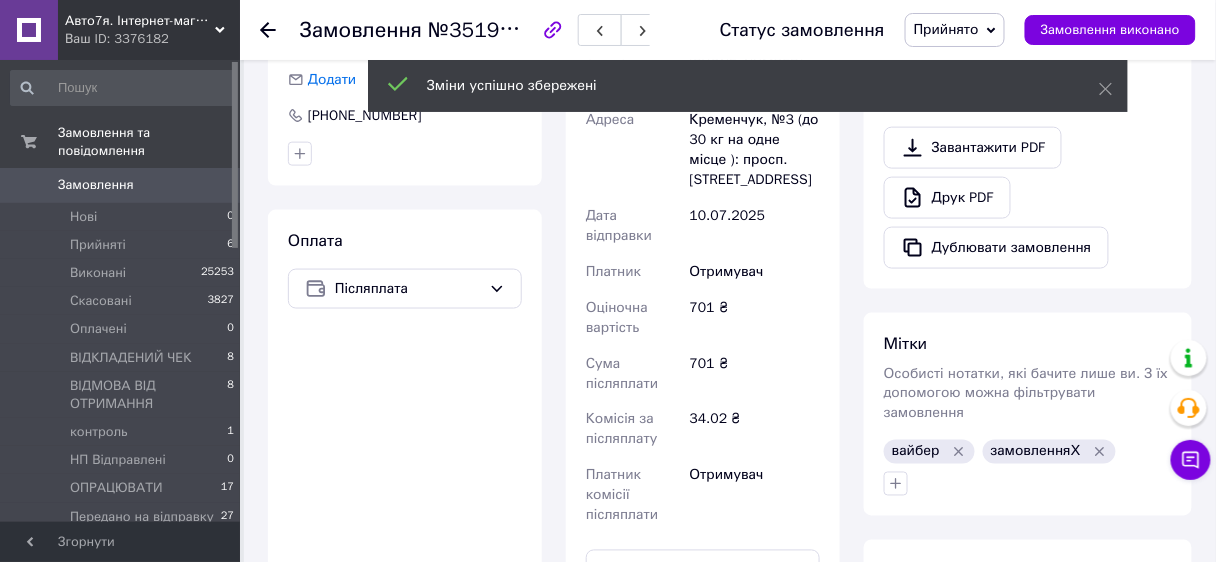 scroll, scrollTop: 800, scrollLeft: 0, axis: vertical 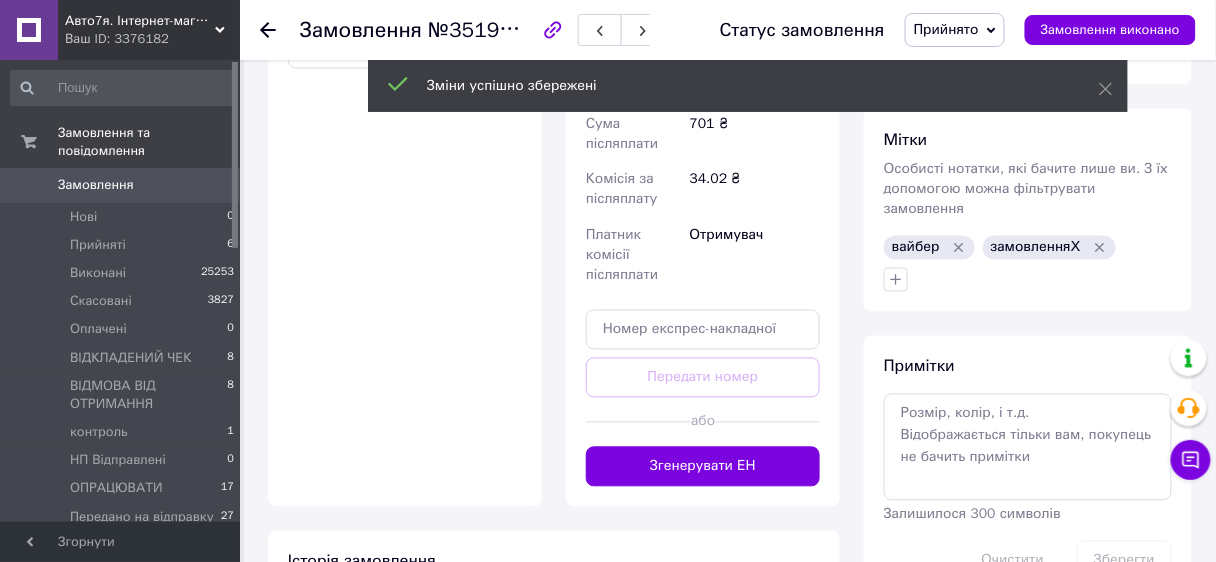 click on "Згенерувати ЕН" at bounding box center (703, 467) 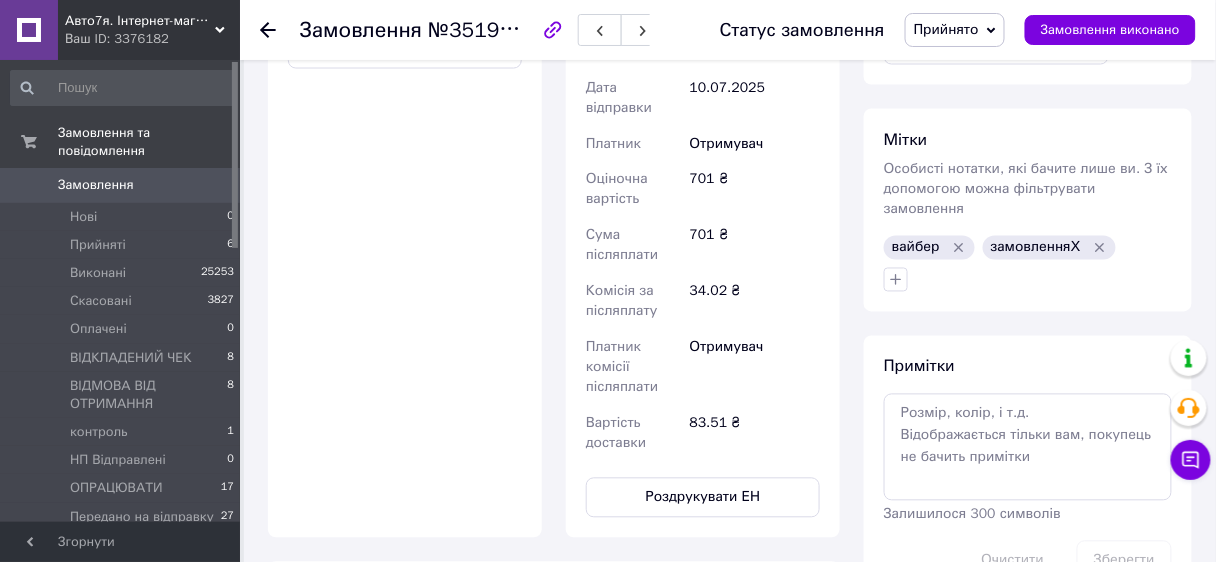 scroll, scrollTop: 560, scrollLeft: 0, axis: vertical 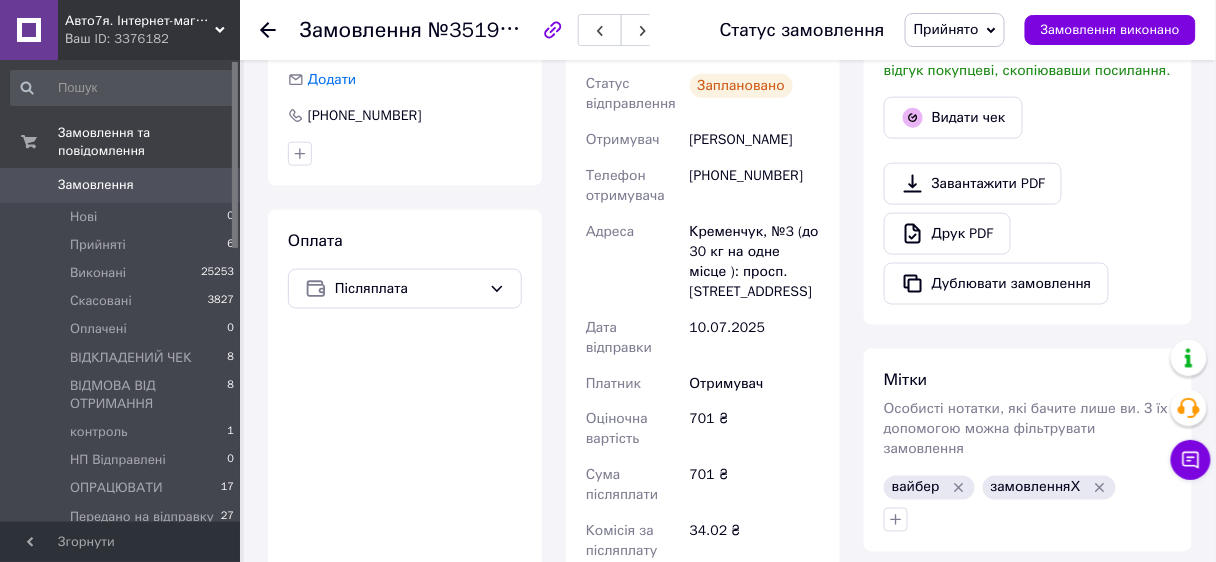 click on "Прийнято" at bounding box center (955, 30) 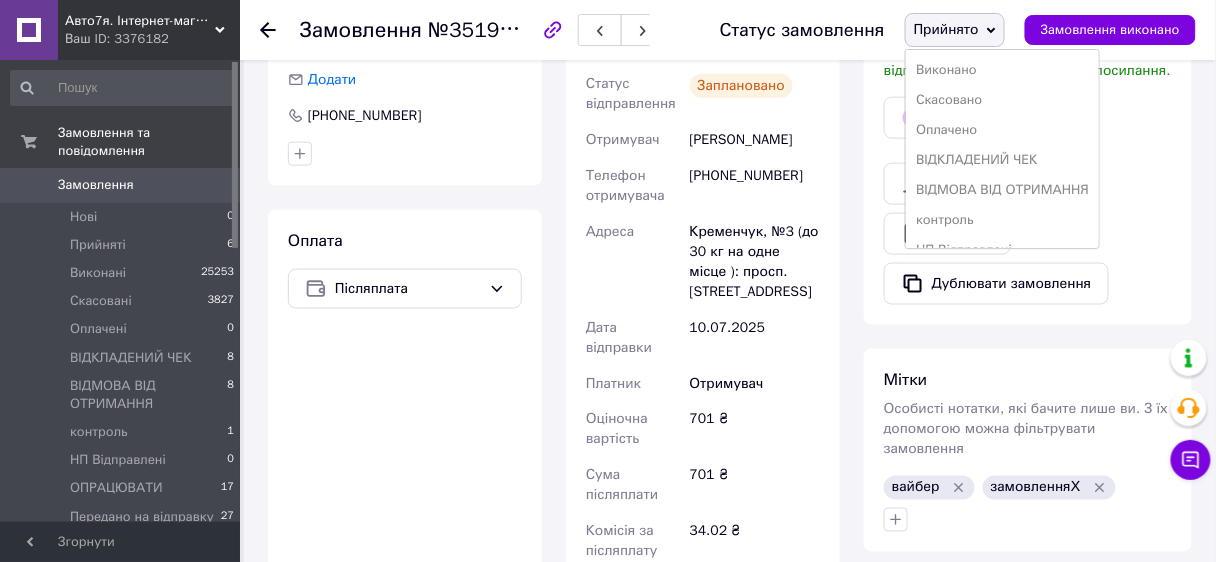 scroll, scrollTop: 200, scrollLeft: 0, axis: vertical 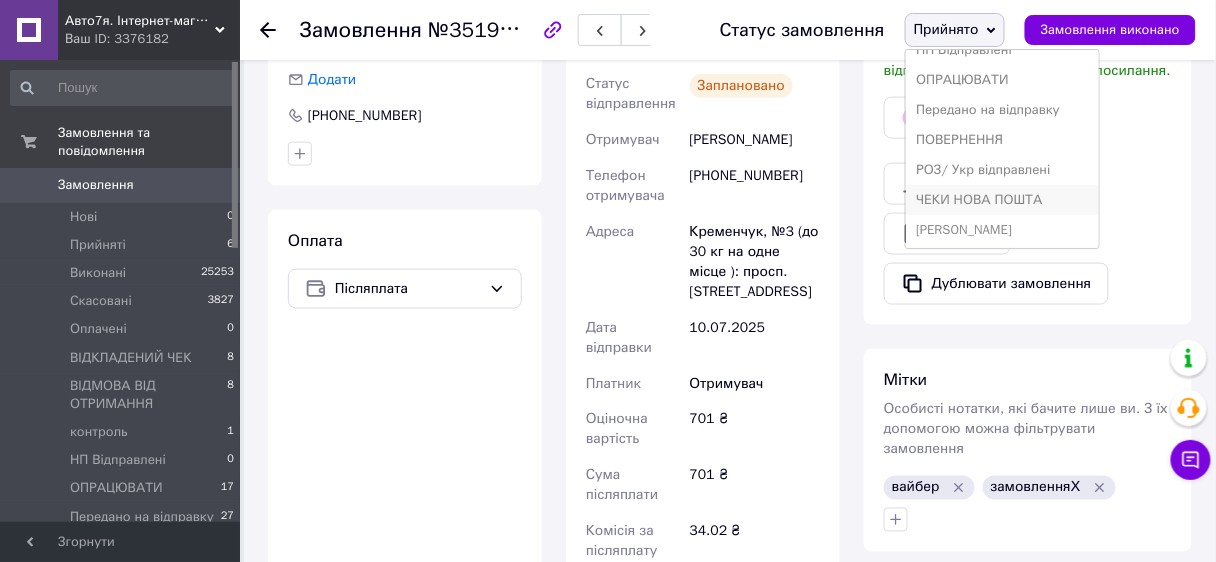click on "ЧЕКИ НОВА ПОШТА" at bounding box center [1002, 200] 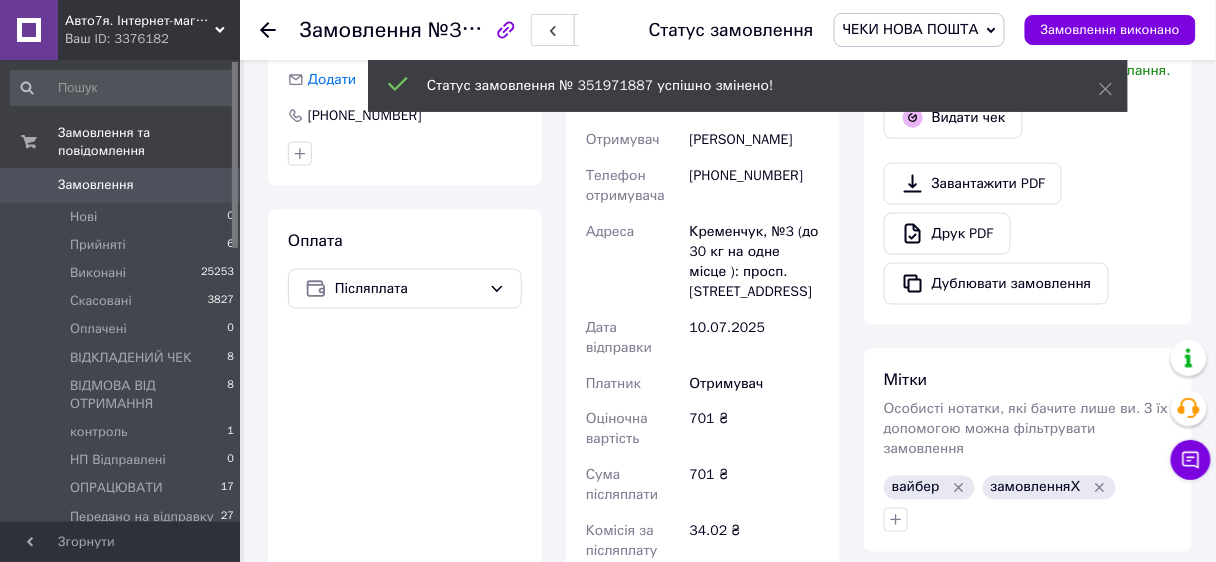 click 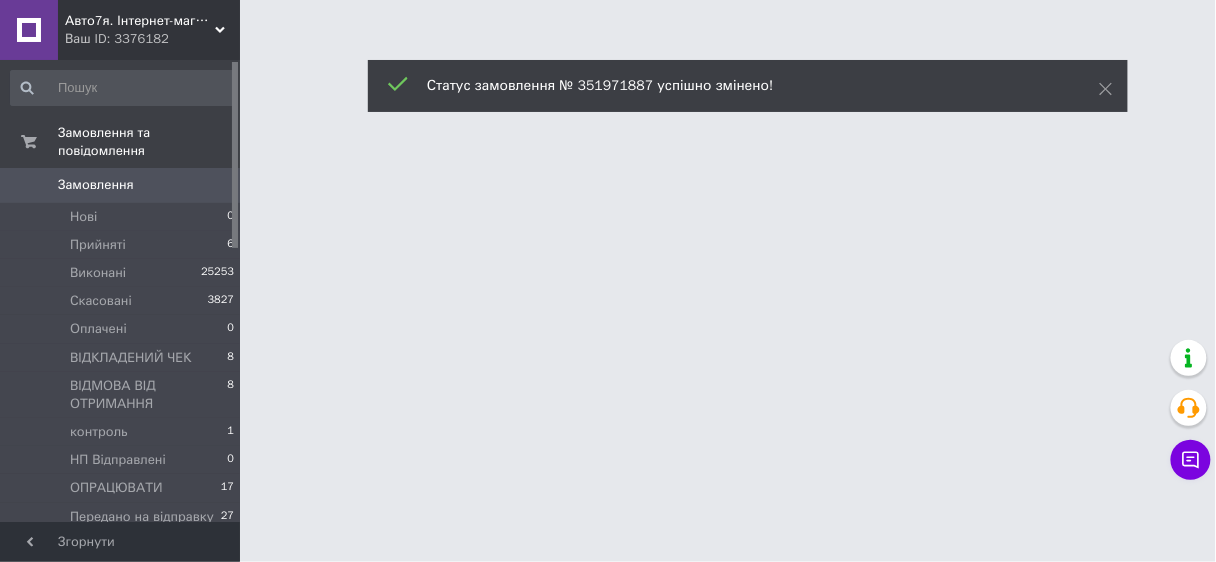scroll, scrollTop: 0, scrollLeft: 0, axis: both 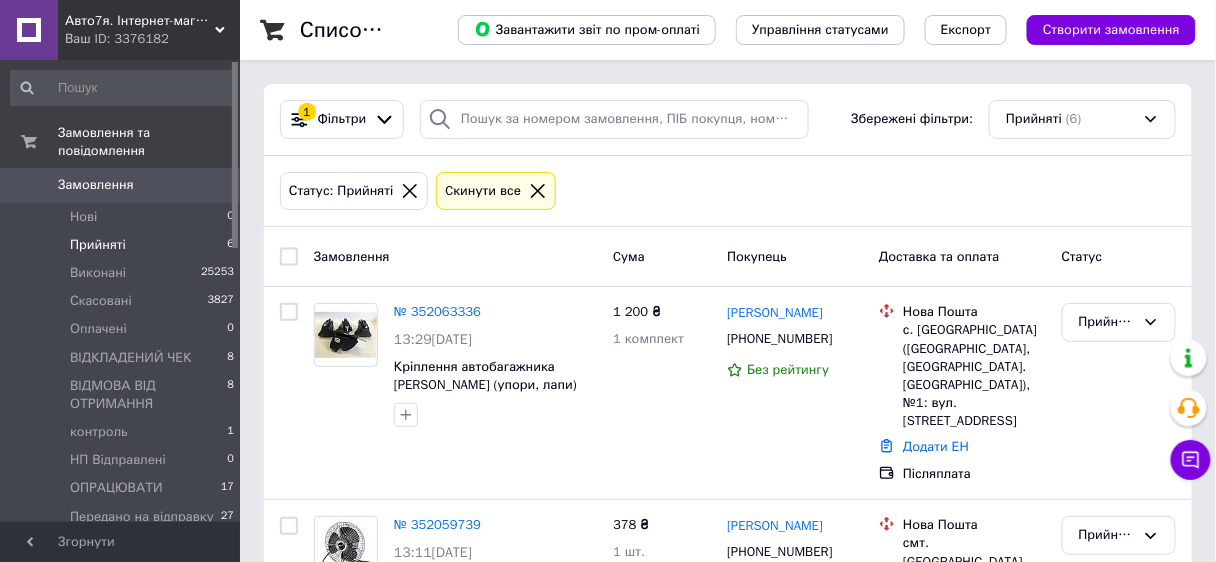click on "Прийняті" at bounding box center [98, 245] 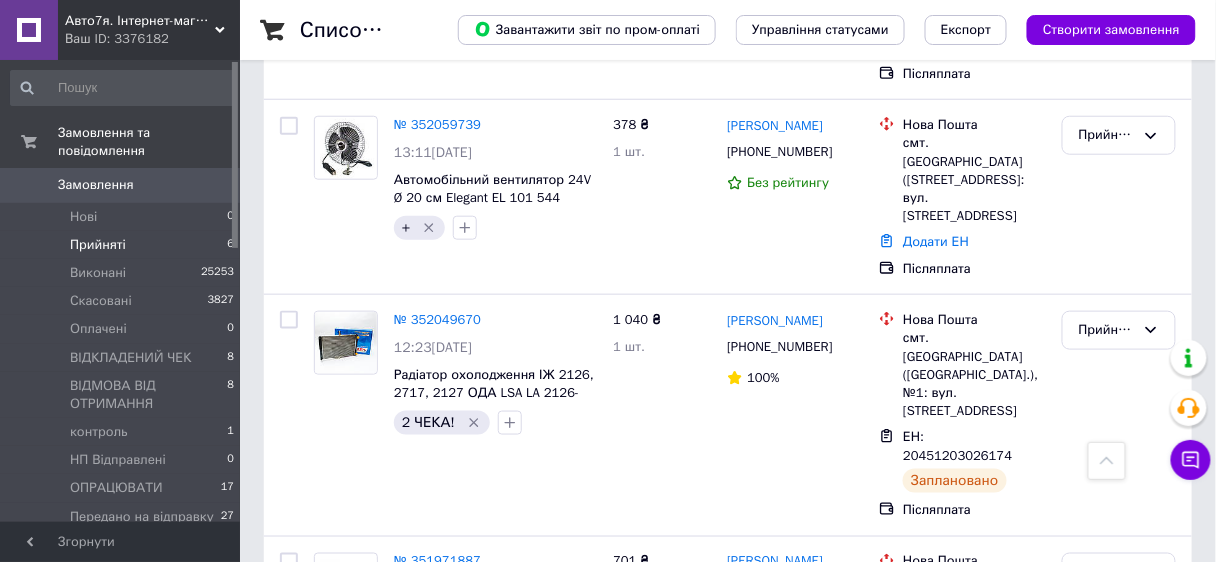 scroll, scrollTop: 320, scrollLeft: 0, axis: vertical 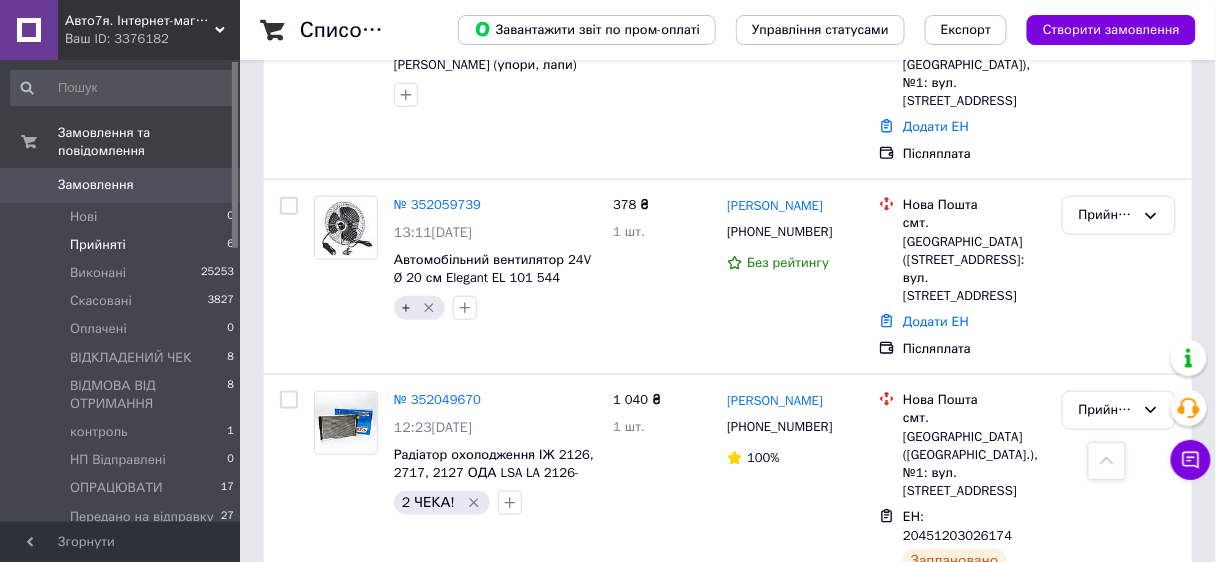 click on "Прийняті" at bounding box center [98, 245] 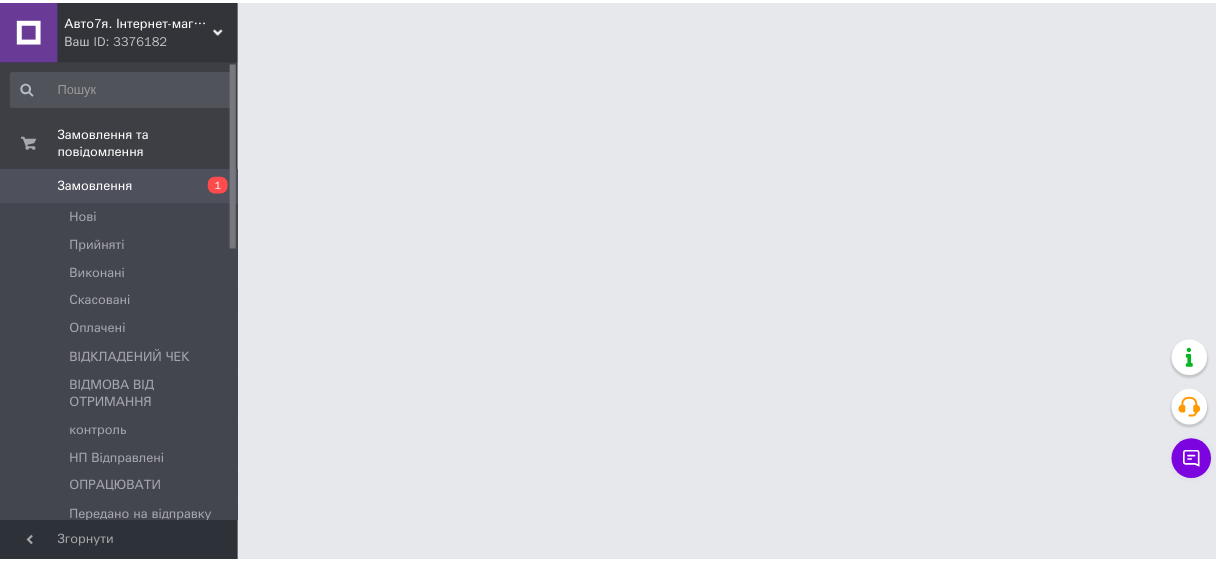scroll, scrollTop: 0, scrollLeft: 0, axis: both 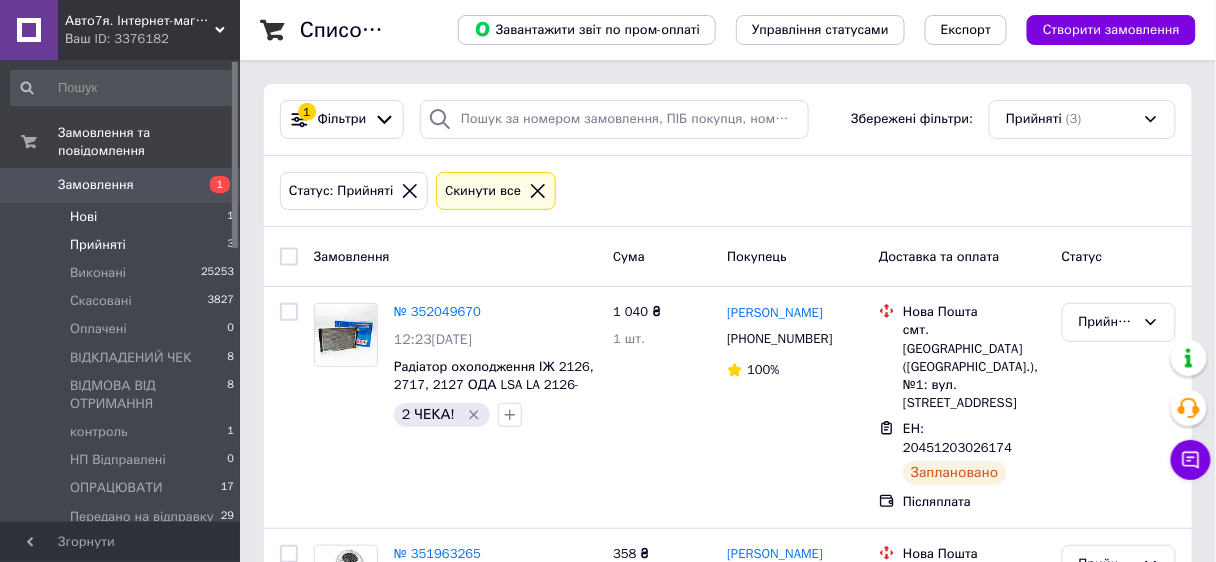 click on "Нові 1" at bounding box center (123, 217) 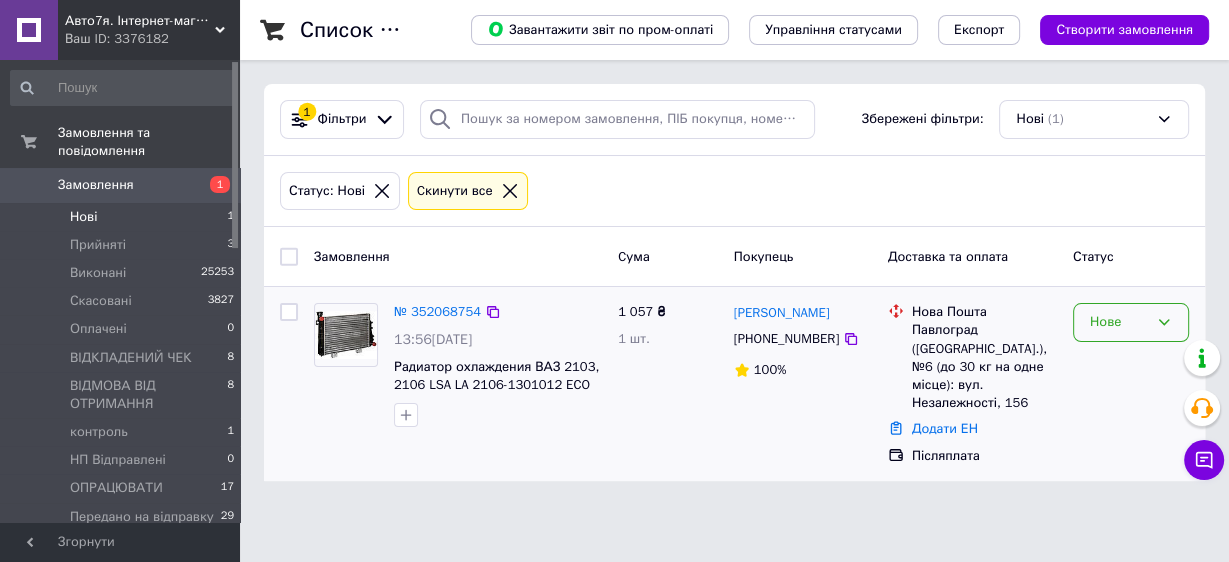 click on "Нове" at bounding box center (1119, 322) 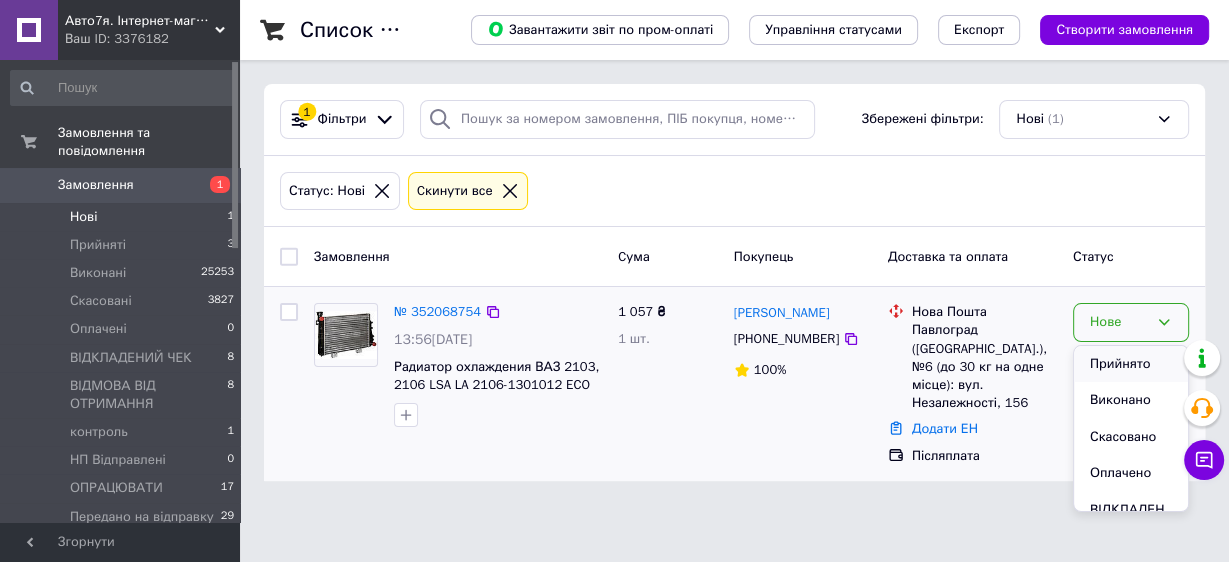 click on "Прийнято" at bounding box center [1131, 364] 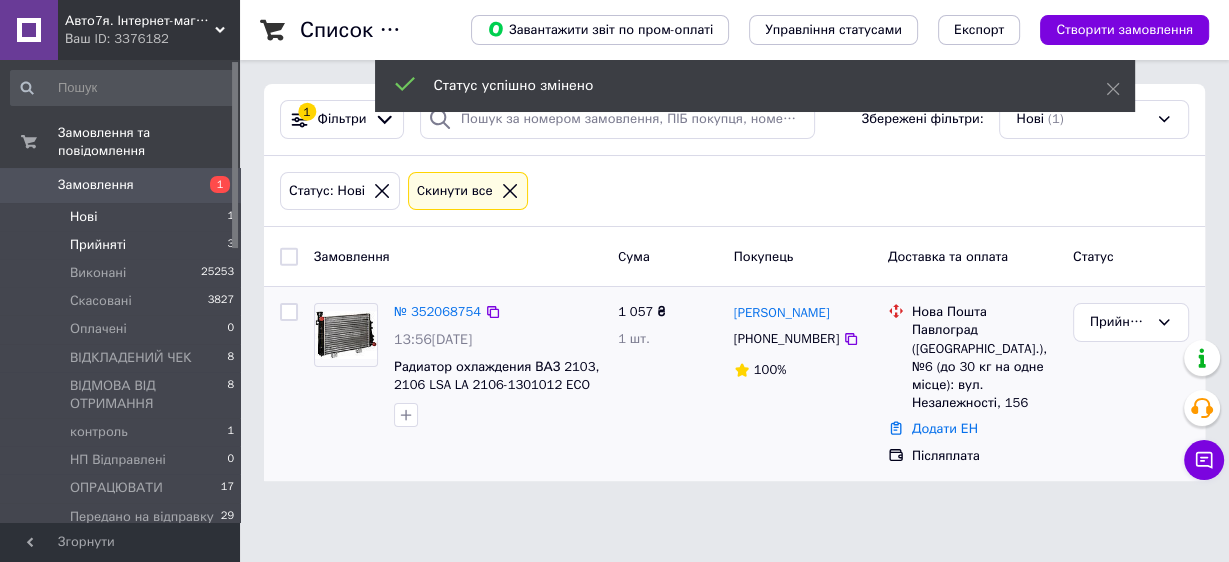 click on "Прийняті" at bounding box center [98, 245] 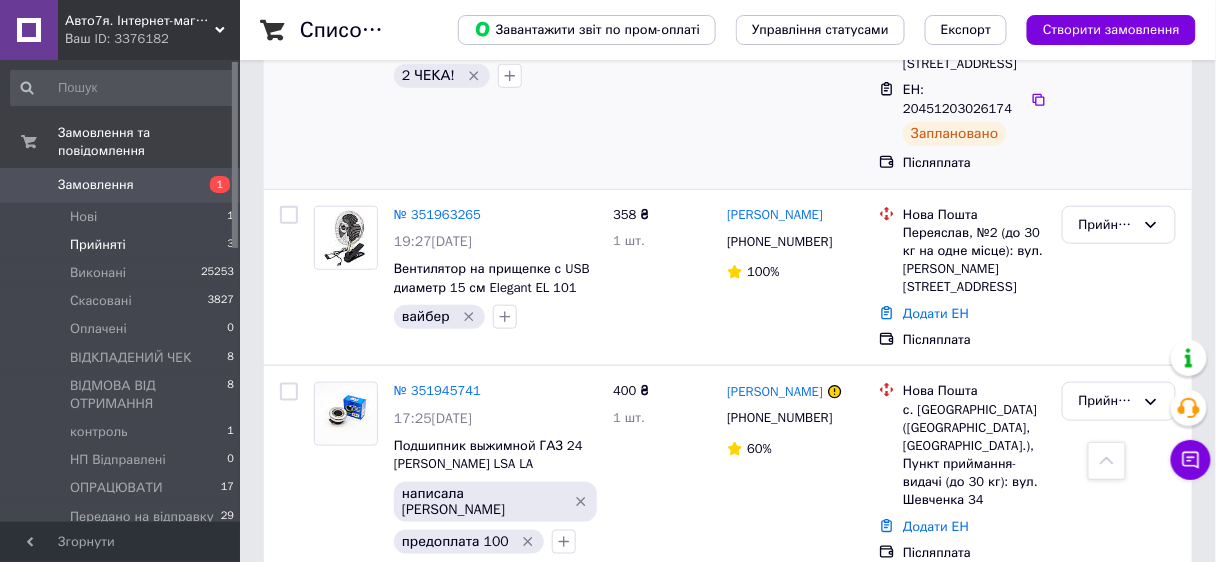 scroll, scrollTop: 259, scrollLeft: 0, axis: vertical 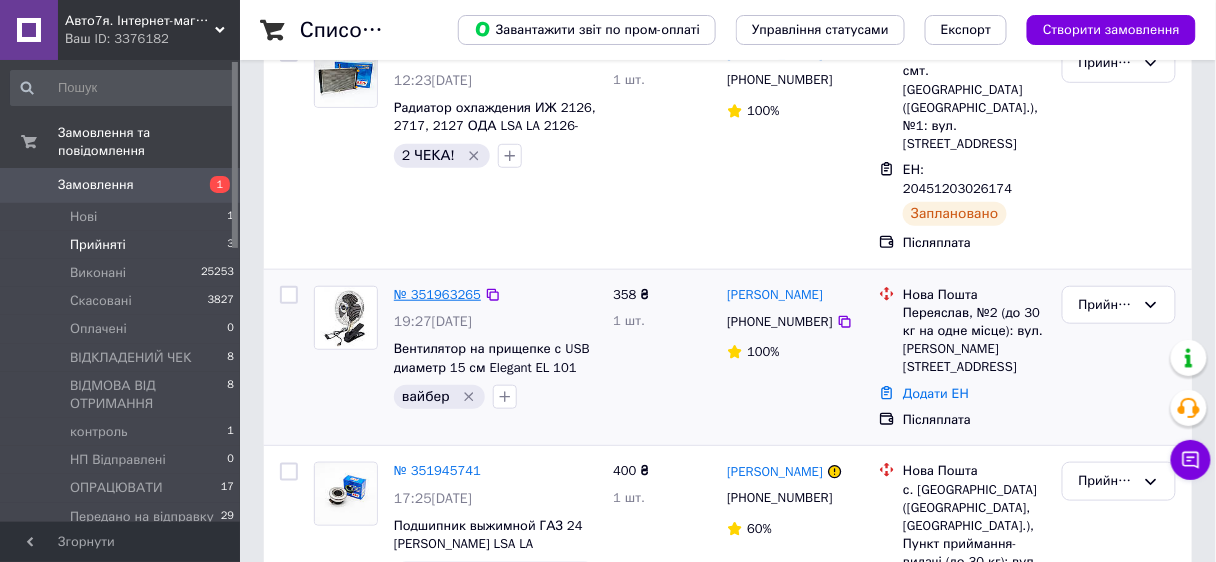 click on "№ 351963265" at bounding box center [437, 294] 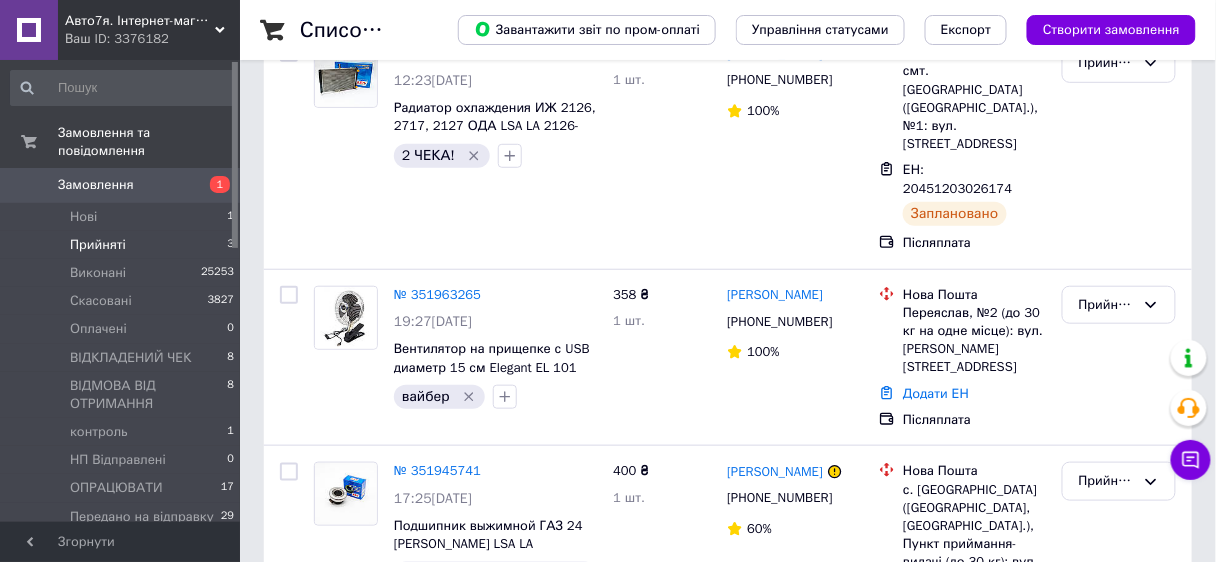 scroll, scrollTop: 0, scrollLeft: 0, axis: both 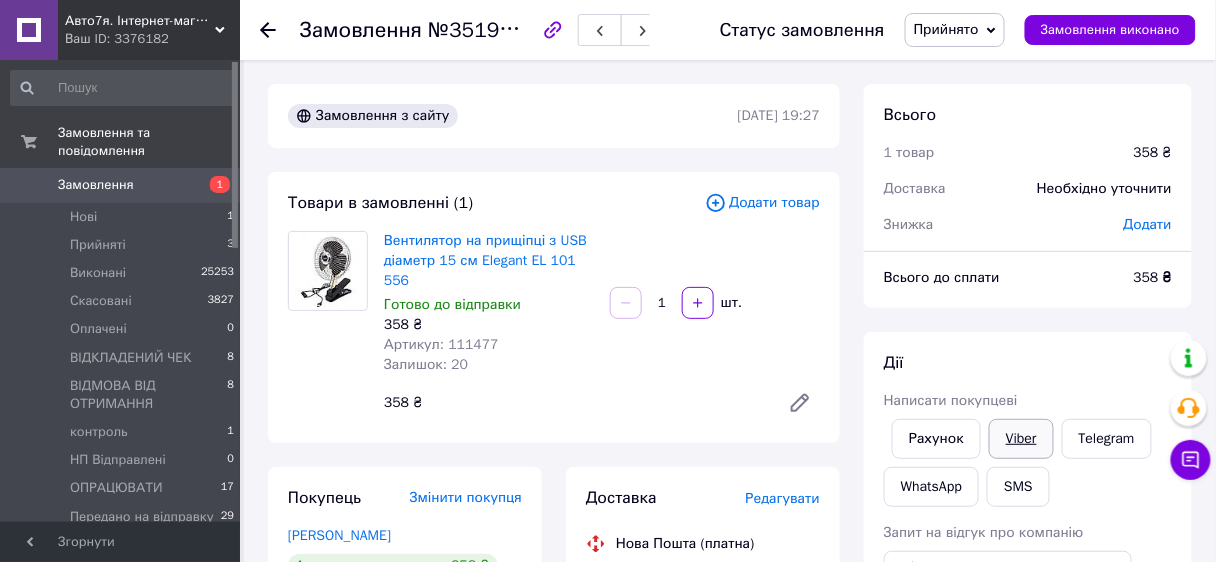 click on "Viber" at bounding box center (1021, 439) 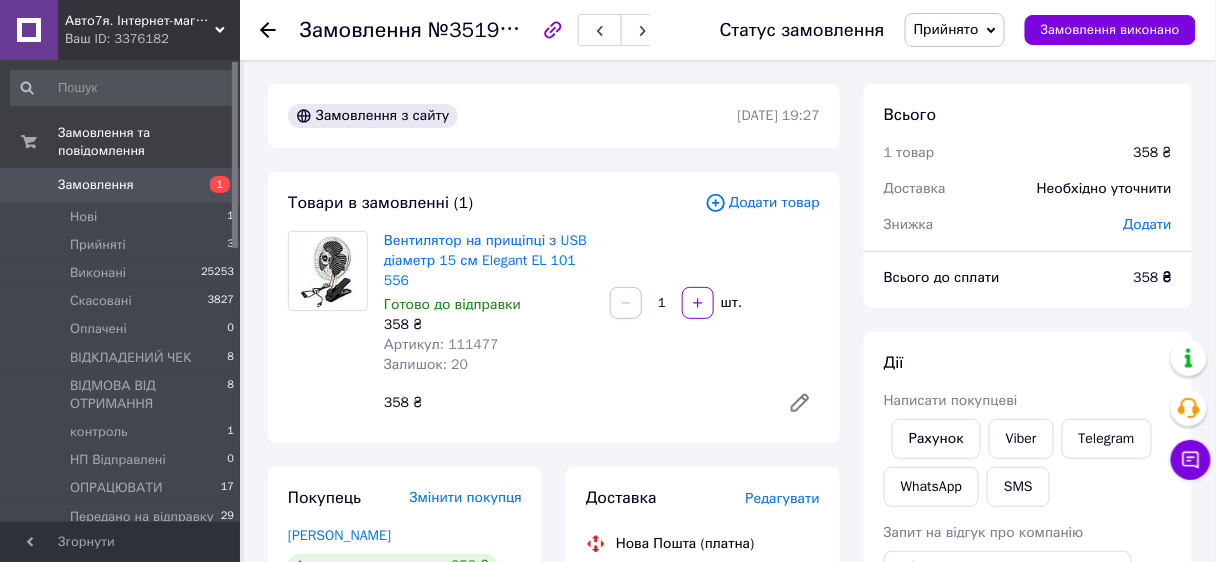 click on "Всього 1 товар 358 ₴ Доставка Необхідно уточнити Знижка Додати Всього до сплати 358 ₴ Дії Написати покупцеві Рахунок Viber Telegram WhatsApp SMS Запит на відгук про компанію   Скопіювати запит на відгук У вас є 29 днів, щоб відправити запит на відгук покупцеві, скопіювавши посилання.   Видати чек   Завантажити PDF   Друк PDF   Дублювати замовлення Мітки Особисті нотатки, які бачите лише ви. З їх допомогою можна фільтрувати замовлення вайбер   Примітки Залишилося 300 символів Очистити Зберегти" at bounding box center (1028, 825) 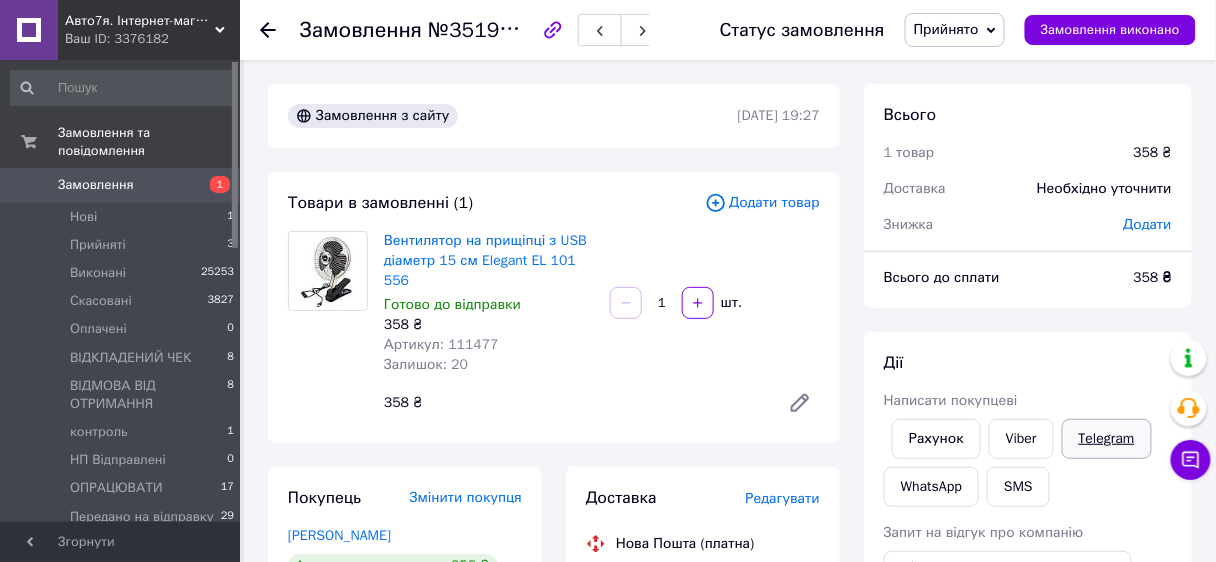 click on "Telegram" at bounding box center (1107, 439) 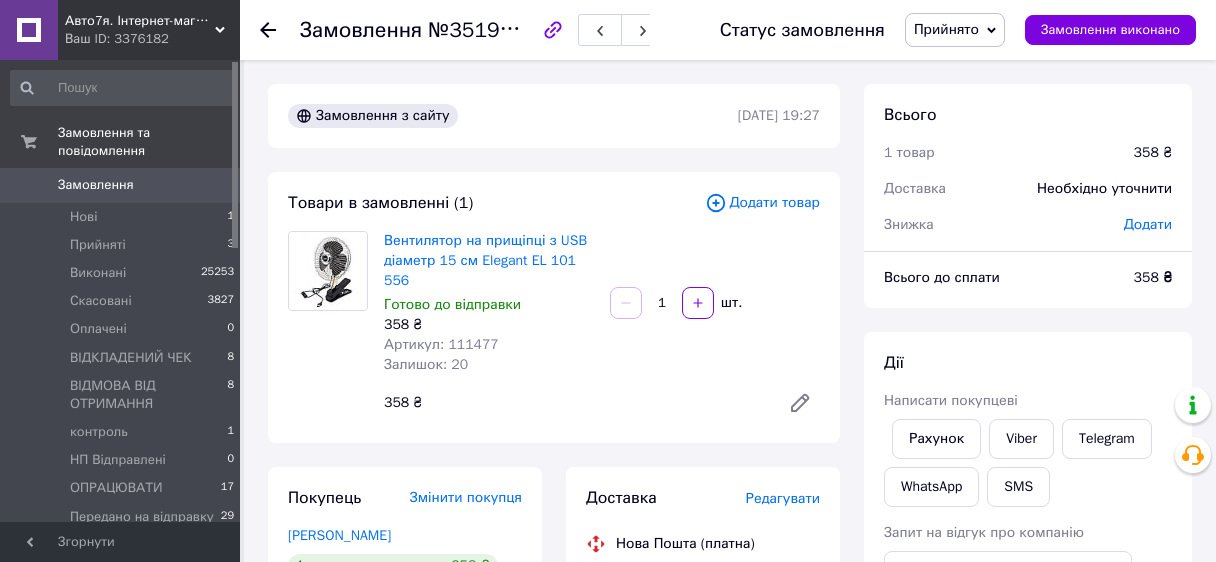 scroll, scrollTop: 0, scrollLeft: 0, axis: both 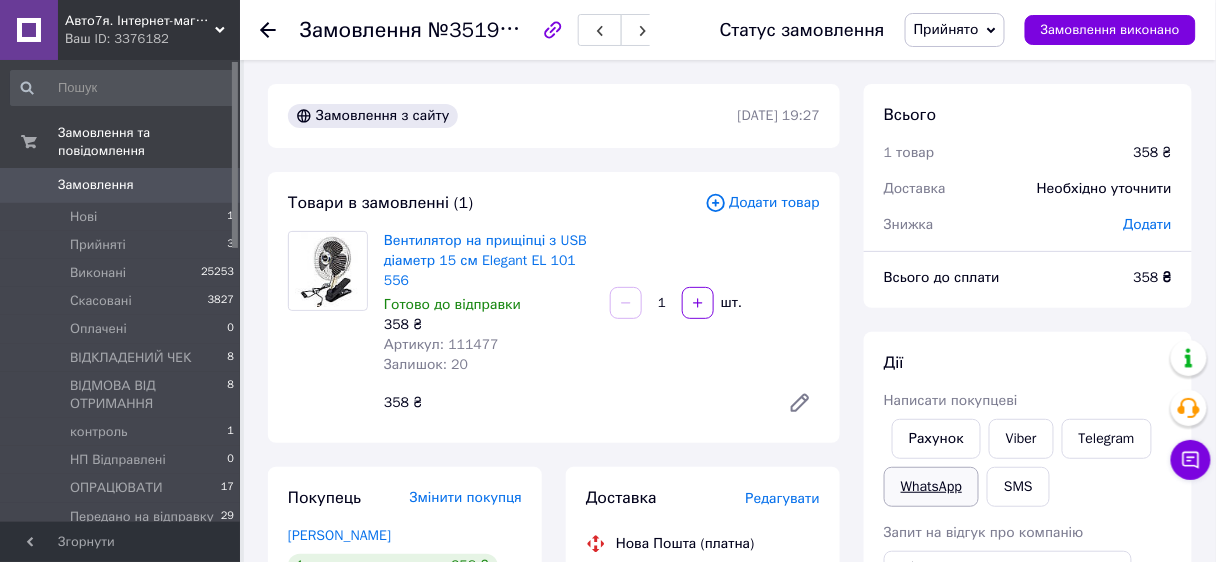 click on "WhatsApp" at bounding box center (931, 487) 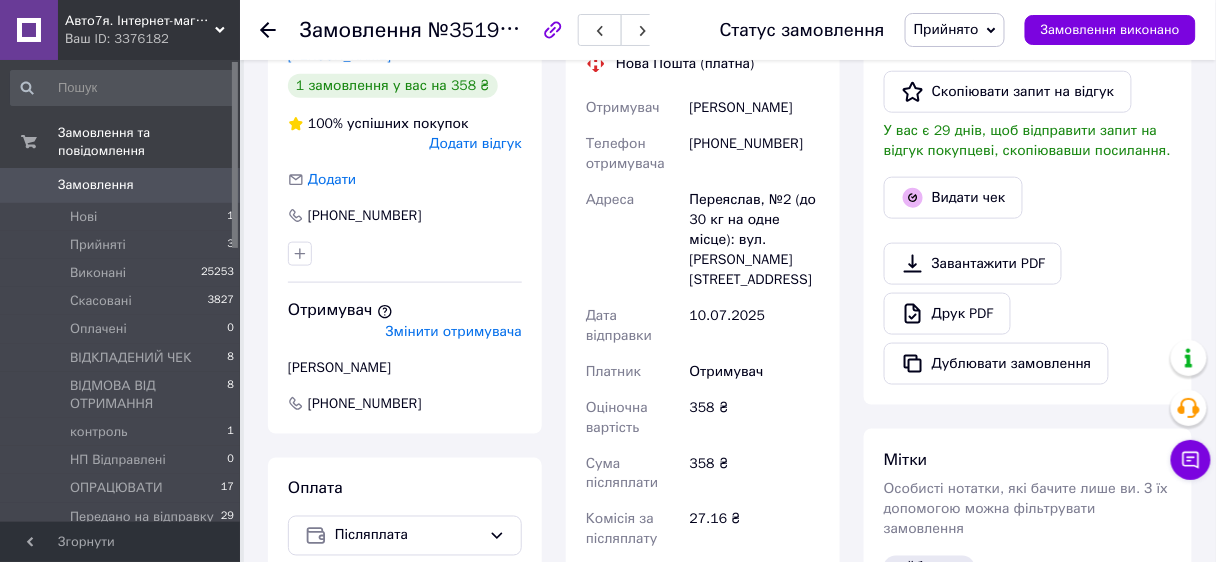 scroll, scrollTop: 720, scrollLeft: 0, axis: vertical 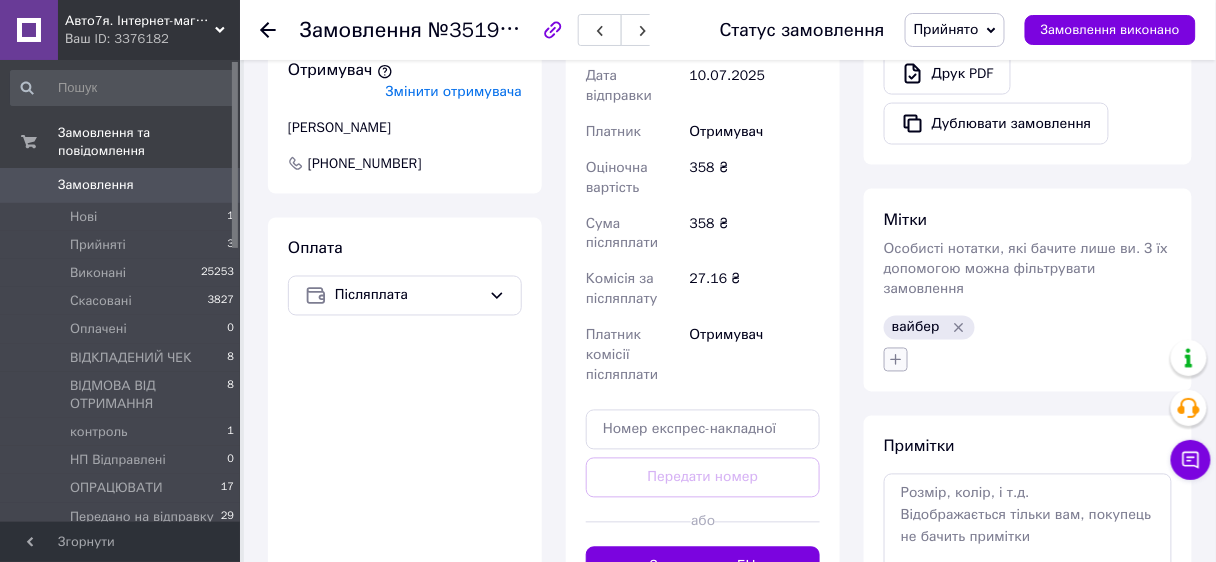 click 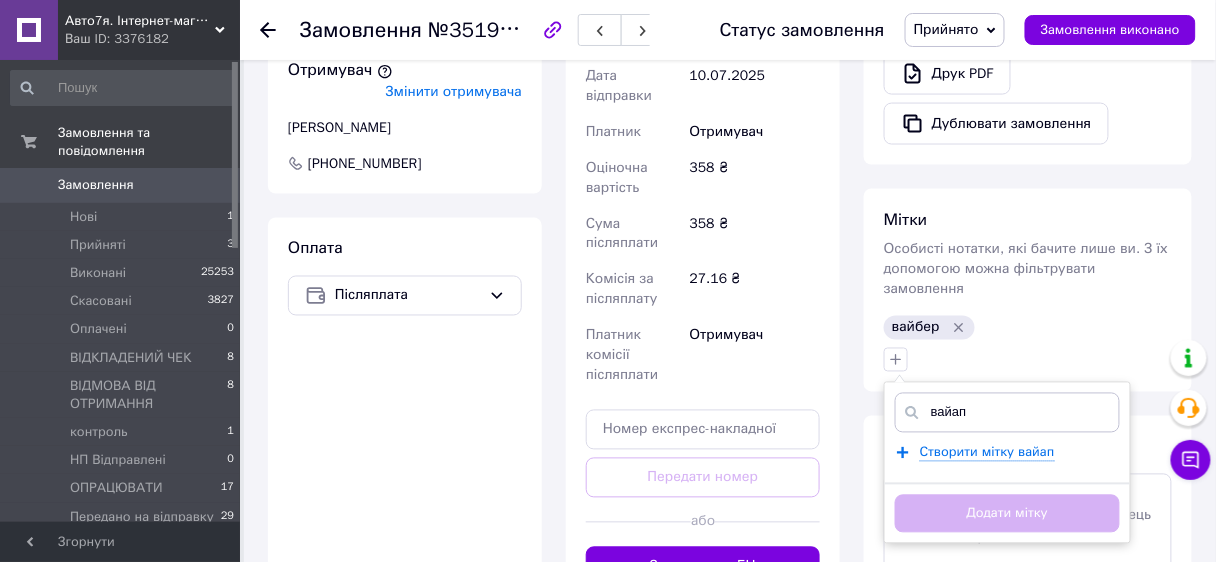 click on "вайап" at bounding box center (1007, 413) 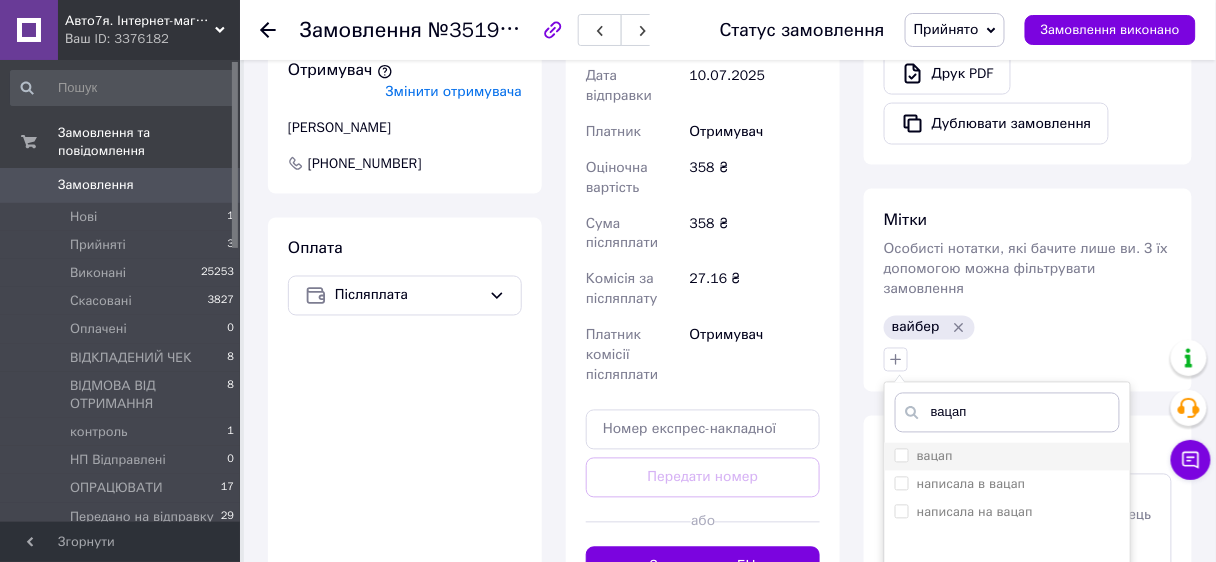 type on "вацап" 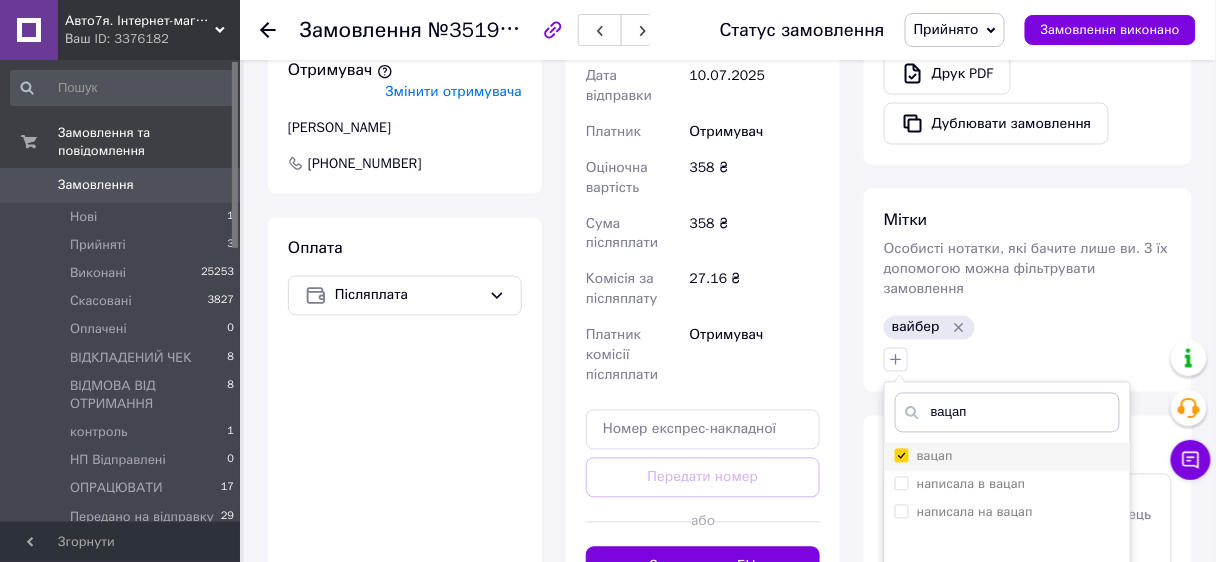 checkbox on "true" 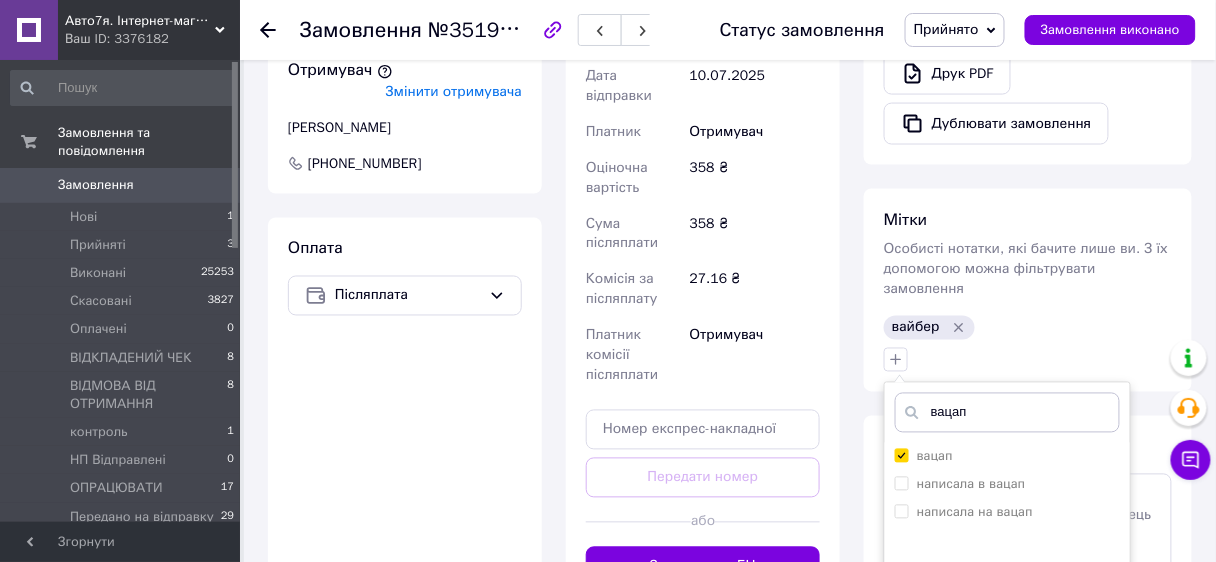 scroll, scrollTop: 880, scrollLeft: 0, axis: vertical 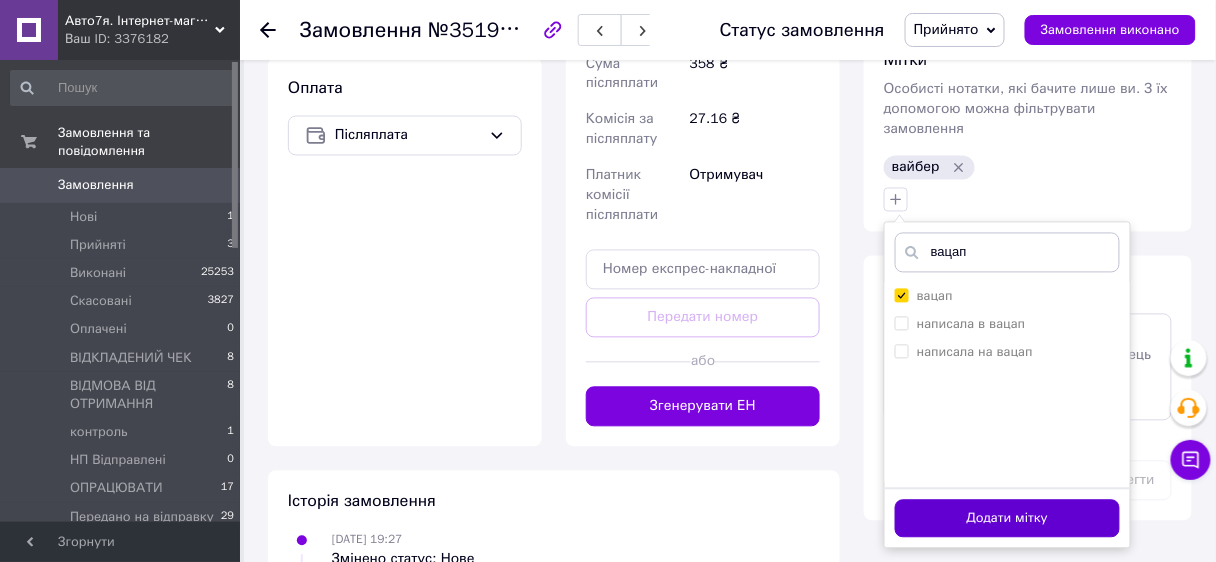 click on "Додати мітку" at bounding box center (1007, 519) 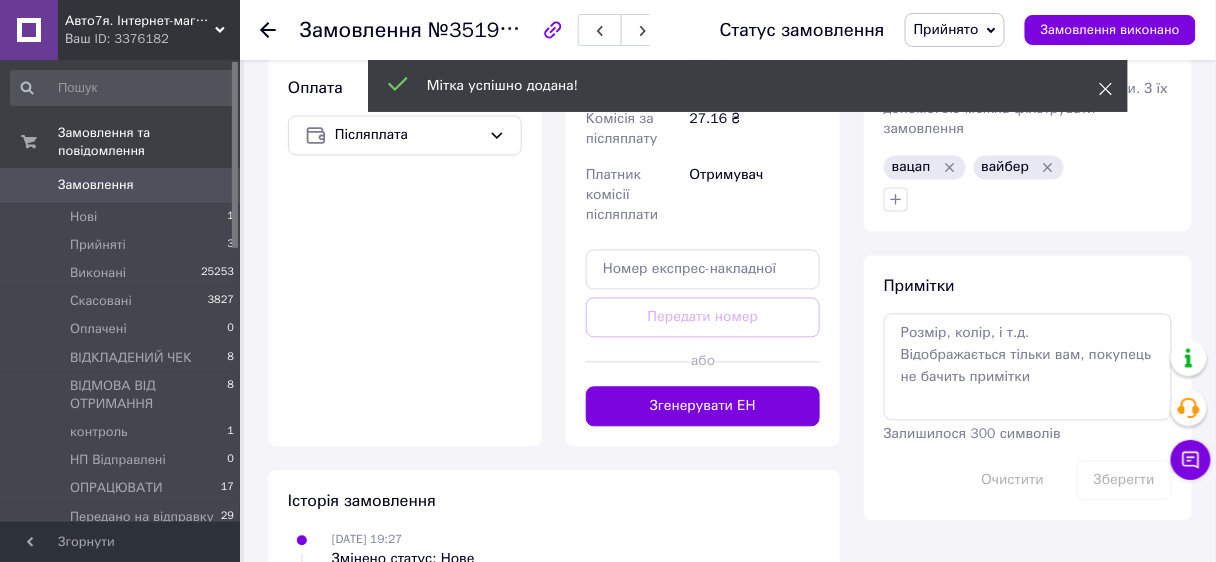 click 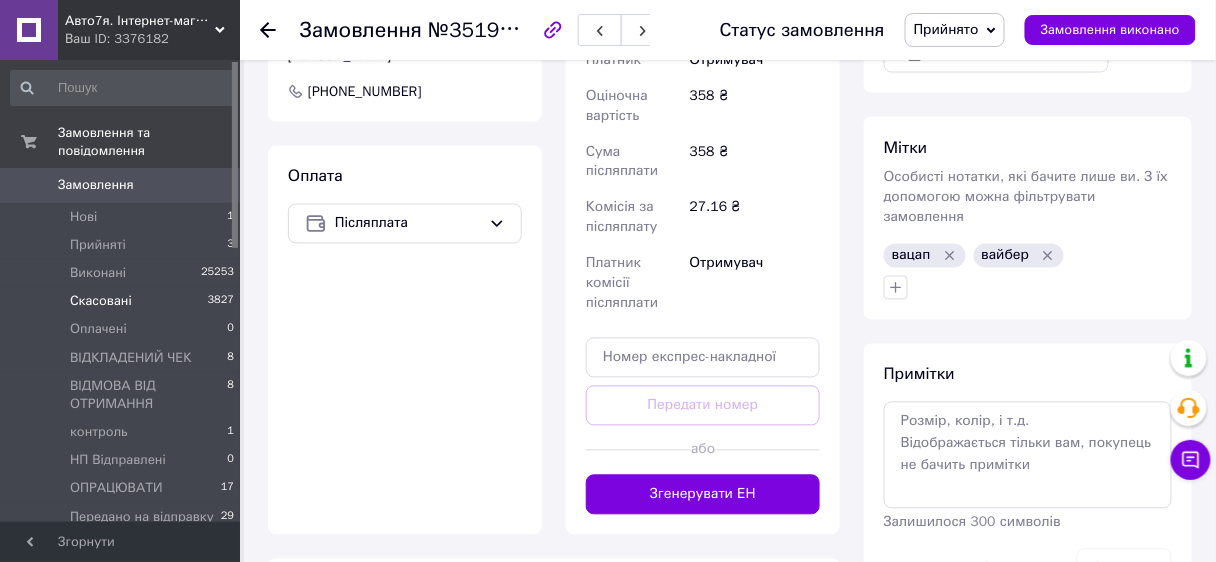 scroll, scrollTop: 552, scrollLeft: 0, axis: vertical 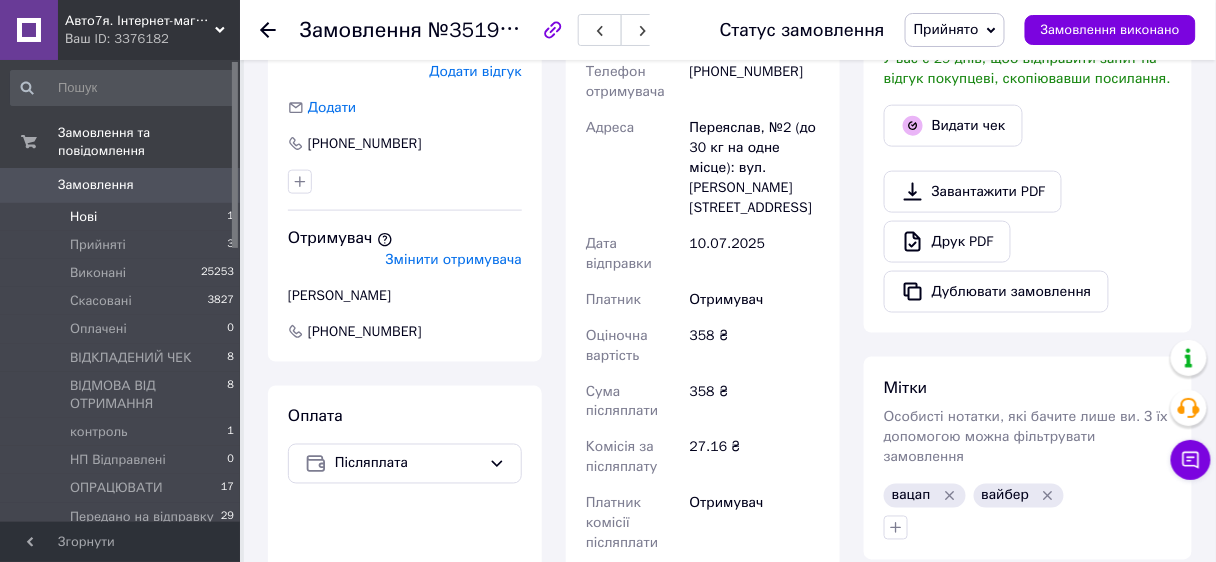 click on "Нові" at bounding box center [83, 217] 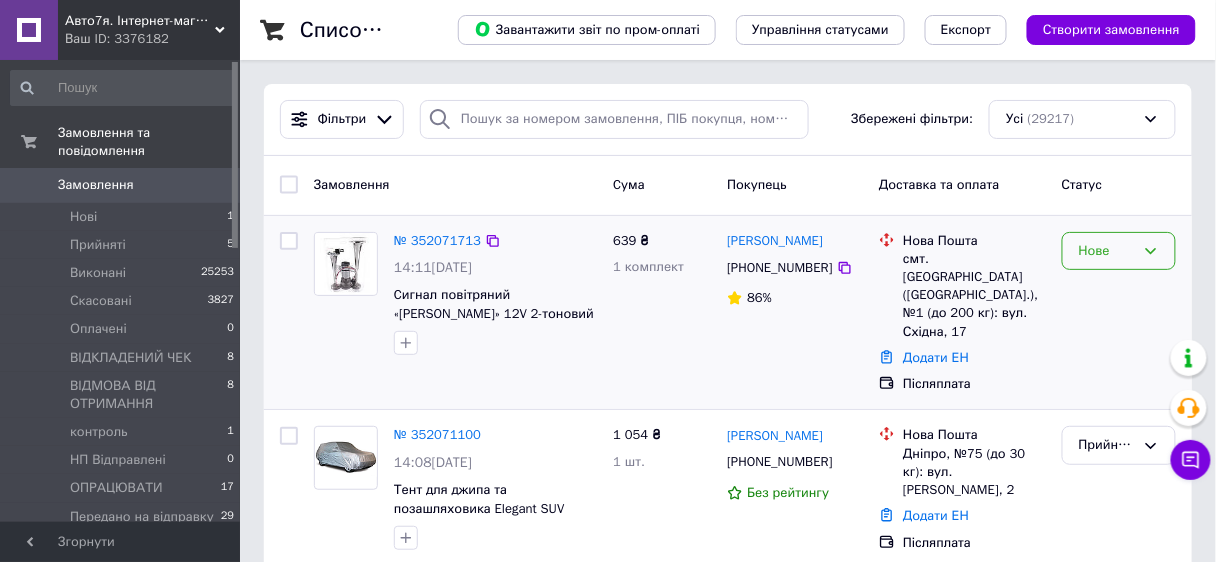 click on "Нове" at bounding box center (1107, 251) 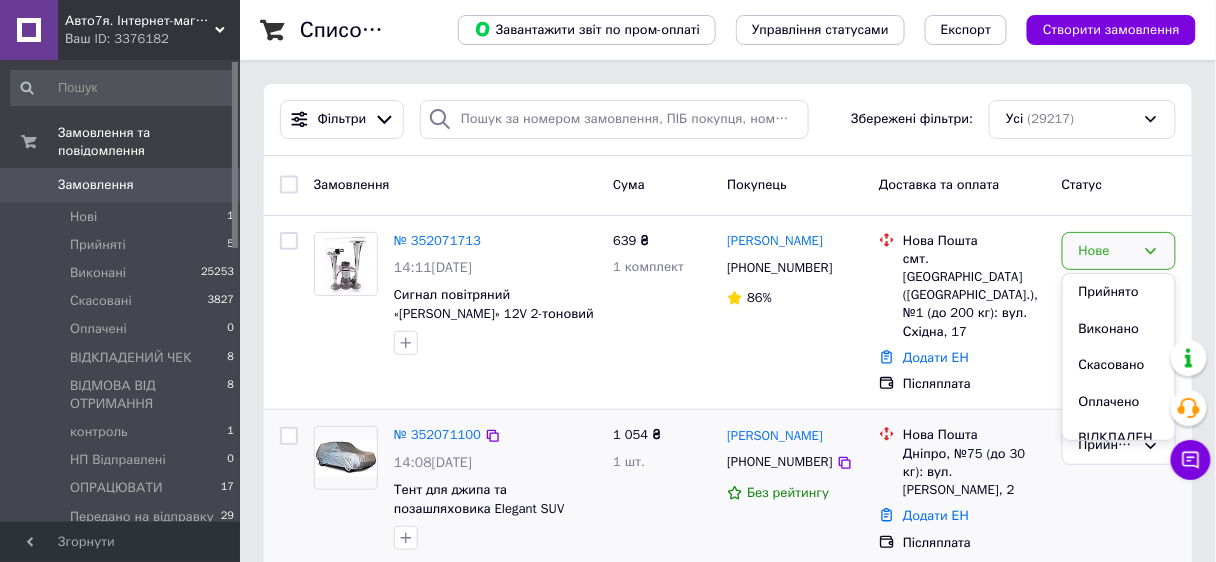 click on "Прийнято" at bounding box center (1119, 292) 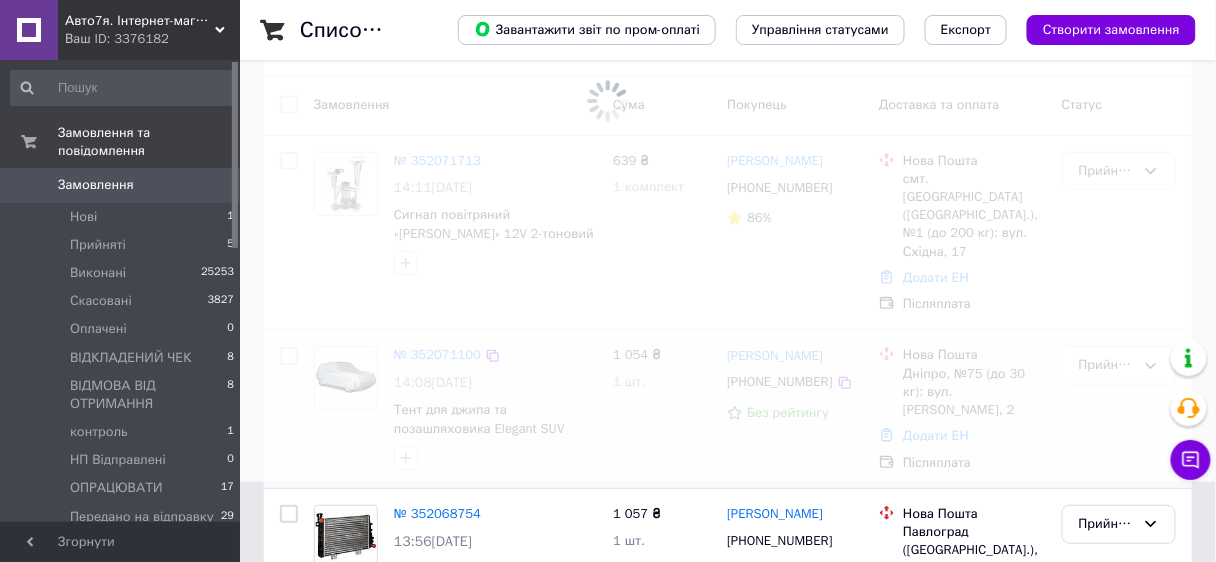 scroll, scrollTop: 0, scrollLeft: 0, axis: both 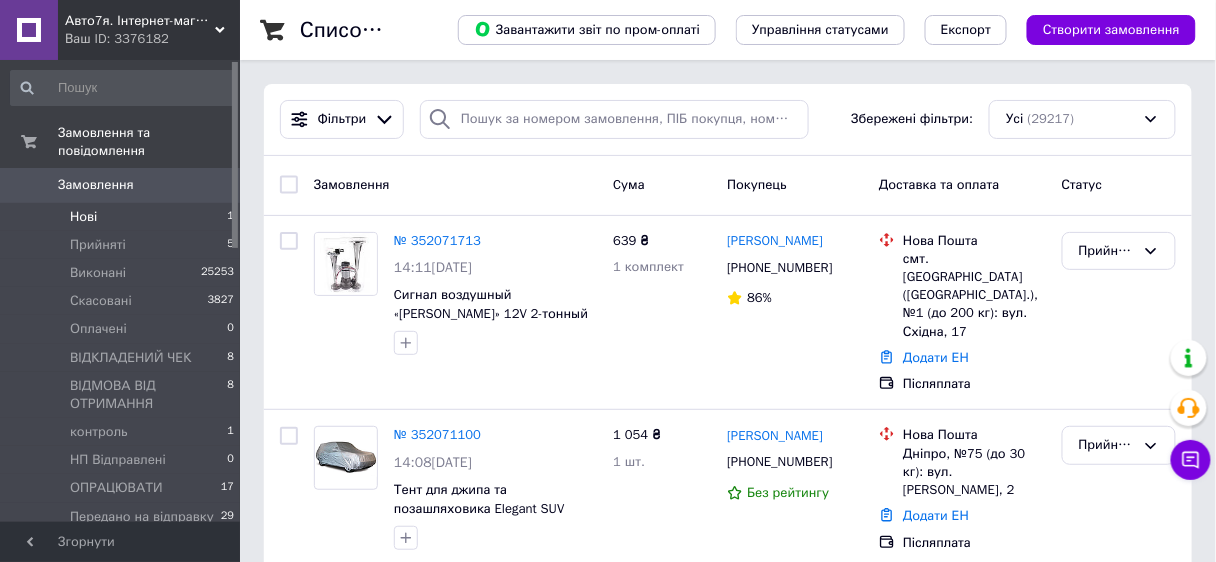 click on "Нові" at bounding box center [83, 217] 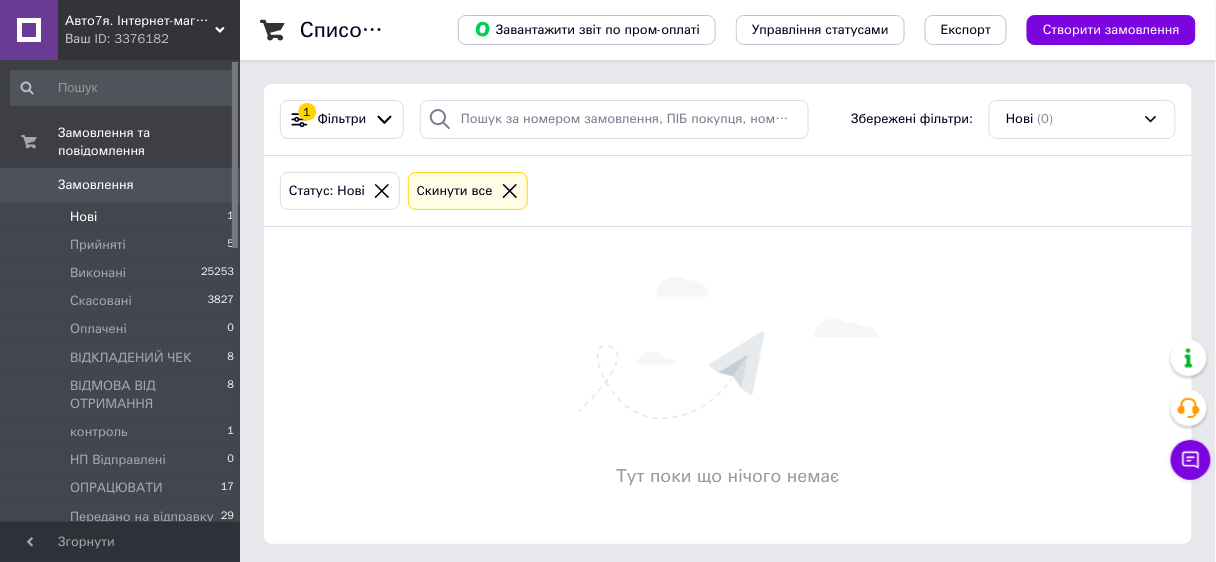 click 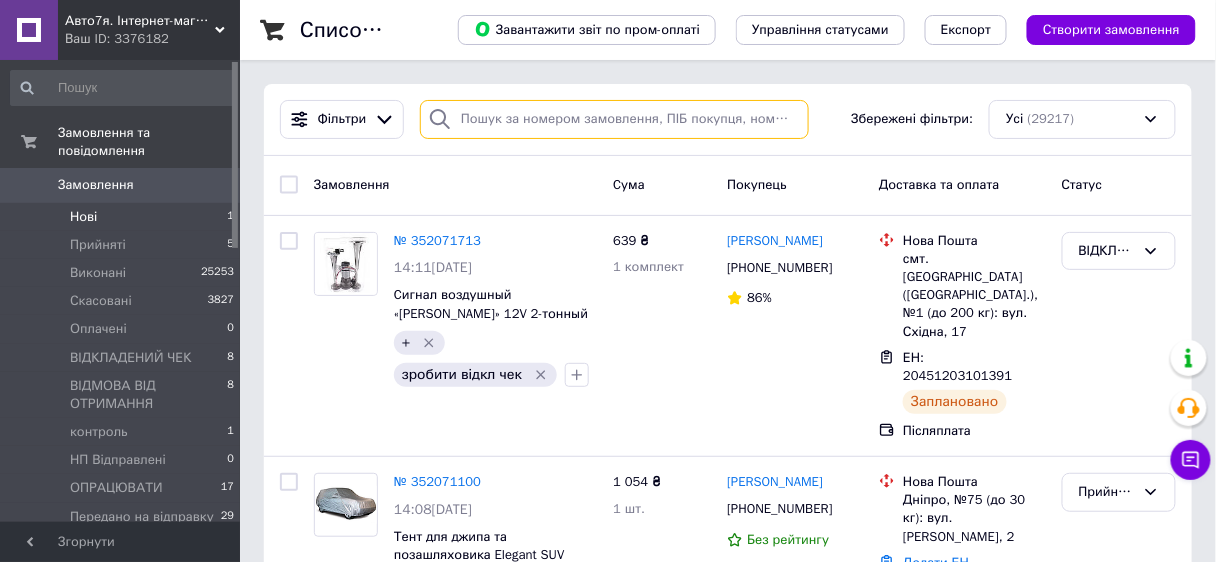 click at bounding box center [614, 119] 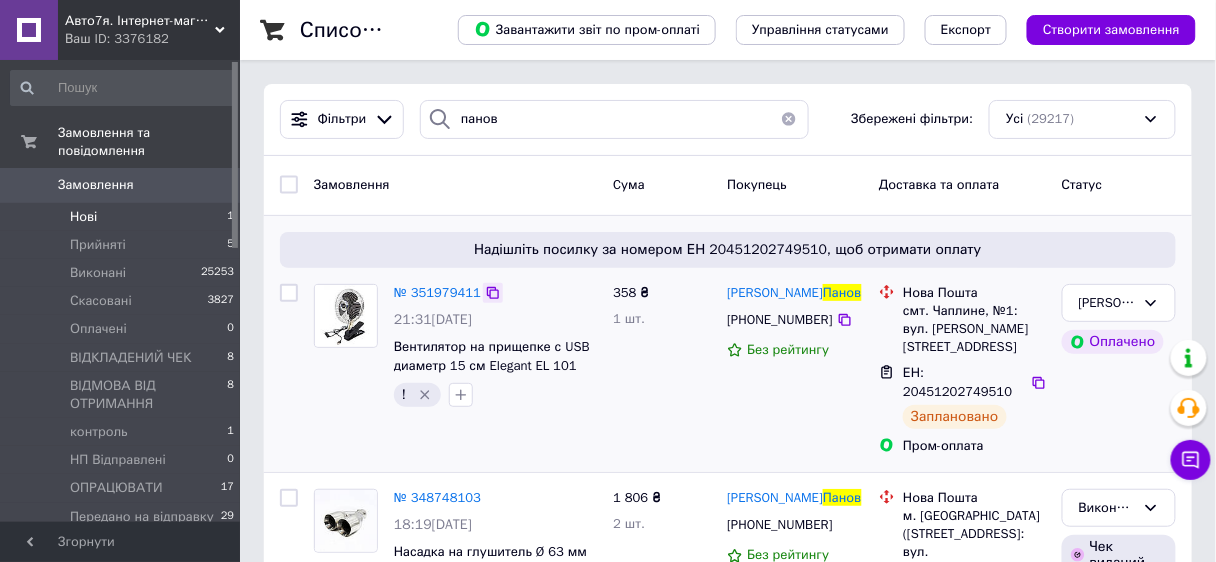 click 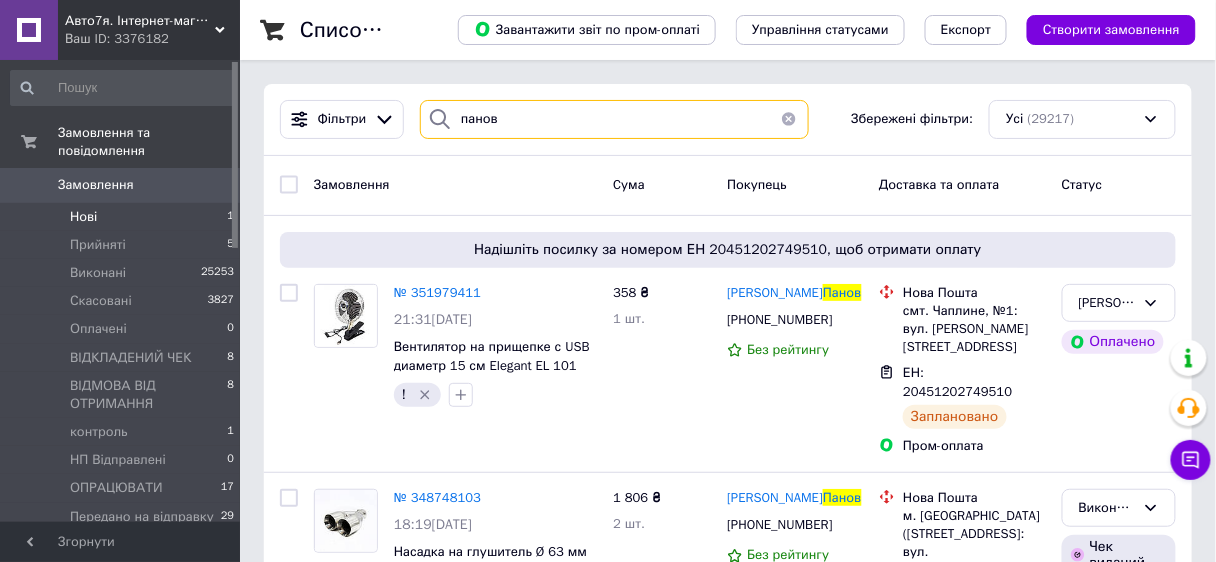 drag, startPoint x: 496, startPoint y: 121, endPoint x: 424, endPoint y: 106, distance: 73.545906 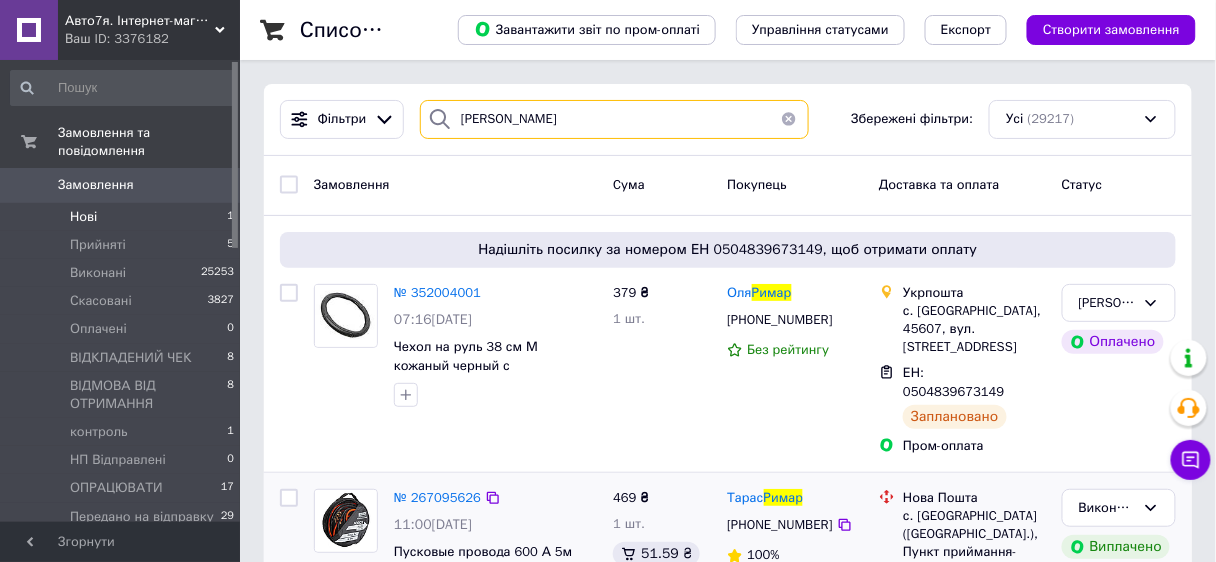 type on "римар" 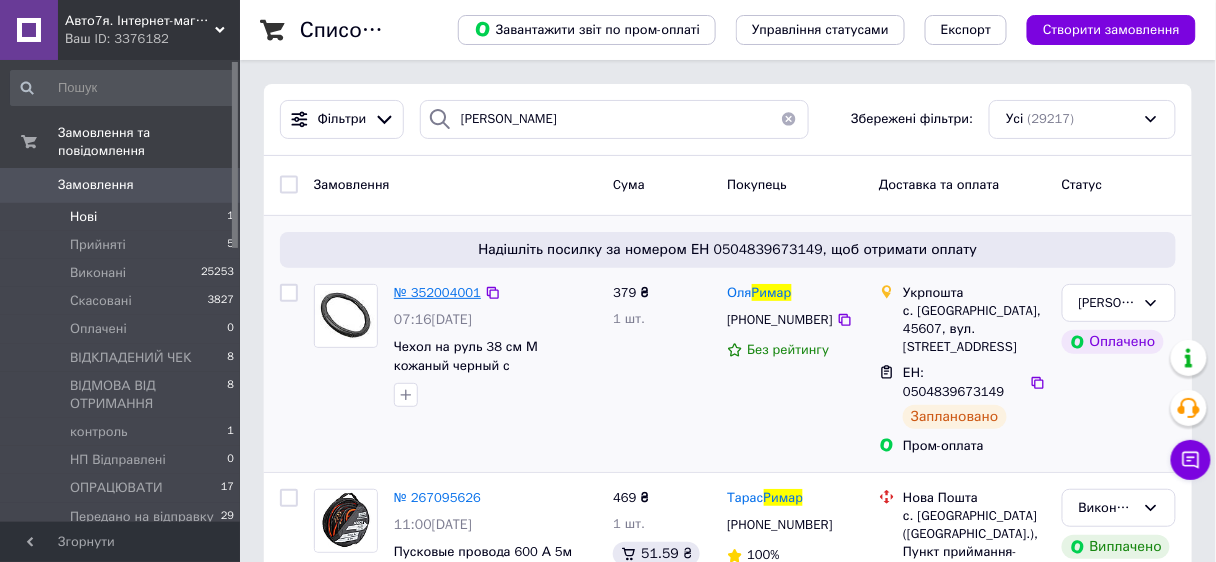 click on "№ 352004001" at bounding box center (437, 292) 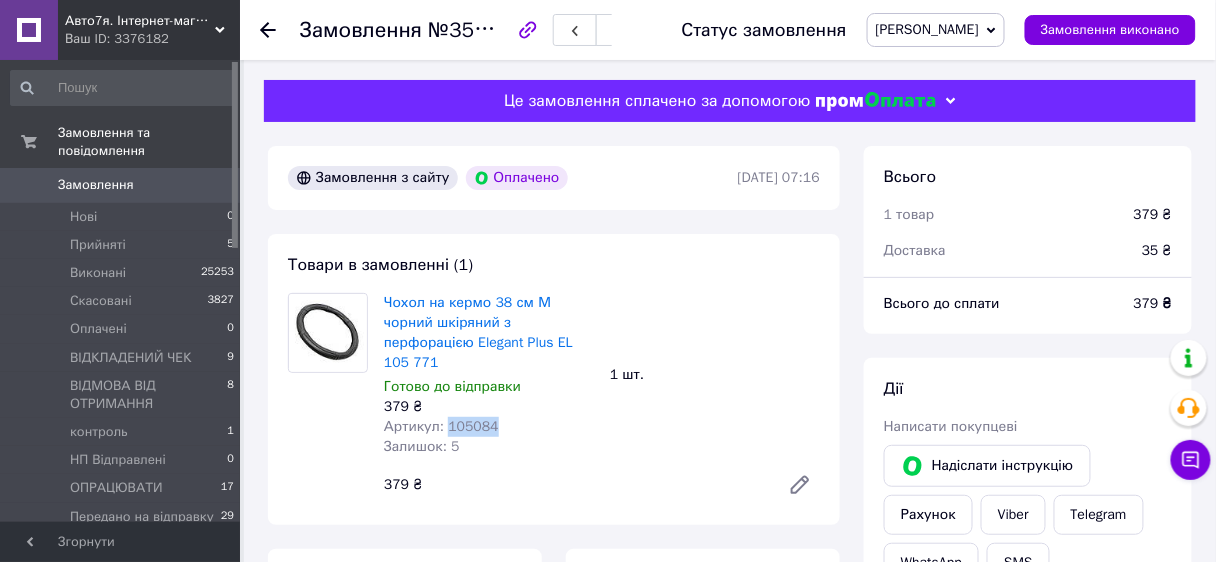 drag, startPoint x: 445, startPoint y: 427, endPoint x: 506, endPoint y: 427, distance: 61 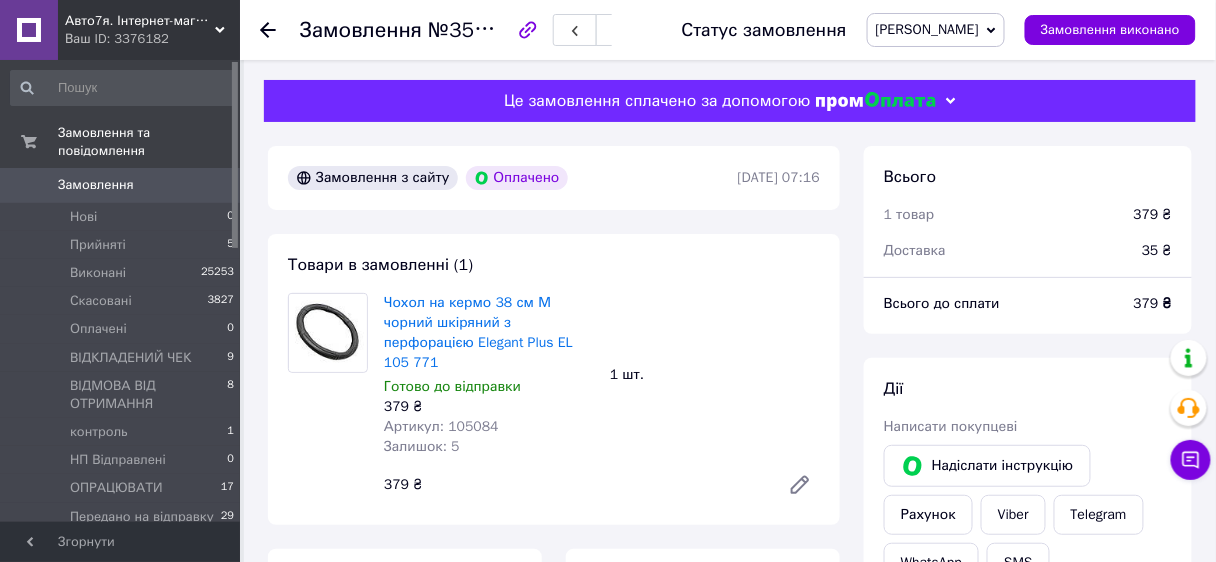 click 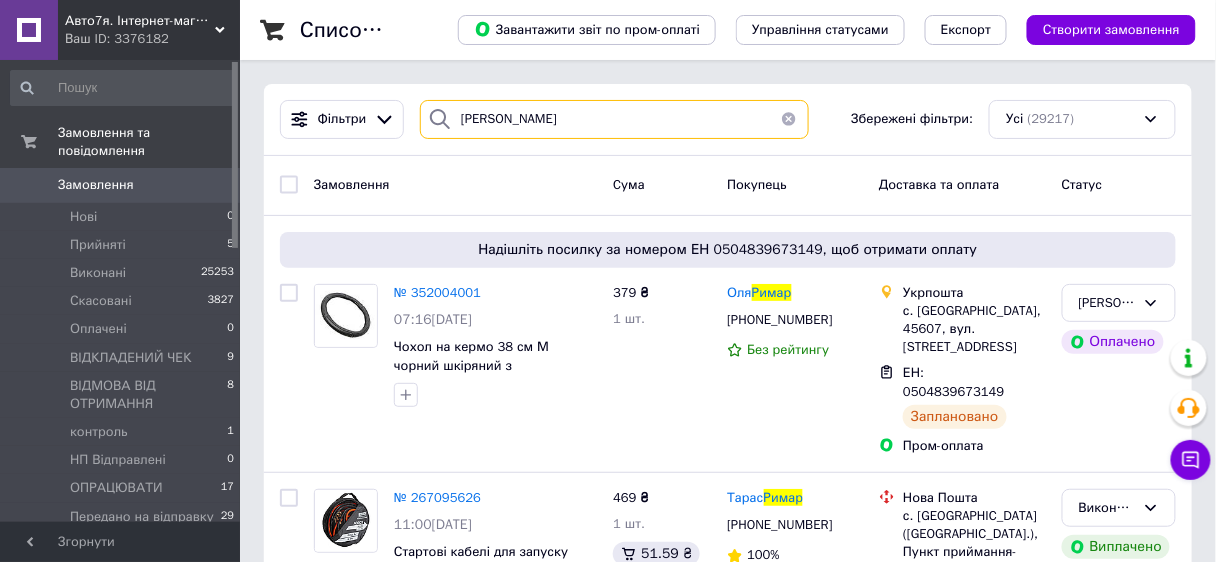 drag, startPoint x: 499, startPoint y: 118, endPoint x: 437, endPoint y: 116, distance: 62.03225 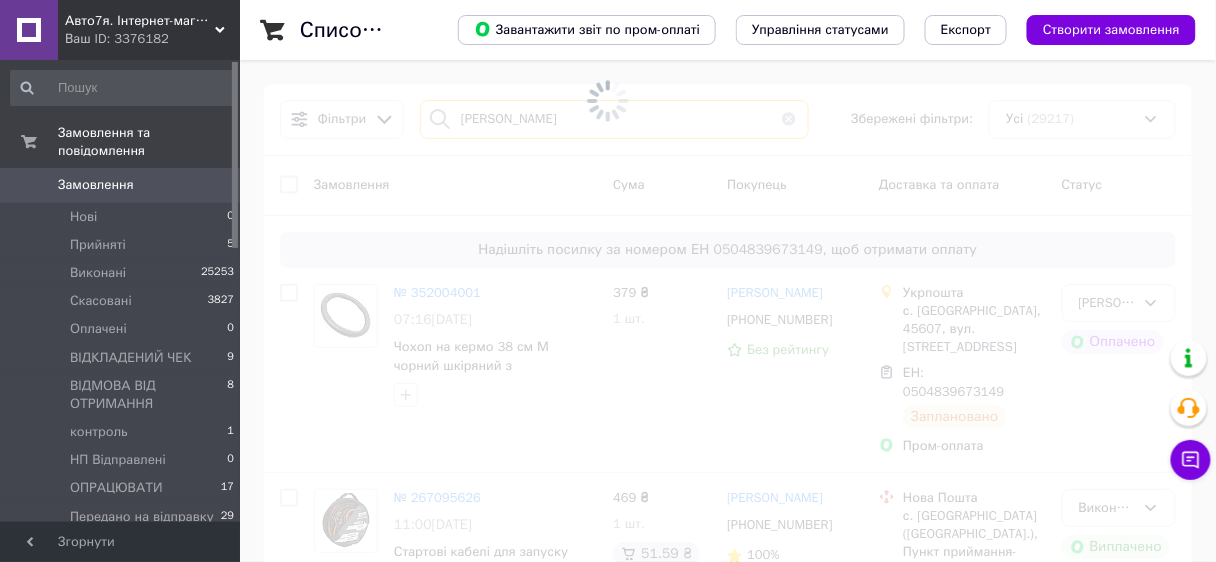 type on "борисов" 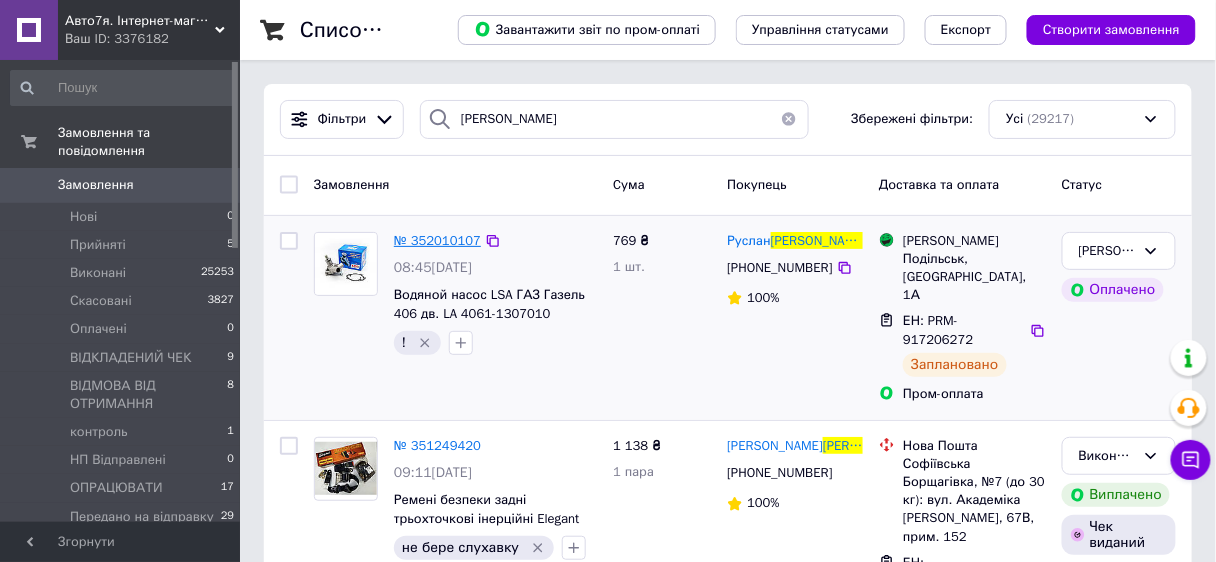 click on "№ 352010107" at bounding box center [437, 240] 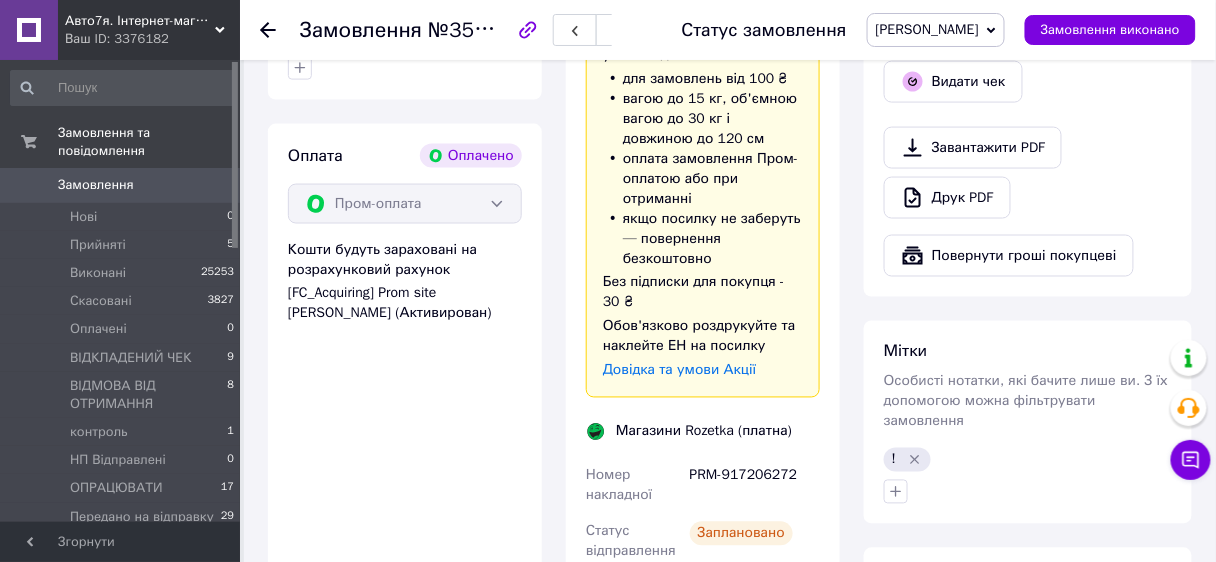 scroll, scrollTop: 432, scrollLeft: 0, axis: vertical 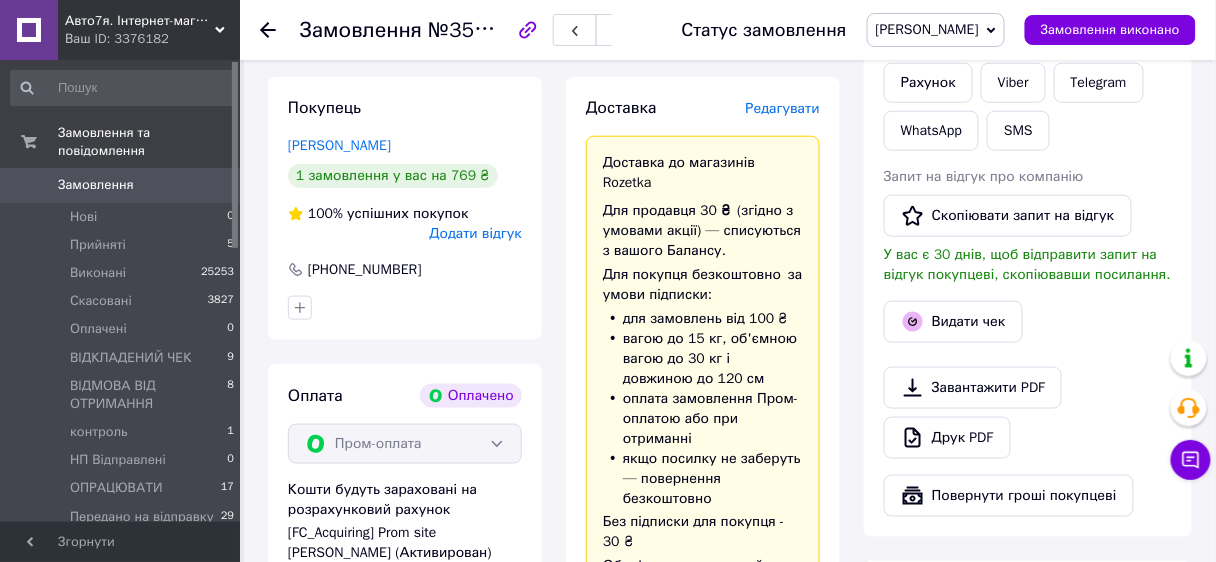 drag, startPoint x: 284, startPoint y: 182, endPoint x: 398, endPoint y: 179, distance: 114.03947 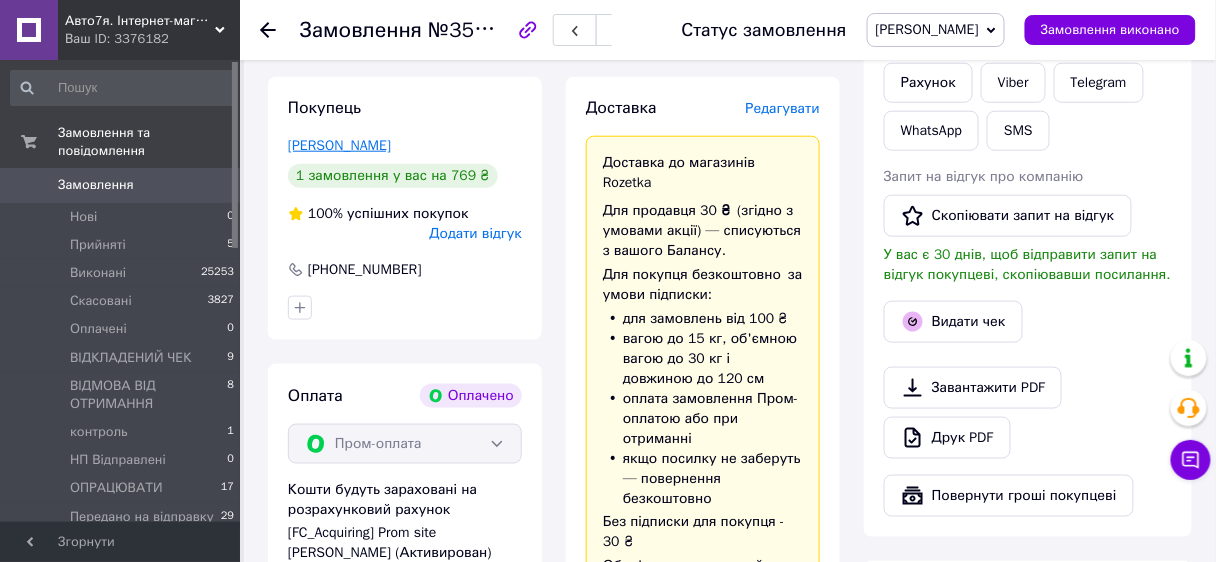 copy on "Борисов Руслан" 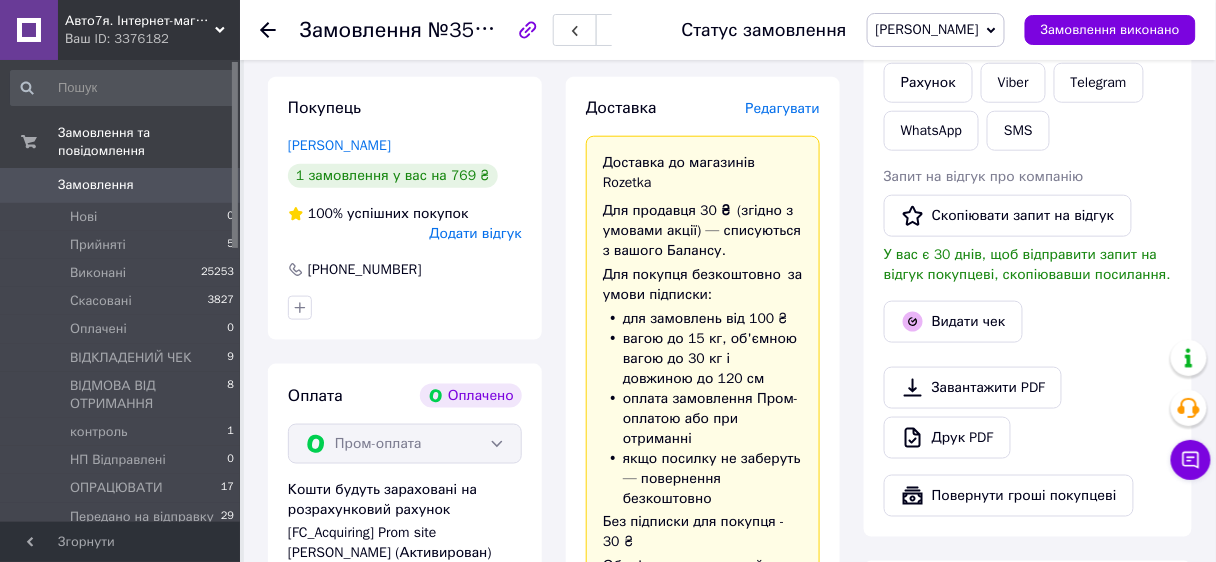 scroll, scrollTop: 192, scrollLeft: 0, axis: vertical 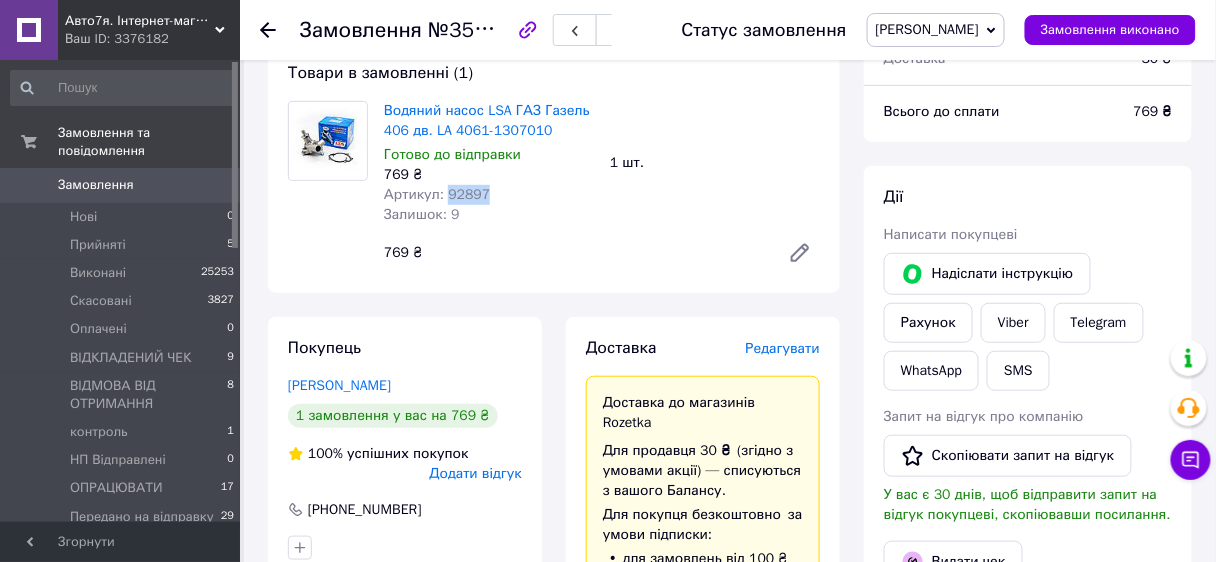 drag, startPoint x: 445, startPoint y: 222, endPoint x: 485, endPoint y: 223, distance: 40.012497 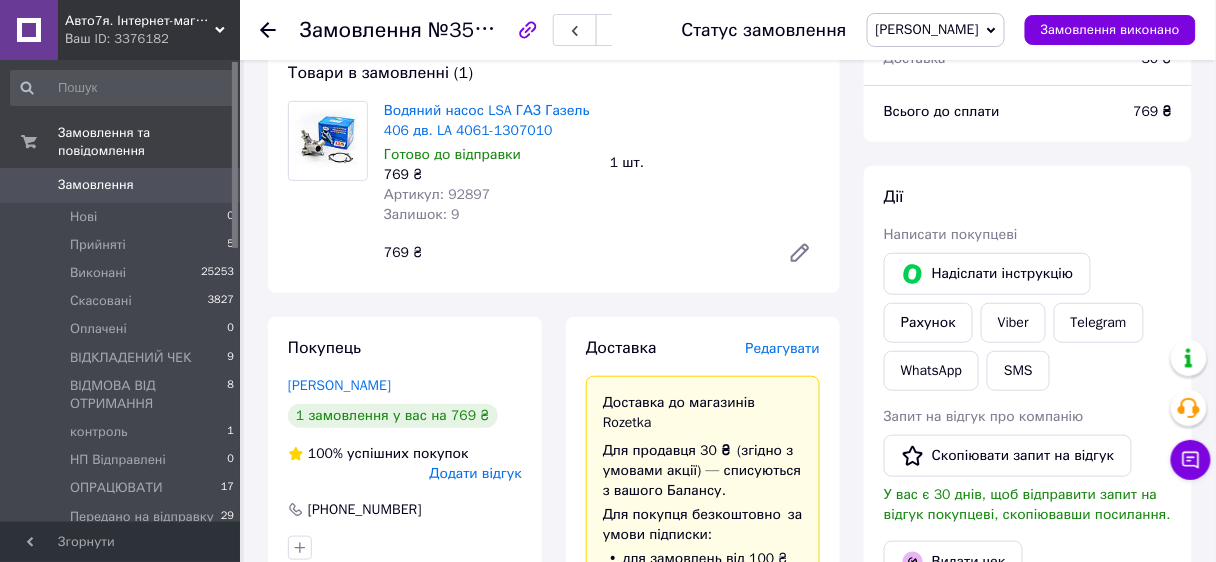 click 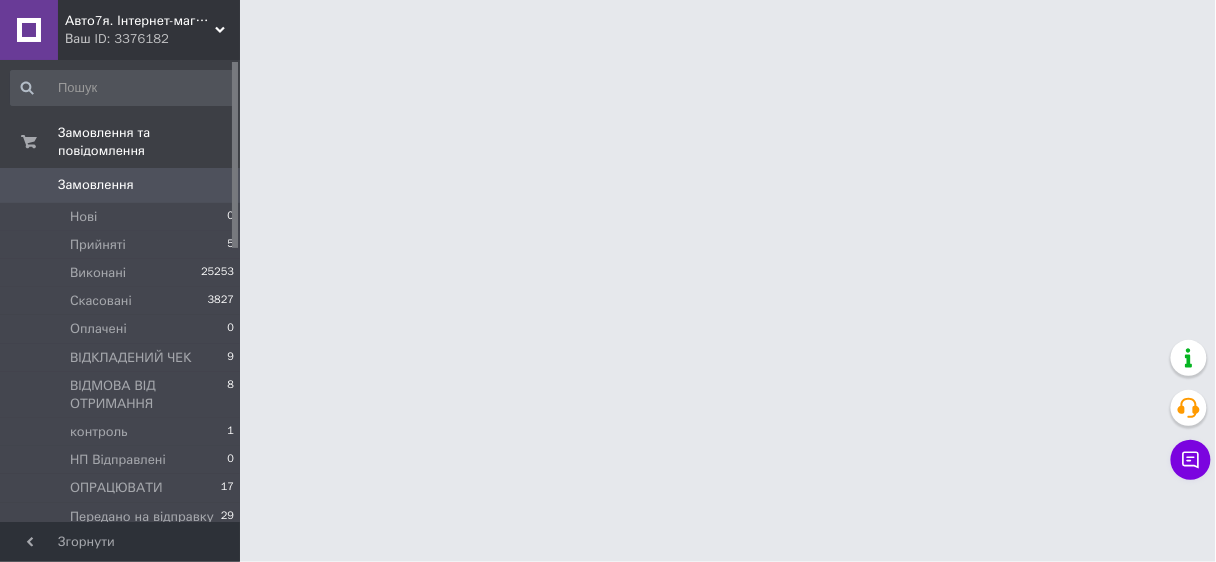 scroll, scrollTop: 0, scrollLeft: 0, axis: both 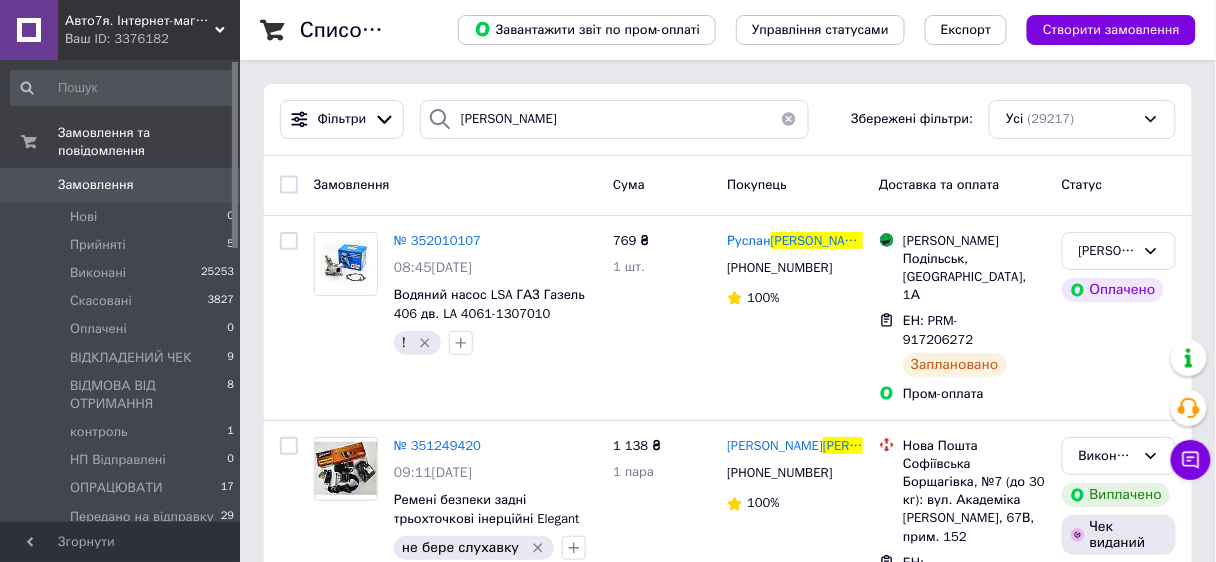 click at bounding box center (789, 119) 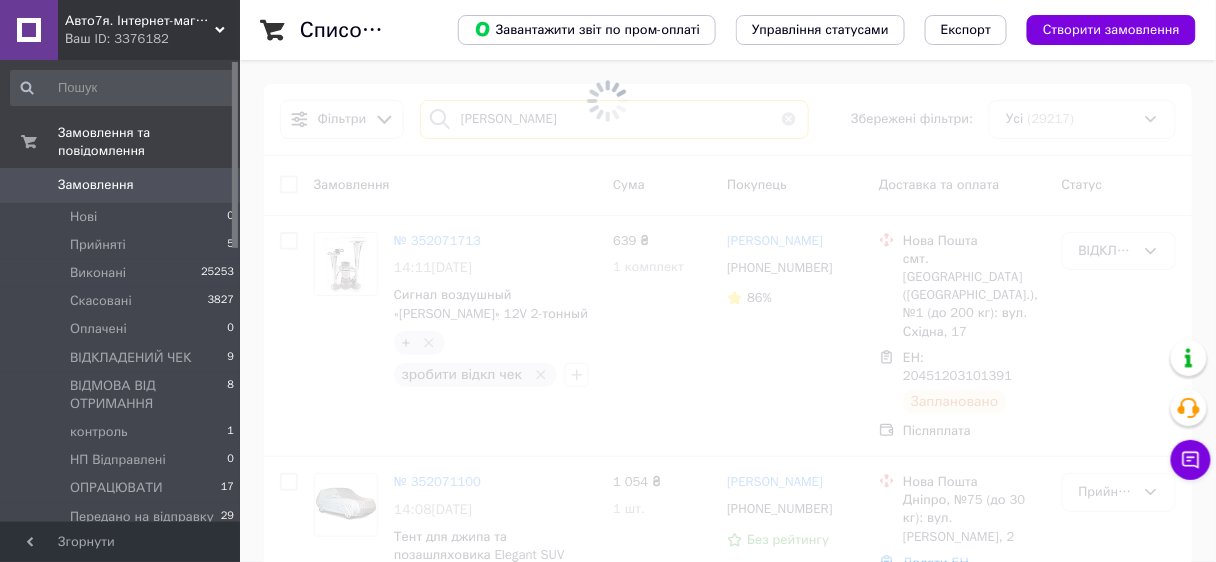 type on "[PERSON_NAME]" 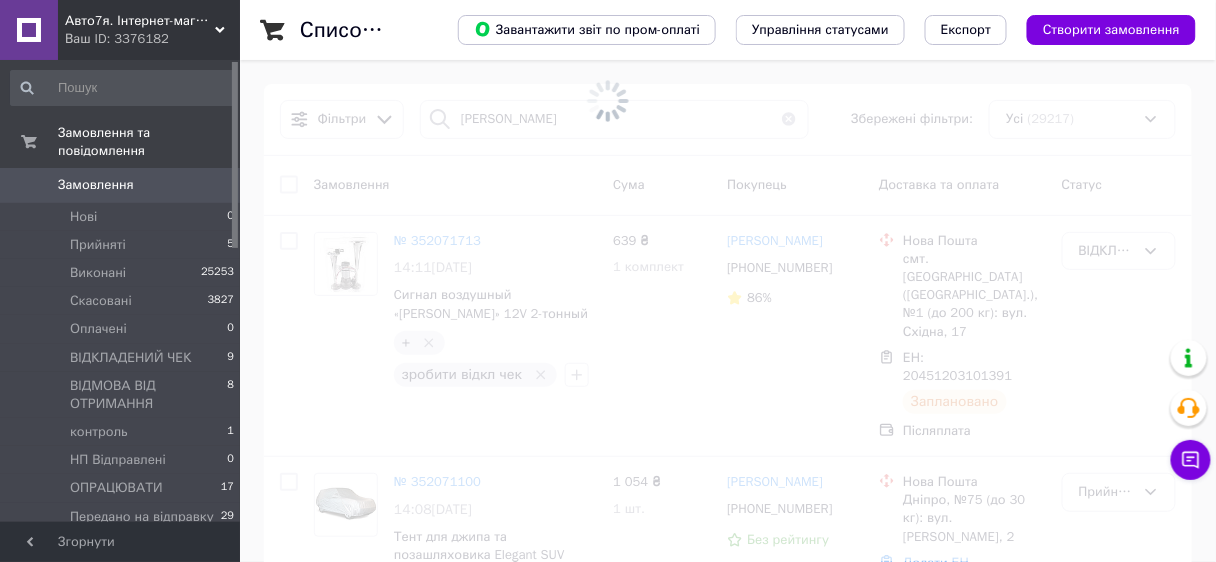 click at bounding box center [608, 281] 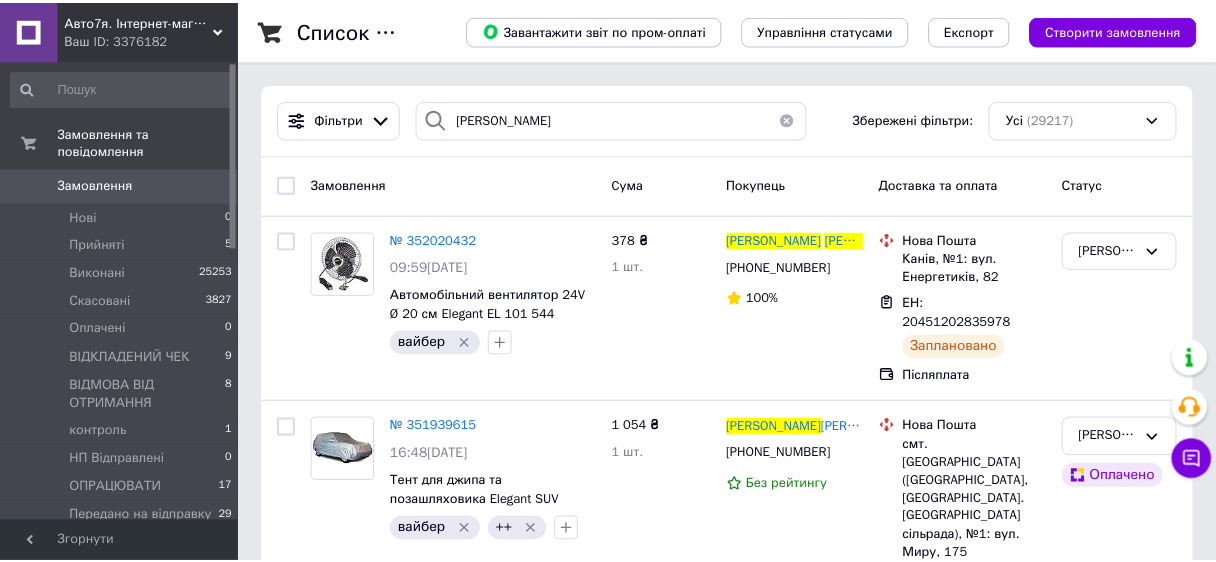 scroll, scrollTop: 0, scrollLeft: 0, axis: both 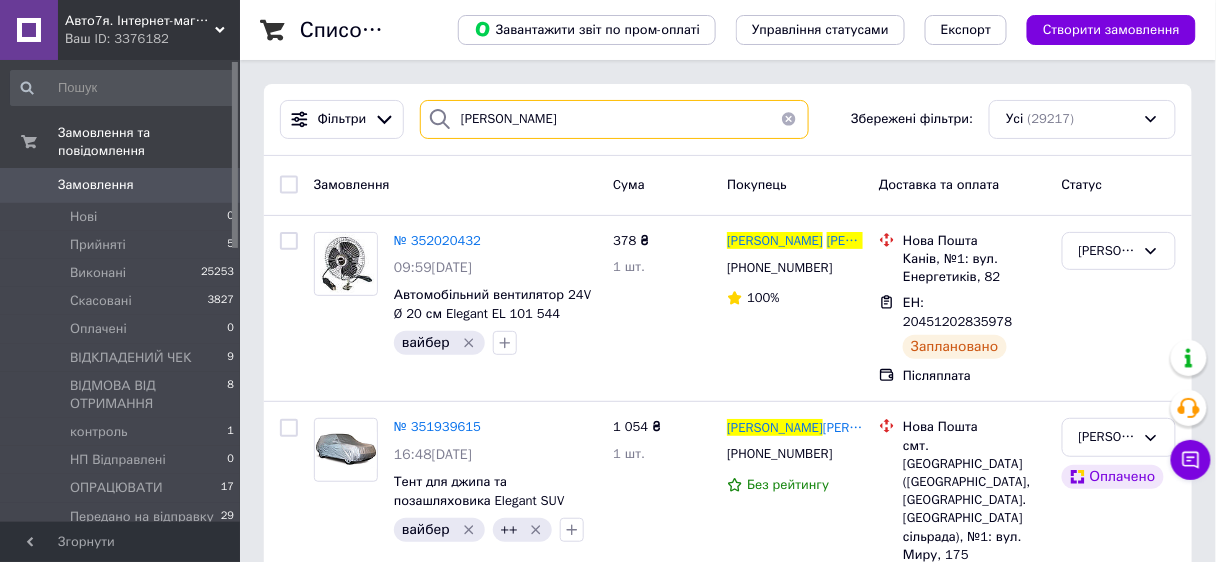 drag, startPoint x: 556, startPoint y: 118, endPoint x: 435, endPoint y: 109, distance: 121.33425 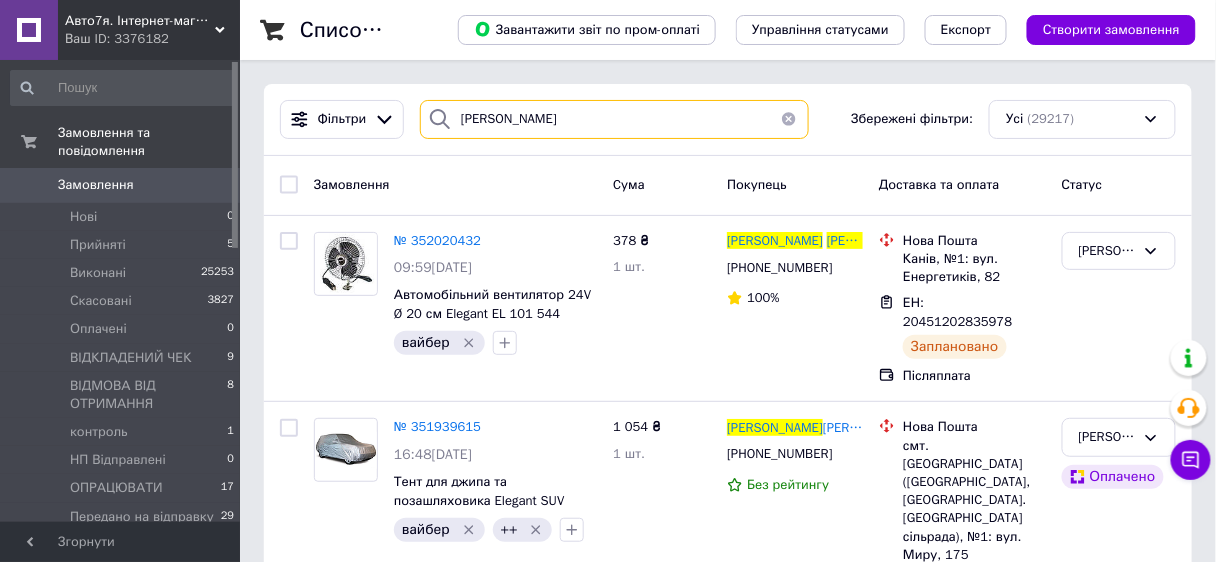 click on "[PERSON_NAME]" at bounding box center (614, 119) 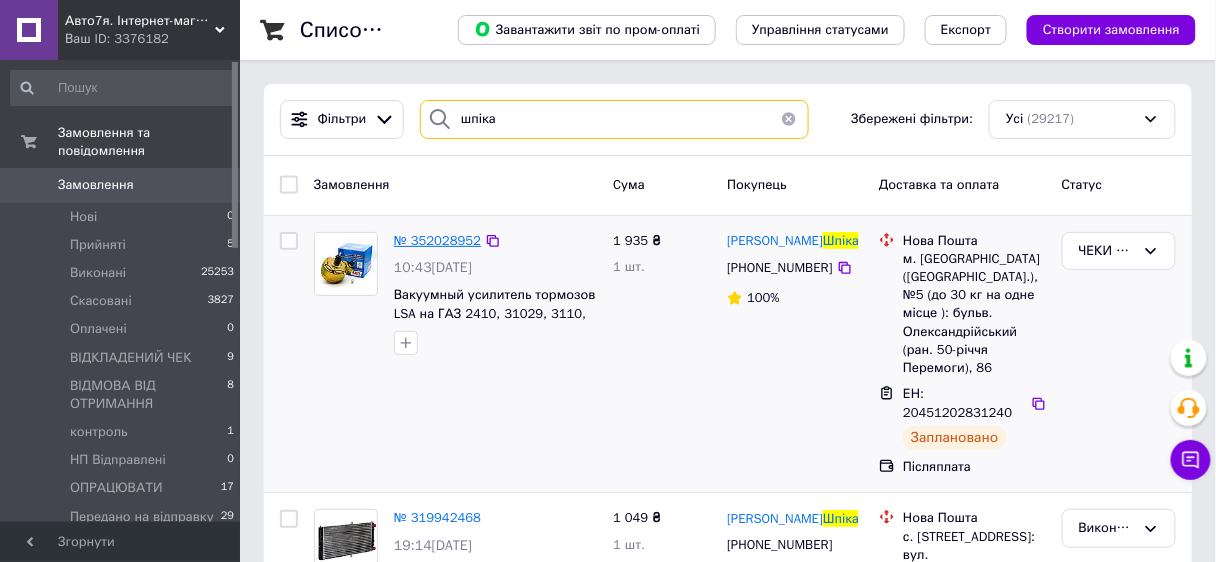 type on "шпіка" 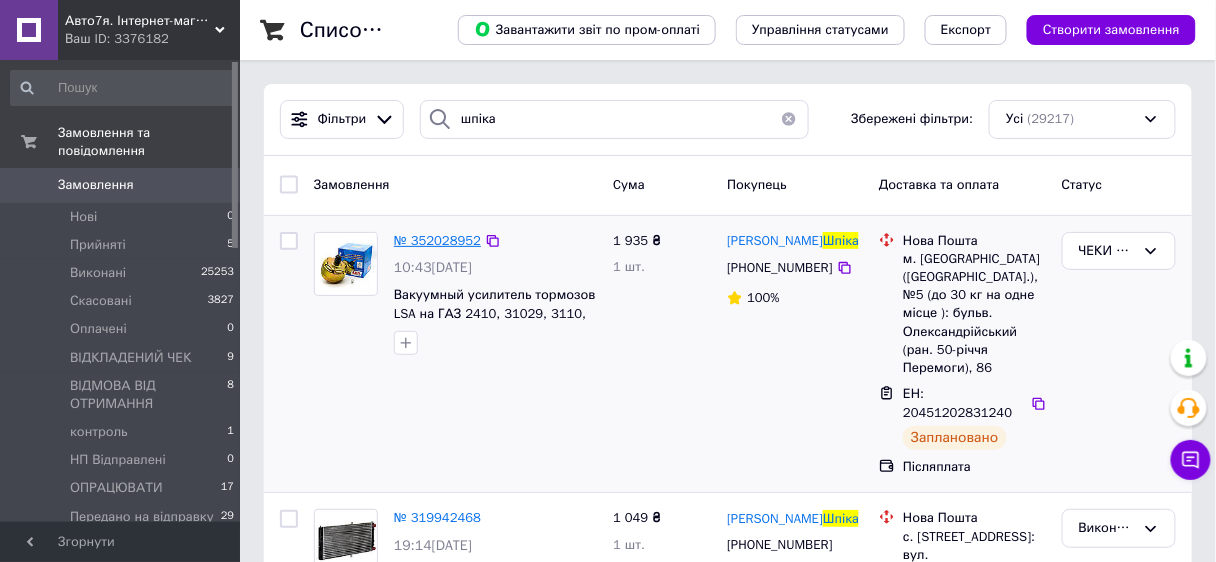 click on "№ 352028952" at bounding box center [437, 240] 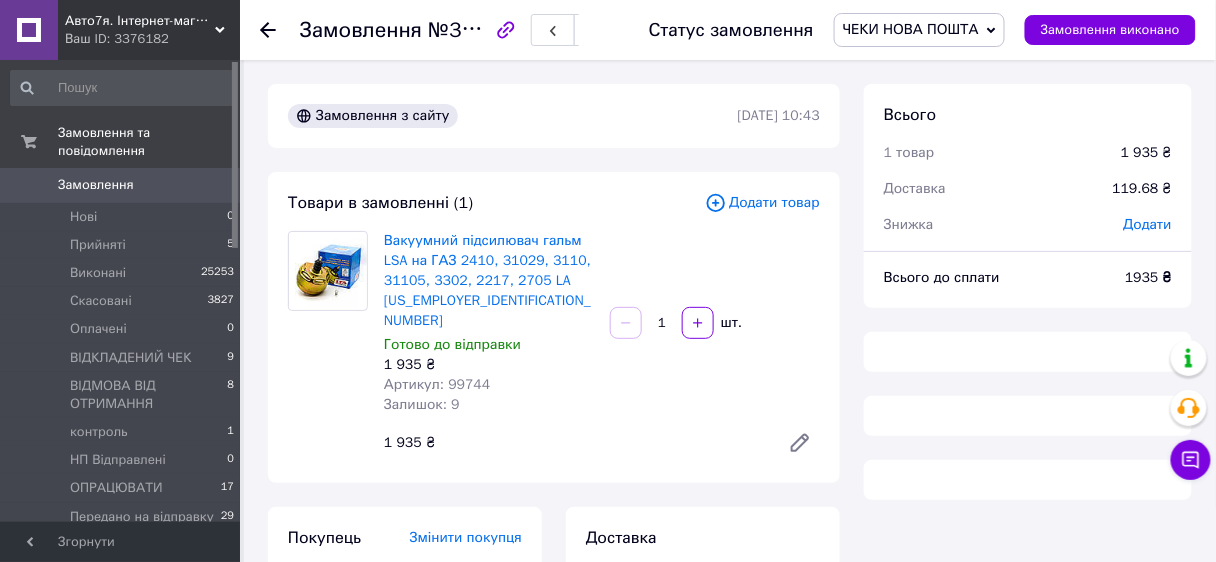 scroll, scrollTop: 160, scrollLeft: 0, axis: vertical 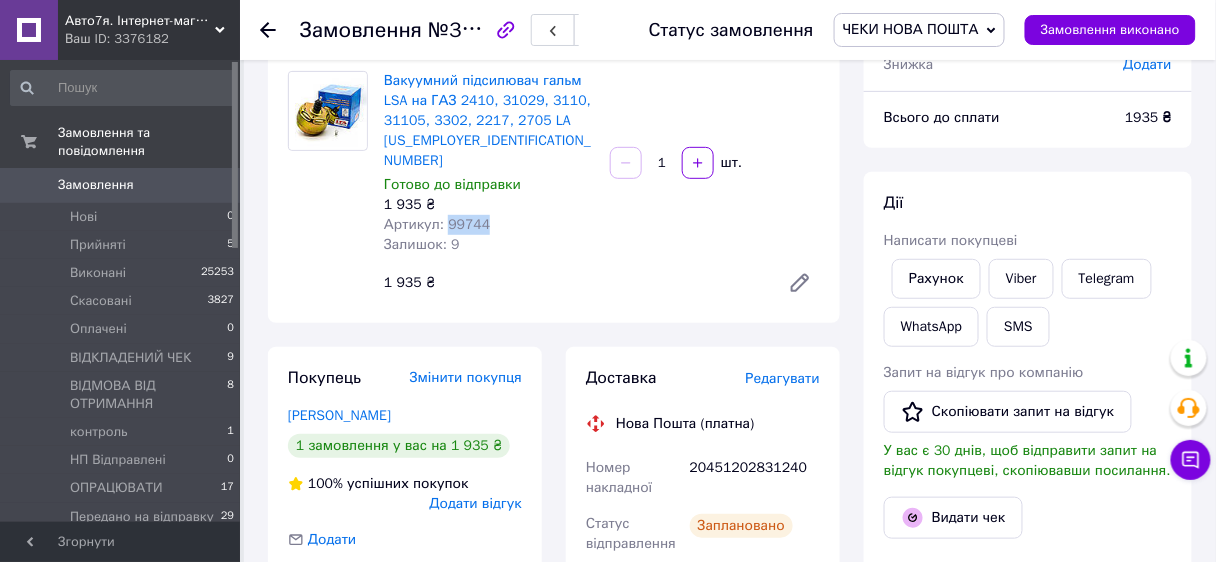 drag, startPoint x: 444, startPoint y: 212, endPoint x: 501, endPoint y: 211, distance: 57.00877 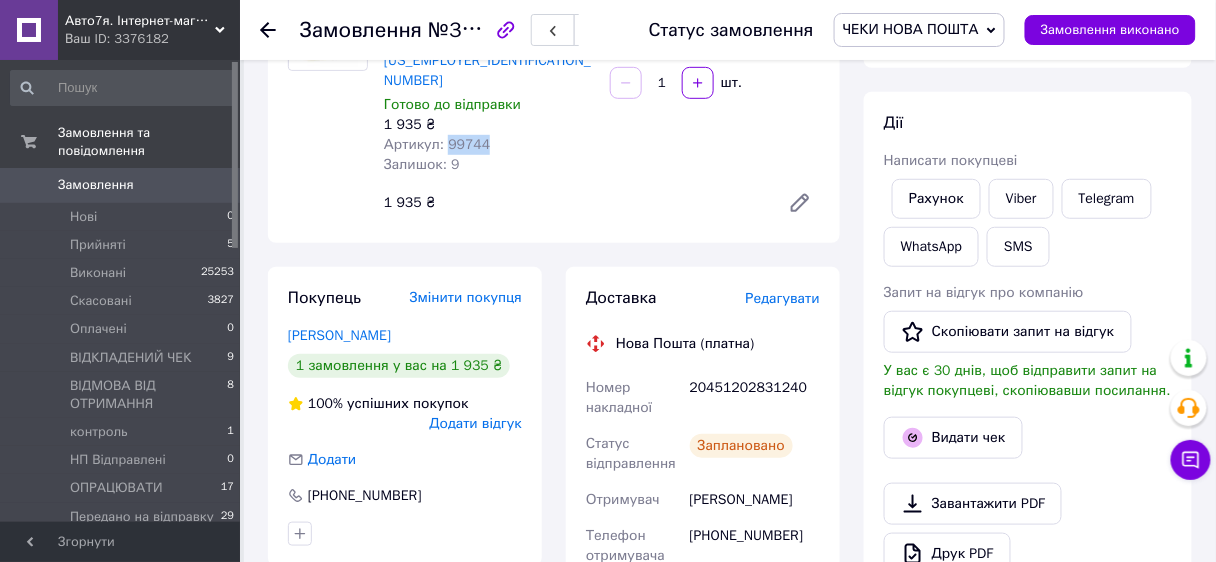 scroll, scrollTop: 0, scrollLeft: 0, axis: both 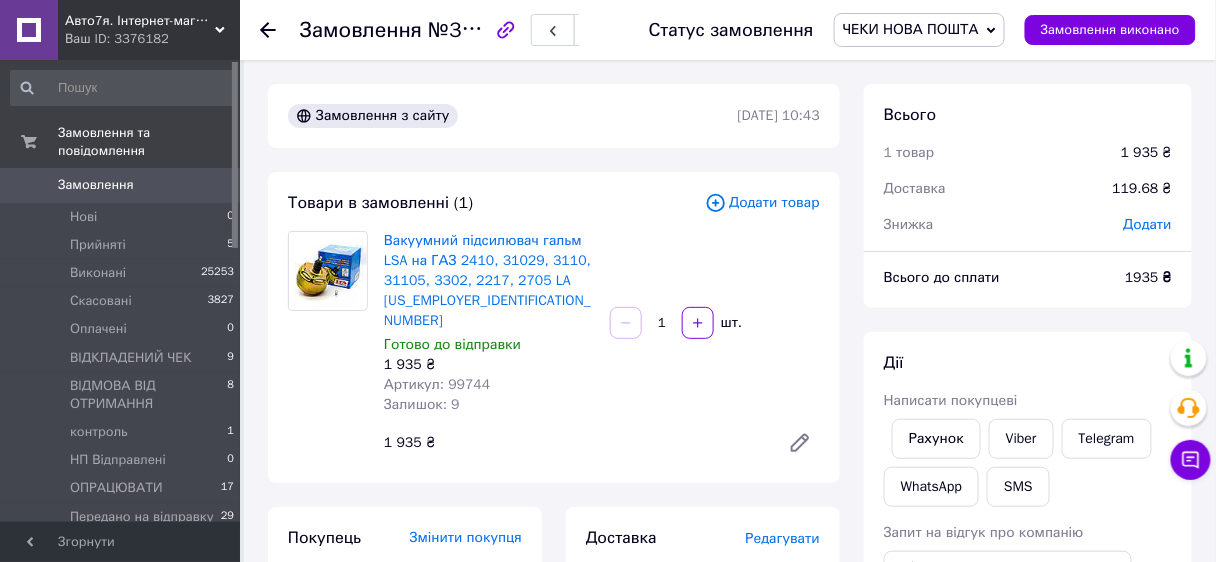 click 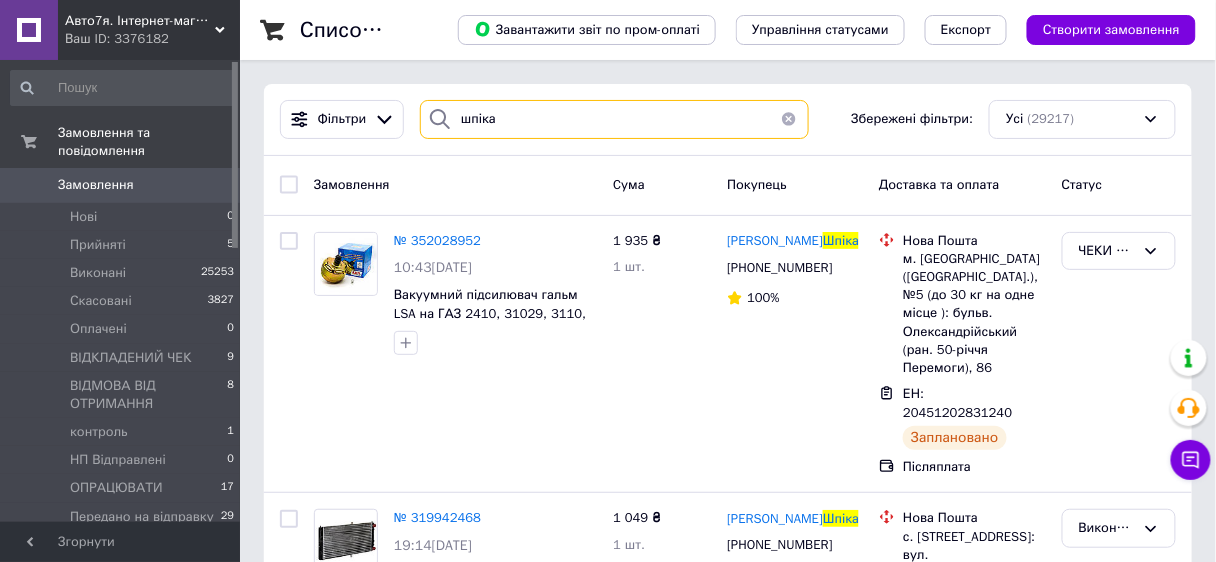 drag, startPoint x: 492, startPoint y: 120, endPoint x: 456, endPoint y: 120, distance: 36 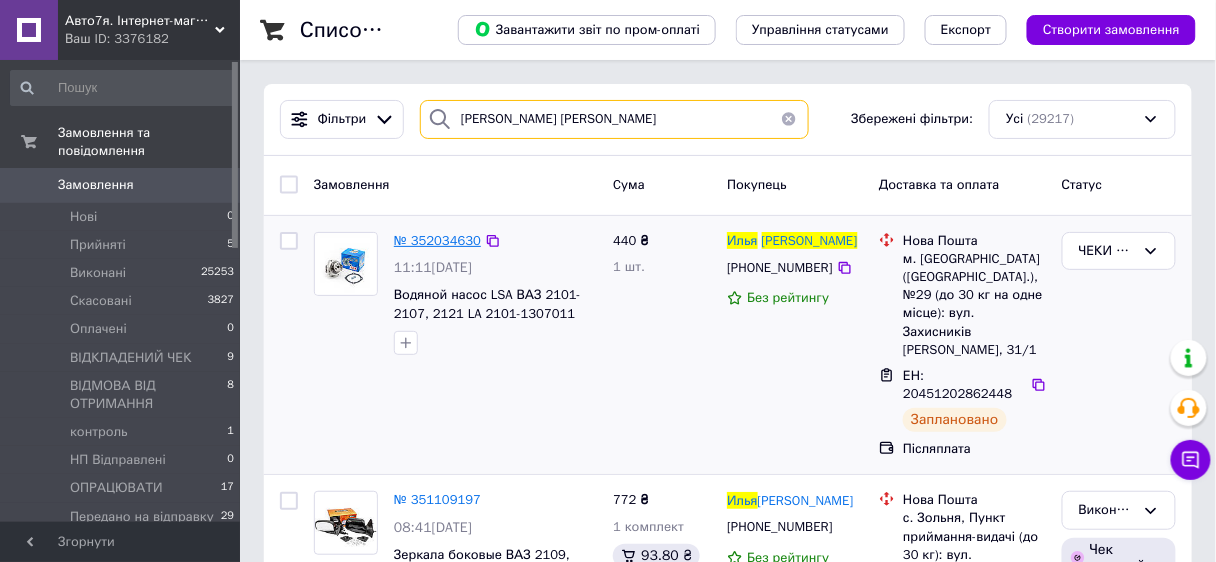 type on "[PERSON_NAME] [PERSON_NAME]" 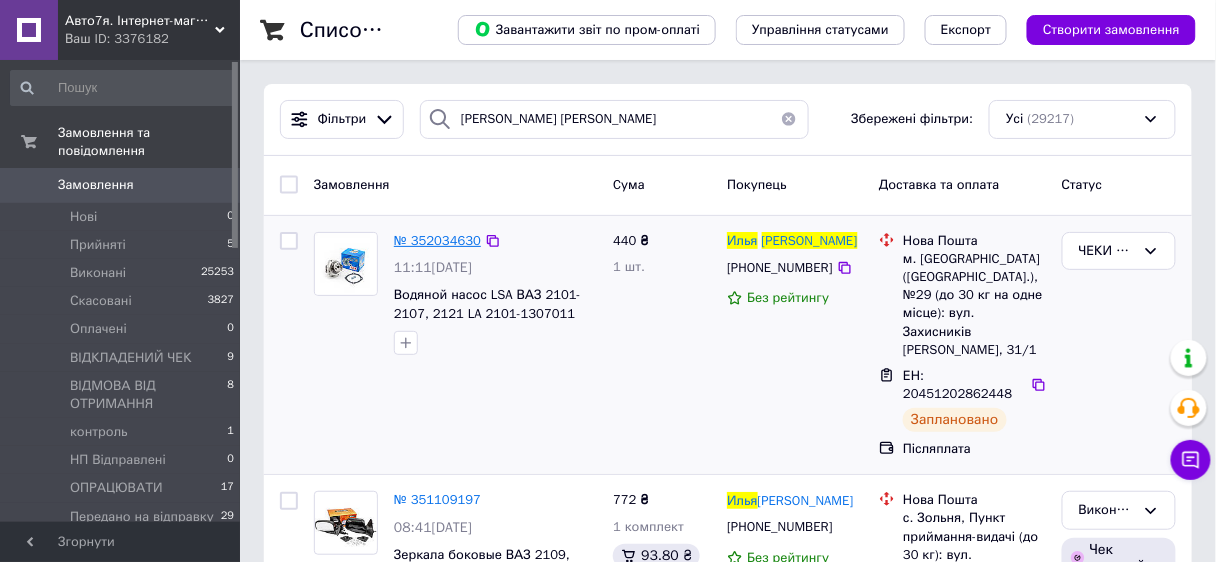 click on "№ 352034630" at bounding box center (437, 240) 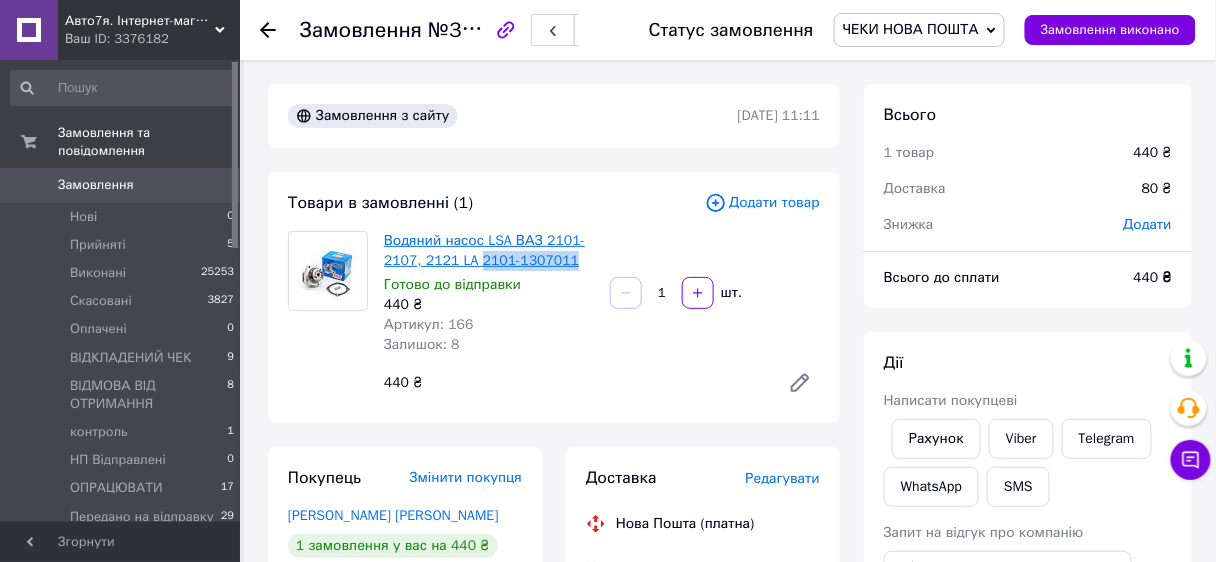drag, startPoint x: 572, startPoint y: 259, endPoint x: 478, endPoint y: 263, distance: 94.08507 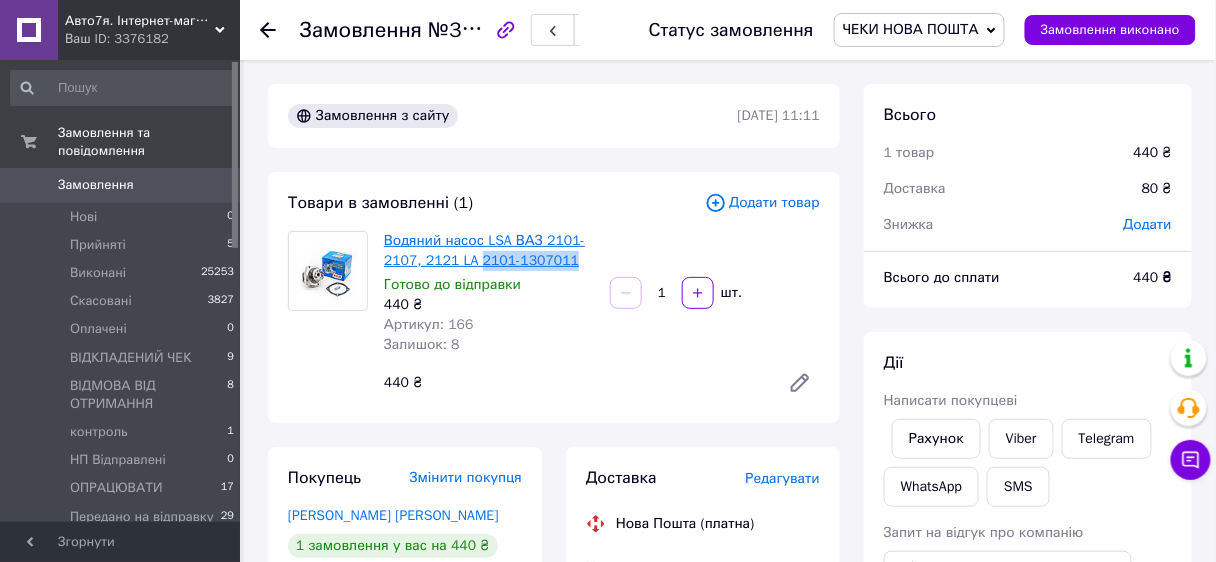 copy on "2101-1307011" 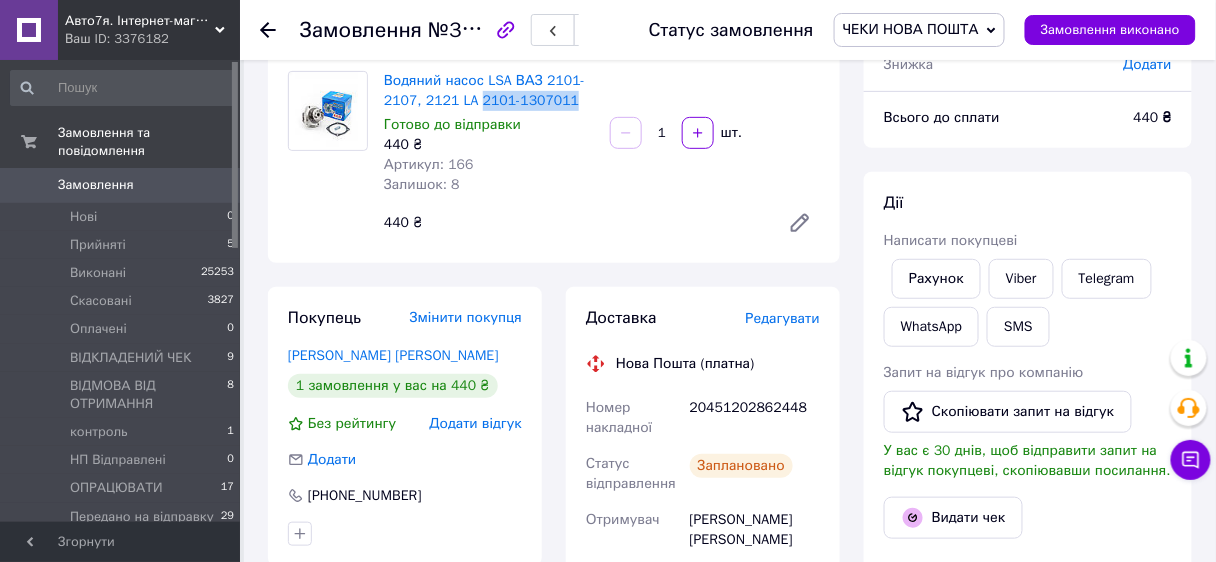 scroll, scrollTop: 320, scrollLeft: 0, axis: vertical 